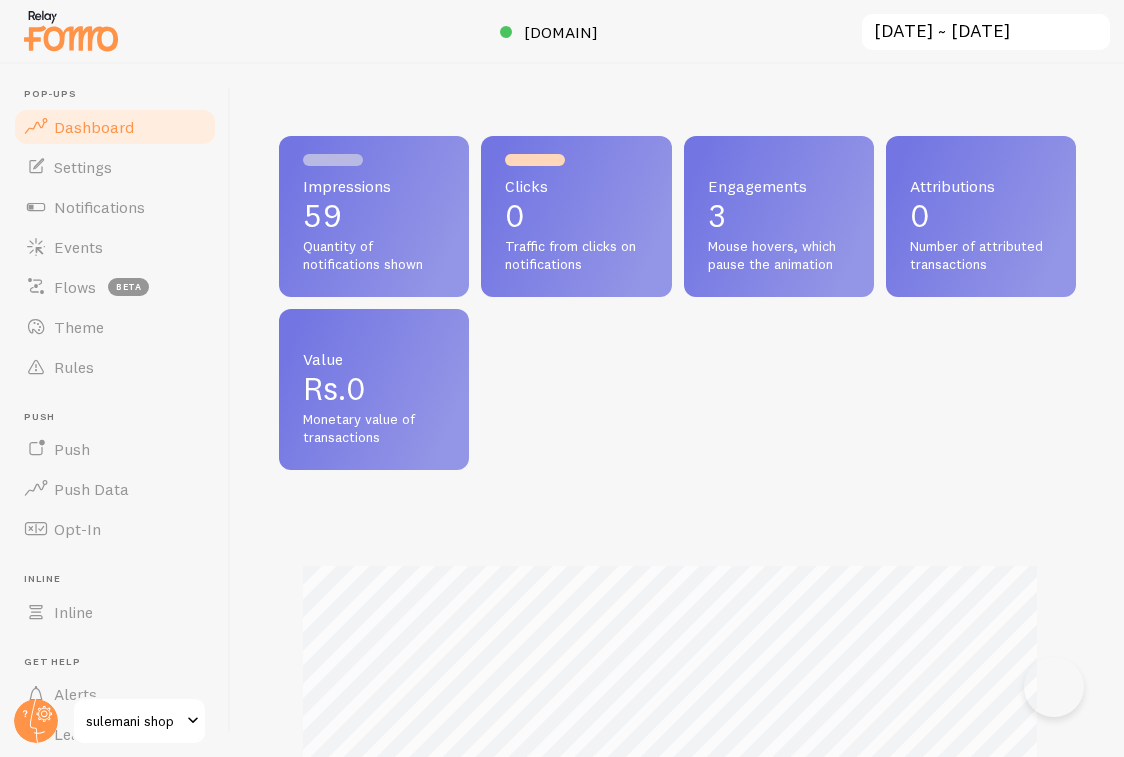 scroll, scrollTop: 0, scrollLeft: 0, axis: both 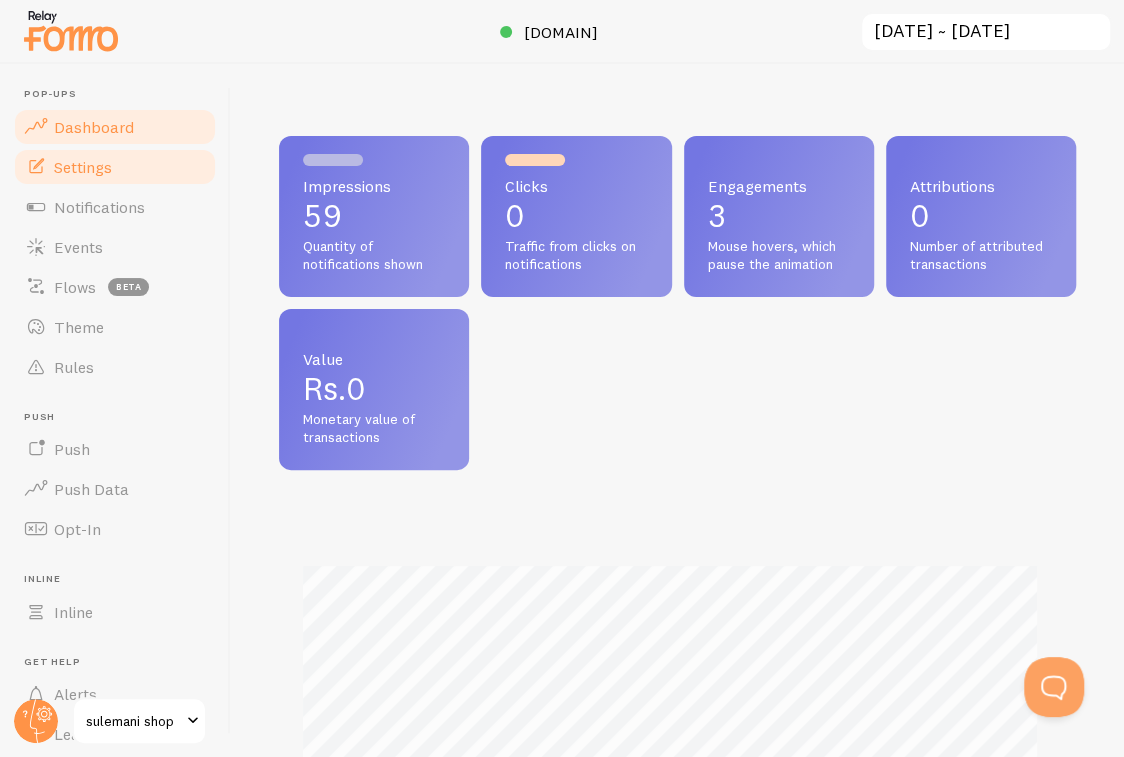 click on "Settings" at bounding box center (115, 167) 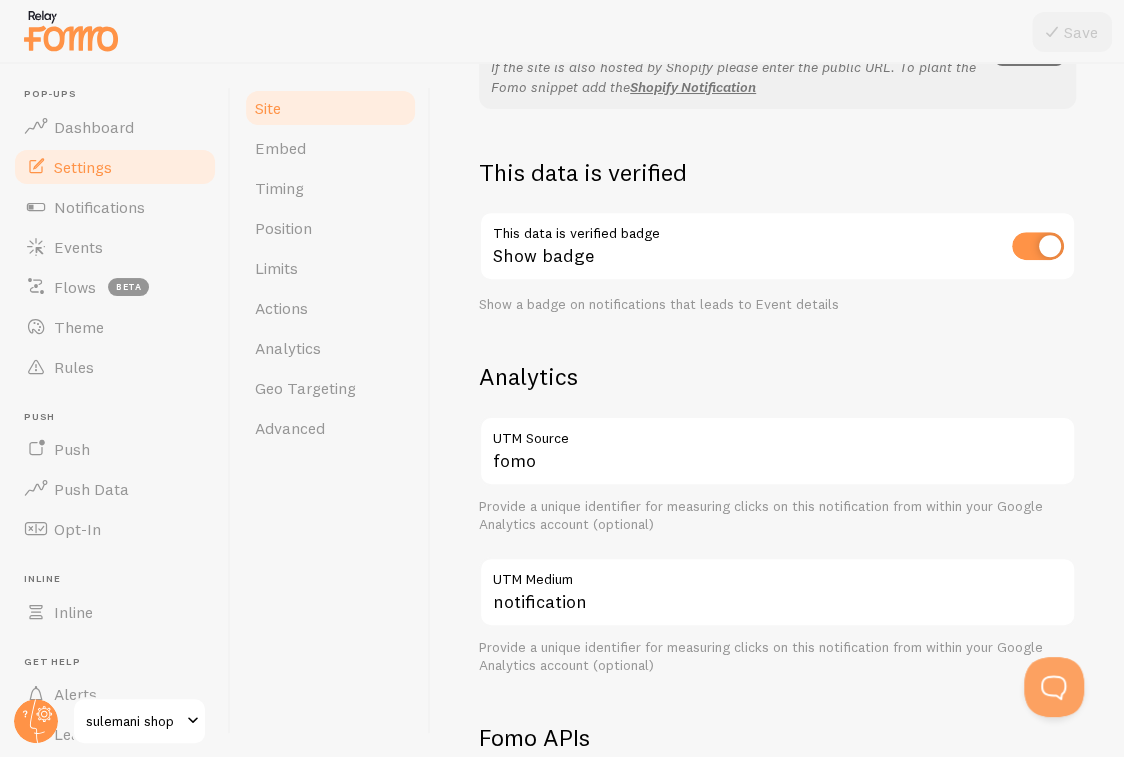 scroll, scrollTop: 400, scrollLeft: 0, axis: vertical 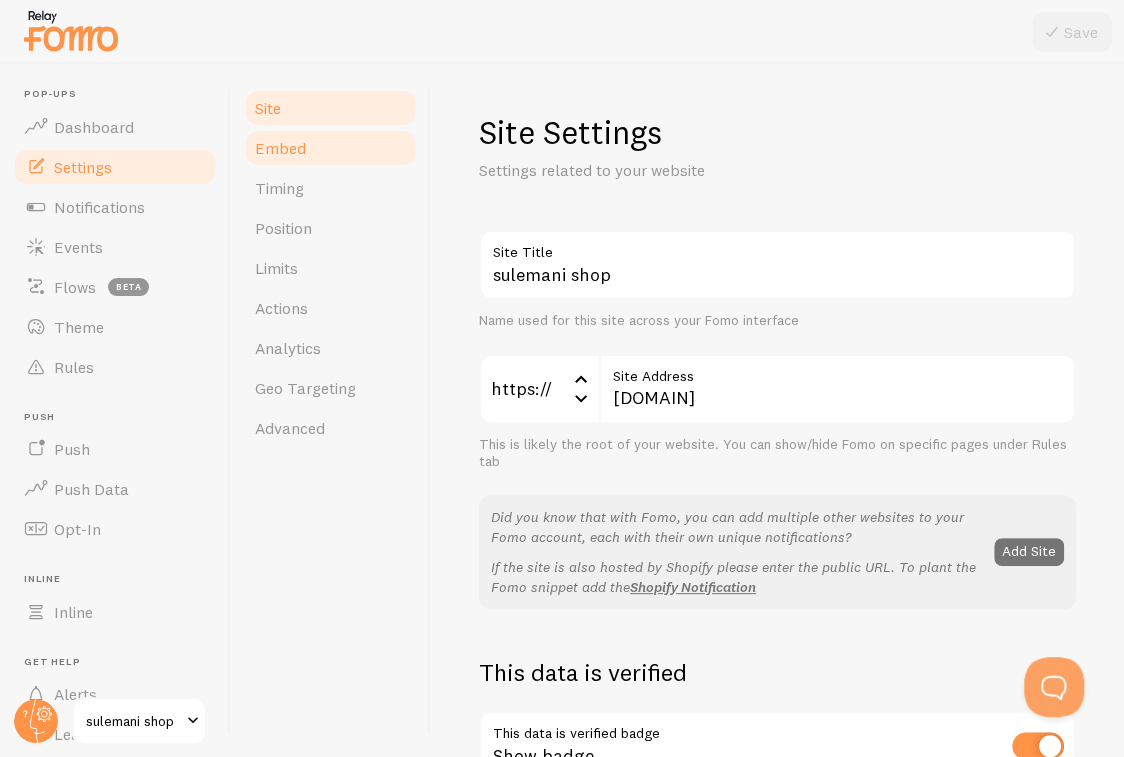 click on "Embed" at bounding box center (330, 148) 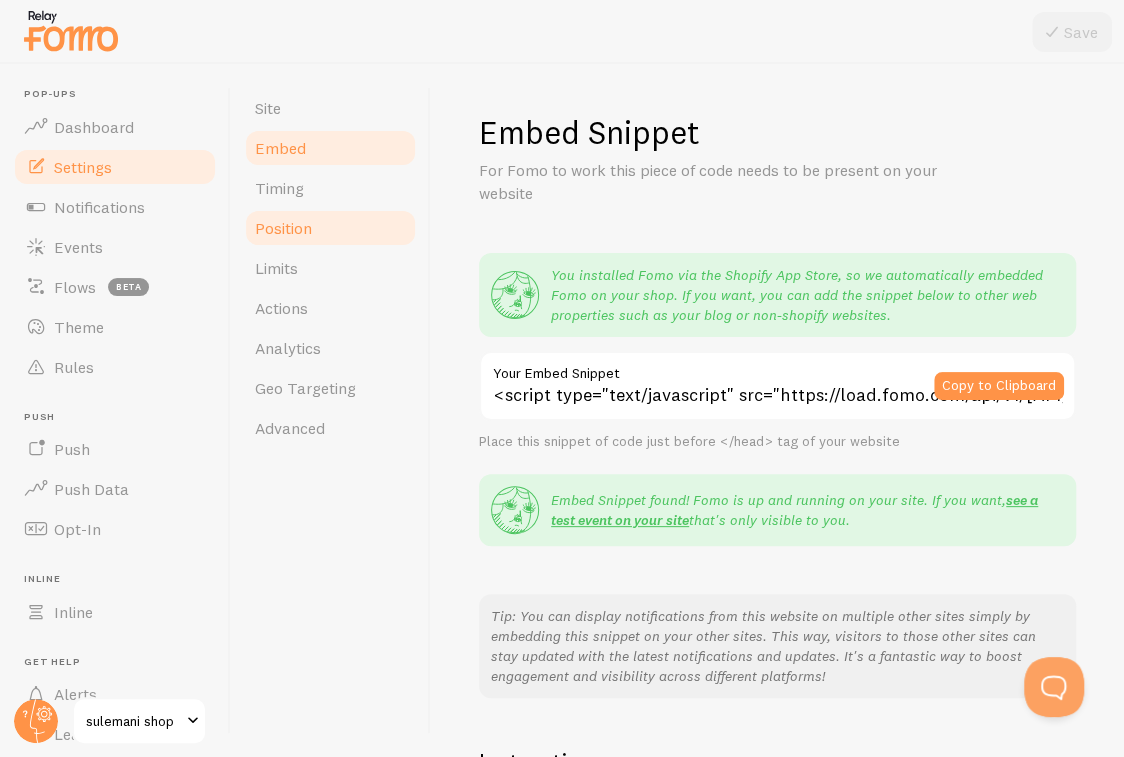 click on "Position" at bounding box center [330, 228] 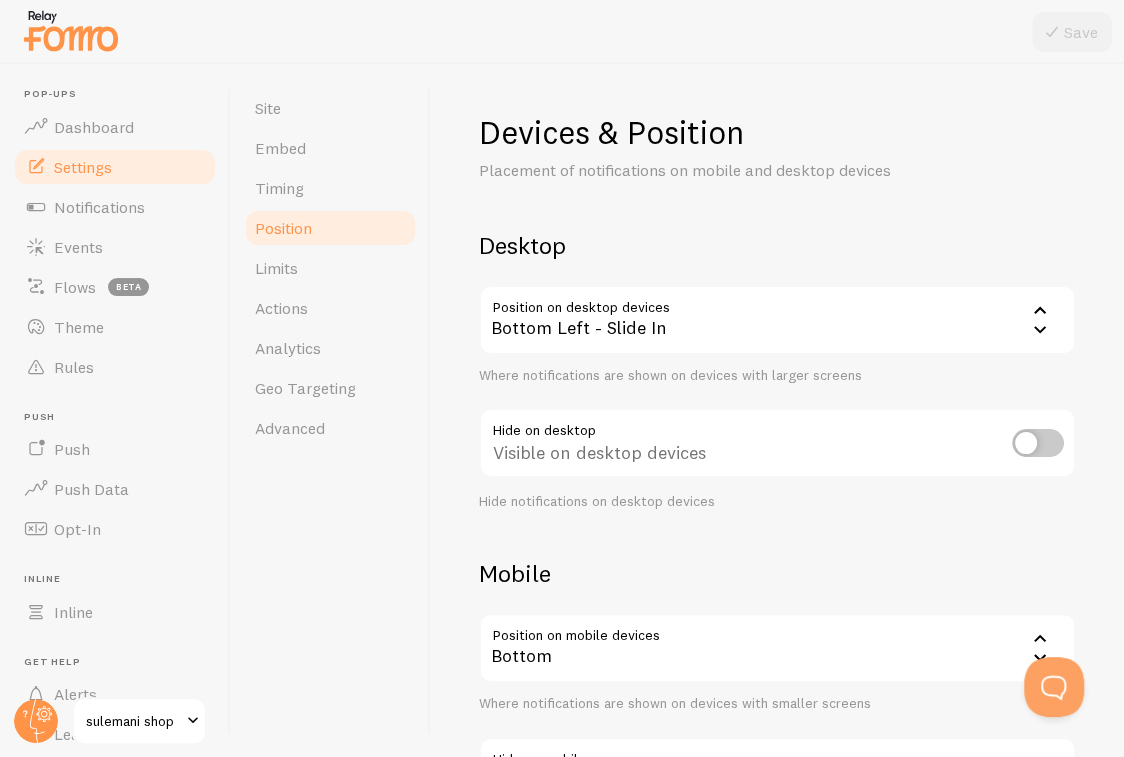 scroll, scrollTop: 100, scrollLeft: 0, axis: vertical 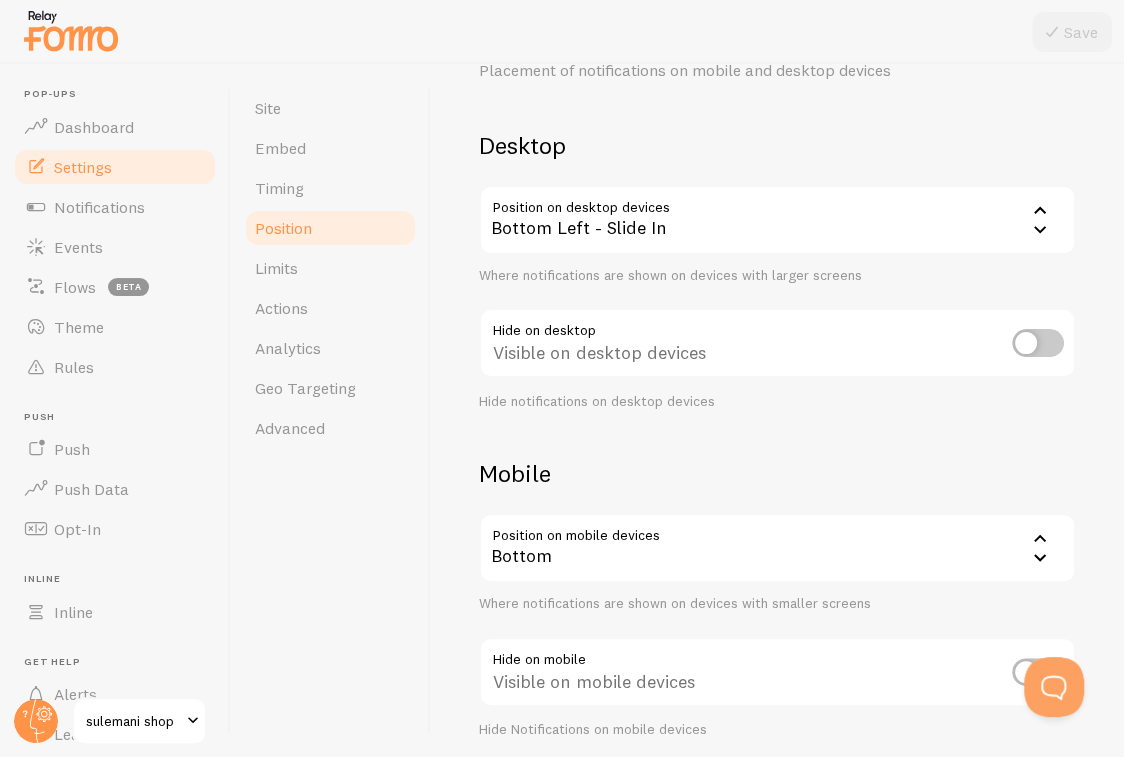 click at bounding box center (1038, 343) 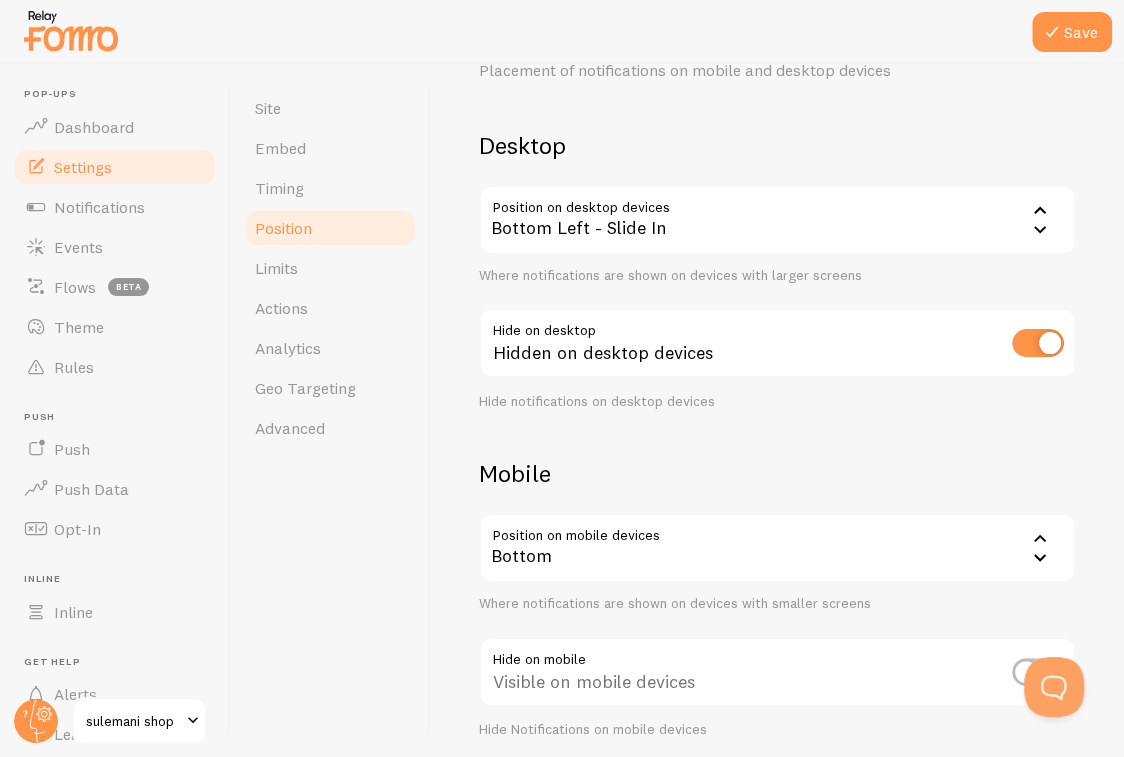 click at bounding box center (1038, 343) 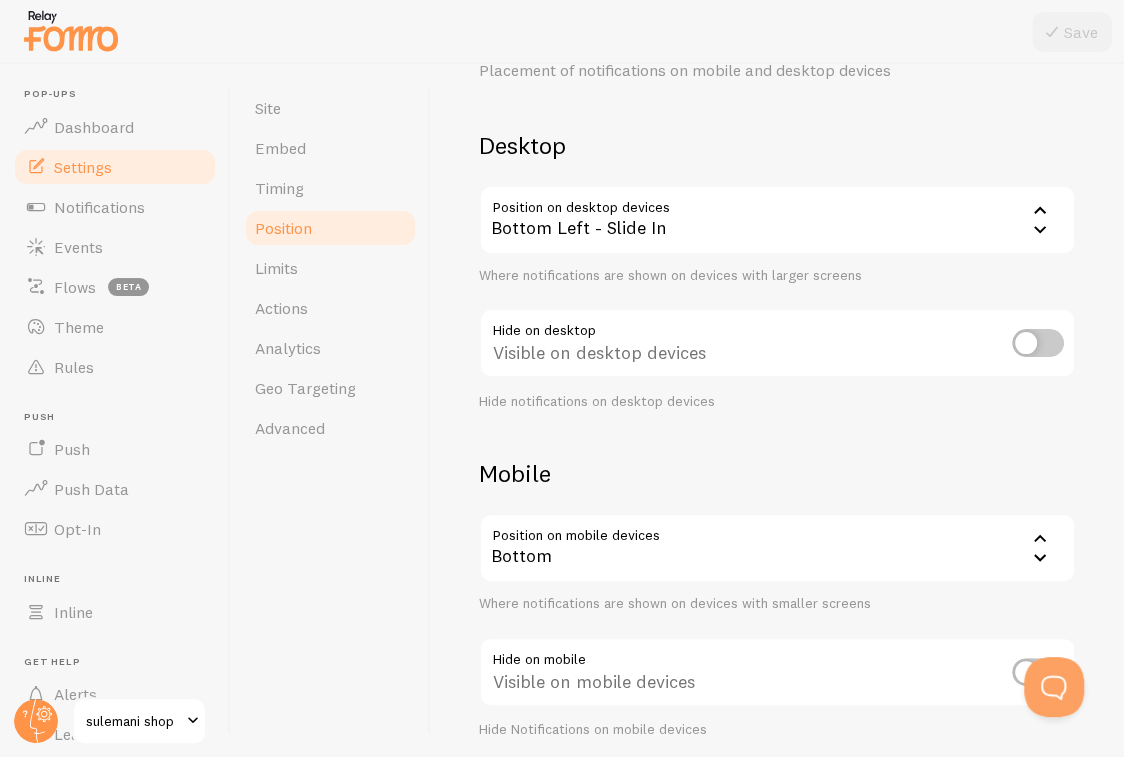 scroll, scrollTop: 176, scrollLeft: 0, axis: vertical 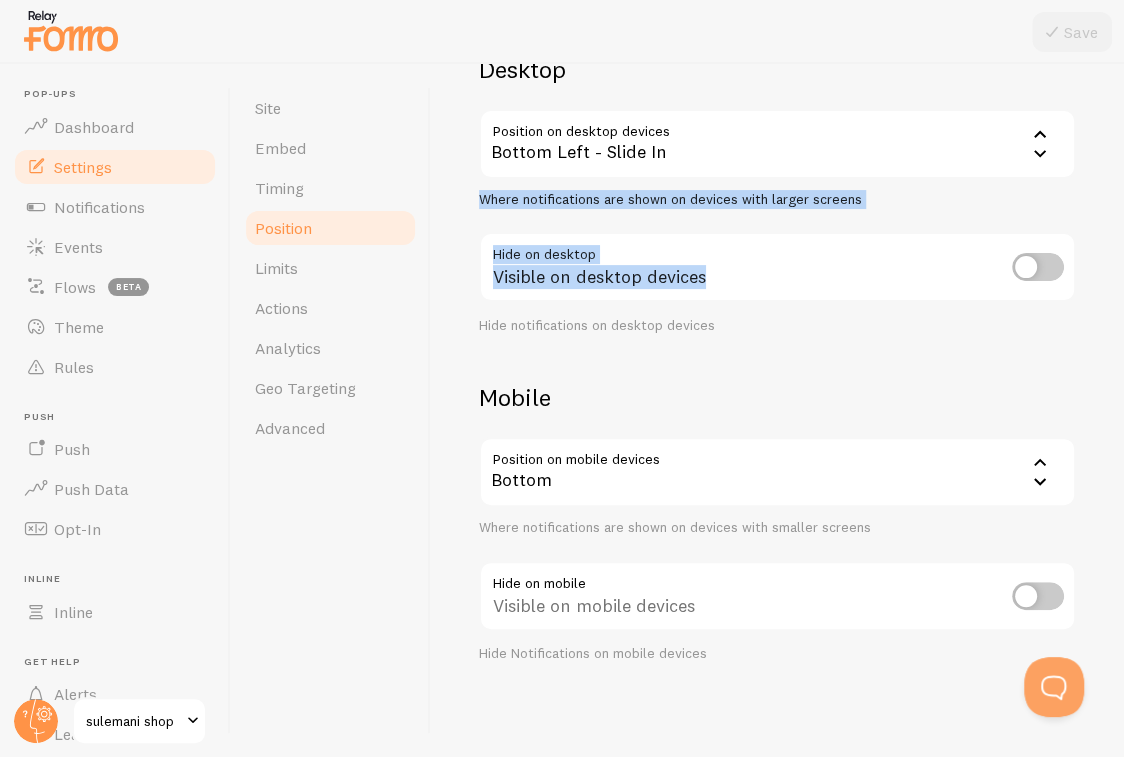 drag, startPoint x: 716, startPoint y: 290, endPoint x: 480, endPoint y: 200, distance: 252.5787 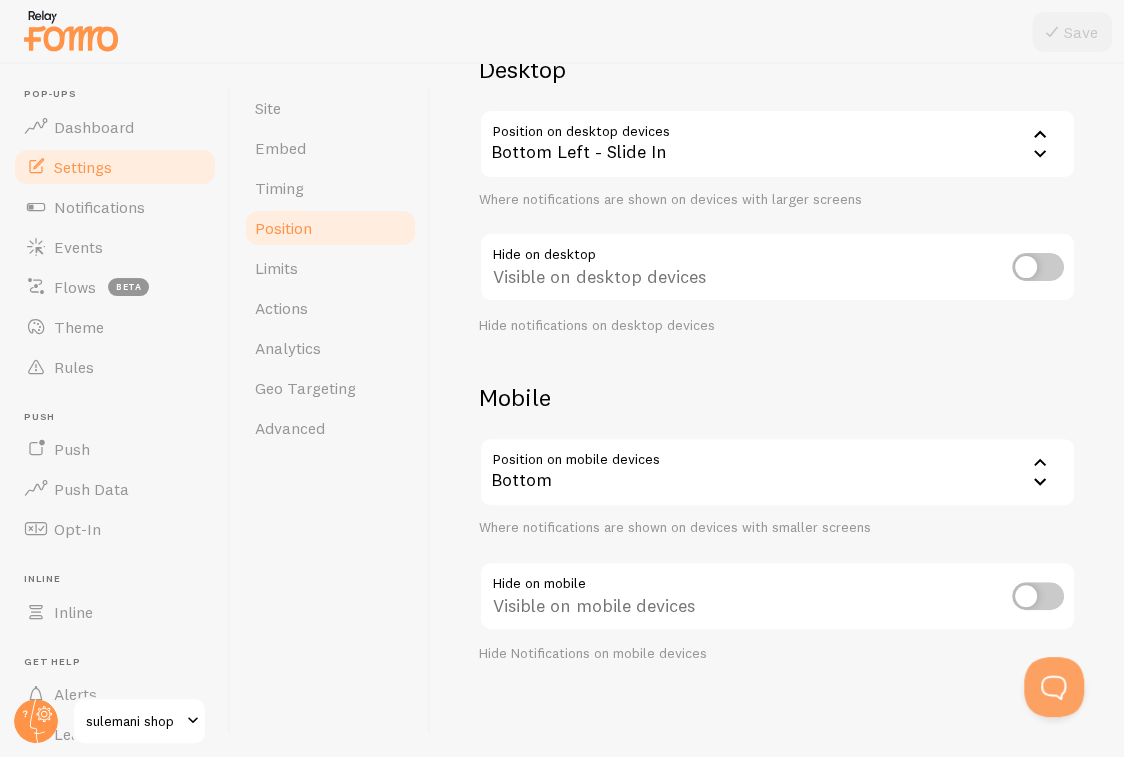 click on "Bottom" at bounding box center [777, 472] 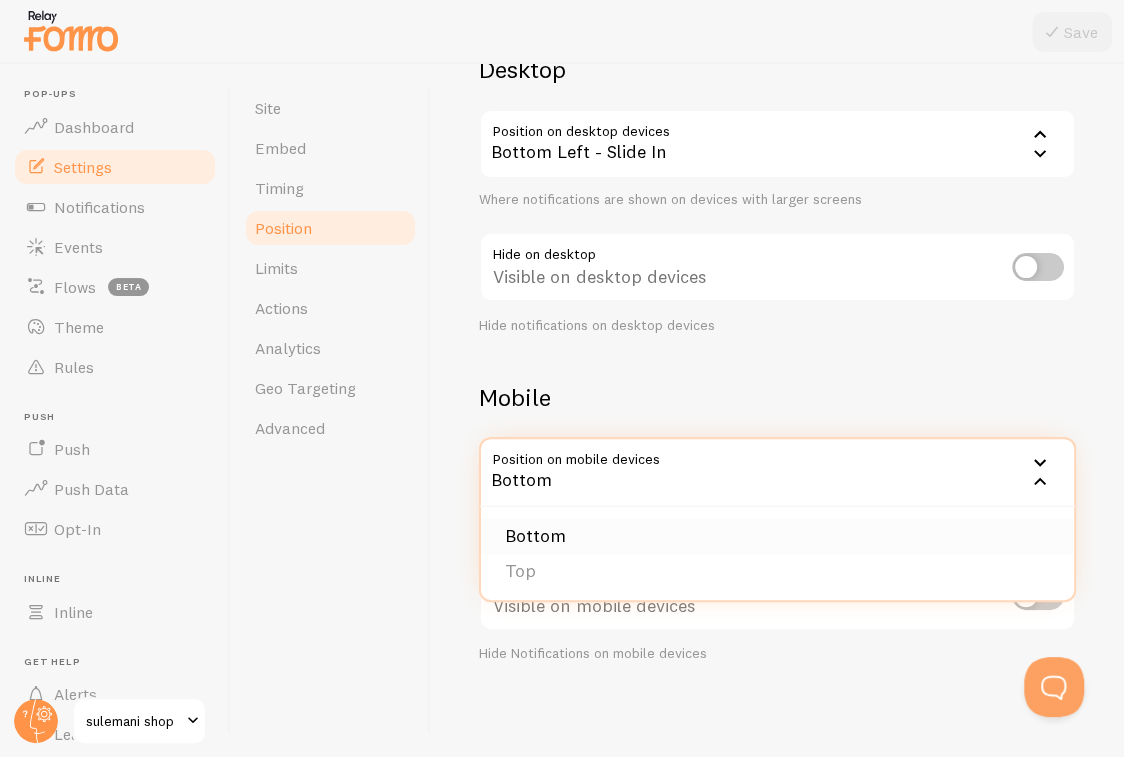 click on "Bottom" at bounding box center (777, 536) 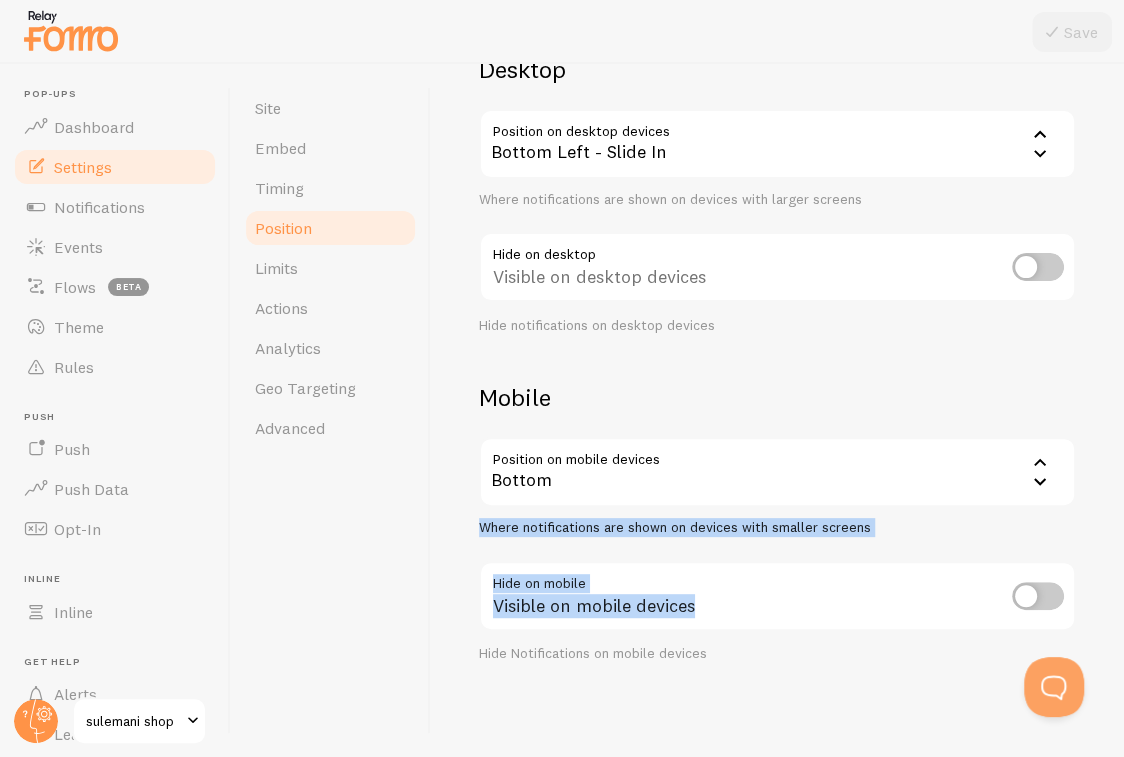 drag, startPoint x: 700, startPoint y: 605, endPoint x: 480, endPoint y: 522, distance: 235.13612 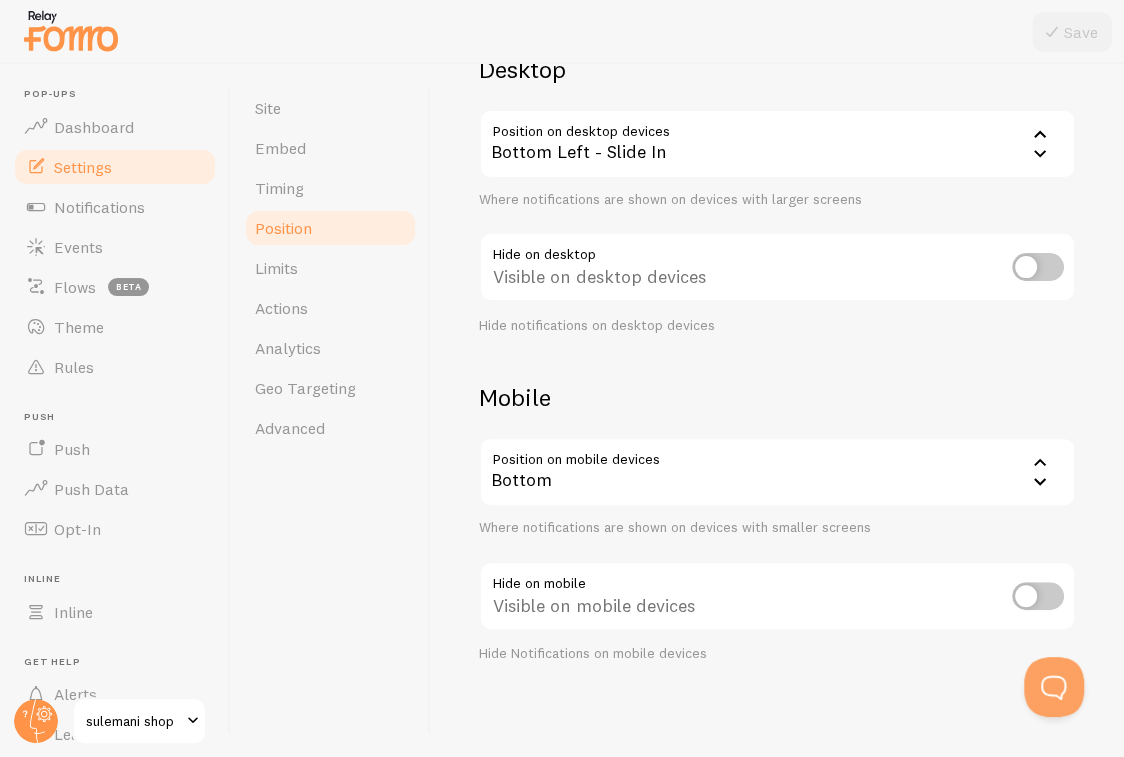 click on "Site
Embed
Timing
Position
Limits
Actions
Analytics
Geo Targeting
Advanced" at bounding box center [331, 410] 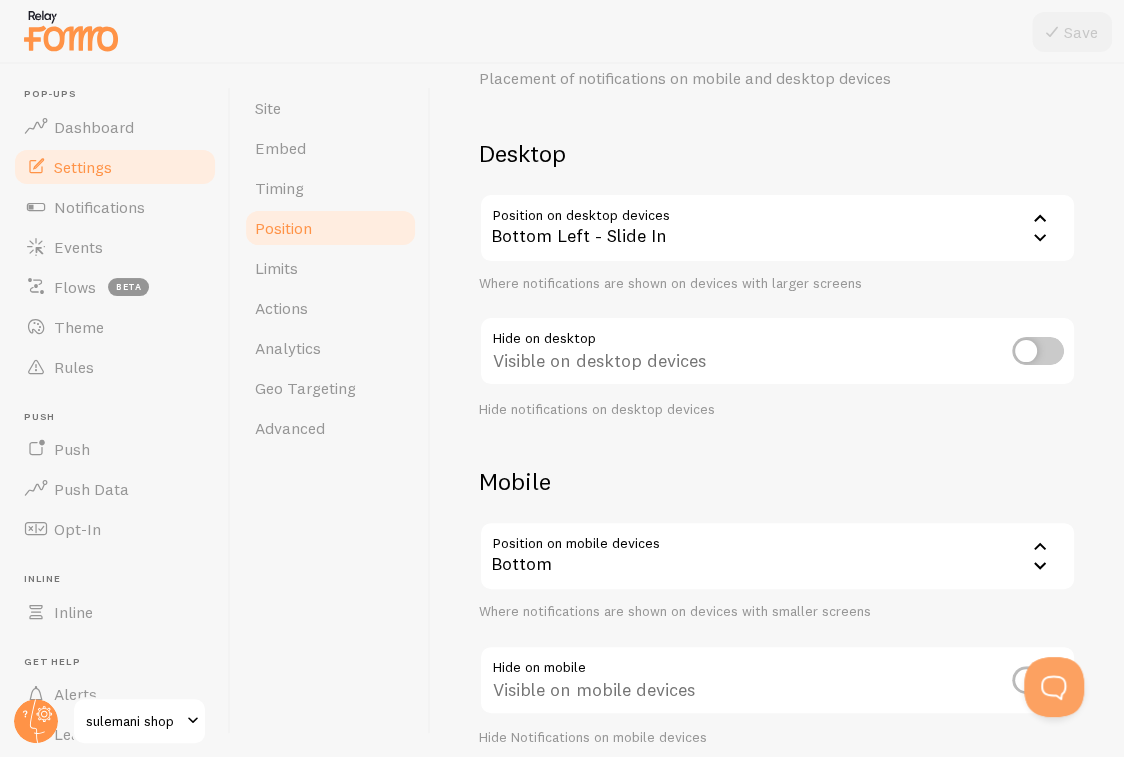 scroll, scrollTop: 176, scrollLeft: 0, axis: vertical 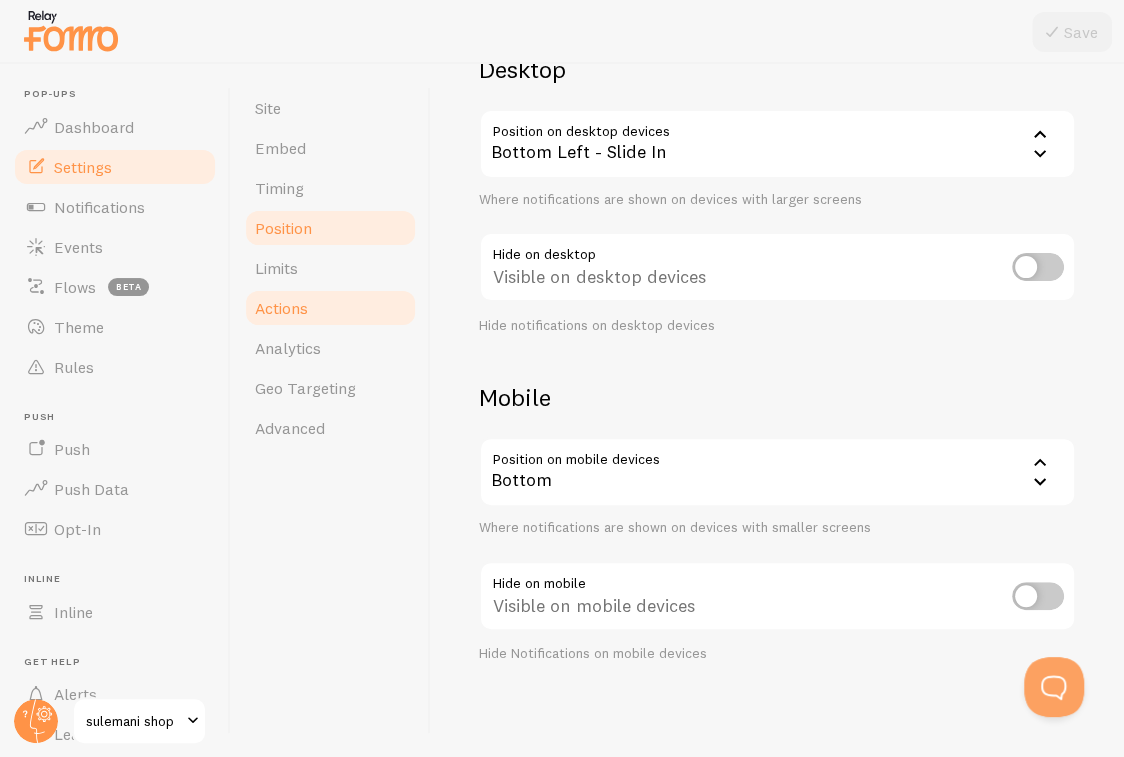 click on "Actions" at bounding box center (330, 308) 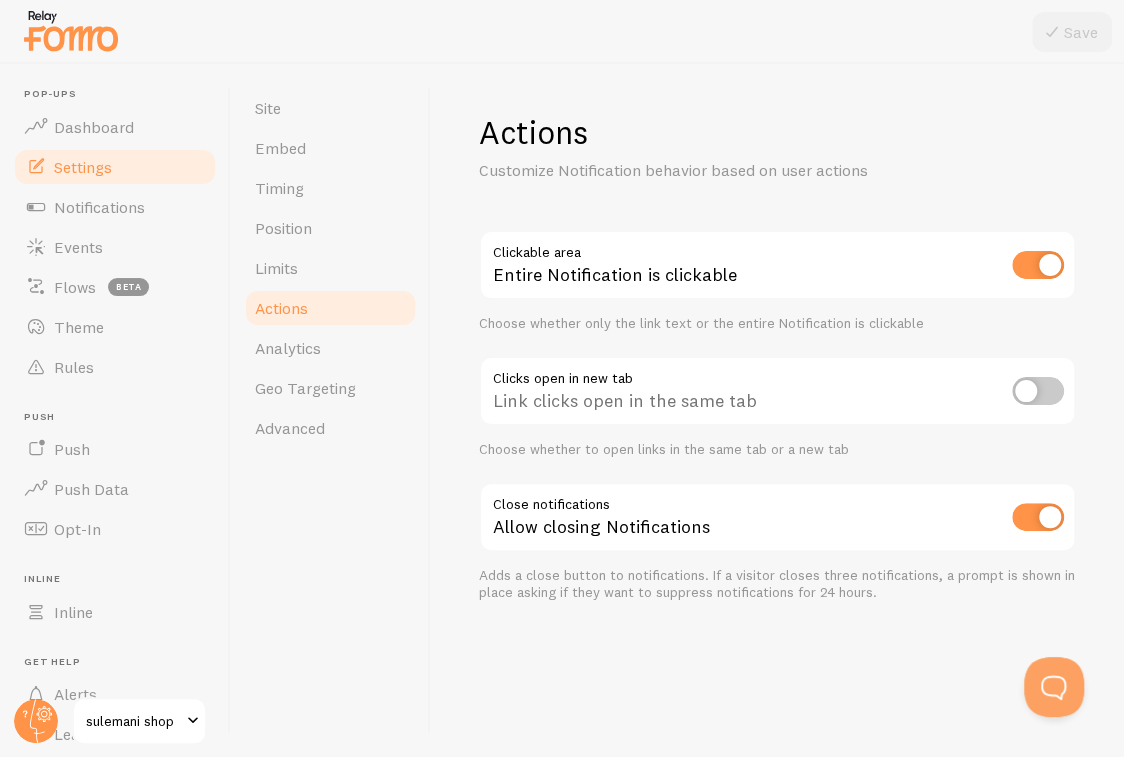 scroll, scrollTop: 0, scrollLeft: 0, axis: both 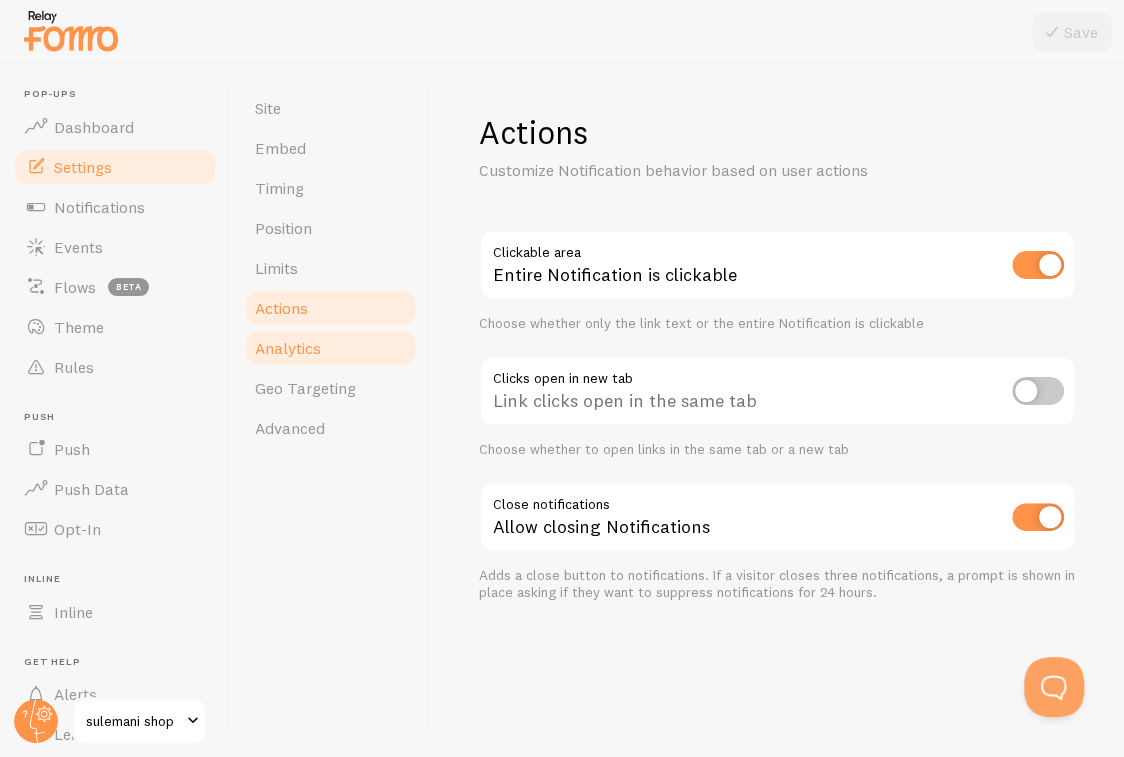 click on "Analytics" at bounding box center [330, 348] 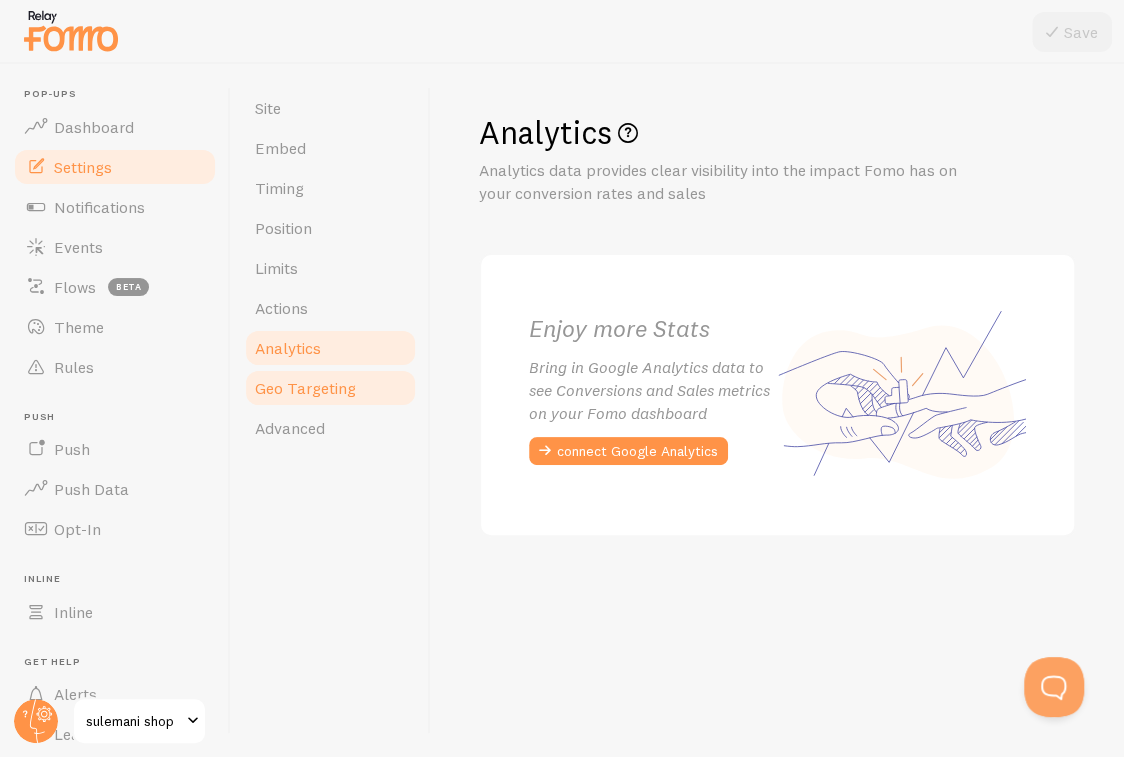 click on "Geo Targeting" at bounding box center [305, 388] 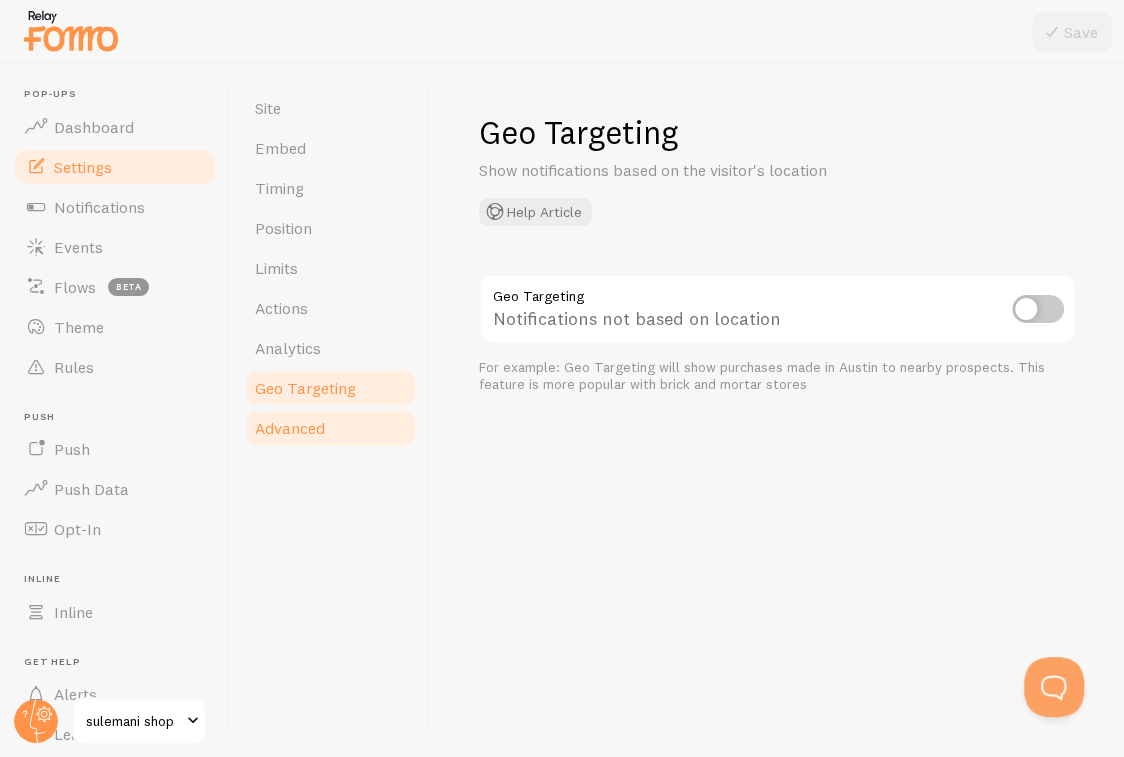 click on "Advanced" at bounding box center [330, 428] 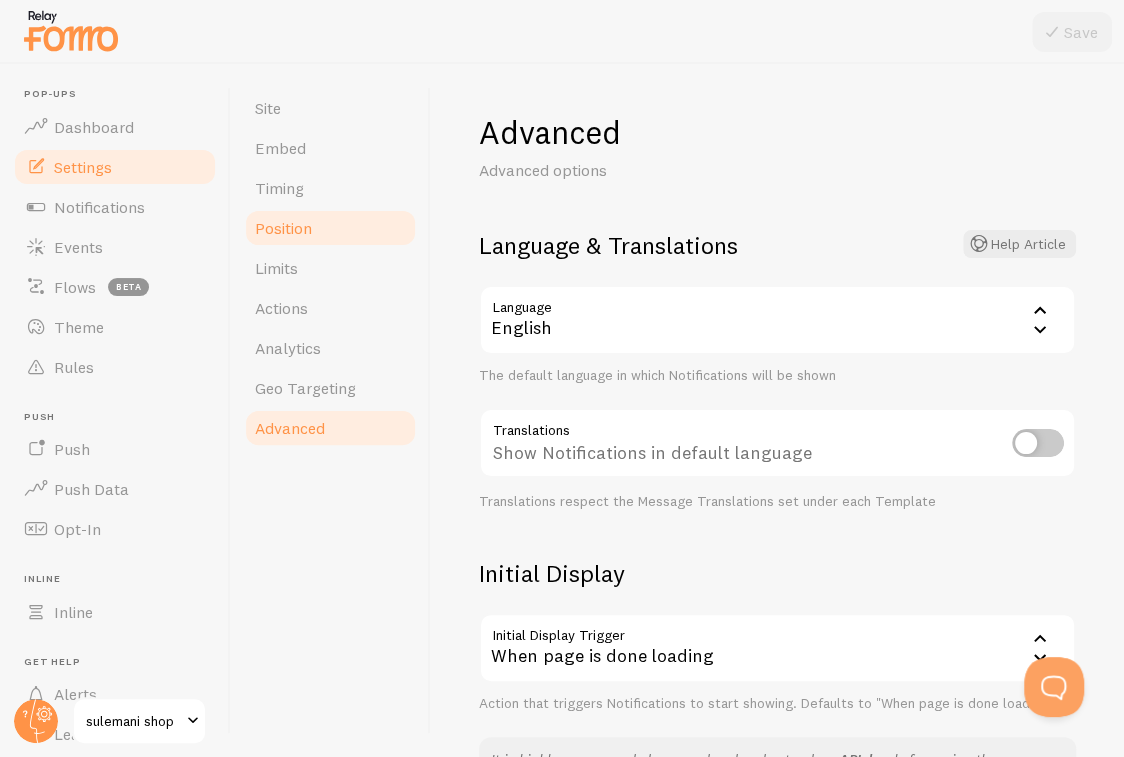 click on "Position" at bounding box center [283, 228] 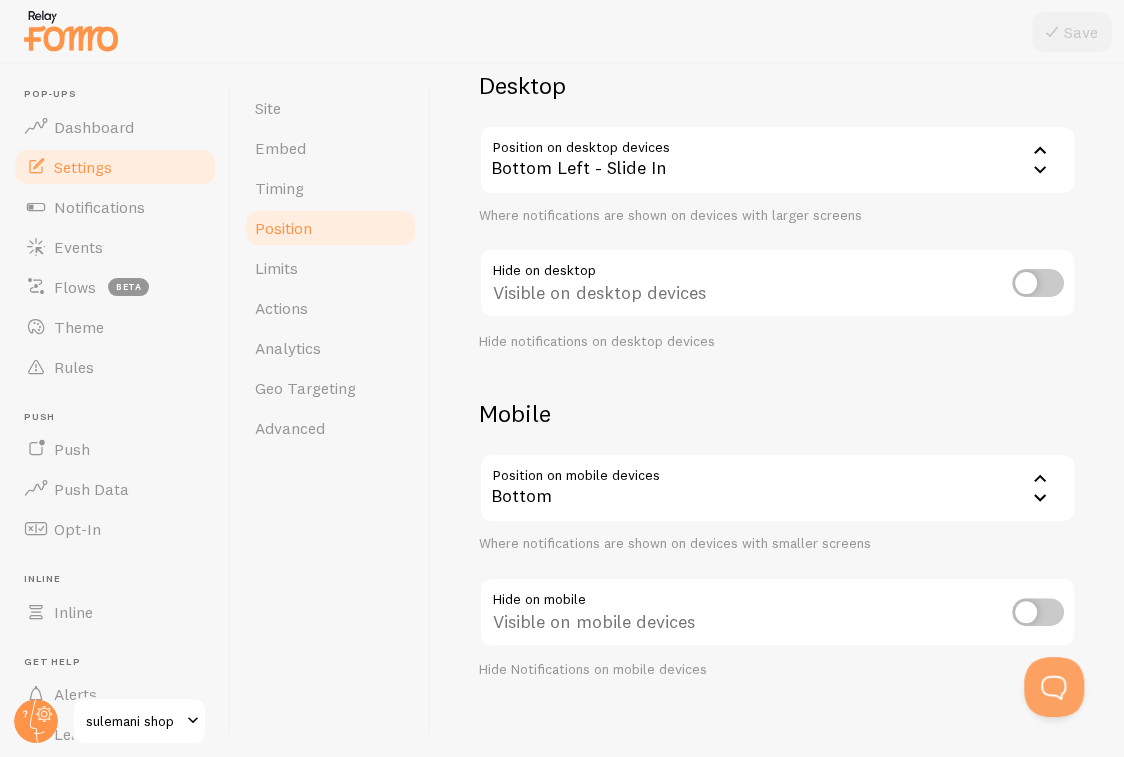 scroll, scrollTop: 176, scrollLeft: 0, axis: vertical 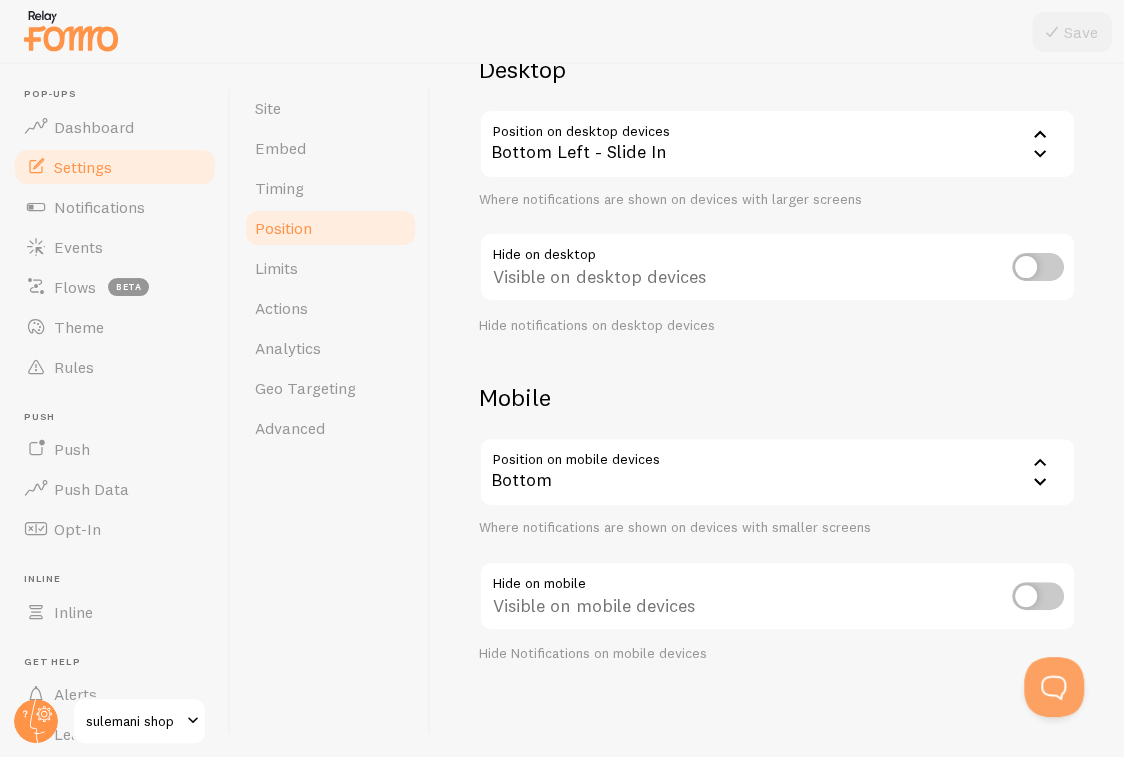 click on "Bottom" at bounding box center (777, 472) 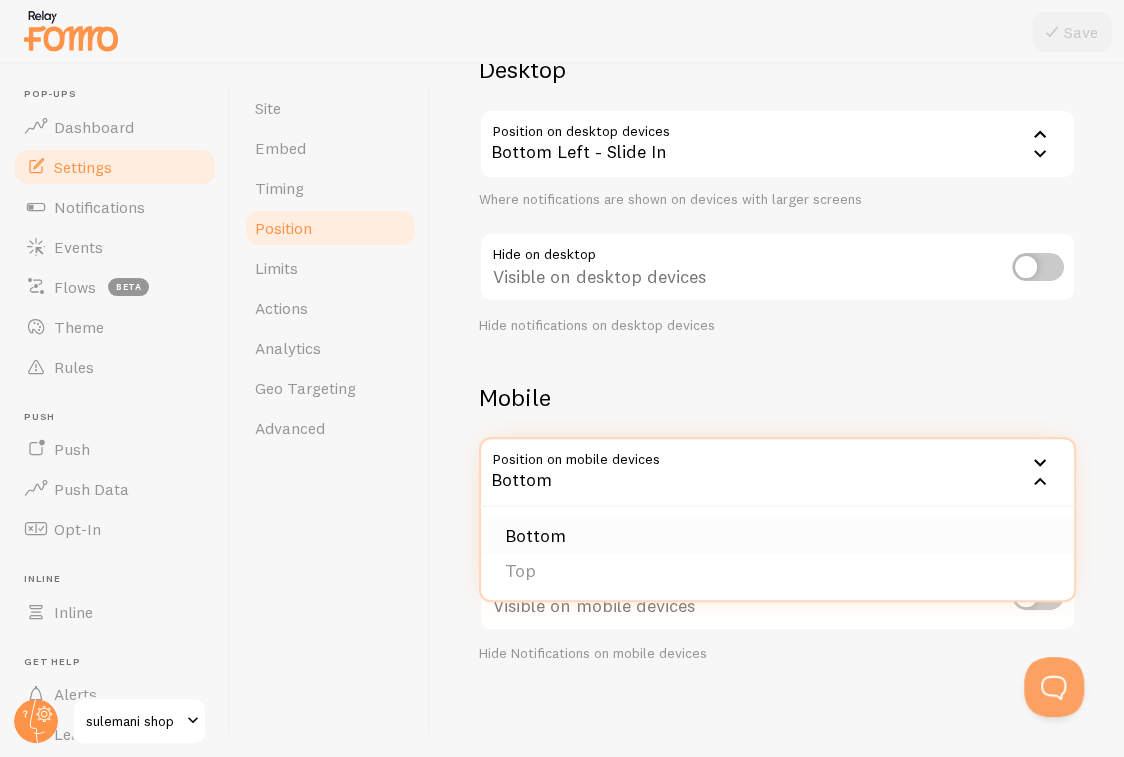 click on "Bottom" at bounding box center (777, 536) 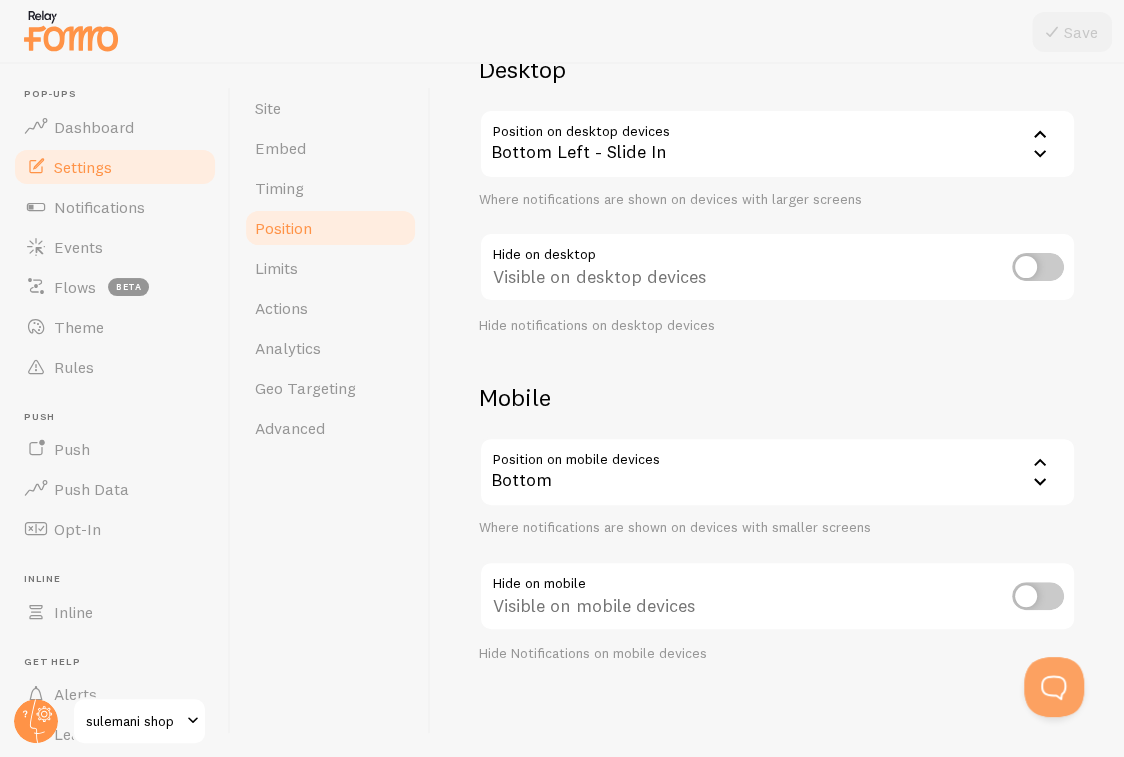 scroll, scrollTop: 0, scrollLeft: 0, axis: both 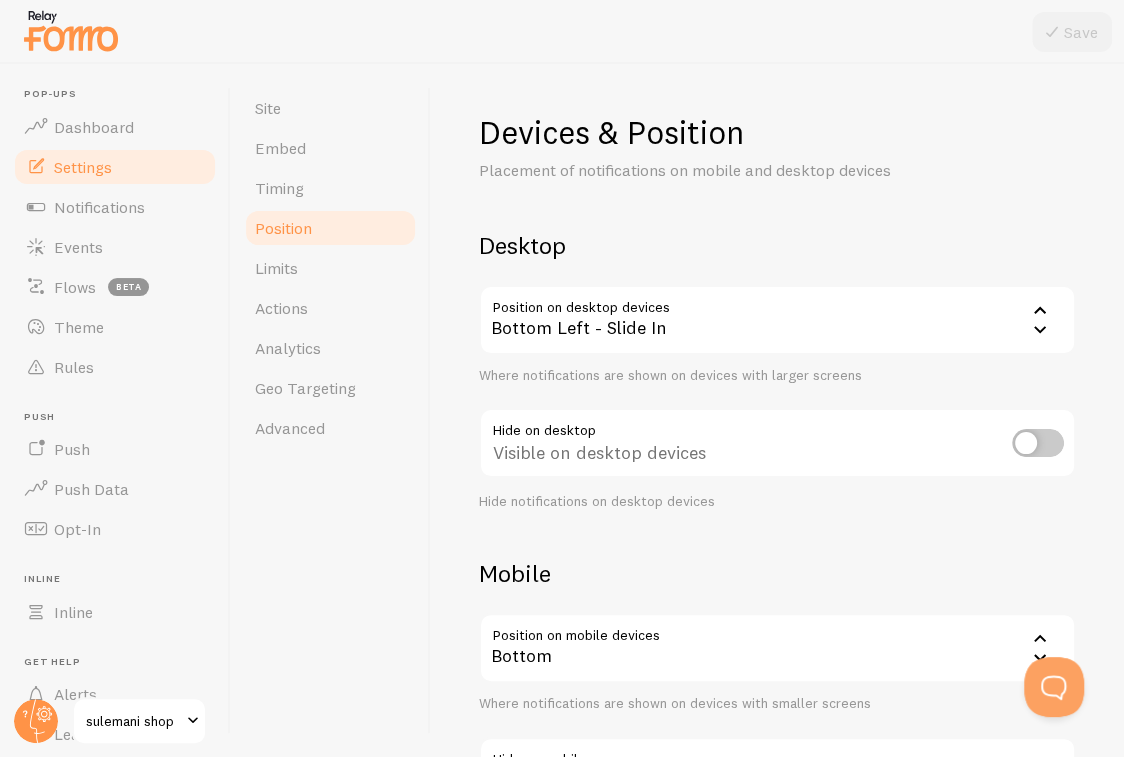 click on "Bottom Left - Slide In" at bounding box center [777, 320] 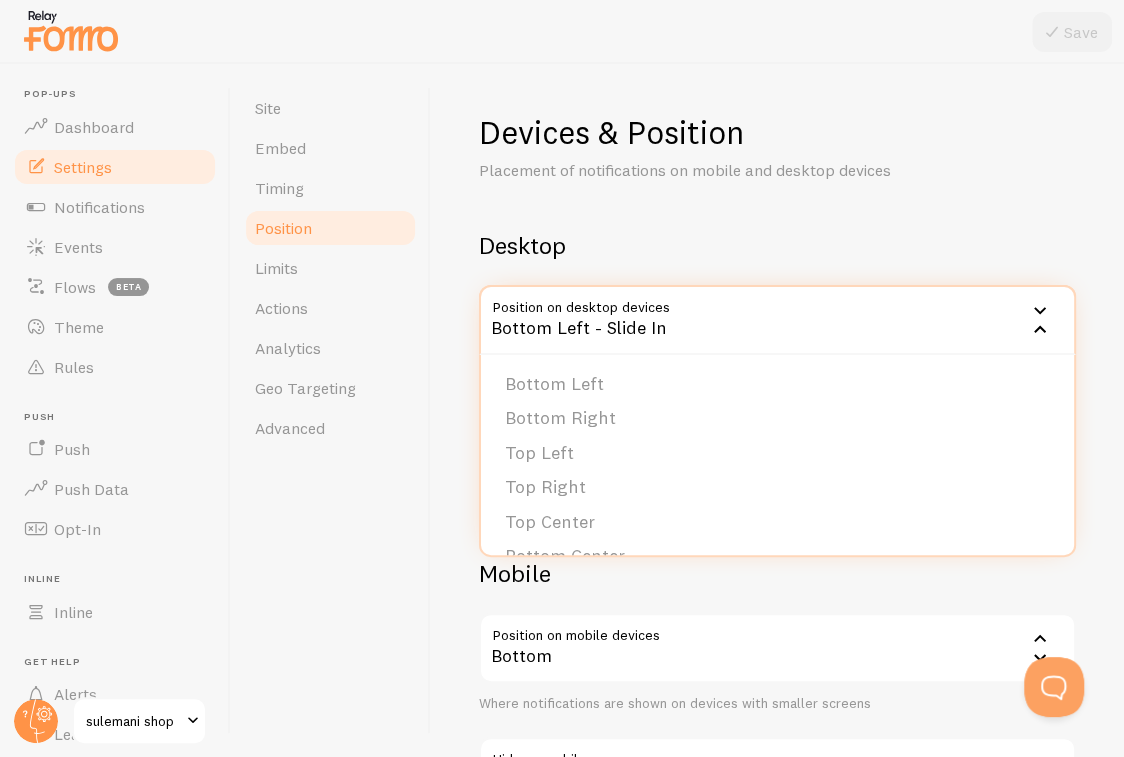 click on "Bottom Left - Slide In" at bounding box center [777, 320] 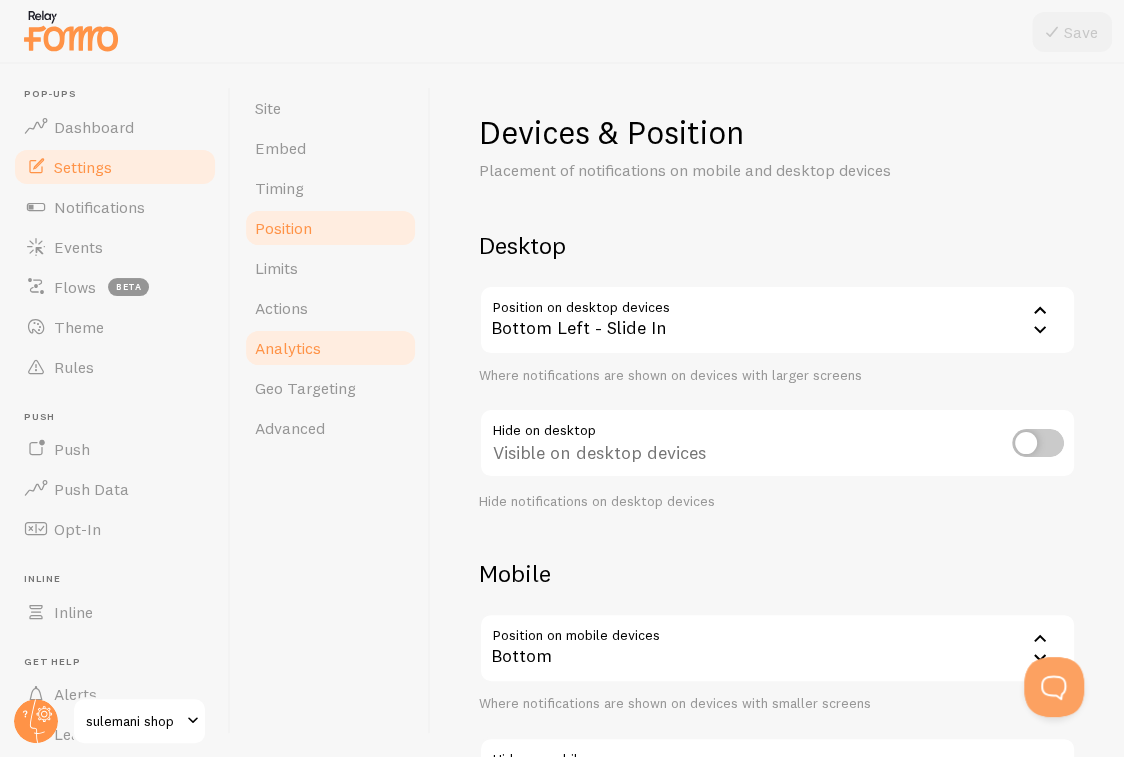 click on "Analytics" at bounding box center (330, 348) 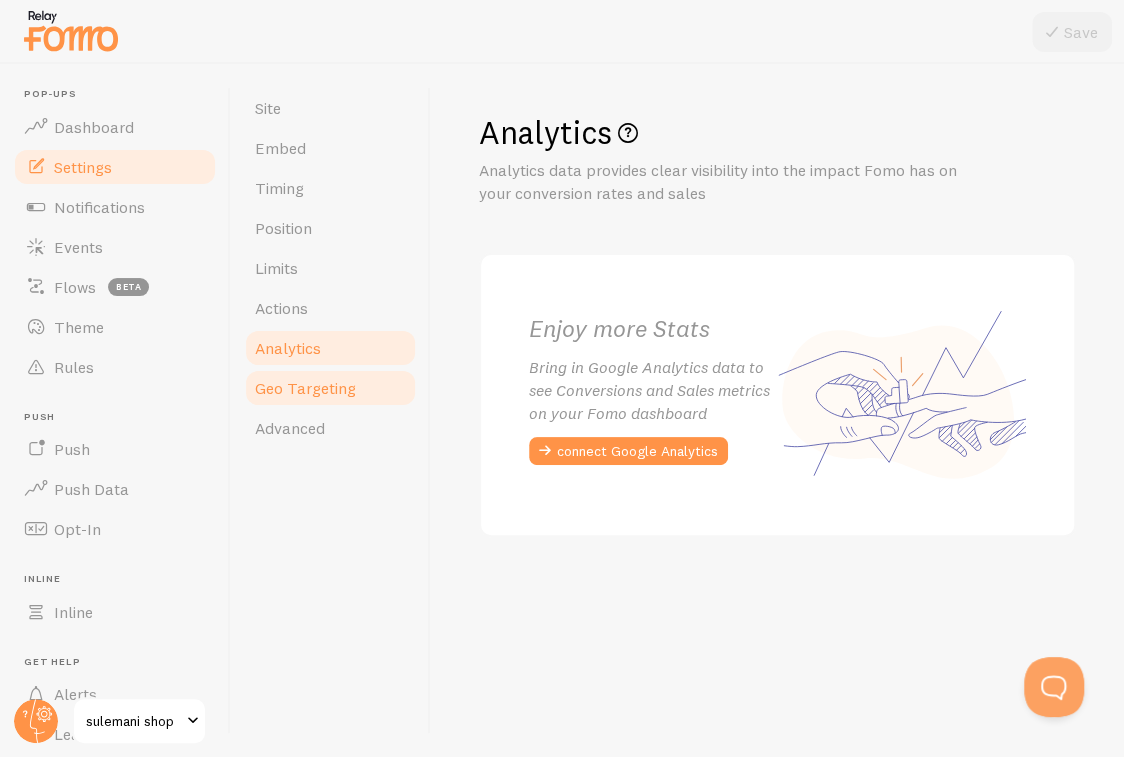 click on "Geo Targeting" at bounding box center [330, 388] 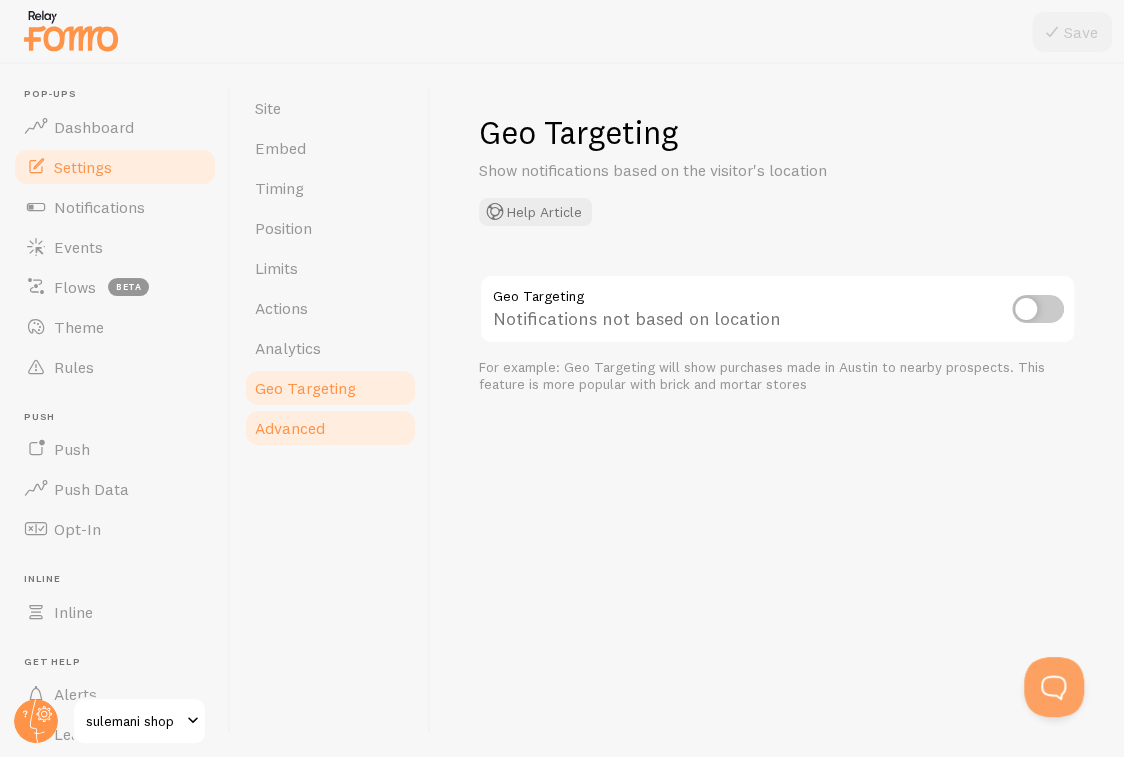 click on "Advanced" at bounding box center (330, 428) 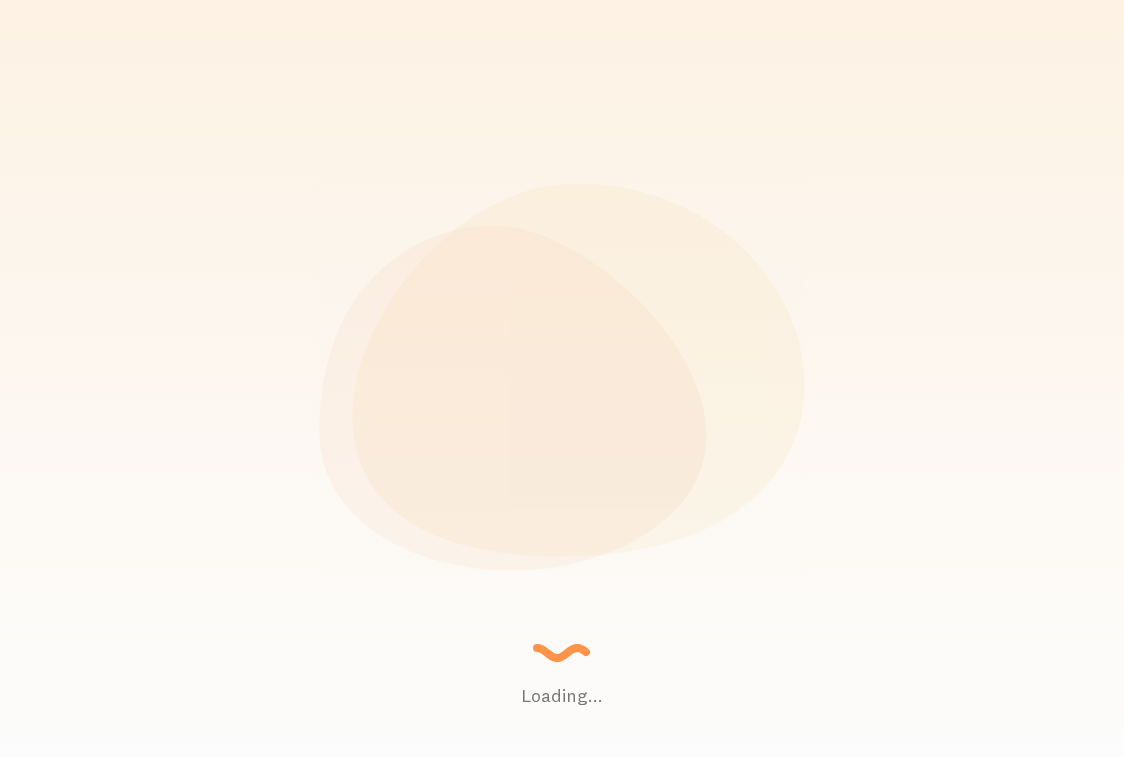 scroll, scrollTop: 0, scrollLeft: 0, axis: both 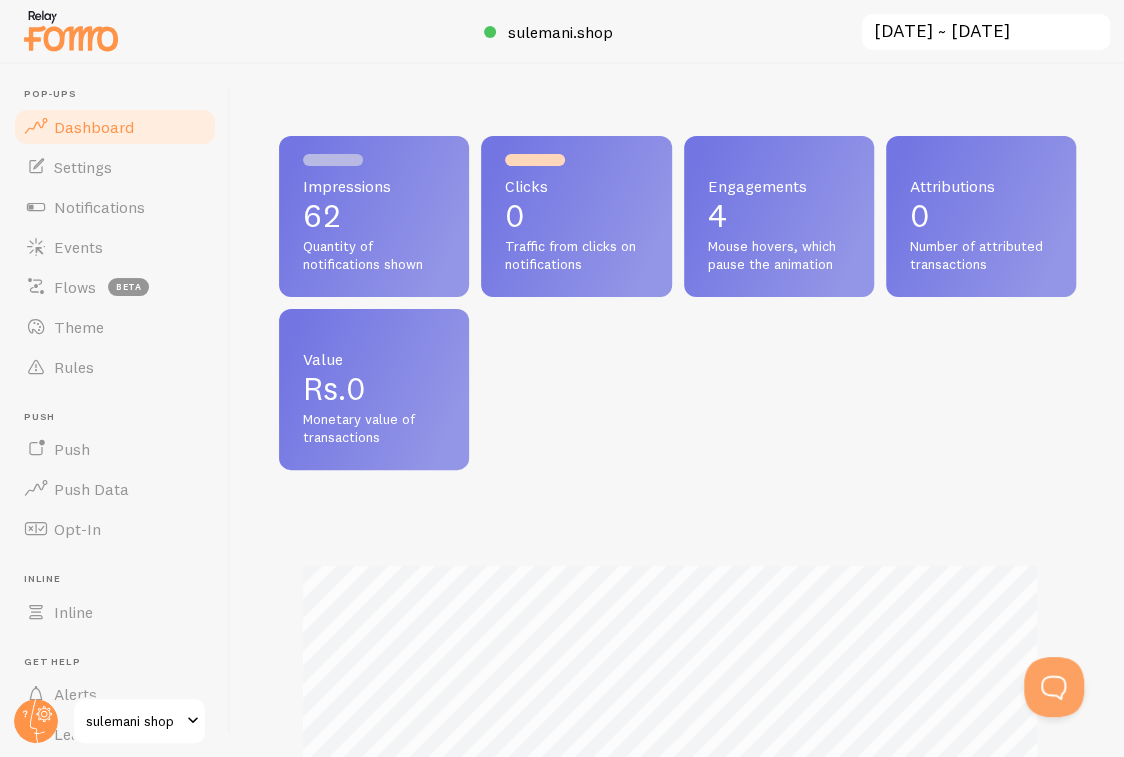 click on "62" at bounding box center [374, 216] 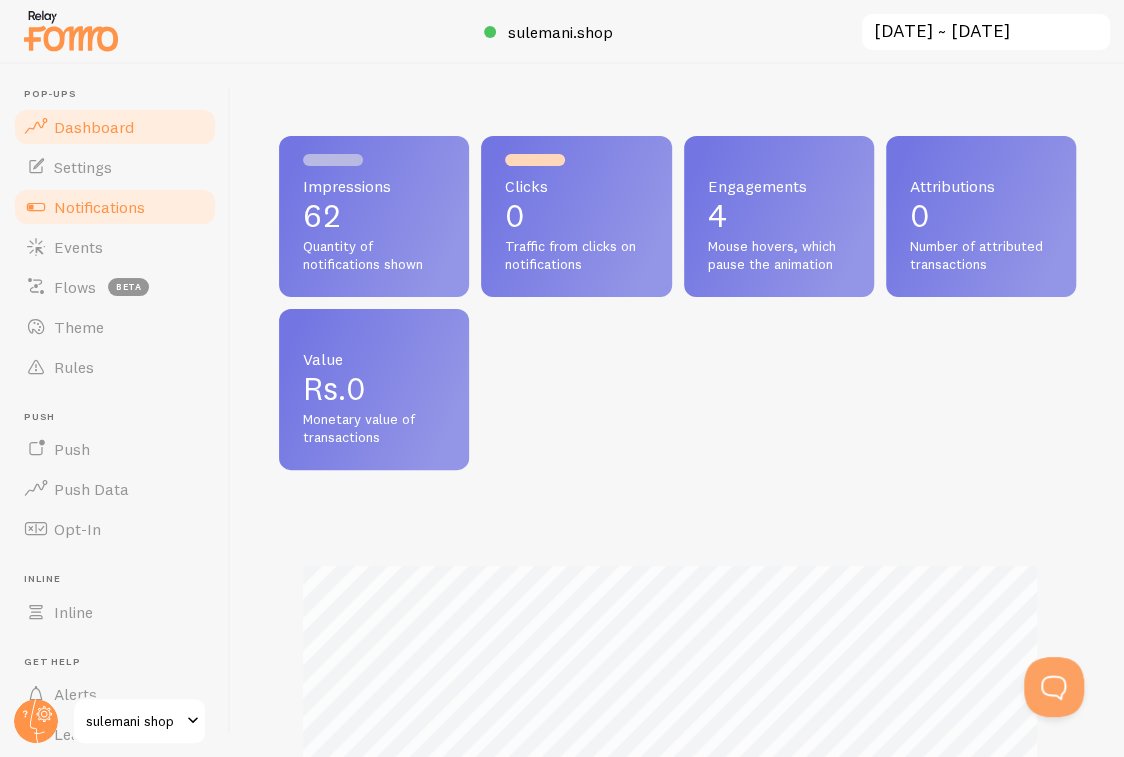 click on "Notifications" at bounding box center [99, 207] 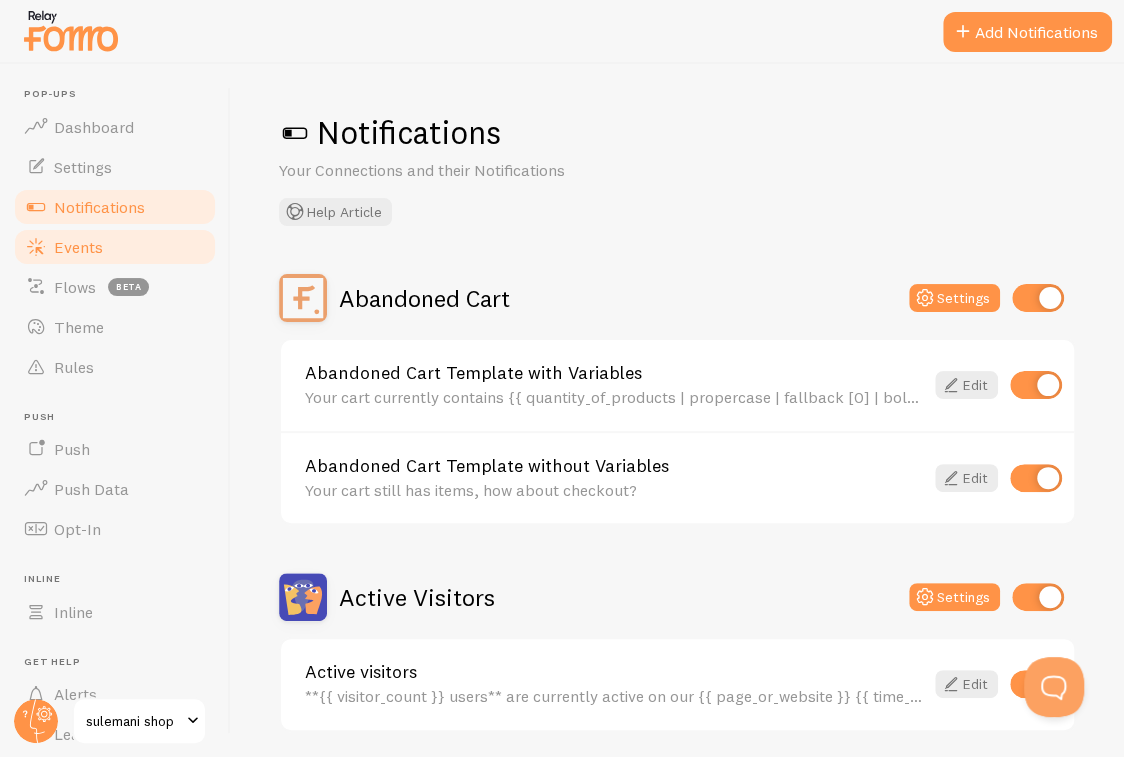 click on "Events" at bounding box center (78, 247) 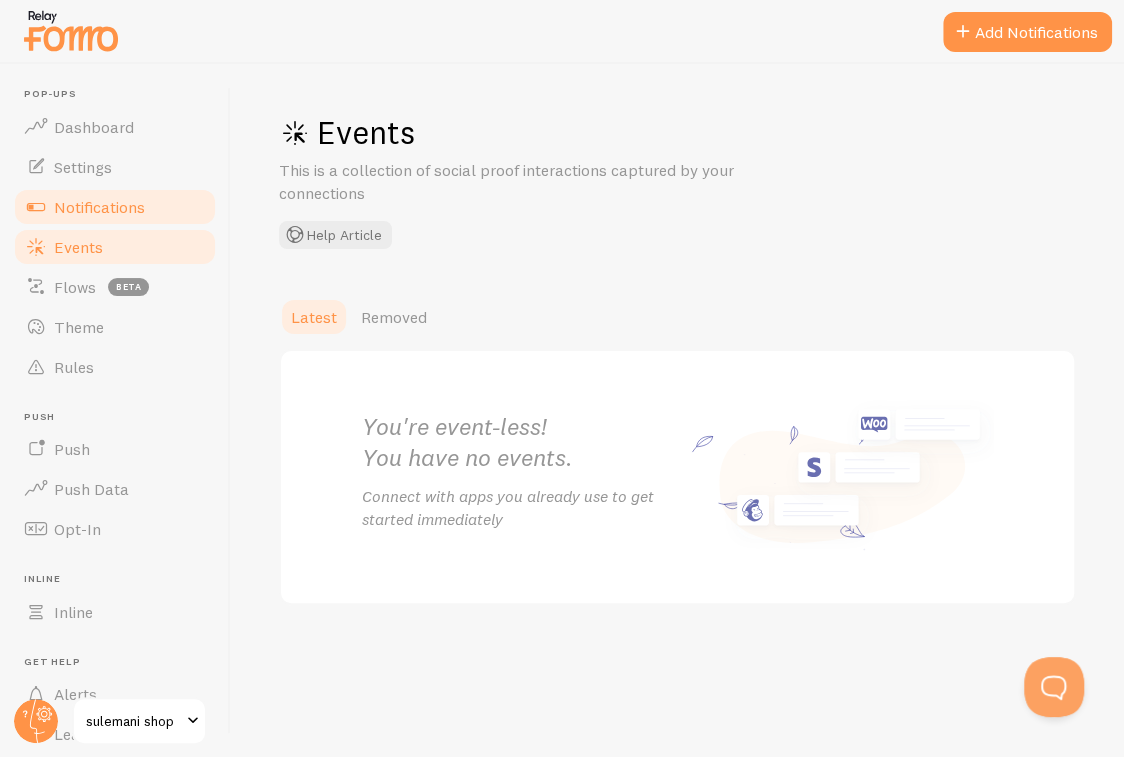 click on "Notifications" at bounding box center [99, 207] 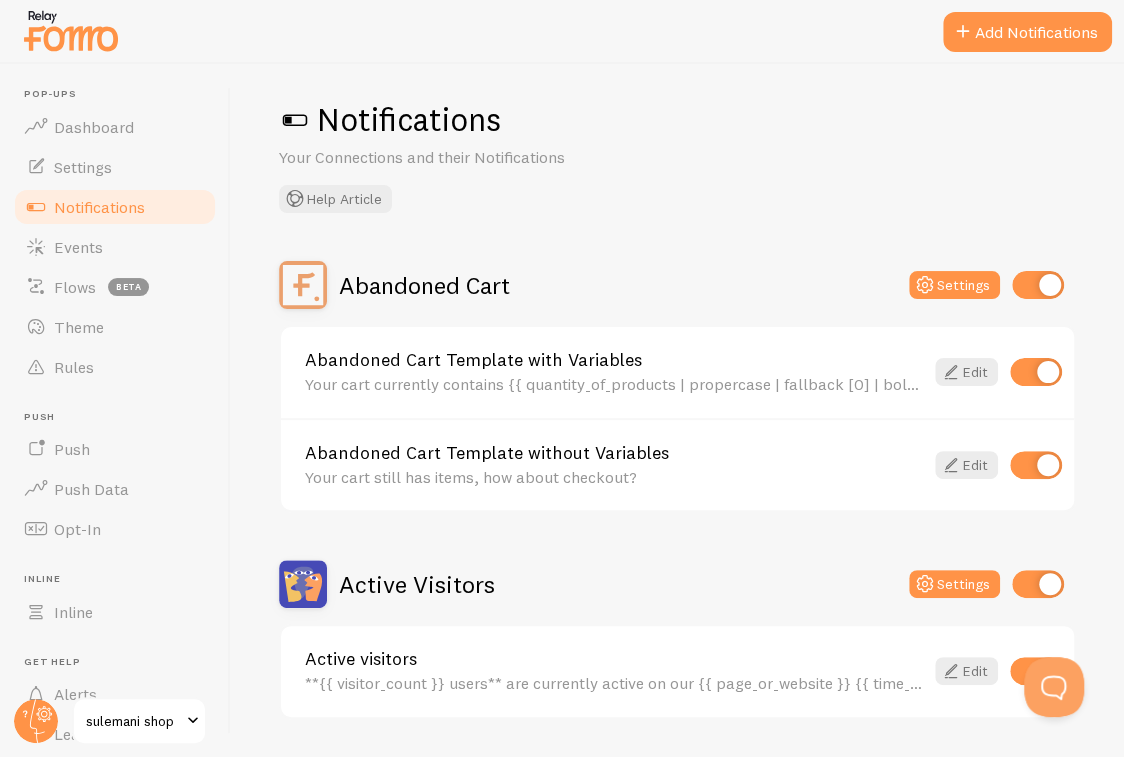 scroll, scrollTop: 0, scrollLeft: 0, axis: both 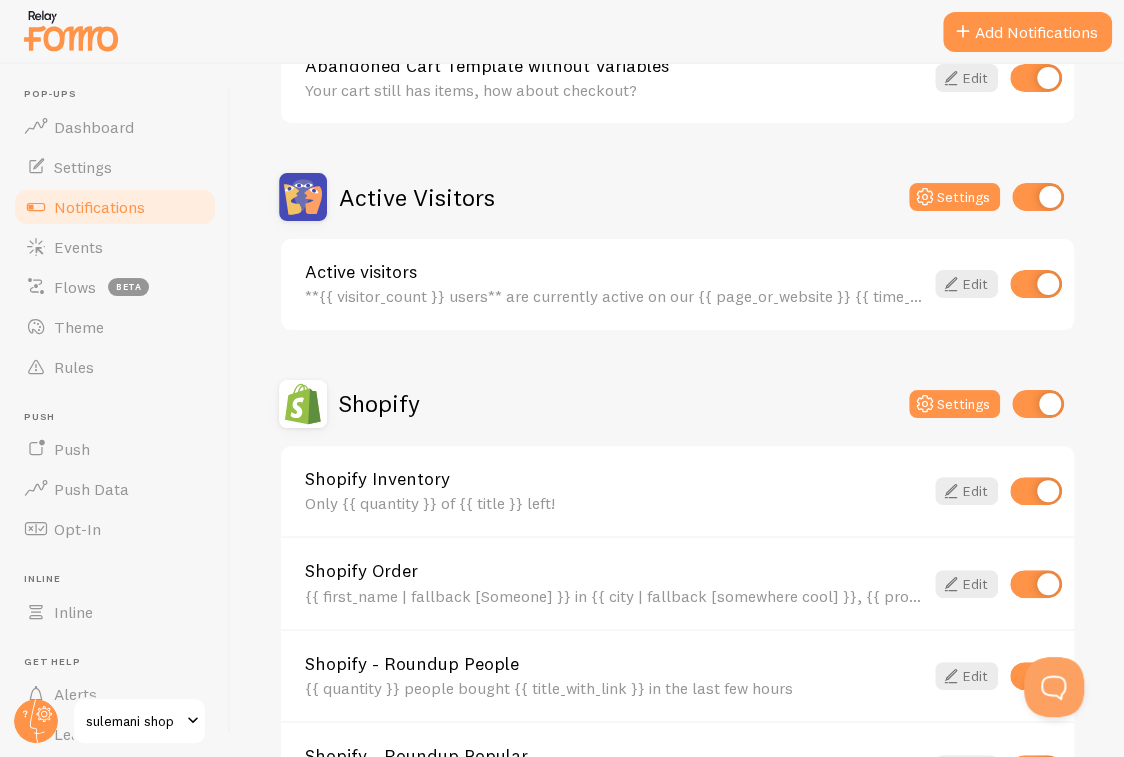 click on "Shopify Inventory" at bounding box center (614, 479) 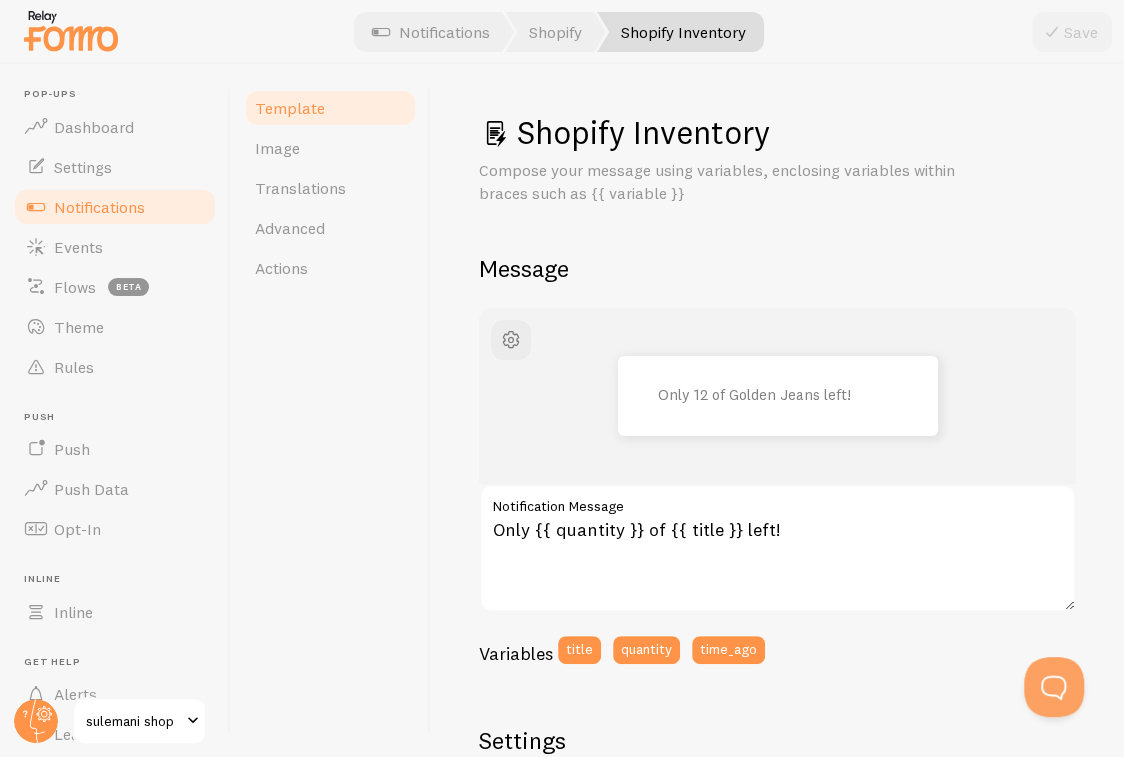 scroll, scrollTop: 100, scrollLeft: 0, axis: vertical 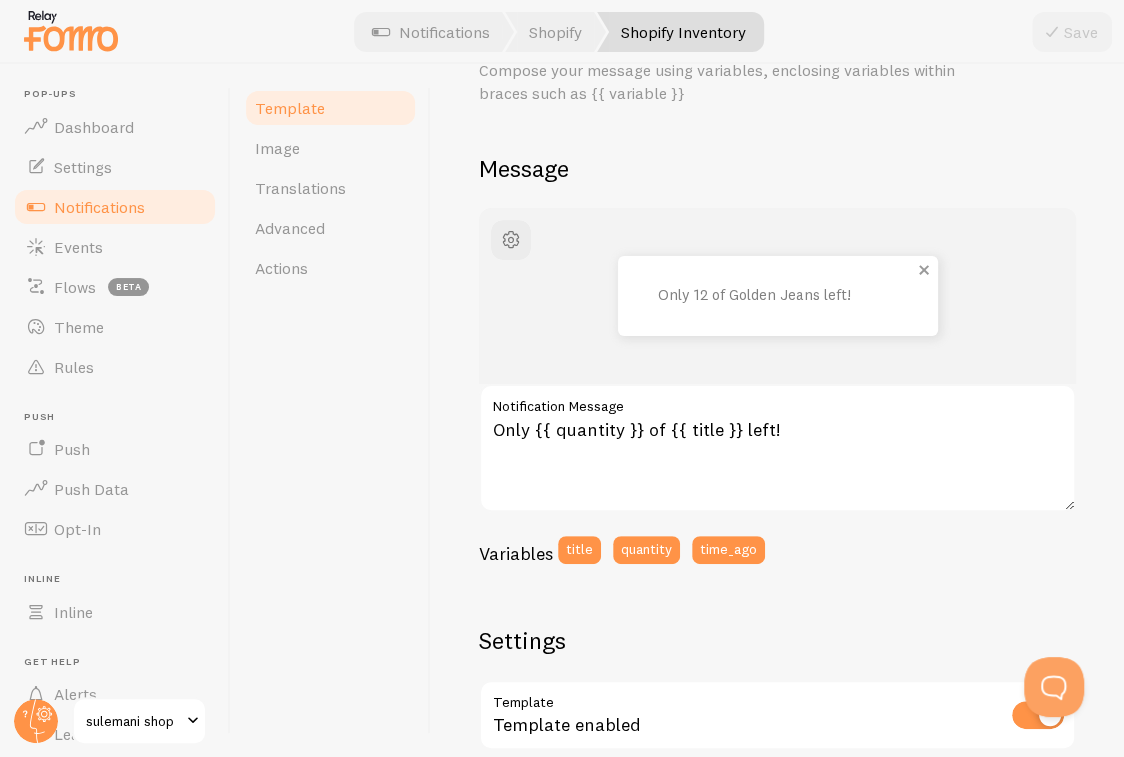 click on "Only 12 of Golden Jeans left!" at bounding box center [758, 295] 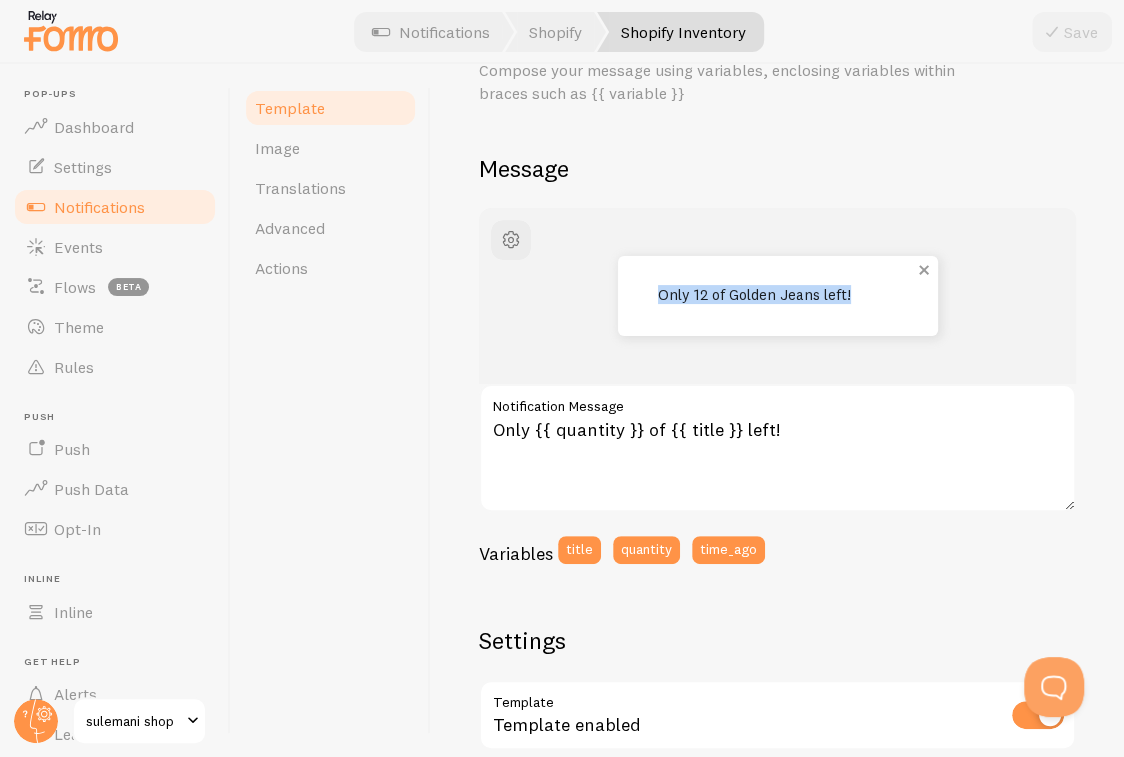 drag, startPoint x: 861, startPoint y: 293, endPoint x: 642, endPoint y: 309, distance: 219.5837 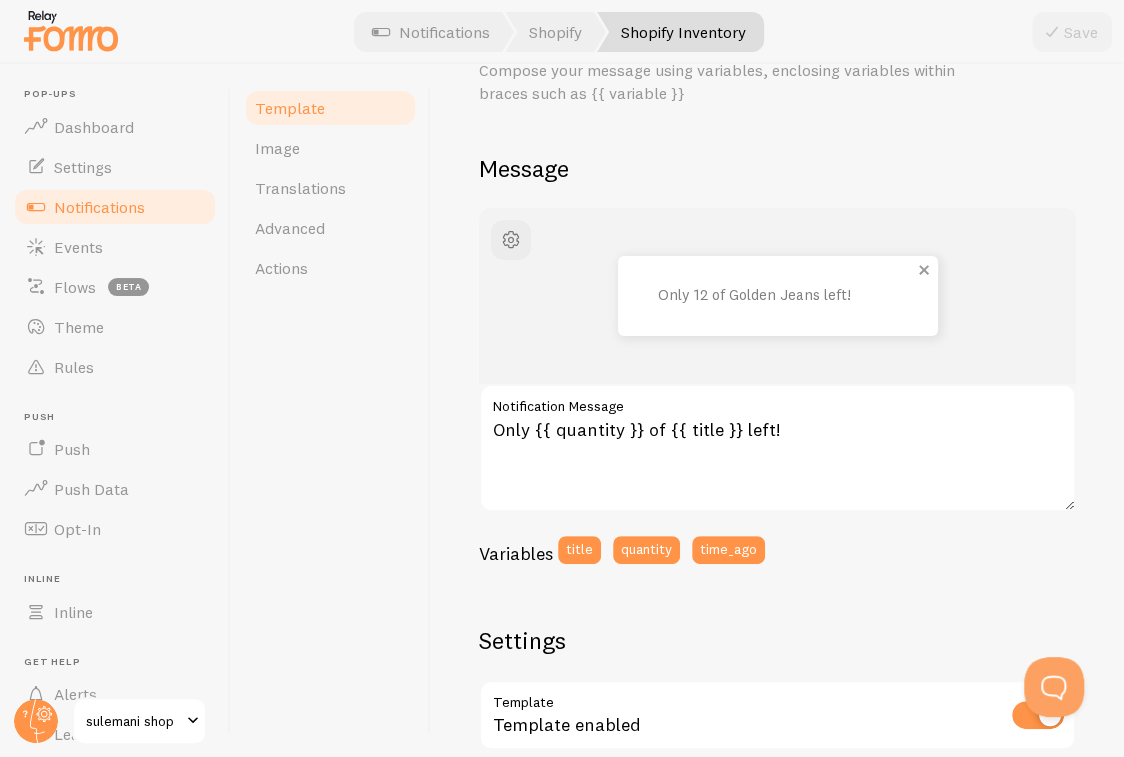 click on "Only 12 of Golden Jeans left!" at bounding box center (758, 295) 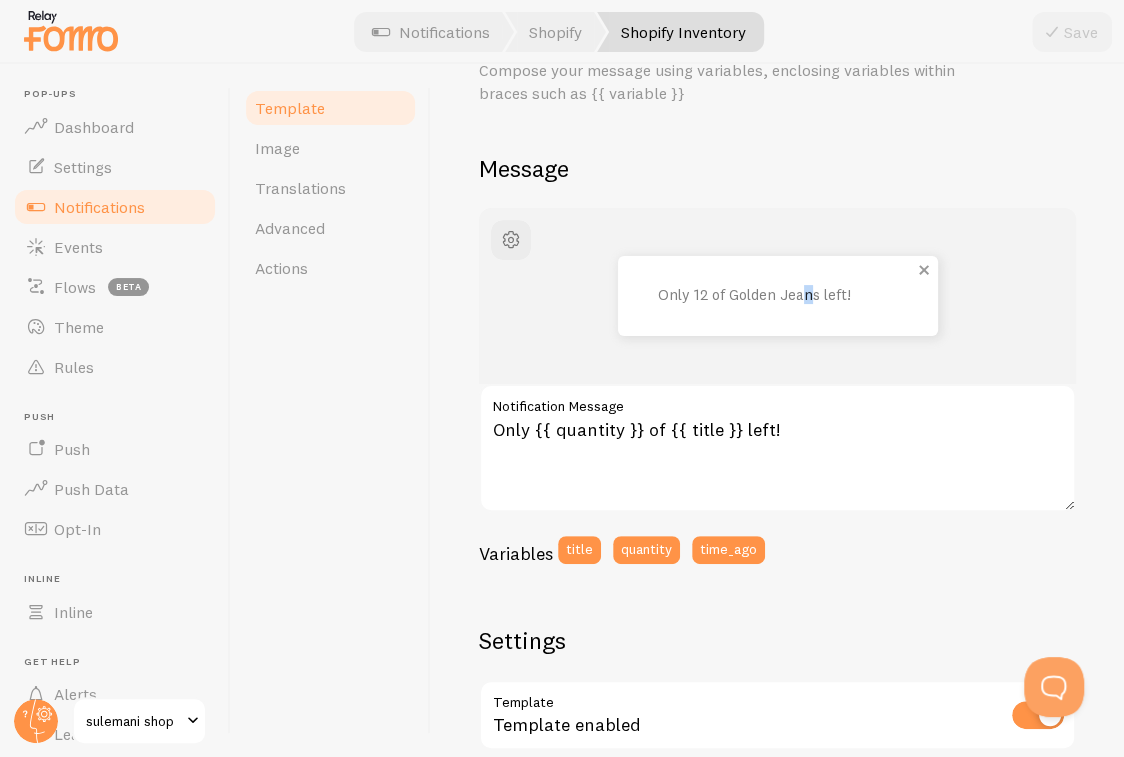drag, startPoint x: 844, startPoint y: 297, endPoint x: 798, endPoint y: 283, distance: 48.08326 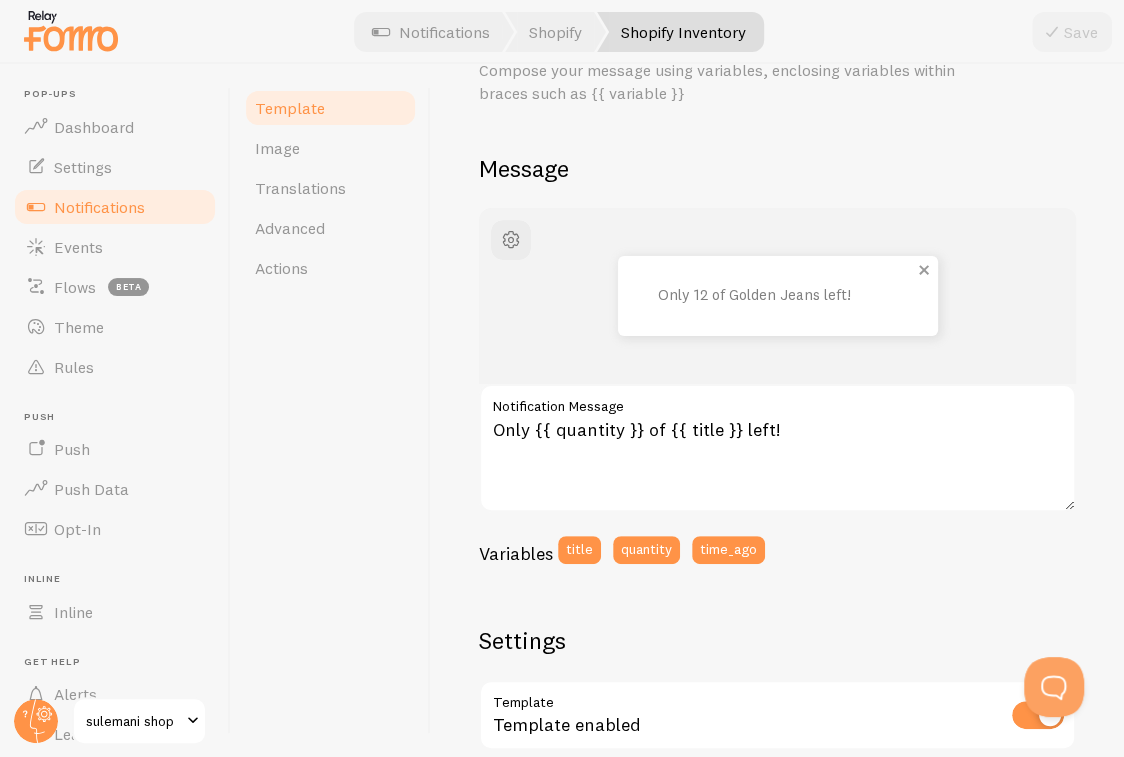click on "Only 12 of Golden Jeans left!" at bounding box center (758, 295) 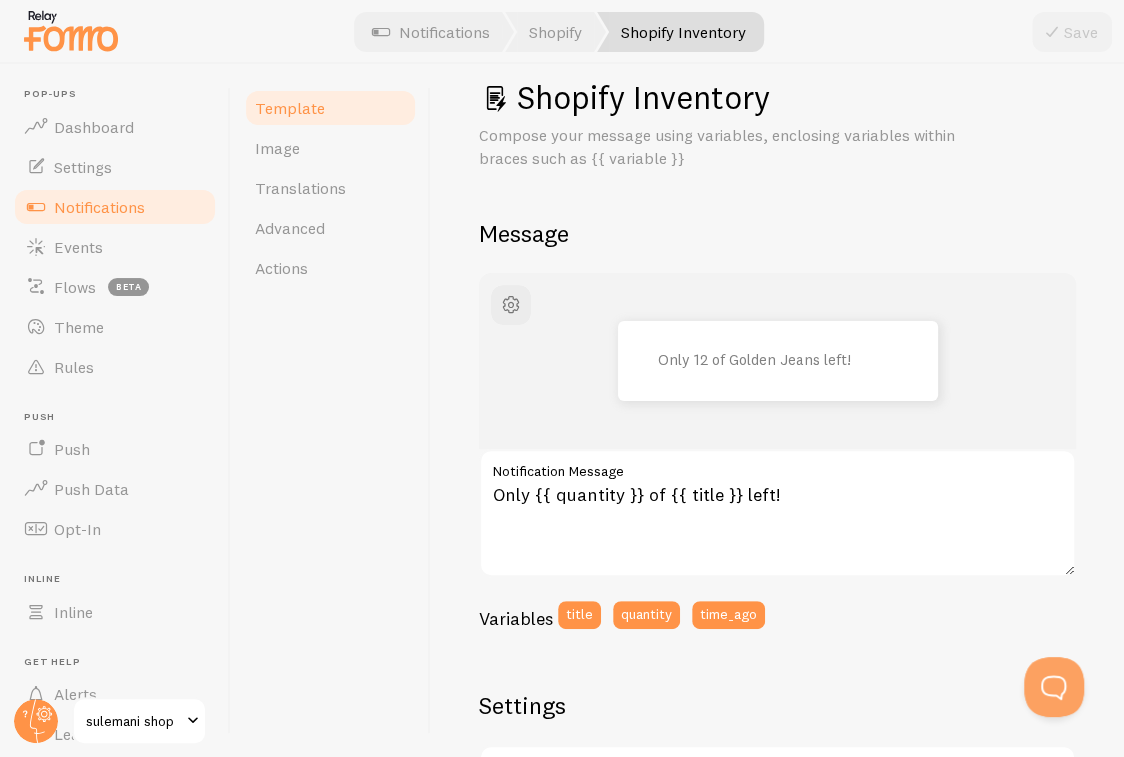 scroll, scrollTop: 0, scrollLeft: 0, axis: both 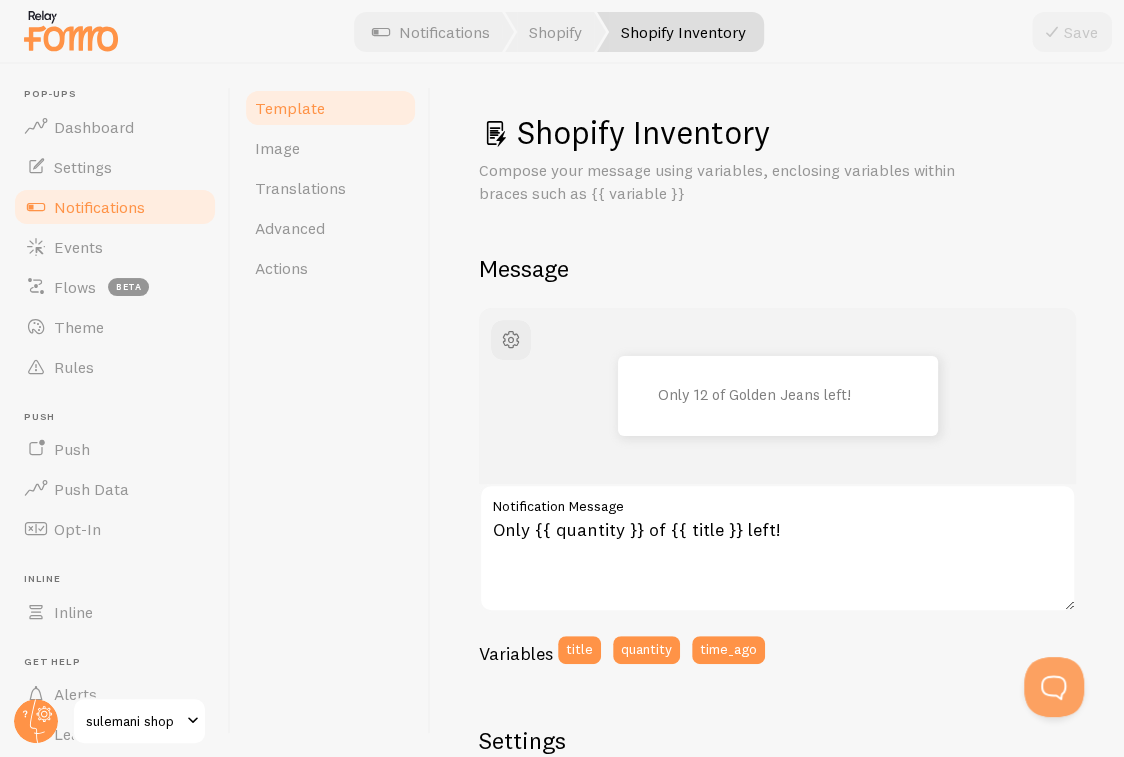 drag, startPoint x: 811, startPoint y: 515, endPoint x: 803, endPoint y: 531, distance: 17.888544 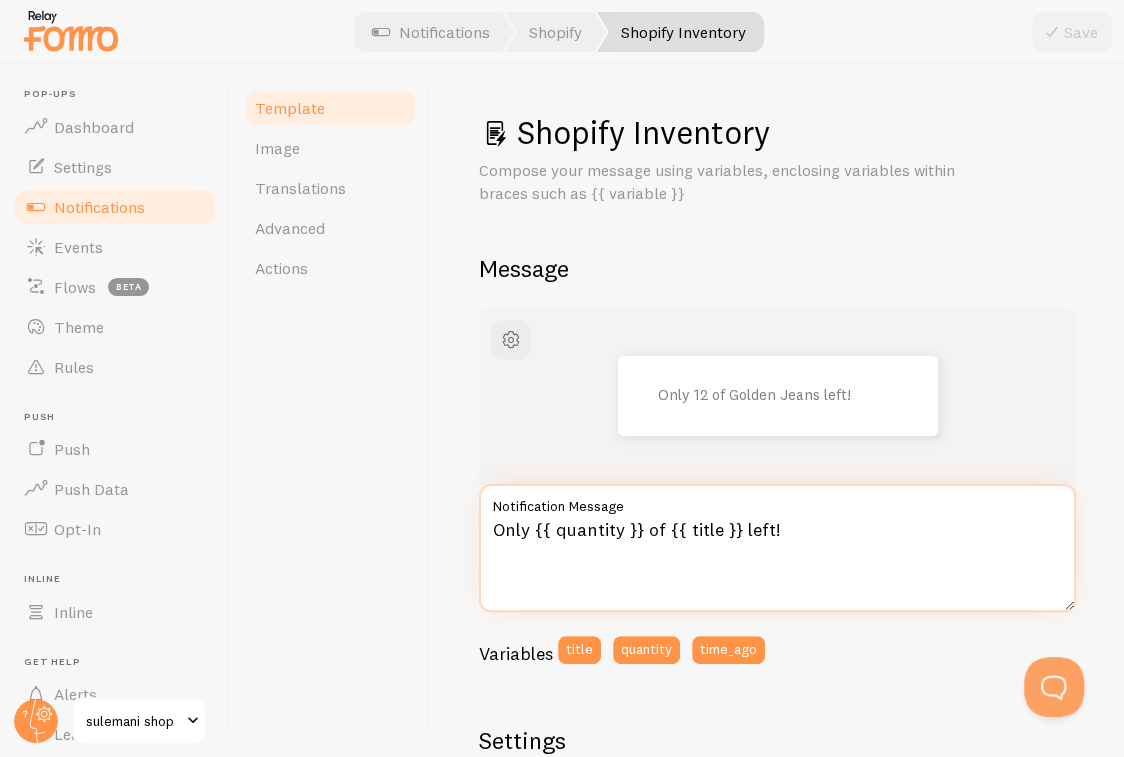 click on "Only {{ quantity }} of {{ title }} left!" at bounding box center [777, 548] 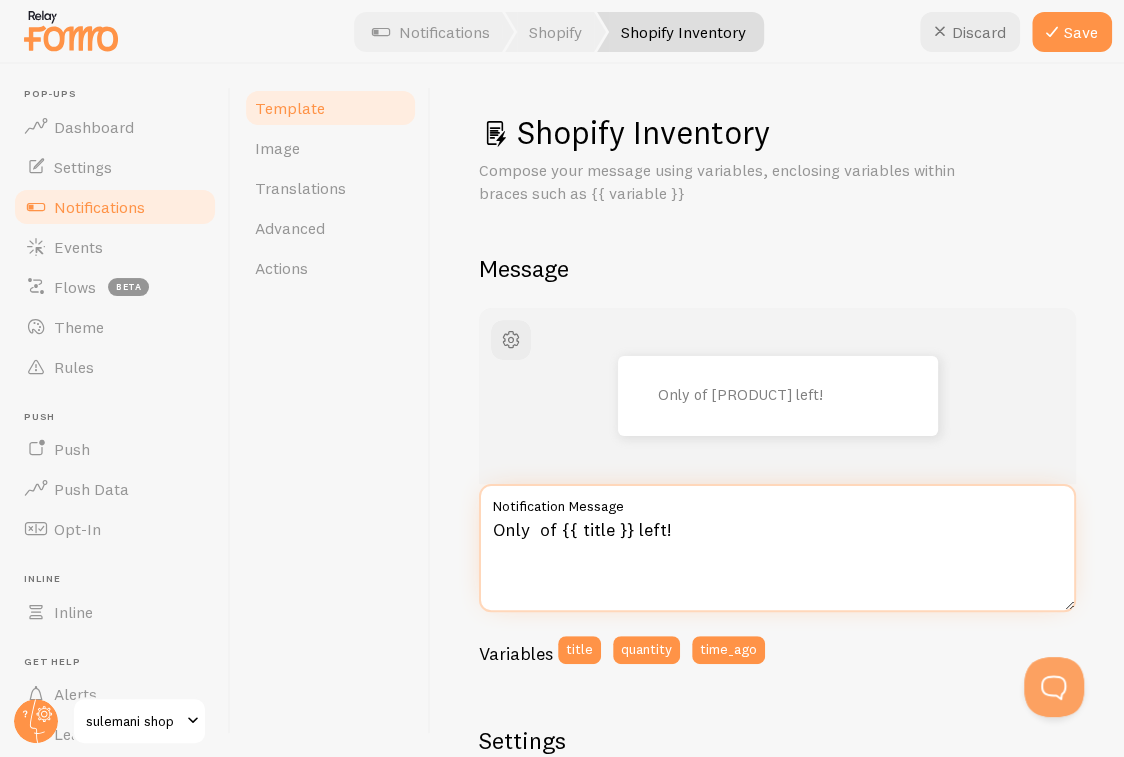 click on "Only  of {{ title }} left!" at bounding box center [777, 548] 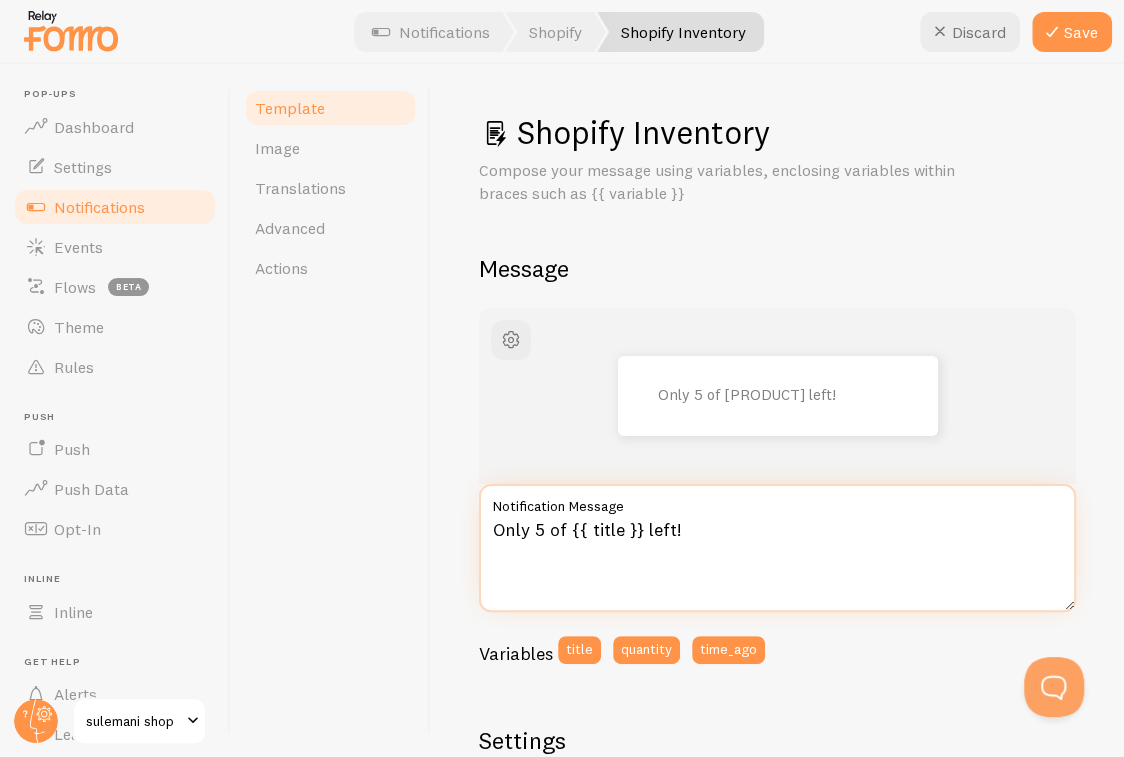 click on "Only 5 of {{ title }} left!" at bounding box center [777, 548] 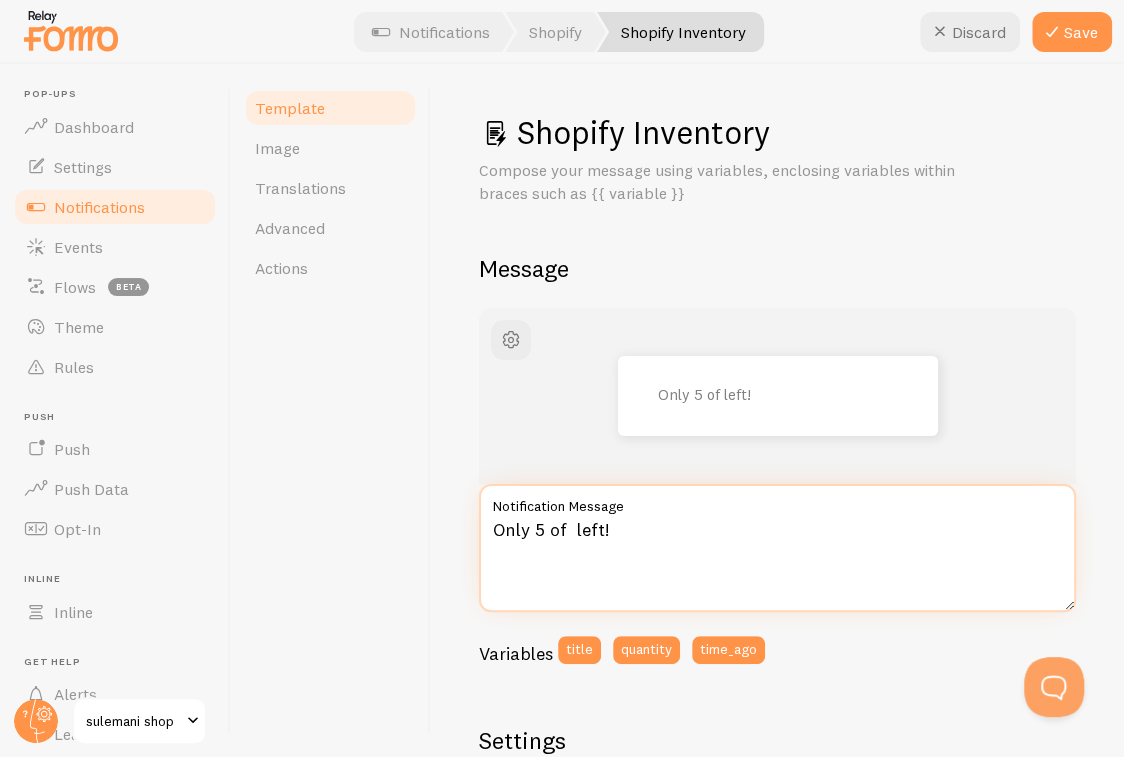 paste on "Juliet Embroidered 3pcs" 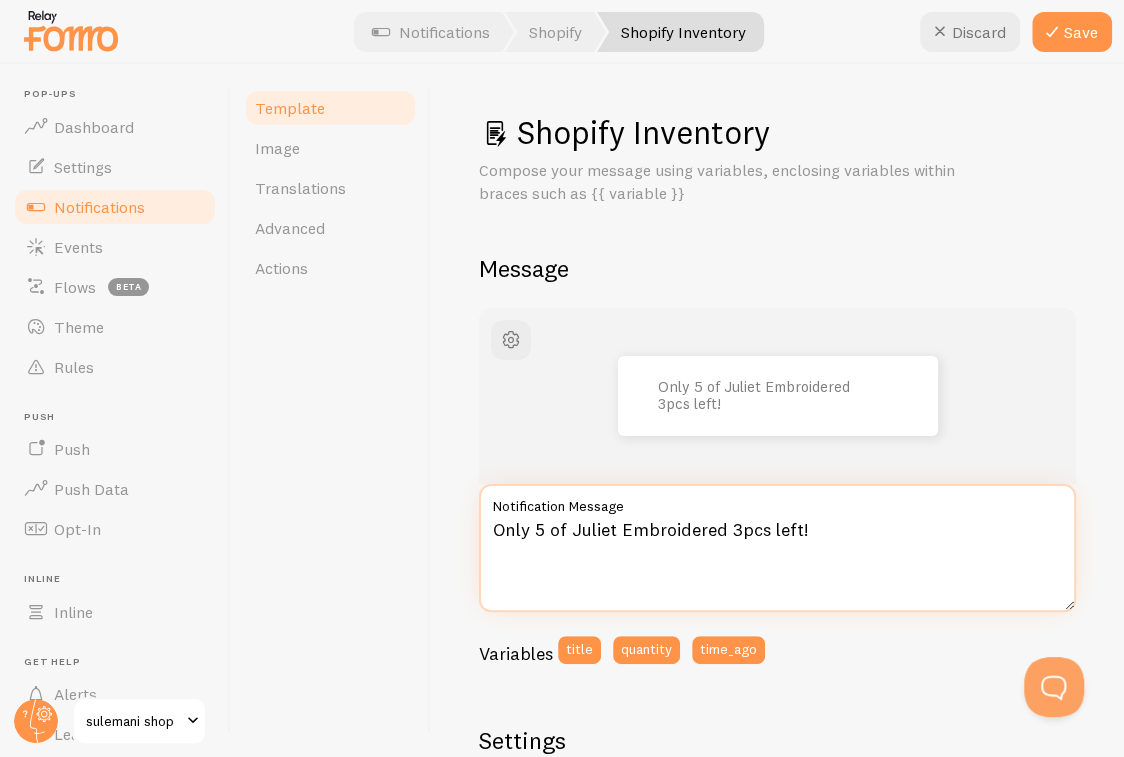 click on "Only 5 of Juliet Embroidered 3pcs left!" at bounding box center (777, 548) 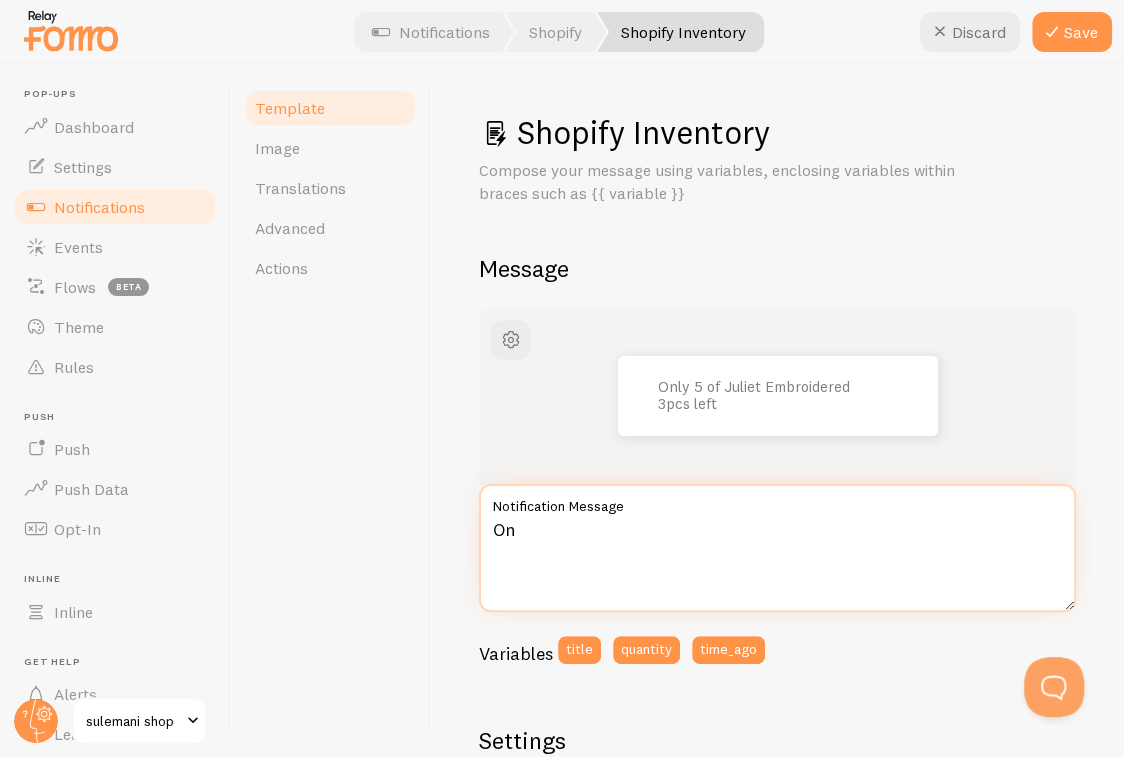 type on "O" 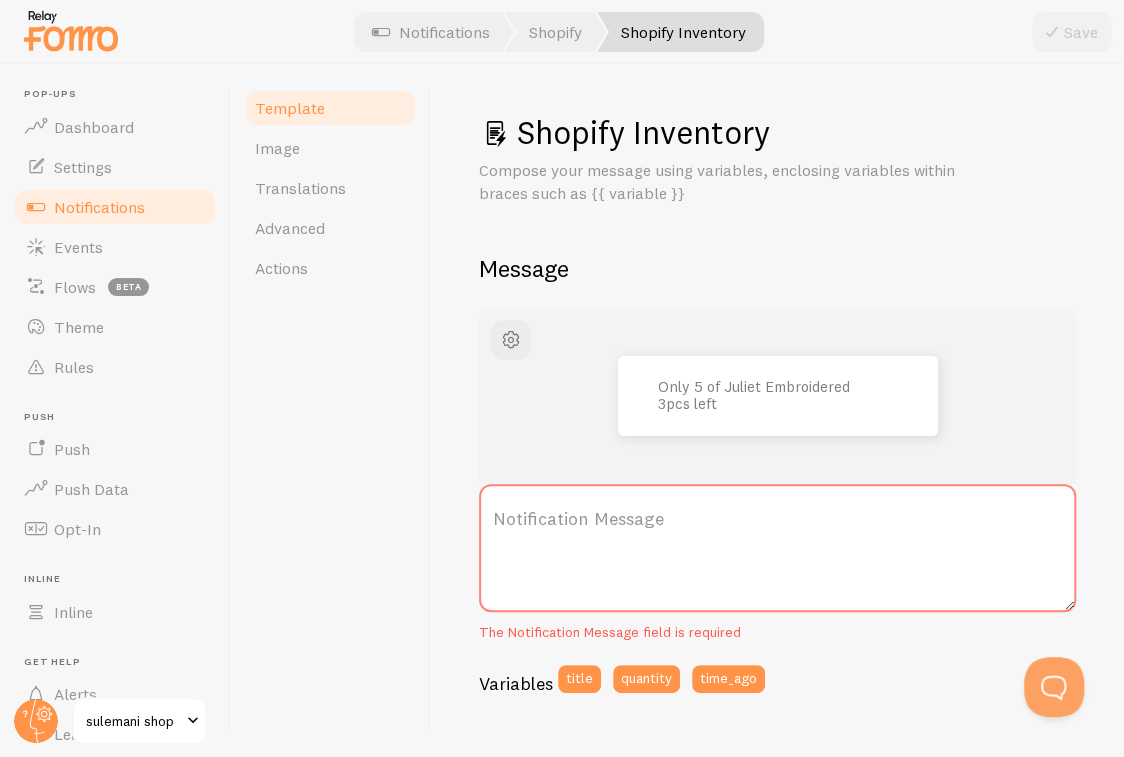 drag, startPoint x: 743, startPoint y: 520, endPoint x: 691, endPoint y: 513, distance: 52.46904 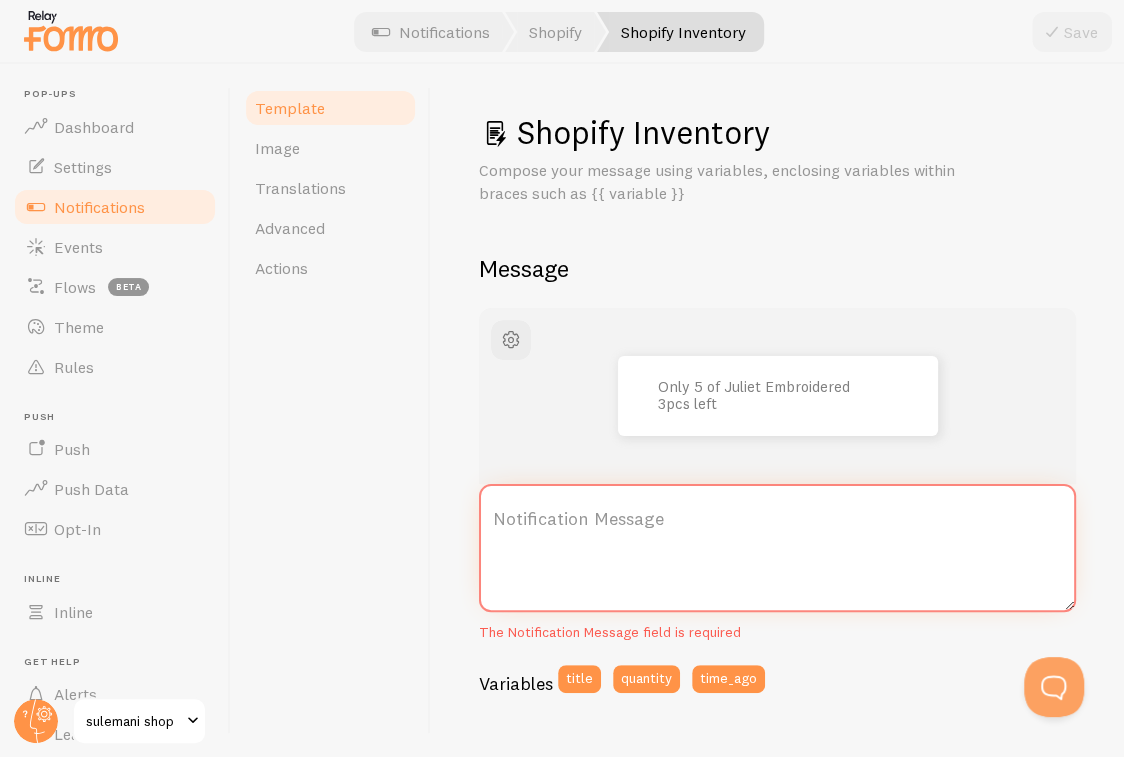 click on "Notification Message" at bounding box center [777, 548] 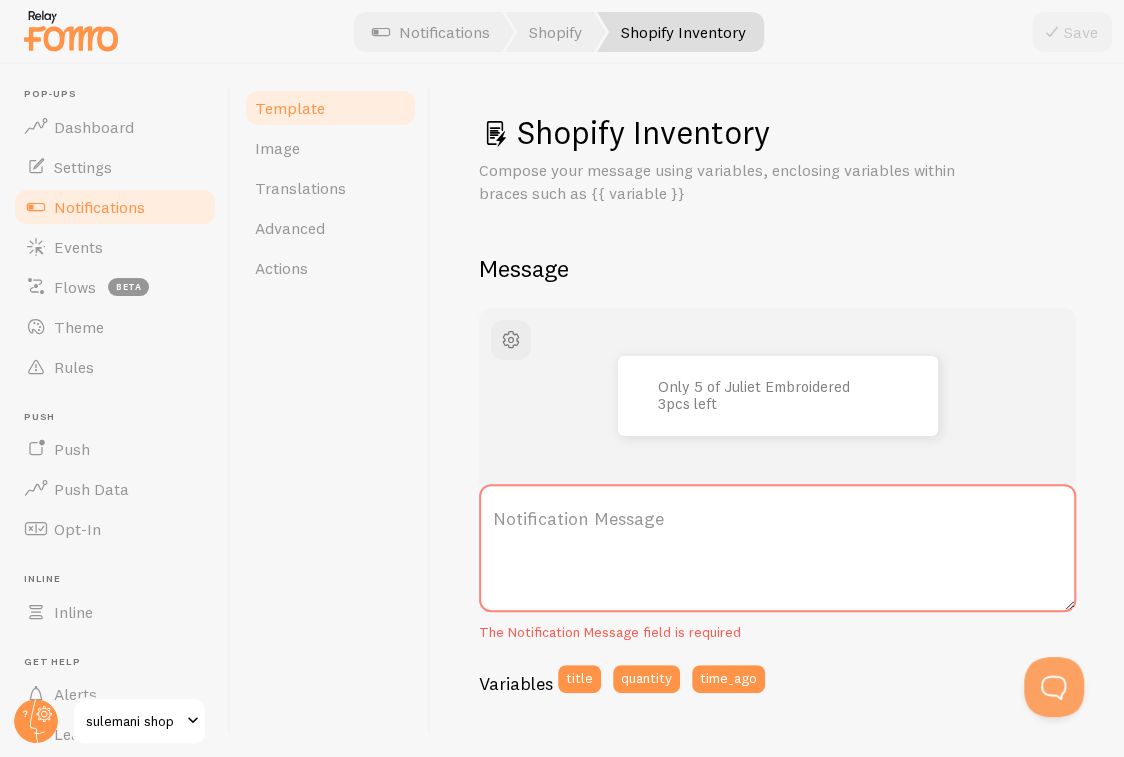 drag, startPoint x: 686, startPoint y: 518, endPoint x: 681, endPoint y: 508, distance: 11.18034 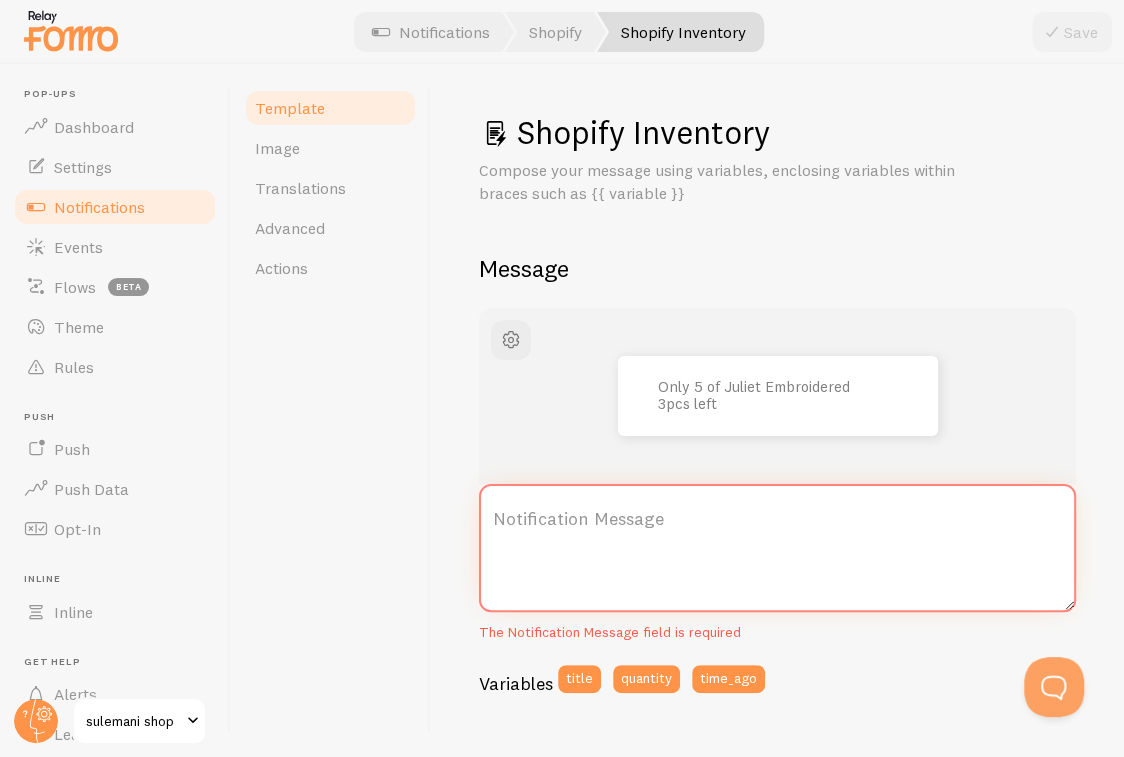 click on "Notification Message" at bounding box center [777, 548] 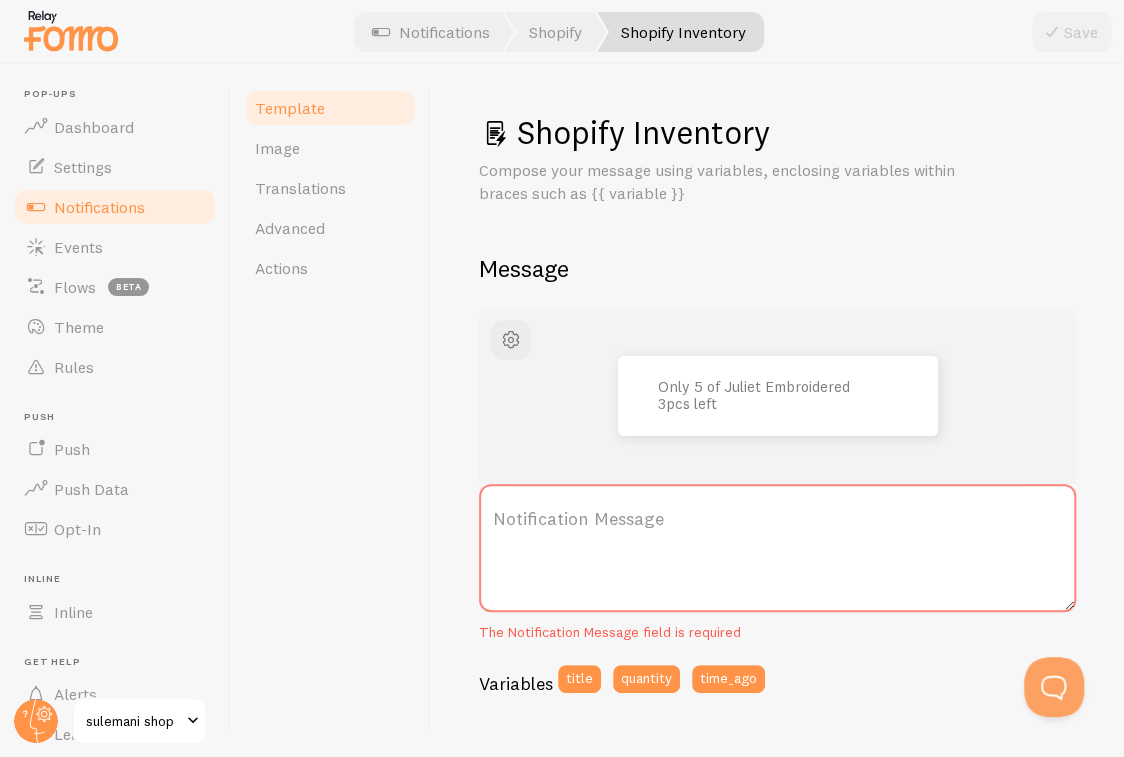 drag, startPoint x: 600, startPoint y: 562, endPoint x: 564, endPoint y: 535, distance: 45 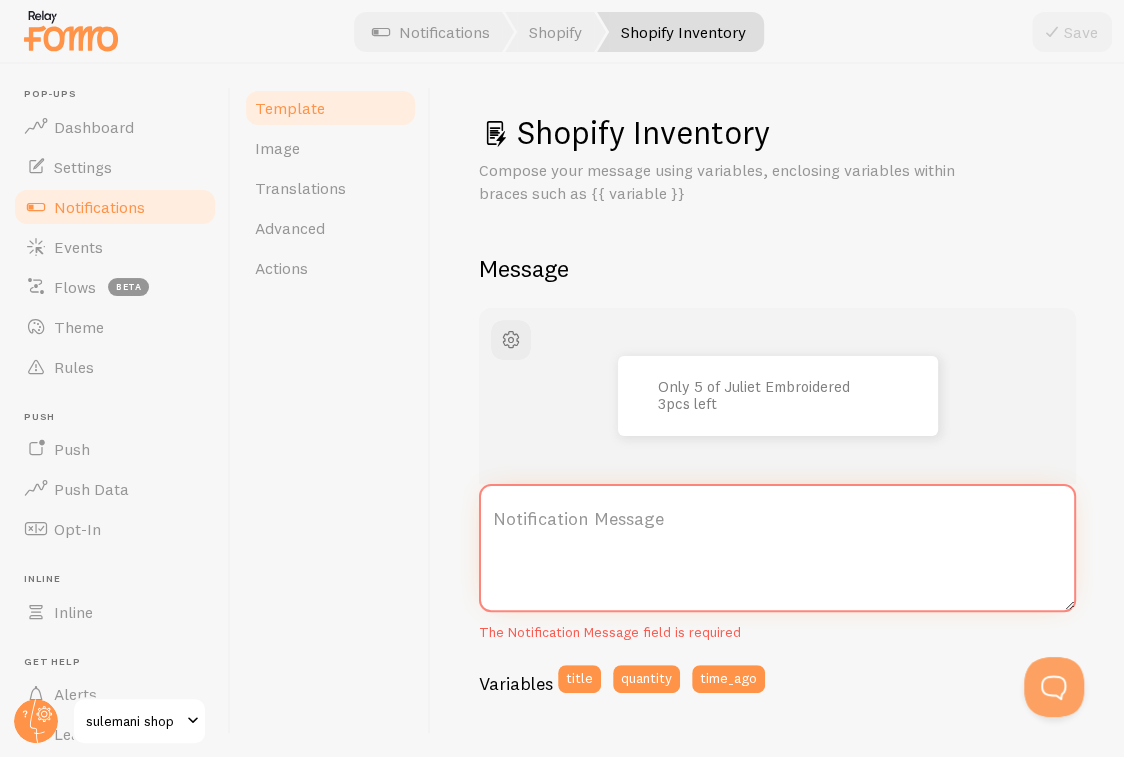 click on "Notification Message" at bounding box center (777, 548) 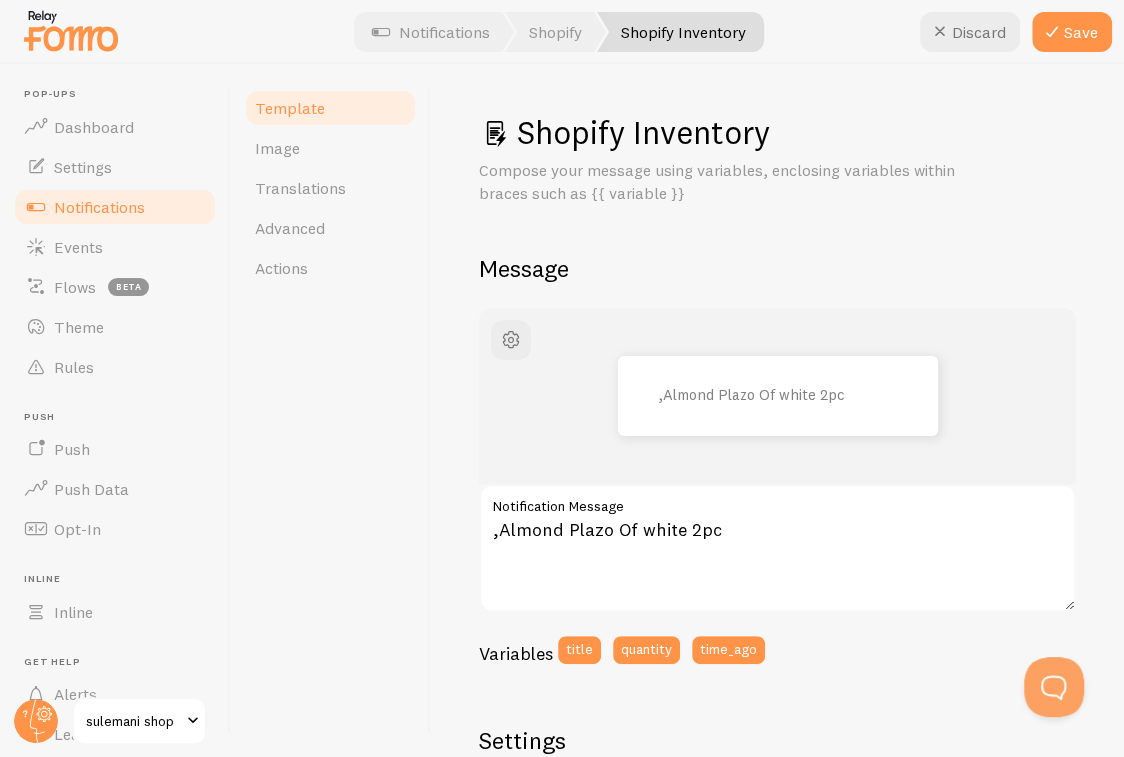 click on "Notification Message" at bounding box center [777, 501] 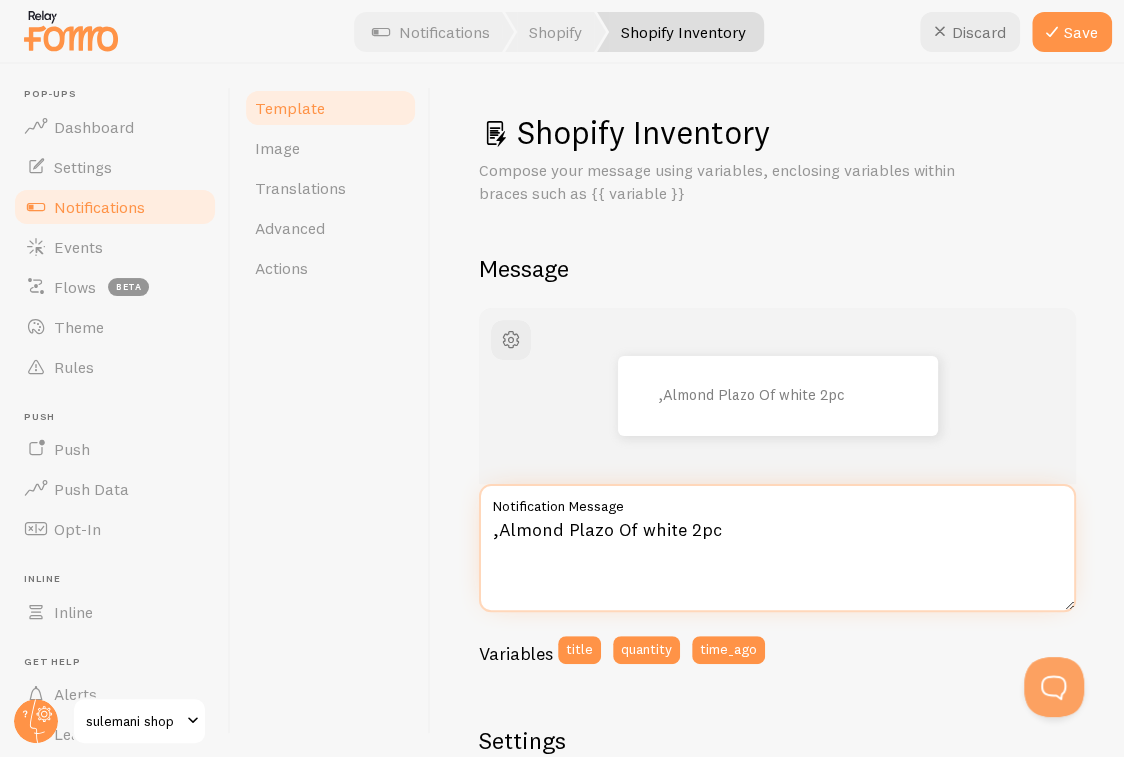 click on ",Almond Plazo Of white 2pc" at bounding box center (777, 548) 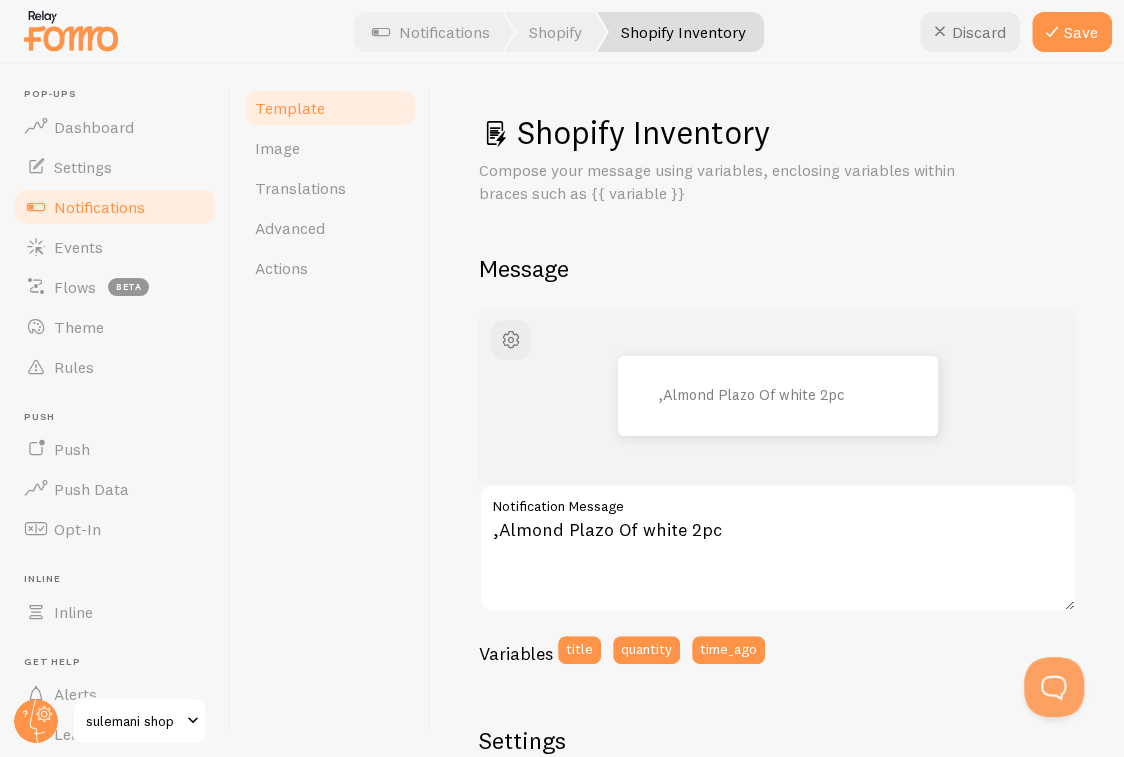click on "Notification Message" at bounding box center (777, 501) 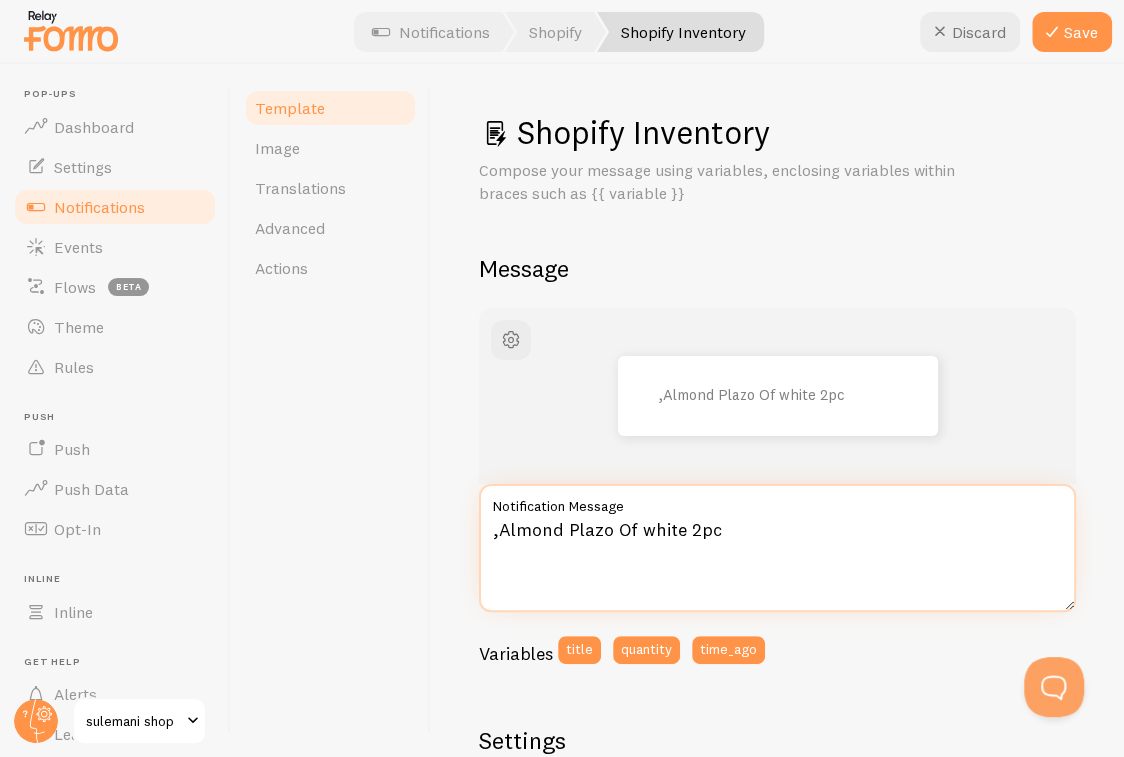 click on ",Almond Plazo Of white 2pc" at bounding box center (777, 548) 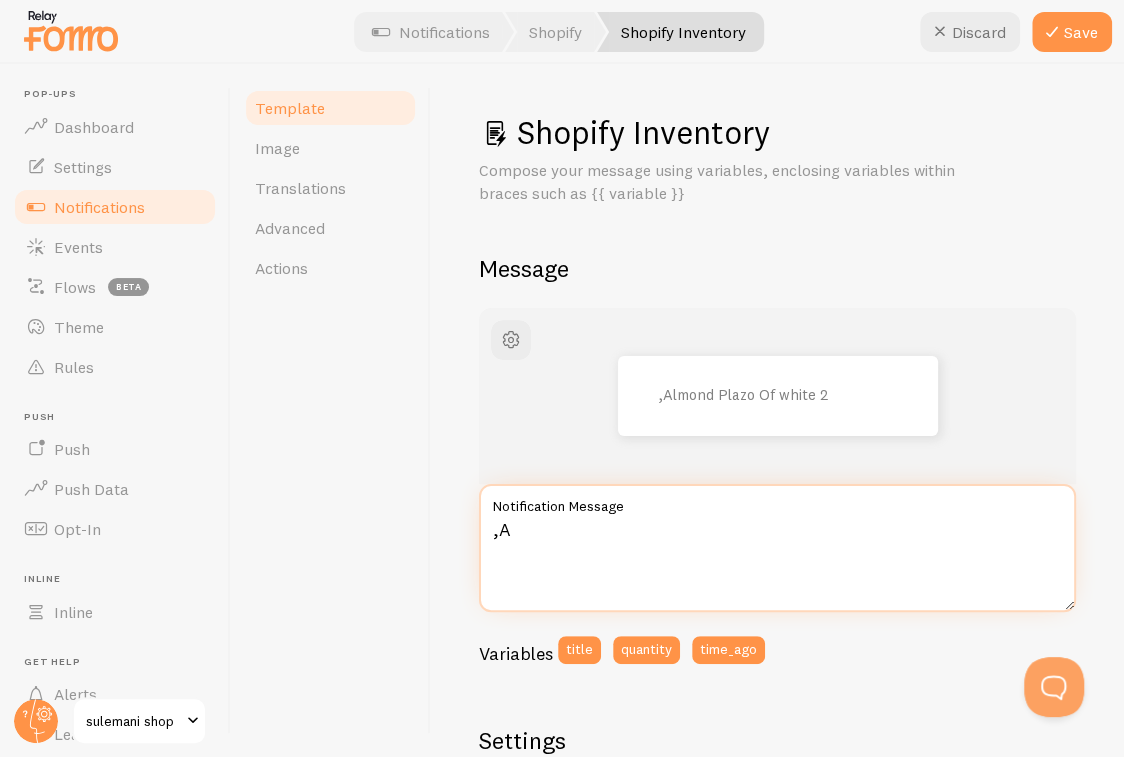 type on "," 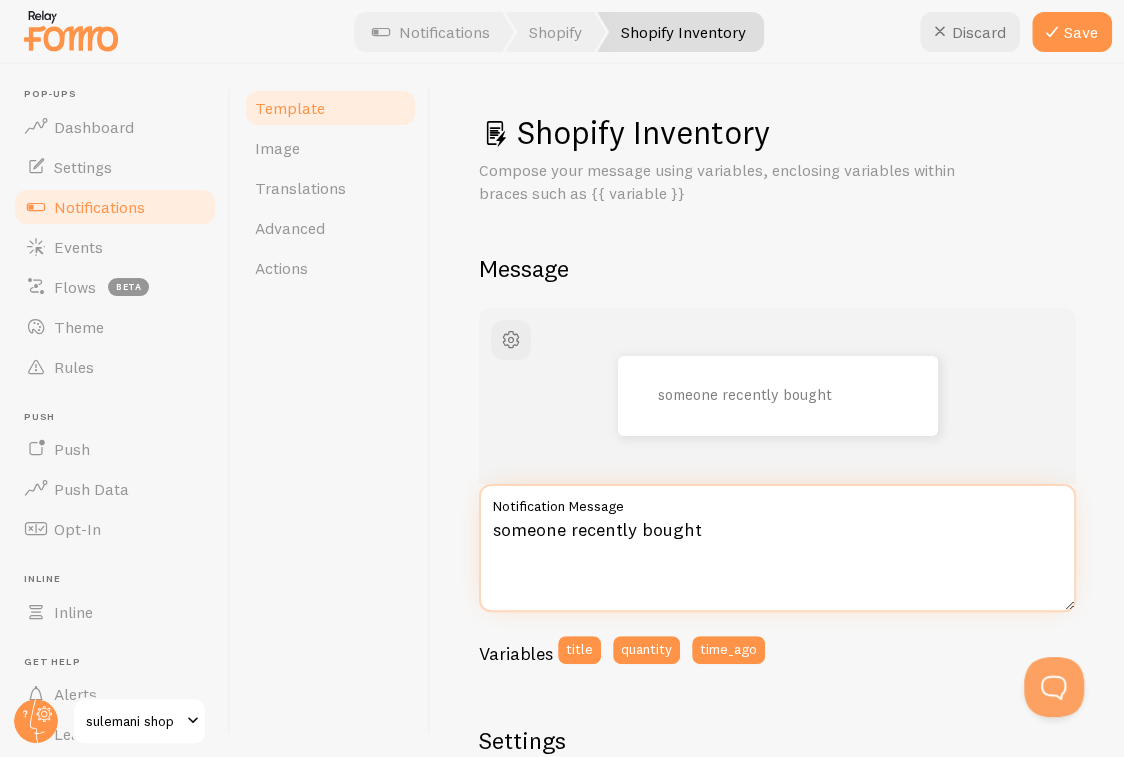 click on "someone recently bought" at bounding box center (777, 548) 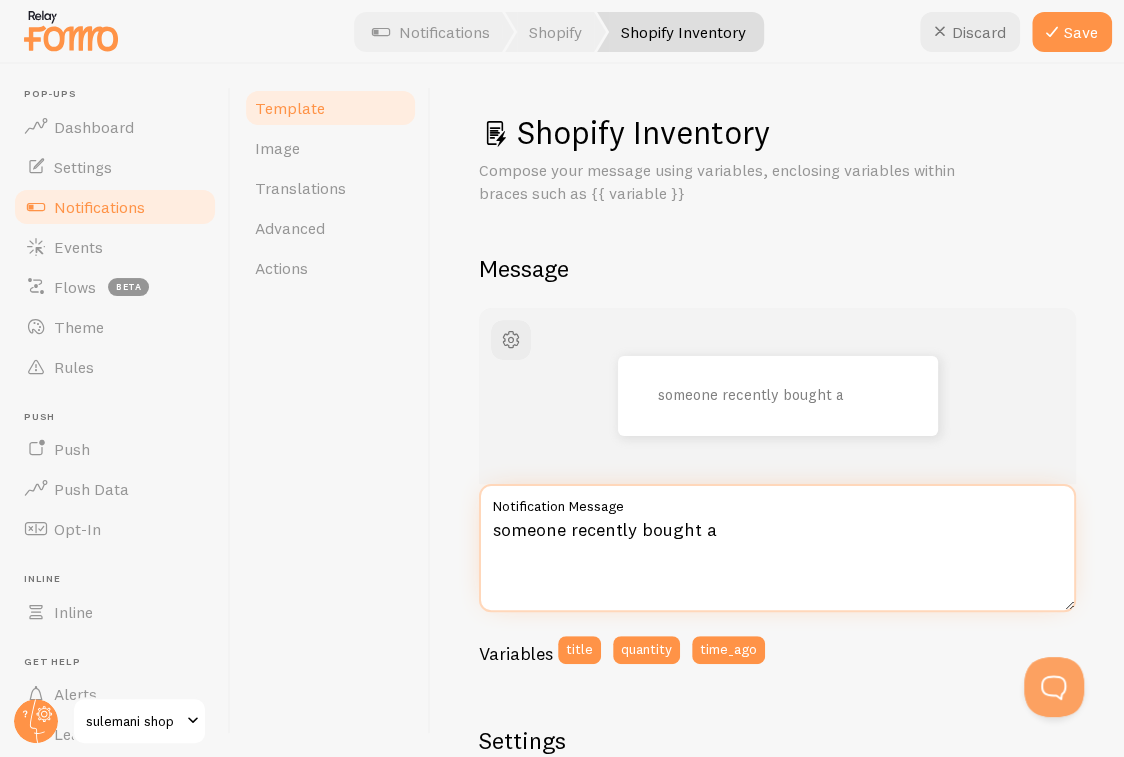 paste on "Juliet Embroidered 3pcs" 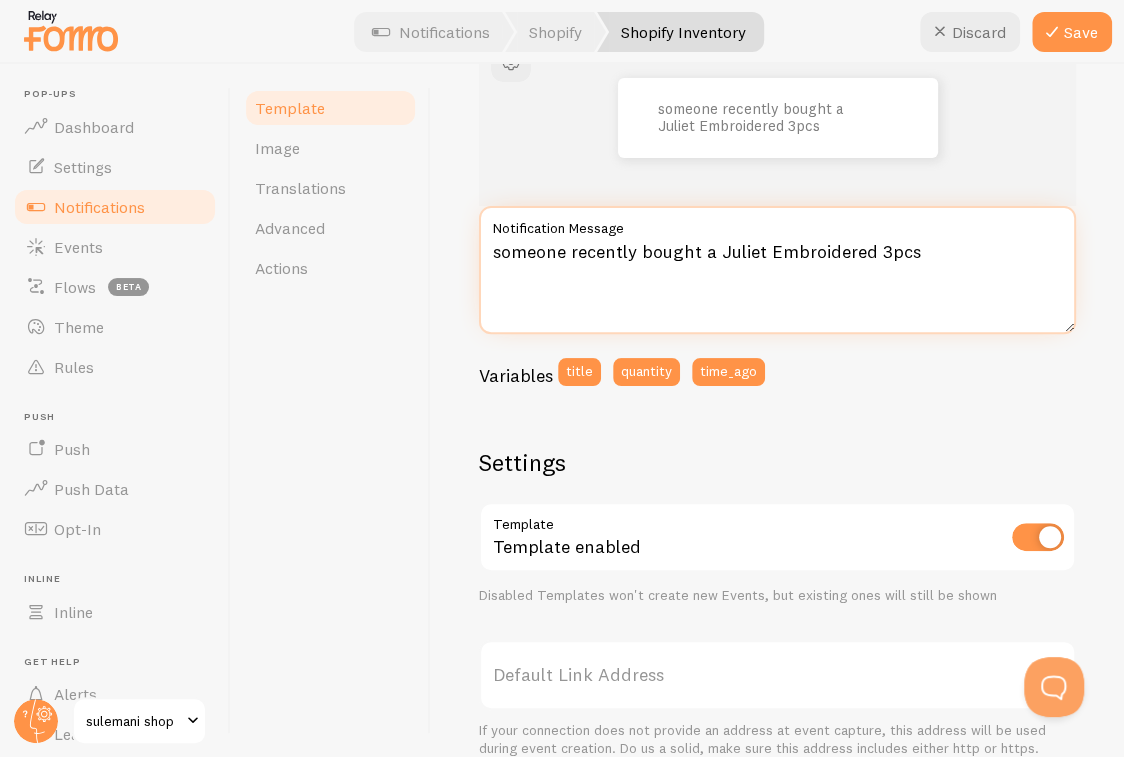 scroll, scrollTop: 300, scrollLeft: 0, axis: vertical 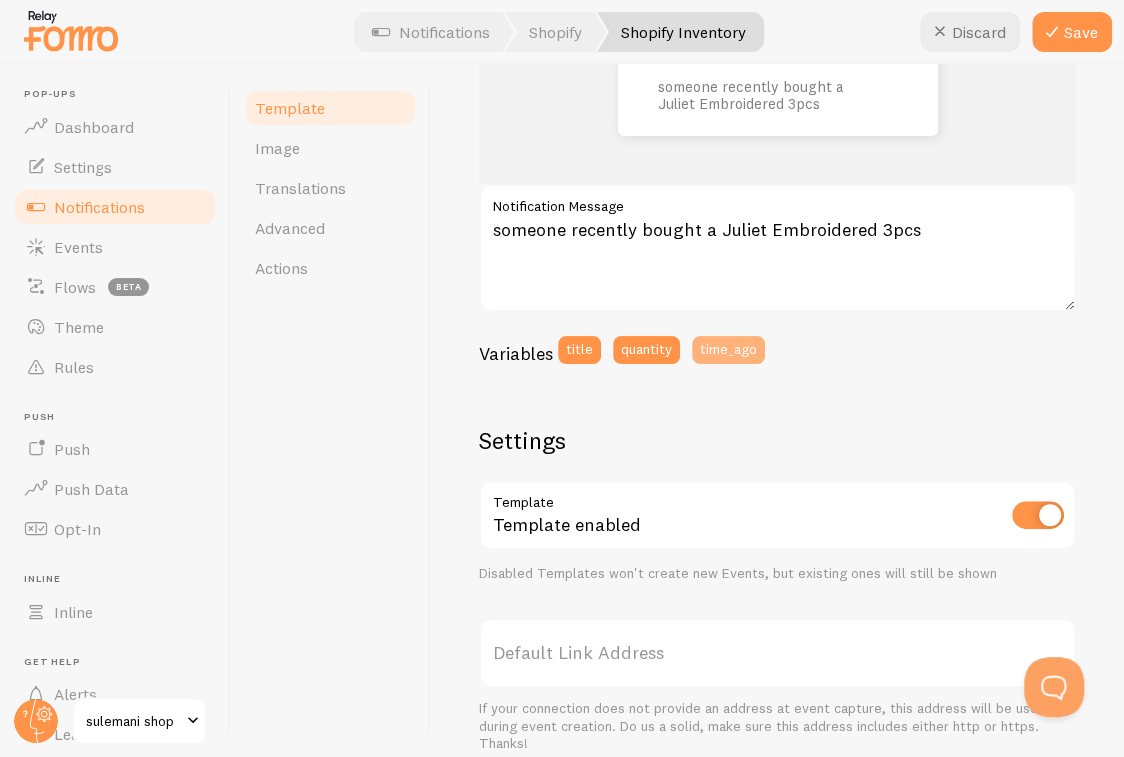click on "time_ago" at bounding box center (728, 350) 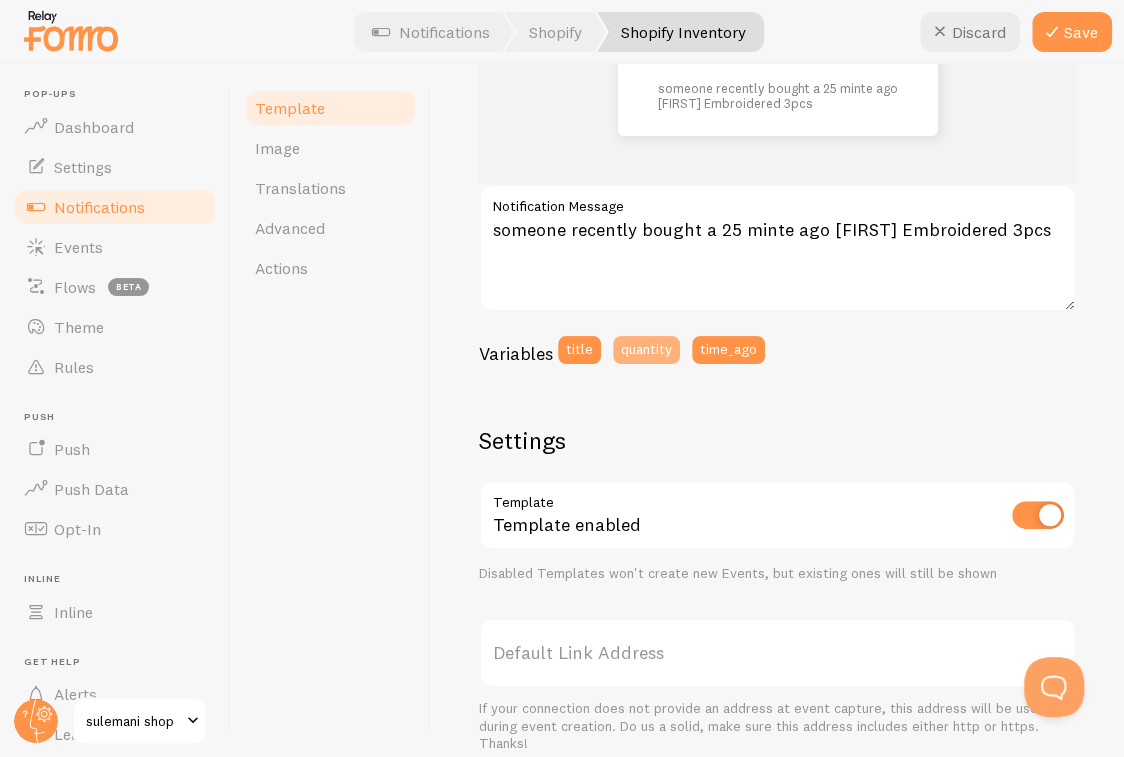 click on "quantity" at bounding box center (646, 350) 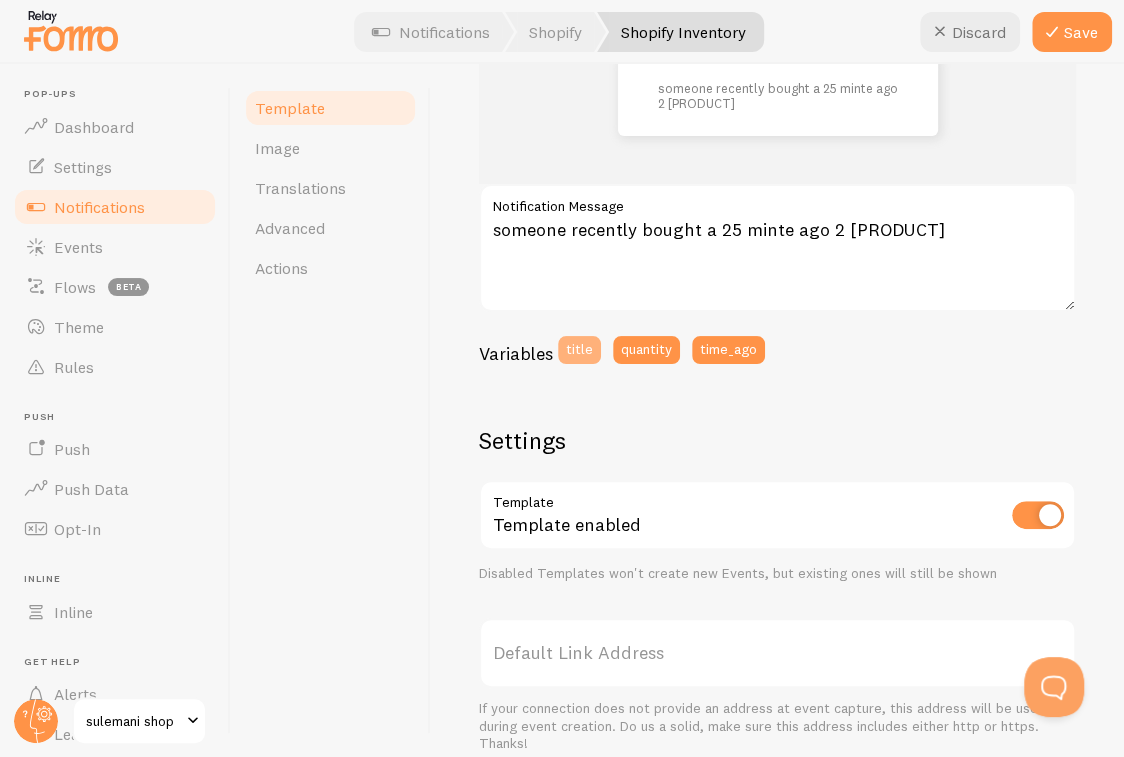 click on "title" at bounding box center [579, 350] 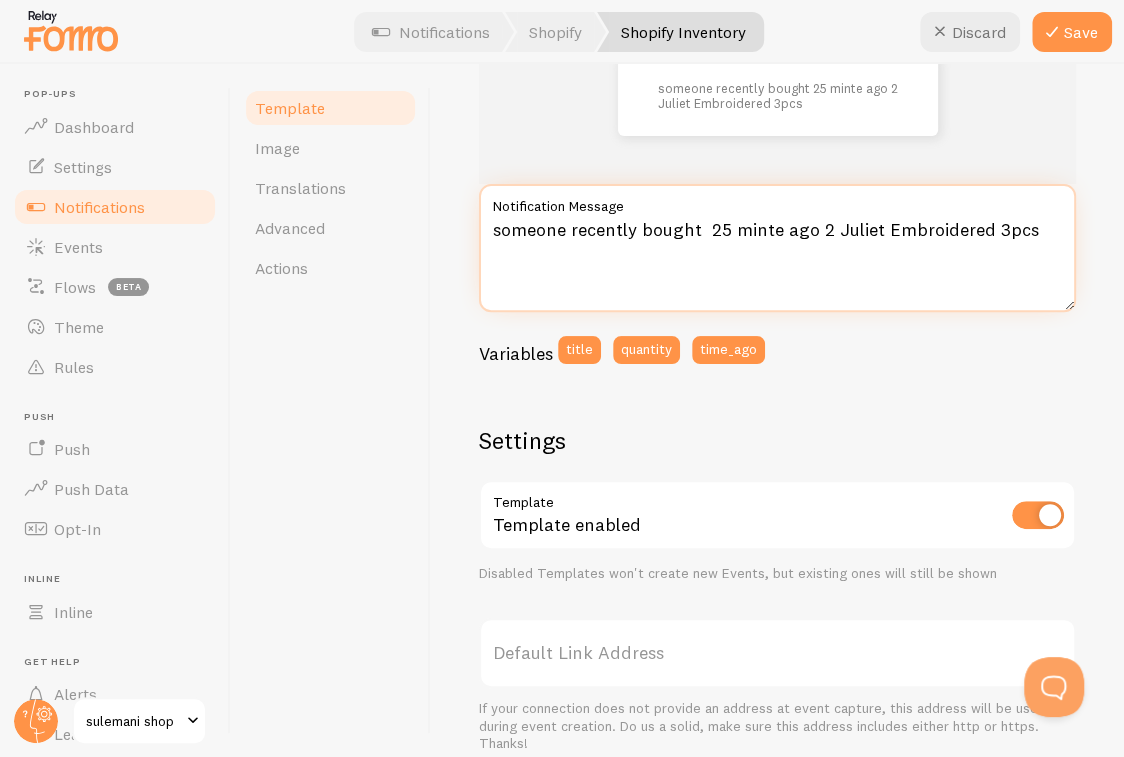 drag, startPoint x: 1029, startPoint y: 231, endPoint x: 487, endPoint y: 240, distance: 542.0747 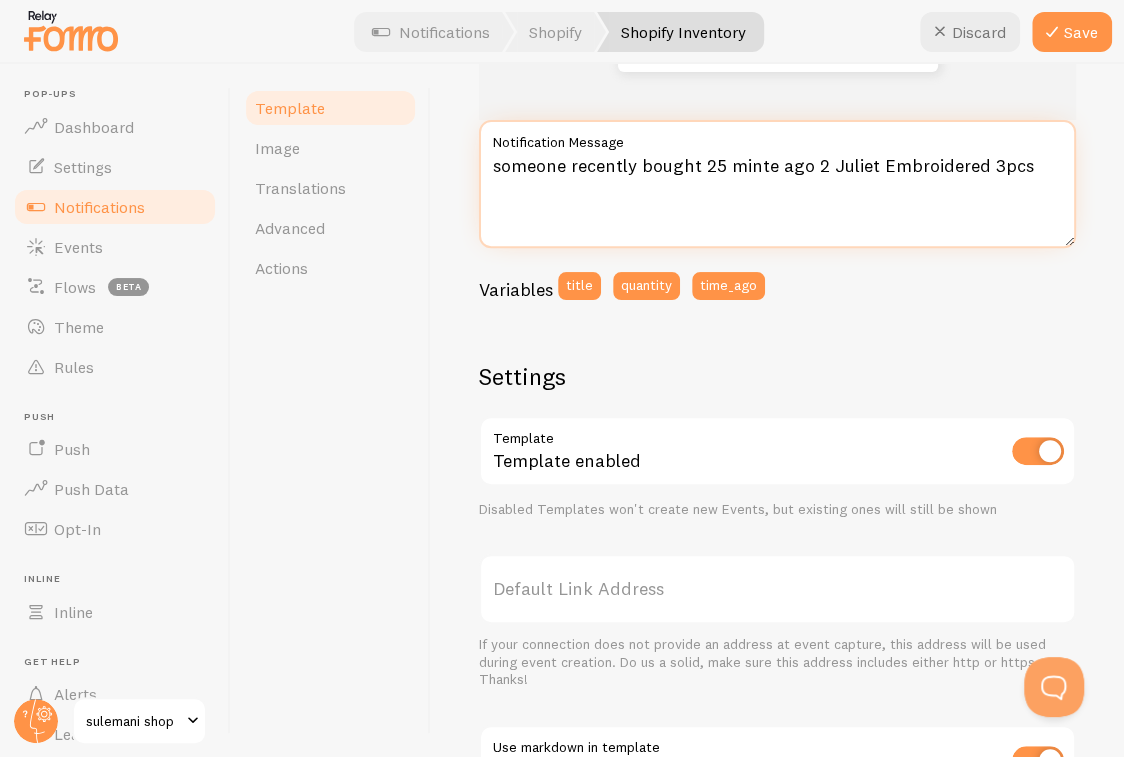 scroll, scrollTop: 400, scrollLeft: 0, axis: vertical 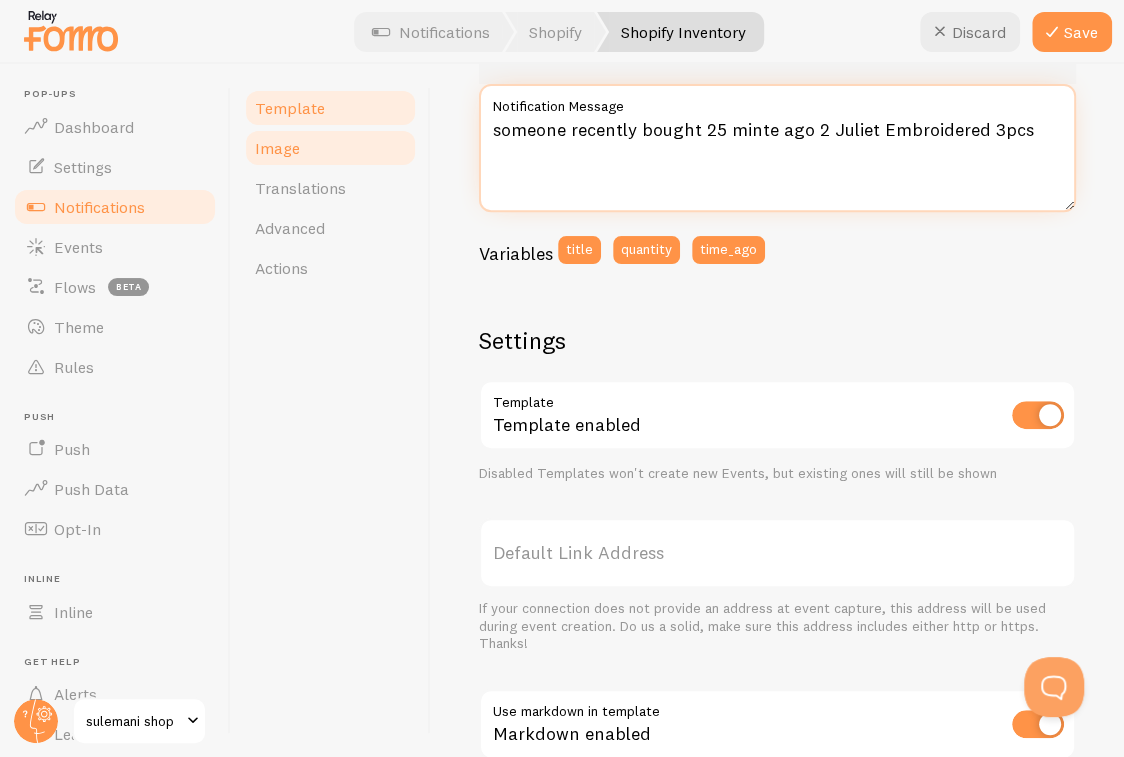 type on "someone recently bought 25 minte ago 2 Juliet Embroidered 3pcs" 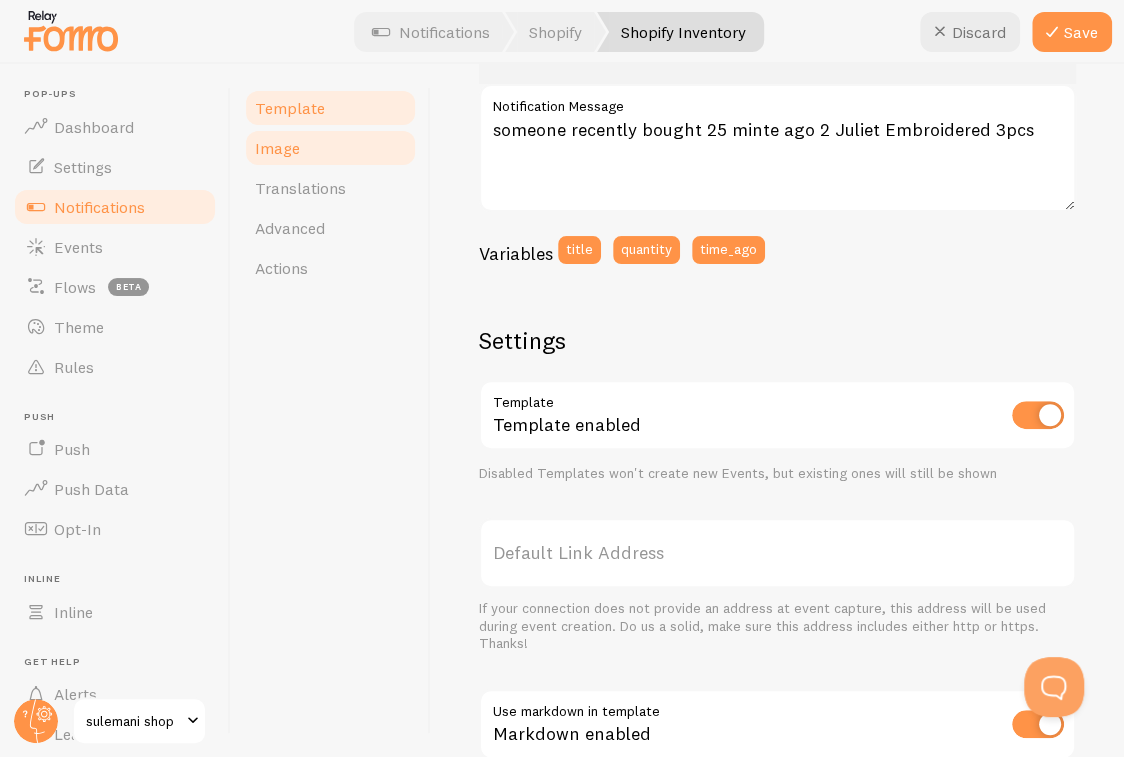 click on "Image" at bounding box center (330, 148) 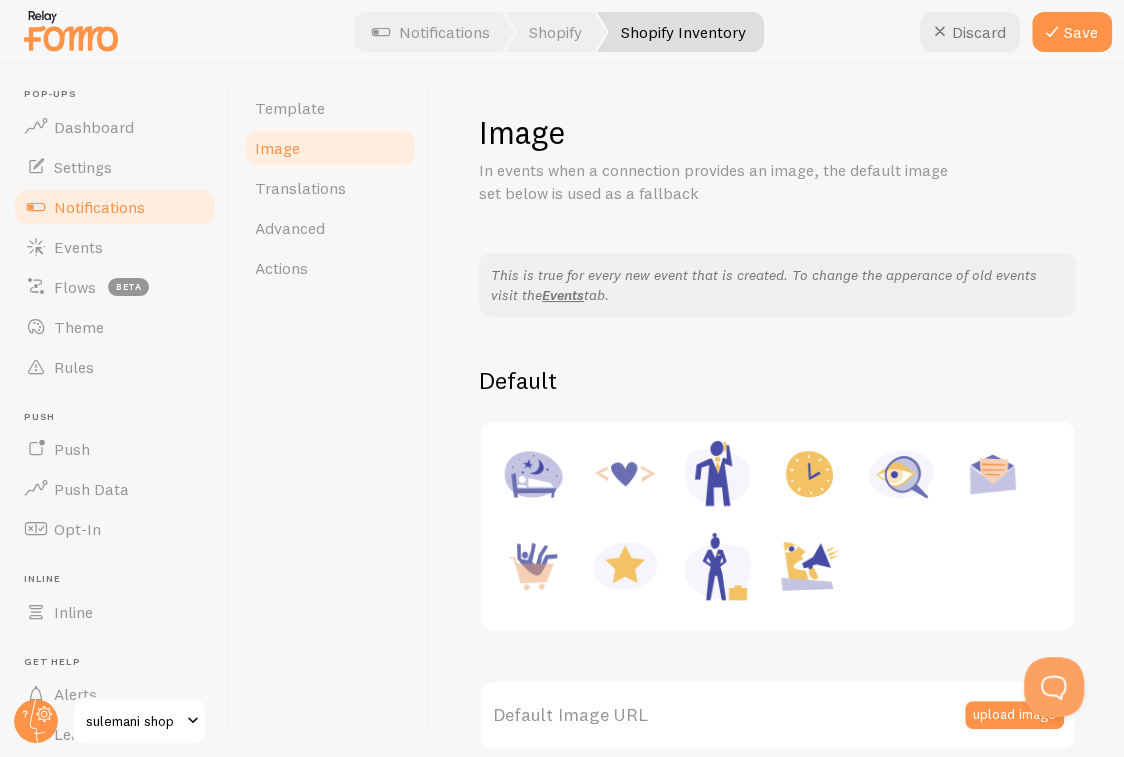 scroll, scrollTop: 300, scrollLeft: 0, axis: vertical 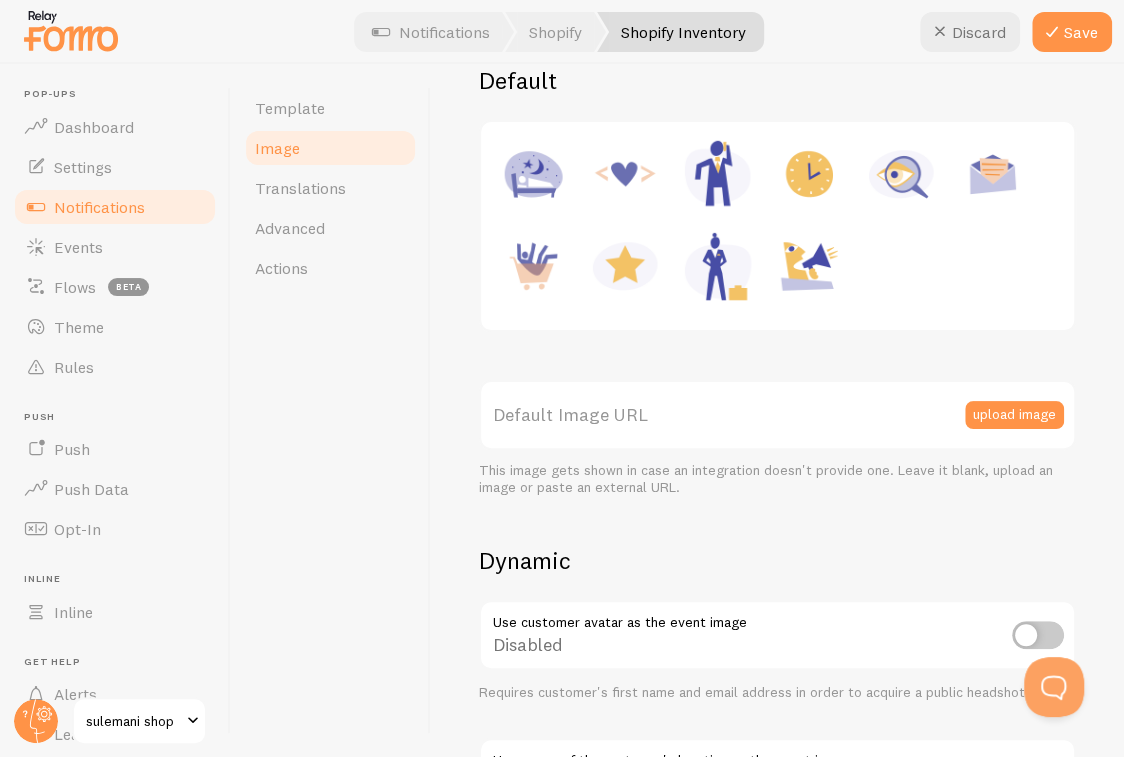 click on "Default Image URL" at bounding box center (777, 415) 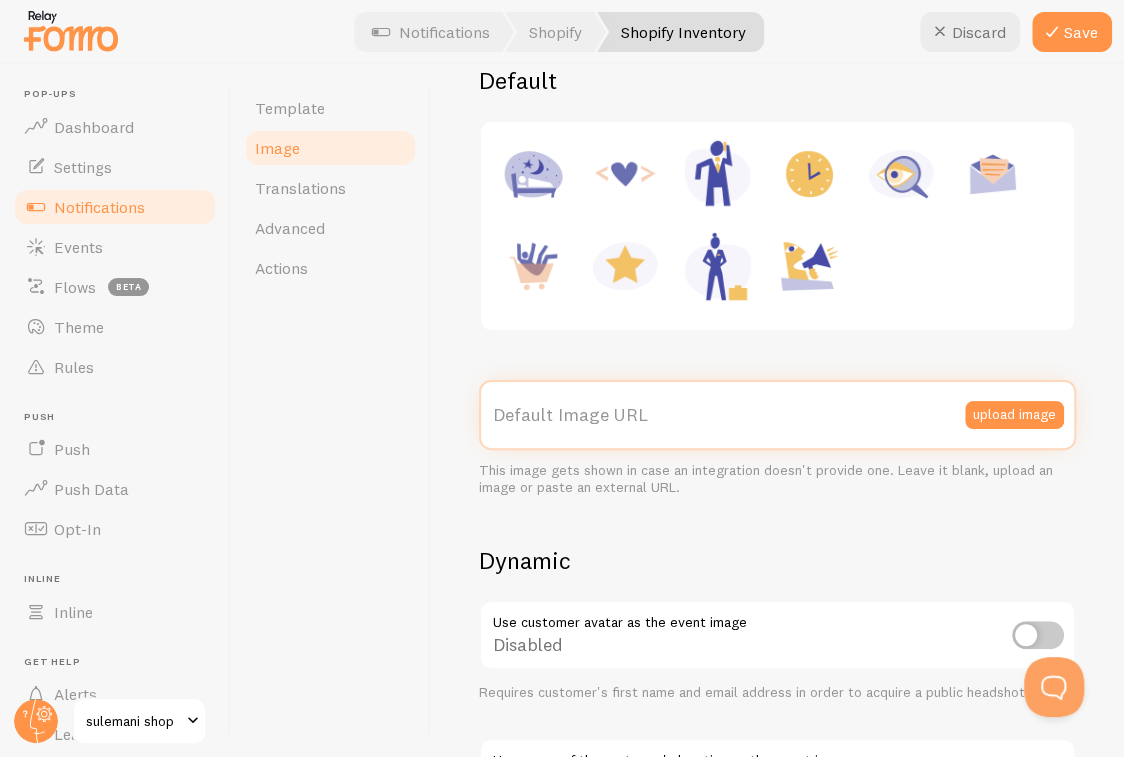 click on "Default Image URL" at bounding box center (777, 415) 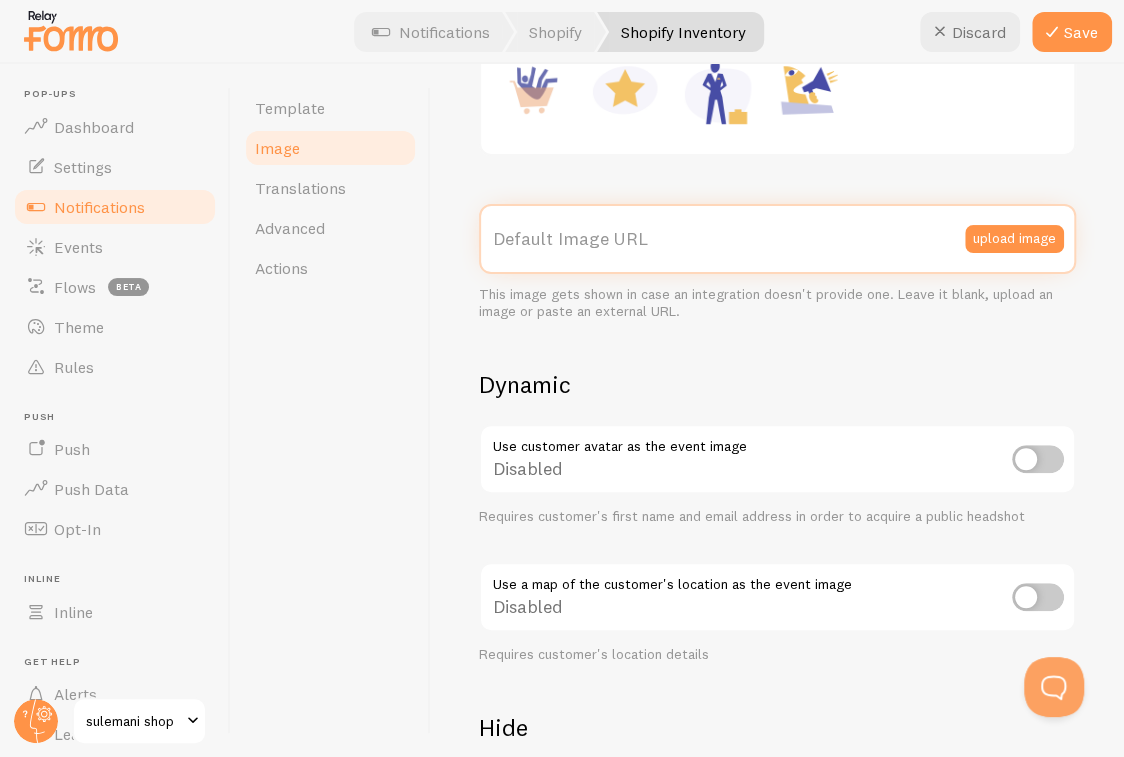 scroll, scrollTop: 500, scrollLeft: 0, axis: vertical 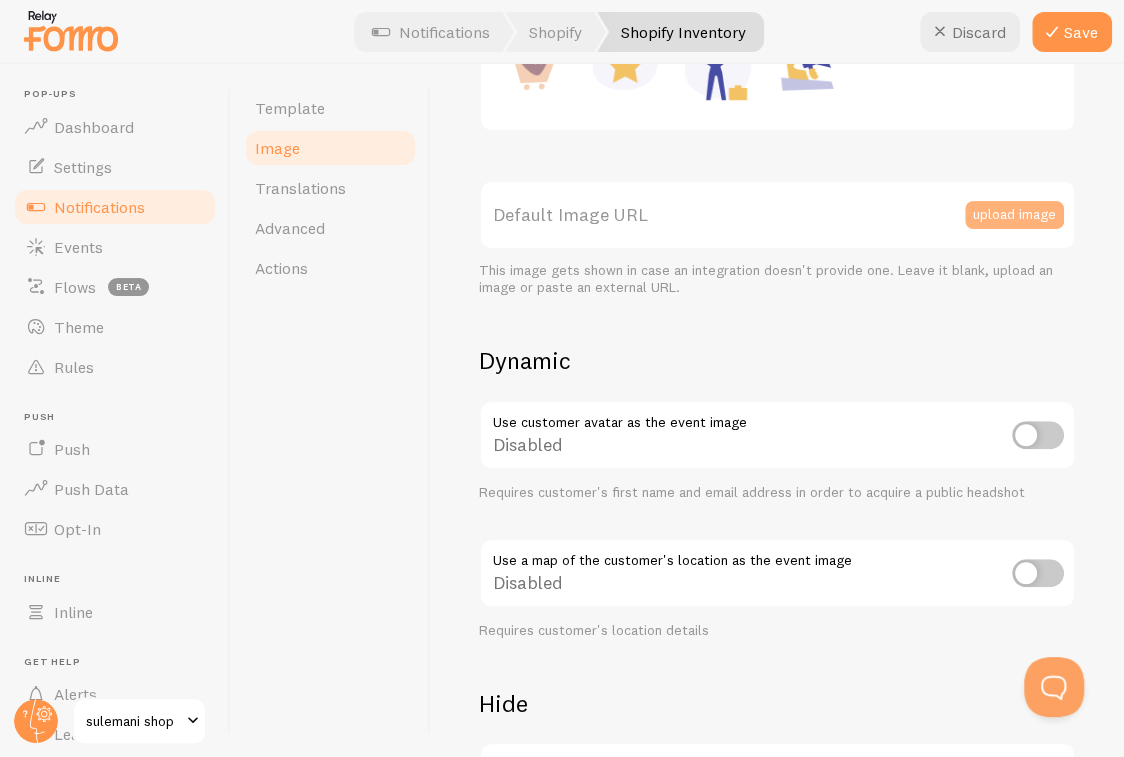 click on "upload image" at bounding box center (1014, 215) 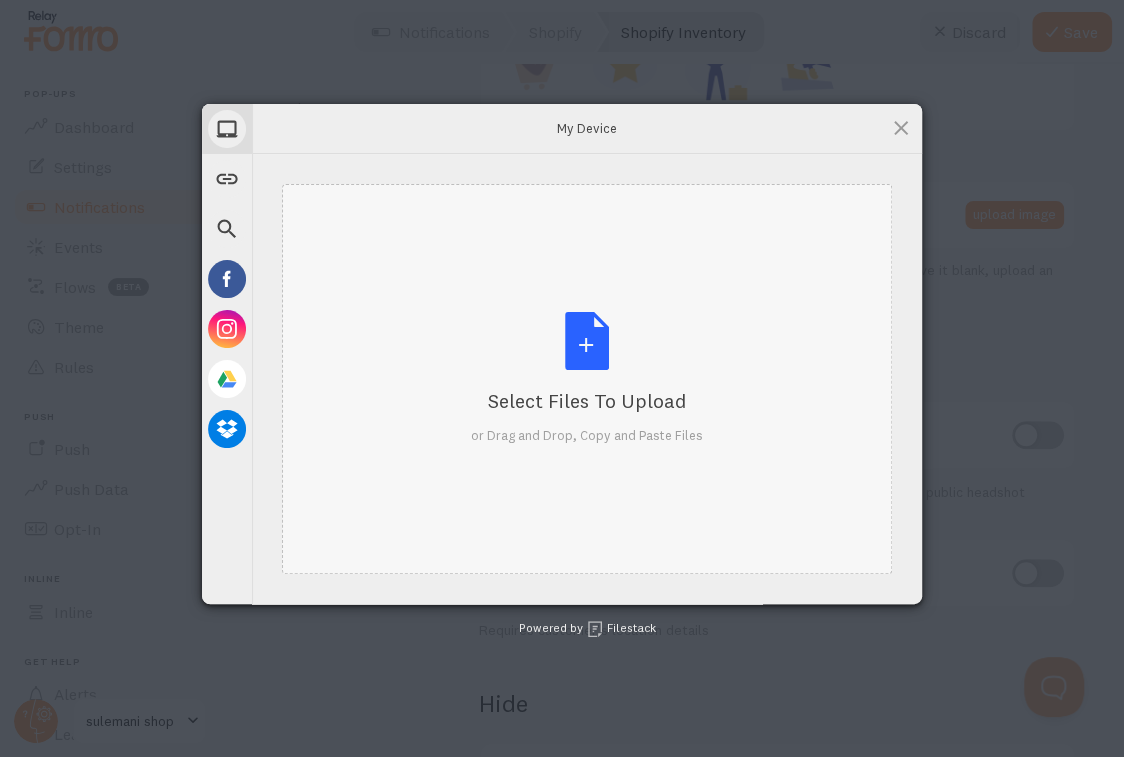 click on "Select Files to Upload" at bounding box center (587, 401) 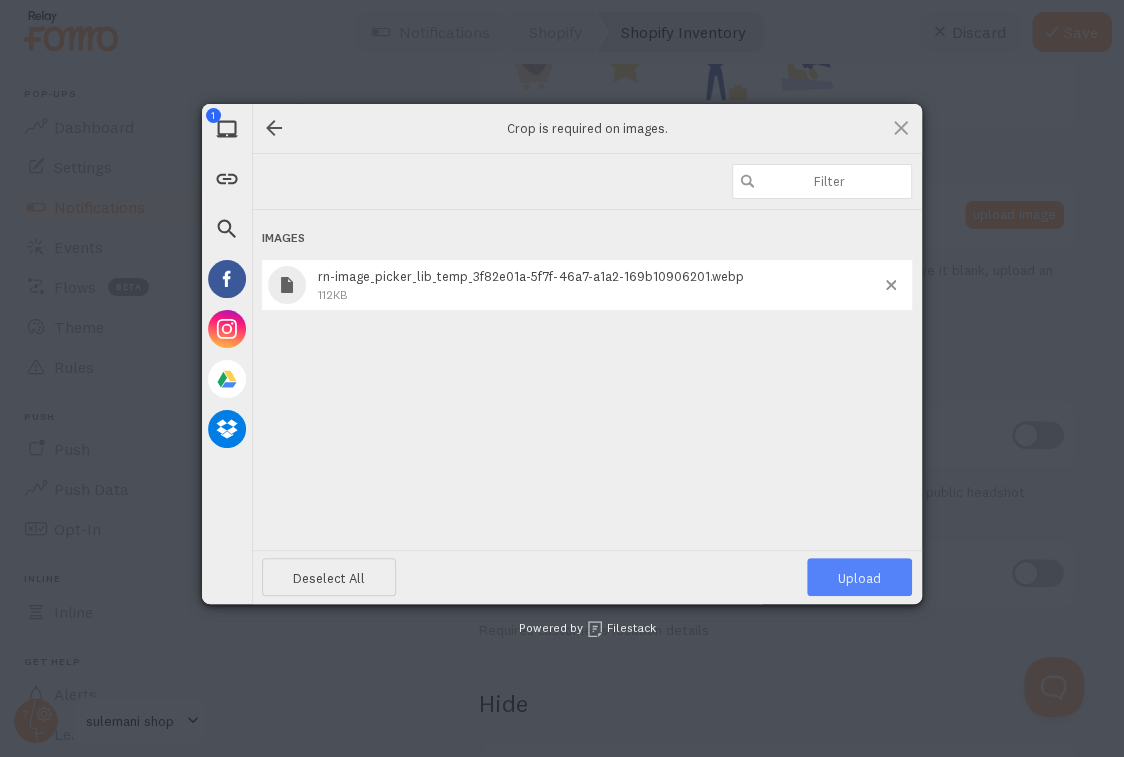 click on "Upload   1" at bounding box center (859, 578) 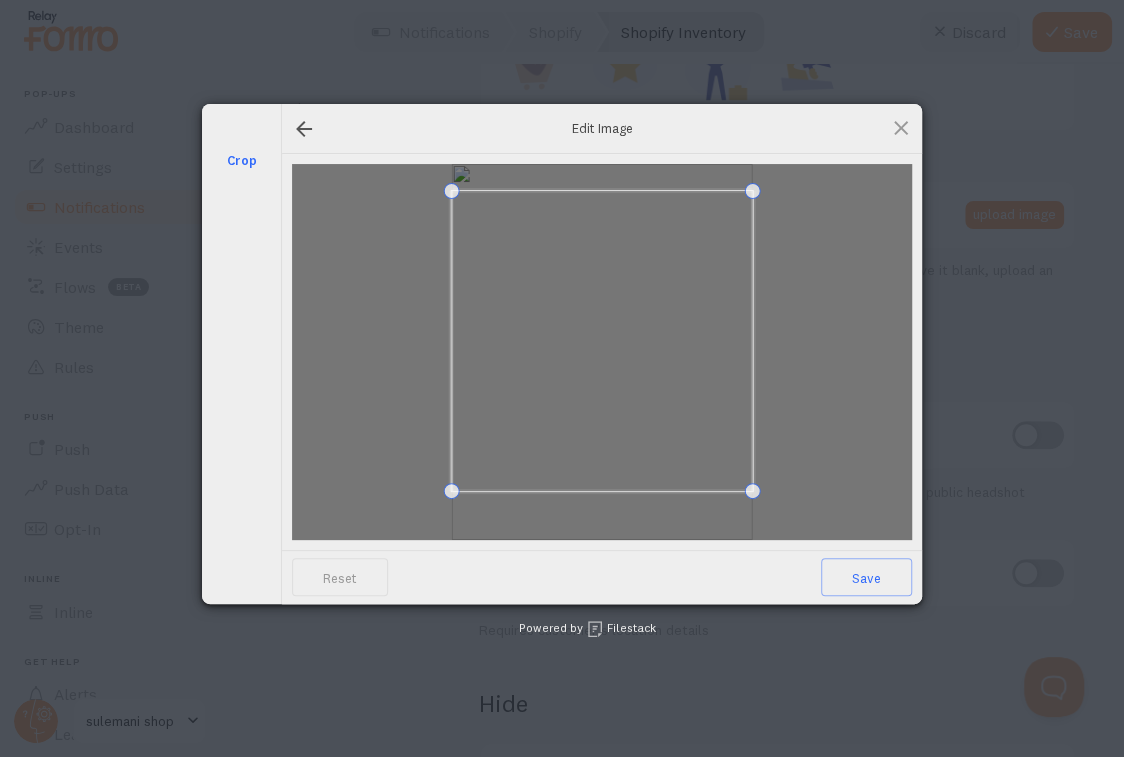 click at bounding box center [602, 341] 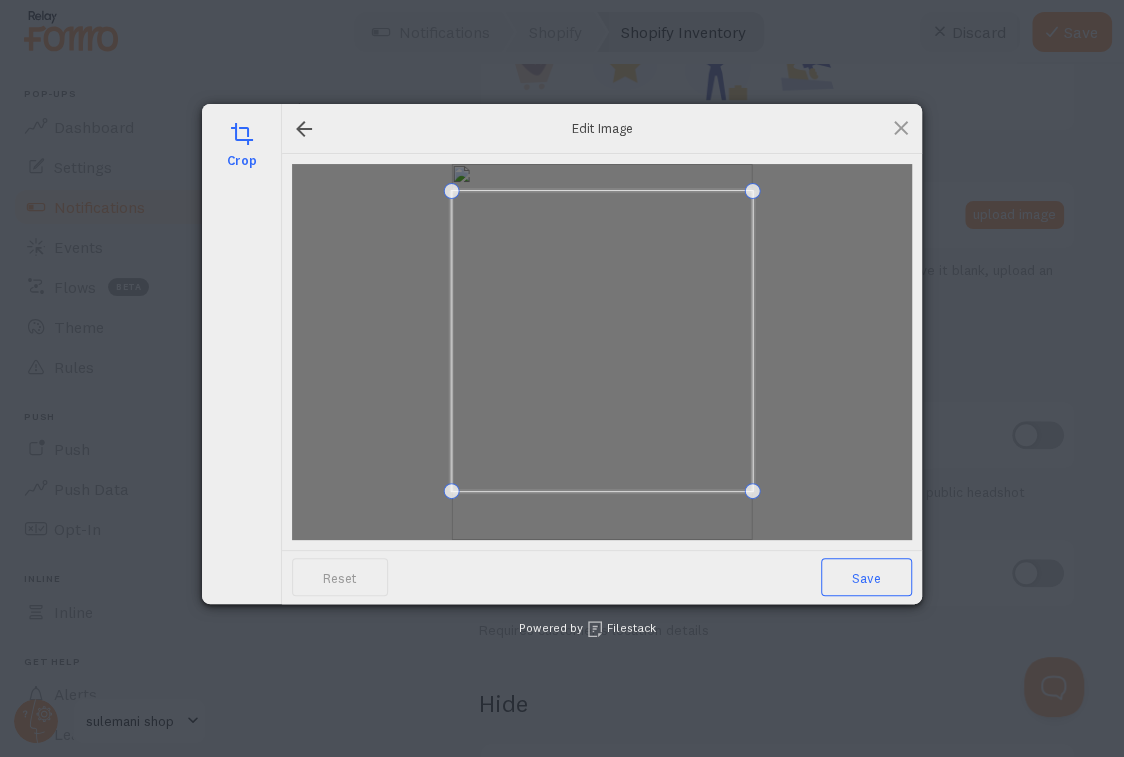 click on "Save" at bounding box center [866, 577] 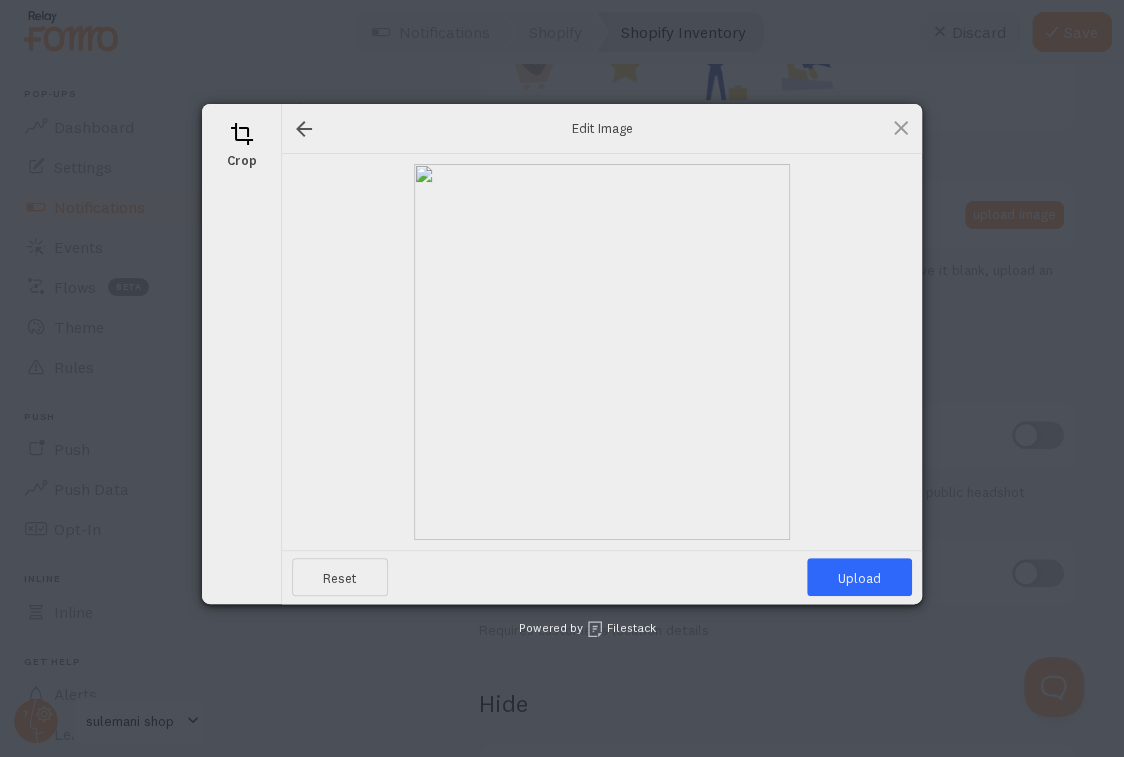 click on "Reset       Upload" at bounding box center [602, 577] 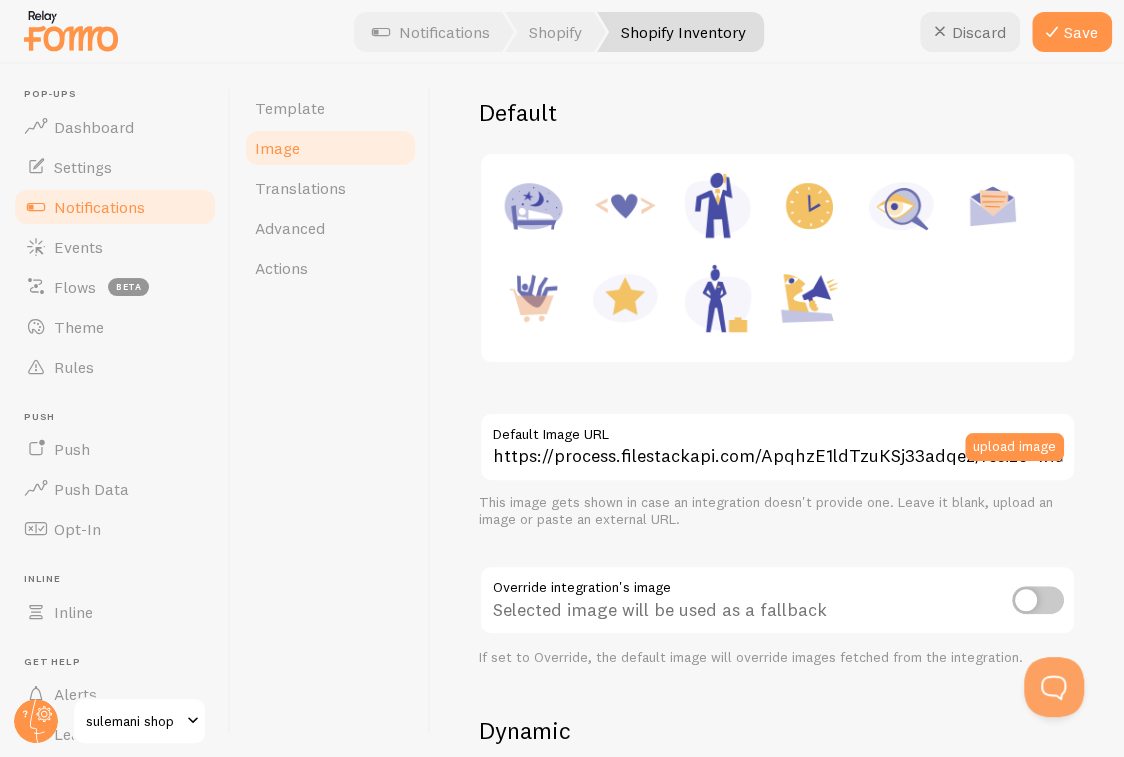 scroll, scrollTop: 400, scrollLeft: 0, axis: vertical 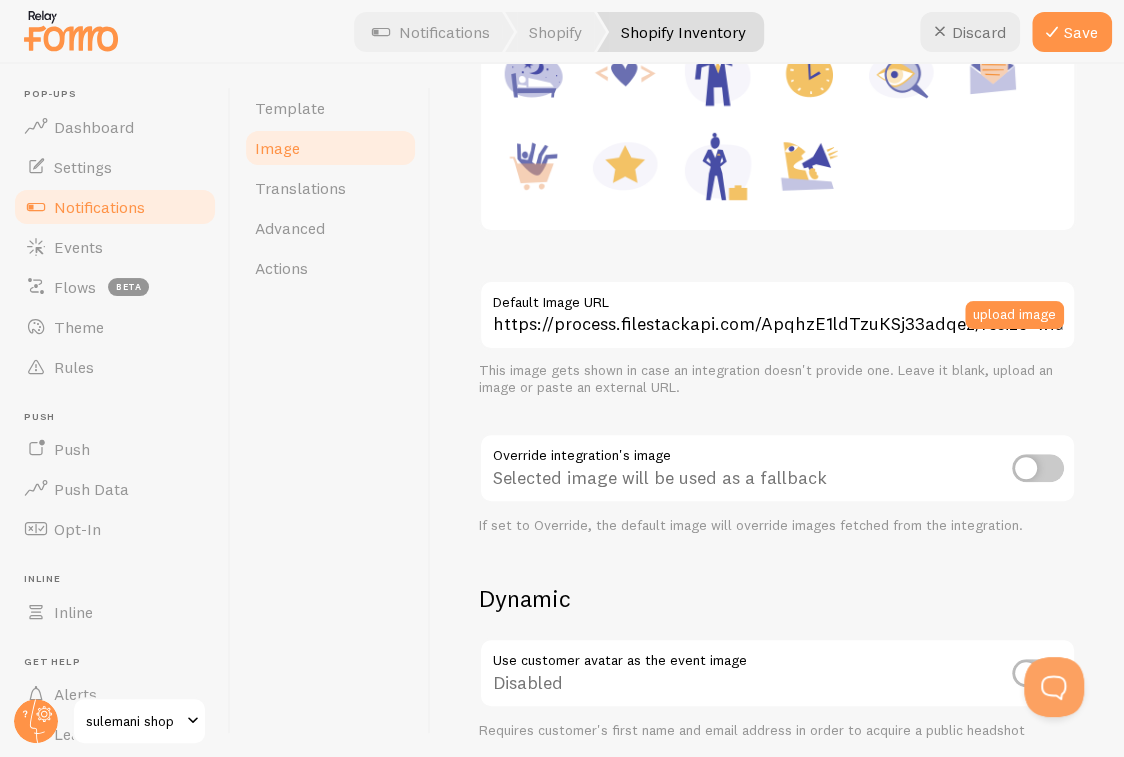 click at bounding box center (1038, 468) 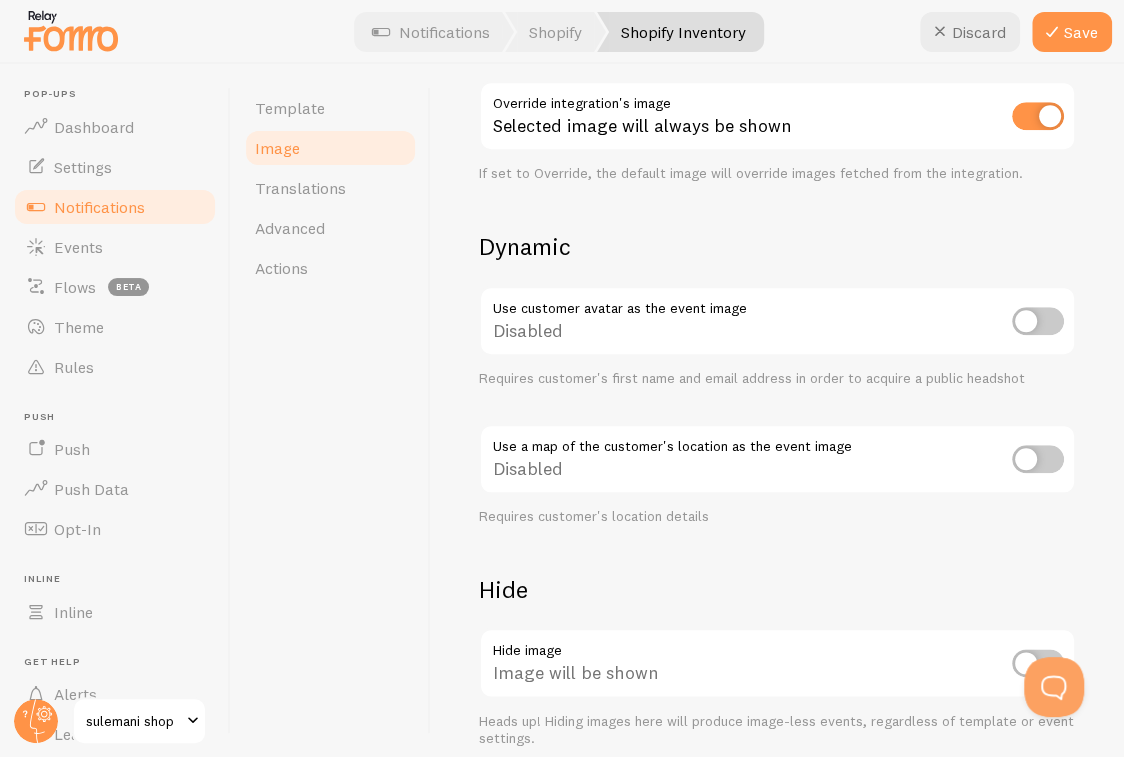 scroll, scrollTop: 835, scrollLeft: 0, axis: vertical 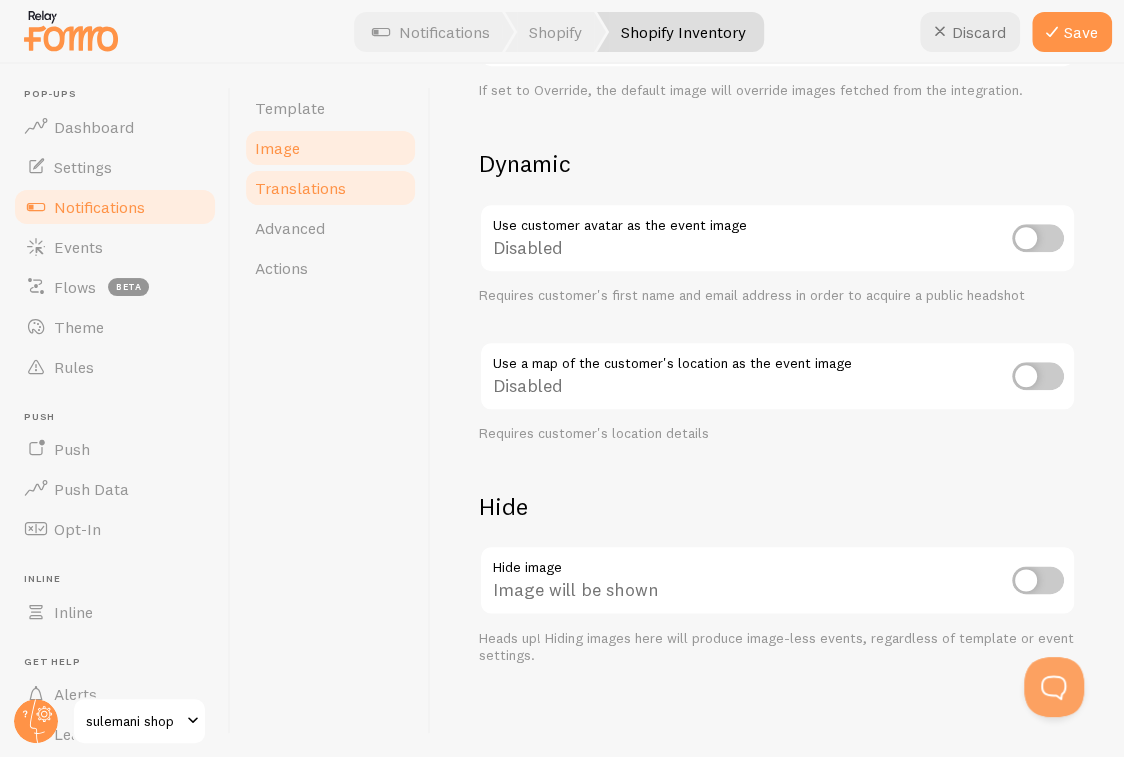 click on "Translations" at bounding box center [330, 188] 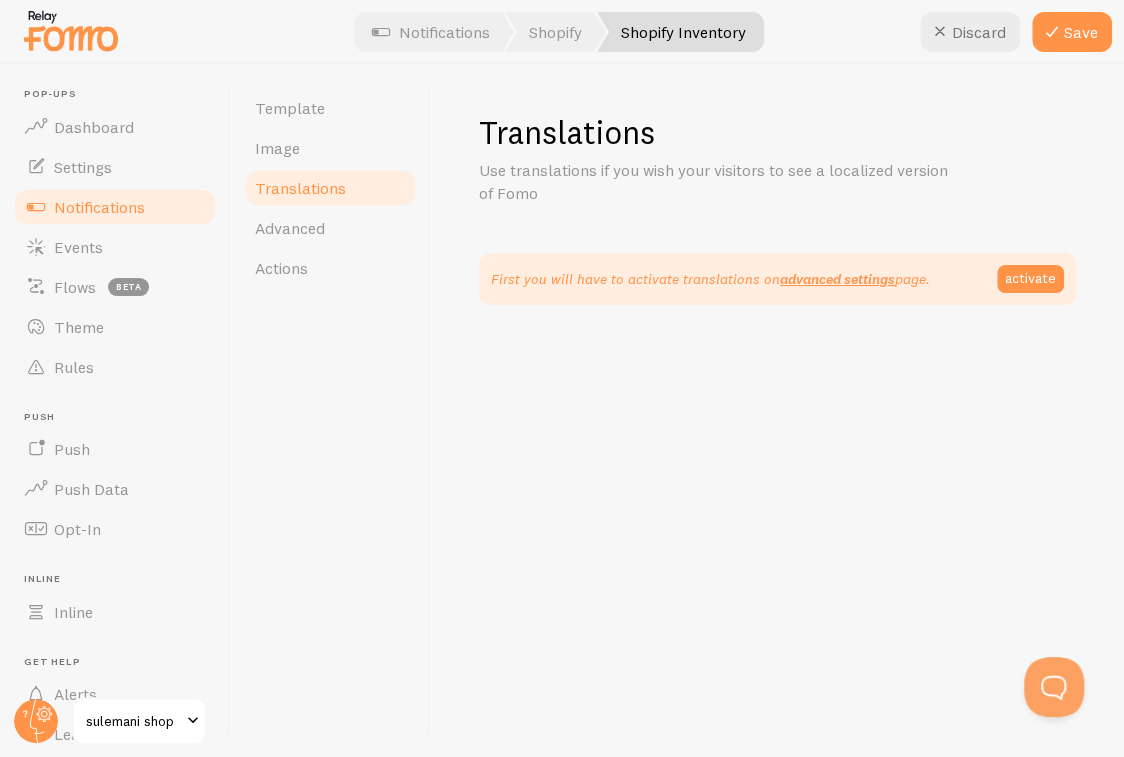 scroll, scrollTop: 0, scrollLeft: 0, axis: both 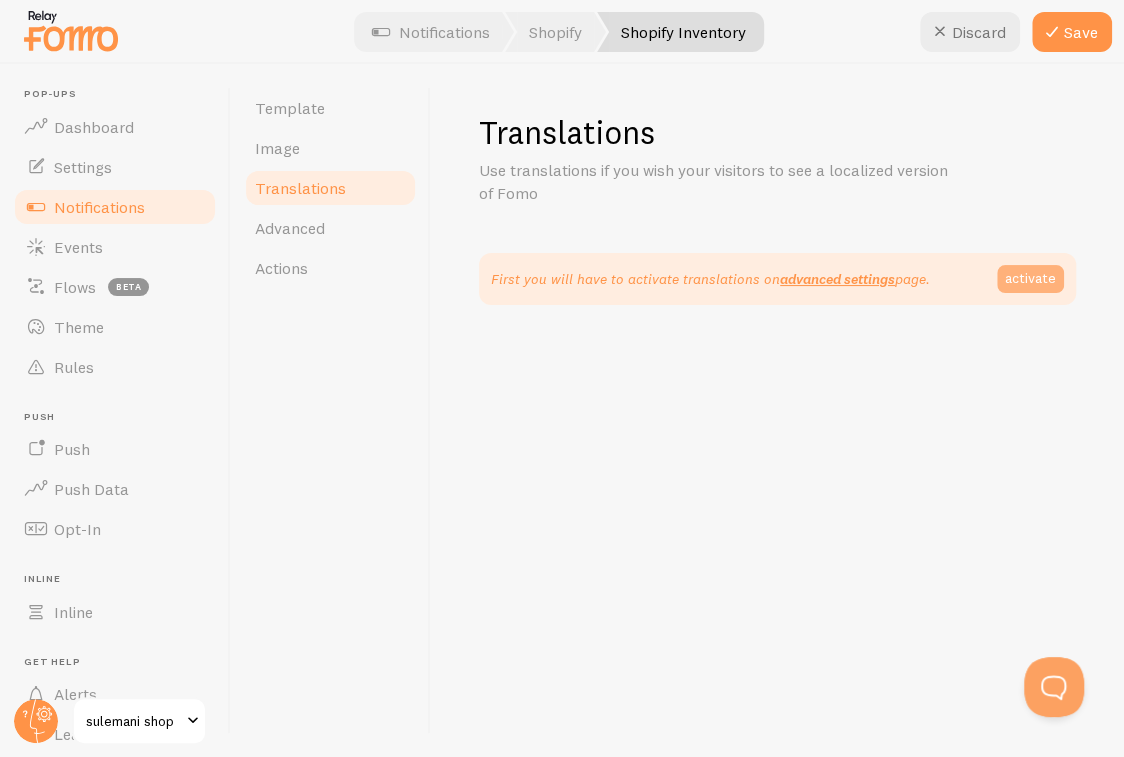 click on "activate" at bounding box center [1030, 279] 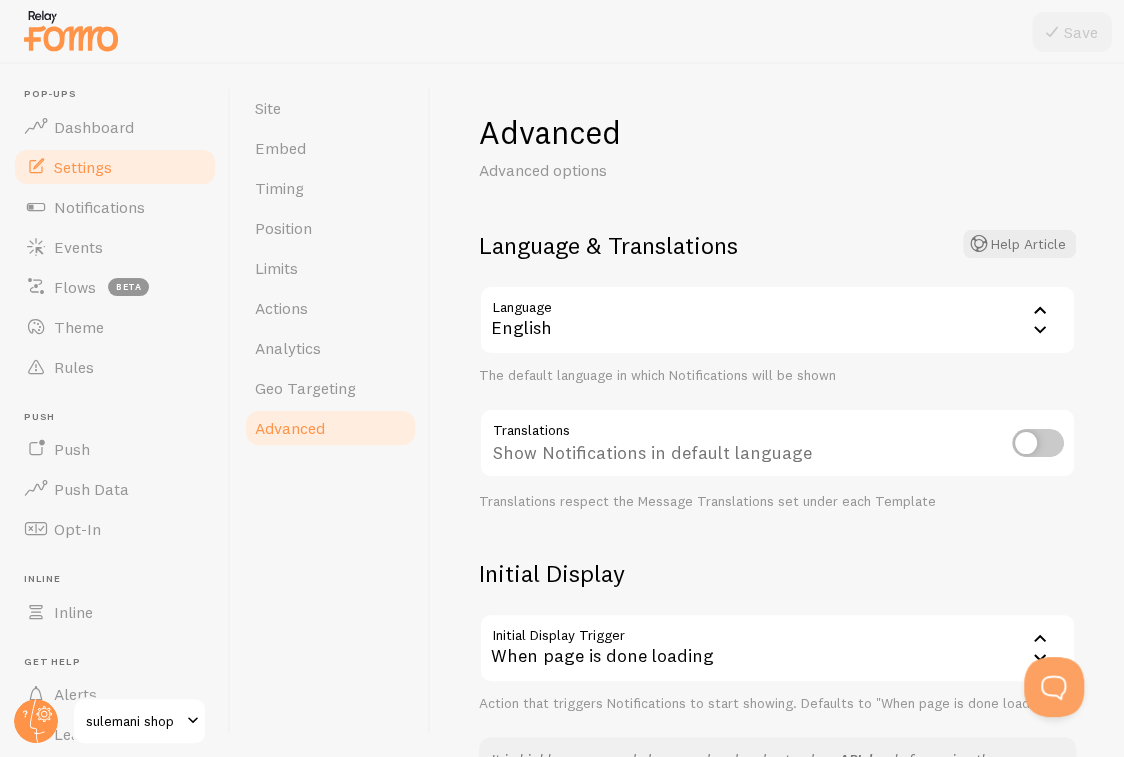 click at bounding box center [1038, 443] 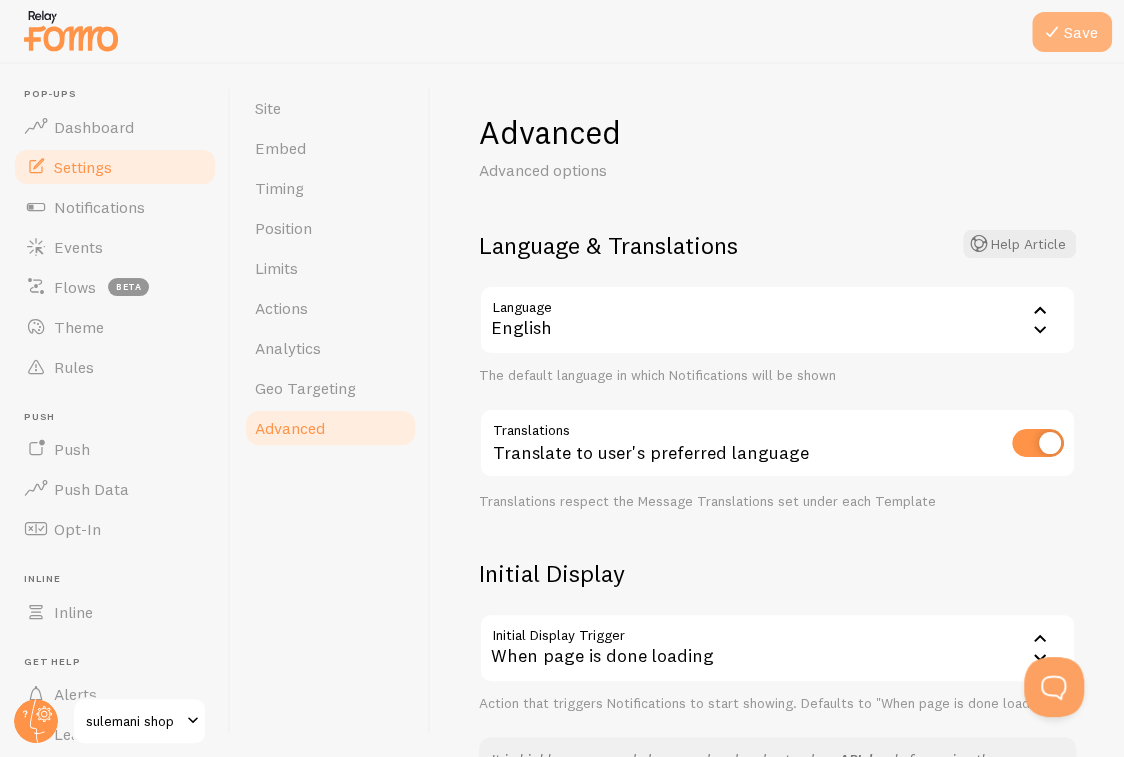 click on "Save" at bounding box center [1072, 32] 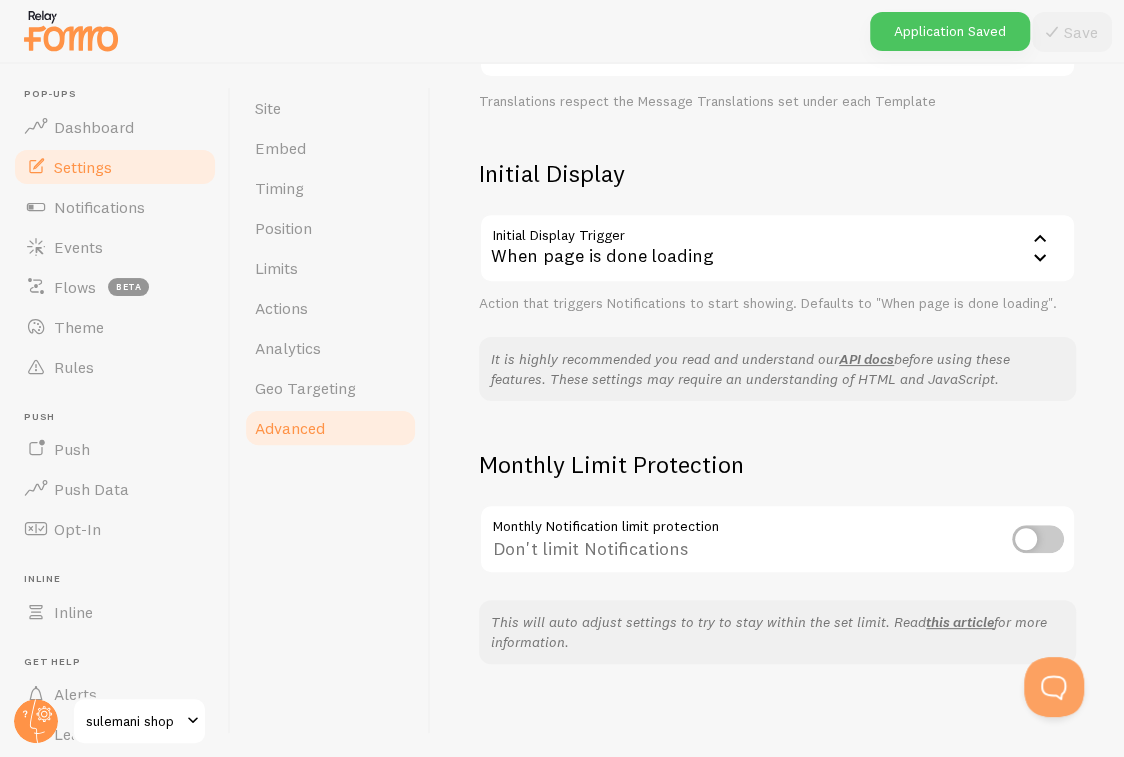 scroll, scrollTop: 401, scrollLeft: 0, axis: vertical 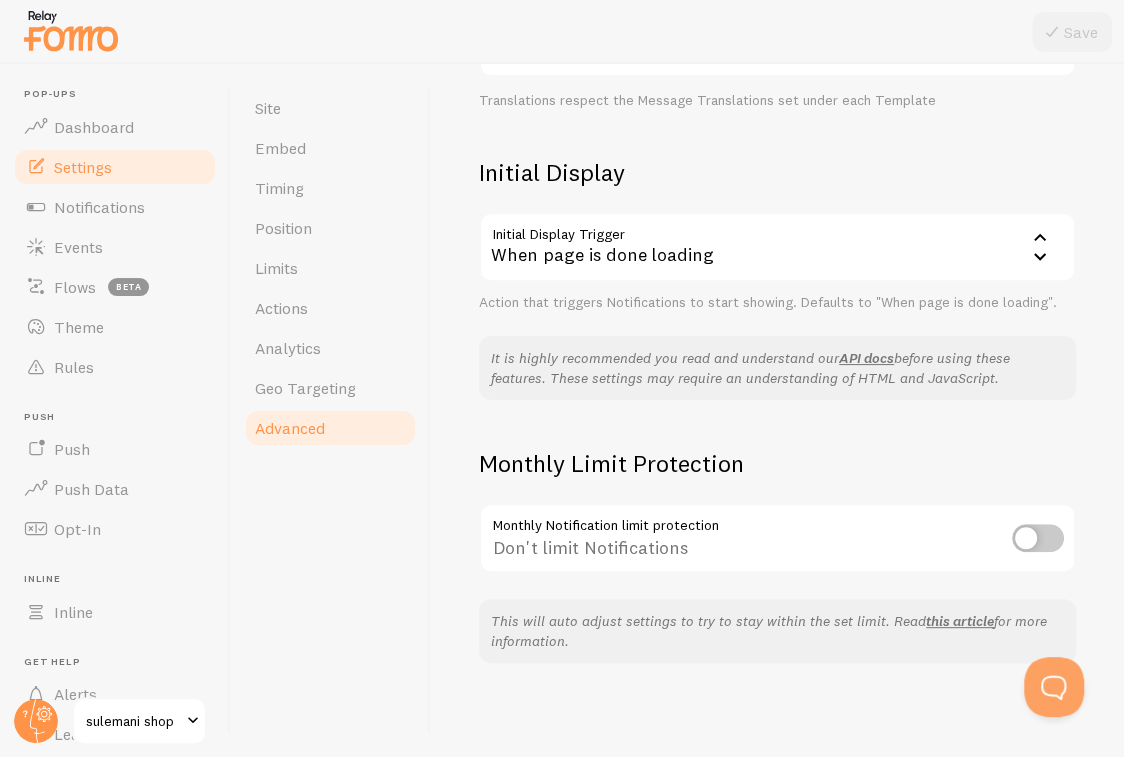 click at bounding box center (1038, 538) 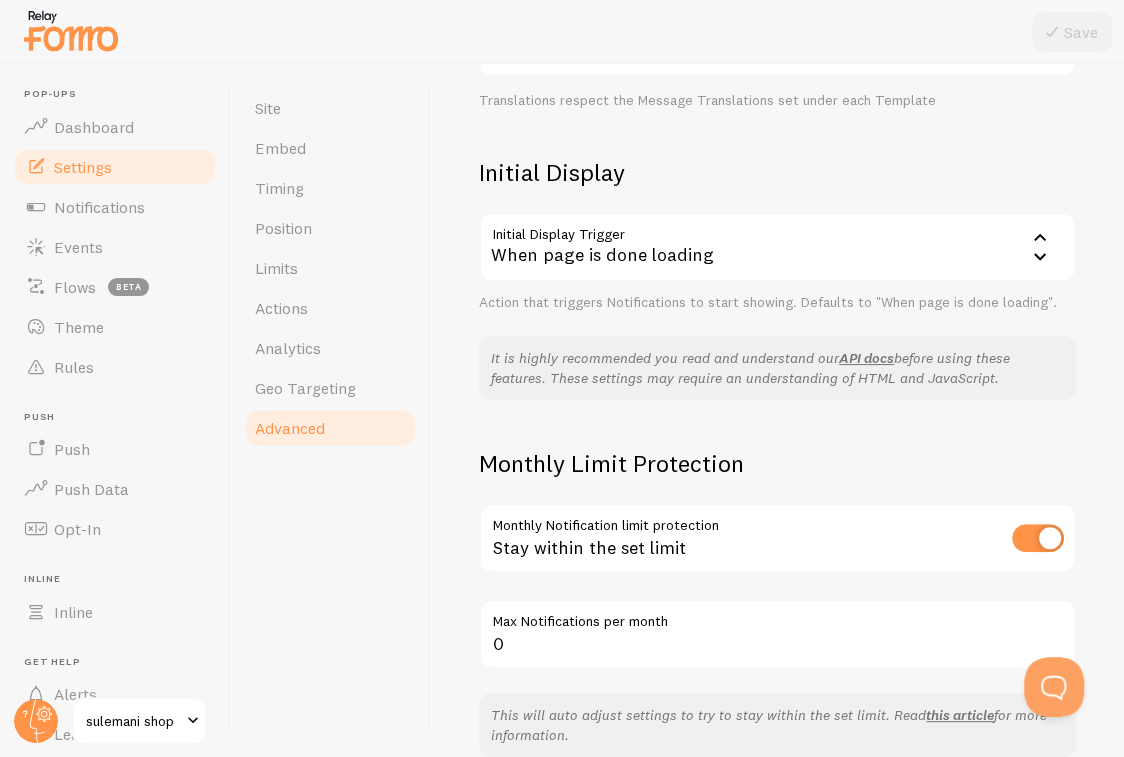 scroll, scrollTop: 495, scrollLeft: 0, axis: vertical 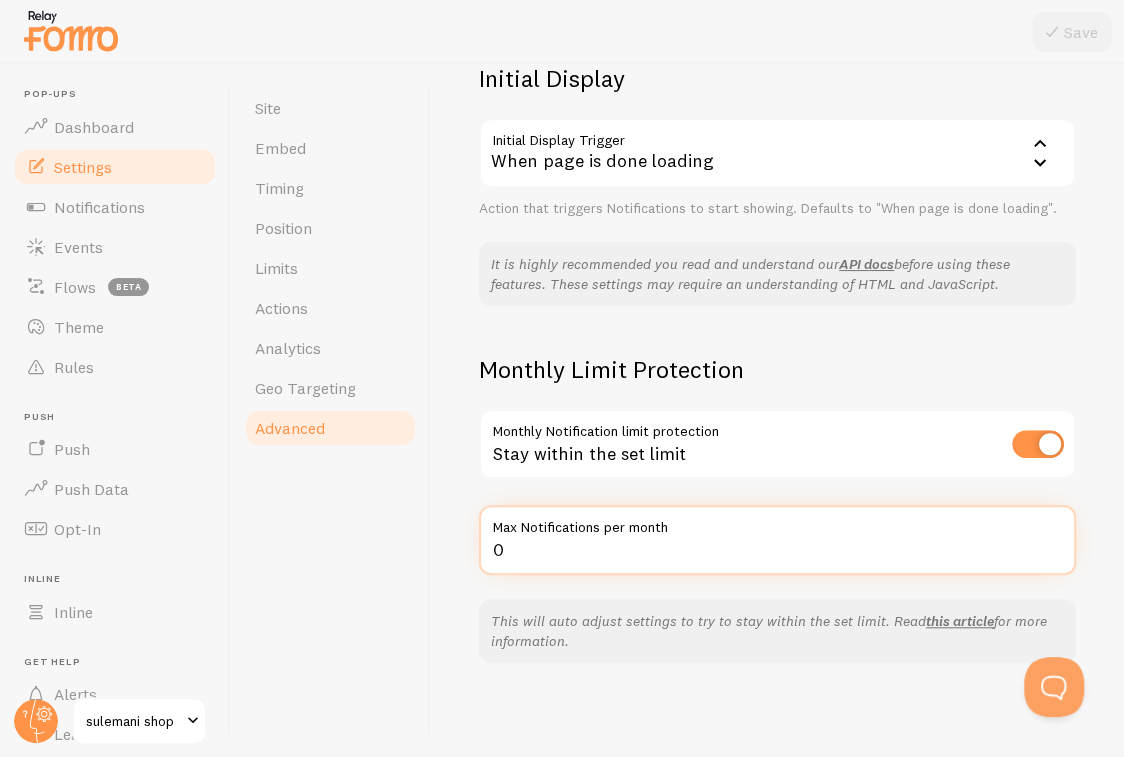 click on "0" at bounding box center [777, 540] 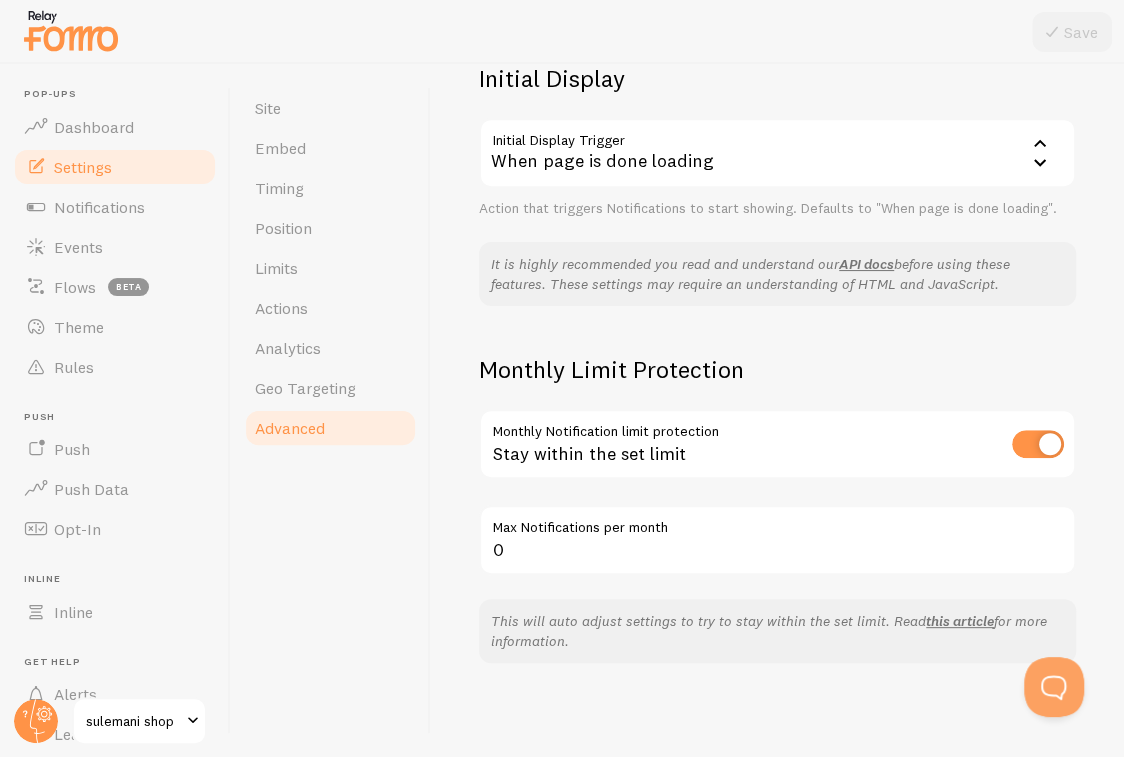 click at bounding box center [1038, 444] 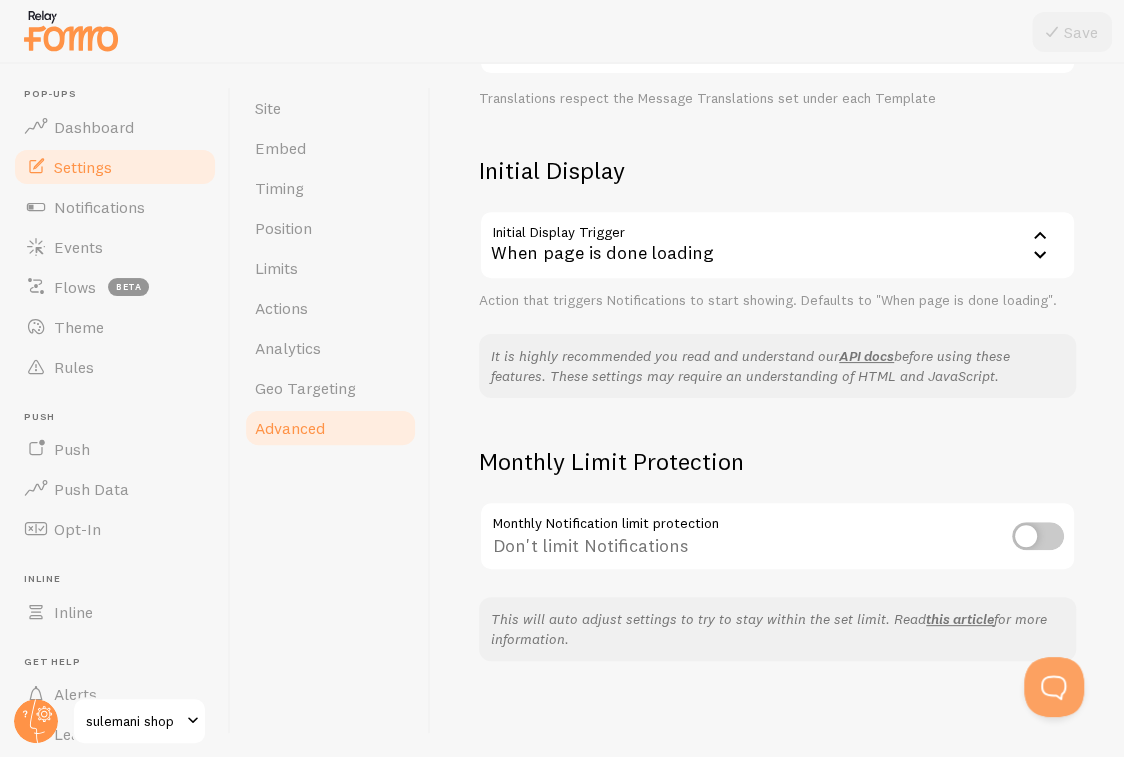 scroll, scrollTop: 401, scrollLeft: 0, axis: vertical 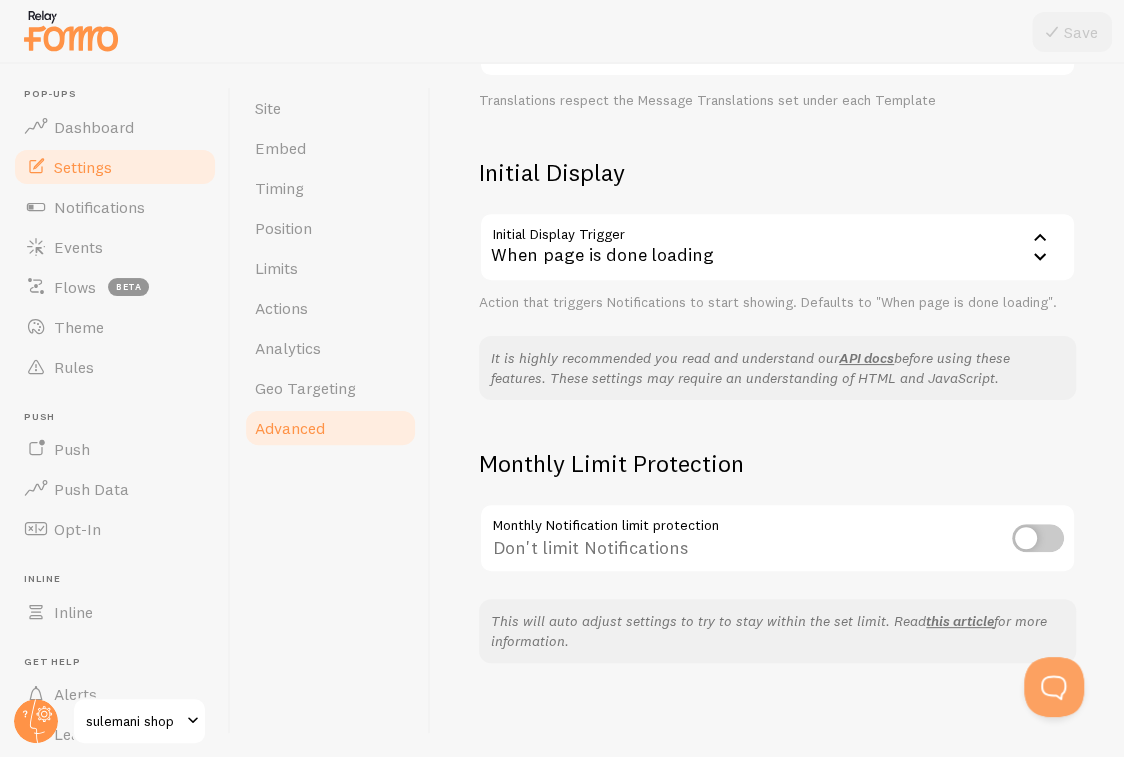 click on "Monthly Limit Protection" at bounding box center [777, 463] 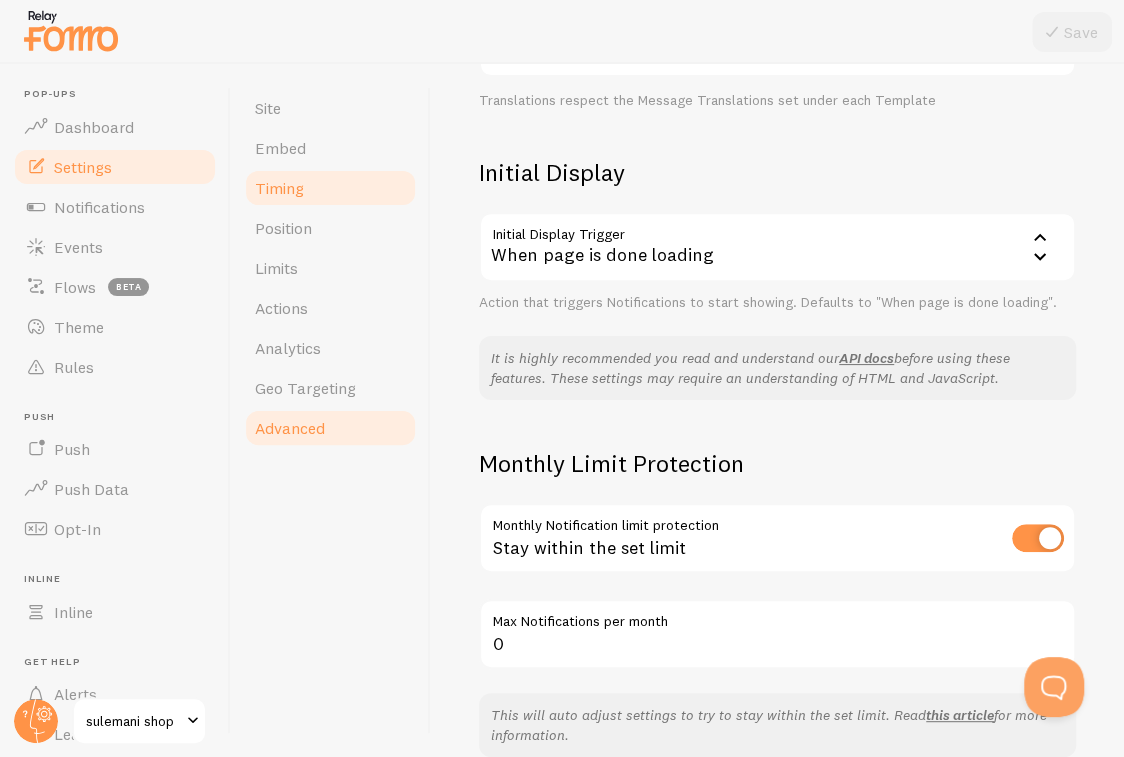 click on "Timing" at bounding box center (279, 188) 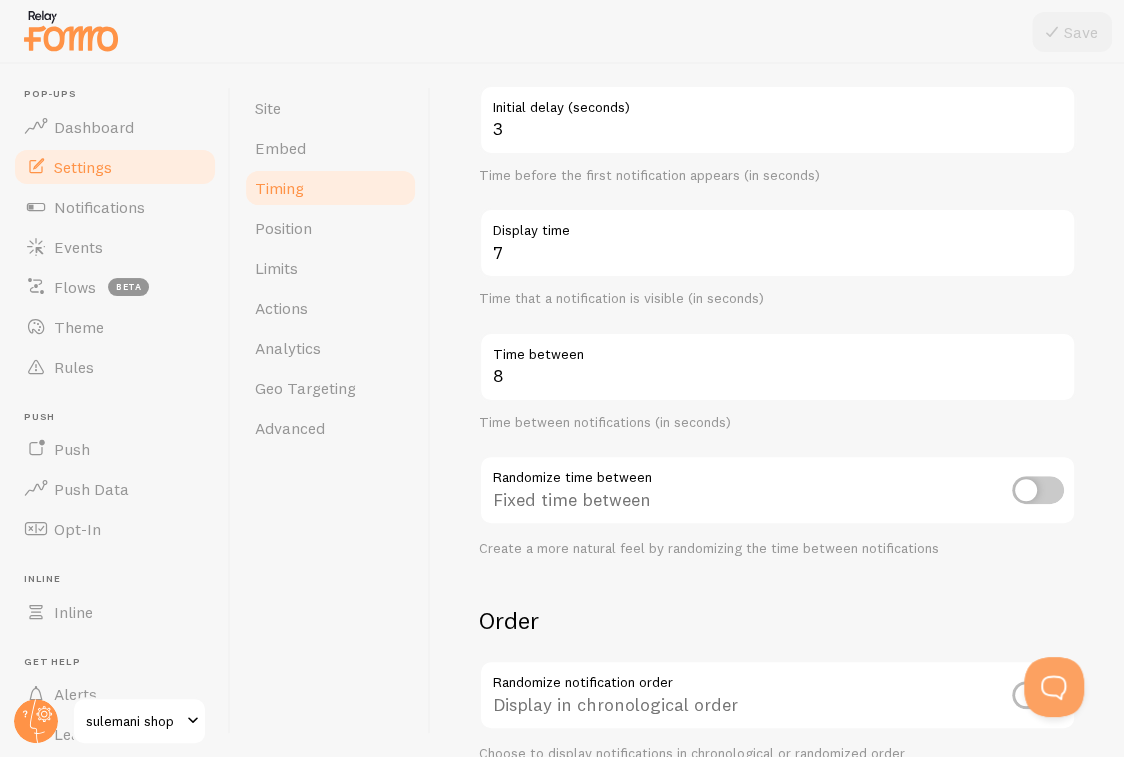 scroll, scrollTop: 300, scrollLeft: 0, axis: vertical 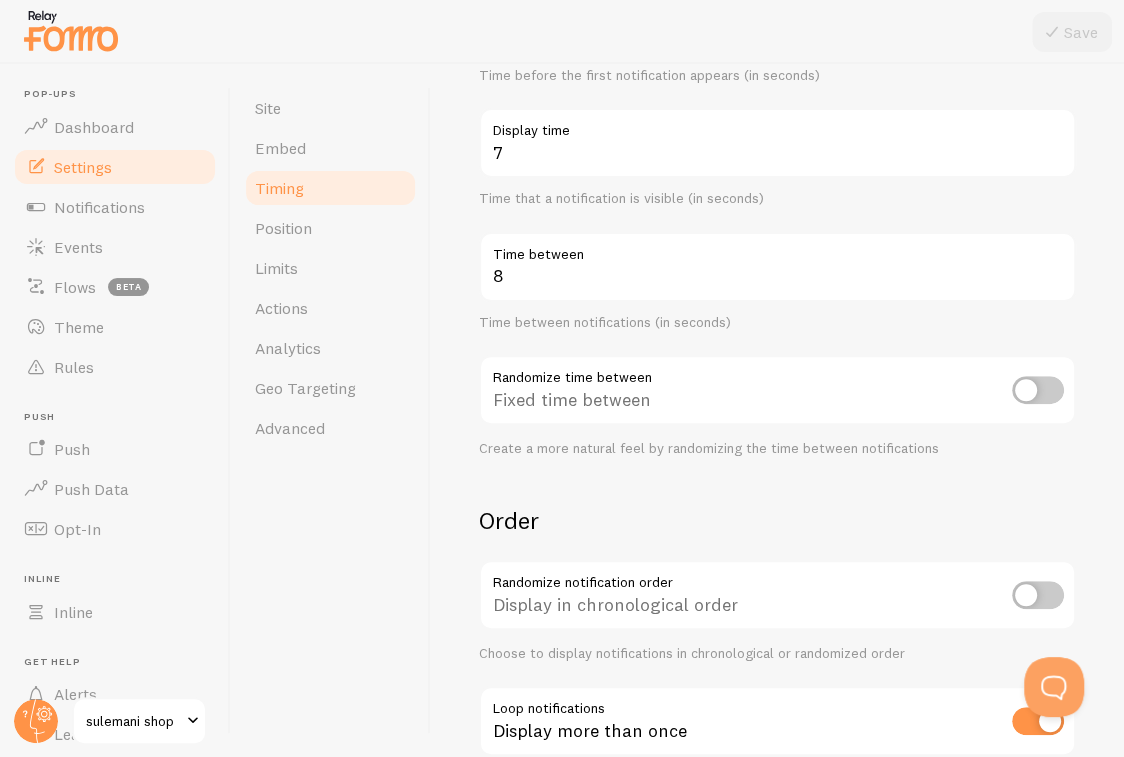click on "Fixed time between" at bounding box center [777, 391] 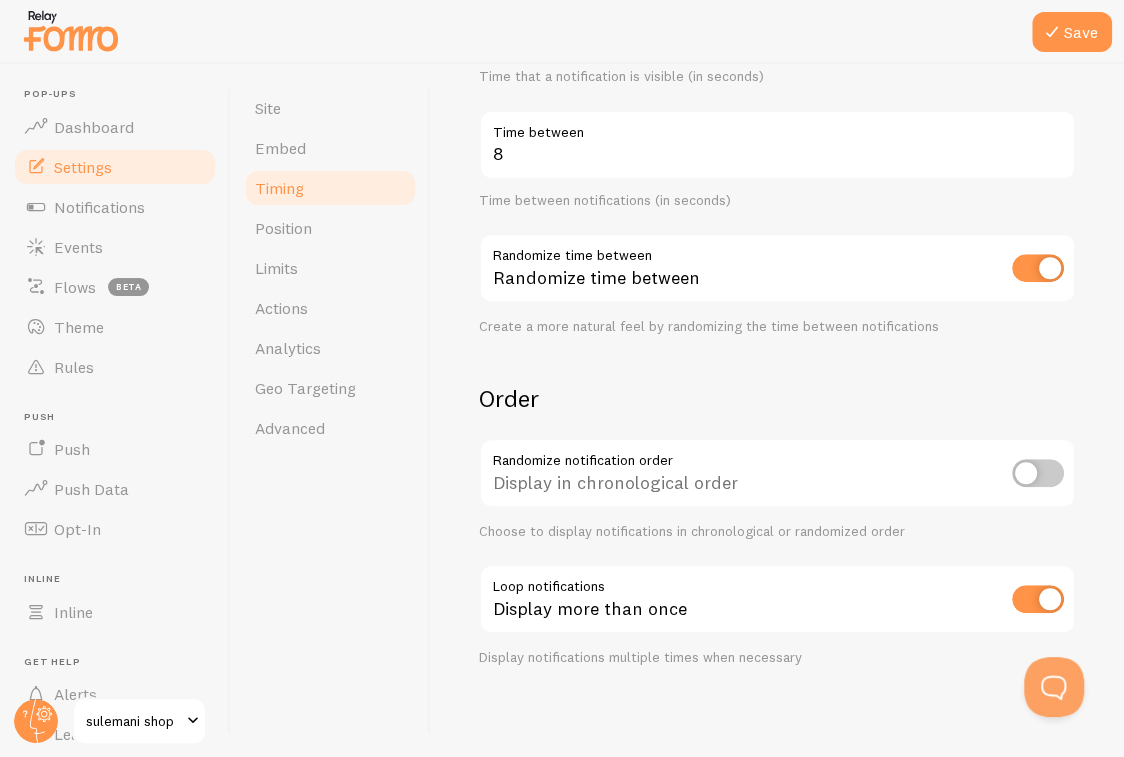 scroll, scrollTop: 425, scrollLeft: 0, axis: vertical 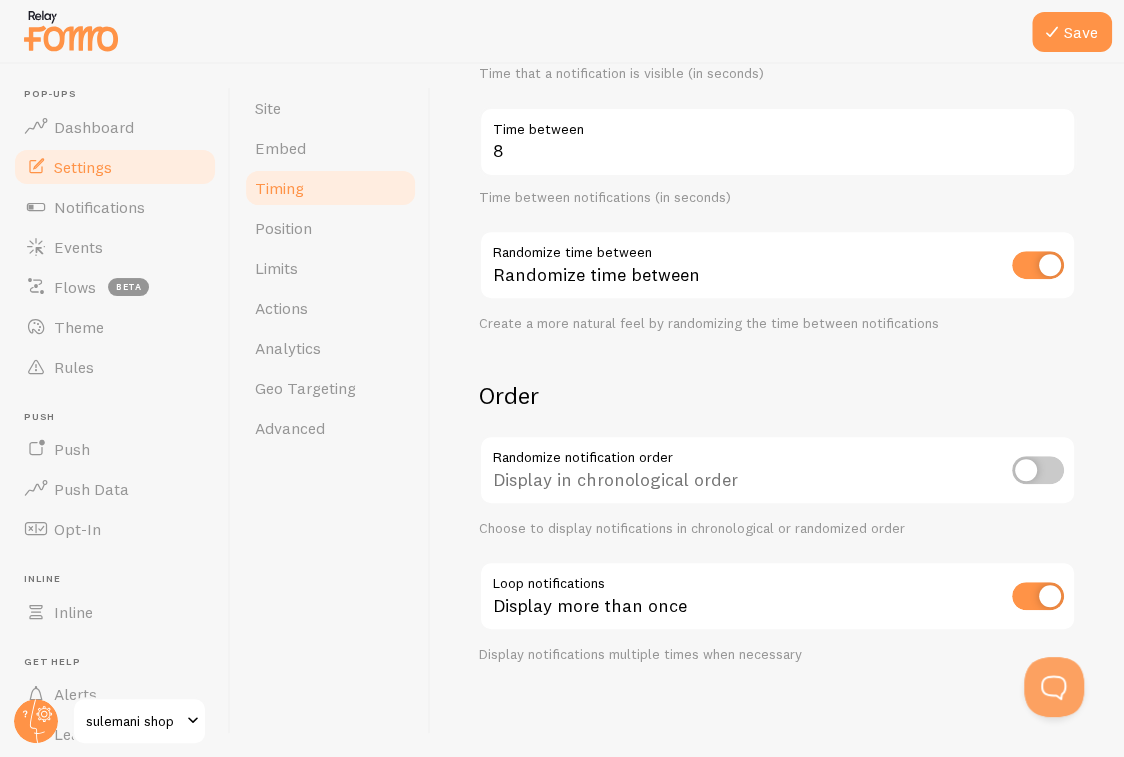 click at bounding box center [562, 32] 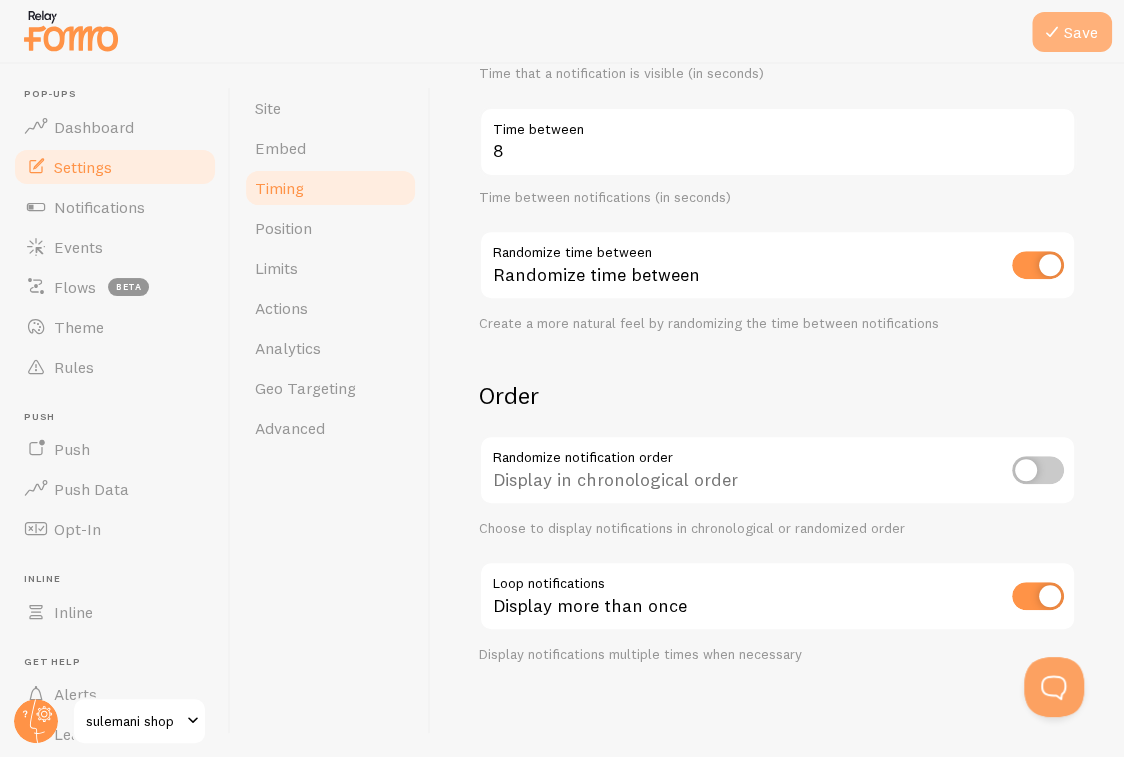 drag, startPoint x: 1077, startPoint y: 19, endPoint x: 1064, endPoint y: 29, distance: 16.40122 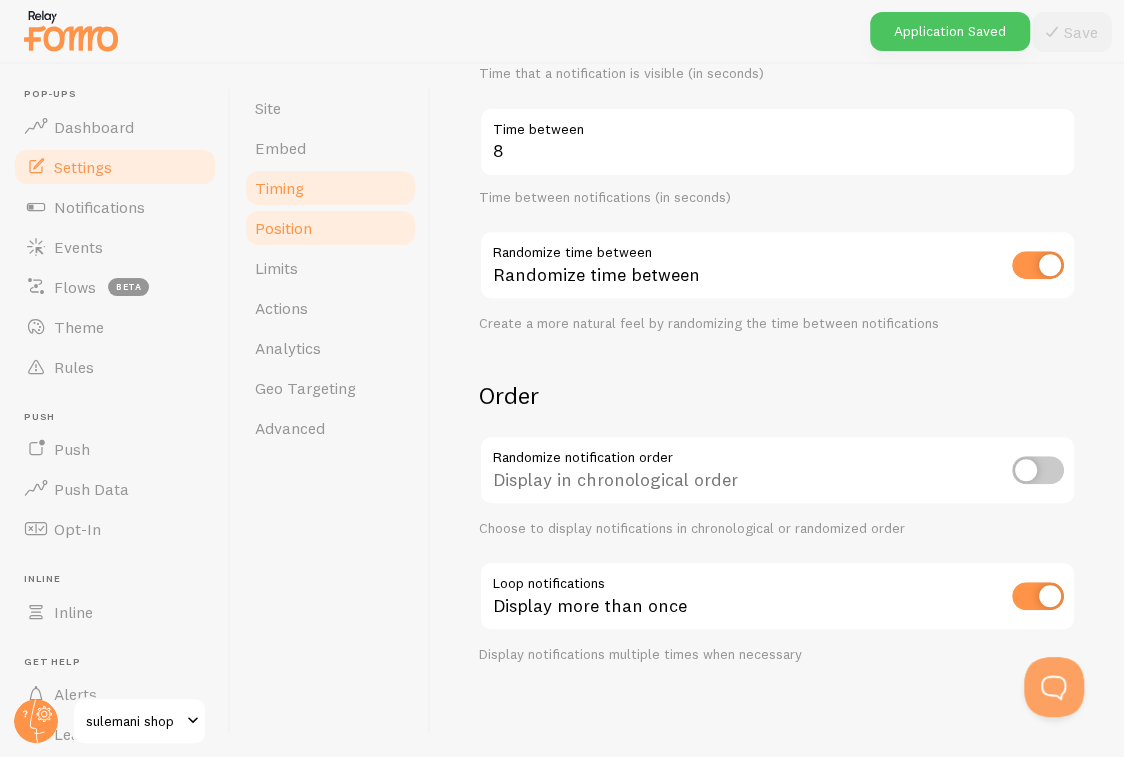 click on "Position" at bounding box center (283, 228) 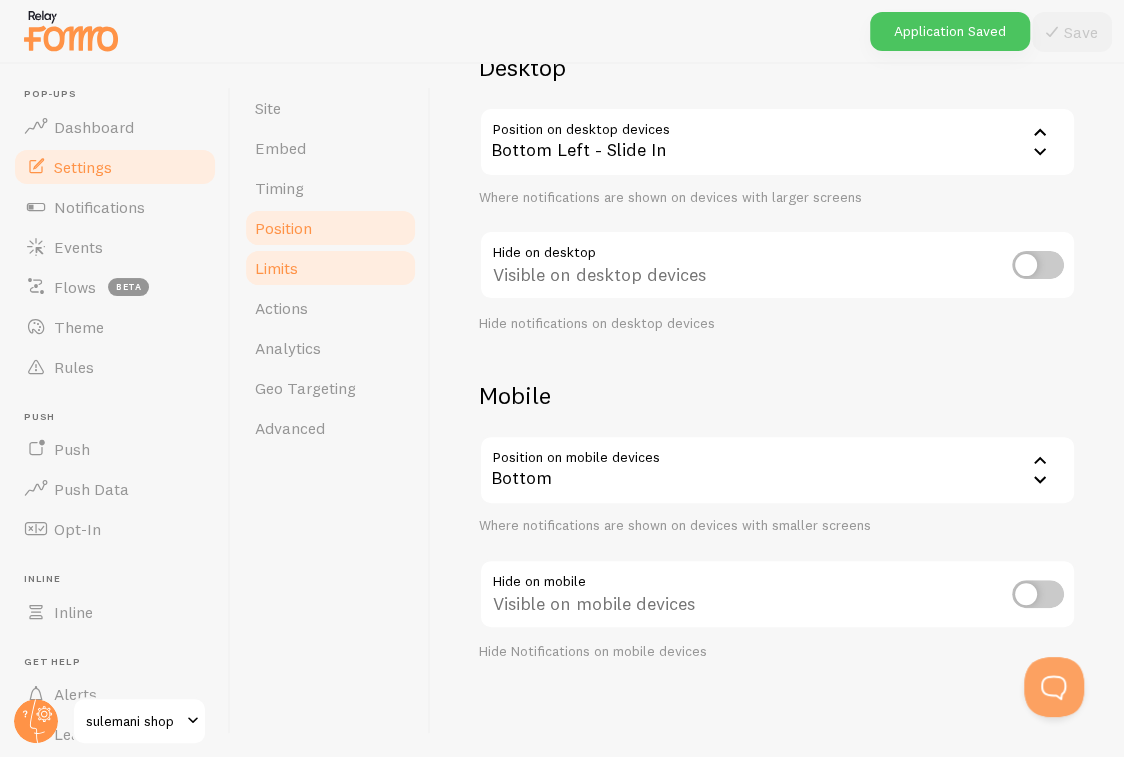 scroll, scrollTop: 0, scrollLeft: 0, axis: both 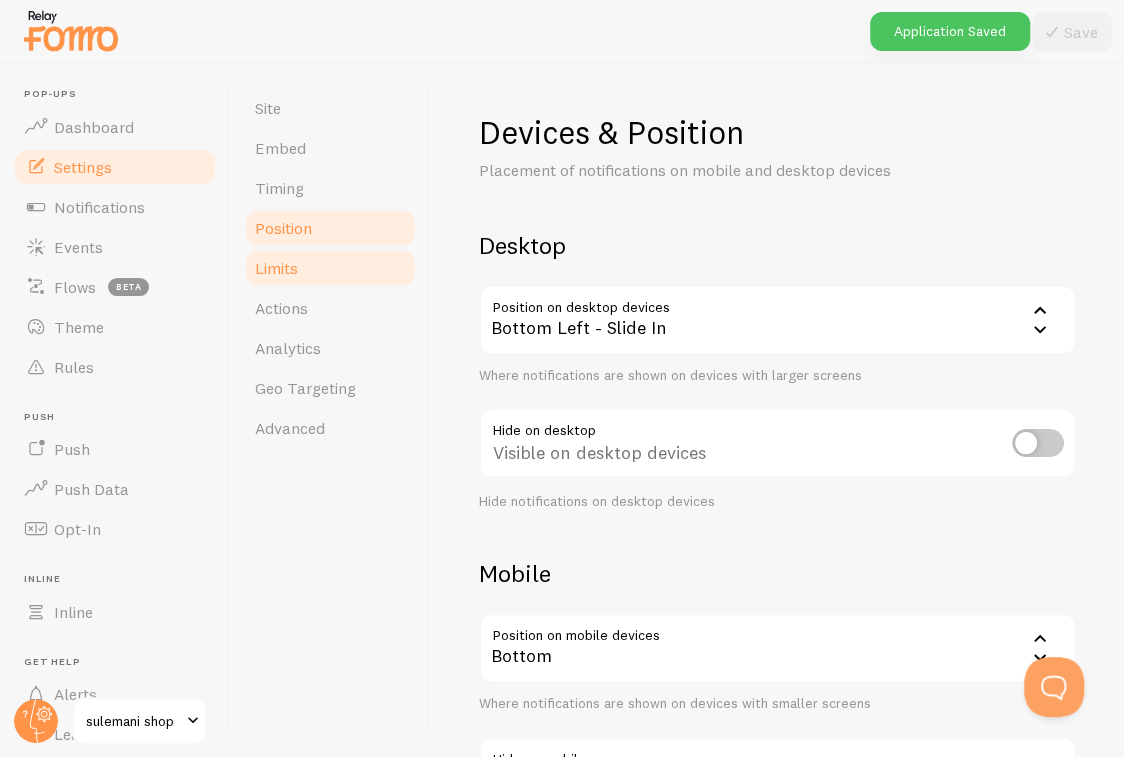 click on "Limits" at bounding box center [276, 268] 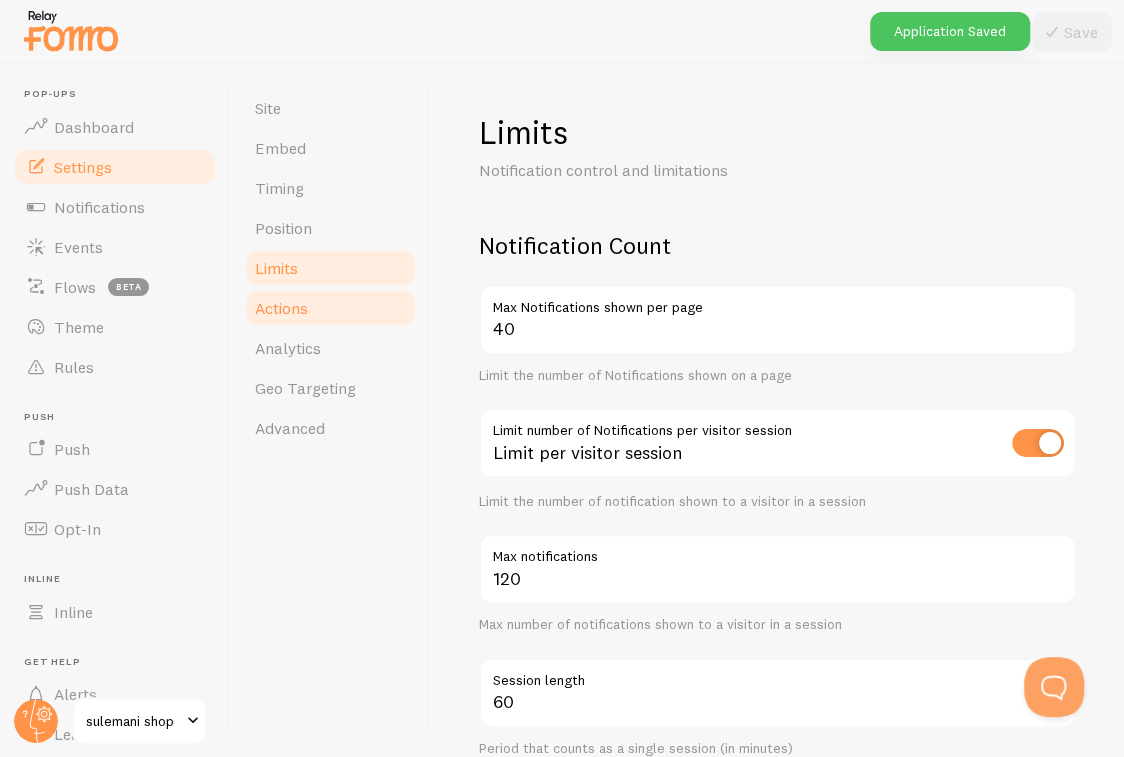 click on "Actions" at bounding box center (330, 308) 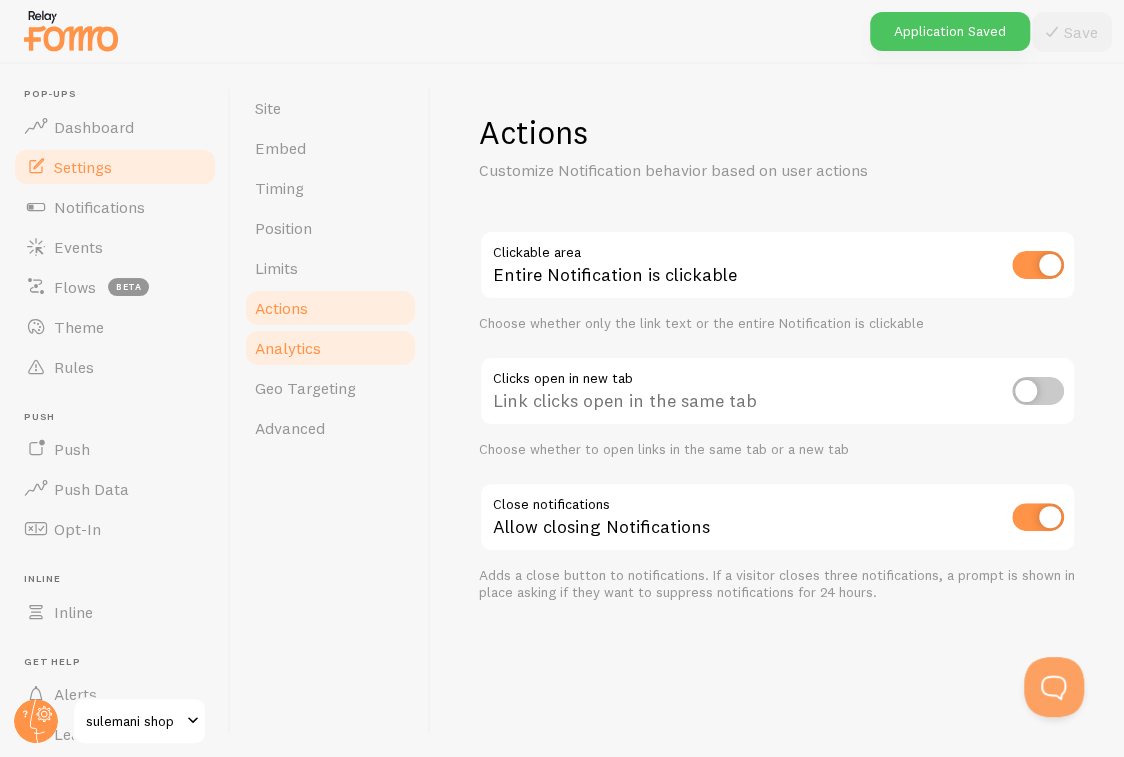 click on "Analytics" at bounding box center (288, 348) 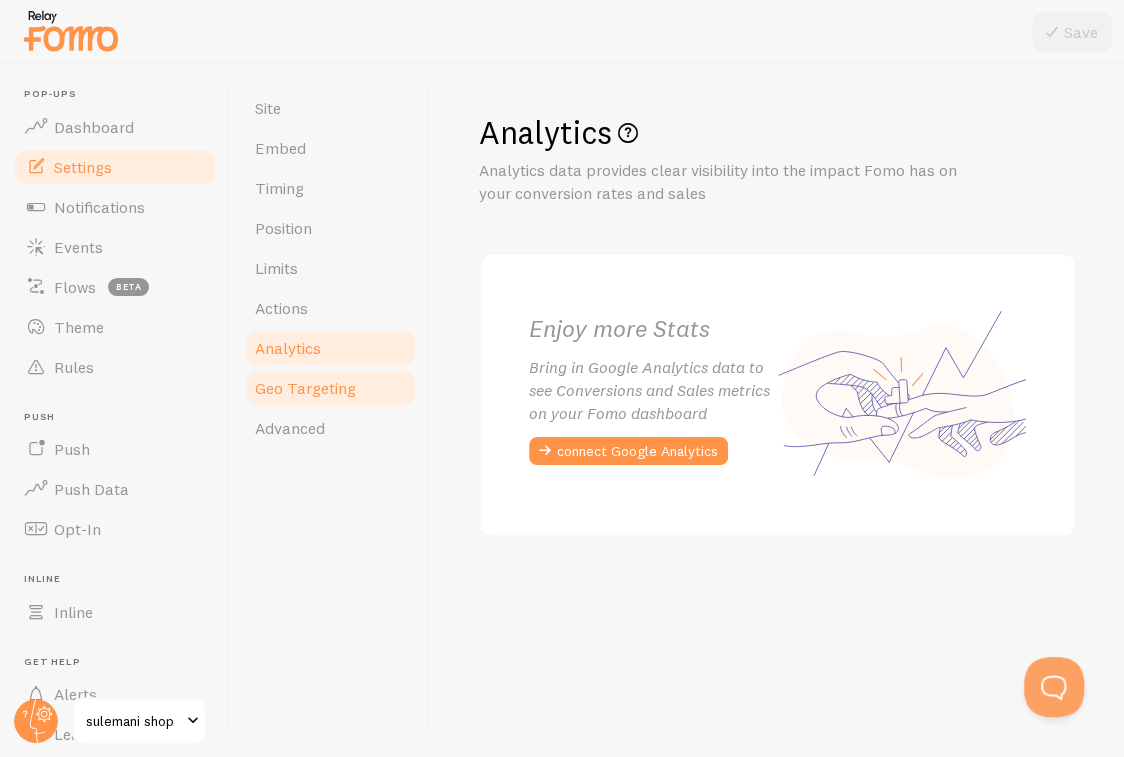 click on "Geo Targeting" at bounding box center [330, 388] 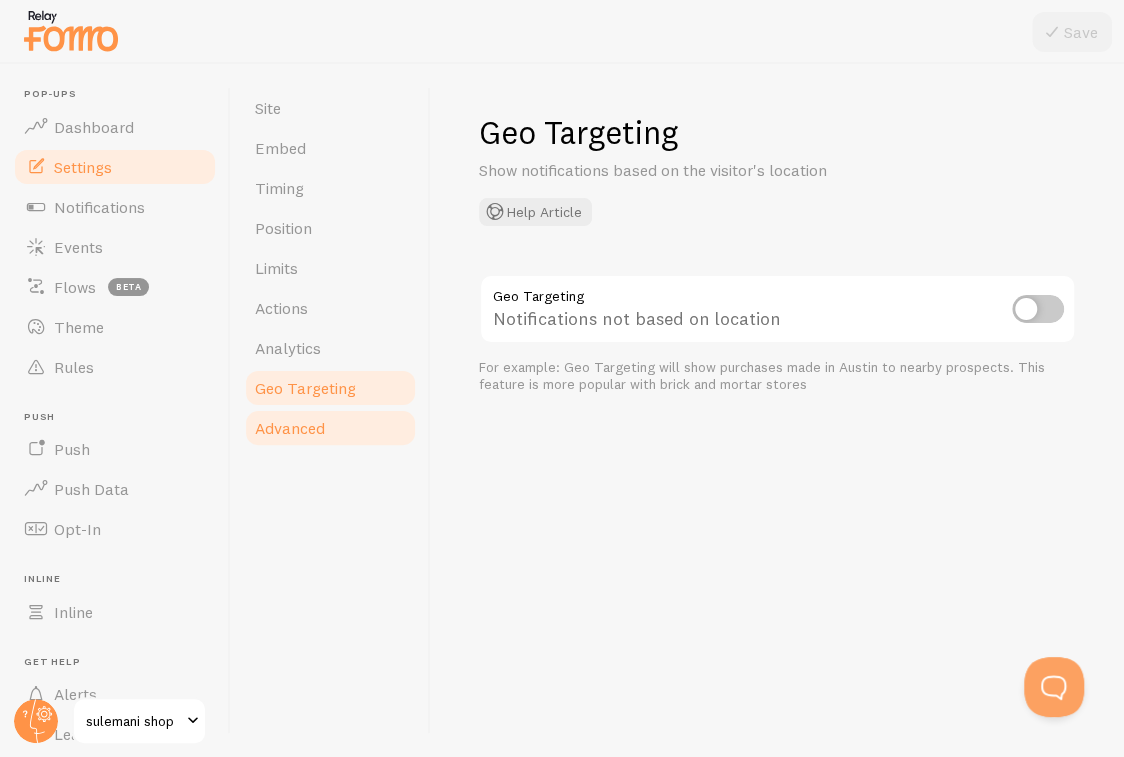 click on "Advanced" at bounding box center (290, 428) 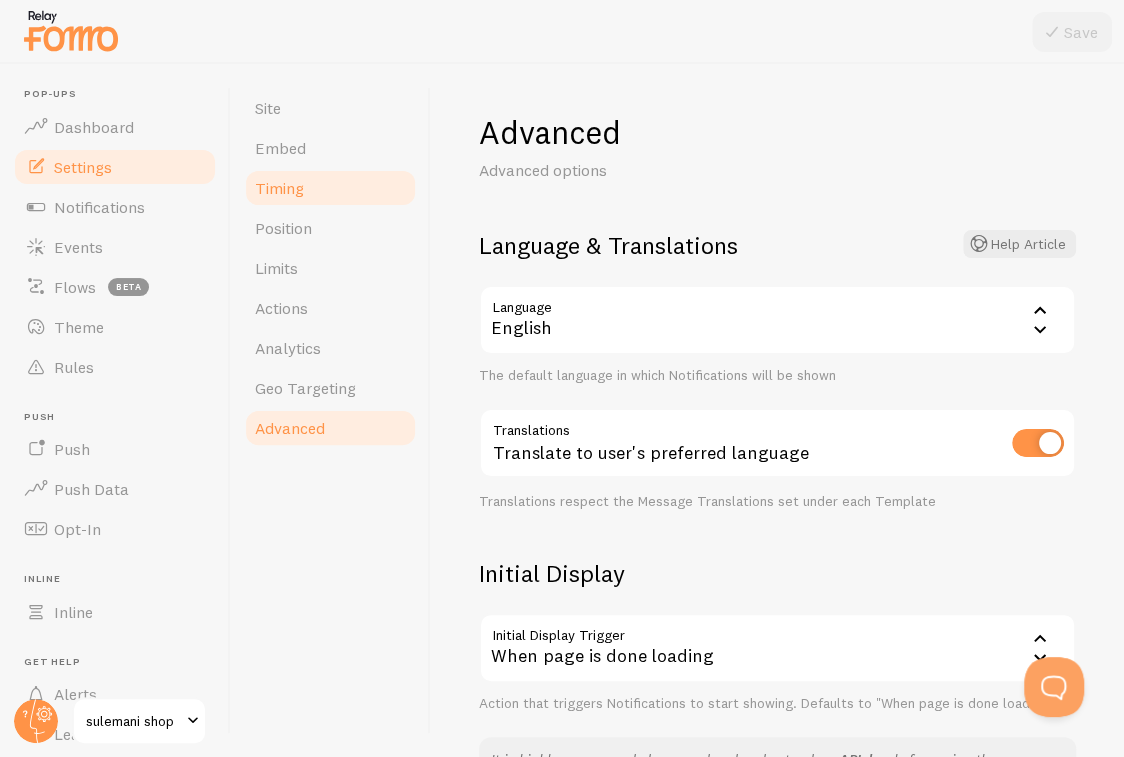 click on "Timing" at bounding box center (330, 188) 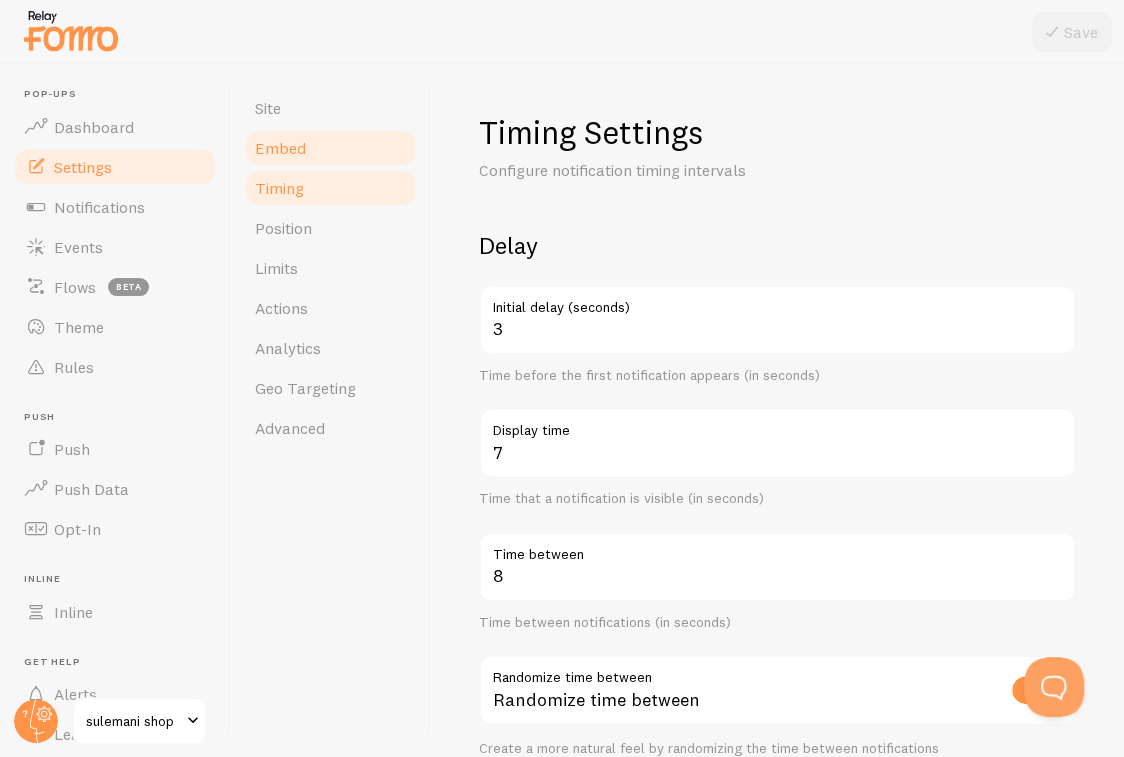click on "Embed" at bounding box center (330, 148) 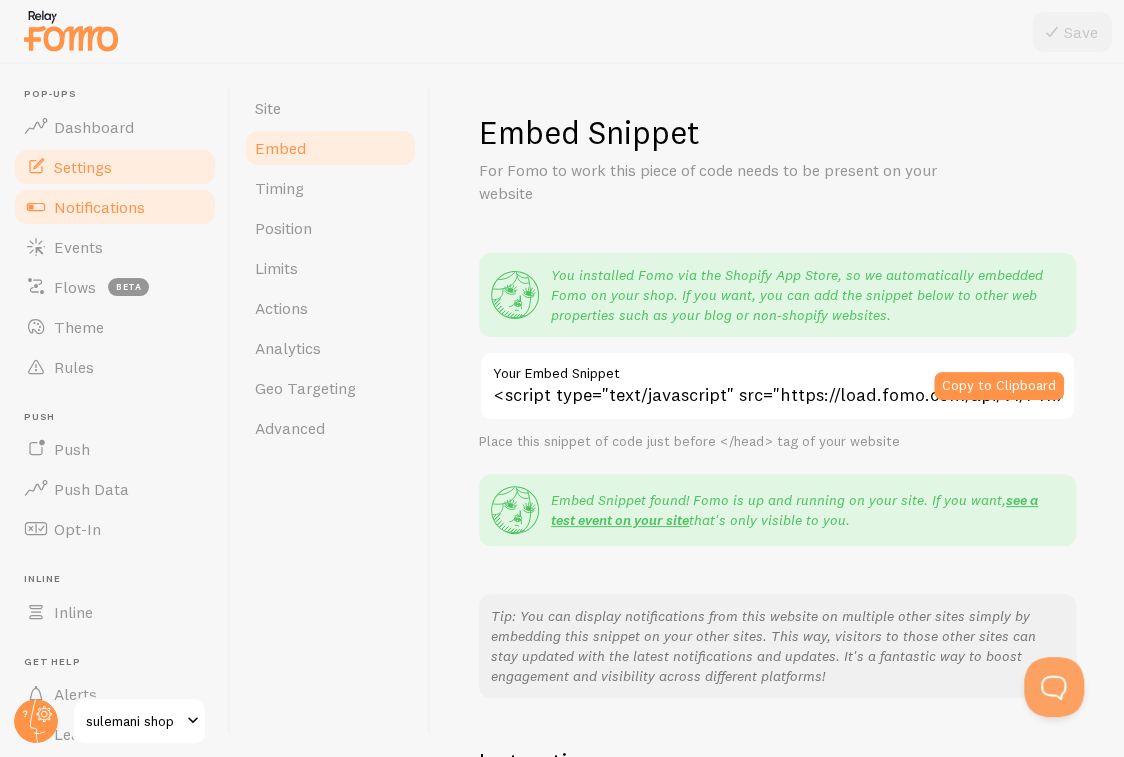 click on "Notifications" at bounding box center [115, 207] 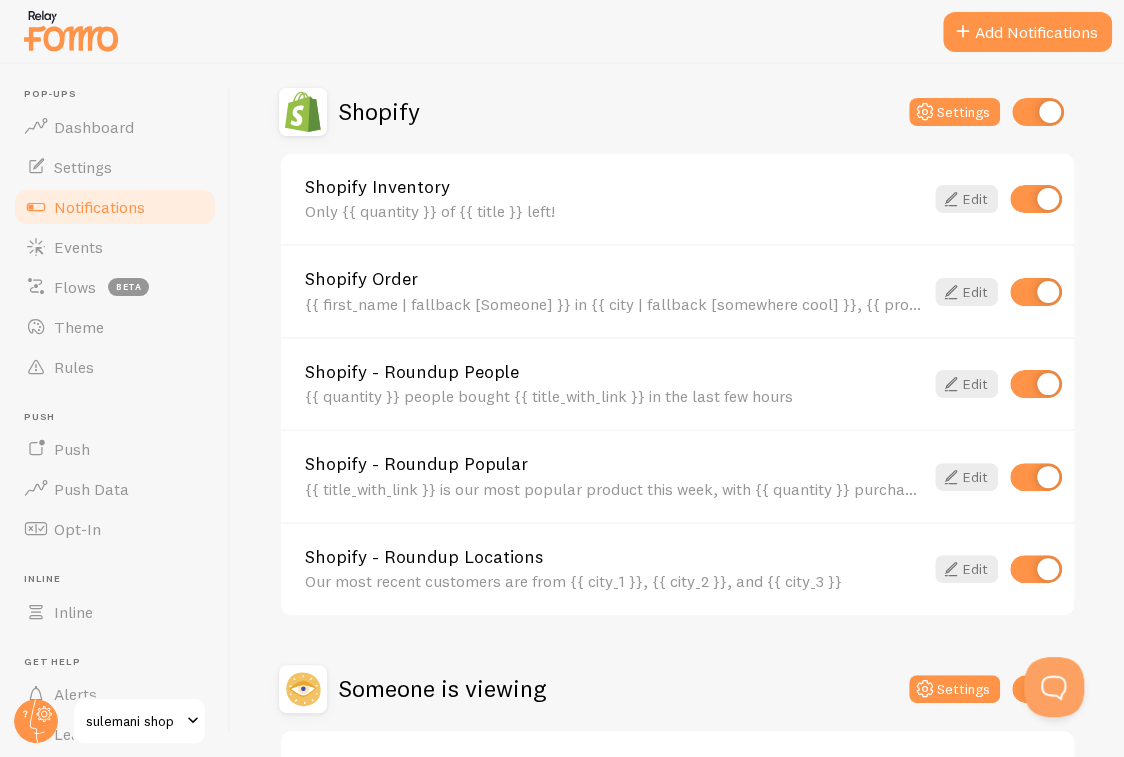 scroll, scrollTop: 650, scrollLeft: 0, axis: vertical 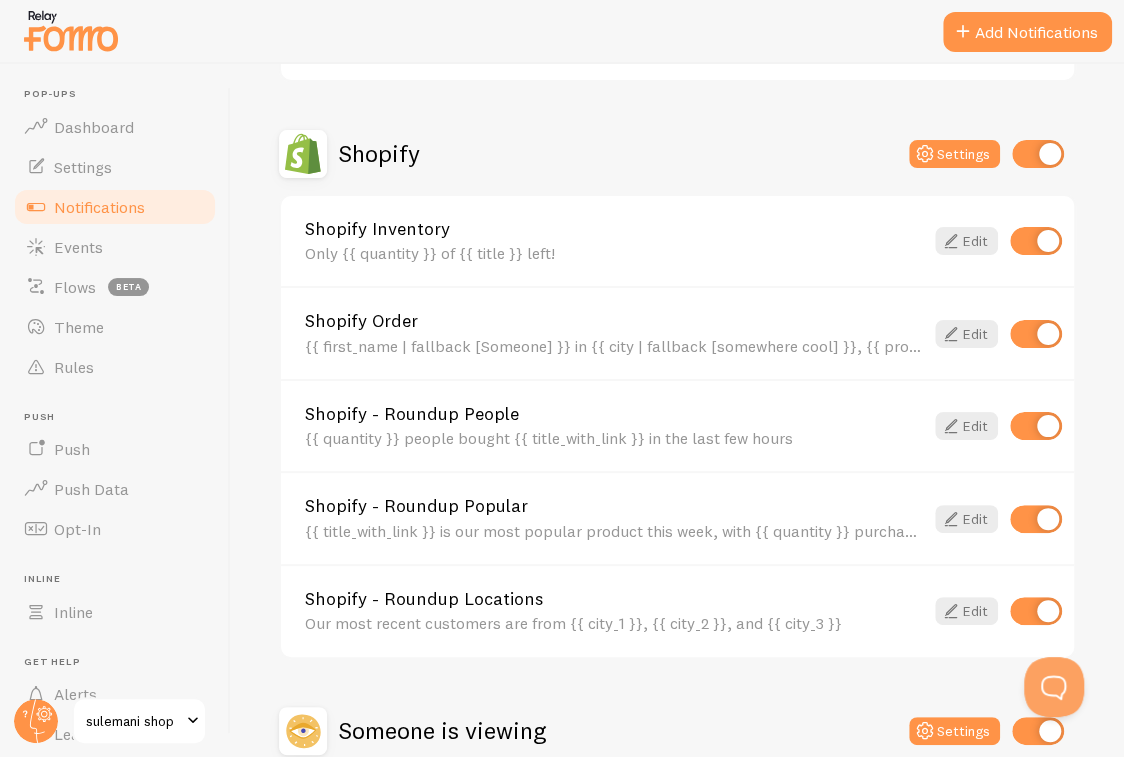 click on "Only {{ quantity }} of {{ title }} left!" at bounding box center (614, 253) 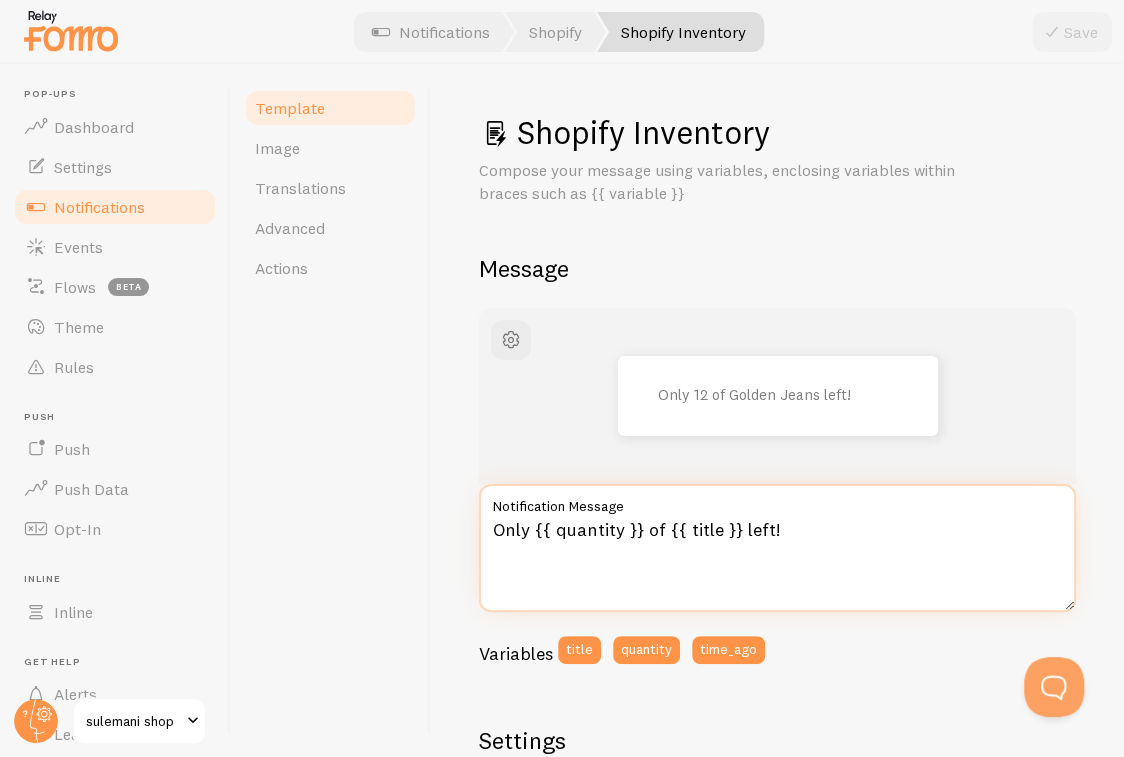 click on "Only {{ quantity }} of {{ title }} left!" at bounding box center (777, 548) 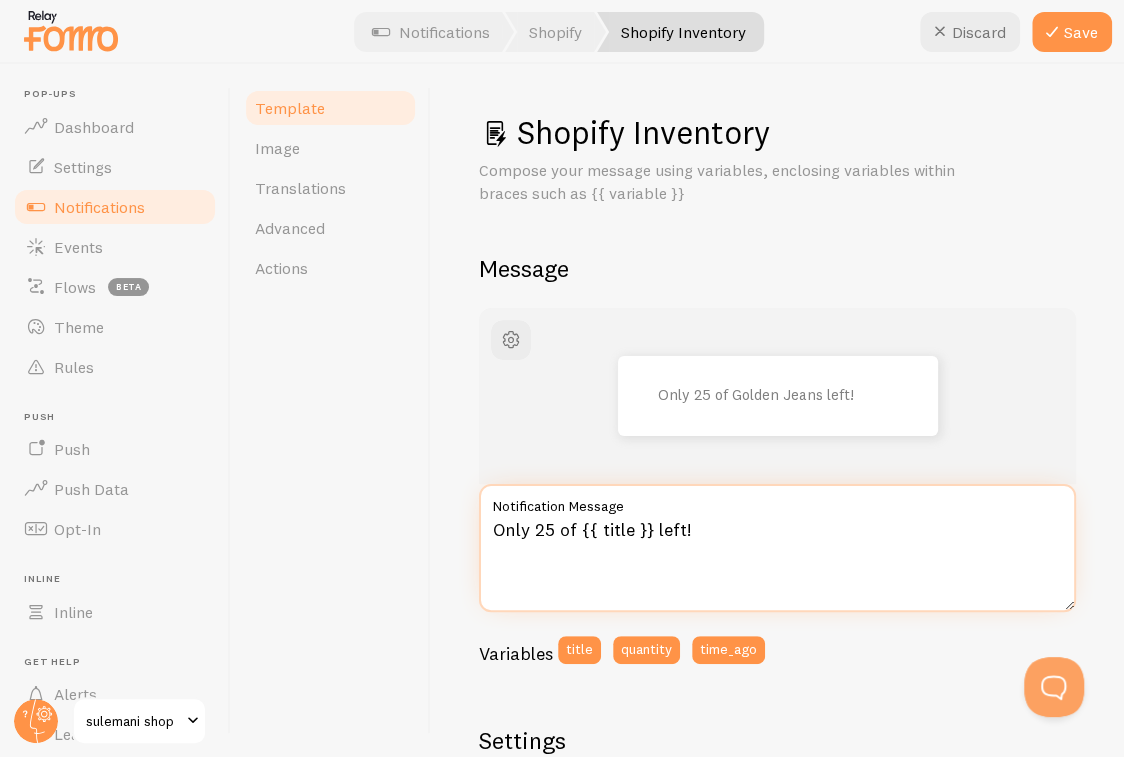 click on "Only 25 of {{ title }} left!" at bounding box center [777, 548] 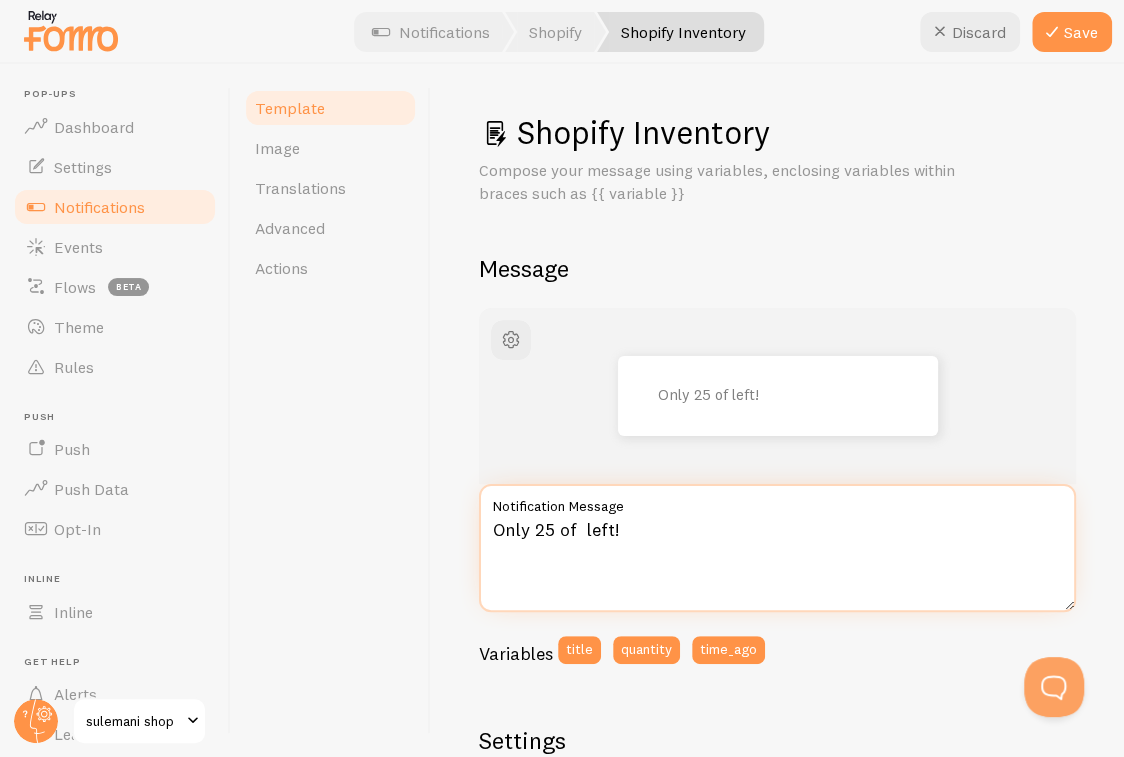 paste on "MR. [LAST]" 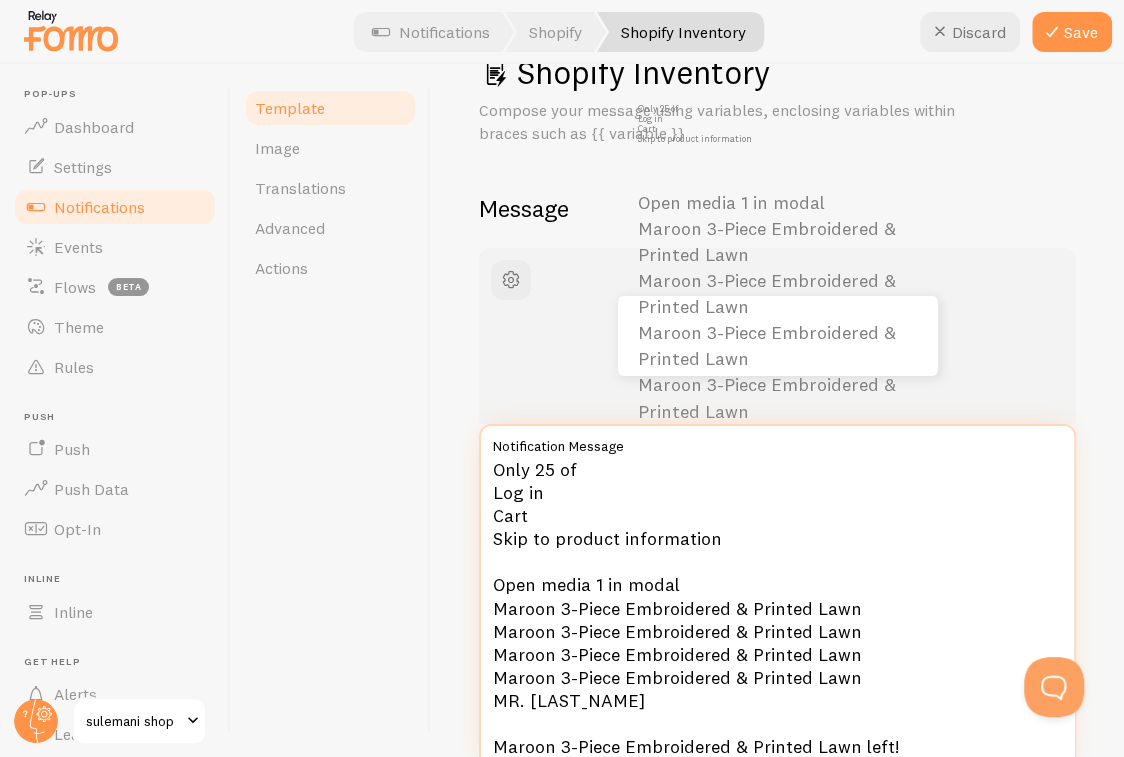 scroll, scrollTop: 0, scrollLeft: 0, axis: both 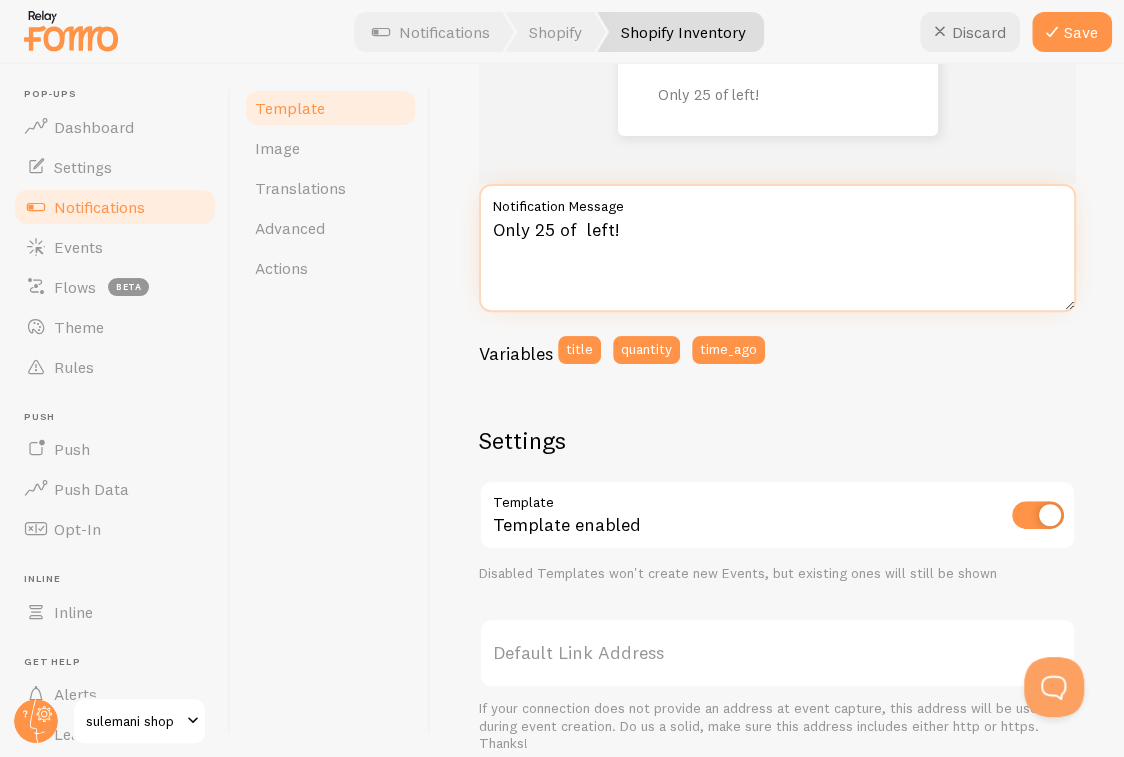 click on "Only 25 of  left!" at bounding box center (777, 248) 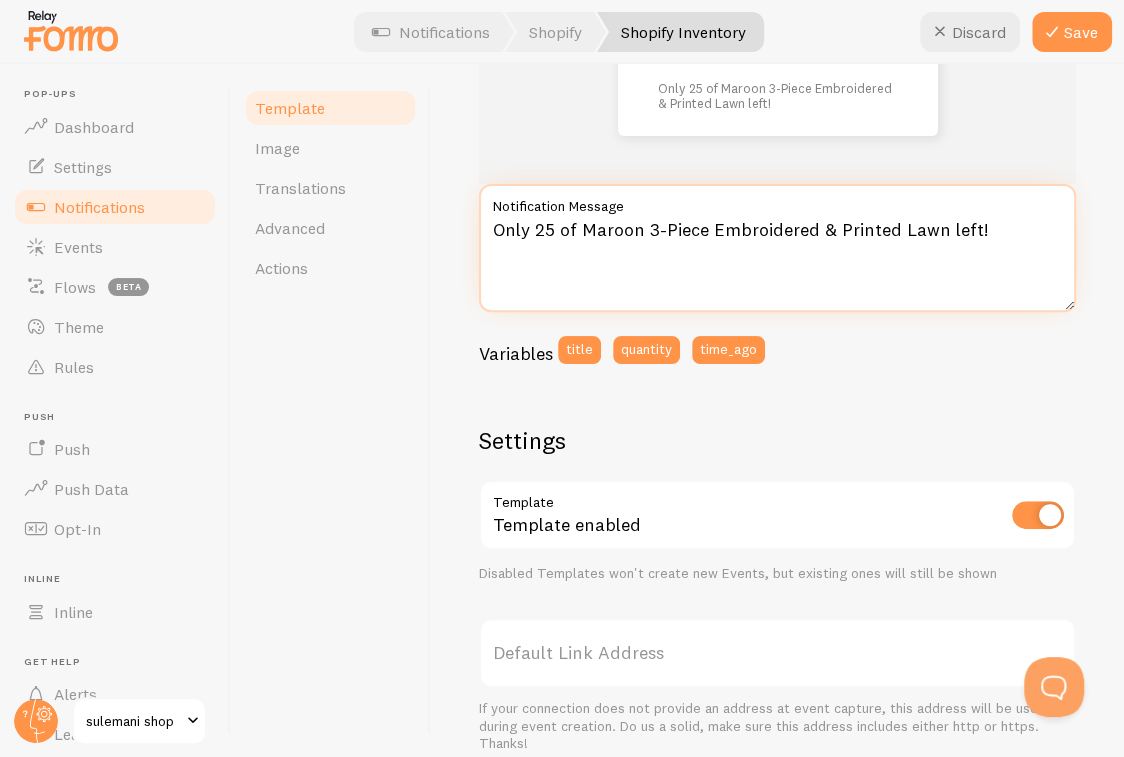 drag, startPoint x: 985, startPoint y: 227, endPoint x: 538, endPoint y: 246, distance: 447.40363 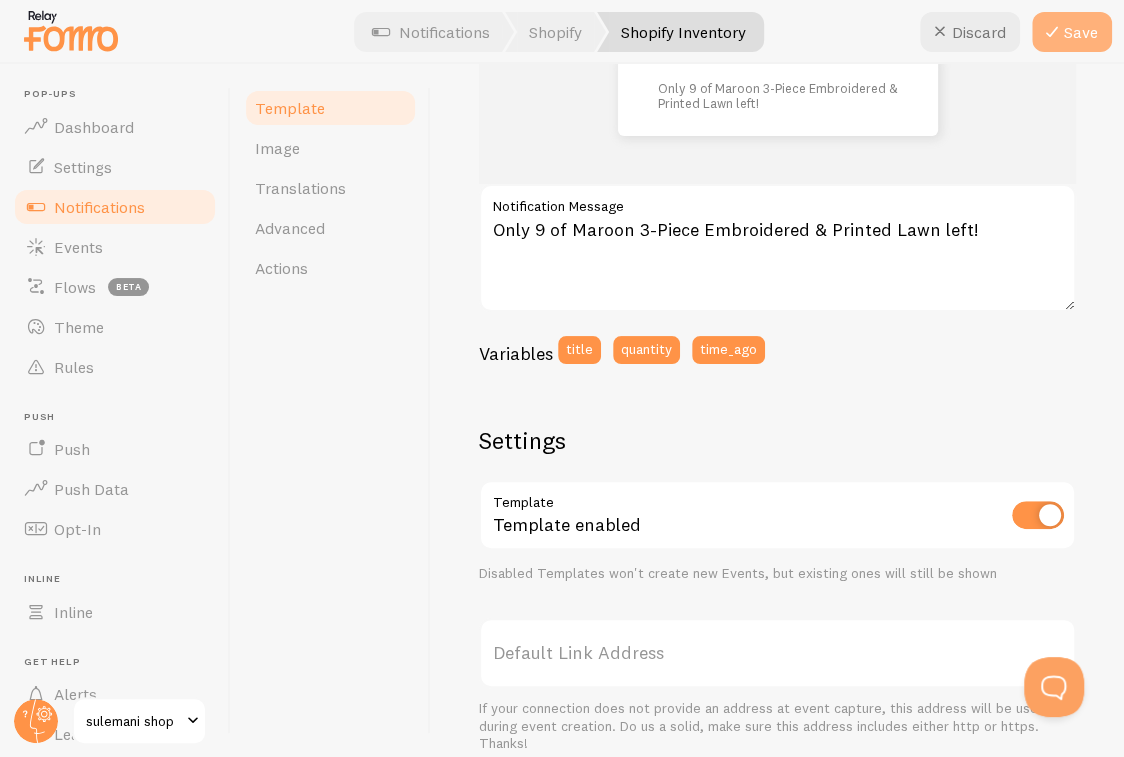 click on "Save" at bounding box center [1072, 32] 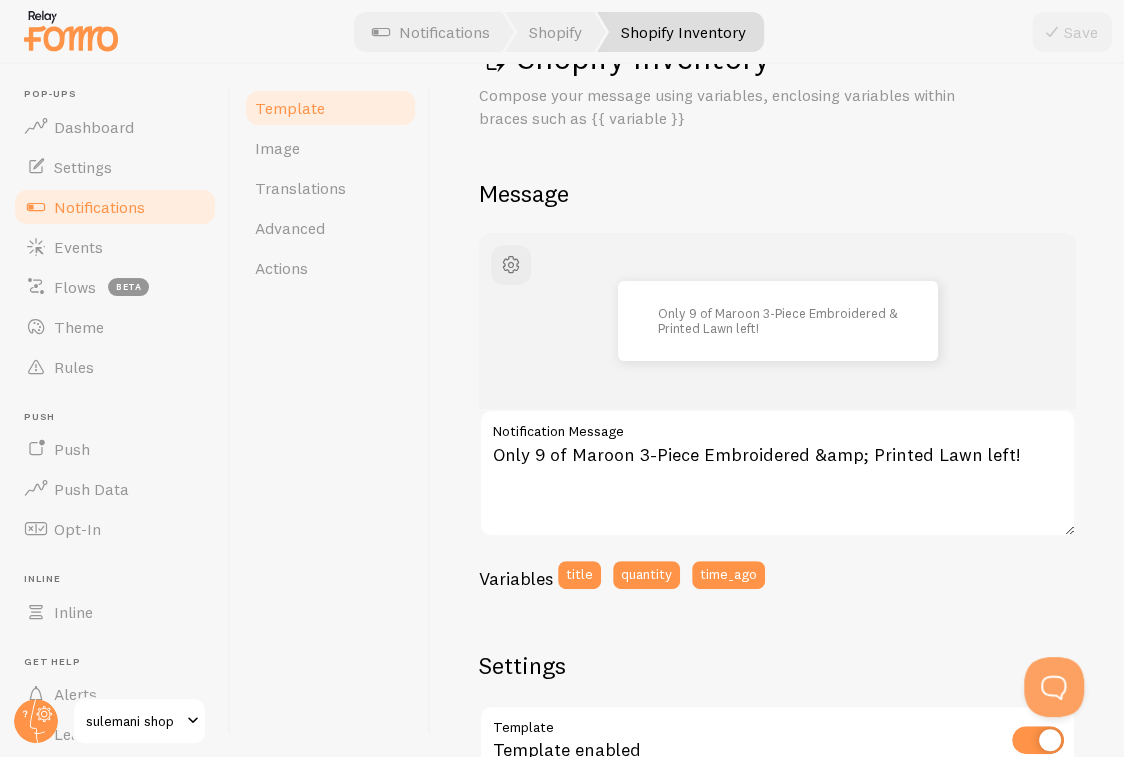 scroll, scrollTop: 0, scrollLeft: 0, axis: both 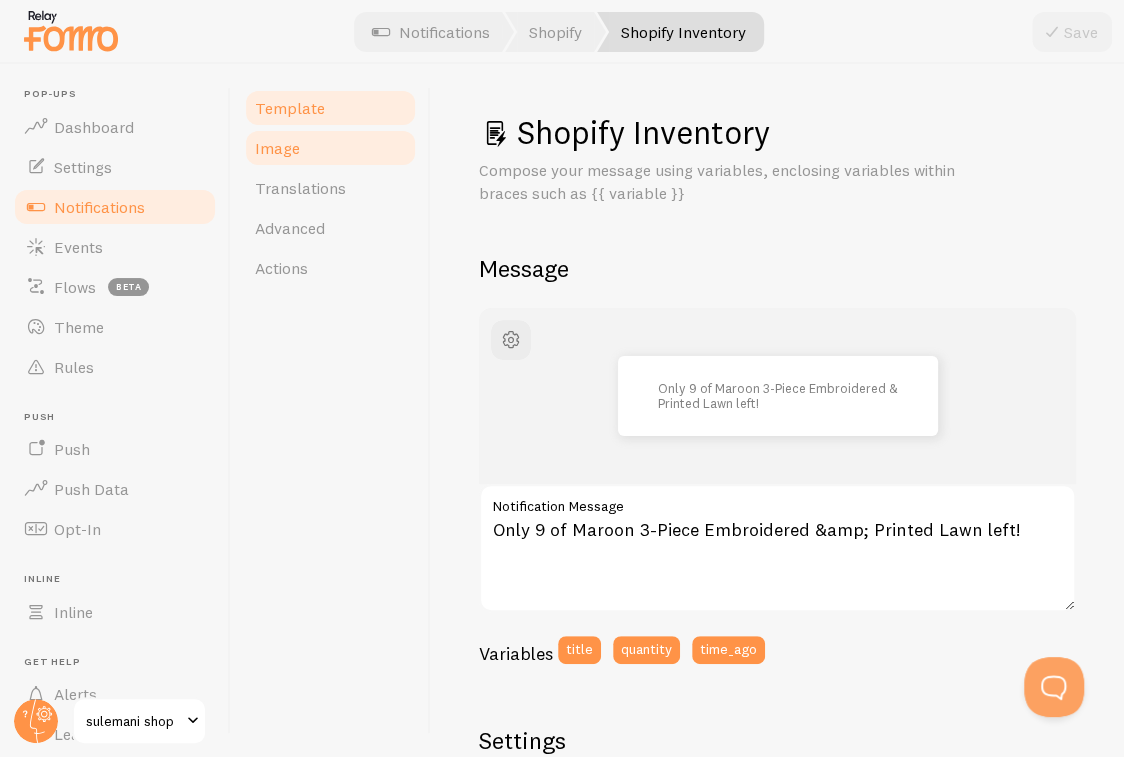 click on "Image" at bounding box center [330, 148] 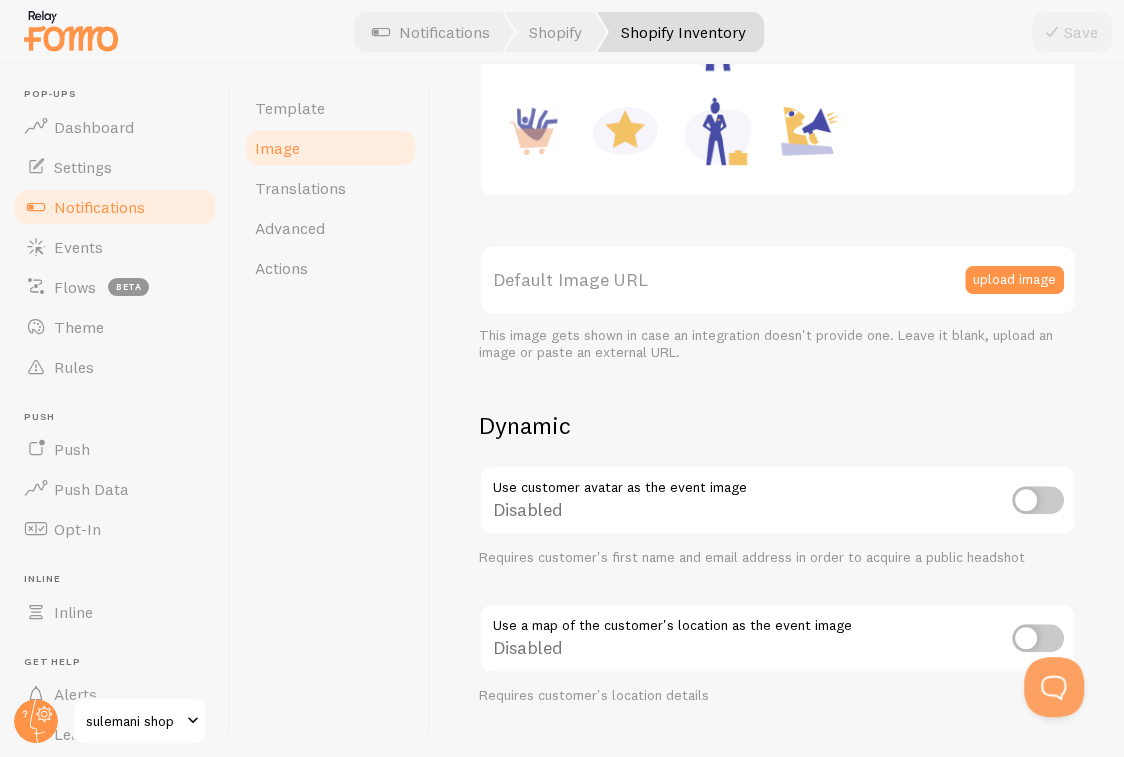 scroll, scrollTop: 500, scrollLeft: 0, axis: vertical 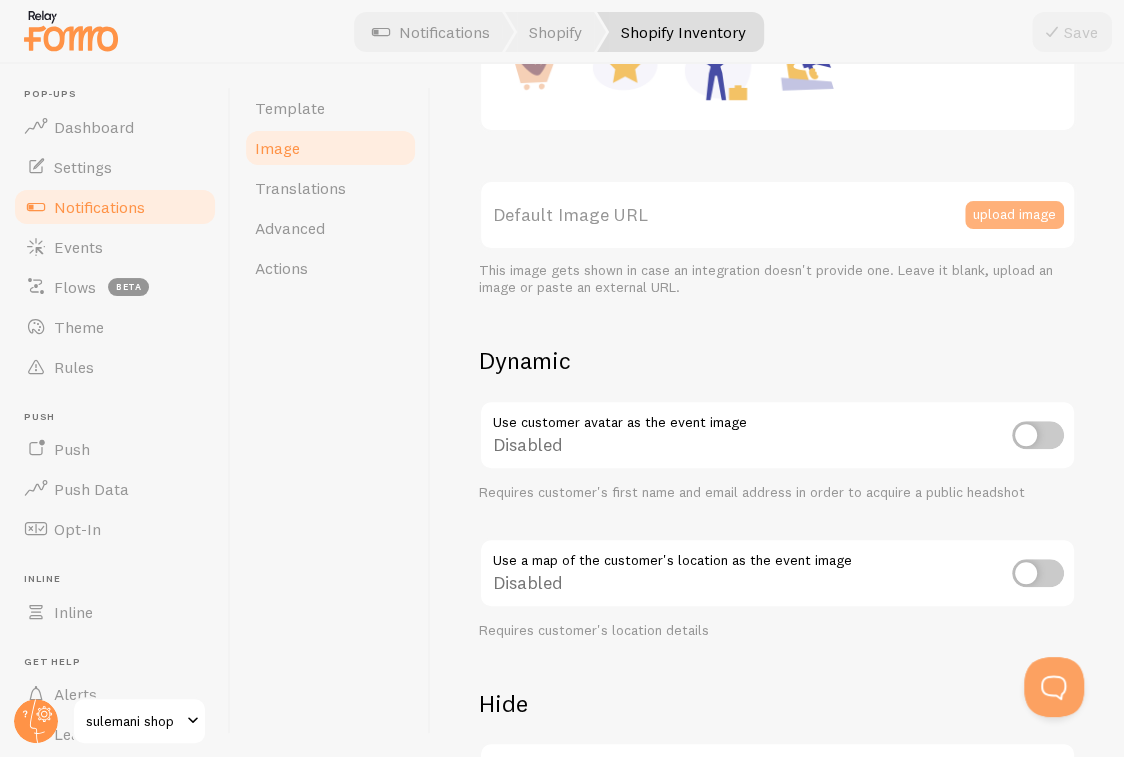 click on "upload image" at bounding box center [1014, 215] 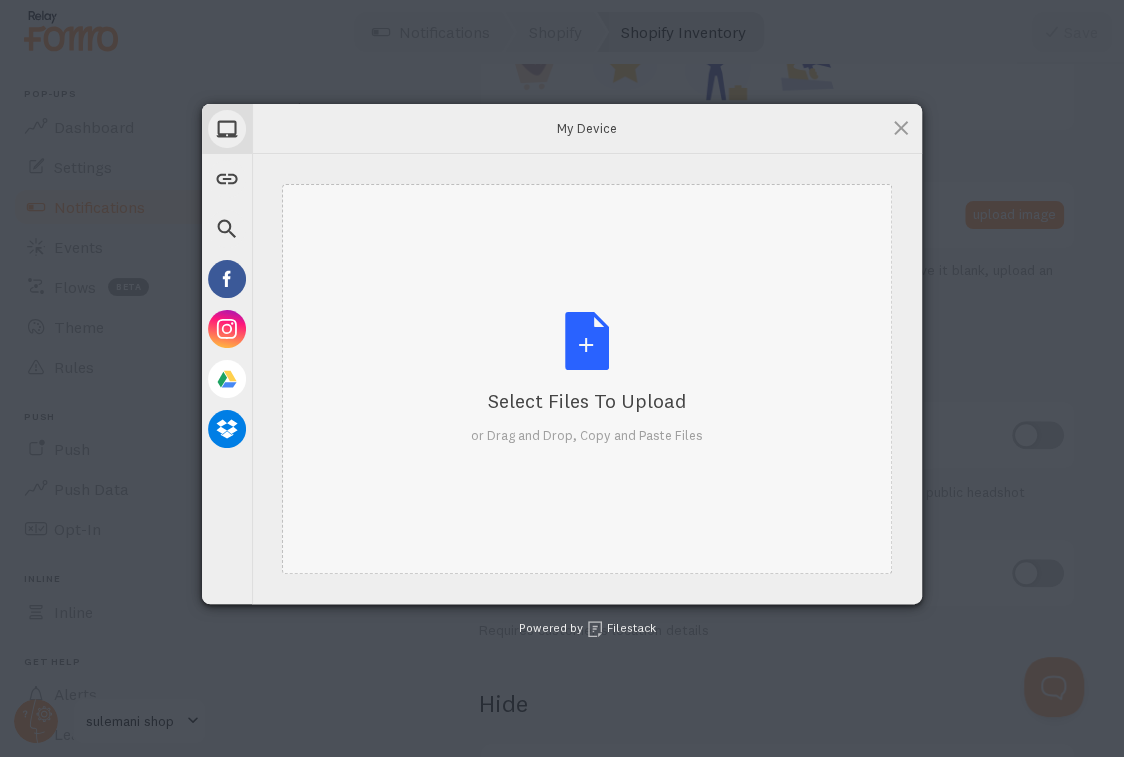 click on "Select Files to Upload" at bounding box center (587, 401) 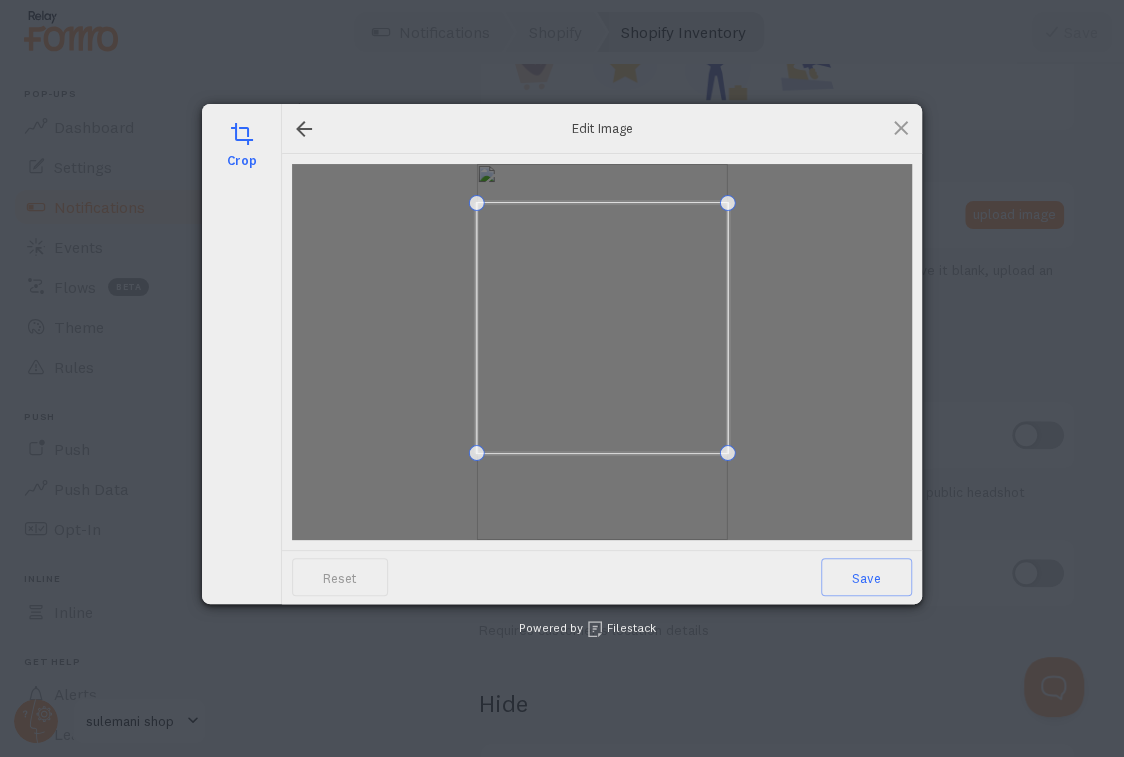 click at bounding box center [602, 327] 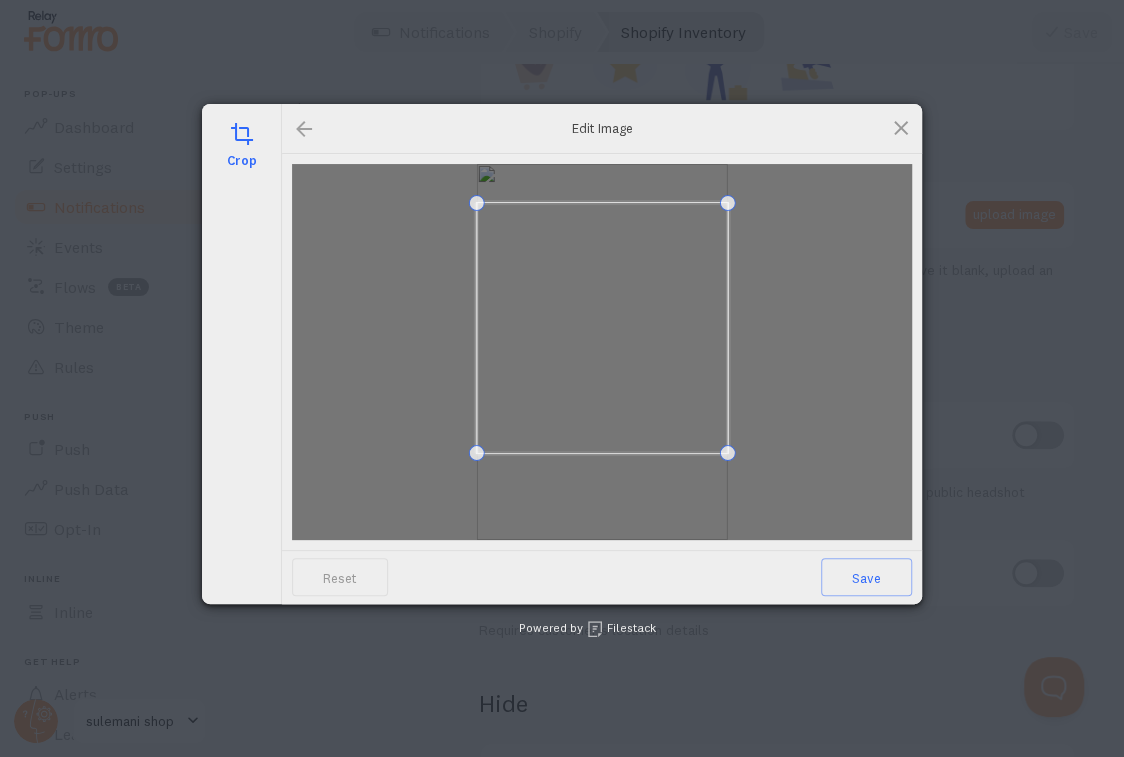 click at bounding box center (304, 129) 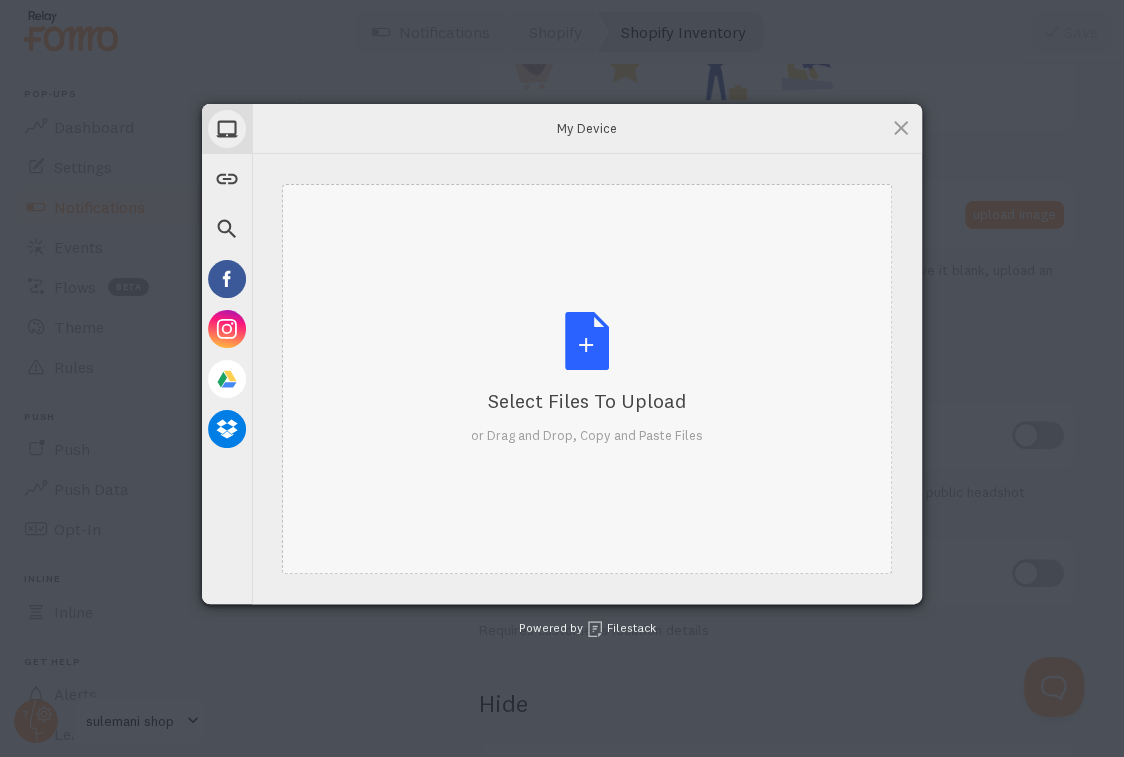 click on "Select Files to Upload     or Drag and Drop, Copy and Paste Files" at bounding box center [587, 378] 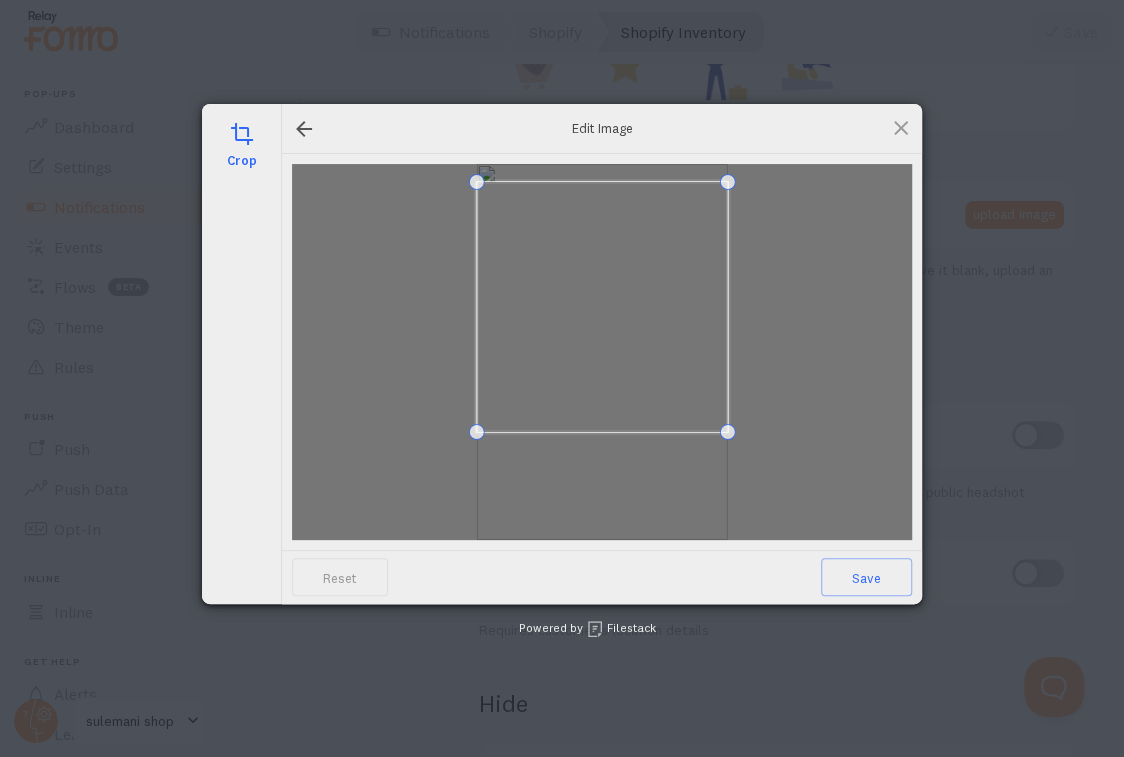 click at bounding box center [602, 306] 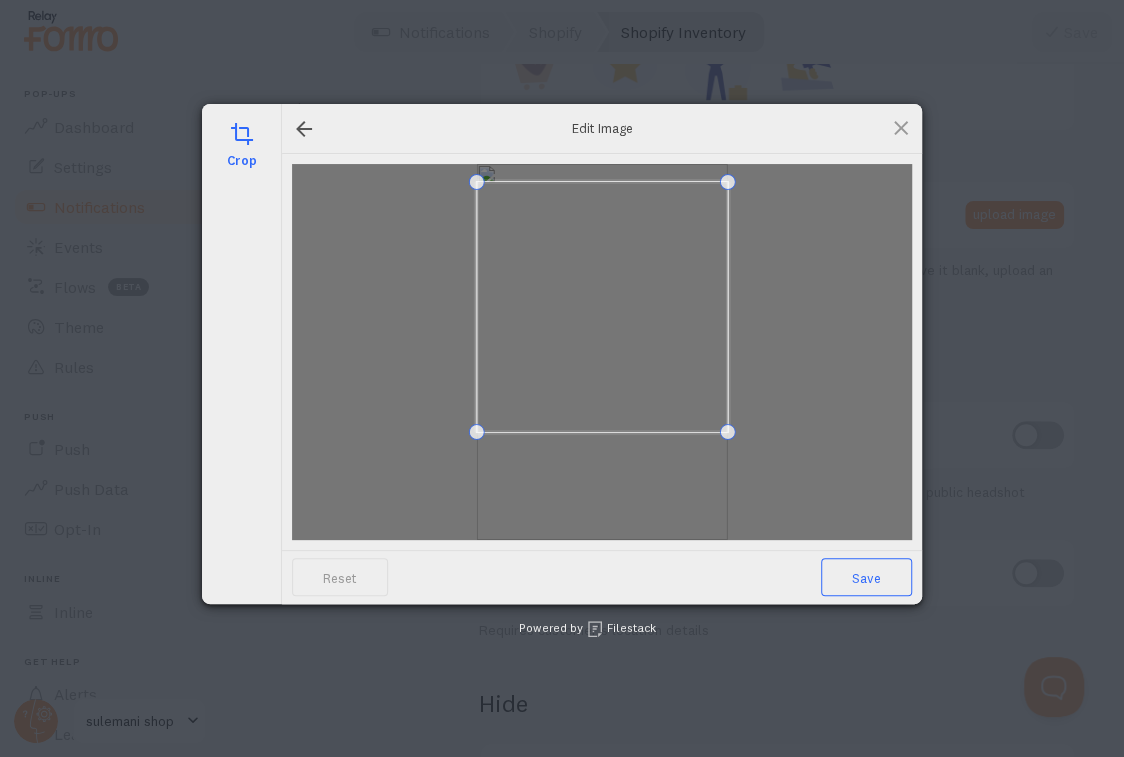 click on "Save" at bounding box center [866, 577] 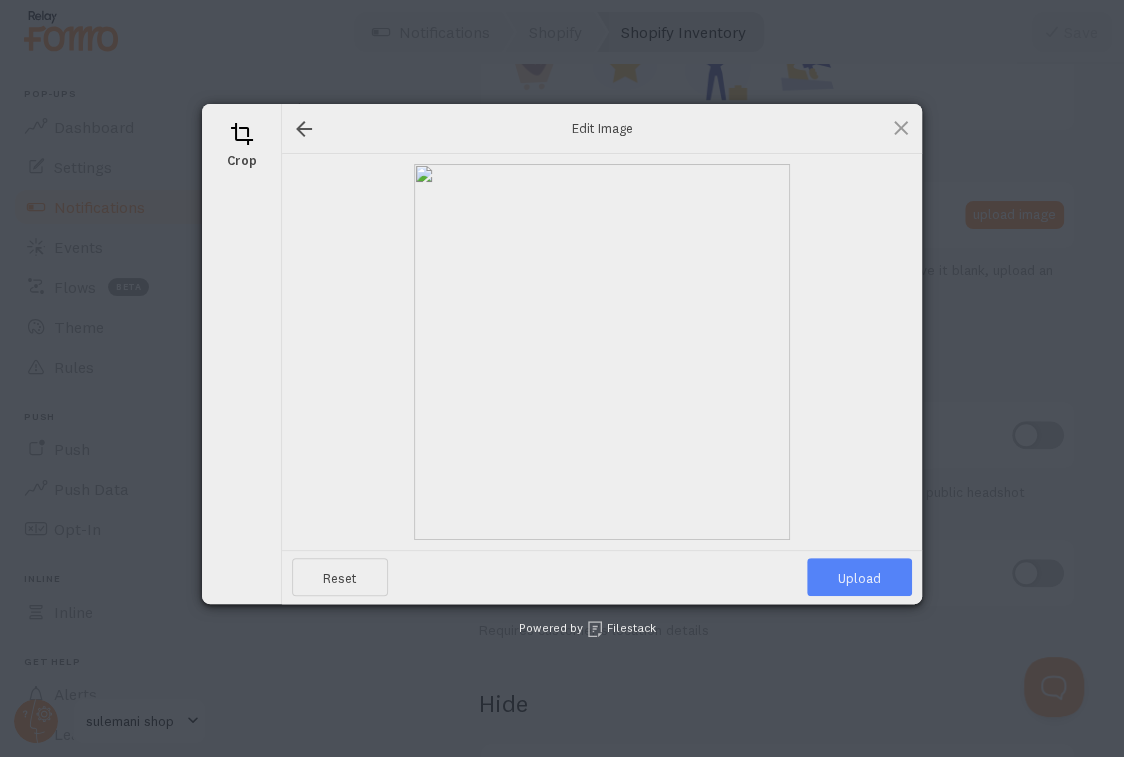 click on "Upload" at bounding box center (859, 577) 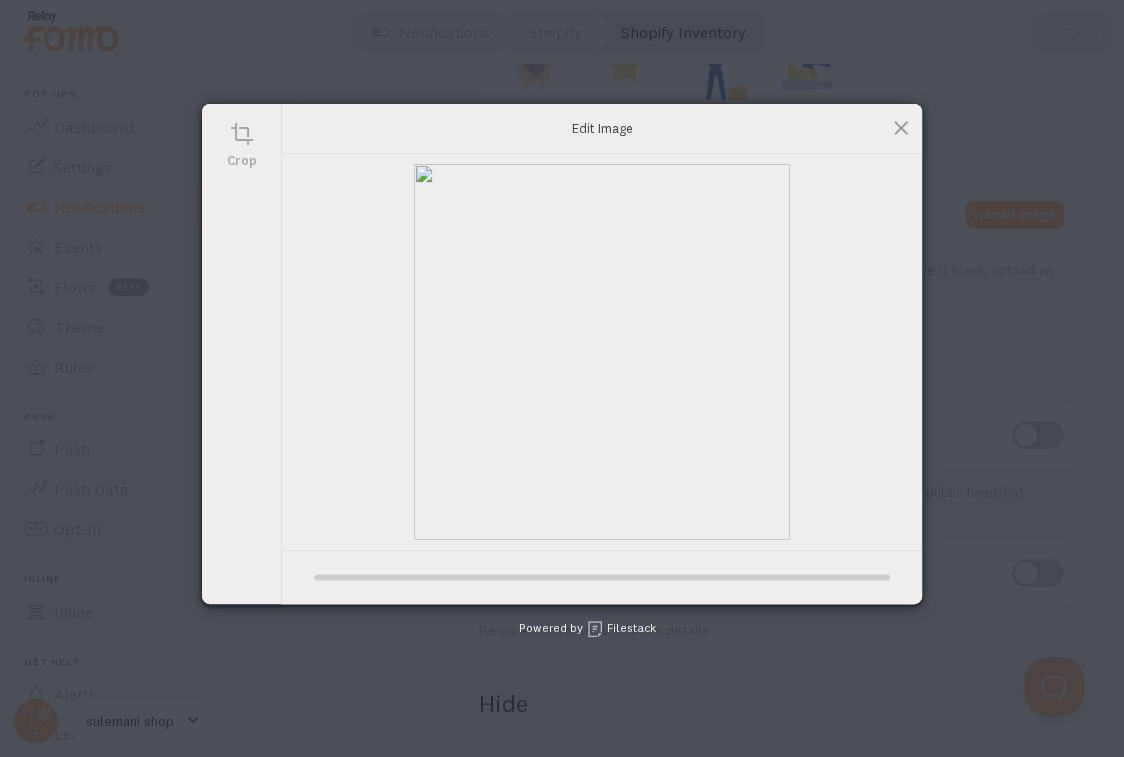 type on "https://process.filestackapi.com/ApqhzE1ldTzuKSj33adqez/resize=width:170,height:170/https://cdn.filestackcontent.com/9HzhDS86SRCXBXl3emzl" 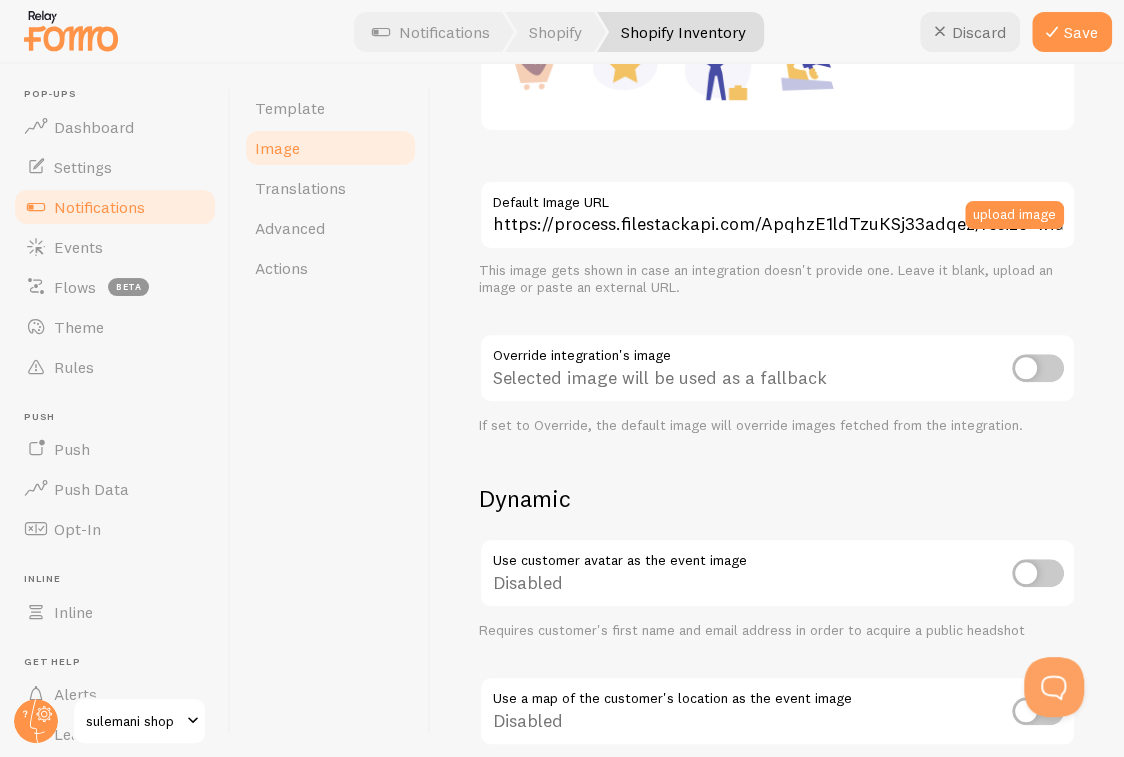 scroll, scrollTop: 600, scrollLeft: 0, axis: vertical 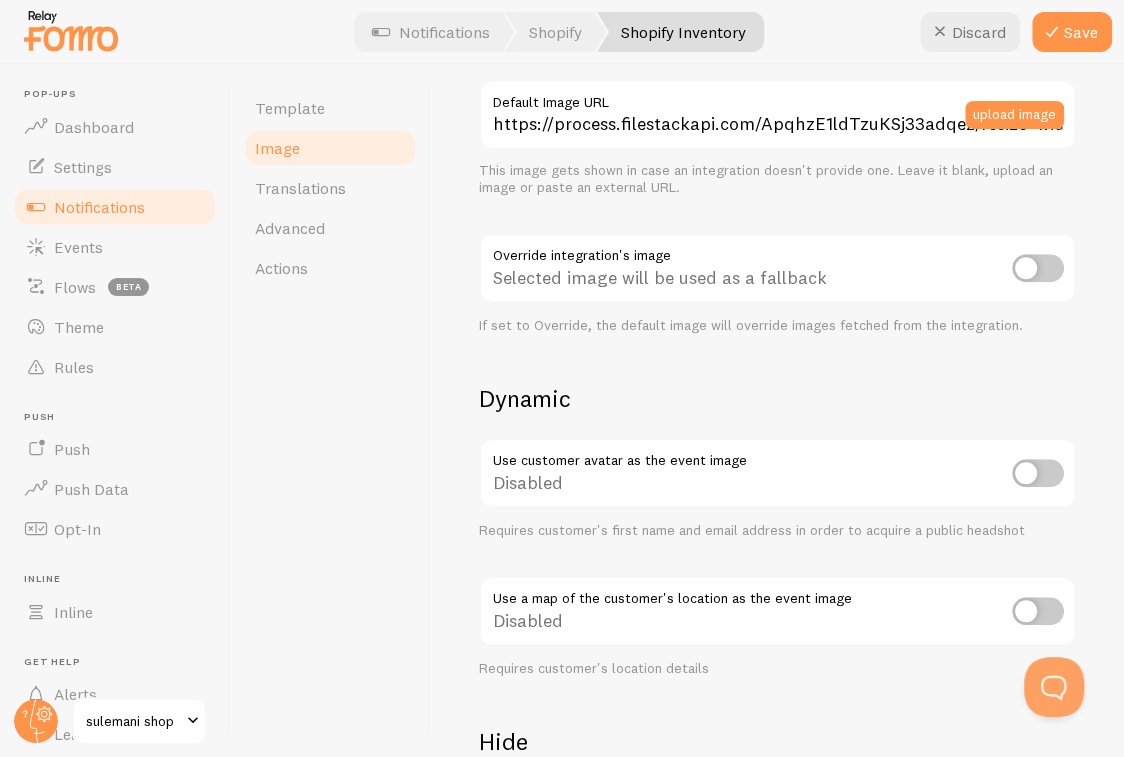 click at bounding box center [1038, 268] 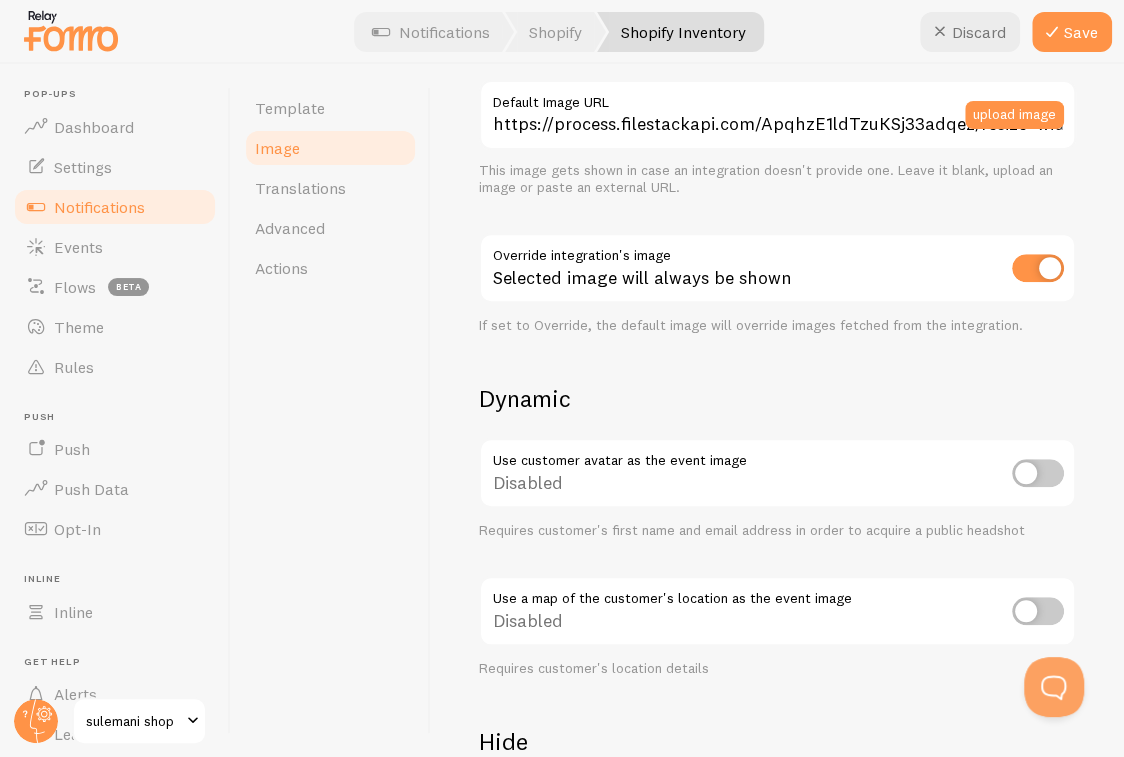 click at bounding box center (1038, 473) 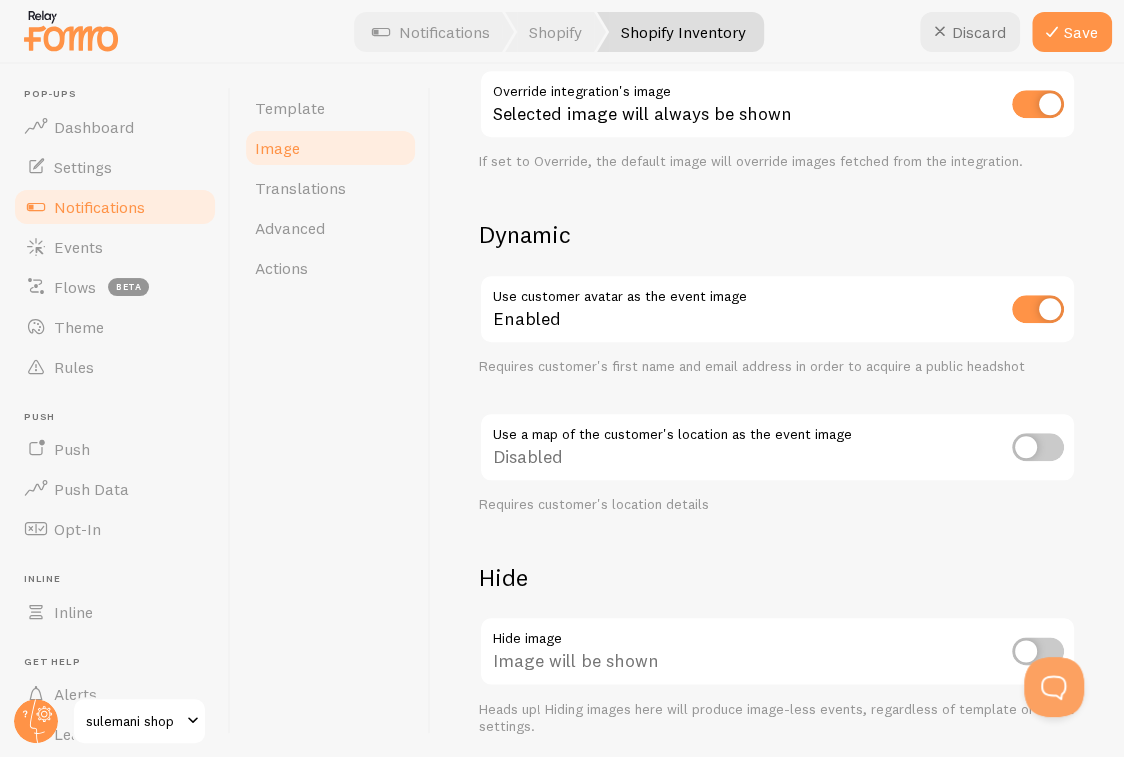 scroll, scrollTop: 800, scrollLeft: 0, axis: vertical 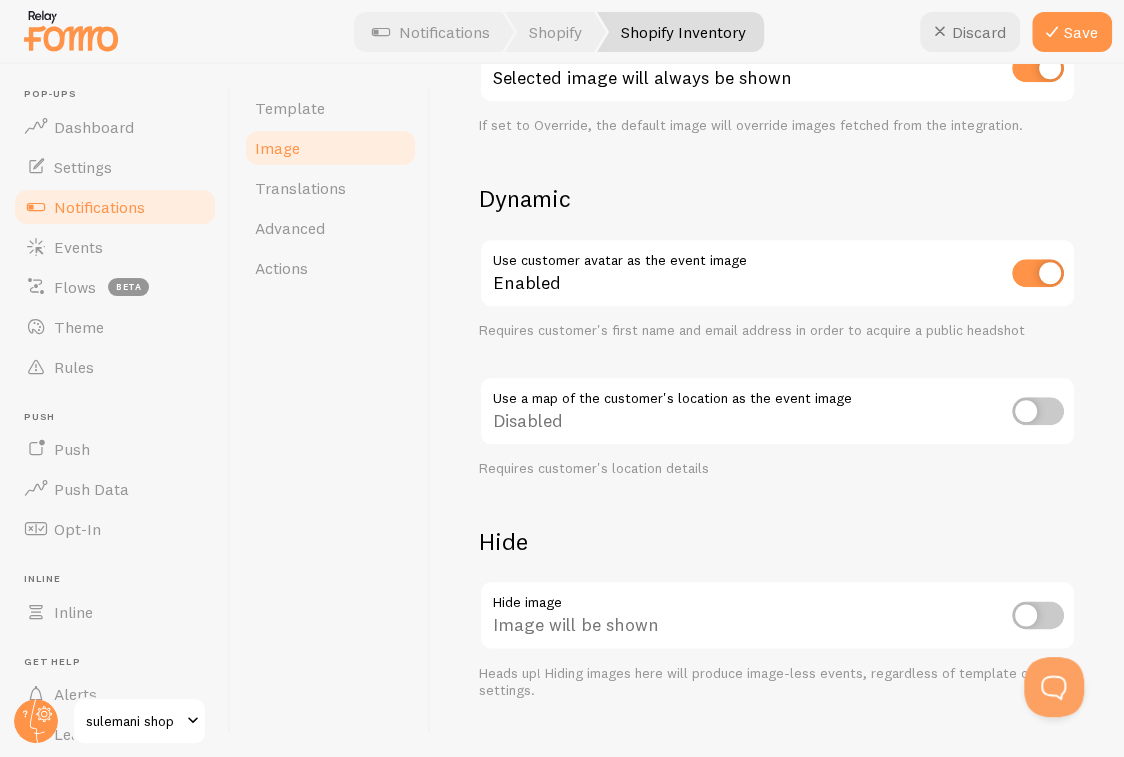 click at bounding box center (1038, 615) 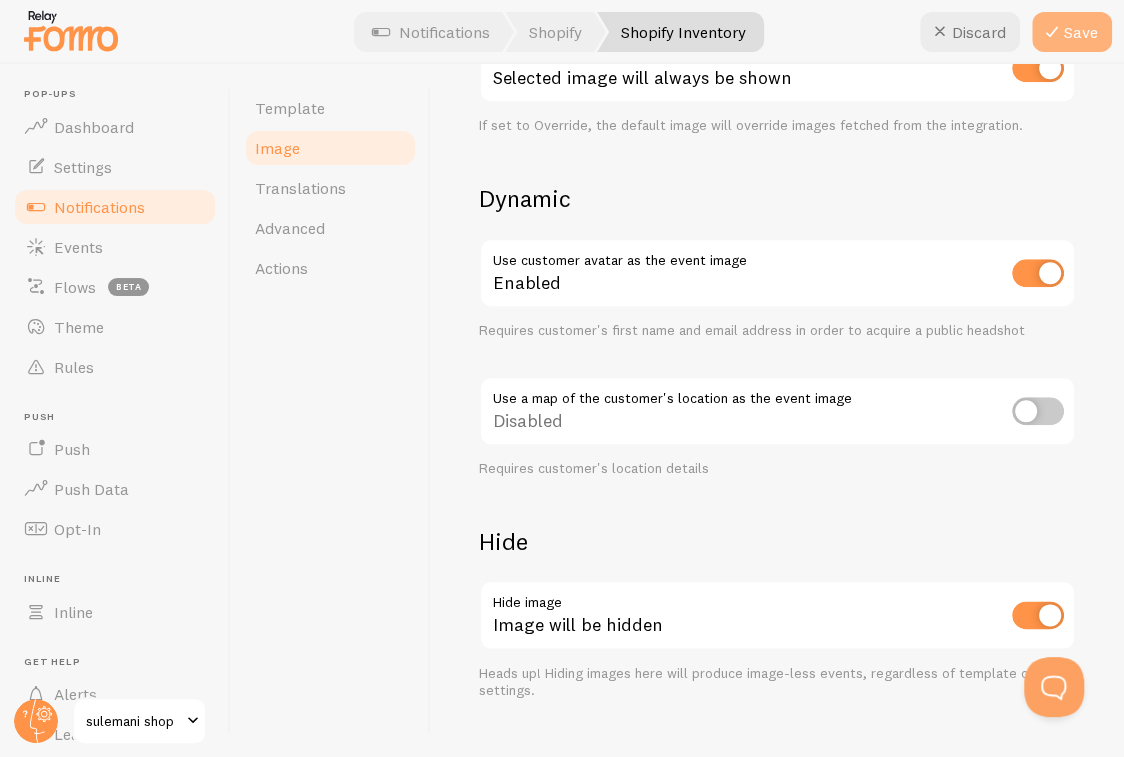 click on "Save" at bounding box center (1072, 32) 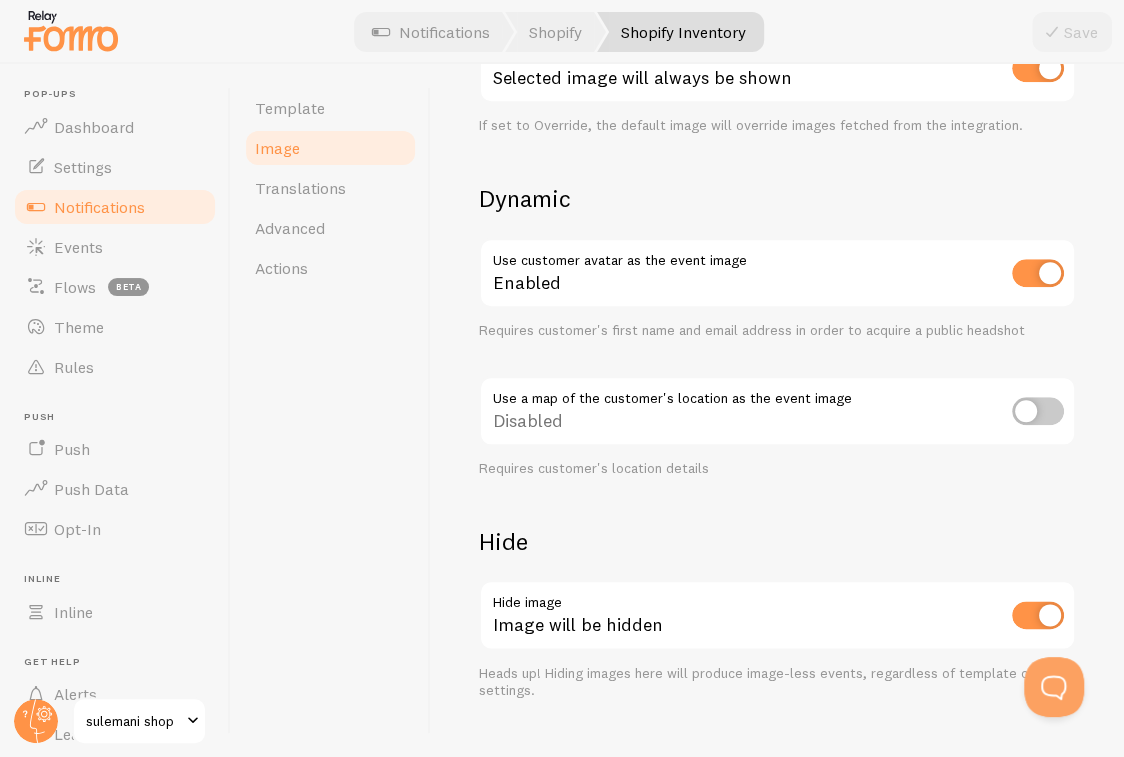 click at bounding box center [1038, 615] 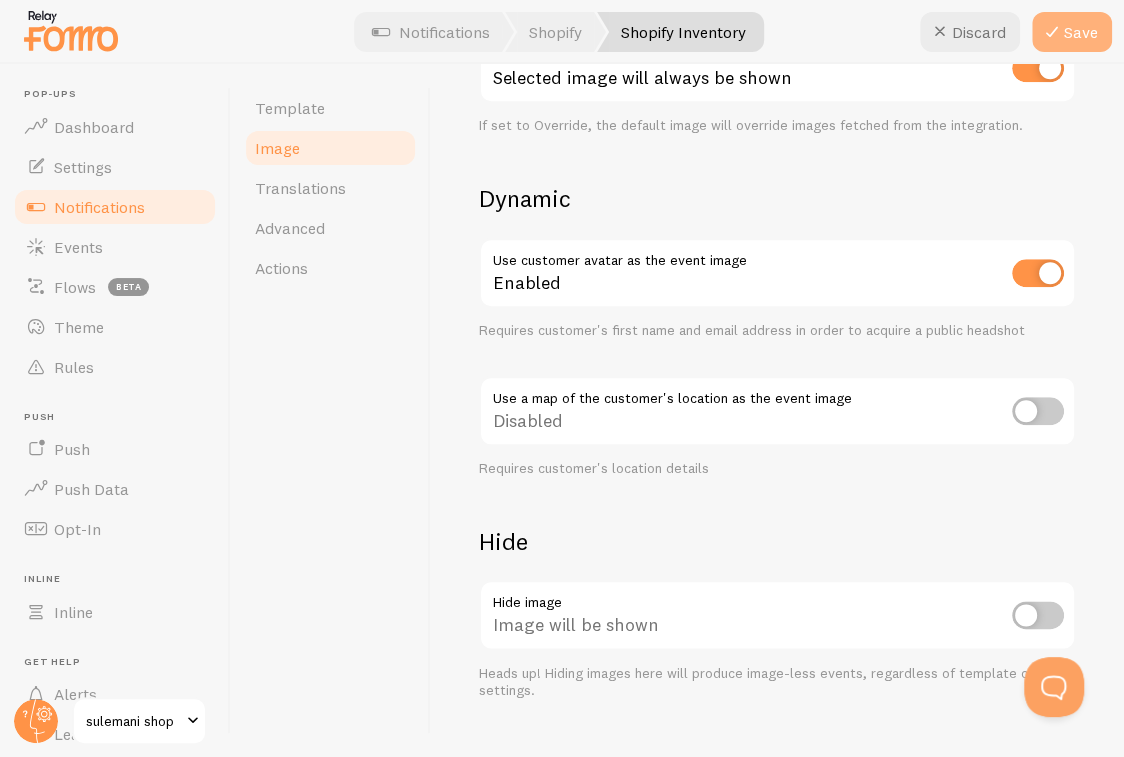 click at bounding box center (1052, 32) 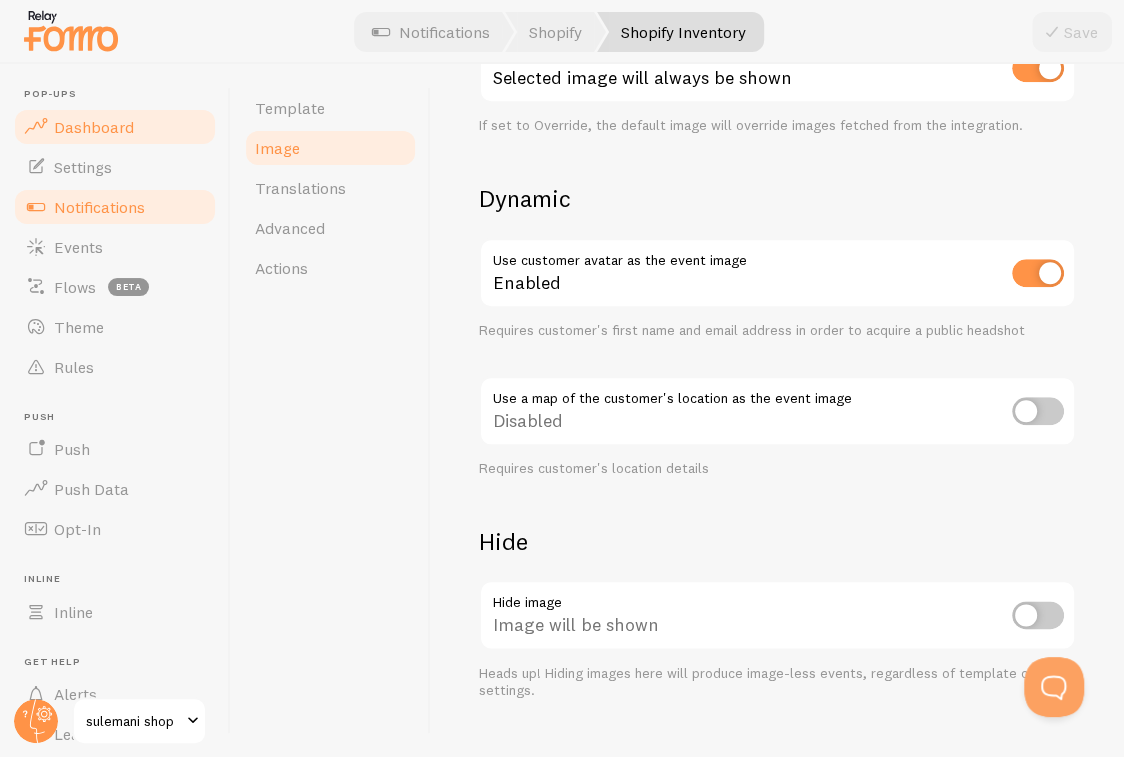 click on "Dashboard" at bounding box center [94, 127] 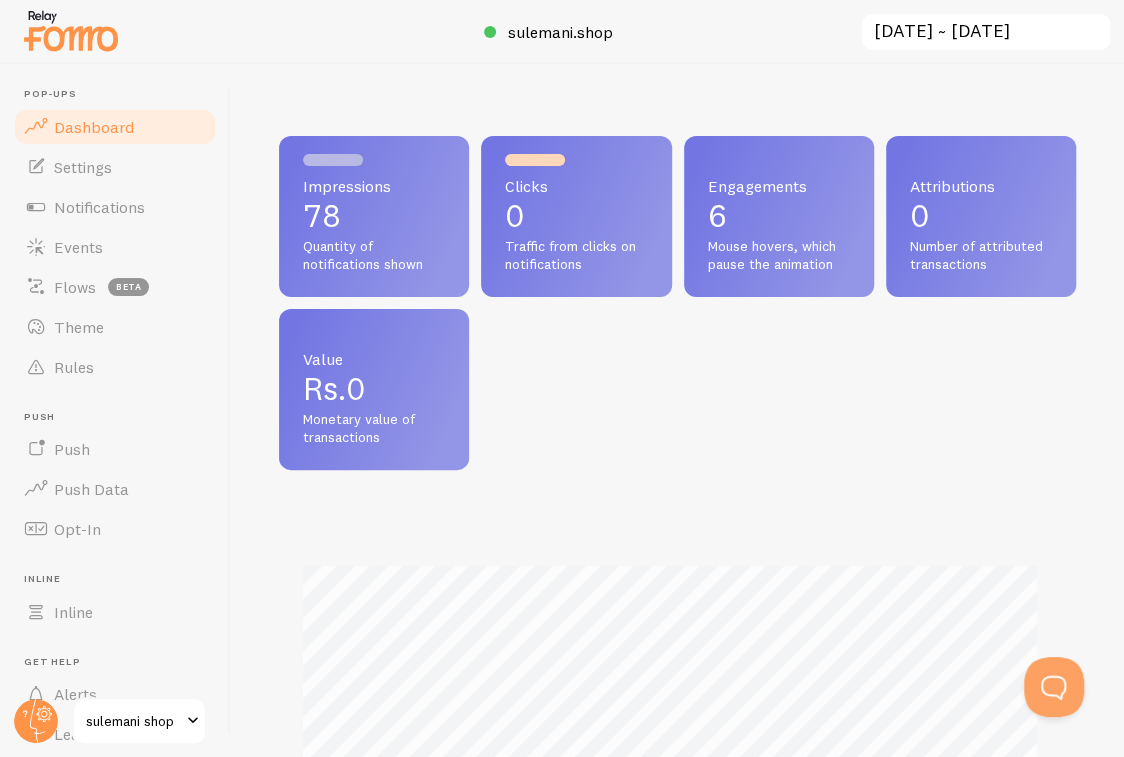 scroll, scrollTop: 999474, scrollLeft: 999218, axis: both 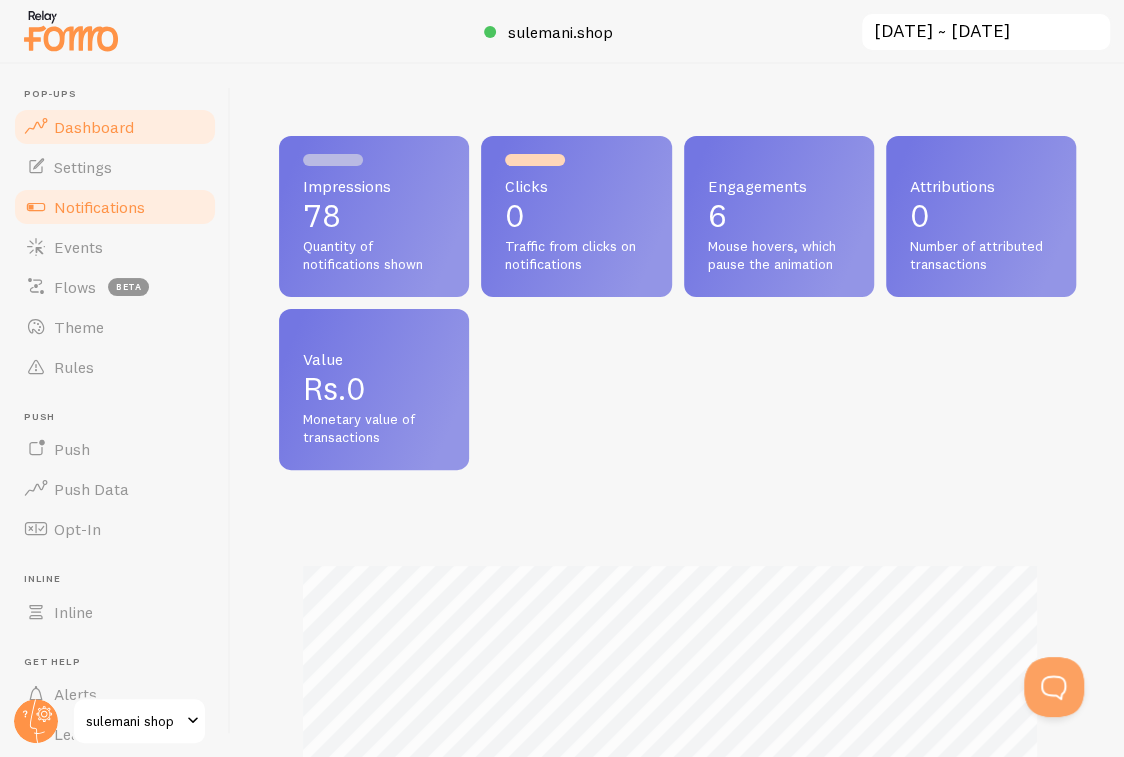 click on "Notifications" at bounding box center [115, 207] 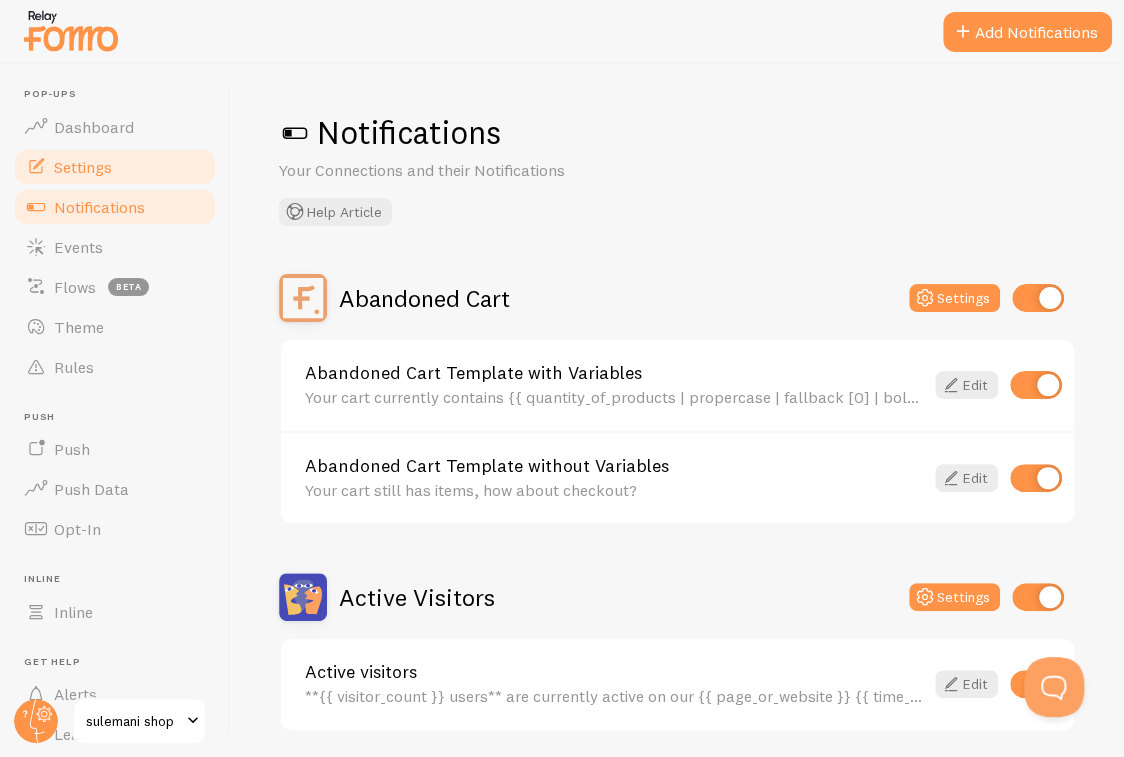 click on "Settings" at bounding box center (115, 167) 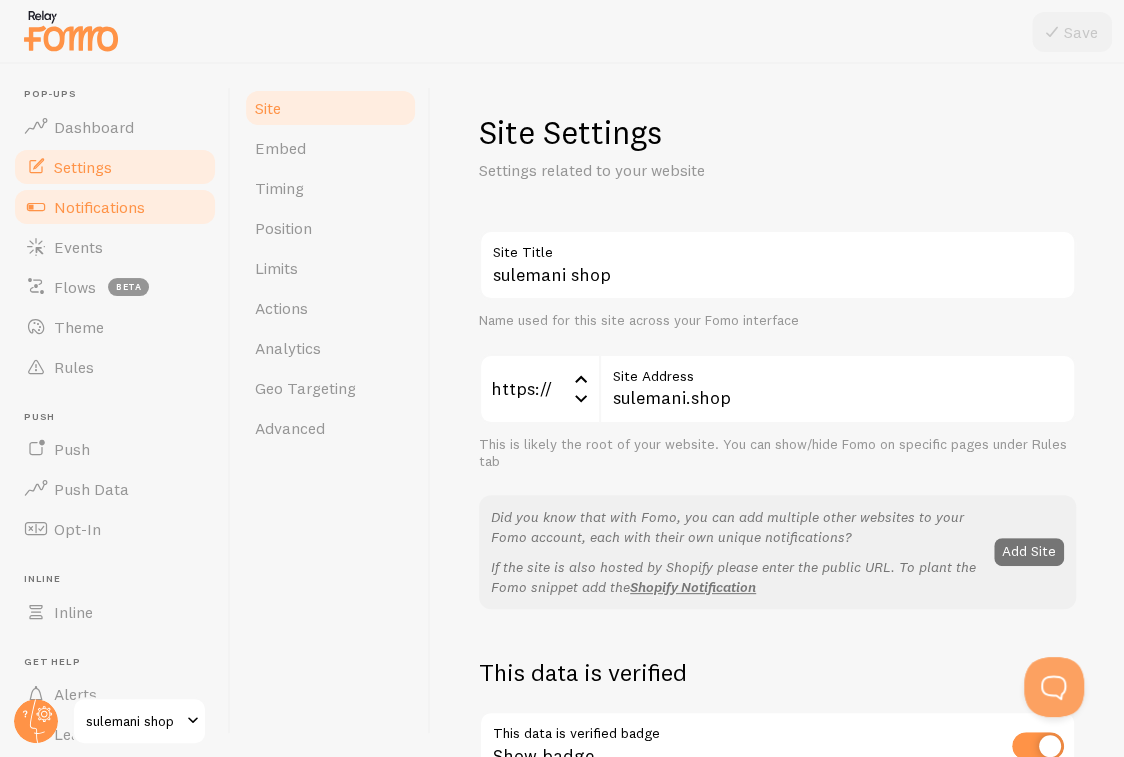 click on "Notifications" at bounding box center (115, 207) 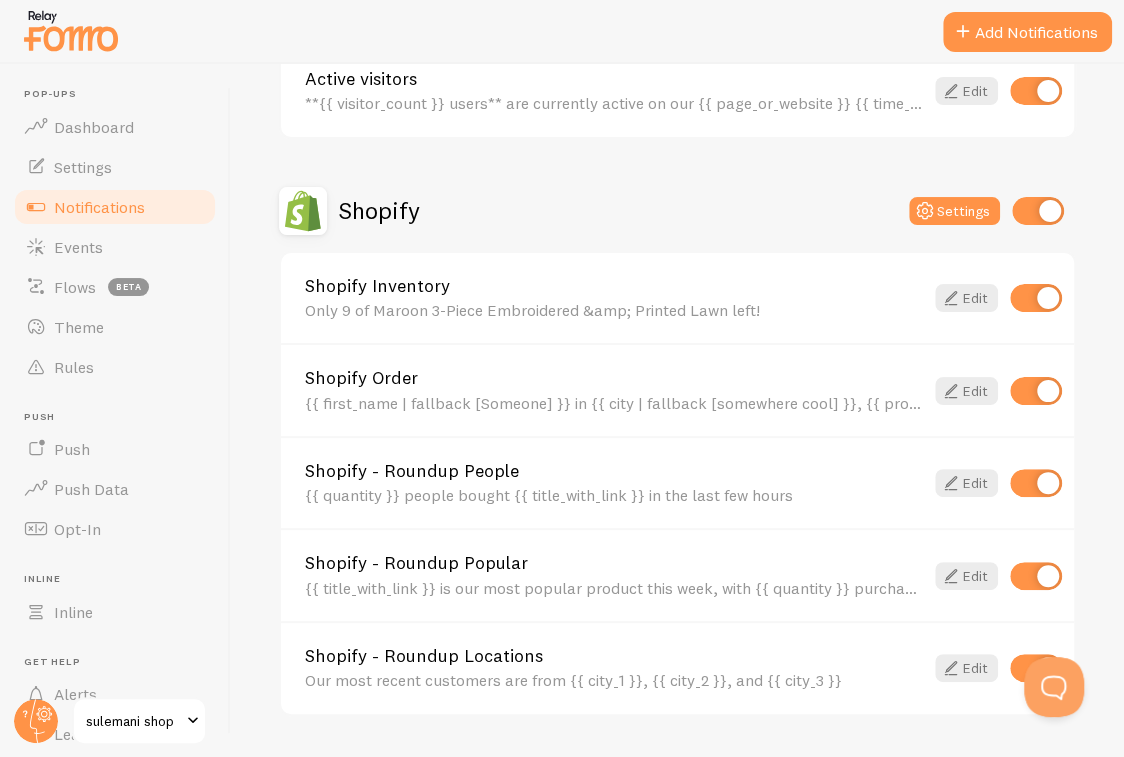 scroll, scrollTop: 600, scrollLeft: 0, axis: vertical 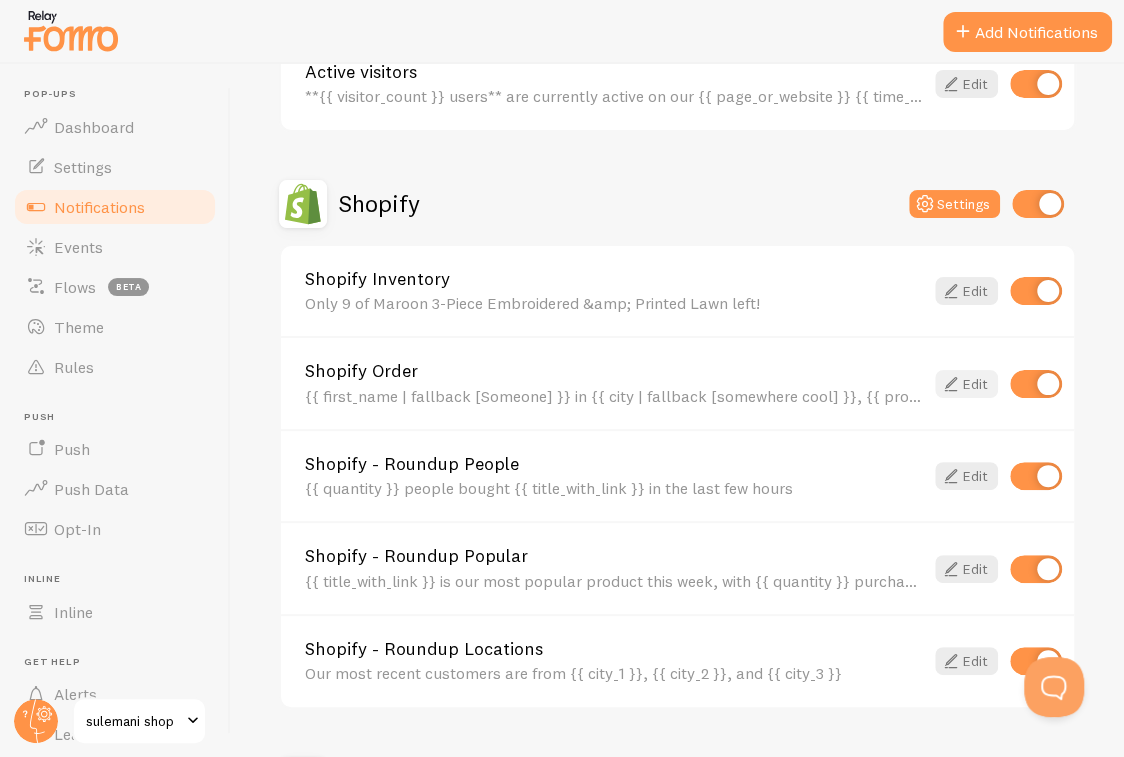 click at bounding box center [951, 384] 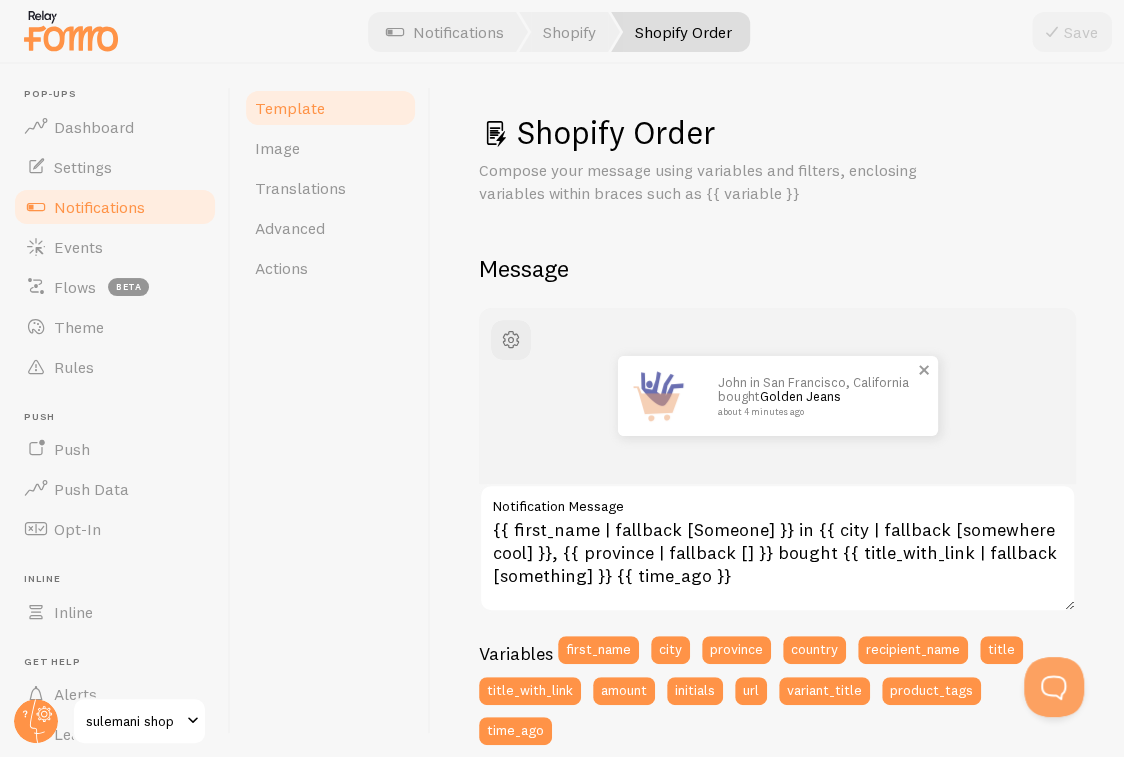 click at bounding box center [658, 396] 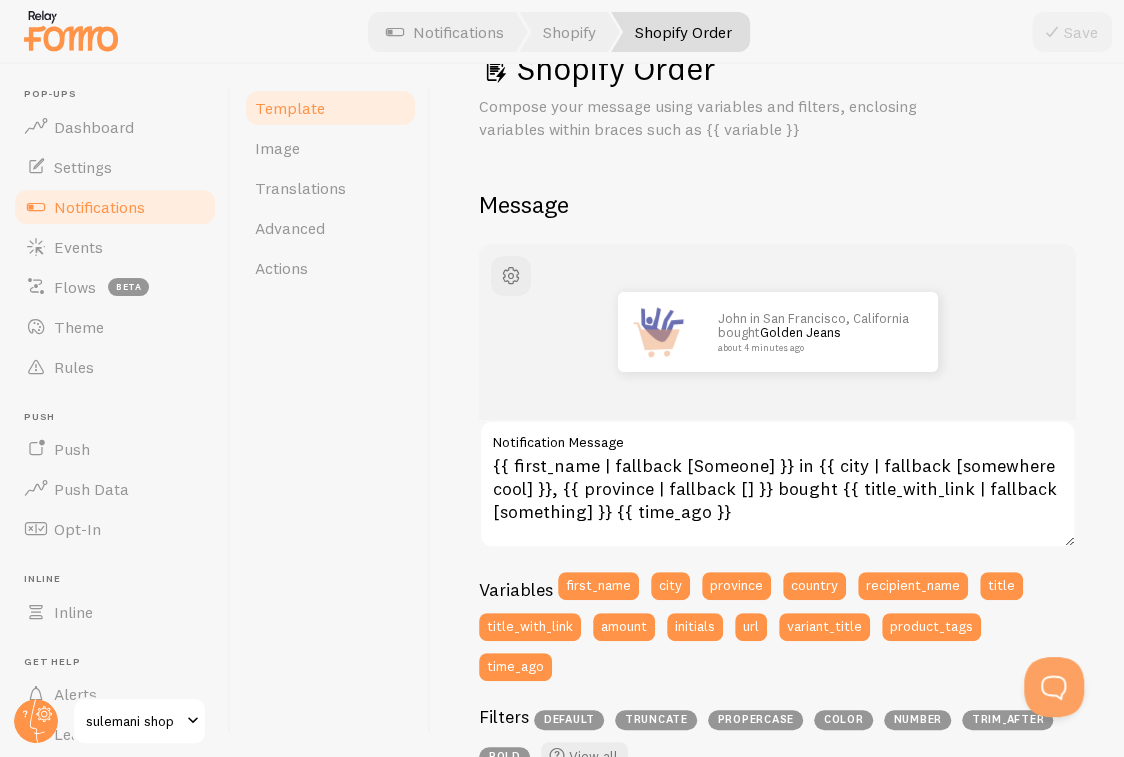 scroll, scrollTop: 100, scrollLeft: 0, axis: vertical 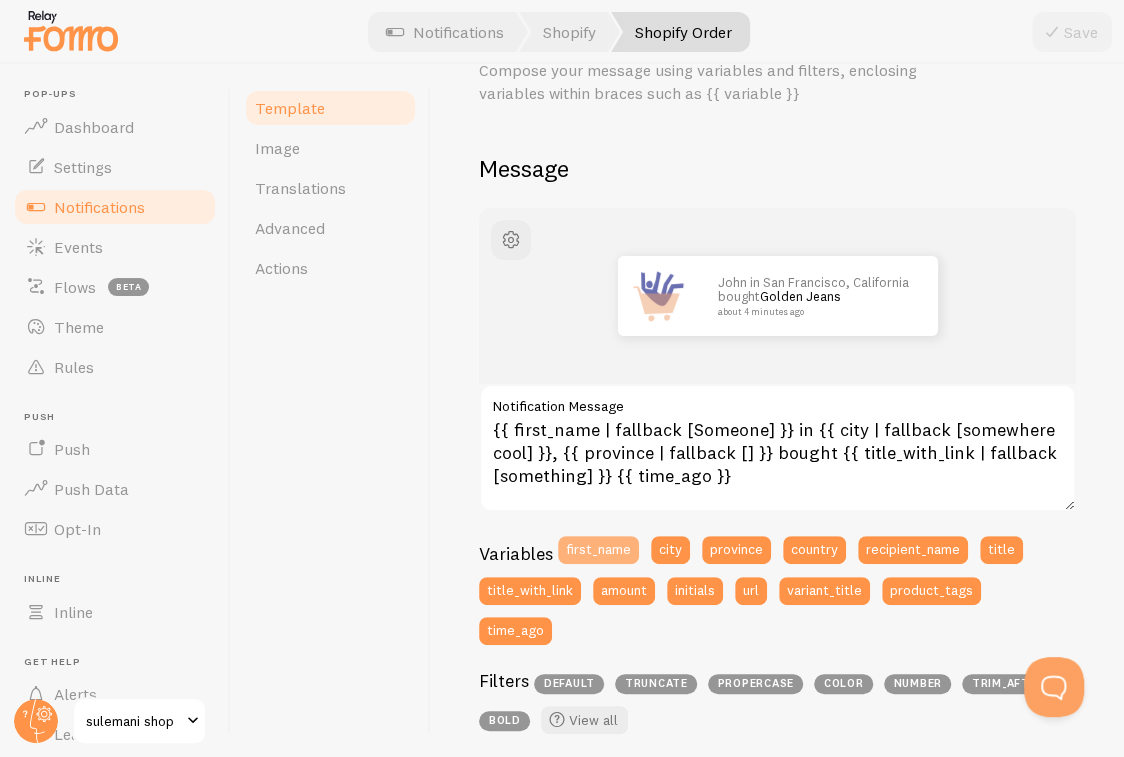 click on "first_name" at bounding box center (598, 550) 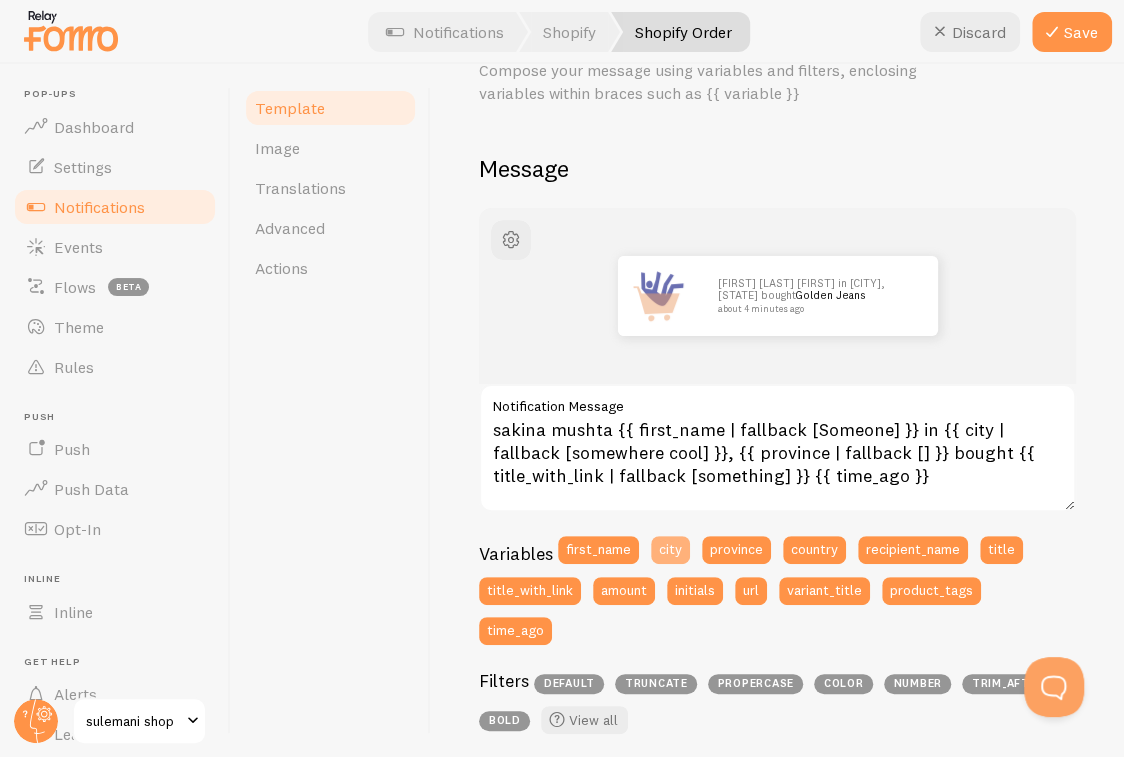 click on "city" at bounding box center (670, 550) 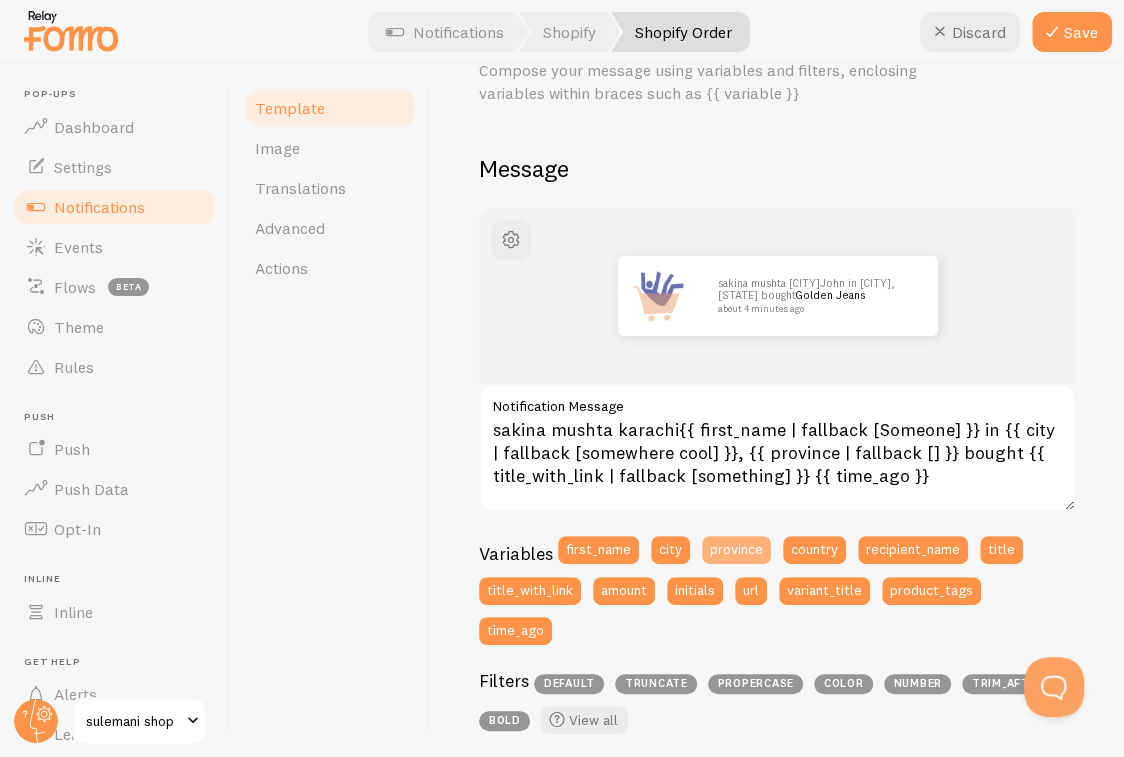 click on "province" at bounding box center (736, 550) 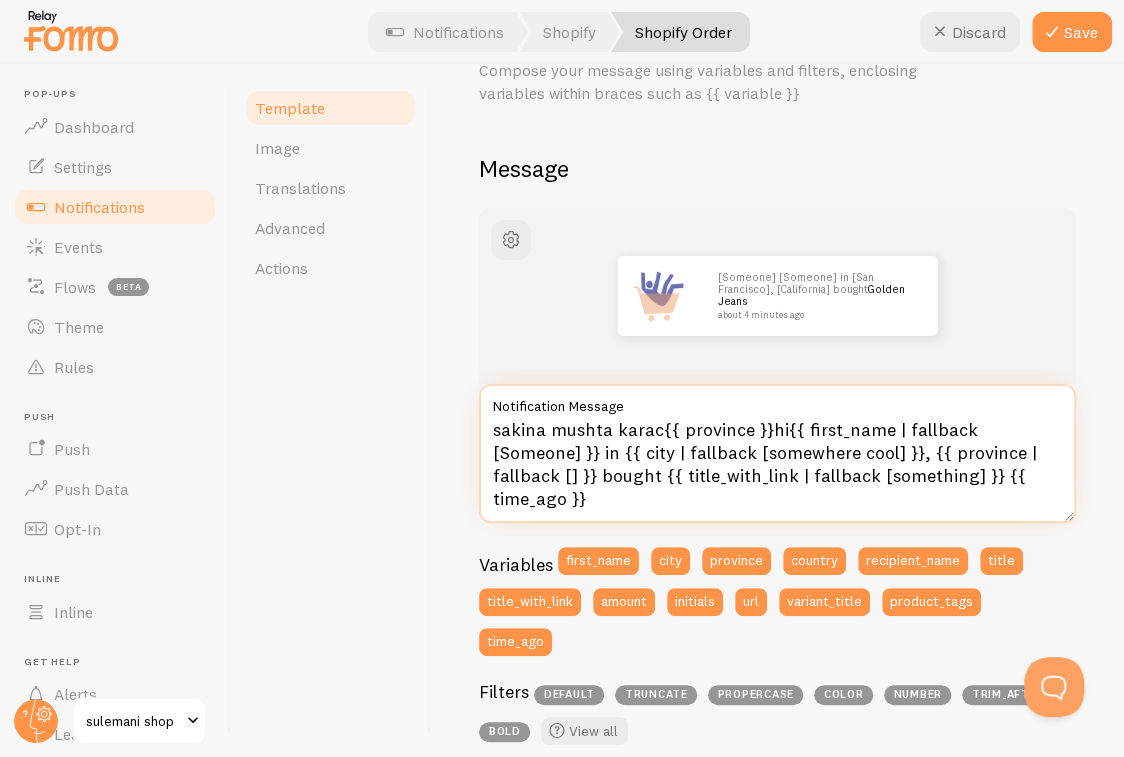 click on "sakina mushta karac{{ province }}hi{{ first_name | fallback [Someone] }} in {{ city | fallback [somewhere cool] }}, {{ province | fallback [] }} bought {{ title_with_link | fallback [something] }} {{ time_ago }}" at bounding box center (777, 453) 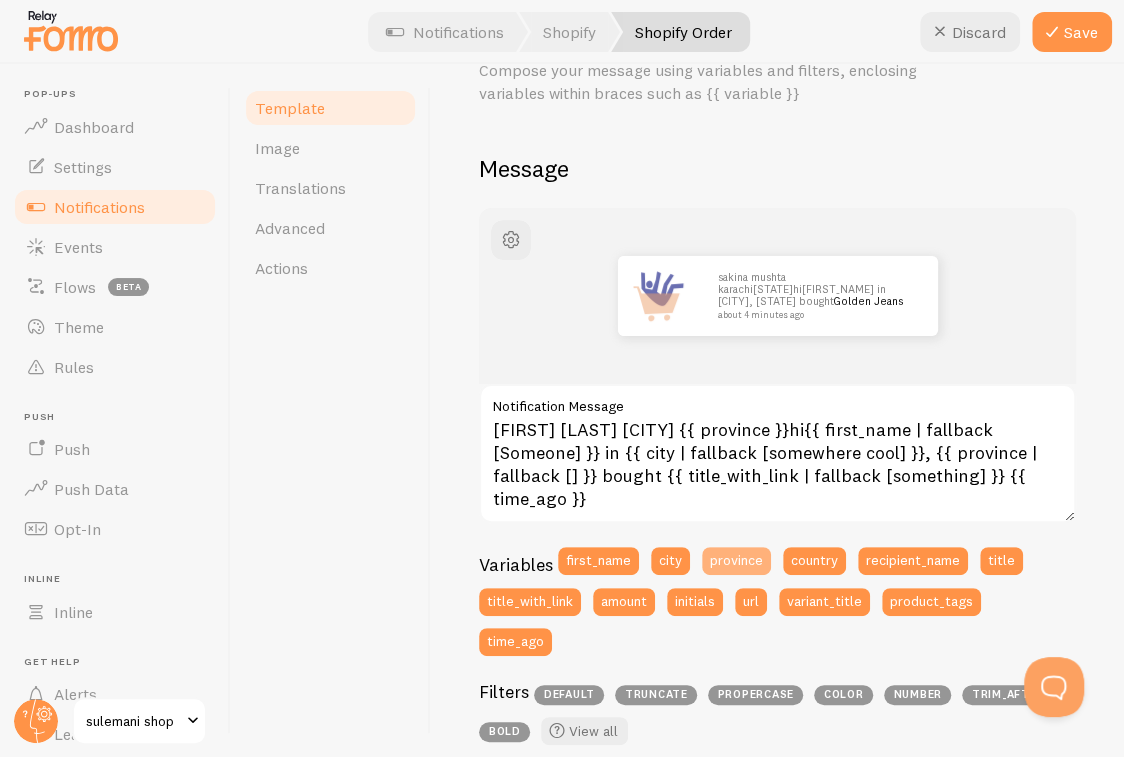 click on "province" at bounding box center (736, 561) 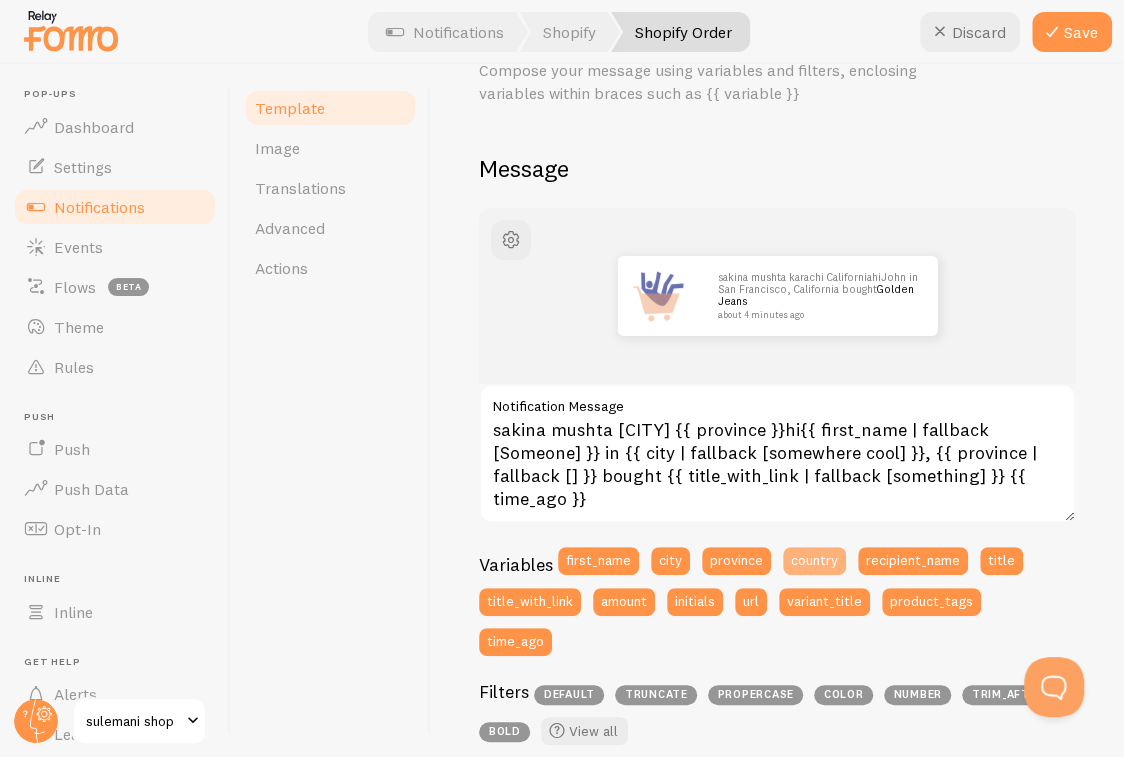 click on "country" at bounding box center [814, 561] 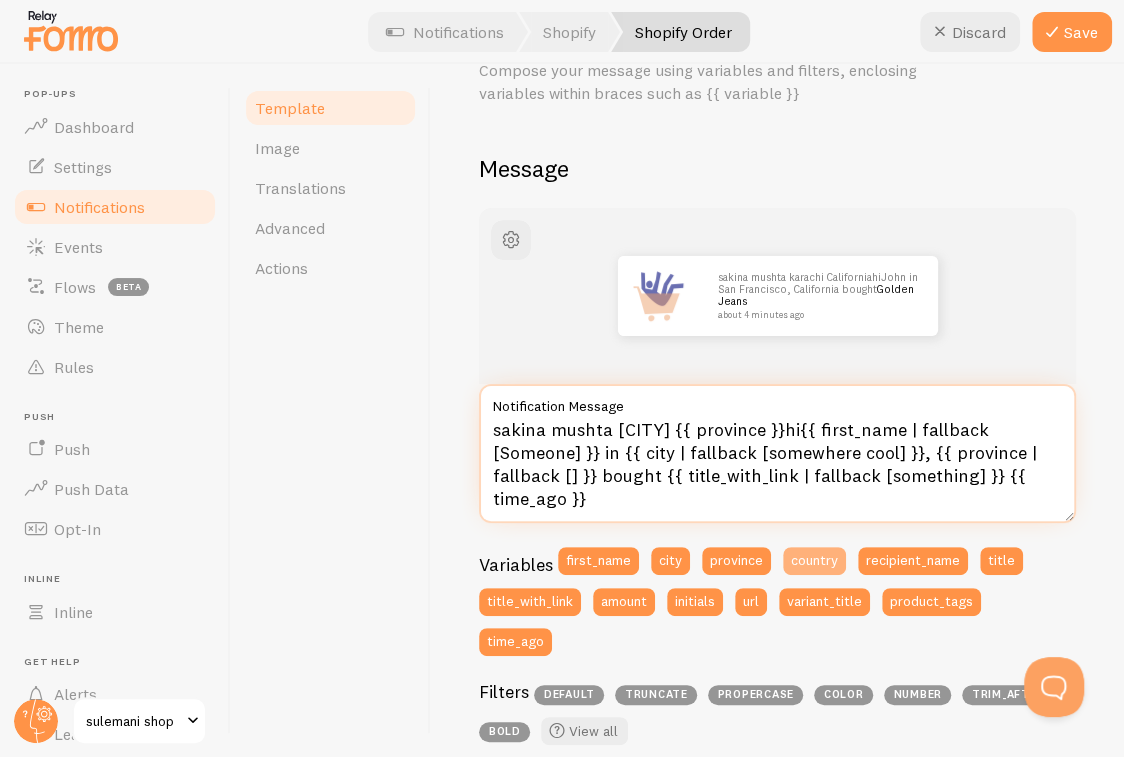 scroll, scrollTop: 0, scrollLeft: 0, axis: both 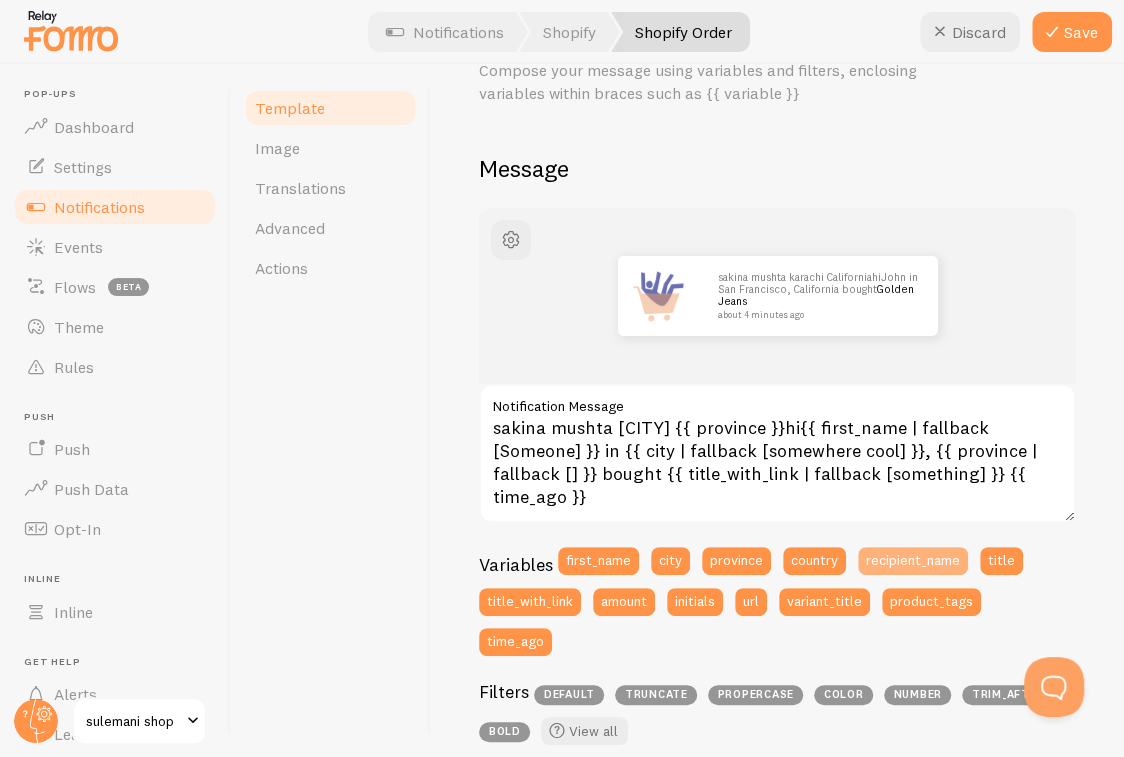 click on "recipient_name" at bounding box center (913, 561) 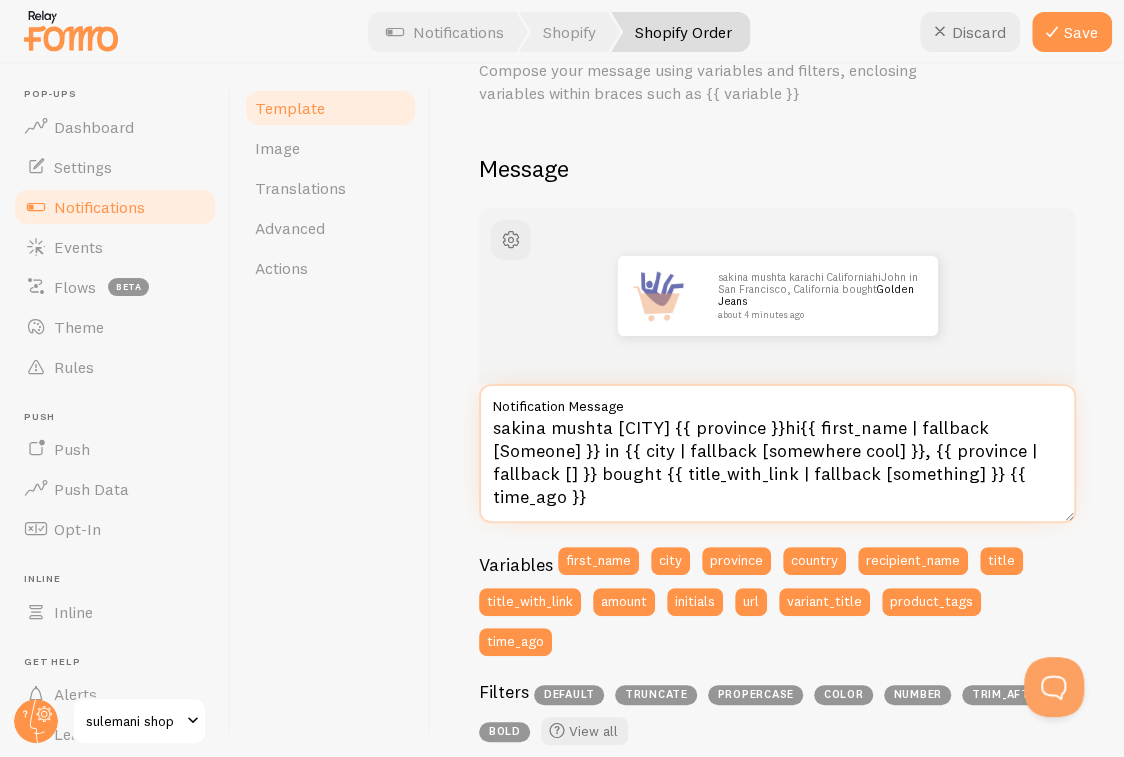 paste on "Mustard 3-Piece Printed & Embroidered Lawn Suit" 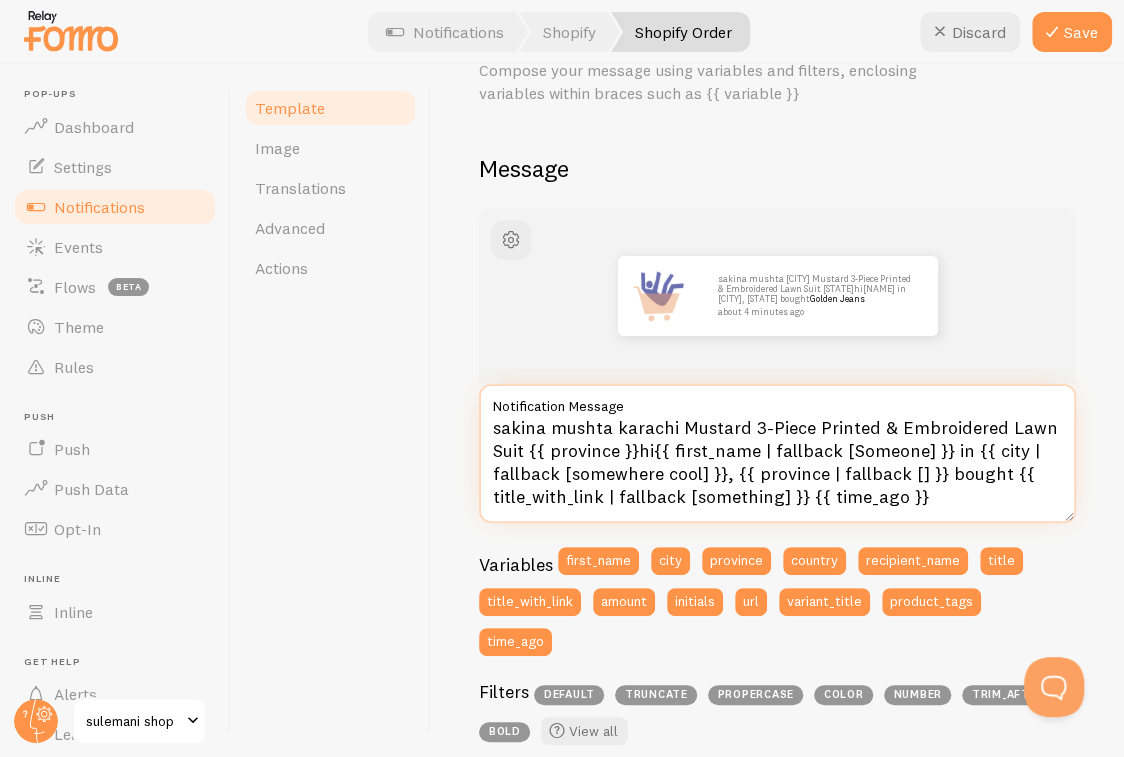 click on "sakina mushta karachi Mustard 3-Piece Printed & Embroidered Lawn Suit {{ province }}hi{{ first_name | fallback [Someone] }} in {{ city | fallback [somewhere cool] }}, {{ province | fallback [] }} bought {{ title_with_link | fallback [something] }} {{ time_ago }}" at bounding box center [777, 453] 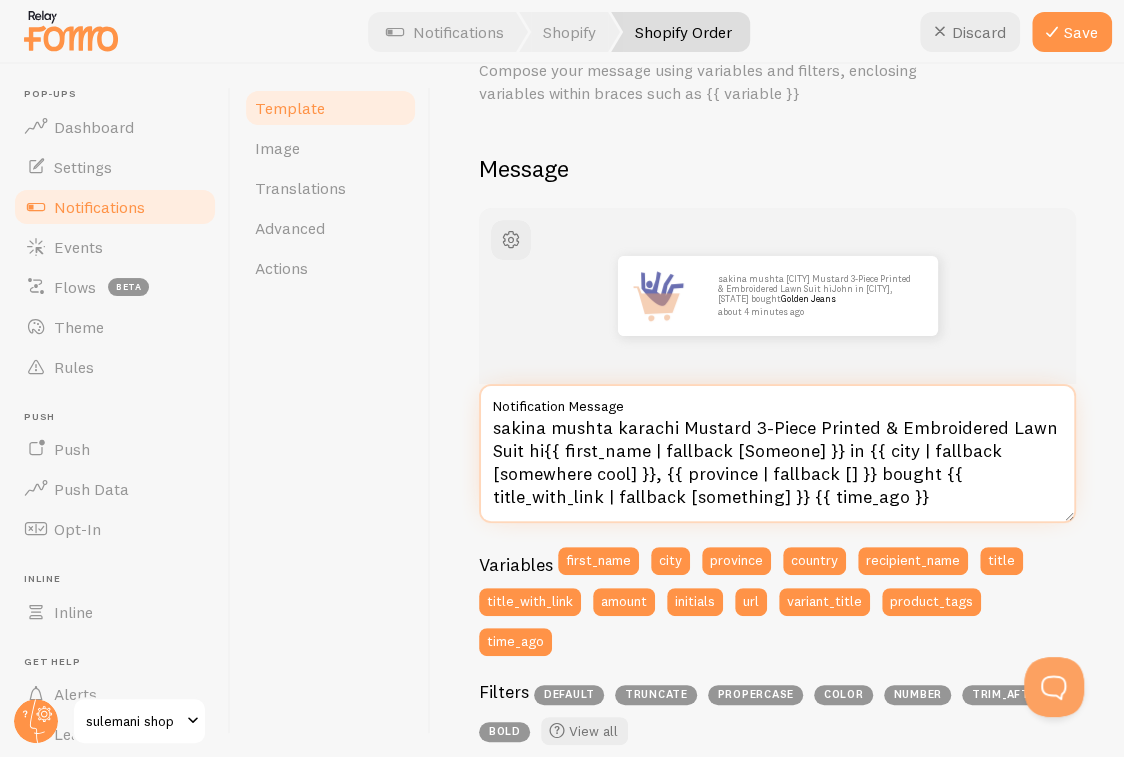 click on "sakina mushta karachi Mustard 3-Piece Printed & Embroidered Lawn Suit hi{{ first_name | fallback [Someone] }} in {{ city | fallback [somewhere cool] }}, {{ province | fallback [] }} bought {{ title_with_link | fallback [something] }} {{ time_ago }}" at bounding box center (777, 453) 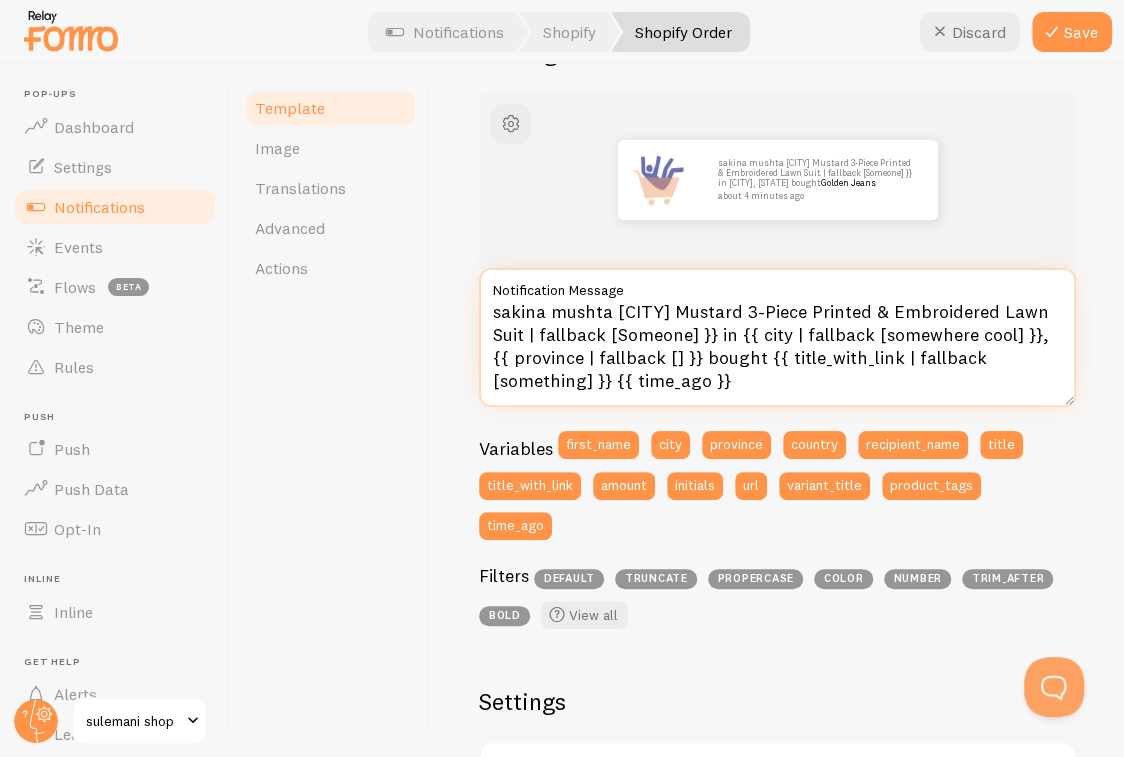 scroll, scrollTop: 219, scrollLeft: 0, axis: vertical 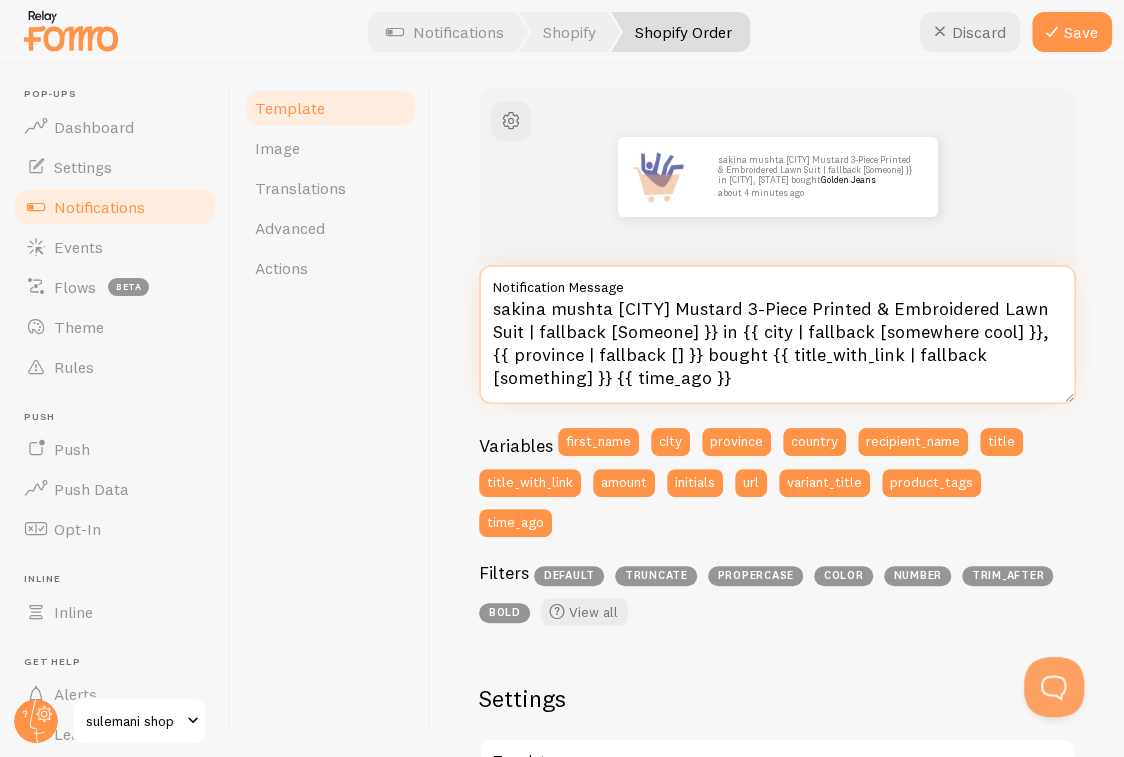click on "sakina mushta [CITY] Mustard 3-Piece Printed & Embroidered Lawn Suit | fallback [Someone] }} in {{ city | fallback [somewhere cool] }}, {{ province | fallback [] }} bought {{ title_with_link | fallback [something] }} {{ time_ago }}" at bounding box center [777, 334] 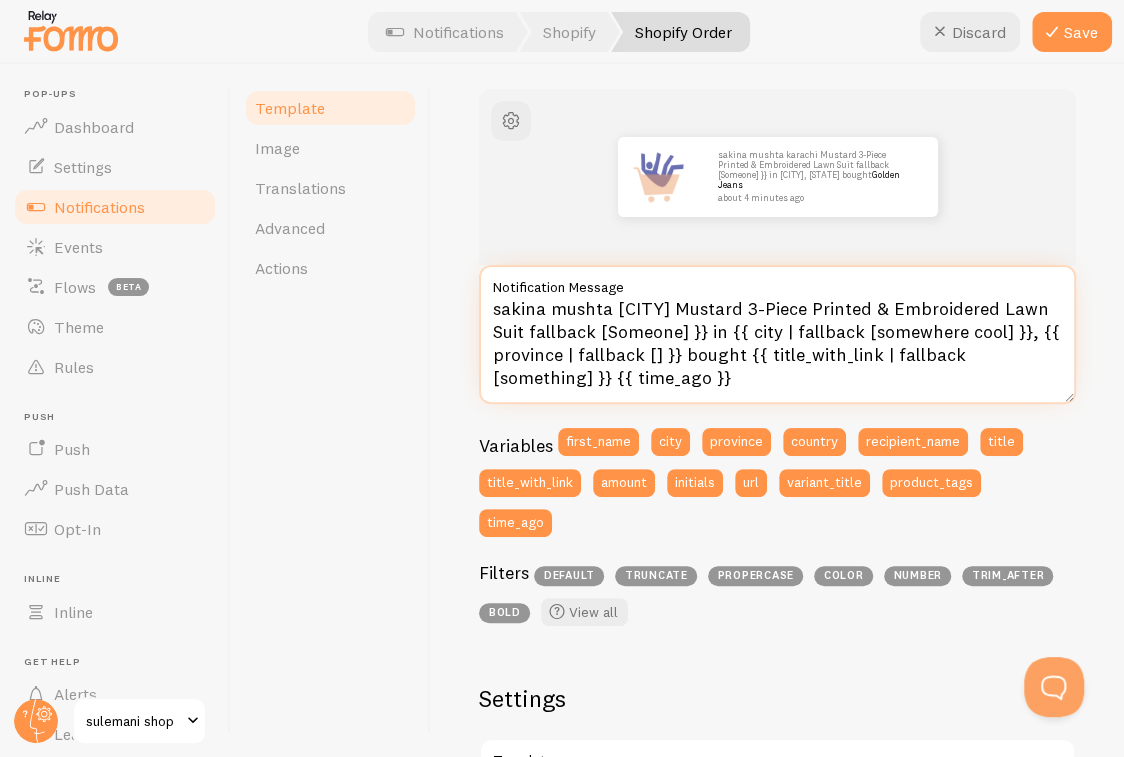 drag, startPoint x: 638, startPoint y: 334, endPoint x: 493, endPoint y: 304, distance: 148.07092 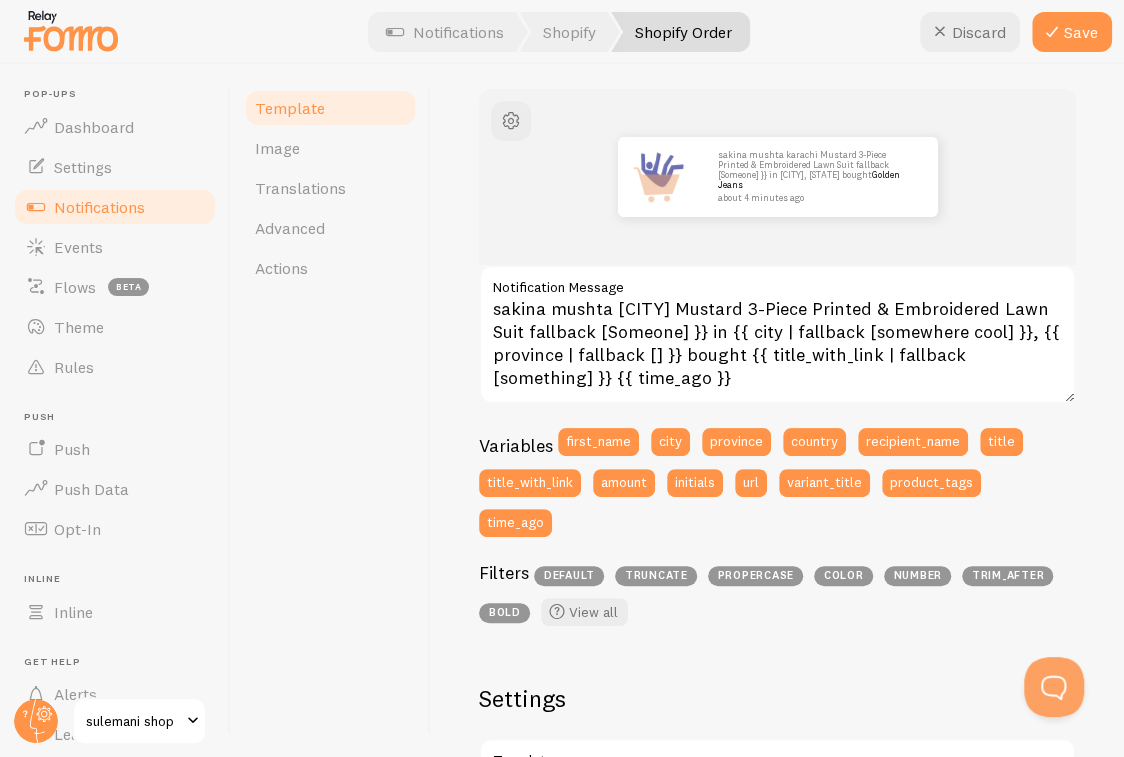 click on "[PERSON] [PERSON] [CITY] Mustard 3-Piece Printed & Embroidered Lawn Suit fallback [Someone] }} in San Francisco, California bought  Golden Jeans   about 4 minutes ago" at bounding box center (777, 177) 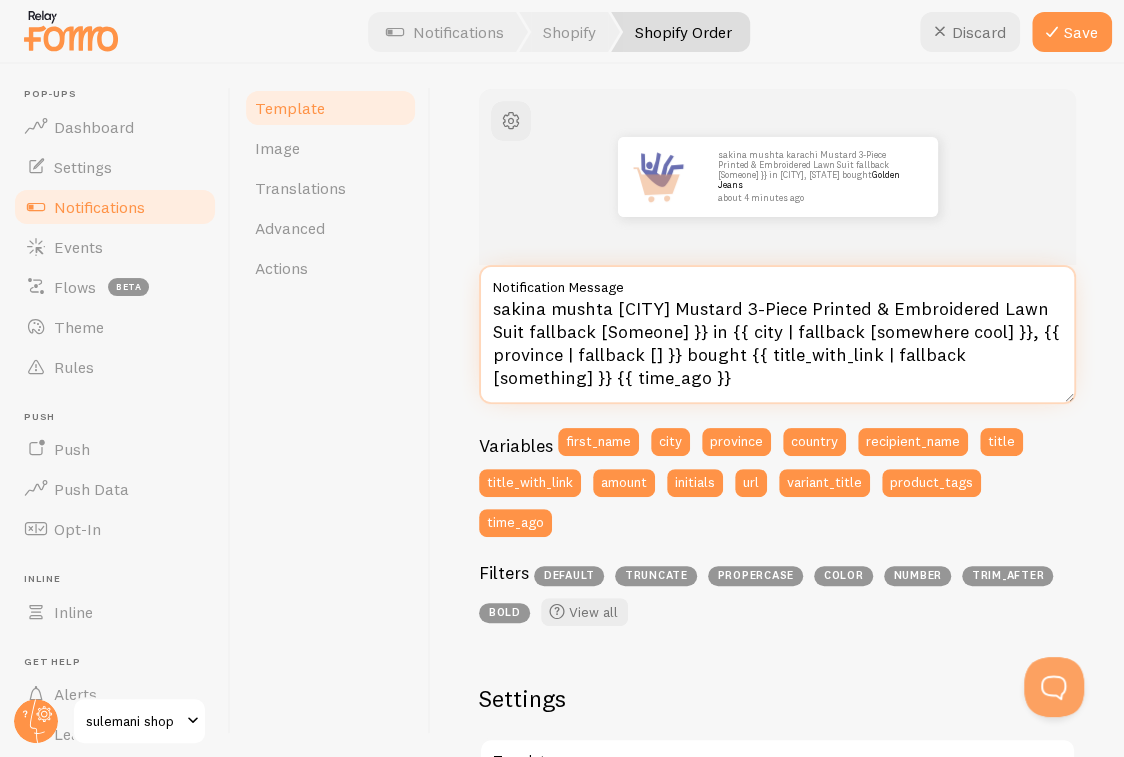 click on "sakina mushta [CITY] Mustard 3-Piece Printed & Embroidered Lawn Suit fallback [Someone] }} in {{ city | fallback [somewhere cool] }}, {{ province | fallback [] }} bought {{ title_with_link | fallback [something] }} {{ time_ago }}" at bounding box center (777, 334) 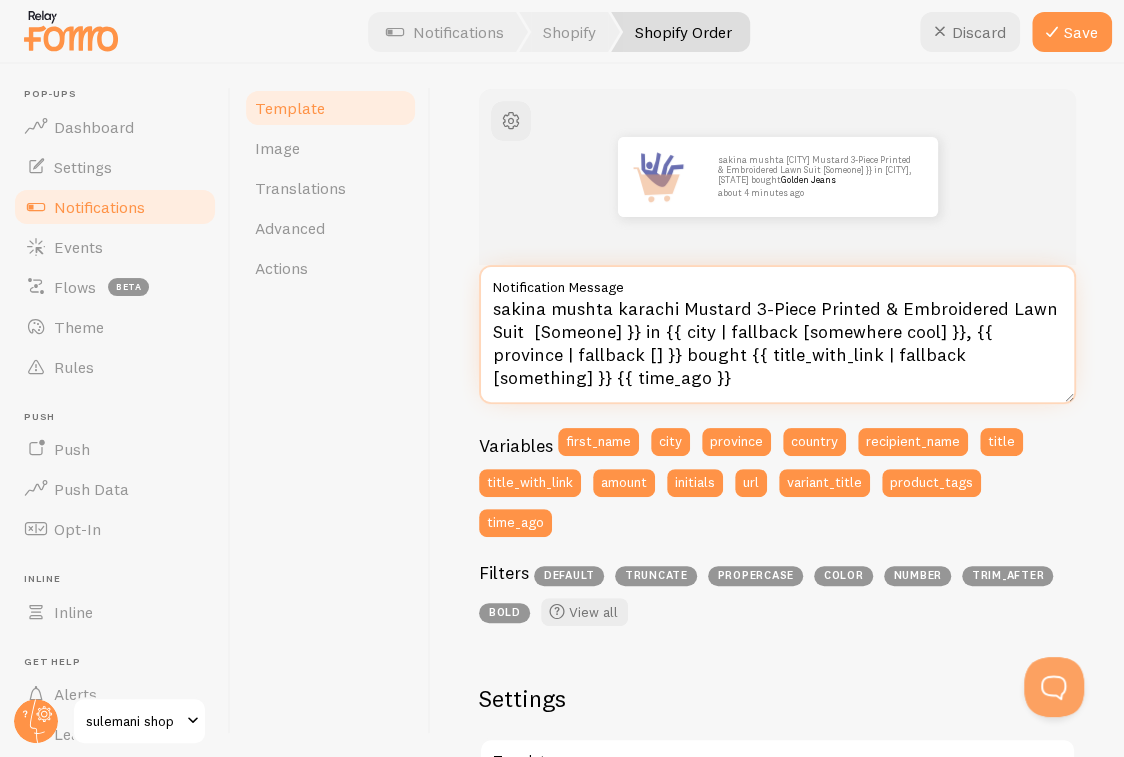 click on "sakina mushta karachi Mustard 3-Piece Printed & Embroidered Lawn Suit  [Someone] }} in {{ city | fallback [somewhere cool] }}, {{ province | fallback [] }} bought {{ title_with_link | fallback [something] }} {{ time_ago }}" at bounding box center (777, 334) 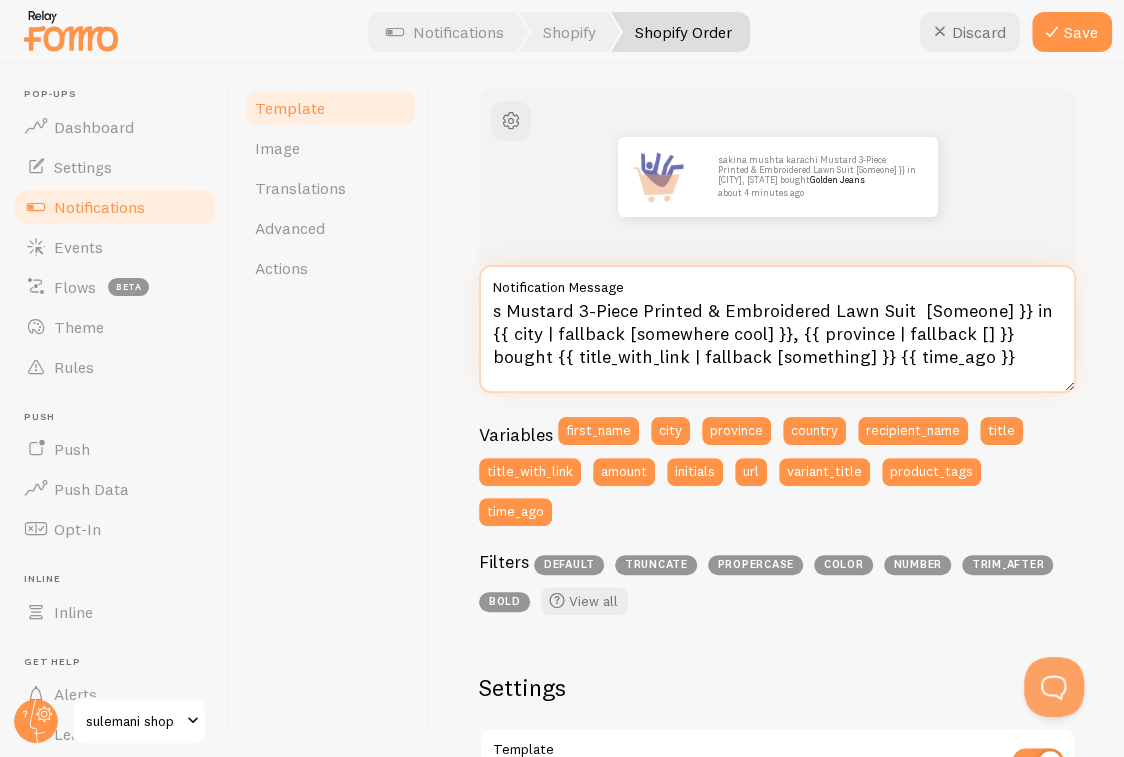 scroll, scrollTop: 0, scrollLeft: 0, axis: both 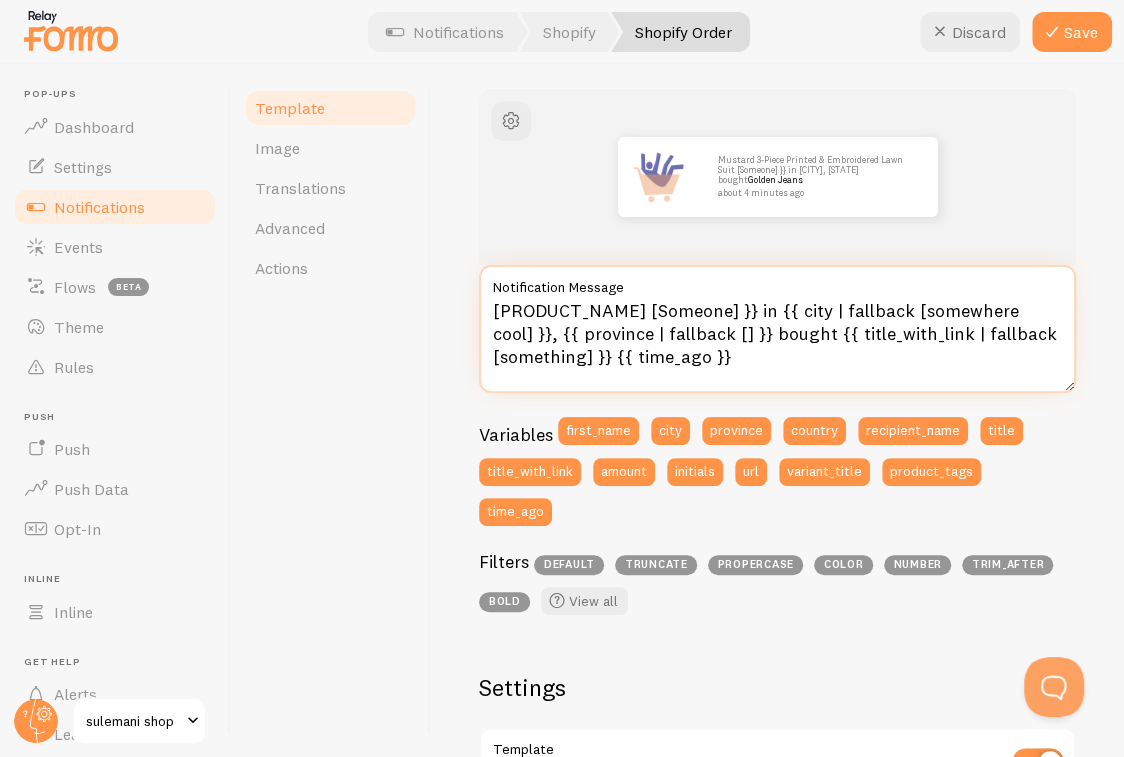 paste on "[FIRST] [LAST] from [CITY] has purchased" 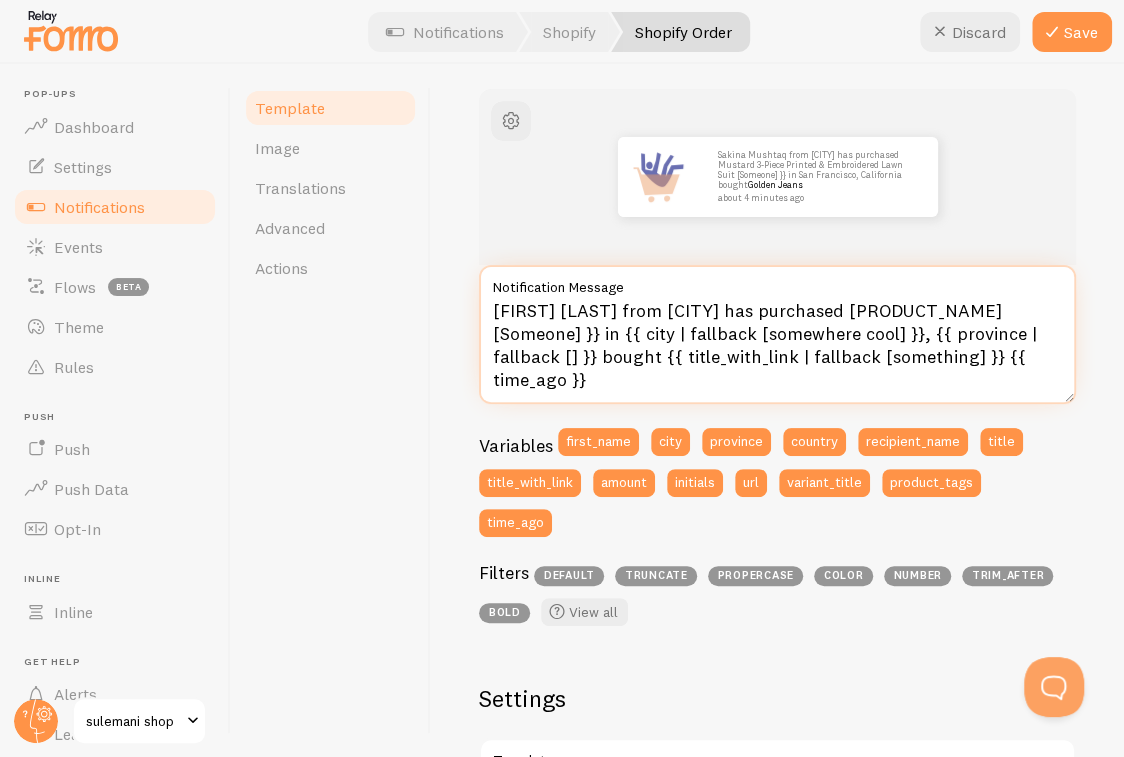 click on "[FIRST] [LAST] from [CITY] has purchased [PRODUCT_NAME] [Someone] }} in {{ city | fallback [somewhere cool] }}, {{ province | fallback [] }} bought {{ title_with_link | fallback [something] }} {{ time_ago }}" at bounding box center [777, 334] 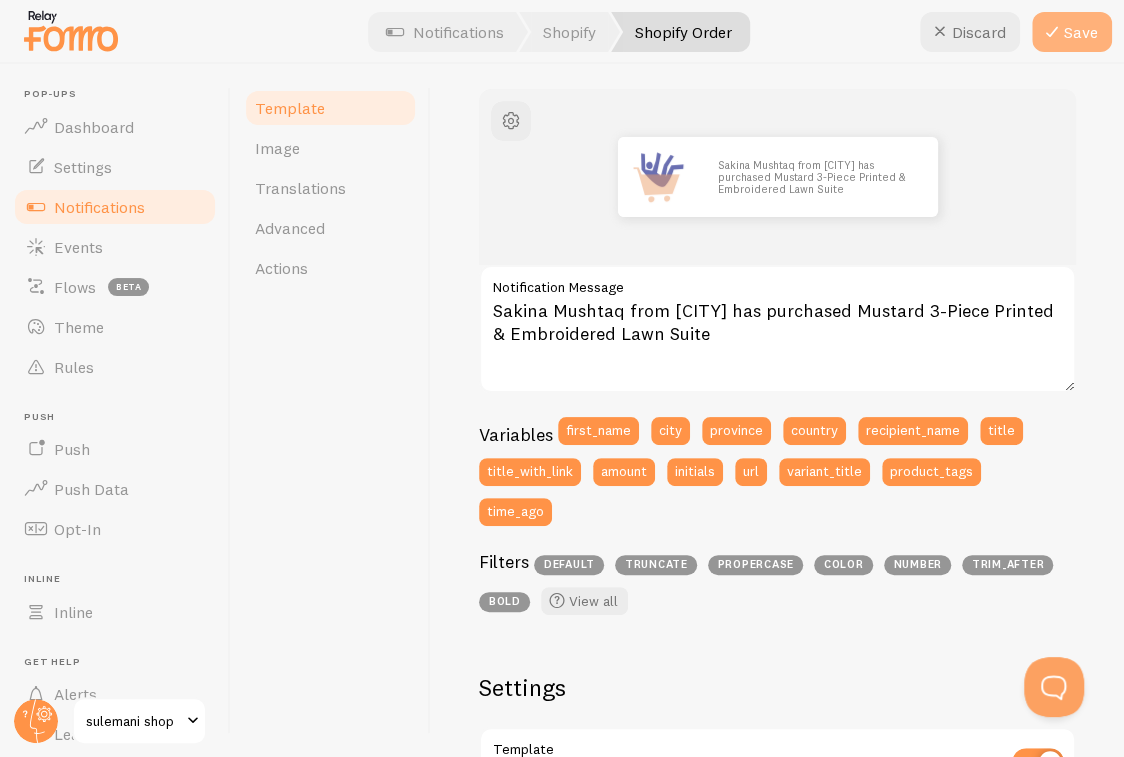 click on "Save" at bounding box center [1072, 32] 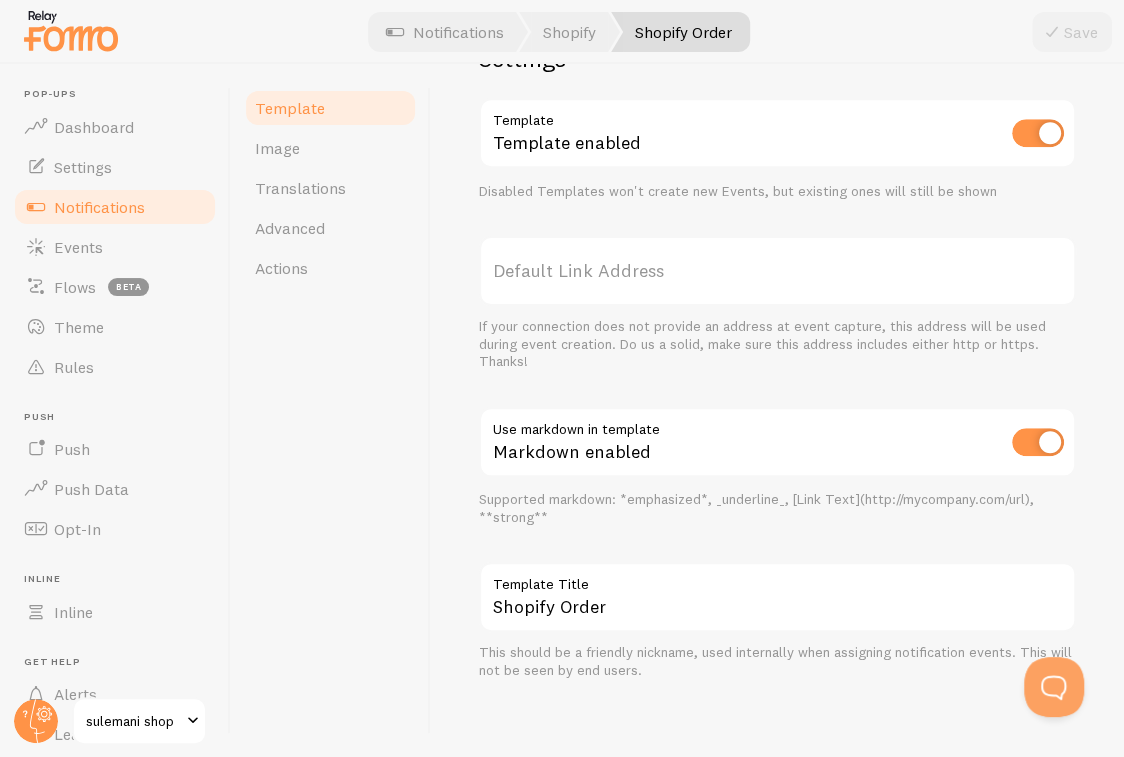 scroll, scrollTop: 767, scrollLeft: 0, axis: vertical 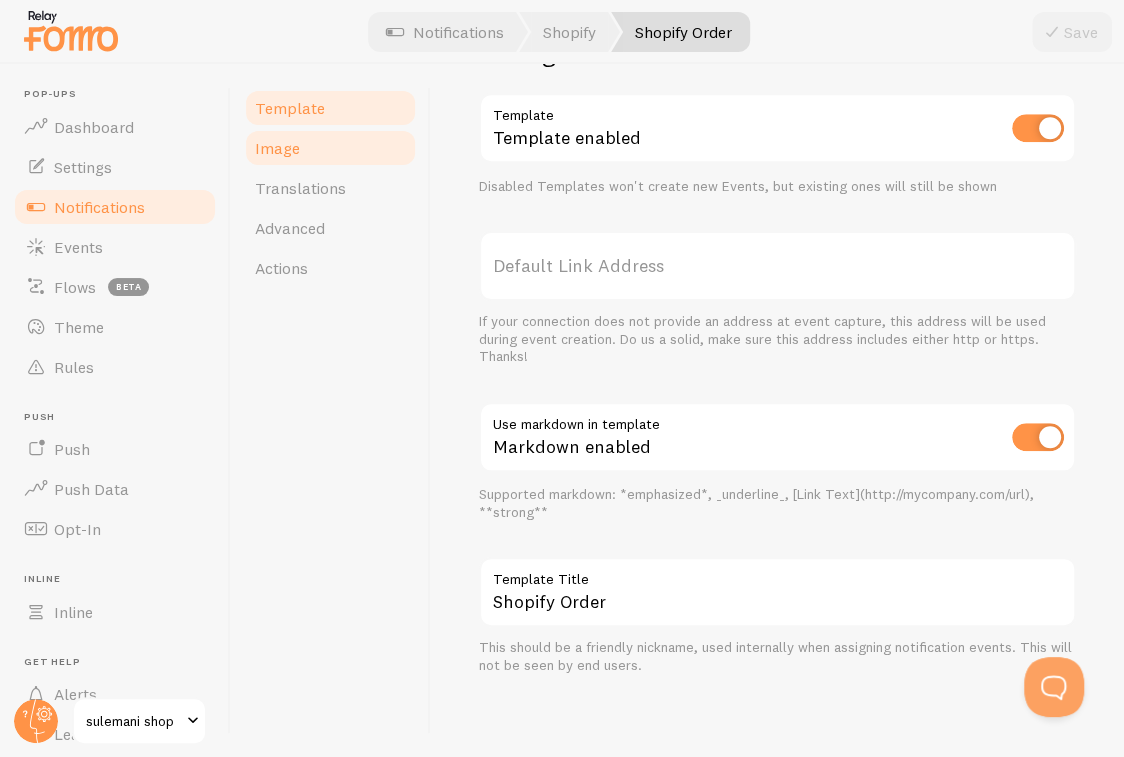 click on "Image" at bounding box center [330, 148] 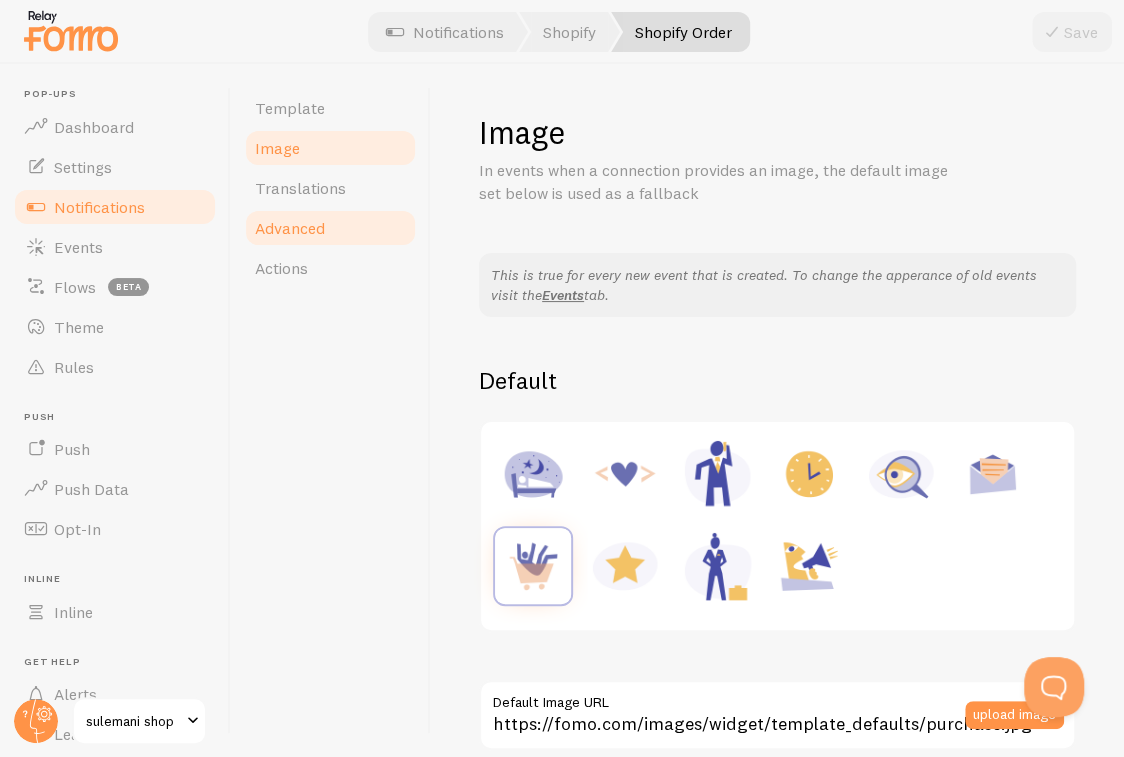 click on "Advanced" at bounding box center [330, 228] 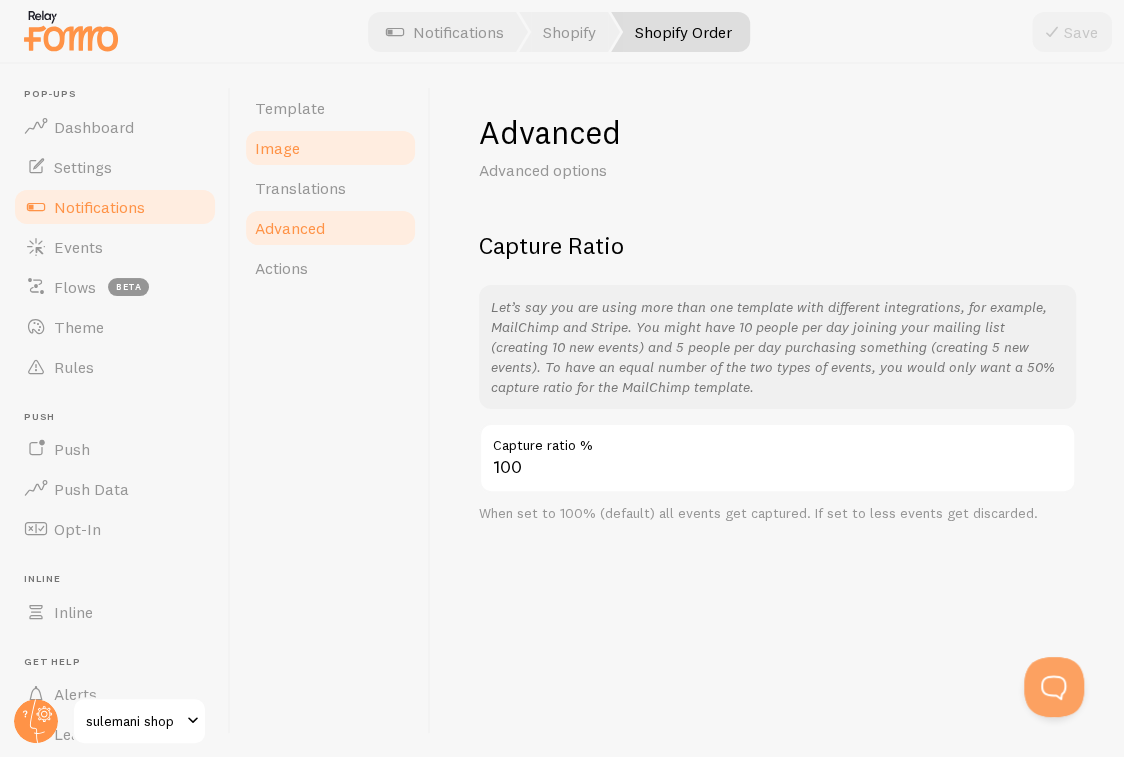 click on "Image" at bounding box center [330, 148] 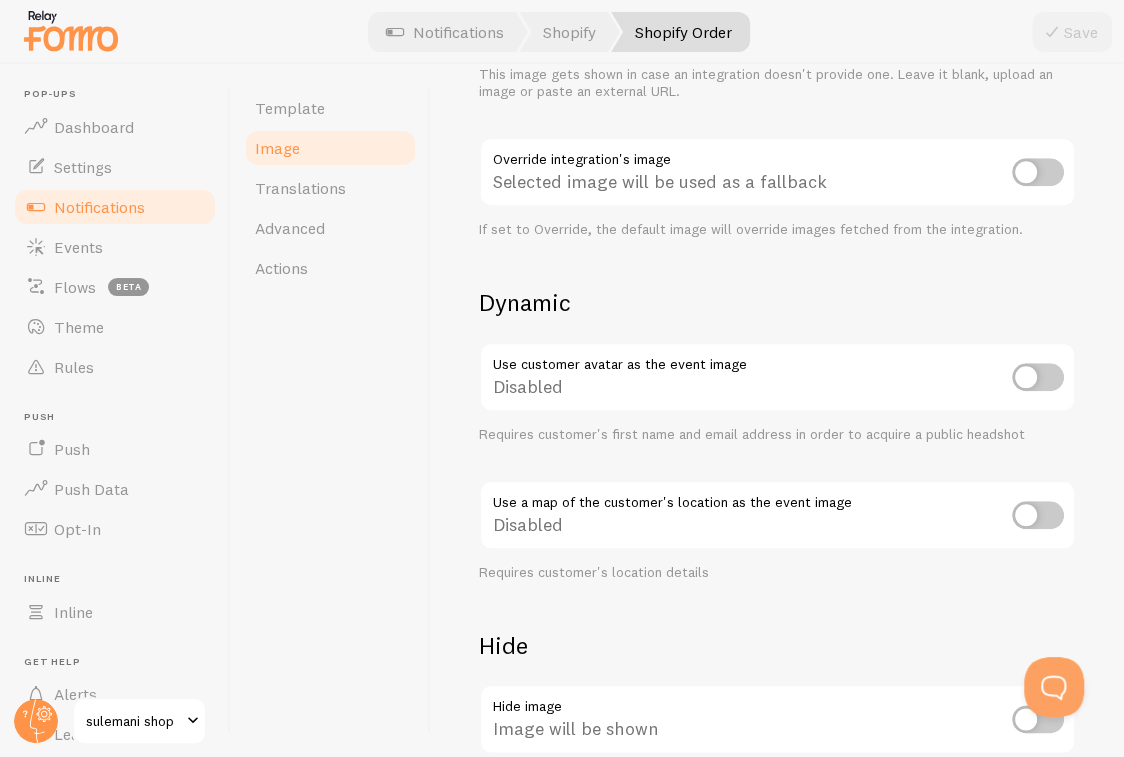 scroll, scrollTop: 535, scrollLeft: 0, axis: vertical 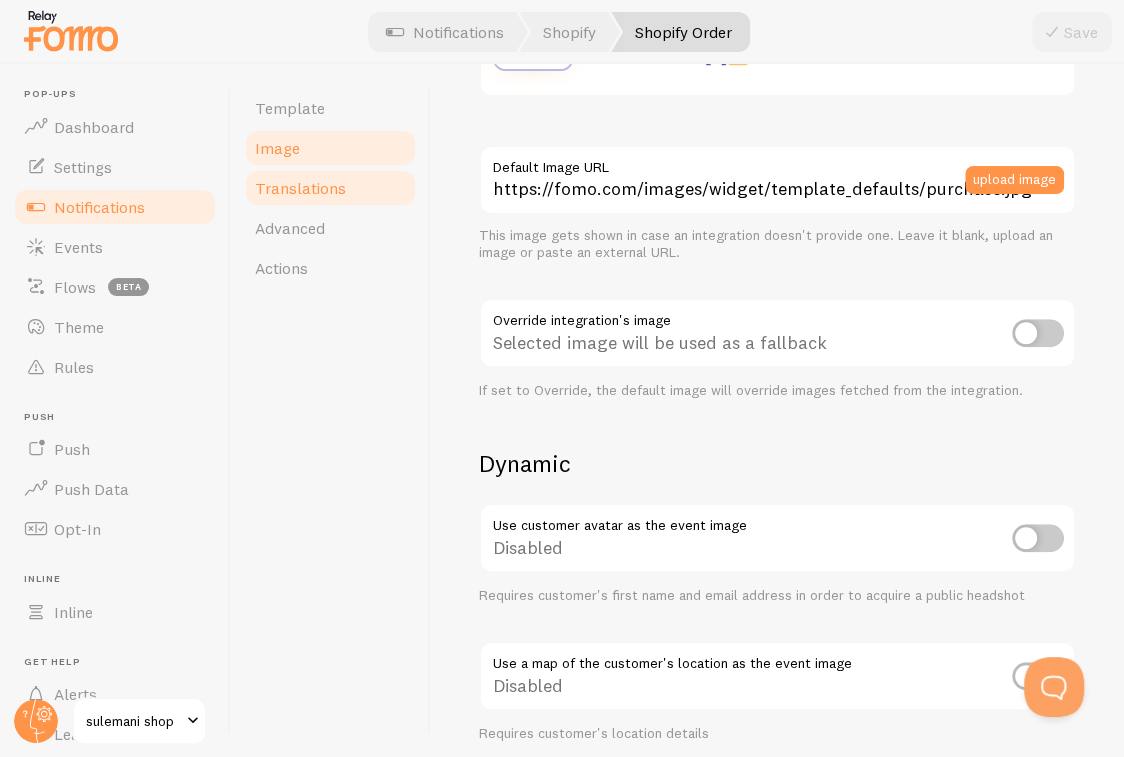 click on "Translations" at bounding box center [330, 188] 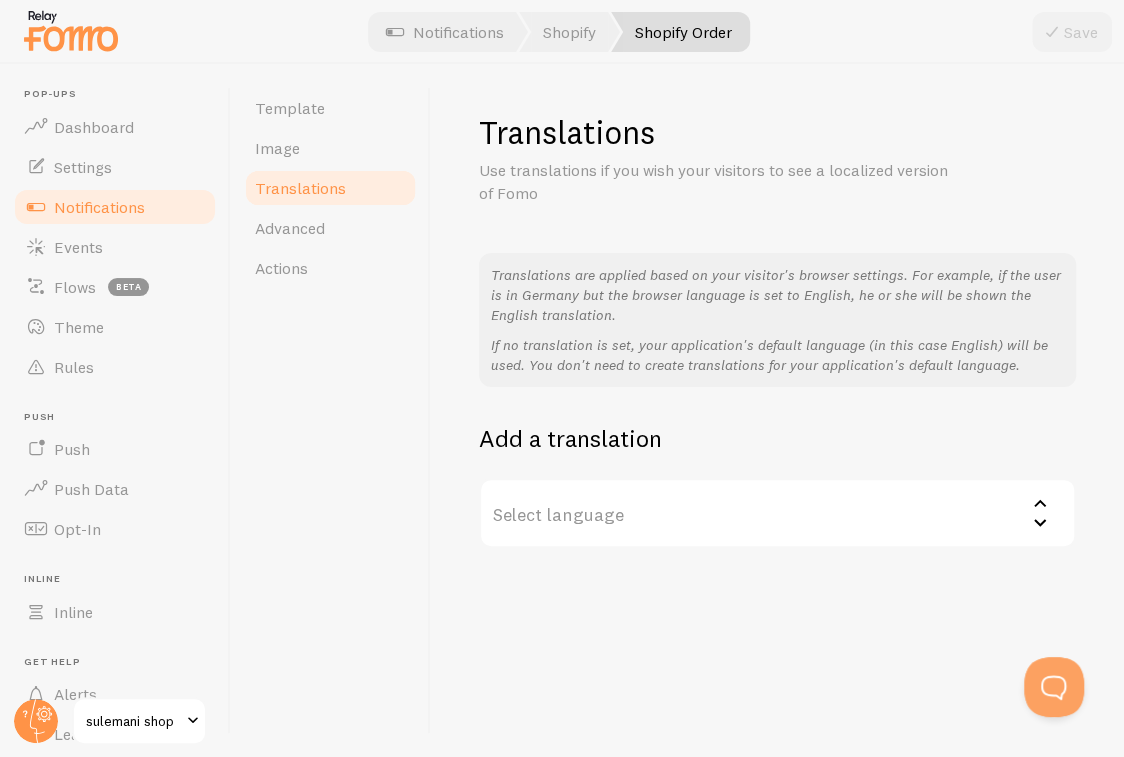 scroll, scrollTop: 0, scrollLeft: 0, axis: both 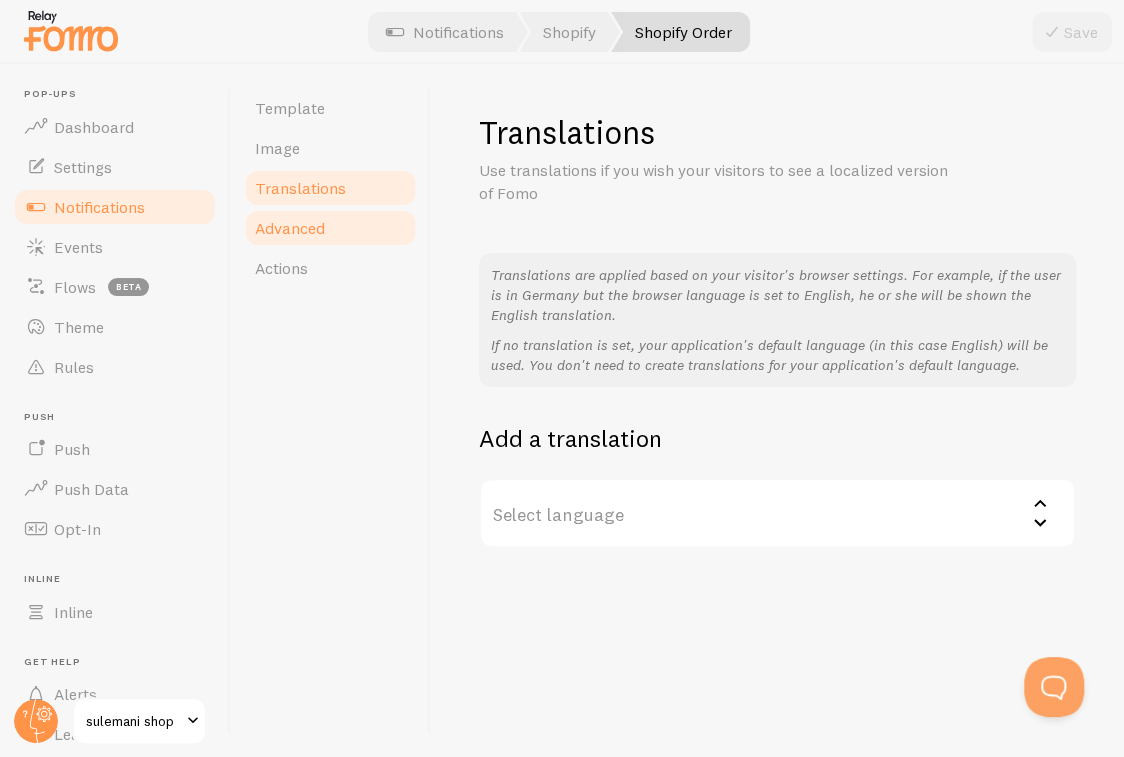 click on "Advanced" at bounding box center (330, 228) 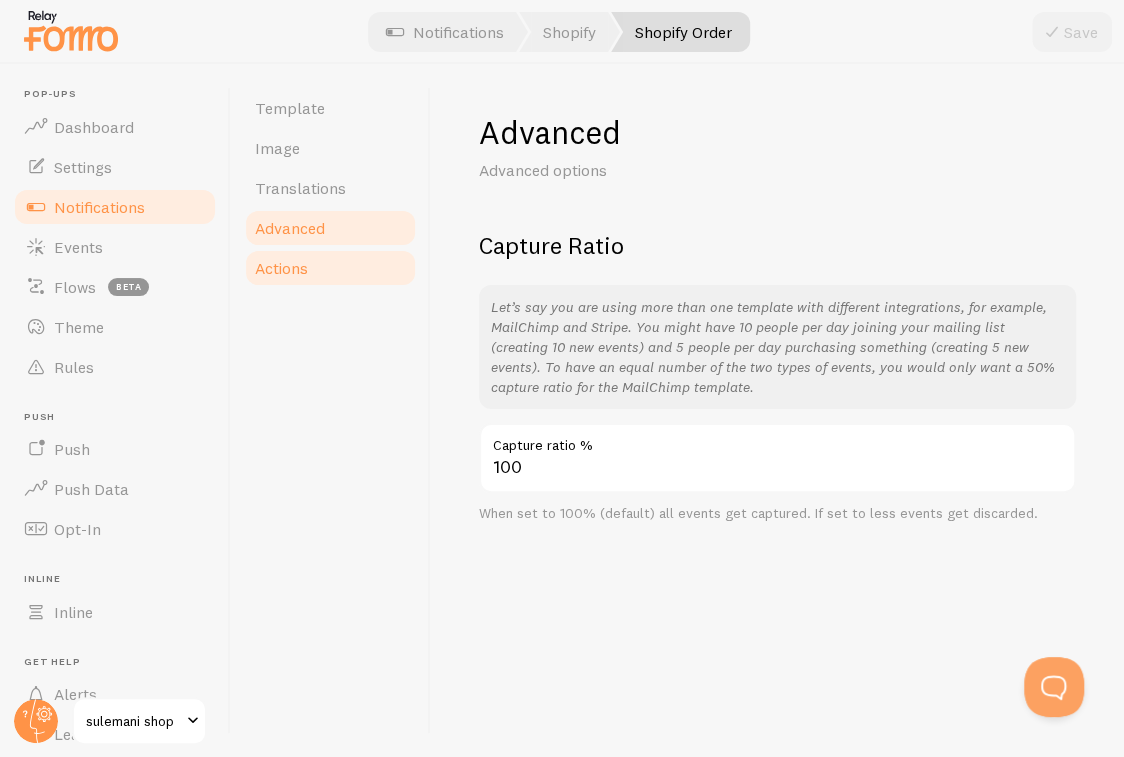 click on "Actions" at bounding box center (330, 268) 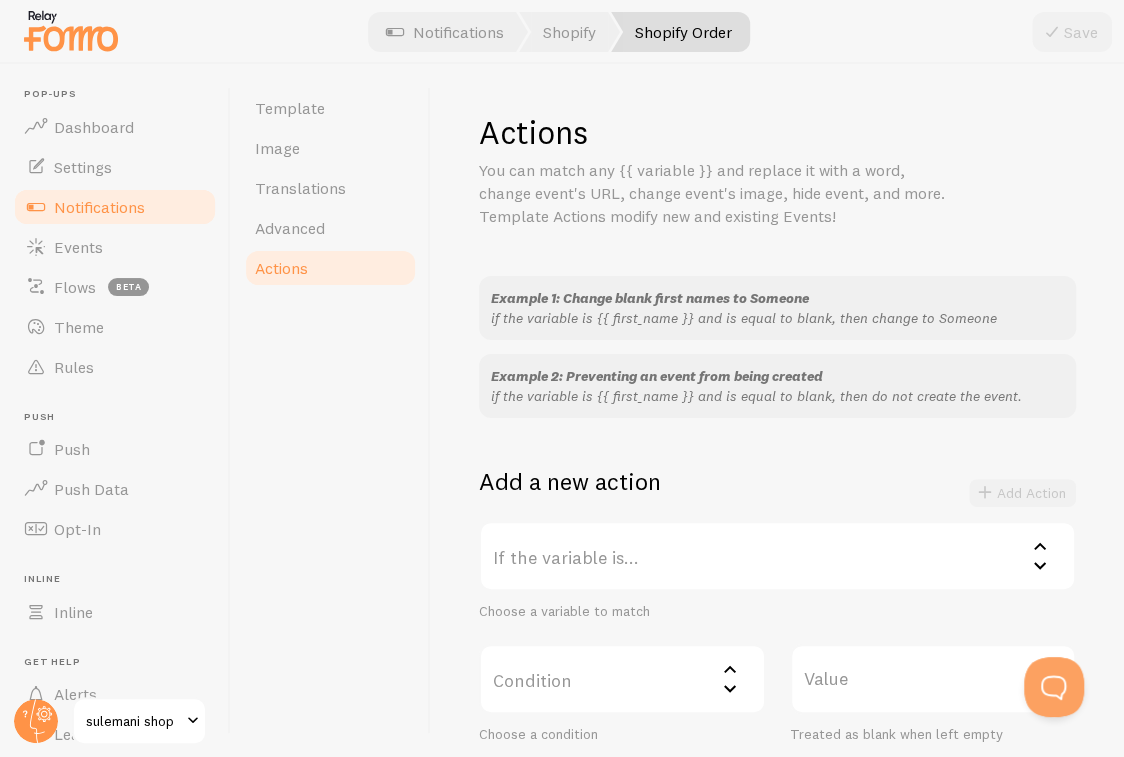 click on "Notifications" at bounding box center [115, 207] 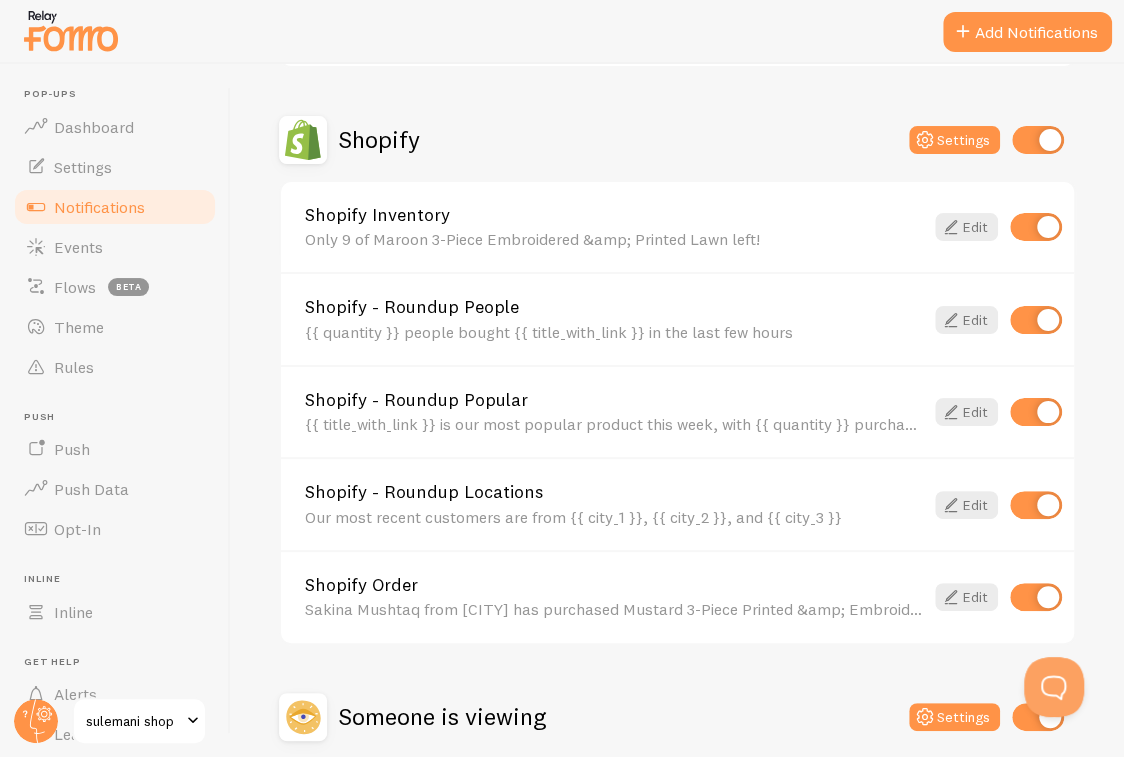 scroll, scrollTop: 700, scrollLeft: 0, axis: vertical 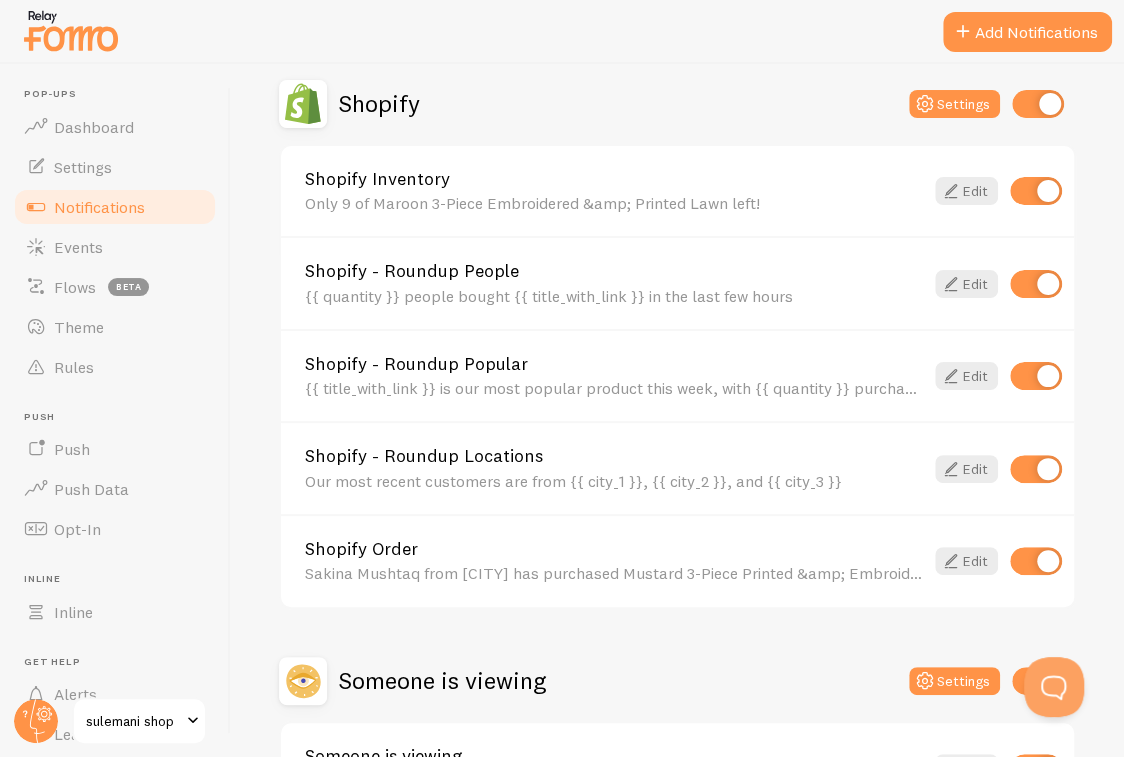 click on "{{ quantity }} people bought {{ title_with_link }}
in the last few hours" at bounding box center [614, 296] 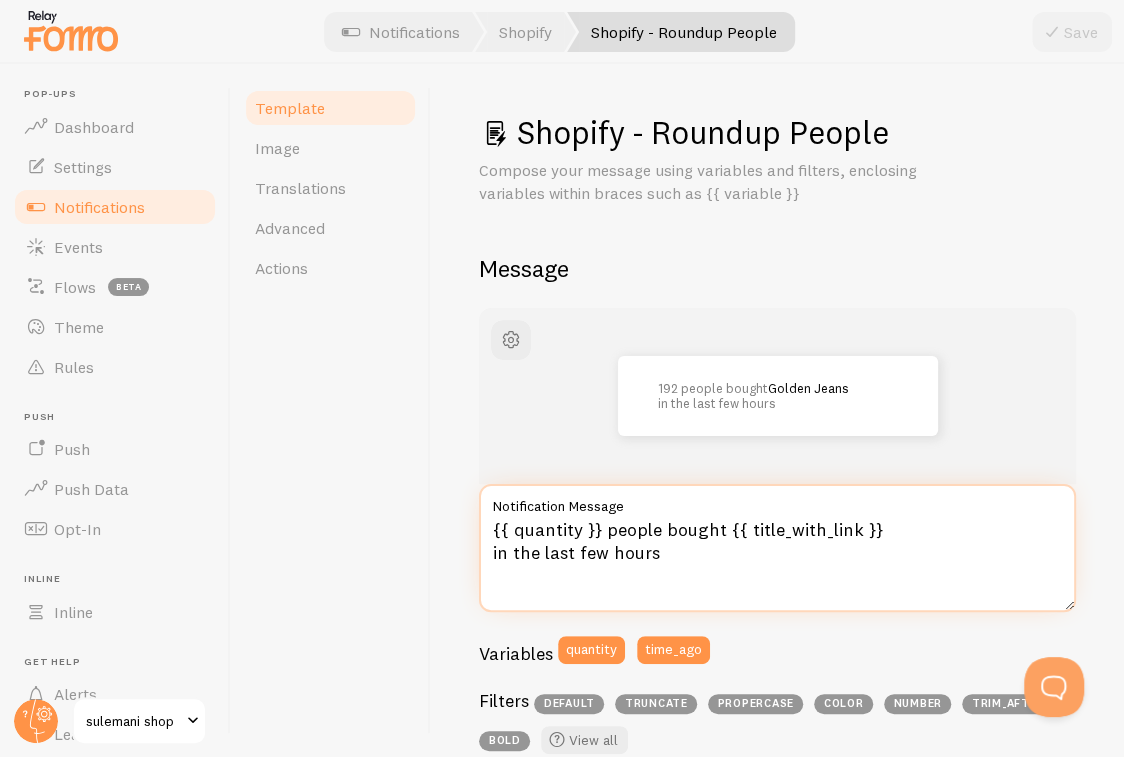 click on "{{ quantity }} people bought {{ title_with_link }}
in the last few hours" at bounding box center [777, 548] 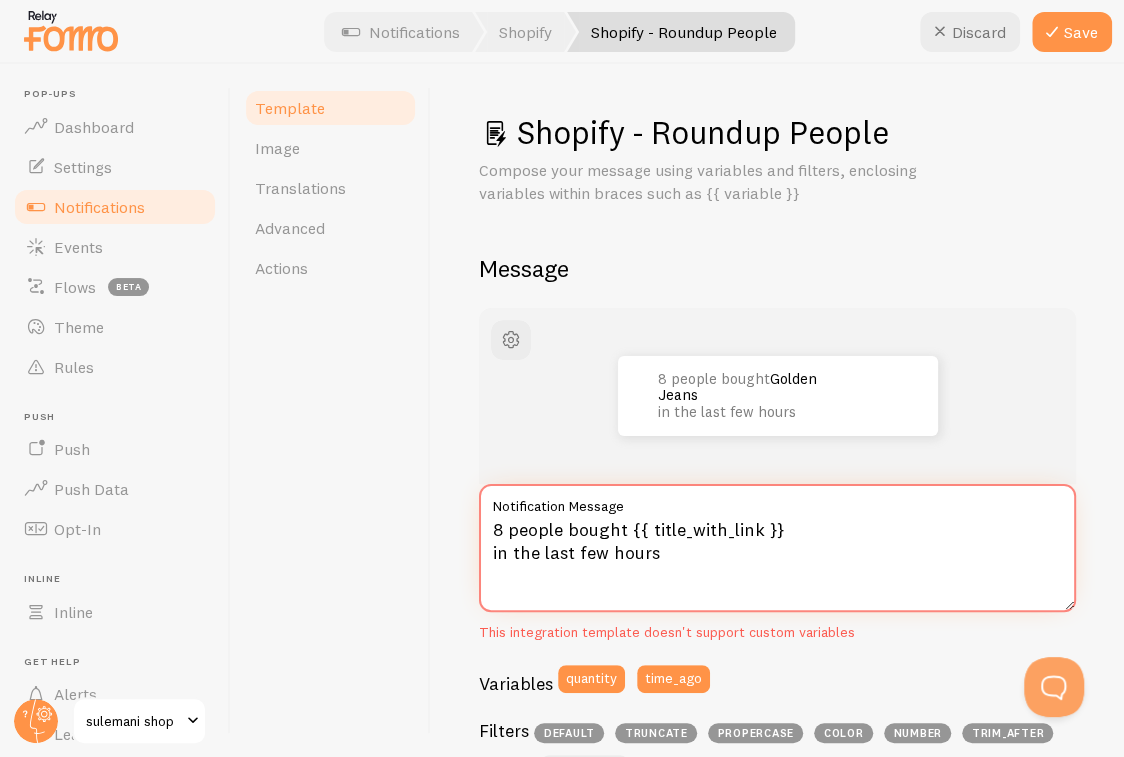 click on "8 people bought {{ title_with_link }}
in the last few hours" at bounding box center [777, 548] 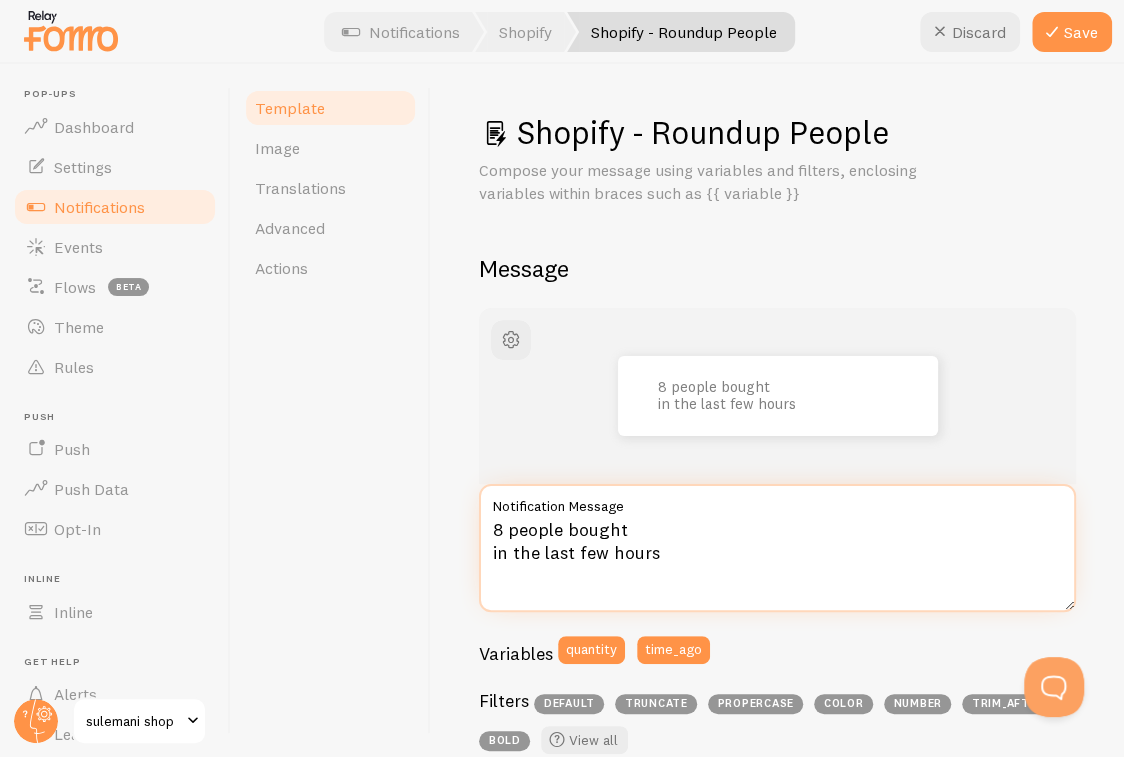 click on "8 people bought
in the last few hours" at bounding box center [777, 548] 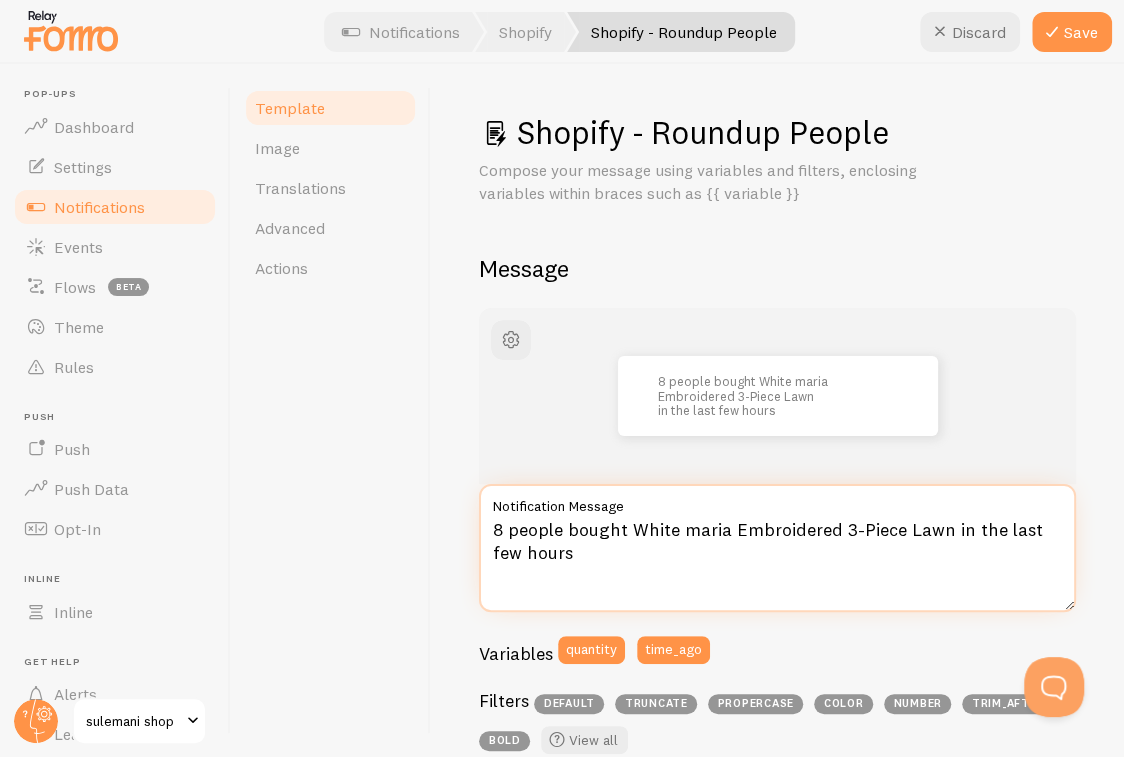 click on "8 people bought White maria Embroidered 3-Piece Lawn in the last few hours" at bounding box center (777, 548) 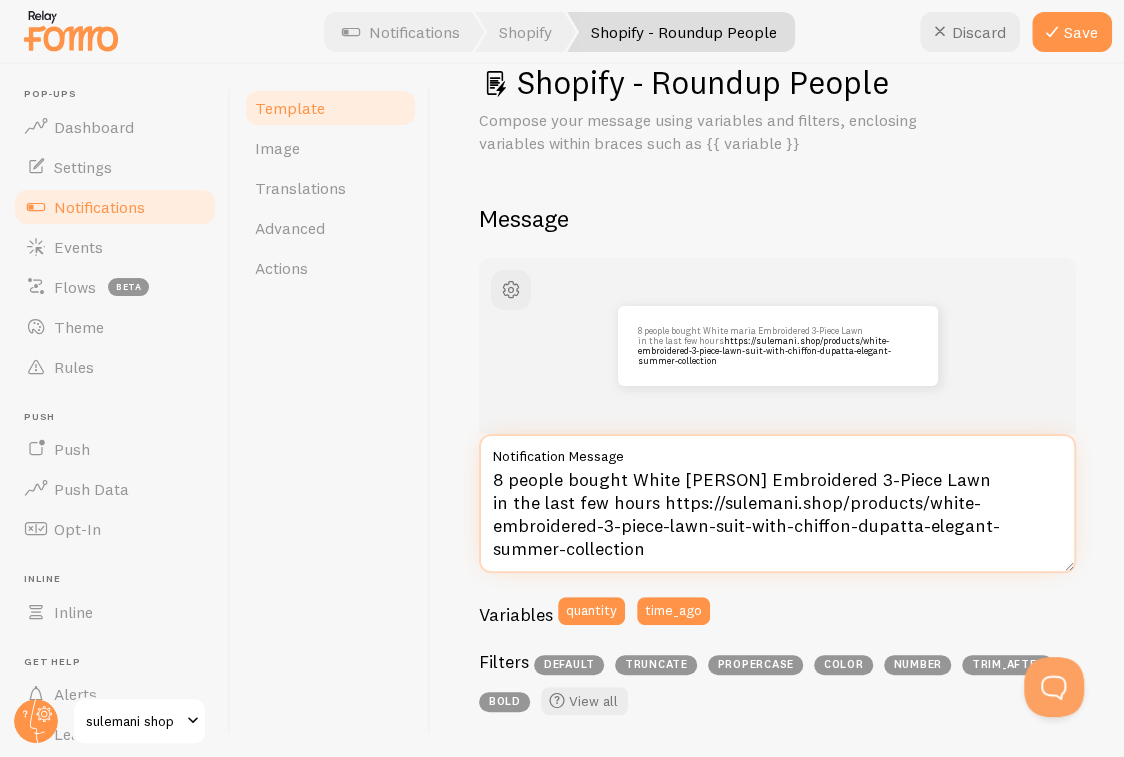 scroll, scrollTop: 100, scrollLeft: 0, axis: vertical 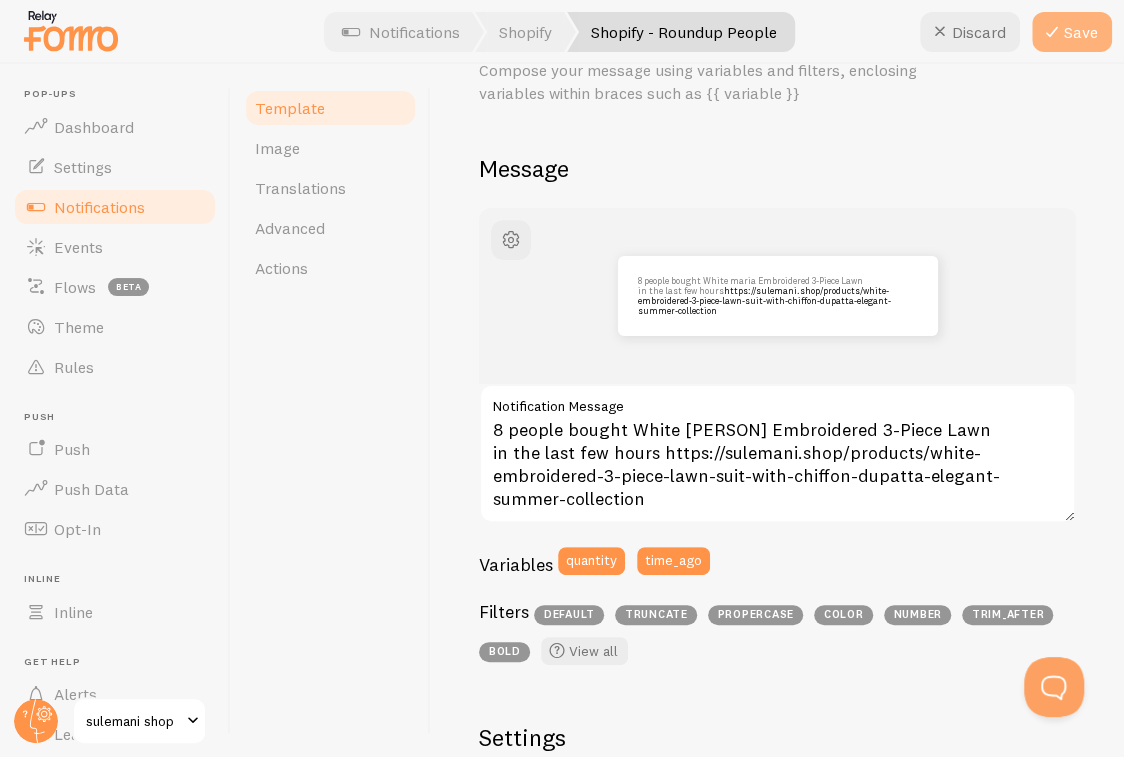 click on "Save" at bounding box center [1072, 32] 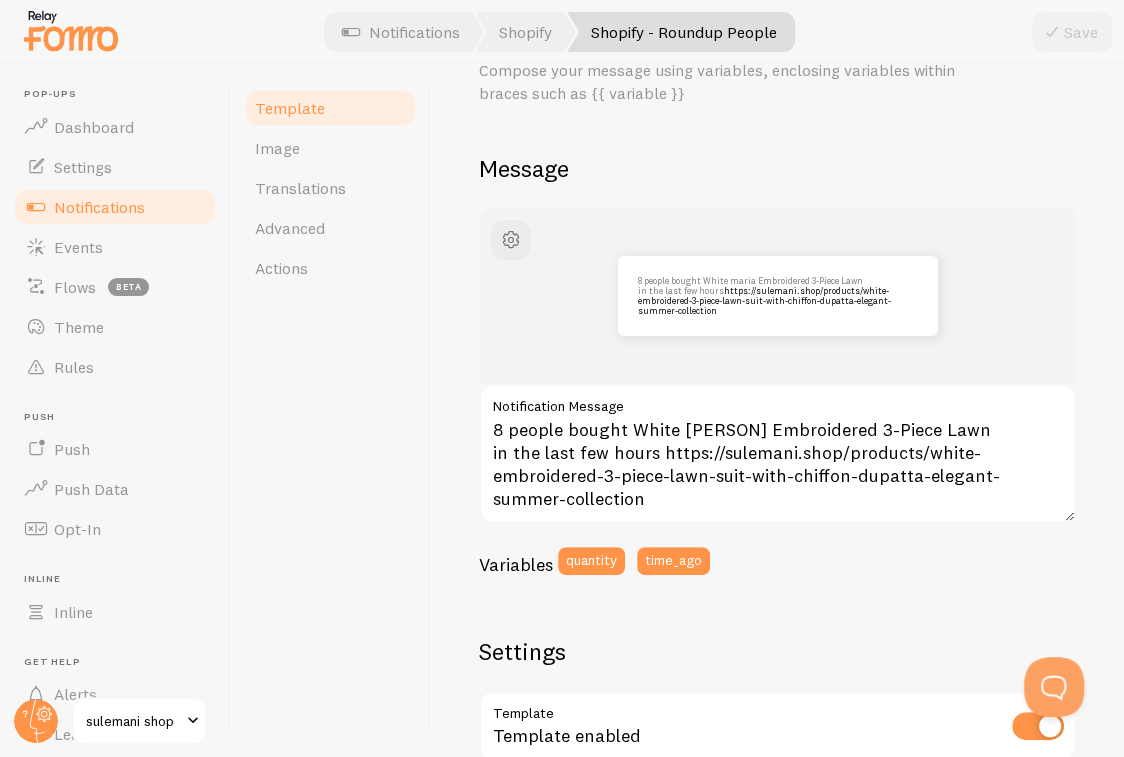 scroll, scrollTop: 2, scrollLeft: 0, axis: vertical 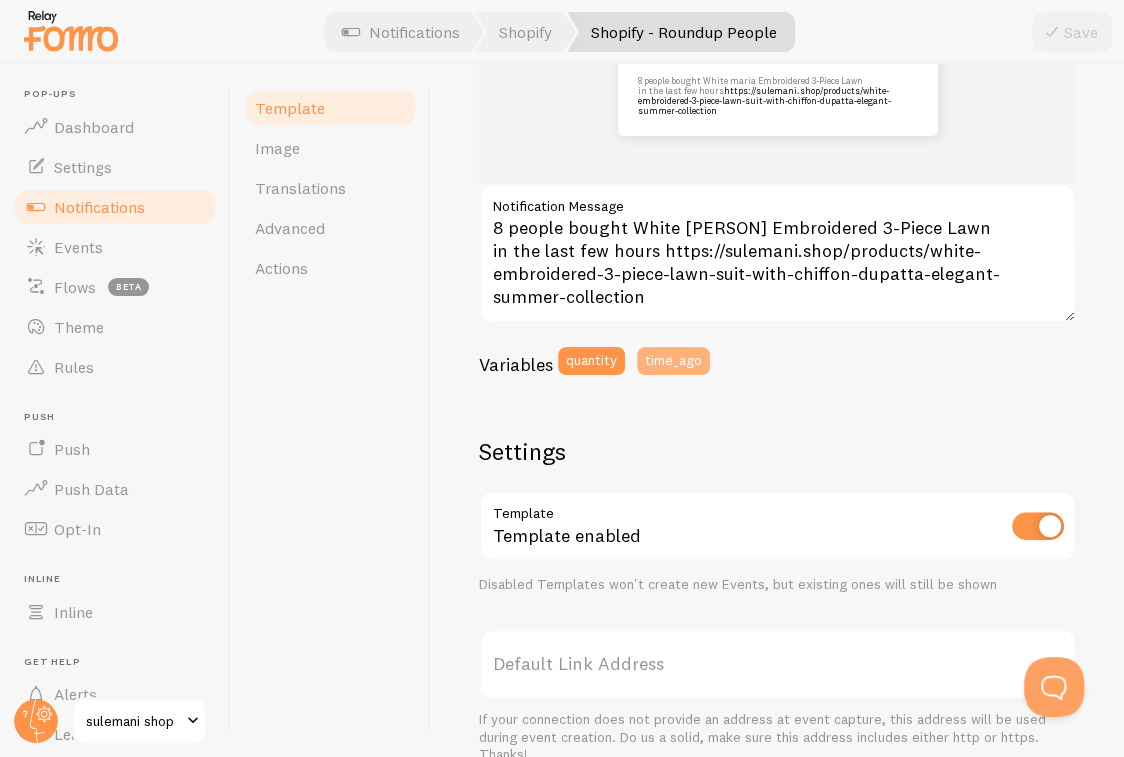 click on "time_ago" at bounding box center (673, 361) 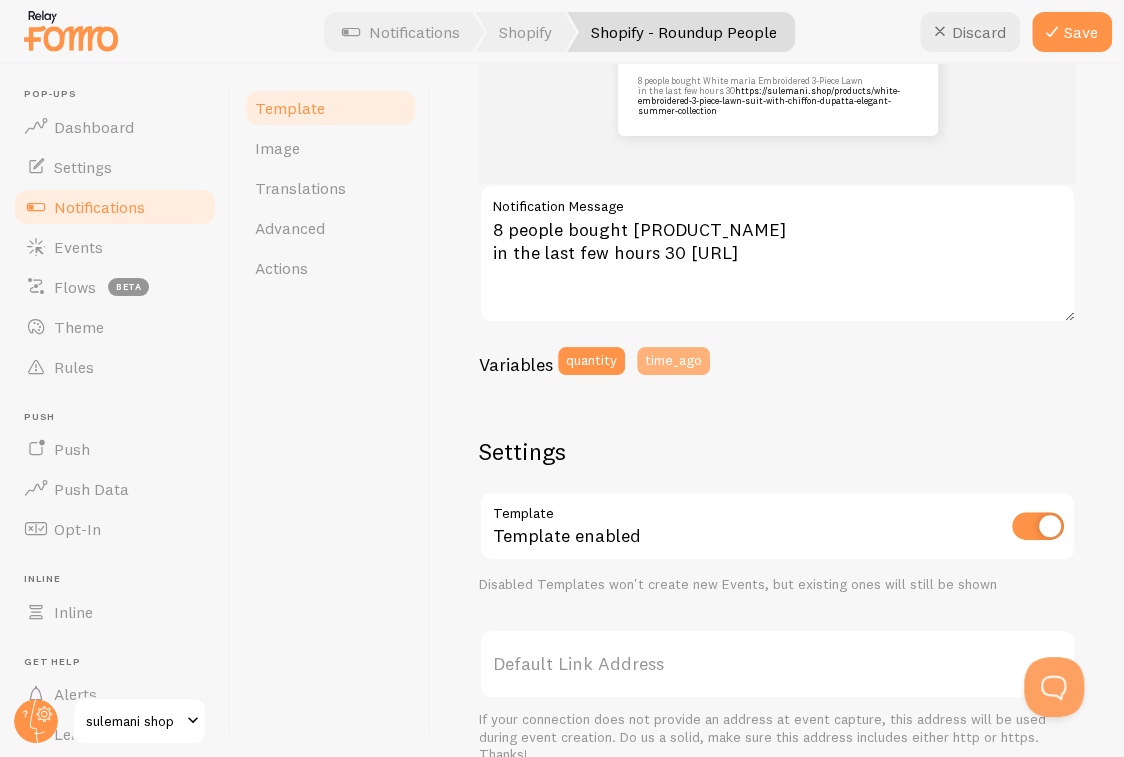 click on "time_ago" at bounding box center [673, 361] 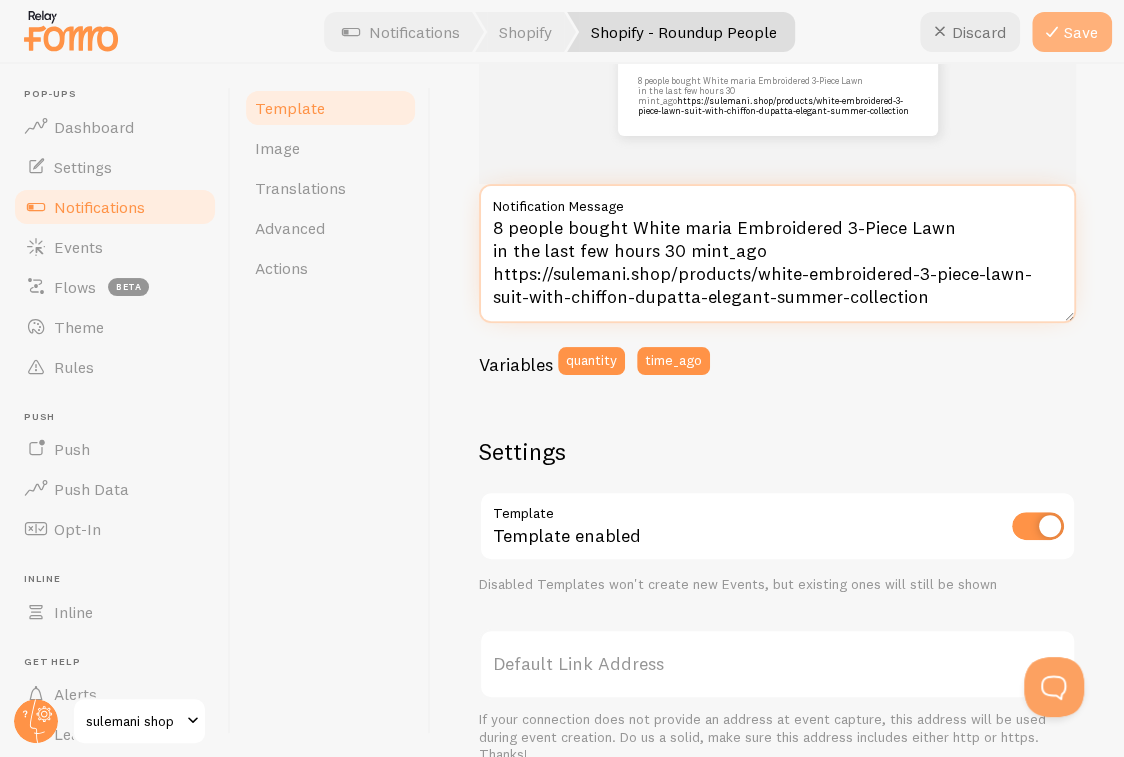 type on "8 people bought White maria Embroidered 3-Piece Lawn
in the last few hours 30 mint_ago https://sulemani.shop/products/white-embroidered-3-piece-lawn-suit-with-chiffon-dupatta-elegant-summer-collection" 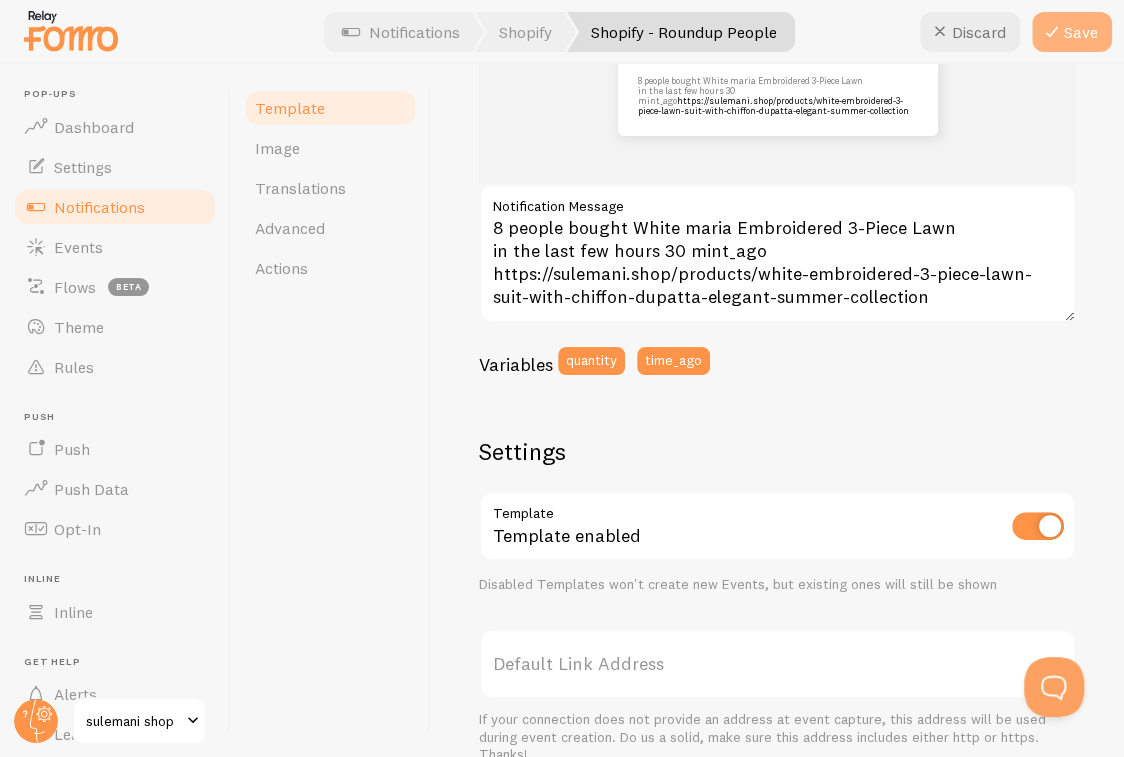 click on "Save" at bounding box center (1072, 32) 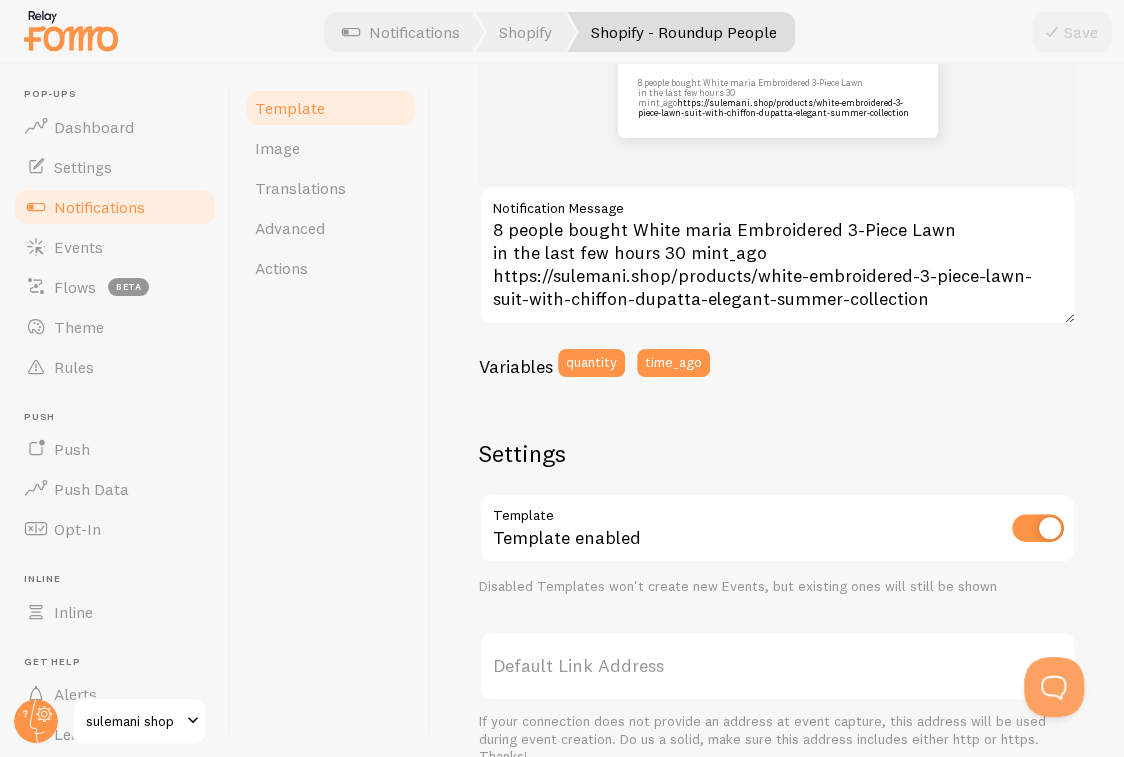 scroll, scrollTop: 0, scrollLeft: 0, axis: both 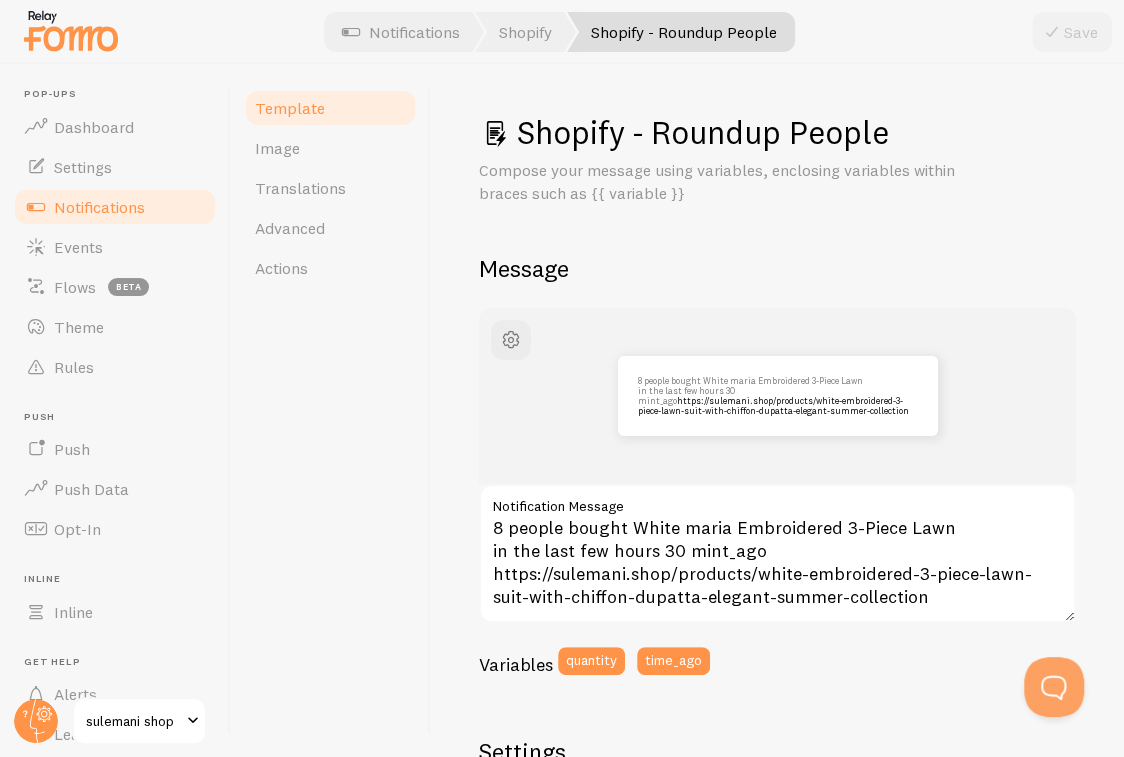 click on "Notifications" at bounding box center [115, 207] 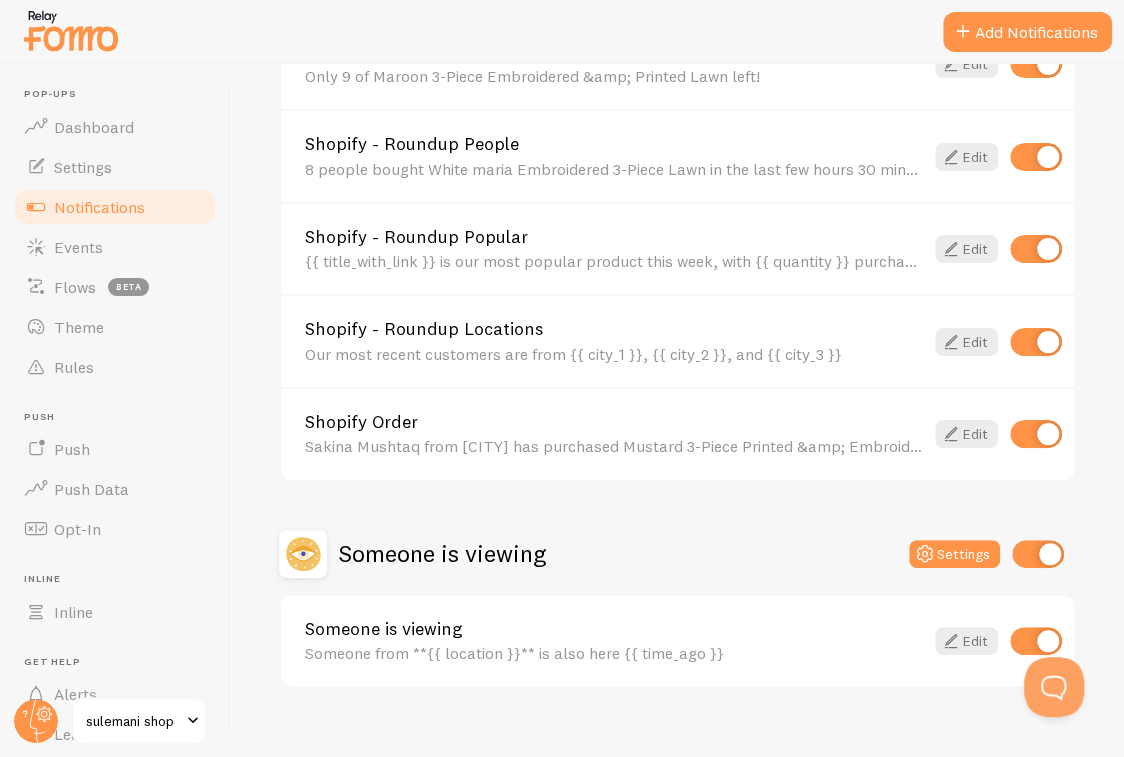 scroll, scrollTop: 850, scrollLeft: 0, axis: vertical 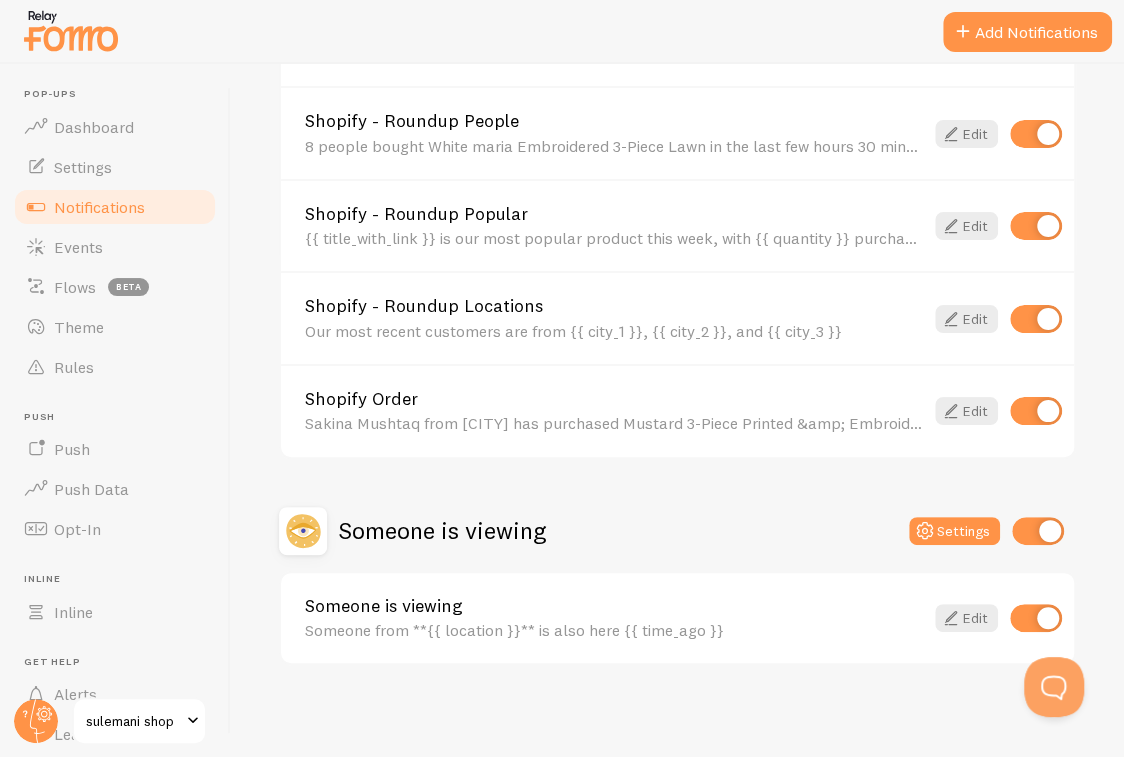 click on "Someone from **{{ location }}** is also here {{ time_ago }}" at bounding box center [614, 630] 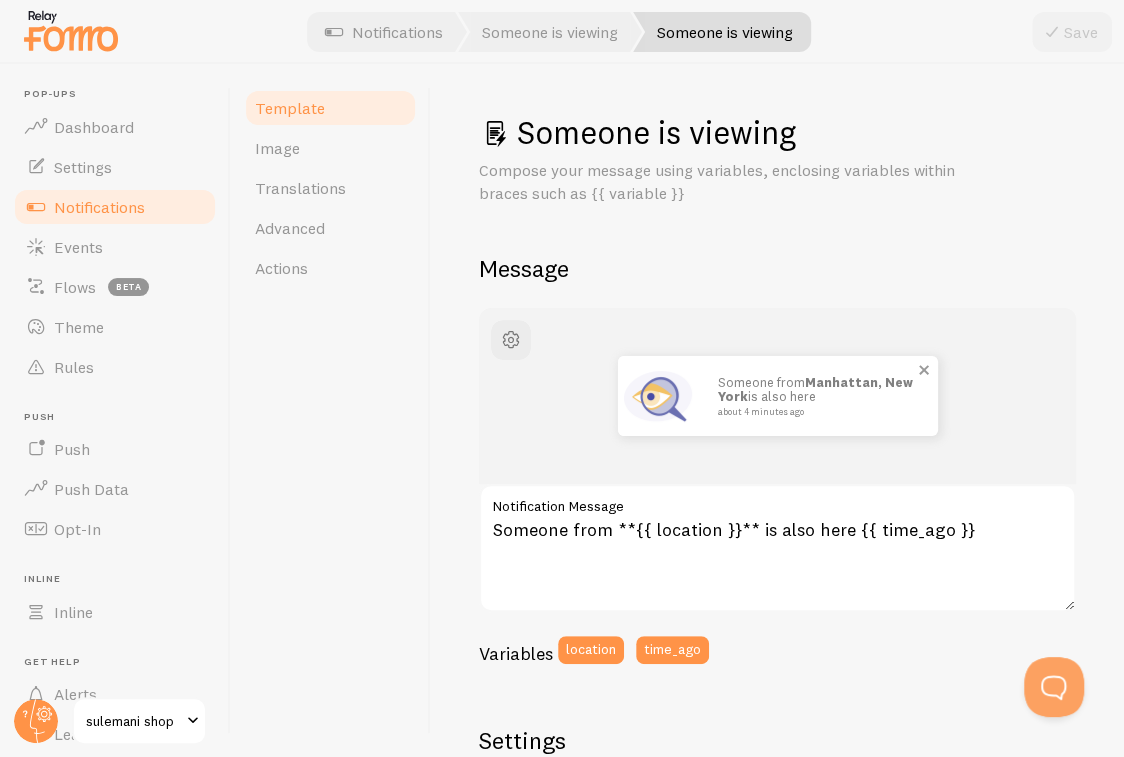 click on "Someone from  [CITY], [STATE]  is also here  about 4 minutes ago" at bounding box center [818, 395] 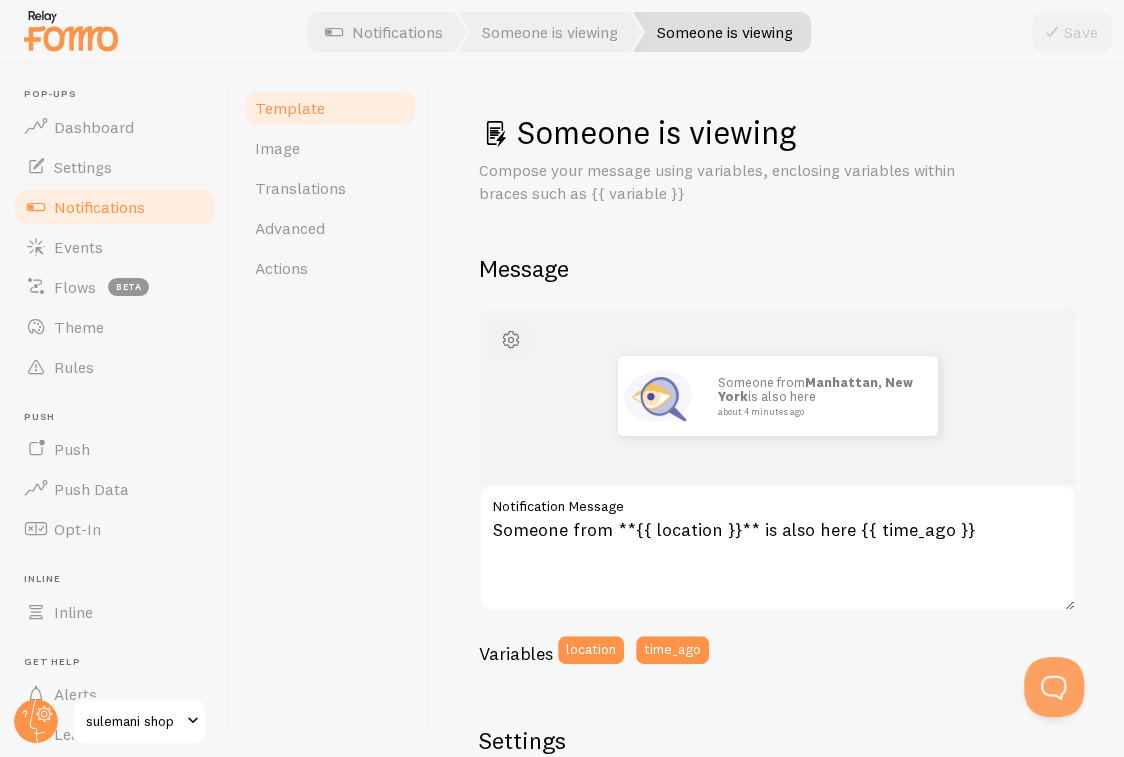 click at bounding box center [511, 340] 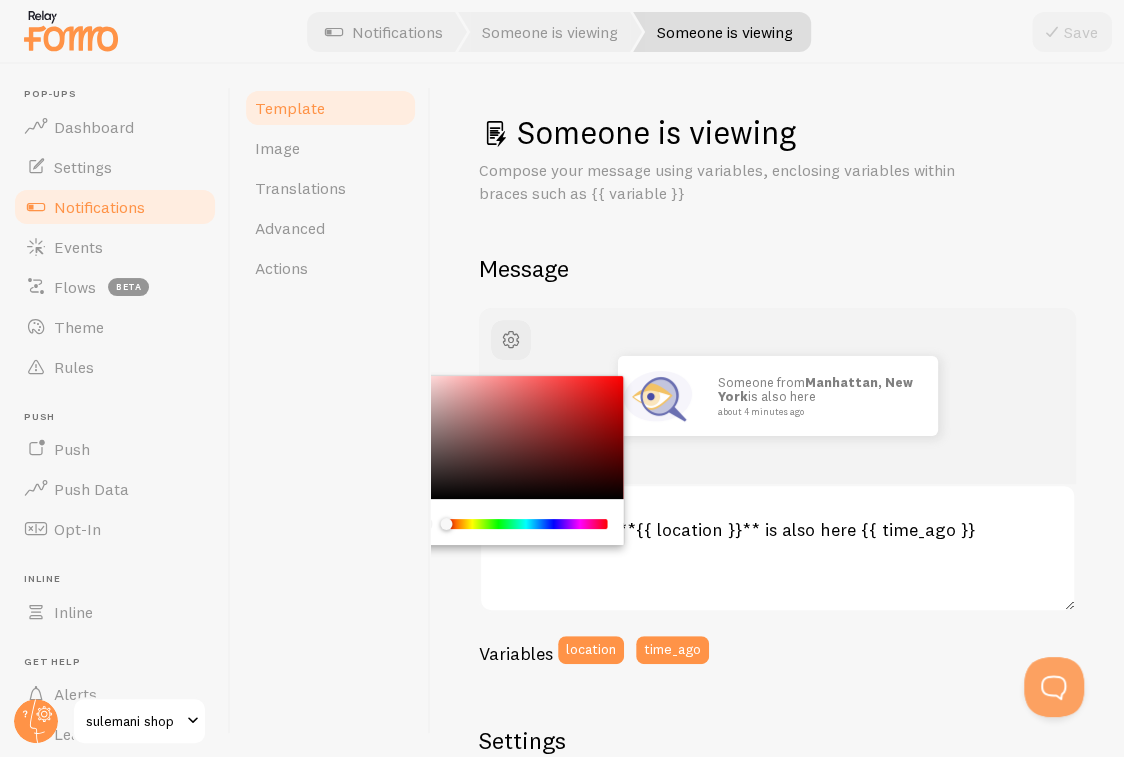 click on "Someone from  [CITY], [STATE]  is also here  about 4 minutes ago" at bounding box center [777, 396] 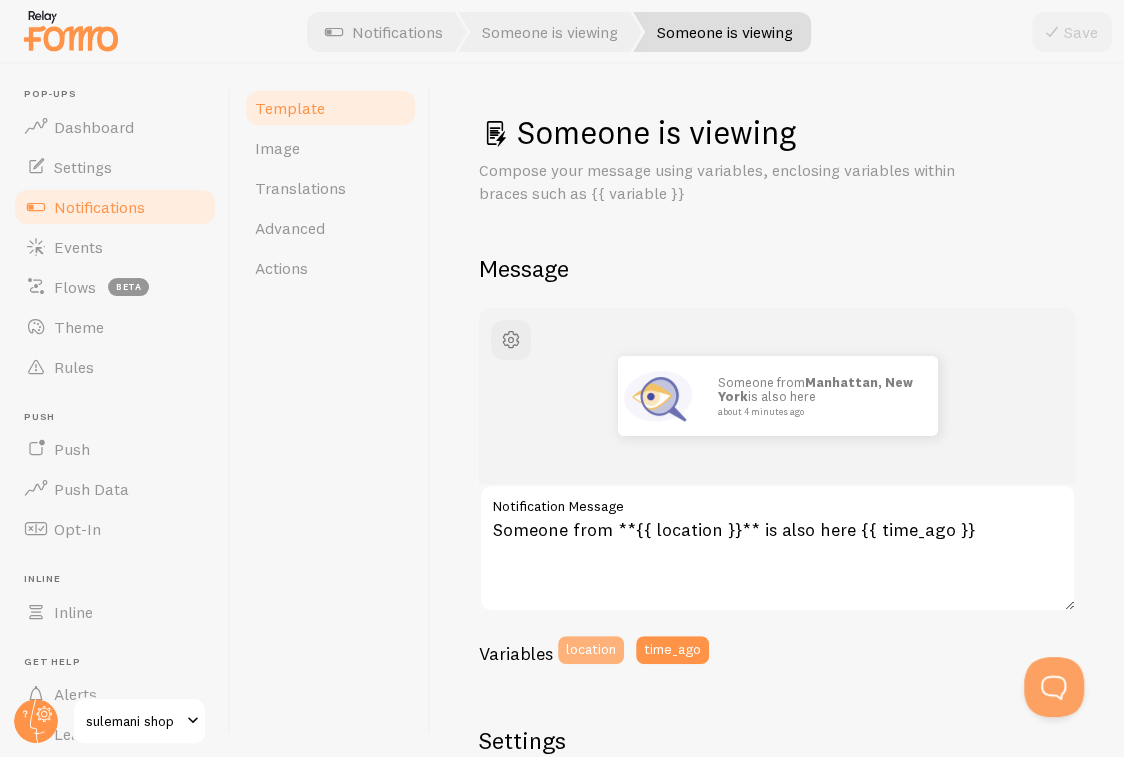 click on "location" at bounding box center [591, 650] 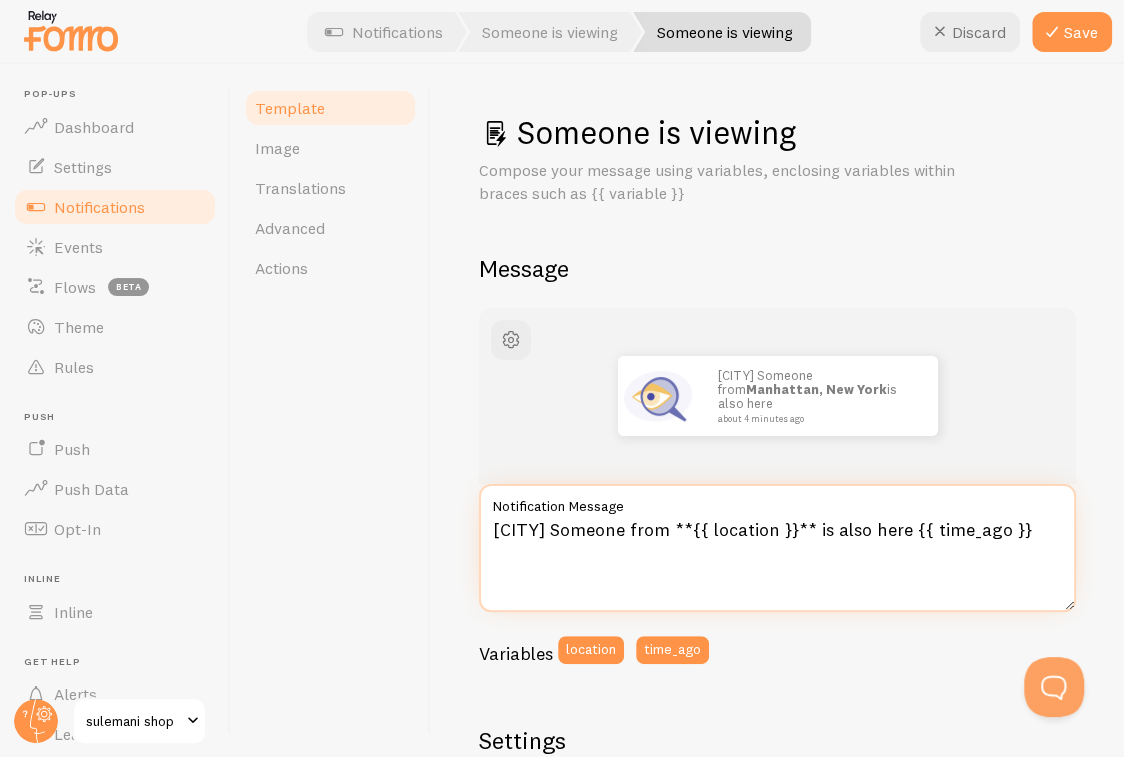 drag, startPoint x: 651, startPoint y: 531, endPoint x: 673, endPoint y: 620, distance: 91.67879 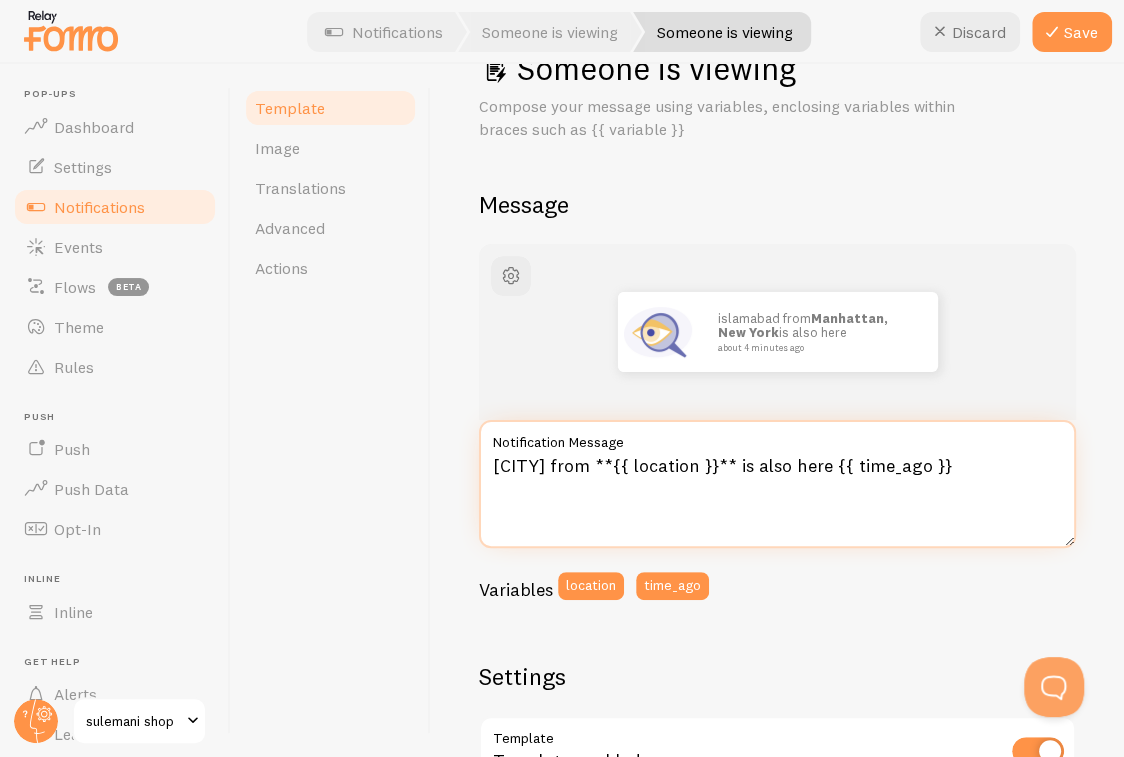 scroll, scrollTop: 200, scrollLeft: 0, axis: vertical 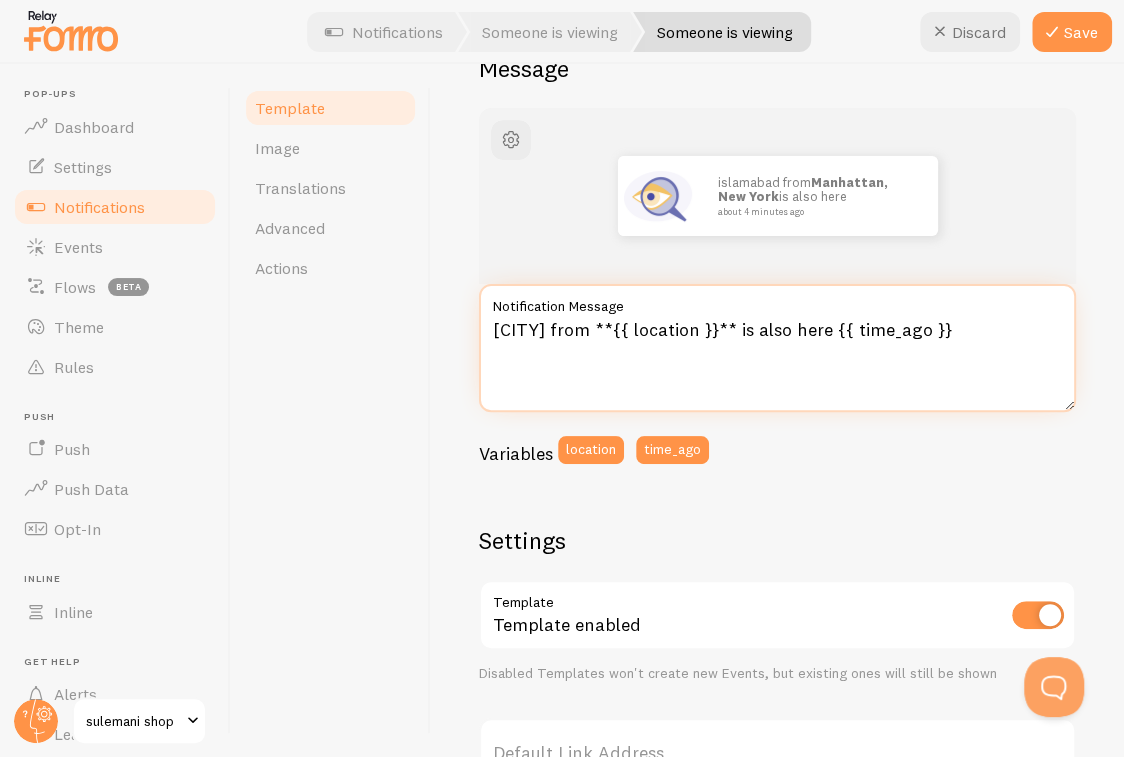 drag, startPoint x: 575, startPoint y: 330, endPoint x: 490, endPoint y: 337, distance: 85.28775 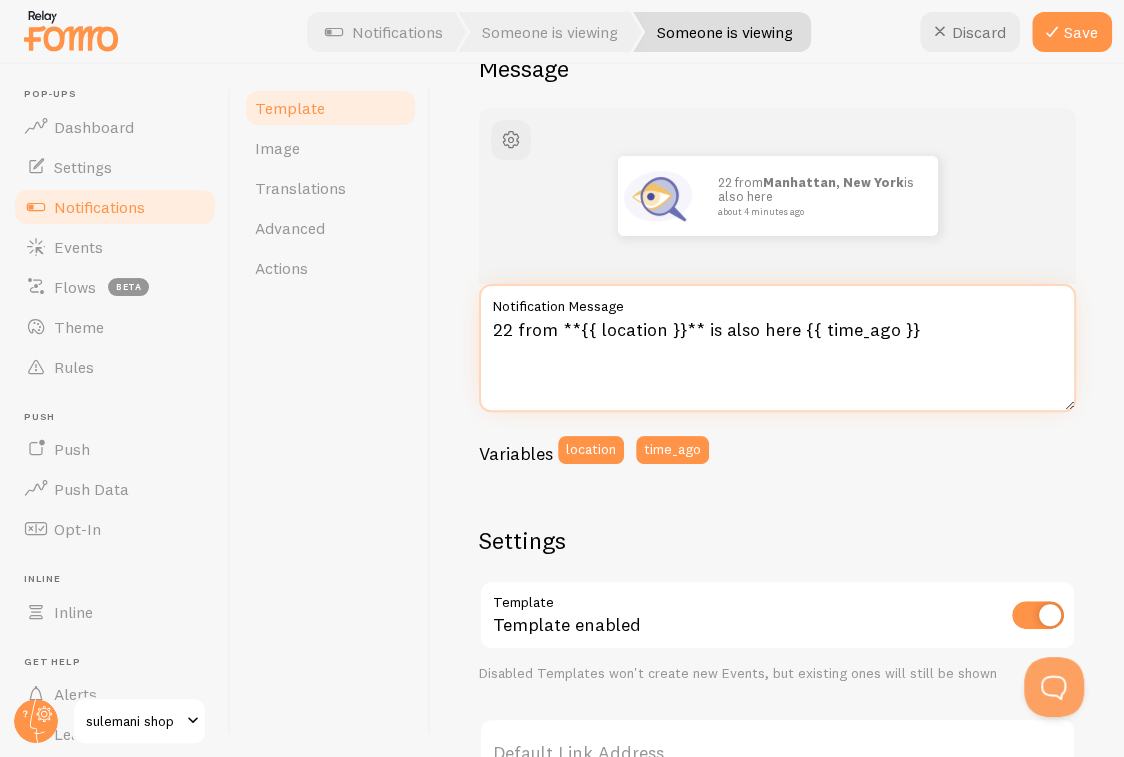 click on "22 from **{{ location }}** is also here {{ time_ago }}" at bounding box center [777, 348] 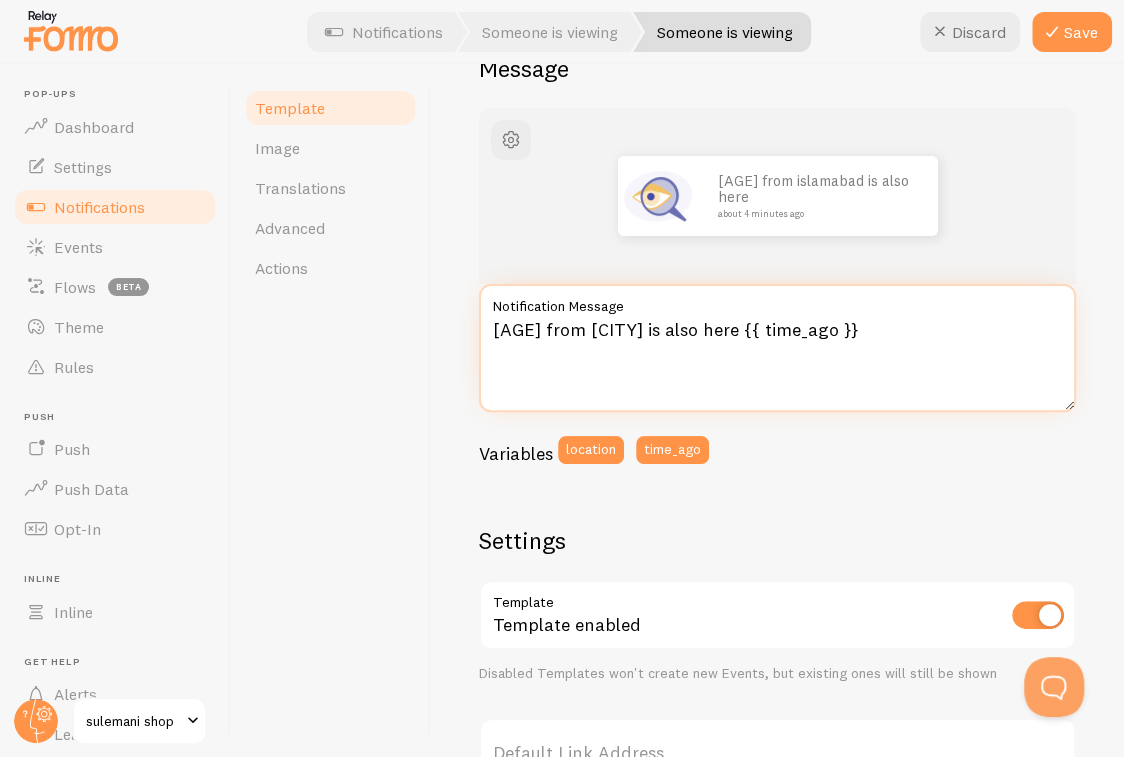 click on "[AGE] from [CITY] is also here {{ time_ago }}" at bounding box center (777, 348) 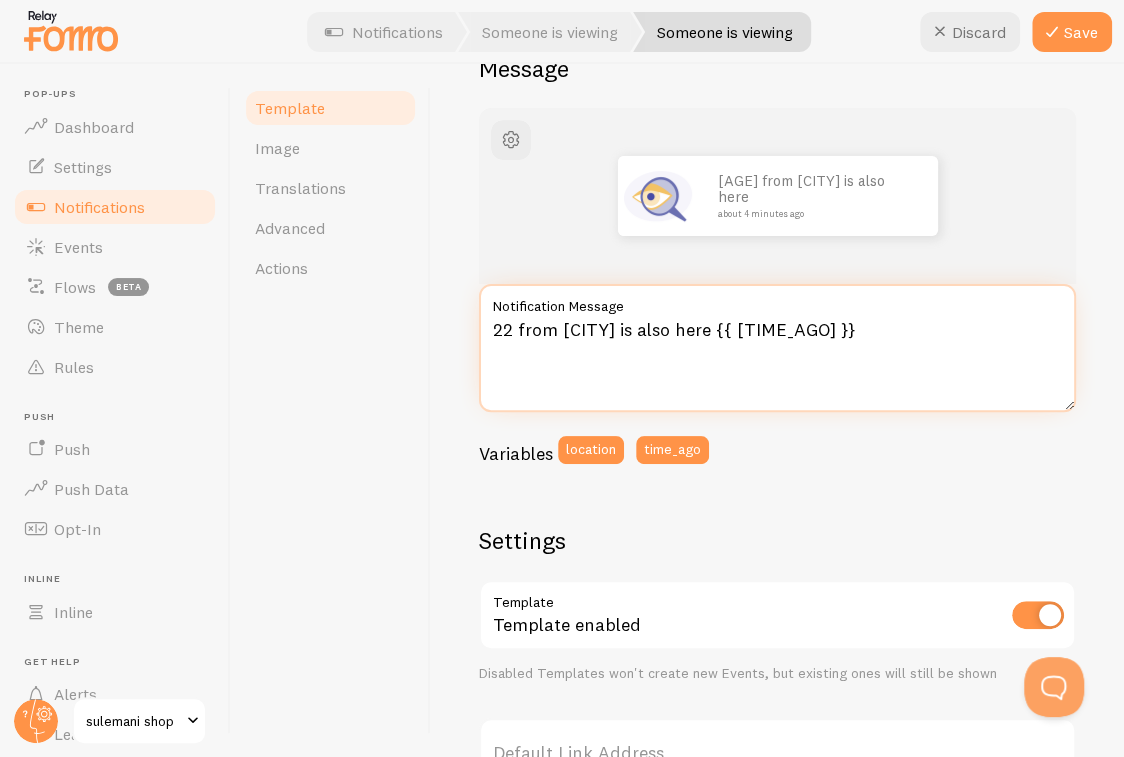 click on "22 from [CITY] is also here {{ [TIME_AGO] }}" at bounding box center [777, 348] 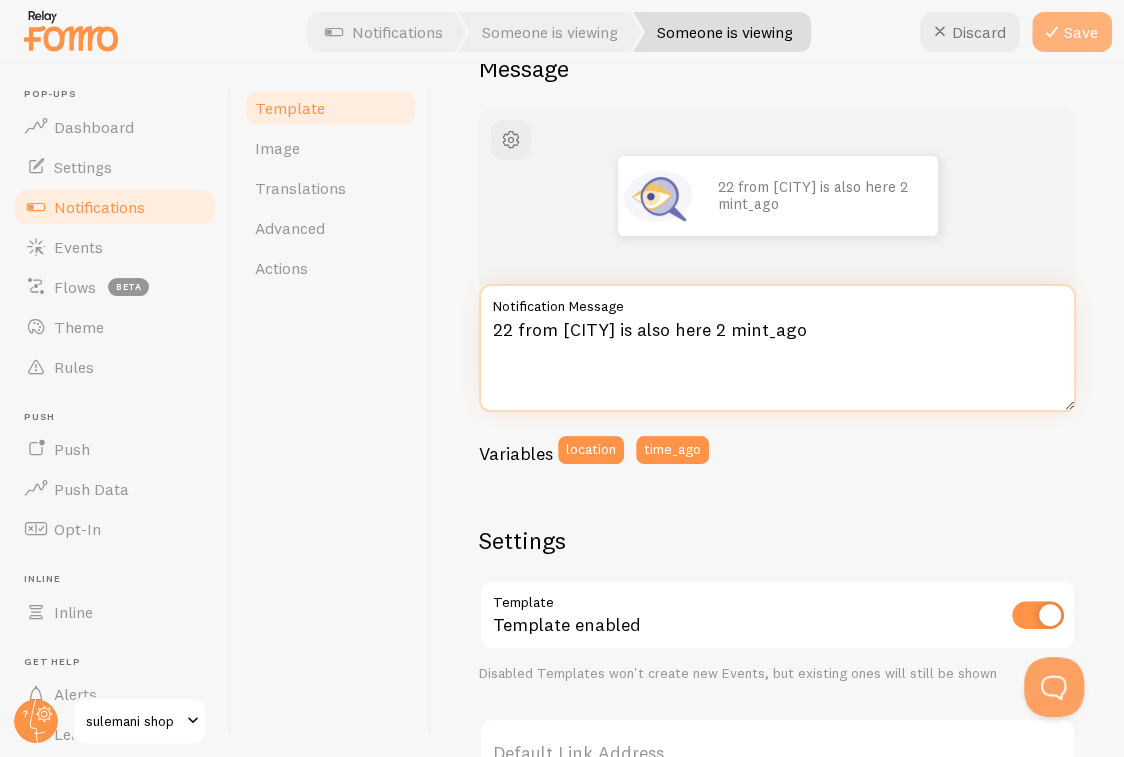 type on "22 from [CITY] is also here 2 mint_ago" 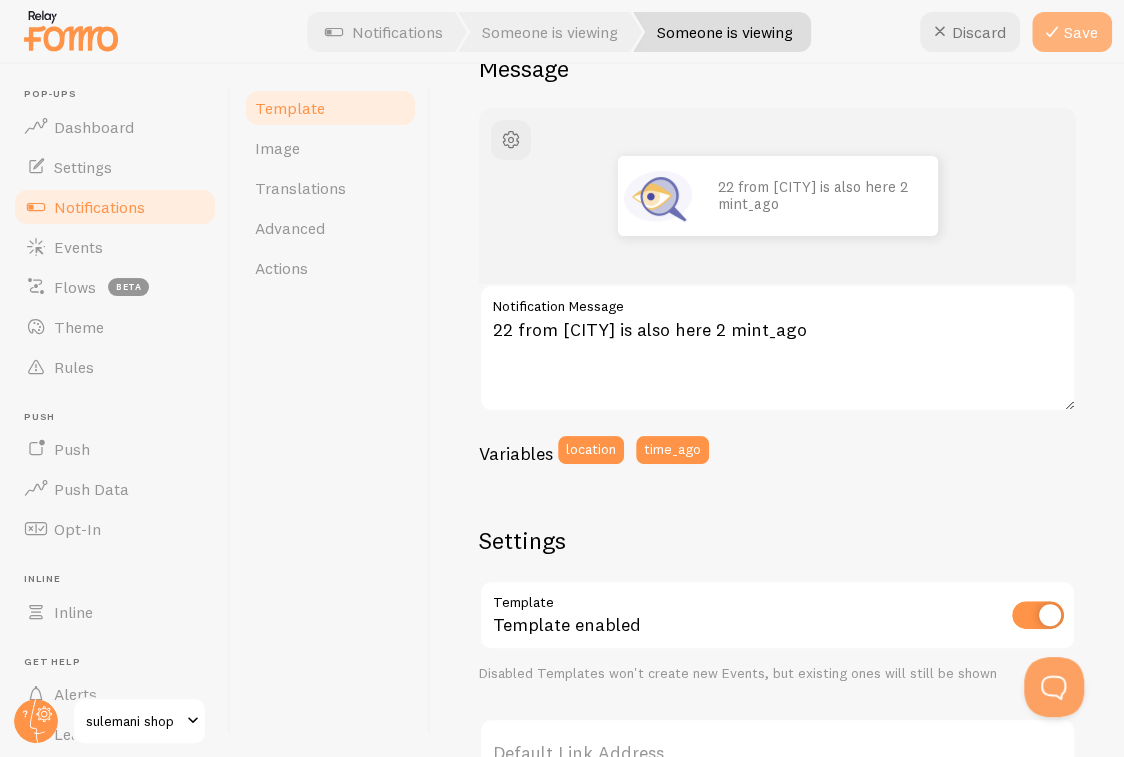 click on "Save" at bounding box center (1072, 32) 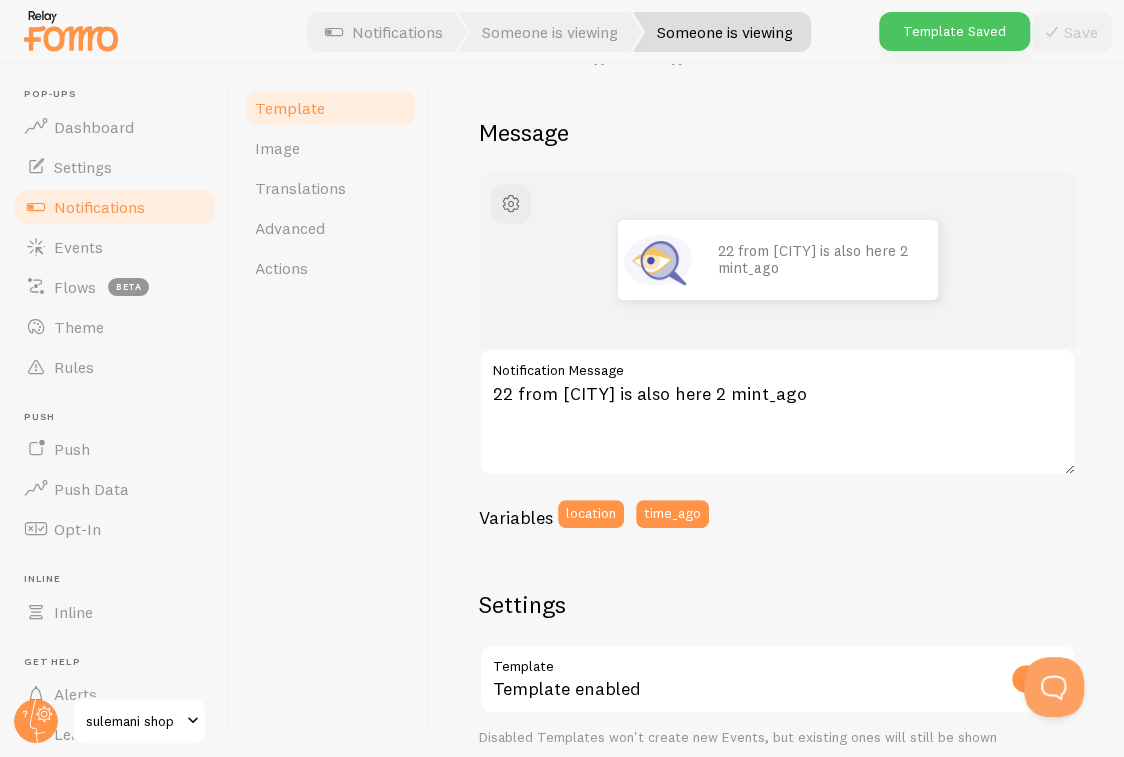 scroll, scrollTop: 0, scrollLeft: 0, axis: both 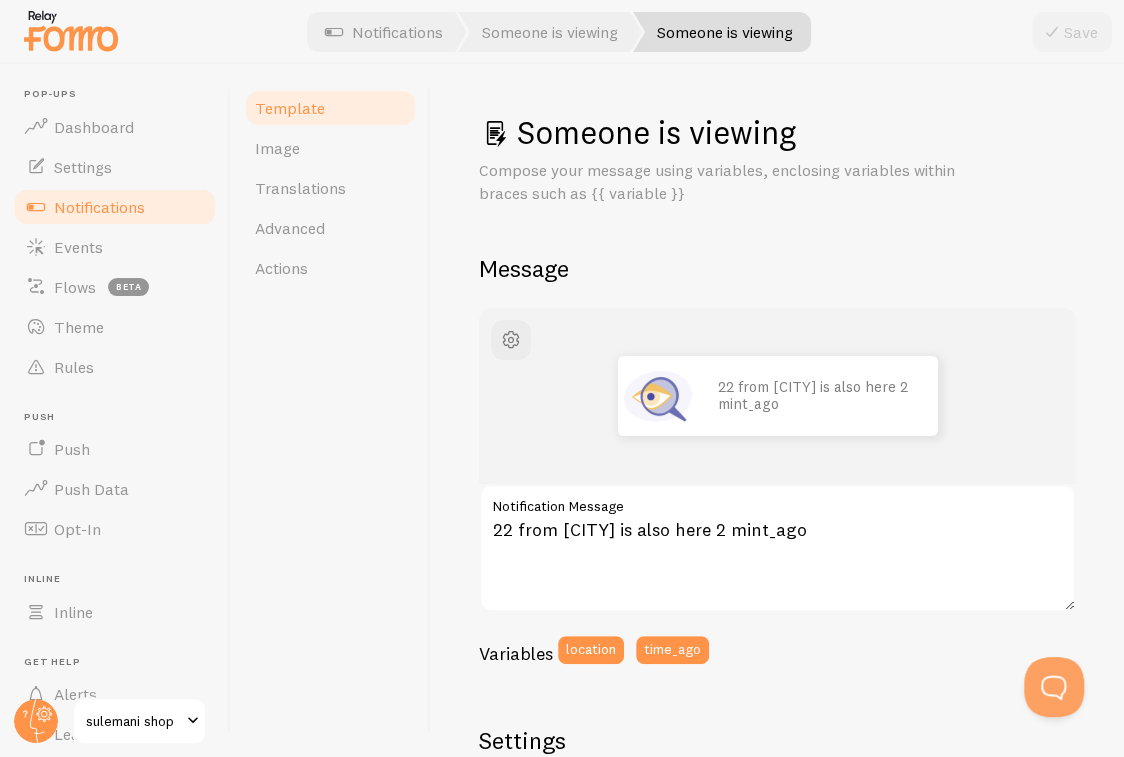click on "Notifications" at bounding box center (99, 207) 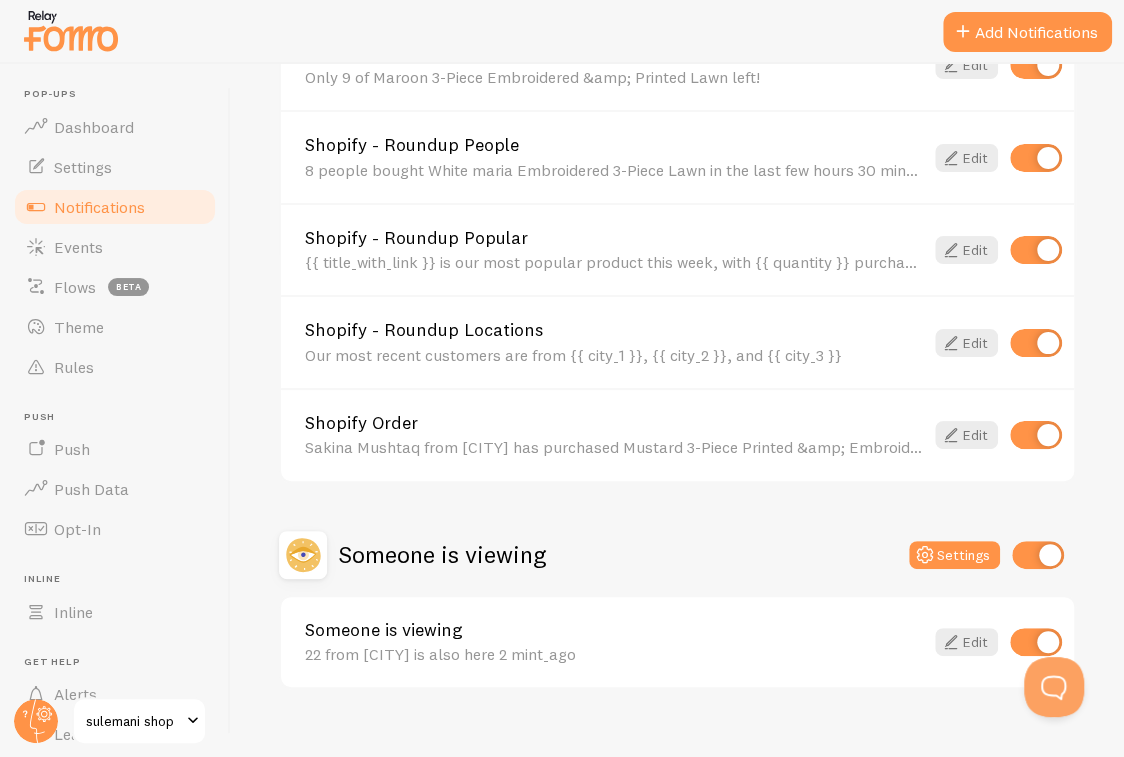 scroll, scrollTop: 850, scrollLeft: 0, axis: vertical 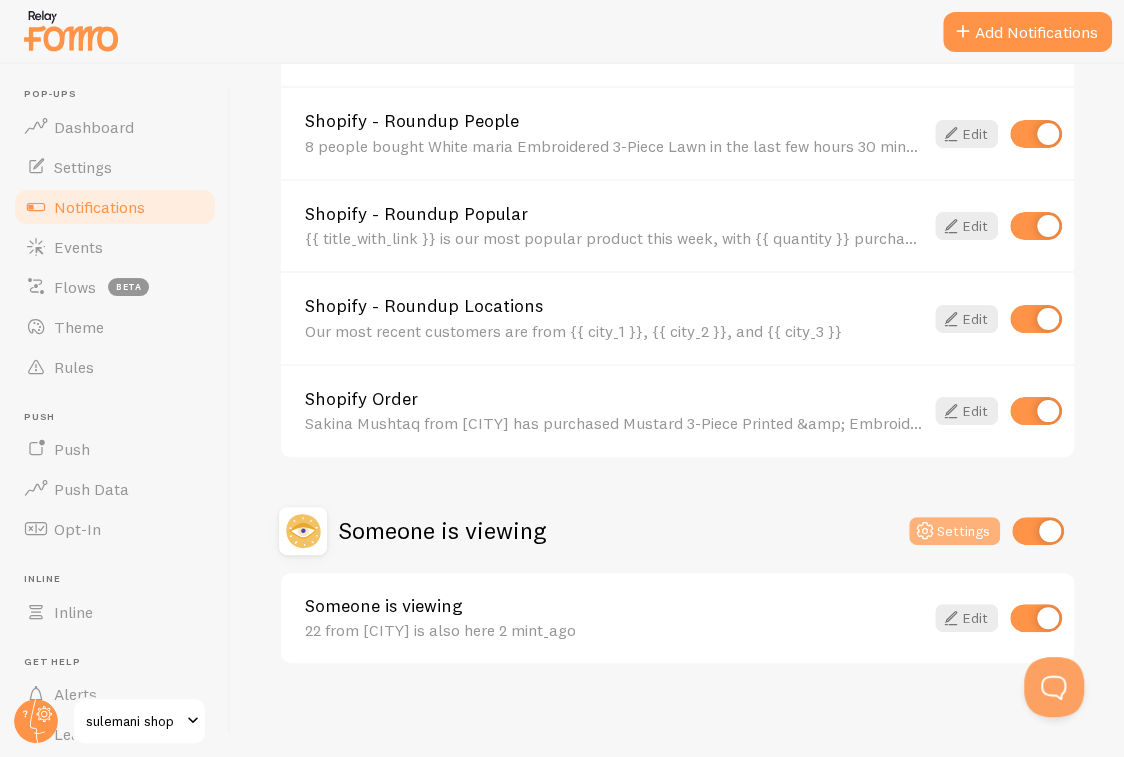 click on "Settings" at bounding box center [954, 531] 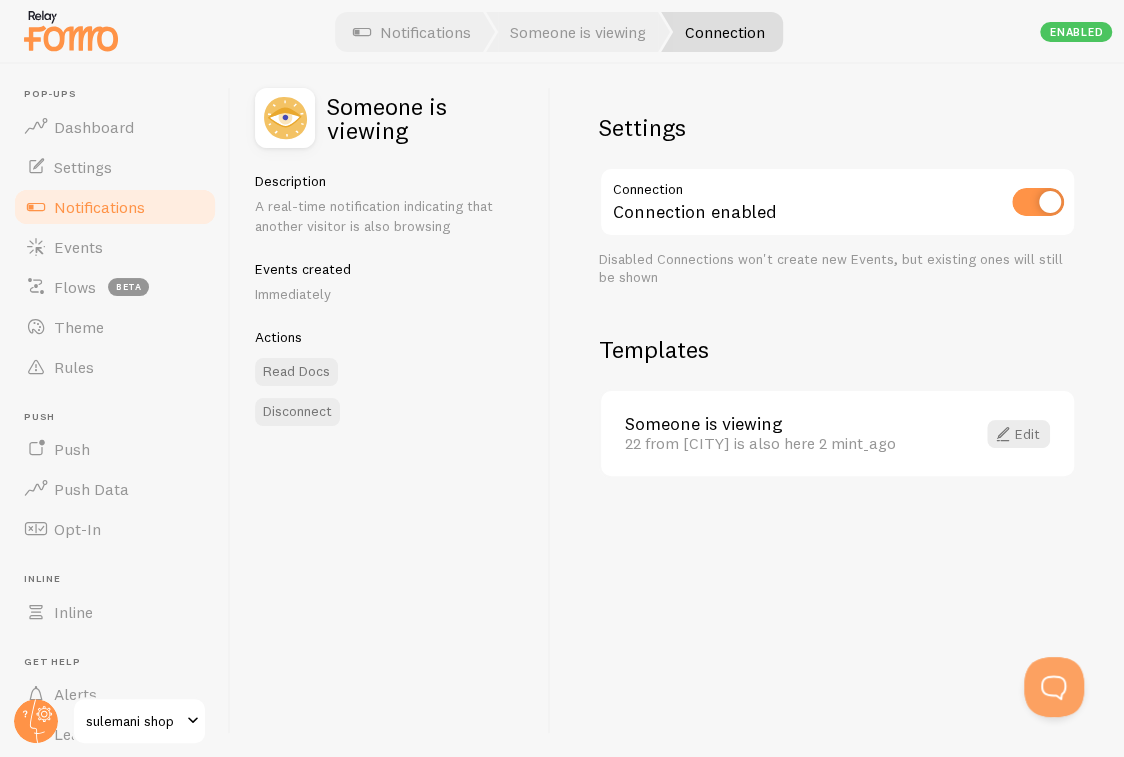 click on "Notifications" at bounding box center (99, 207) 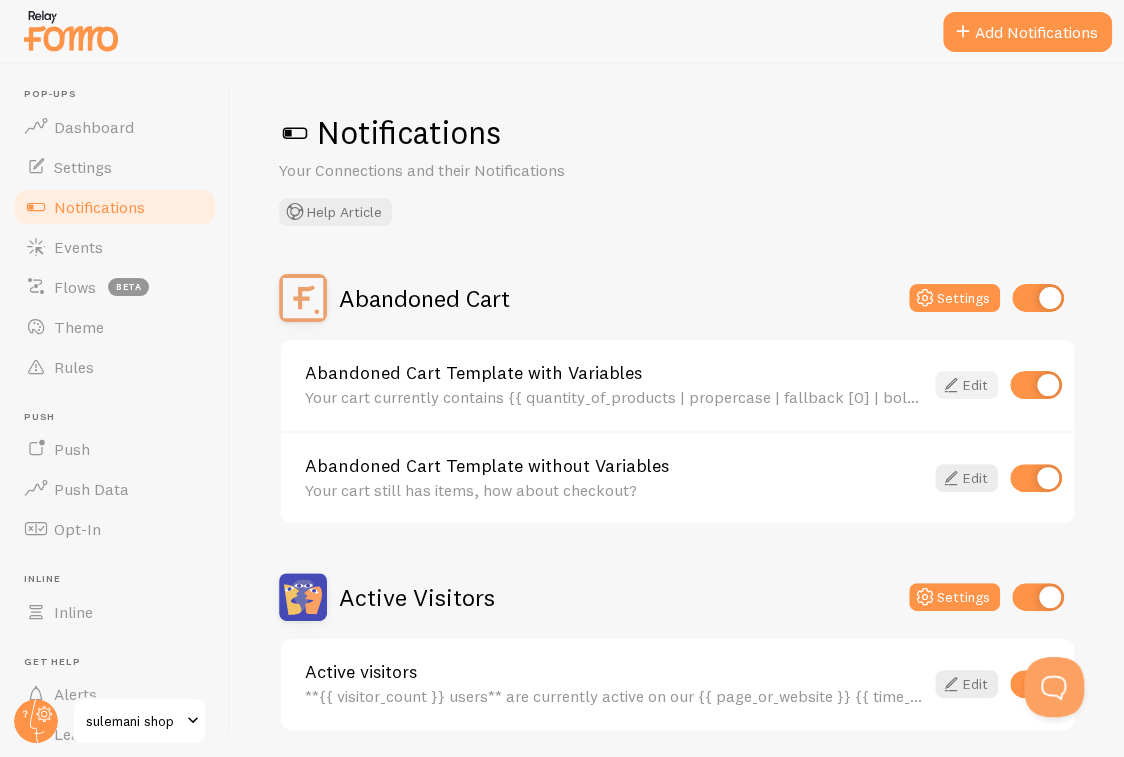 click at bounding box center [951, 385] 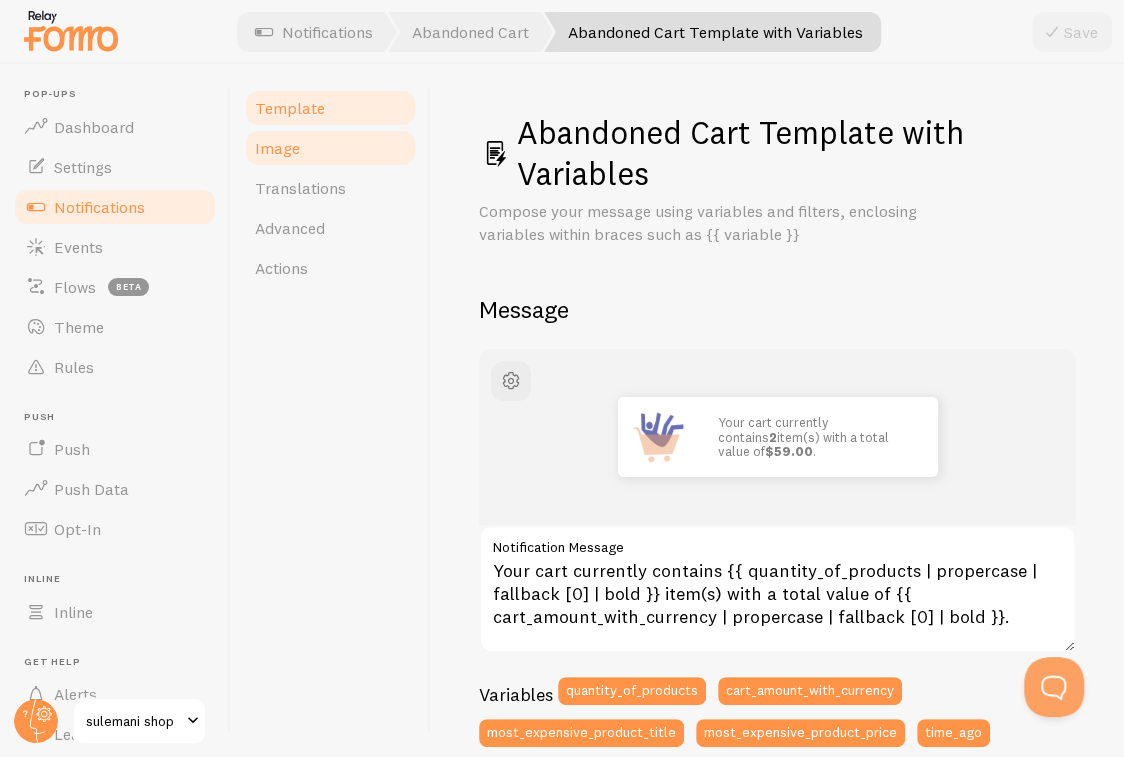 click on "Image" at bounding box center (330, 148) 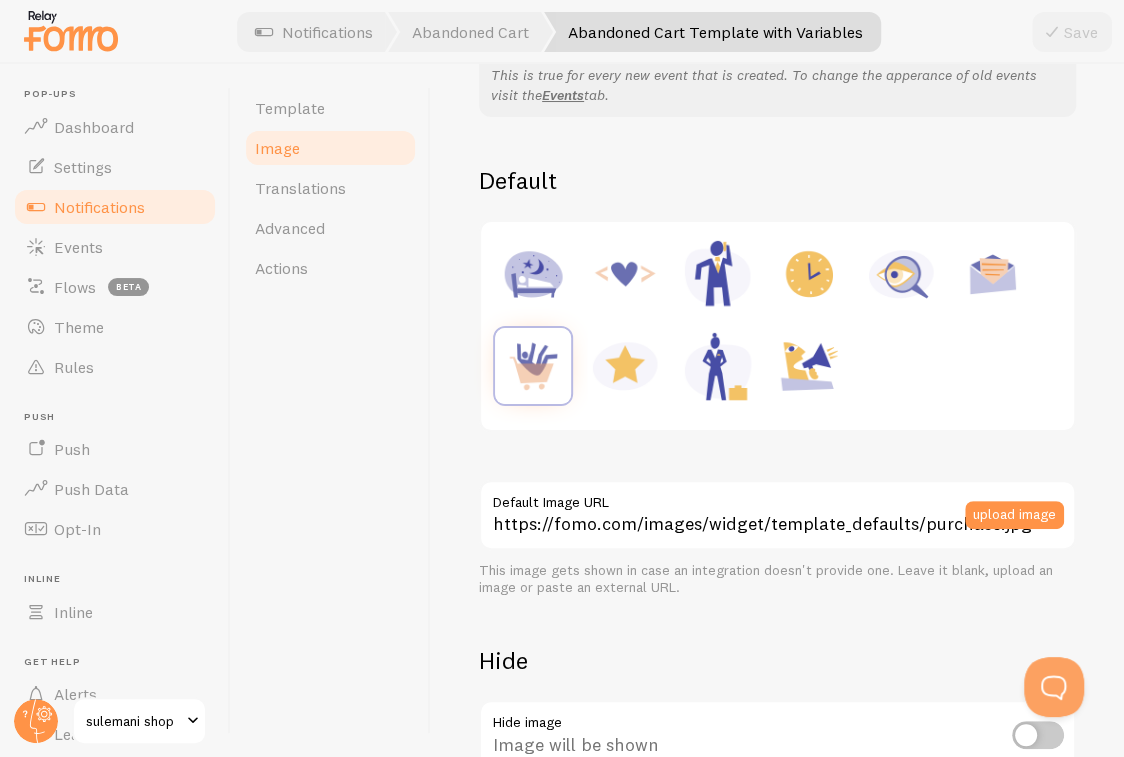 scroll, scrollTop: 0, scrollLeft: 0, axis: both 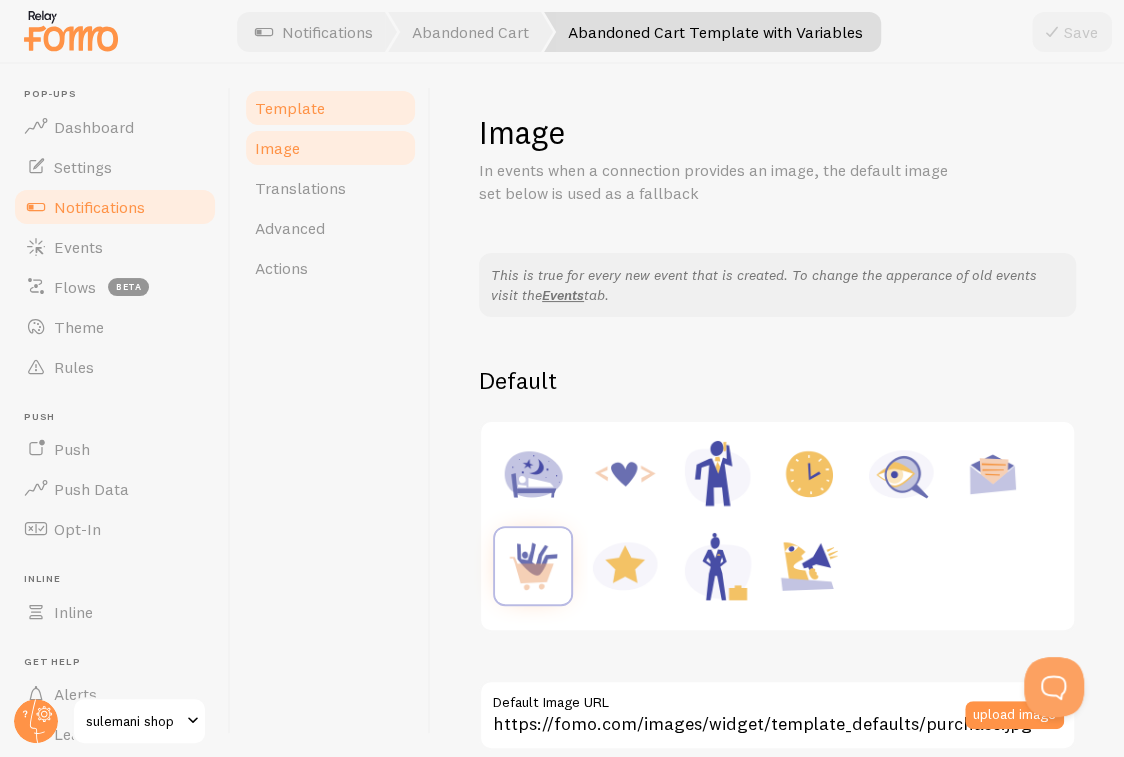 click on "Template" at bounding box center (290, 108) 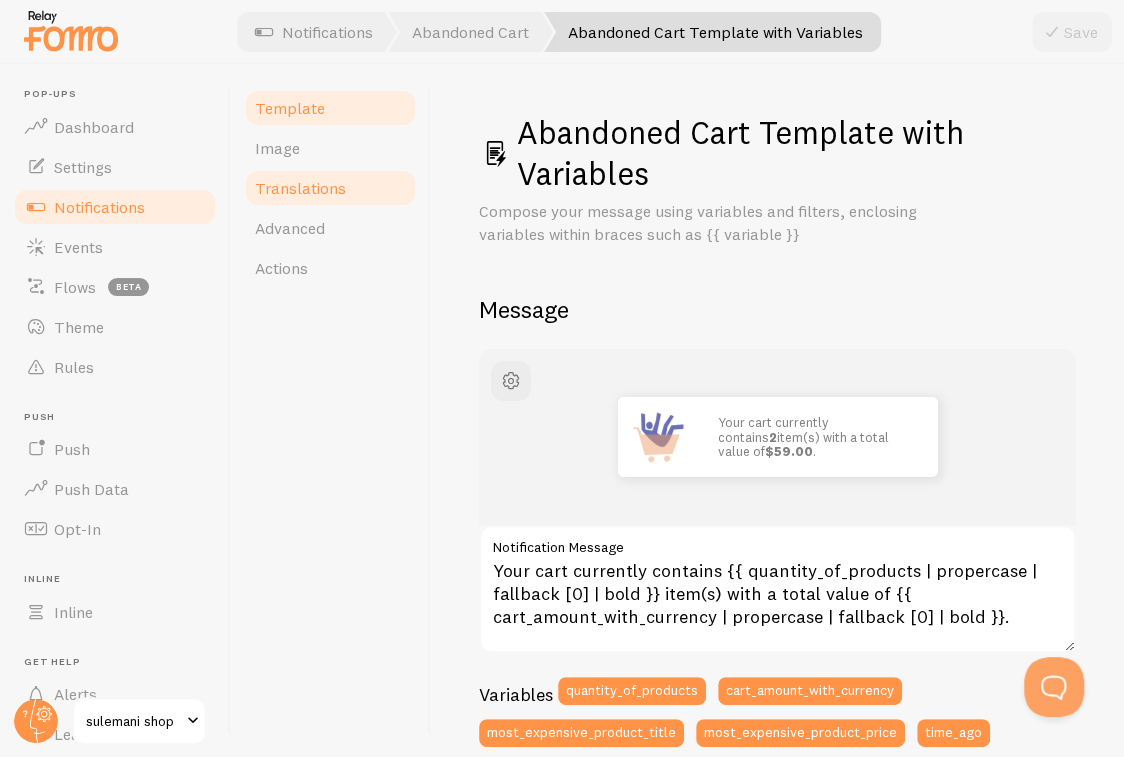drag, startPoint x: 299, startPoint y: 159, endPoint x: 307, endPoint y: 168, distance: 12.0415945 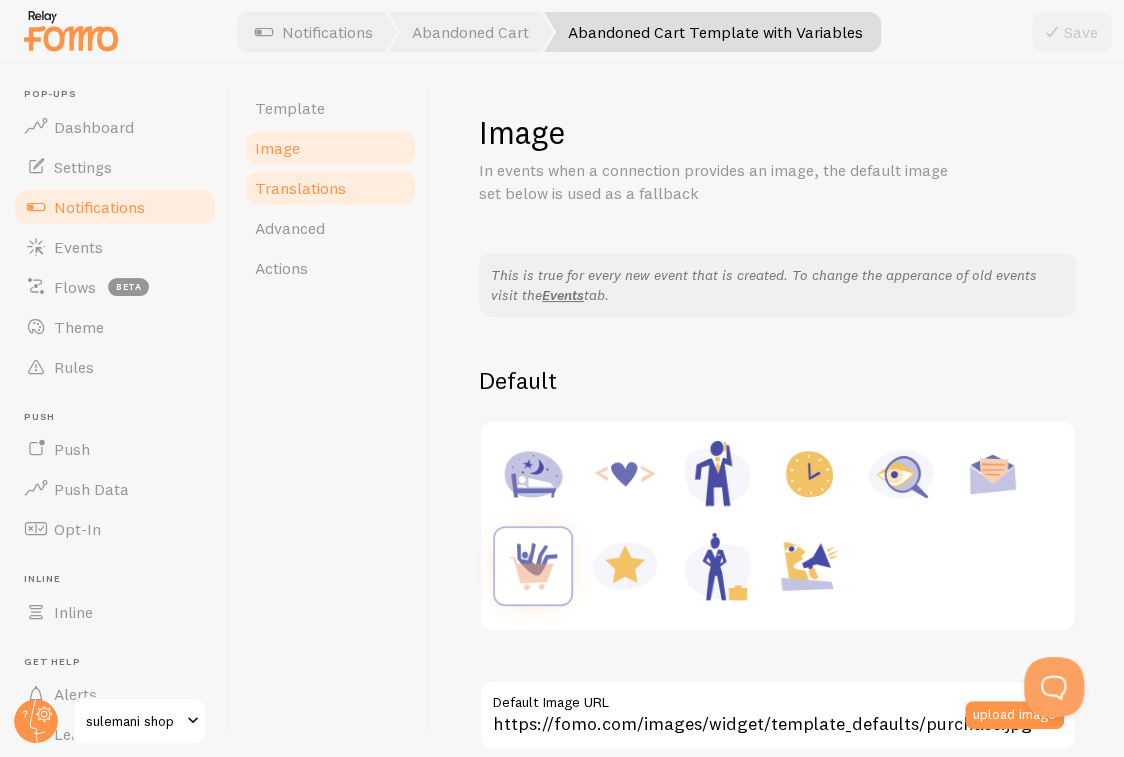 click on "Translations" at bounding box center [300, 188] 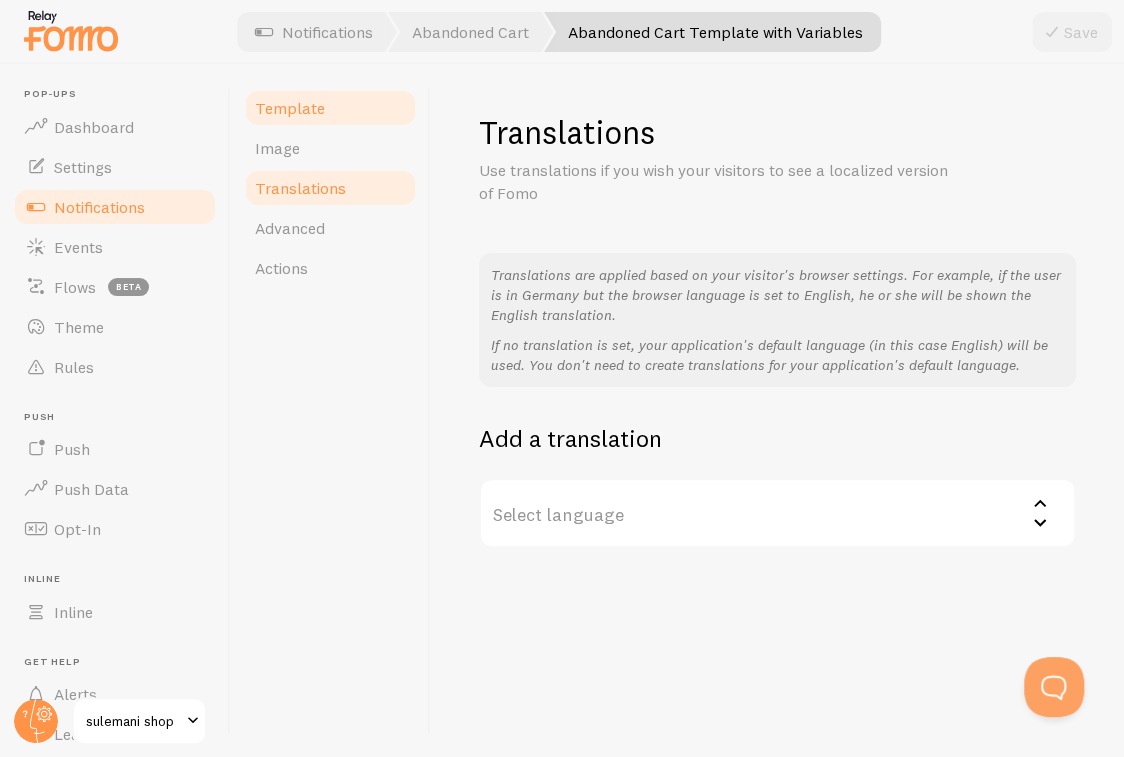 click on "Template" at bounding box center [290, 108] 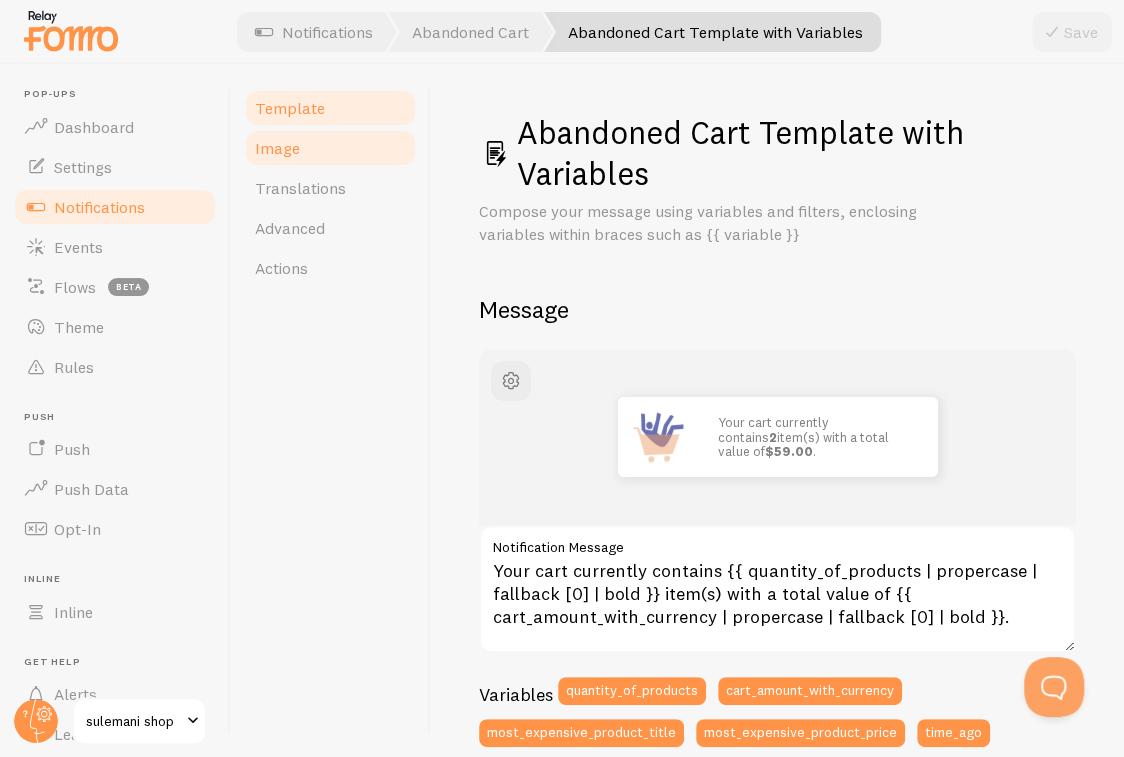 click on "Image" at bounding box center [330, 148] 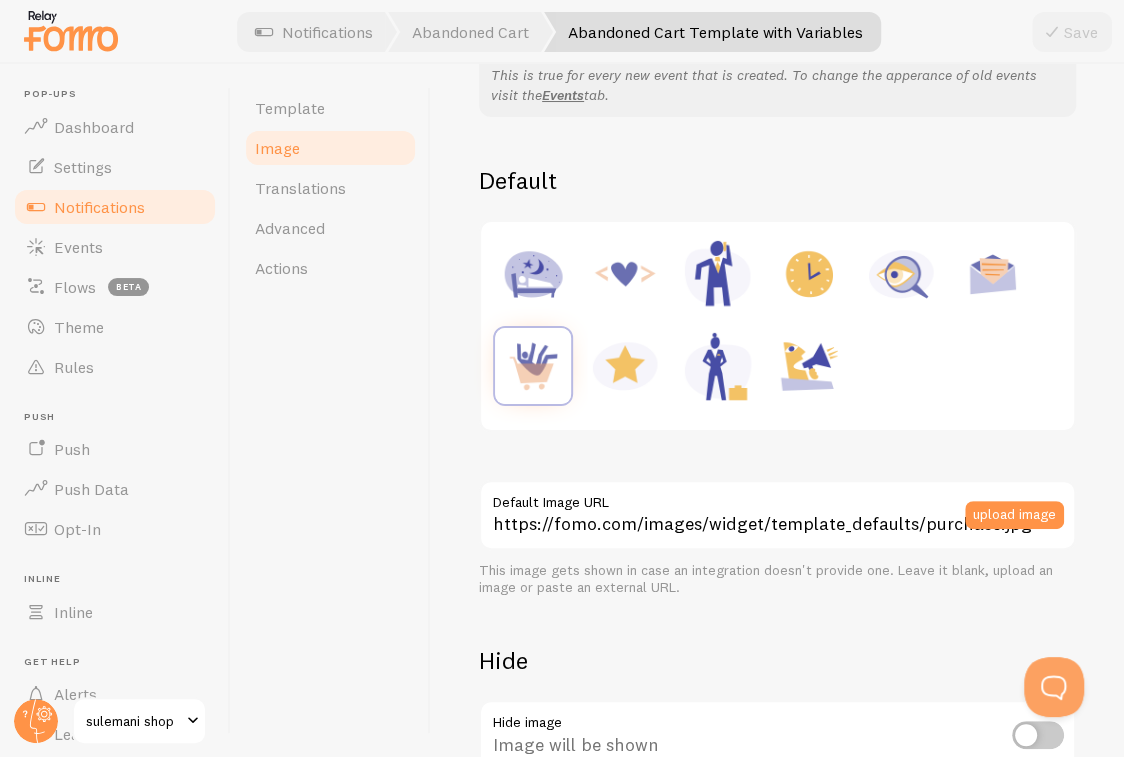 scroll, scrollTop: 300, scrollLeft: 0, axis: vertical 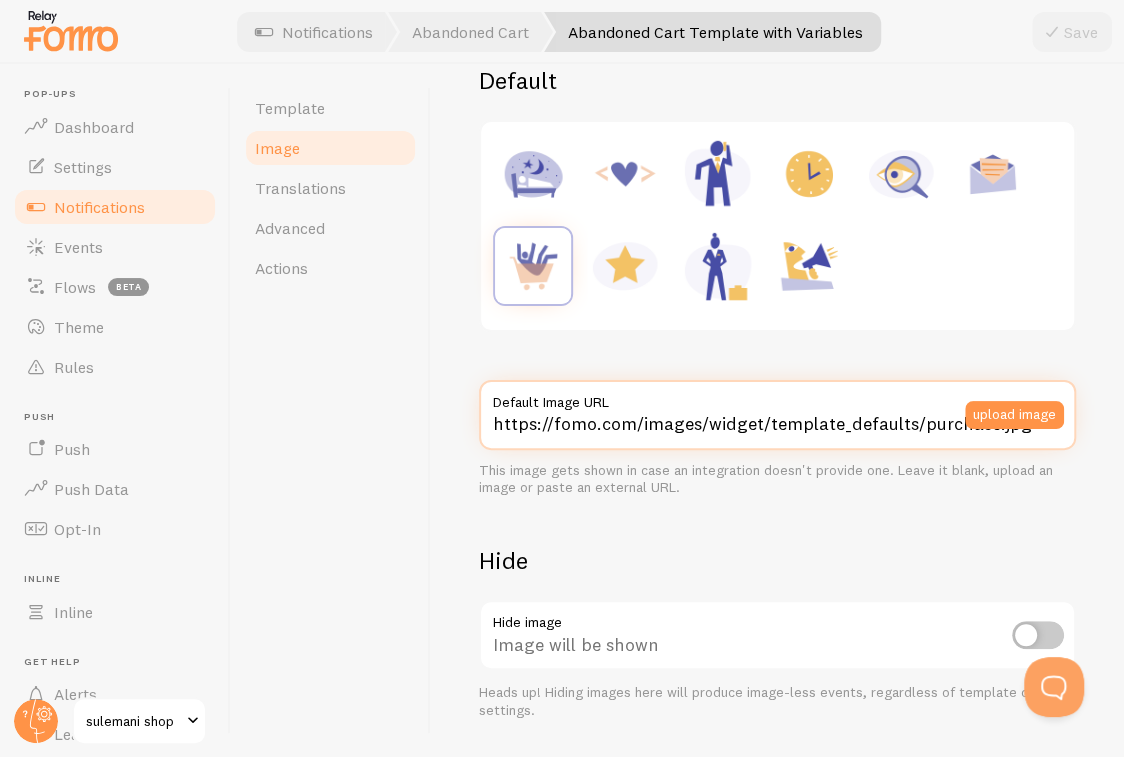 click on "https://fomo.com/images/widget/template_defaults/purchase.jpg" at bounding box center [777, 415] 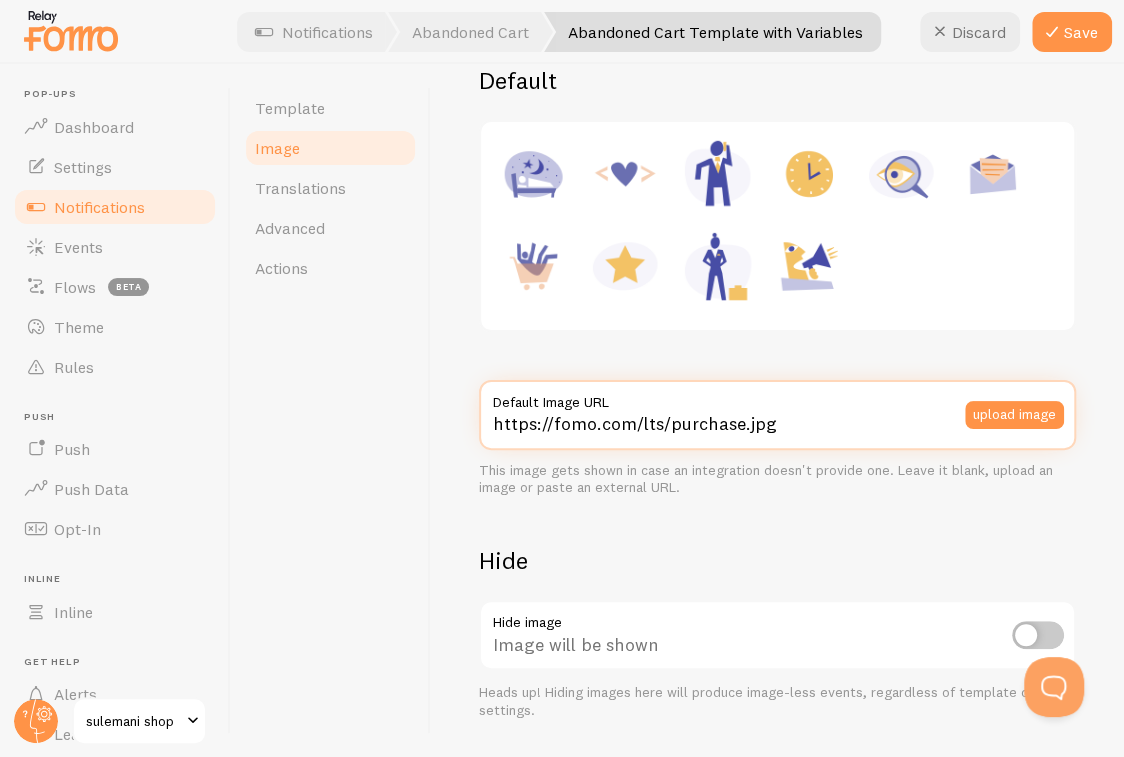 click on "https://fomo.com/lts/purchase.jpg" at bounding box center (777, 415) 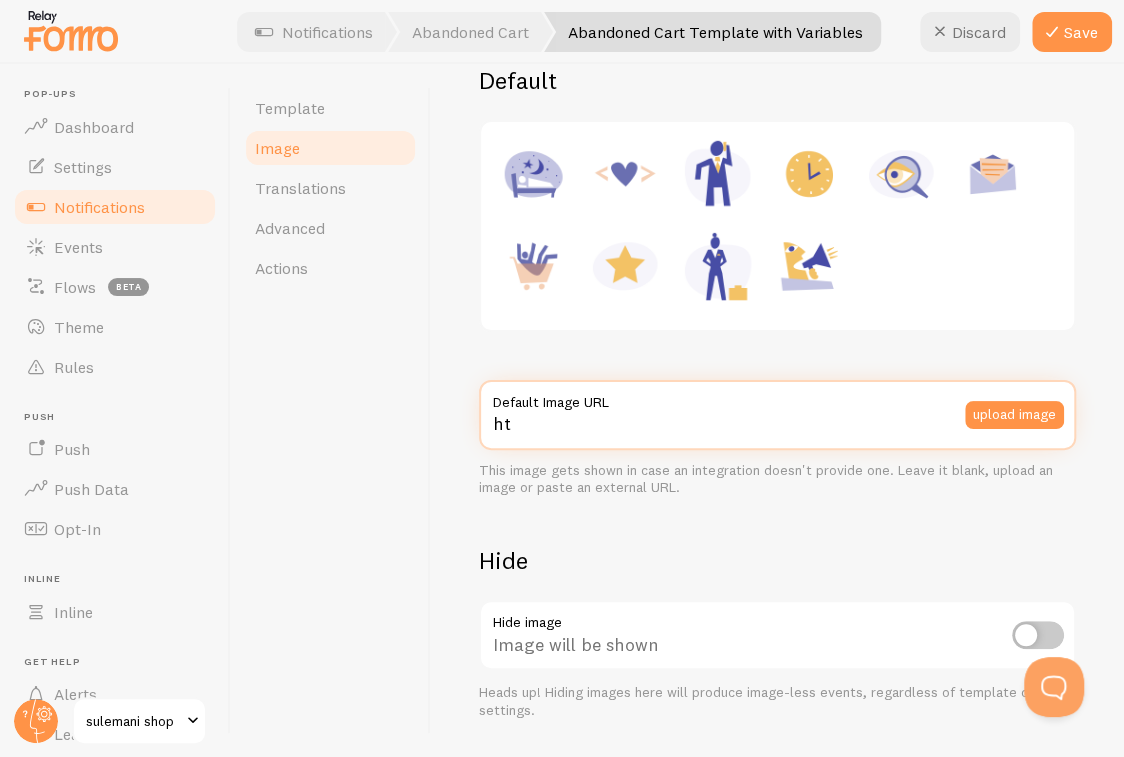type on "h" 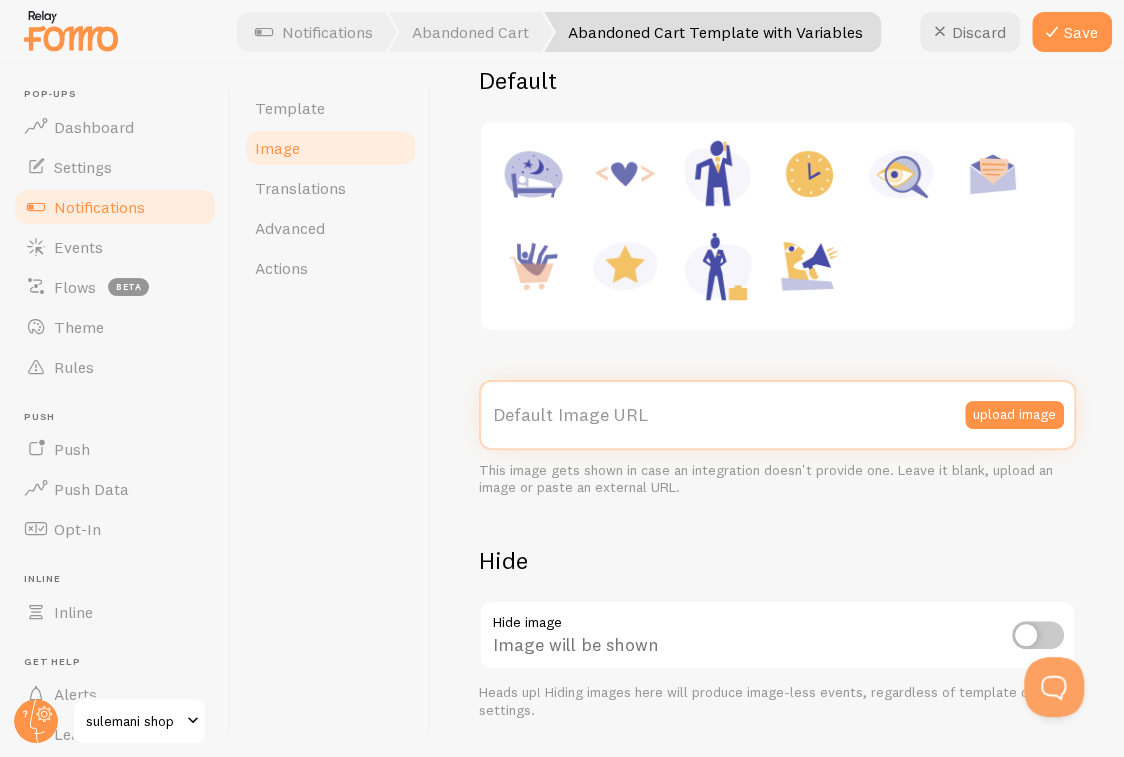 type 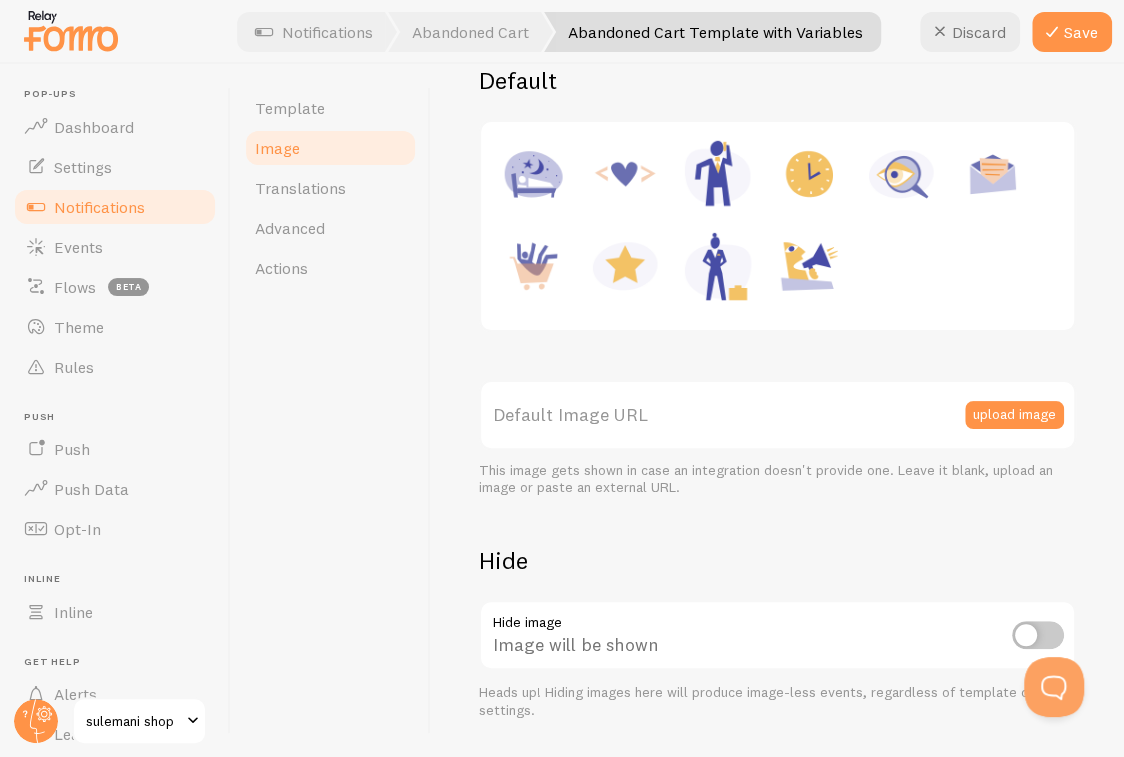 drag, startPoint x: 427, startPoint y: 422, endPoint x: 557, endPoint y: 389, distance: 134.12308 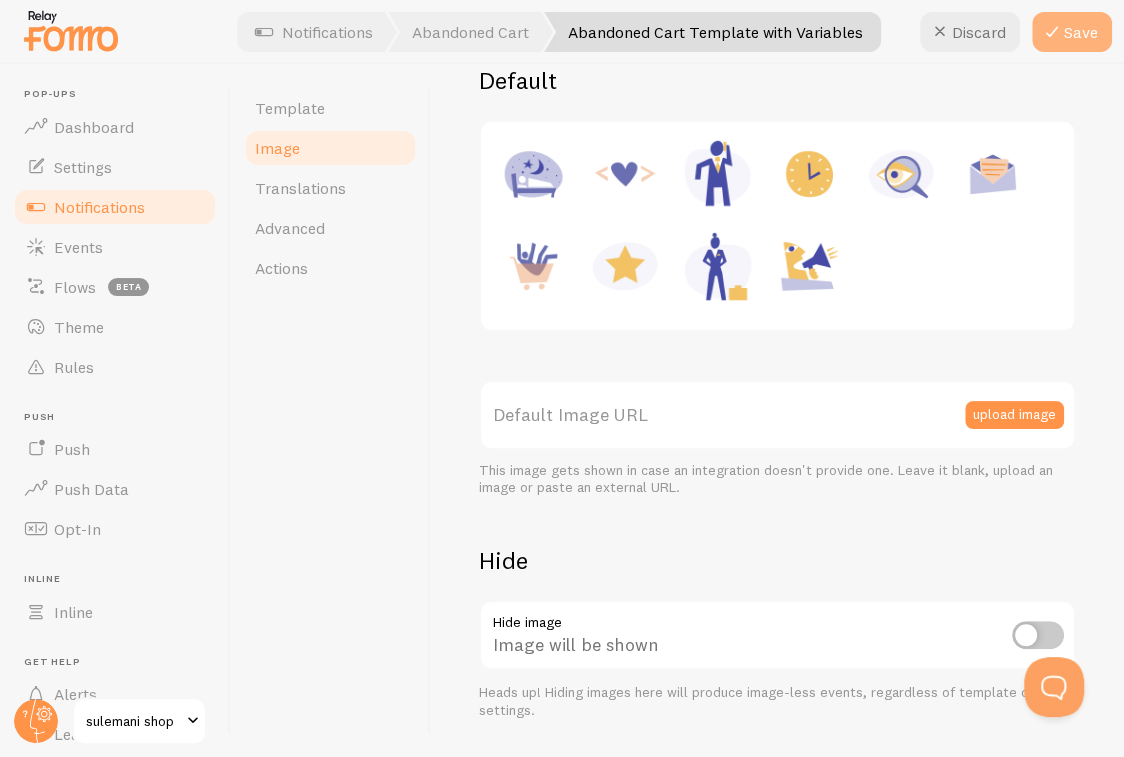 click on "Save" at bounding box center (1072, 32) 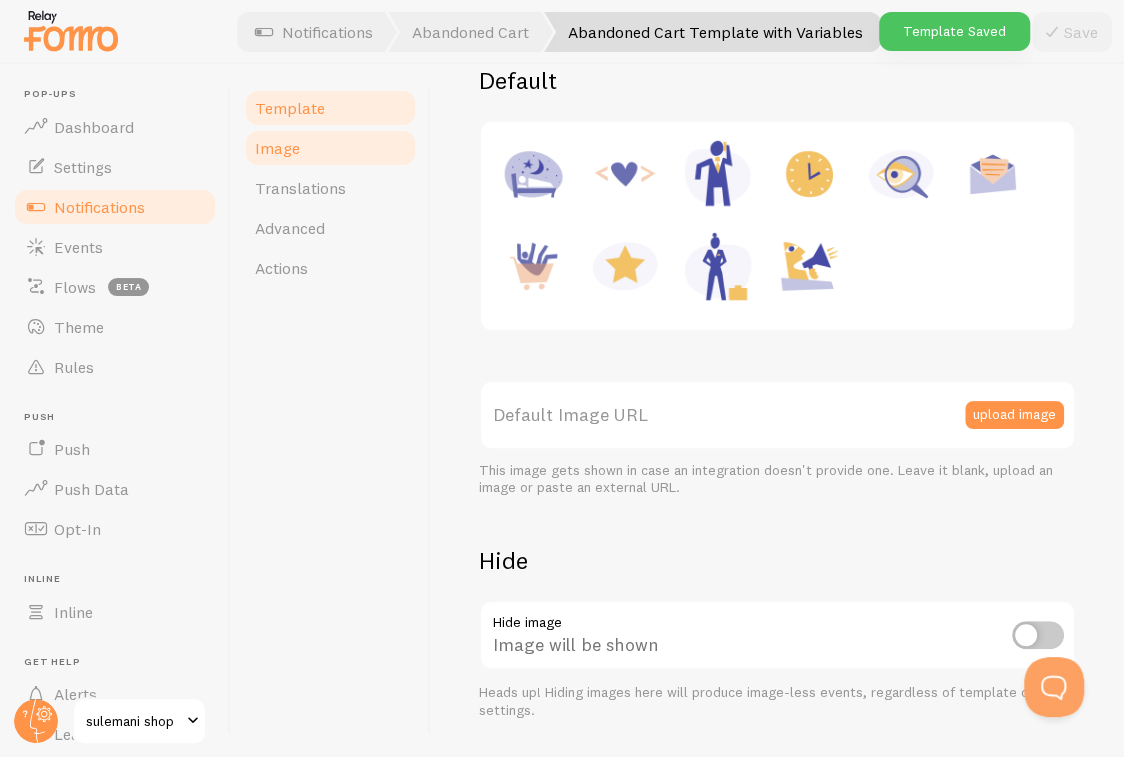click on "Template" at bounding box center (330, 108) 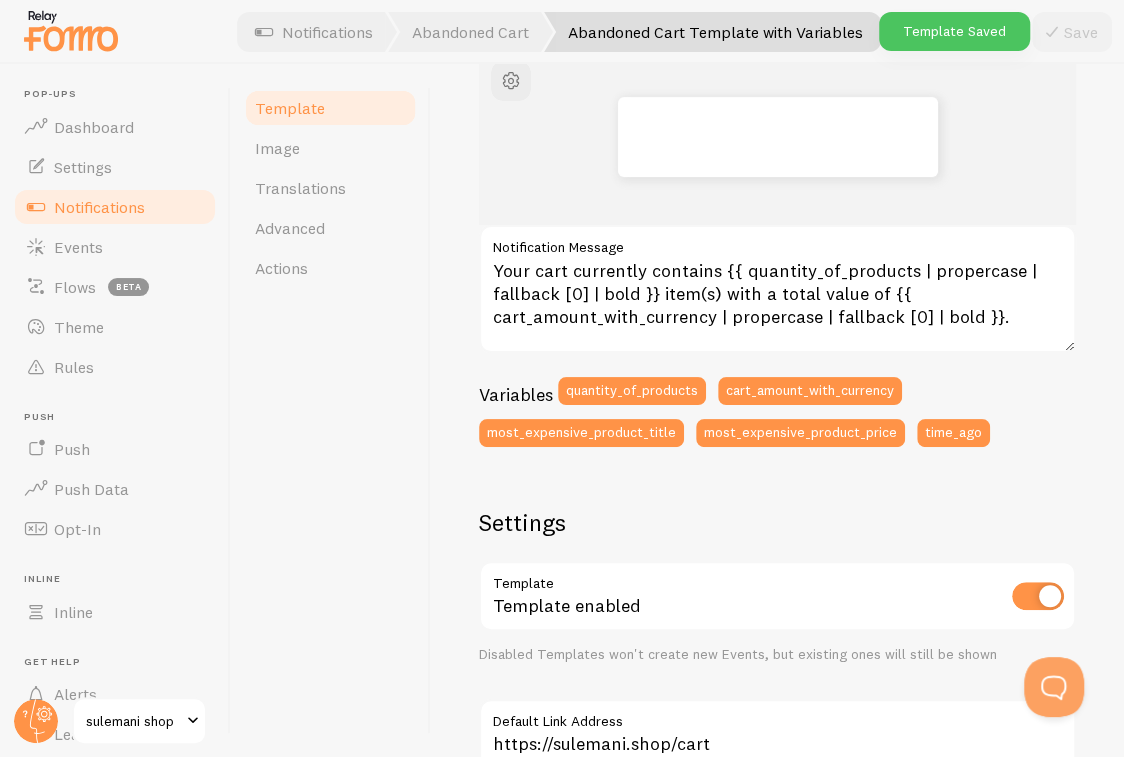 scroll, scrollTop: 0, scrollLeft: 0, axis: both 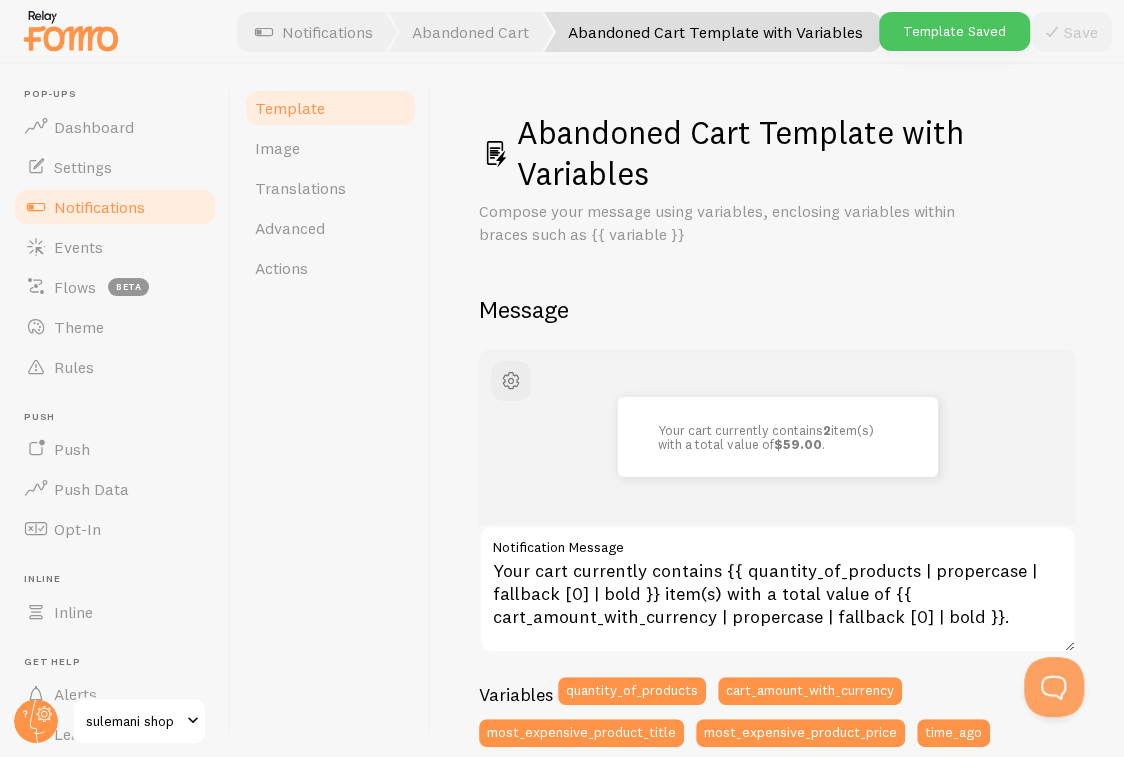 click on "Notifications" at bounding box center (115, 207) 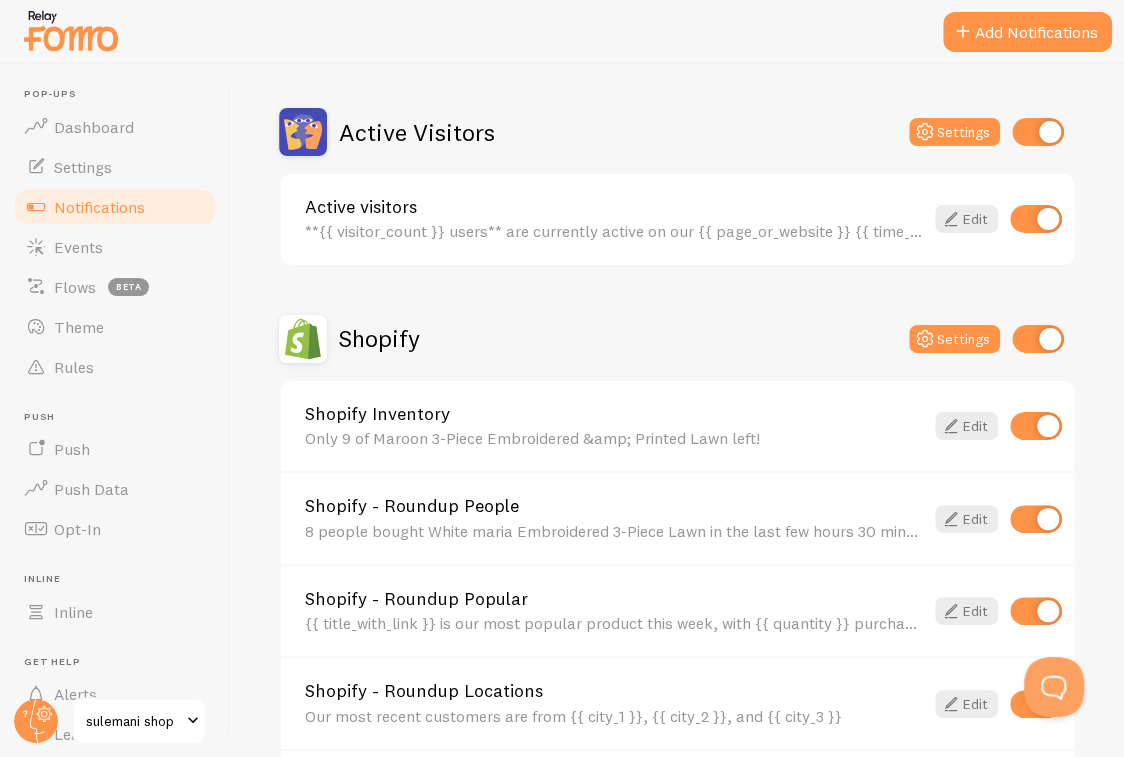 scroll, scrollTop: 500, scrollLeft: 0, axis: vertical 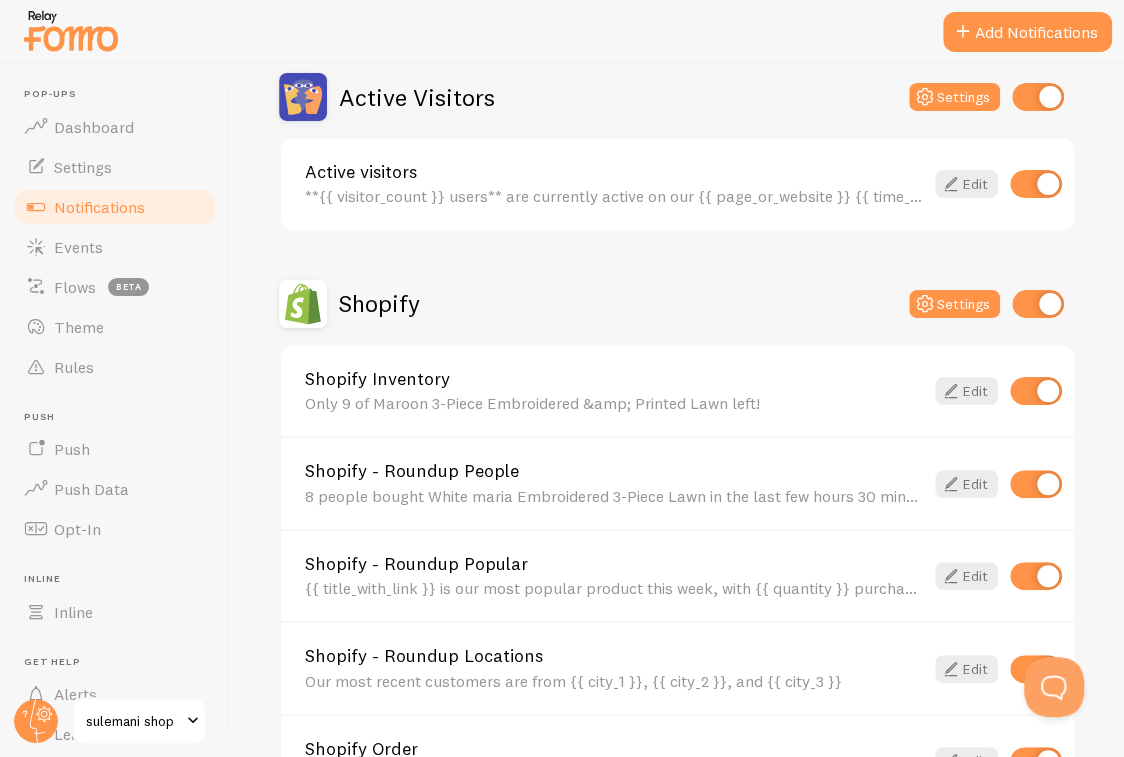 click on "Only 9 of Maroon 3-Piece Embroidered &amp; Printed Lawn left!" at bounding box center [614, 403] 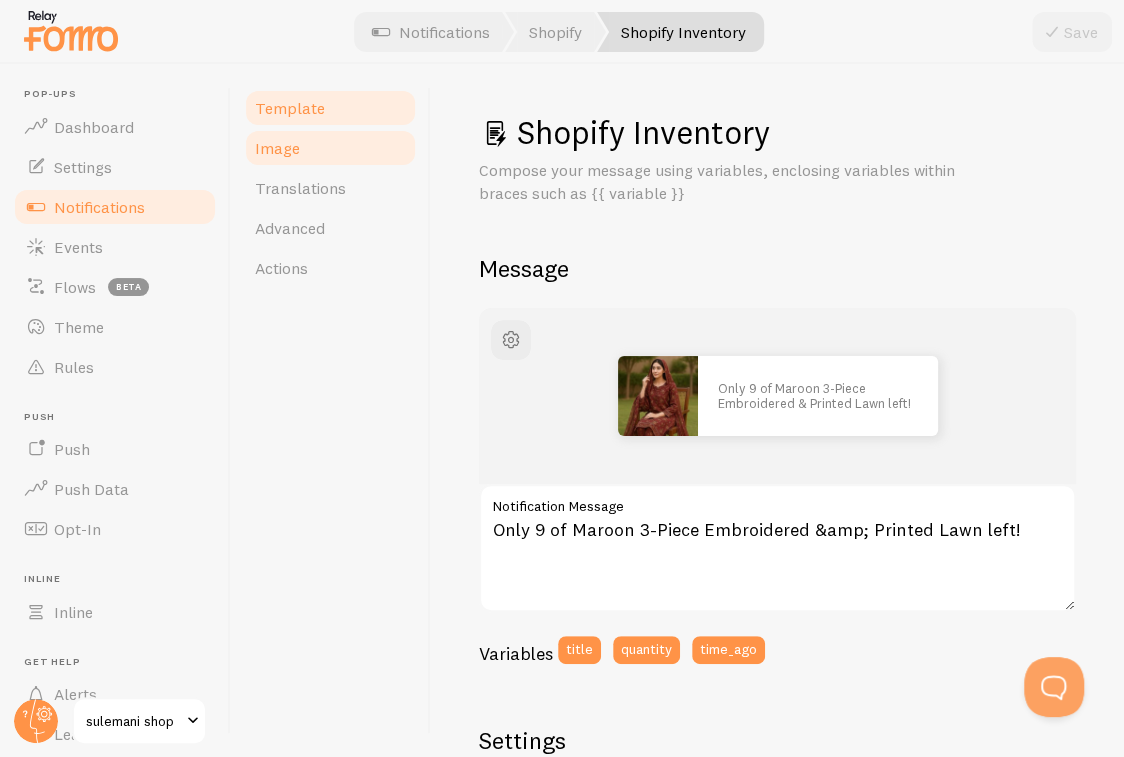 click on "Image" at bounding box center (330, 148) 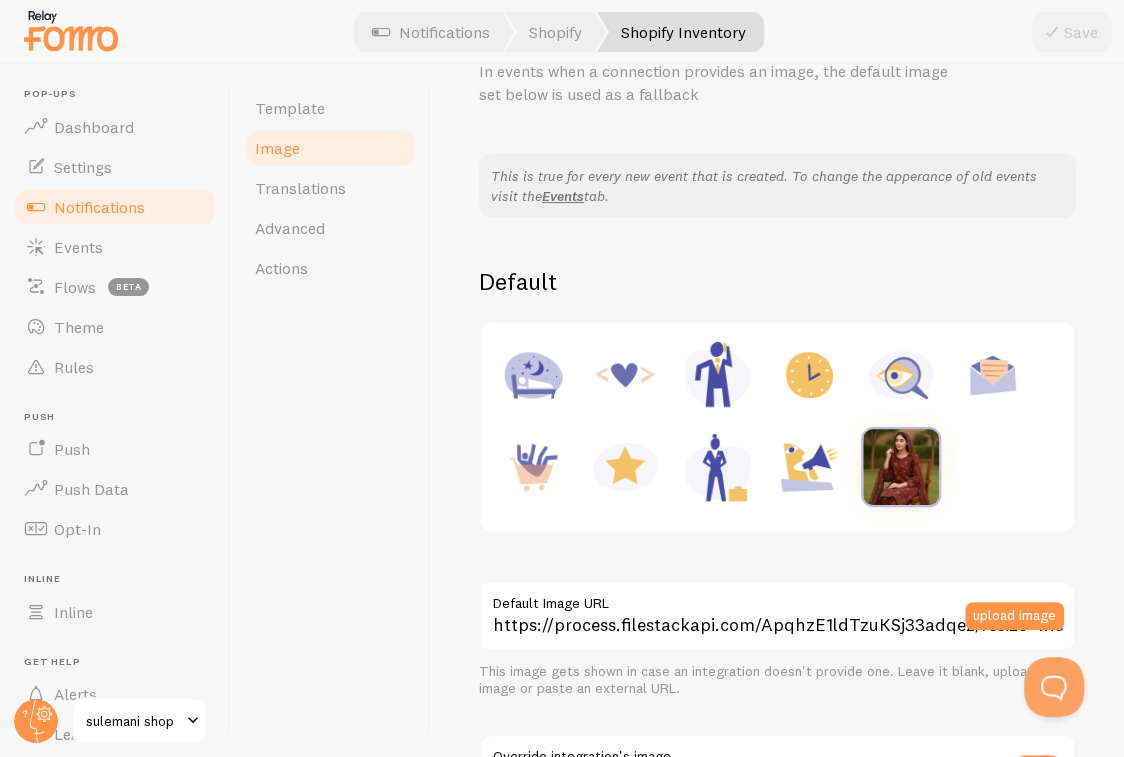 scroll, scrollTop: 0, scrollLeft: 0, axis: both 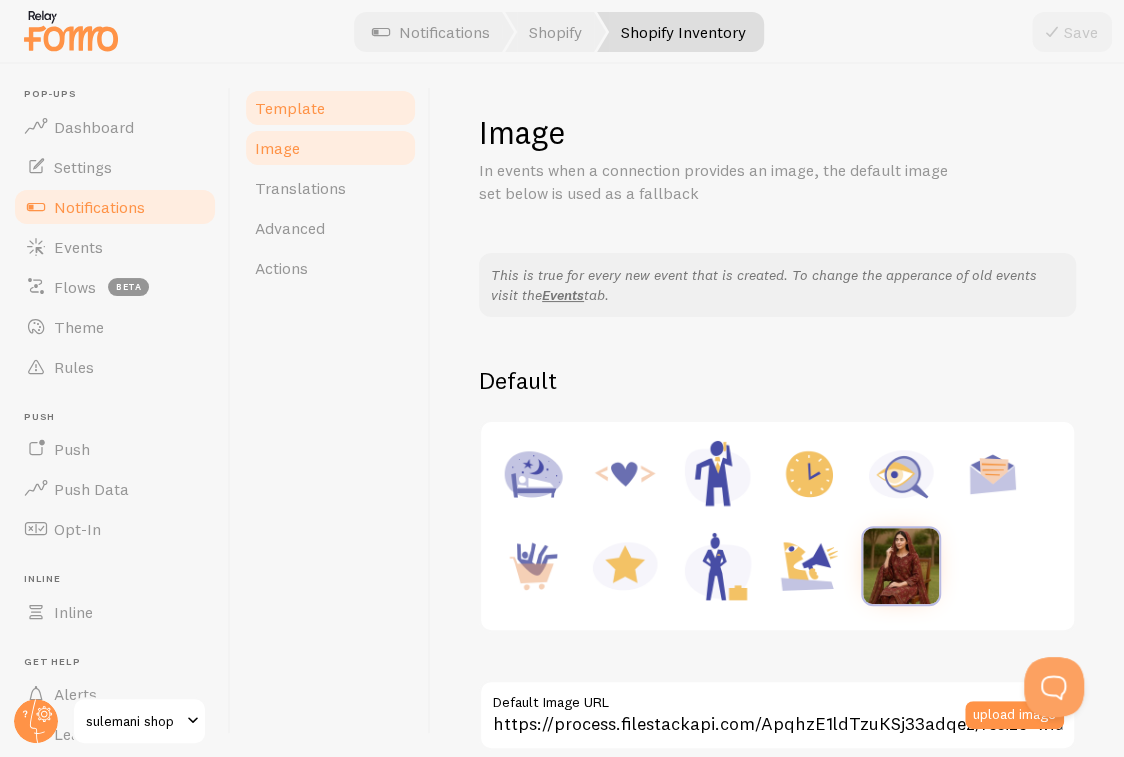 click on "Template" at bounding box center [330, 108] 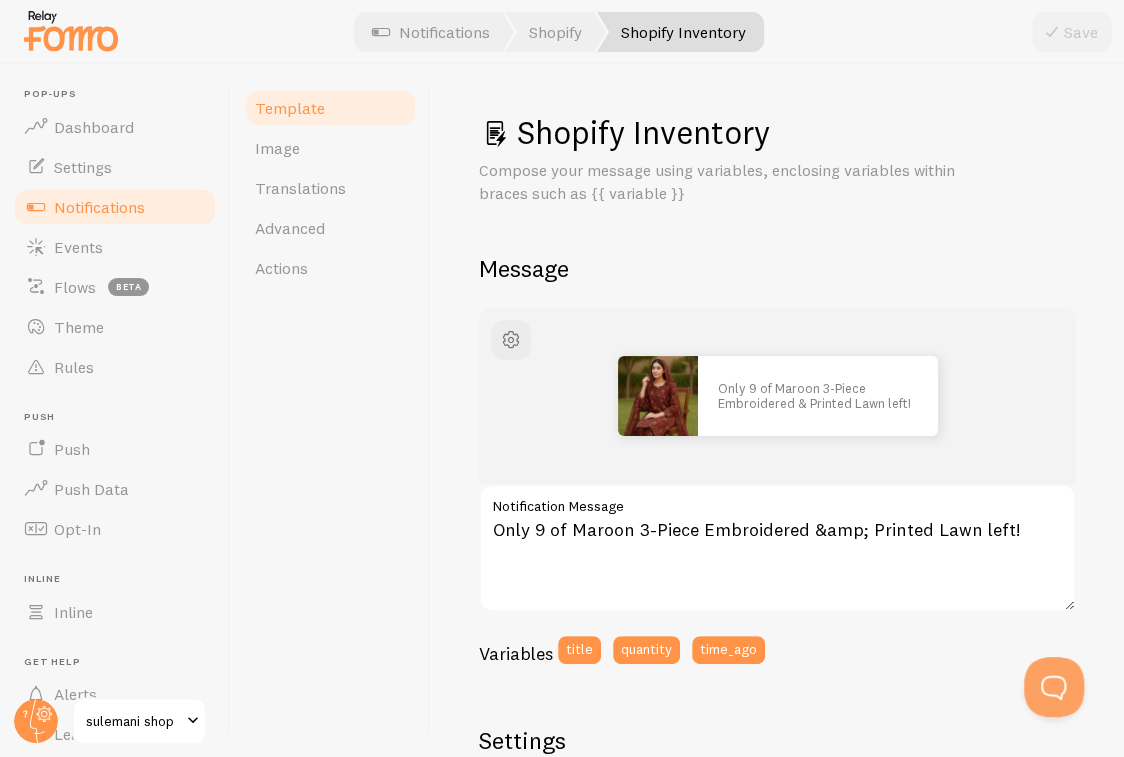 click on "Notifications" at bounding box center (99, 207) 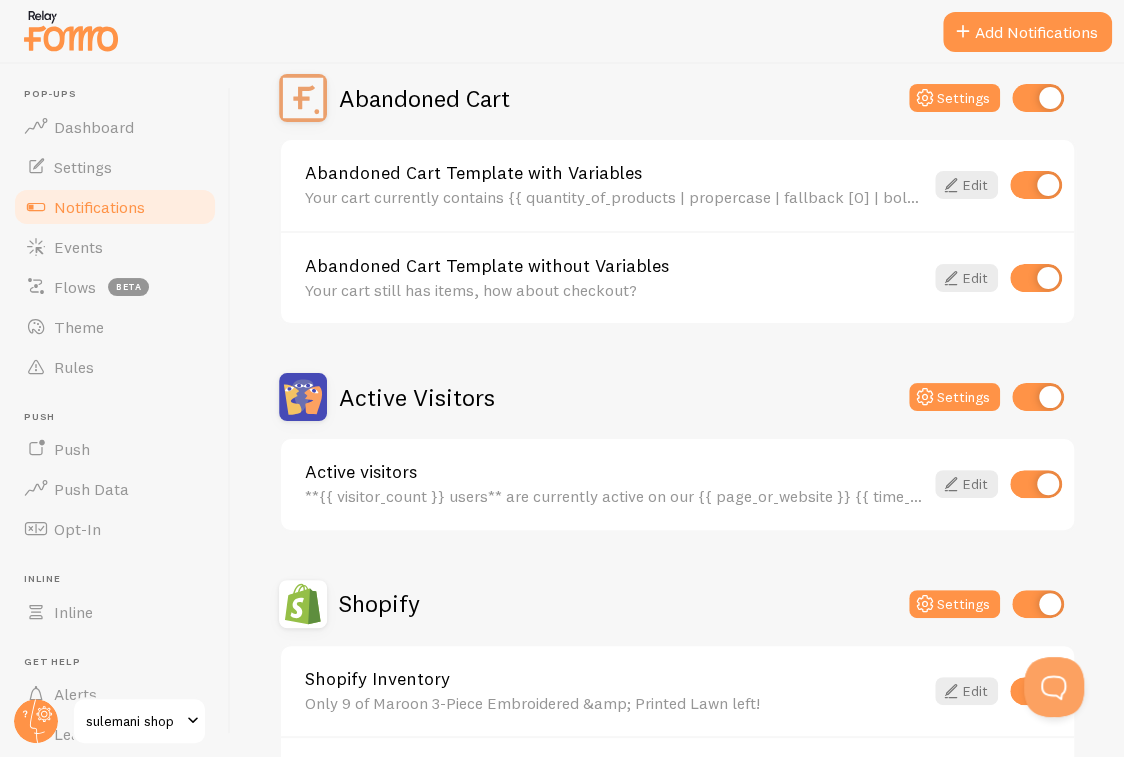 scroll, scrollTop: 300, scrollLeft: 0, axis: vertical 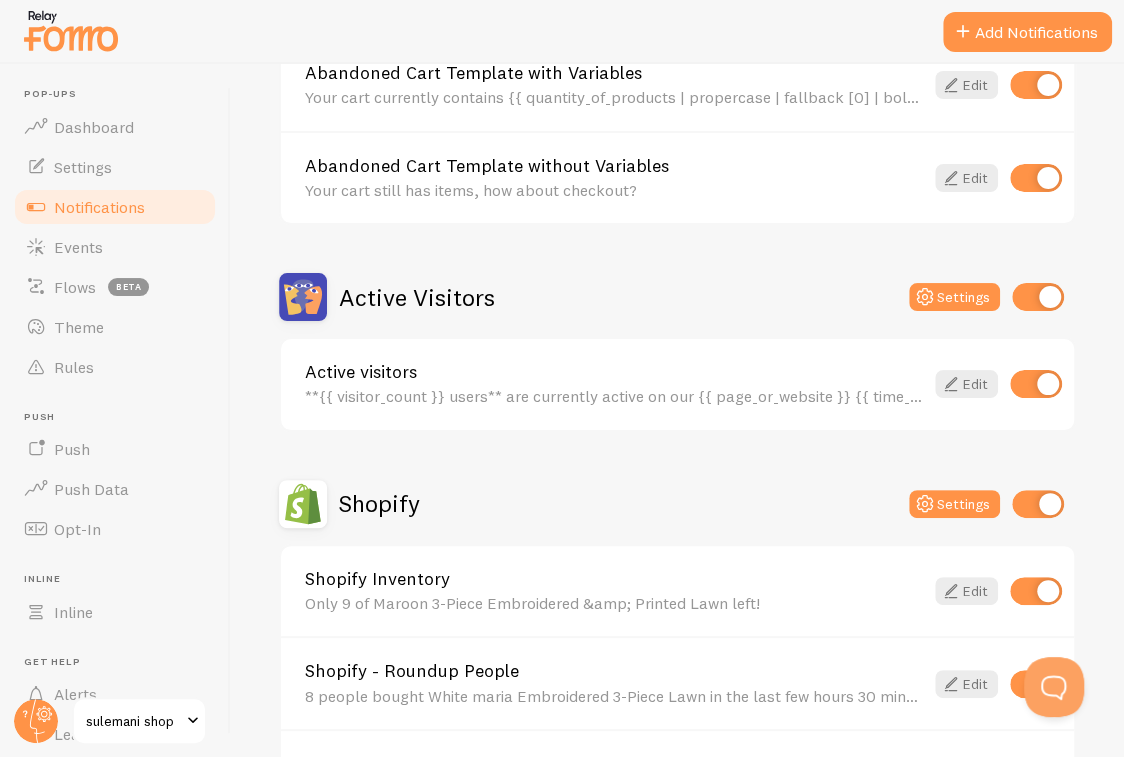 click on "Active visitors" at bounding box center (614, 372) 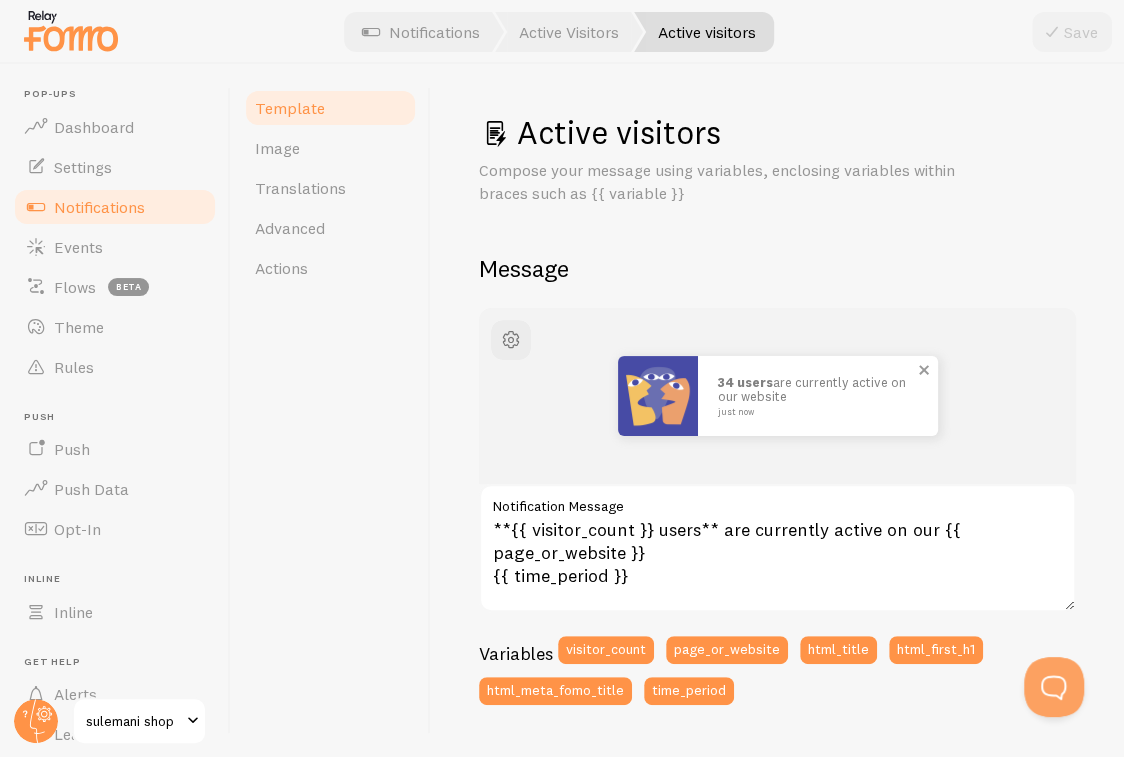 drag, startPoint x: 710, startPoint y: 379, endPoint x: 785, endPoint y: 391, distance: 75.95393 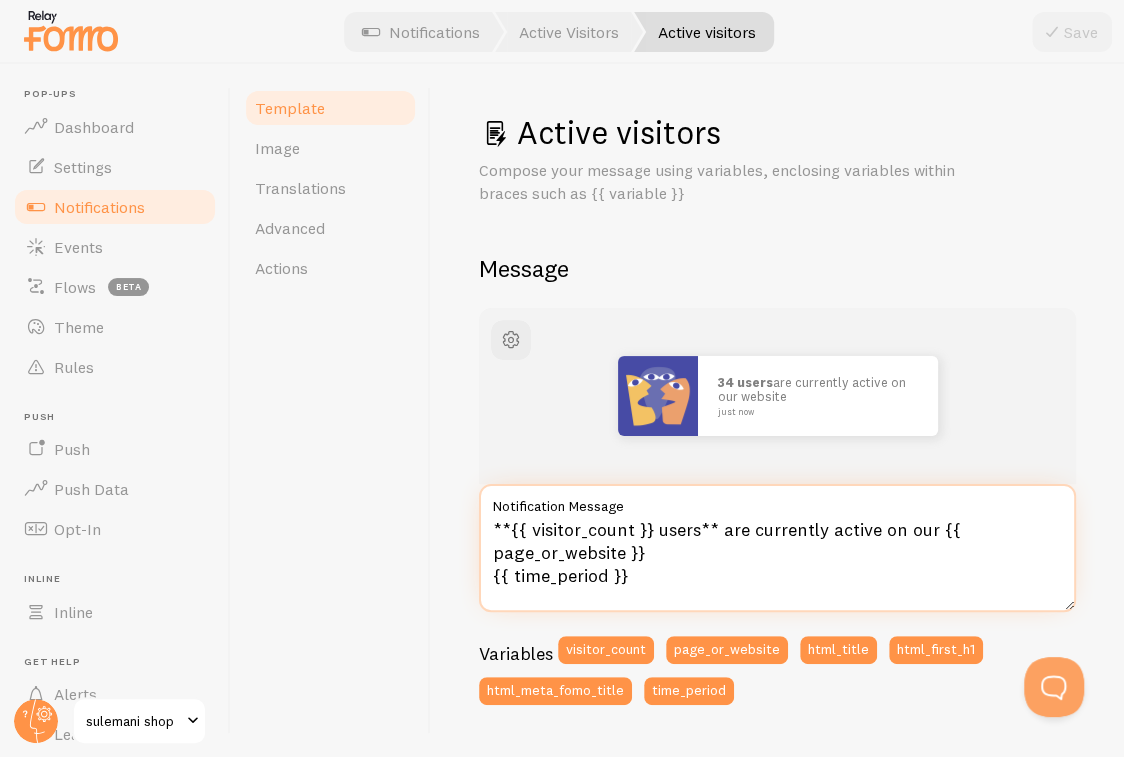 click on "**{{ visitor_count }} users** are currently active on our {{ page_or_website }}
{{ time_period }}" at bounding box center (777, 548) 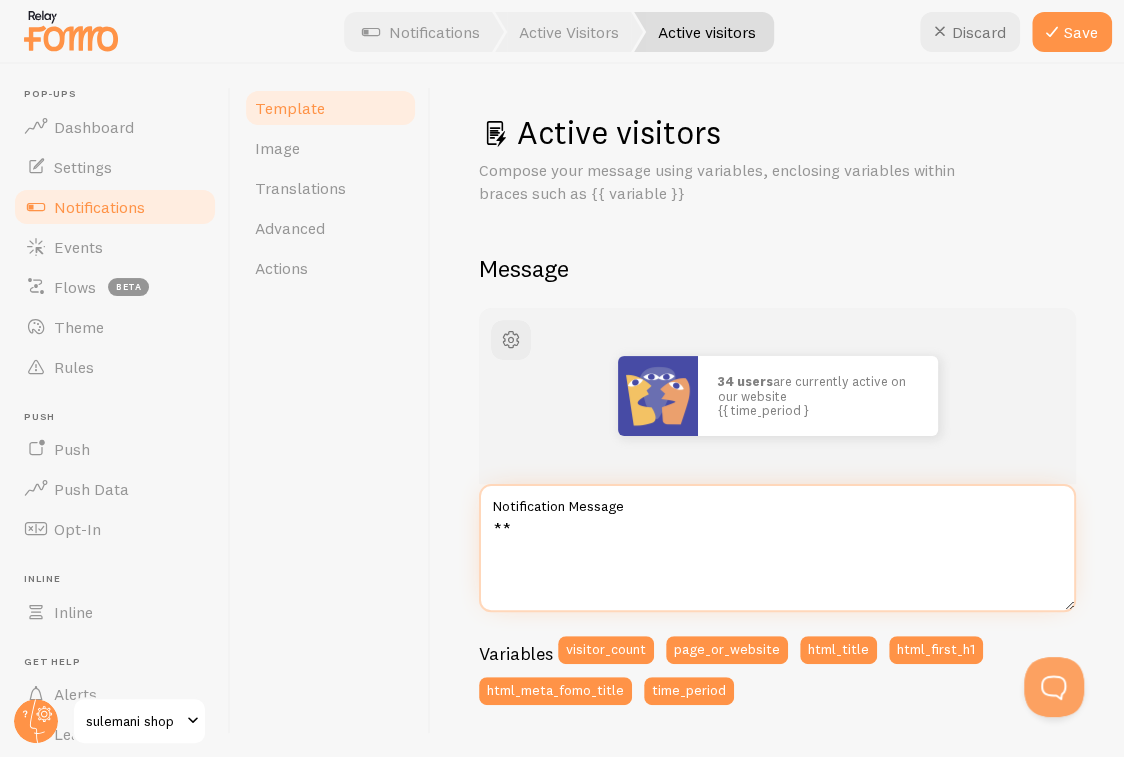 type on "*" 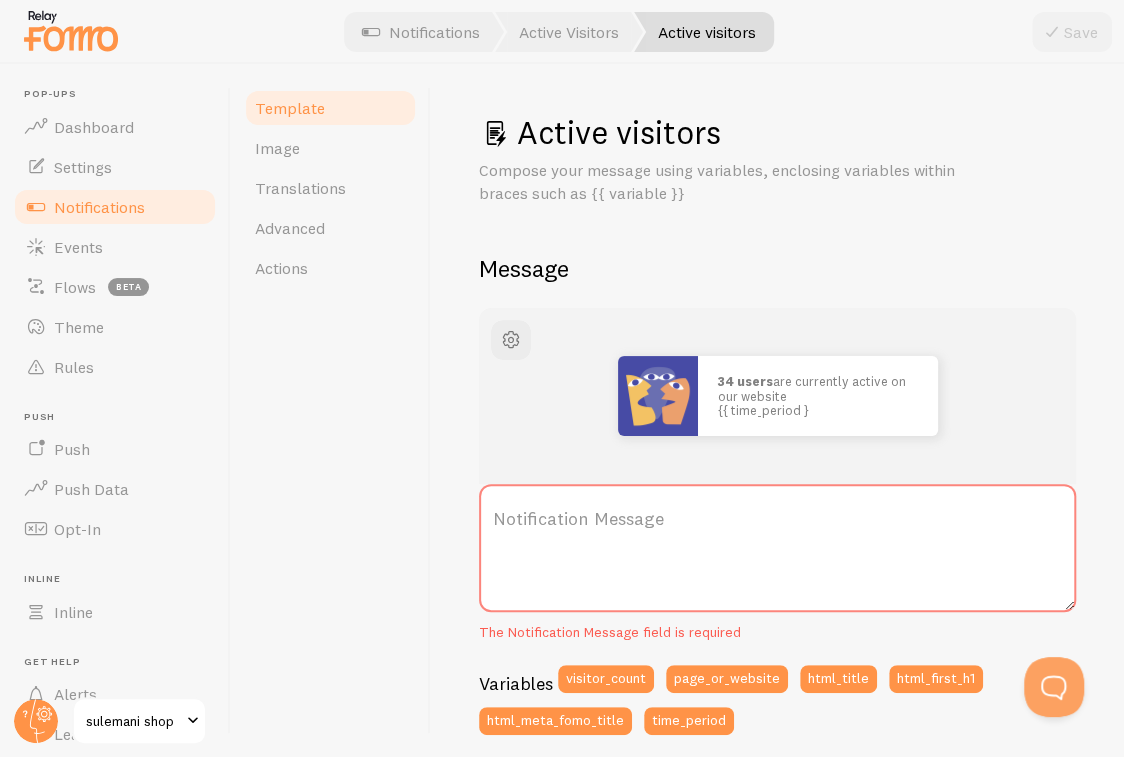 drag, startPoint x: 735, startPoint y: 533, endPoint x: 680, endPoint y: 508, distance: 60.41523 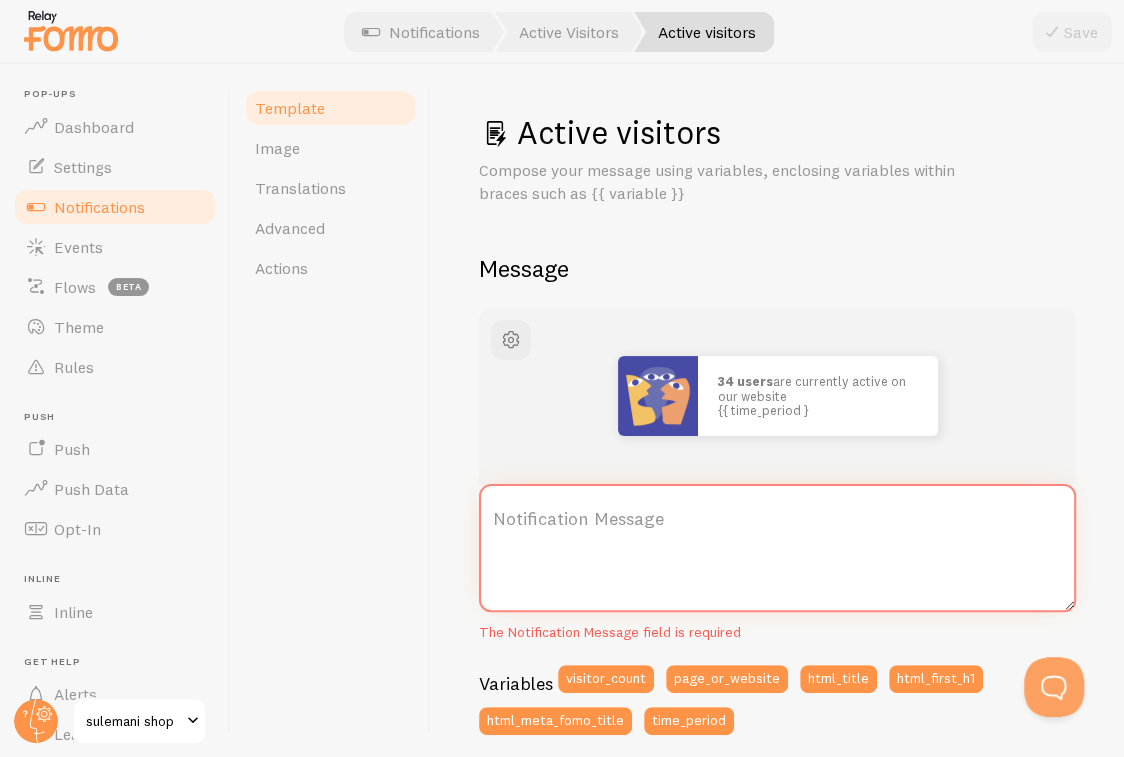 click on "Notification Message" at bounding box center [777, 548] 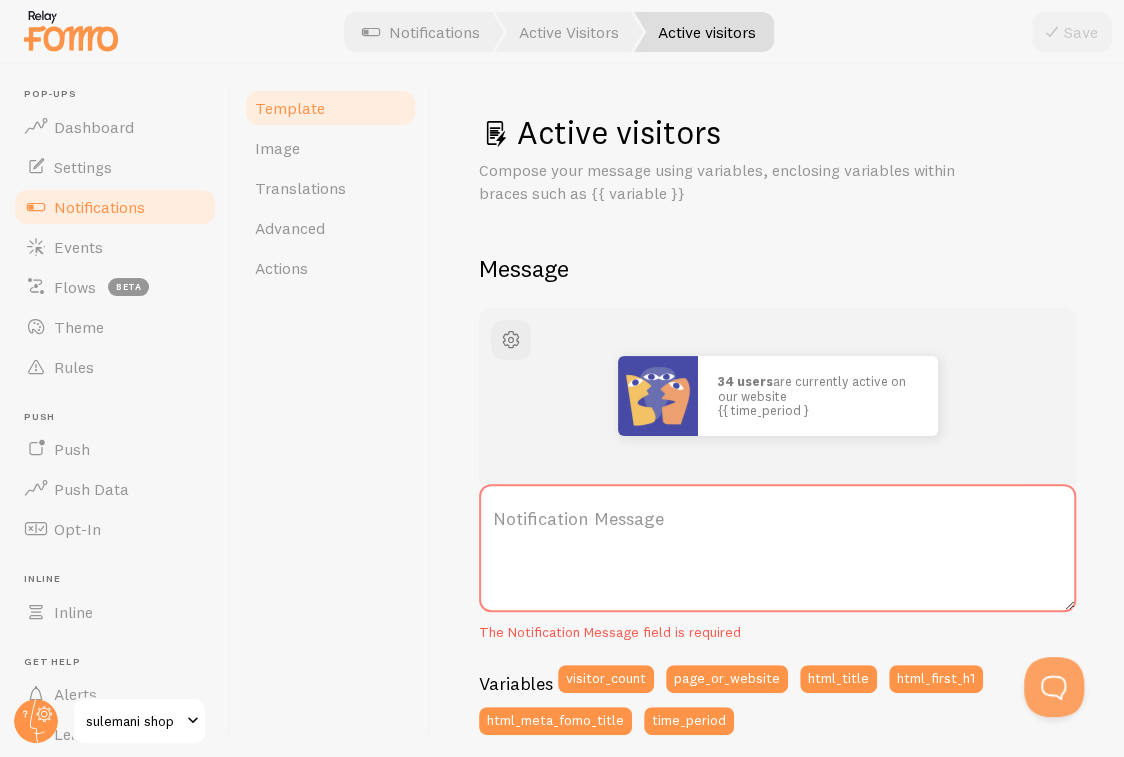 drag, startPoint x: 678, startPoint y: 510, endPoint x: 657, endPoint y: 513, distance: 21.213203 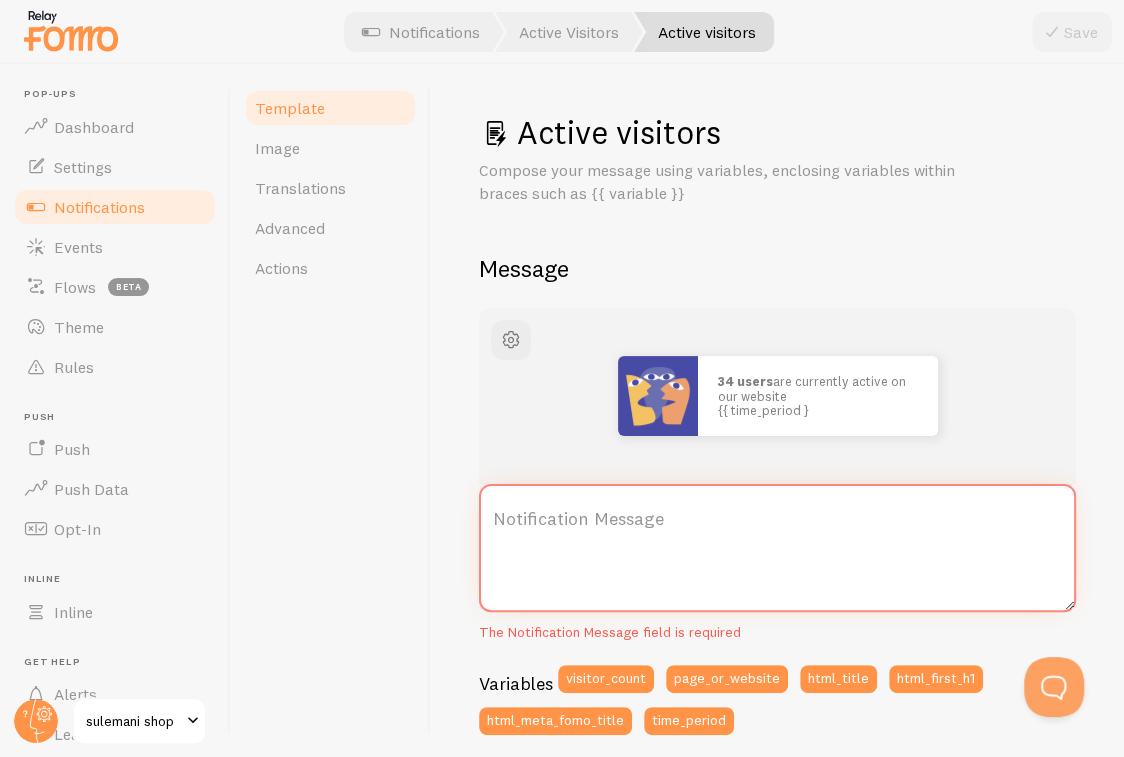 click on "Notification Message" at bounding box center [777, 548] 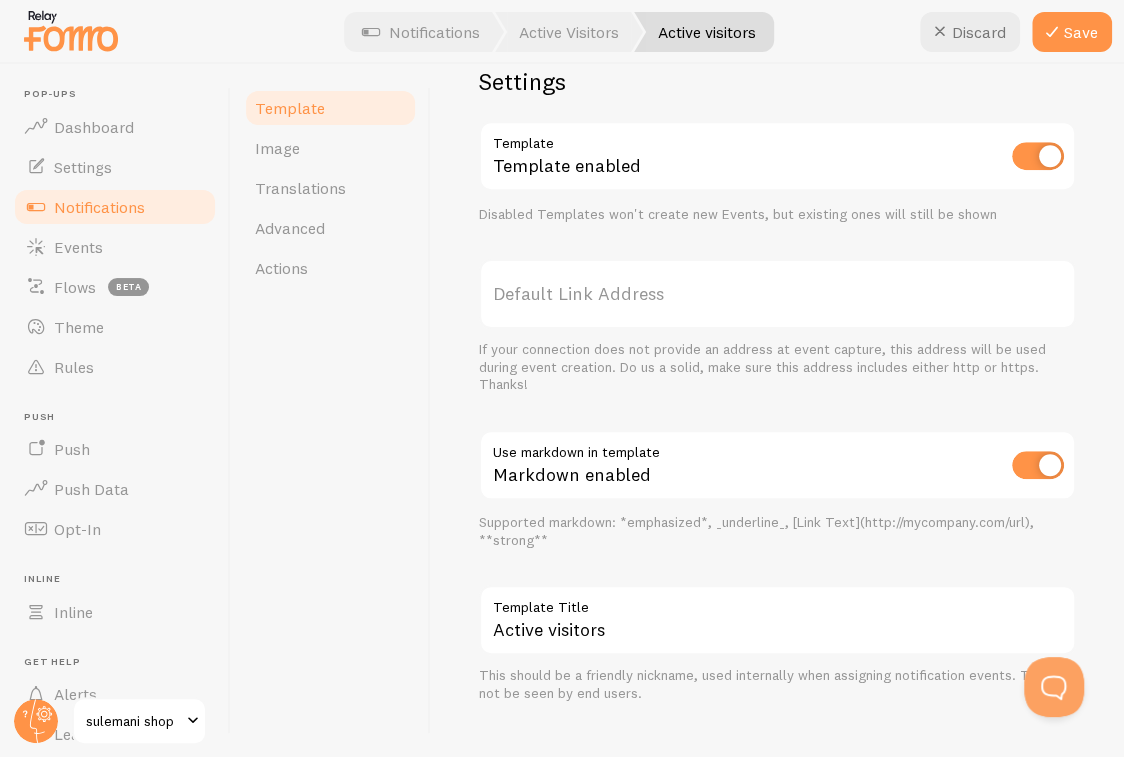 scroll, scrollTop: 700, scrollLeft: 0, axis: vertical 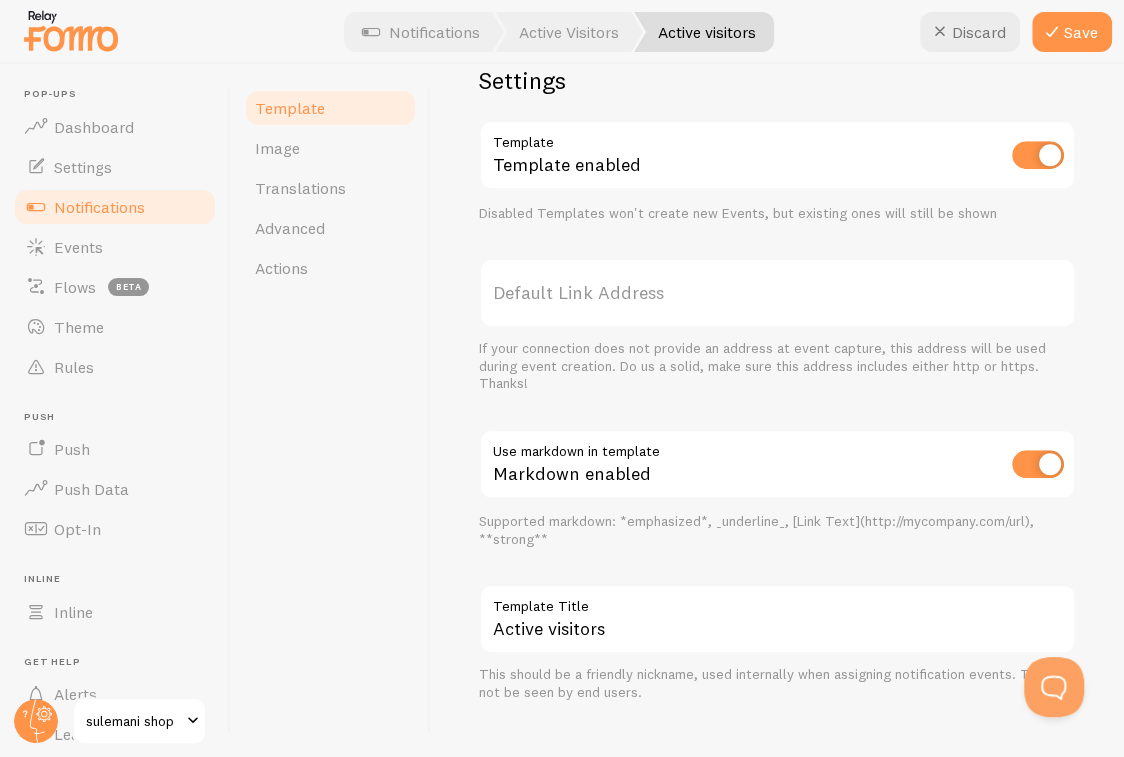 type on "89 users are currently active on our website" 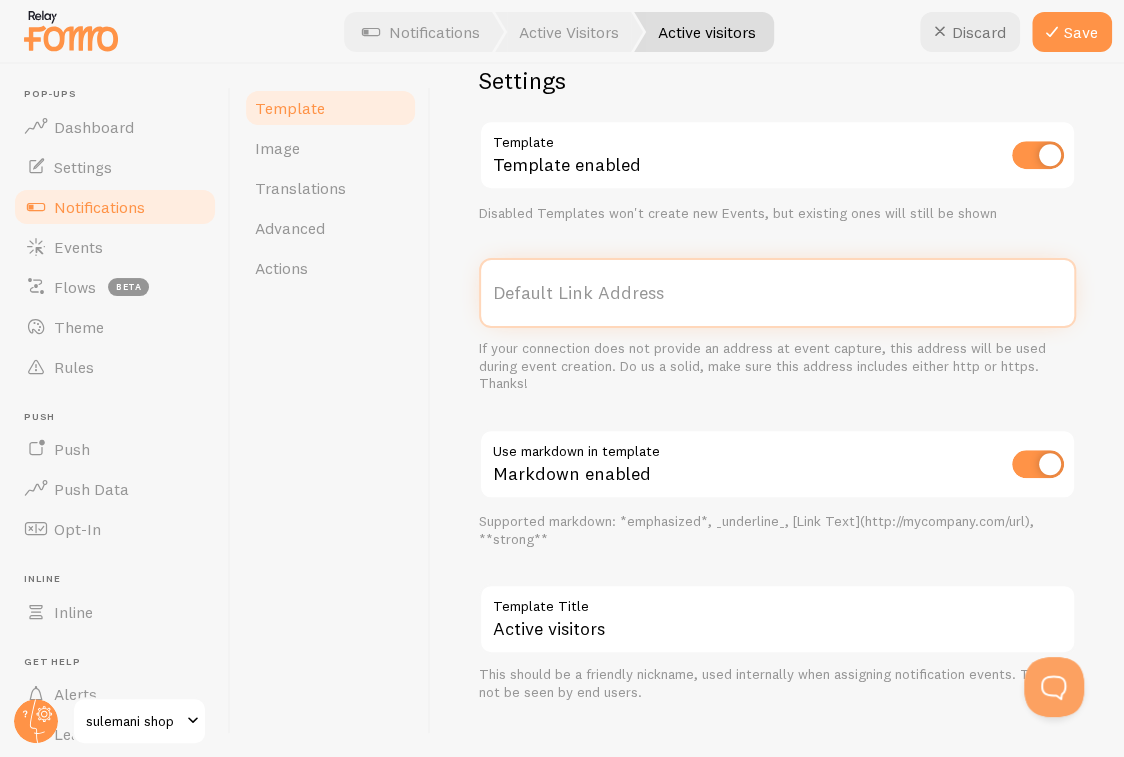 click on "Default Link Address" at bounding box center [777, 293] 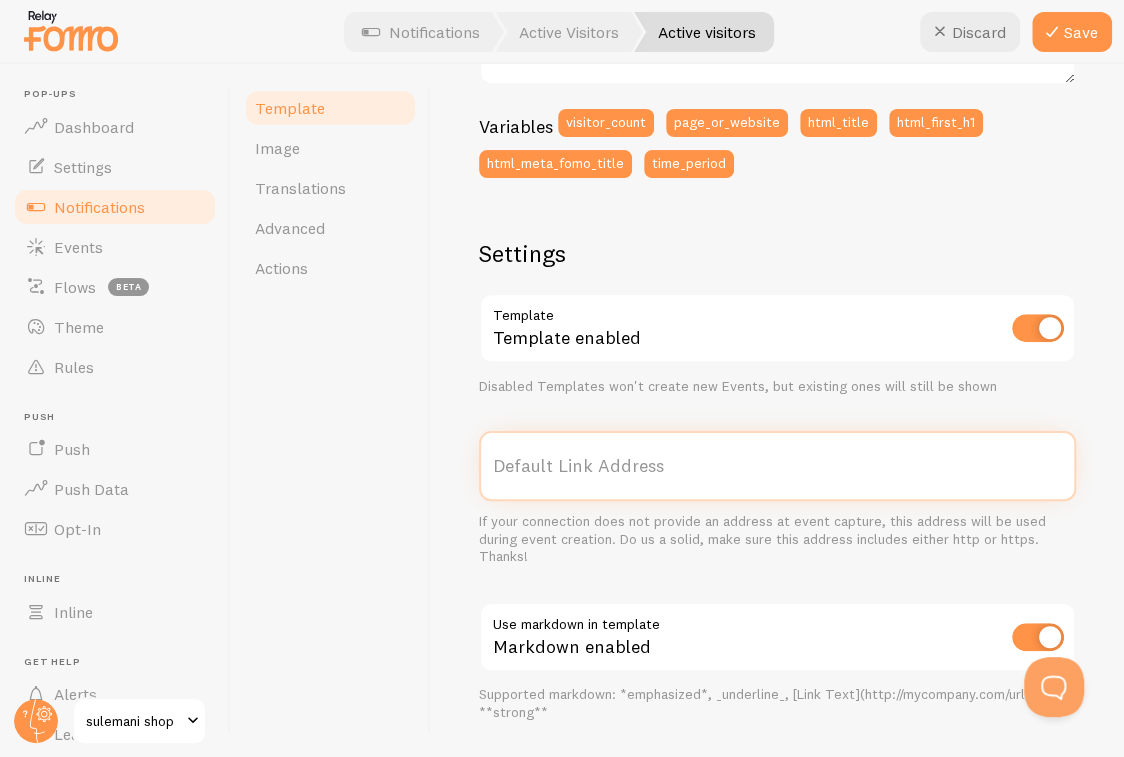 scroll, scrollTop: 327, scrollLeft: 0, axis: vertical 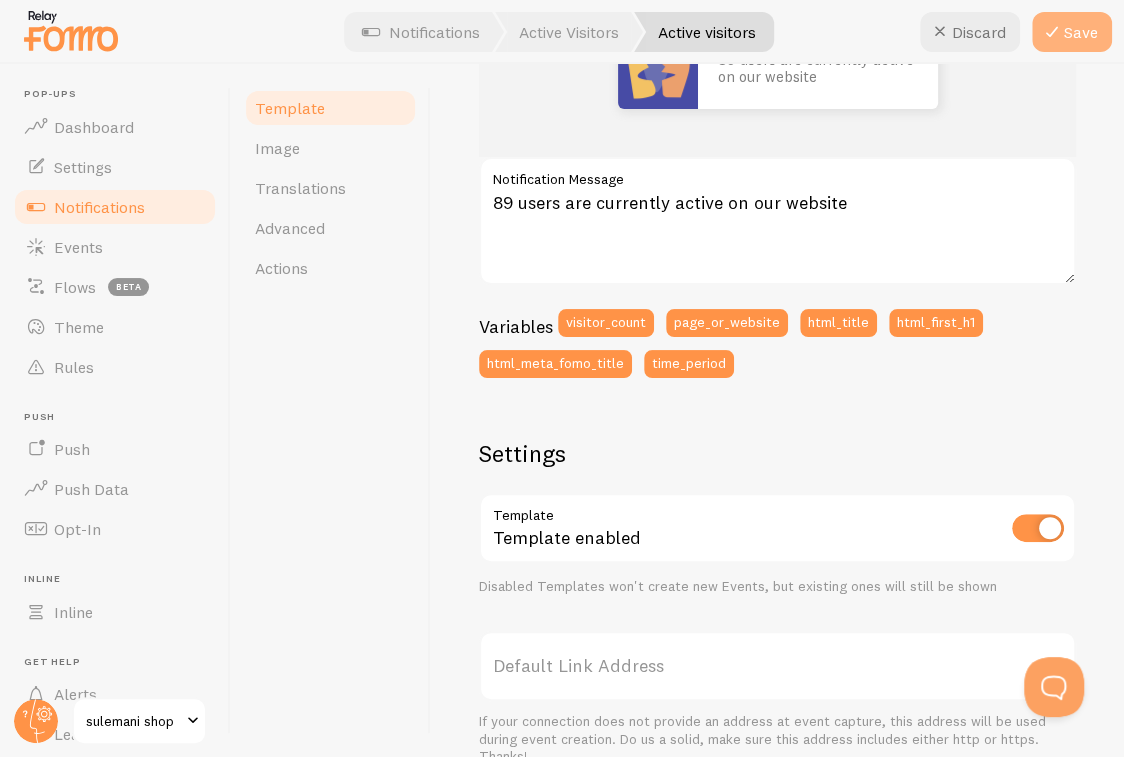 click on "Save" at bounding box center (1072, 32) 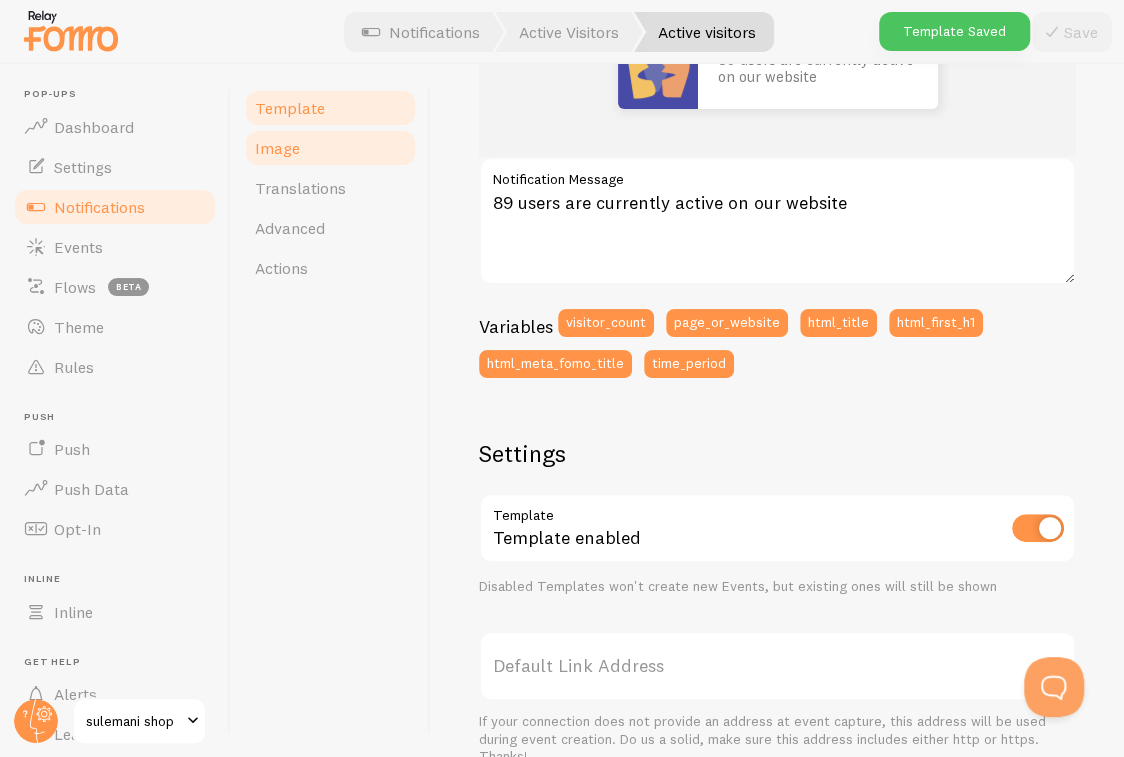 click on "Image" at bounding box center (330, 148) 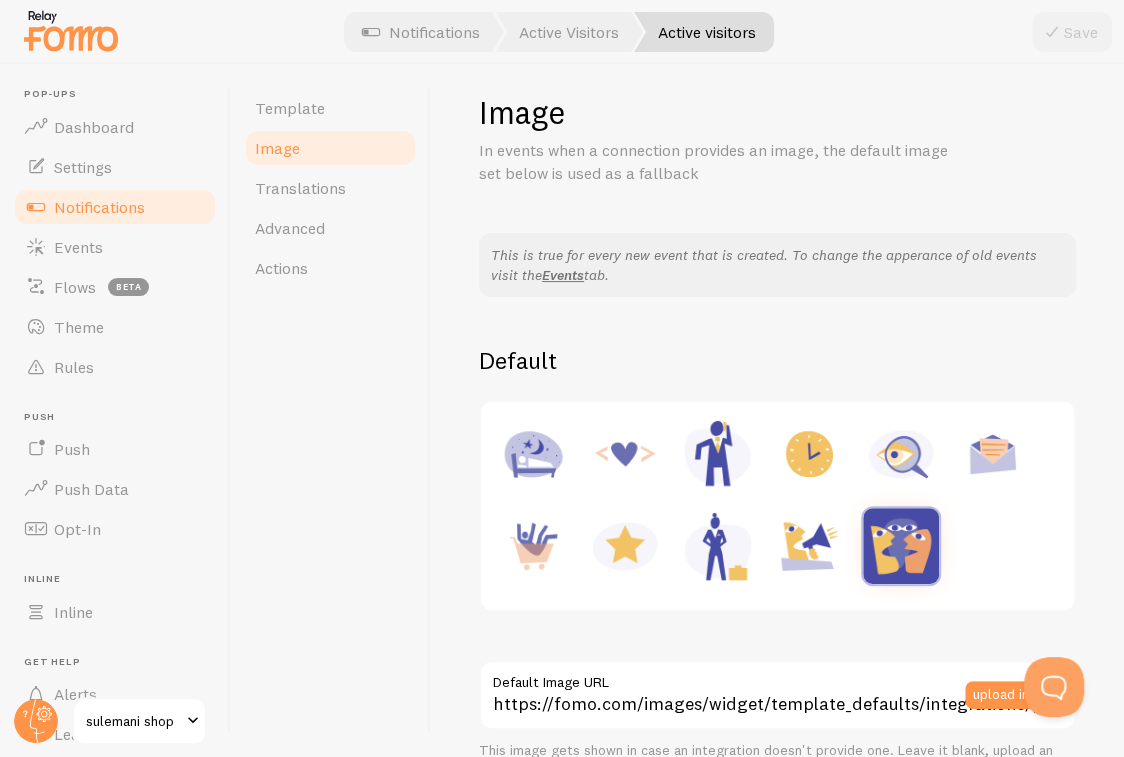 scroll, scrollTop: 0, scrollLeft: 0, axis: both 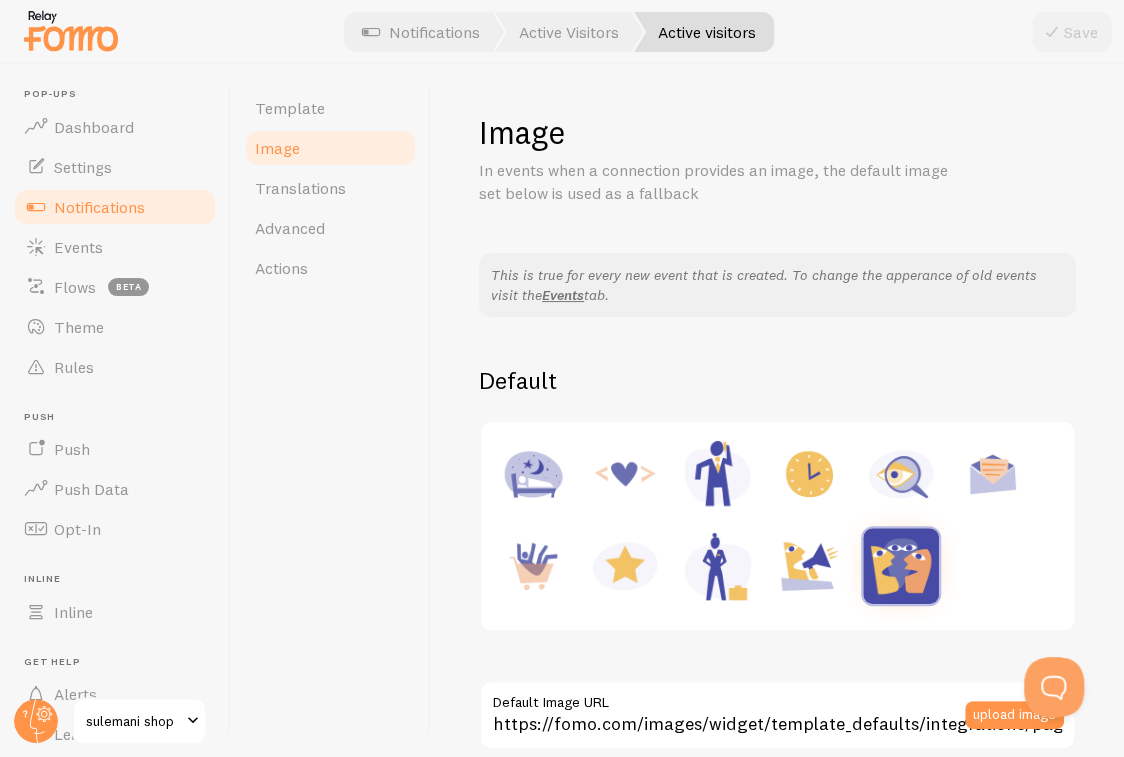 click on "Notifications" at bounding box center [115, 207] 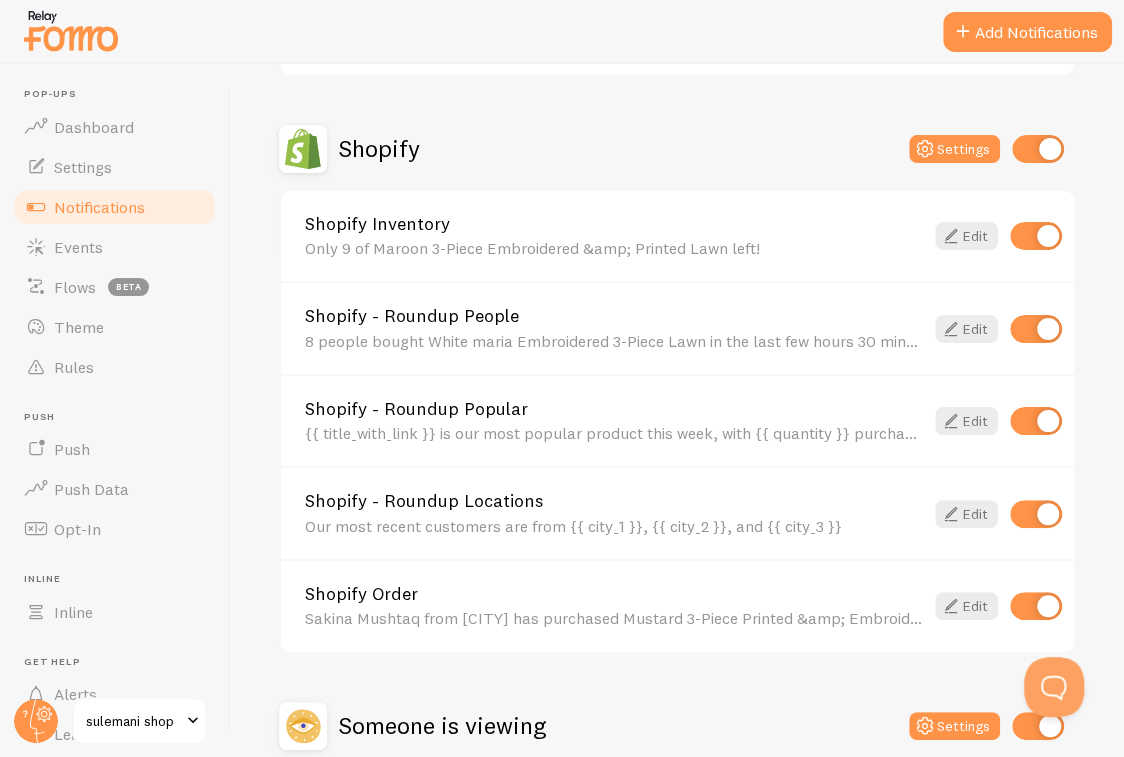 scroll, scrollTop: 700, scrollLeft: 0, axis: vertical 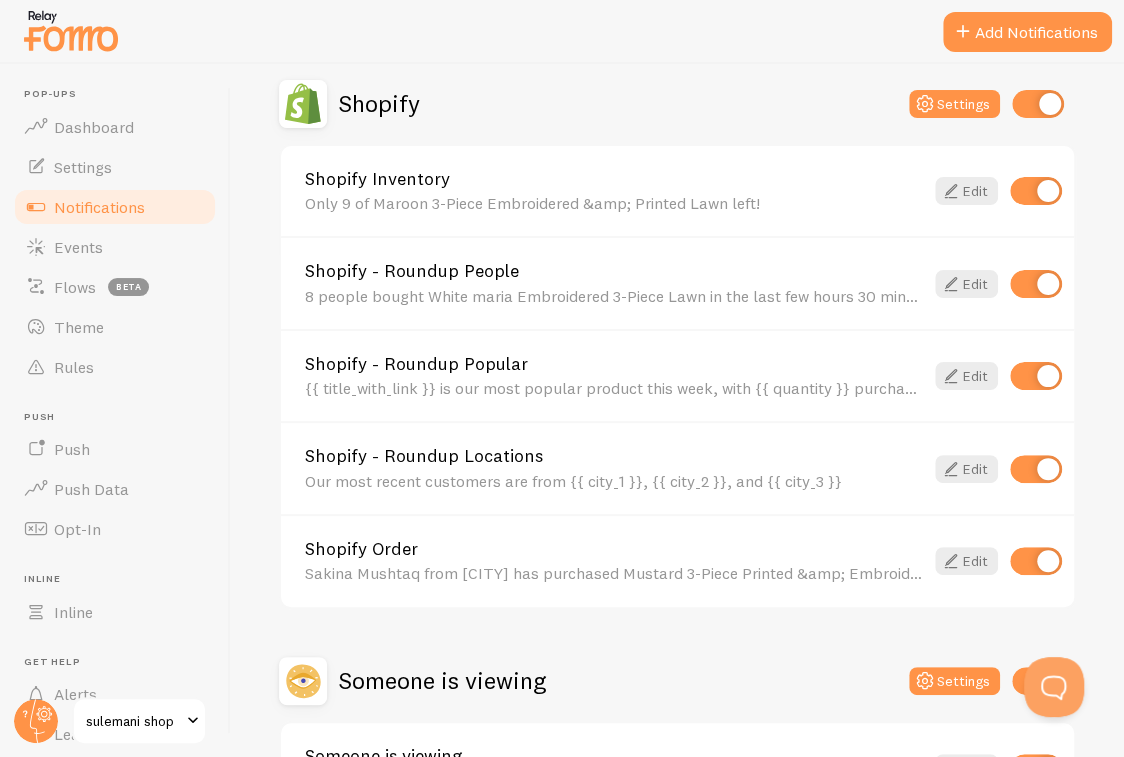 click on "{{ title_with_link }} is our most popular
product this week, with {{ quantity }} purchases" at bounding box center (614, 388) 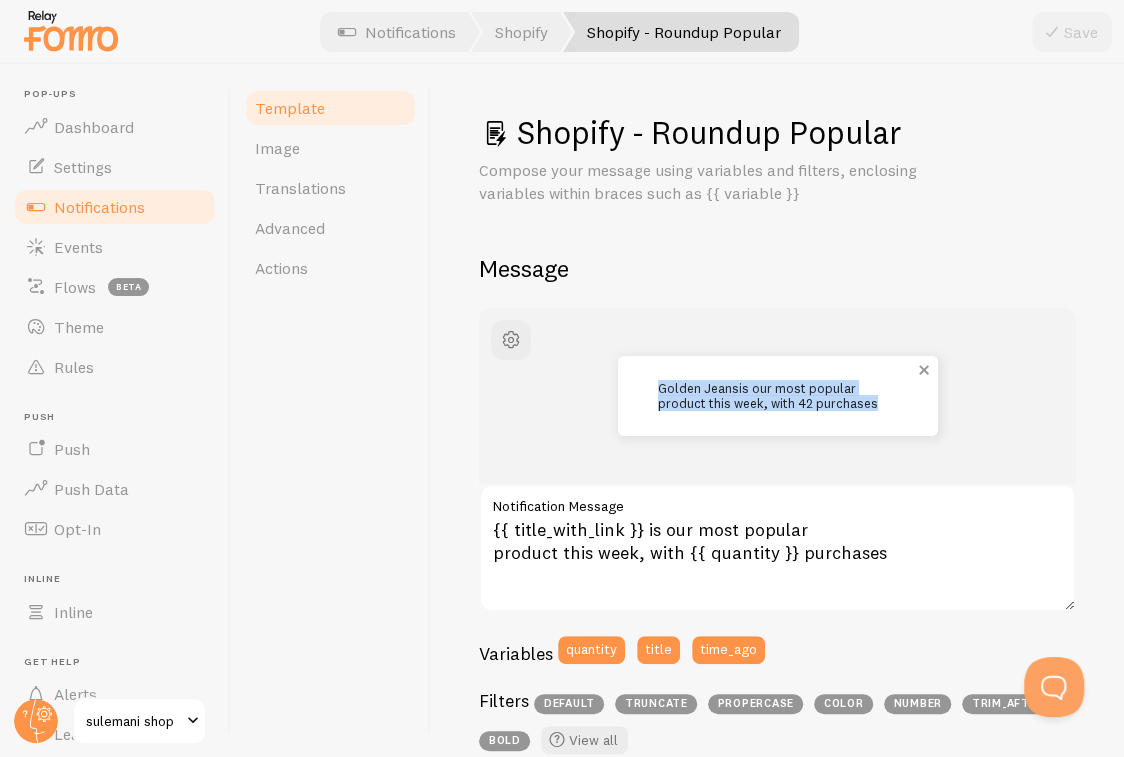 drag, startPoint x: 883, startPoint y: 410, endPoint x: 648, endPoint y: 385, distance: 236.32605 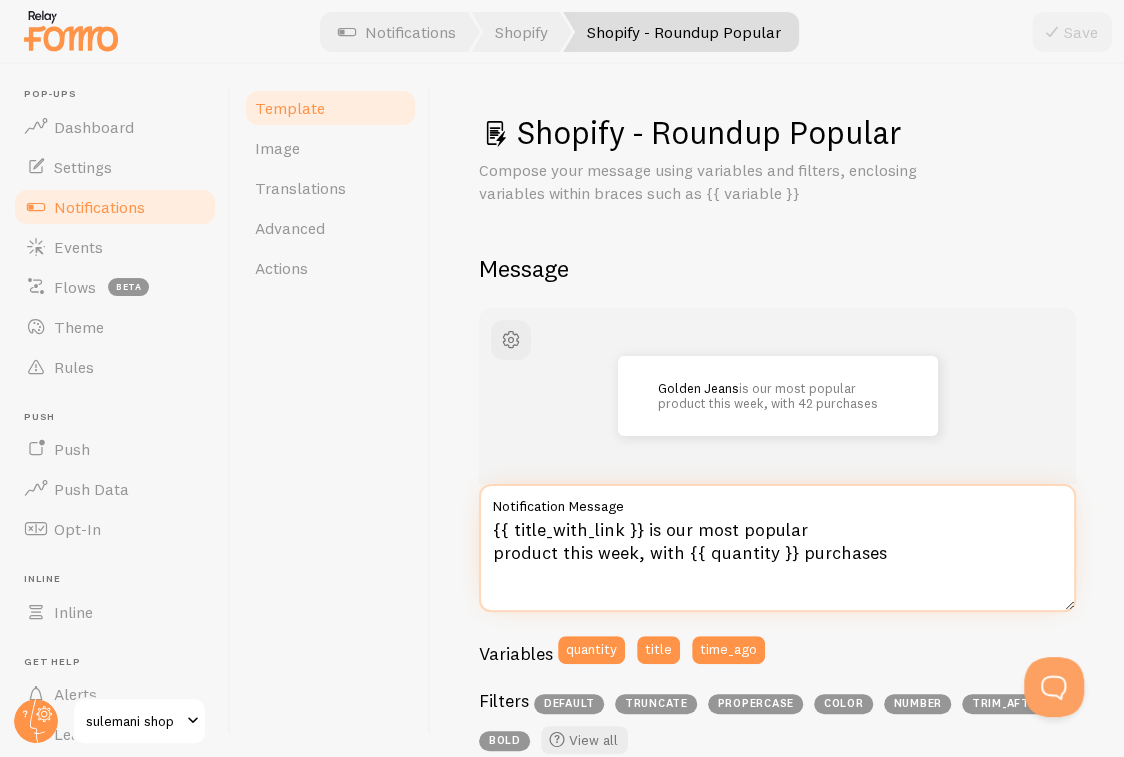 click on "{{ title_with_link }} is our most popular
product this week, with {{ quantity }} purchases" at bounding box center (777, 548) 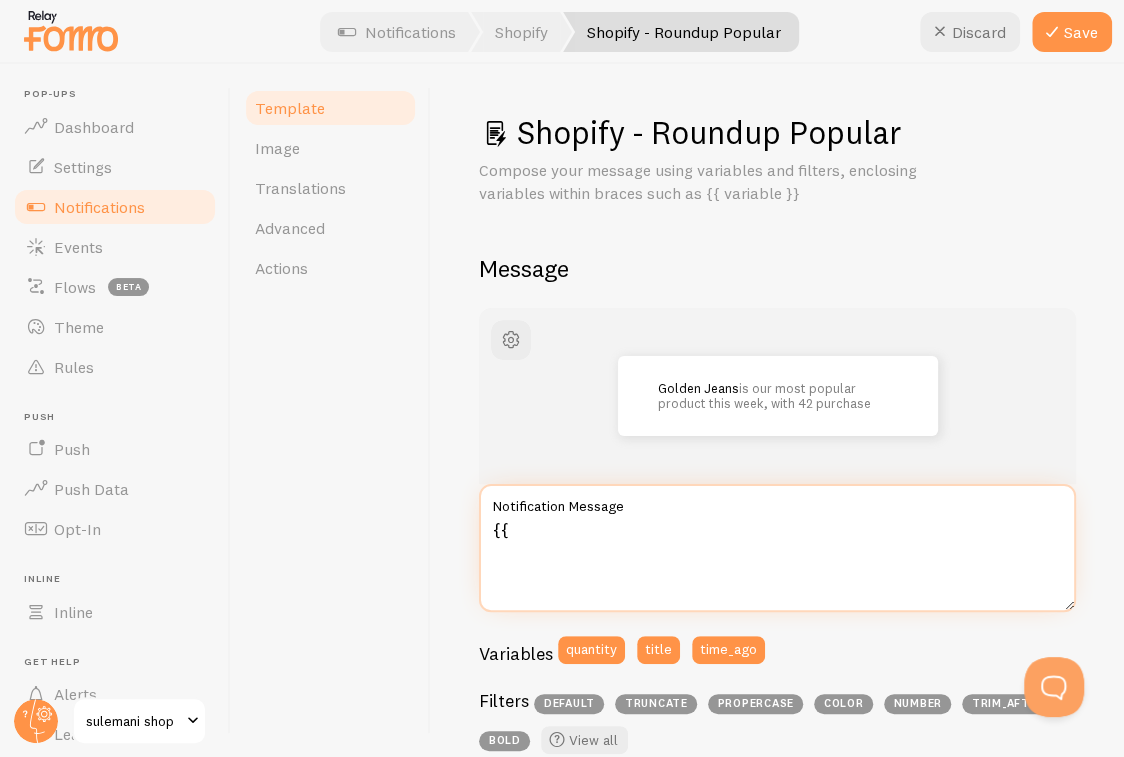 type on "{" 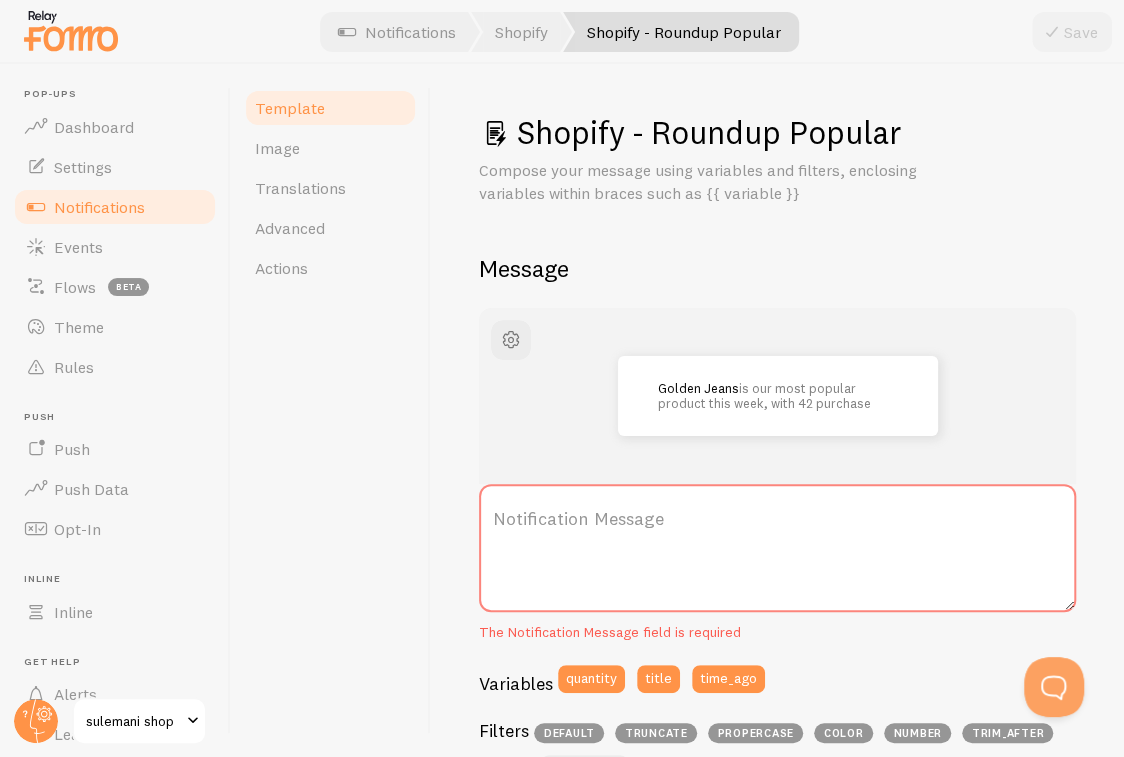 drag, startPoint x: 760, startPoint y: 529, endPoint x: 697, endPoint y: 525, distance: 63.126858 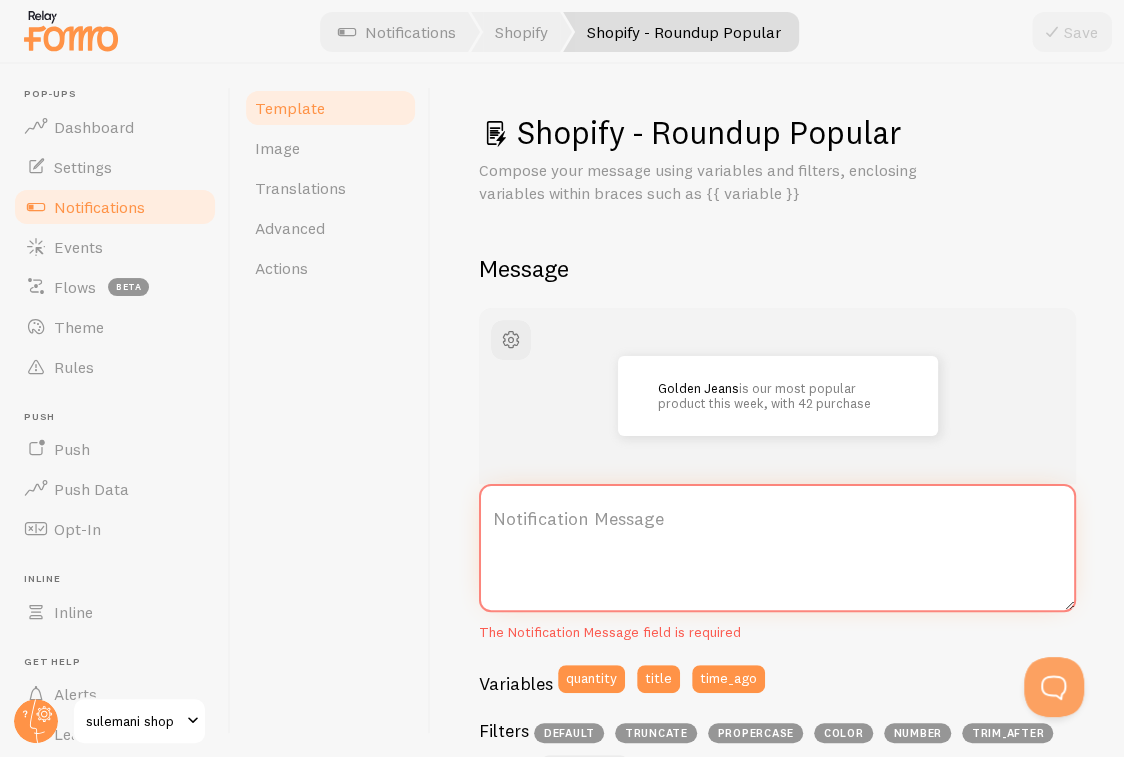 drag, startPoint x: 697, startPoint y: 525, endPoint x: 691, endPoint y: 570, distance: 45.39824 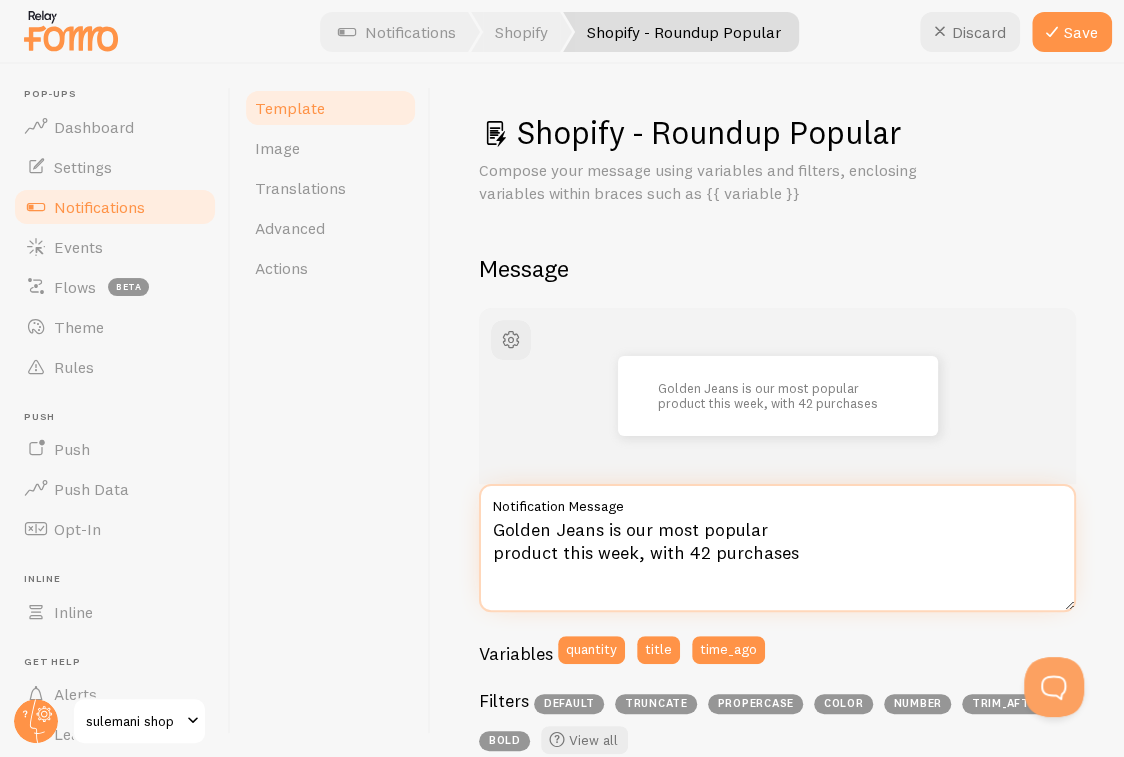 click on "Golden Jeans is our most popular
product this week, with 42 purchases" at bounding box center (777, 548) 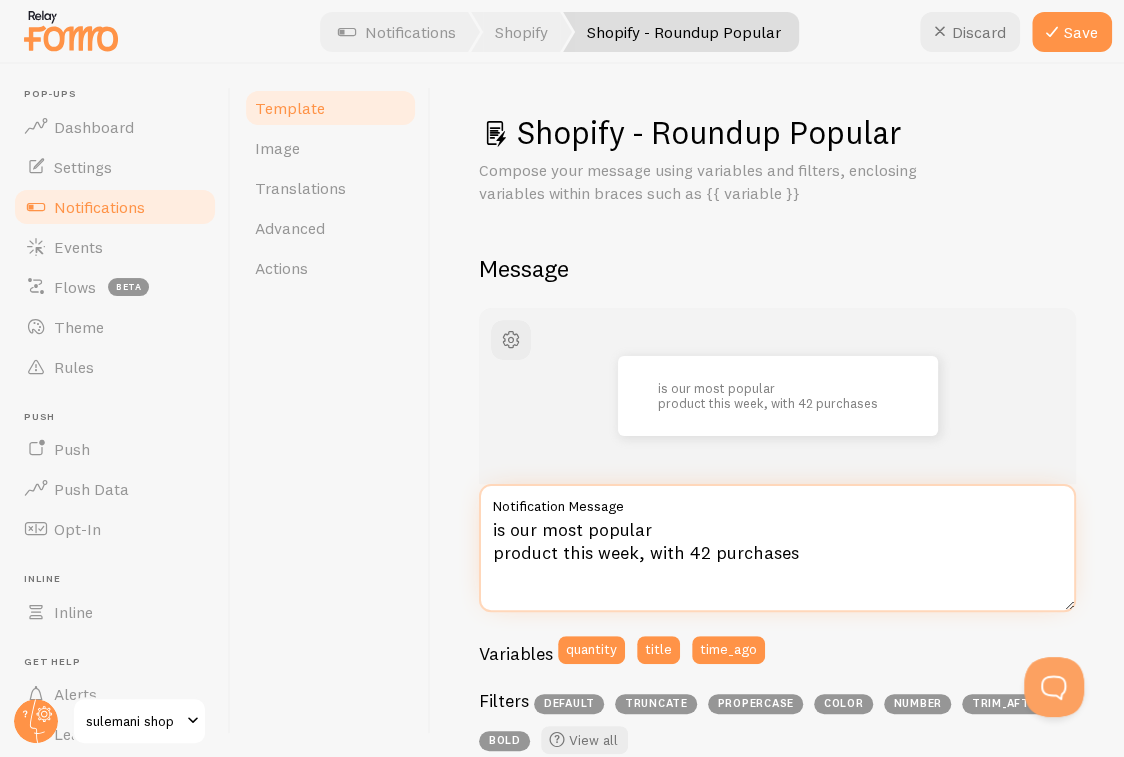 paste on "[PERSON_NAME] Embroidered - 3 Pieces" 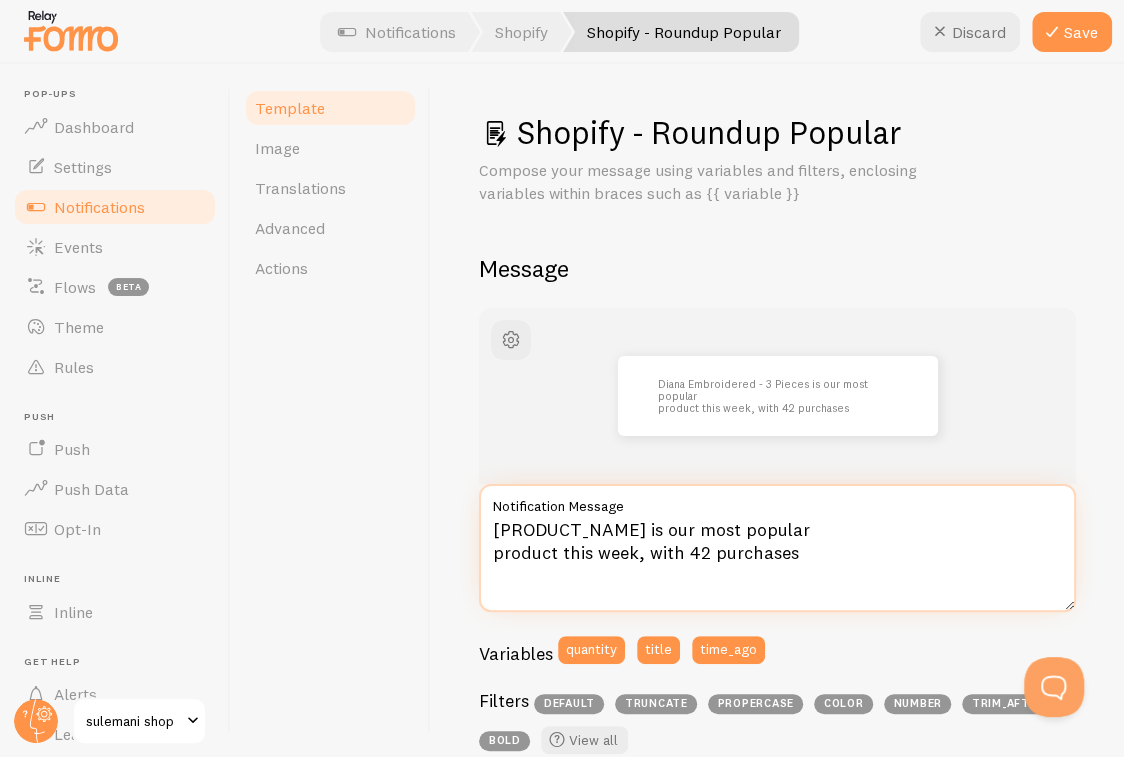 click on "[PRODUCT_NAME] is our most popular
product this week, with 42 purchases" at bounding box center (777, 548) 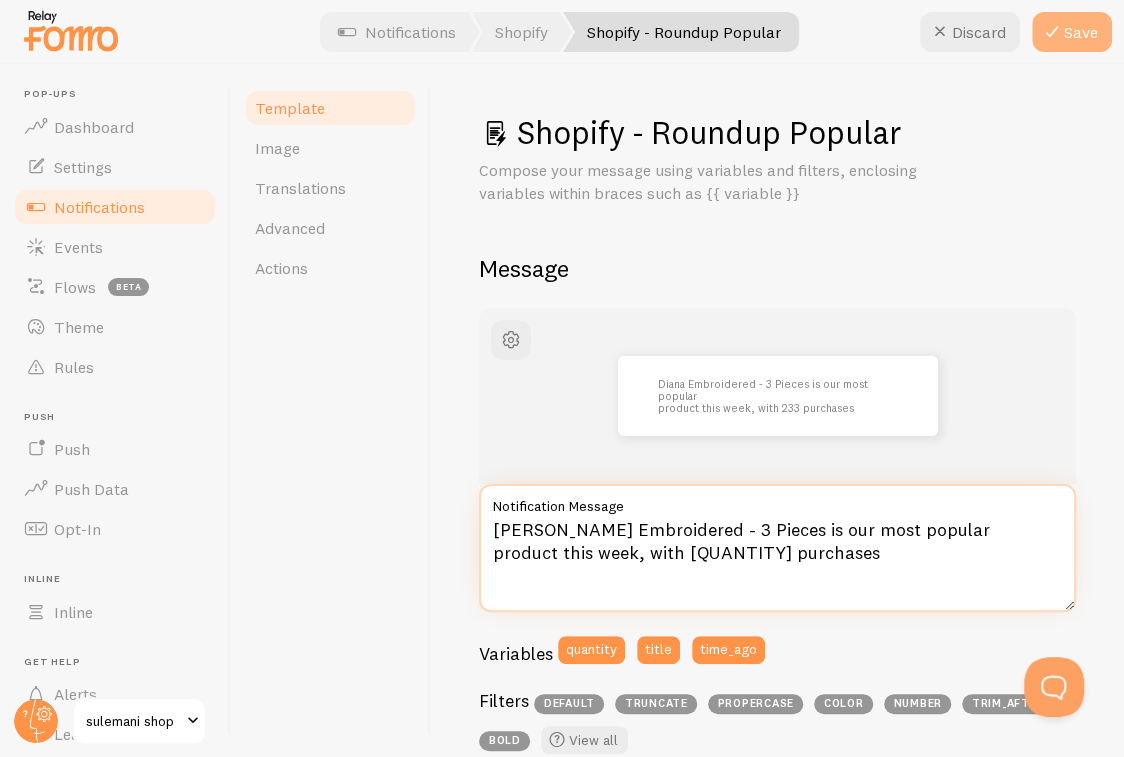 type on "[PERSON_NAME] Embroidered - 3 Pieces is our most popular
product this week, with [QUANTITY] purchases" 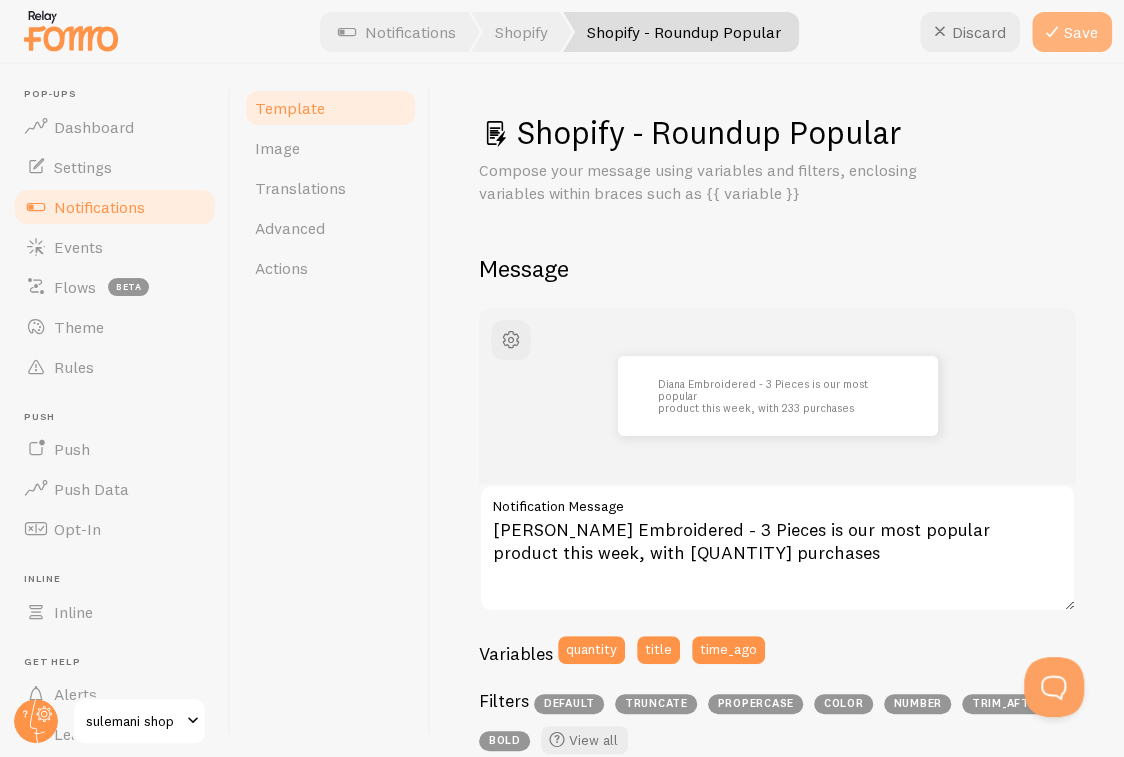 click on "Save" at bounding box center (1072, 32) 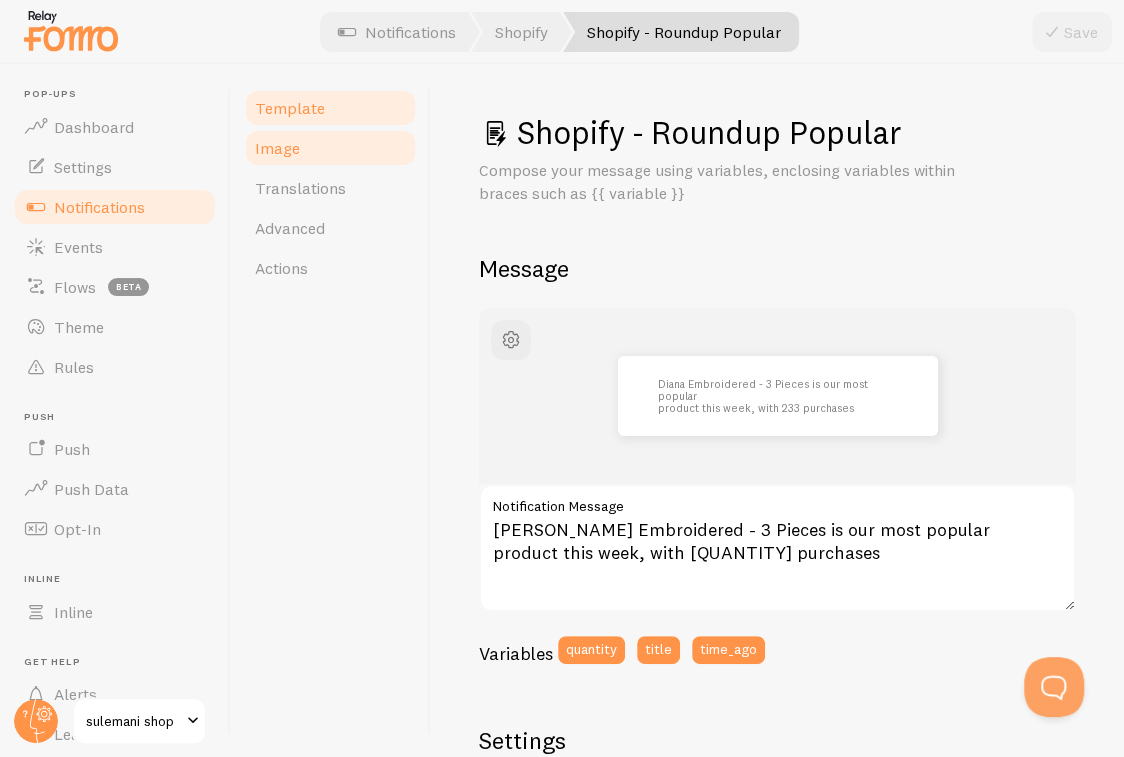 click on "Image" at bounding box center [330, 148] 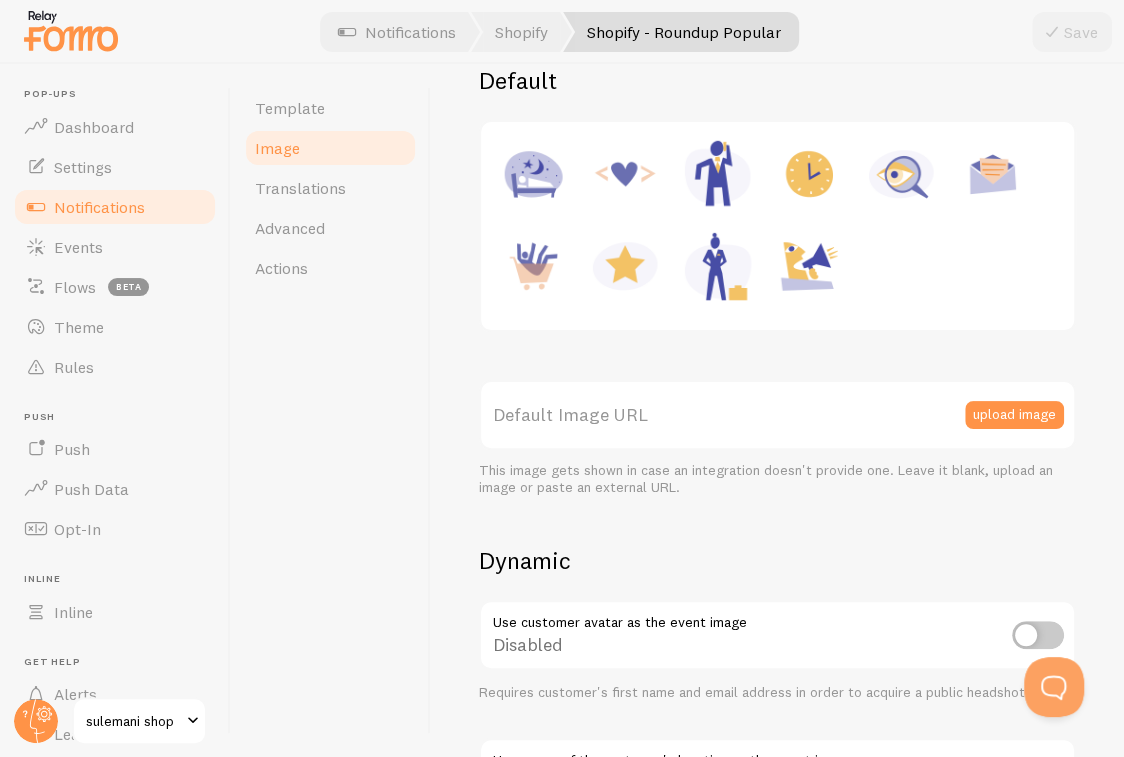 scroll, scrollTop: 400, scrollLeft: 0, axis: vertical 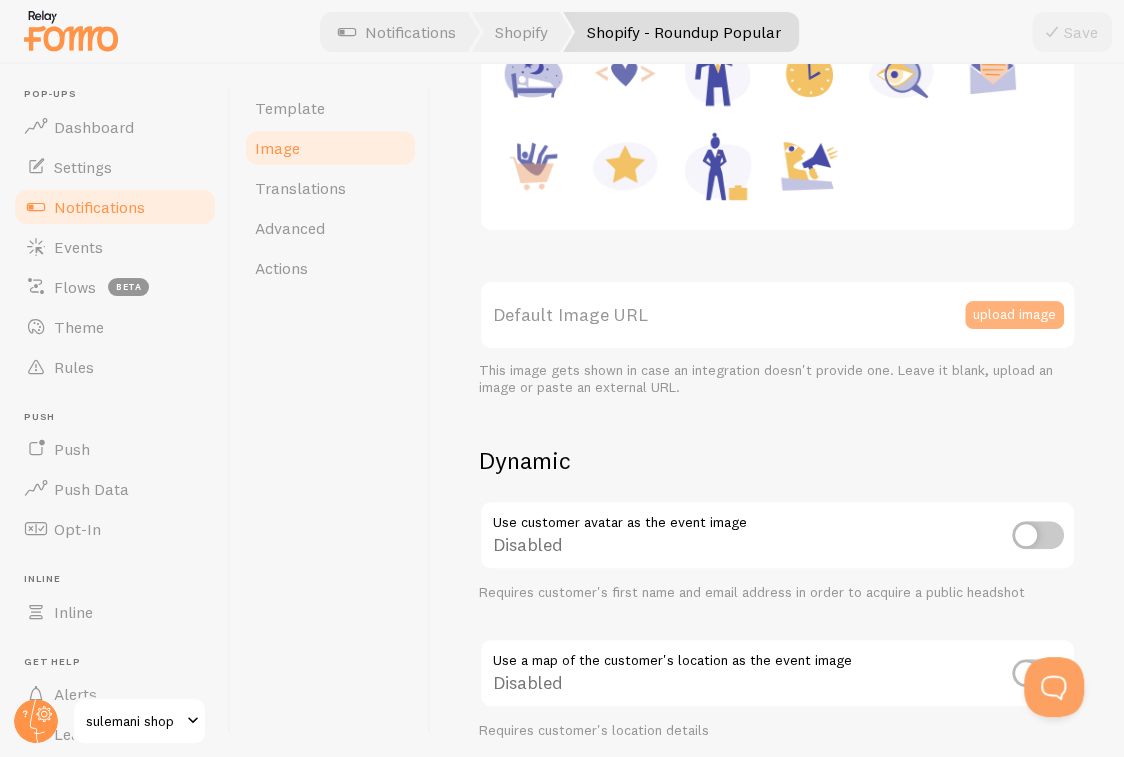 click on "upload image" at bounding box center [1014, 315] 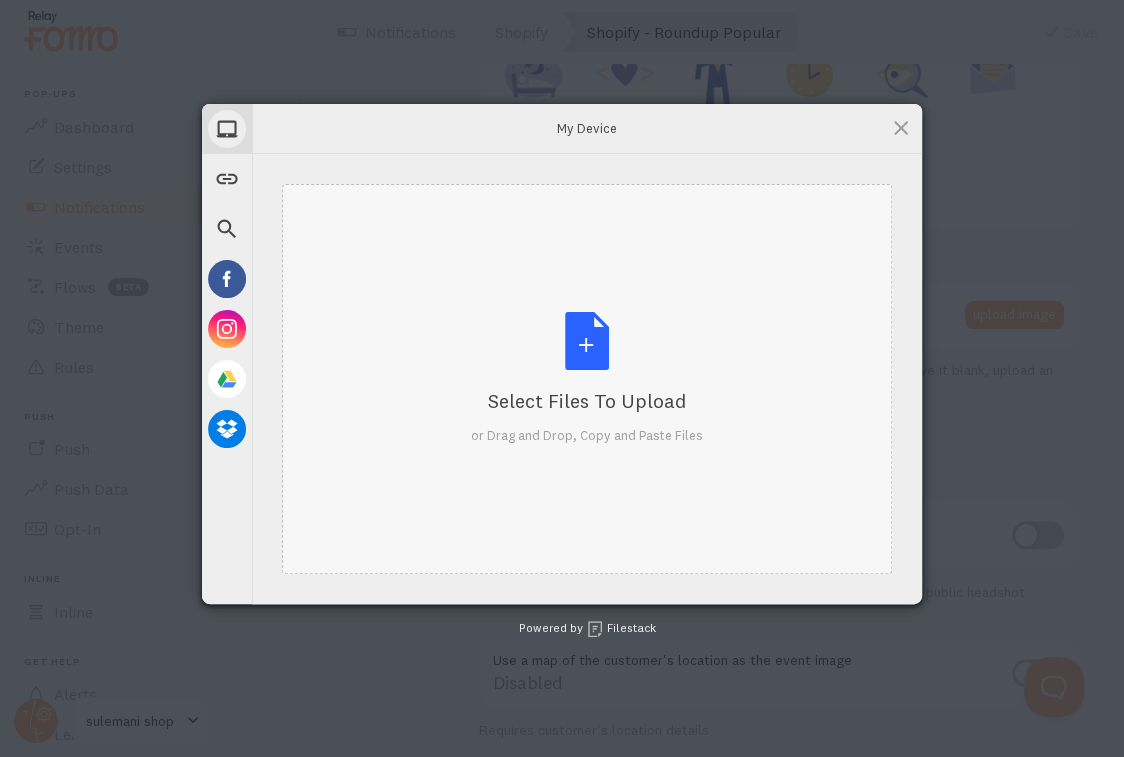 click on "Select Files to Upload     or Drag and Drop, Copy and Paste Files" at bounding box center [587, 378] 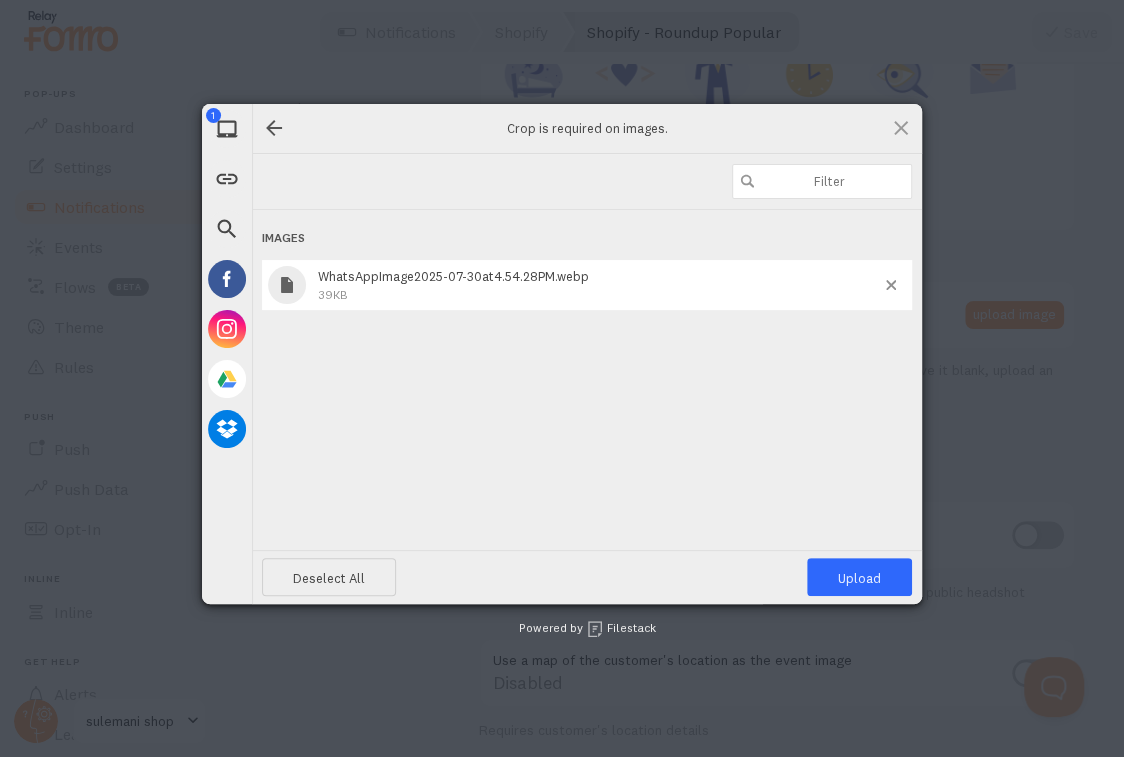 click on "Deselect All       Upload   1" at bounding box center [587, 577] 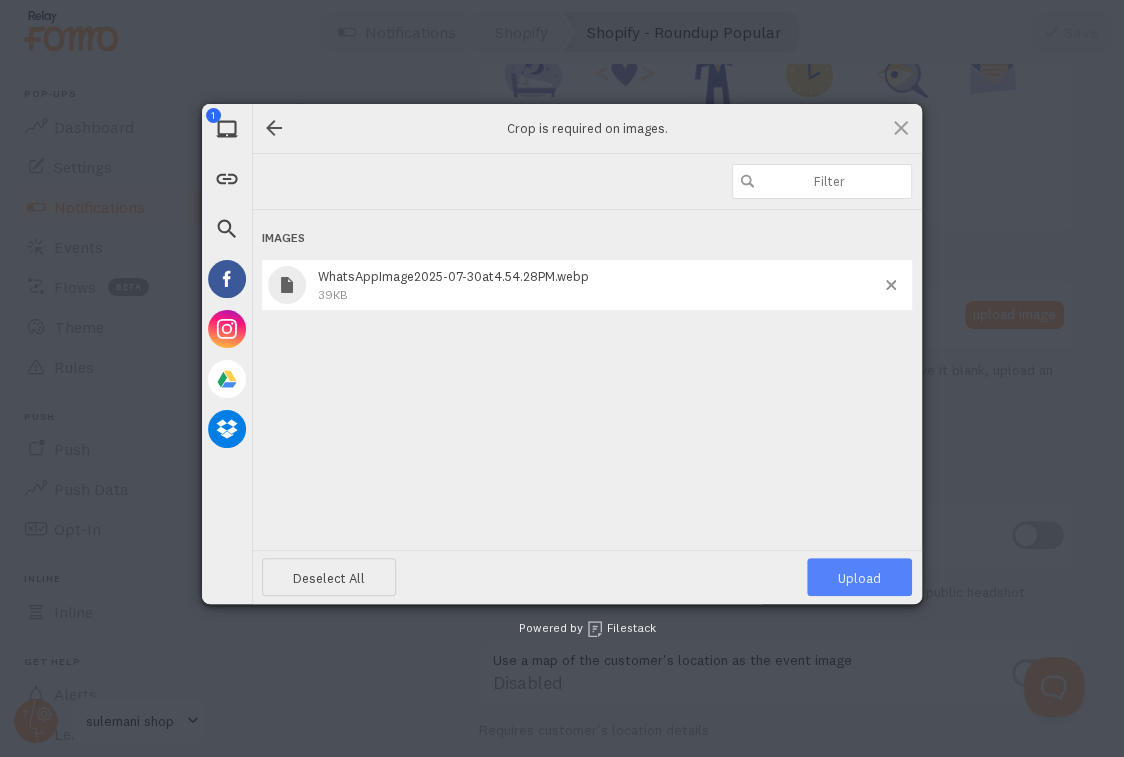 click on "Upload   1" at bounding box center [859, 577] 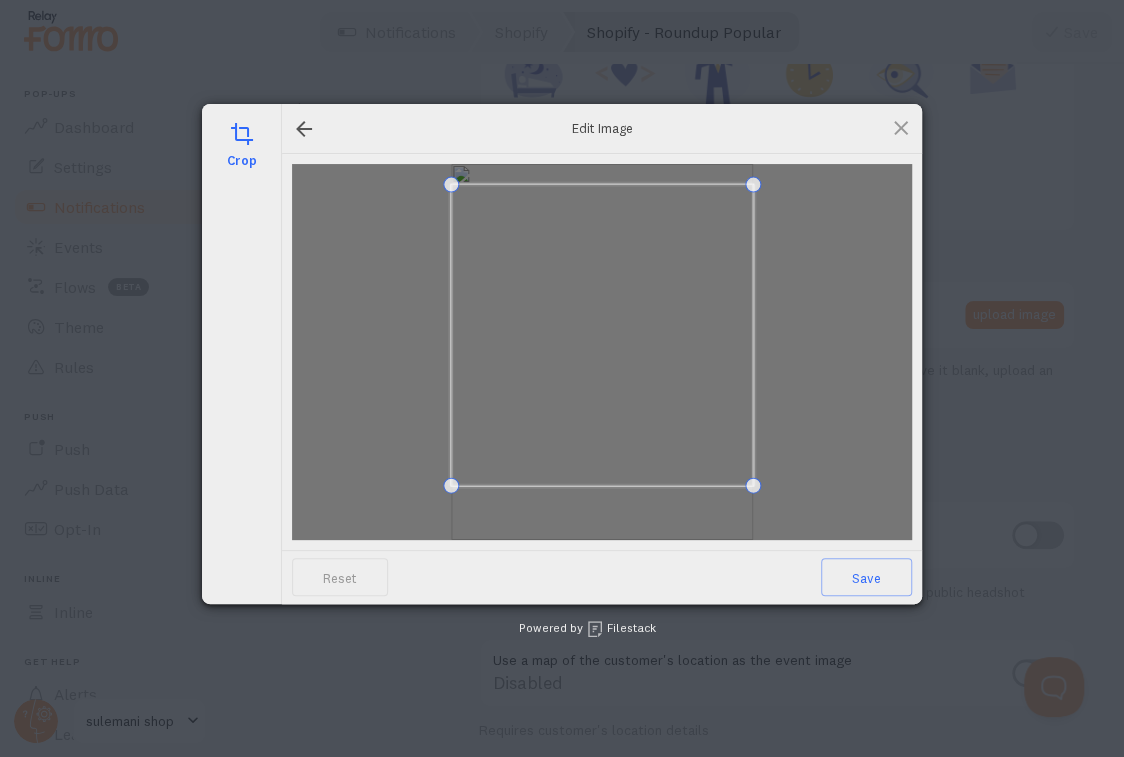 click at bounding box center (602, 335) 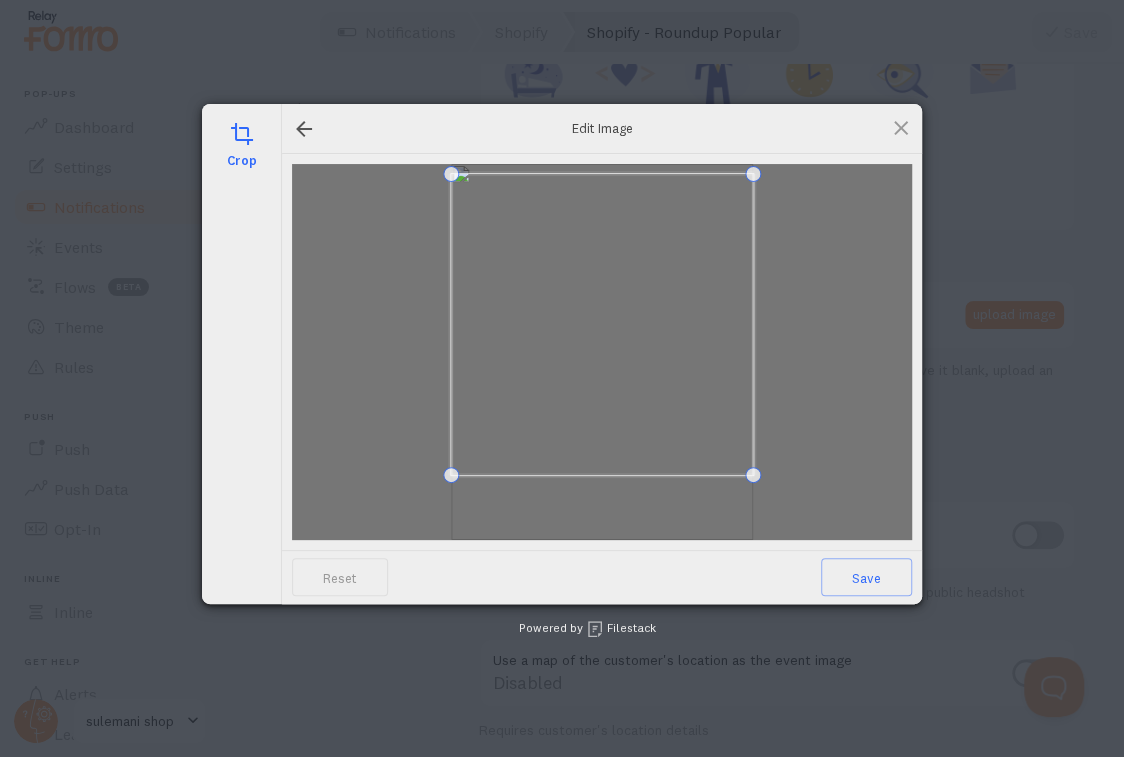 click at bounding box center (602, 325) 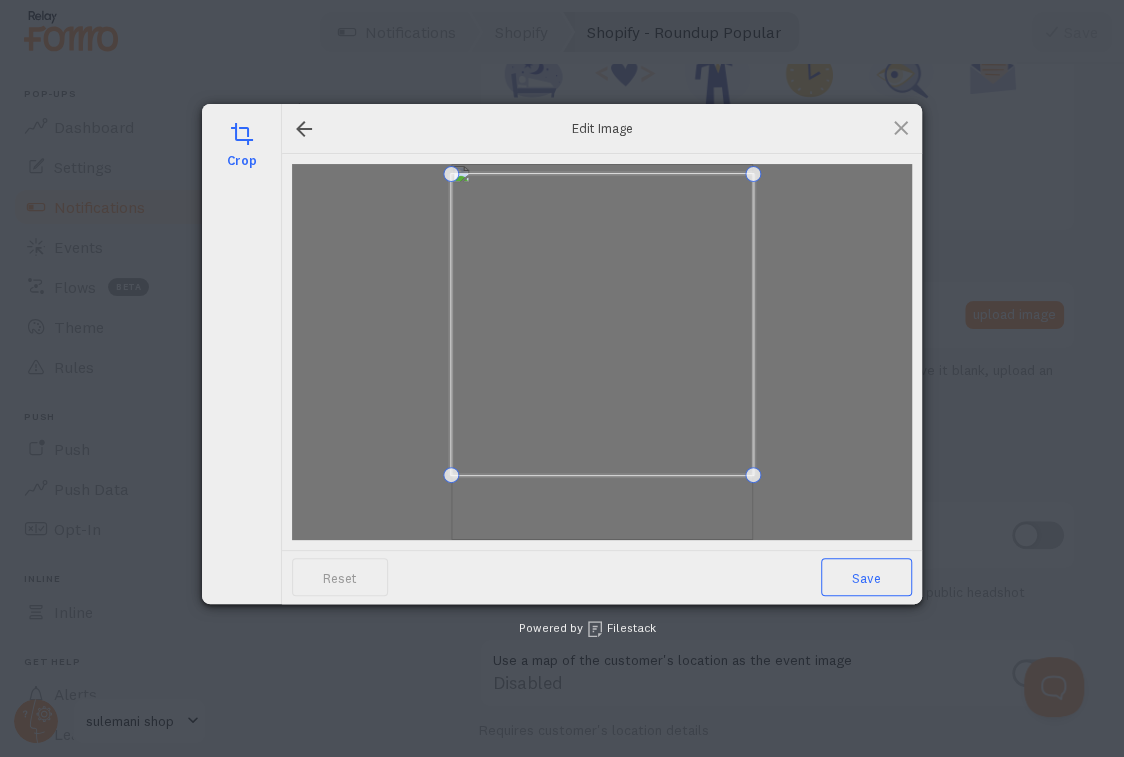 click on "Save" at bounding box center [866, 577] 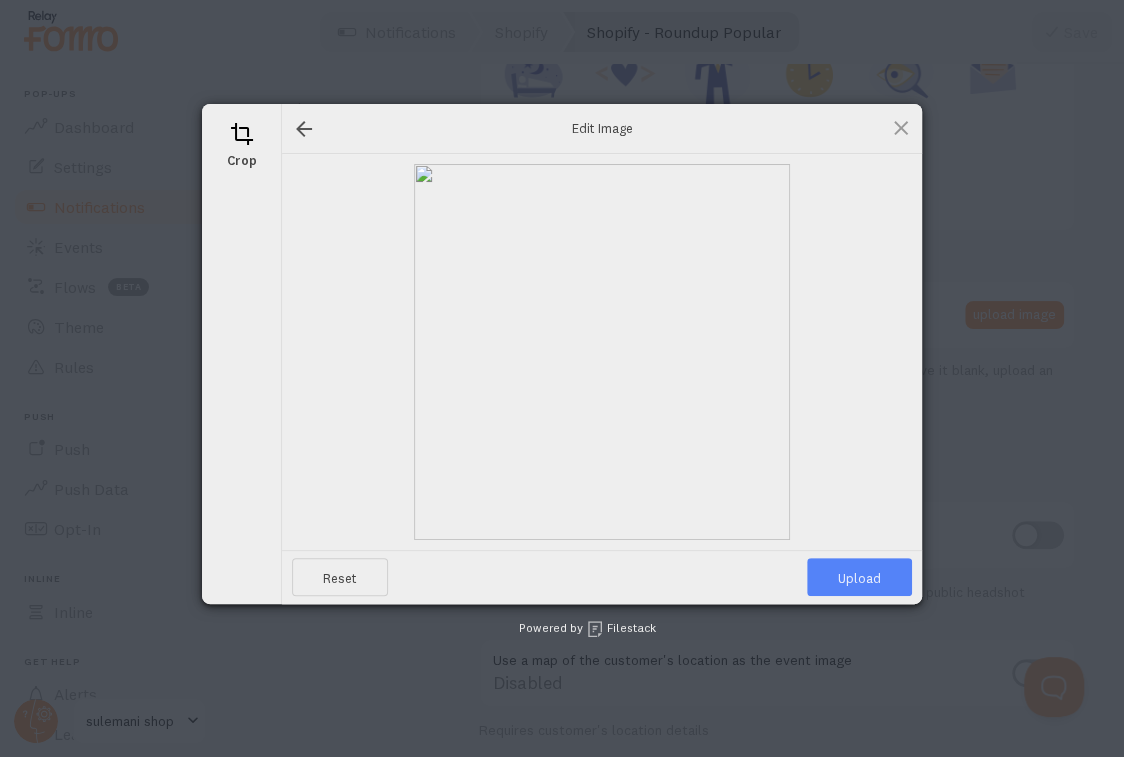 click on "Upload" at bounding box center (859, 577) 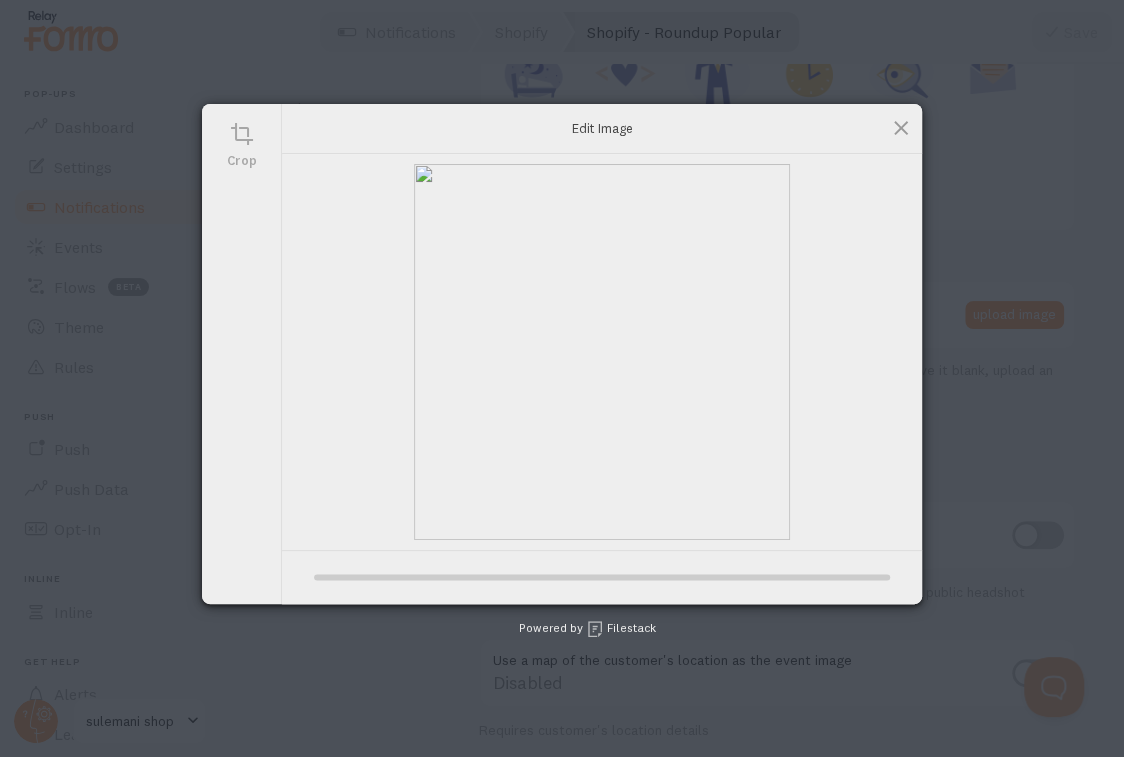 type on "https://process.filestackapi.com/ApqhzE1ldTzuKSj33adqez/resize=width:170,height:170/https://cdn.filestackcontent.com/m92JJGJdRlidDEp4nZl7" 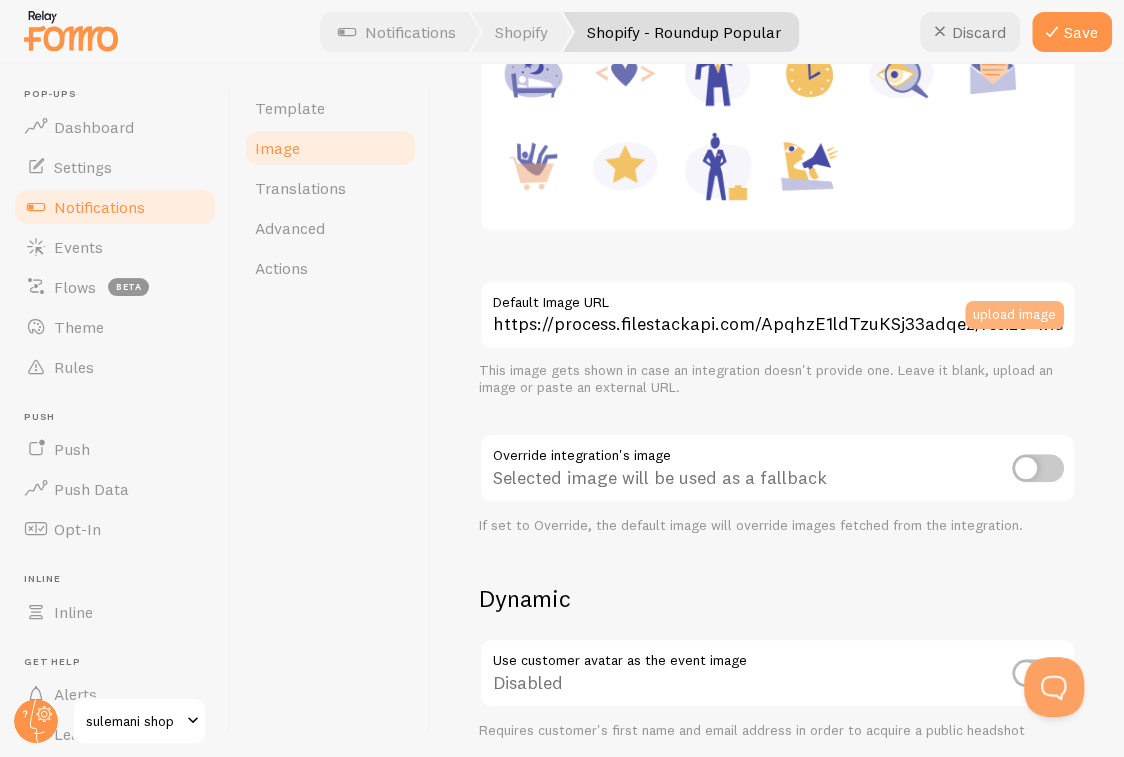click on "upload image" at bounding box center [1014, 315] 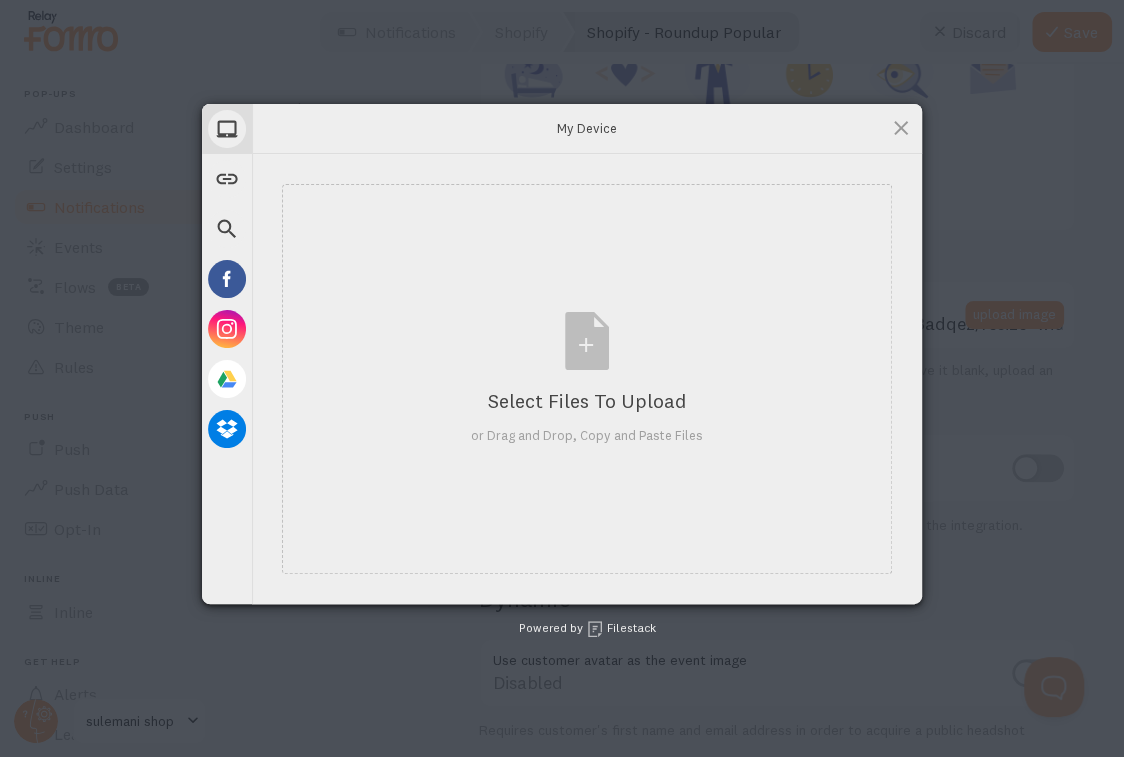 click on "My Device         Link (URL)         Web Search         Facebook         Instagram         Google Drive         Dropbox            My Device            Select Files to Upload     or Drag and Drop, Copy and Paste Files      Selected Files: 0     View/Edit Selected    Powered by   Filestack" at bounding box center [562, 378] 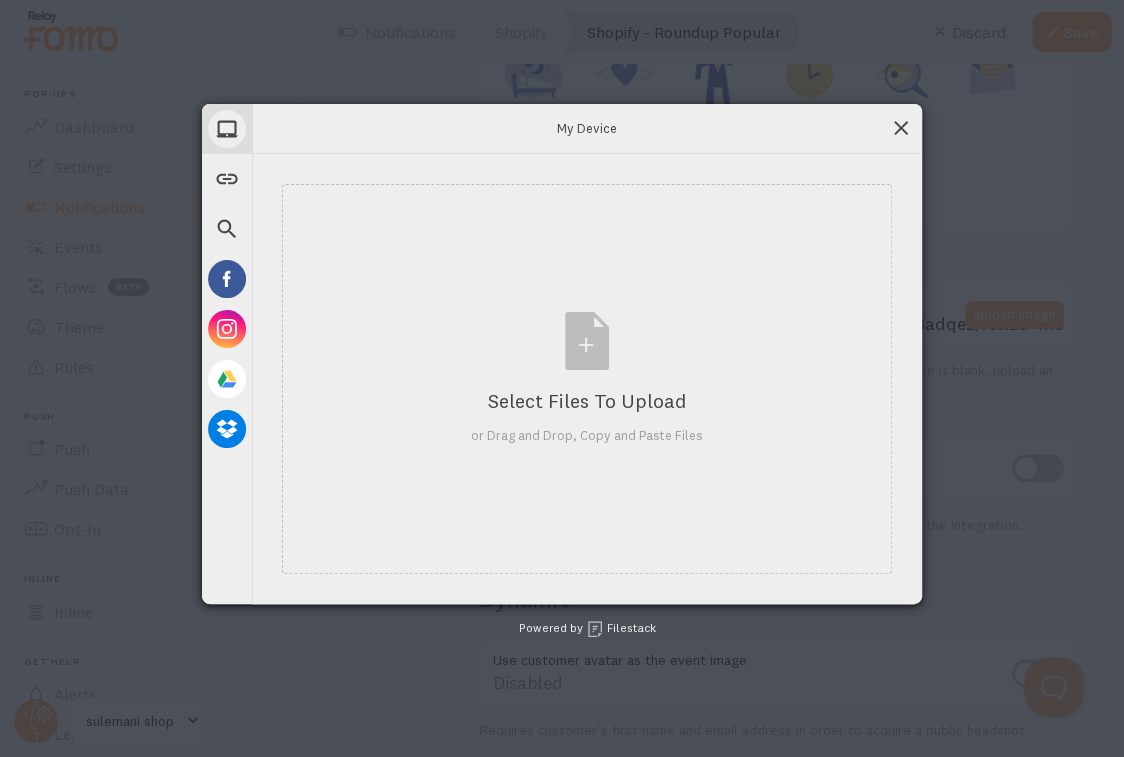 click at bounding box center (901, 128) 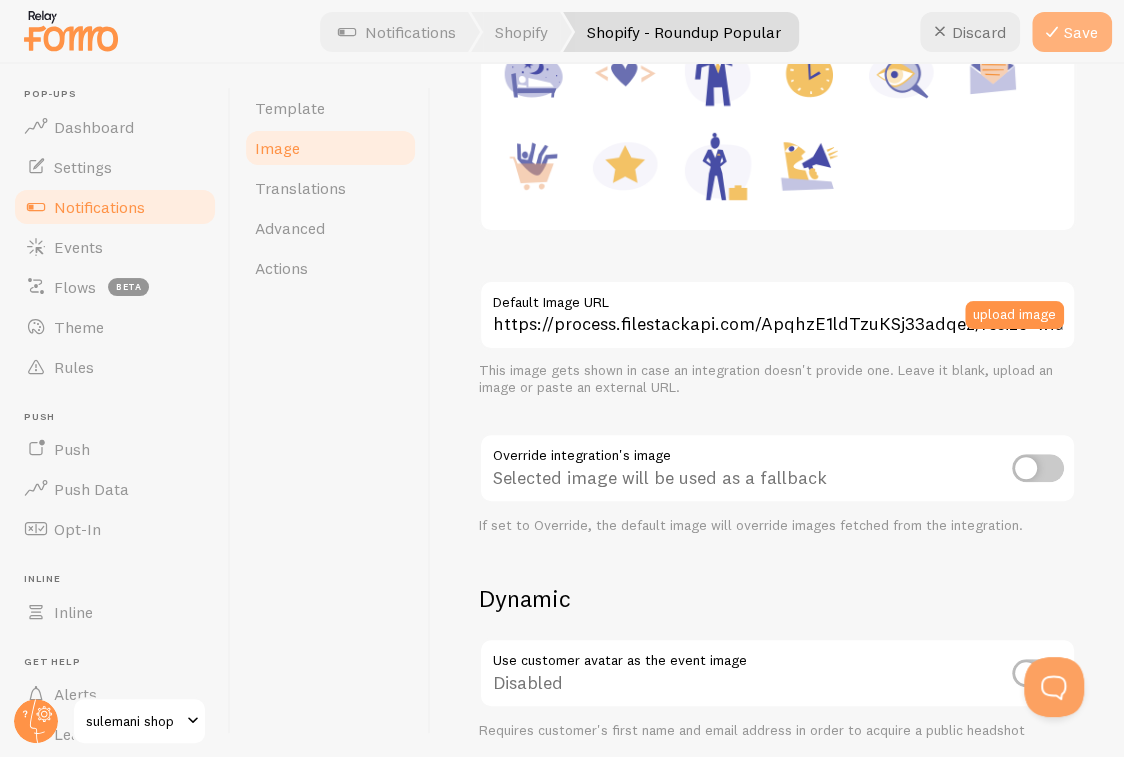 click on "Save" at bounding box center [1072, 32] 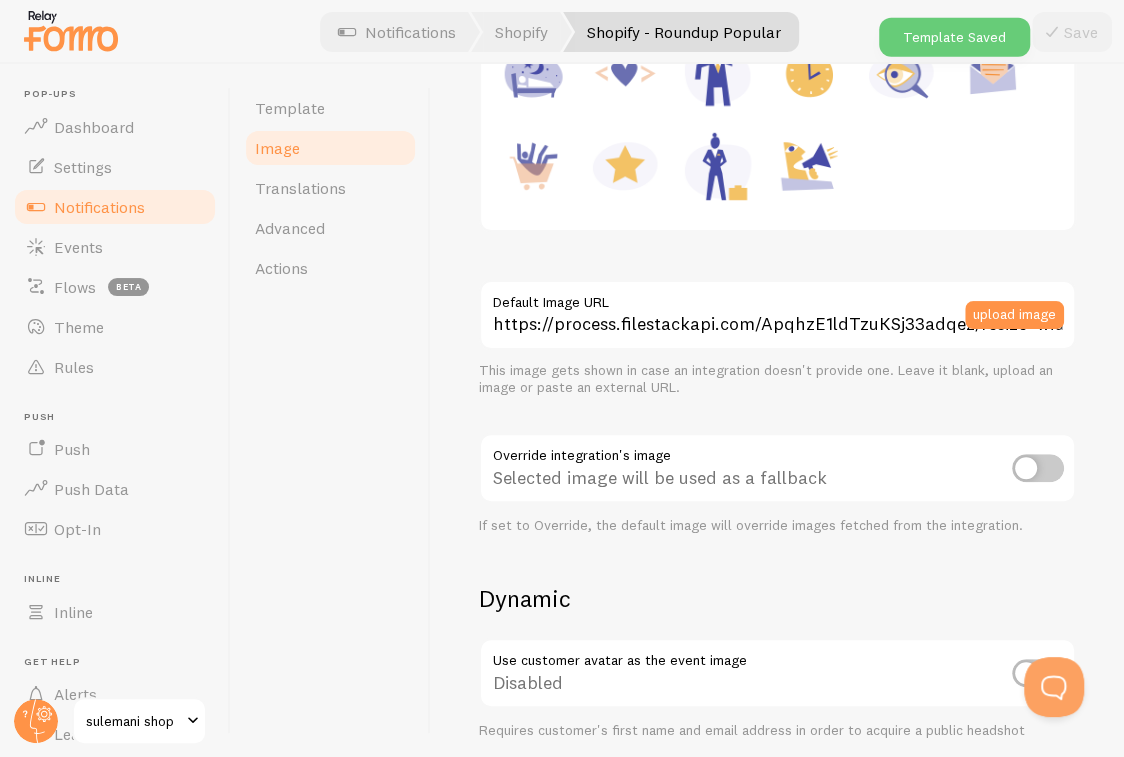 click on "Save" at bounding box center [1072, 32] 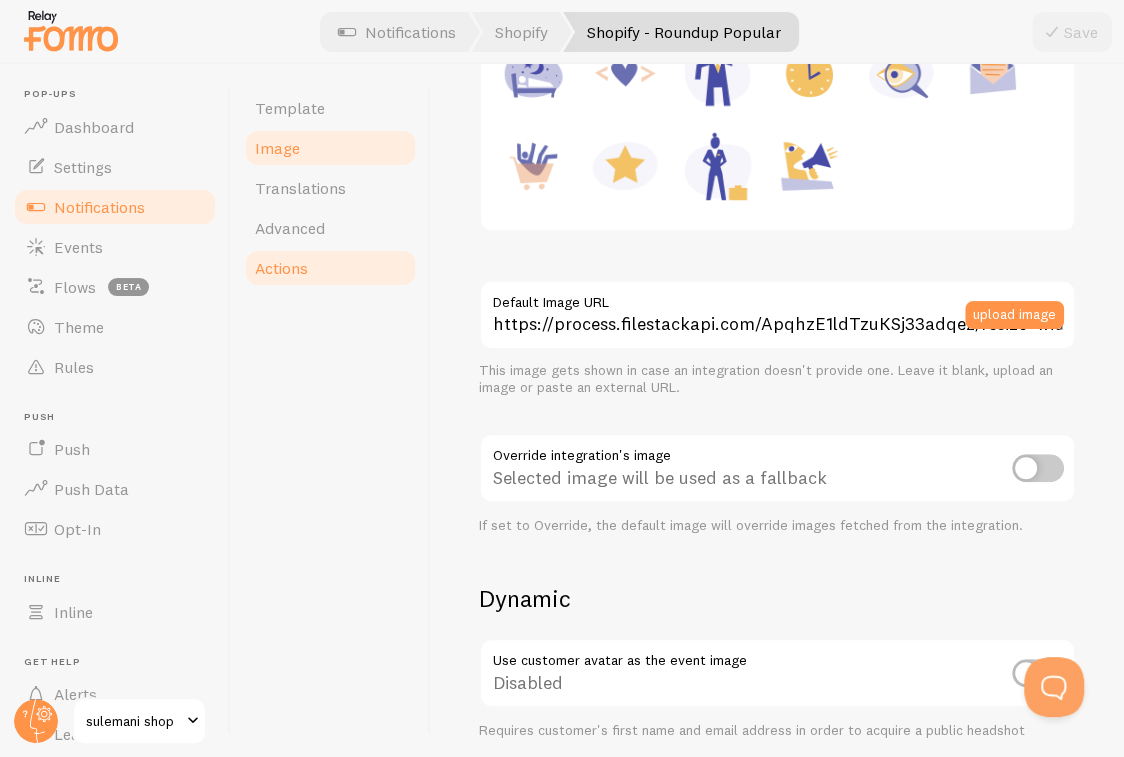 click on "Actions" at bounding box center [281, 268] 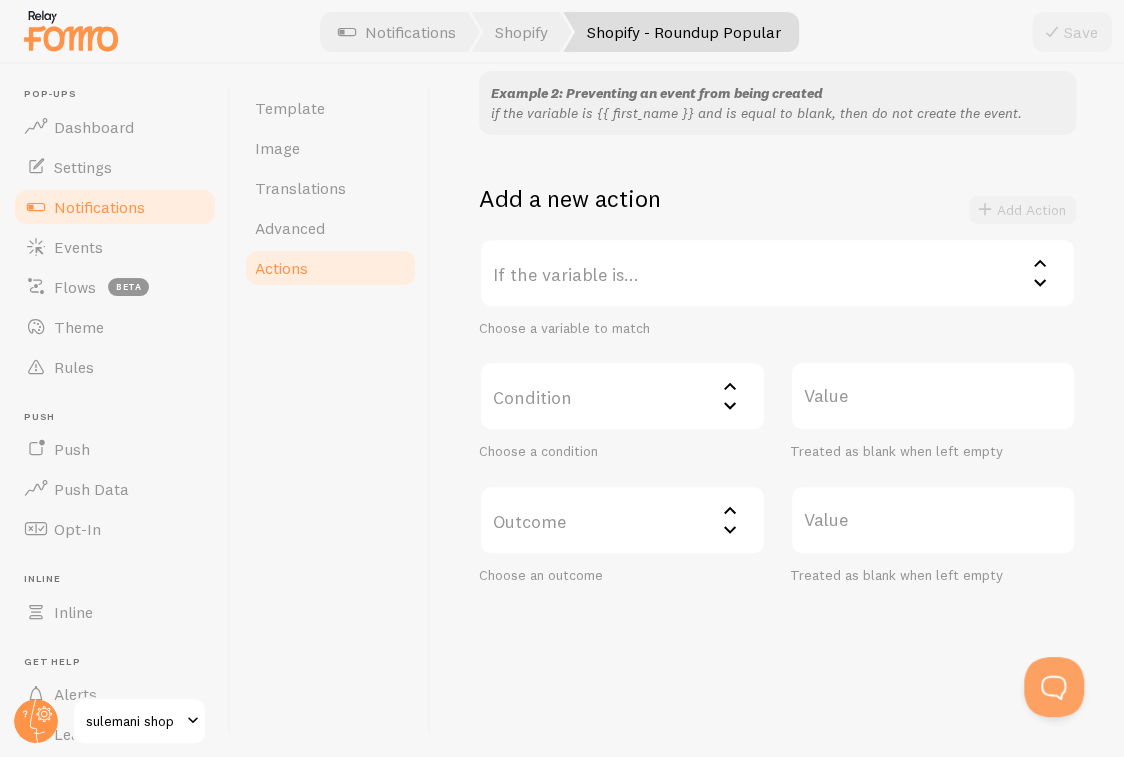 scroll, scrollTop: 0, scrollLeft: 0, axis: both 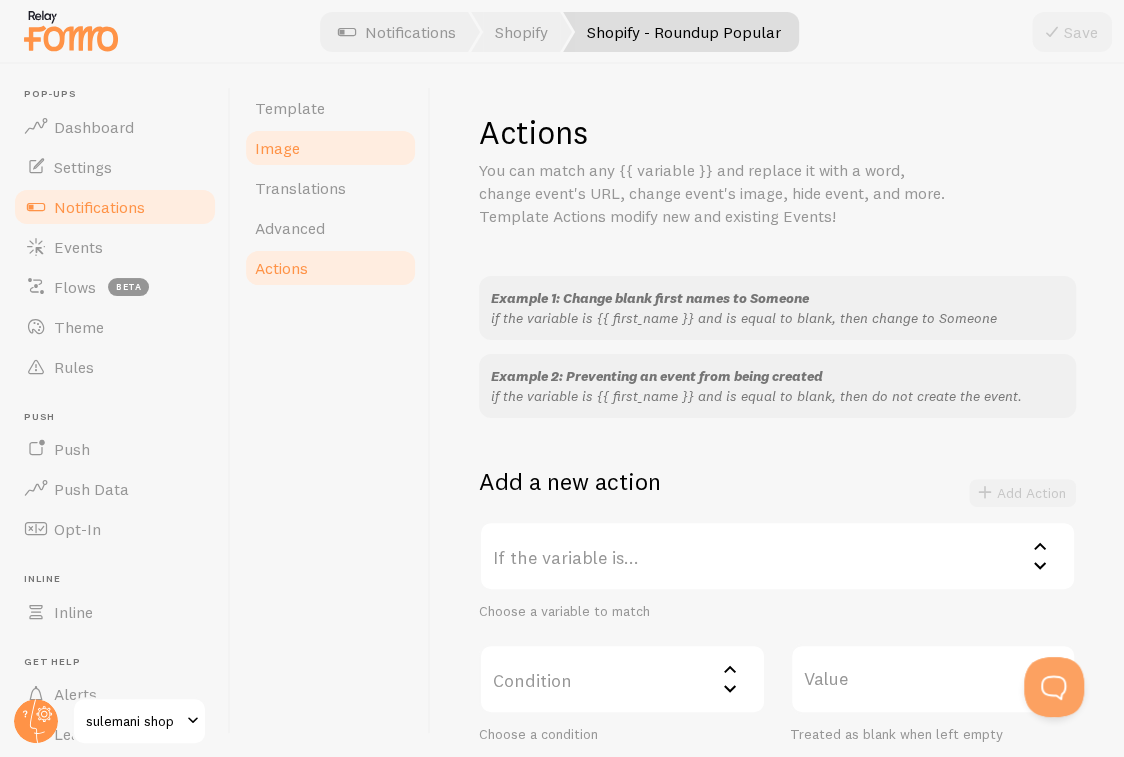 click on "Image" at bounding box center (330, 148) 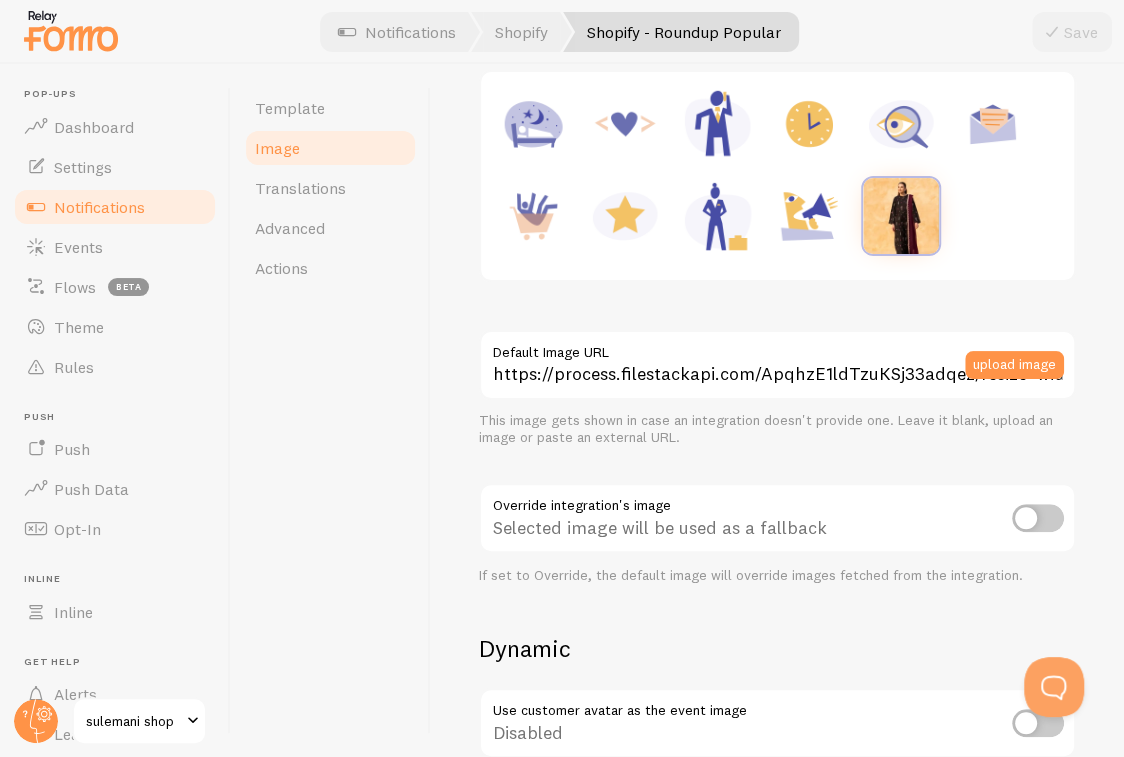 scroll, scrollTop: 400, scrollLeft: 0, axis: vertical 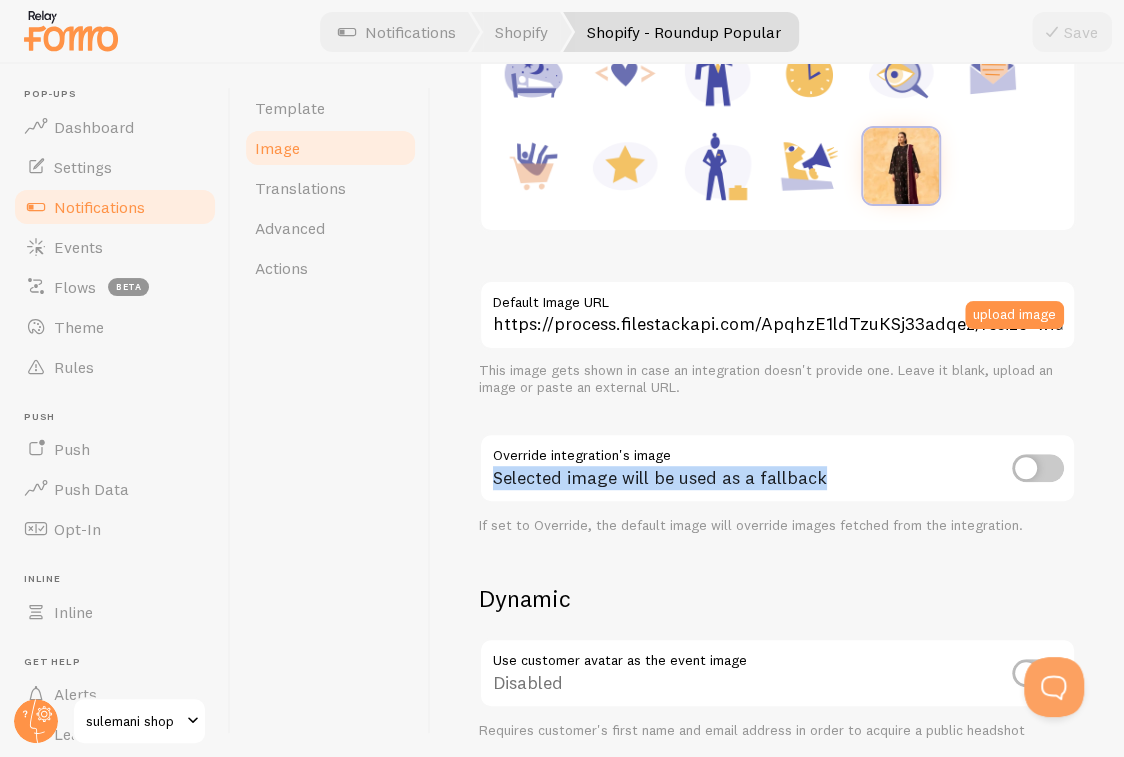 drag, startPoint x: 847, startPoint y: 487, endPoint x: 484, endPoint y: 477, distance: 363.13773 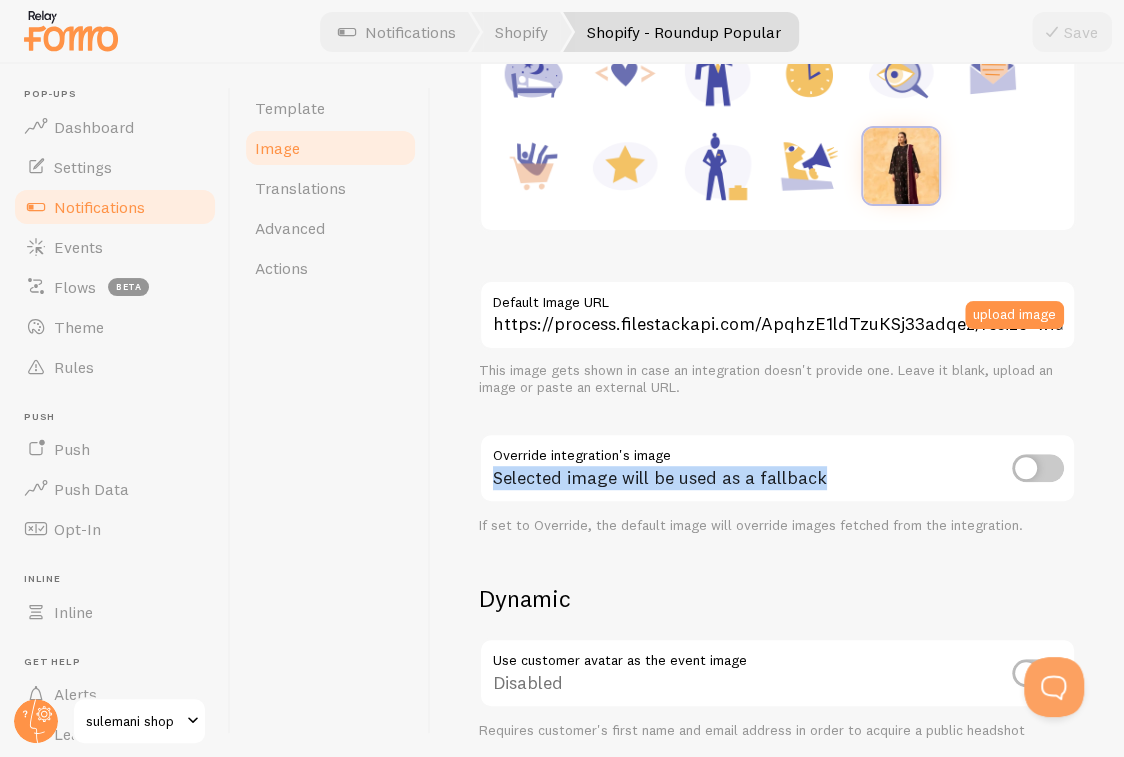 click on "Selected image will be used as a fallback" at bounding box center [777, 469] 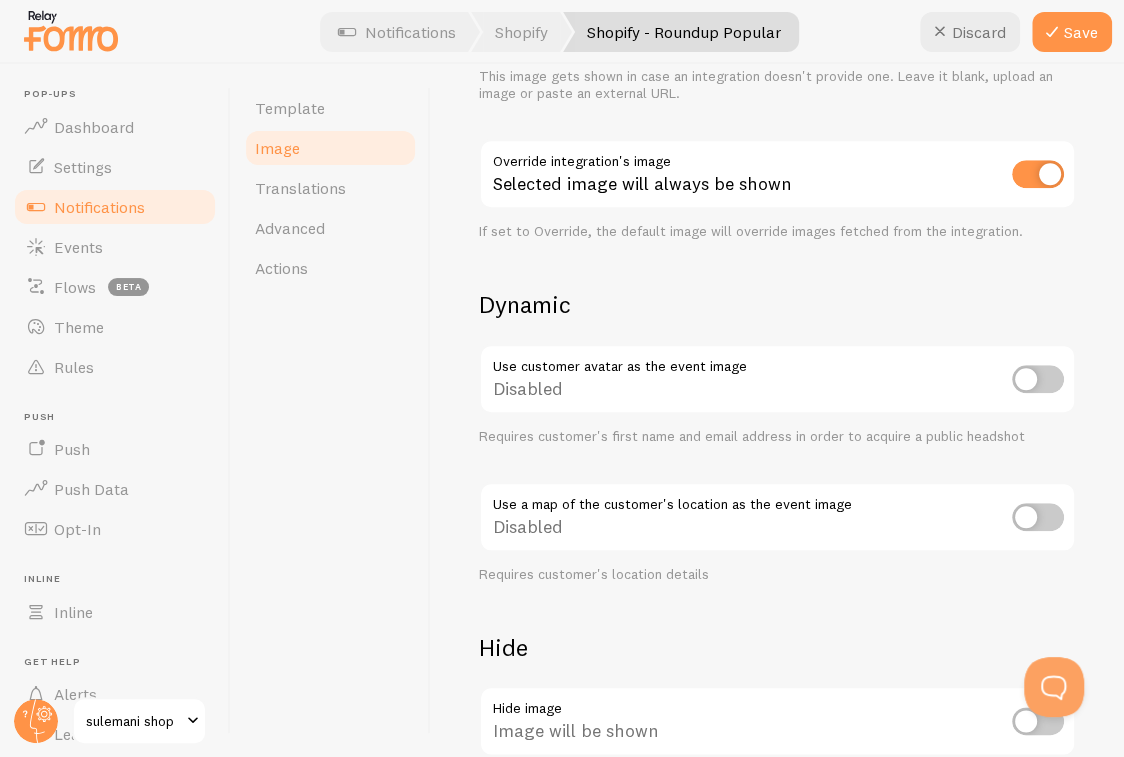 scroll, scrollTop: 700, scrollLeft: 0, axis: vertical 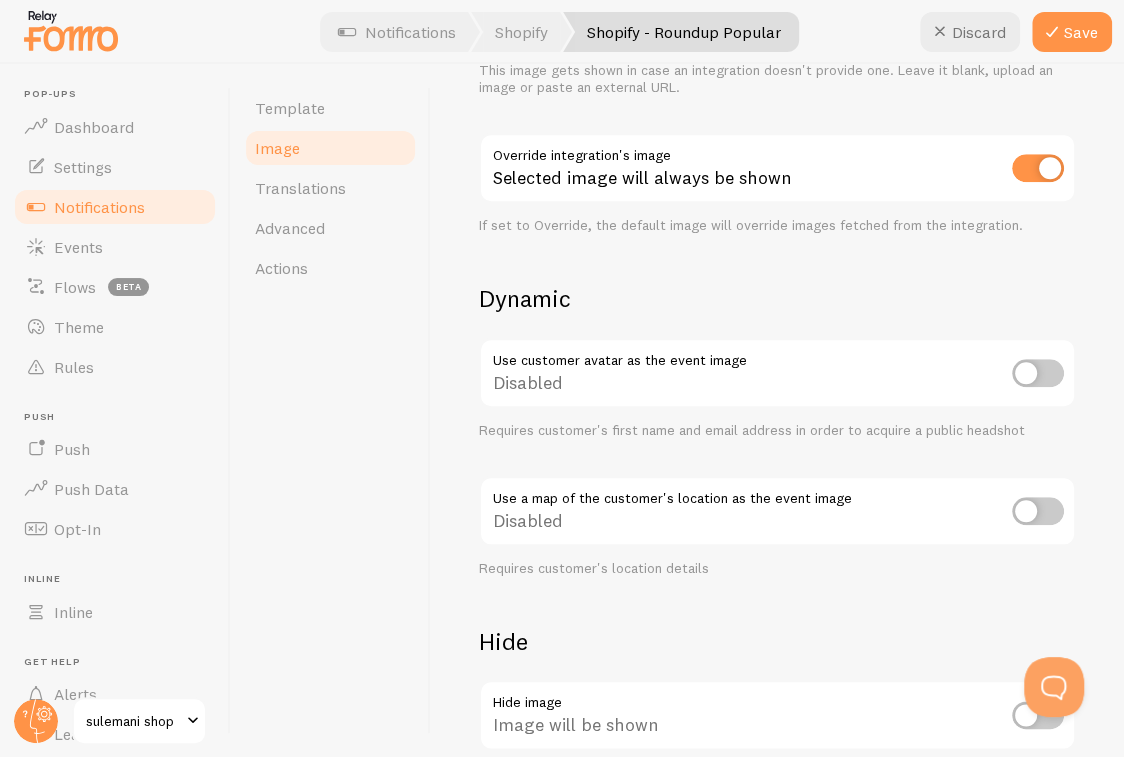 click at bounding box center (1038, 373) 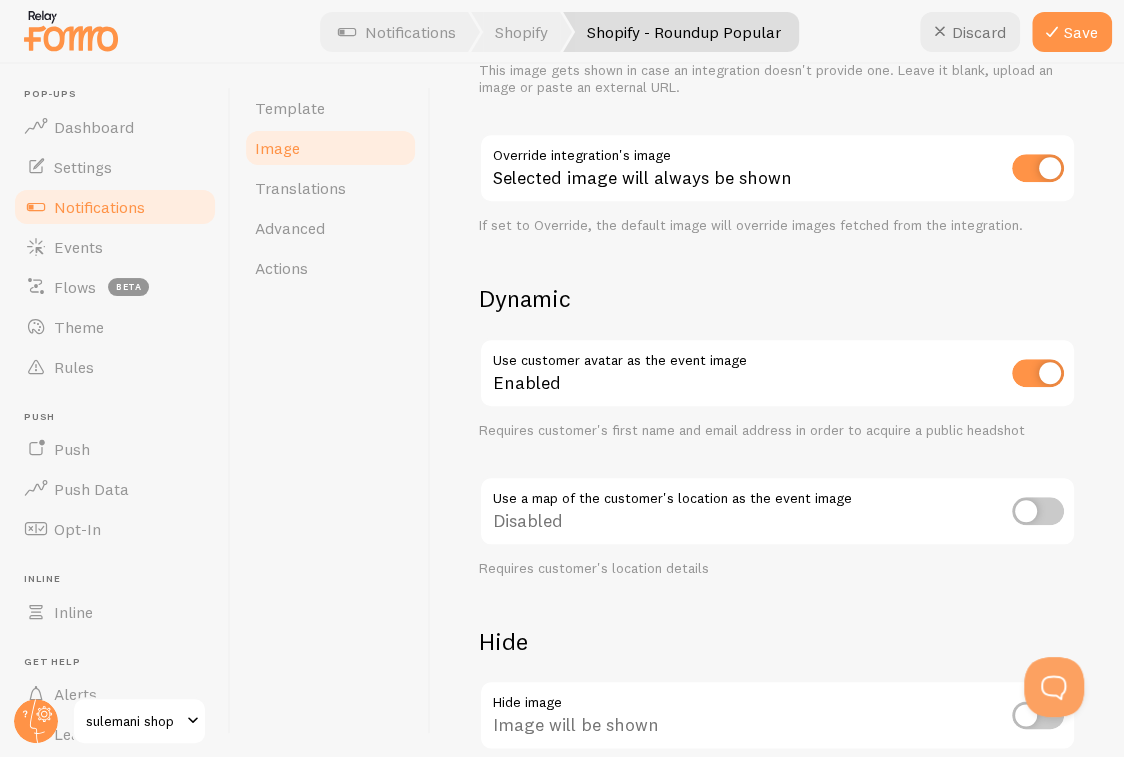 click at bounding box center (1038, 511) 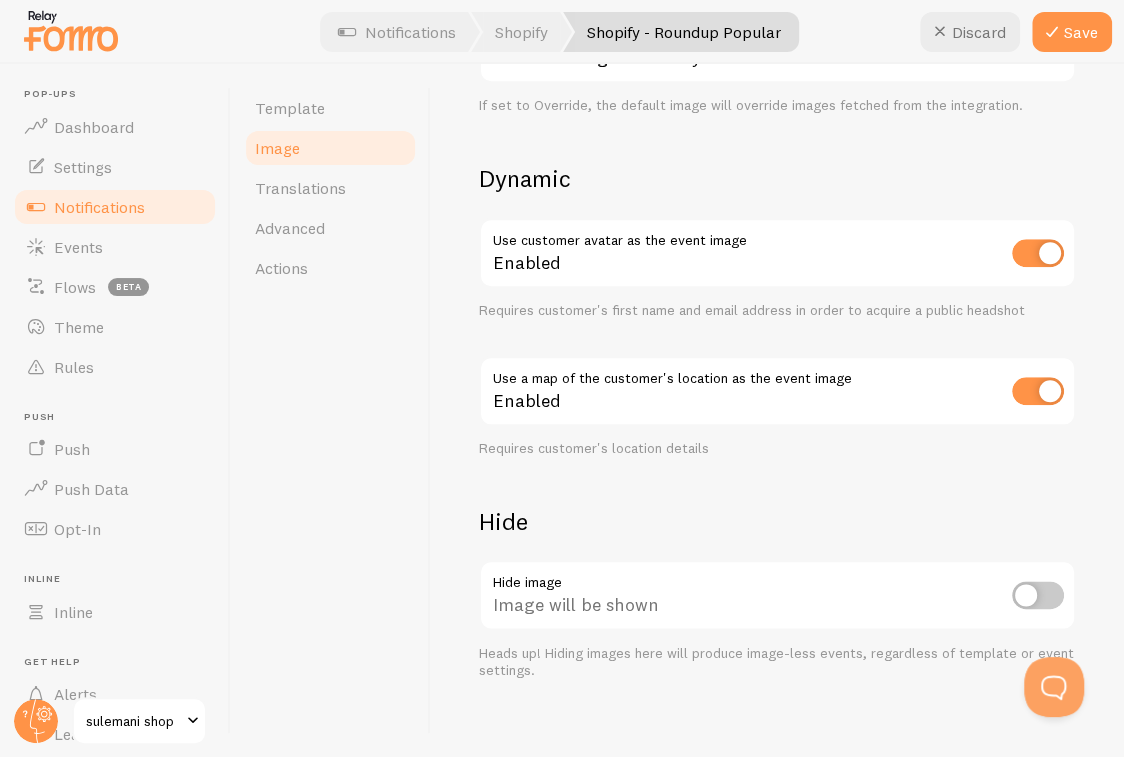 scroll, scrollTop: 835, scrollLeft: 0, axis: vertical 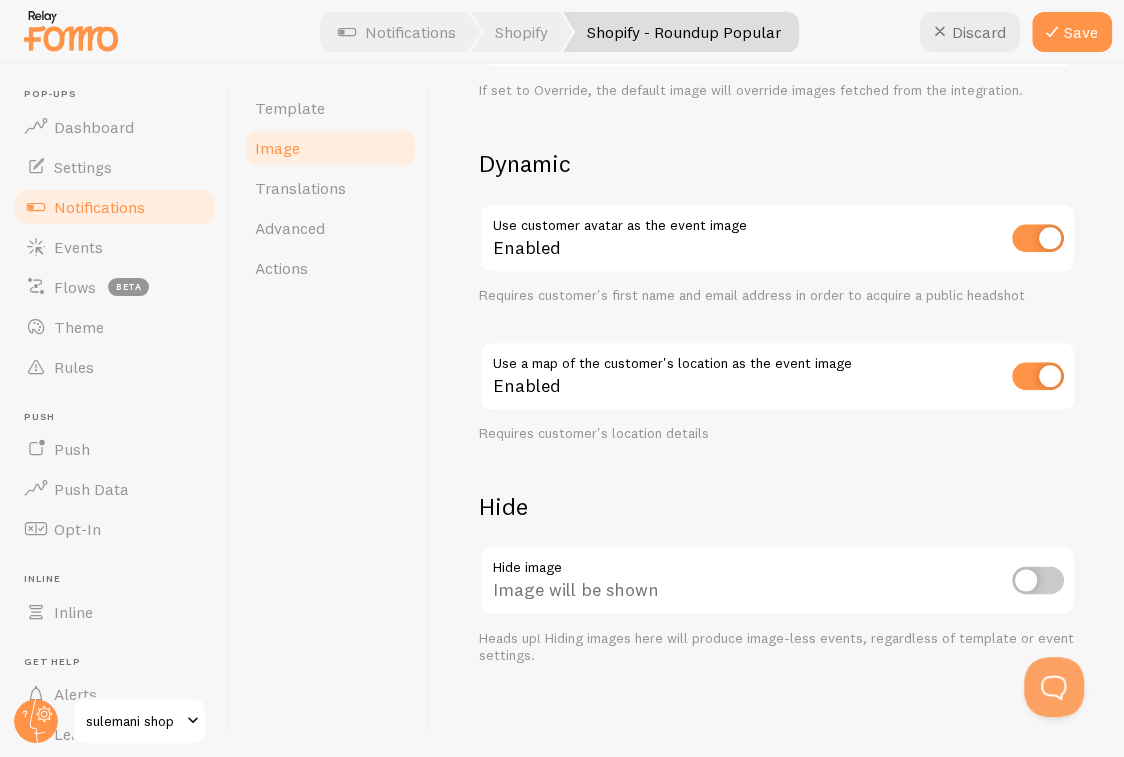 click at bounding box center (1038, 580) 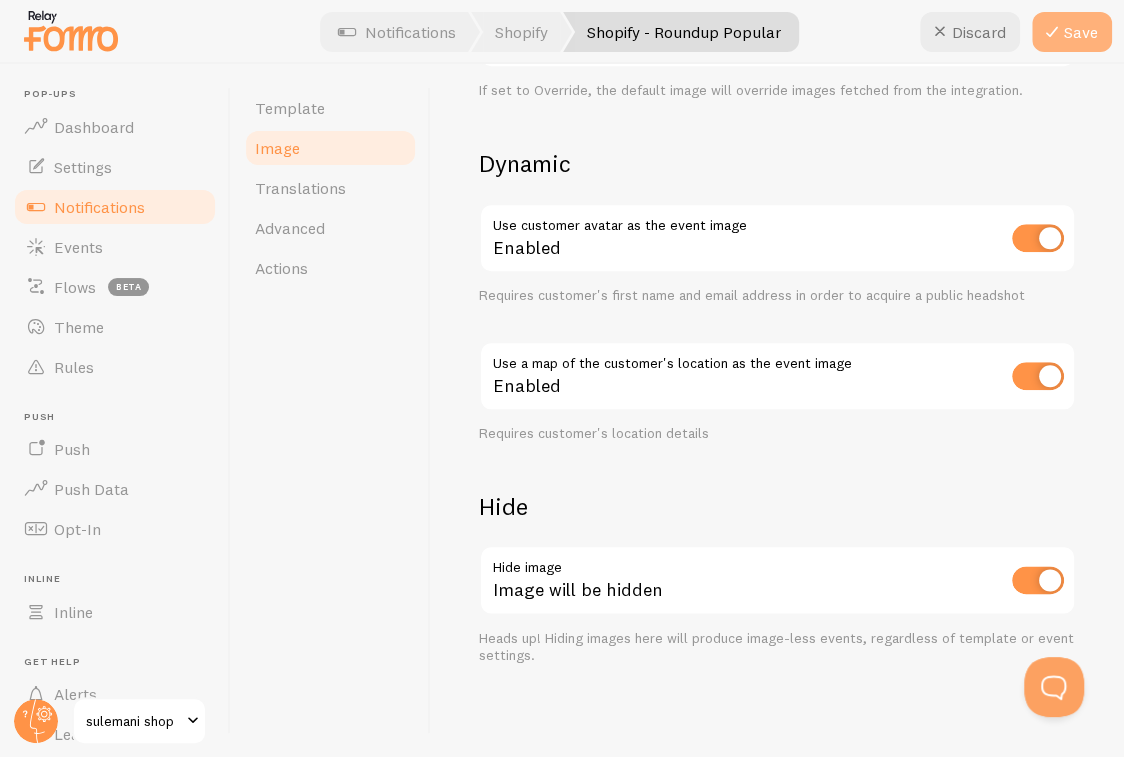 click on "Save" at bounding box center [1072, 32] 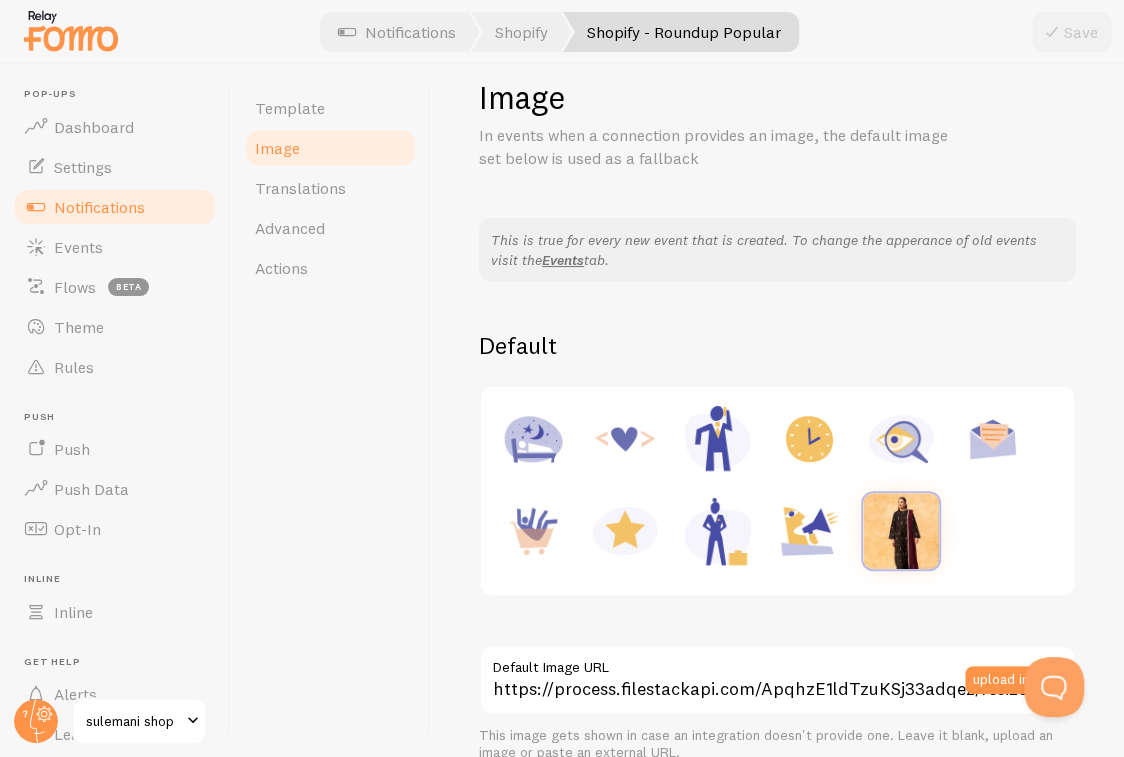 scroll, scrollTop: 0, scrollLeft: 0, axis: both 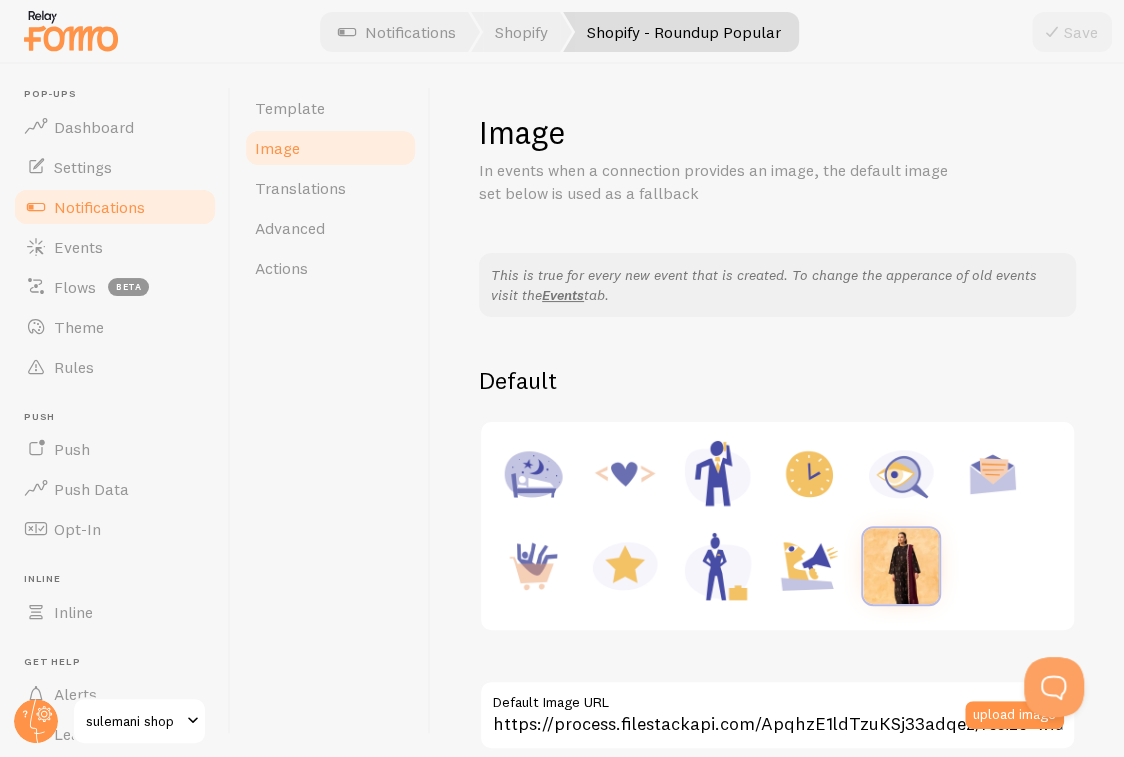 click on "Notifications" at bounding box center (115, 207) 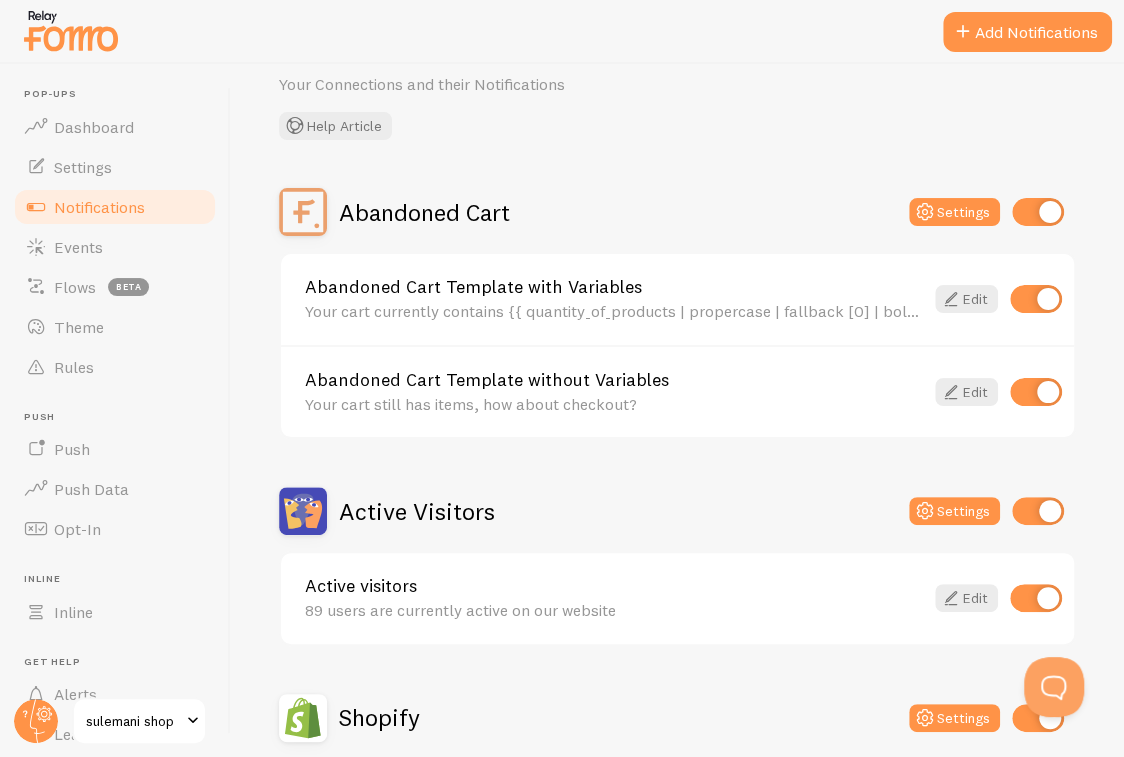 scroll, scrollTop: 50, scrollLeft: 0, axis: vertical 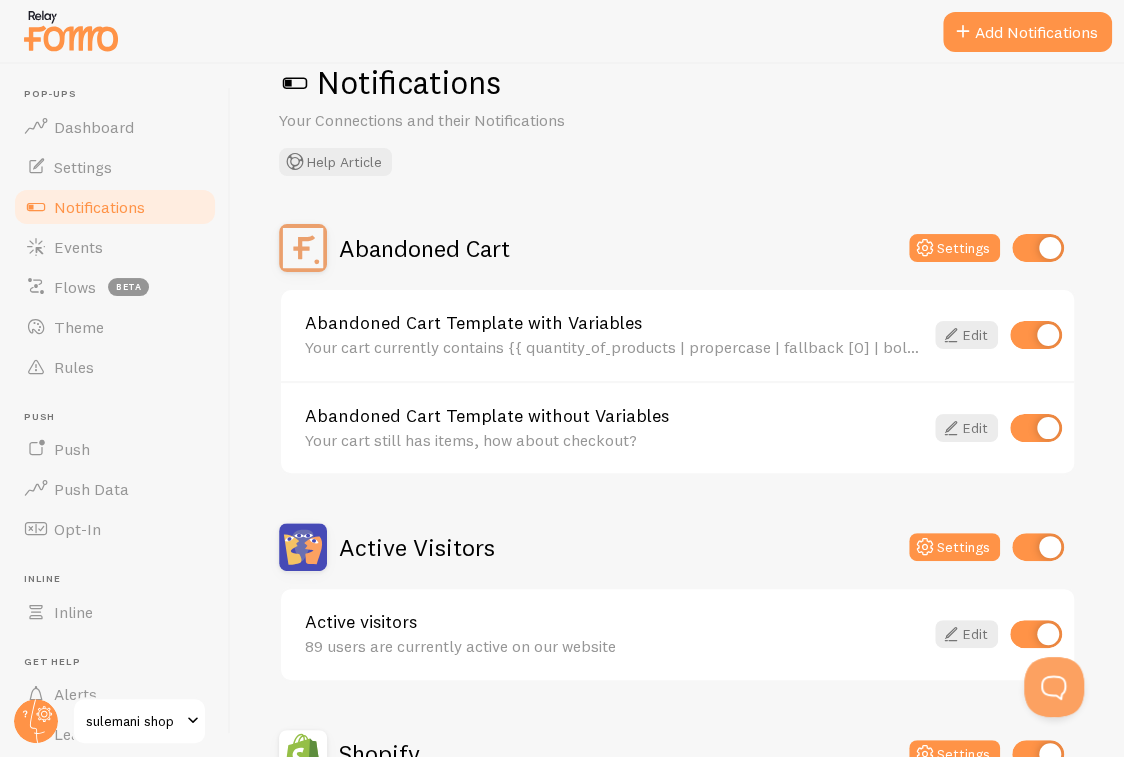 click on "Abandoned Cart Template with Variables
Your cart currently contains {{ quantity_of_products | propercase | fallback [0] | bold }} item(s) with a total value of {{ cart_amount_with_currency | propercase | fallback [0] | bold }}.
Edit" at bounding box center [677, 335] 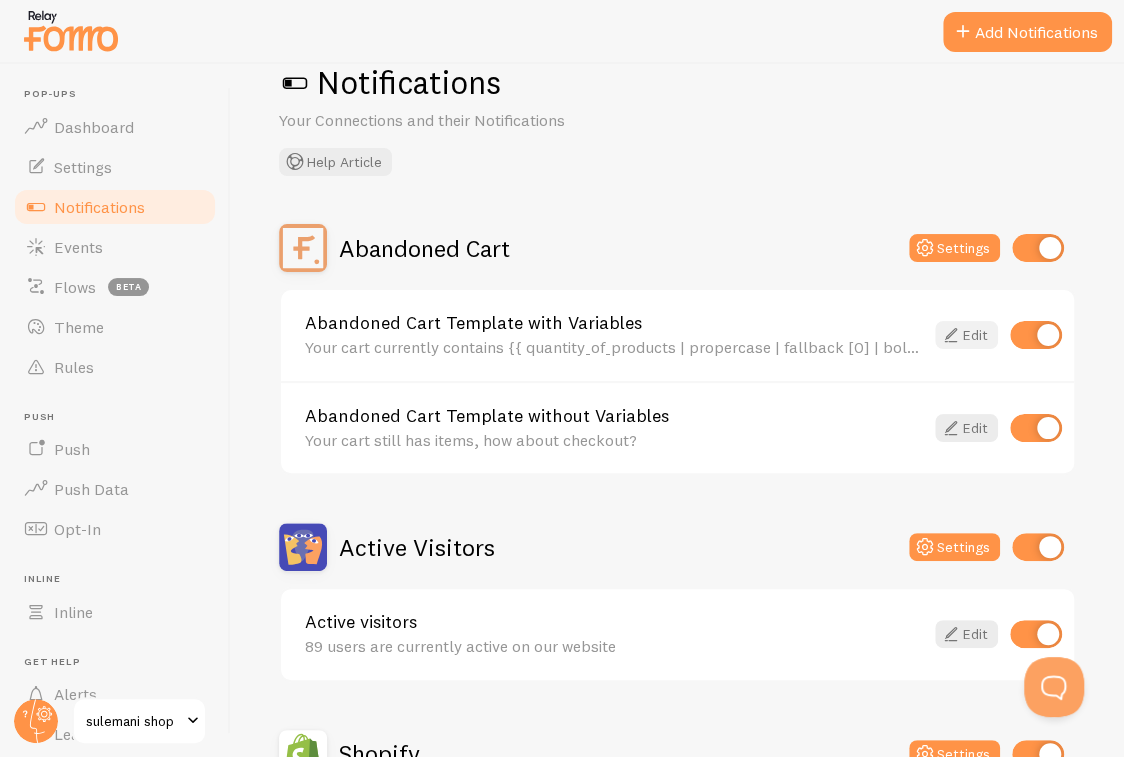 click at bounding box center (951, 335) 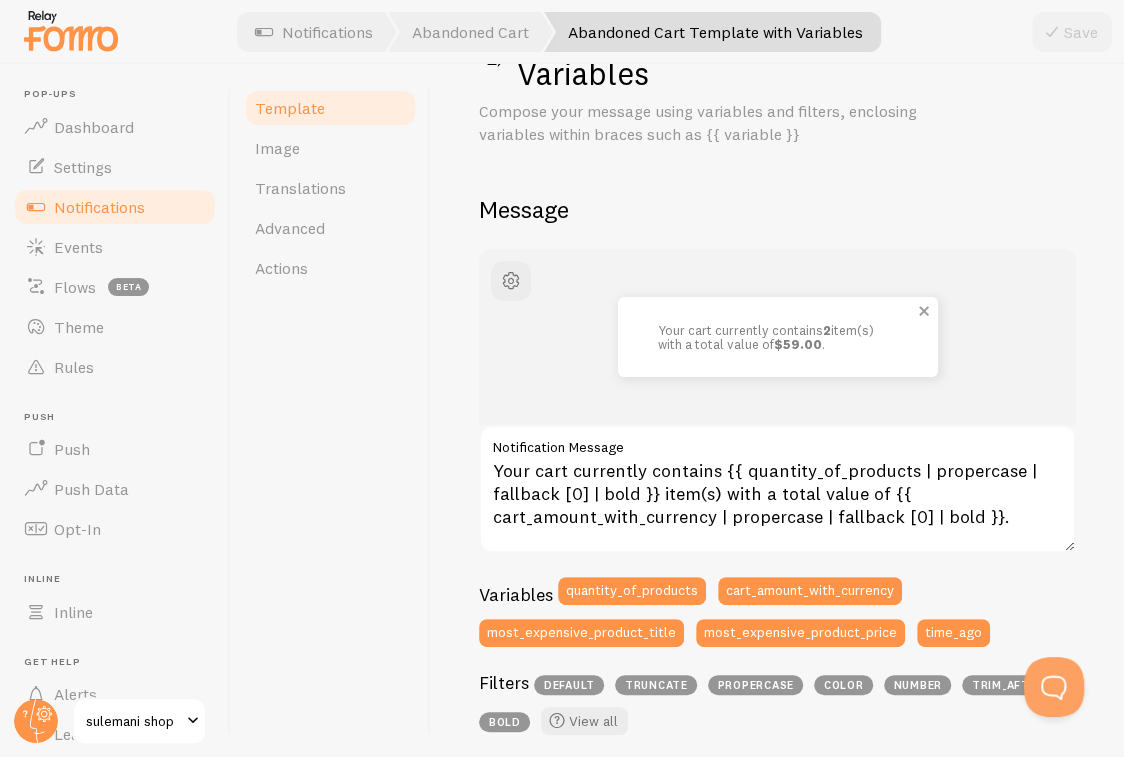 scroll, scrollTop: 0, scrollLeft: 0, axis: both 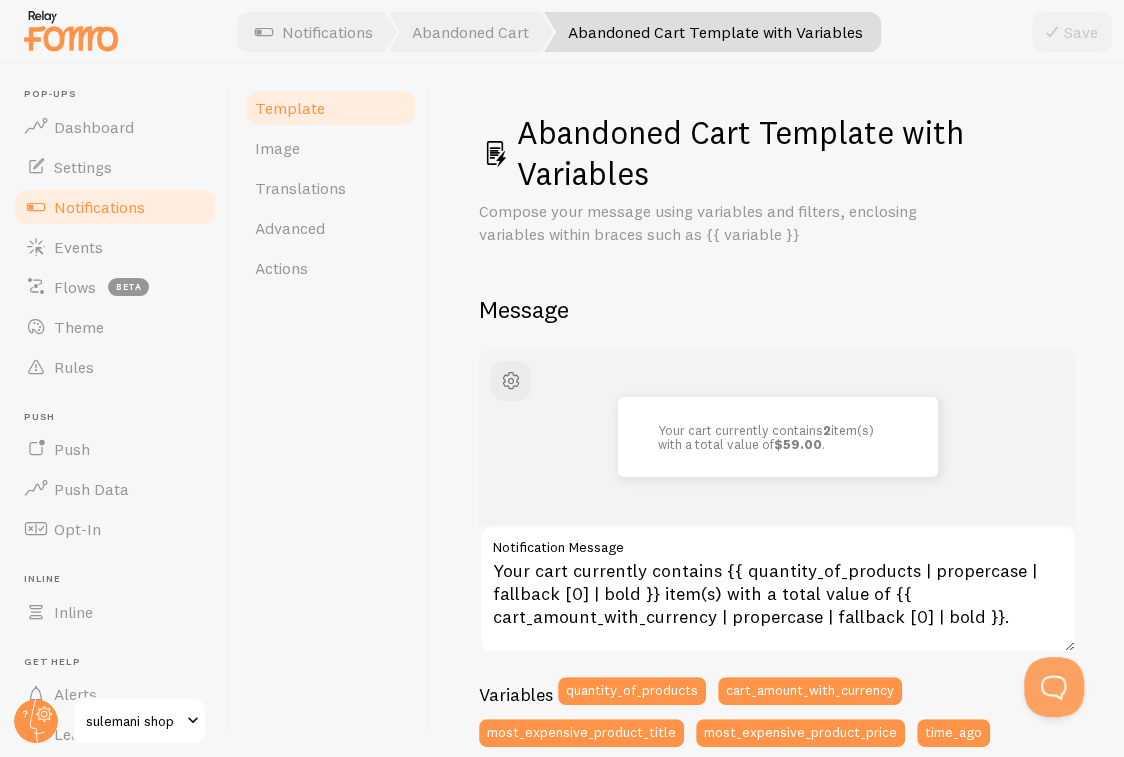 click on "Notifications" at bounding box center [115, 207] 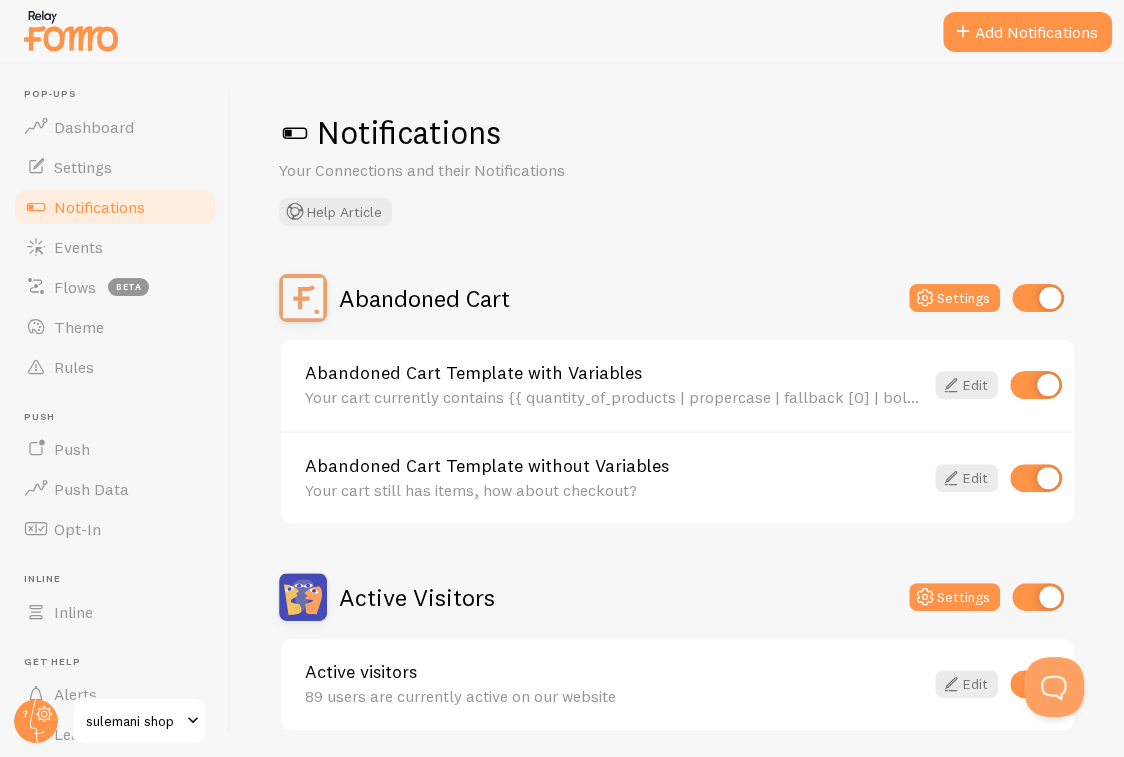 click on "Your cart still has items, how about checkout?" at bounding box center (614, 490) 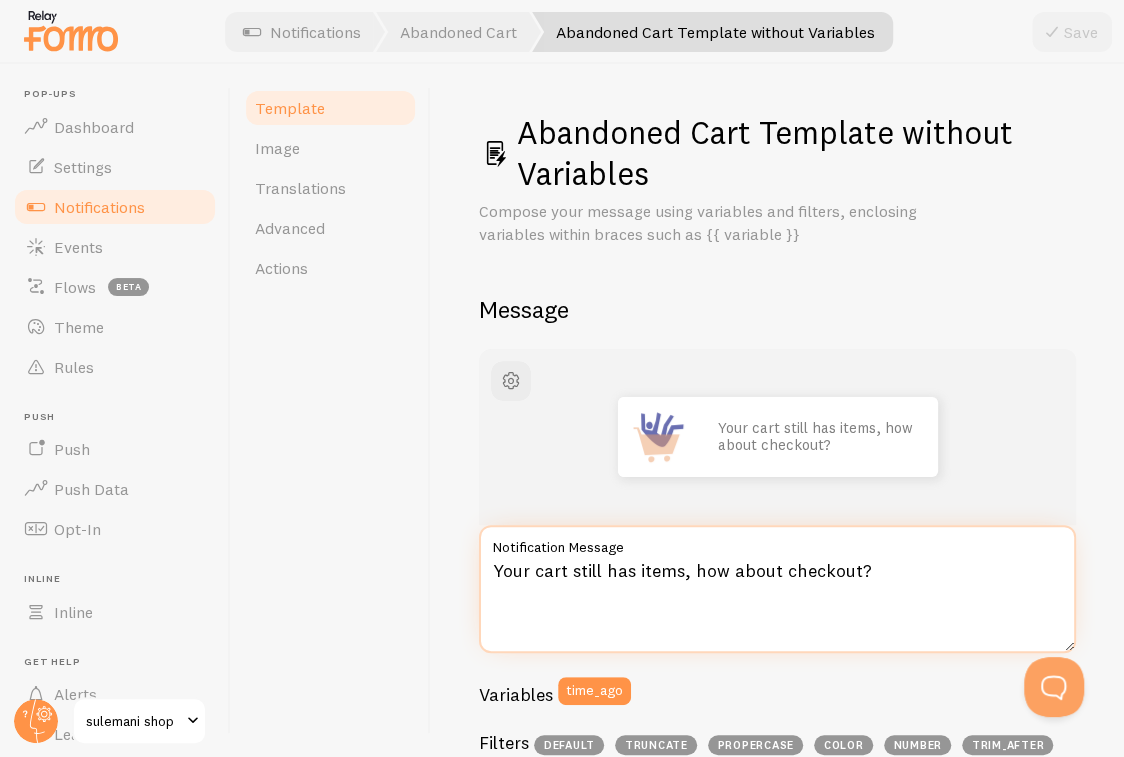 click on "Your cart still has items, how about checkout?" at bounding box center (777, 589) 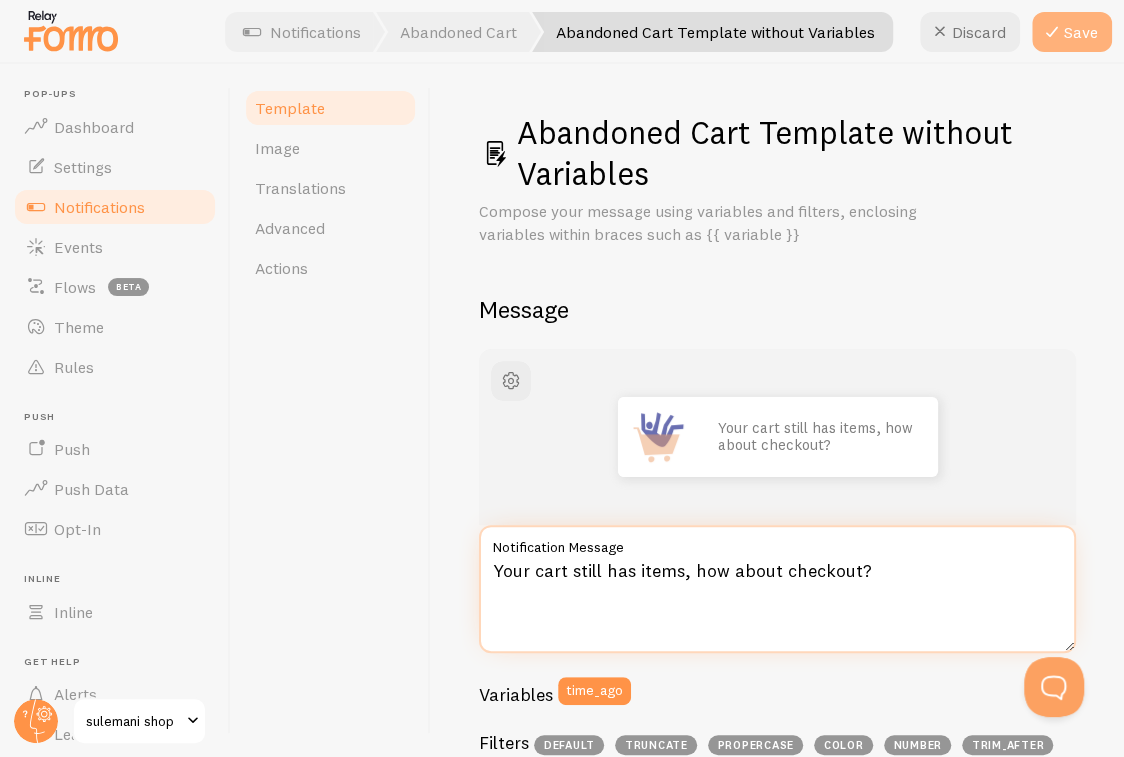 type on "Your cart still has items, how about checkout?" 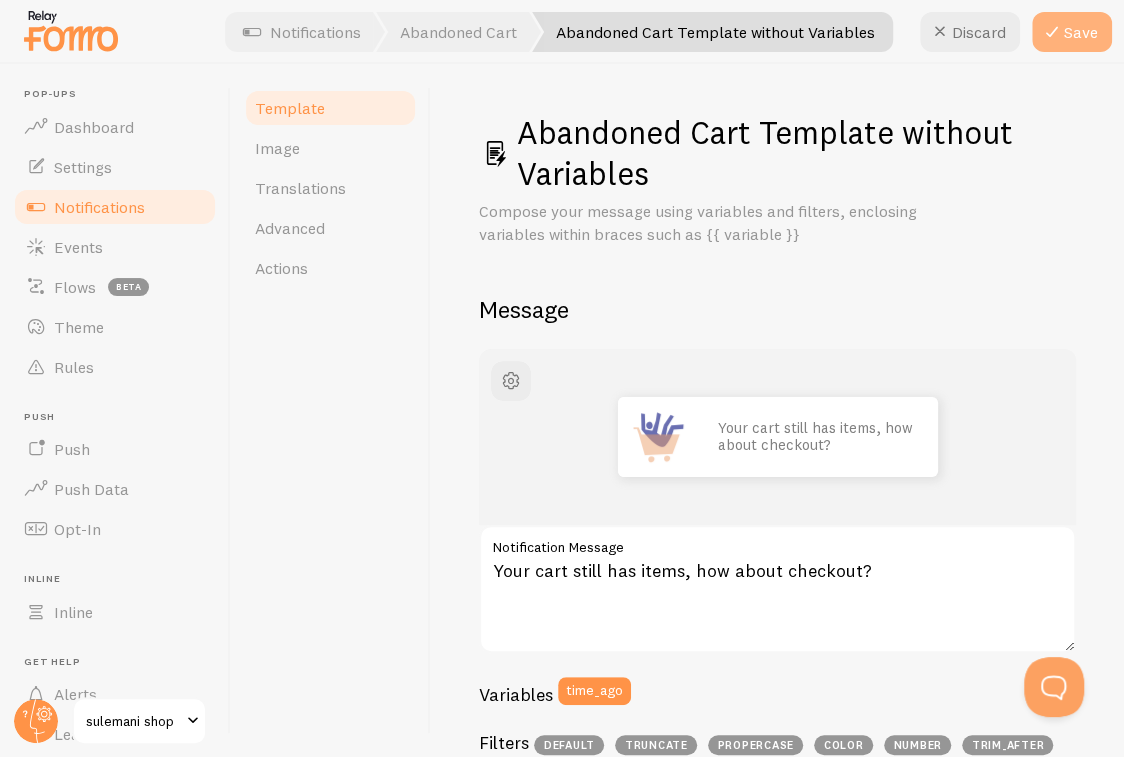 click on "Save" at bounding box center (1072, 32) 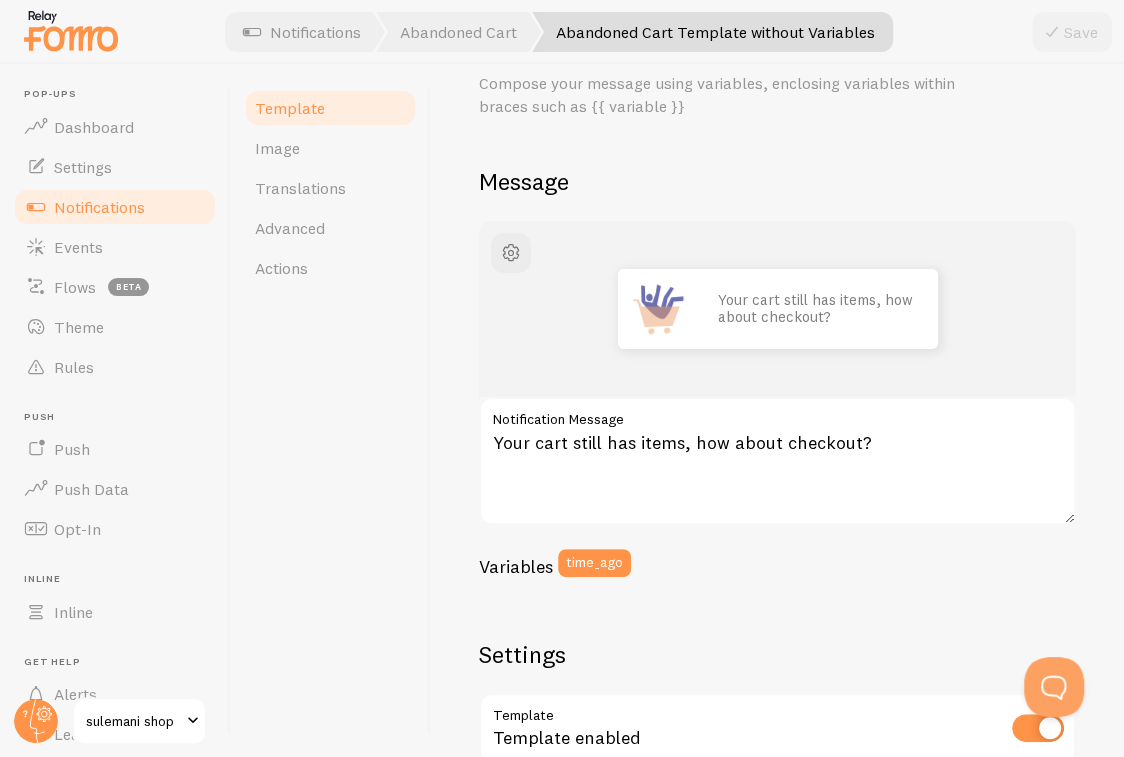 scroll, scrollTop: 0, scrollLeft: 0, axis: both 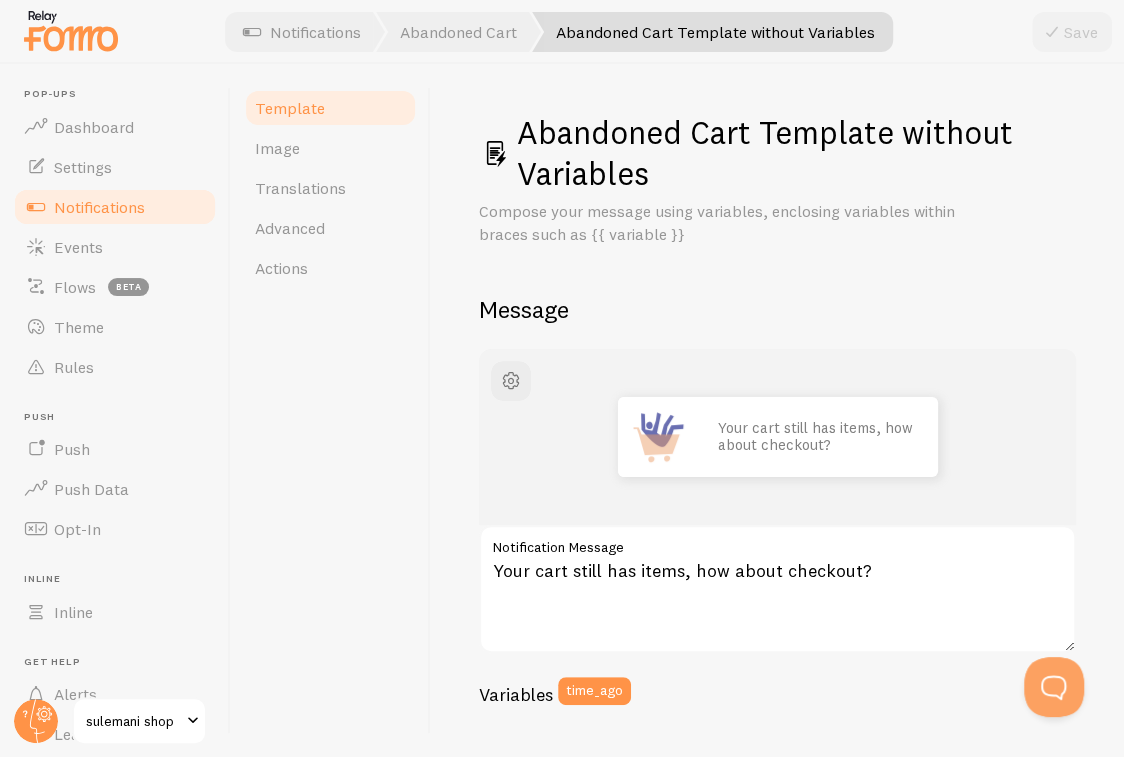click on "Notifications" at bounding box center (99, 207) 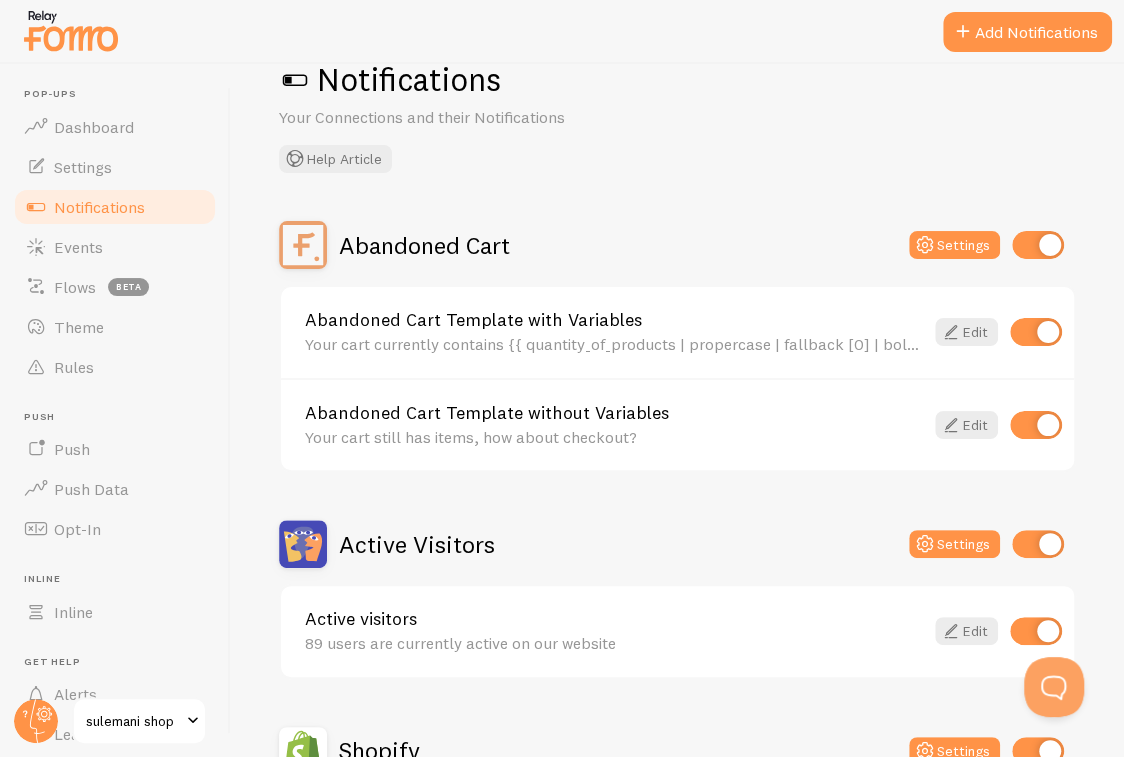 scroll, scrollTop: 100, scrollLeft: 0, axis: vertical 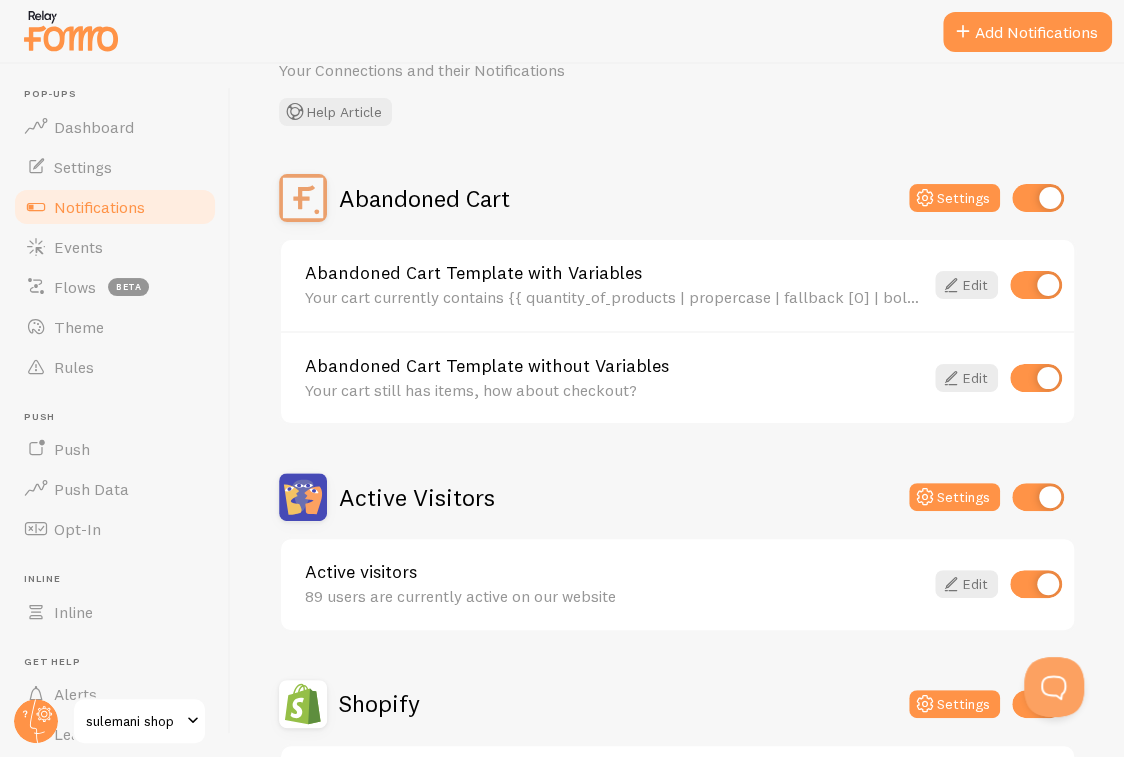 click on "Your cart still has items, how about checkout?" at bounding box center (614, 390) 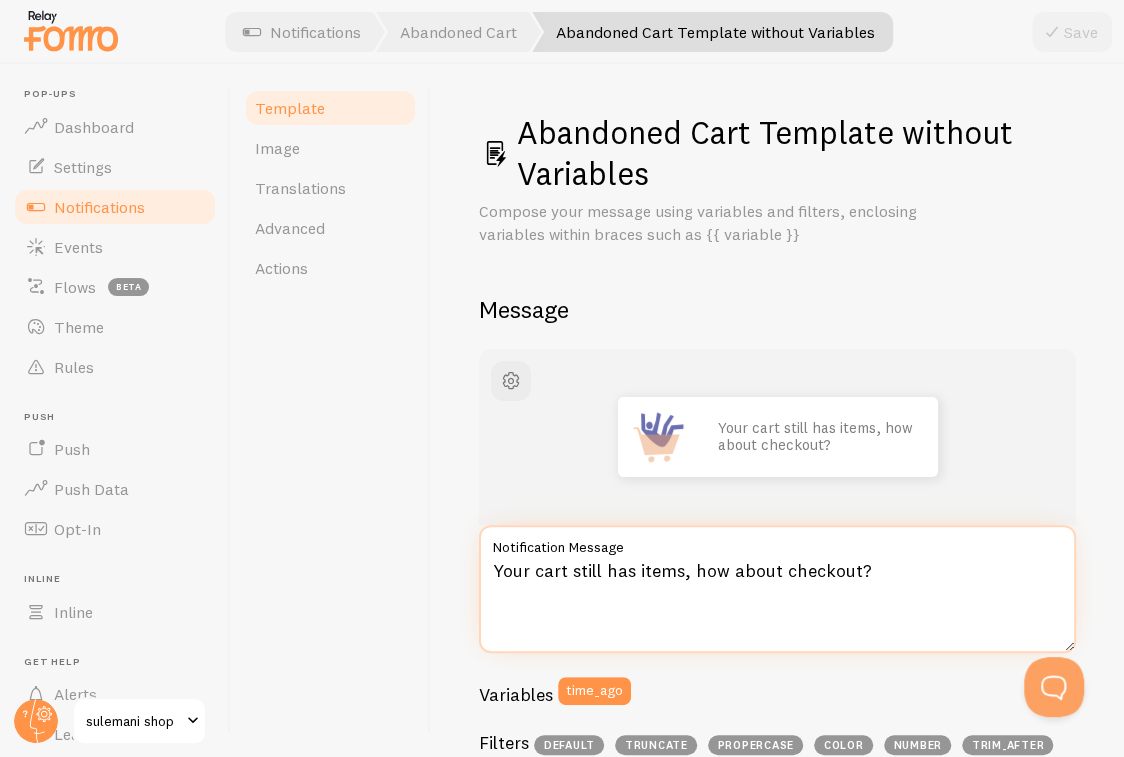 click on "Your cart still has items, how about checkout?" at bounding box center (777, 589) 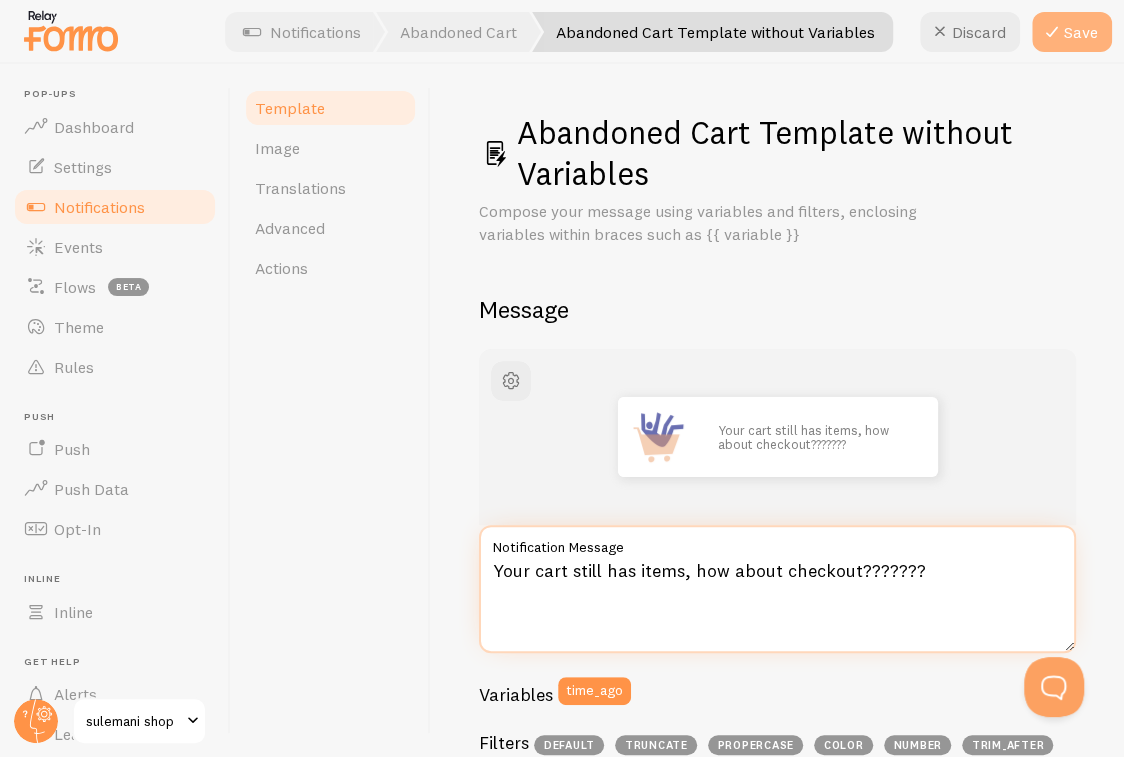 type on "Your cart still has items, how about checkout???????" 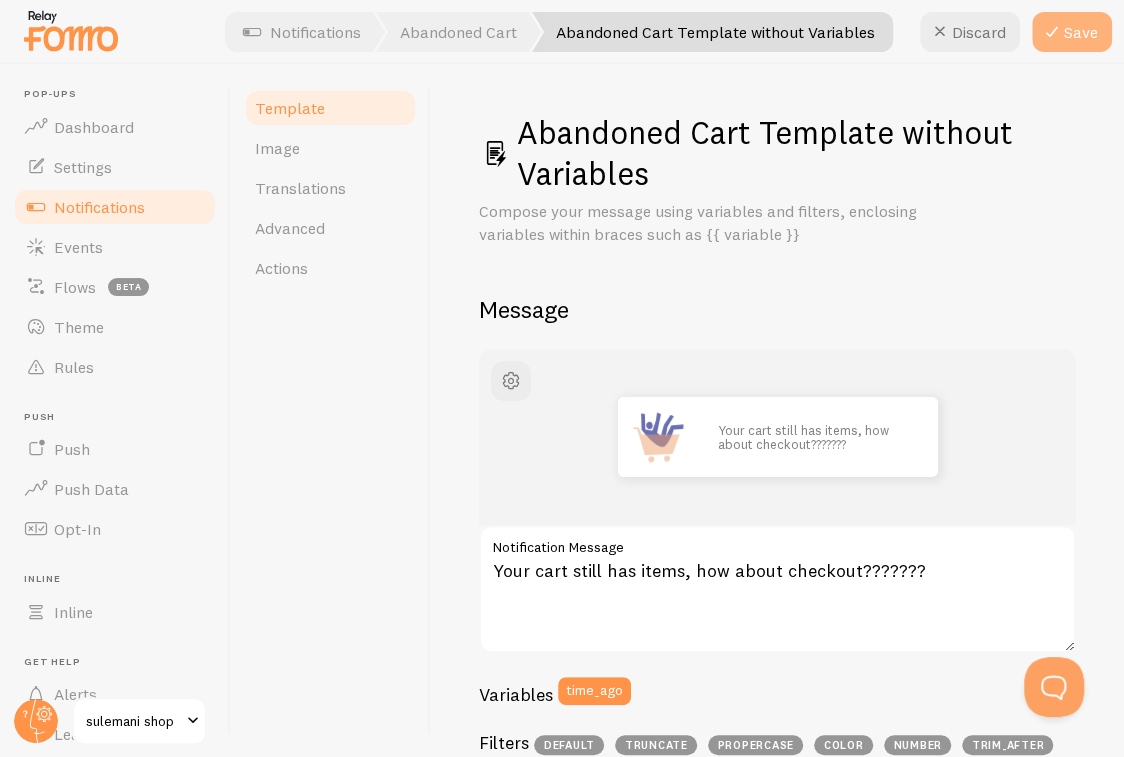 click on "Save" at bounding box center (1072, 32) 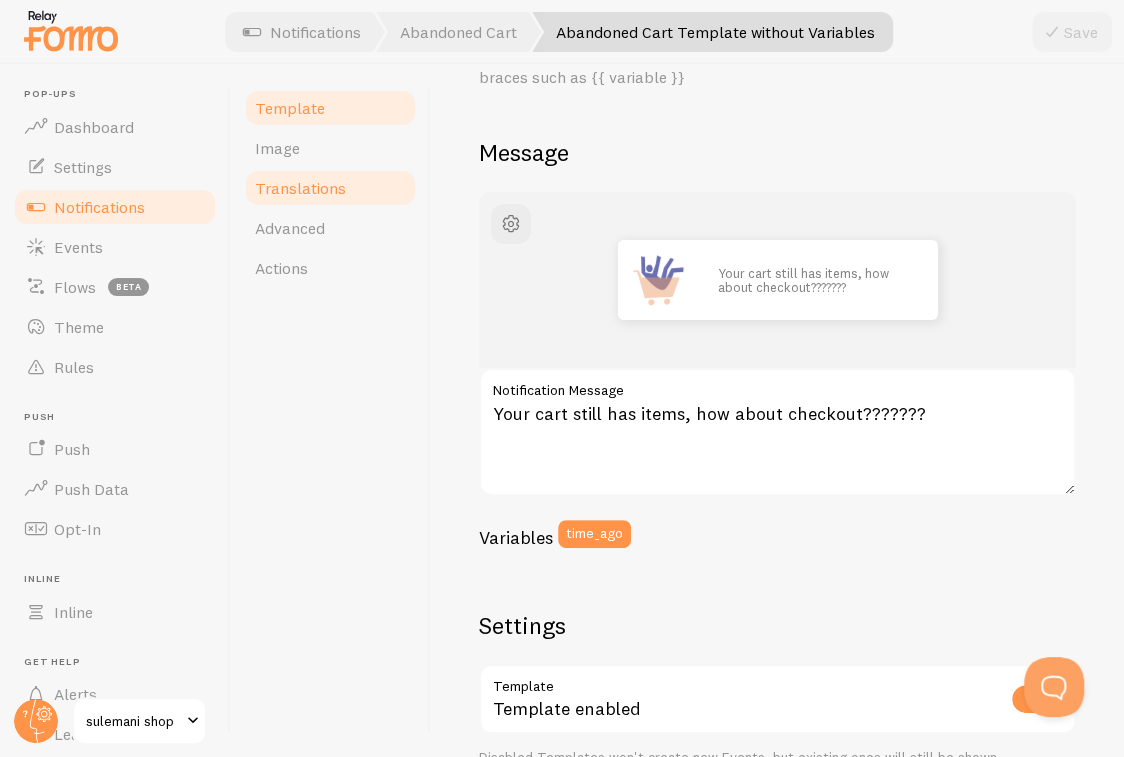 scroll, scrollTop: 200, scrollLeft: 0, axis: vertical 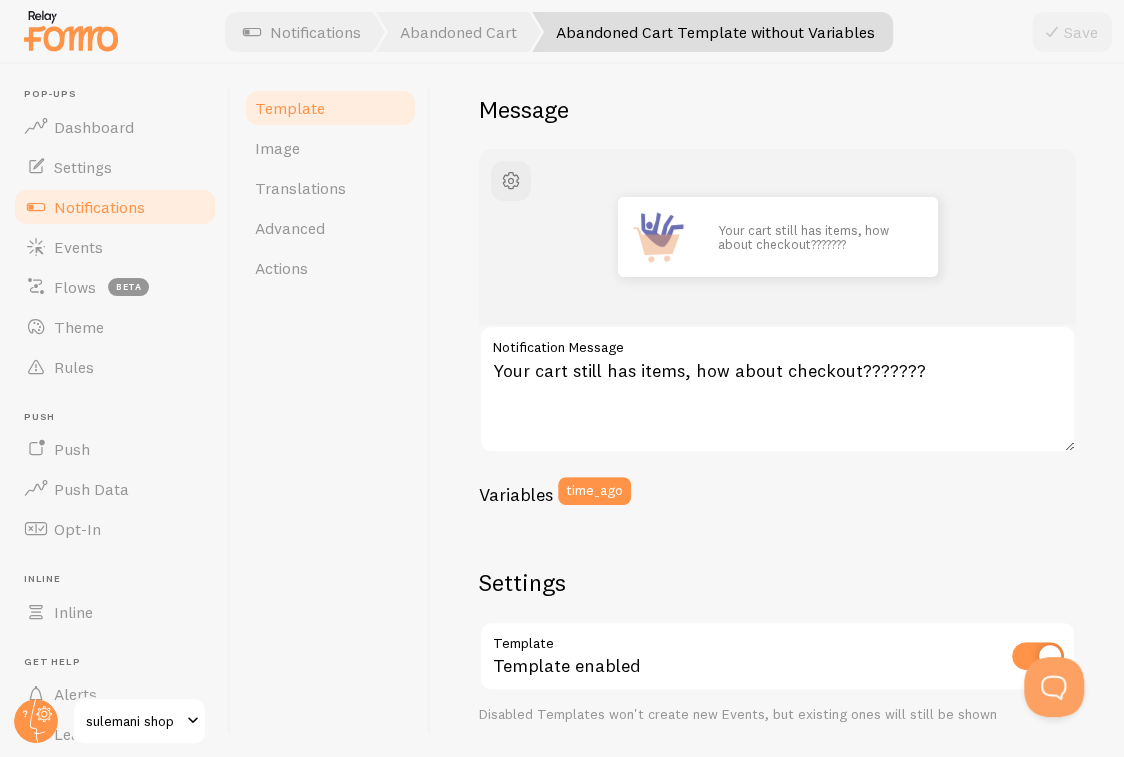 click on "Notifications" at bounding box center [115, 207] 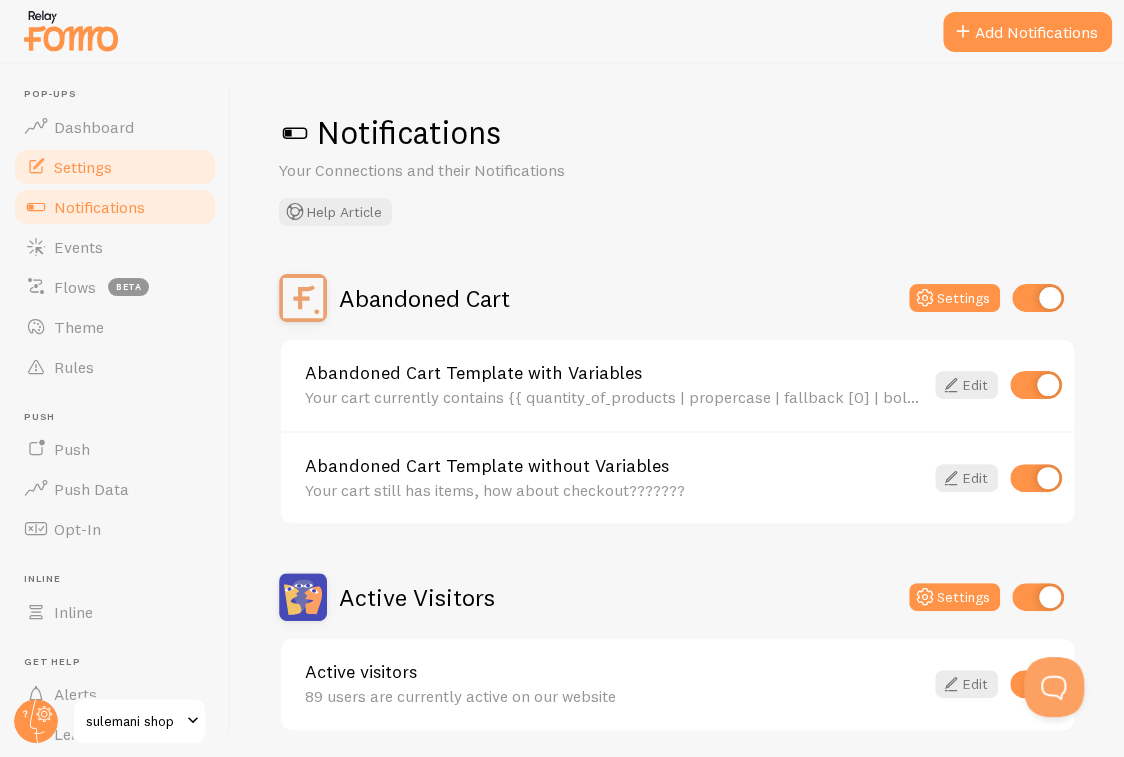 click on "Settings" at bounding box center (115, 167) 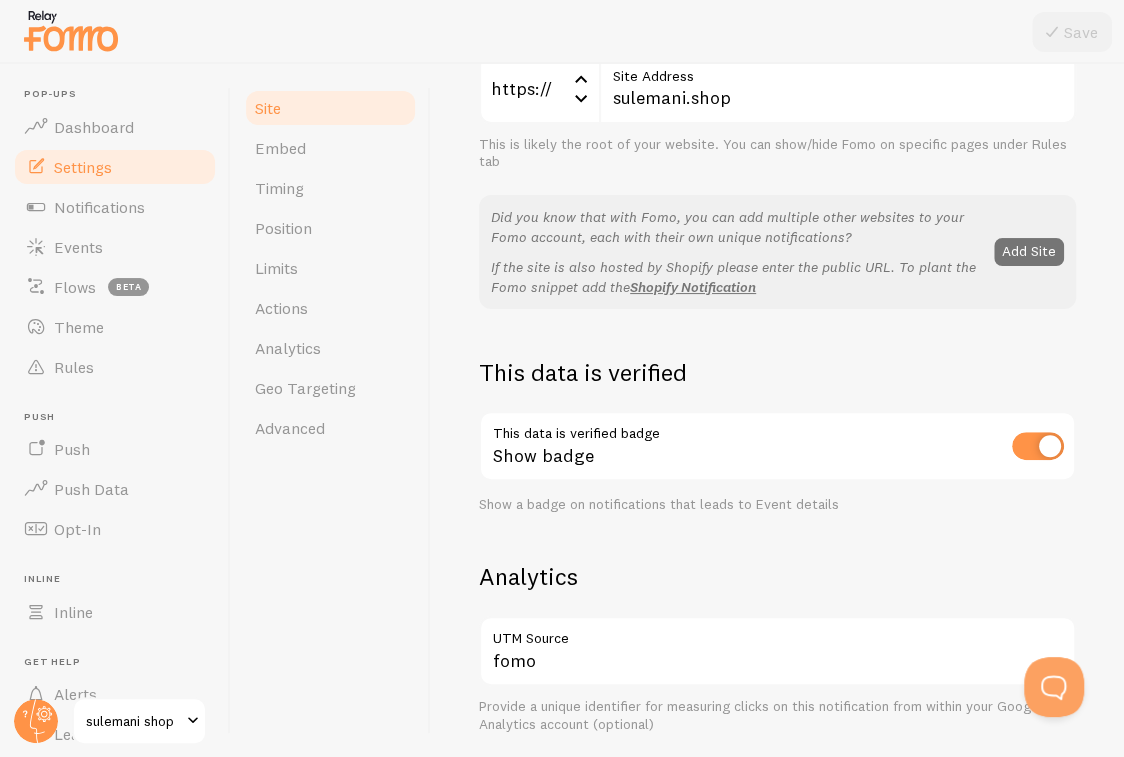 scroll, scrollTop: 500, scrollLeft: 0, axis: vertical 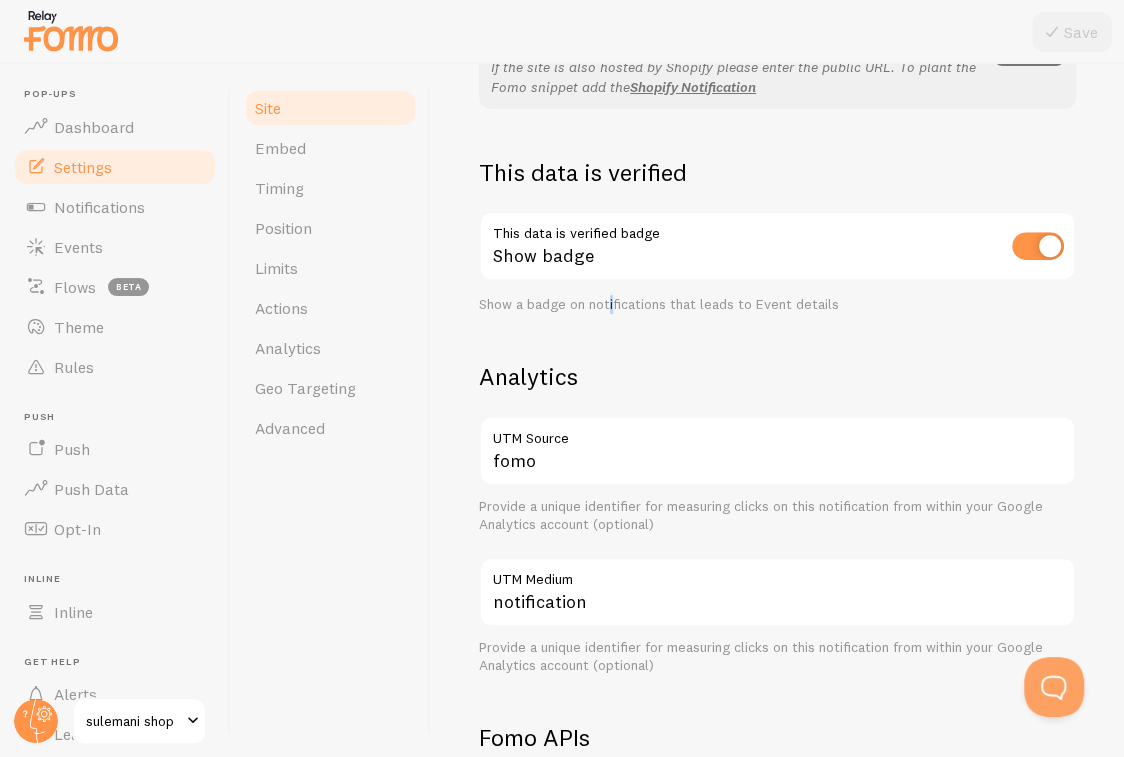 click on "Show a badge on notifications that leads to Event details" at bounding box center [777, 305] 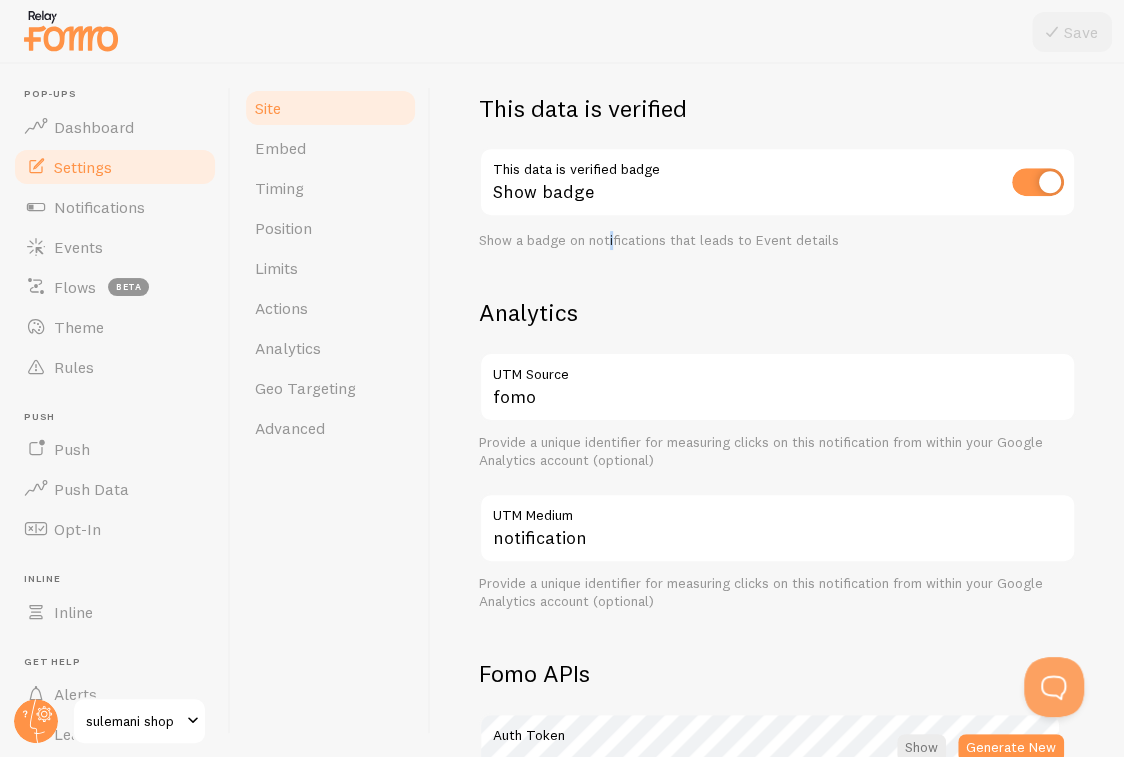 scroll, scrollTop: 600, scrollLeft: 0, axis: vertical 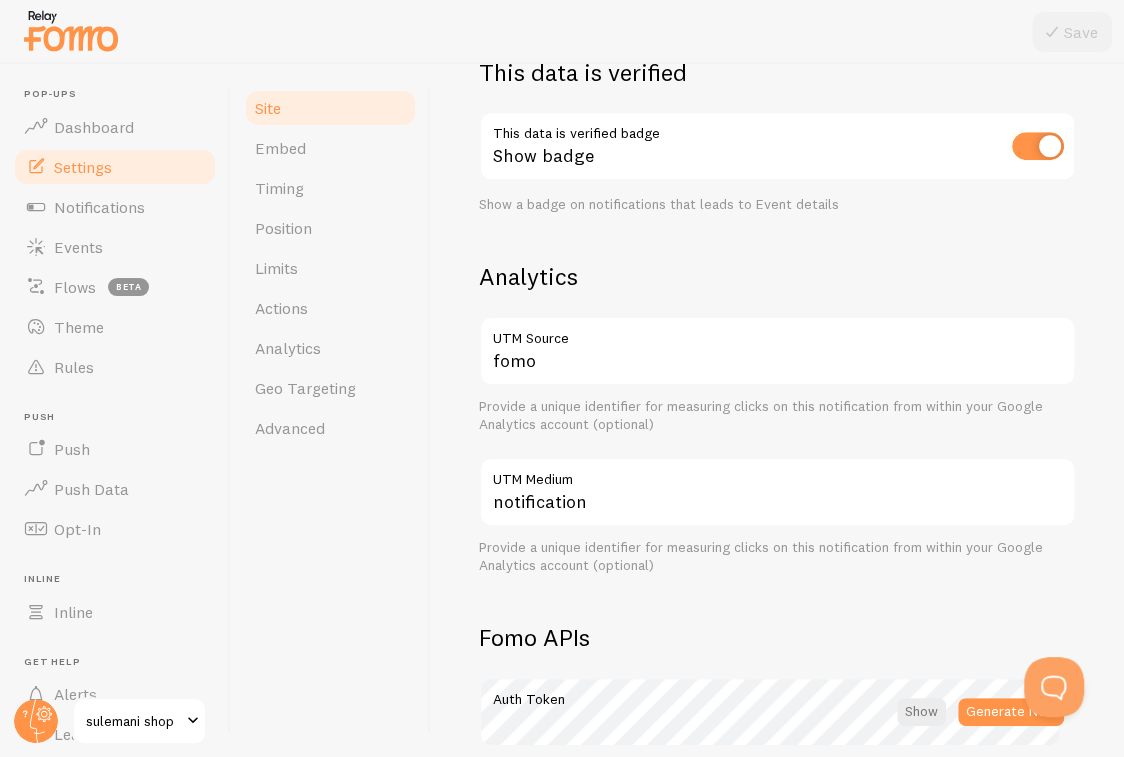click on "Show badge" at bounding box center (777, 147) 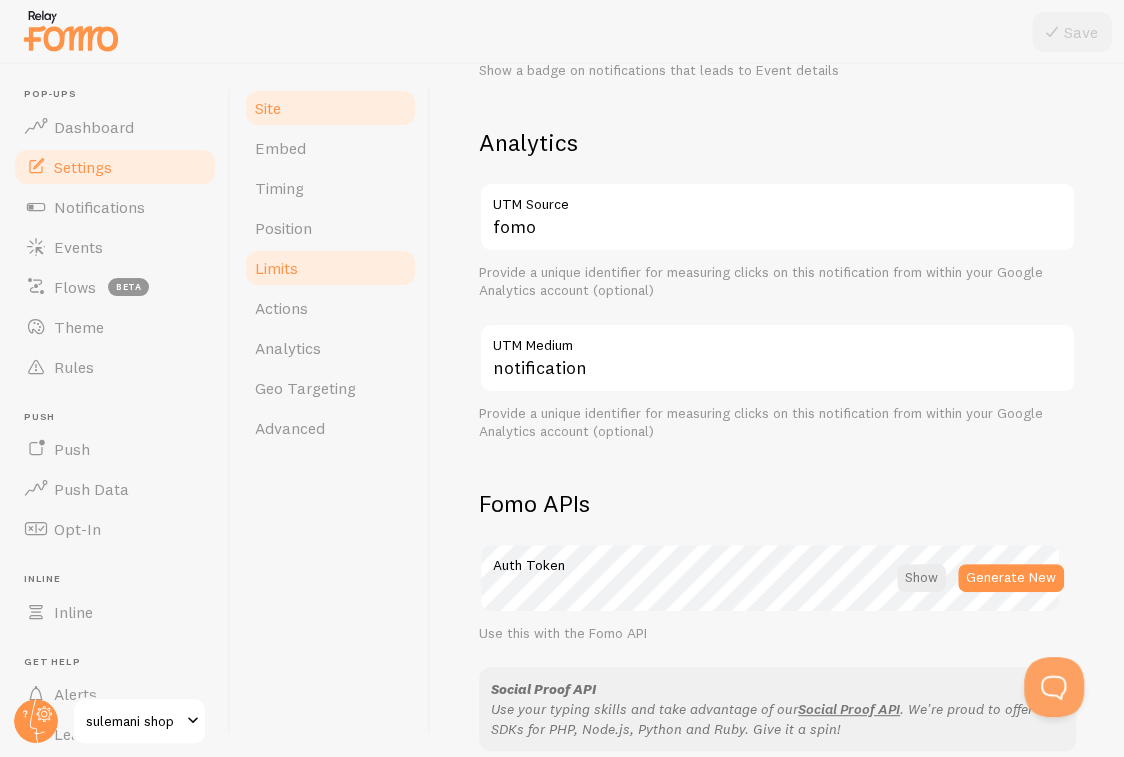 scroll, scrollTop: 729, scrollLeft: 0, axis: vertical 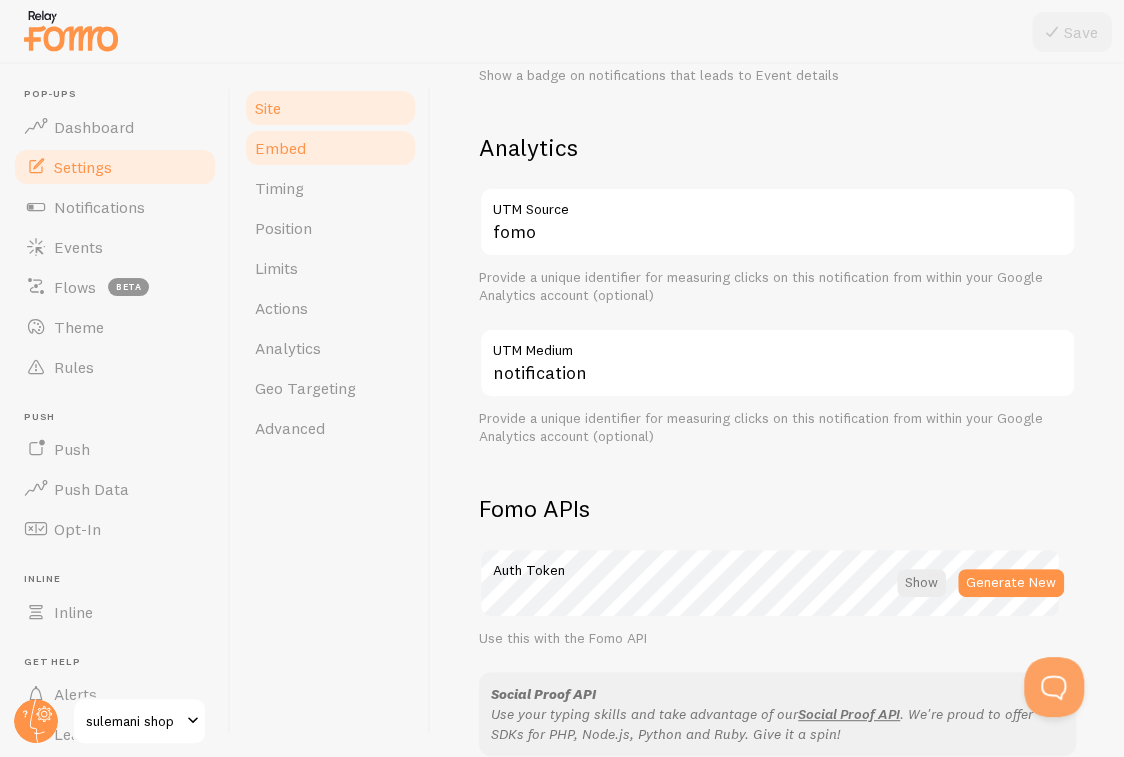 click on "Embed" at bounding box center (330, 148) 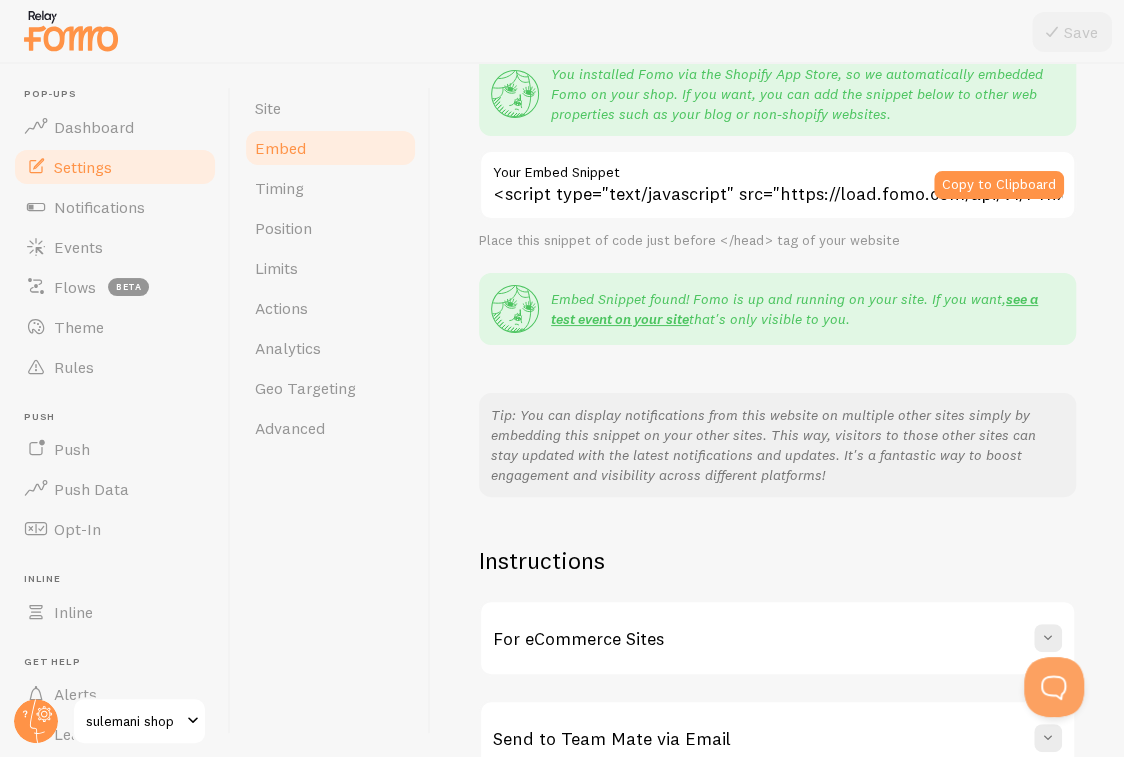 scroll, scrollTop: 314, scrollLeft: 0, axis: vertical 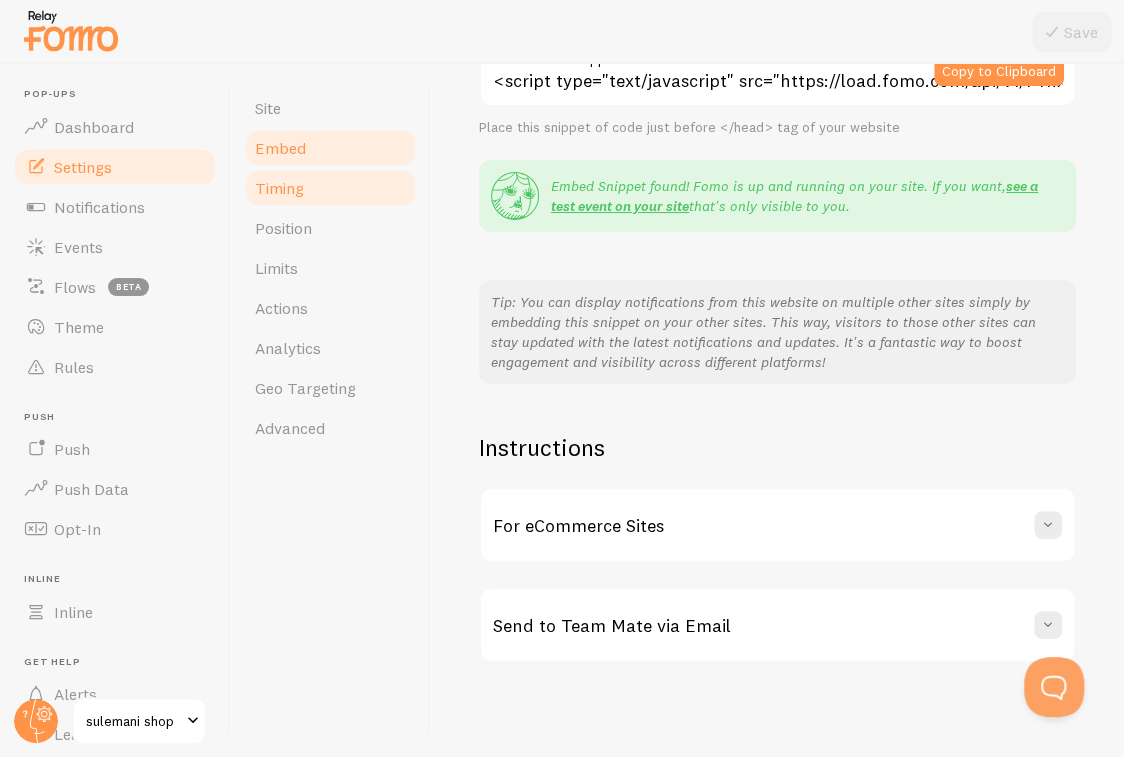 click on "Timing" at bounding box center (330, 188) 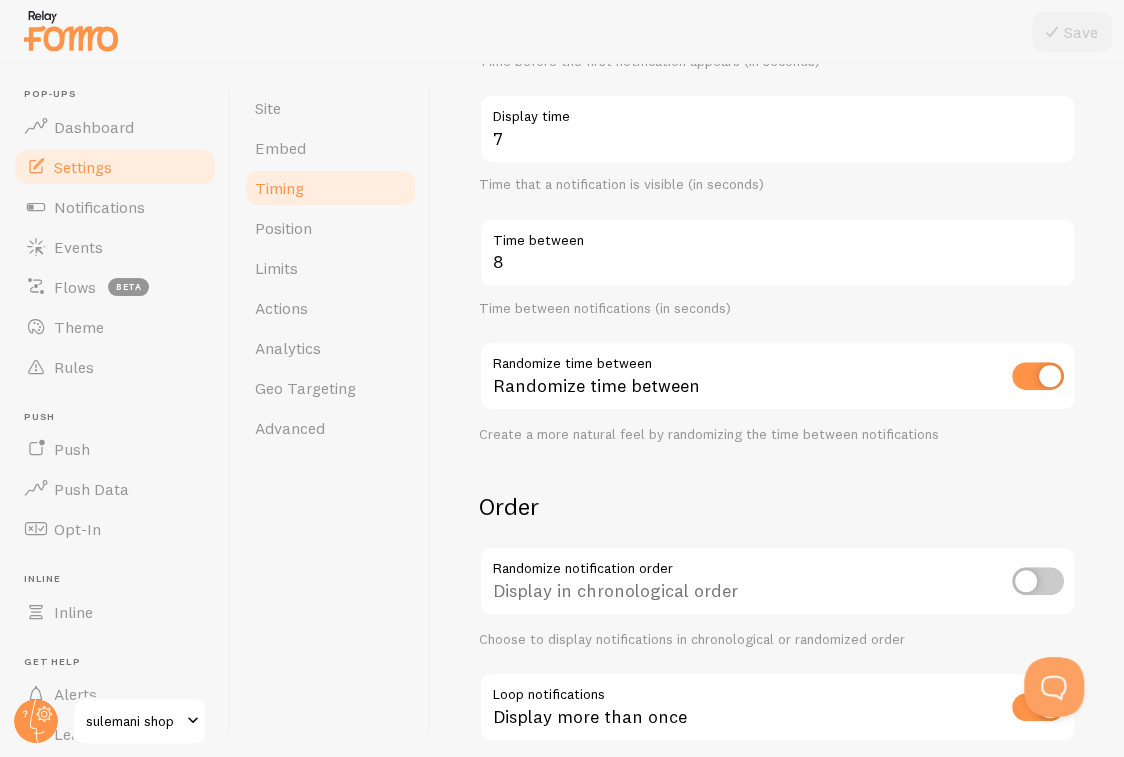 scroll, scrollTop: 0, scrollLeft: 0, axis: both 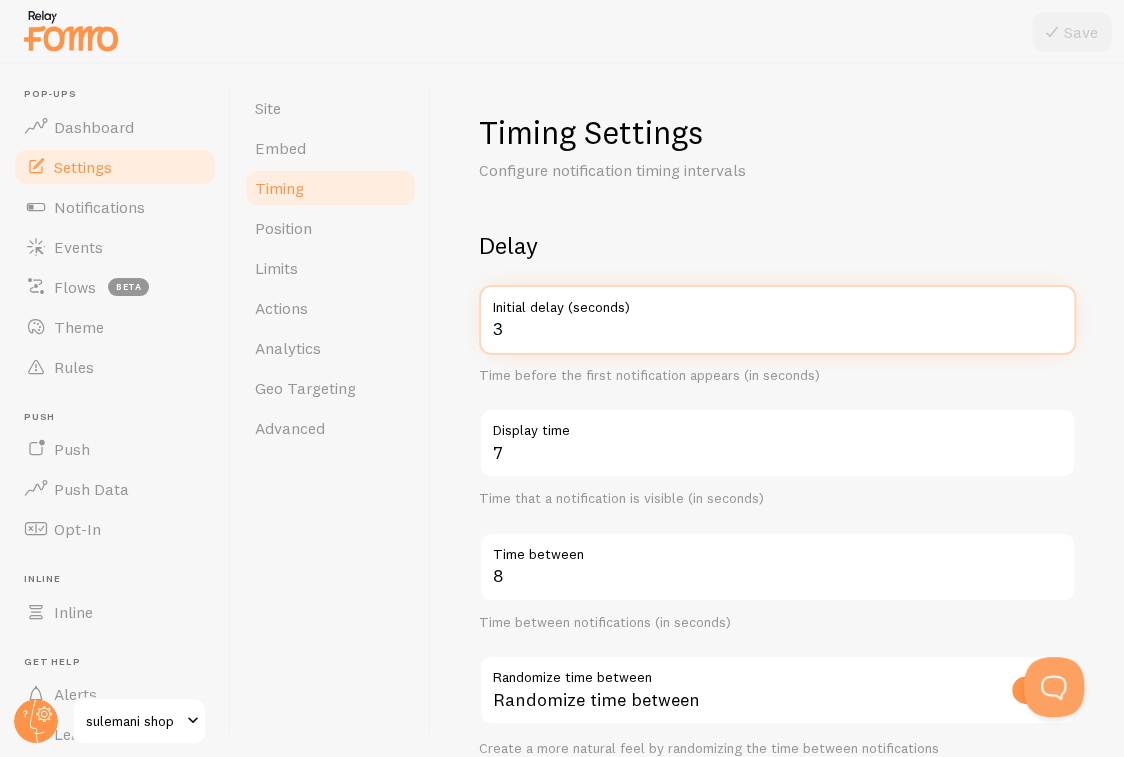 click on "3" at bounding box center [777, 320] 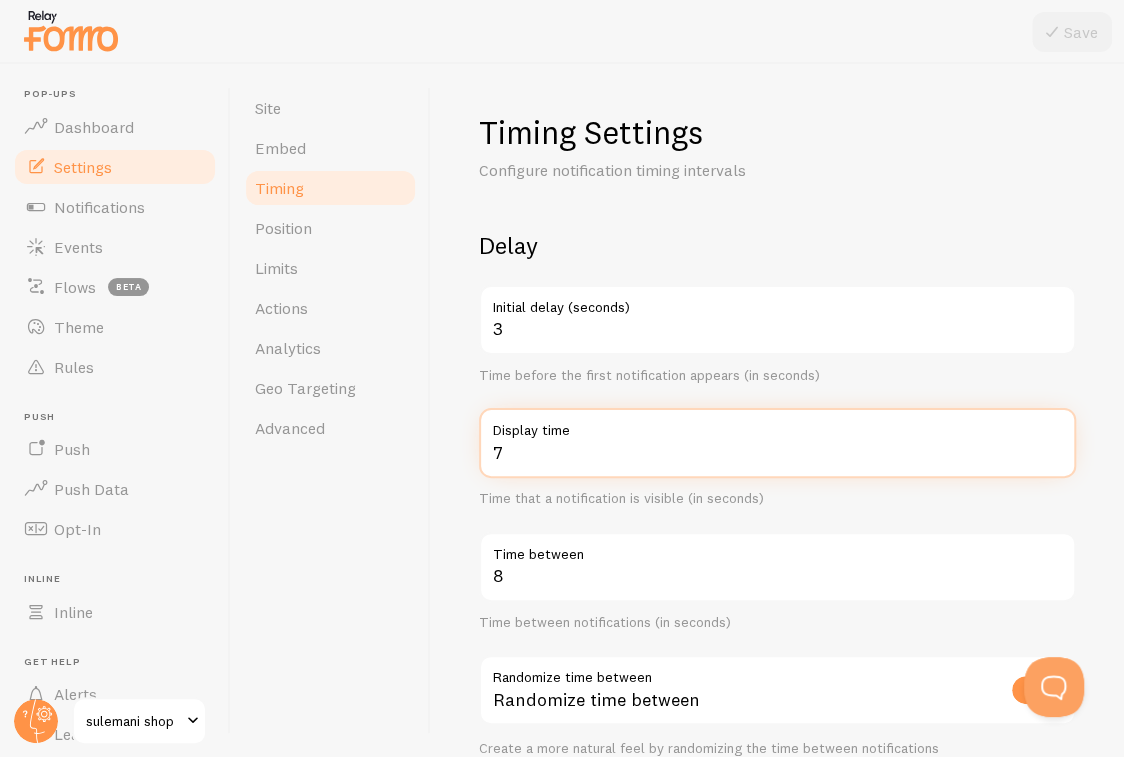 click on "7" at bounding box center (777, 443) 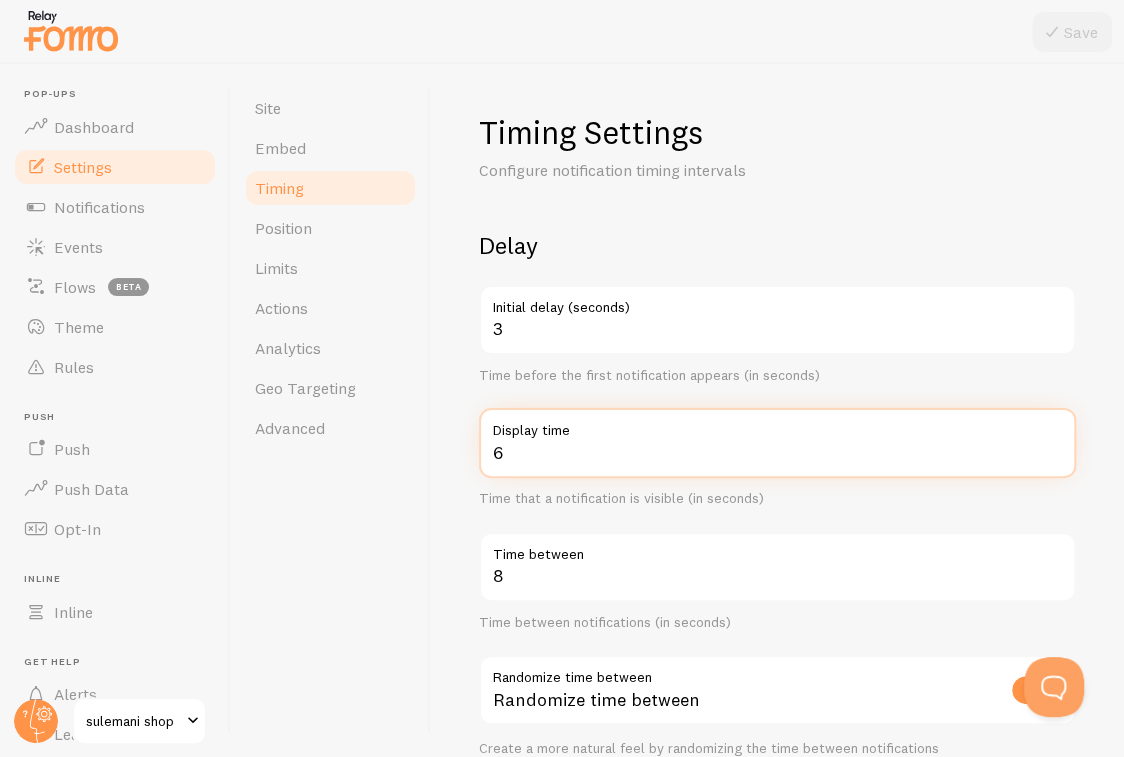 click on "6" at bounding box center (777, 443) 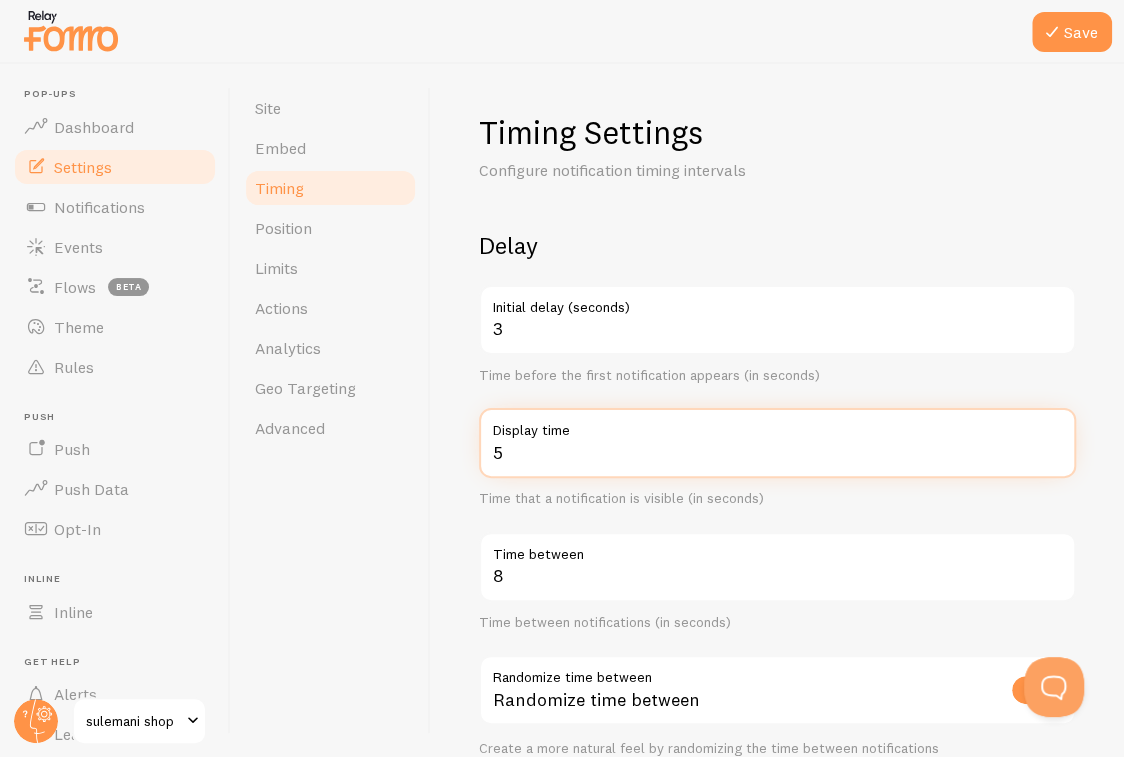 click on "5" at bounding box center (777, 443) 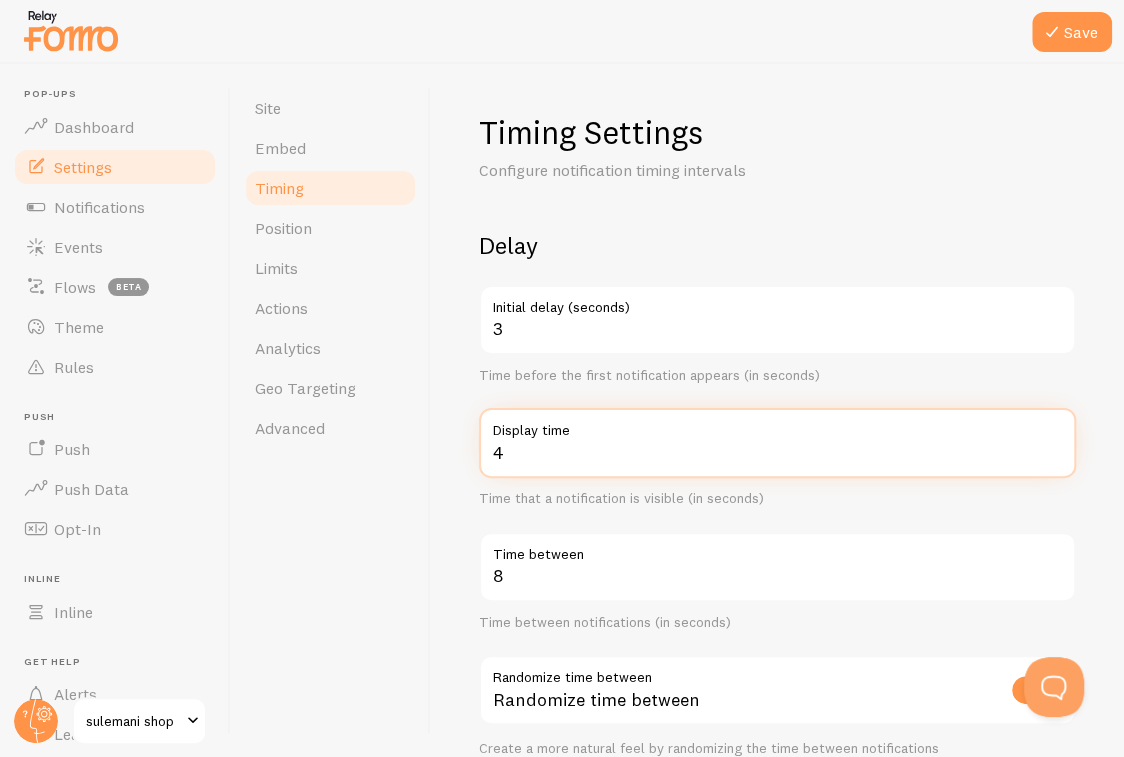 click on "4" at bounding box center (777, 443) 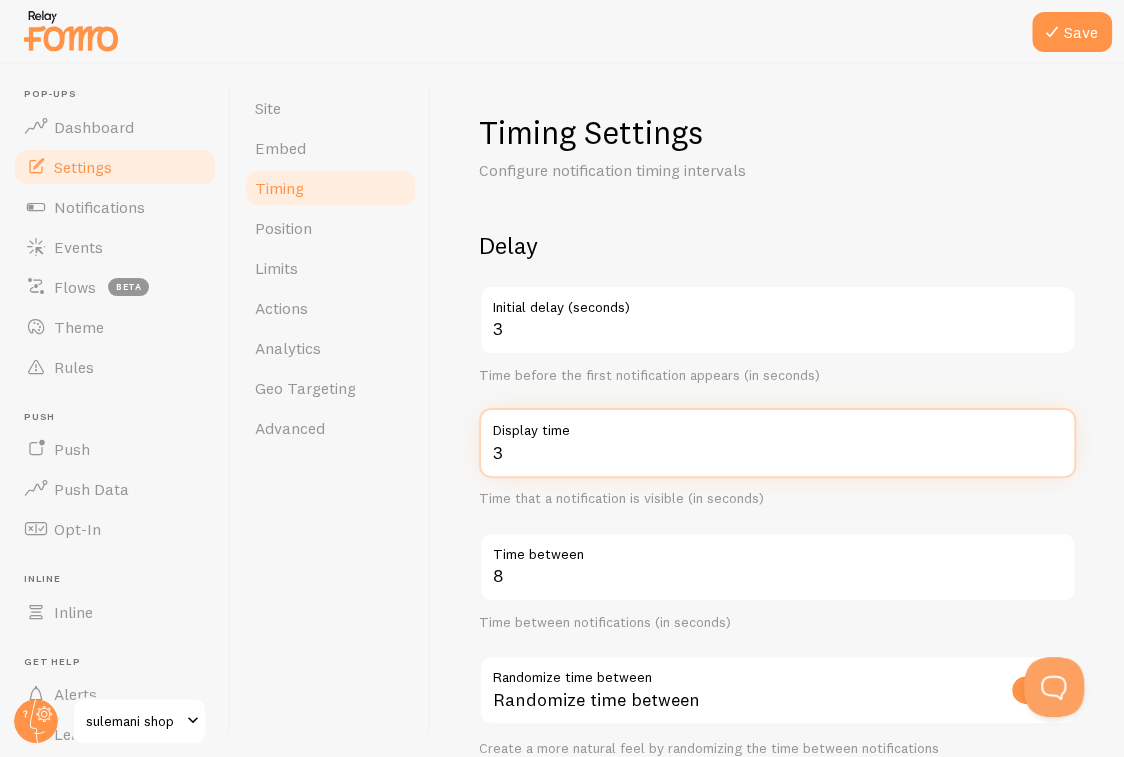 click on "3" at bounding box center [777, 443] 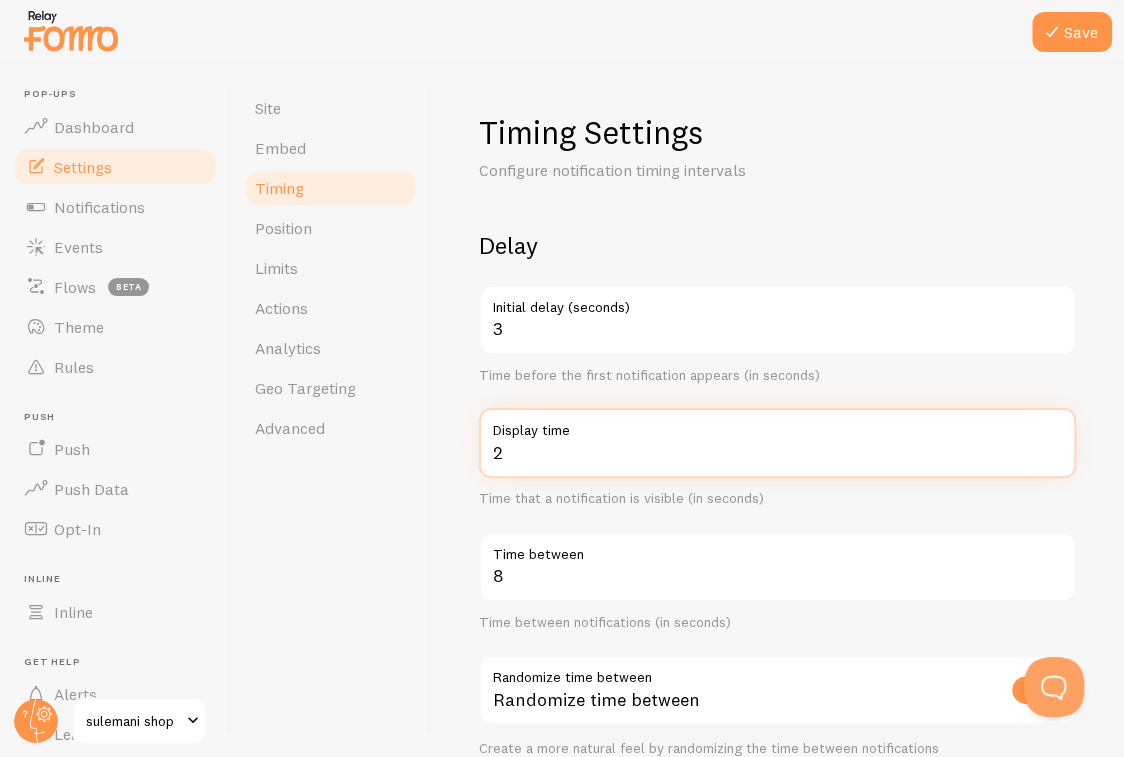 click on "2" at bounding box center [777, 443] 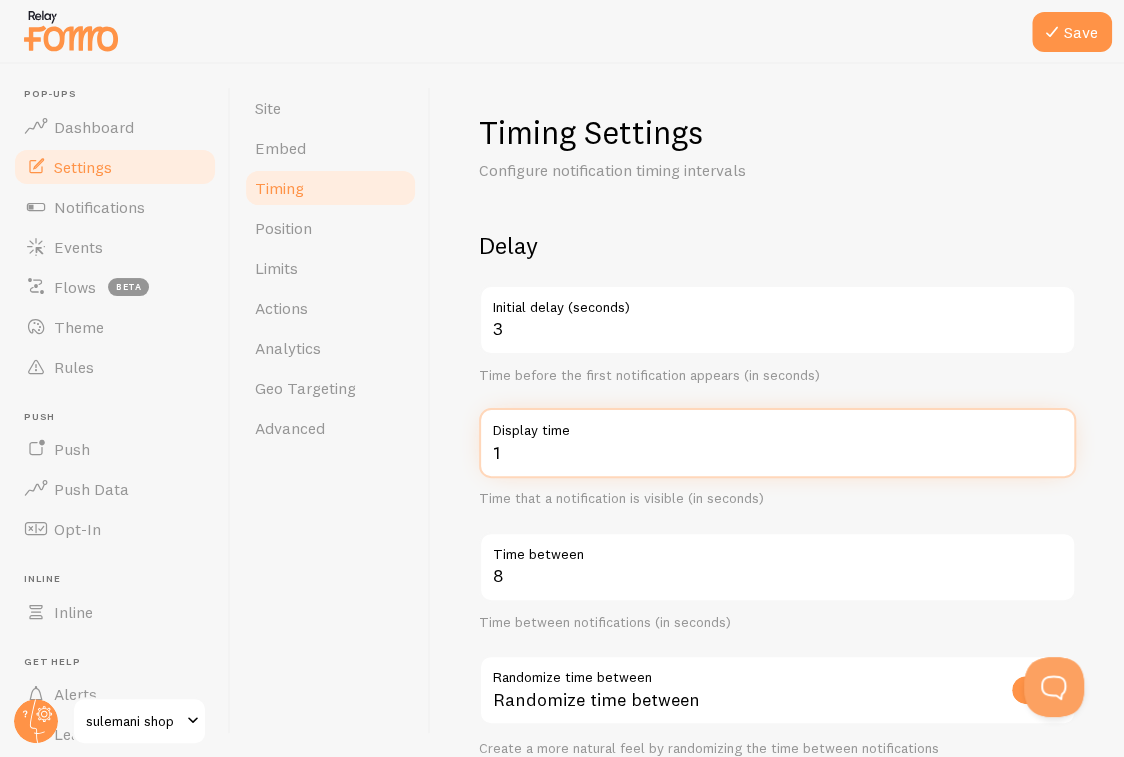 type on "1" 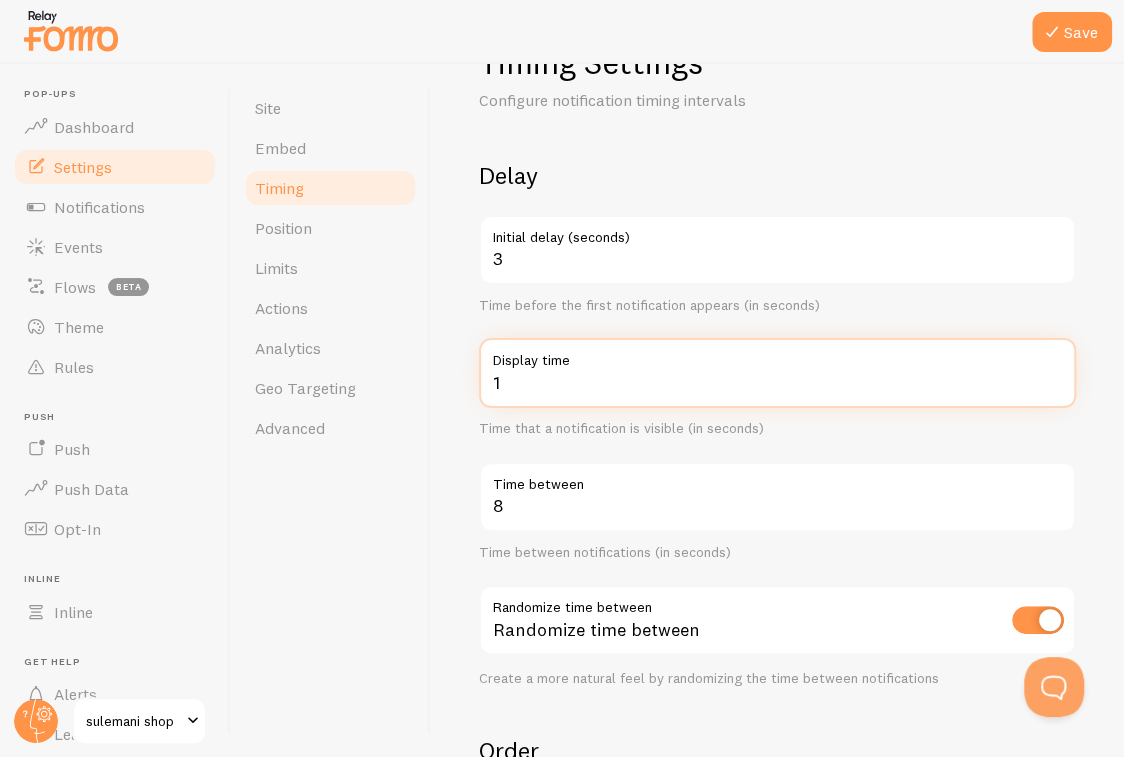 scroll, scrollTop: 100, scrollLeft: 0, axis: vertical 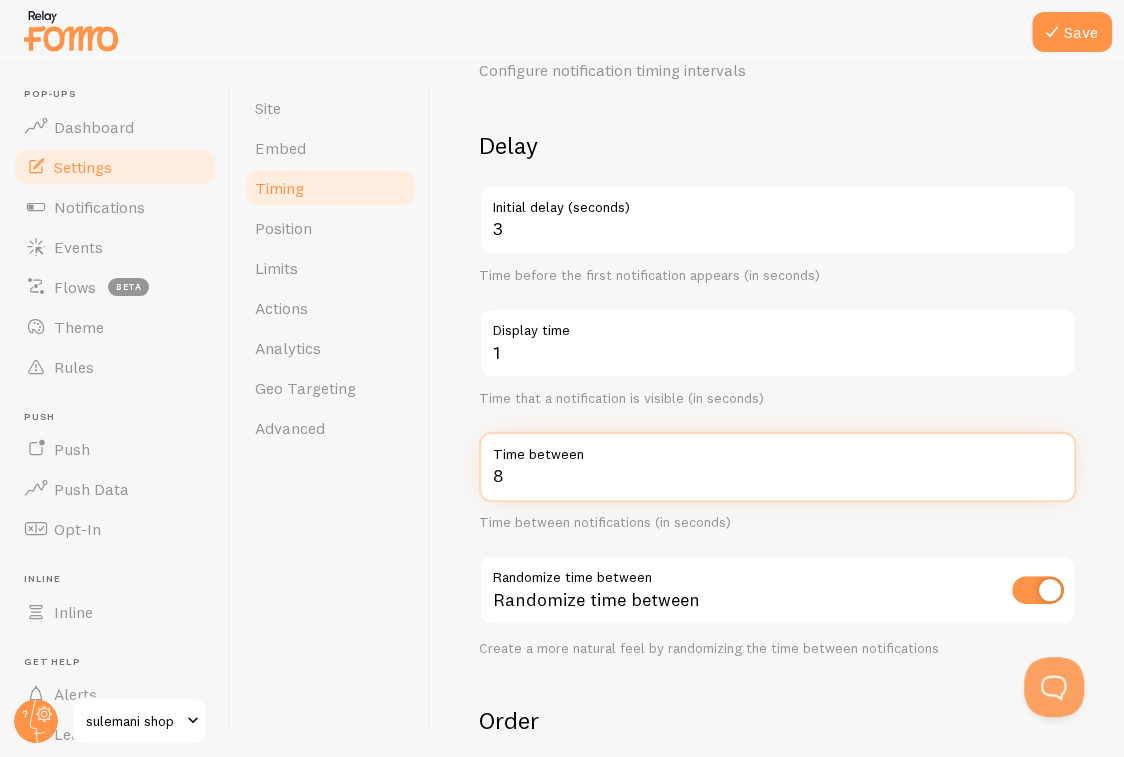 click on "8" at bounding box center (777, 467) 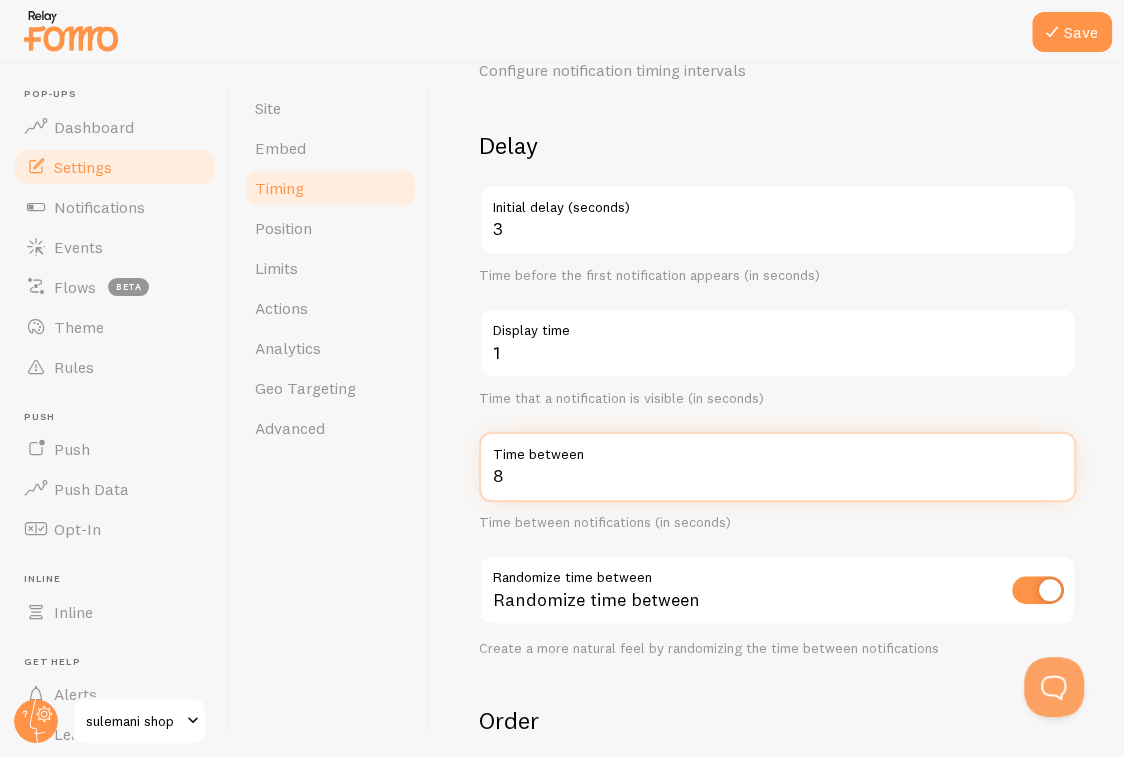 click on "8" at bounding box center [777, 467] 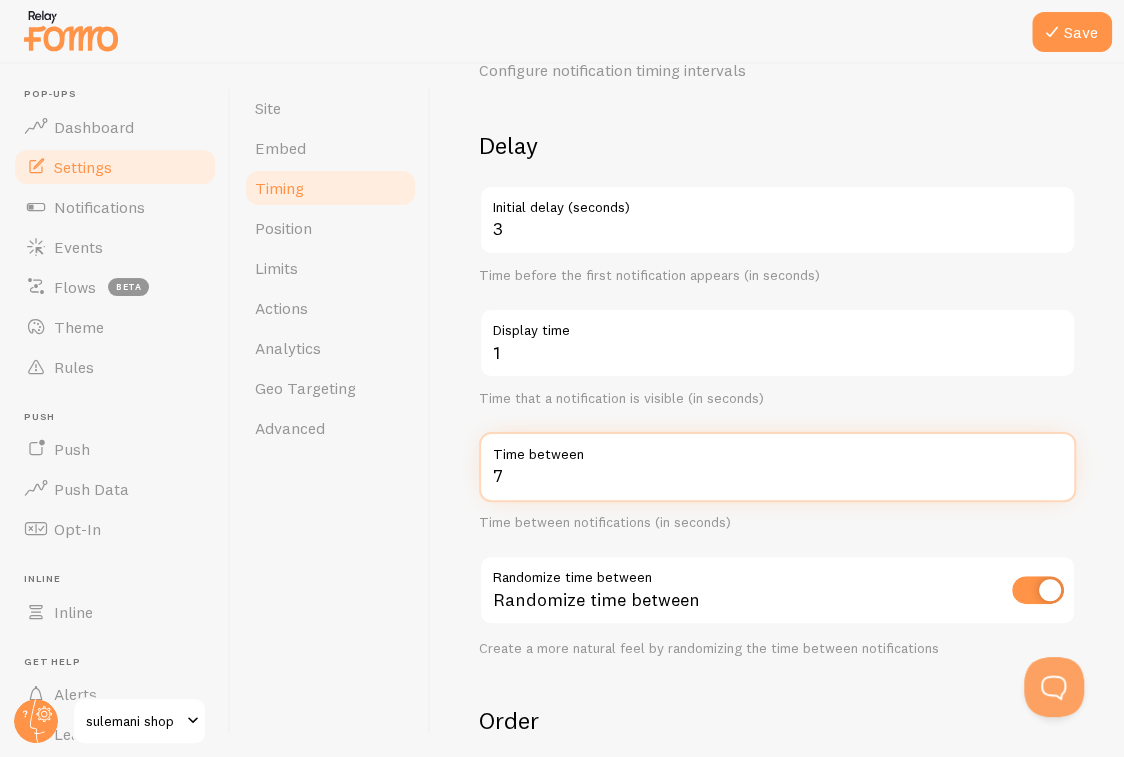 click on "7" at bounding box center (777, 467) 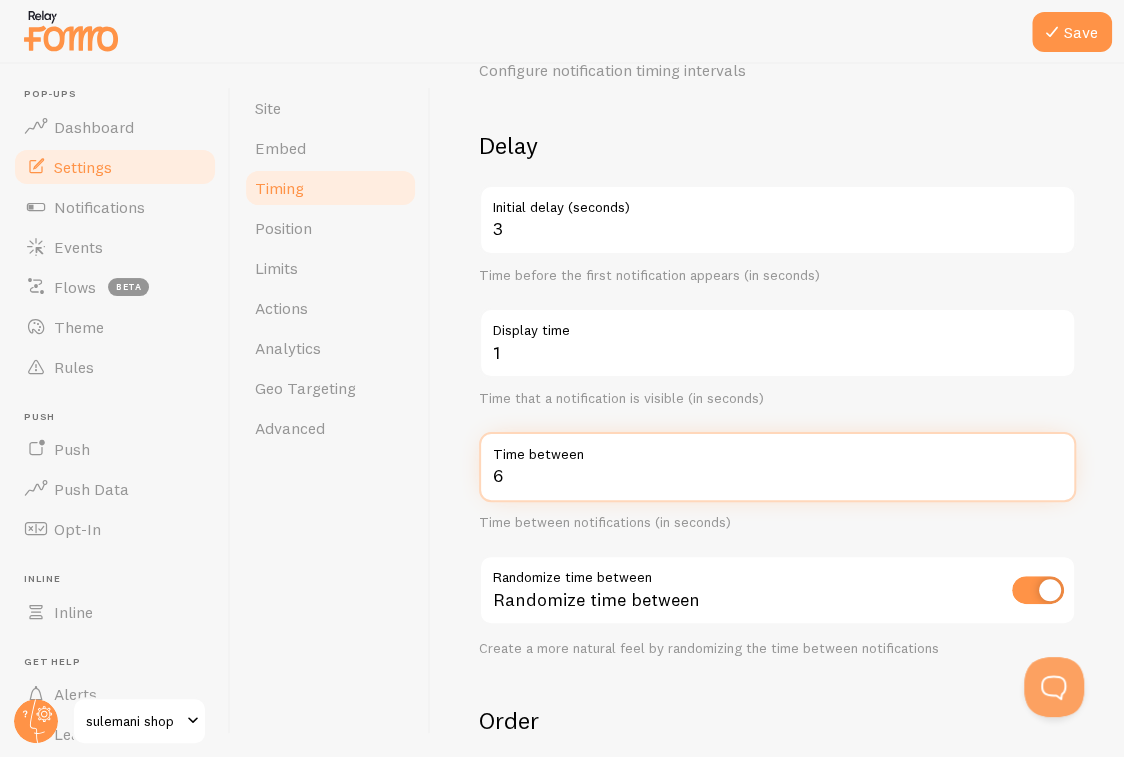 click on "6" at bounding box center [777, 467] 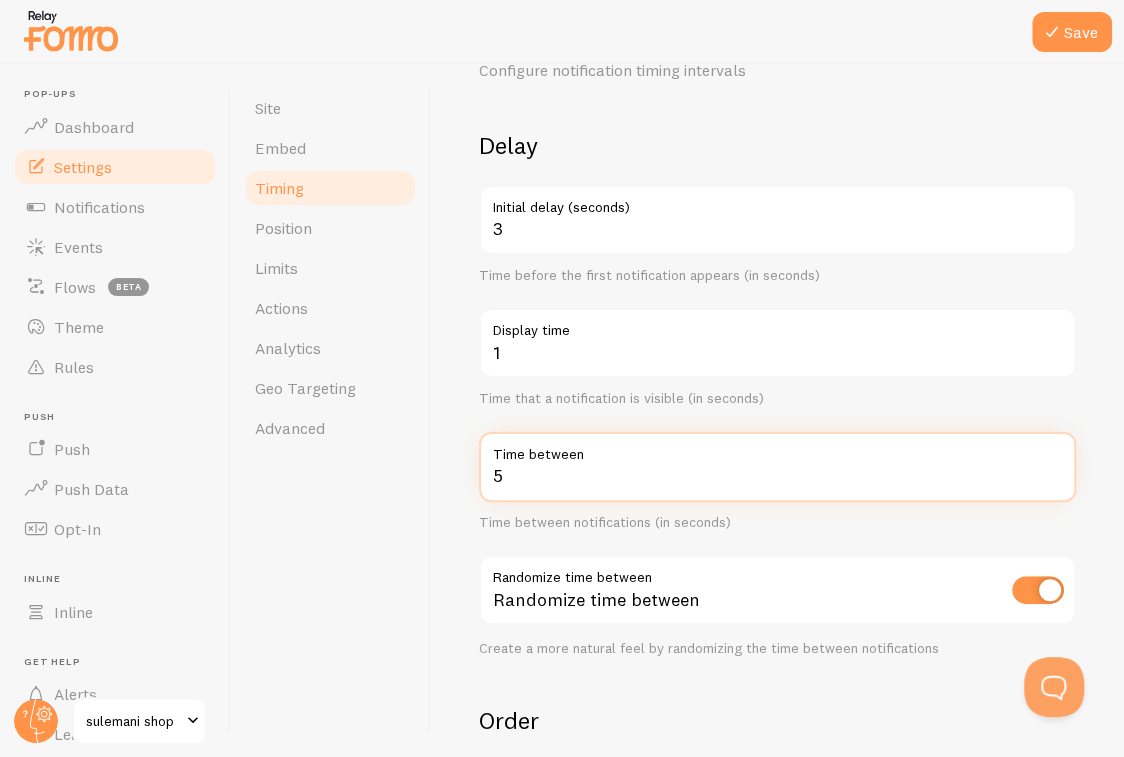 click on "5" at bounding box center [777, 467] 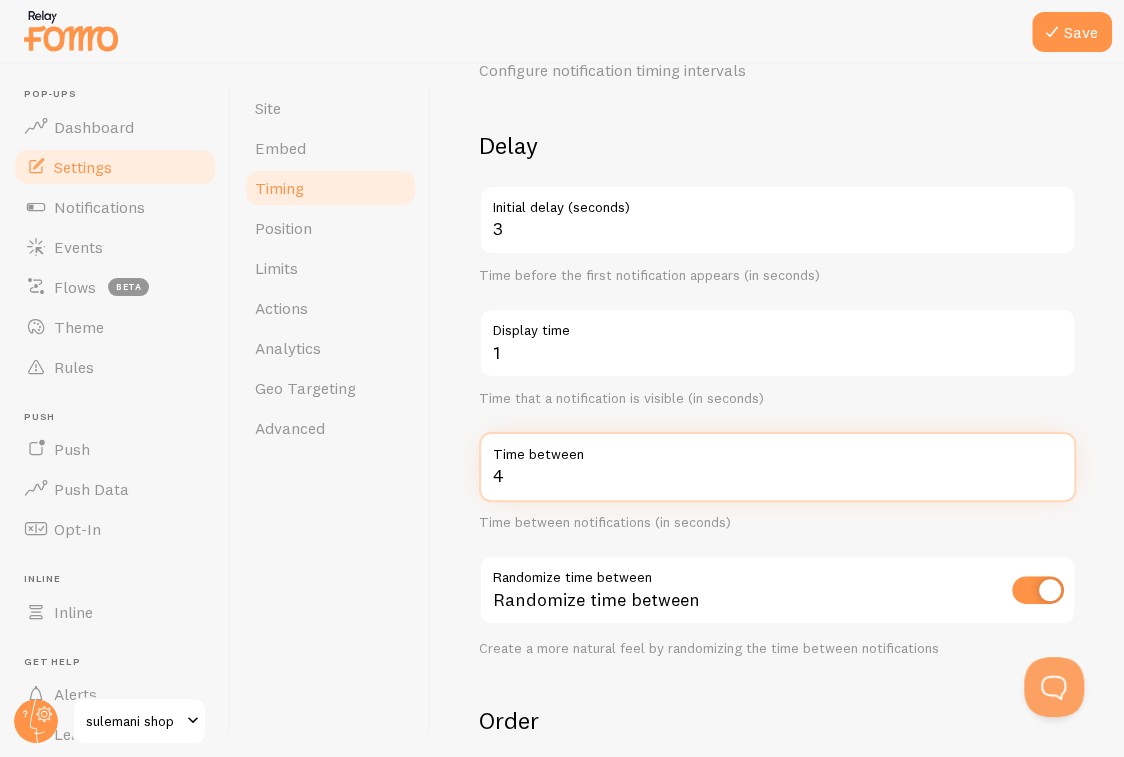 click on "4" at bounding box center [777, 467] 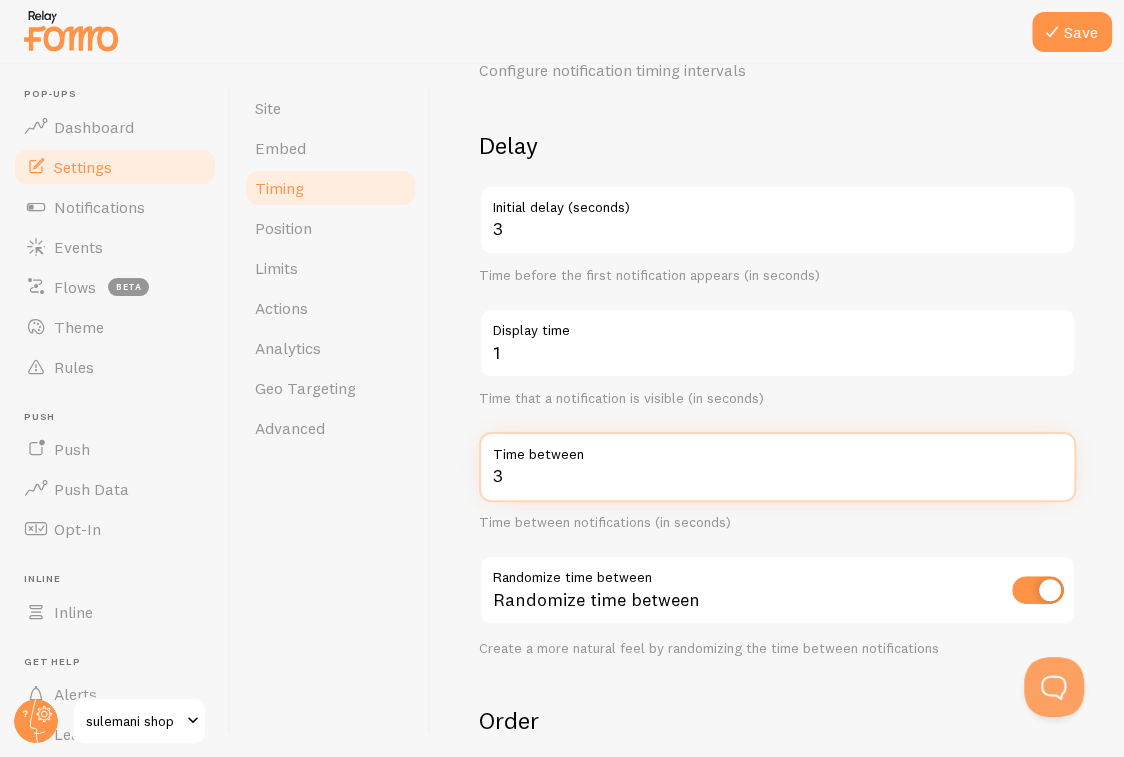 click on "3" at bounding box center (777, 467) 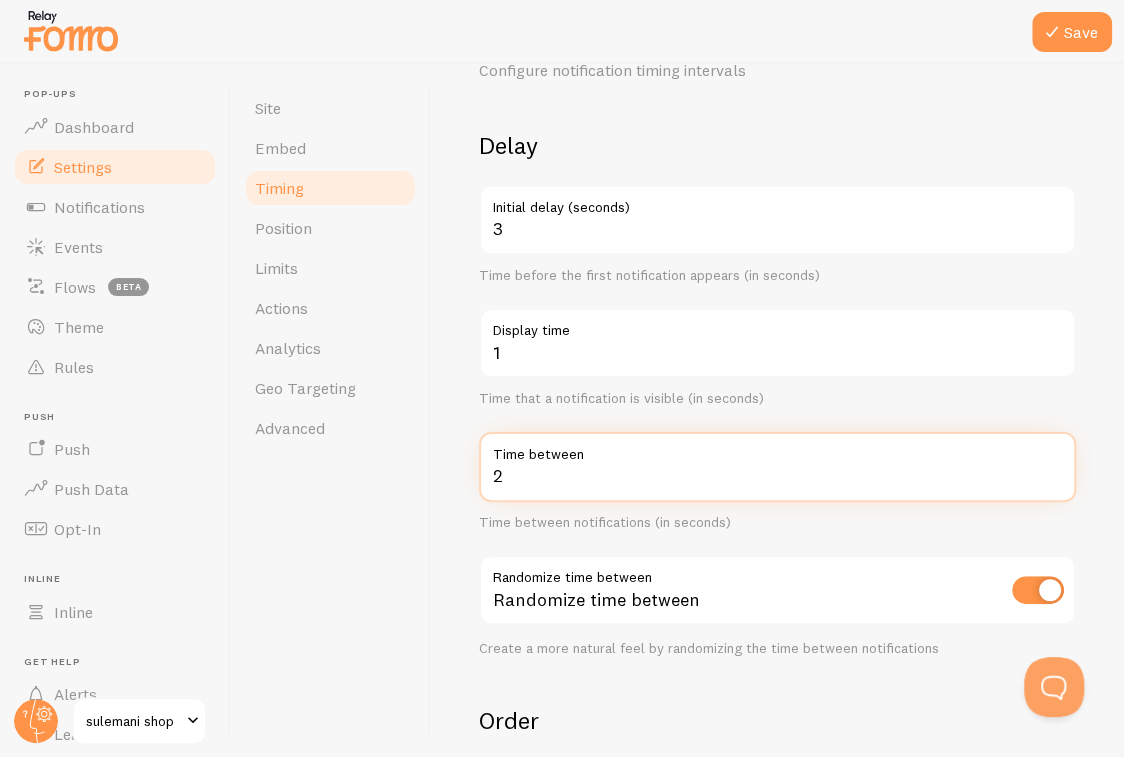 click on "2" at bounding box center (777, 467) 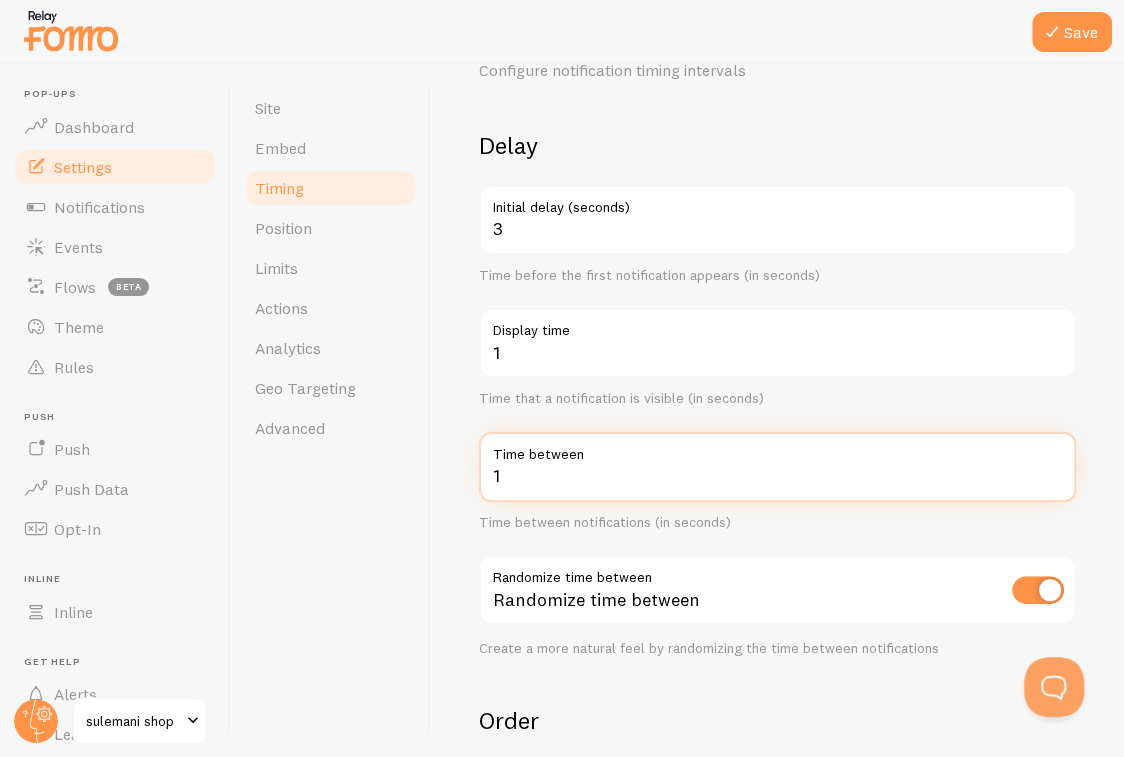 type on "1" 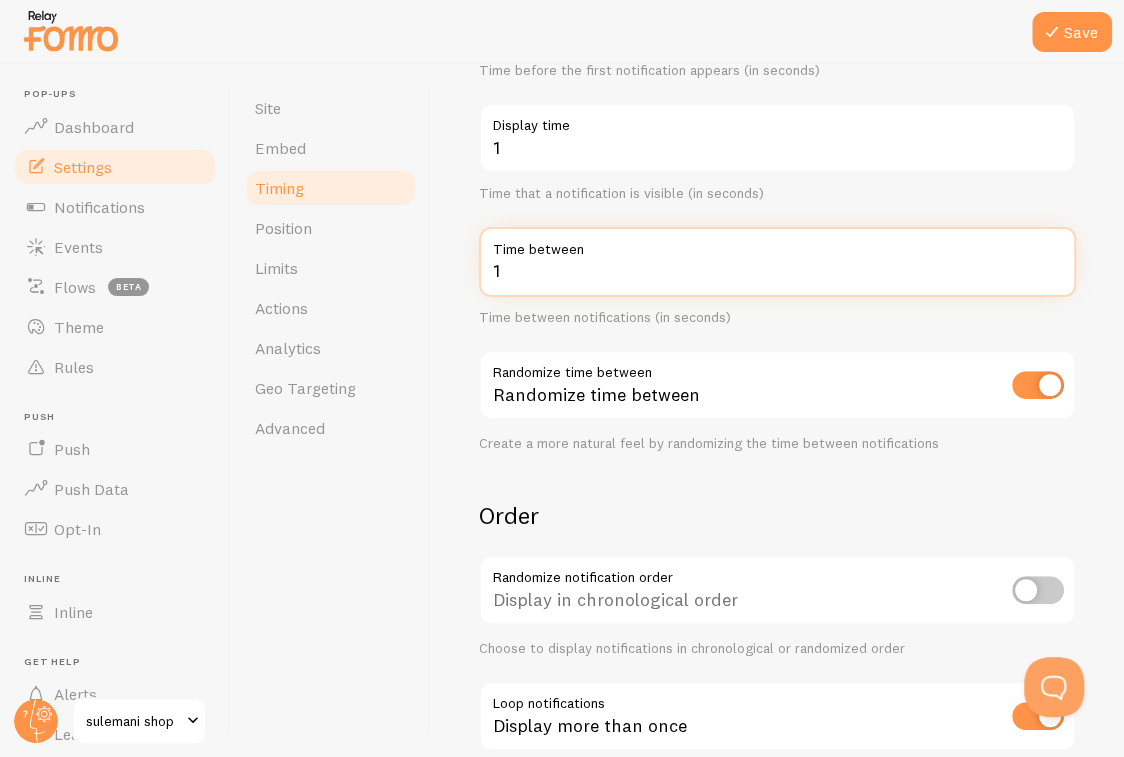 scroll, scrollTop: 200, scrollLeft: 0, axis: vertical 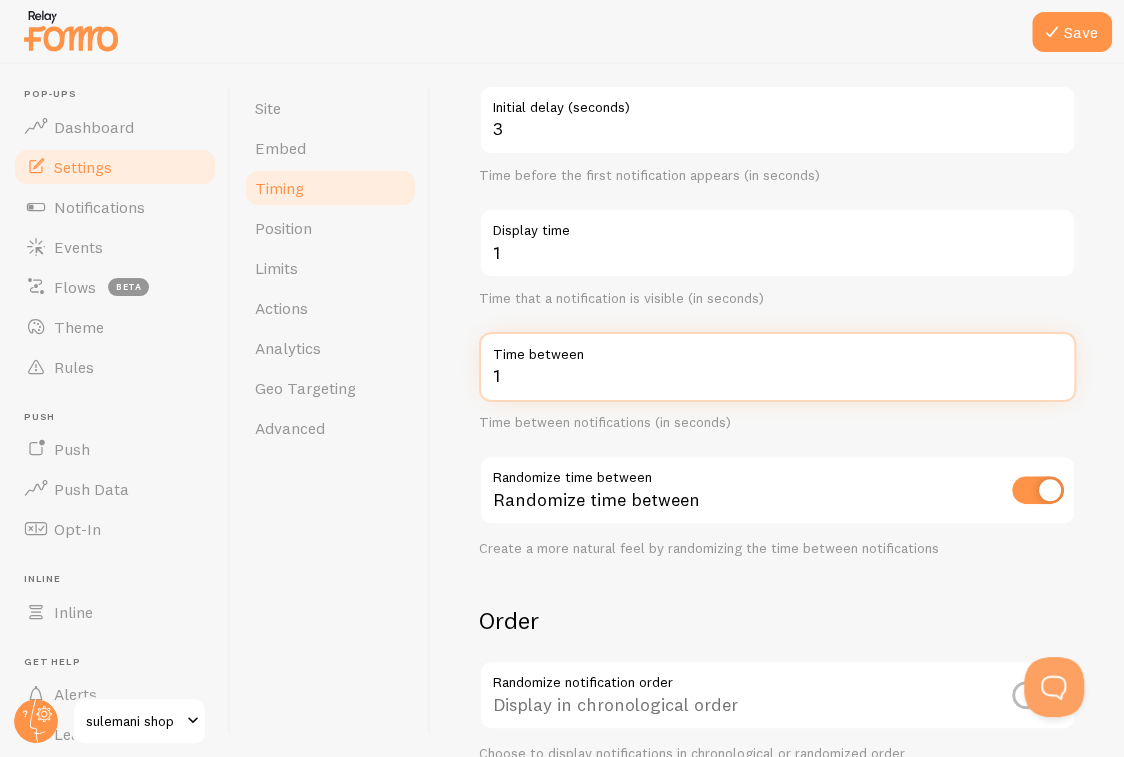 click on "1" at bounding box center [777, 367] 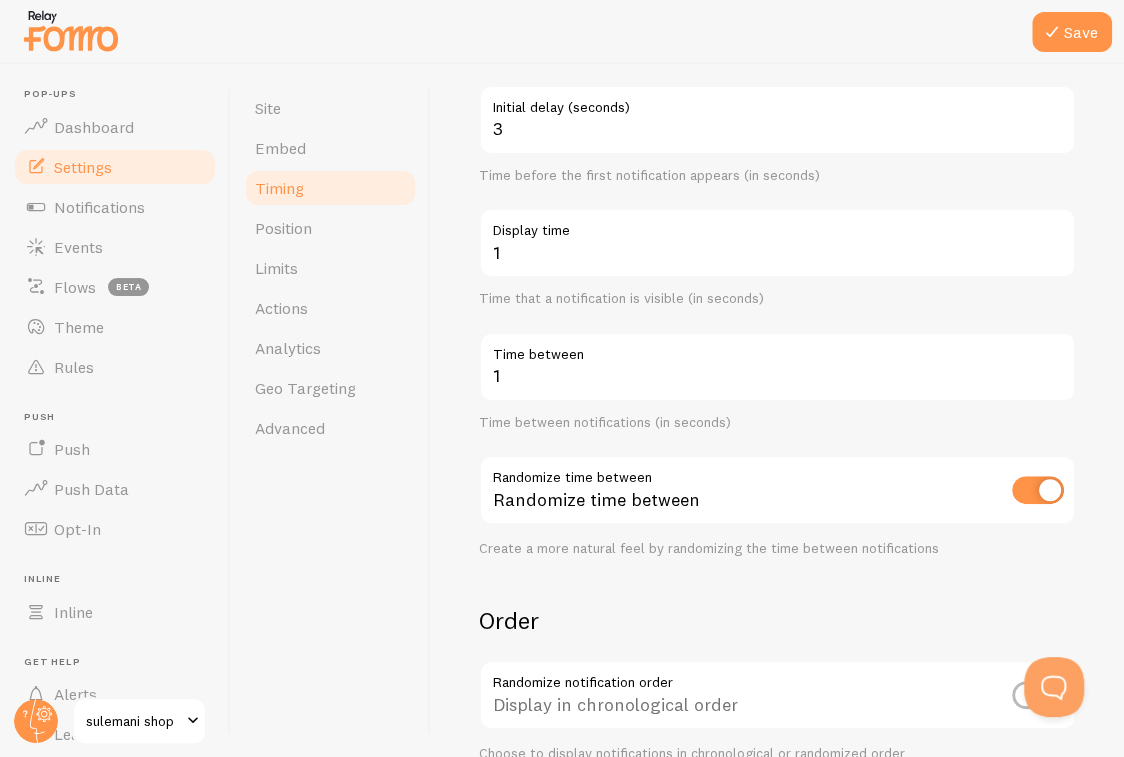 click on "Delay
3   Initial delay (seconds)       Time before the first notification appears (in seconds)       1   Display time       Time that a notification is visible (in seconds)     1   Time between       Time between notifications (in seconds)       Randomize time between   Randomize time between   Create a more natural feel by randomizing the time between notifications" at bounding box center (777, 293) 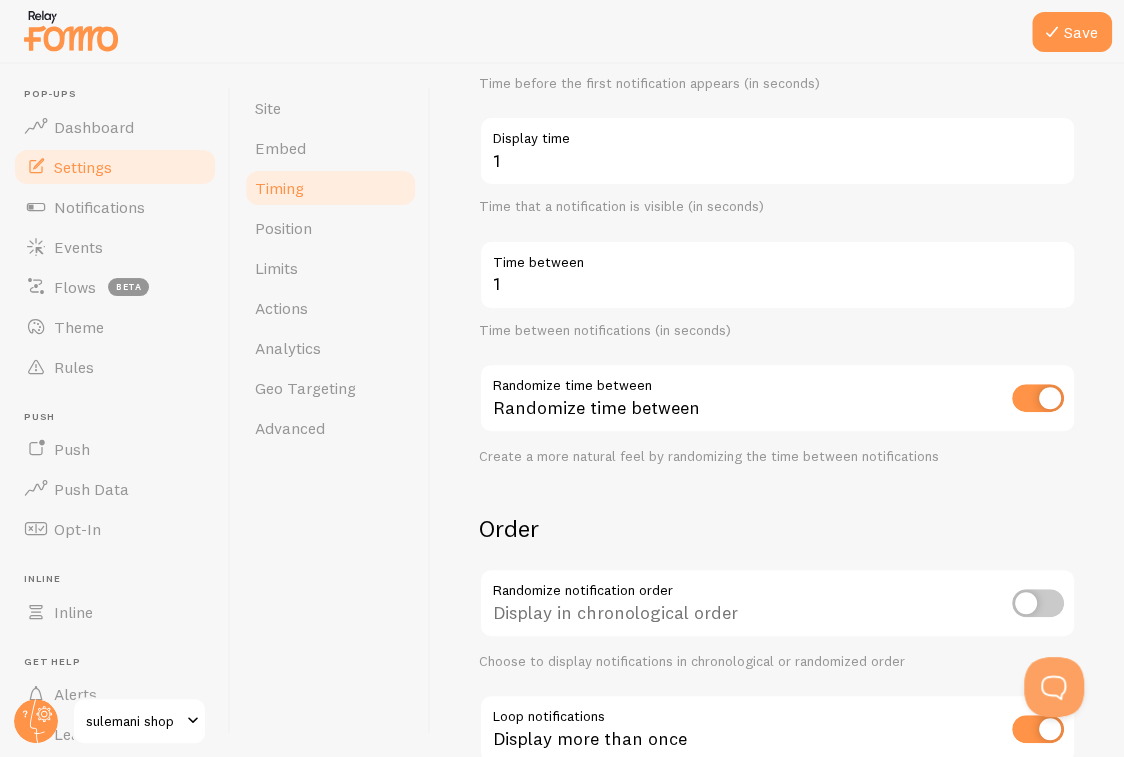 scroll, scrollTop: 400, scrollLeft: 0, axis: vertical 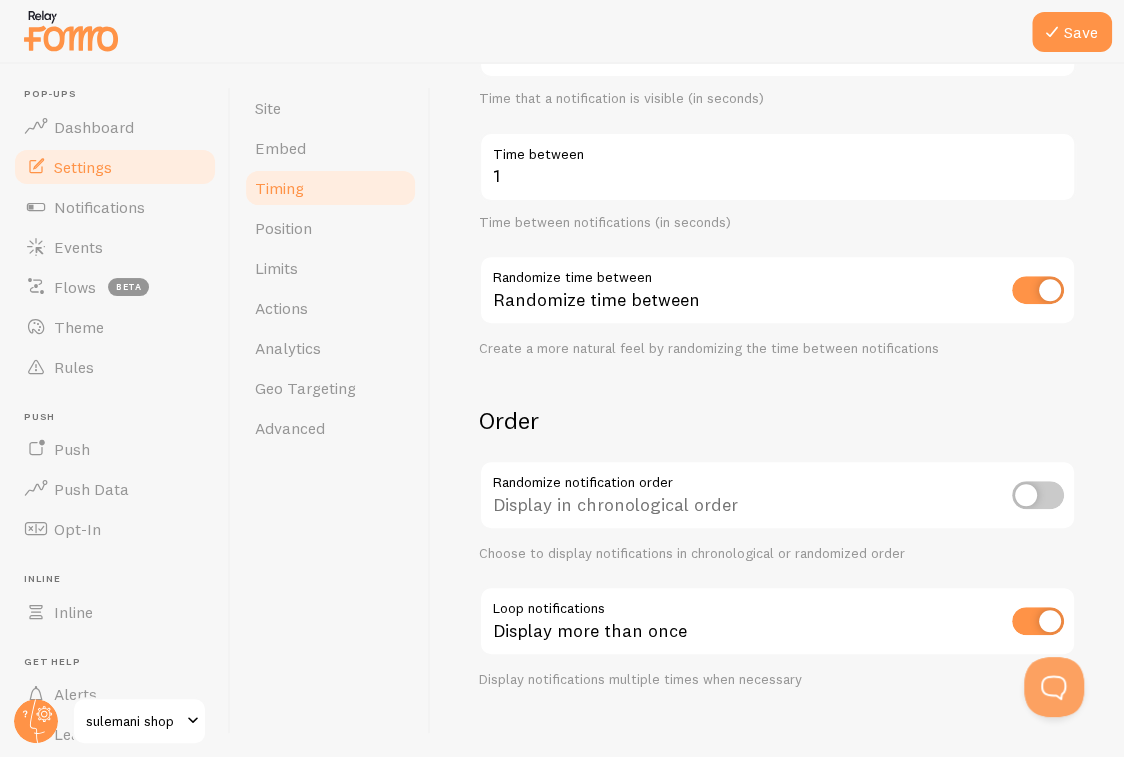 click at bounding box center [1038, 495] 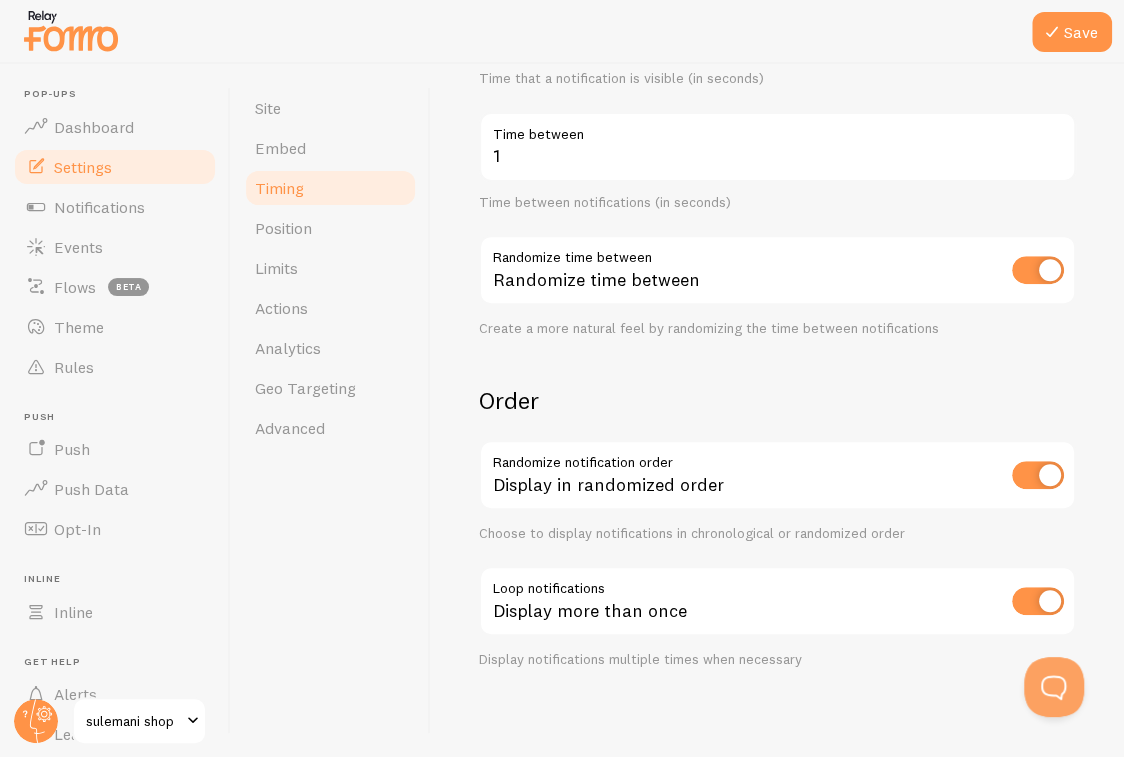 scroll, scrollTop: 425, scrollLeft: 0, axis: vertical 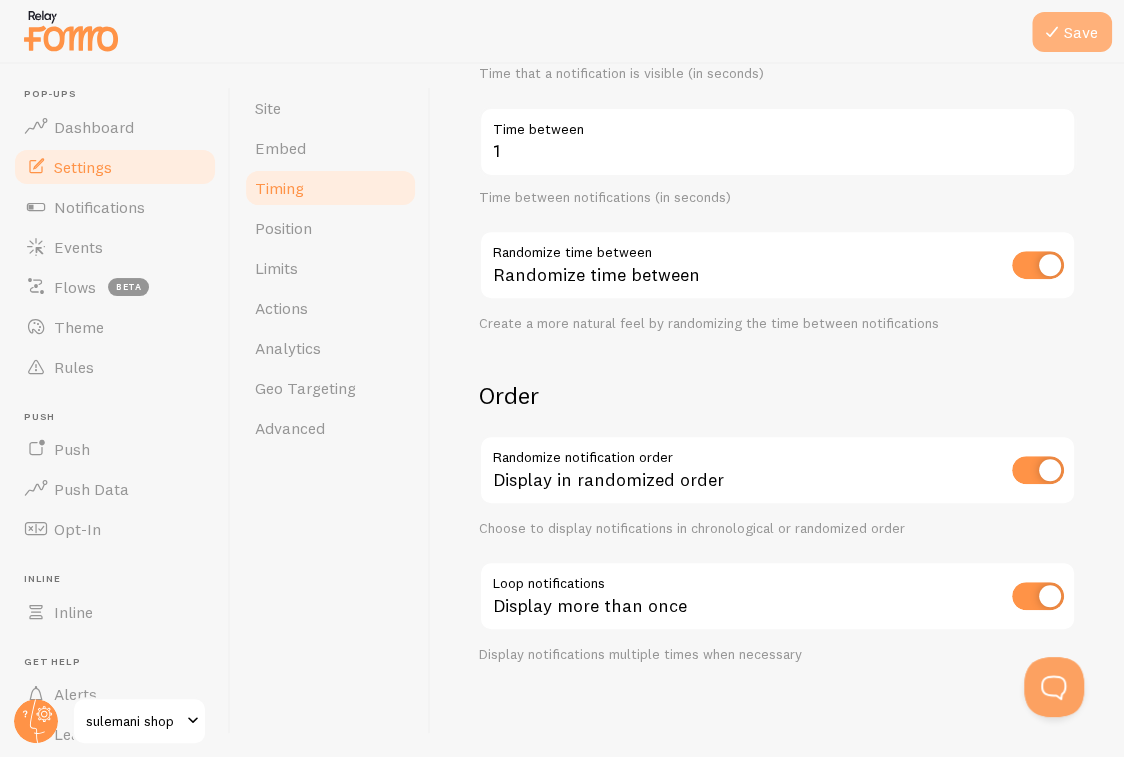 click at bounding box center [1052, 32] 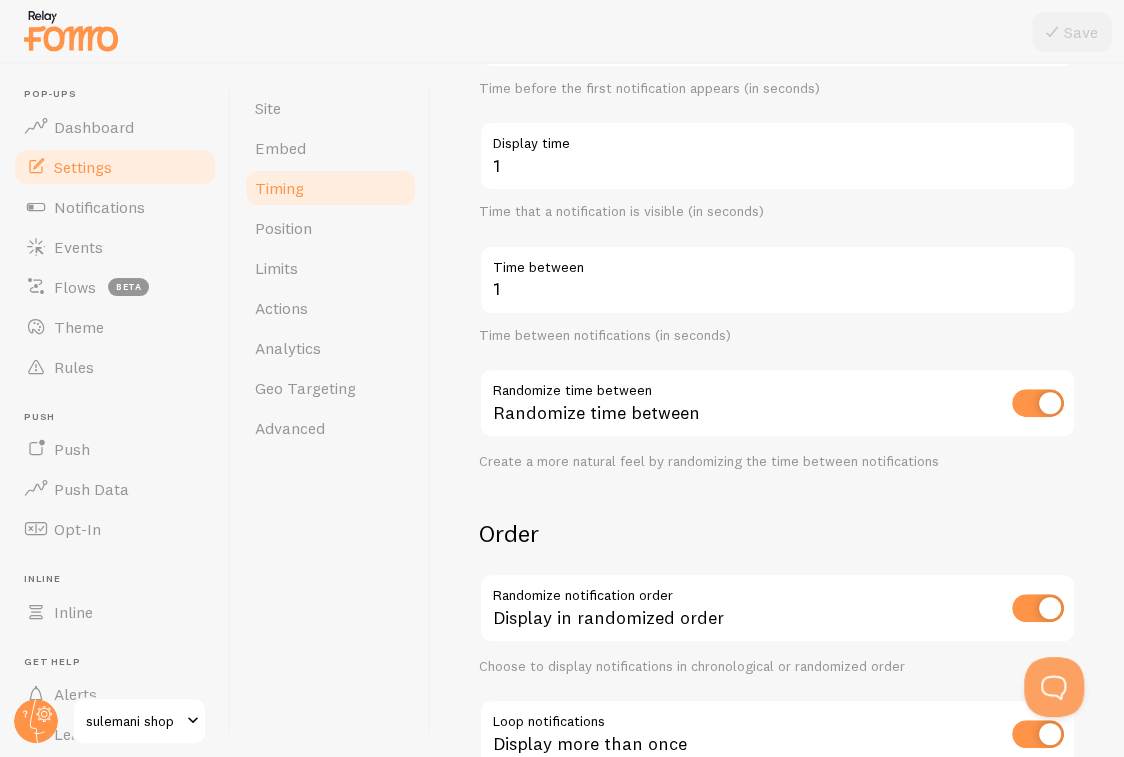 scroll, scrollTop: 125, scrollLeft: 0, axis: vertical 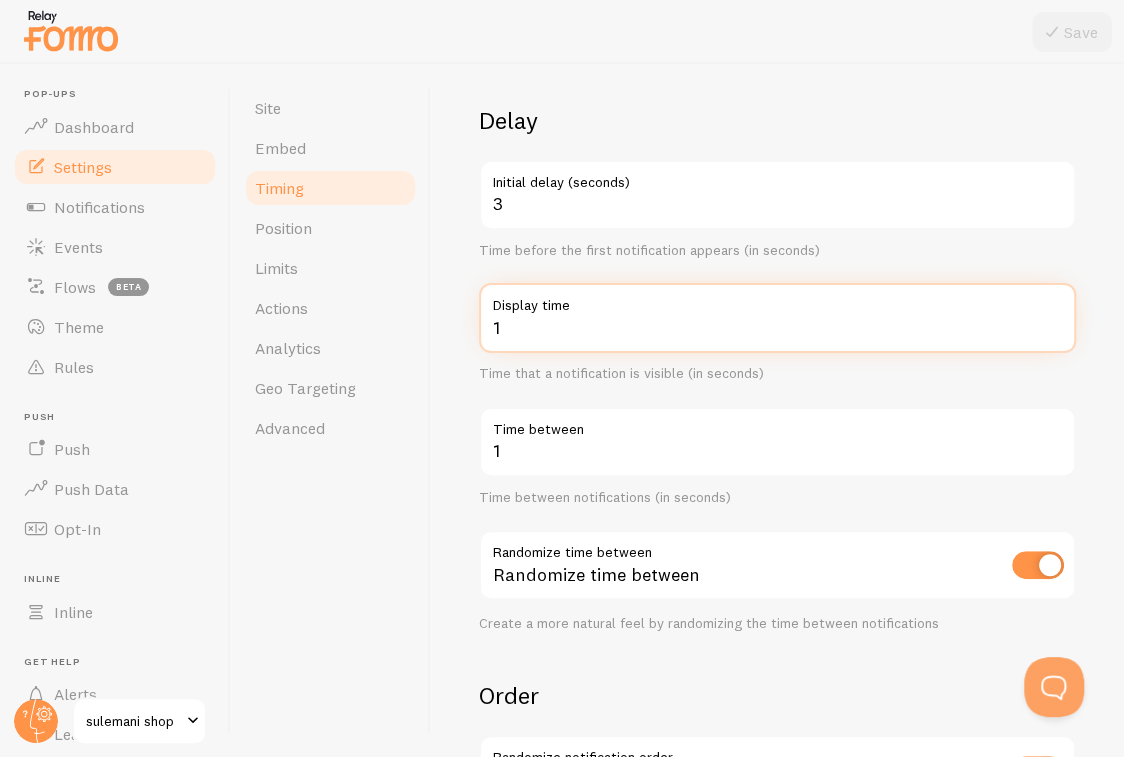 click on "1" at bounding box center (777, 318) 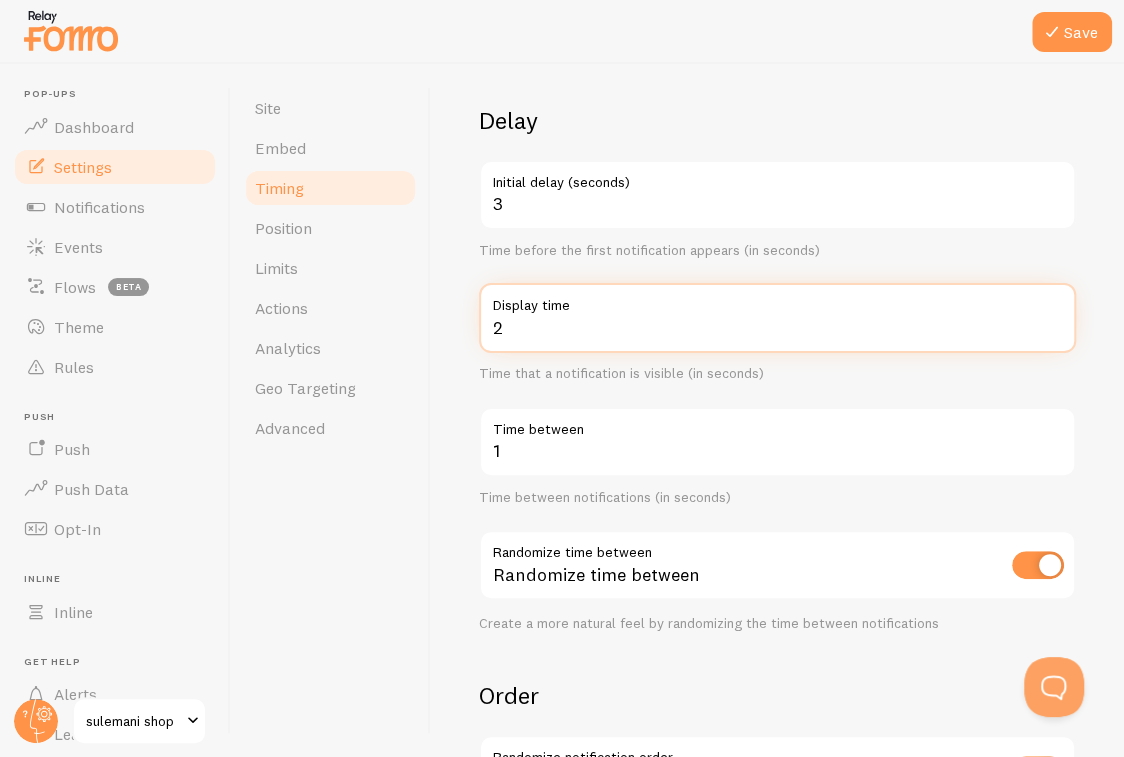 type on "3" 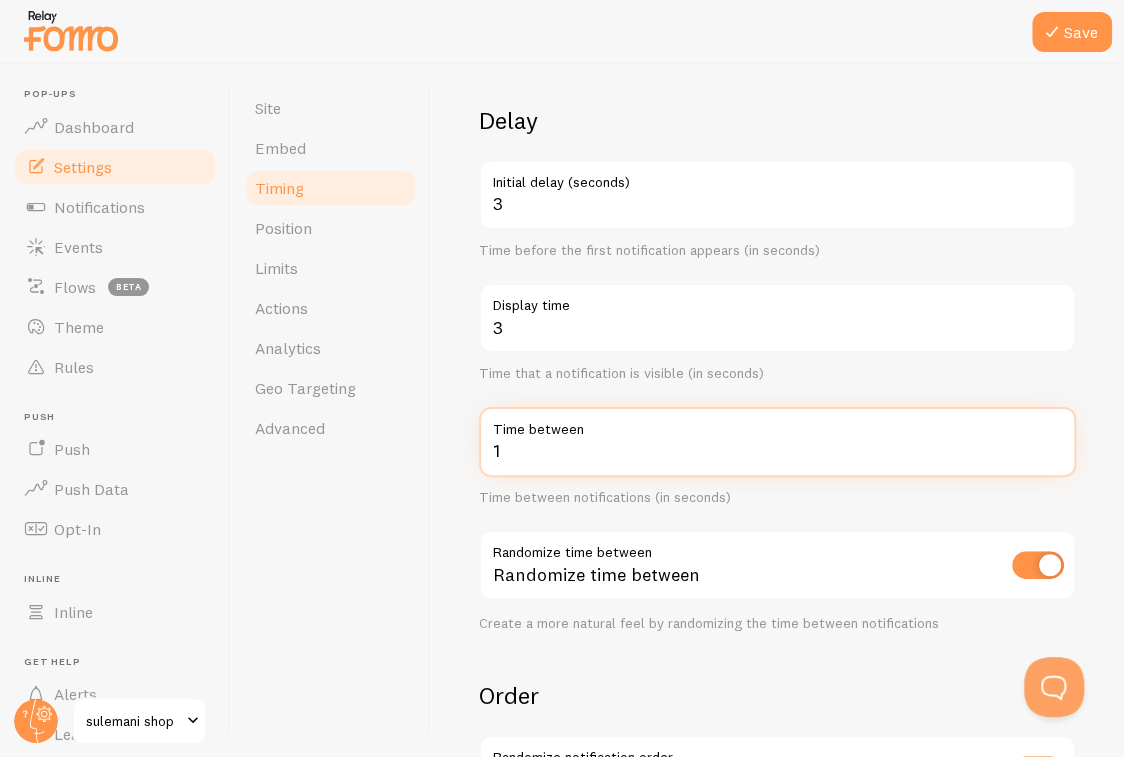 click on "1" at bounding box center [777, 442] 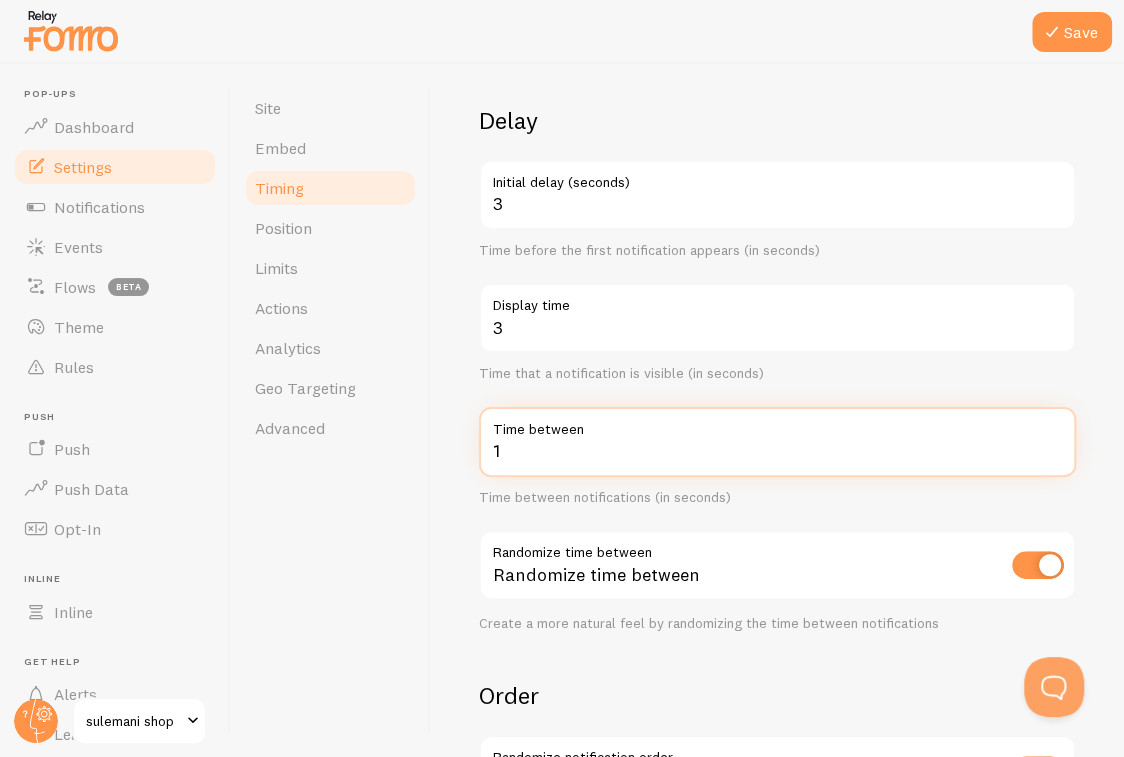 click on "1" at bounding box center (777, 442) 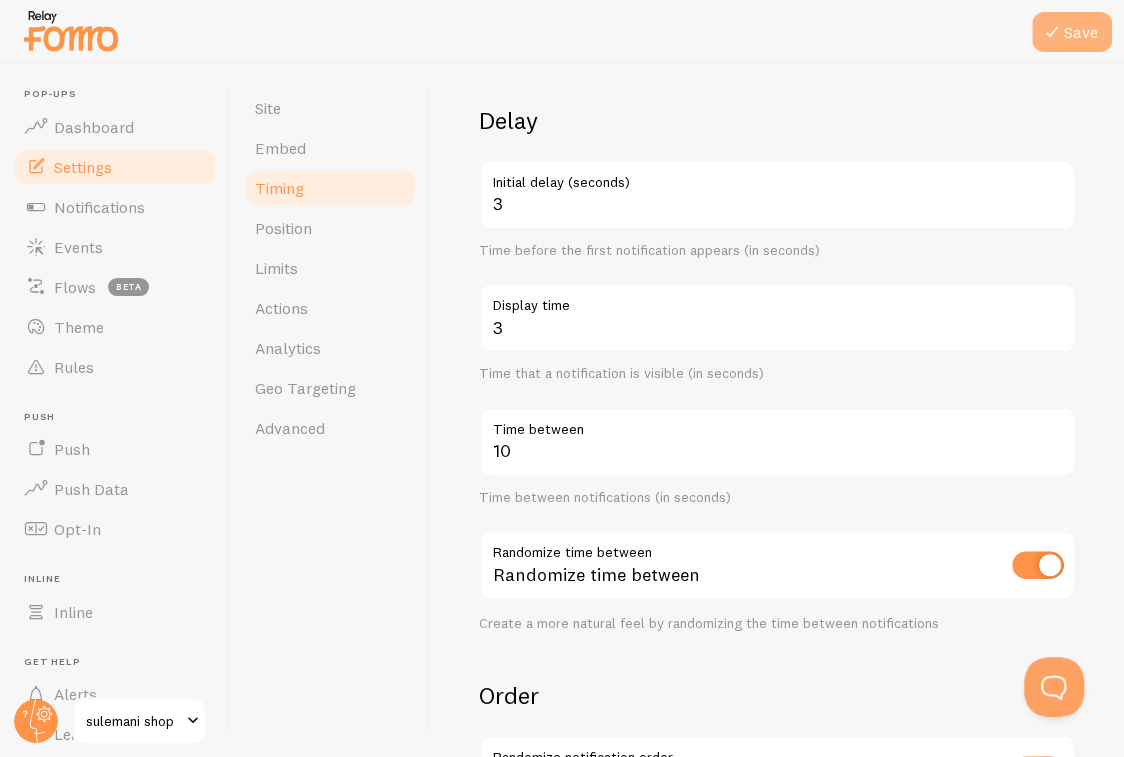 click on "Save" at bounding box center [1072, 32] 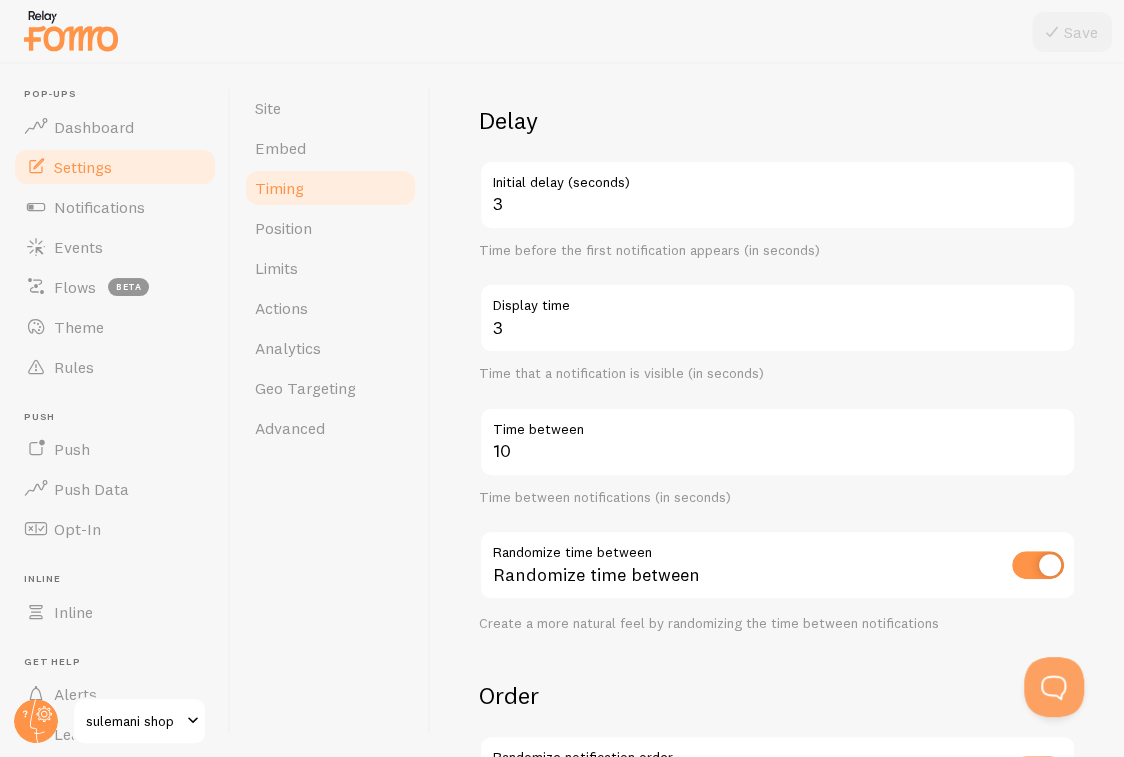 click on "Time between" at bounding box center (777, 424) 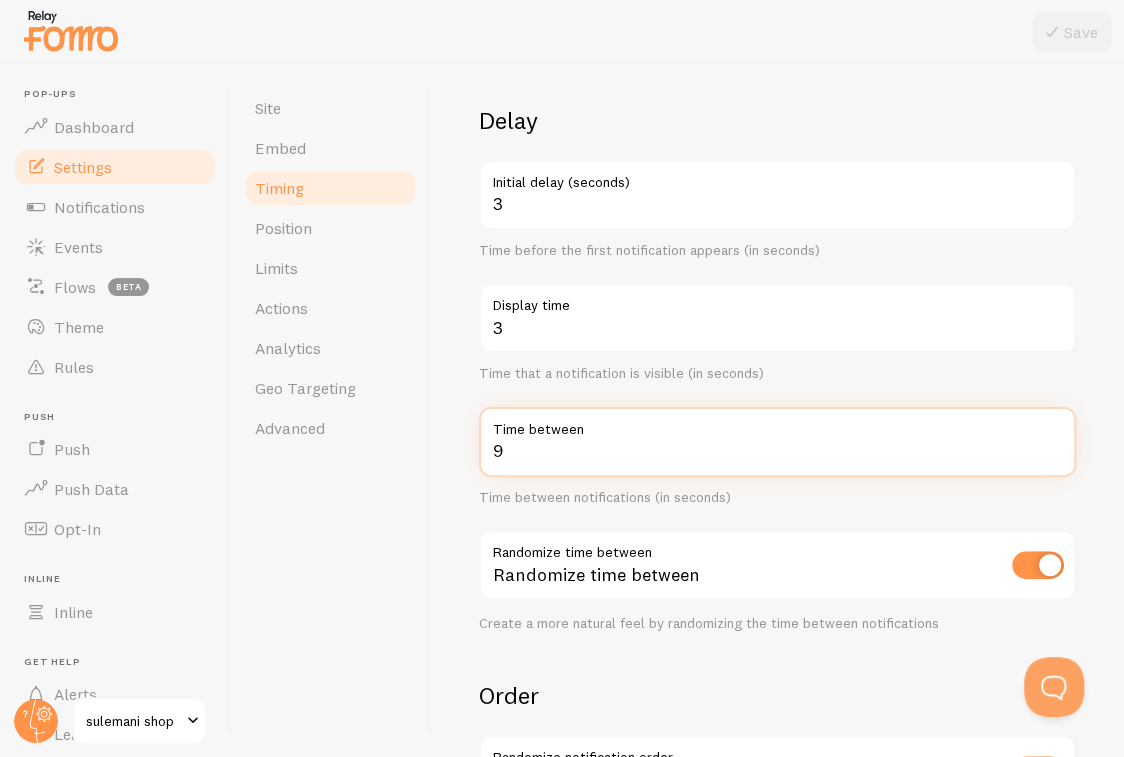 click on "9" at bounding box center (777, 442) 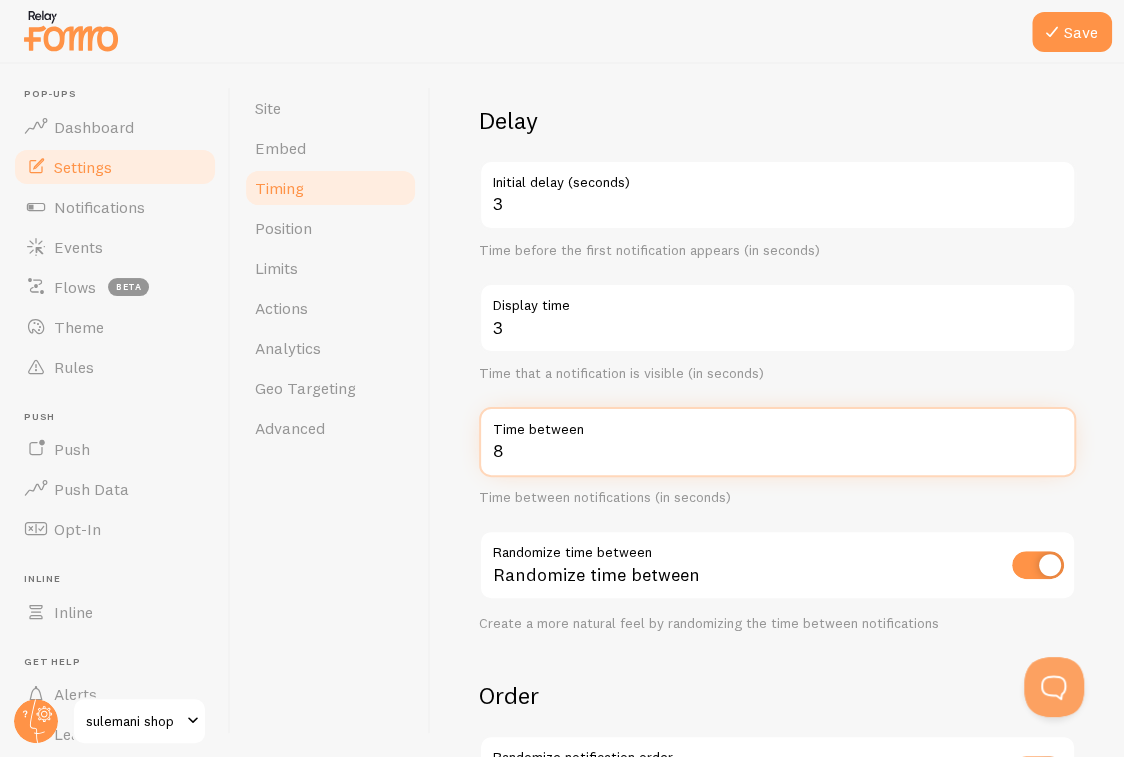 click on "8" at bounding box center (777, 442) 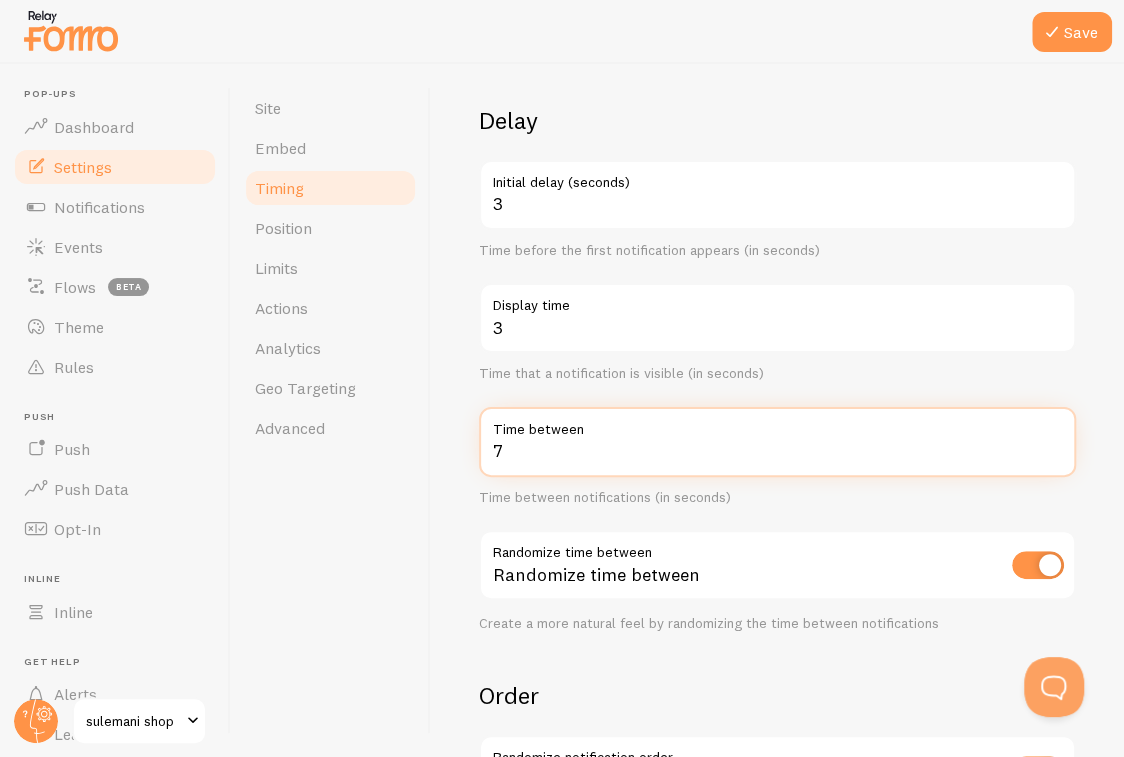 click on "7" at bounding box center (777, 442) 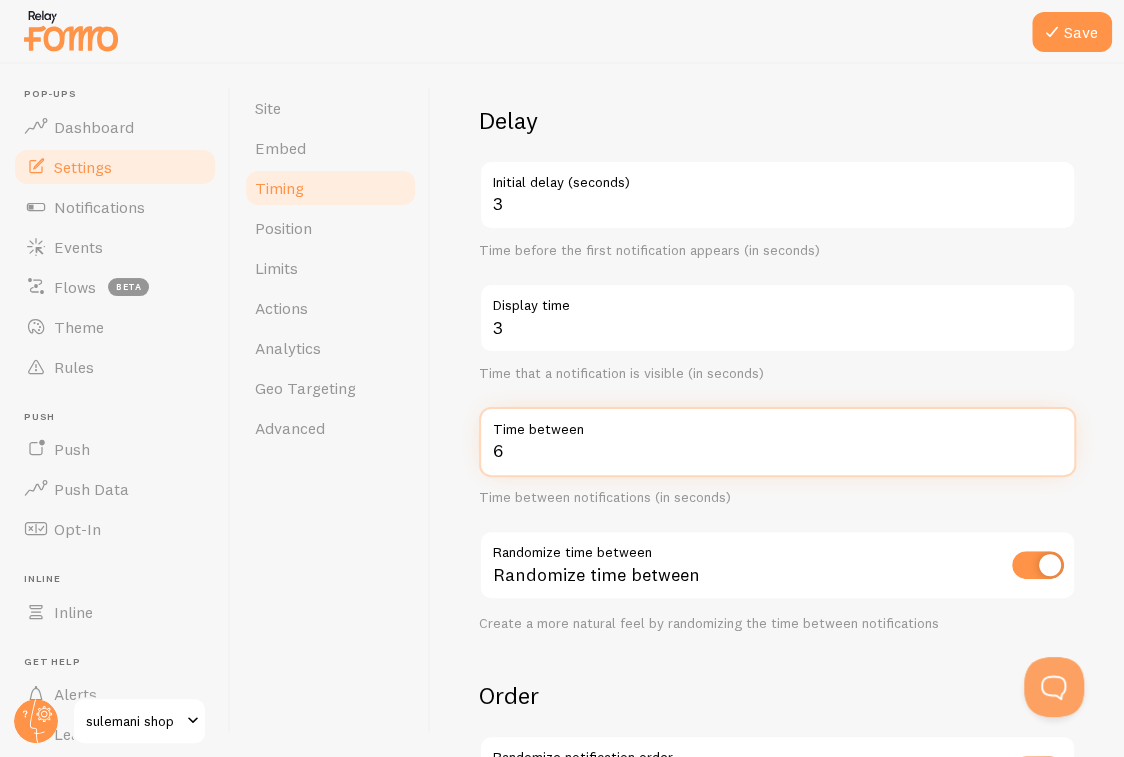 click on "6" at bounding box center [777, 442] 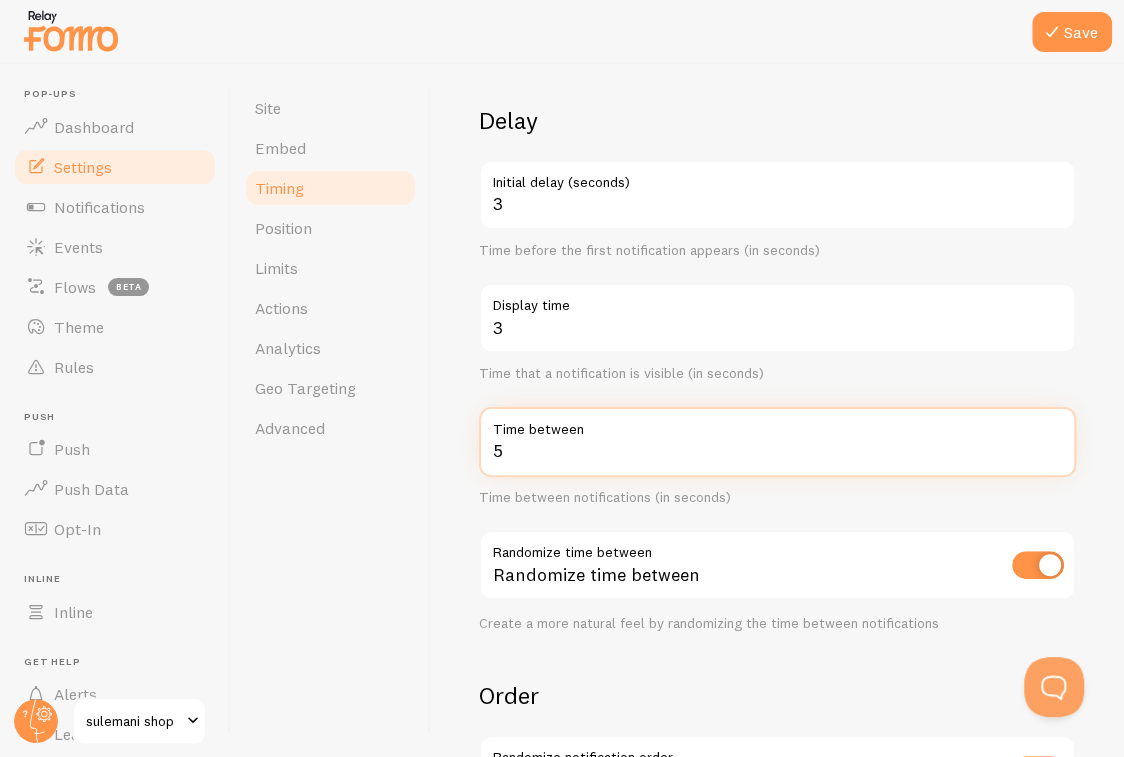 click on "5" at bounding box center (777, 442) 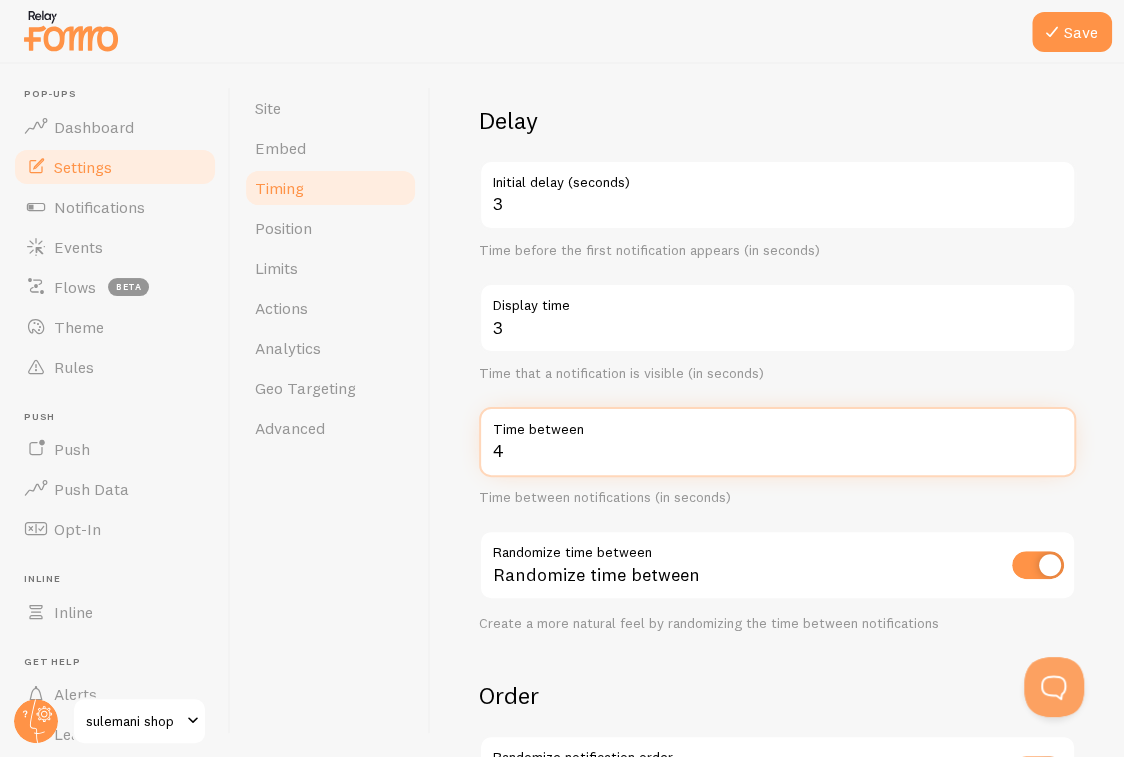 click on "4" at bounding box center [777, 442] 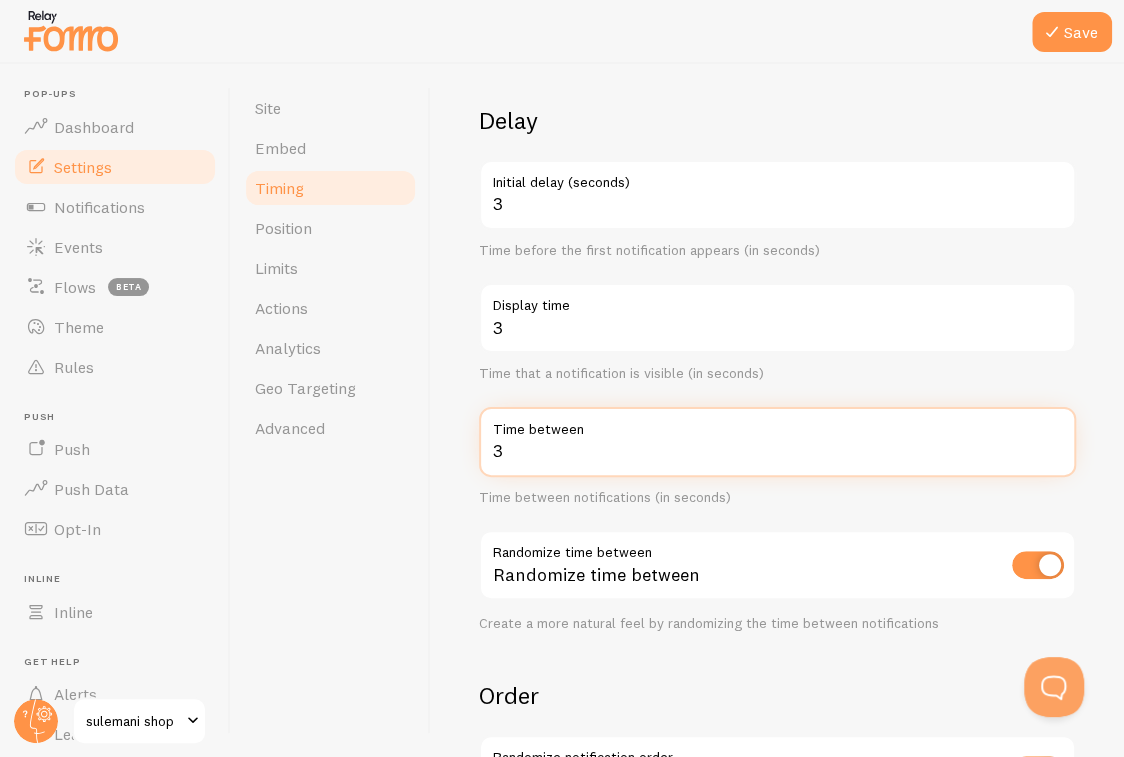click on "3" at bounding box center (777, 442) 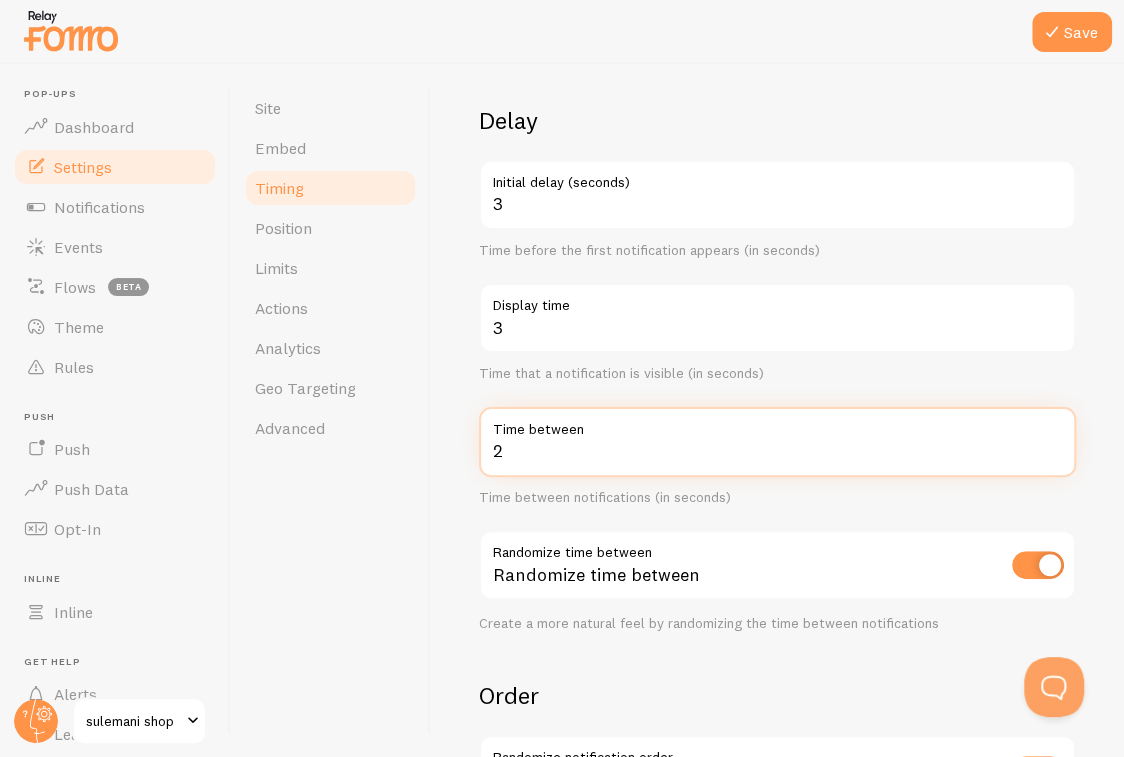click on "2" at bounding box center [777, 442] 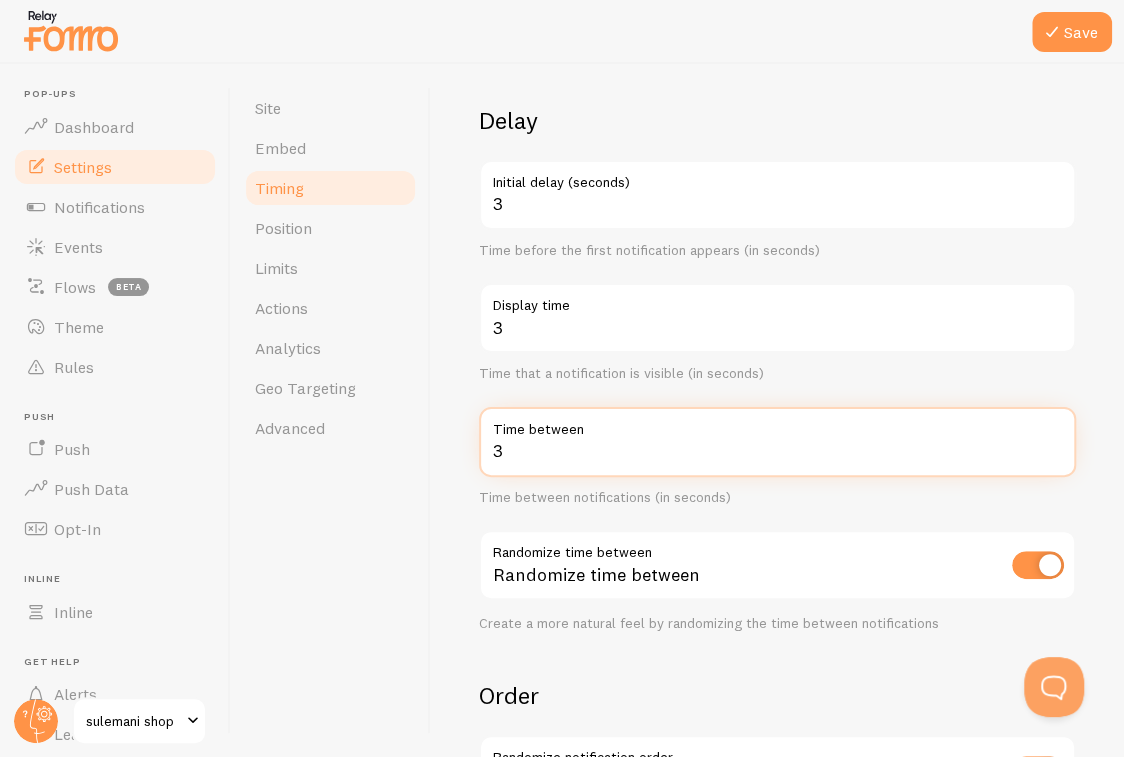 type on "3" 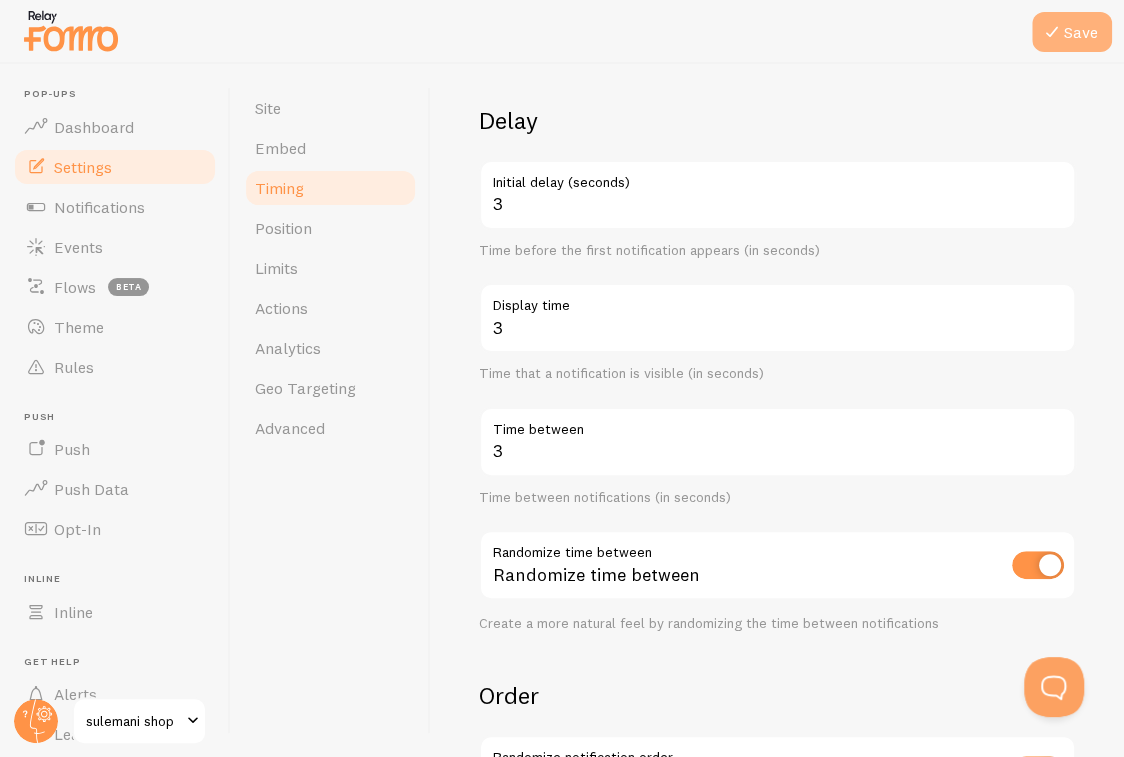 click on "Save" at bounding box center (1072, 32) 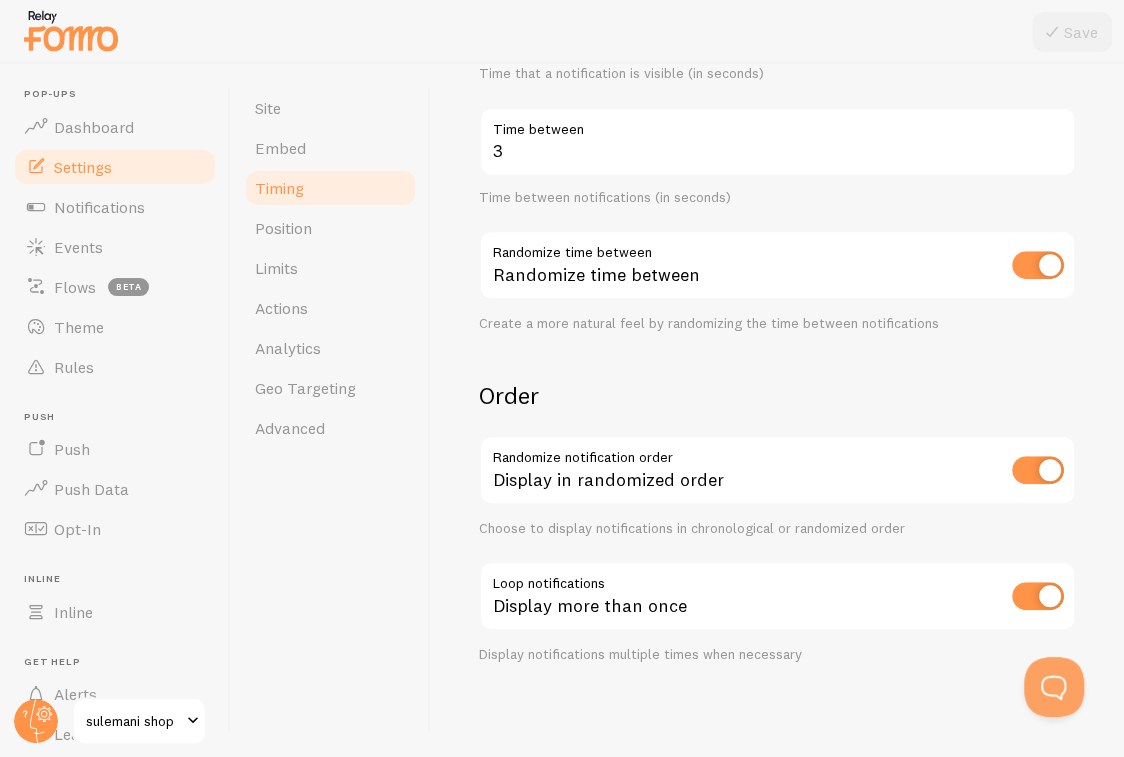 scroll, scrollTop: 325, scrollLeft: 0, axis: vertical 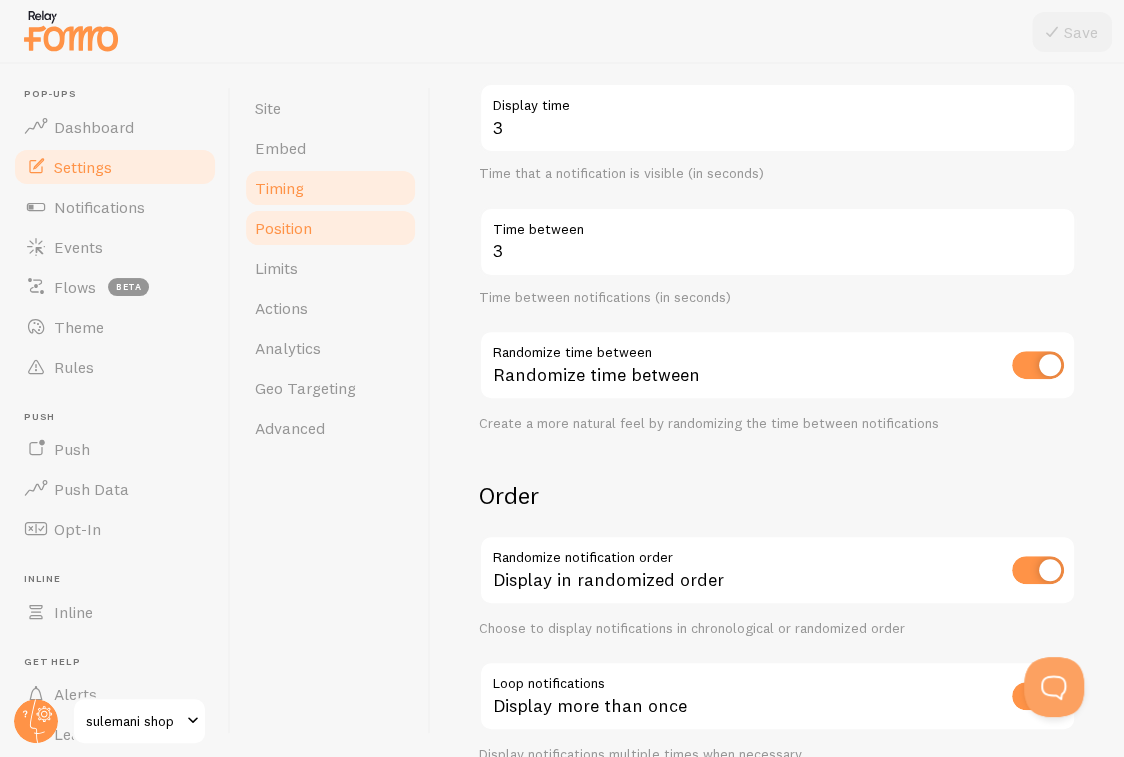 click on "Position" at bounding box center [283, 228] 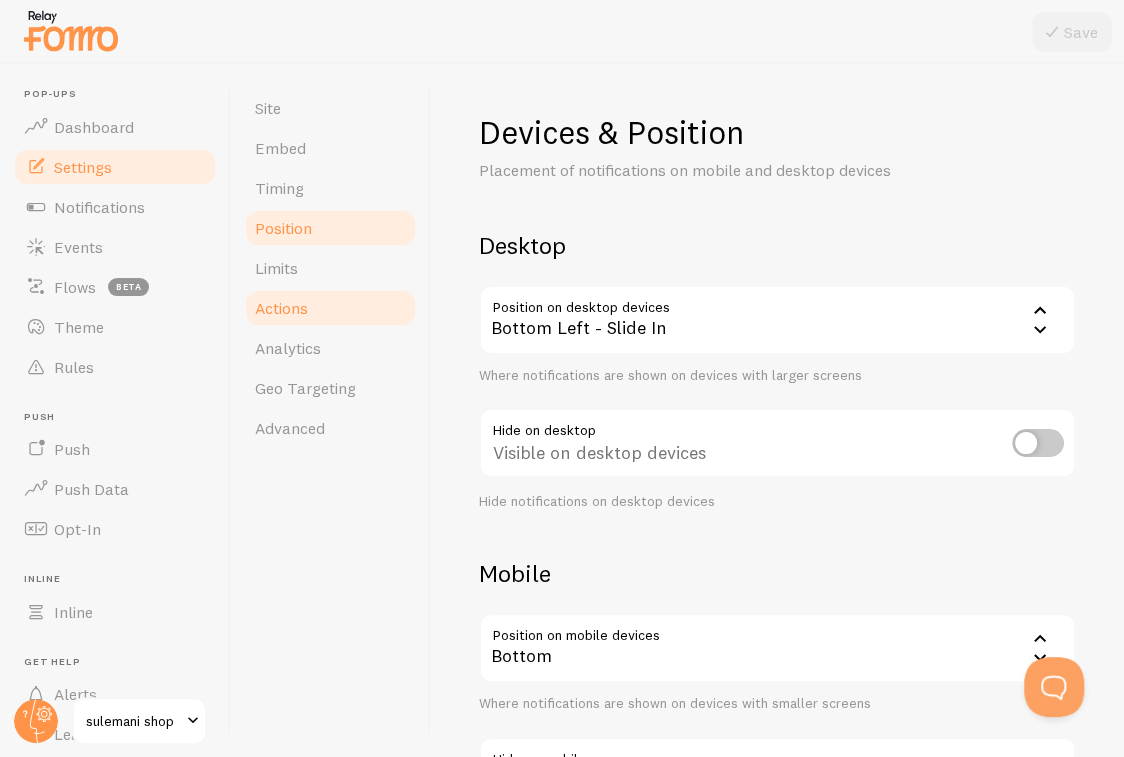 click on "Actions" at bounding box center [330, 308] 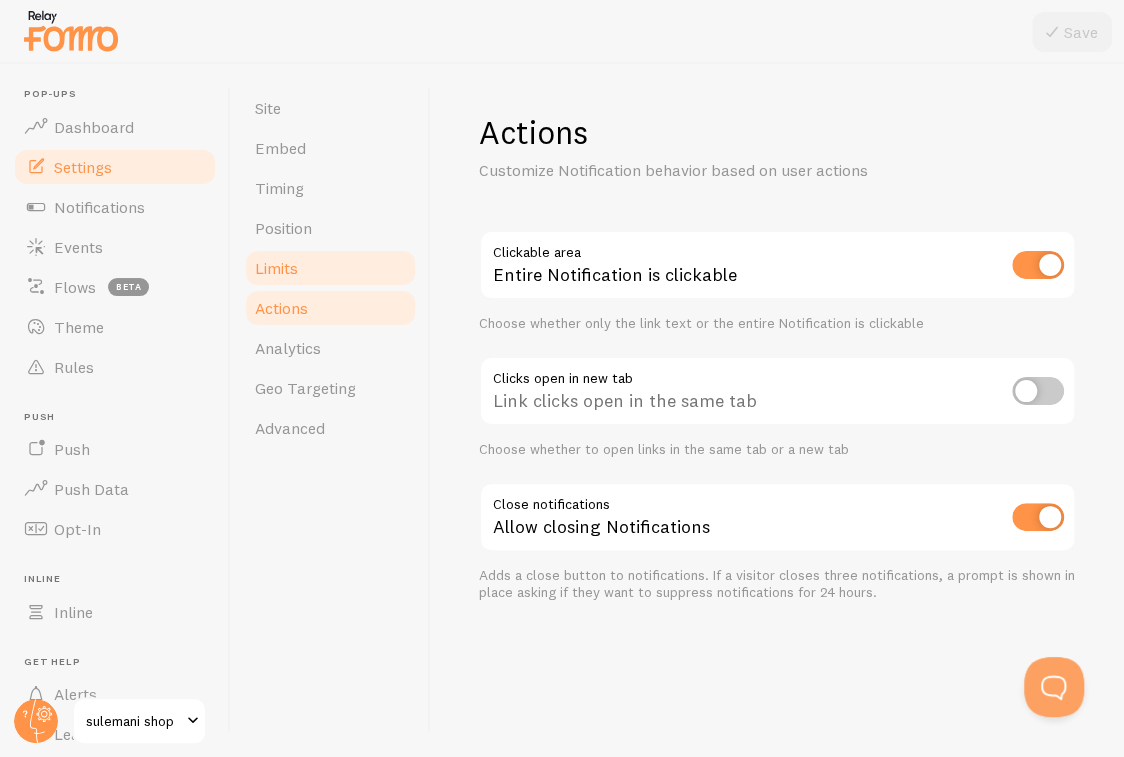 click on "Limits" at bounding box center [330, 268] 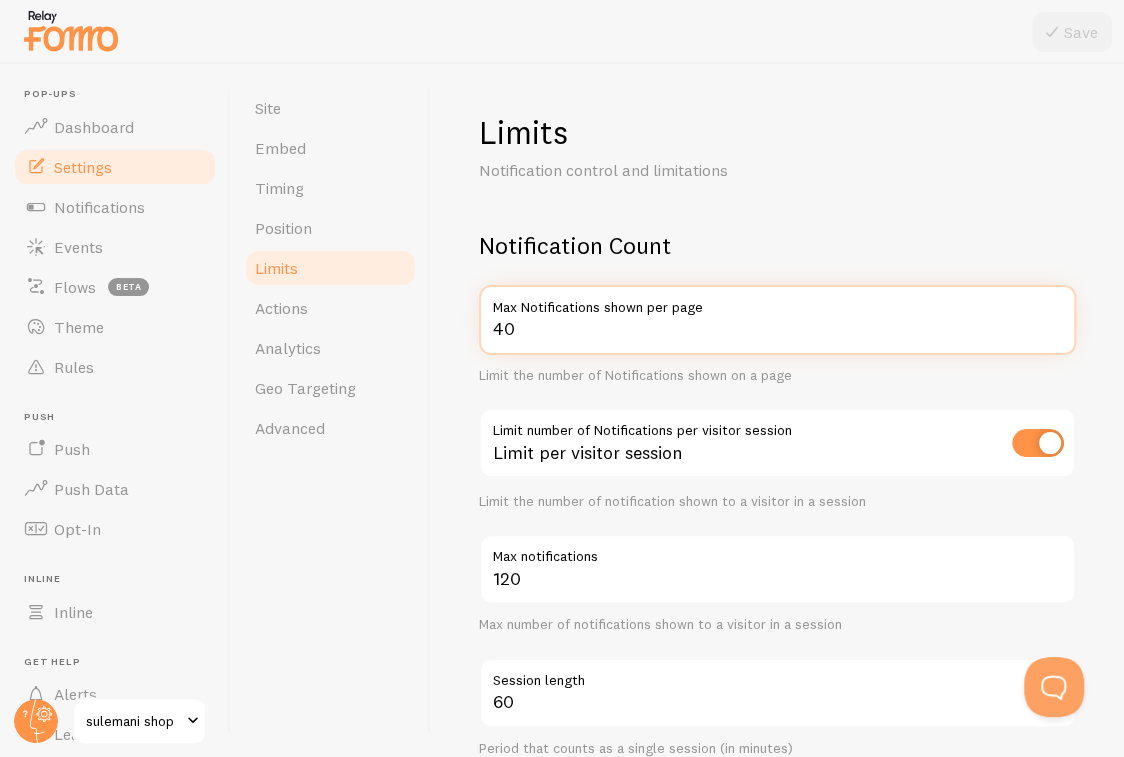 click on "40" at bounding box center (777, 320) 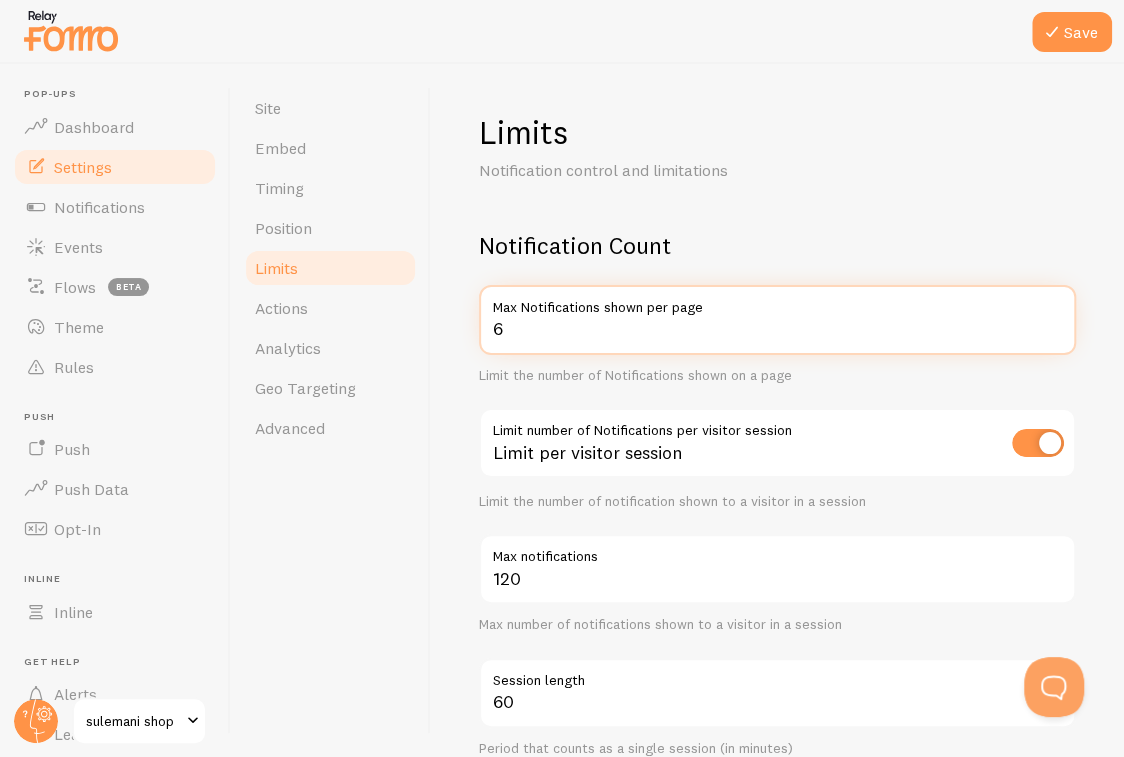 type on "7" 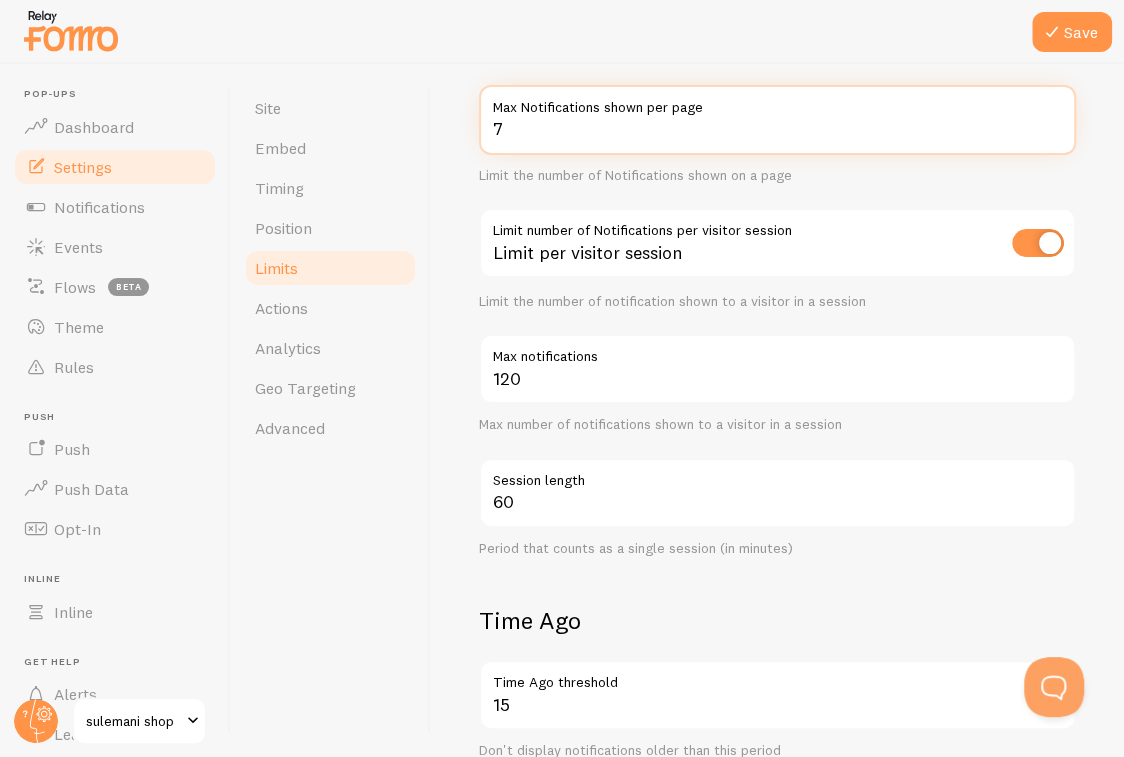 scroll, scrollTop: 300, scrollLeft: 0, axis: vertical 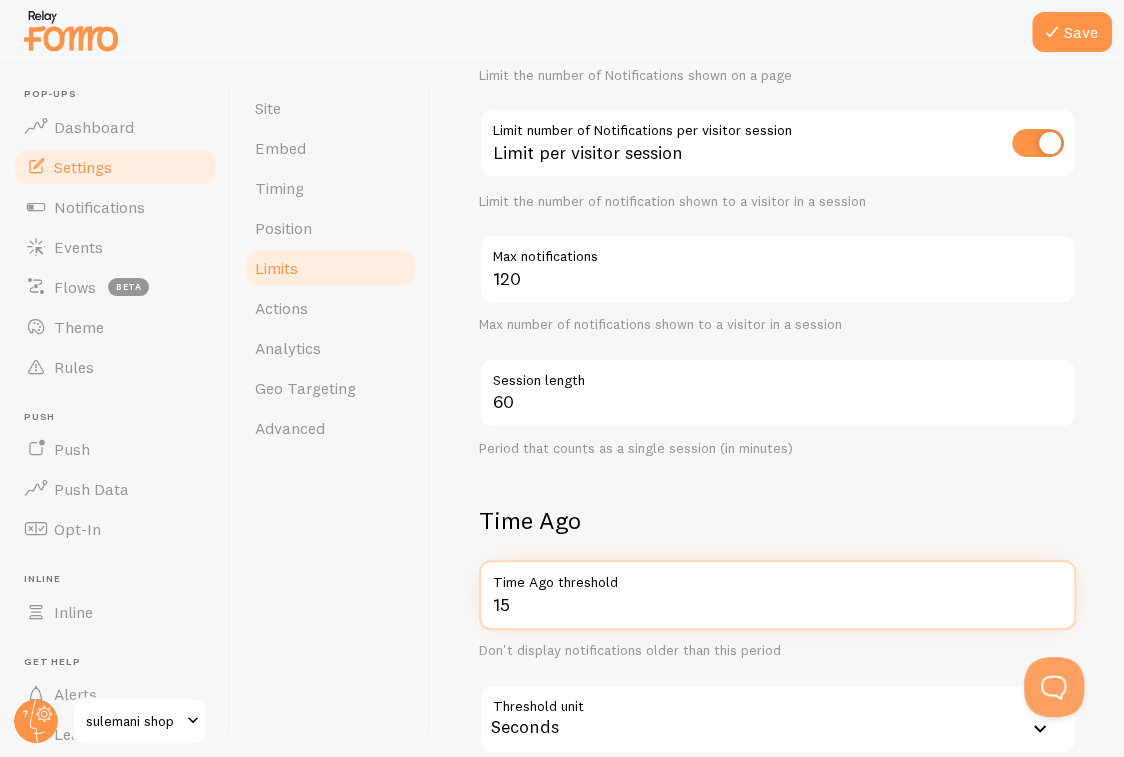 click on "15" at bounding box center (777, 595) 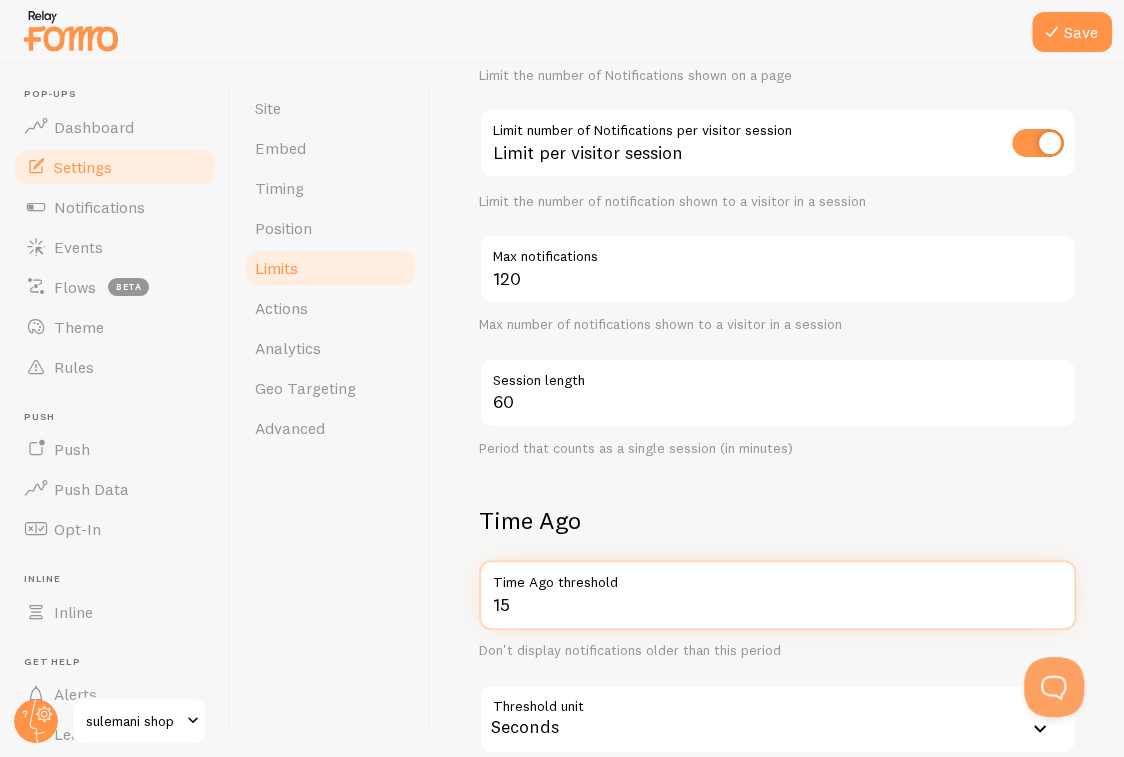 type on "1" 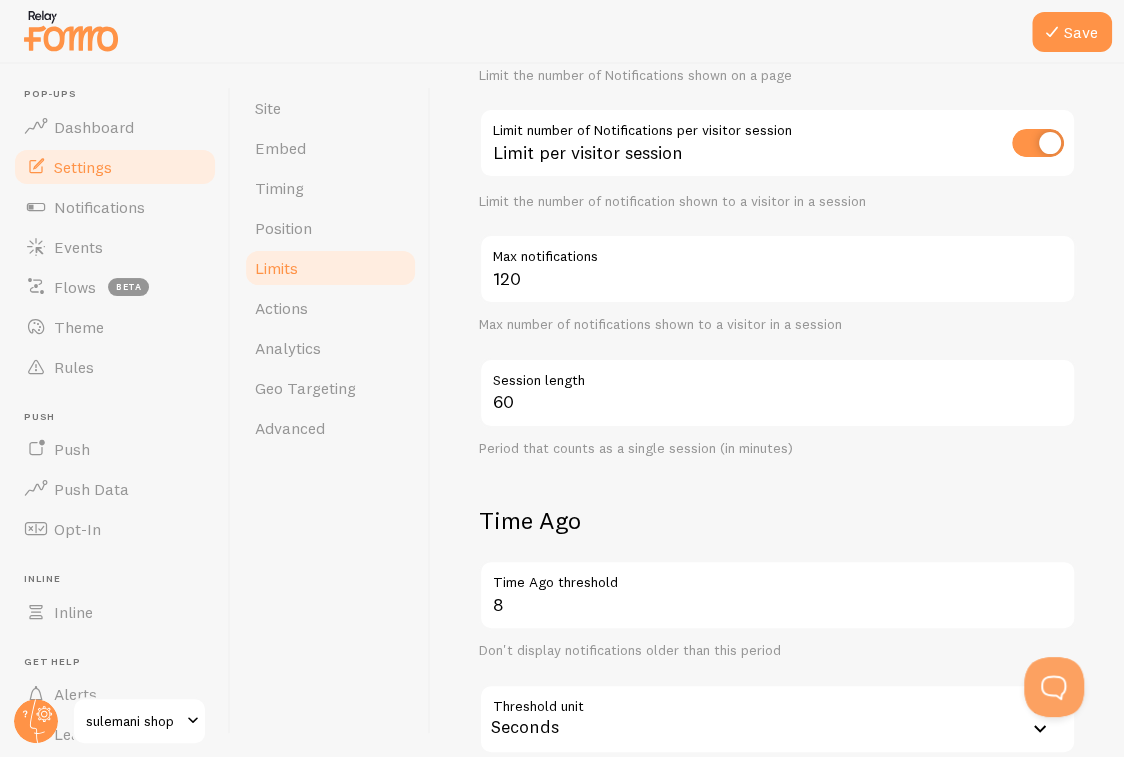 click on "TimeAgo
8   Time Ago threshold       Don't display notifications older than this period   Threshold unit   1   Seconds       Seconds  Minutes  Hours  Days    Time Ago Treshold unit in seconds, minutes, hours or days" at bounding box center (777, 644) 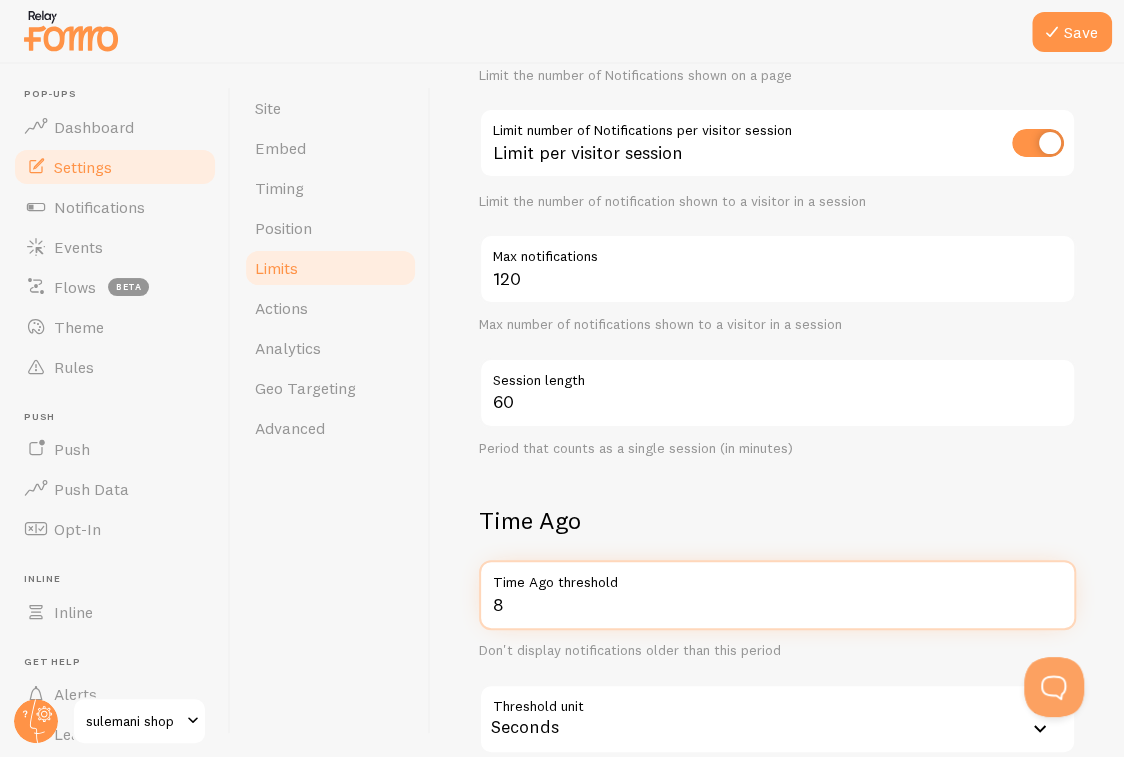 click on "8" at bounding box center (777, 595) 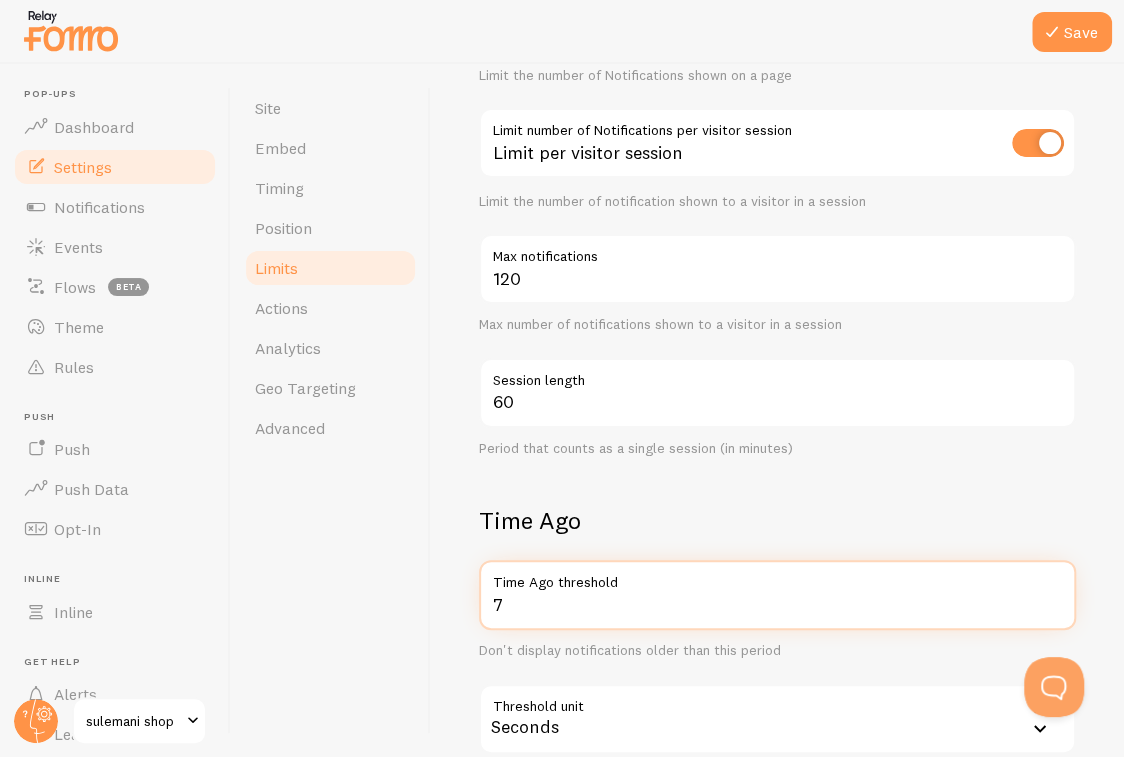 type on "6" 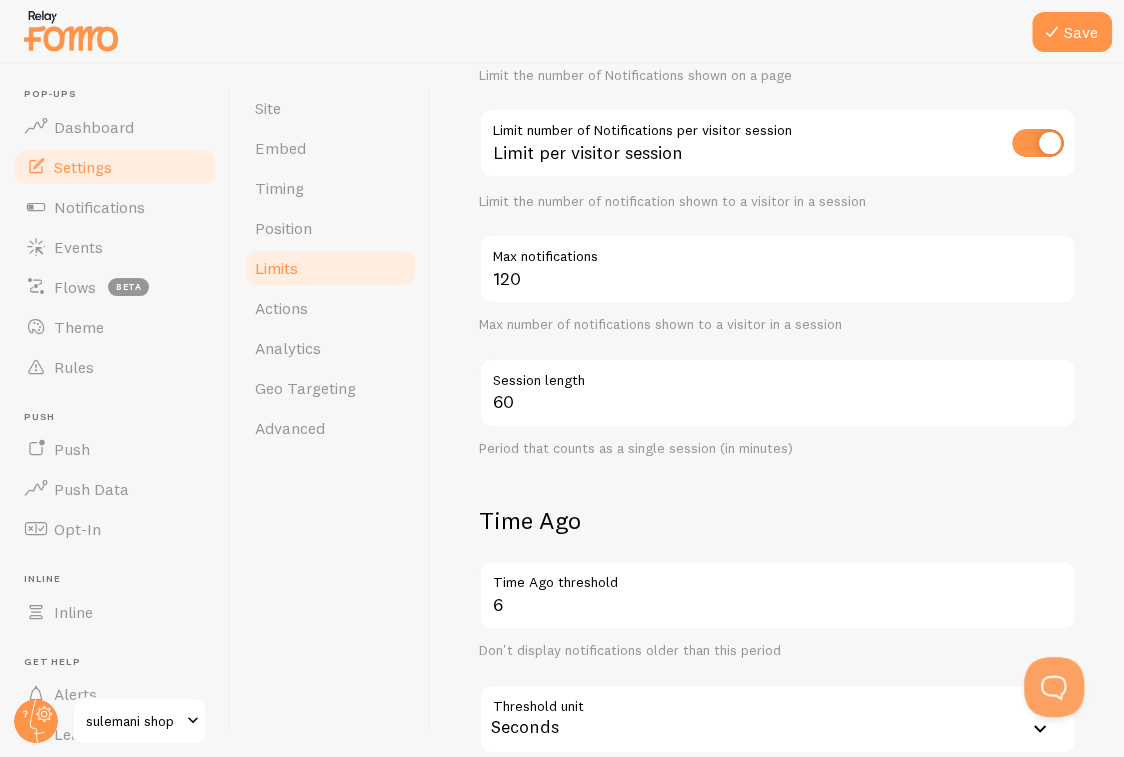click on "Time Ago
6   Time Ago threshold       Don't display notifications older than this period   Threshold unit   1   Seconds       Seconds  Minutes  Hours  Days    Time Ago Treshold unit in seconds, minutes, hours or days" at bounding box center (777, 644) 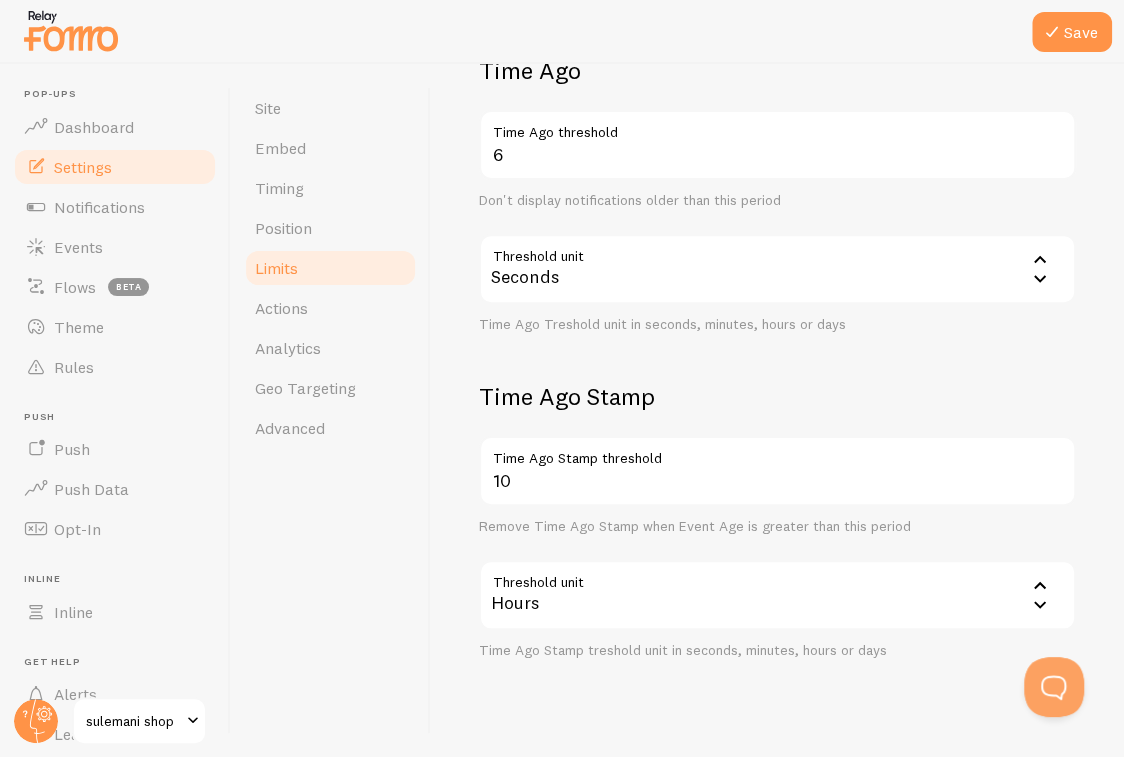 scroll, scrollTop: 785, scrollLeft: 0, axis: vertical 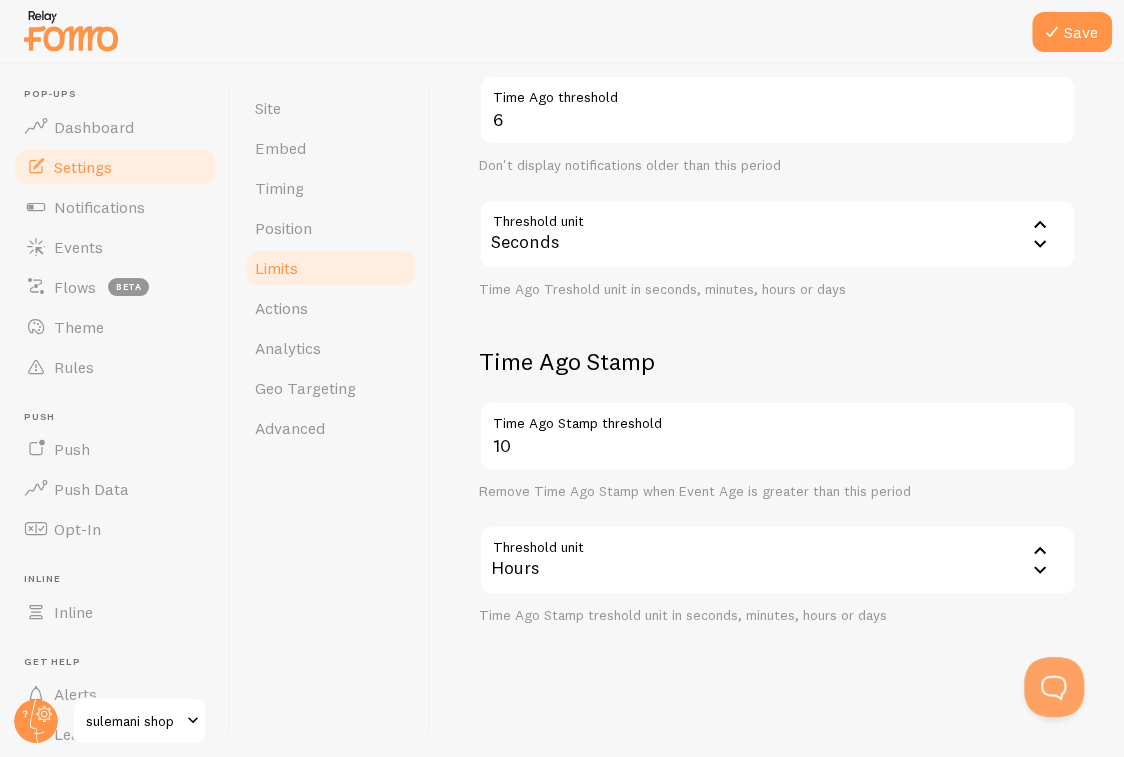 click on "Hours" at bounding box center [777, 560] 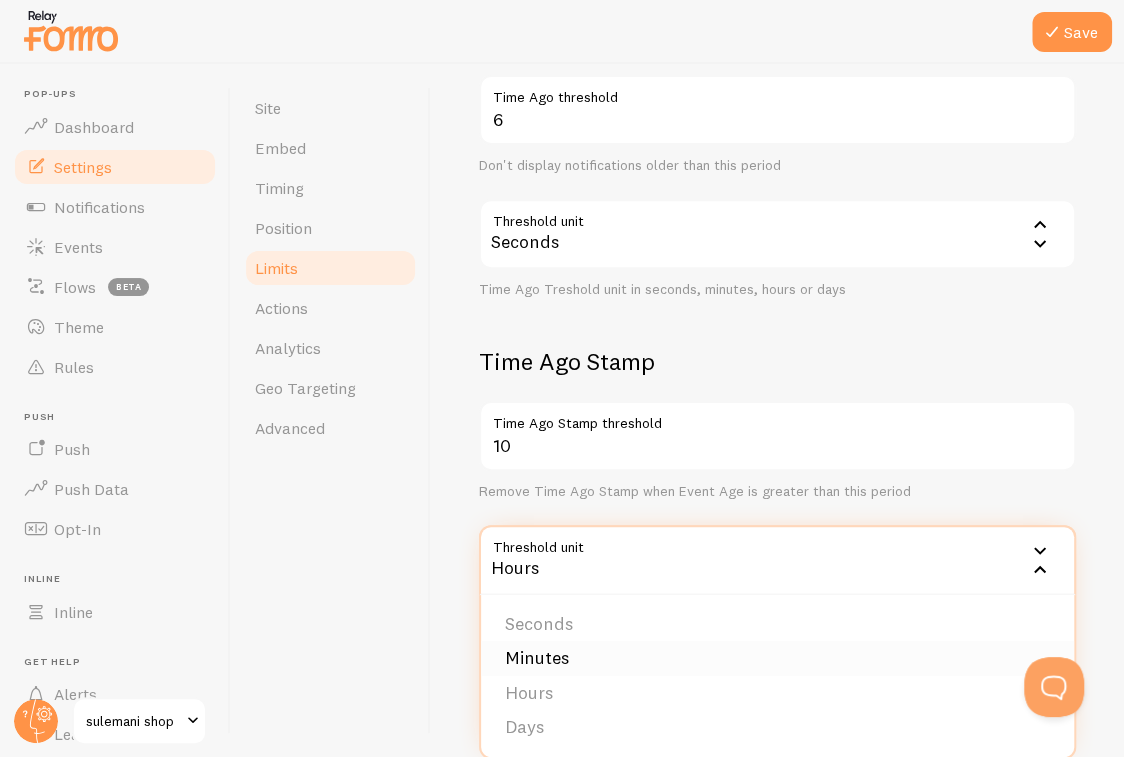click on "Minutes" at bounding box center (777, 658) 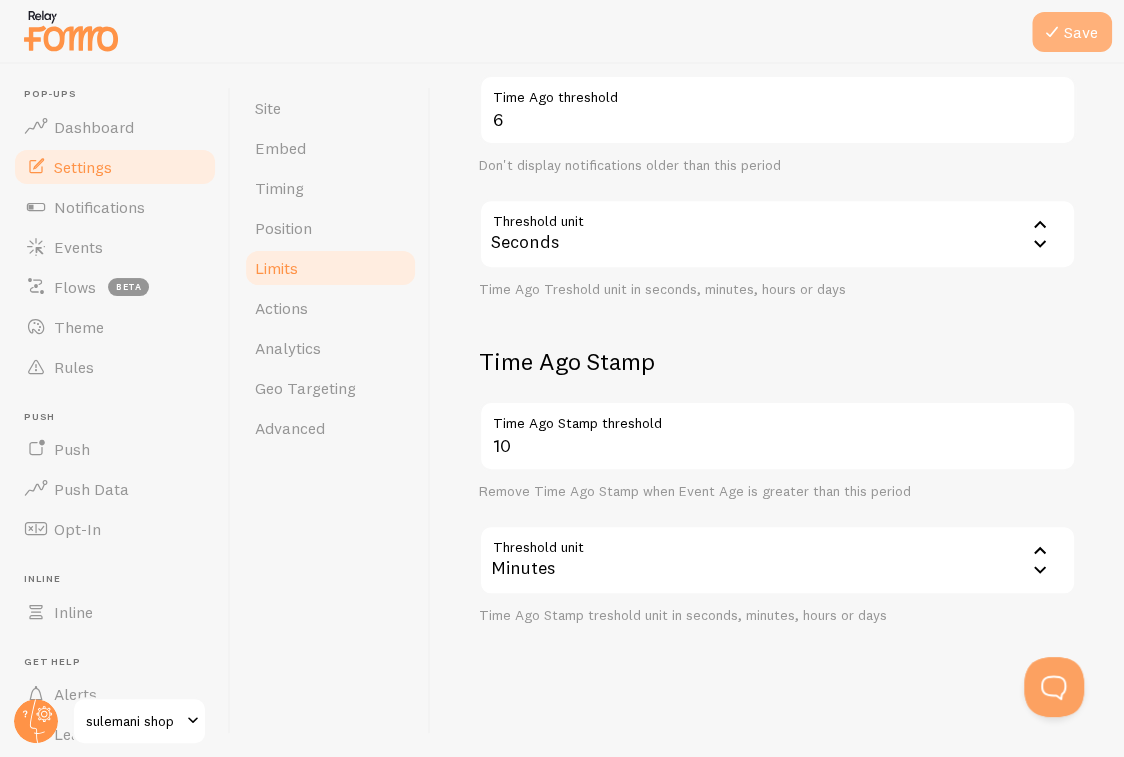 click on "Save" at bounding box center (1072, 32) 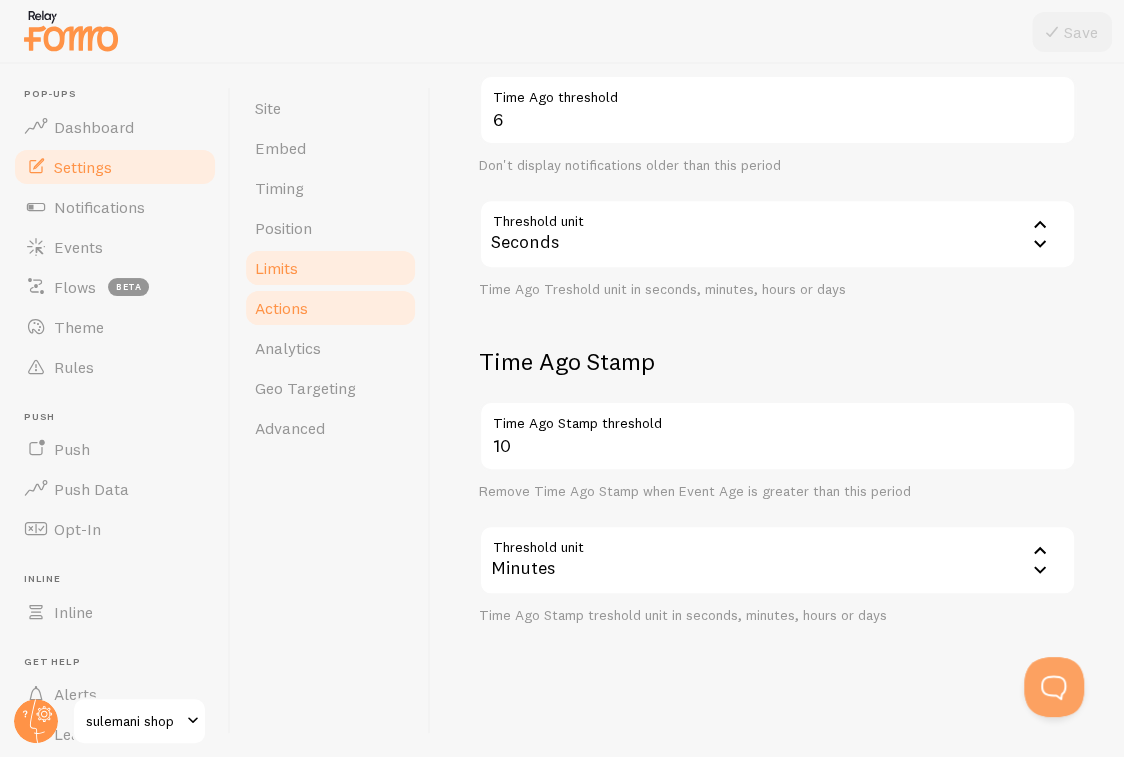 click on "Actions" at bounding box center [281, 308] 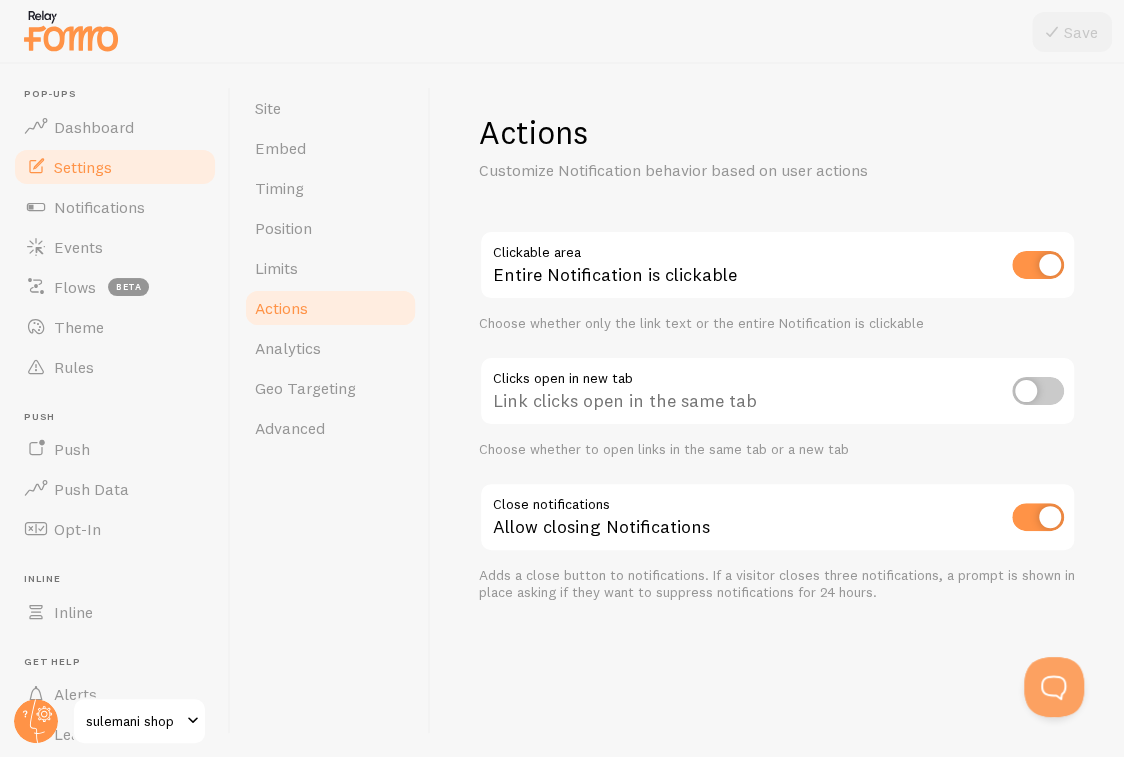 scroll, scrollTop: 0, scrollLeft: 0, axis: both 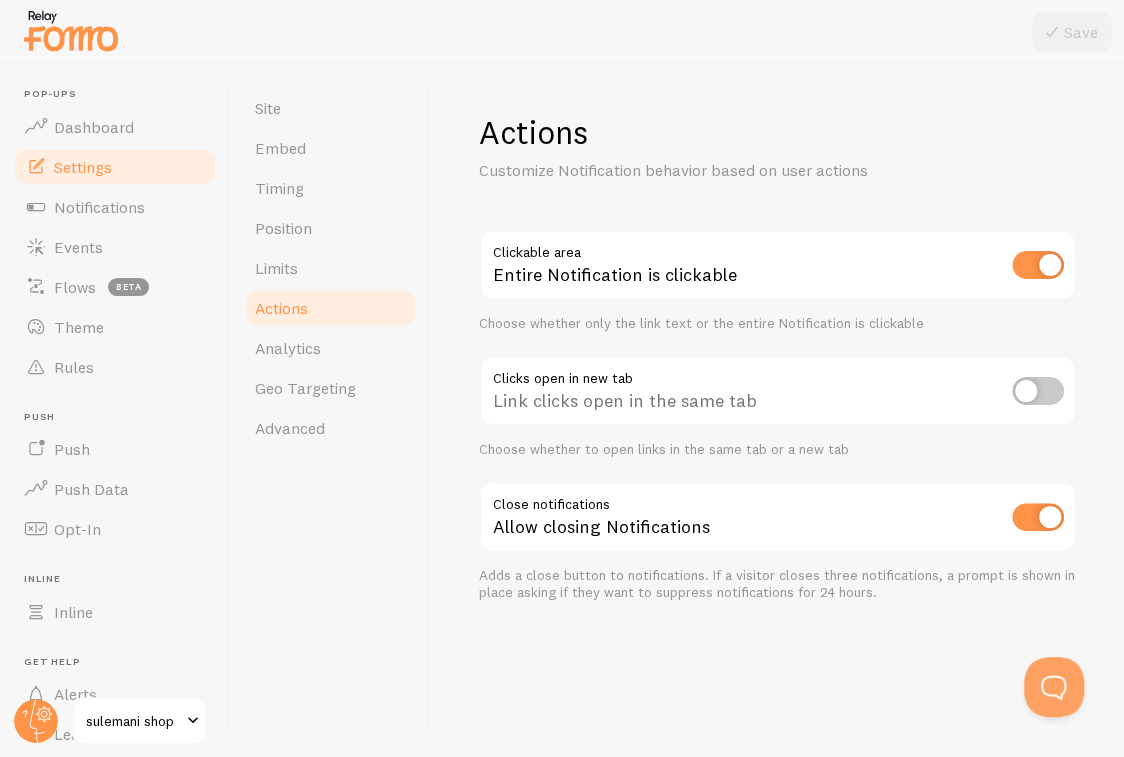 click at bounding box center [1038, 391] 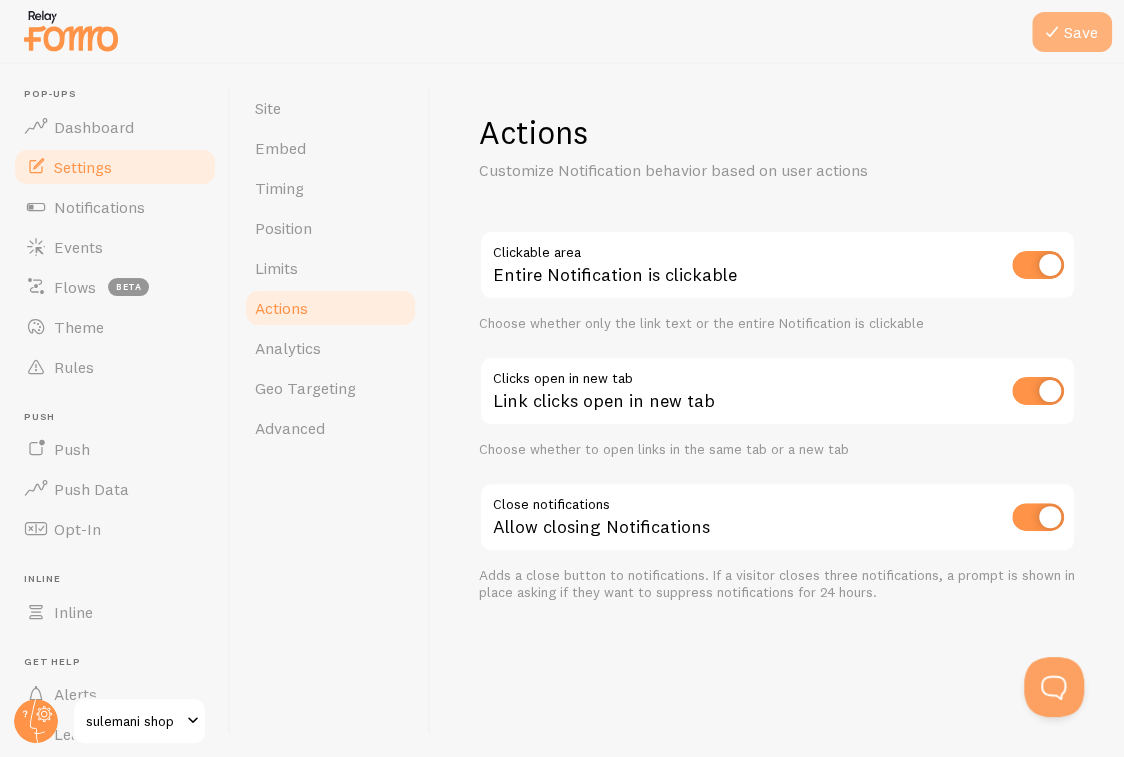 click on "Save" at bounding box center [1072, 32] 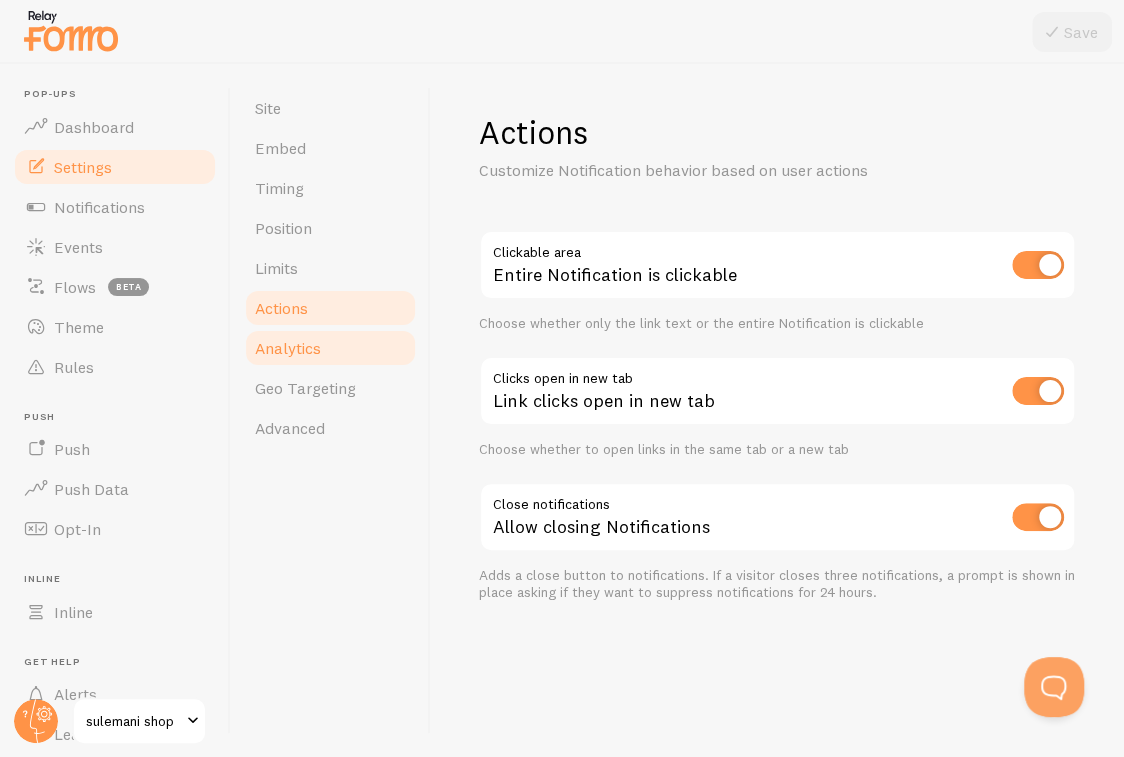 click on "Analytics" at bounding box center [330, 348] 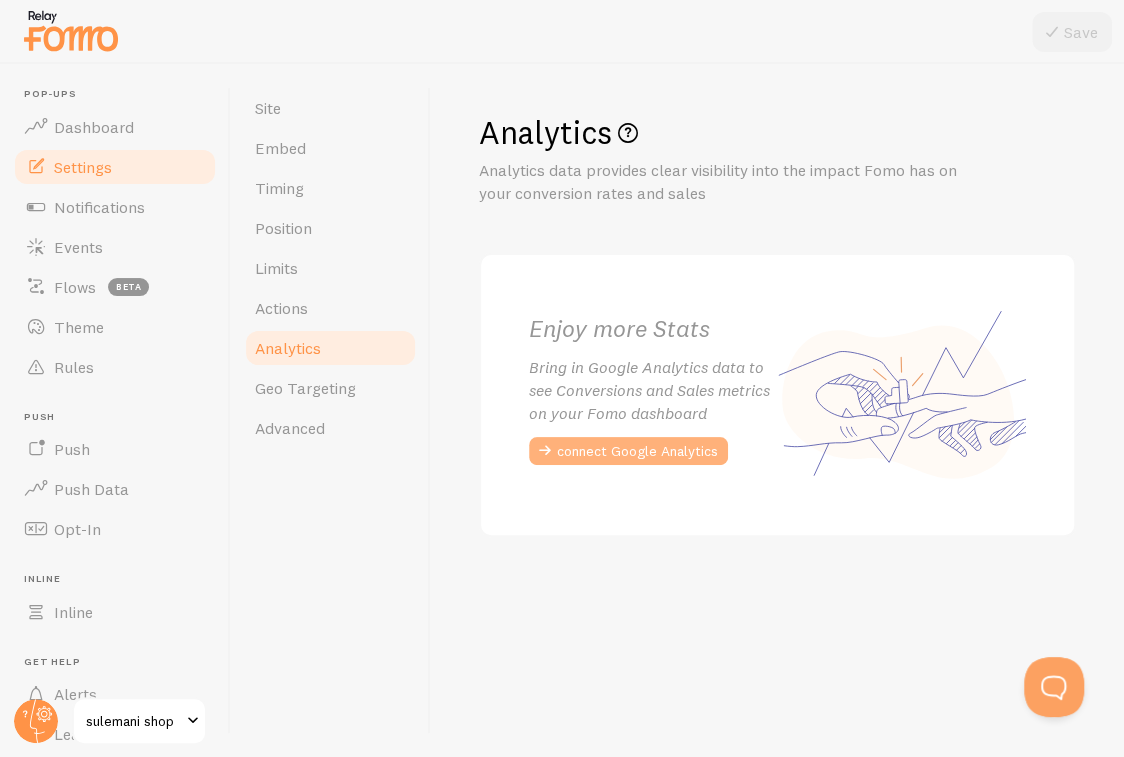 click on "connect Google Analytics" at bounding box center [628, 451] 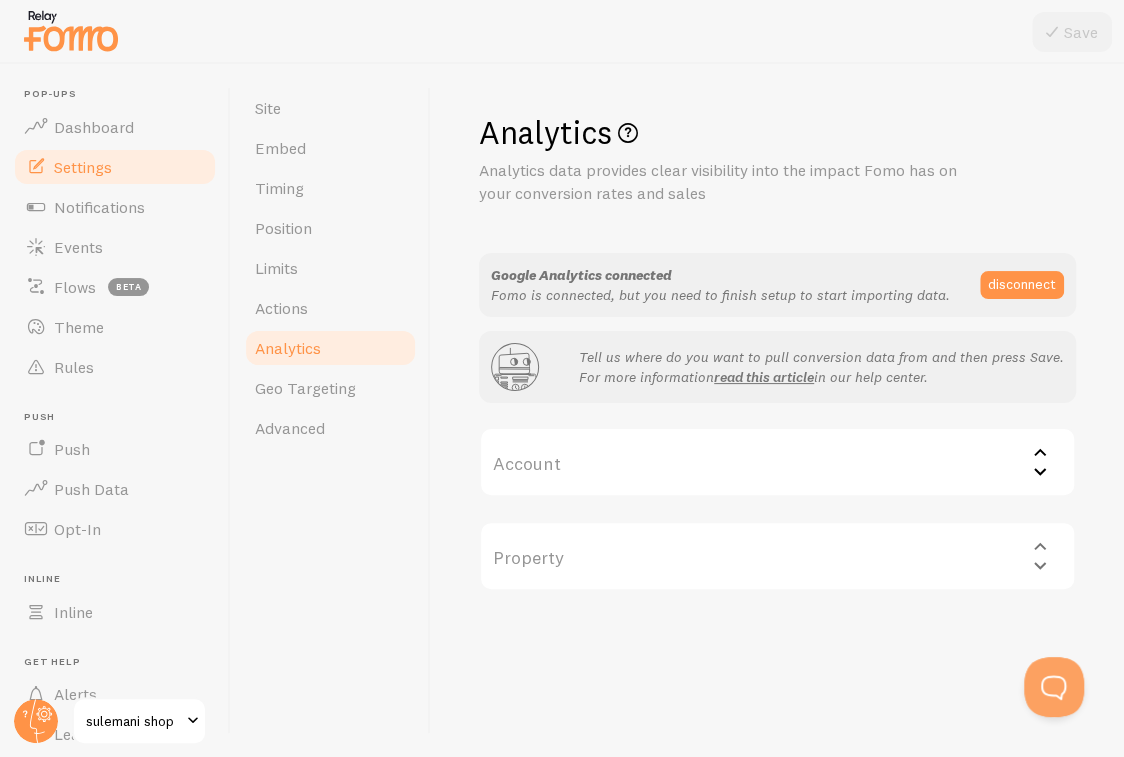 click on "Account" at bounding box center (777, 462) 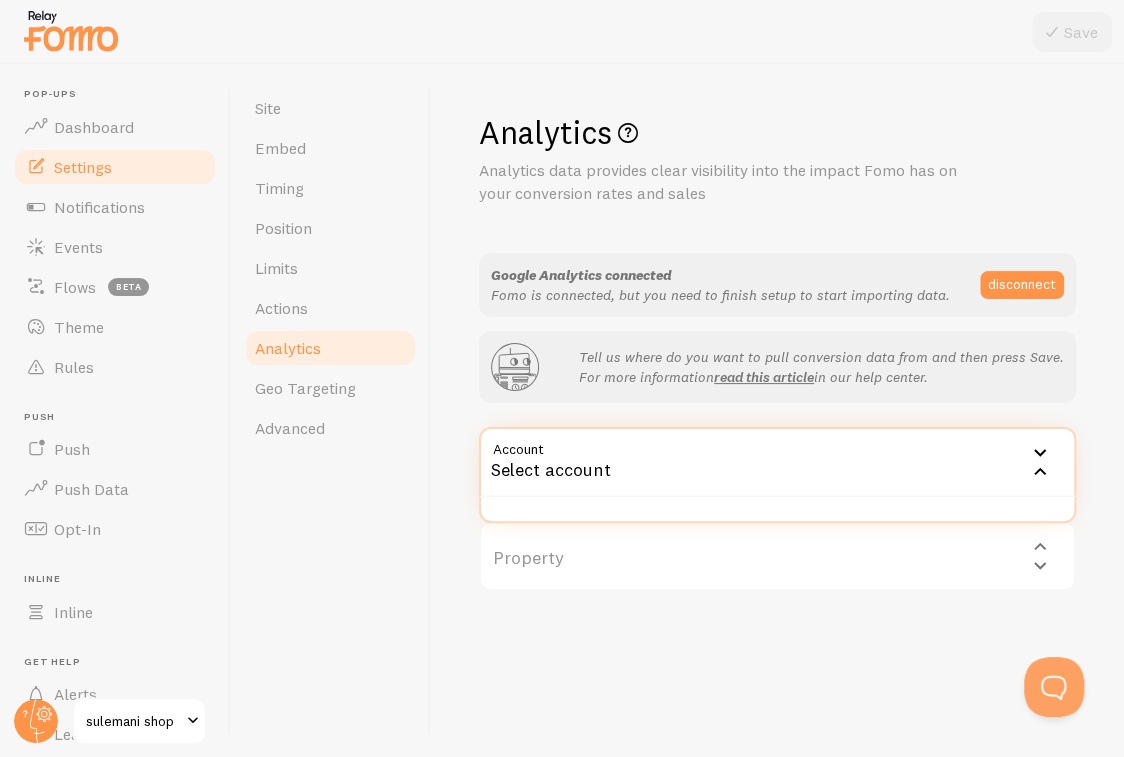 click on "Select account" at bounding box center [777, 462] 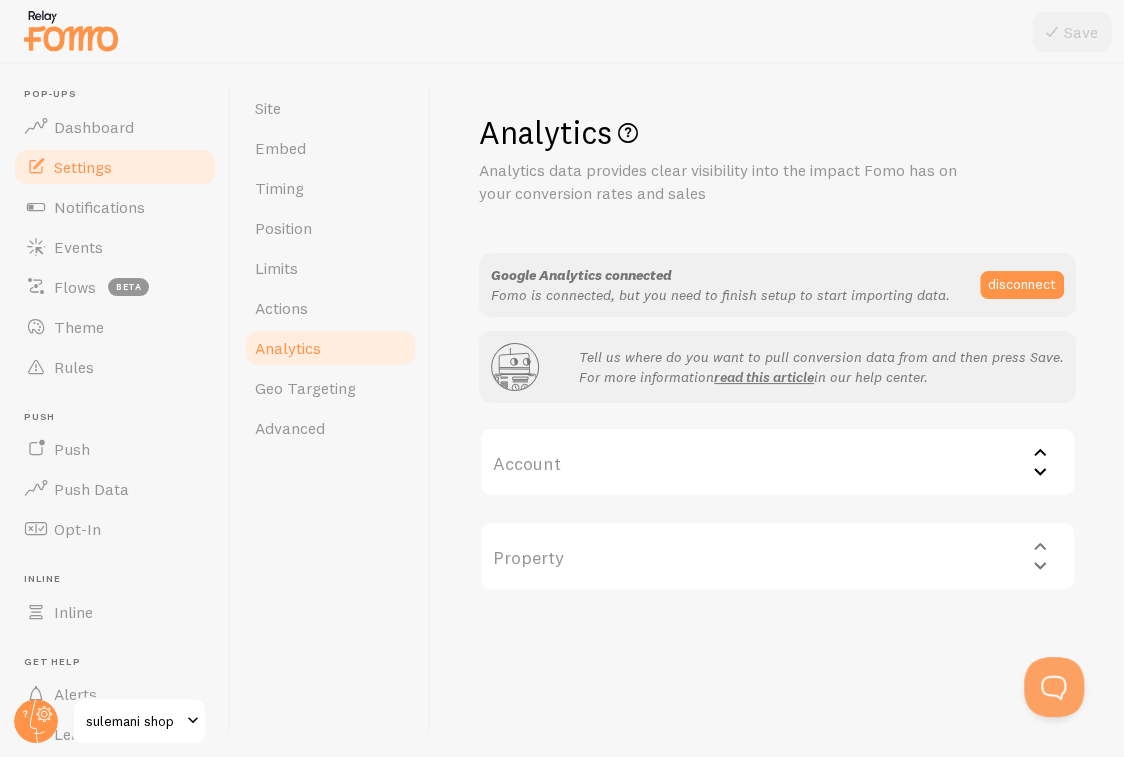 click on "Account" at bounding box center [777, 462] 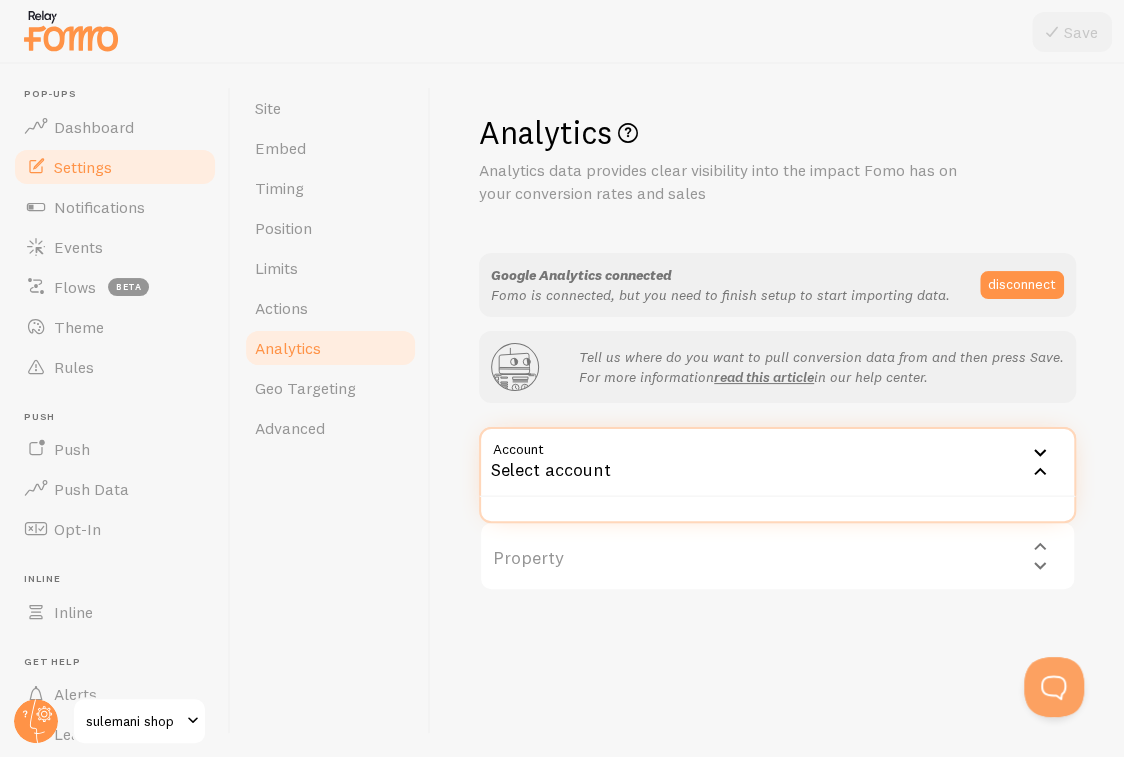 click on "Select account" at bounding box center (777, 462) 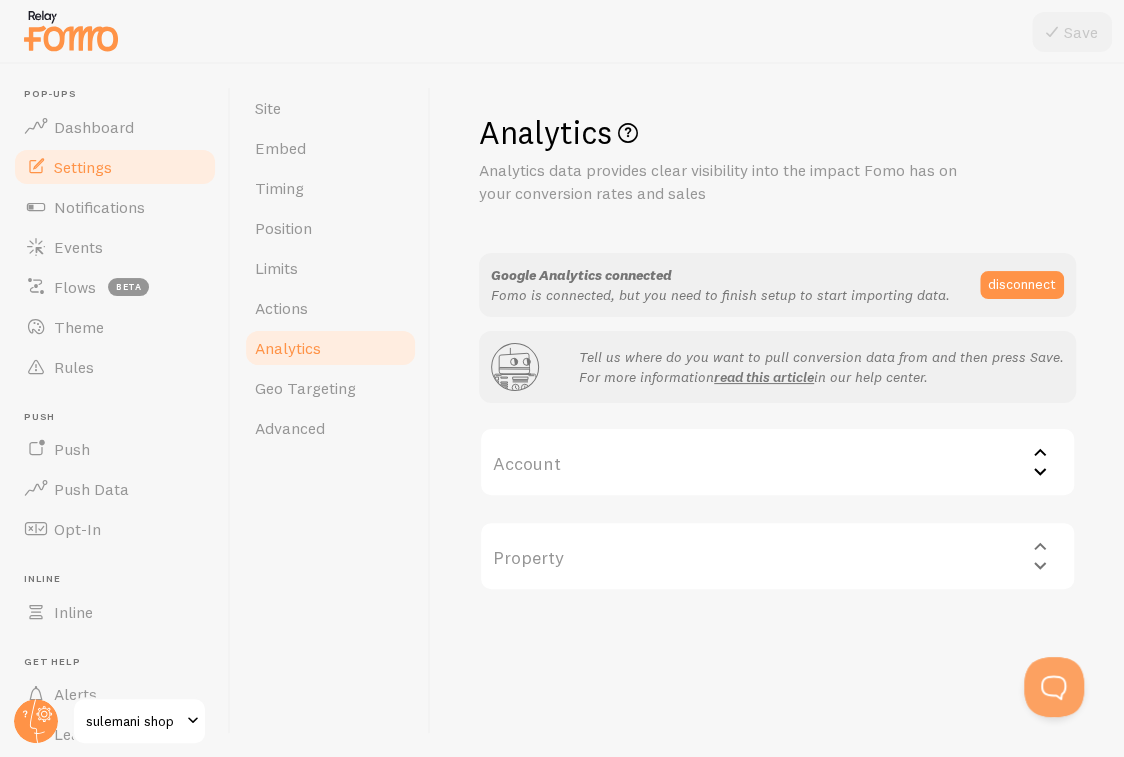 click on "Account" at bounding box center (777, 462) 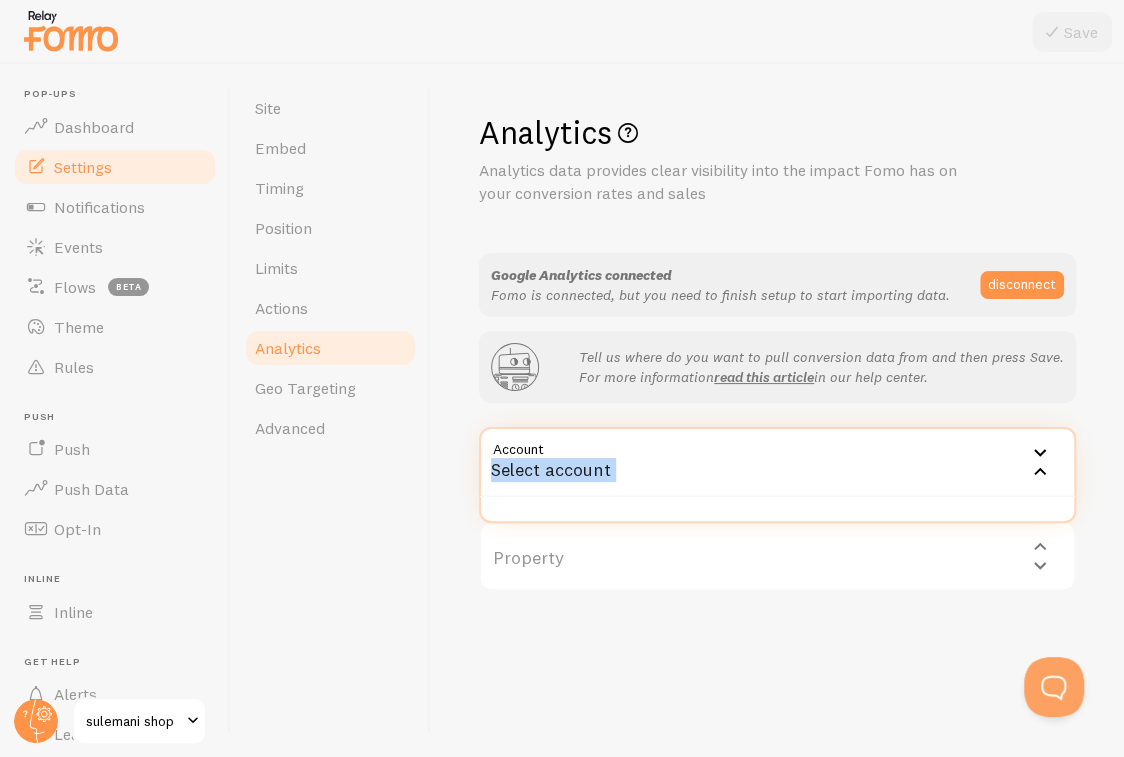 click on "Select account" at bounding box center (777, 462) 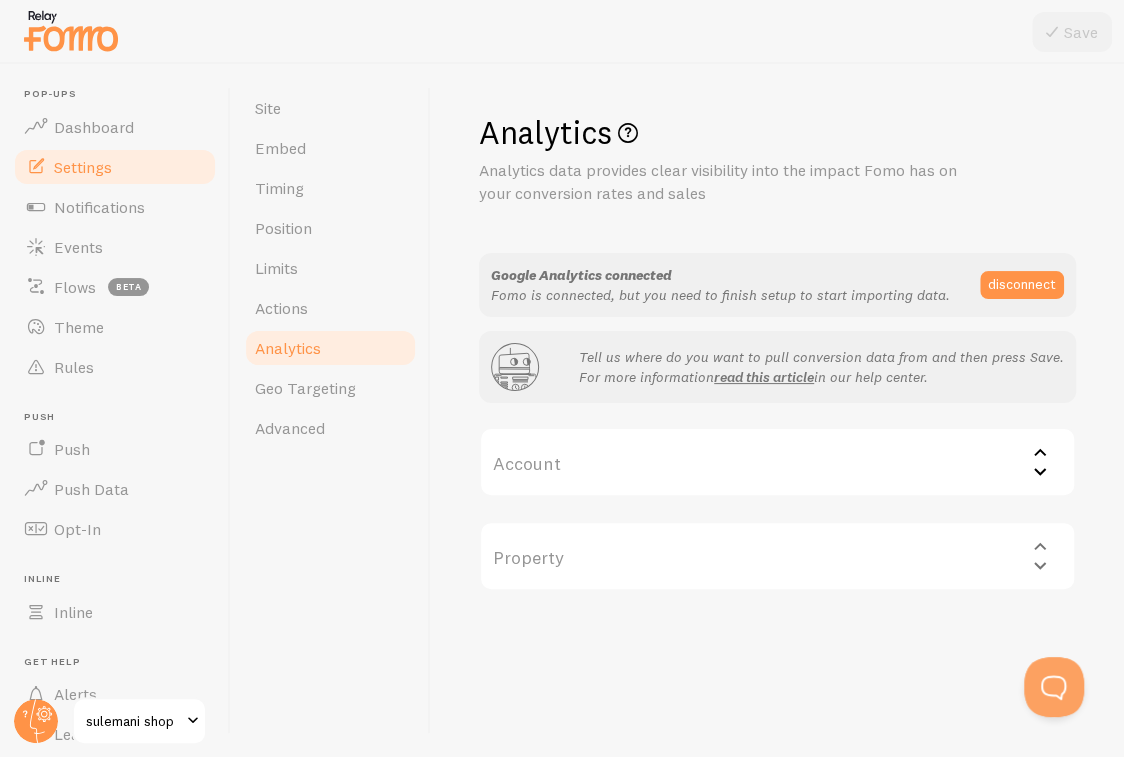 click on "Account" at bounding box center (777, 462) 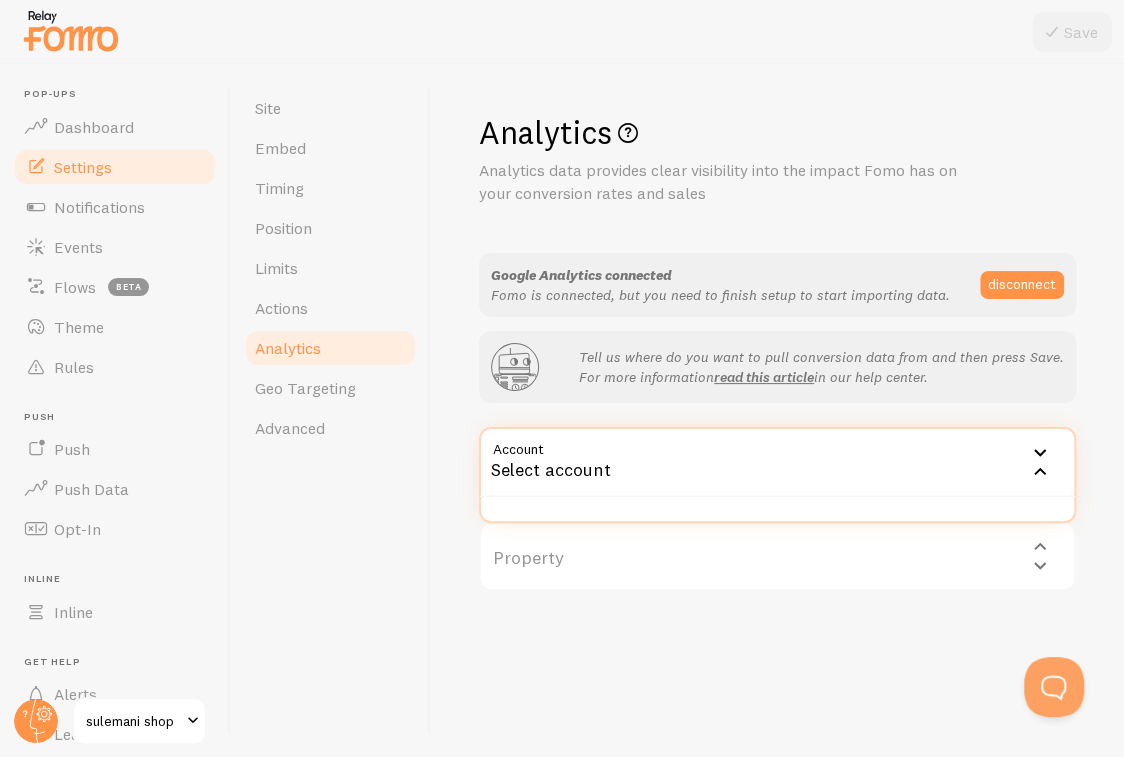 click on "Property     Select property" at bounding box center [777, 556] 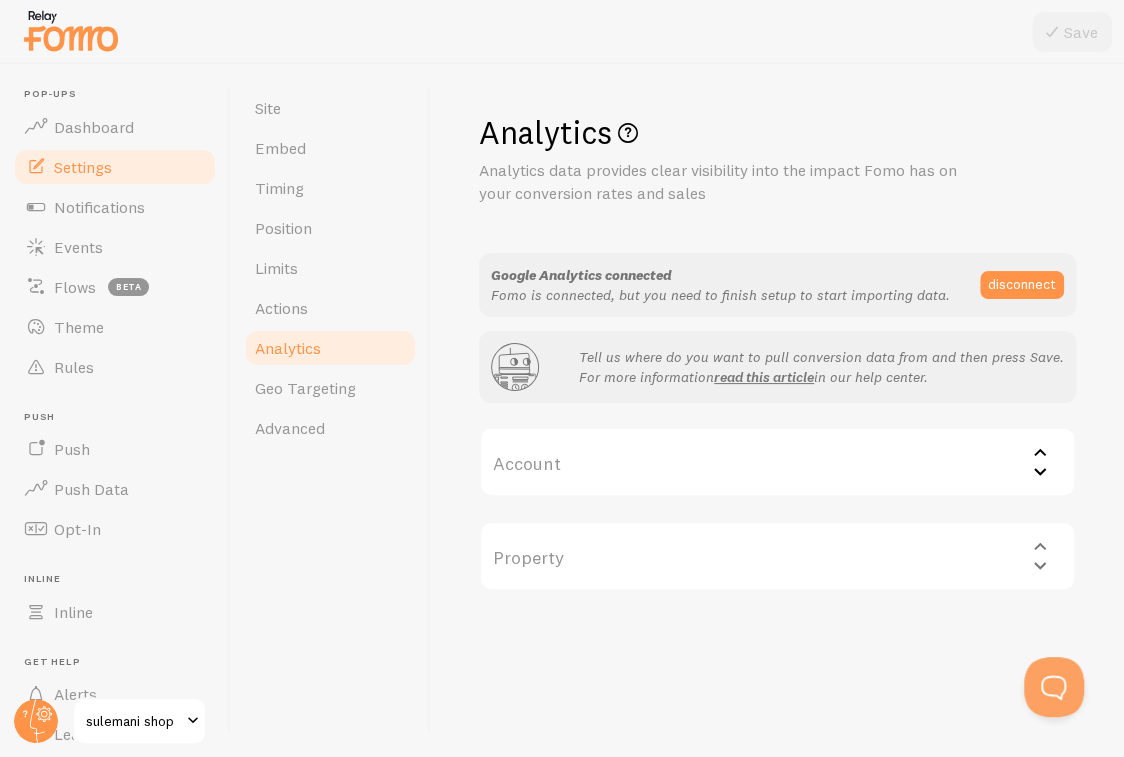 click on "Property     Select property" at bounding box center (777, 556) 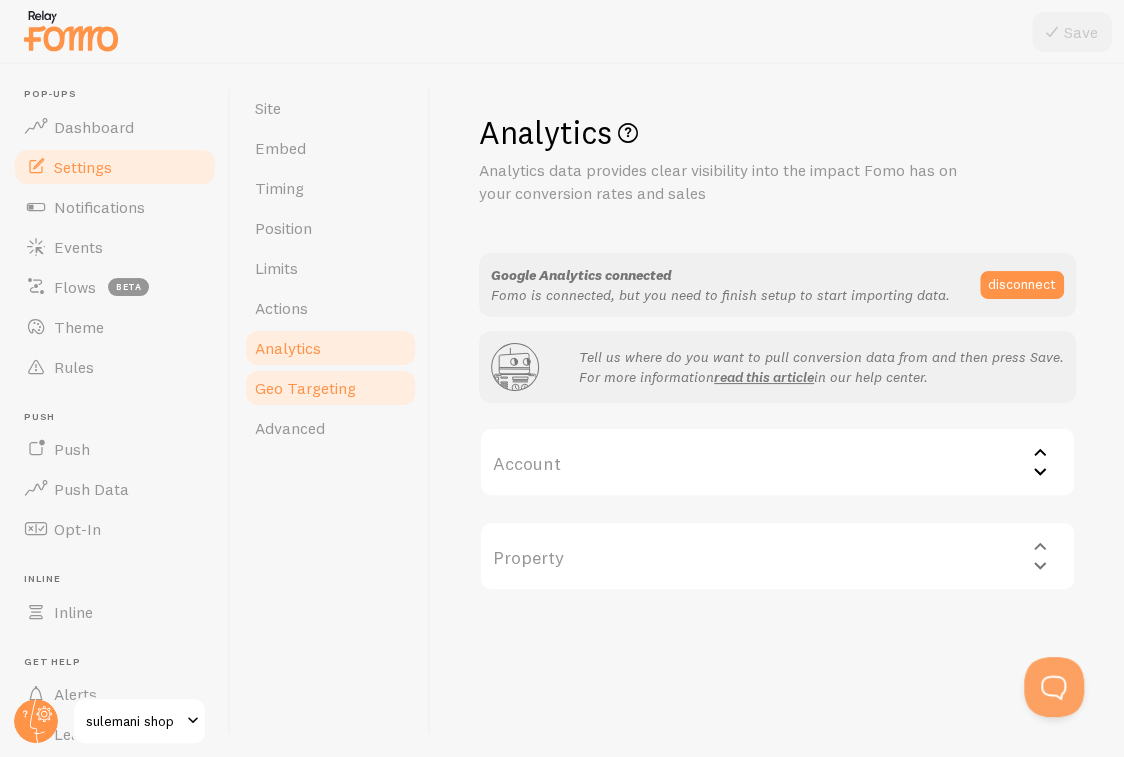 click on "Geo Targeting" at bounding box center [330, 388] 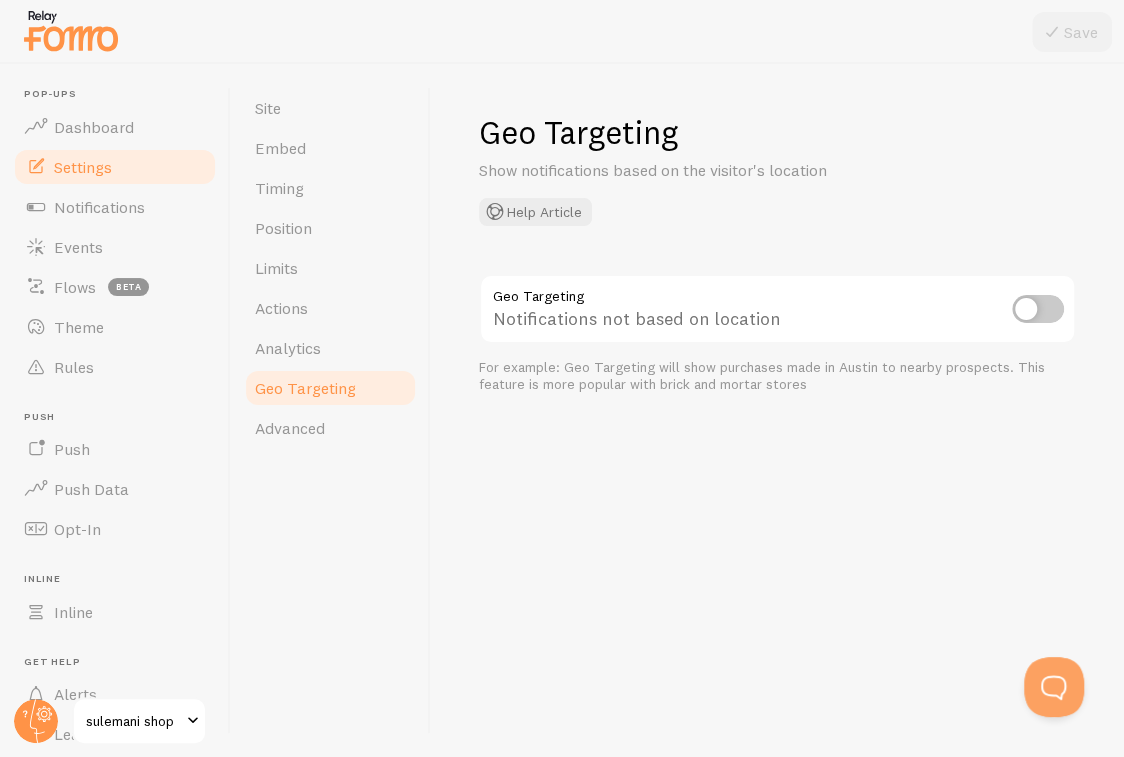 click at bounding box center (1038, 309) 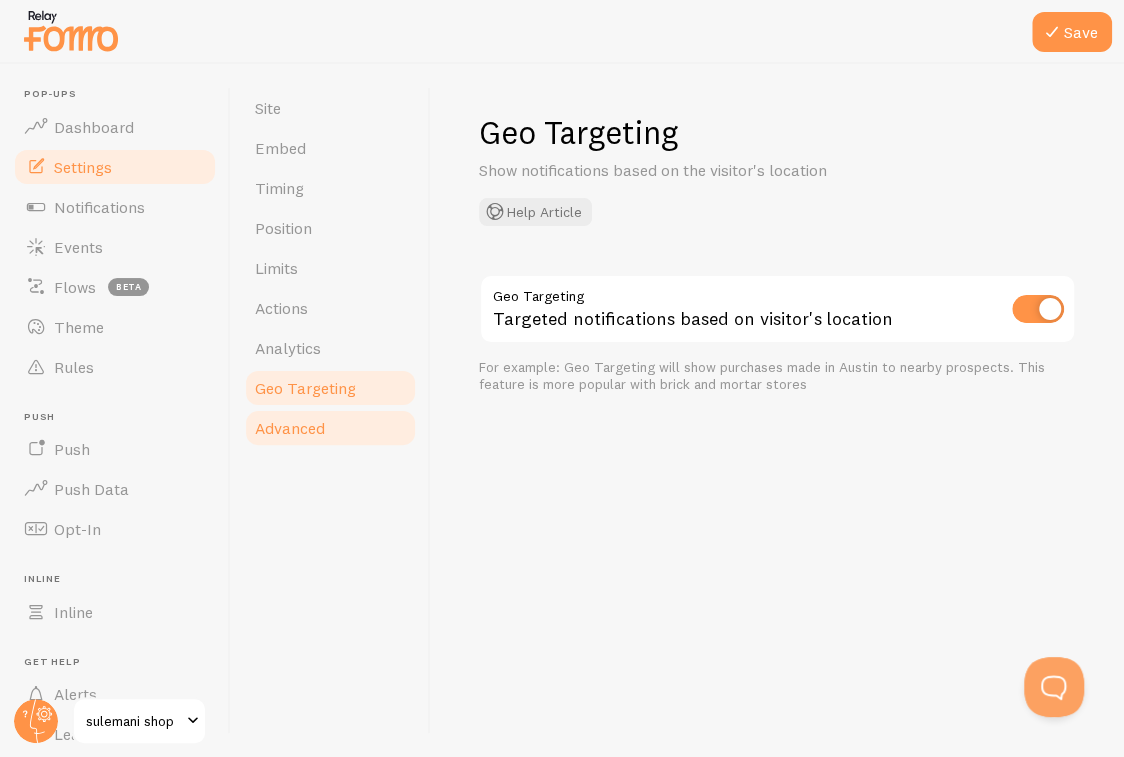 click on "Advanced" at bounding box center (290, 428) 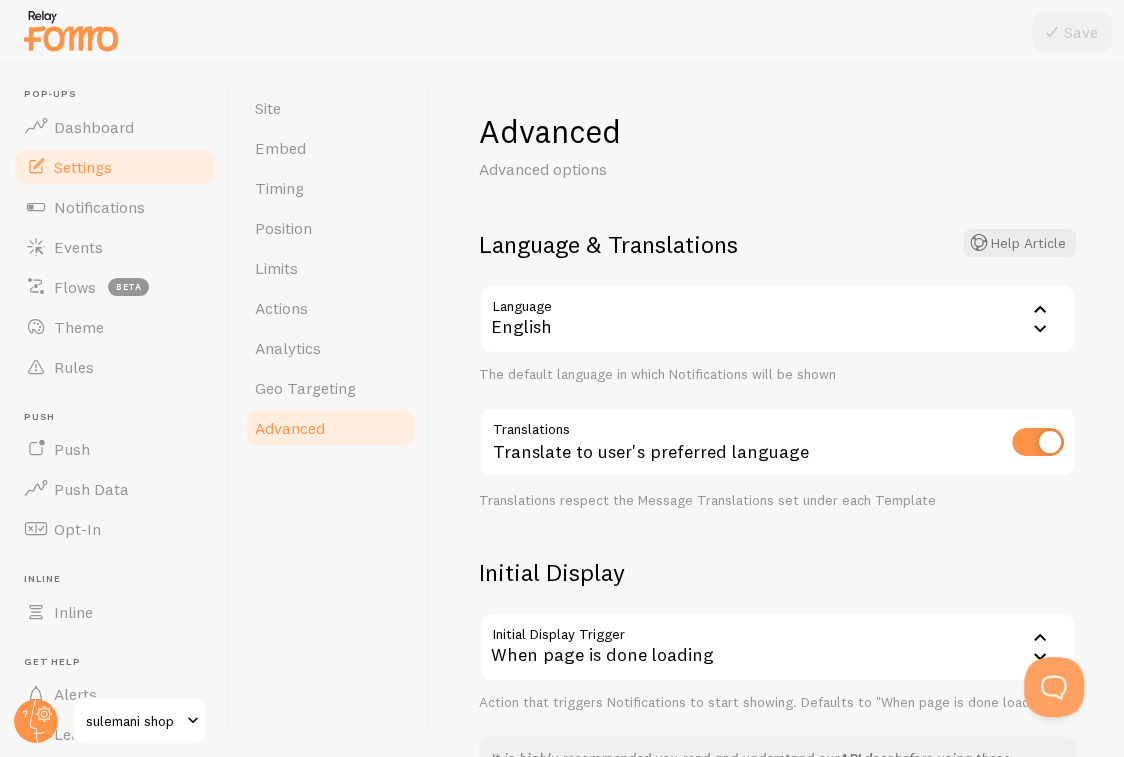 scroll, scrollTop: 0, scrollLeft: 0, axis: both 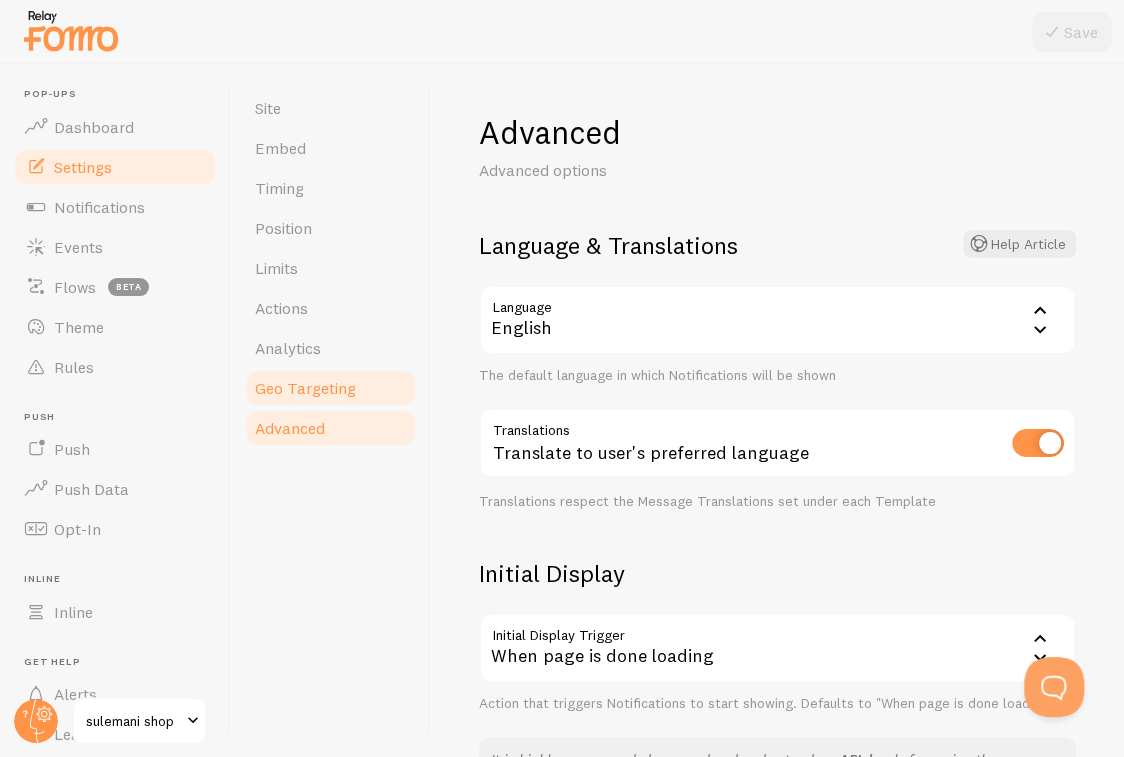 click on "Geo Targeting" at bounding box center (330, 388) 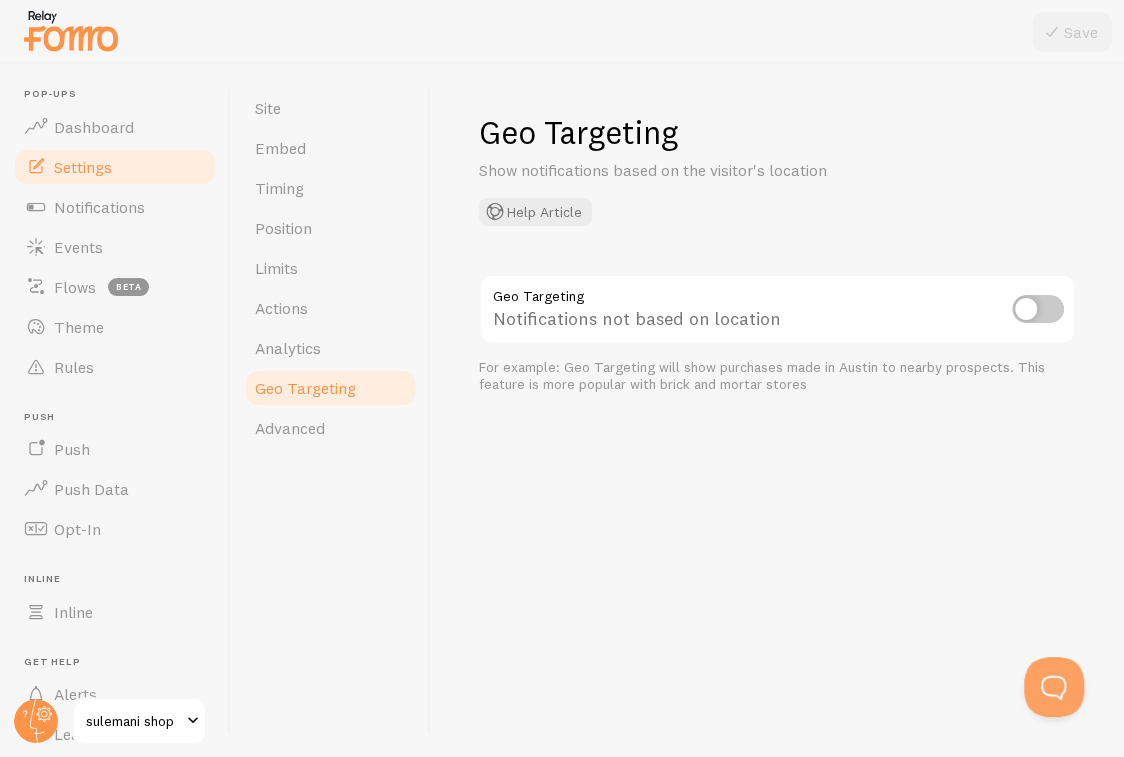 click at bounding box center [1038, 309] 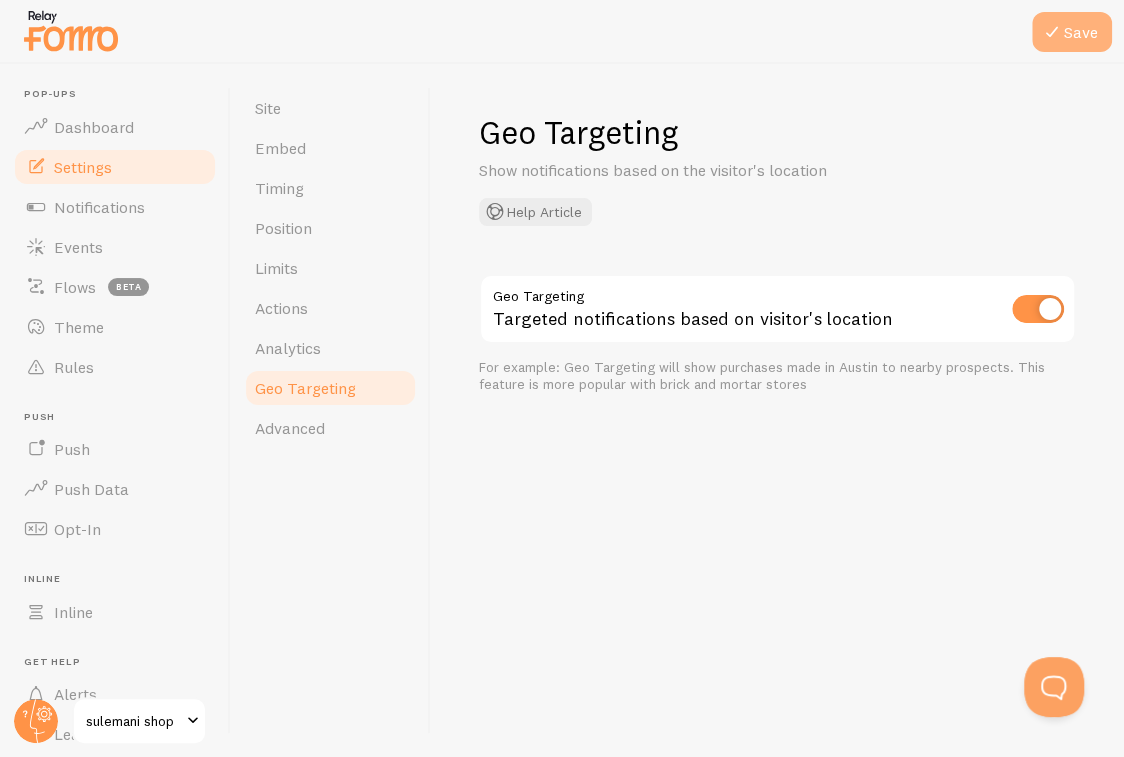 click at bounding box center (1052, 32) 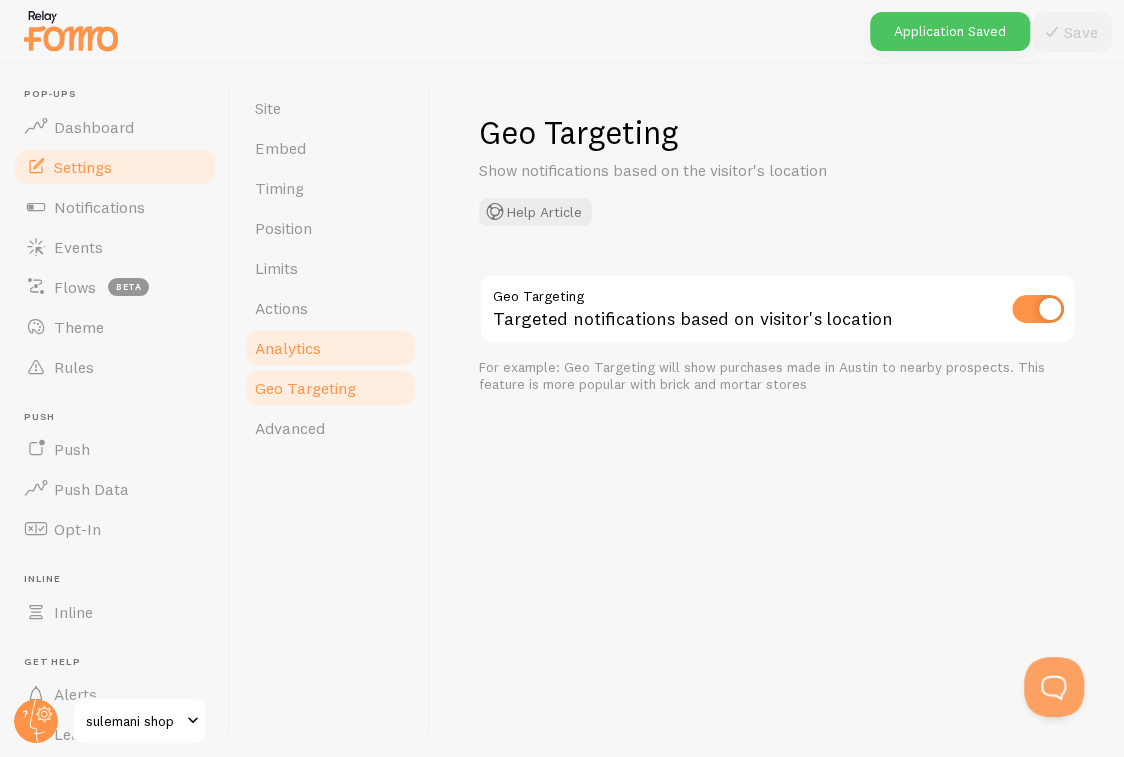 click on "Analytics" at bounding box center [330, 348] 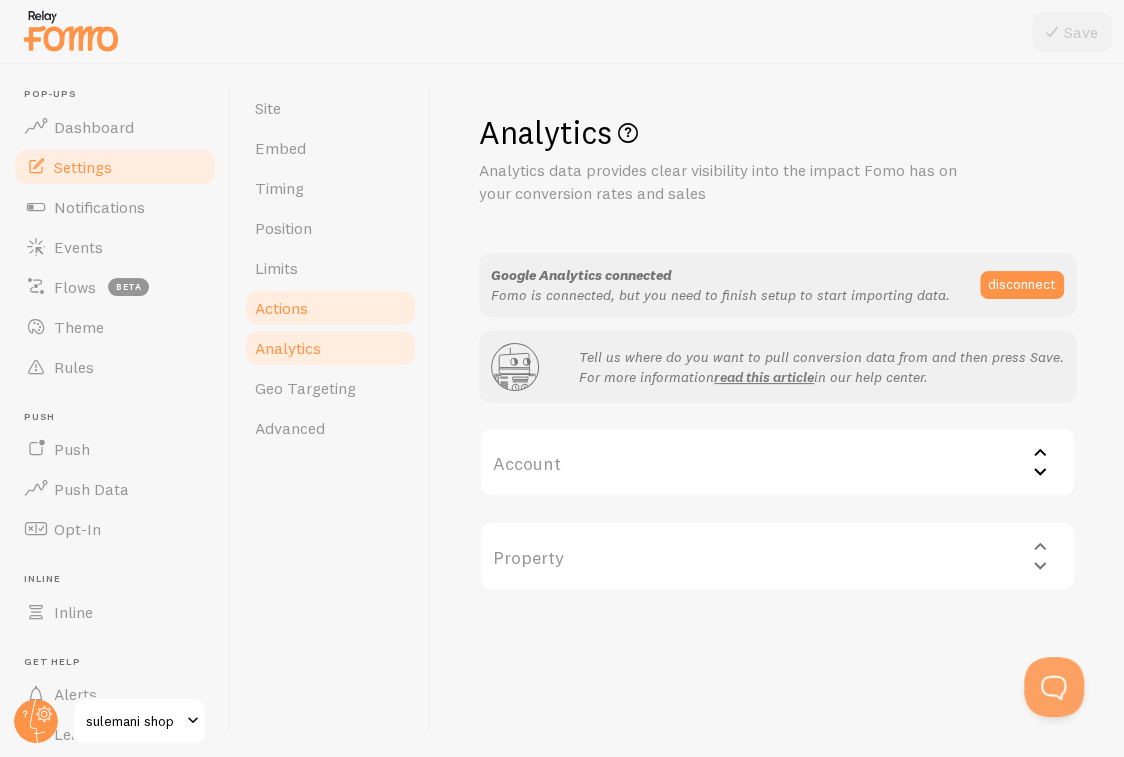 click on "Actions" at bounding box center (330, 308) 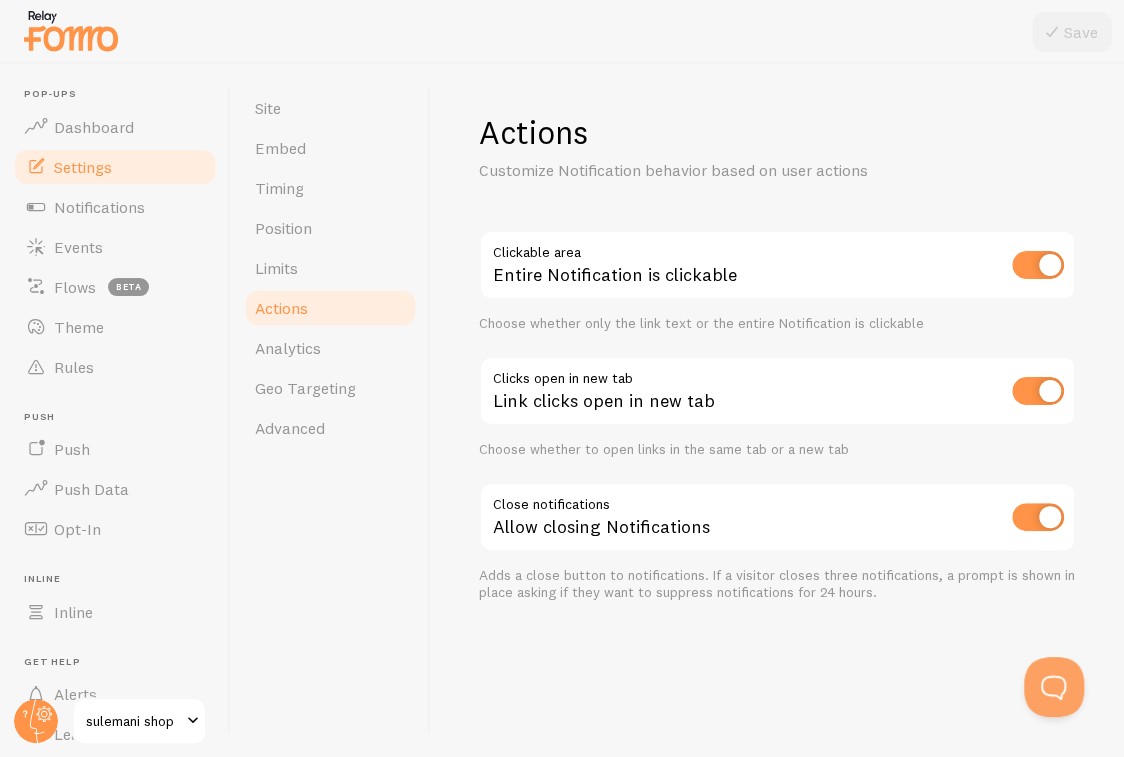 click on "Actions" at bounding box center (330, 308) 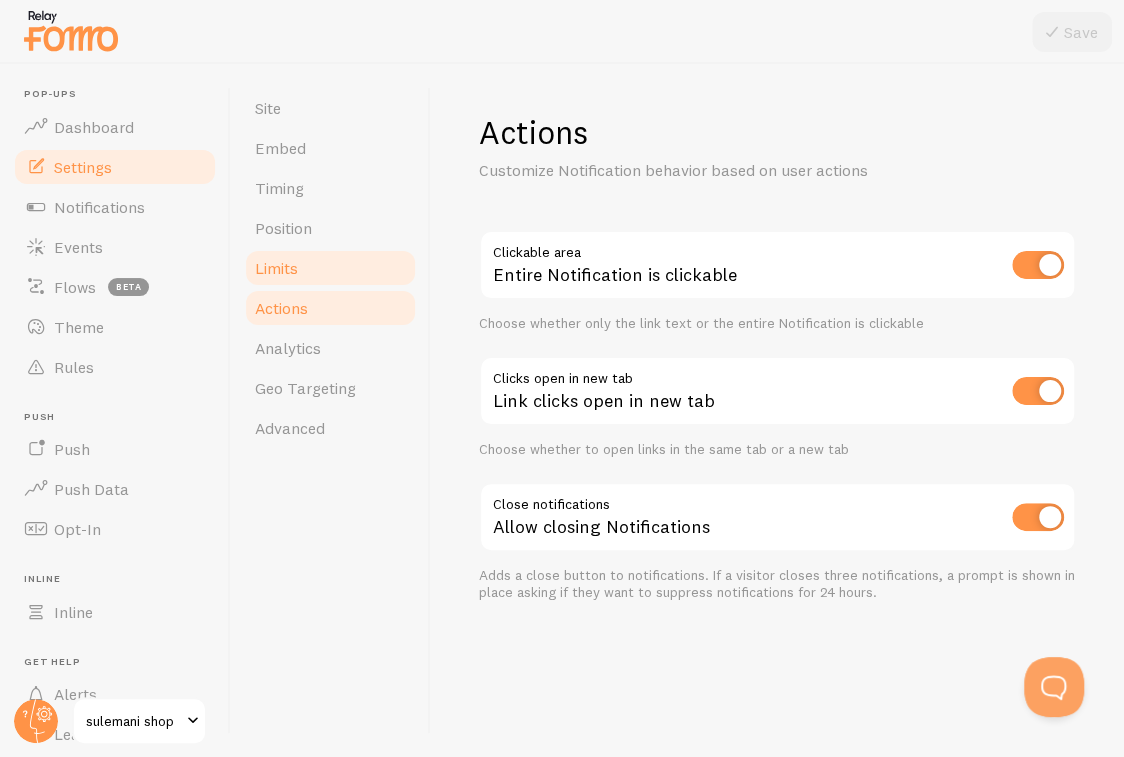 click on "Limits" at bounding box center [330, 268] 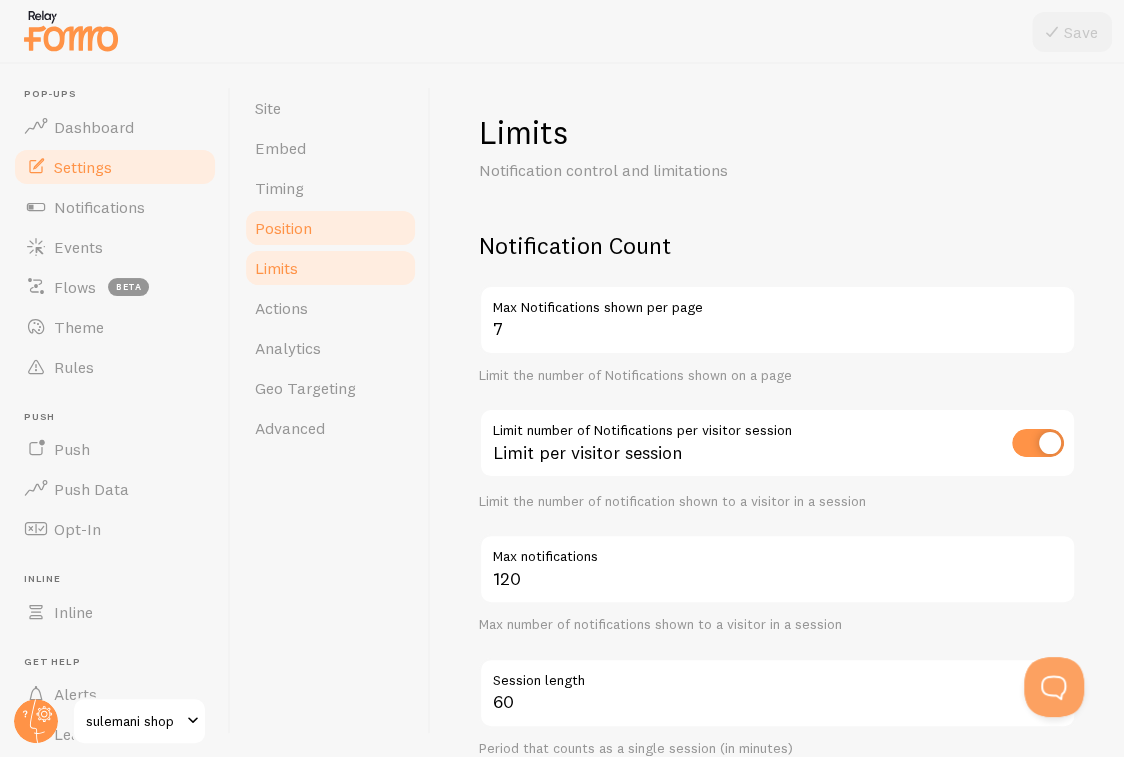 click on "Position" at bounding box center (330, 228) 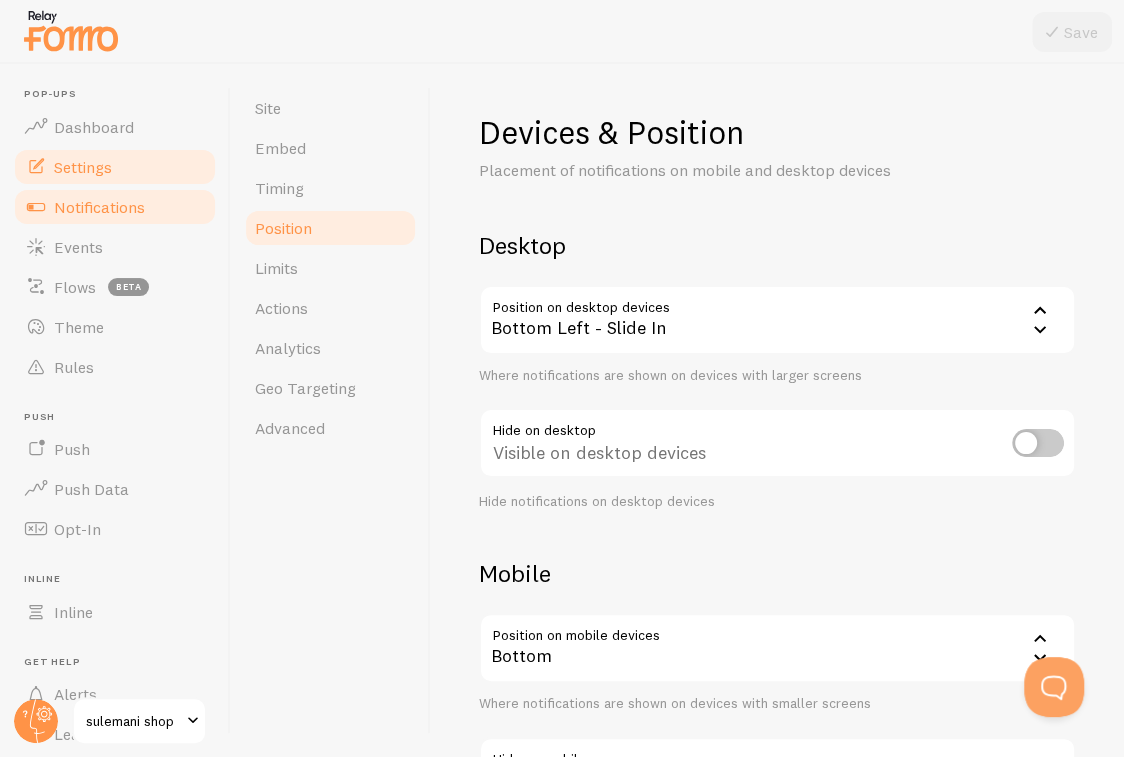 click on "Notifications" at bounding box center [99, 207] 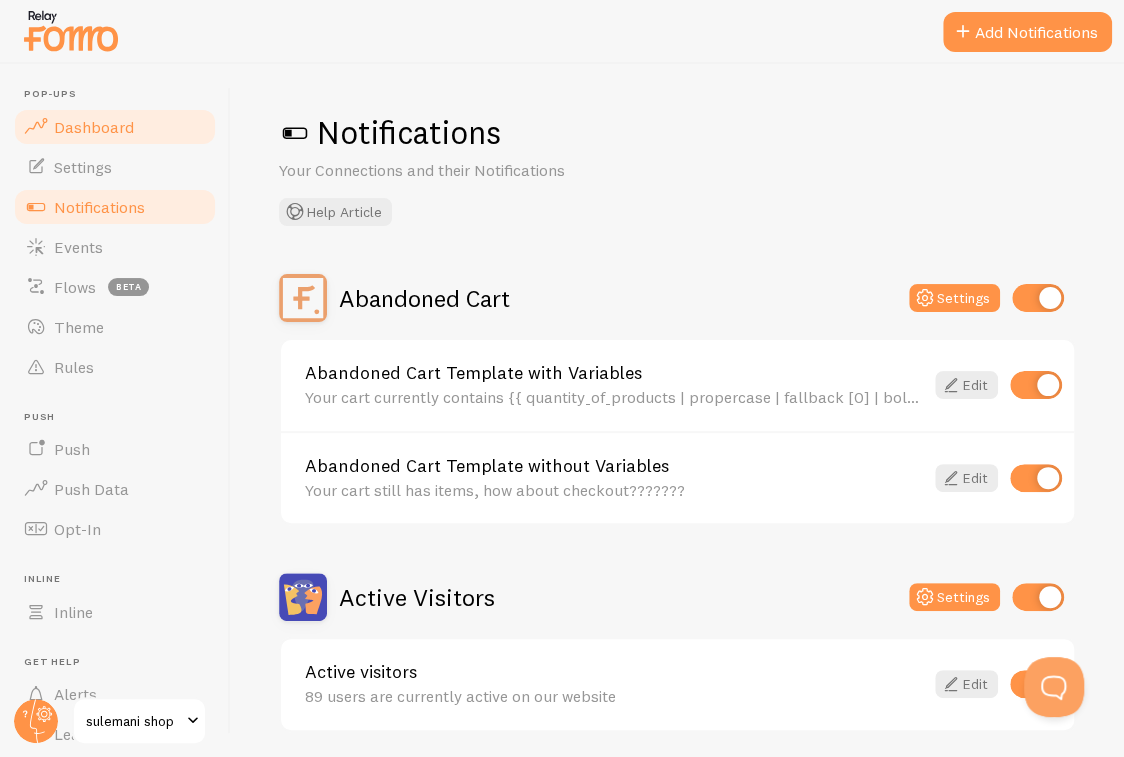 click on "Dashboard" at bounding box center [94, 127] 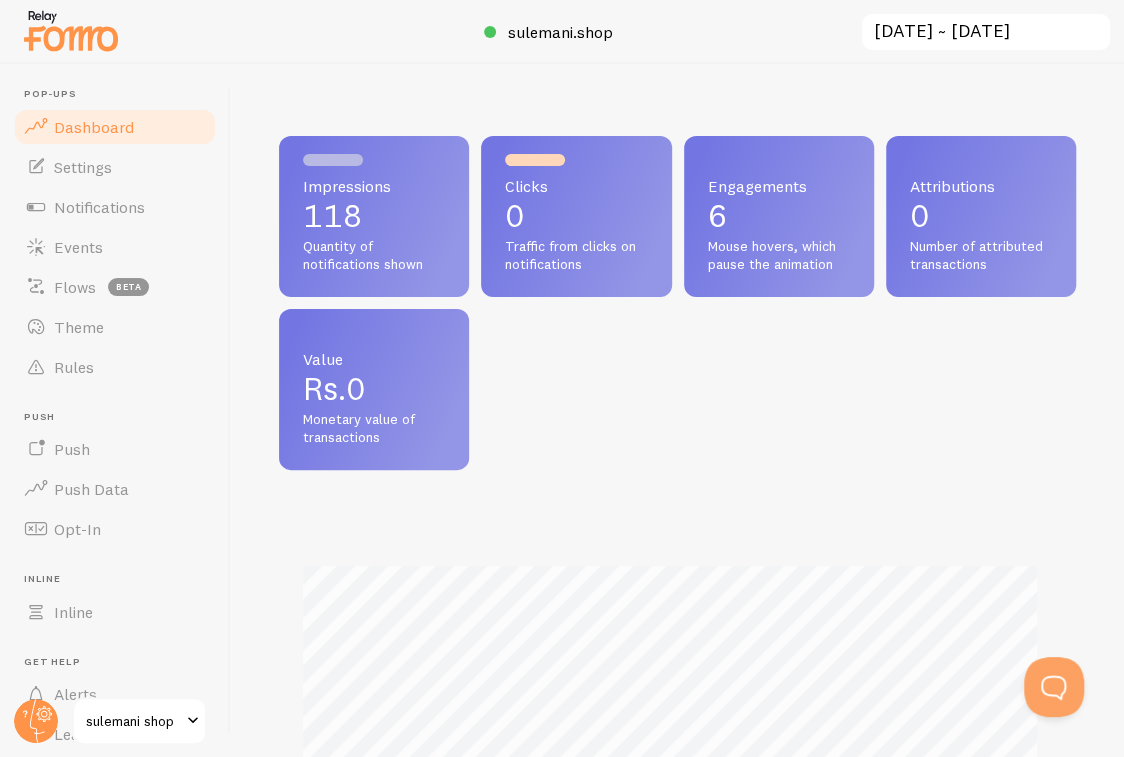 scroll, scrollTop: 999474, scrollLeft: 999218, axis: both 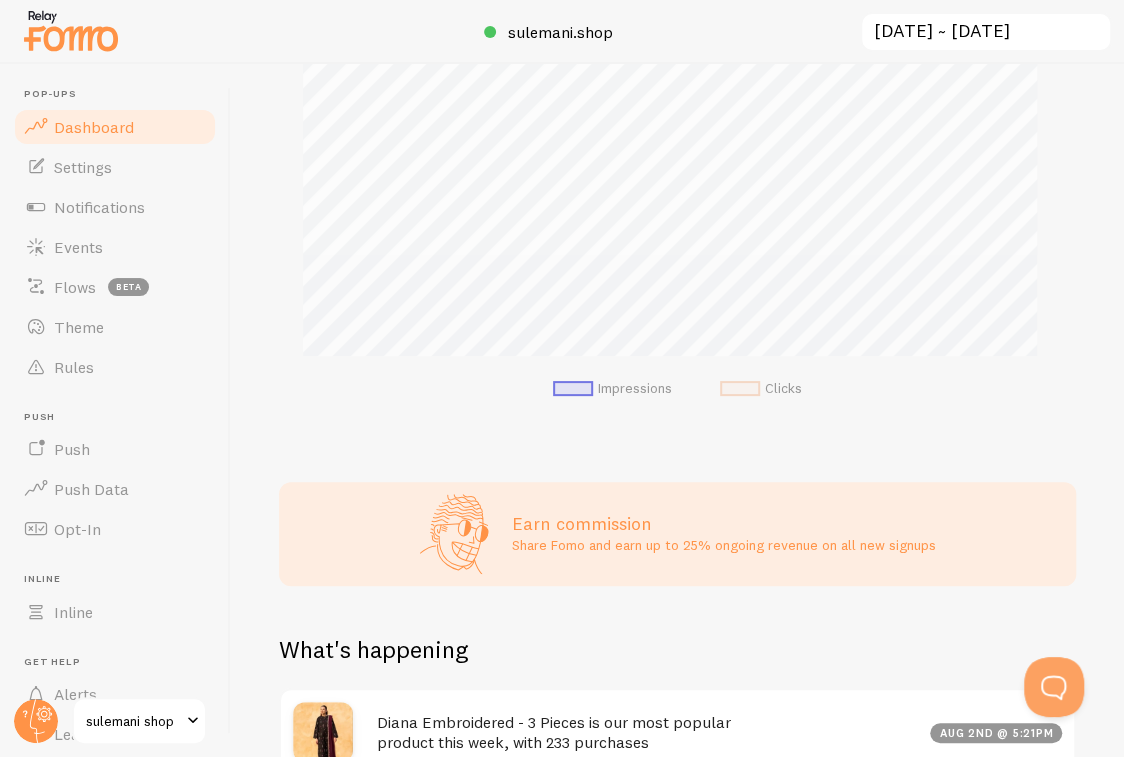 click on "Earn commission
Share Fomo and earn up to 25% ongoing revenue on all new
signups" at bounding box center [677, 534] 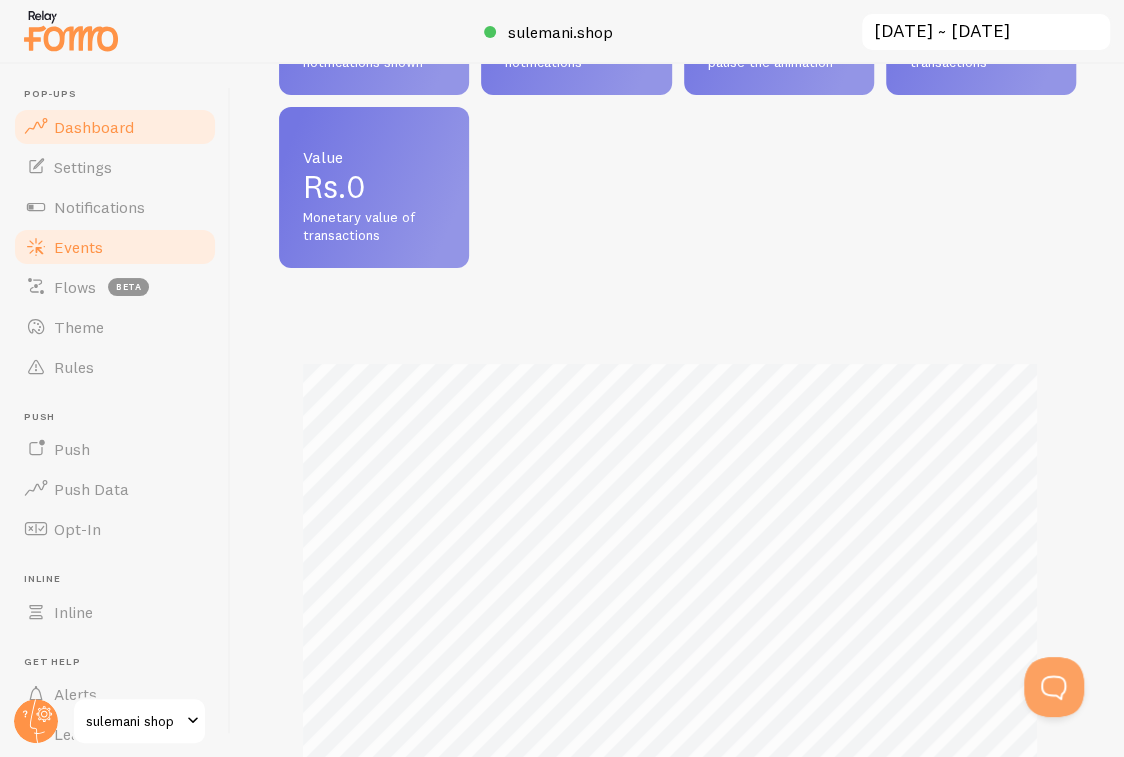 scroll, scrollTop: 110, scrollLeft: 0, axis: vertical 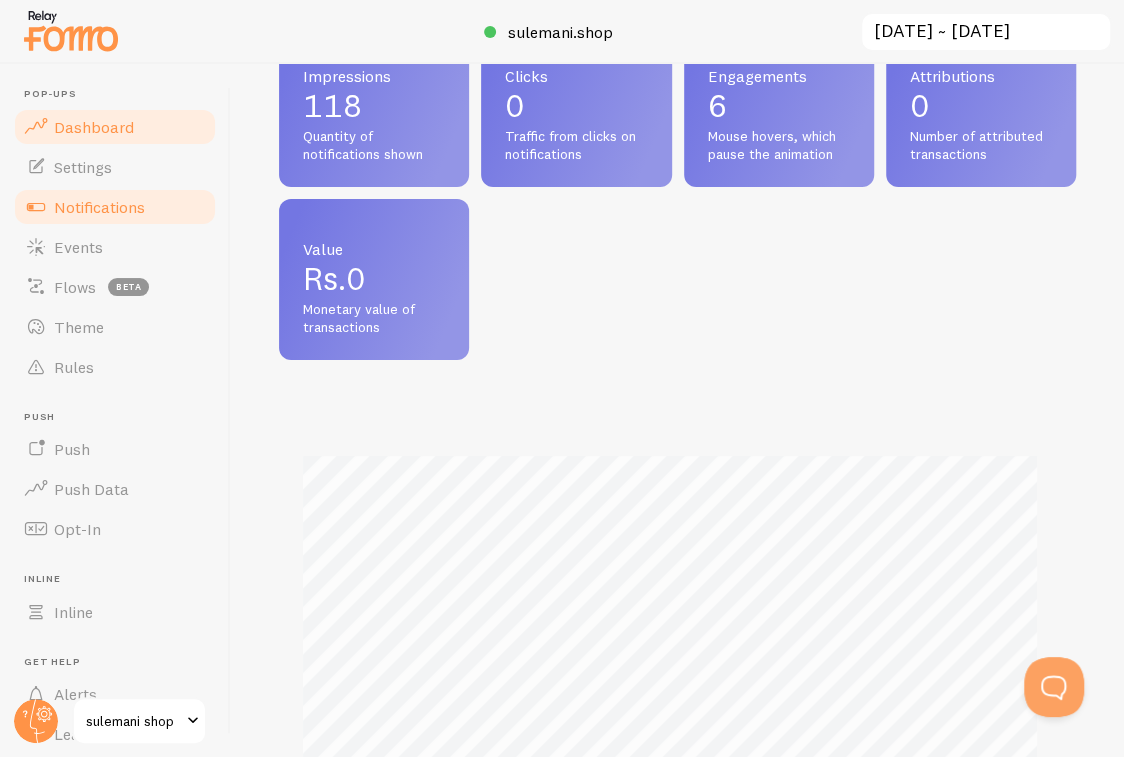 click on "Notifications" at bounding box center (115, 207) 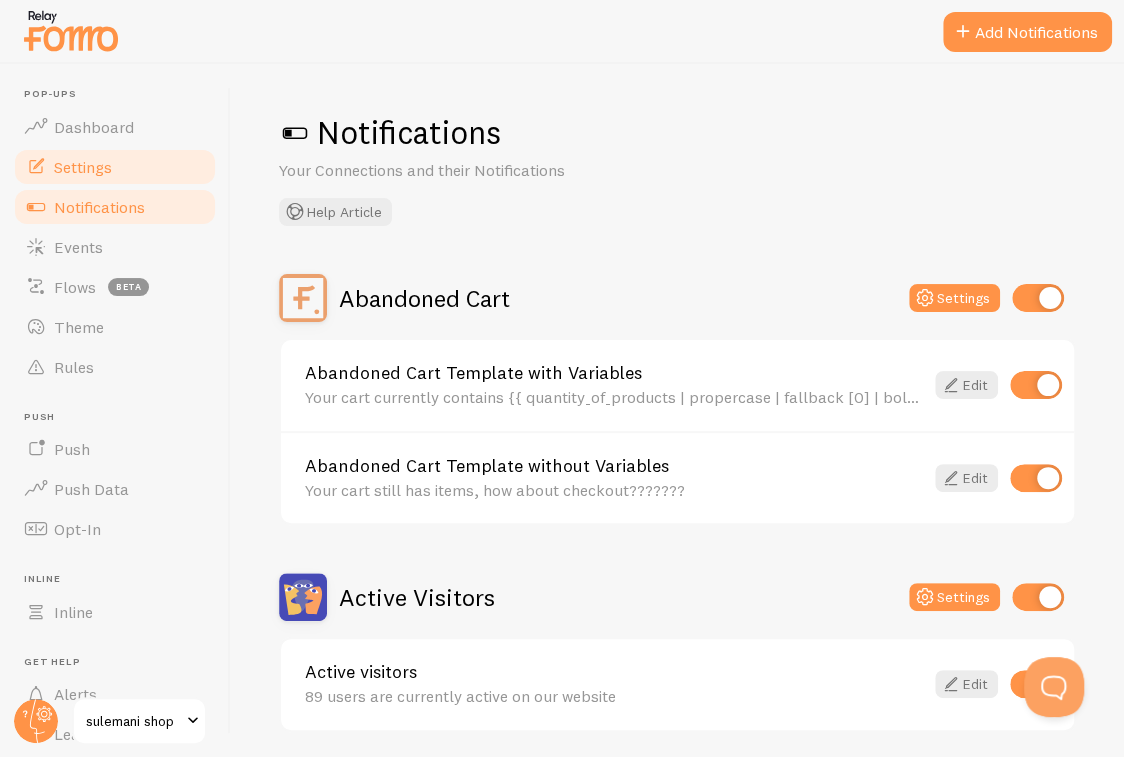 click on "Settings" at bounding box center (115, 167) 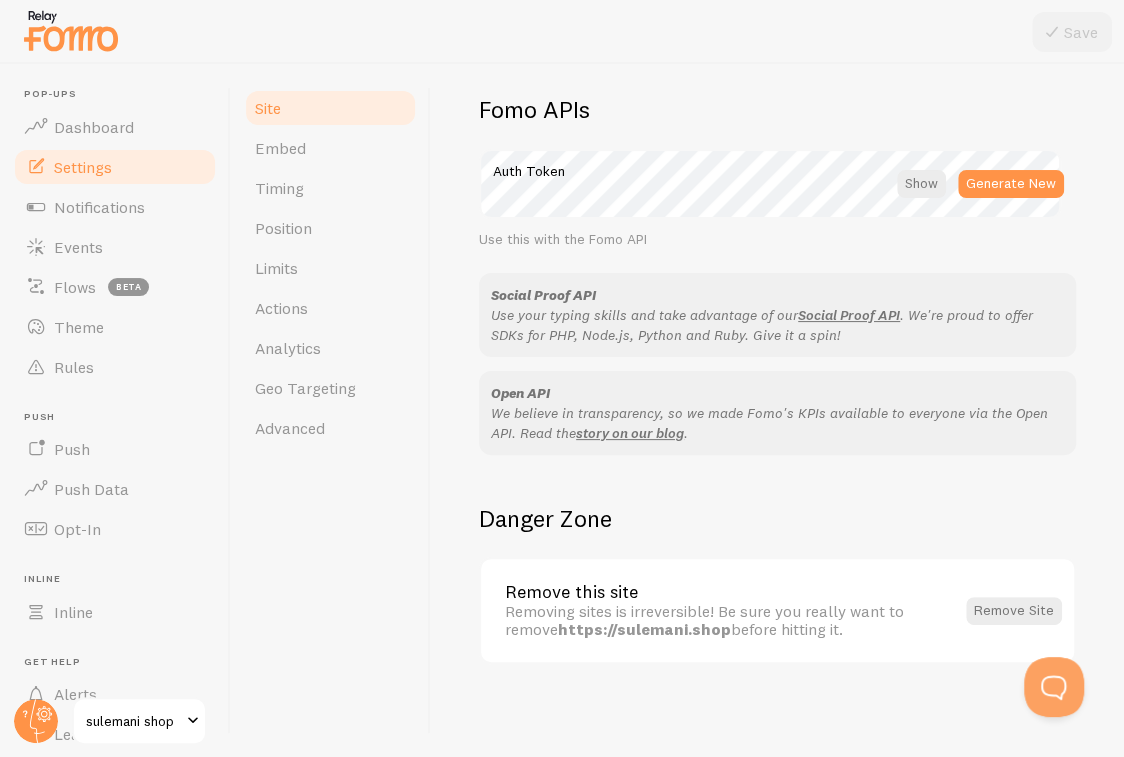 scroll, scrollTop: 1129, scrollLeft: 0, axis: vertical 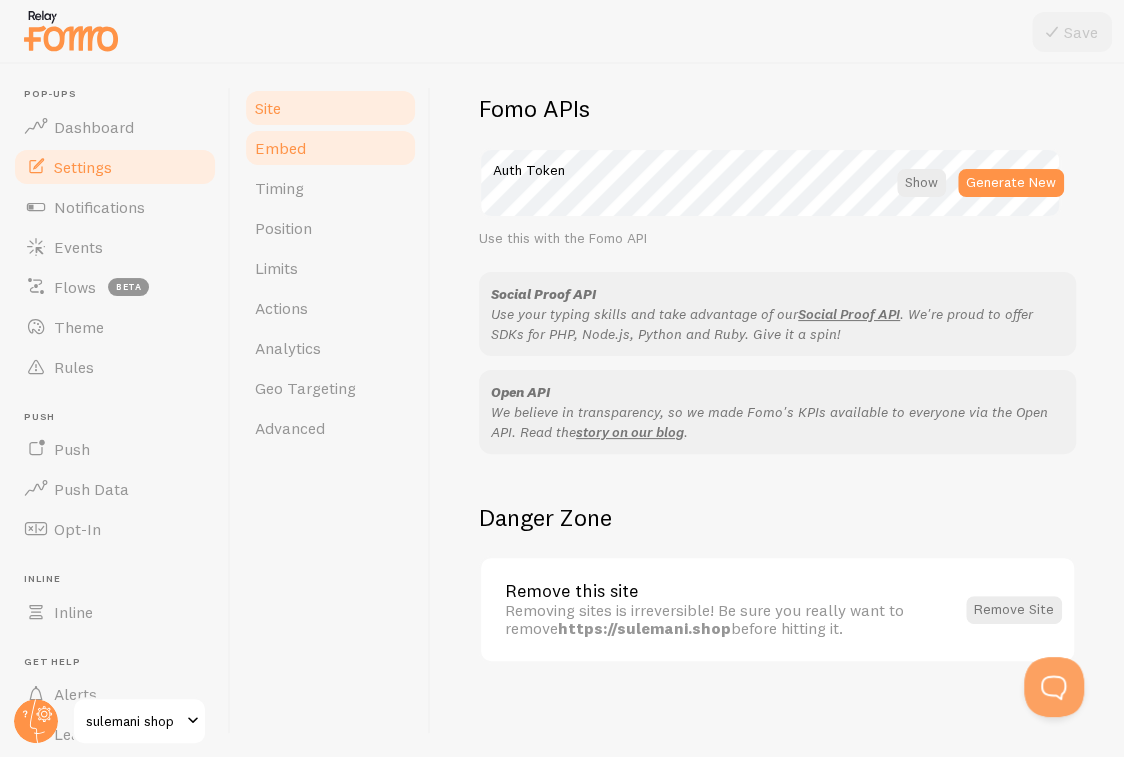 click on "Embed" at bounding box center [280, 148] 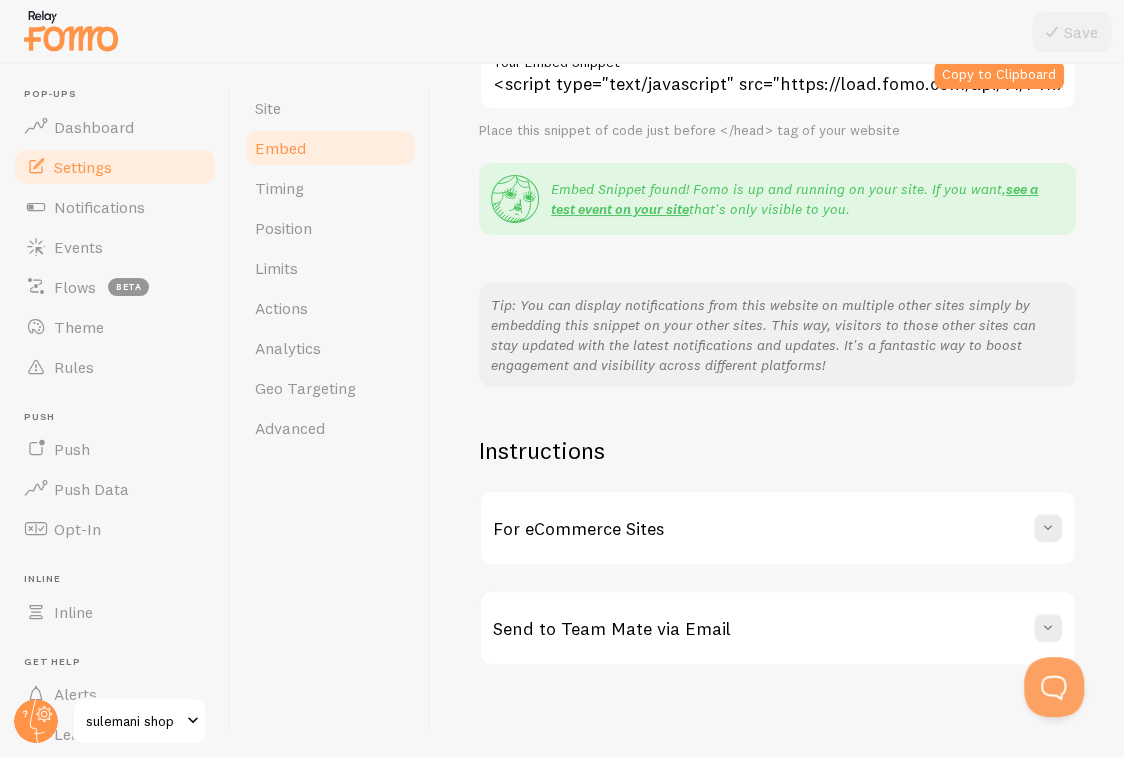 scroll, scrollTop: 314, scrollLeft: 0, axis: vertical 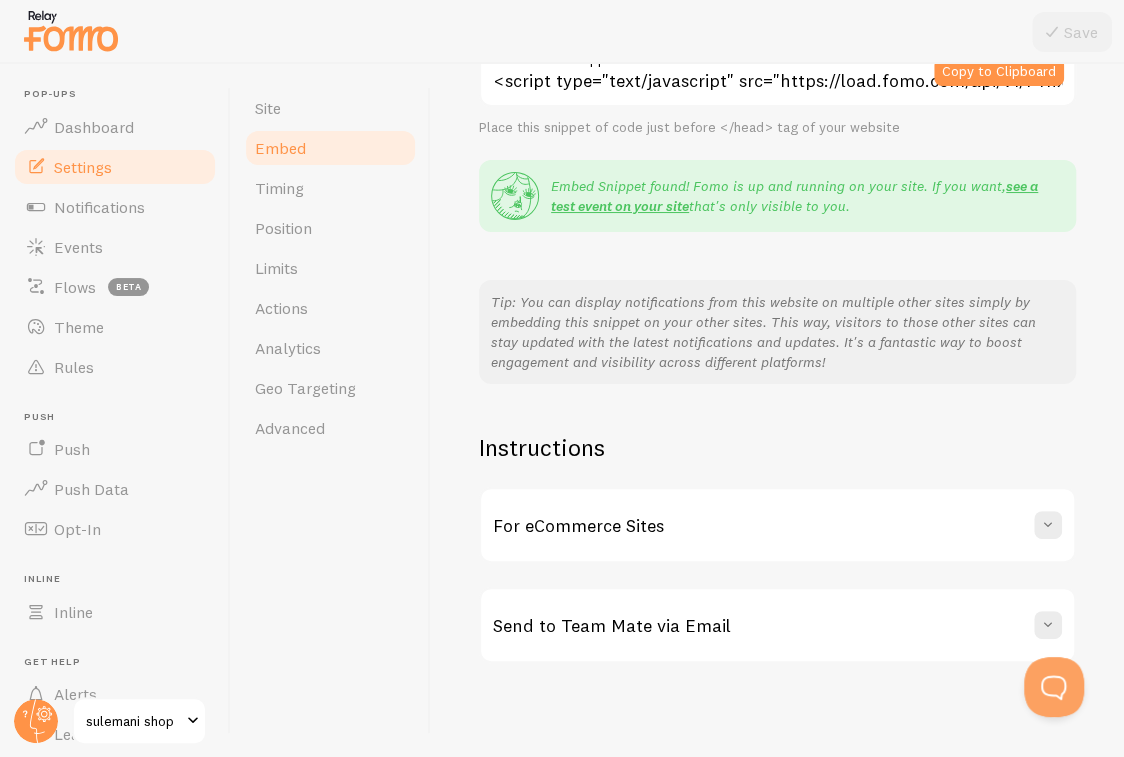 click on "For eCommerce Sites" at bounding box center (777, 525) 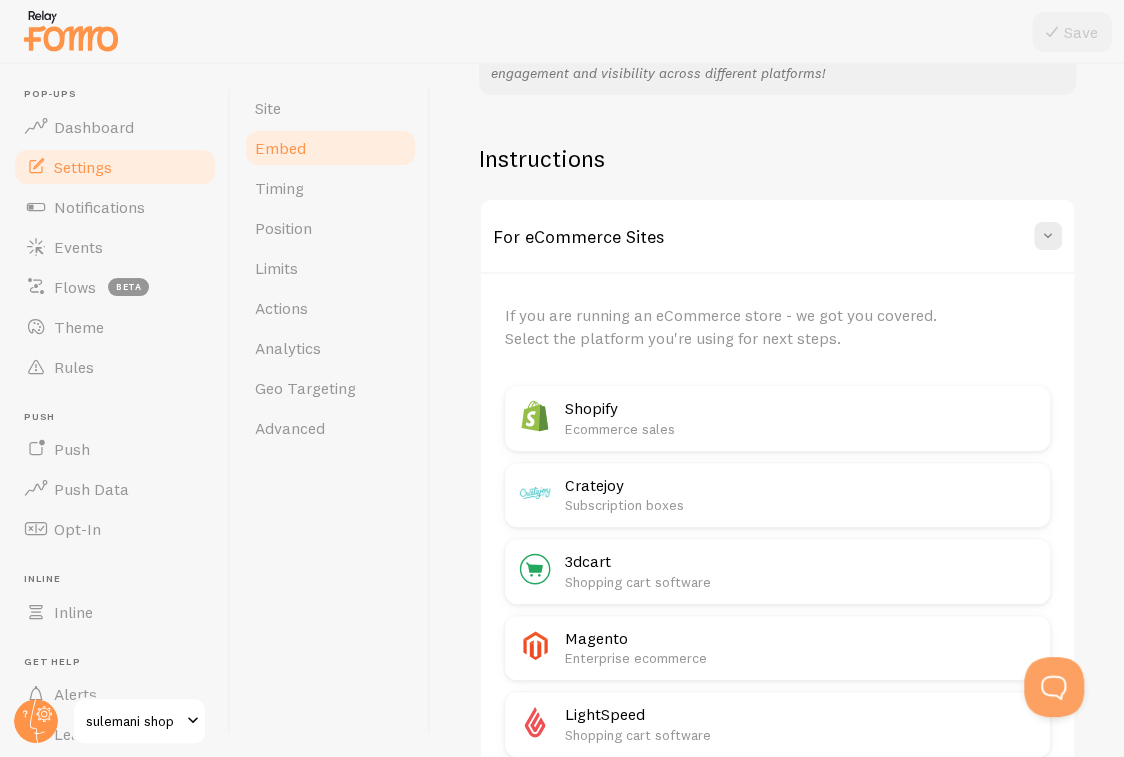 scroll, scrollTop: 614, scrollLeft: 0, axis: vertical 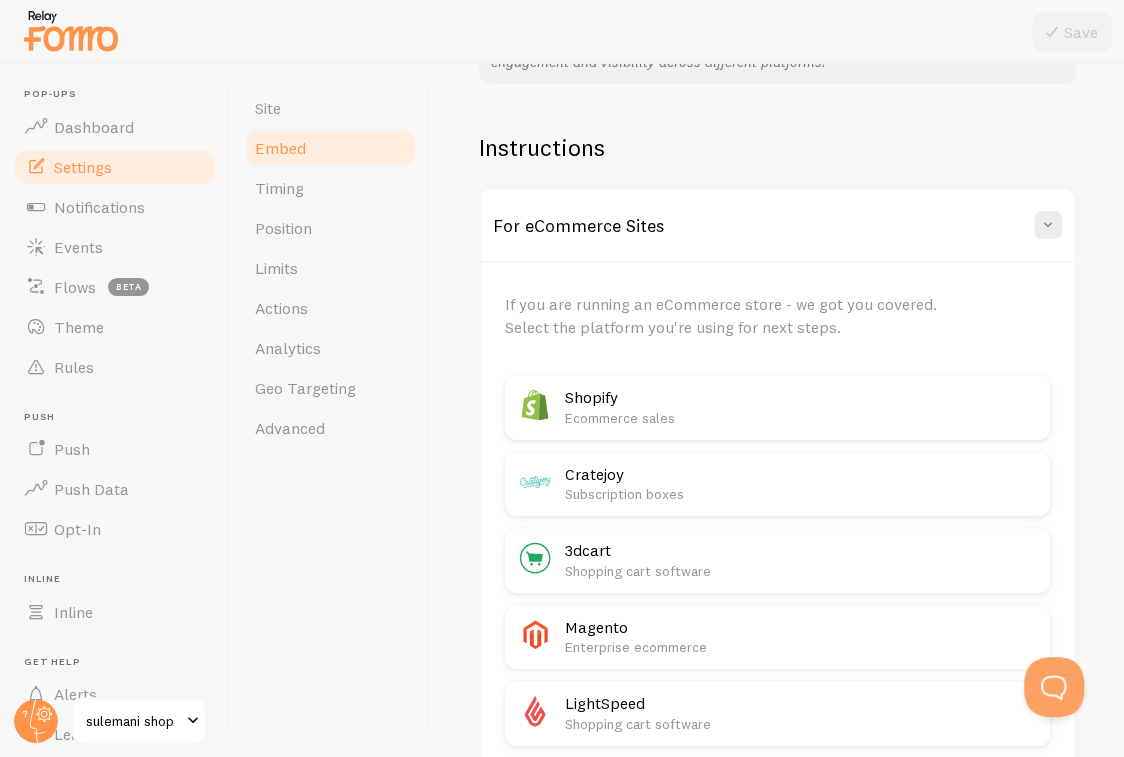 click on "Ecommerce sales" at bounding box center (801, 418) 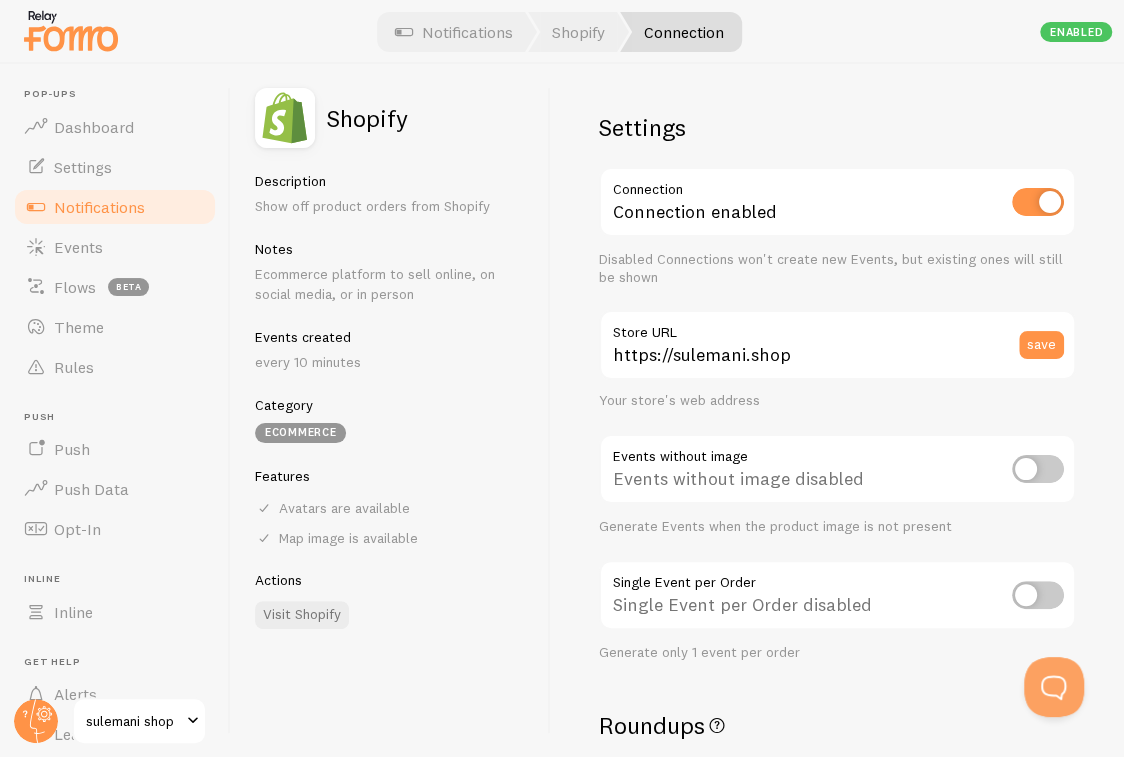 click at bounding box center [1038, 469] 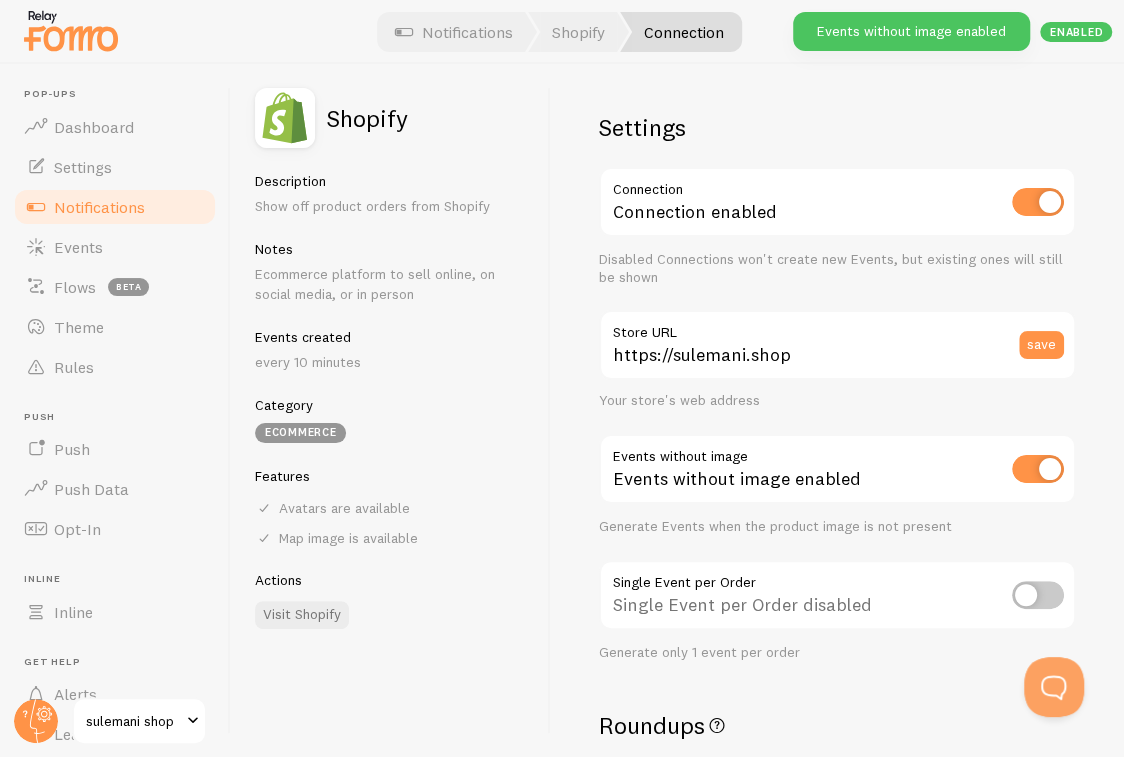 scroll, scrollTop: 100, scrollLeft: 0, axis: vertical 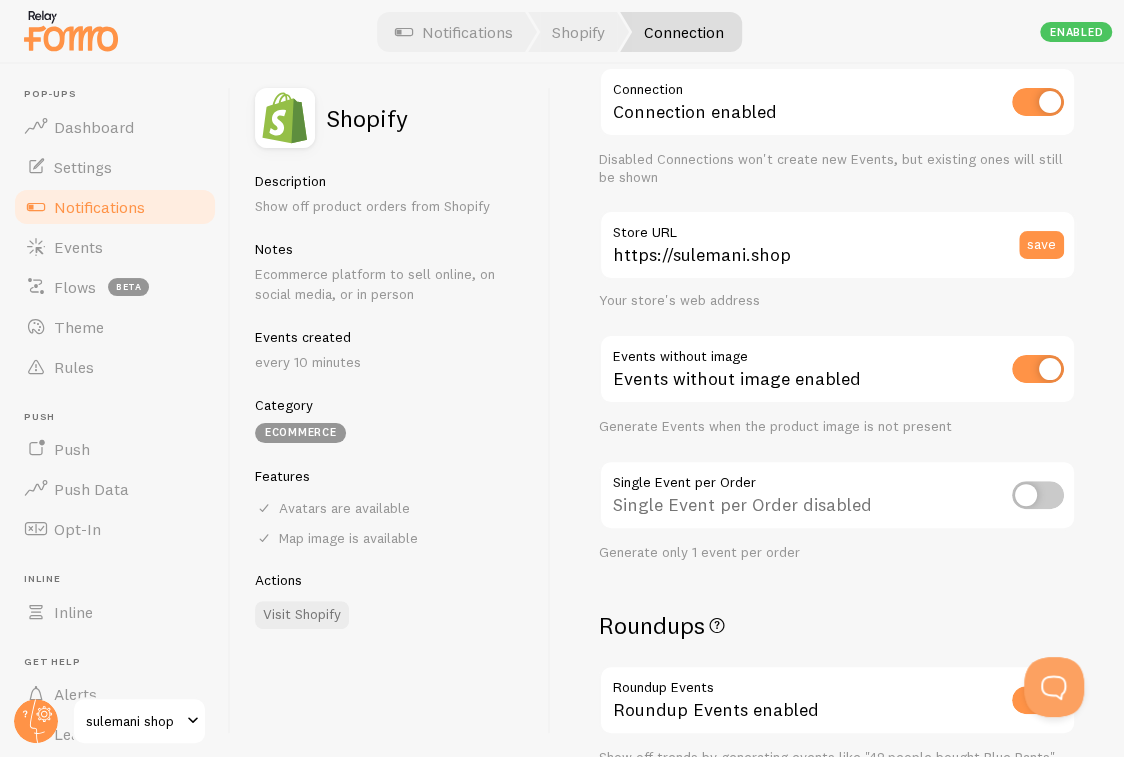 click at bounding box center [1038, 495] 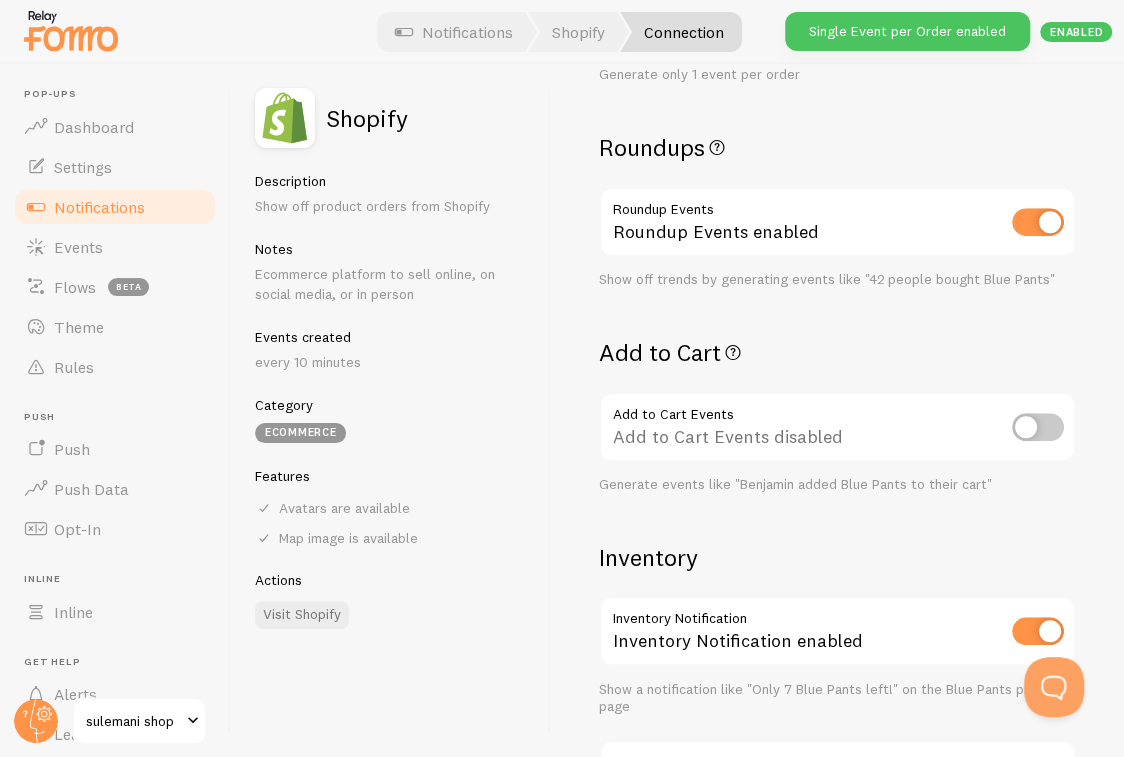 scroll, scrollTop: 600, scrollLeft: 0, axis: vertical 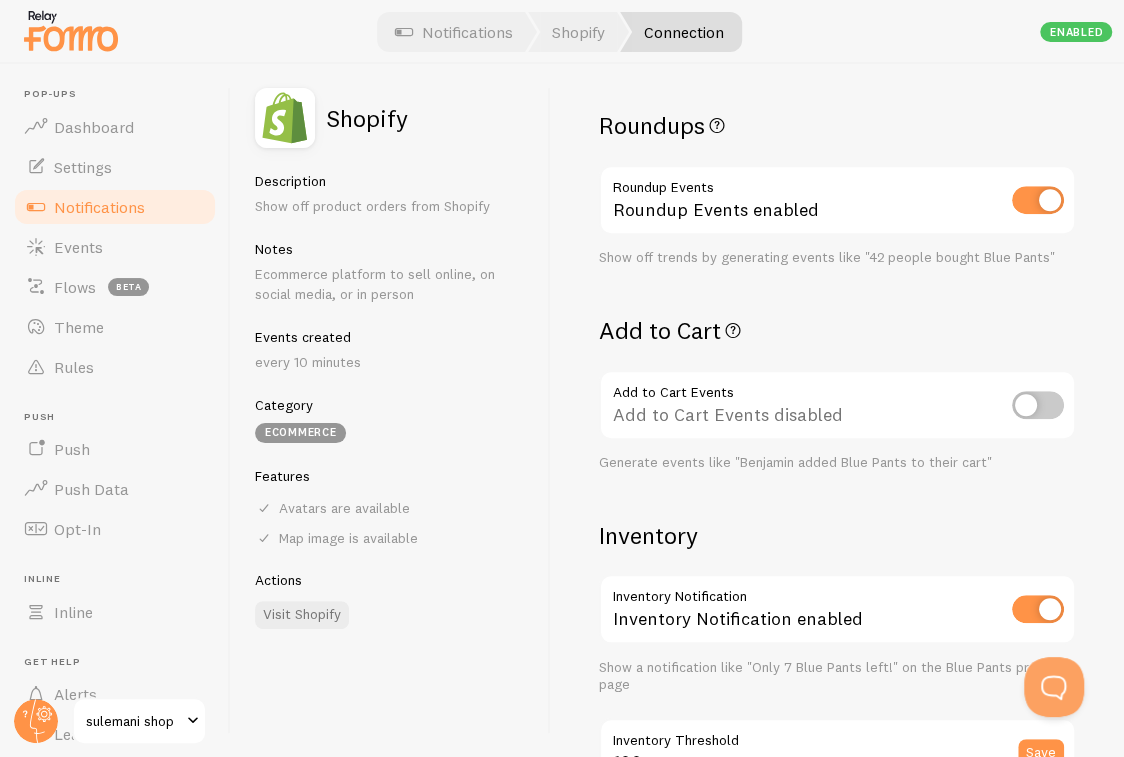 click at bounding box center [1038, 405] 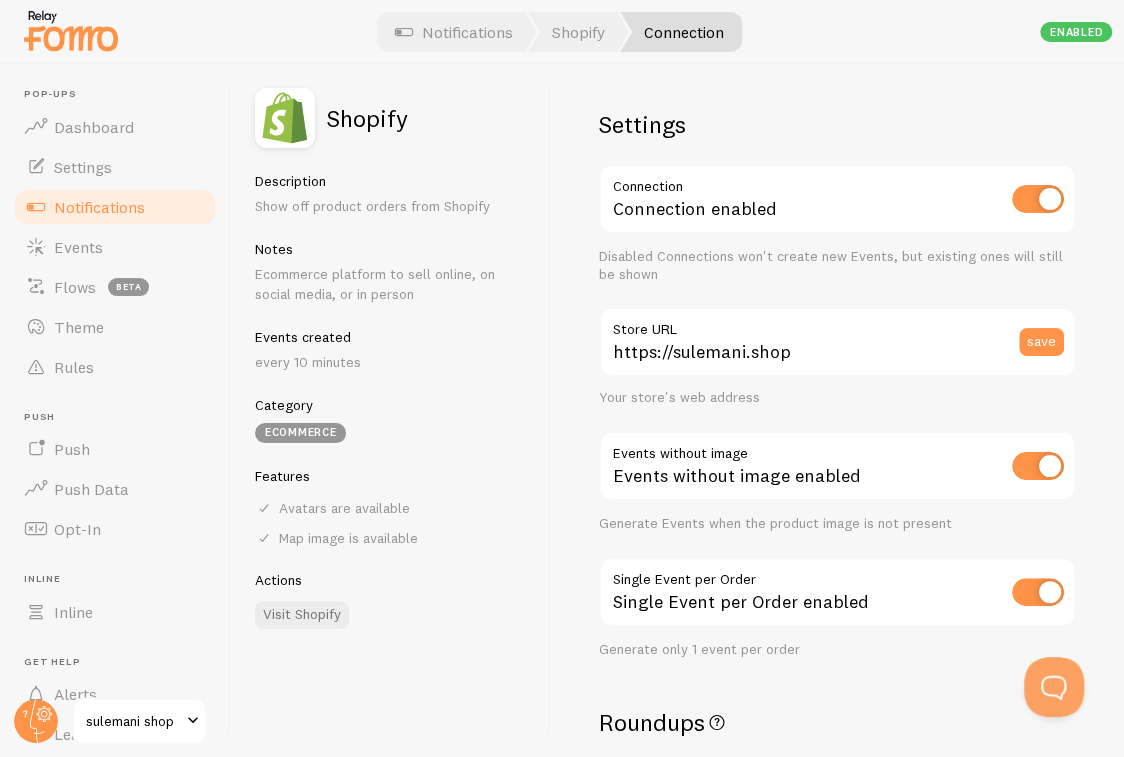 scroll, scrollTop: 0, scrollLeft: 0, axis: both 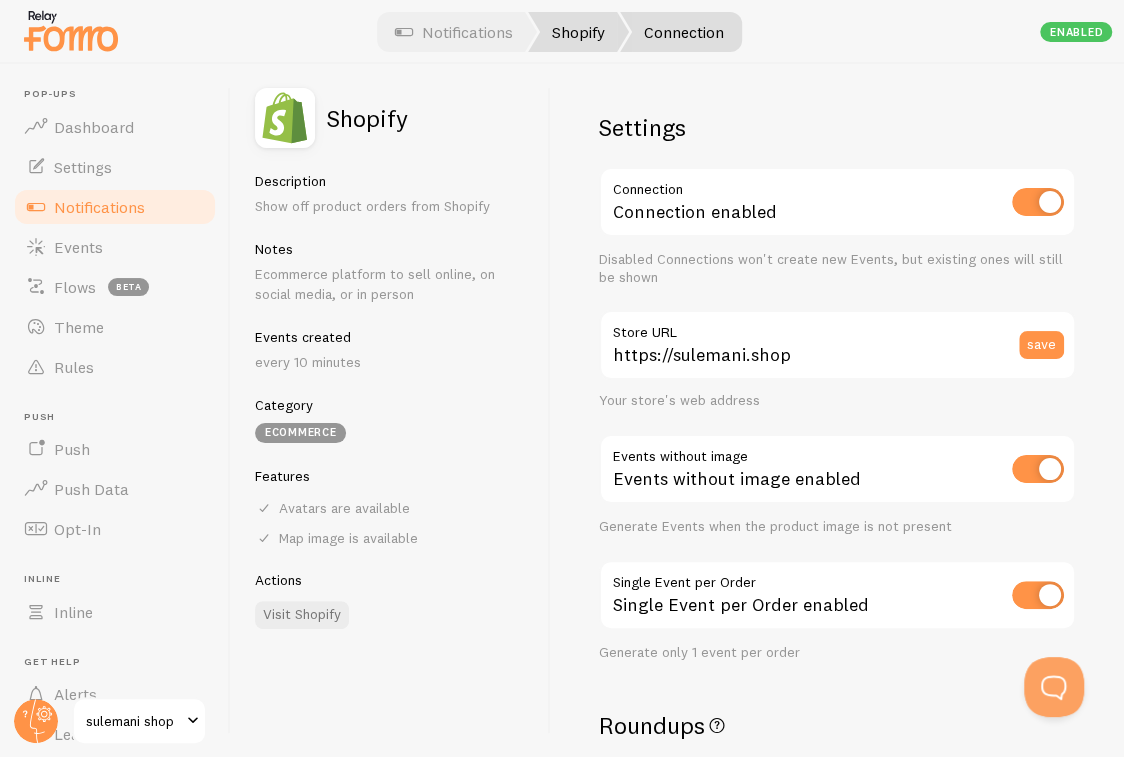 click on "Shopify" at bounding box center [578, 32] 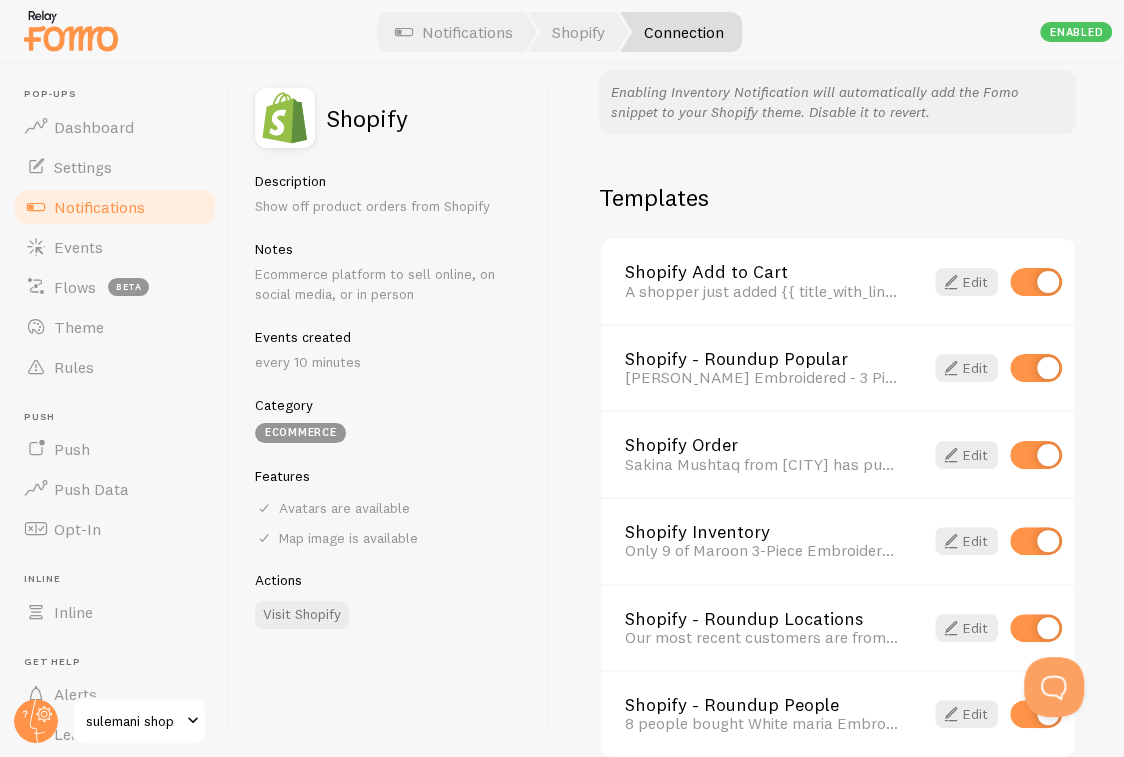 scroll, scrollTop: 1264, scrollLeft: 0, axis: vertical 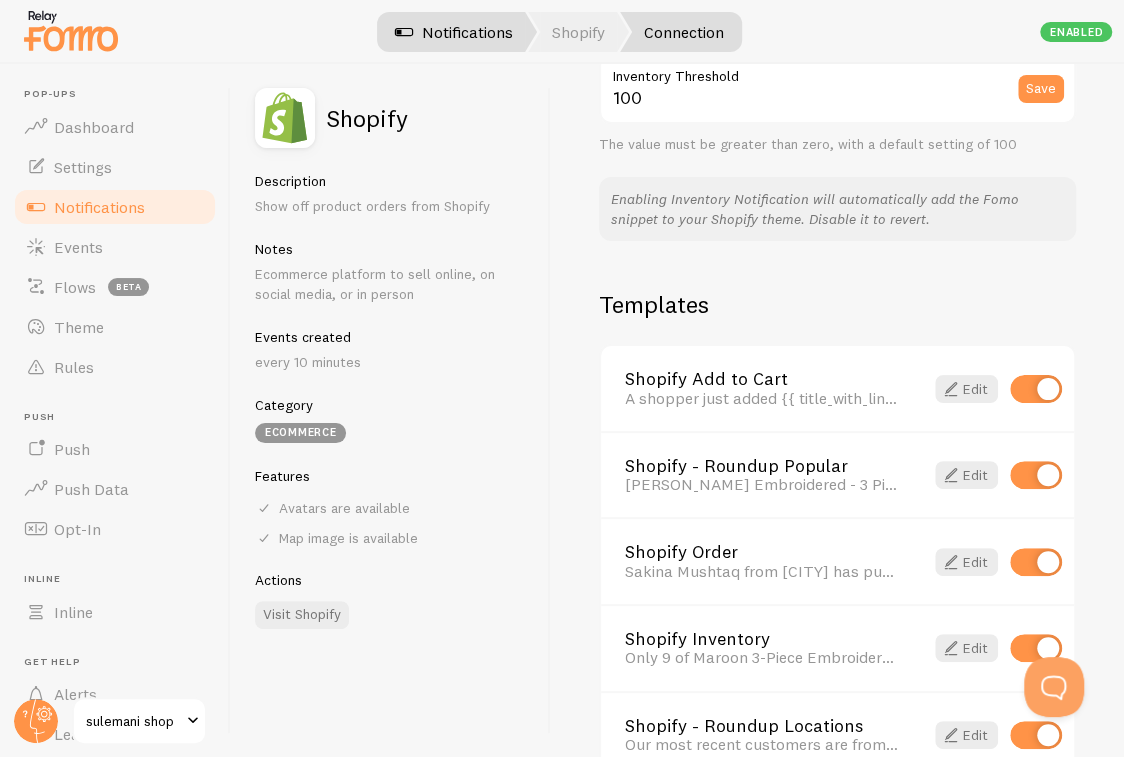 click on "Notifications" at bounding box center [454, 32] 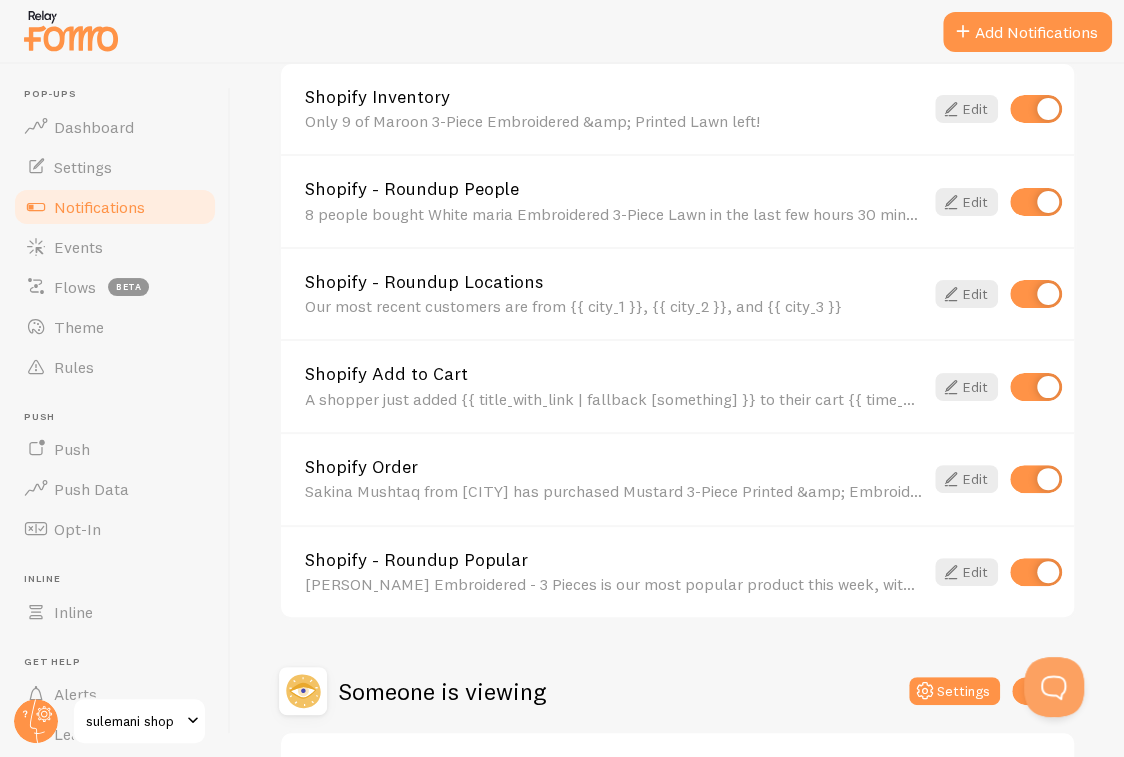 scroll, scrollTop: 900, scrollLeft: 0, axis: vertical 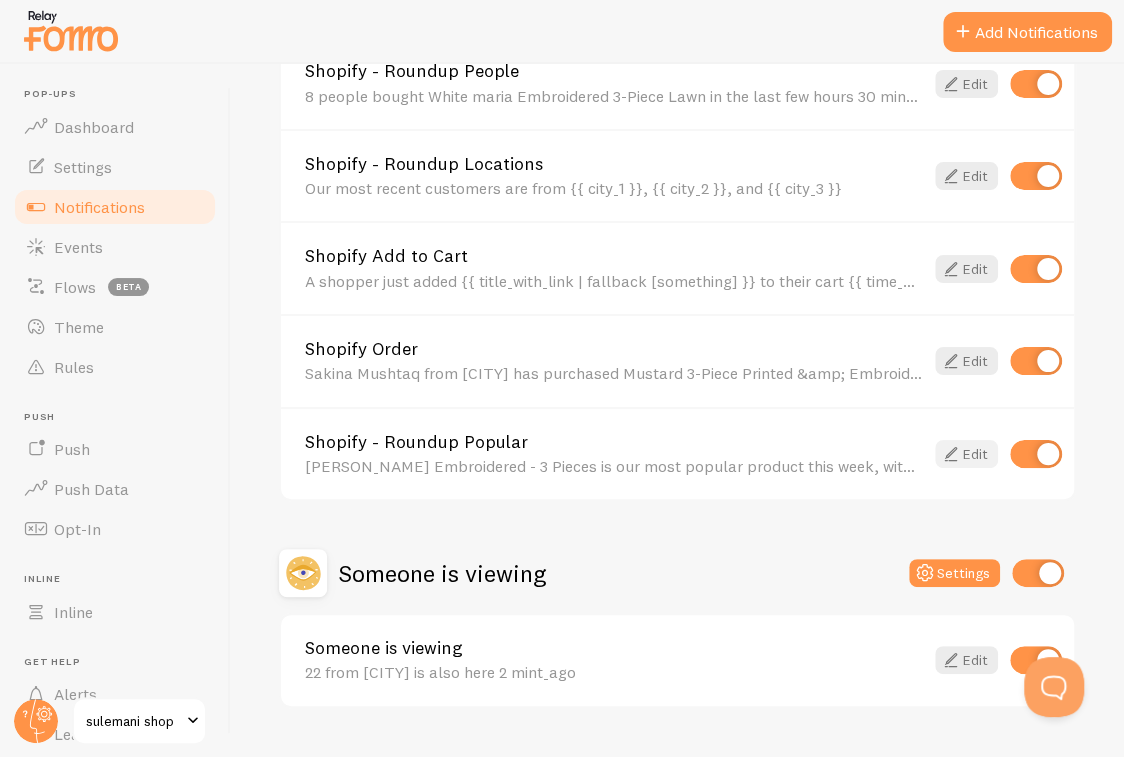 click on "Edit" at bounding box center [966, 454] 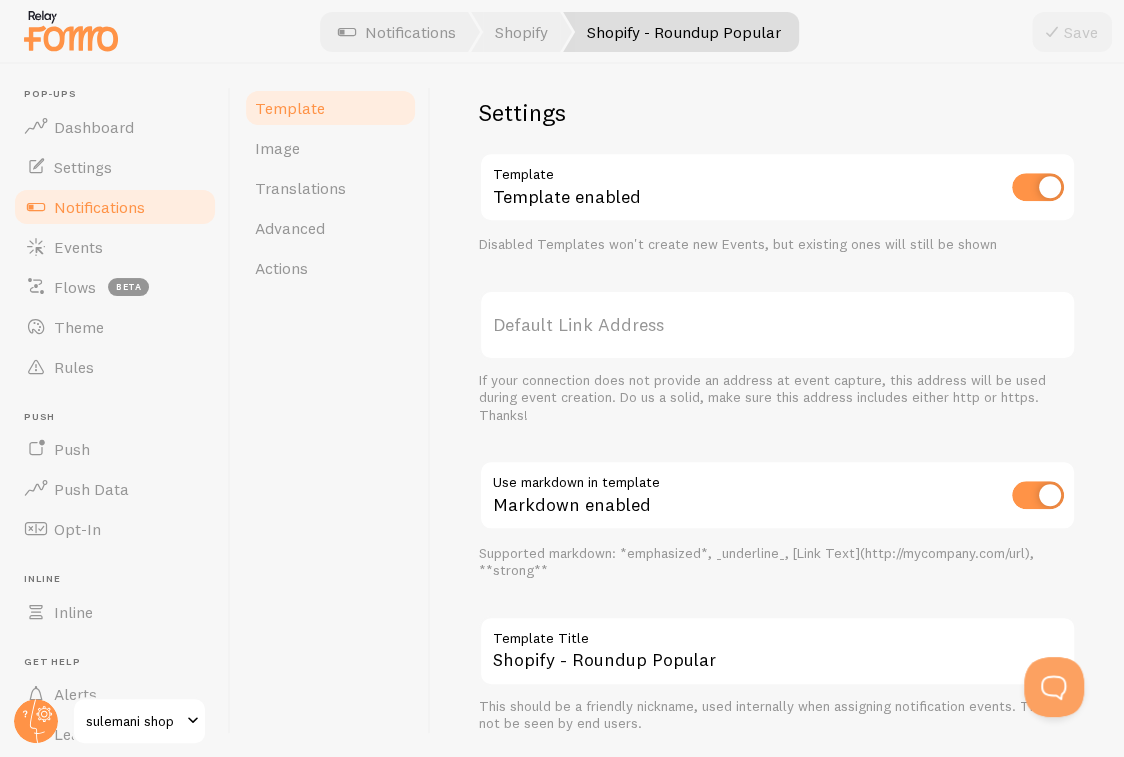 scroll, scrollTop: 772, scrollLeft: 0, axis: vertical 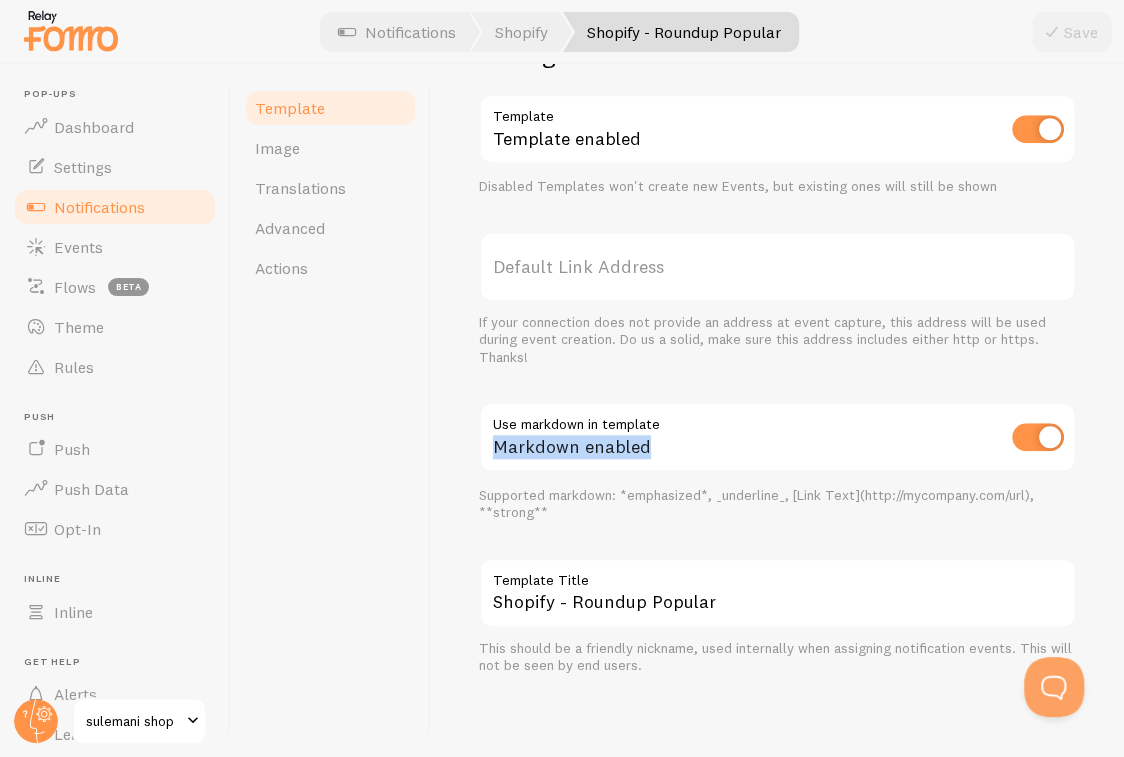 drag, startPoint x: 658, startPoint y: 453, endPoint x: 470, endPoint y: 427, distance: 189.78935 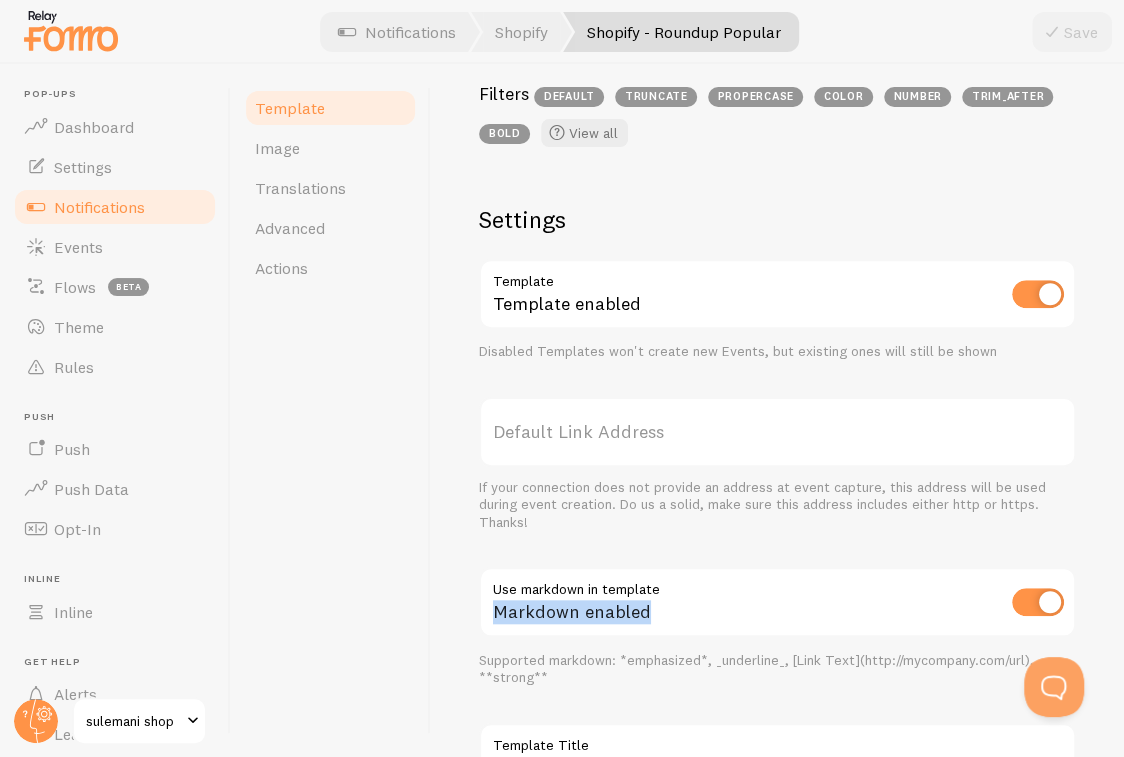 scroll, scrollTop: 572, scrollLeft: 0, axis: vertical 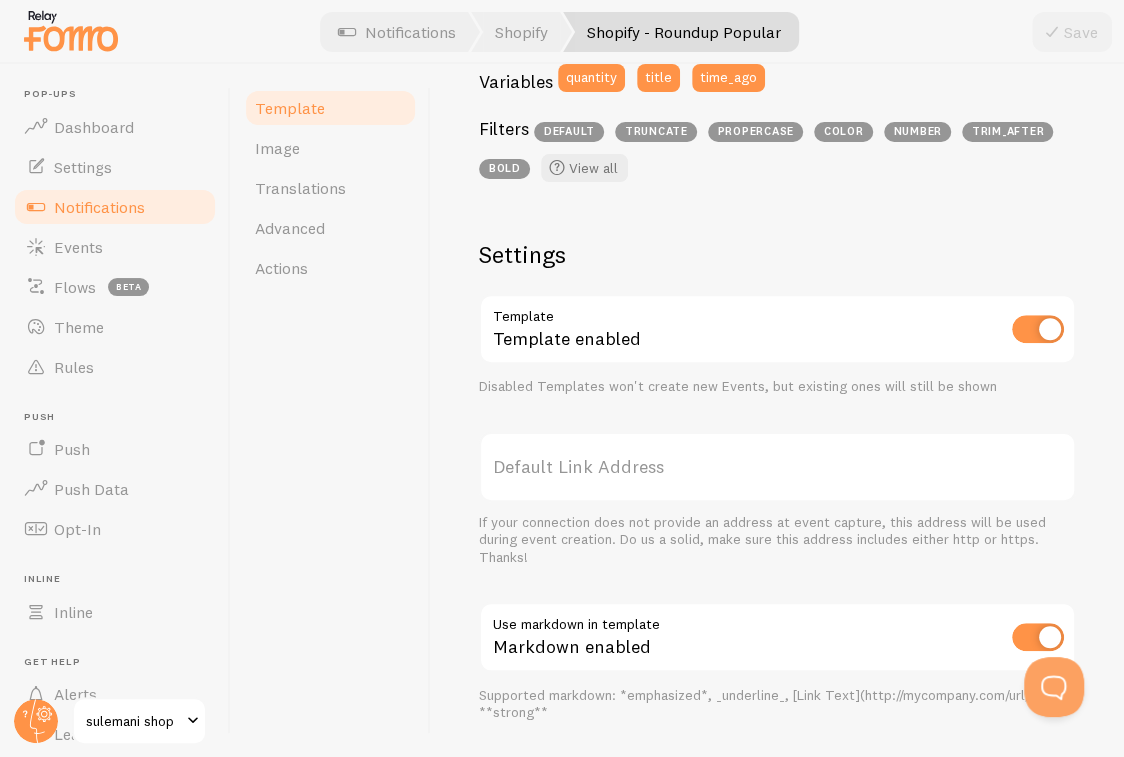 click on "Template
Image
Translations
Advanced
Actions" at bounding box center (331, 410) 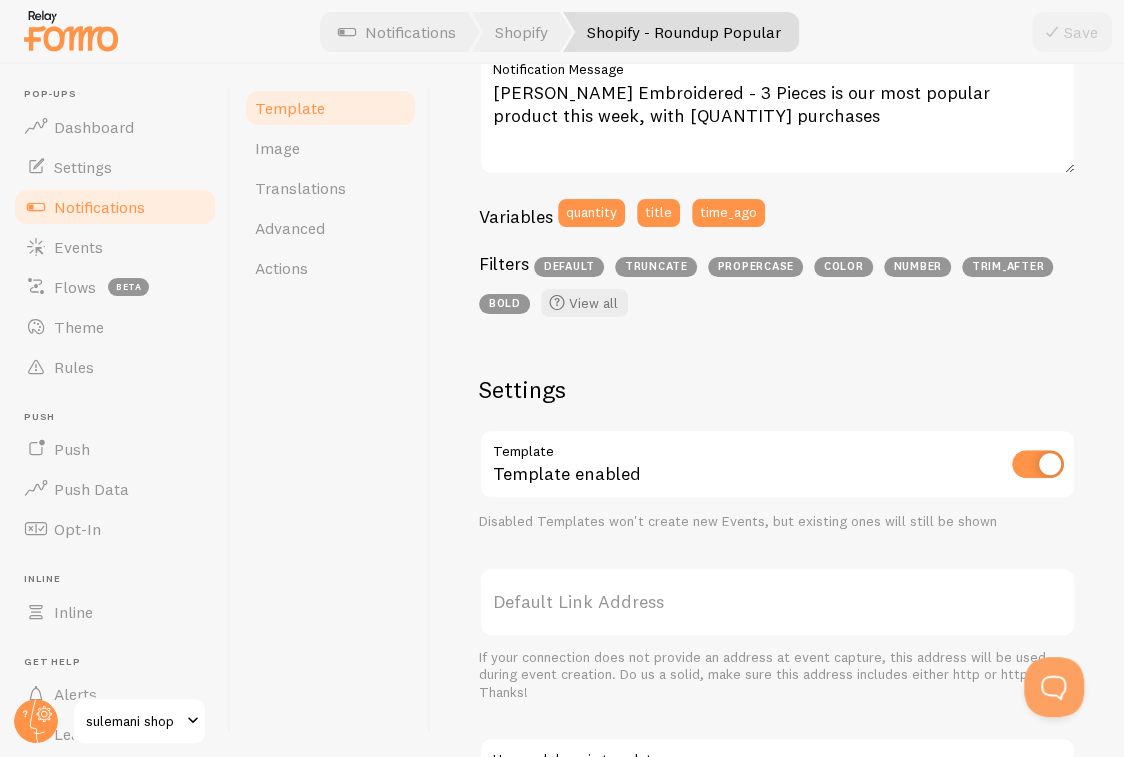 scroll, scrollTop: 472, scrollLeft: 0, axis: vertical 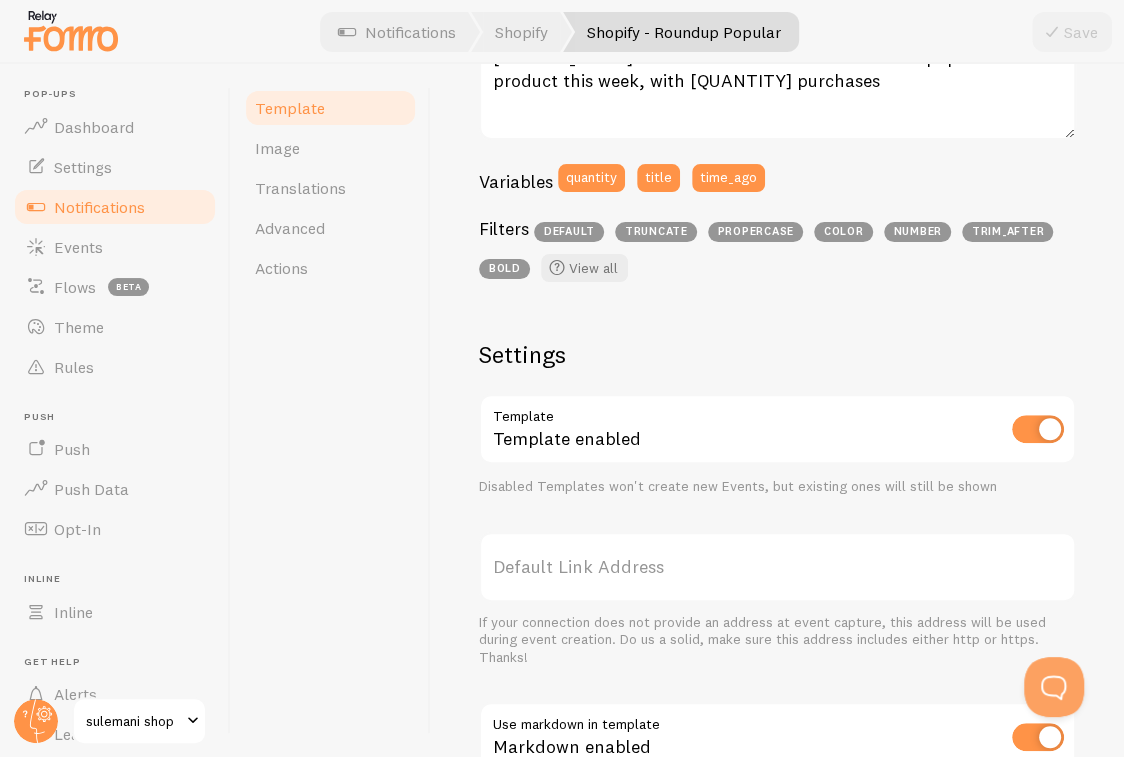 click on "Default Link Address" at bounding box center (777, 567) 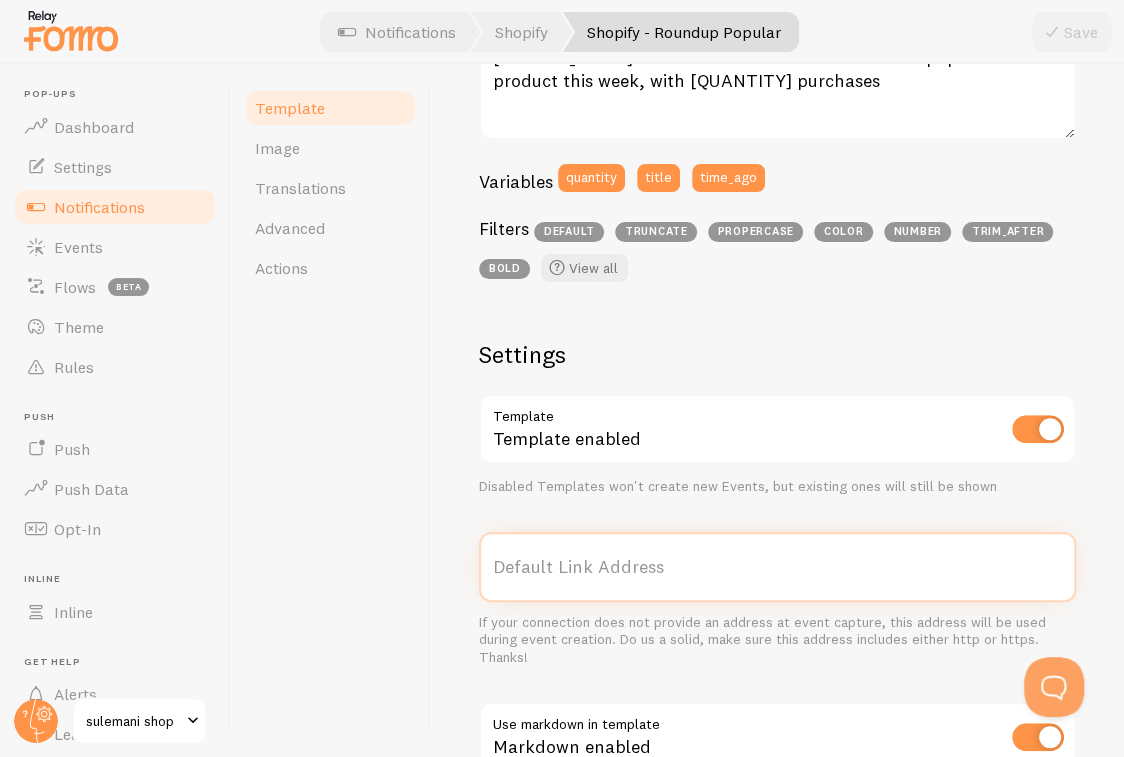 click on "Default Link Address" at bounding box center [777, 567] 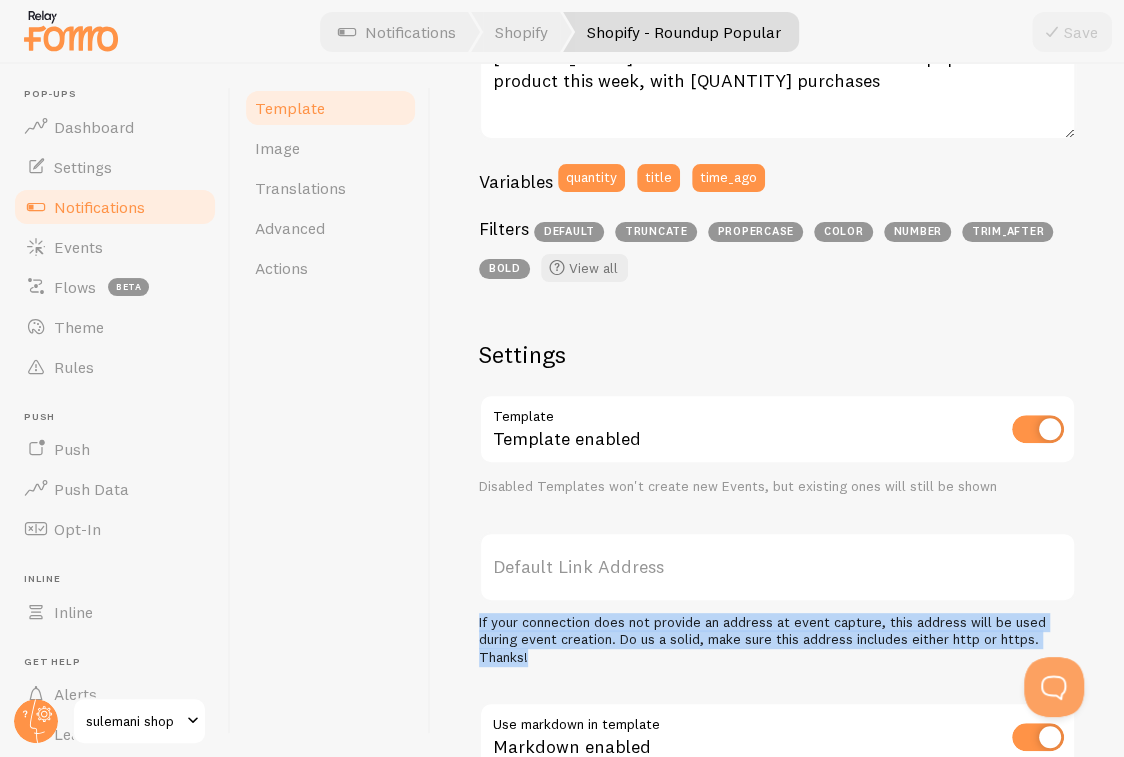drag, startPoint x: 467, startPoint y: 613, endPoint x: 544, endPoint y: 650, distance: 85.42833 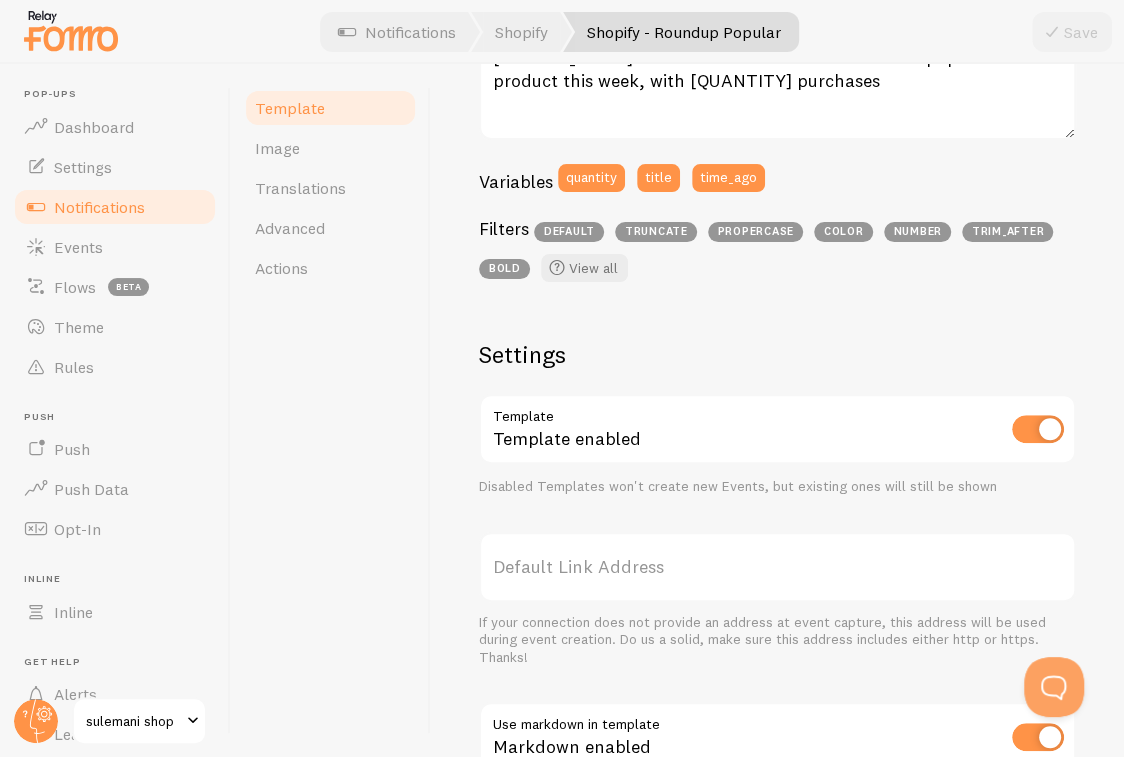 click on "Shopify - Roundup Popular
Compose your message using variables and filters, enclosing variables
within braces such as {{ variable }}
Message       Diana Embroidered - 3 Pieces is our most popular product this week, with 233 purchases   Diana Embroidered - 3 Pieces is our most popular
product this week, with 233 purchases   Notification Message         Variables
quantity
title
time_ago   Filters   default   truncate   propercase   color   number   trim_after   bold
View all
Settings         Template   Template enabled   Disabled Templates won't create new Events, but existing ones will still be shown       Default Link Address       If your connection does not provide an address at event capture, this address will be used during event creation. Do us a solid, make sure this address includes either http or https. Thanks!       Use markdown in template   Markdown enabled         Template Title" at bounding box center (777, 410) 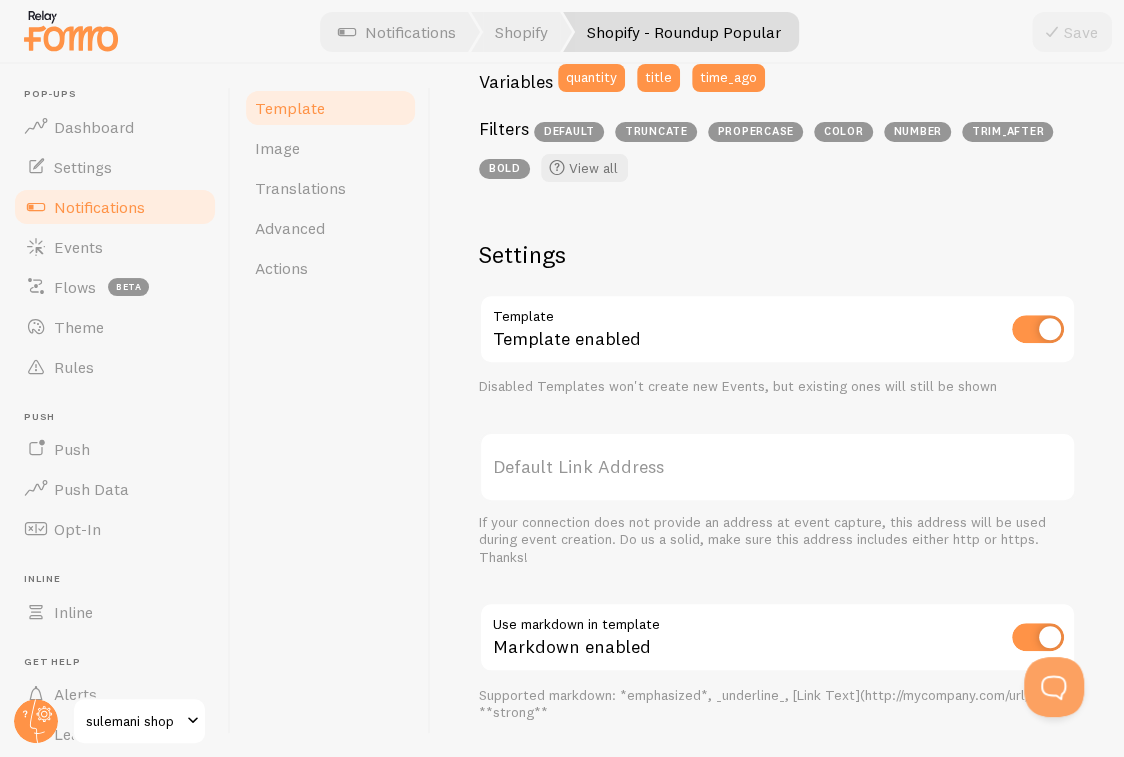 click on "Default Link Address" at bounding box center (777, 467) 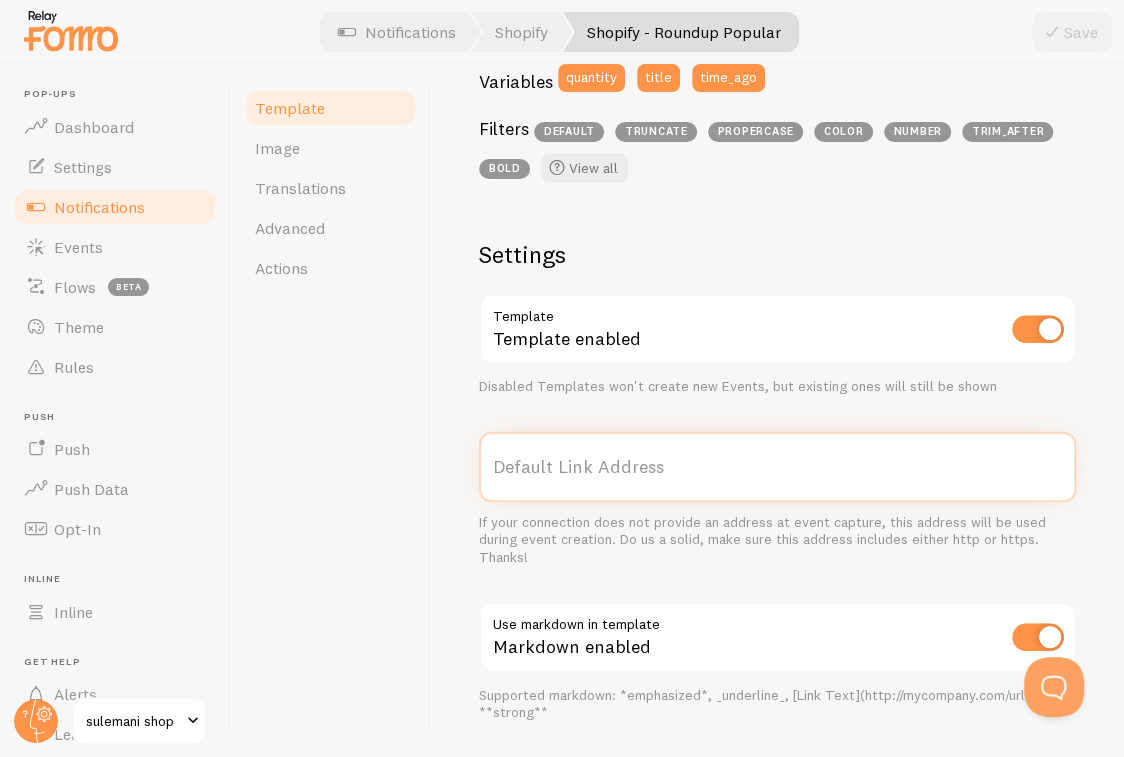 click on "Default Link Address" at bounding box center (777, 467) 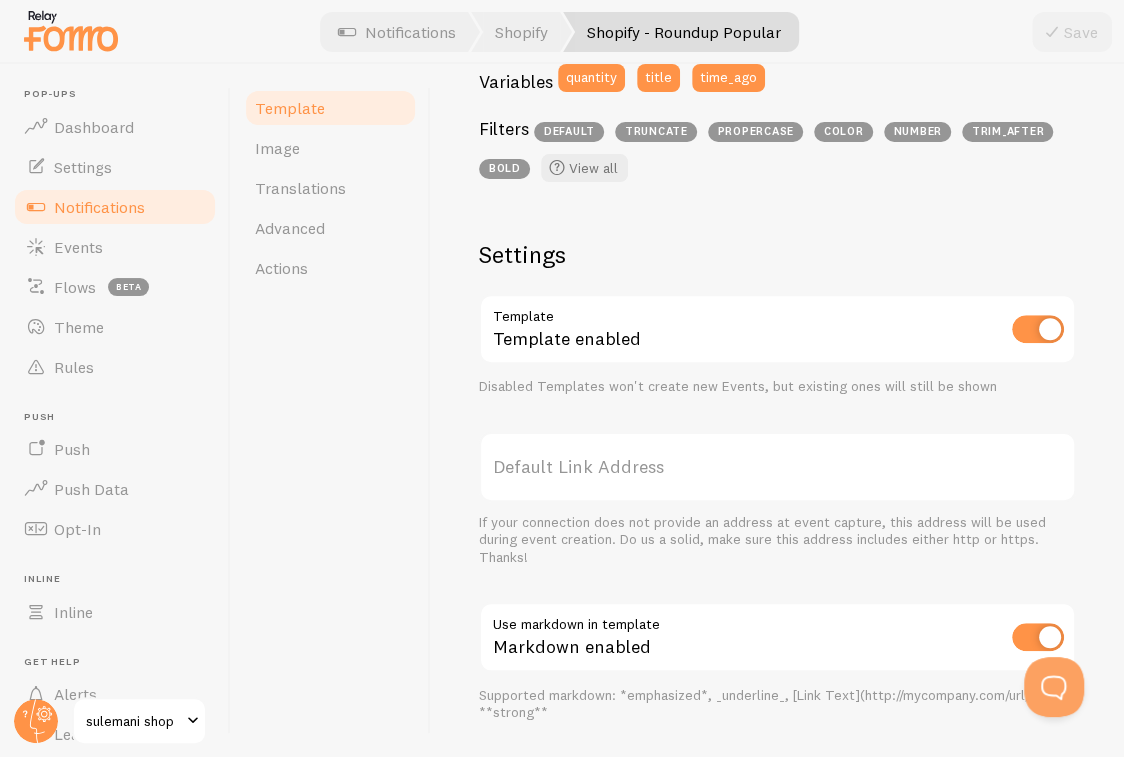 drag, startPoint x: 652, startPoint y: 467, endPoint x: 564, endPoint y: 468, distance: 88.005684 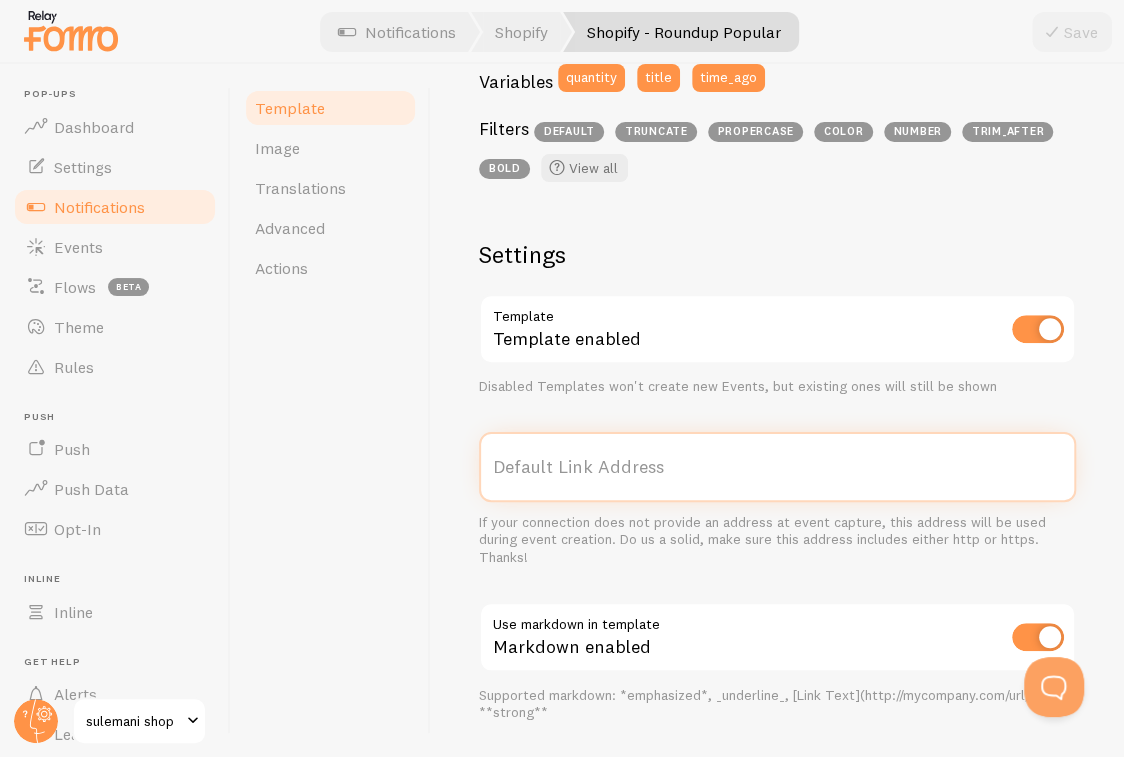 click on "Default Link Address" at bounding box center (777, 467) 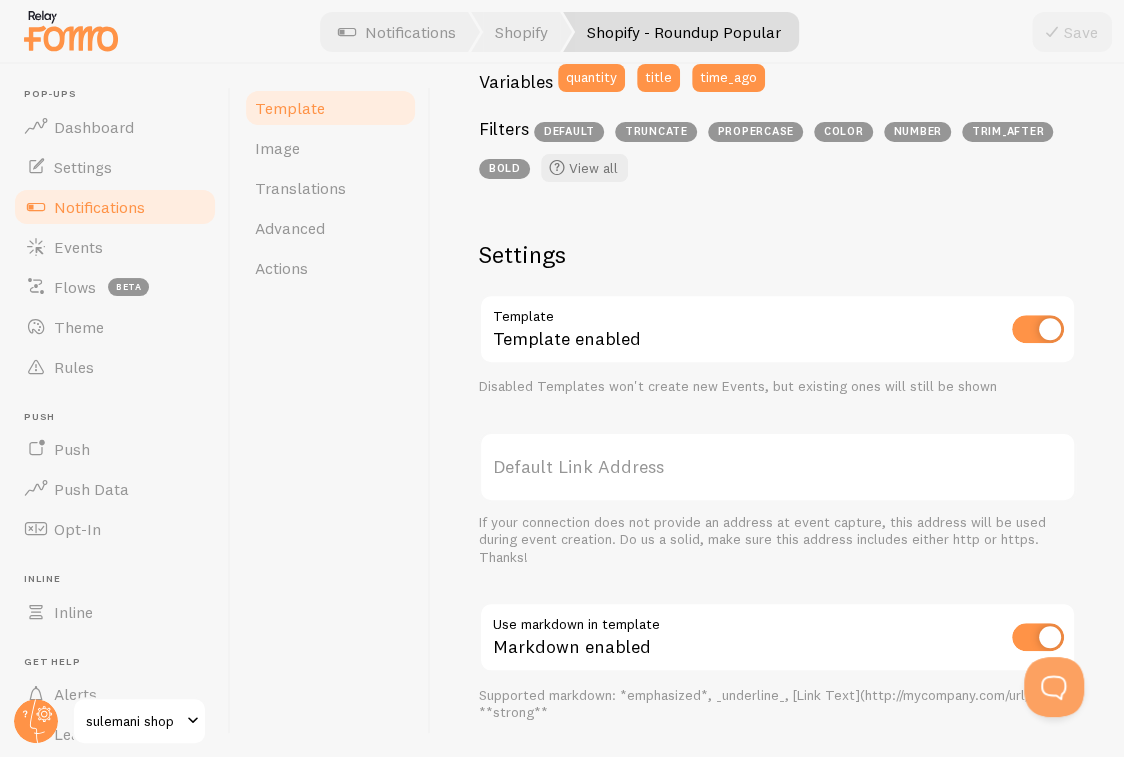 click on "Default Link Address" at bounding box center [777, 467] 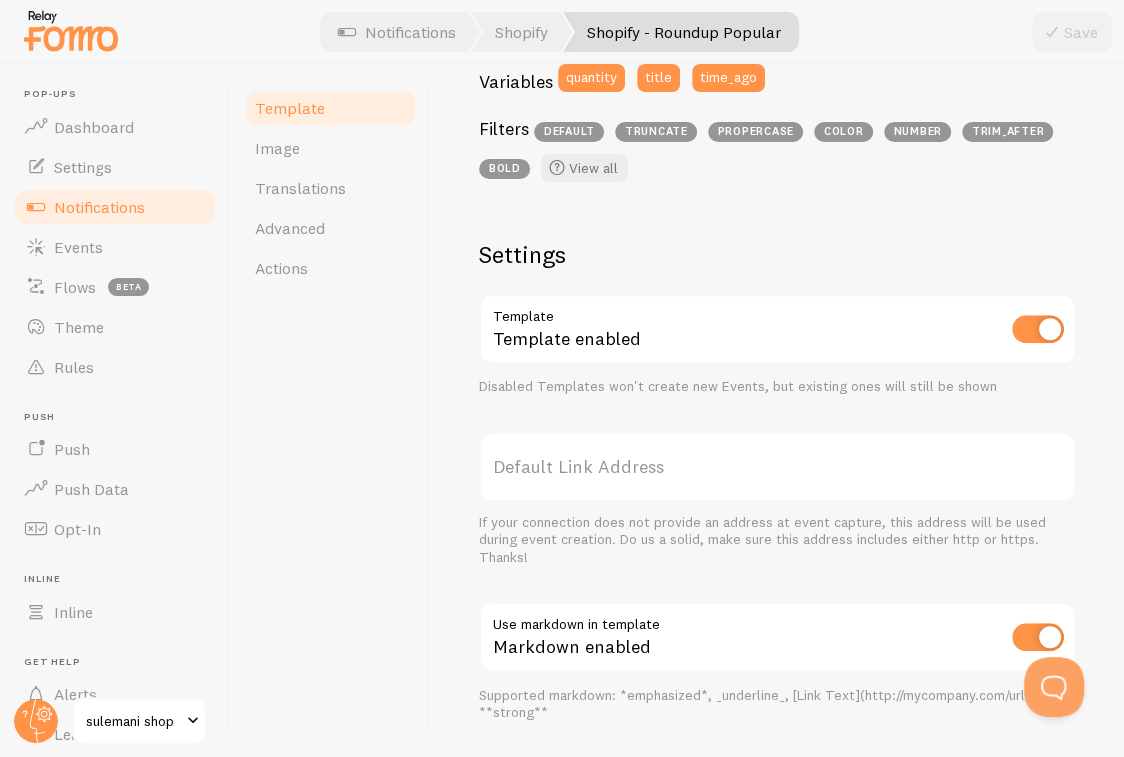 click on "Default Link Address" at bounding box center [777, 467] 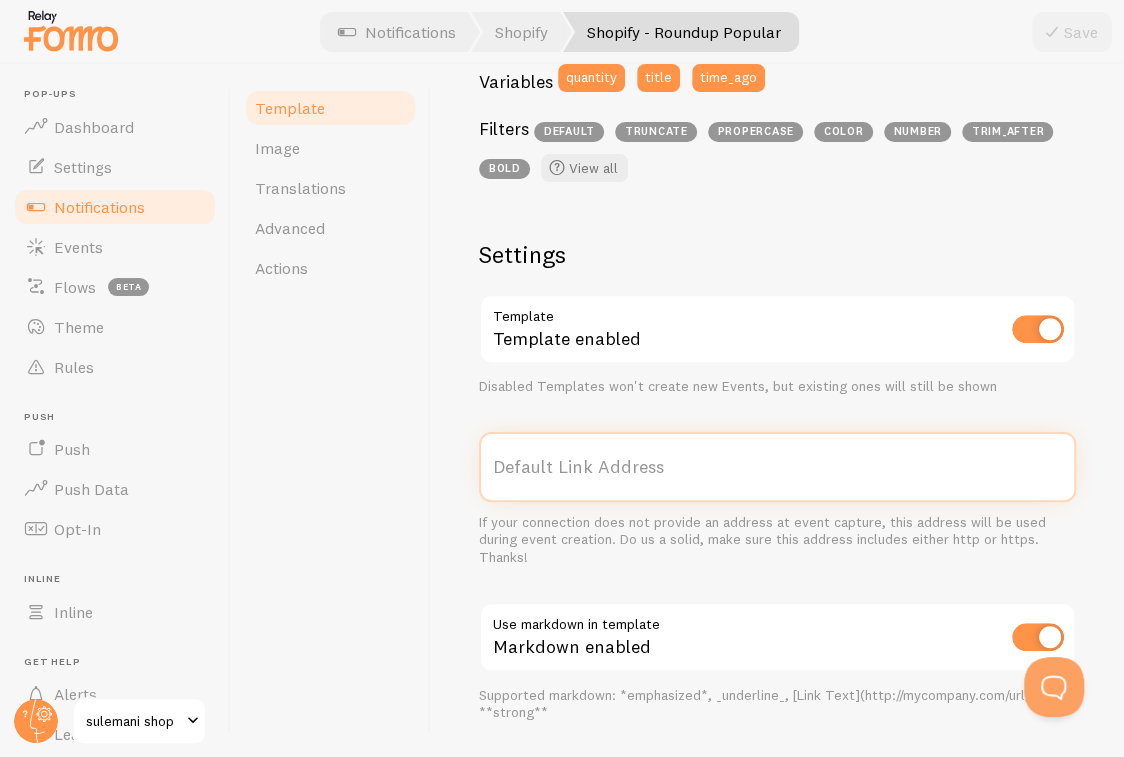 click on "Default Link Address" at bounding box center [777, 467] 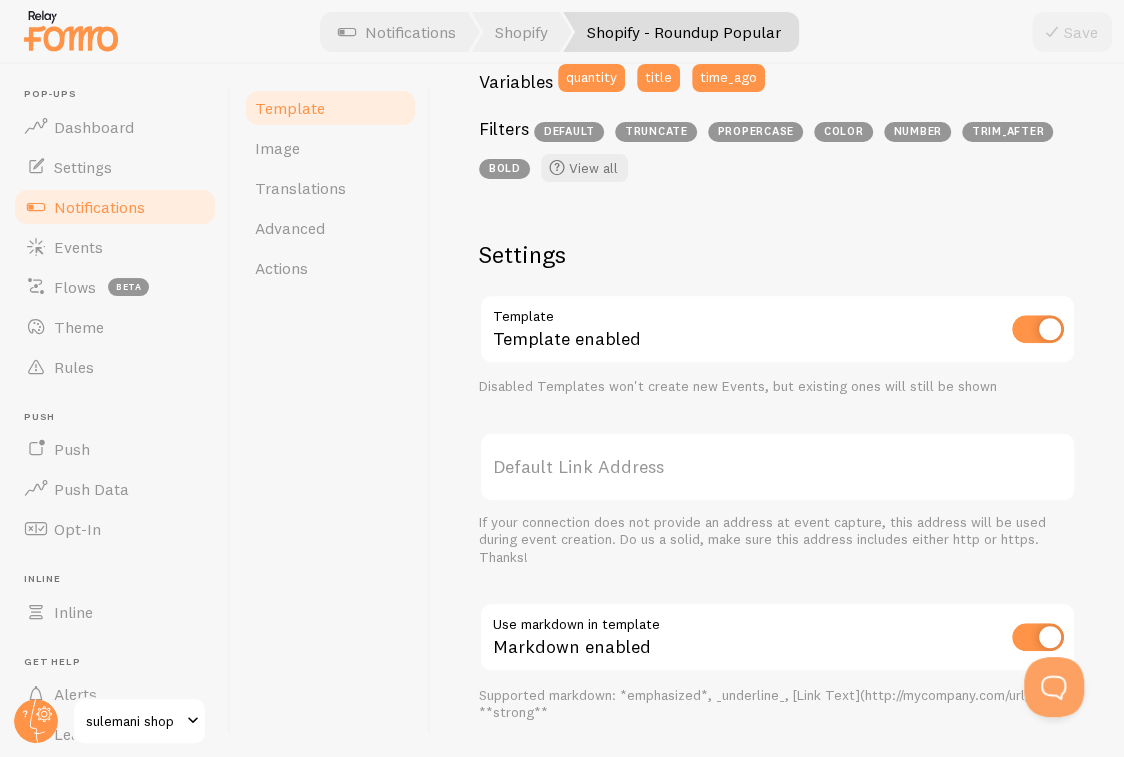 click on "Default Link Address" at bounding box center [777, 467] 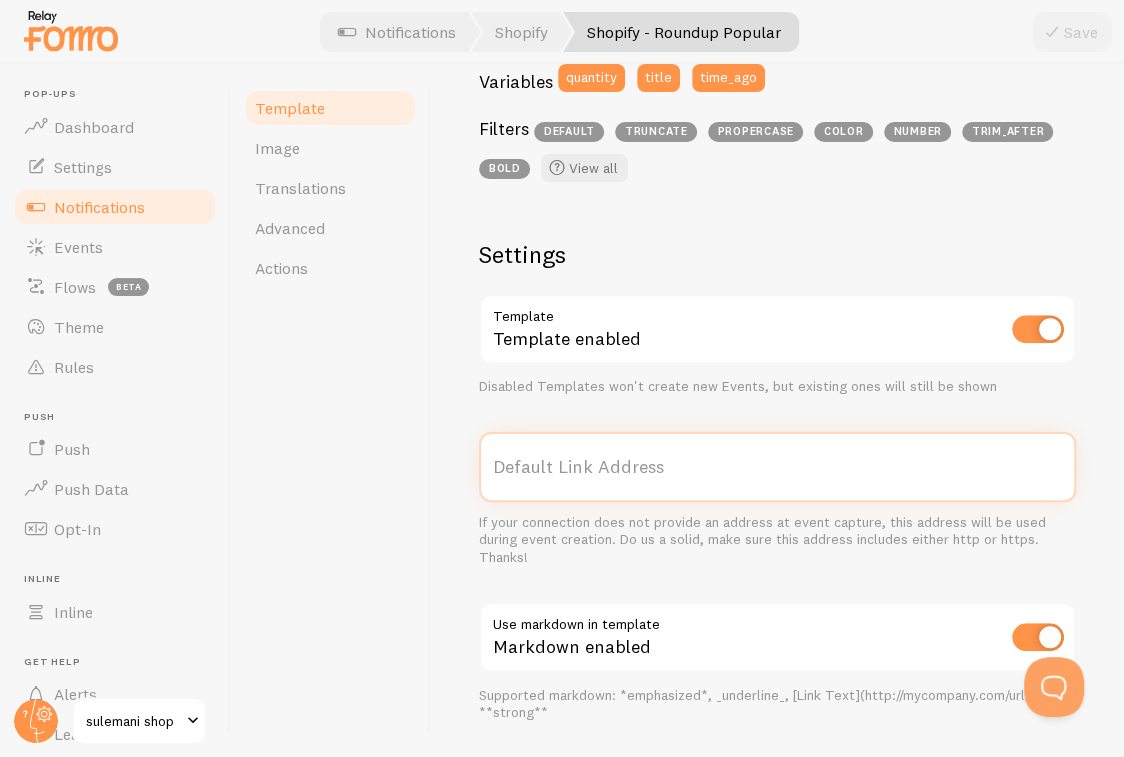 click on "Default Link Address" at bounding box center (777, 467) 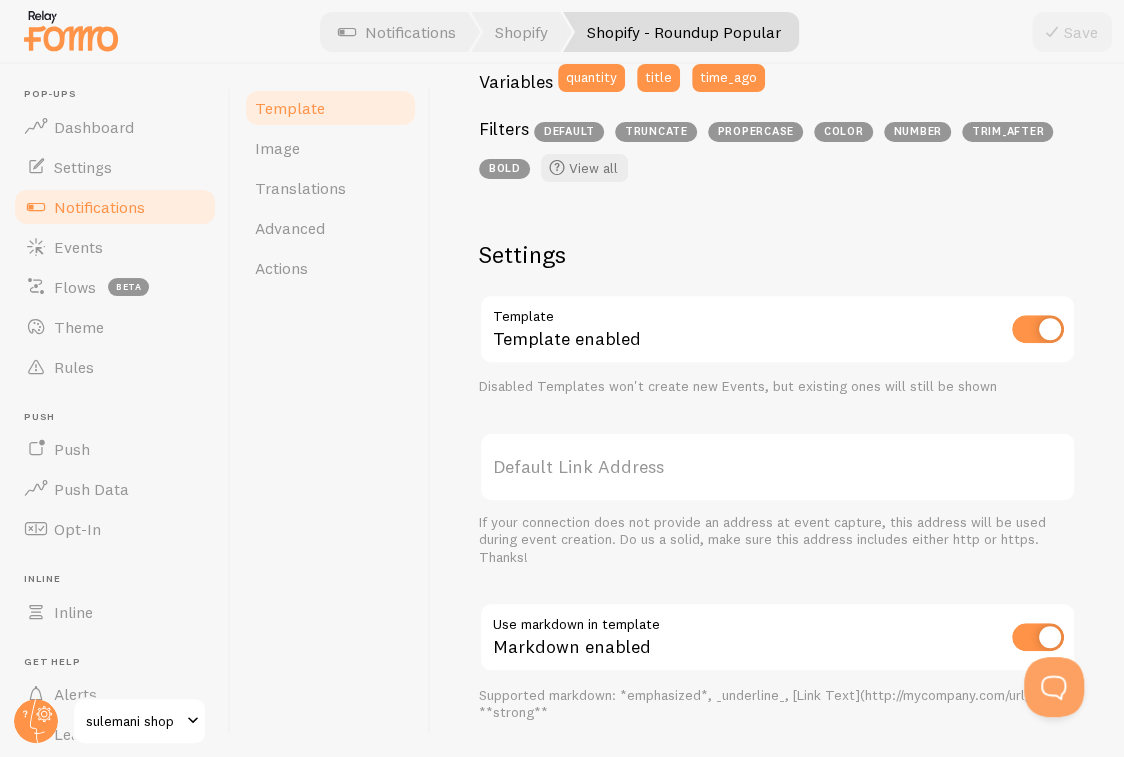 click on "Default Link Address" at bounding box center (777, 467) 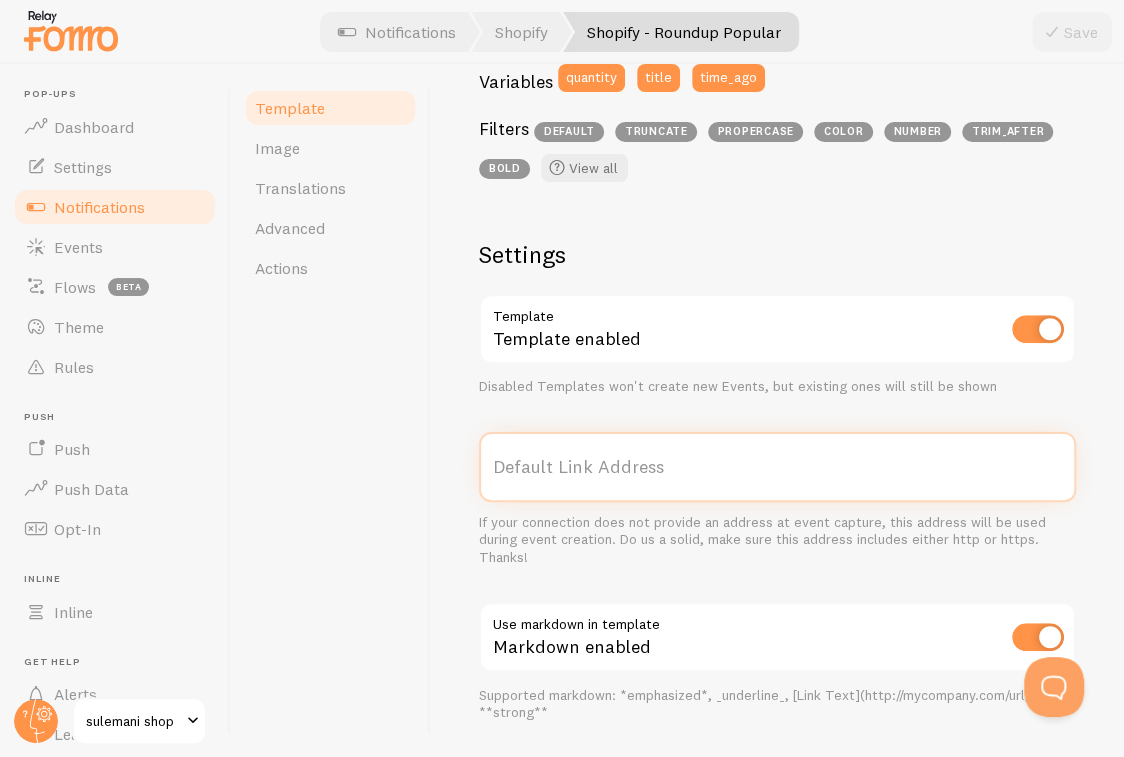 click on "Default Link Address" at bounding box center [777, 467] 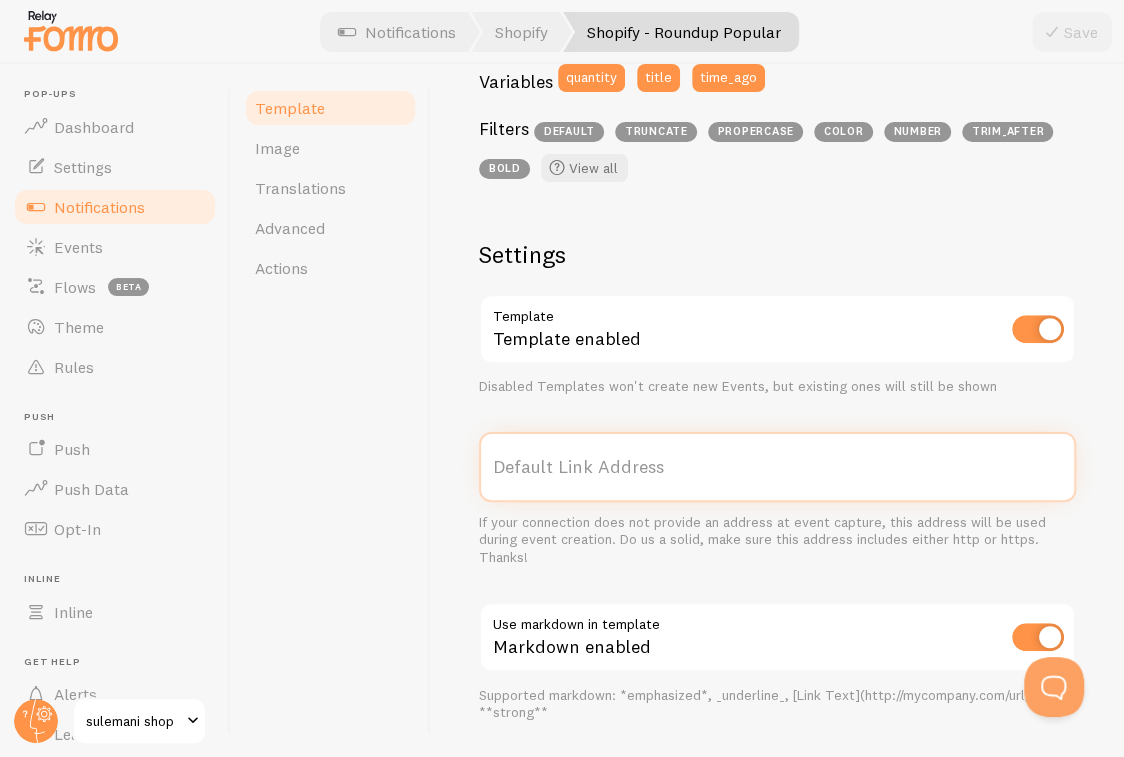 paste on "https://sulemani.shop/products/diana-embroidered-3-pieces" 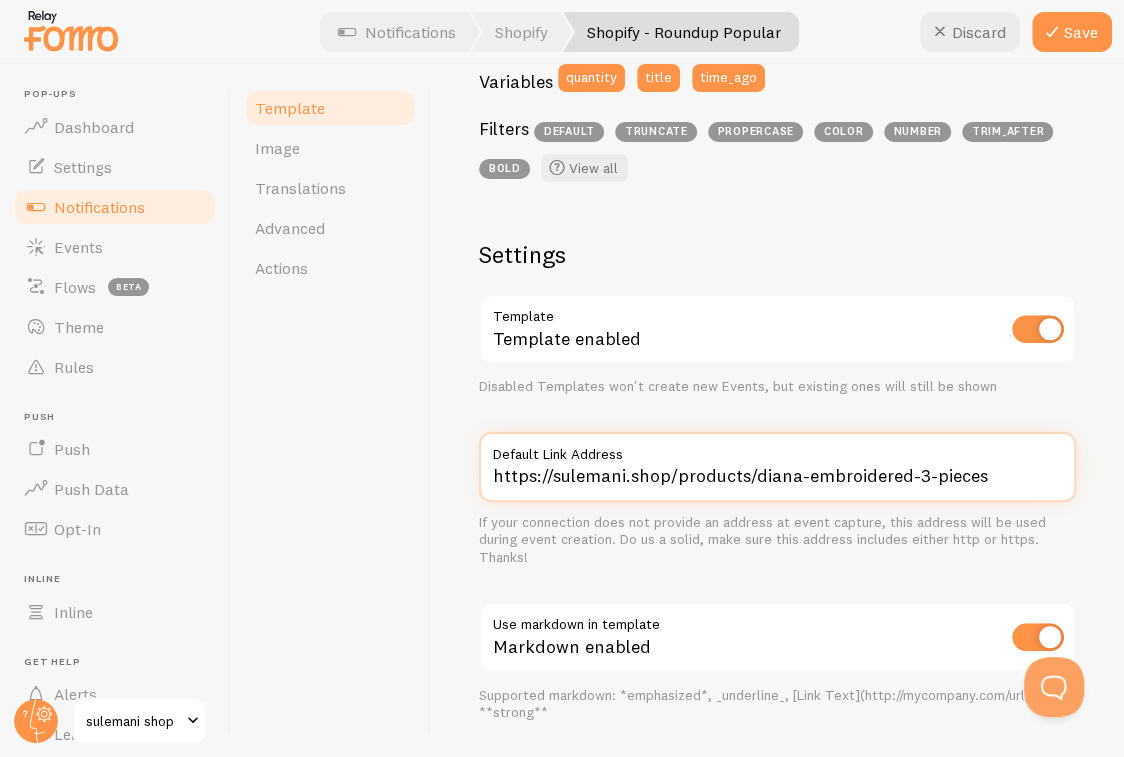 type on "https://sulemani.shop/products/diana-embroidered-3-pieces" 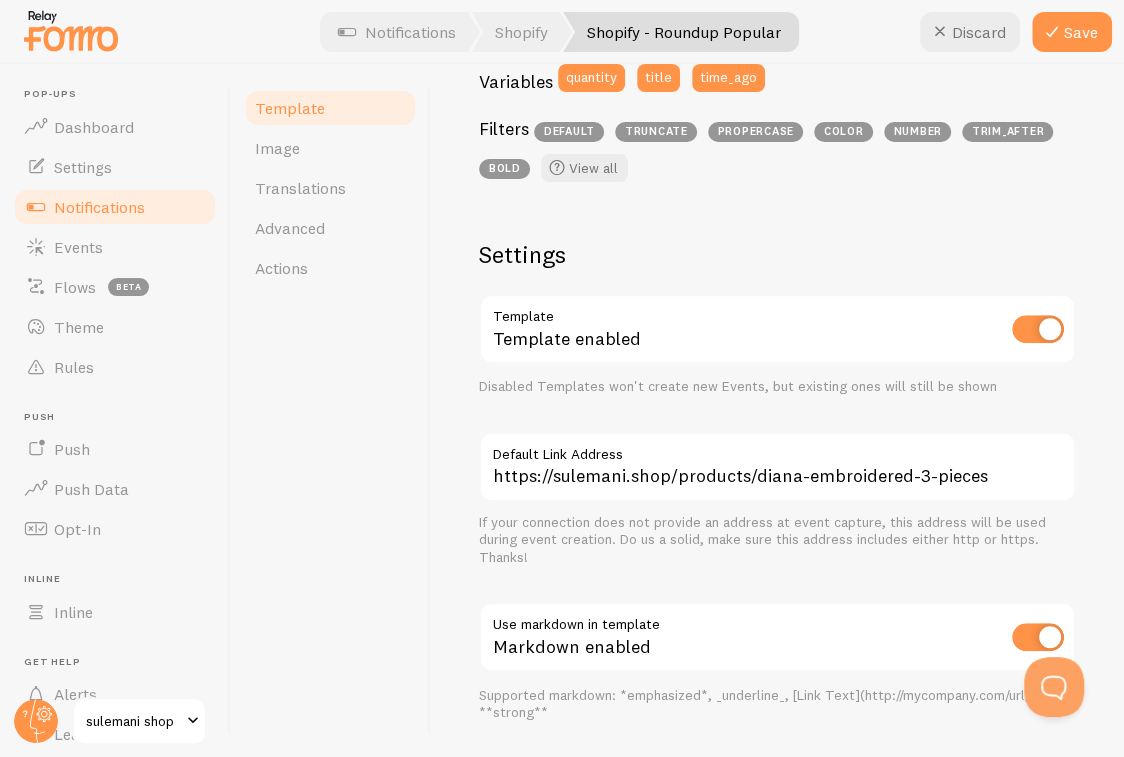 click on "Default Link Address" at bounding box center (777, 449) 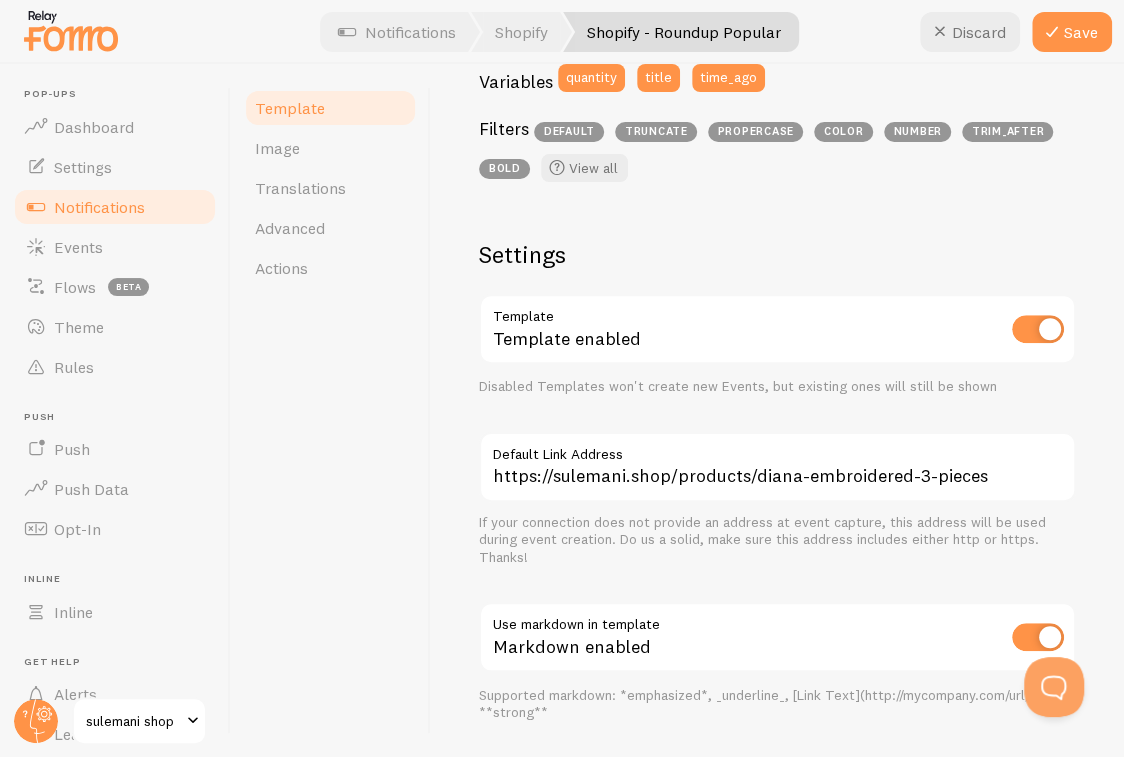 click on "Shopify - Roundup Popular
Compose your message using variables and filters, enclosing variables
within braces such as {{ variable }}
Message       [PRODUCT] is our most popular product this week, with 233 purchases   [PRODUCT] is our most popular
product this week, with 233 purchases   Notification Message         Variables
quantity
title
time_ago   Filters   default   truncate   propercase   color   number   trim_after   bold
View all
Settings         Template   Template enabled   Disabled Templates won't create new Events, but existing ones will still be shown     https://sulemani.shop/products/diana-embroidered-3-pieces   Default Link Address       If your connection does not provide an address at event capture, this address will be used during event creation. Do us a solid, make sure this address includes either http or https. Thanks!" at bounding box center [777, 410] 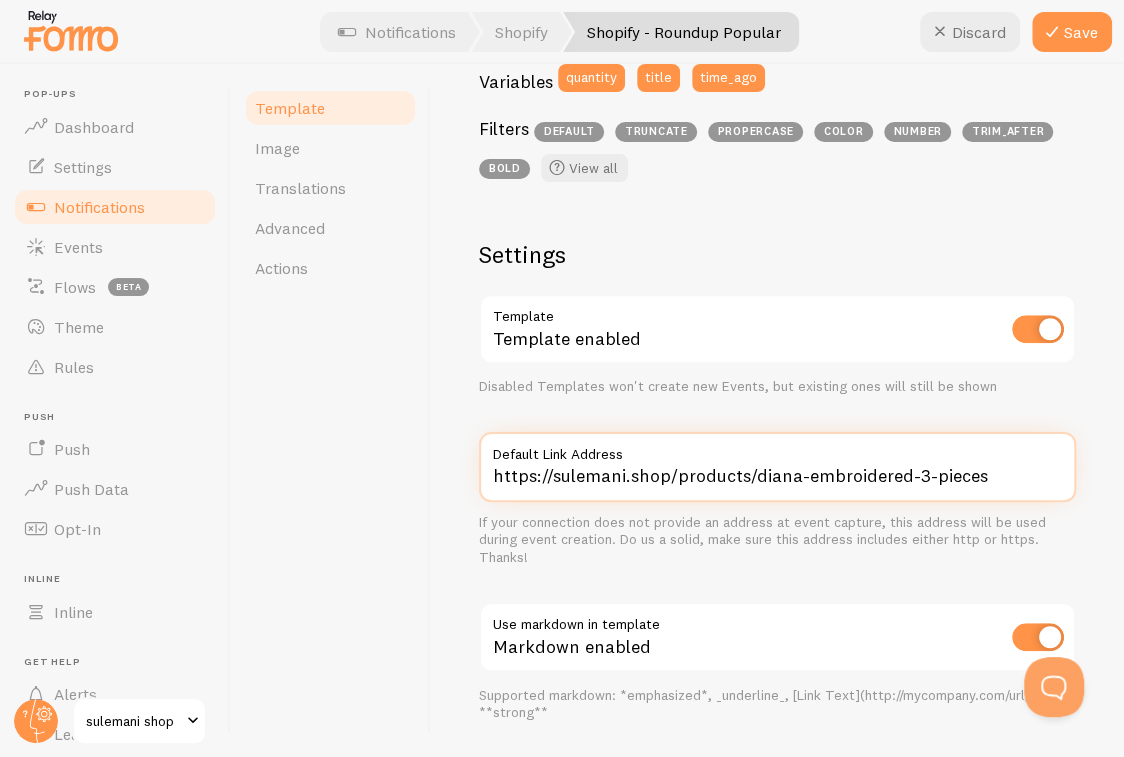 click on "https://sulemani.shop/products/diana-embroidered-3-pieces" at bounding box center (777, 467) 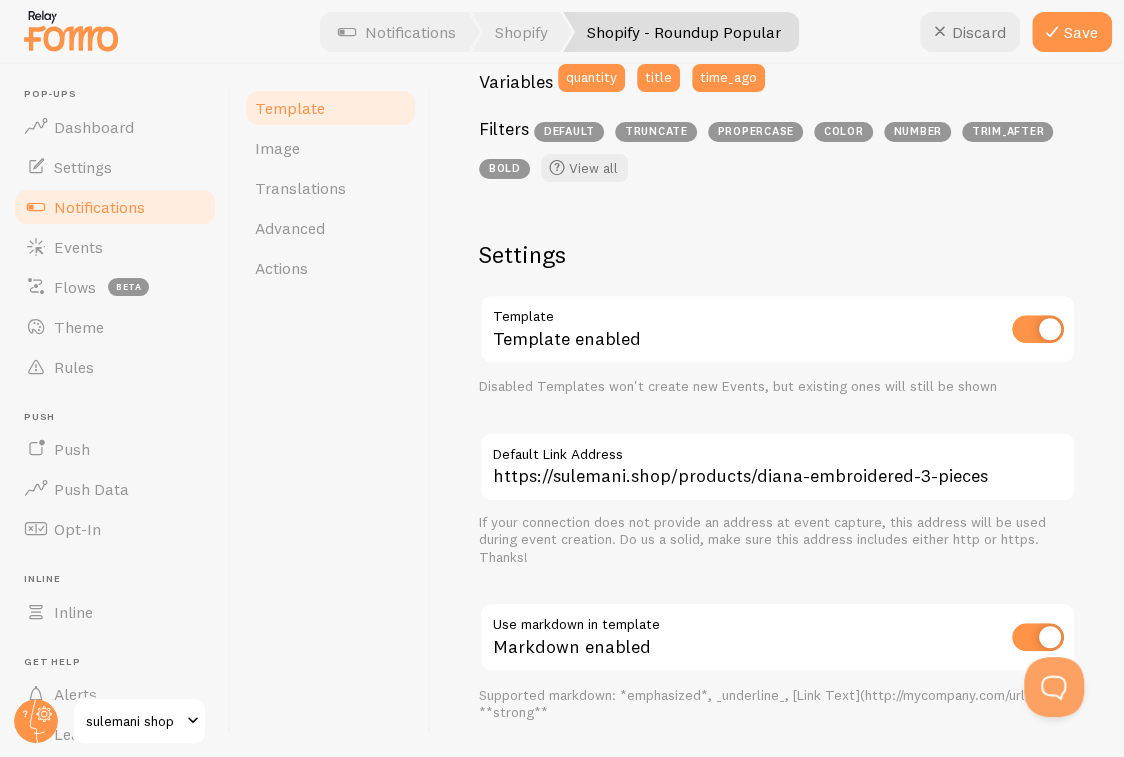 click on "Template
Image
Translations
Advanced
Actions" at bounding box center (331, 410) 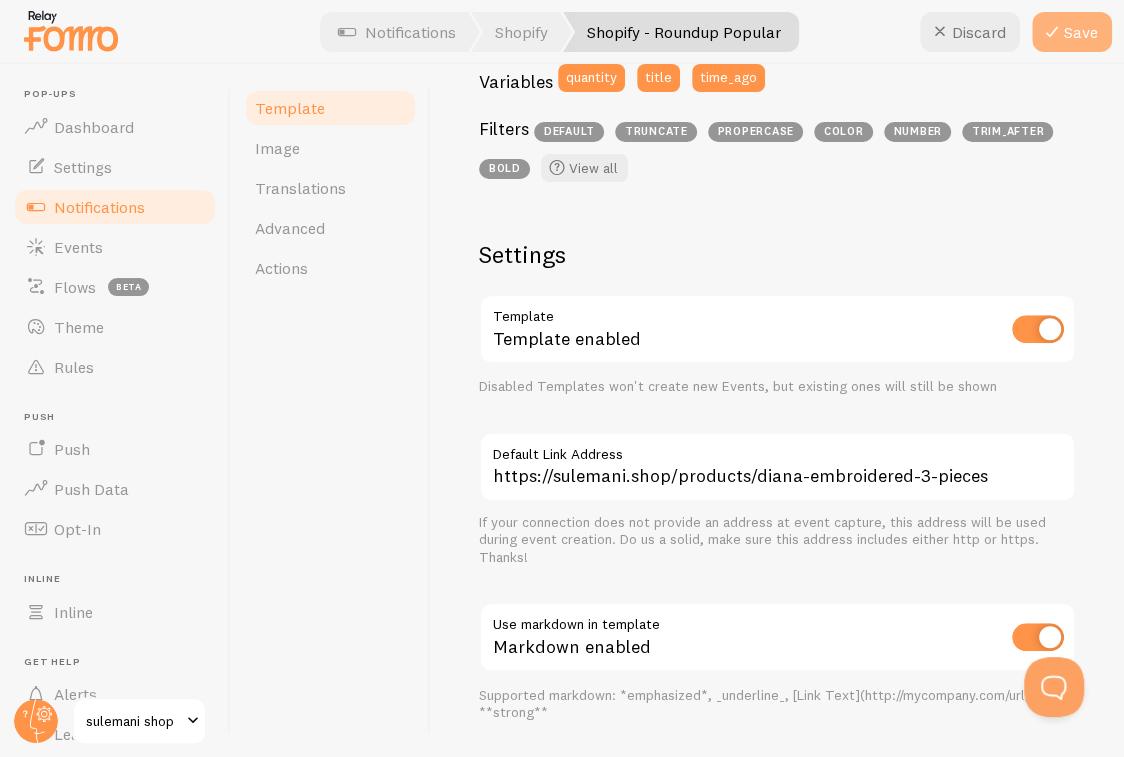 click on "Save" at bounding box center [1072, 32] 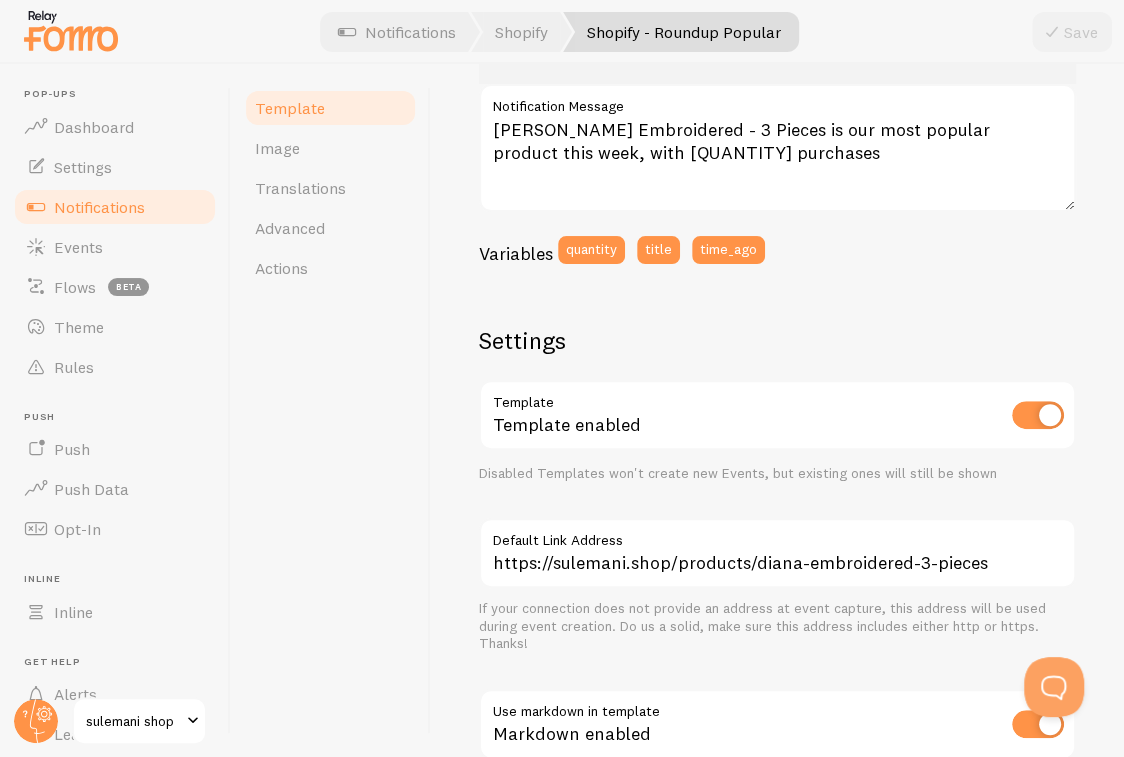 scroll, scrollTop: 687, scrollLeft: 0, axis: vertical 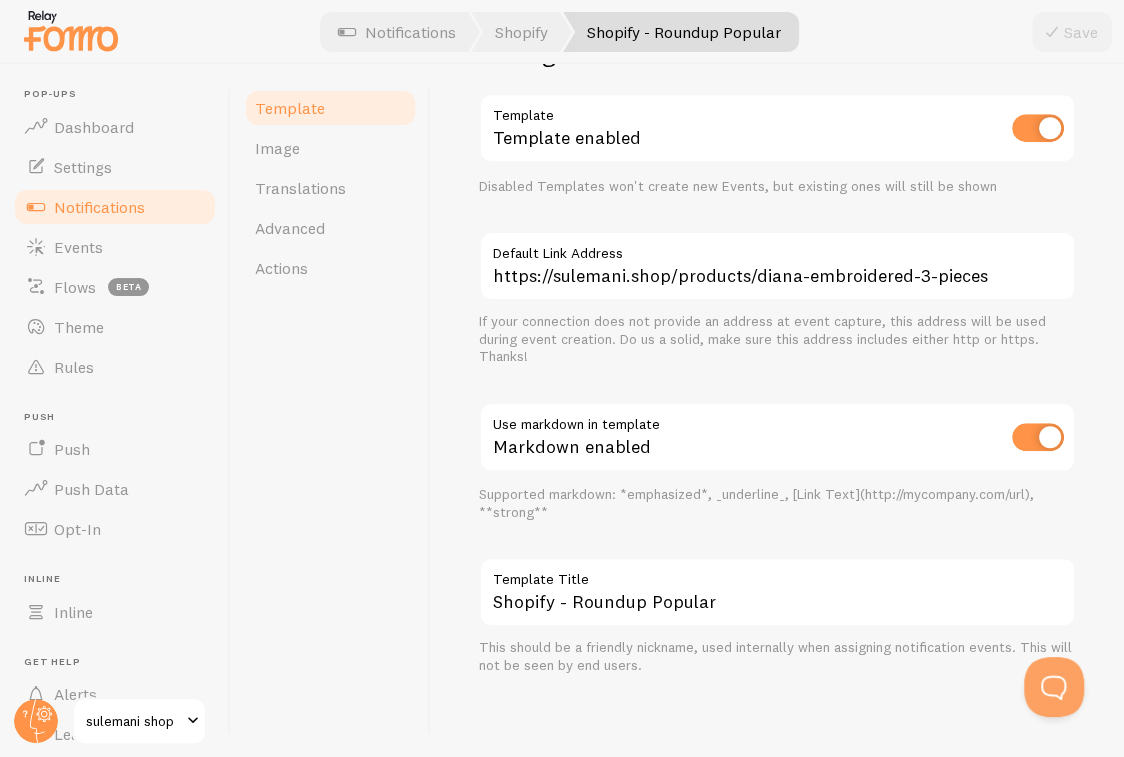 click at bounding box center (193, 721) 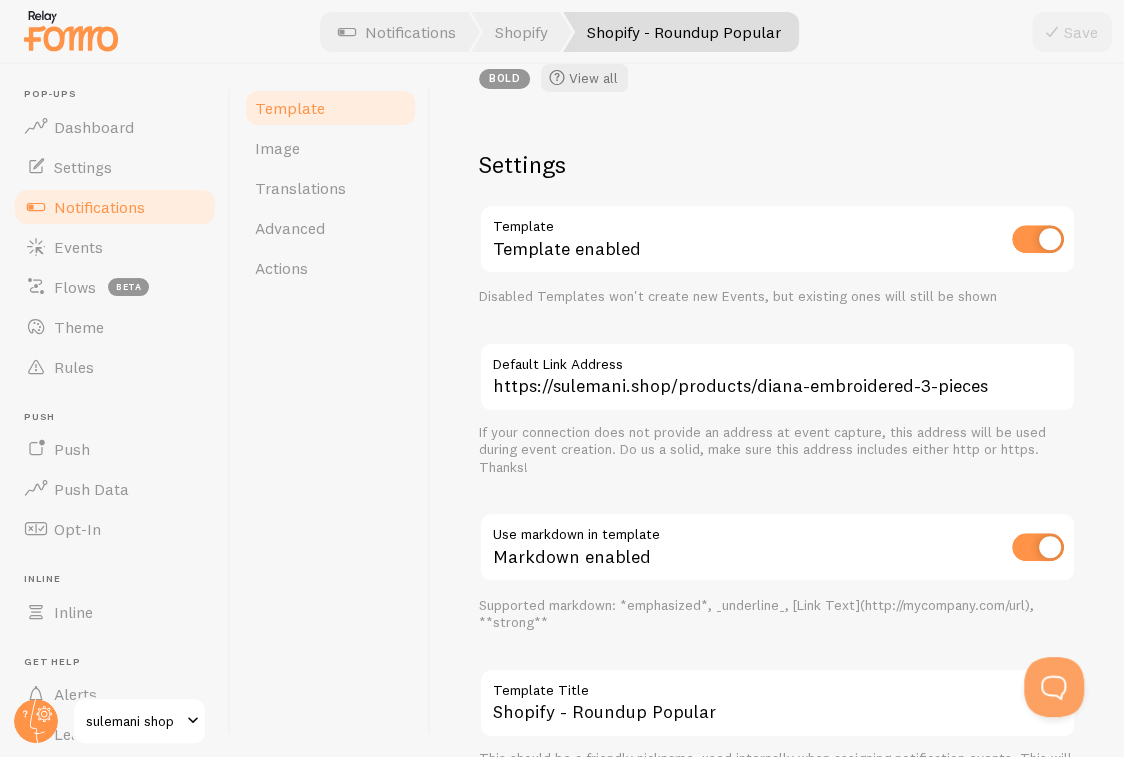 scroll, scrollTop: 772, scrollLeft: 0, axis: vertical 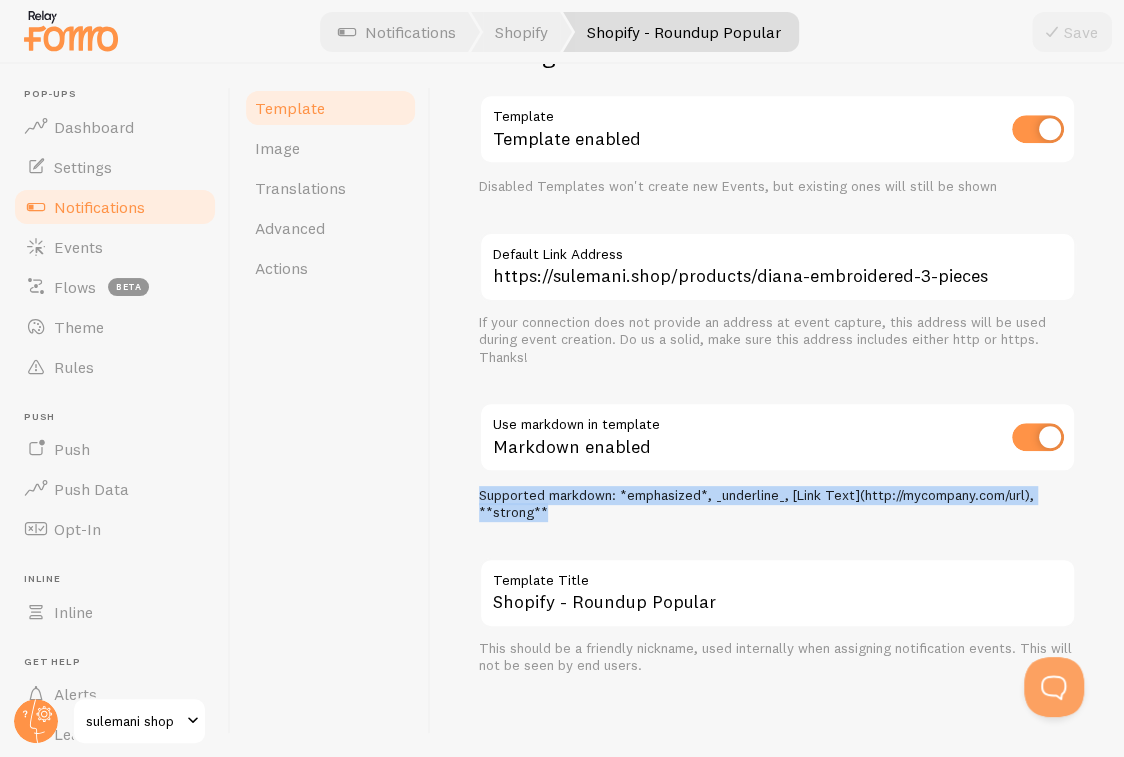 drag, startPoint x: 478, startPoint y: 485, endPoint x: 568, endPoint y: 518, distance: 95.85927 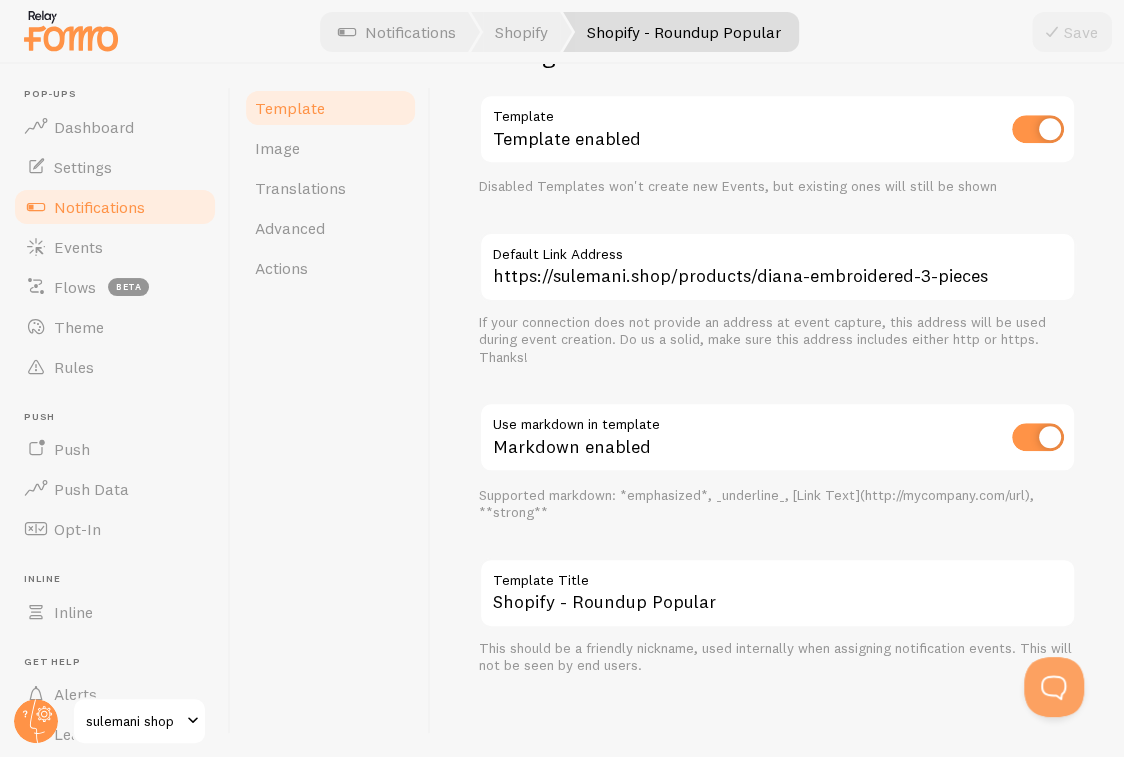 click on "Template
Image
Translations
Advanced
Actions" at bounding box center [331, 410] 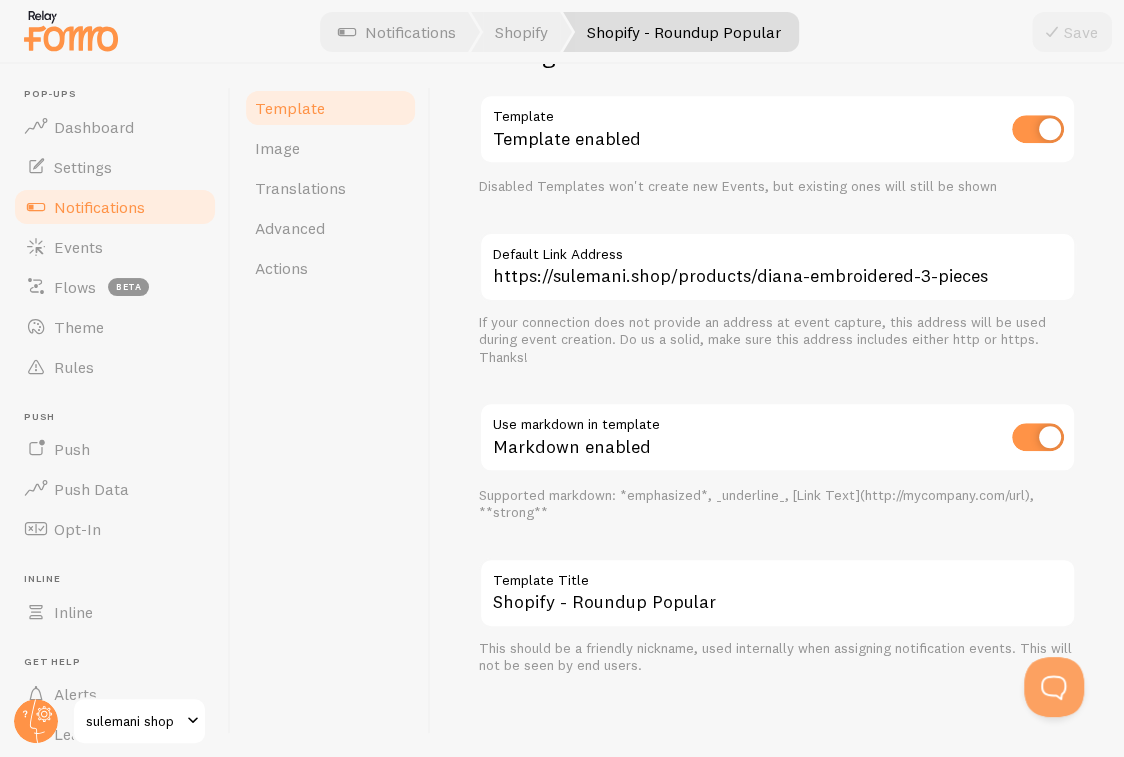 click on "Markdown enabled" at bounding box center [777, 438] 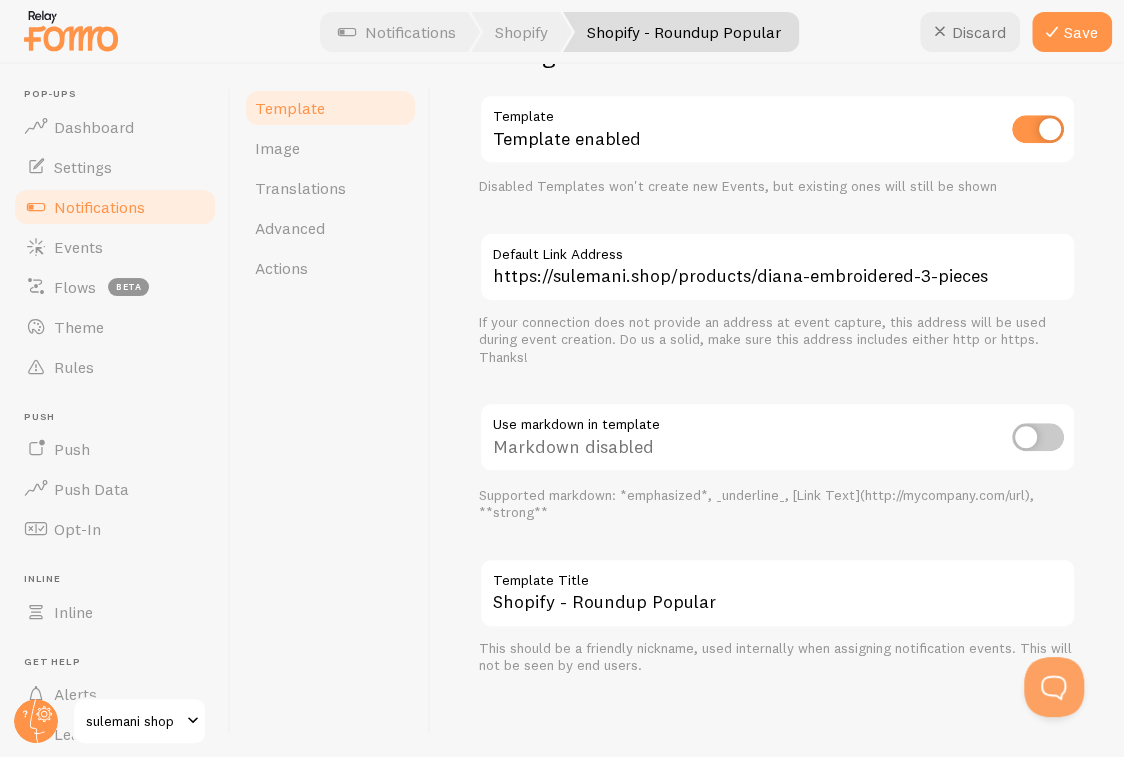 click at bounding box center [1038, 437] 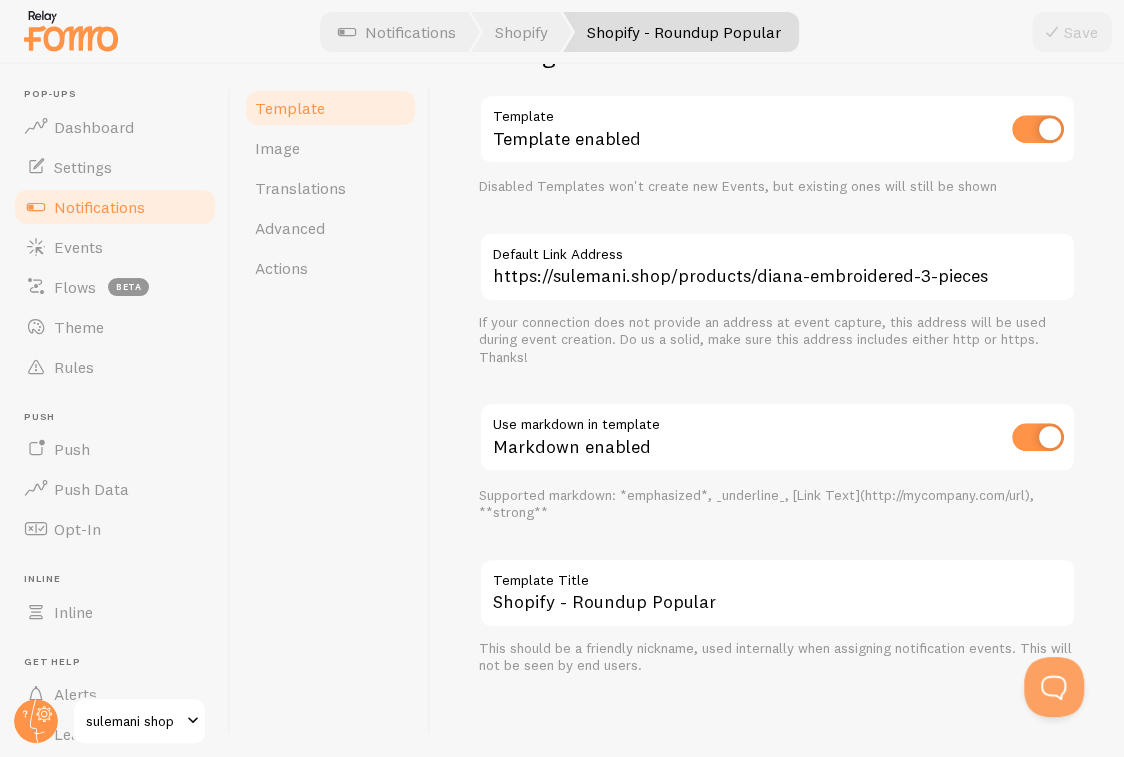 click at bounding box center [1038, 437] 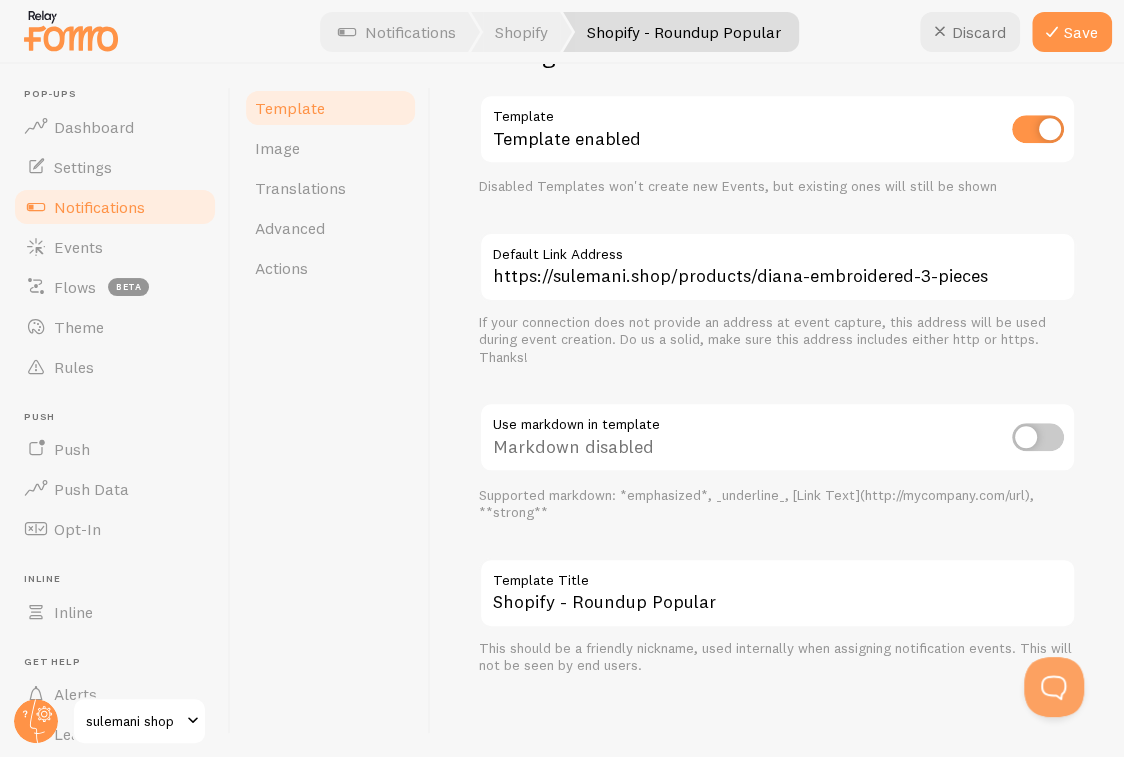 click at bounding box center [1038, 437] 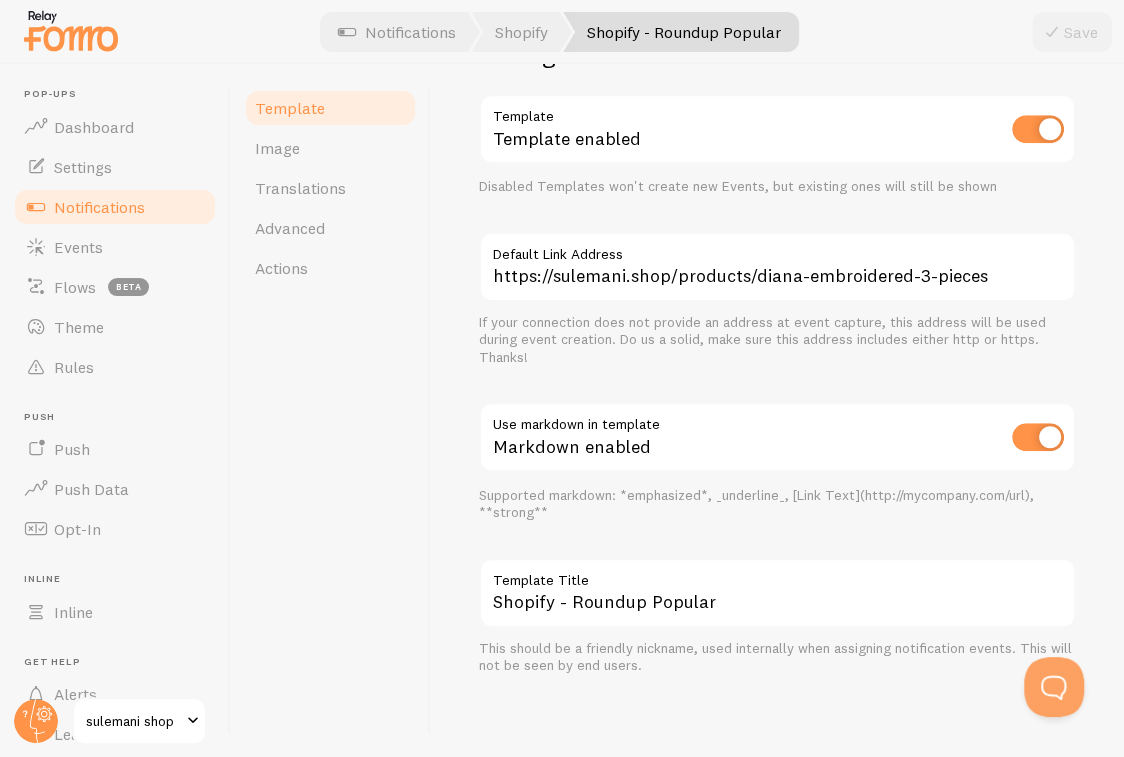 scroll, scrollTop: 672, scrollLeft: 0, axis: vertical 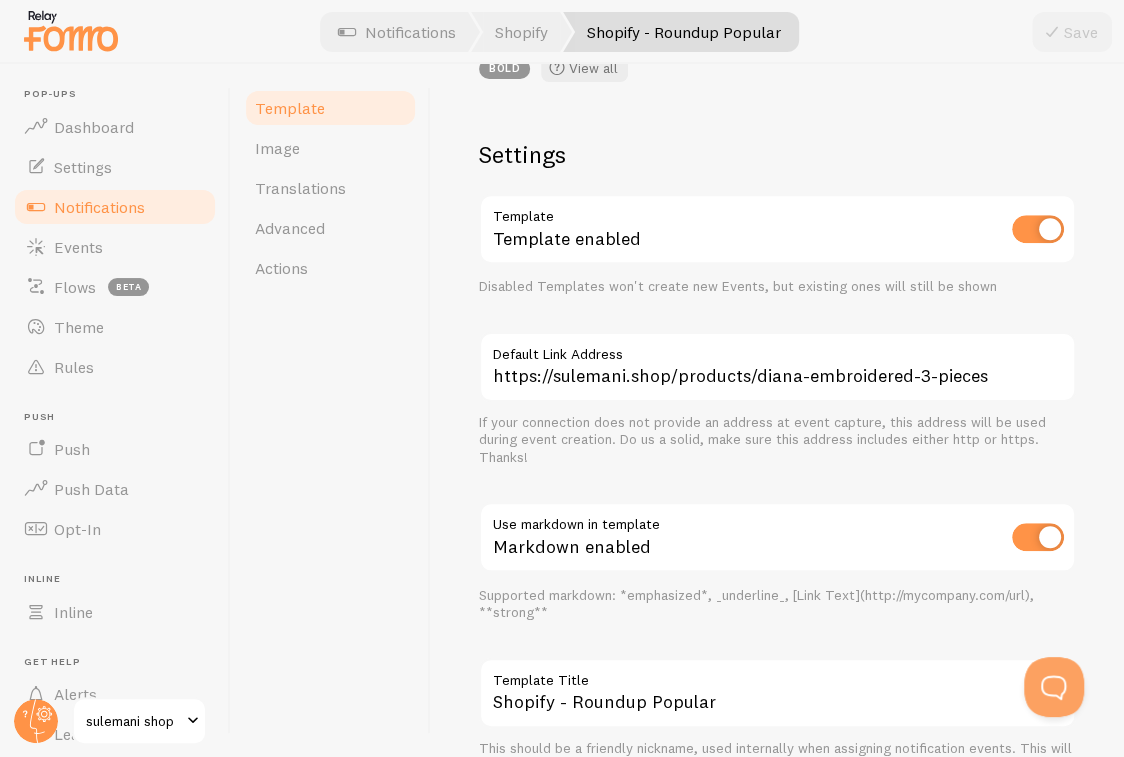 click at bounding box center [1038, 229] 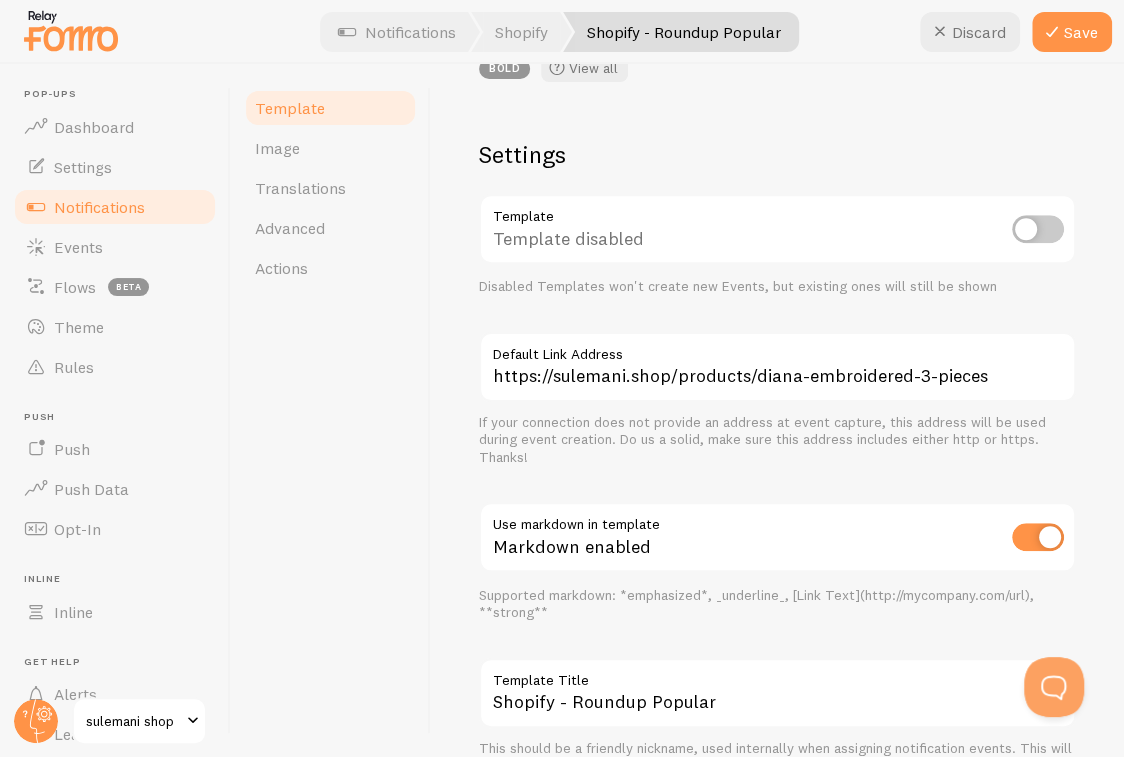 click at bounding box center (1038, 229) 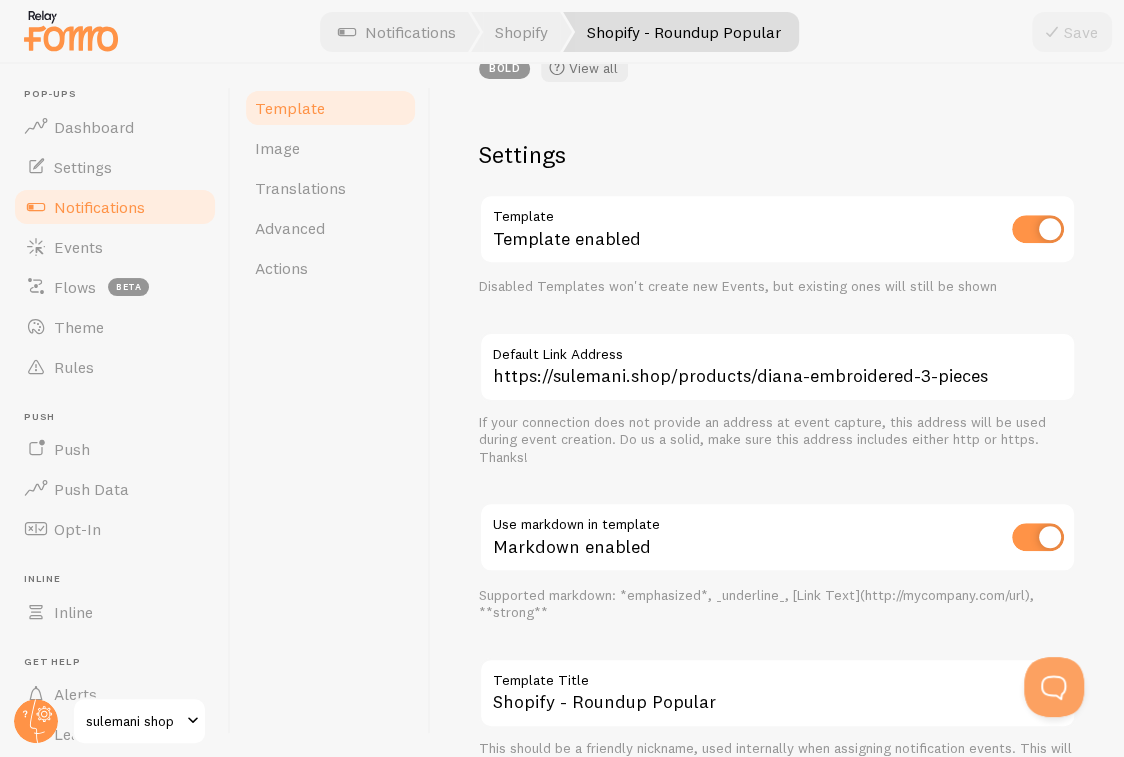 click at bounding box center [1038, 229] 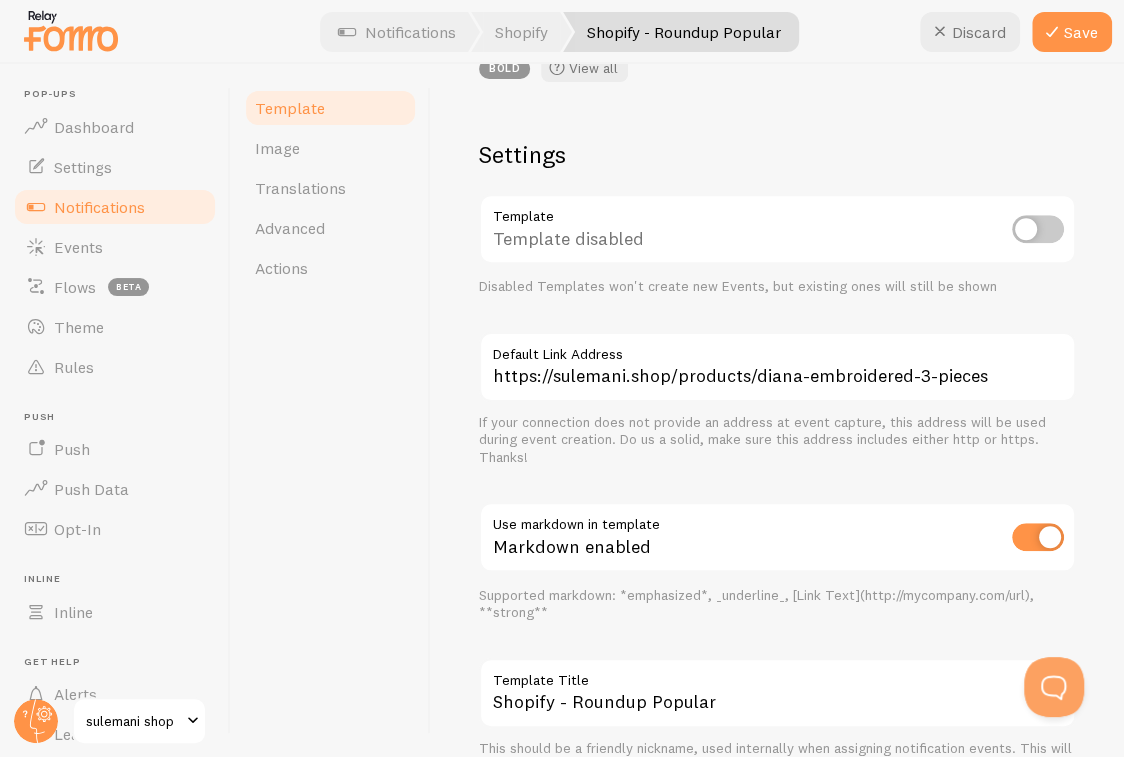 click at bounding box center [1038, 229] 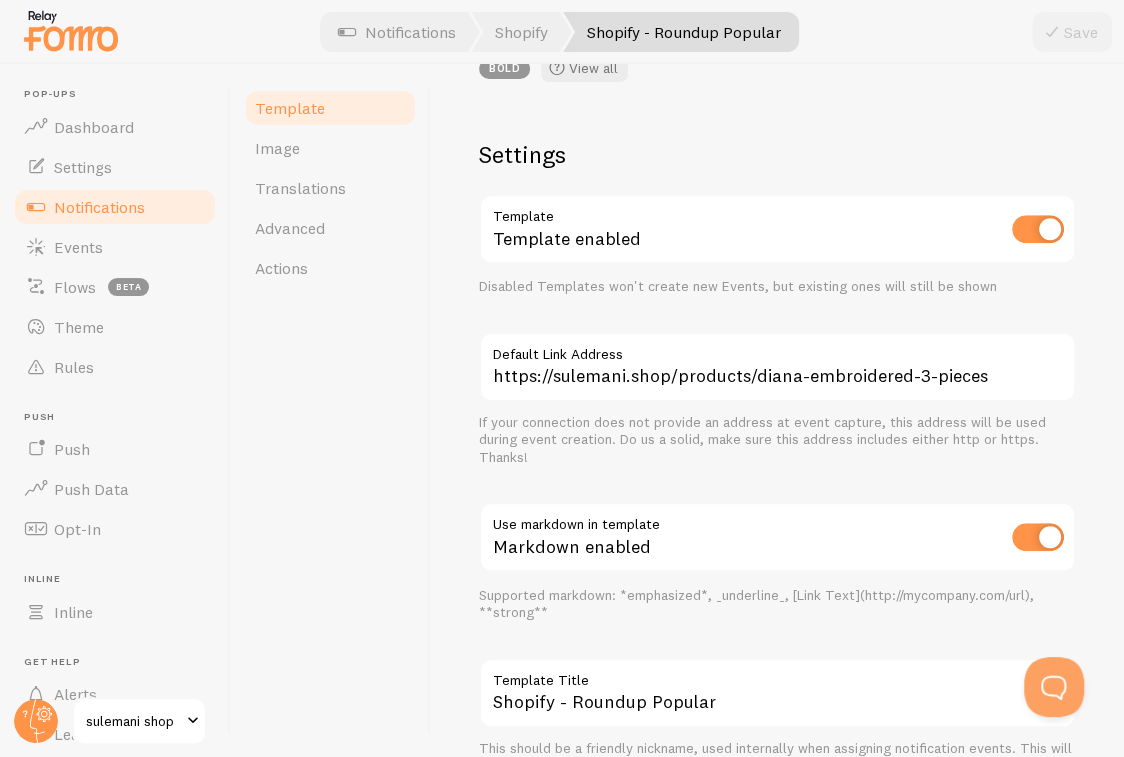 click at bounding box center (1038, 537) 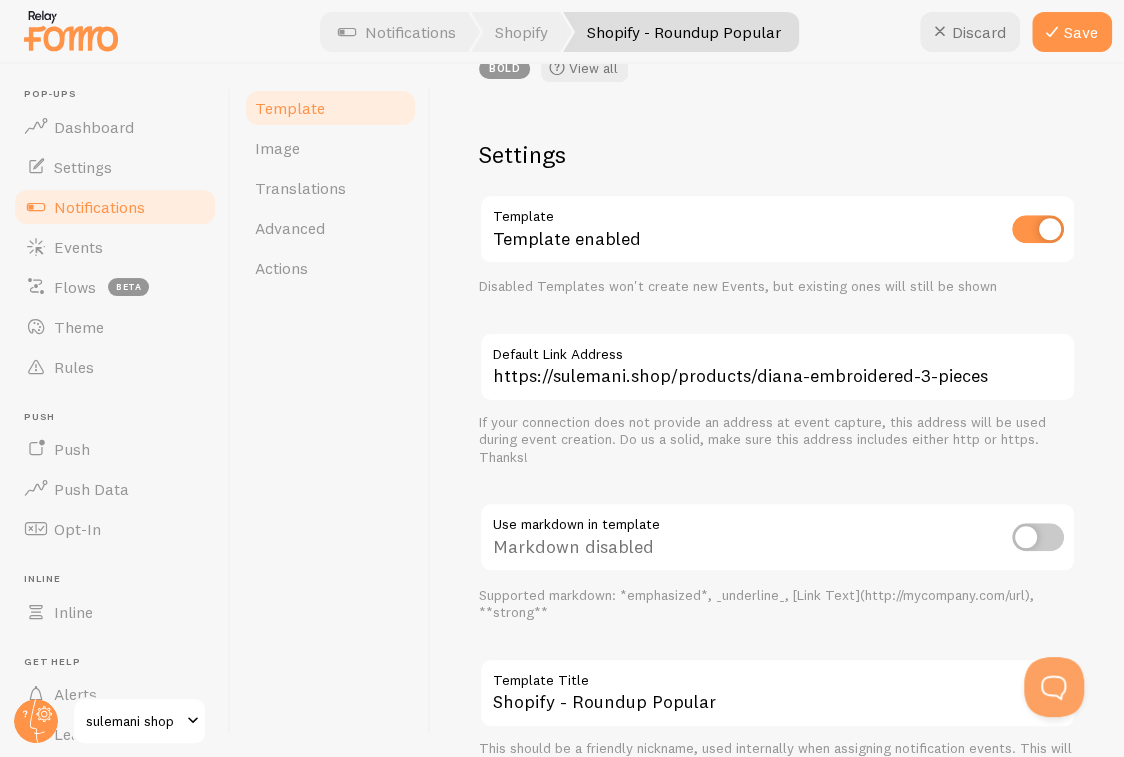click at bounding box center (1038, 537) 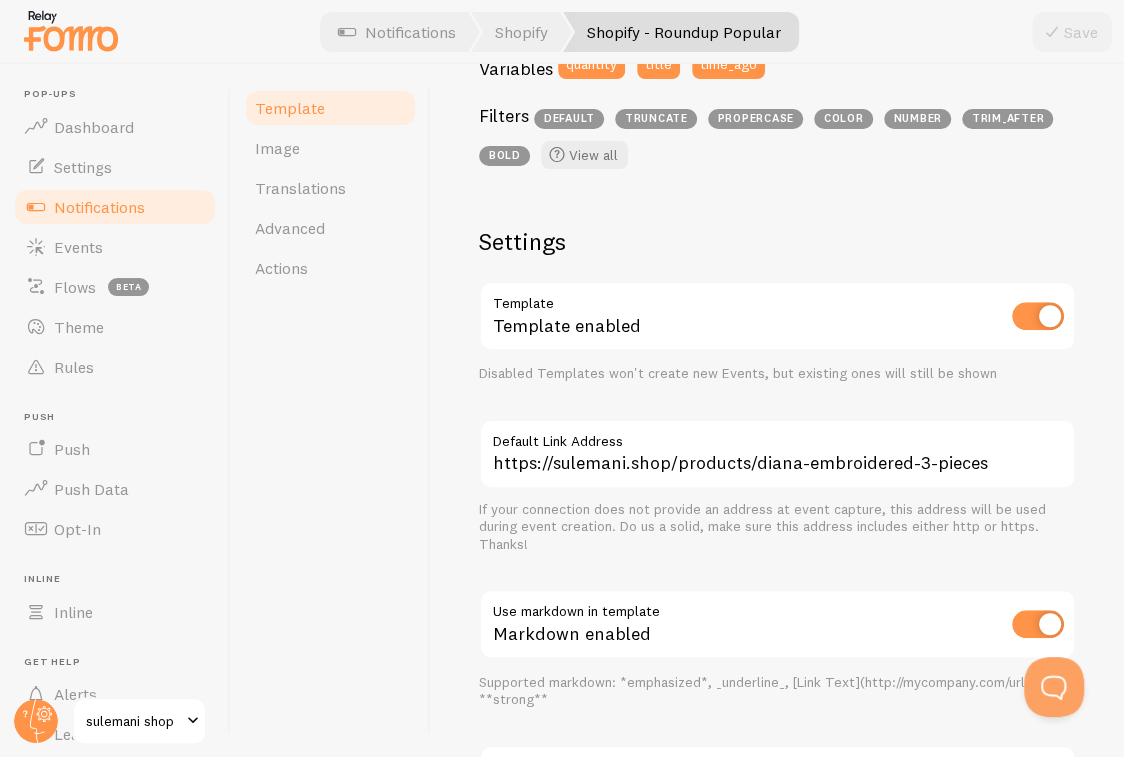 scroll, scrollTop: 372, scrollLeft: 0, axis: vertical 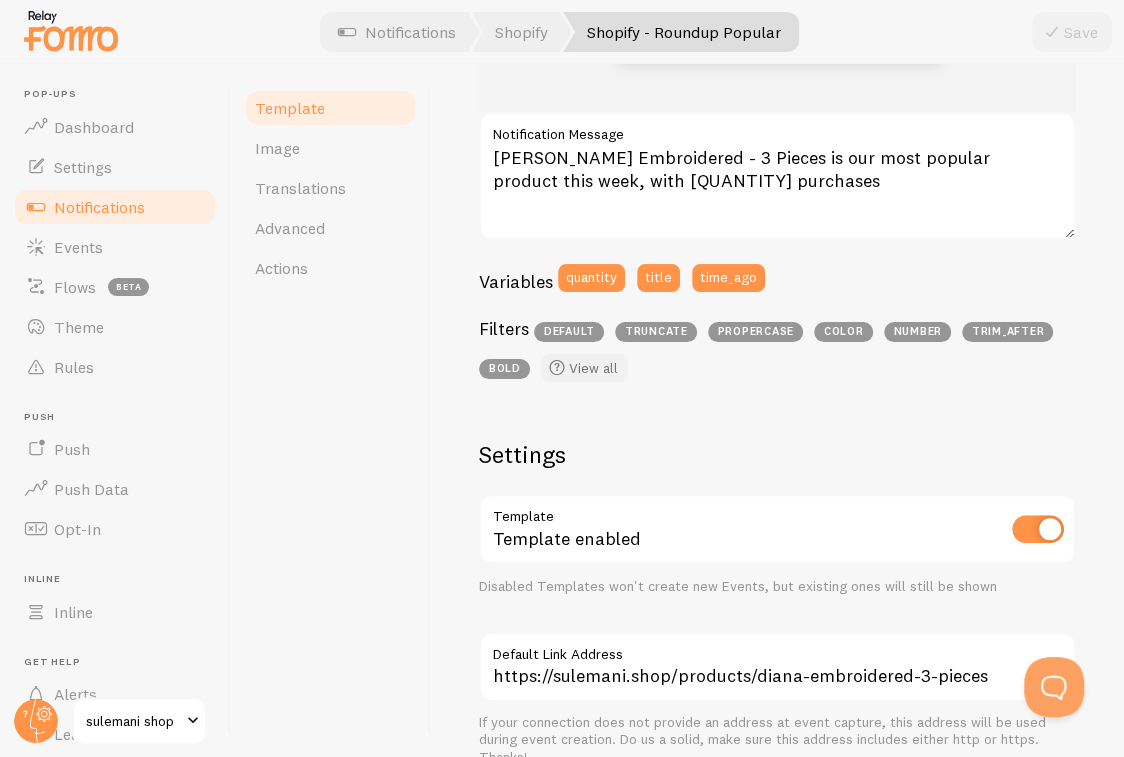 click on "View all" at bounding box center [584, 368] 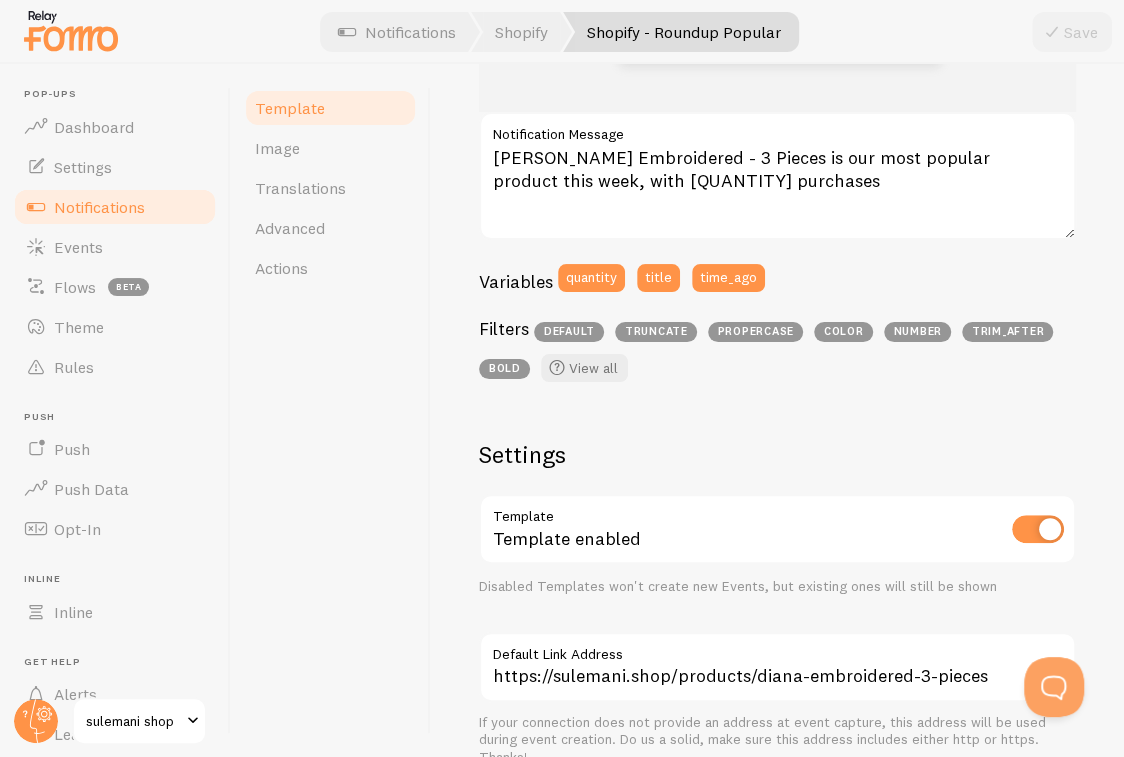 click on "Notifications" at bounding box center [99, 207] 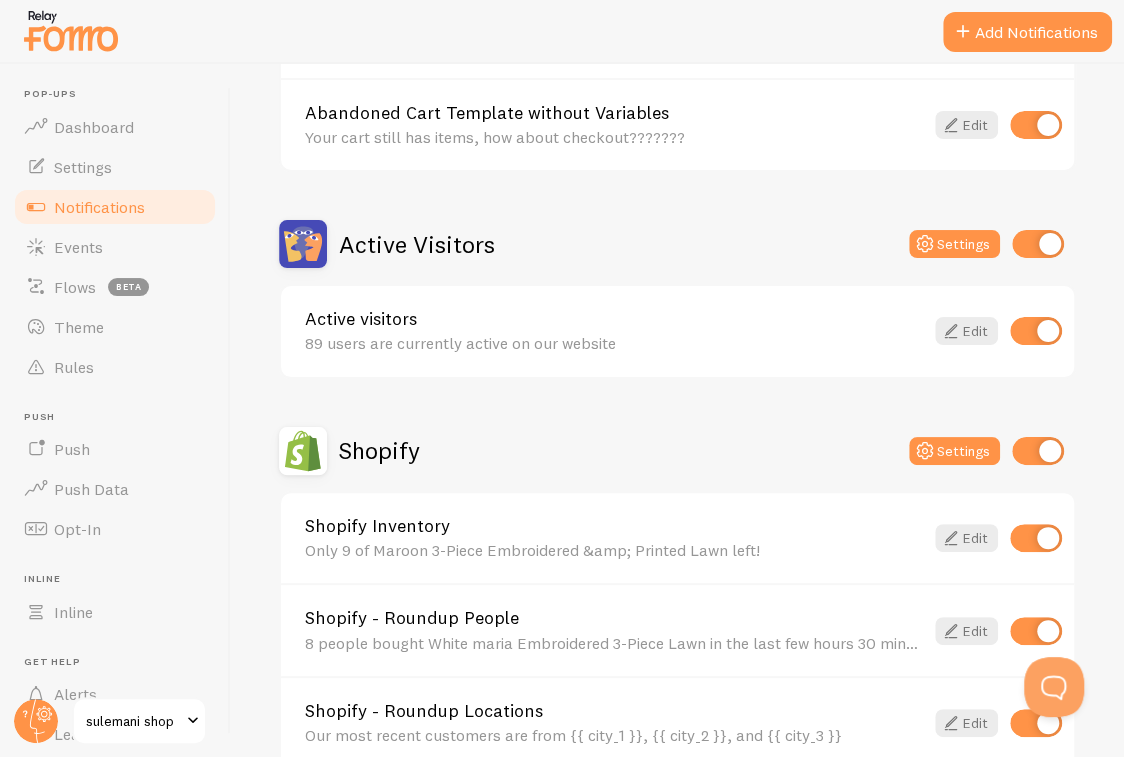 scroll, scrollTop: 400, scrollLeft: 0, axis: vertical 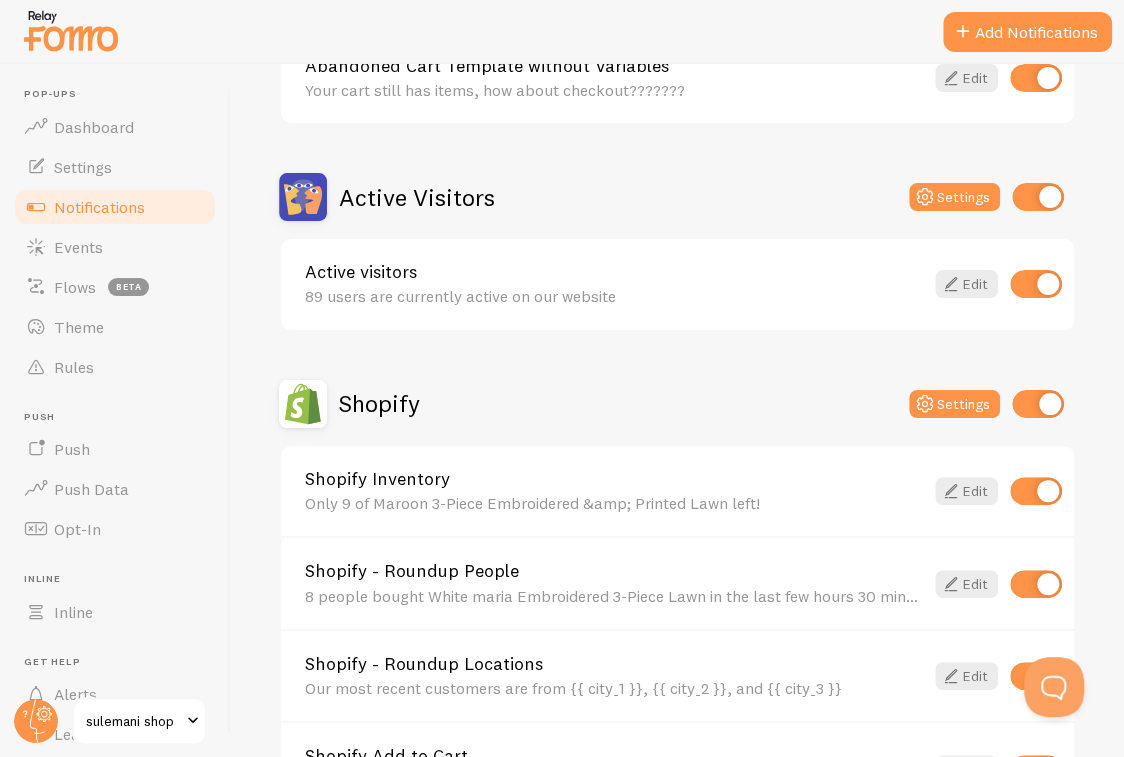 click on "Shopify Inventory
Only 9 of Maroon 3-Piece Embroidered &amp; Printed Lawn left!" at bounding box center (614, 491) 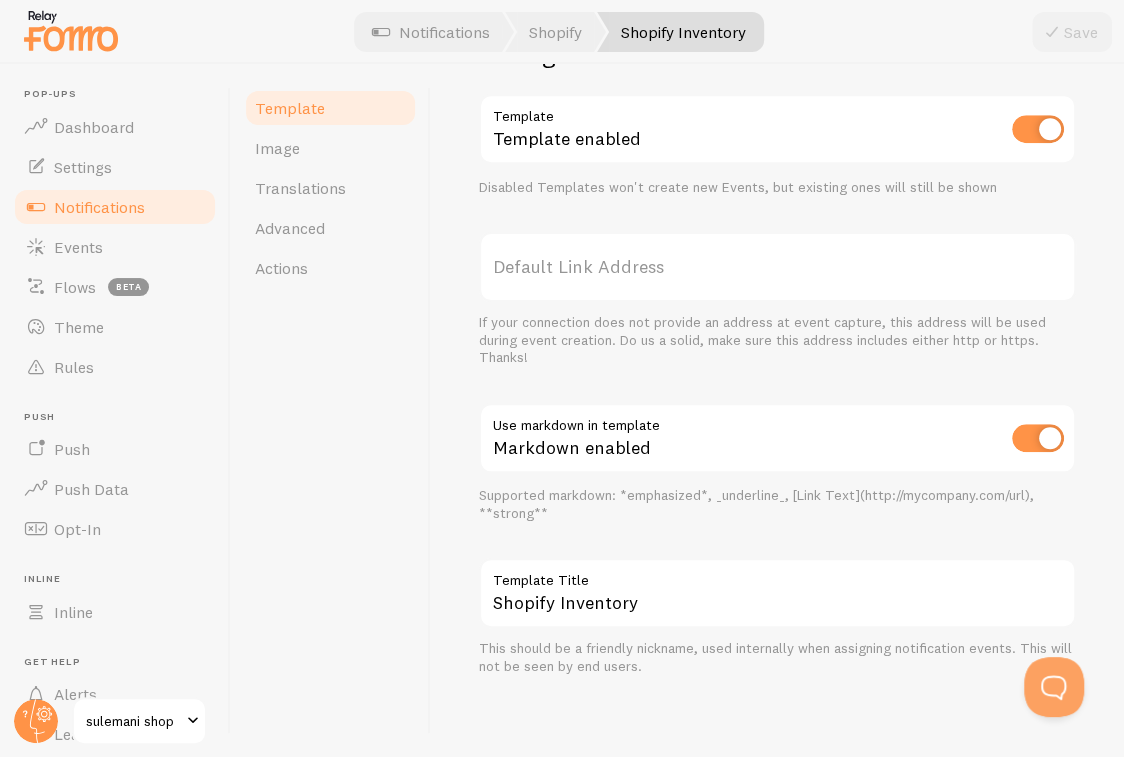 scroll, scrollTop: 687, scrollLeft: 0, axis: vertical 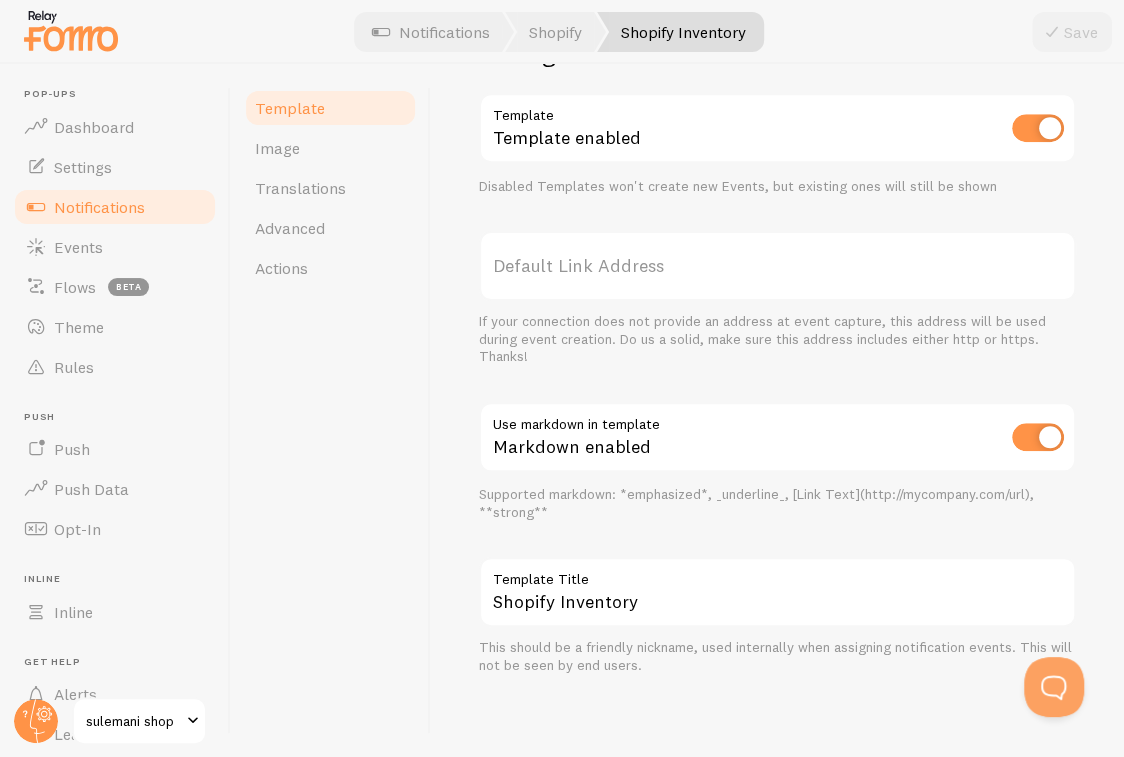 click on "Markdown enabled" at bounding box center (777, 438) 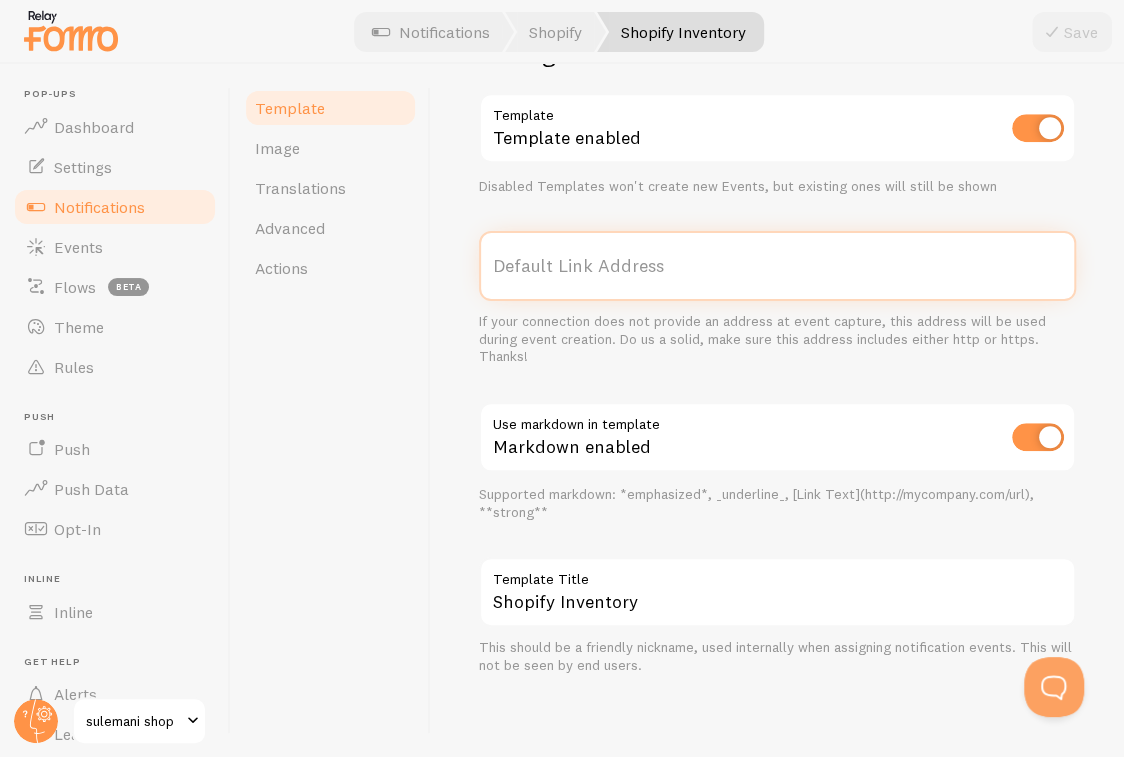 click on "Default Link Address" at bounding box center [777, 266] 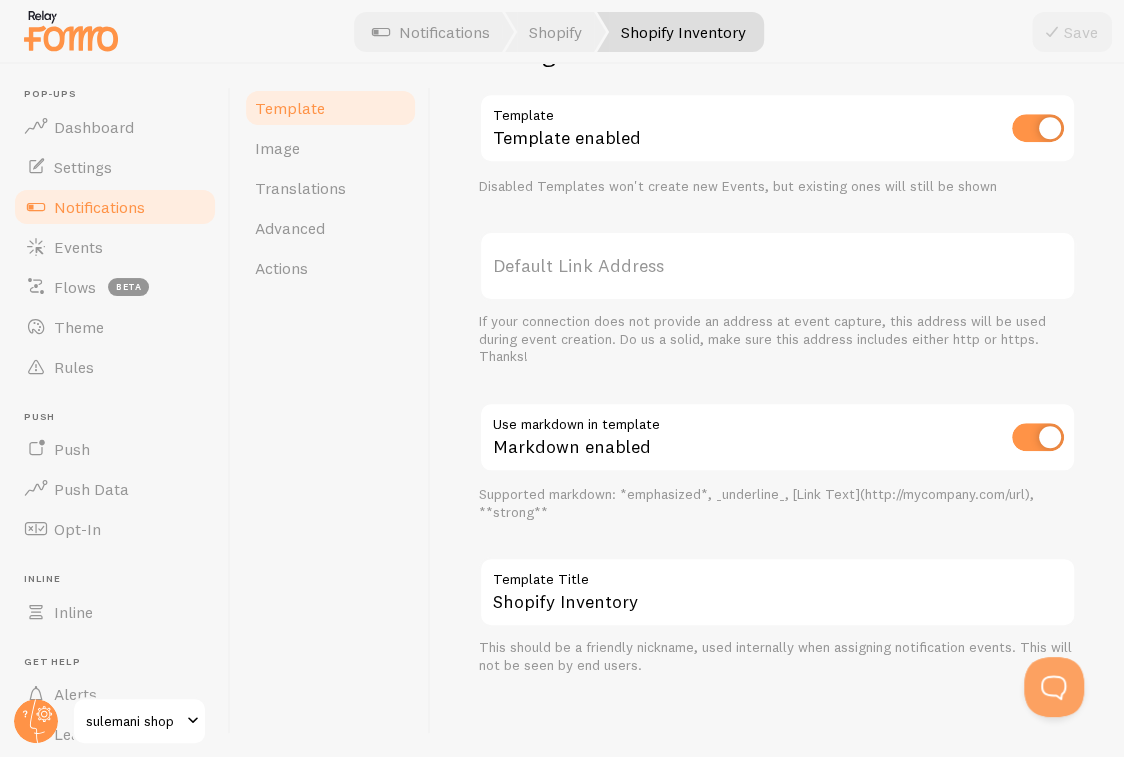 click on "Default Link Address" at bounding box center (777, 266) 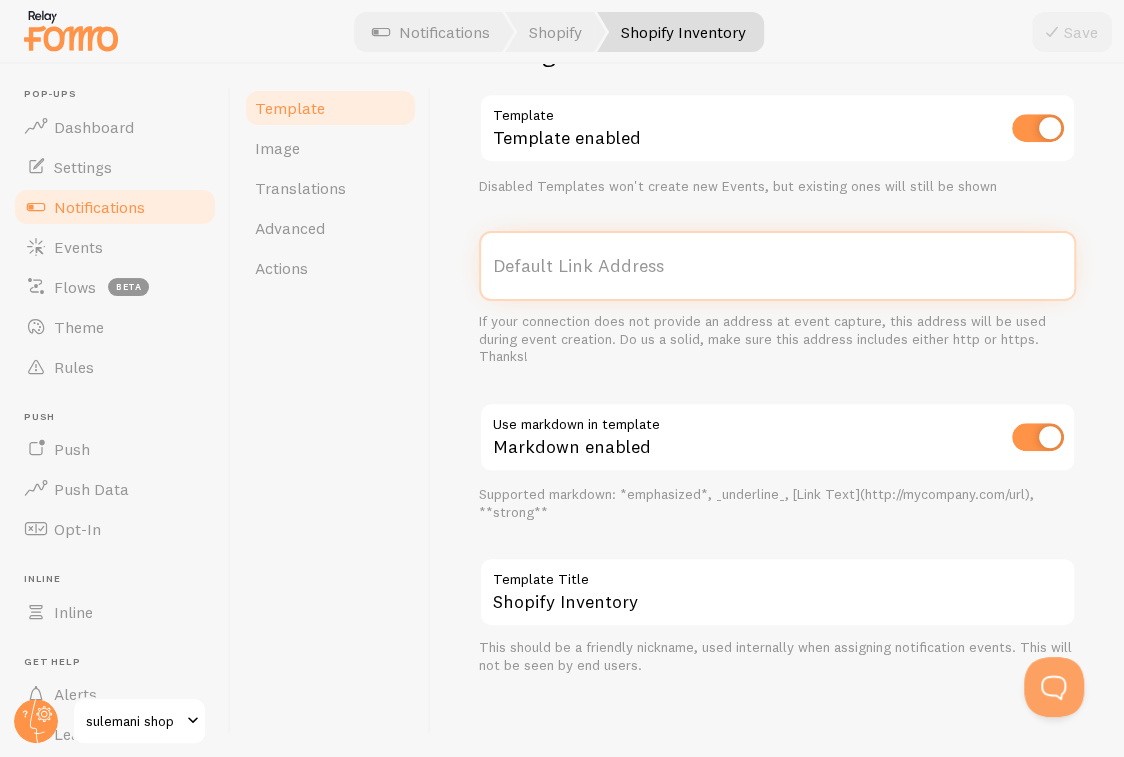 click on "Default Link Address" at bounding box center [777, 266] 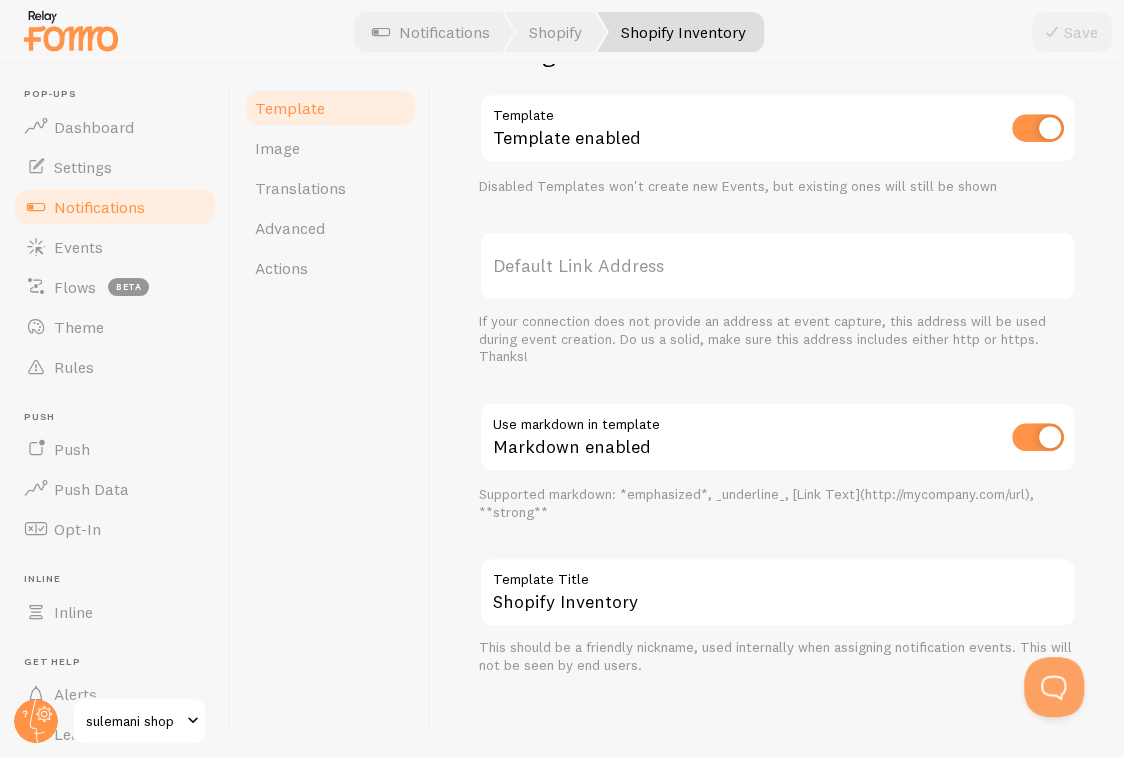 click on "Default Link Address" at bounding box center (777, 266) 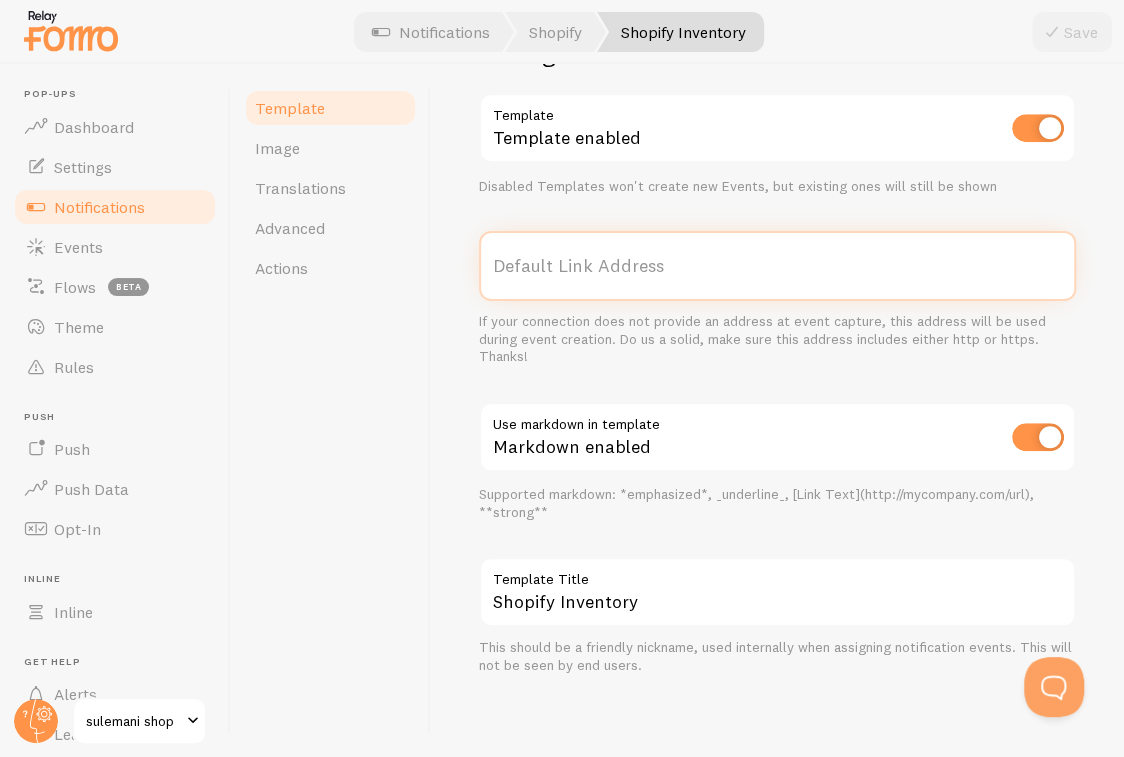 click on "Default Link Address" at bounding box center [777, 266] 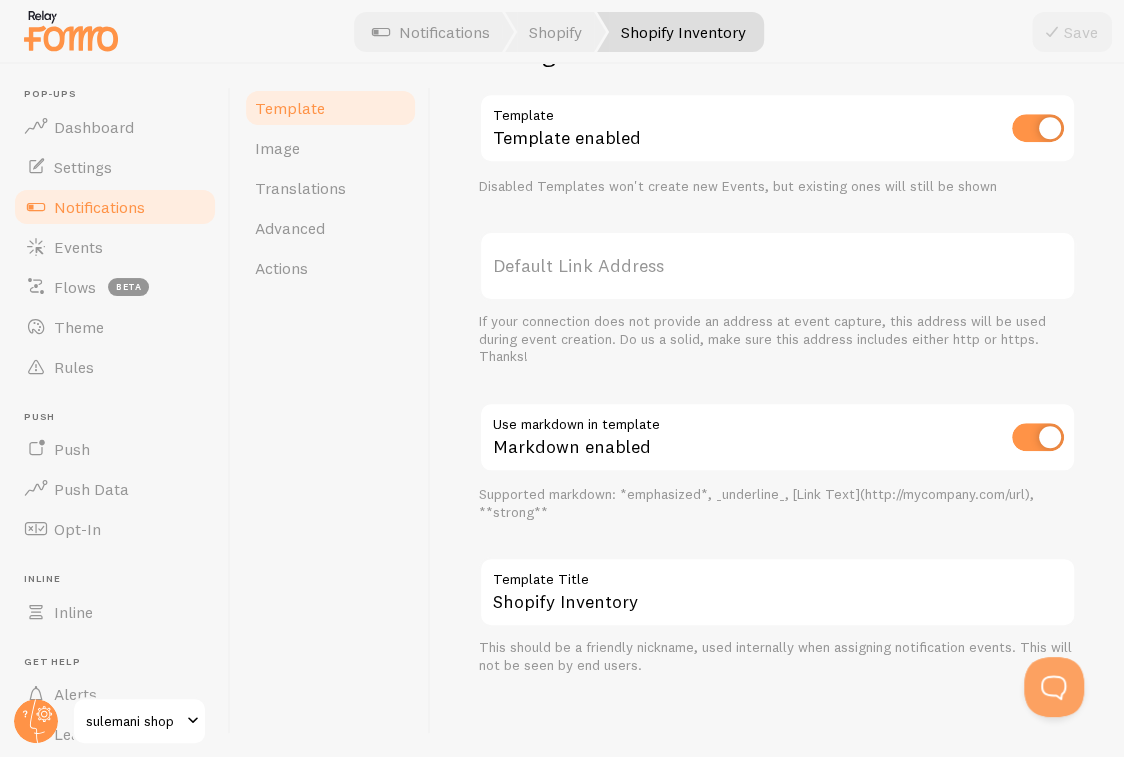 drag, startPoint x: 685, startPoint y: 258, endPoint x: 588, endPoint y: 267, distance: 97.41663 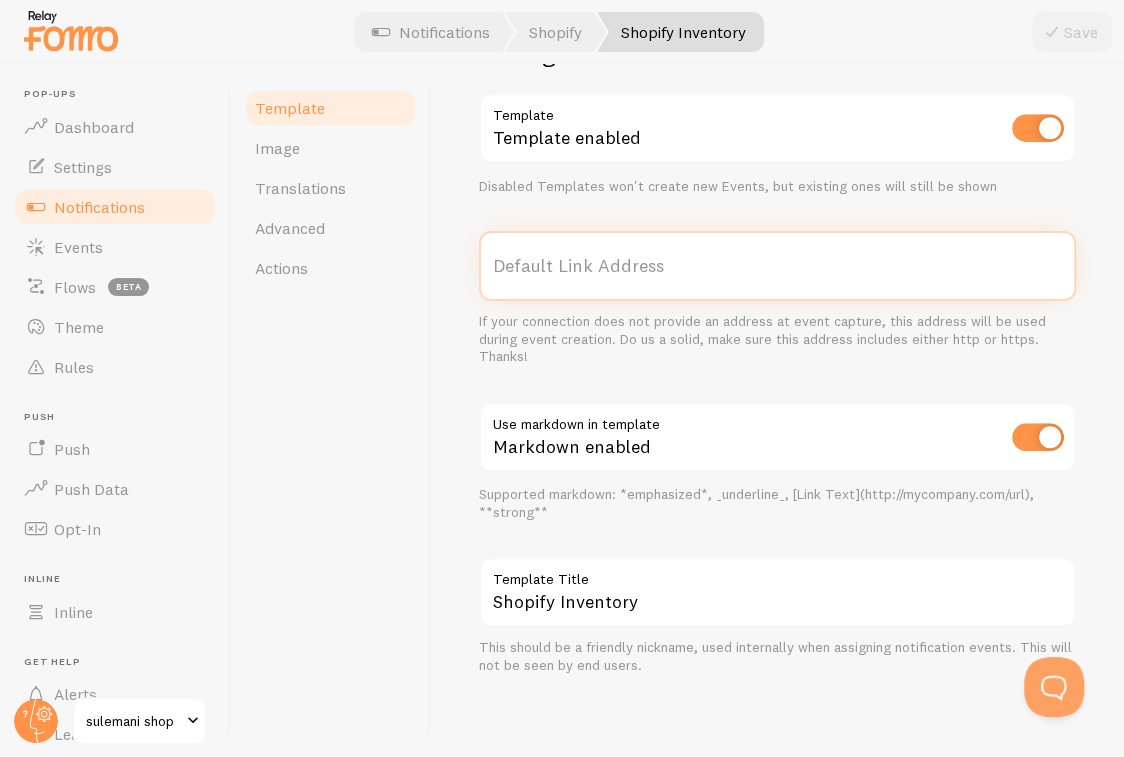 paste on "https://sulemani.shop/products/elegant-maroon-3-piece-printed-suit-with-chiffon-dupatta" 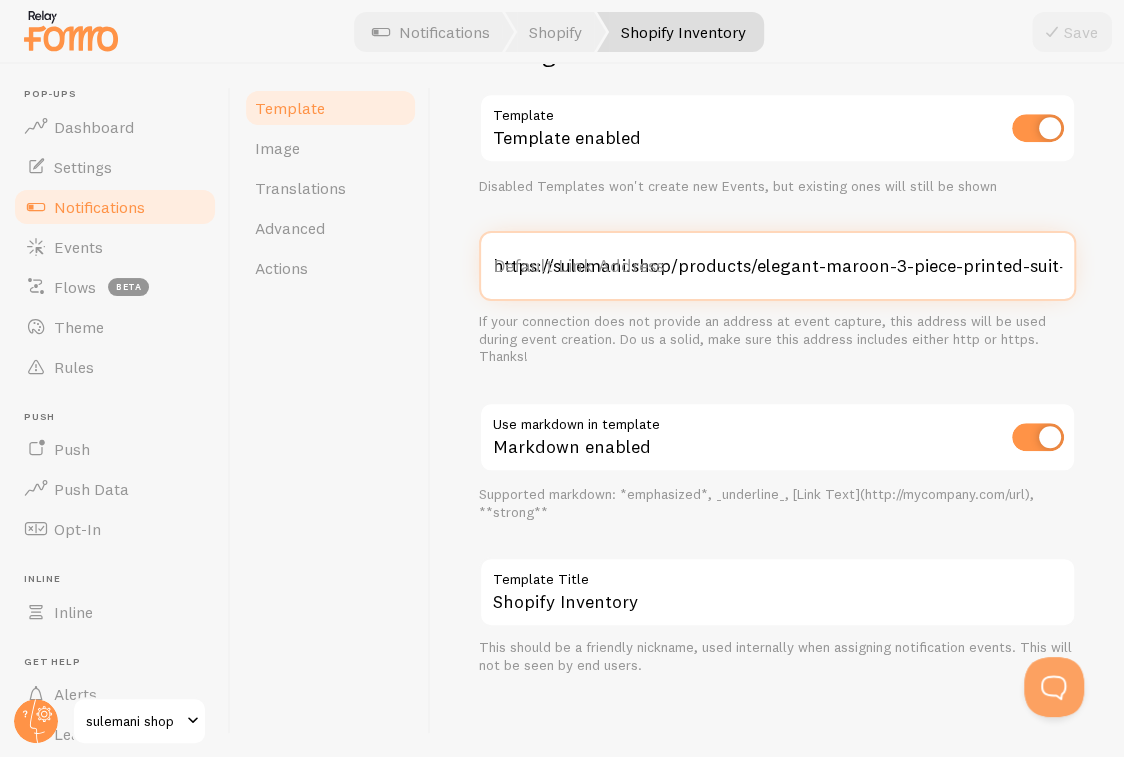 scroll, scrollTop: 0, scrollLeft: 169, axis: horizontal 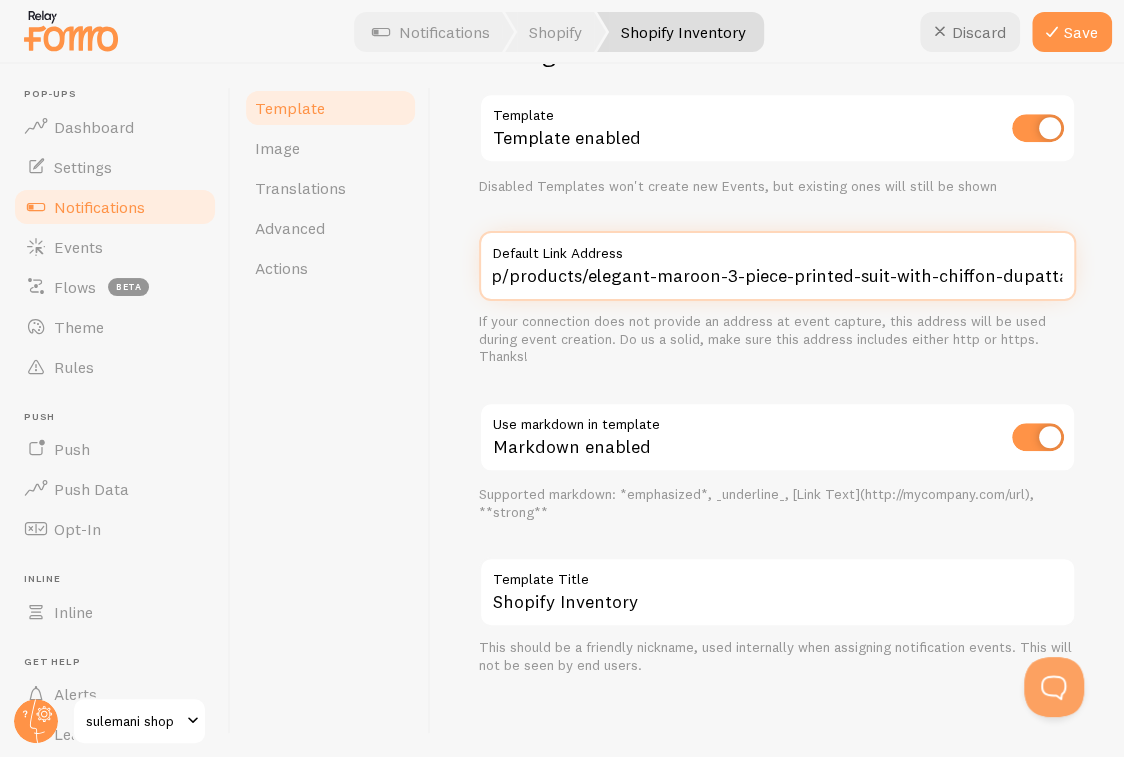 type on "https://sulemani.shop/products/elegant-maroon-3-piece-printed-suit-with-chiffon-dupatta" 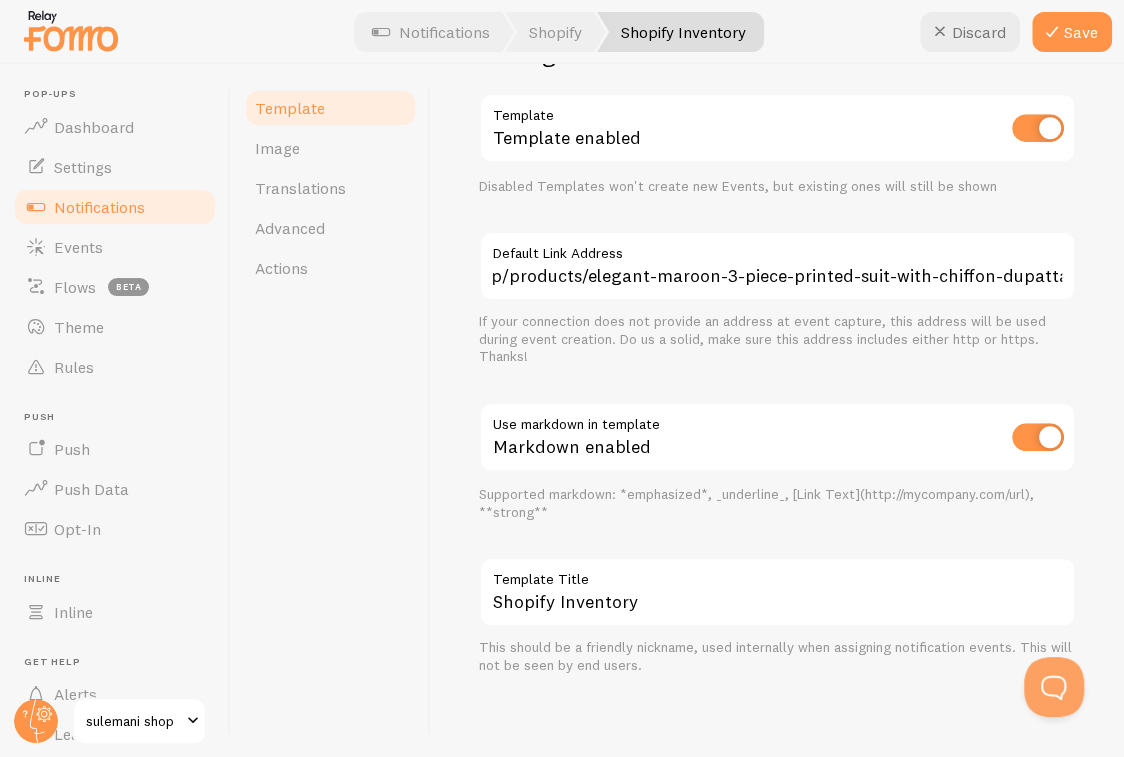 click on "Template
Image
Translations
Advanced
Actions" at bounding box center [331, 410] 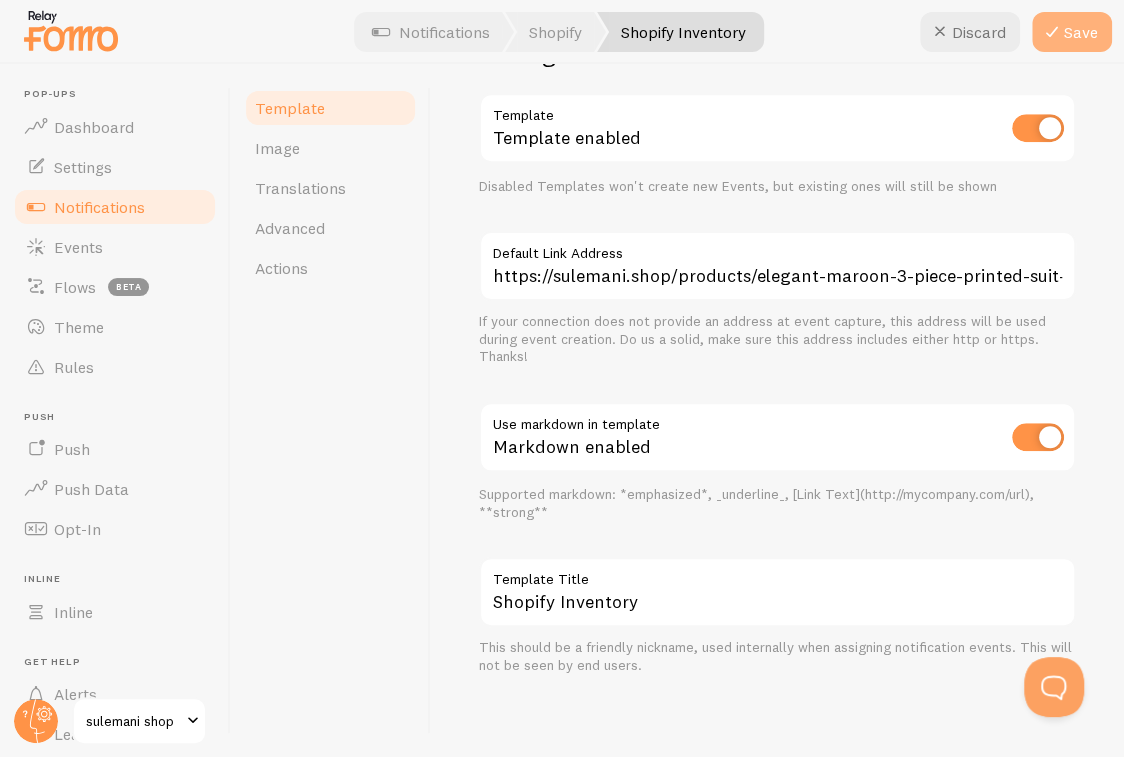 click on "Save" at bounding box center (1072, 32) 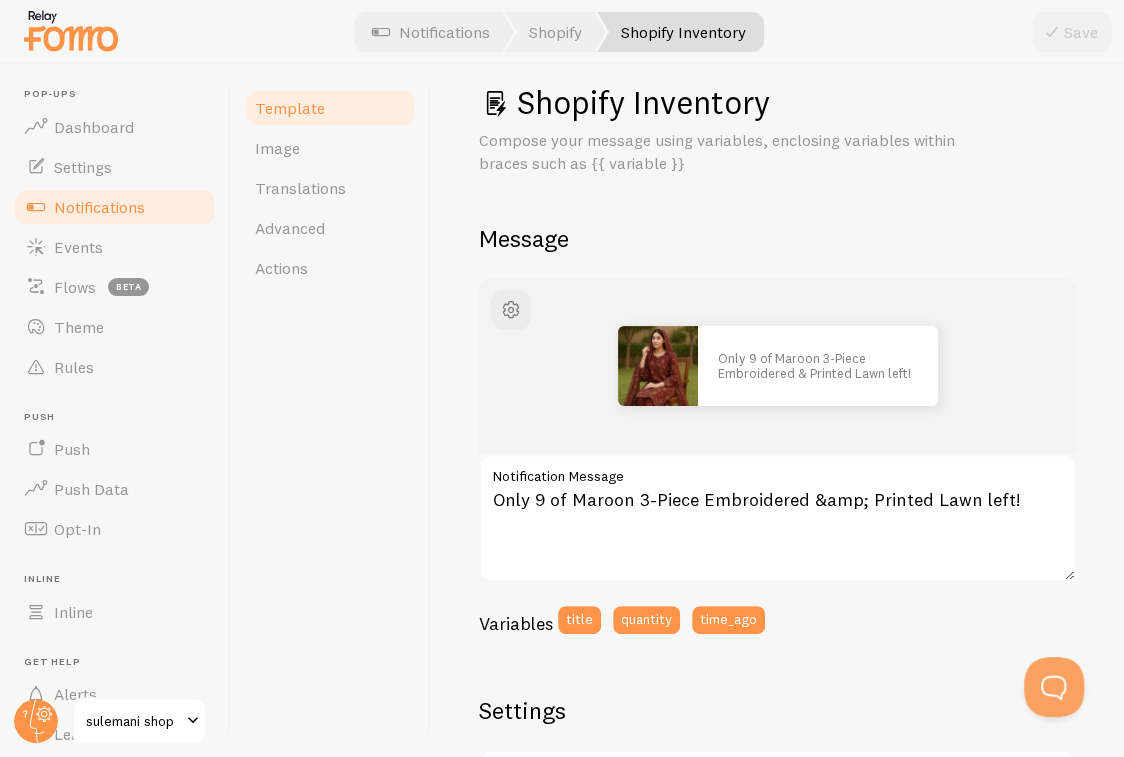 scroll, scrollTop: 0, scrollLeft: 0, axis: both 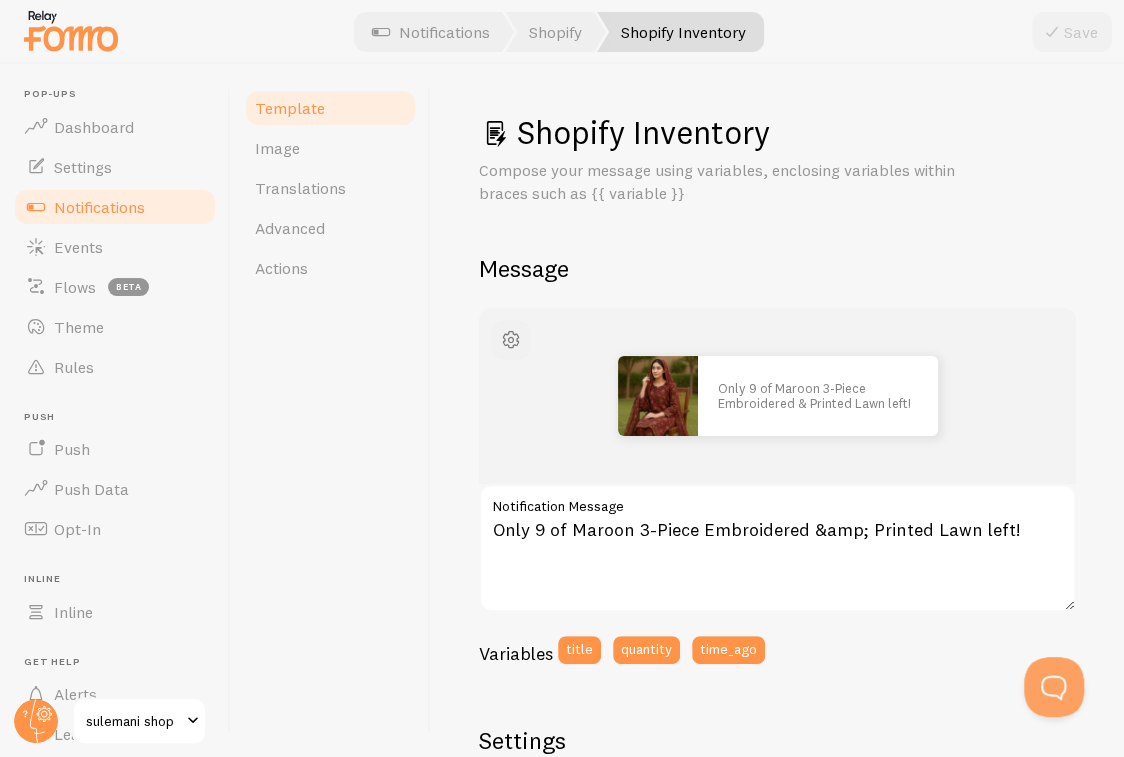 click at bounding box center [511, 340] 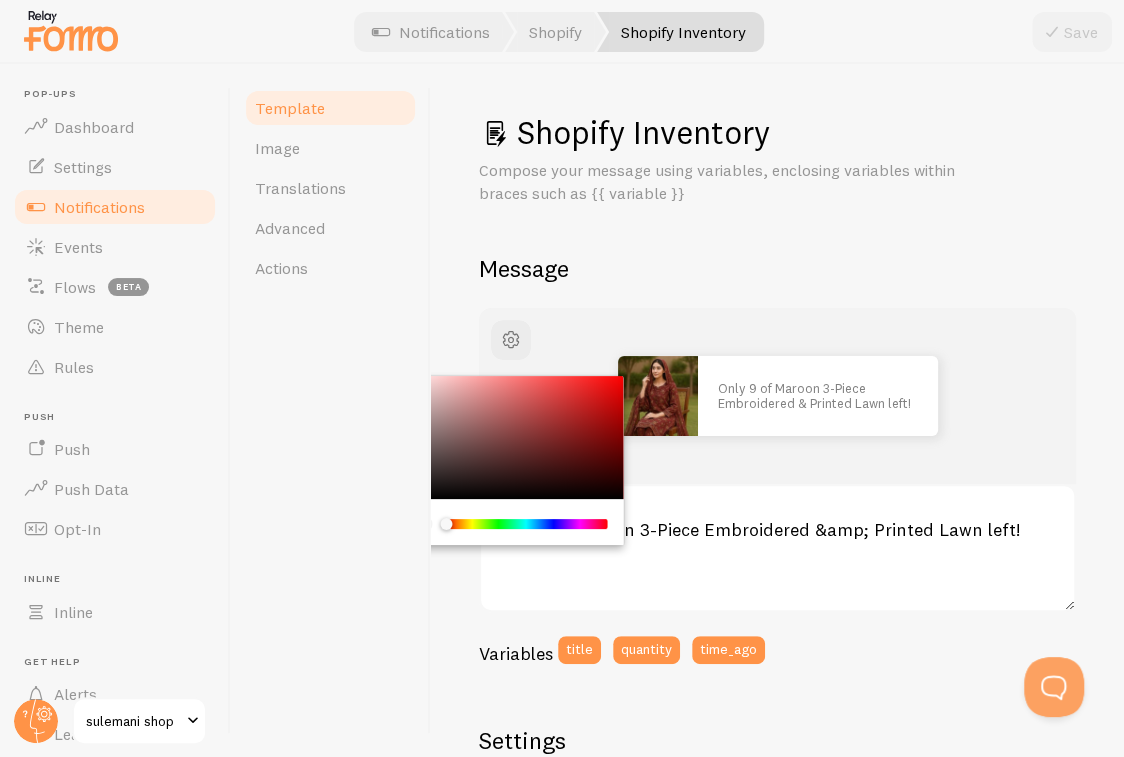 click at bounding box center (511, 438) 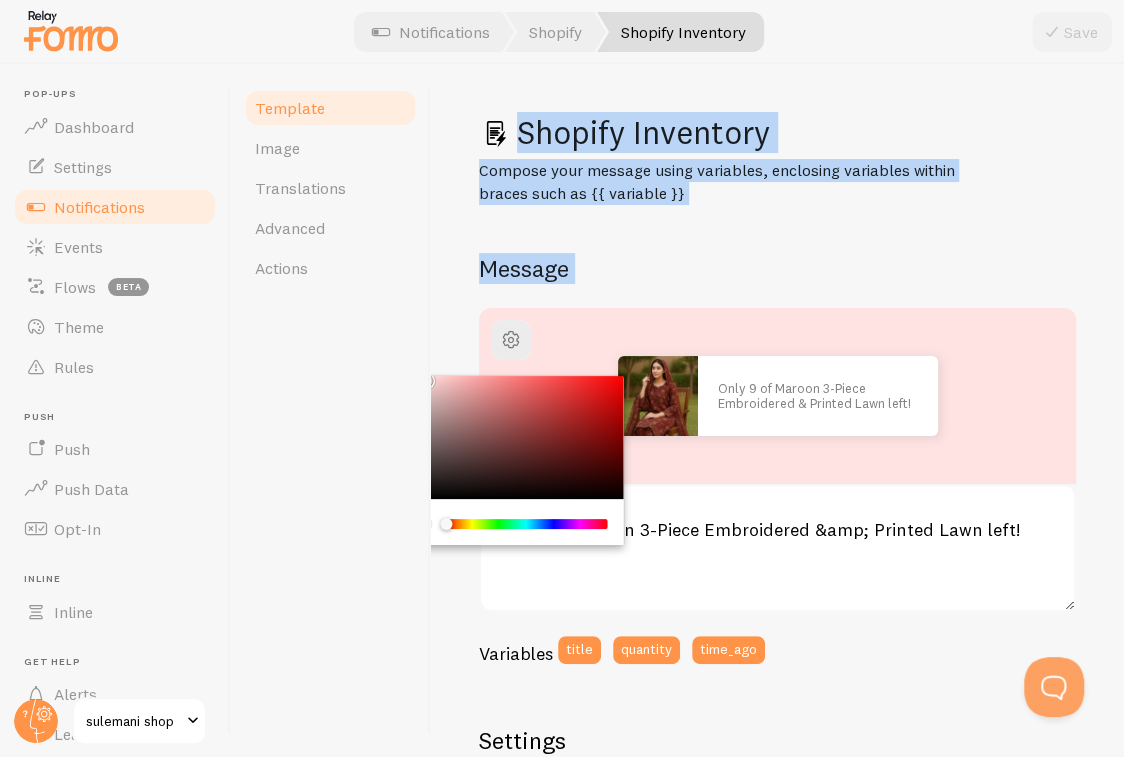 drag, startPoint x: 522, startPoint y: 398, endPoint x: 423, endPoint y: 362, distance: 105.3423 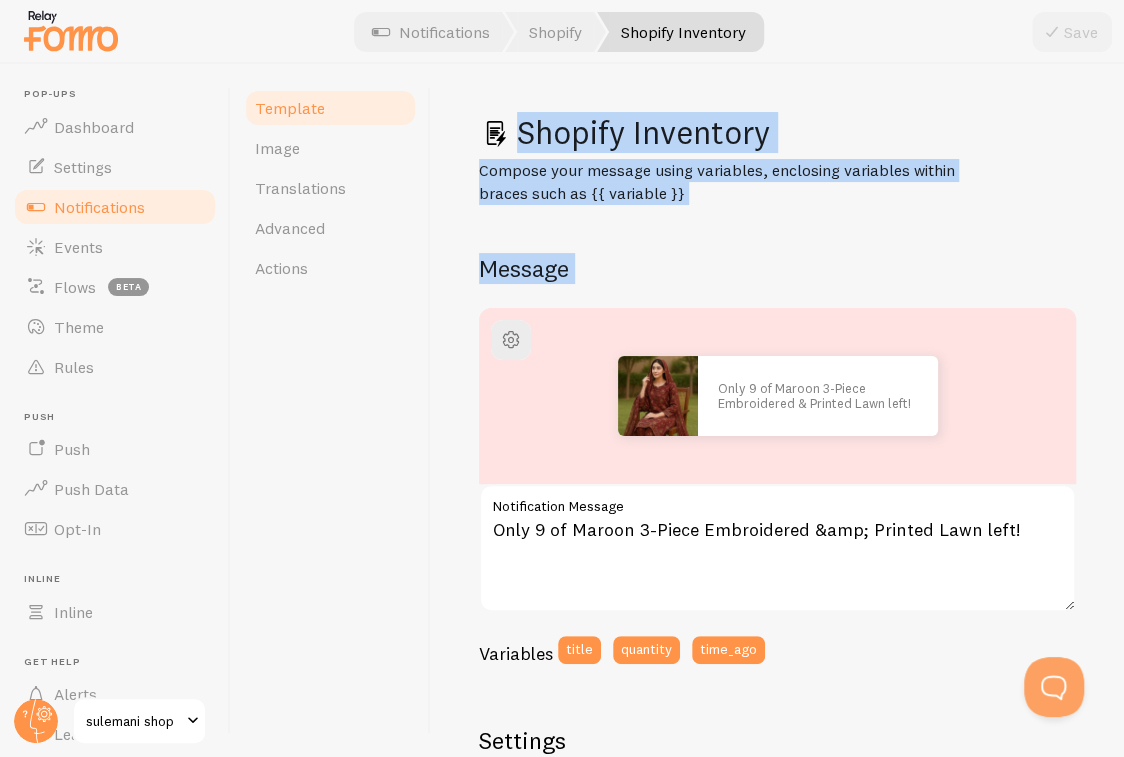 click on "Shopify Inventory
Compose your message using variables, enclosing variables within braces such as {{ variable }}
Message       Only 9 of Maroon 3-Piece Embroidered &amp; Printed Lawn left!   Only 9 of Maroon 3-Piece Embroidered &amp; Printed Lawn left!   Notification Message         Variables
title
quantity
time_ago       Settings         Template   Template enabled   Disabled Templates won't create new Events, but existing ones will still be shown     https://sulemani.shop/products/elegant-maroon-3-piece-printed-suit-with-chiffon-dupatta   Default Link Address       If your connection does not provide an address at event capture, this address will be used during event creation. Do us a solid, make sure this address includes either http or https. Thanks!       Use markdown in template   Markdown enabled   Supported markdown: *emphasized*, _underline_, [Link Text](http://mycompany.com/url), **strong**     Shopify Inventory   Template Title" at bounding box center (777, 410) 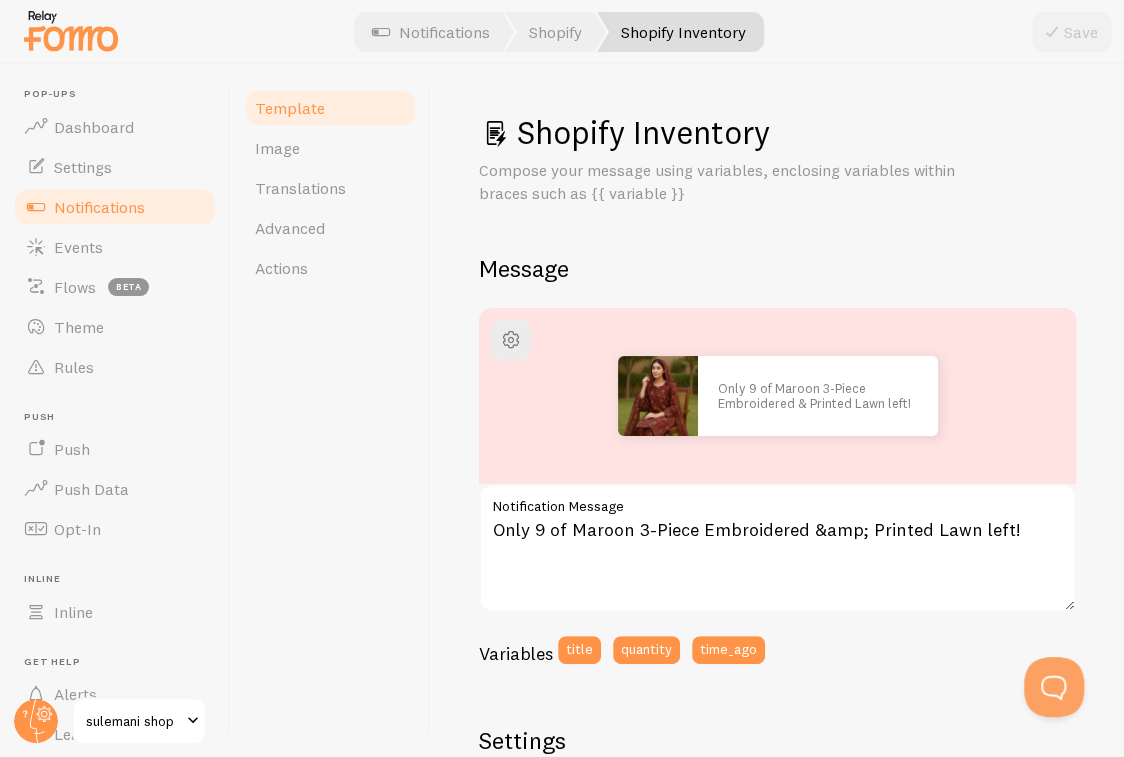 click on "Message" at bounding box center [777, 268] 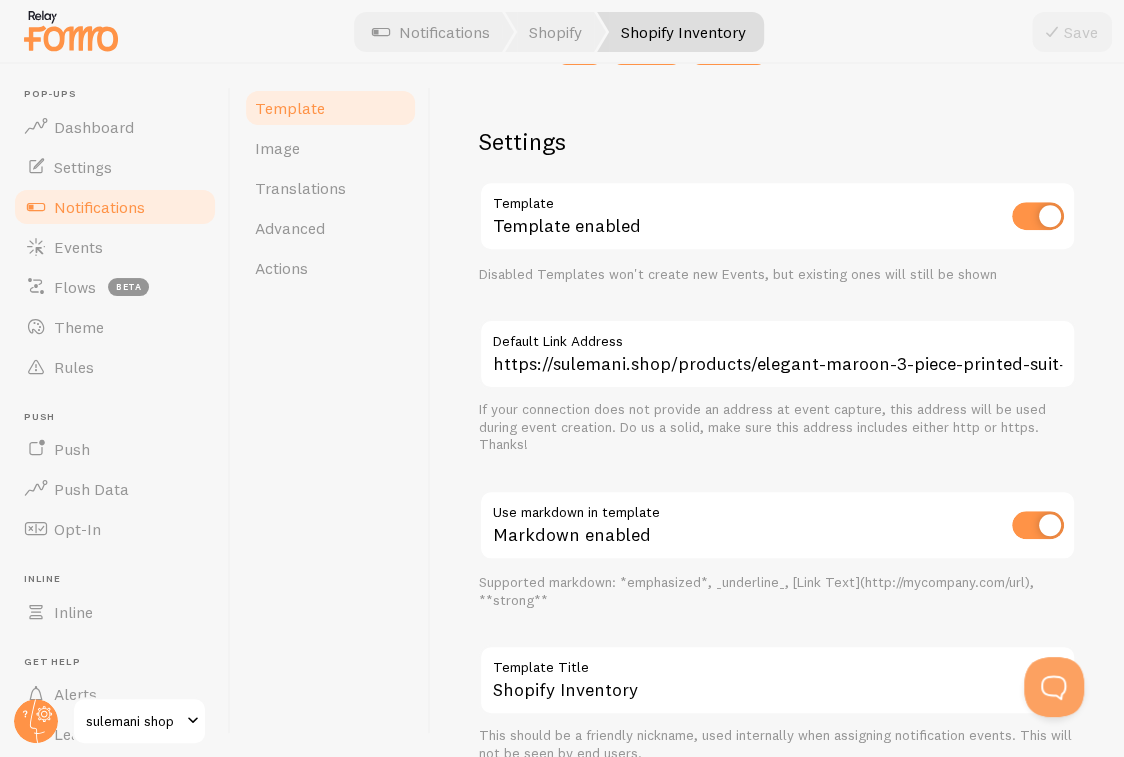 scroll, scrollTop: 487, scrollLeft: 0, axis: vertical 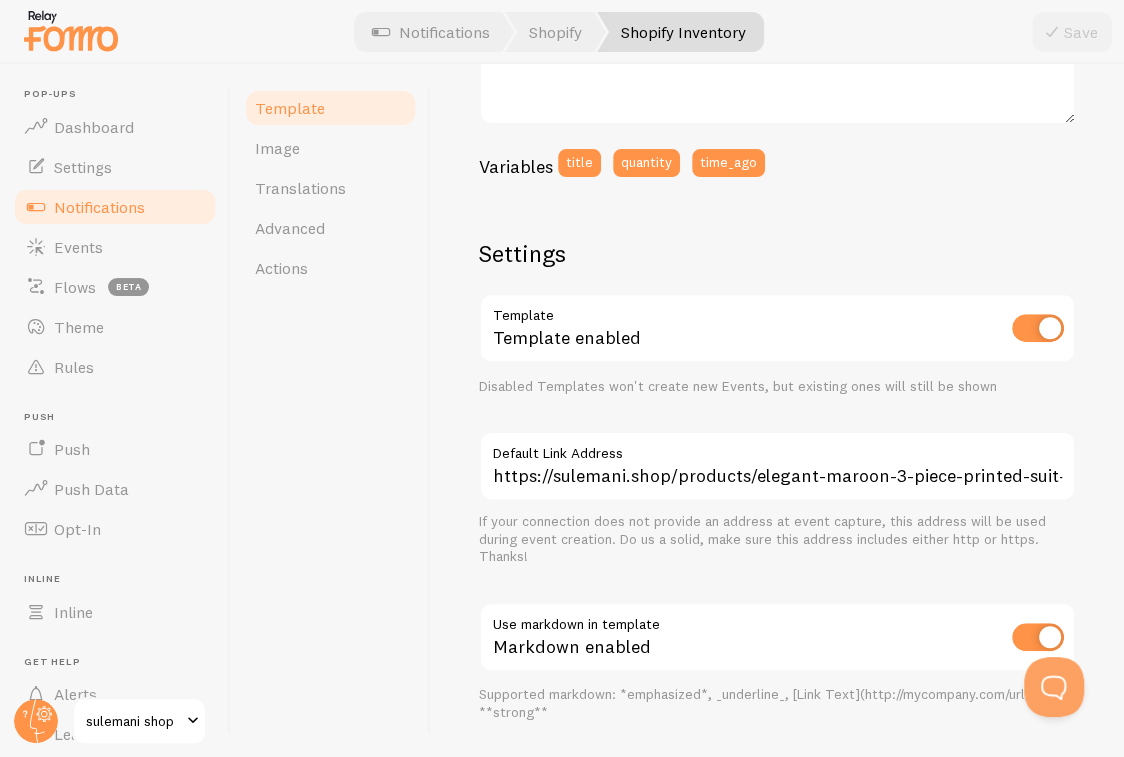 click on "Notifications" at bounding box center (115, 207) 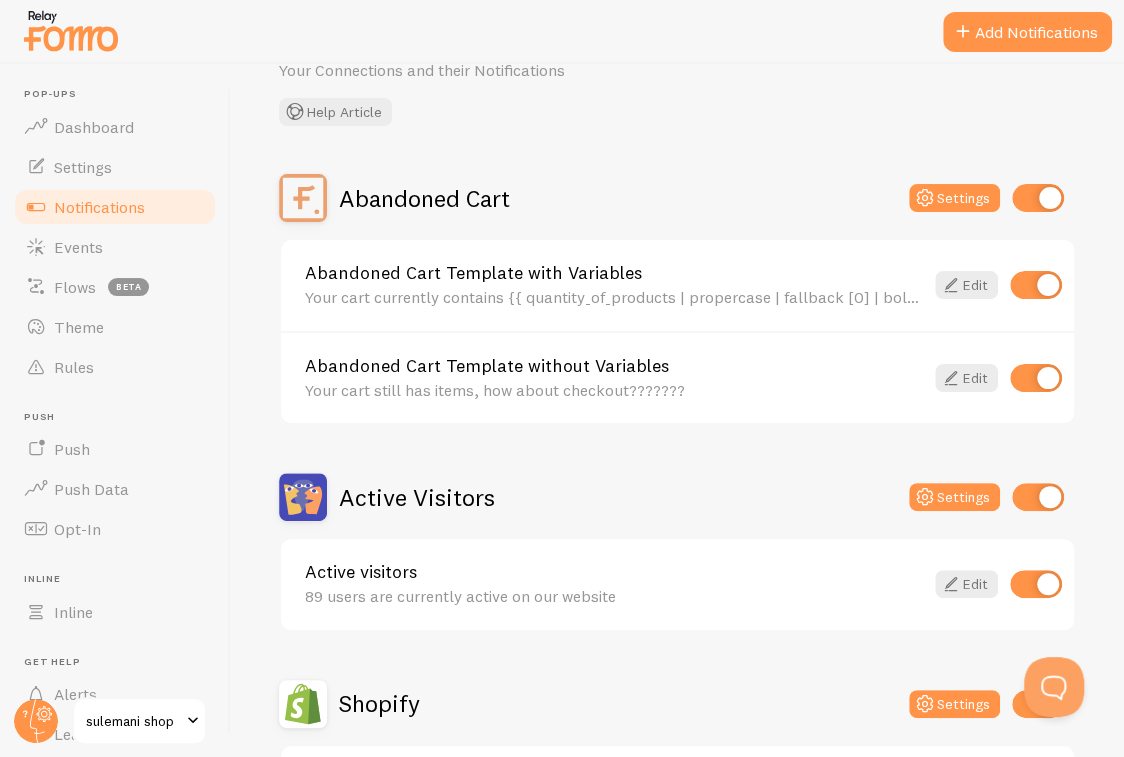scroll, scrollTop: 0, scrollLeft: 0, axis: both 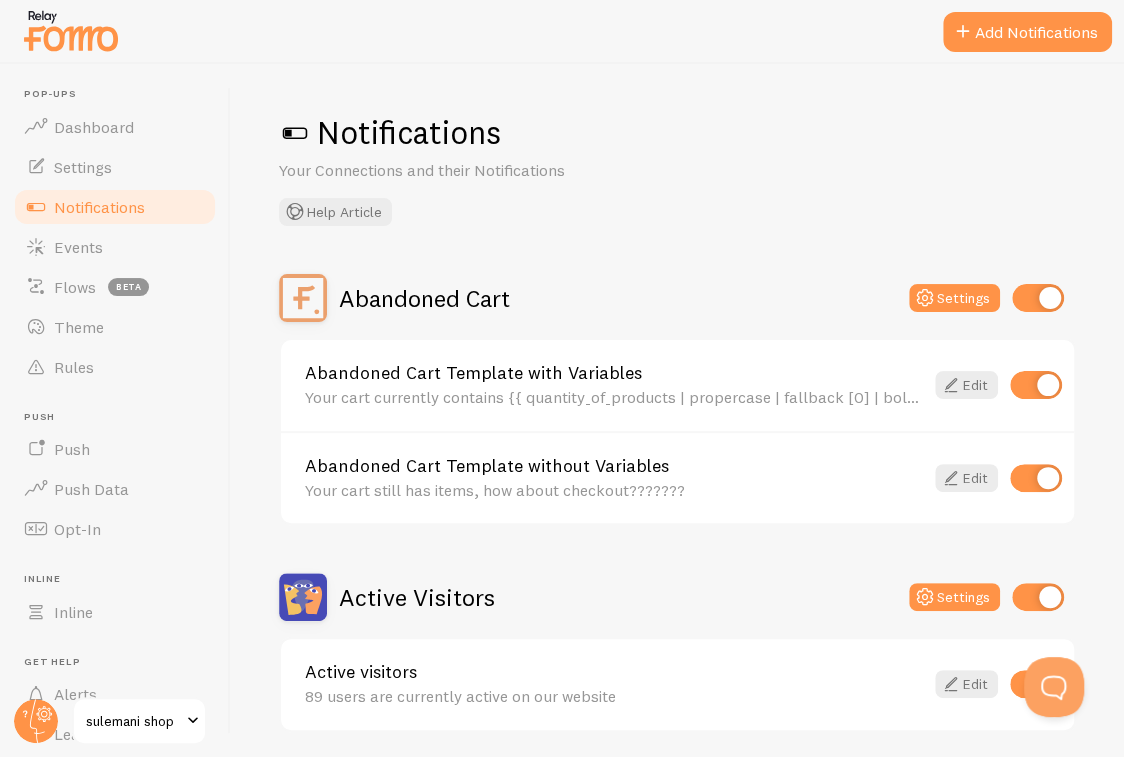 click on "Pop-ups
Dashboard" at bounding box center [115, 117] 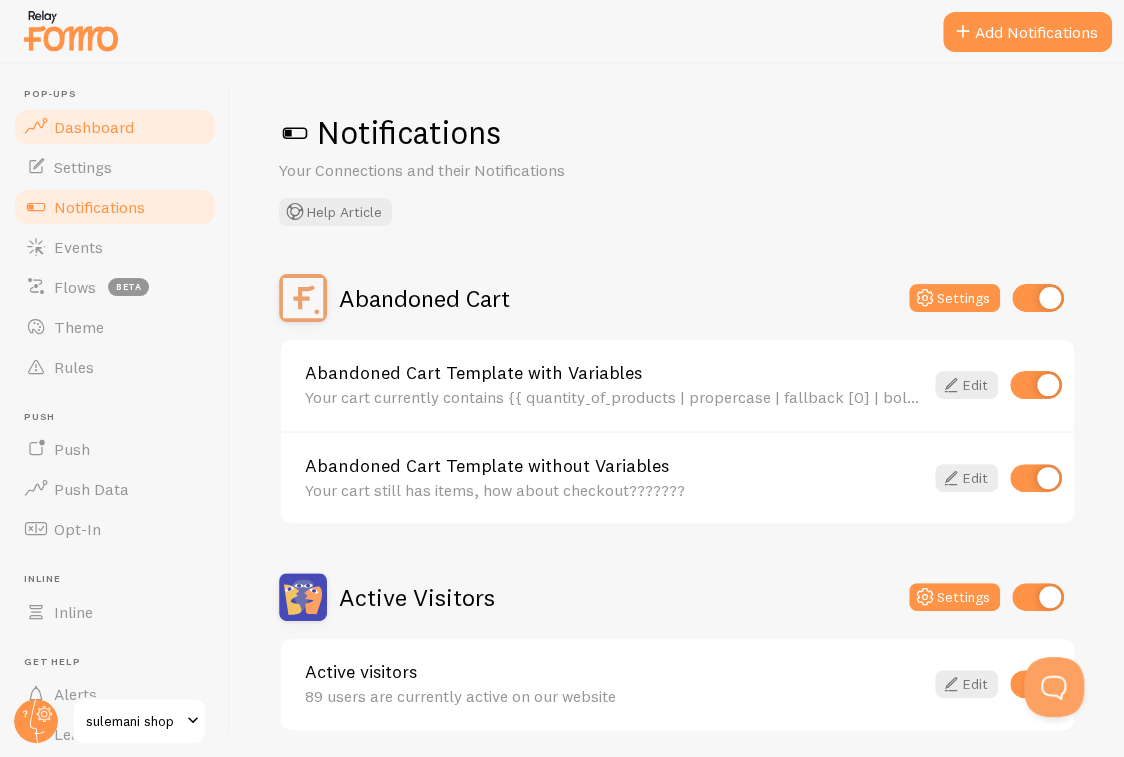 click on "Dashboard" at bounding box center [115, 127] 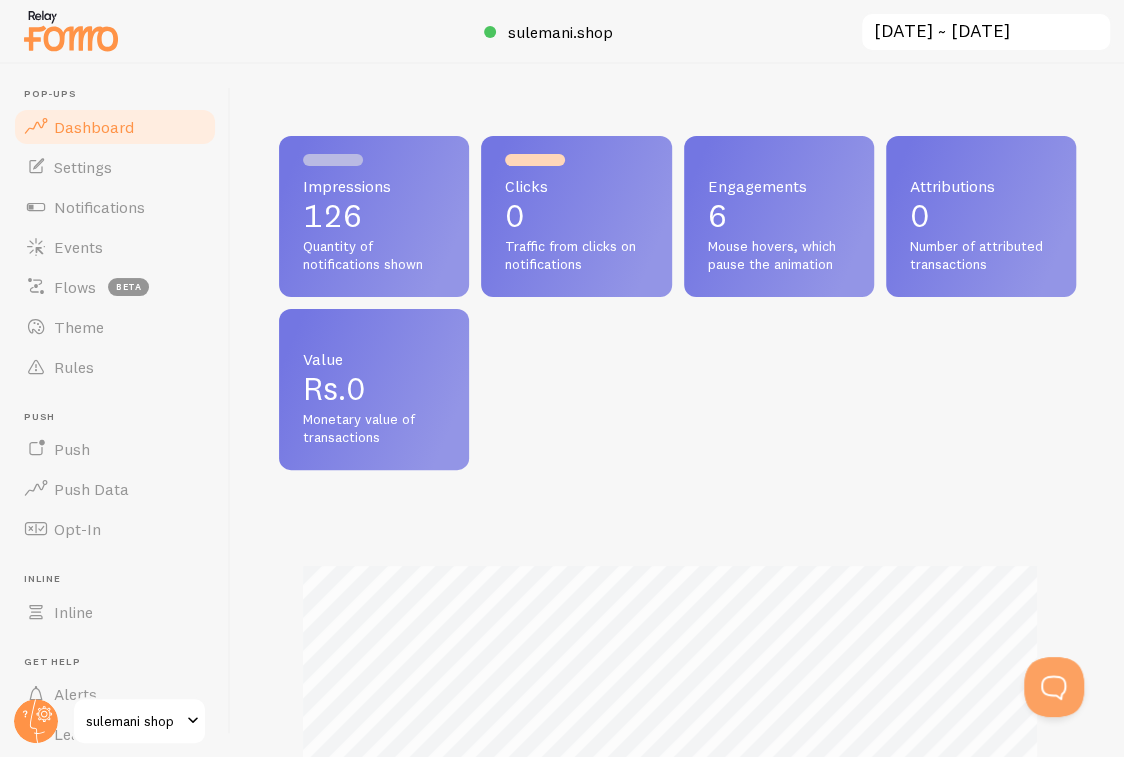 scroll, scrollTop: 999474, scrollLeft: 999218, axis: both 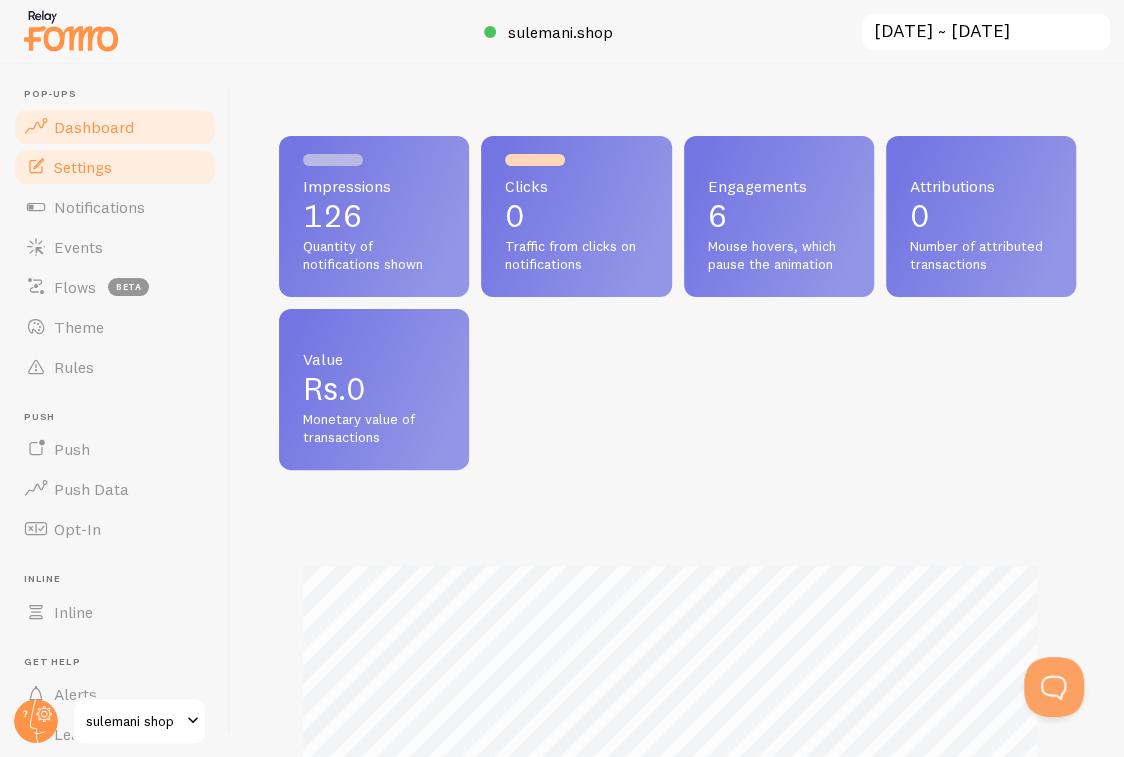 click on "Settings" at bounding box center [115, 167] 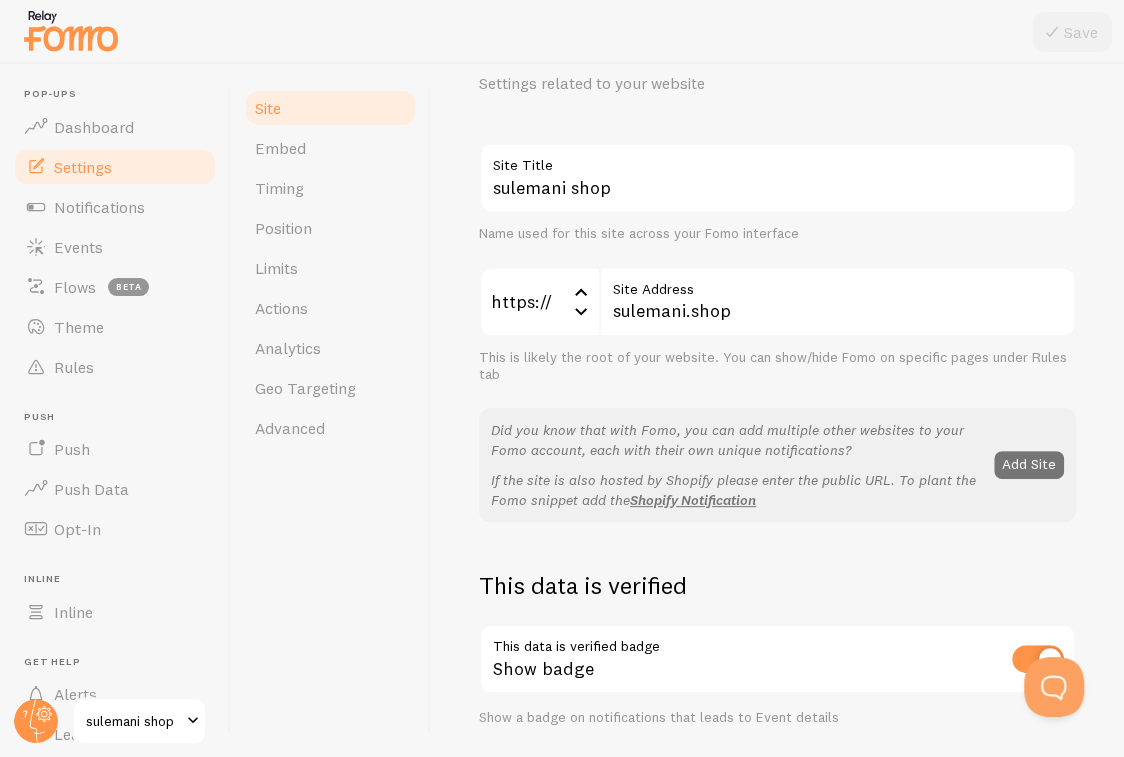 scroll, scrollTop: 0, scrollLeft: 0, axis: both 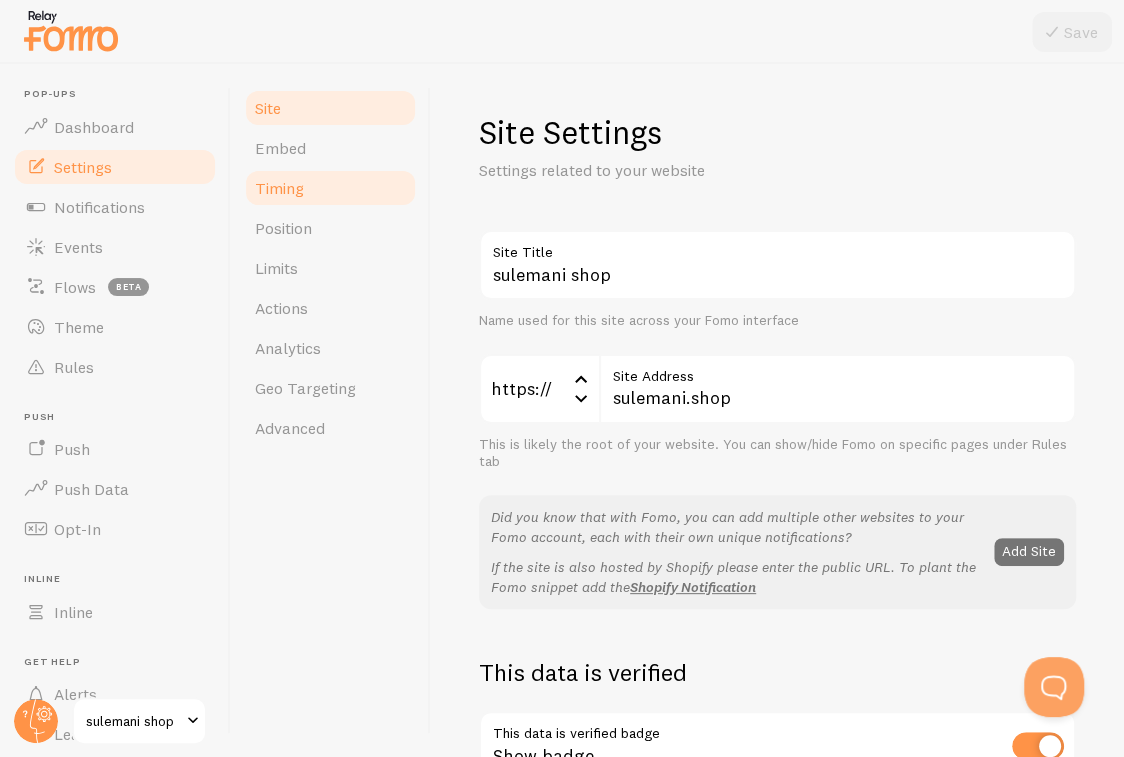 click on "Timing" at bounding box center (330, 188) 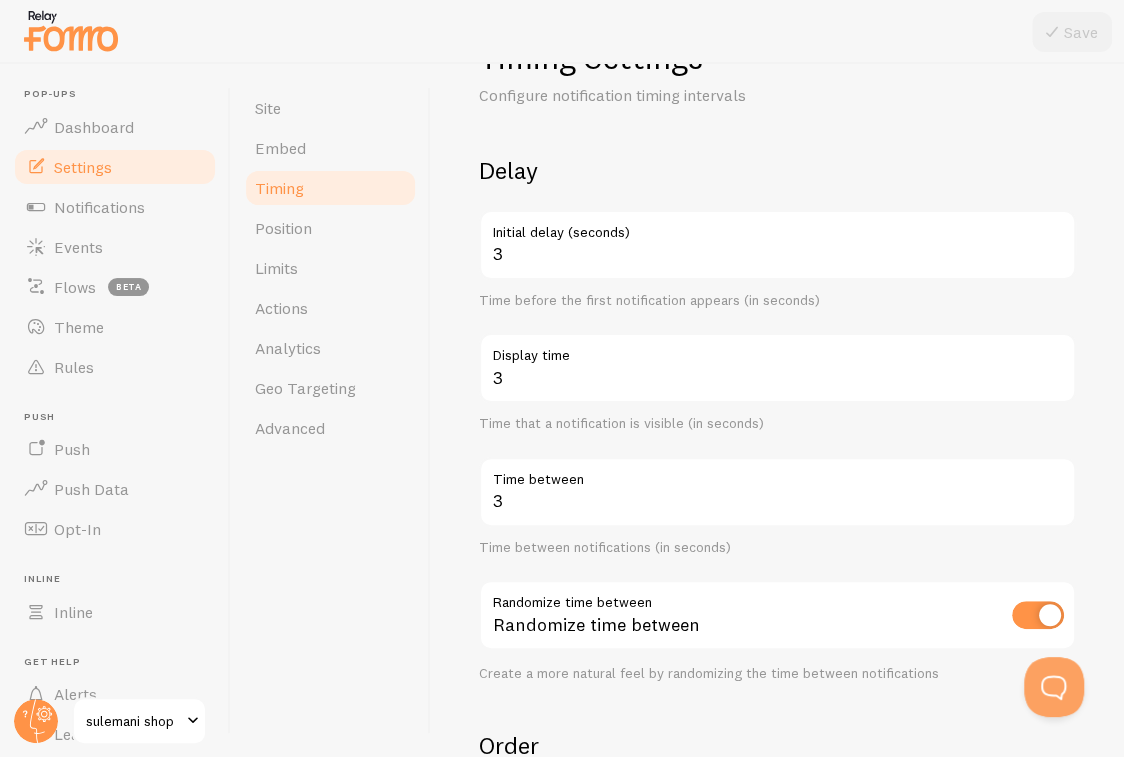 scroll, scrollTop: 0, scrollLeft: 0, axis: both 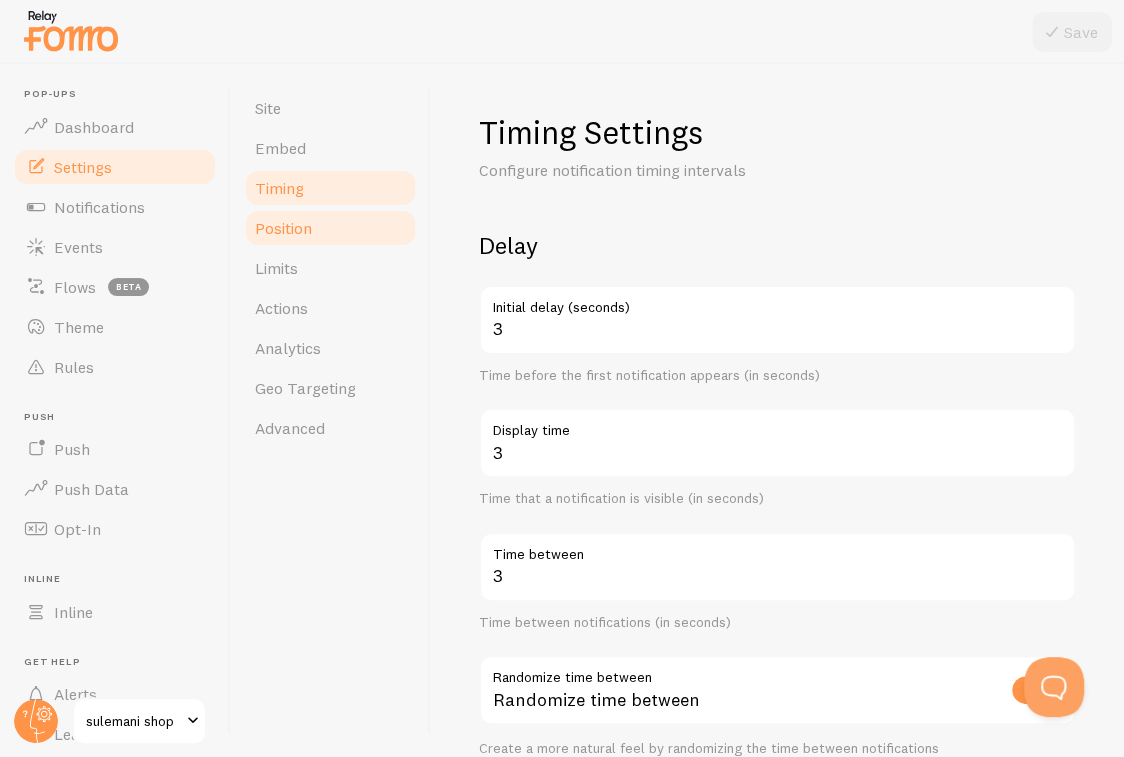 click on "Position" at bounding box center (330, 228) 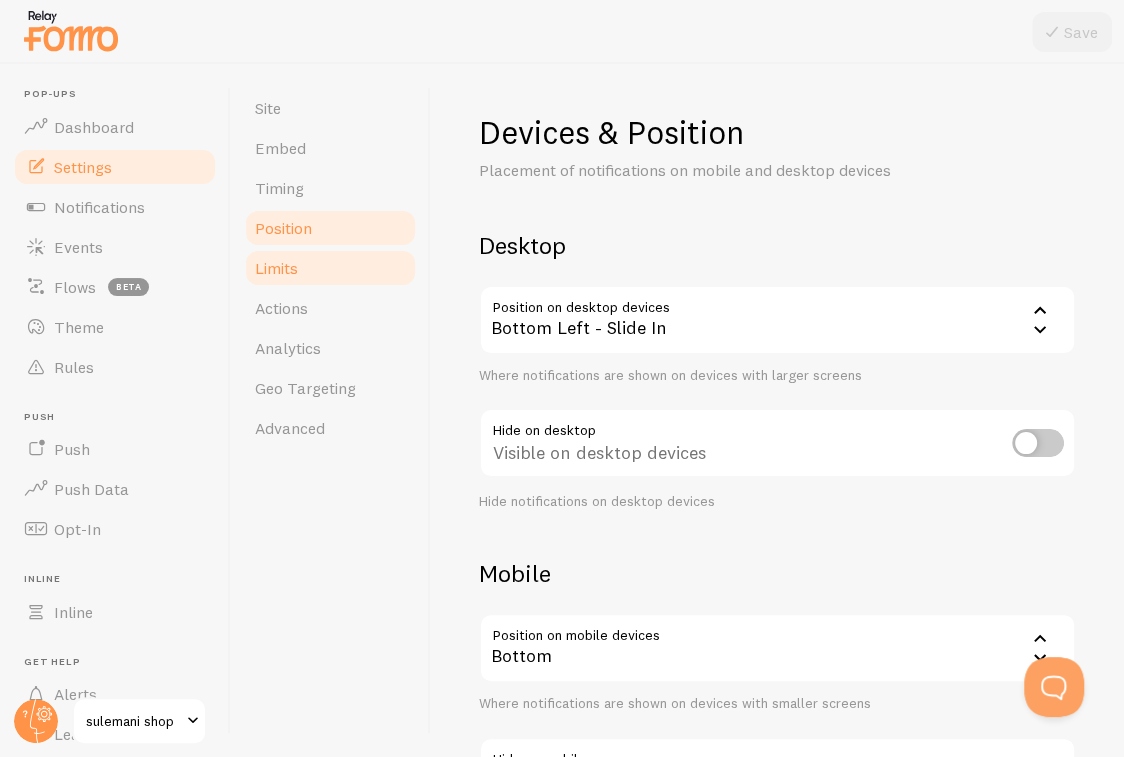 click on "Limits" at bounding box center [330, 268] 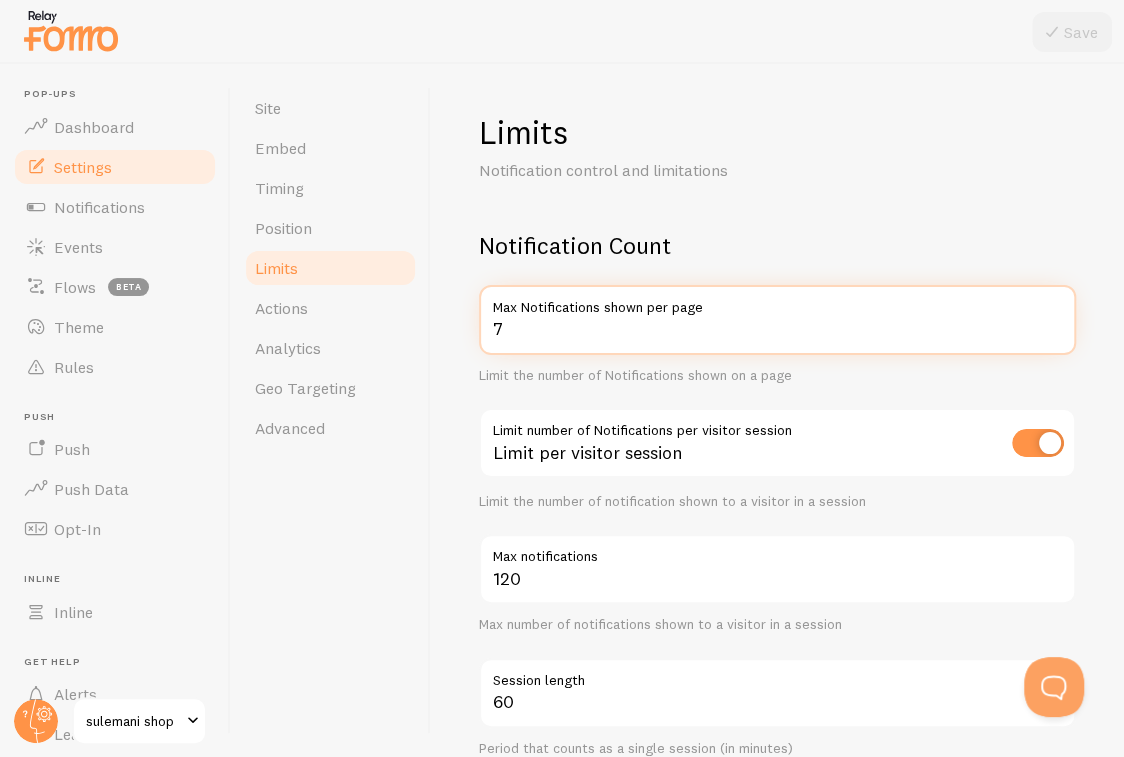 click on "7" at bounding box center [777, 320] 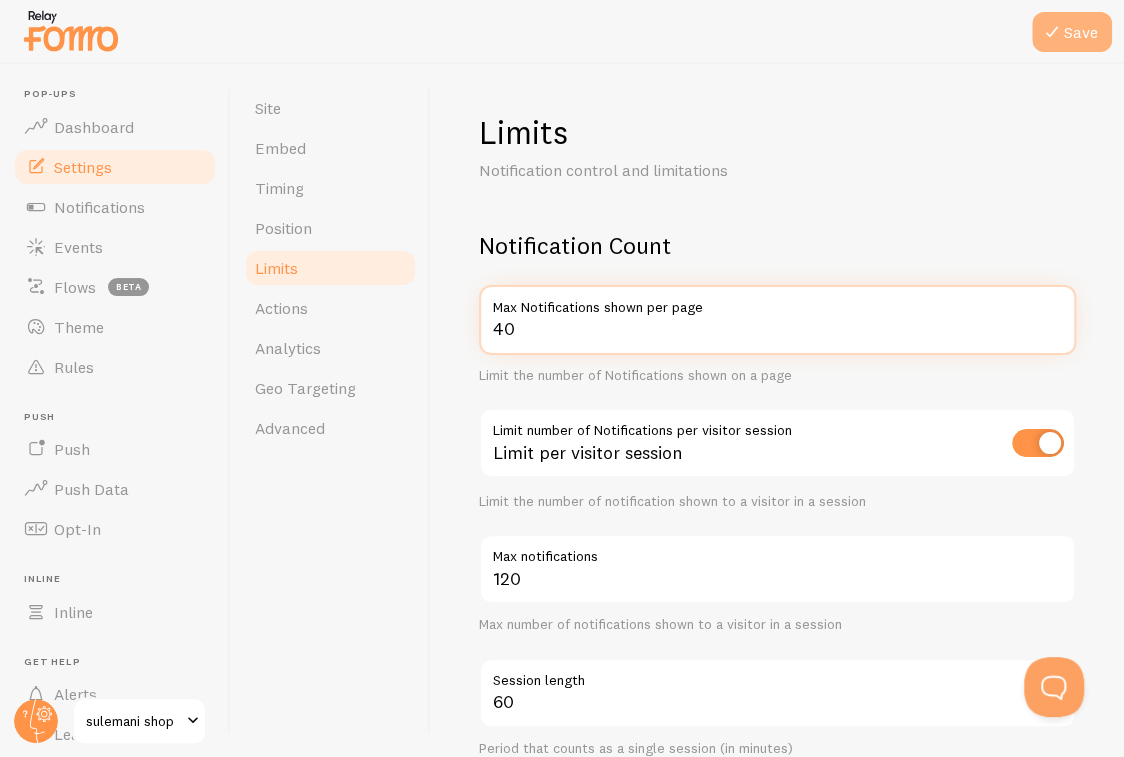 type on "40" 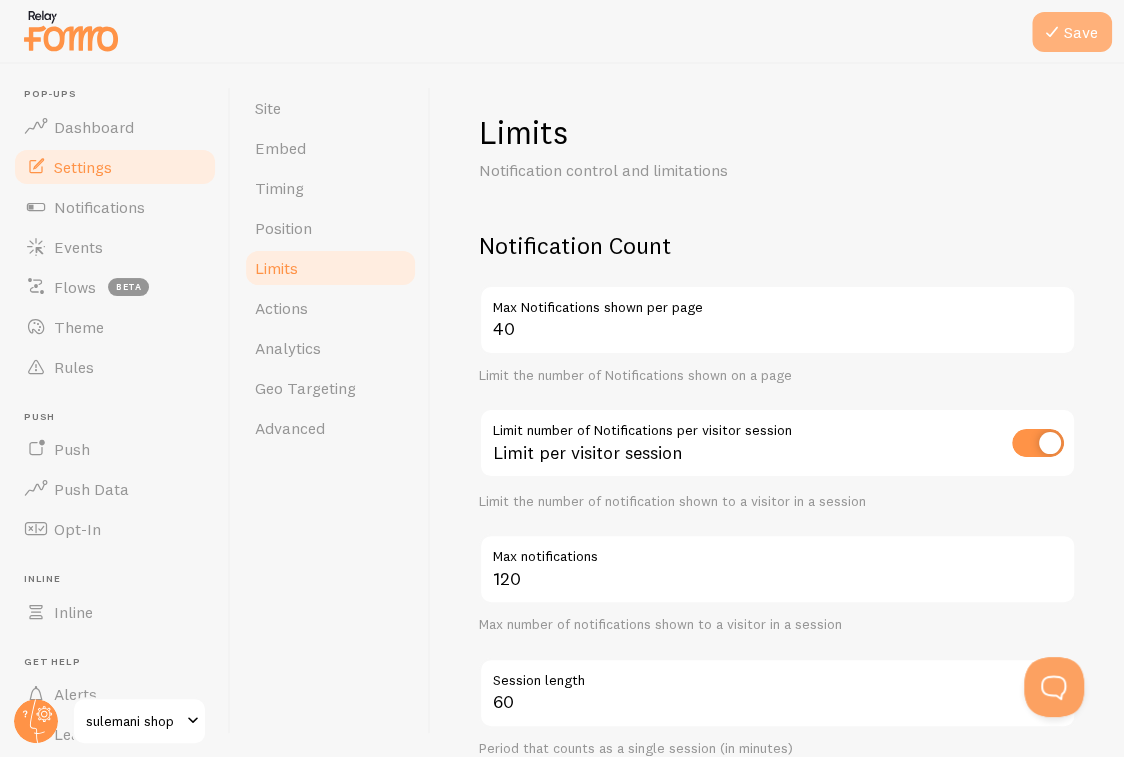 click at bounding box center (1052, 32) 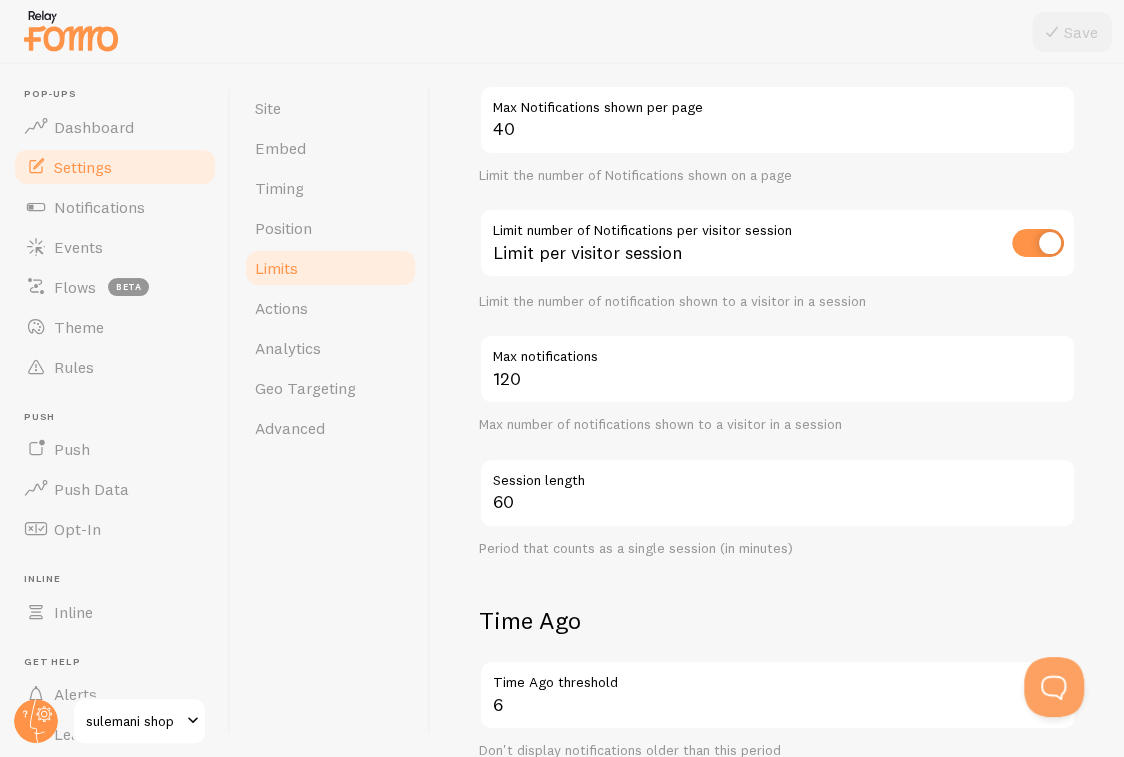 scroll, scrollTop: 300, scrollLeft: 0, axis: vertical 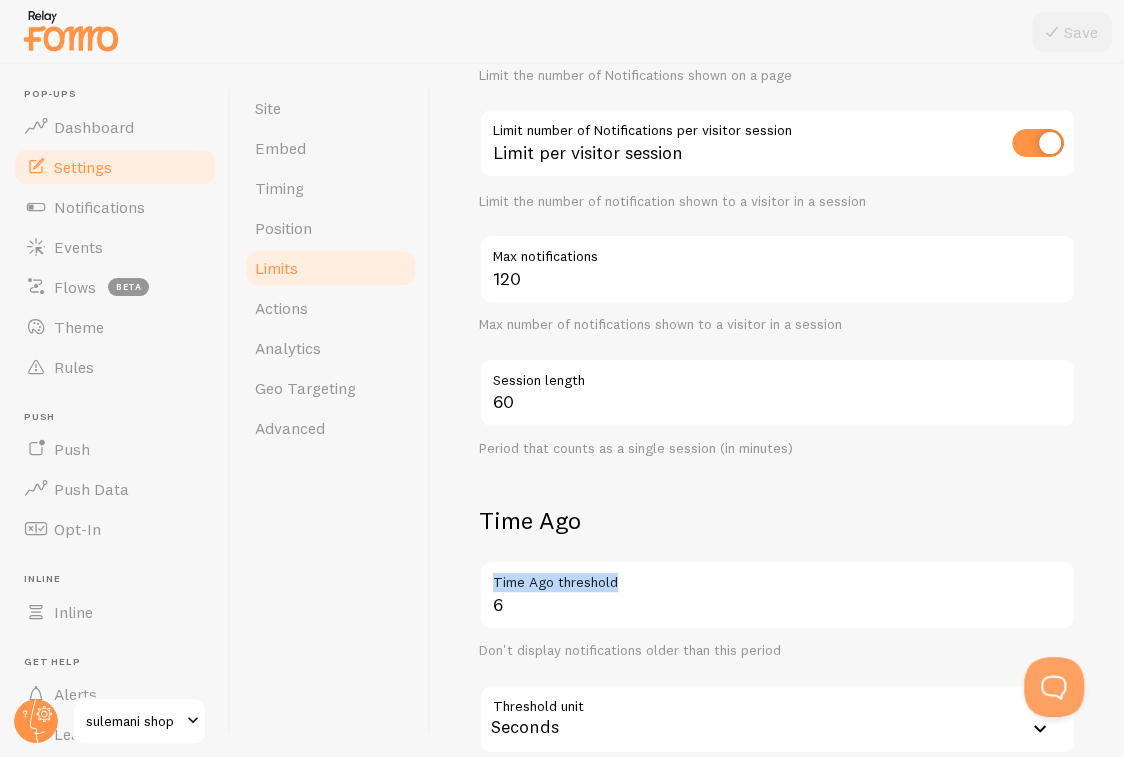 drag, startPoint x: 642, startPoint y: 584, endPoint x: 467, endPoint y: 563, distance: 176.2555 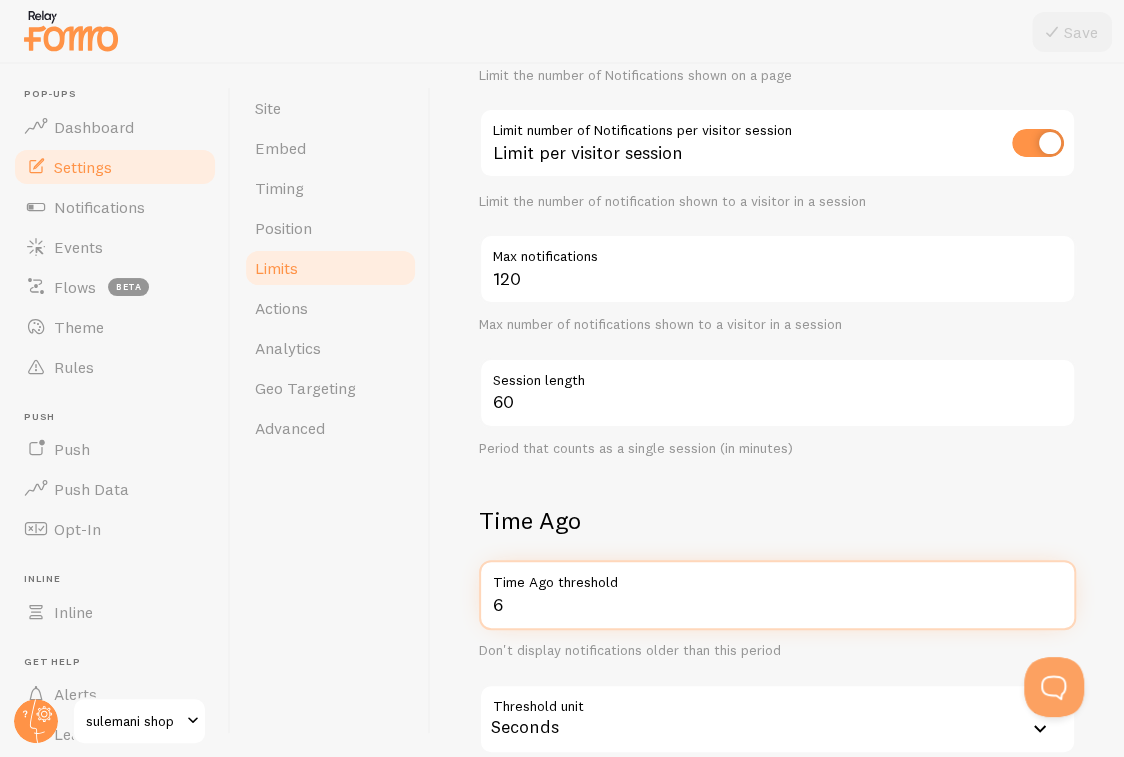 click on "6" at bounding box center (777, 595) 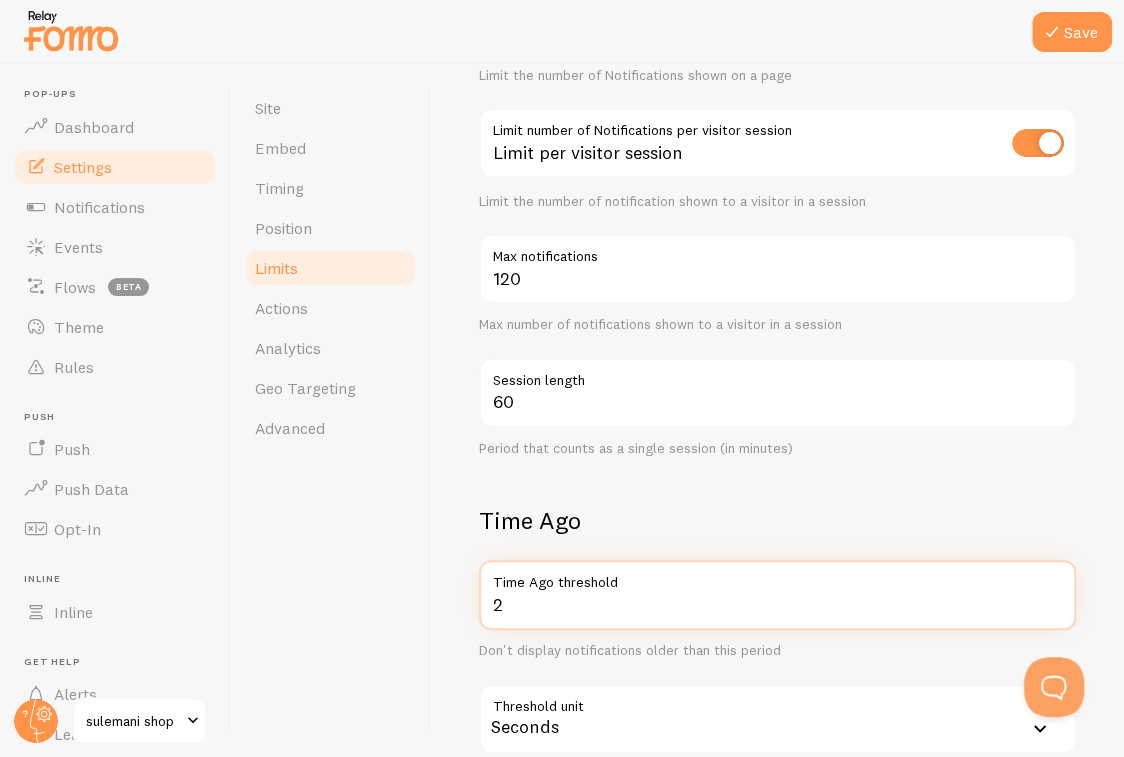 type on "1" 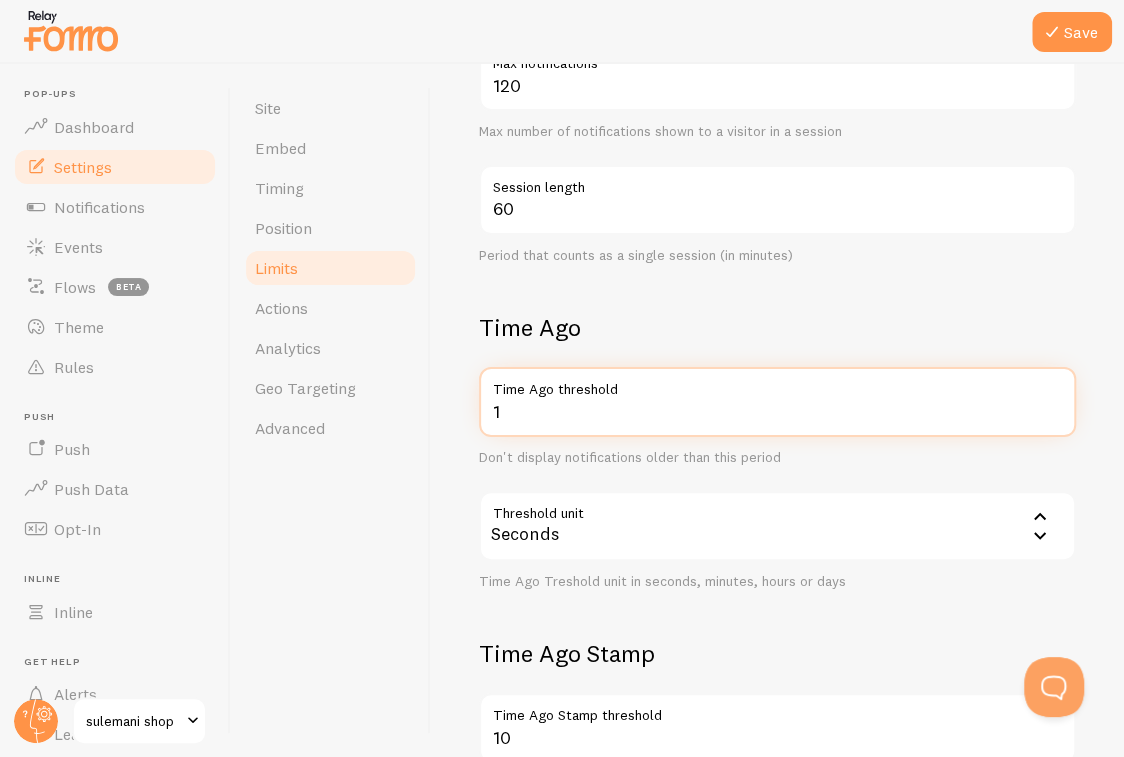 scroll, scrollTop: 500, scrollLeft: 0, axis: vertical 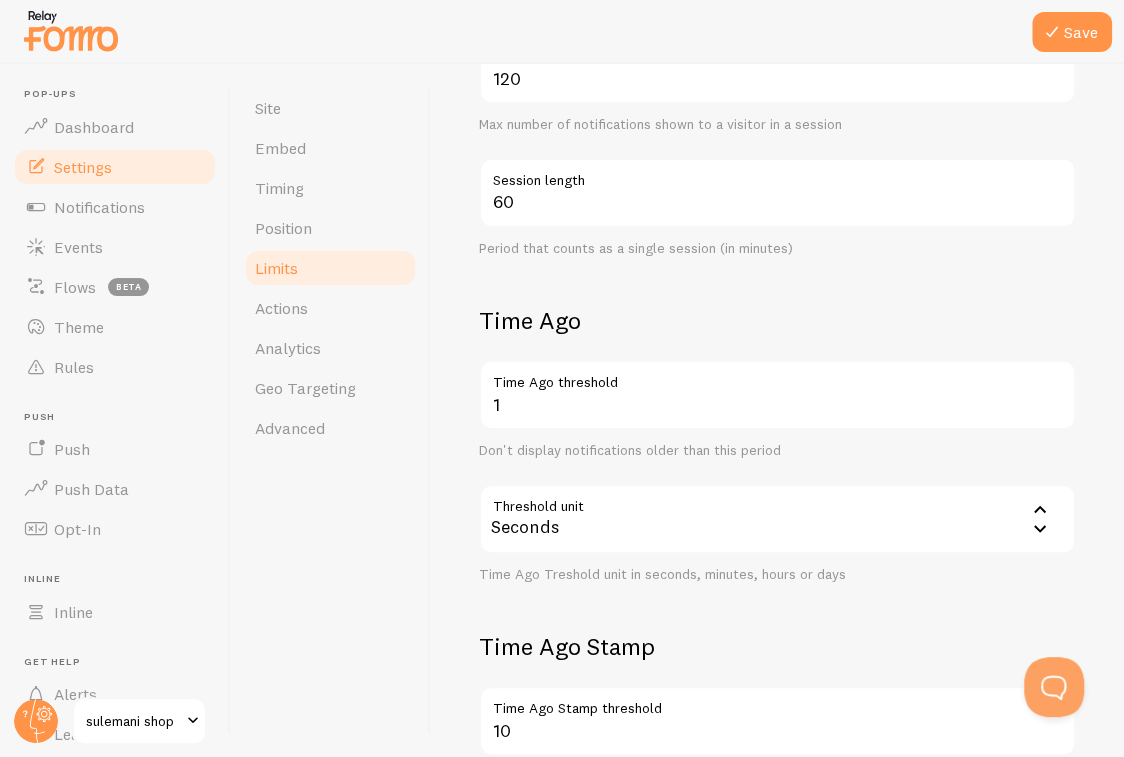 click on "Limits
Notification control and limitations
Notification Count
40   Max Notifications shown per page       Limit the number of Notifications shown on a page         Limit number of Notifications per visitor session   Limit per visitor session   Limit the number of notification shown to a visitor in a session     120   Max notifications       Max number of notifications shown to a visitor in a session     60   Session length       Period that counts as a single session (in minutes)
Time Ago
1   Time Ago threshold       Don't display notifications older than this period   Threshold unit   1   Seconds       Seconds  Minutes  Hours  Days    Time Ago Treshold unit in seconds, minutes, hours or days
Time Ago Stamp
10   Time Ago Stamp threshold       Remove Time Ago Stamp when Event Age is greater than this period   Threshold unit   60   Minutes       Seconds  Minutes  Hours  Days" at bounding box center [777, 410] 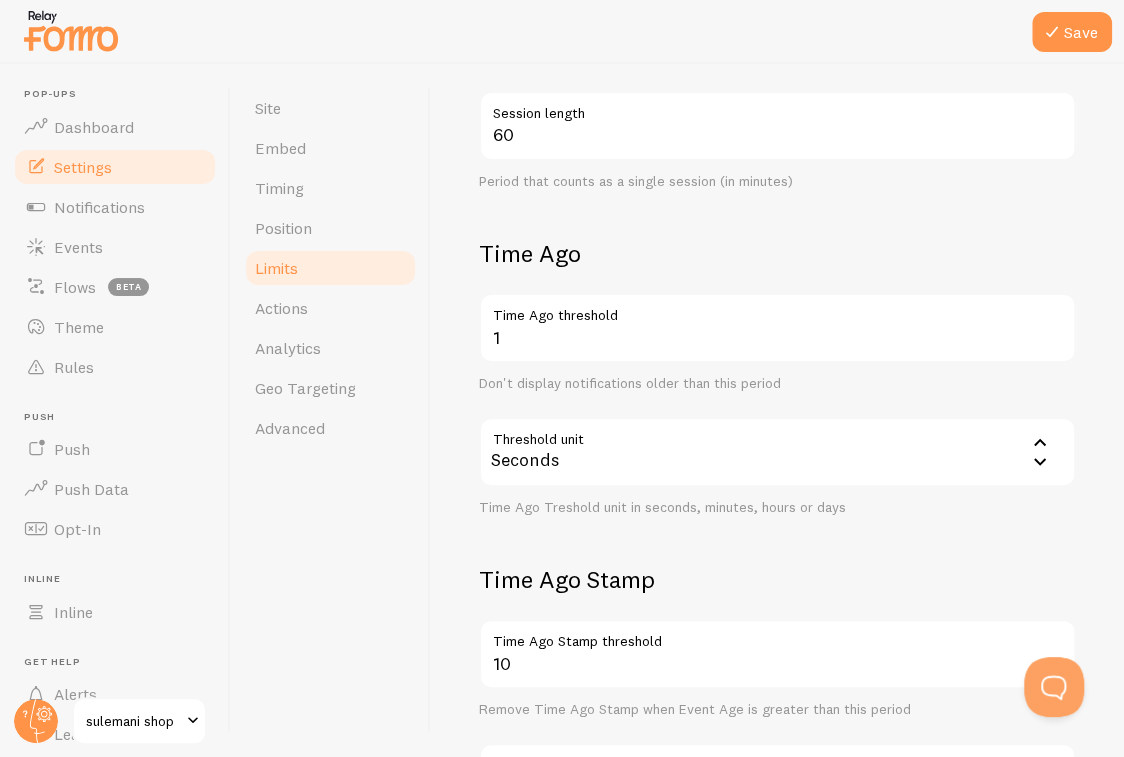 scroll, scrollTop: 700, scrollLeft: 0, axis: vertical 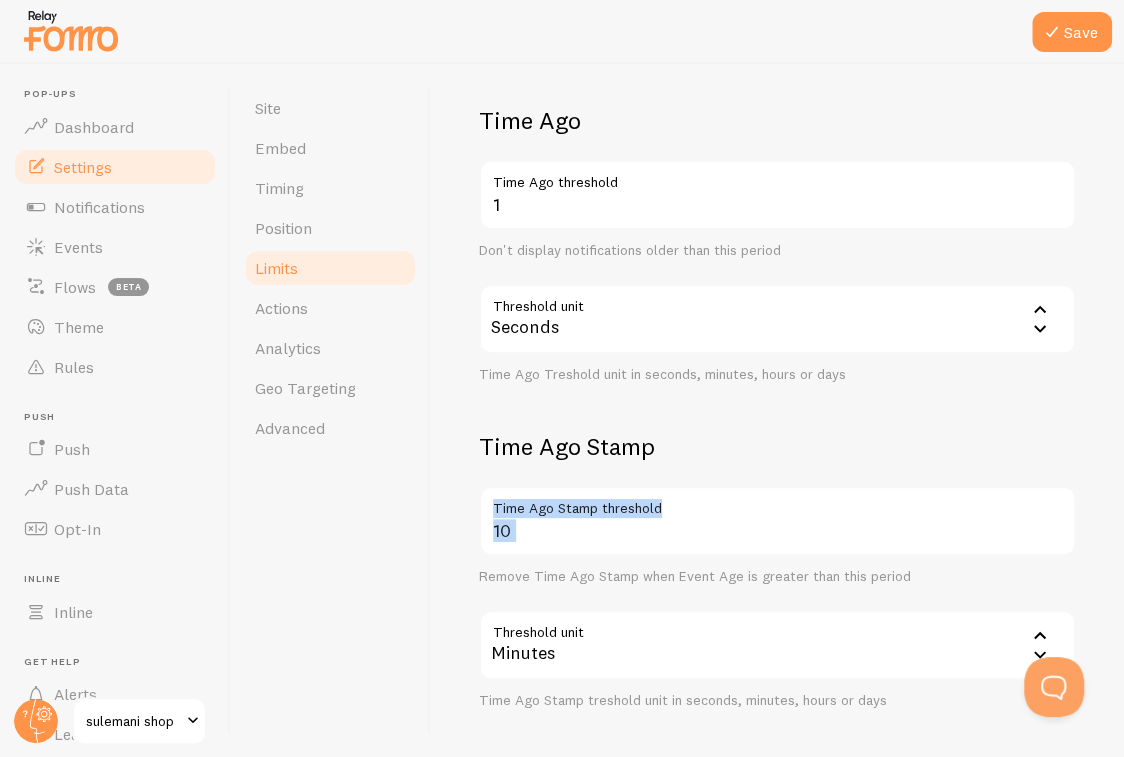 drag, startPoint x: 679, startPoint y: 502, endPoint x: 503, endPoint y: 519, distance: 176.81912 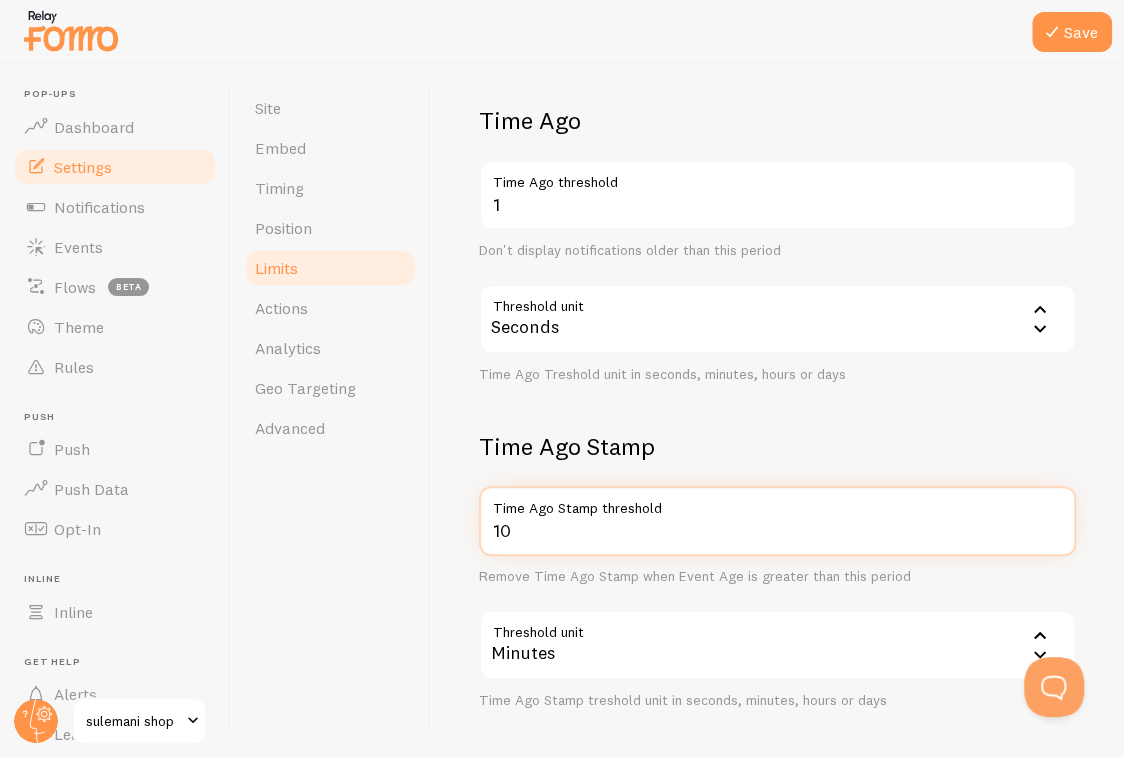click on "10" at bounding box center [777, 521] 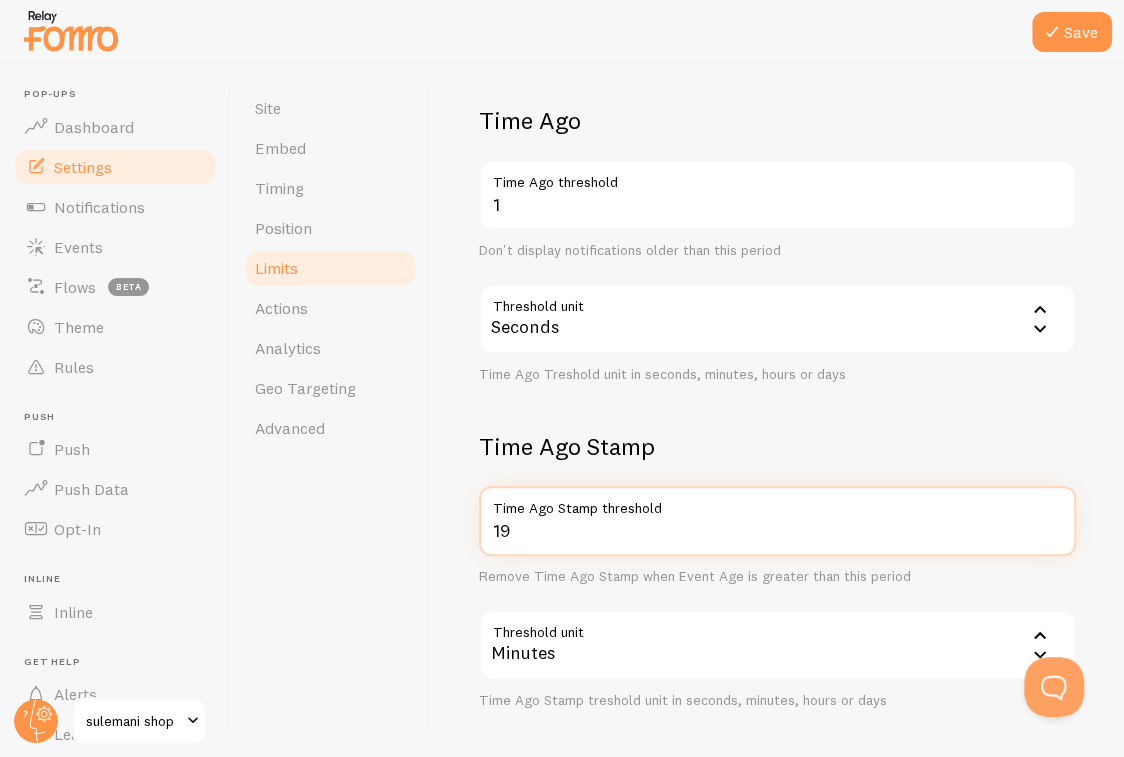 type on "20" 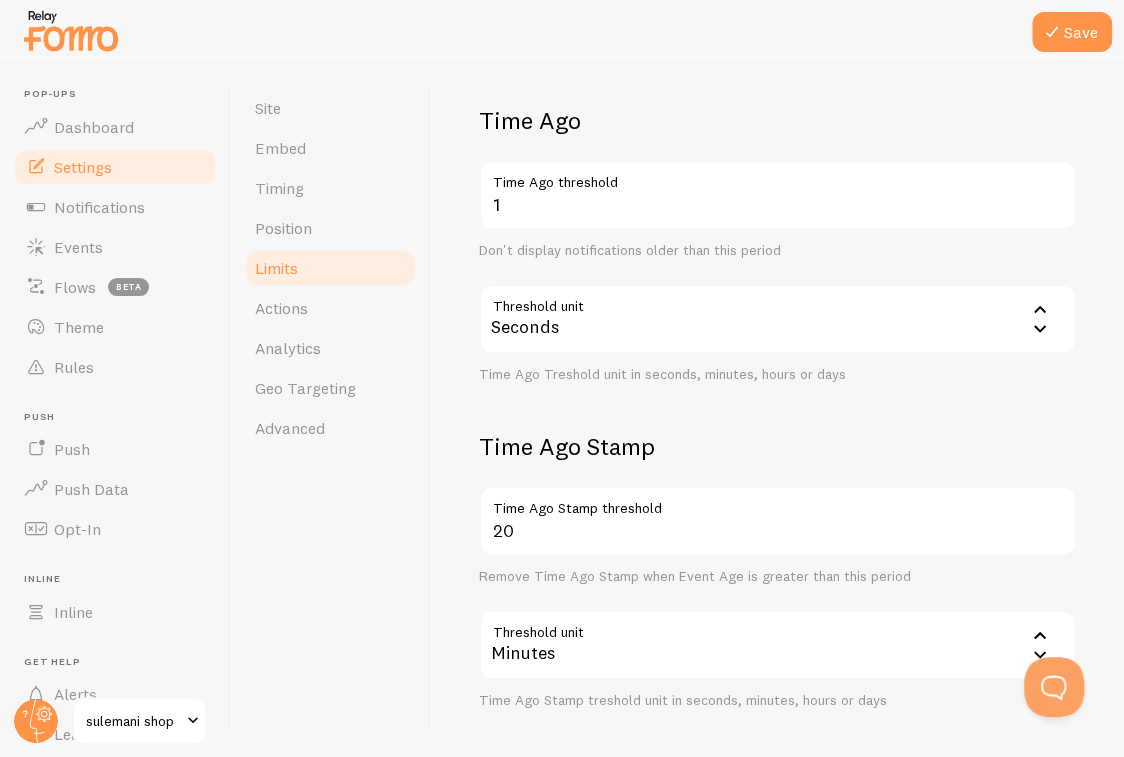 click on "Site
Embed
Timing
Position
Limits
Actions
Analytics
Geo Targeting
Advanced" at bounding box center (331, 410) 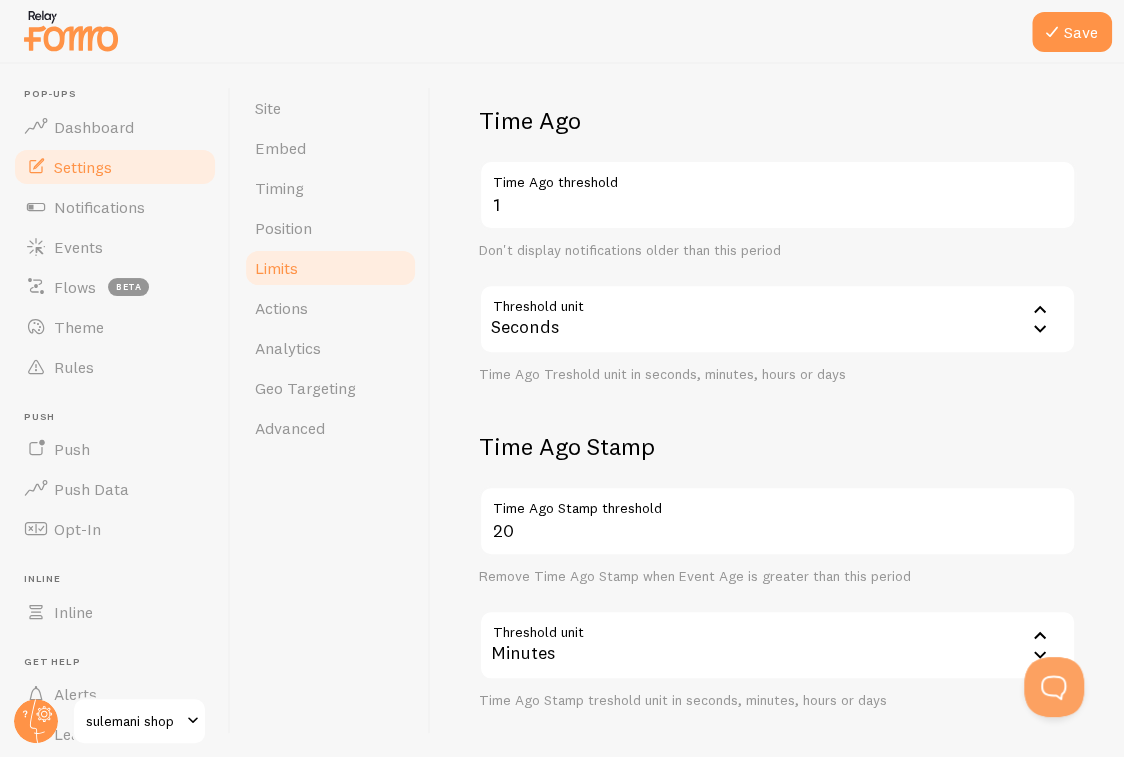 click on "Minutes" at bounding box center (777, 645) 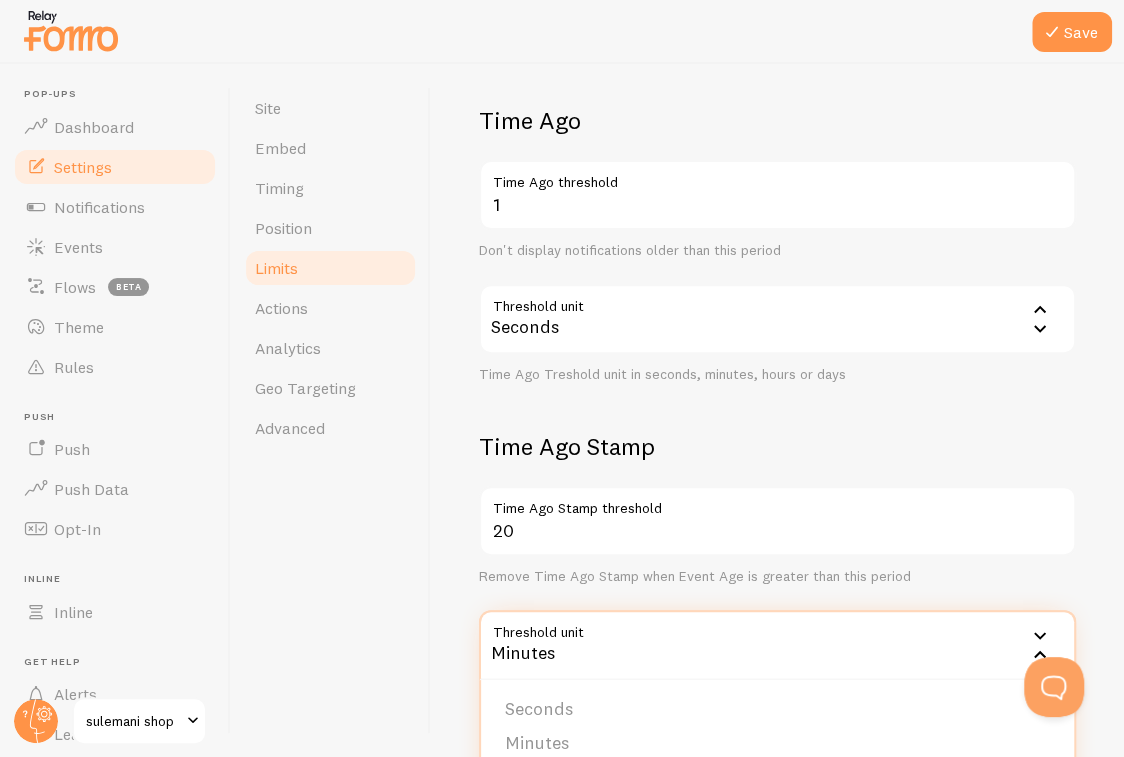 scroll, scrollTop: 785, scrollLeft: 0, axis: vertical 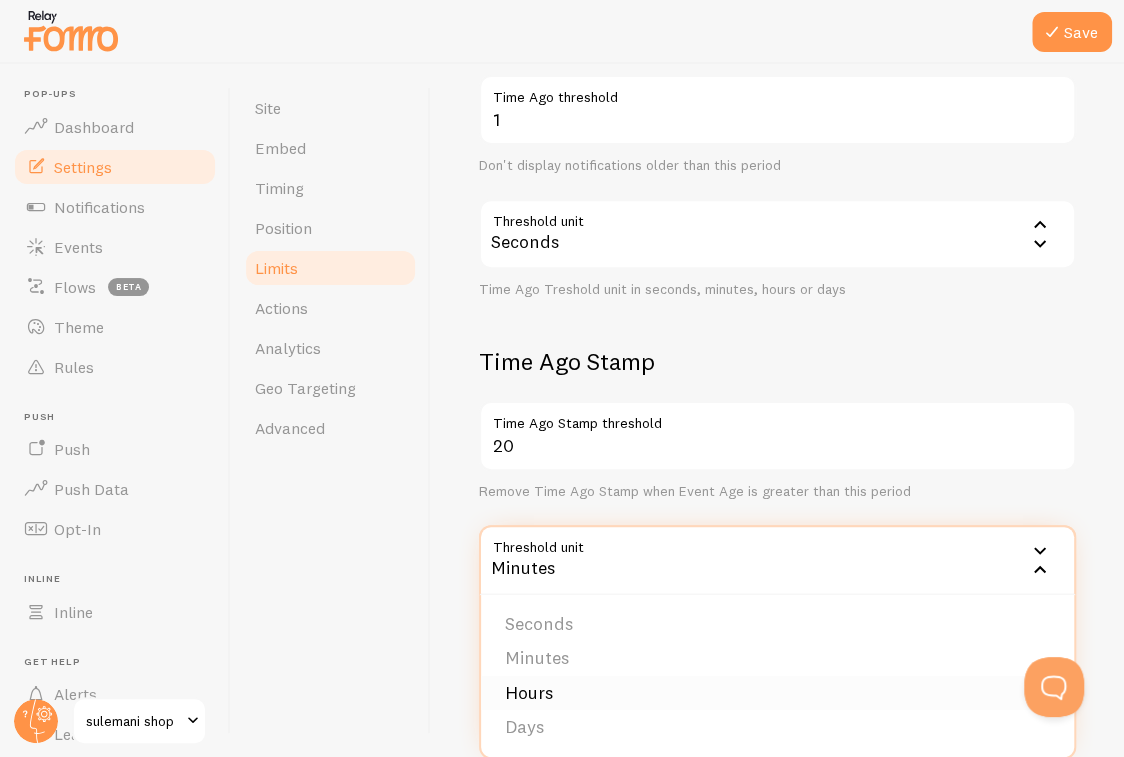 click on "Hours" at bounding box center (777, 693) 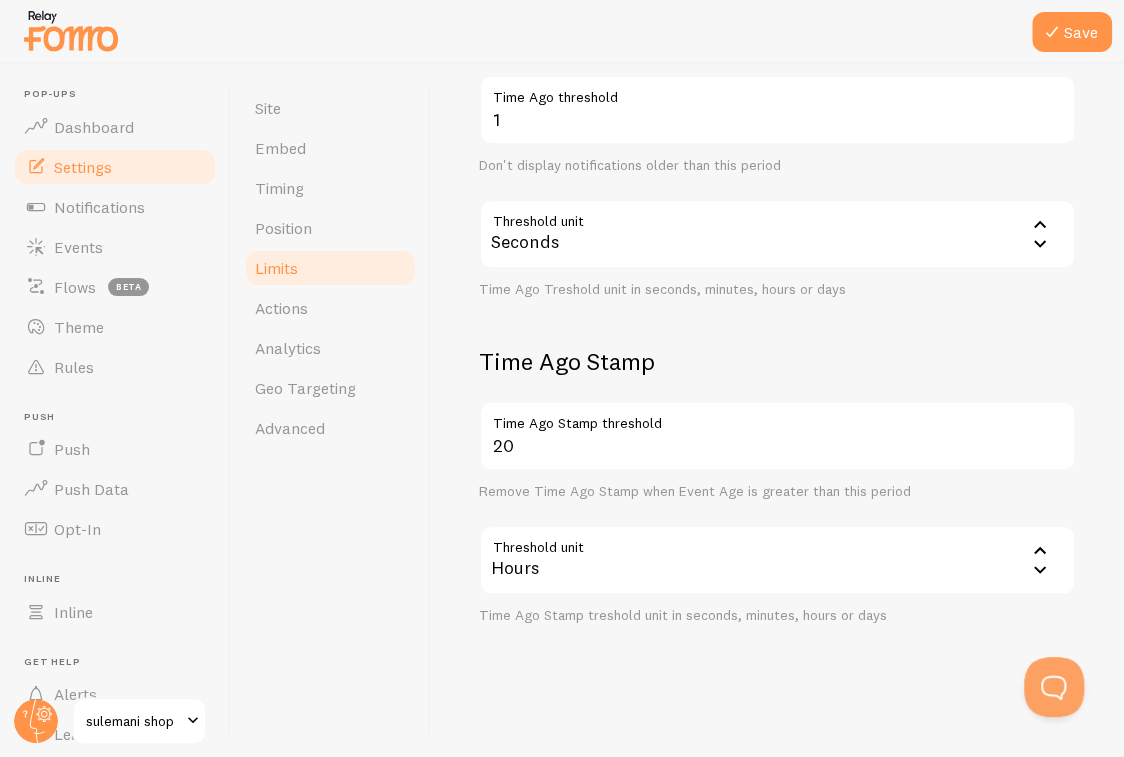 click on "Limits
Notification control and limitations
Notification Count
40   Max Notifications shown per page       Limit the number of Notifications shown on a page         Limit number of Notifications per visitor session   Limit per visitor session   Limit the number of notification shown to a visitor in a session     120   Max notifications       Max number of notifications shown to a visitor in a session     60   Session length       Period that counts as a single session (in minutes)
Time Ago
1   Time Ago threshold       Don't display notifications older than this period   Threshold unit   1   Seconds       Seconds  Minutes  Hours  Days    Time Ago Treshold unit in seconds, minutes, hours or days
Time Ago Stamp
20   Time Ago Stamp threshold       Remove Time Ago Stamp when Event Age is greater than this period   Threshold unit   3600   Hours       Seconds  Minutes  Hours  Days" at bounding box center [777, 410] 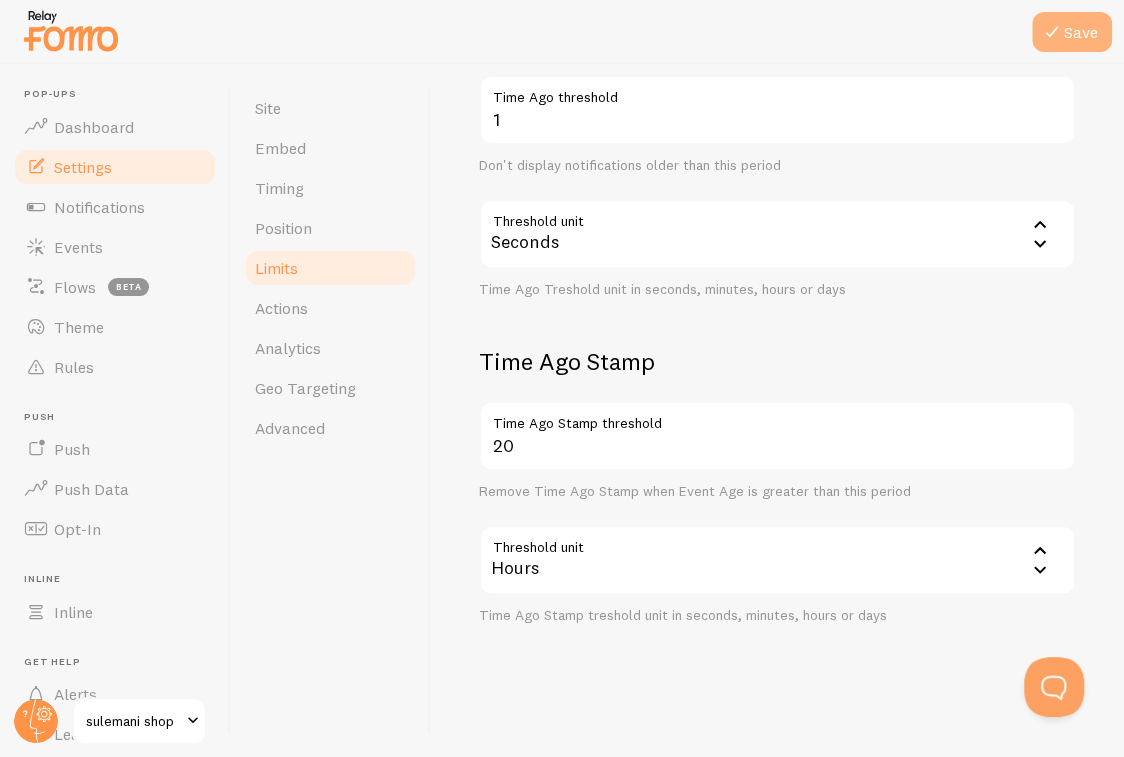 click on "Save" at bounding box center [1072, 32] 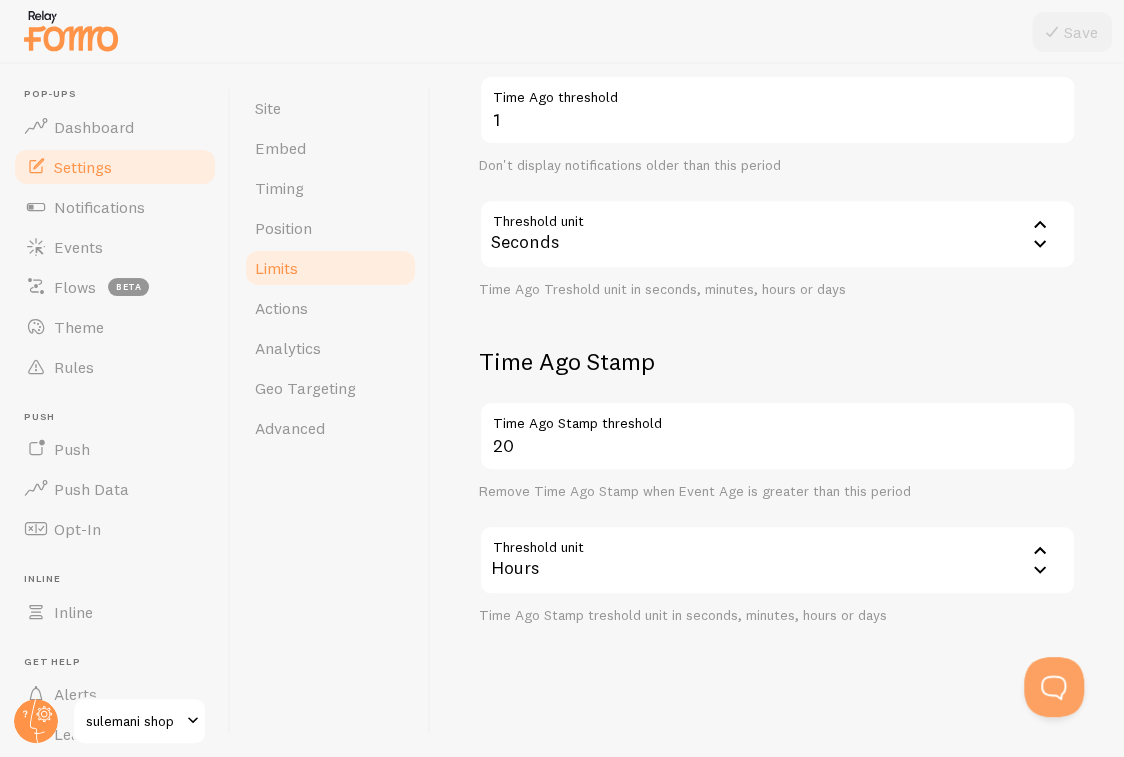 scroll, scrollTop: 585, scrollLeft: 0, axis: vertical 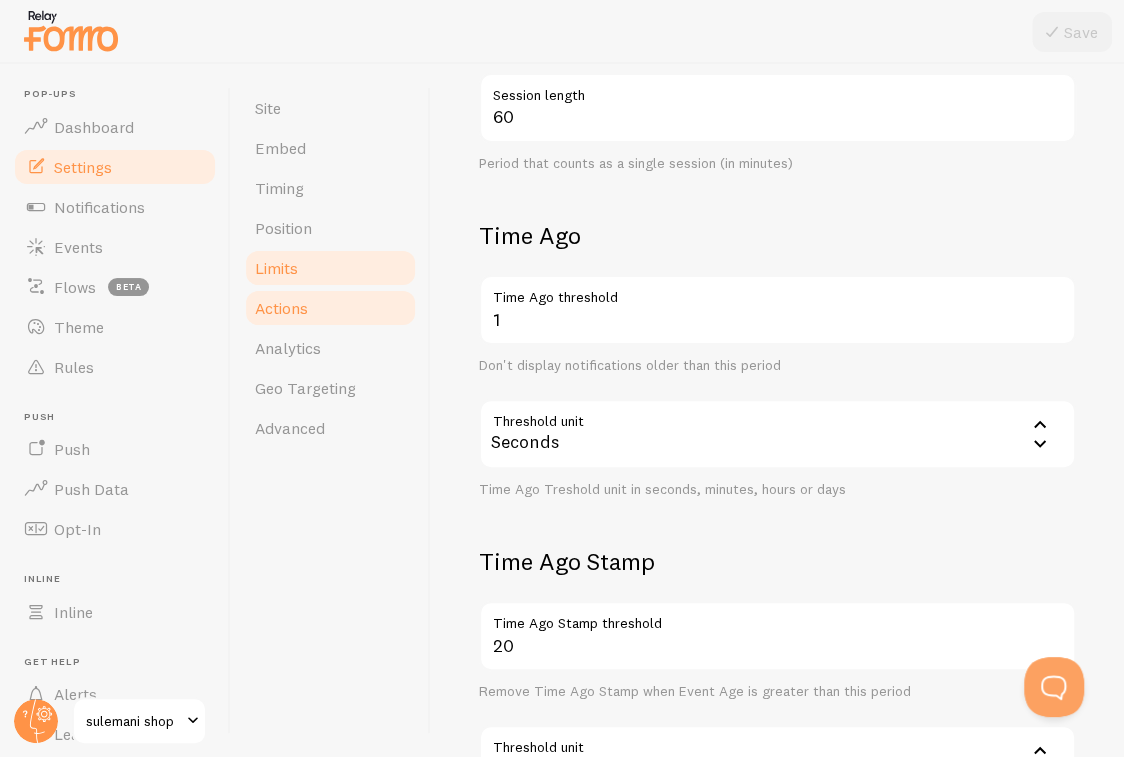 click on "Actions" at bounding box center (330, 308) 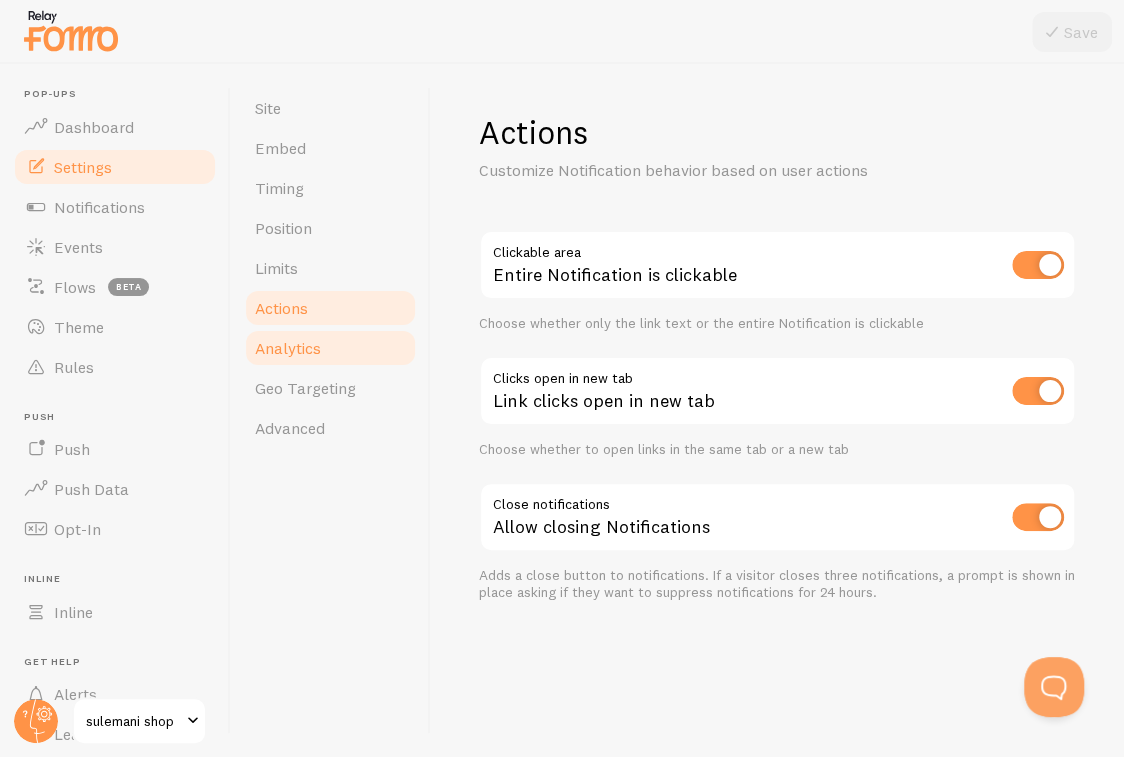 click on "Analytics" at bounding box center (330, 348) 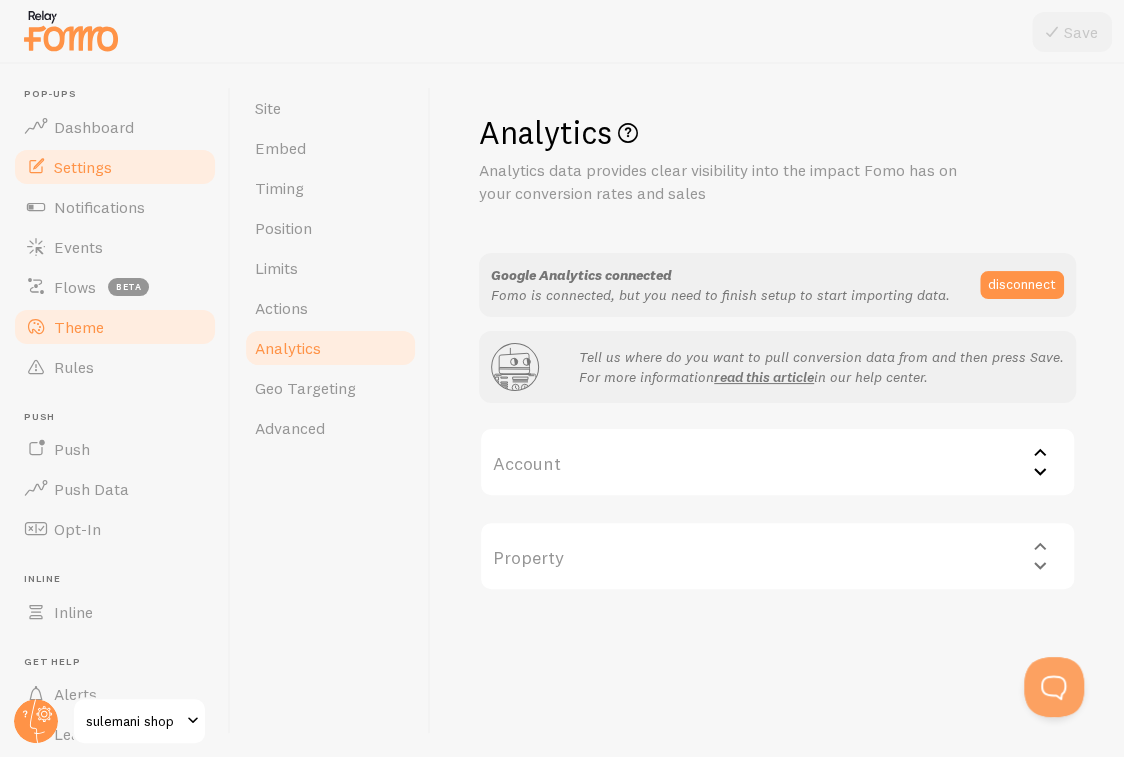 click on "Theme" at bounding box center [79, 327] 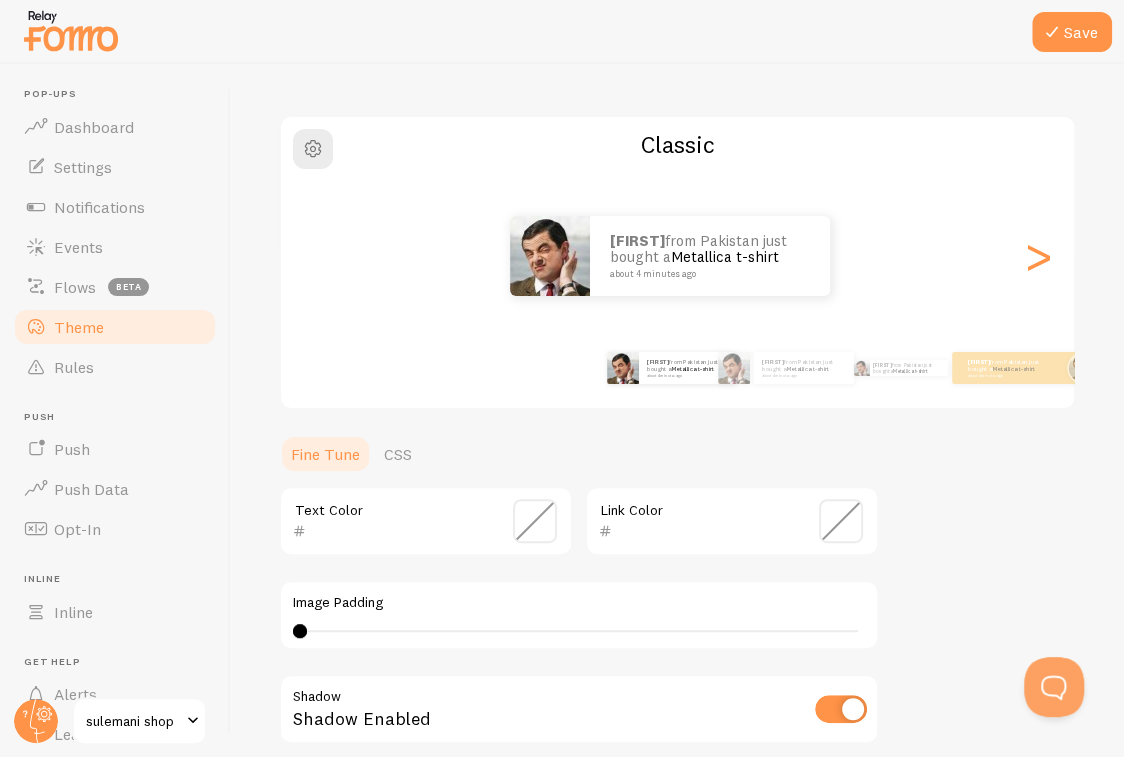 scroll, scrollTop: 99, scrollLeft: 0, axis: vertical 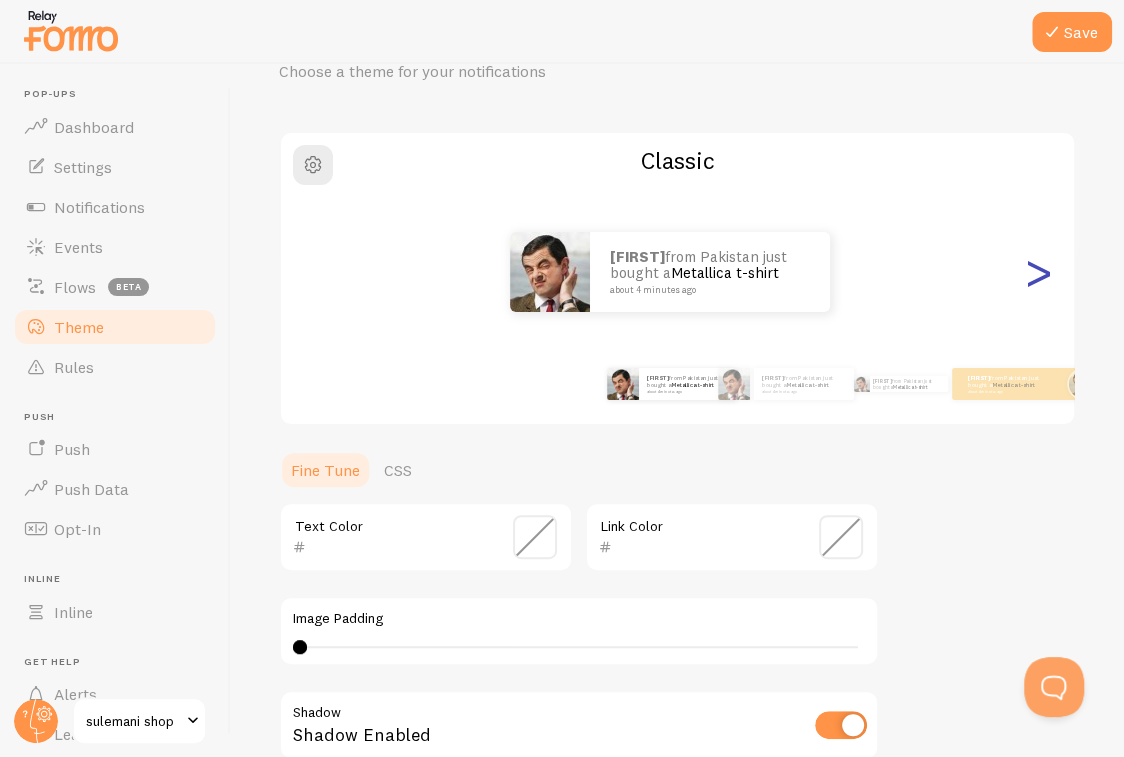 click on ">" at bounding box center (1038, 272) 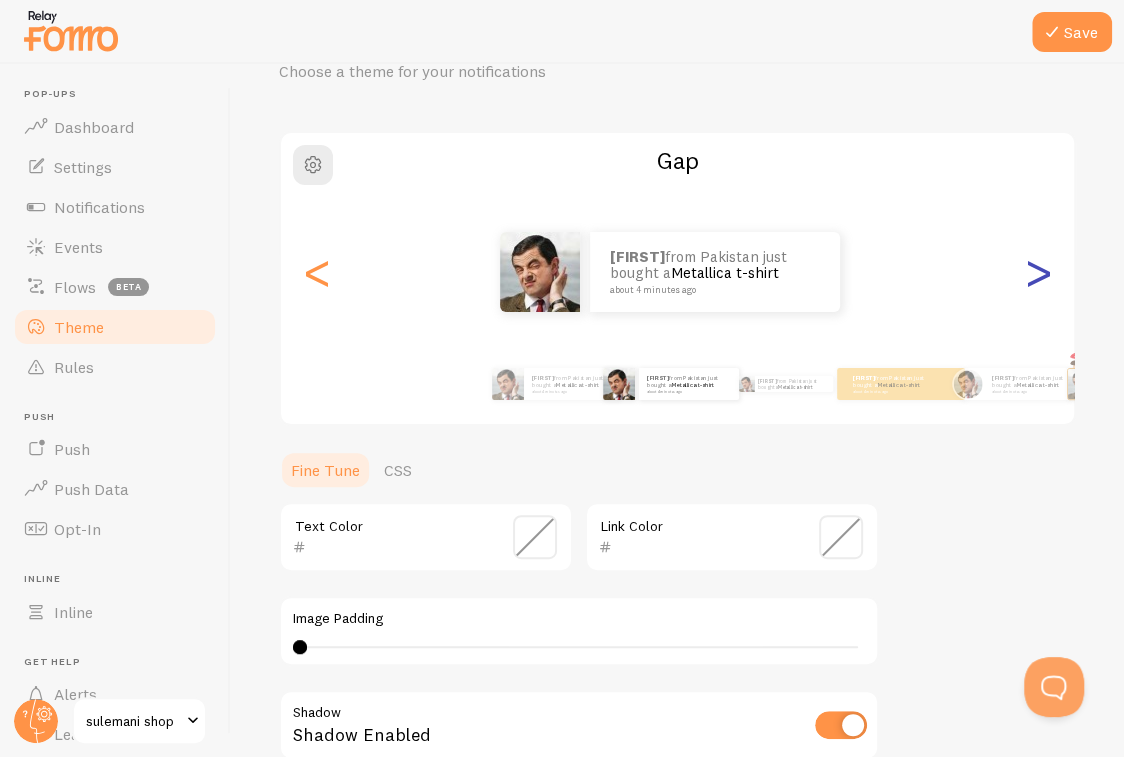 click on ">" at bounding box center [1038, 272] 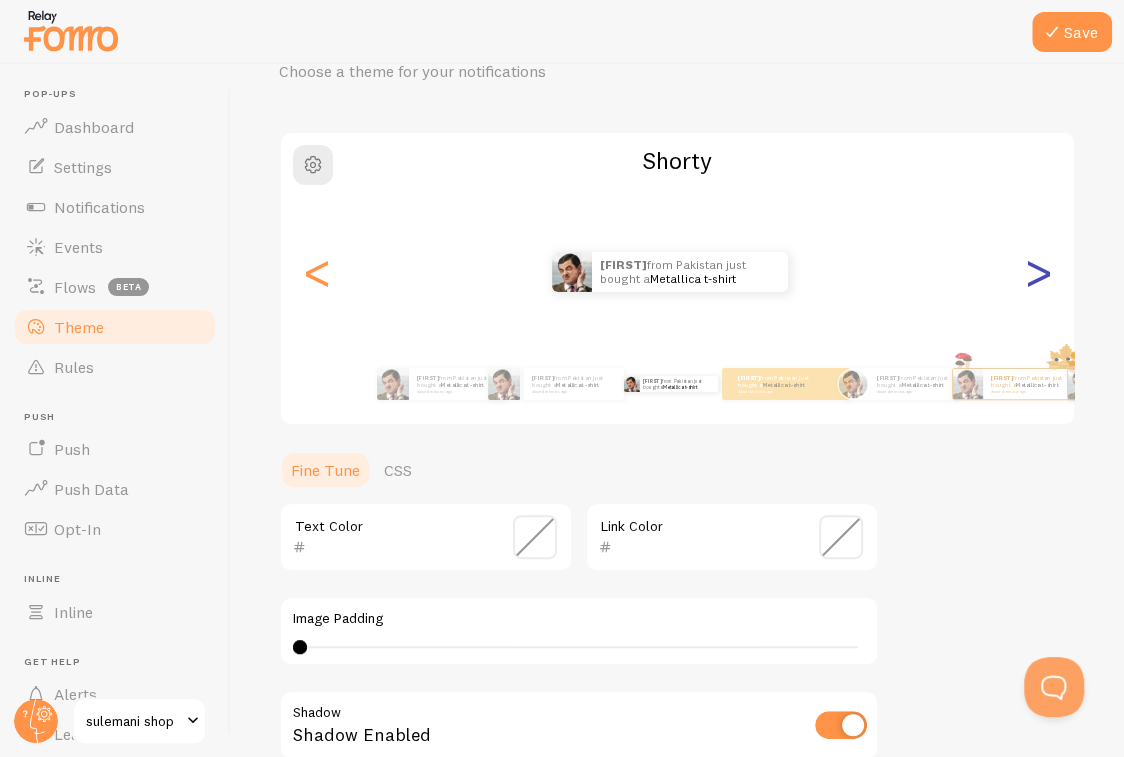 click on ">" at bounding box center [1038, 272] 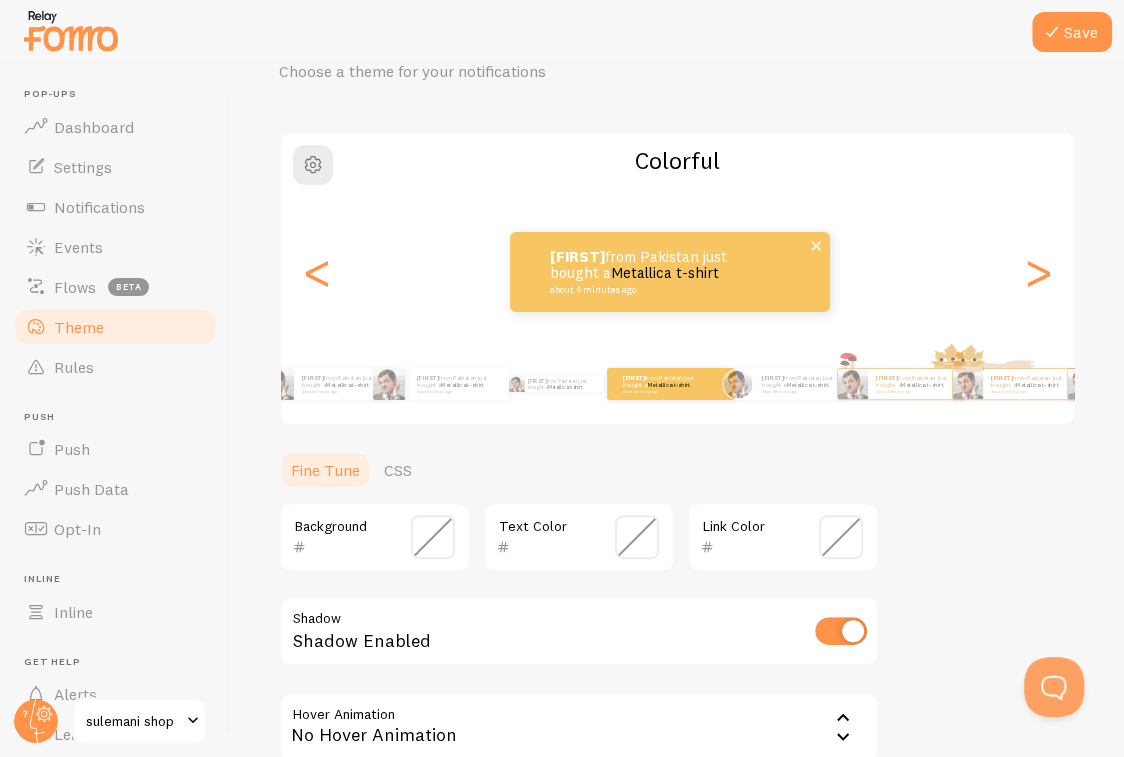 click on "[FIRST] from Pakistan just bought a  Metallica t-shirt   about 4 minutes ago" at bounding box center [670, 272] 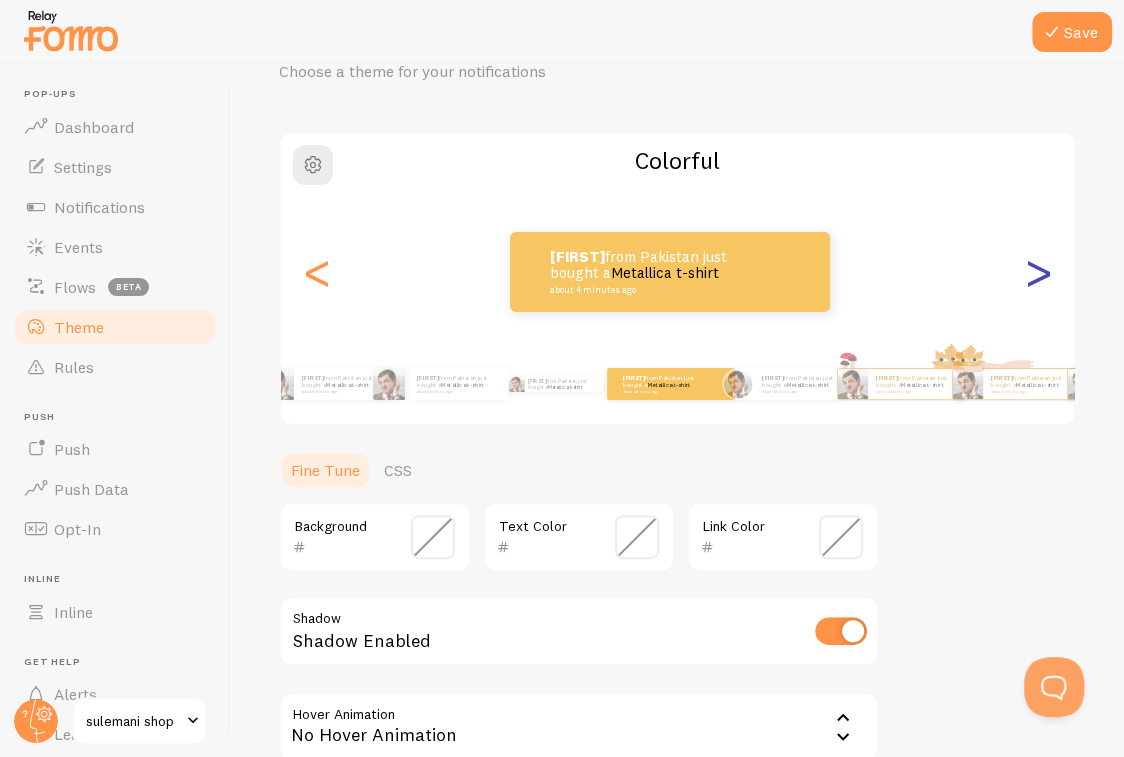 click on ">" at bounding box center [1038, 272] 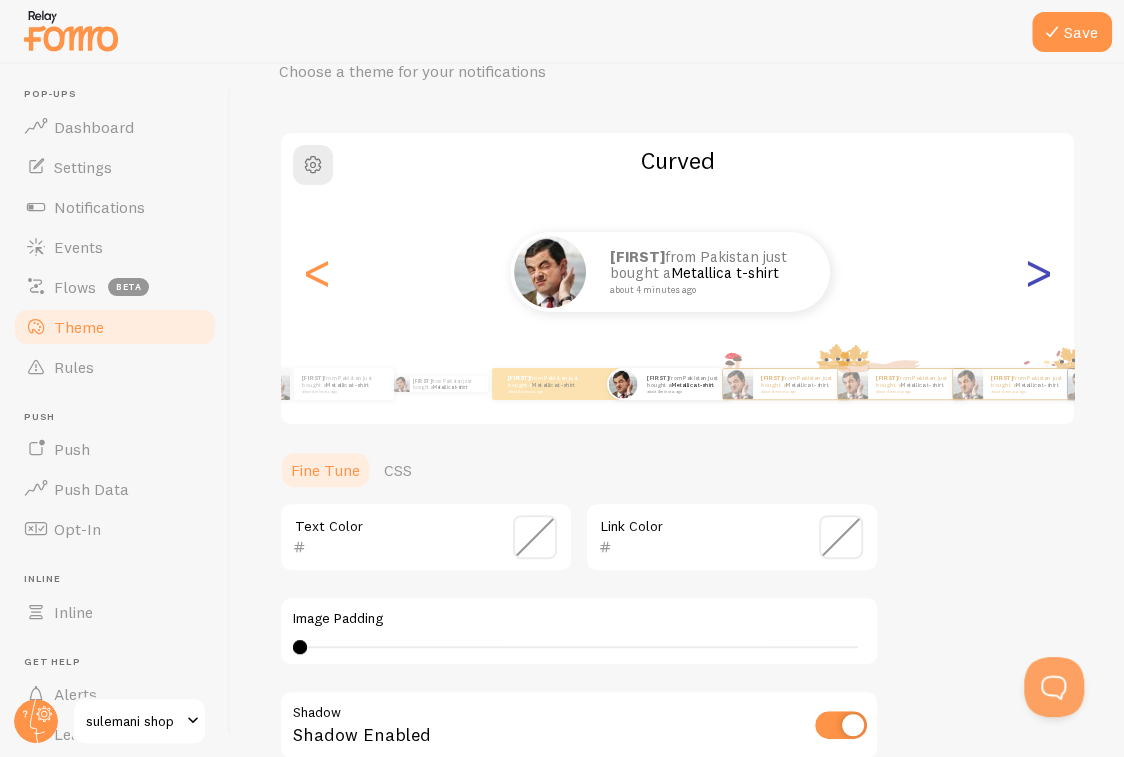 click on ">" at bounding box center (1038, 272) 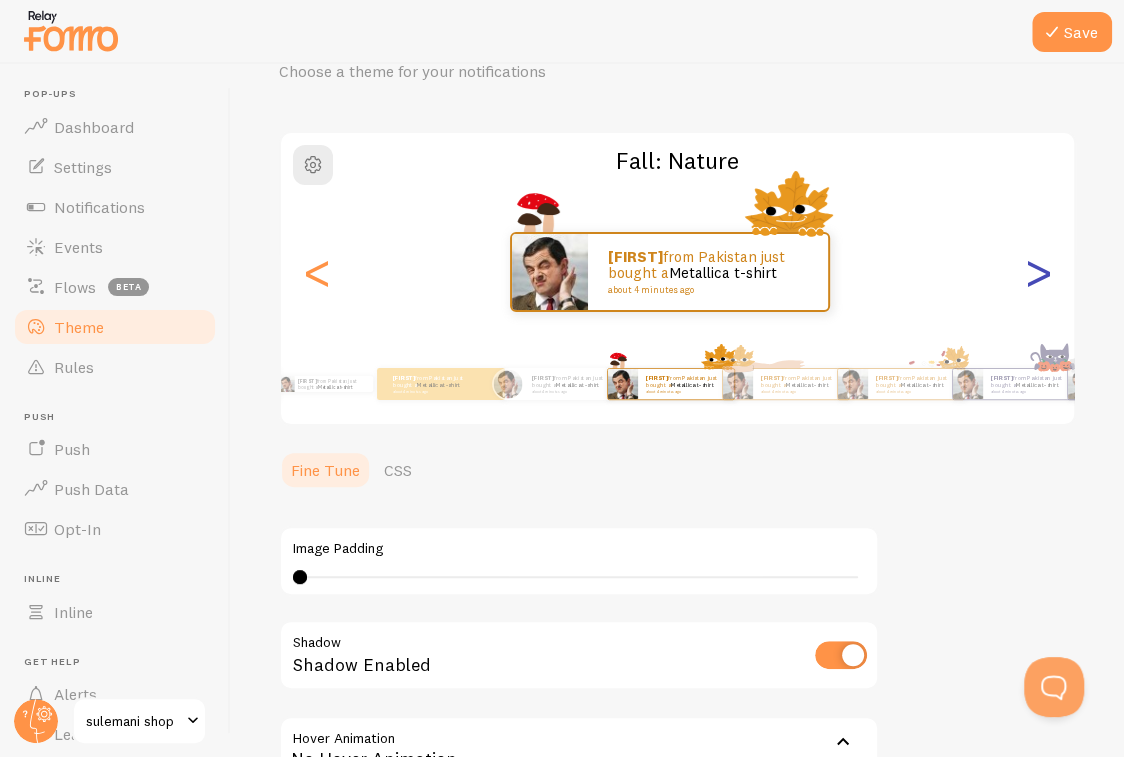 click on ">" at bounding box center [1038, 272] 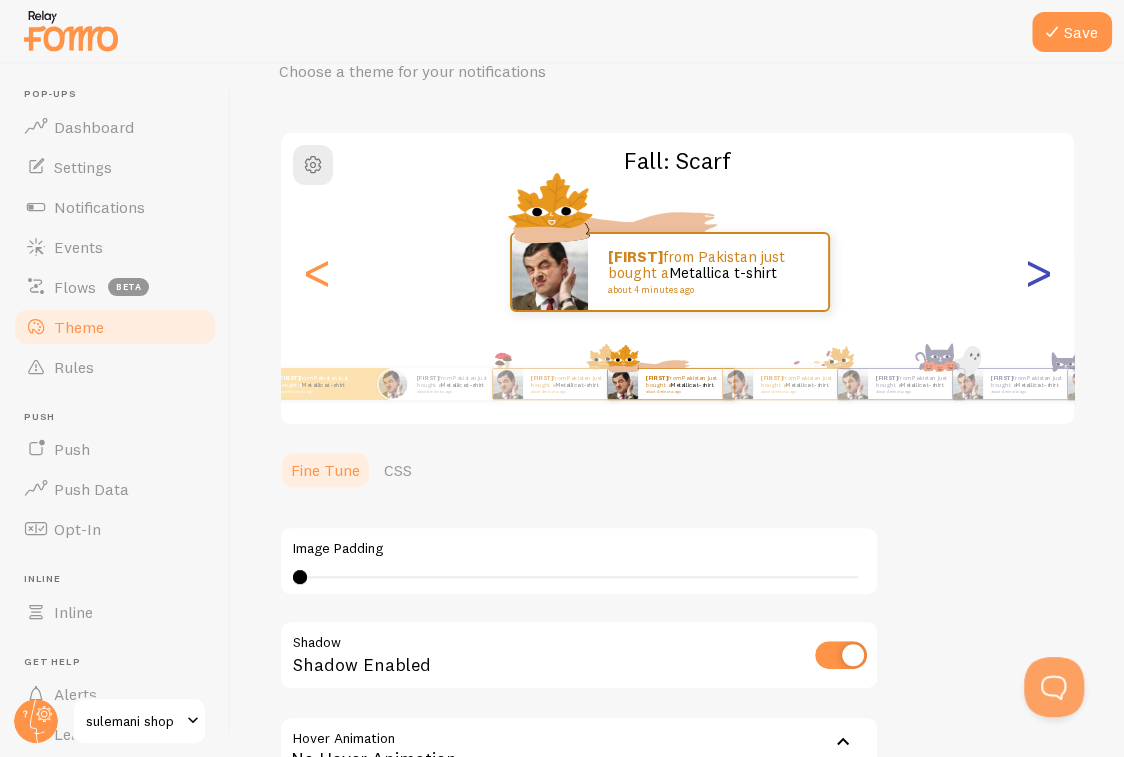 click on ">" at bounding box center [1038, 272] 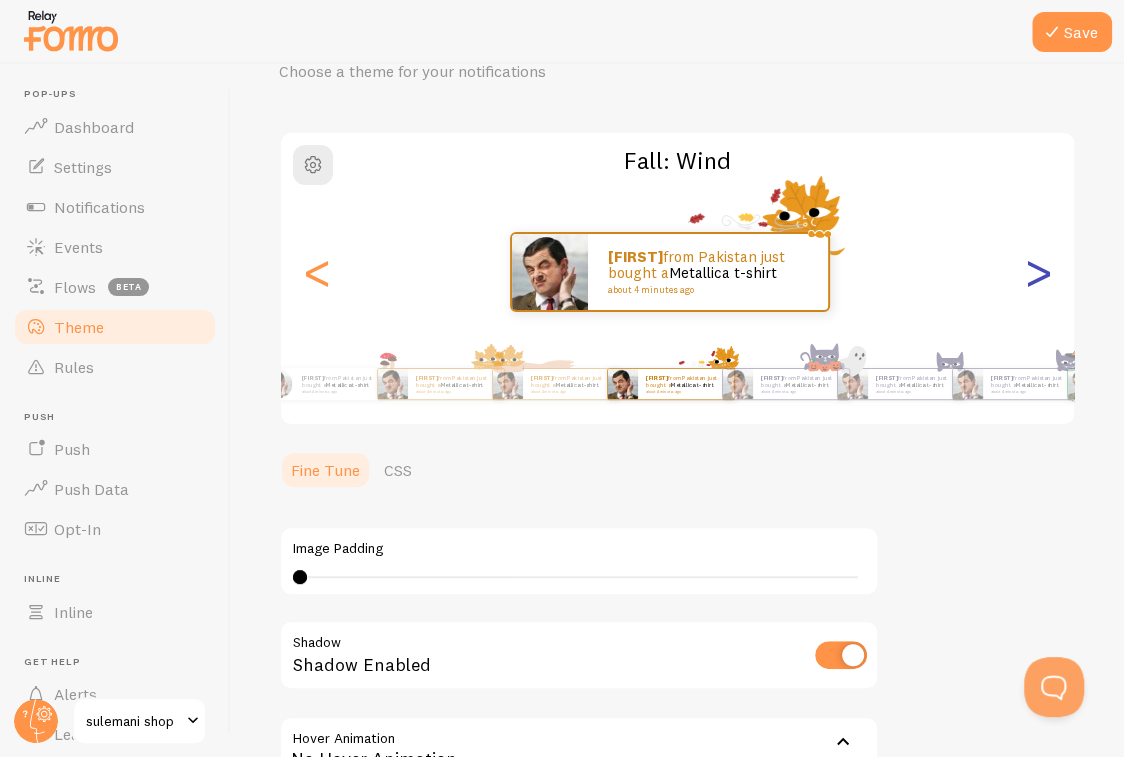 click on ">" at bounding box center [1038, 272] 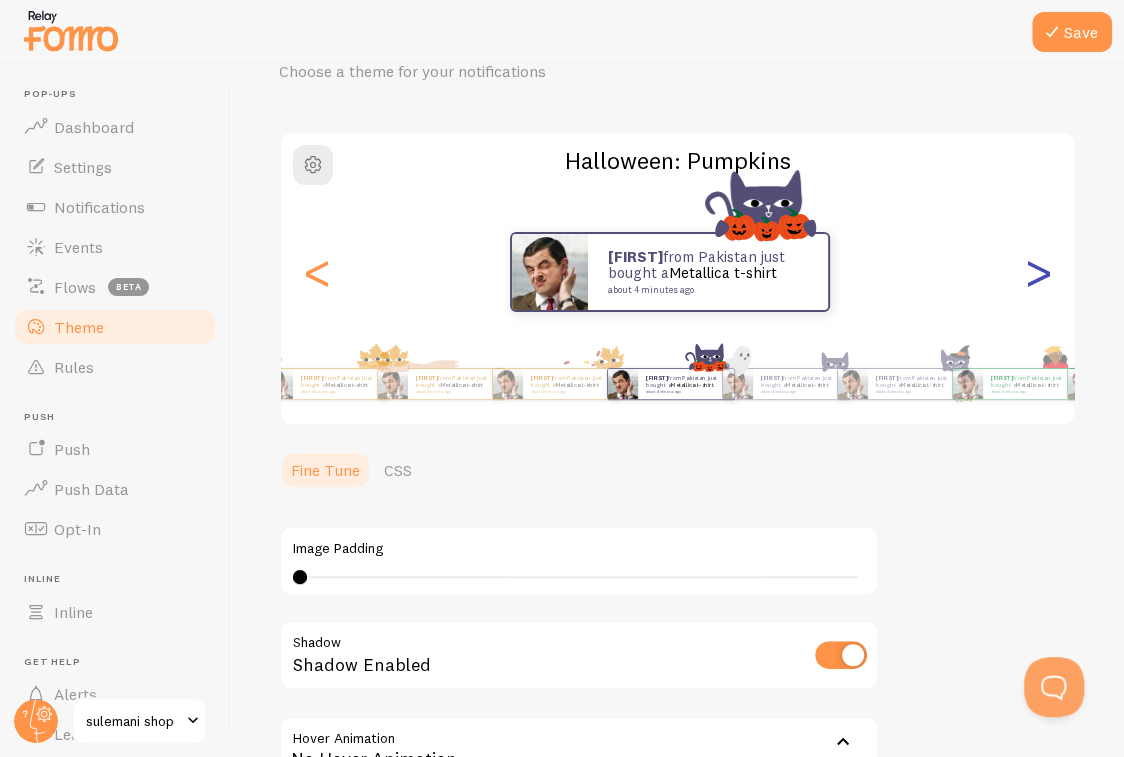 click on ">" at bounding box center (1038, 272) 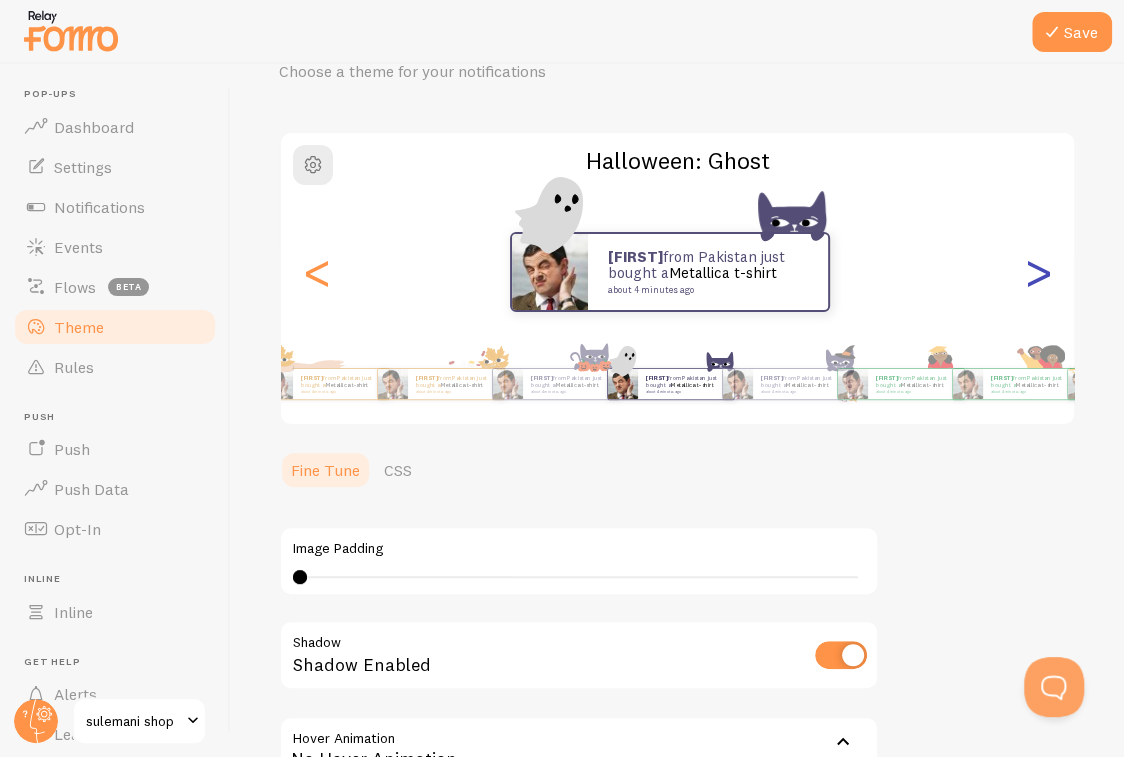click on ">" at bounding box center [1038, 272] 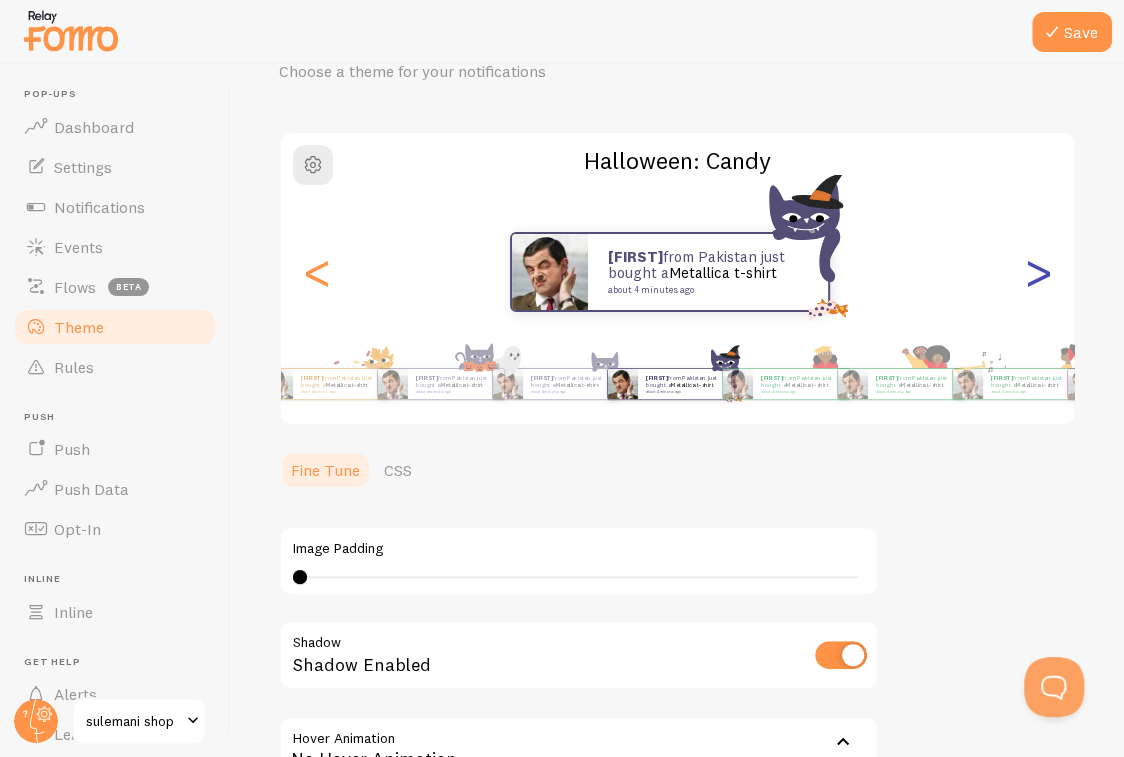 click on ">" at bounding box center (1038, 272) 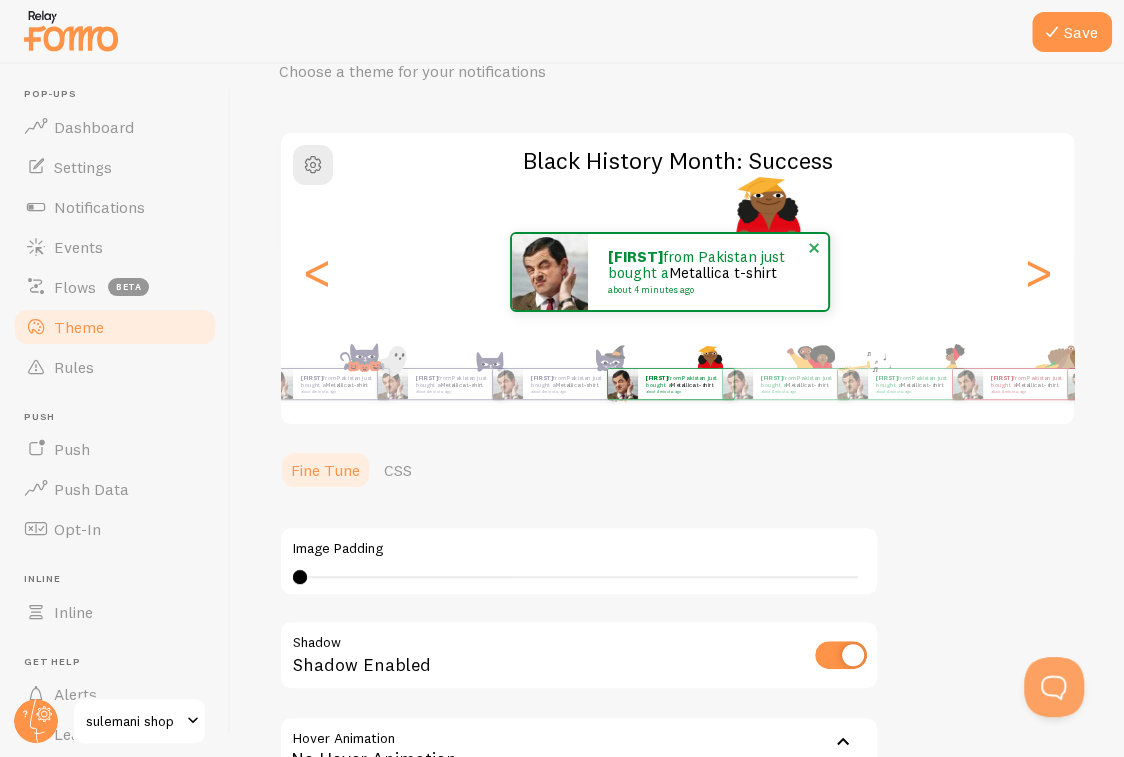 click on "about 4 minutes ago" at bounding box center (705, 290) 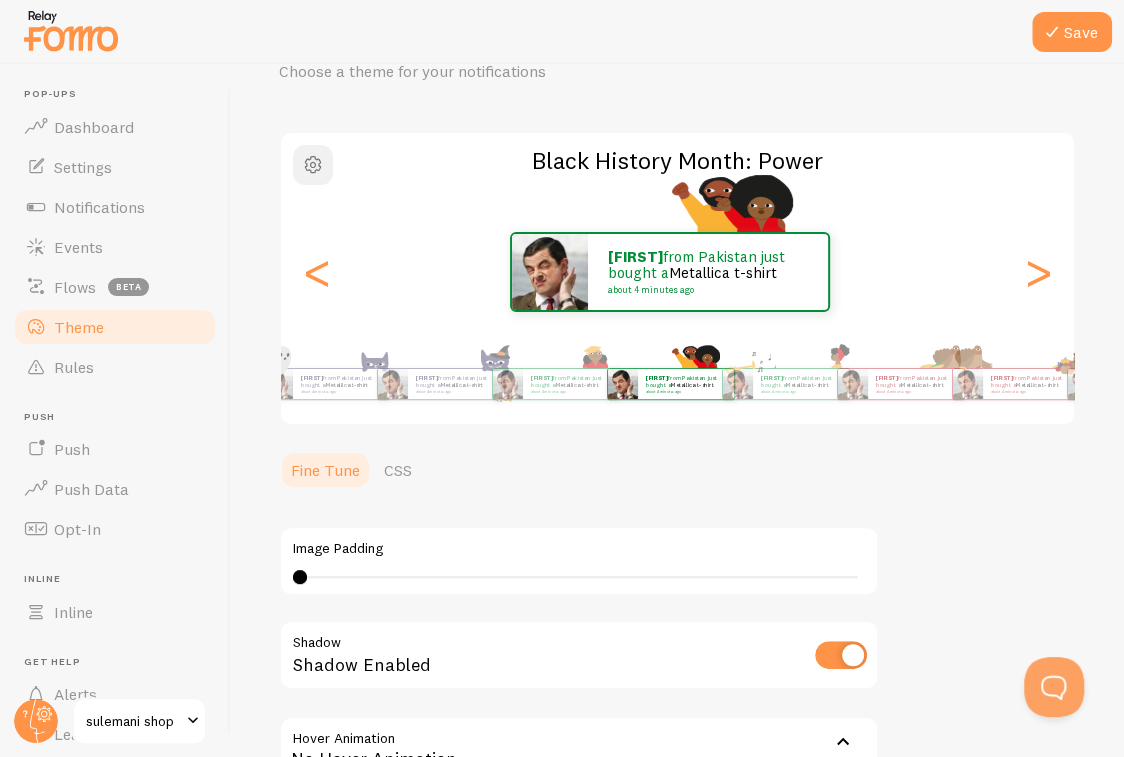 click at bounding box center [313, 165] 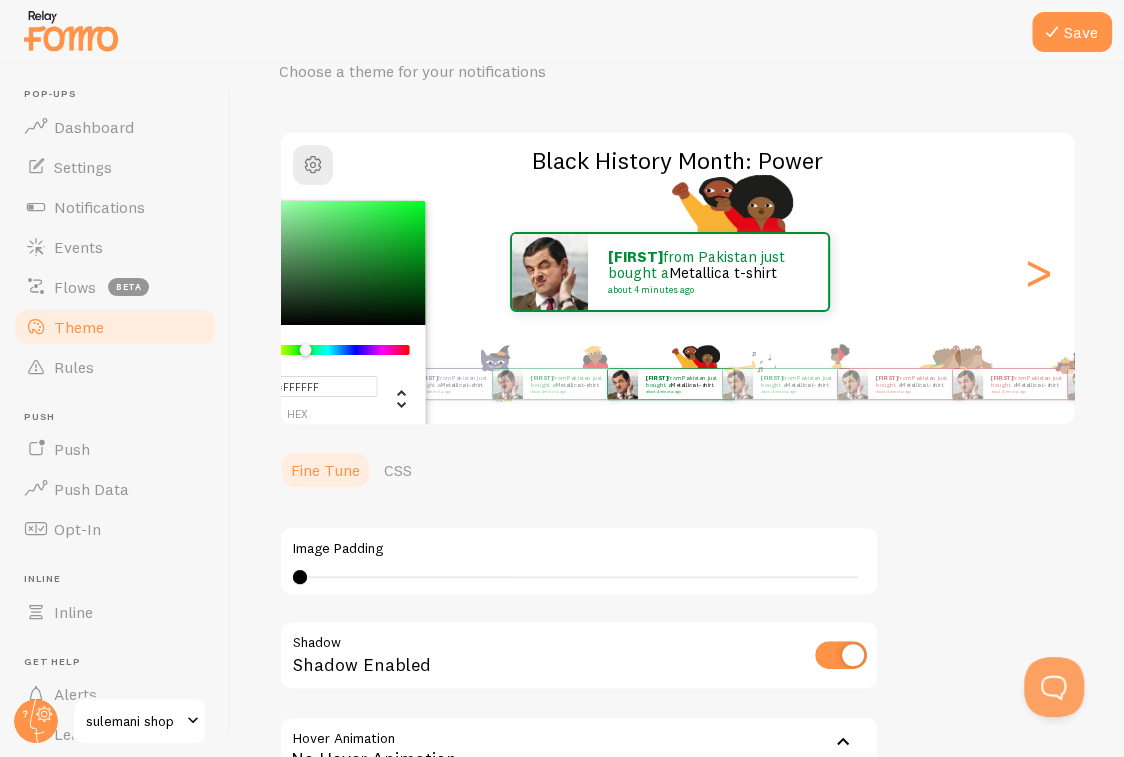 click at bounding box center [328, 350] 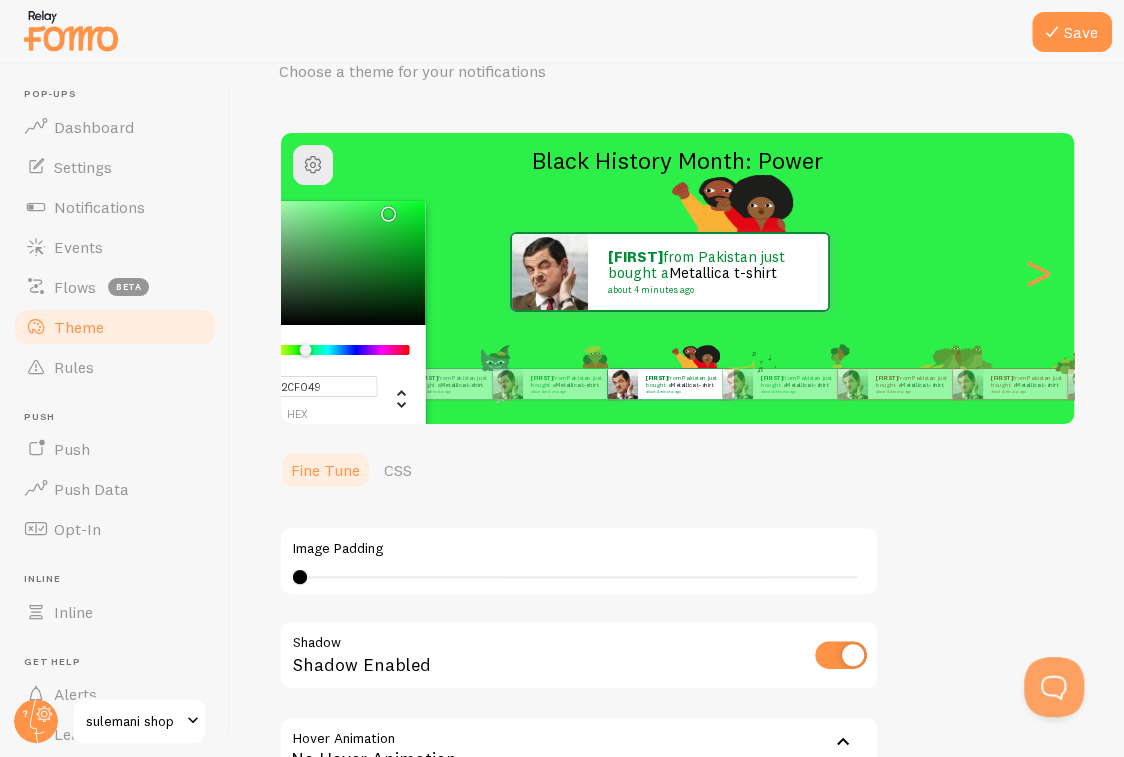 click on "Black History Month: Power
muhammad  from Pakistan just bought a  Metallica t-shirt   about 4 minutes ago muhammad  from Pakistan just bought a  Metallica t-shirt   about 4 minutes ago muhammad  from Pakistan just bought a  Metallica t-shirt   about 4 minutes ago muhammad  from Pakistan just bought a  Metallica t-shirt   about 4 minutes ago muhammad  from Pakistan just bought a  Metallica t-shirt   about 4 minutes ago muhammad  from Pakistan just bought a  Metallica t-shirt   about 4 minutes ago muhammad  from Pakistan just bought a  Metallica t-shirt   about 4 minutes ago muhammad  from Pakistan just bought a  Metallica t-shirt   about 4 minutes ago muhammad  from Pakistan just bought a  Metallica t-shirt   about 4 minutes ago muhammad  from Pakistan just bought a  Metallica t-shirt   about 4 minutes ago muhammad  from Pakistan just bought a  Metallica t-shirt   muhammad" at bounding box center [677, 278] 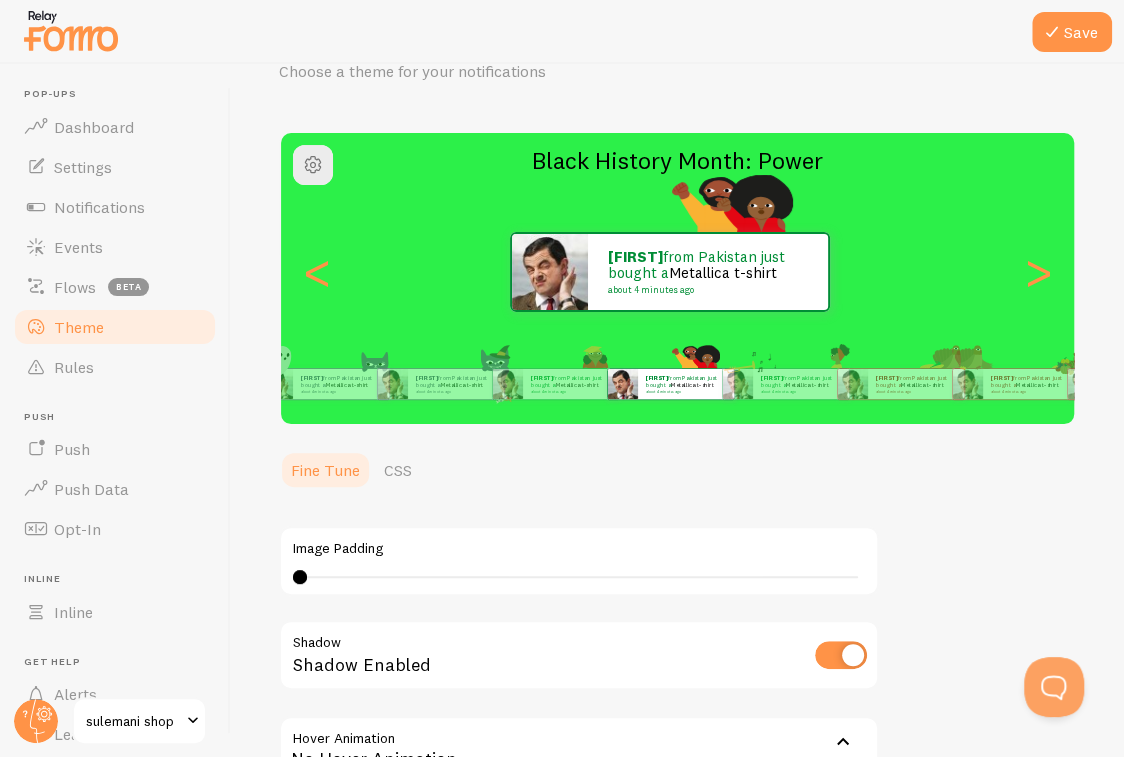 click on "Black History Month: Power" at bounding box center (677, 160) 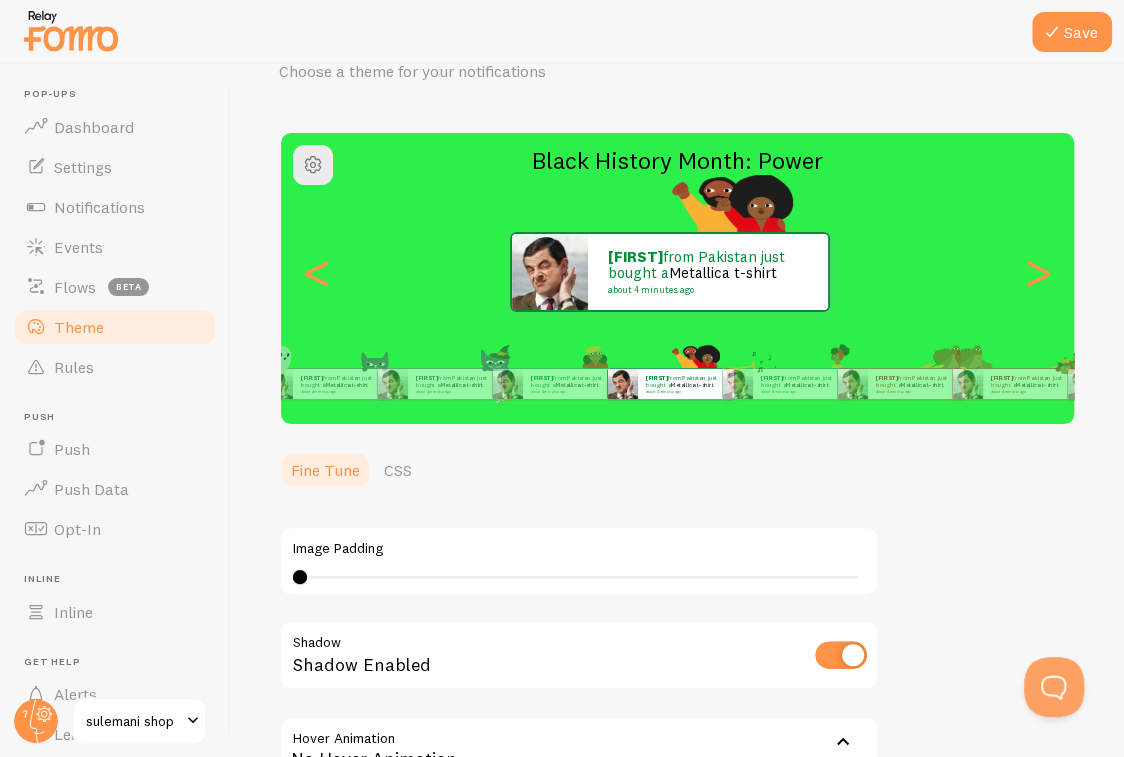 click on "[FIRST] from Pakistan just bought a  Metallica t-shirt   about 4 minutes ago" at bounding box center (686, 384) 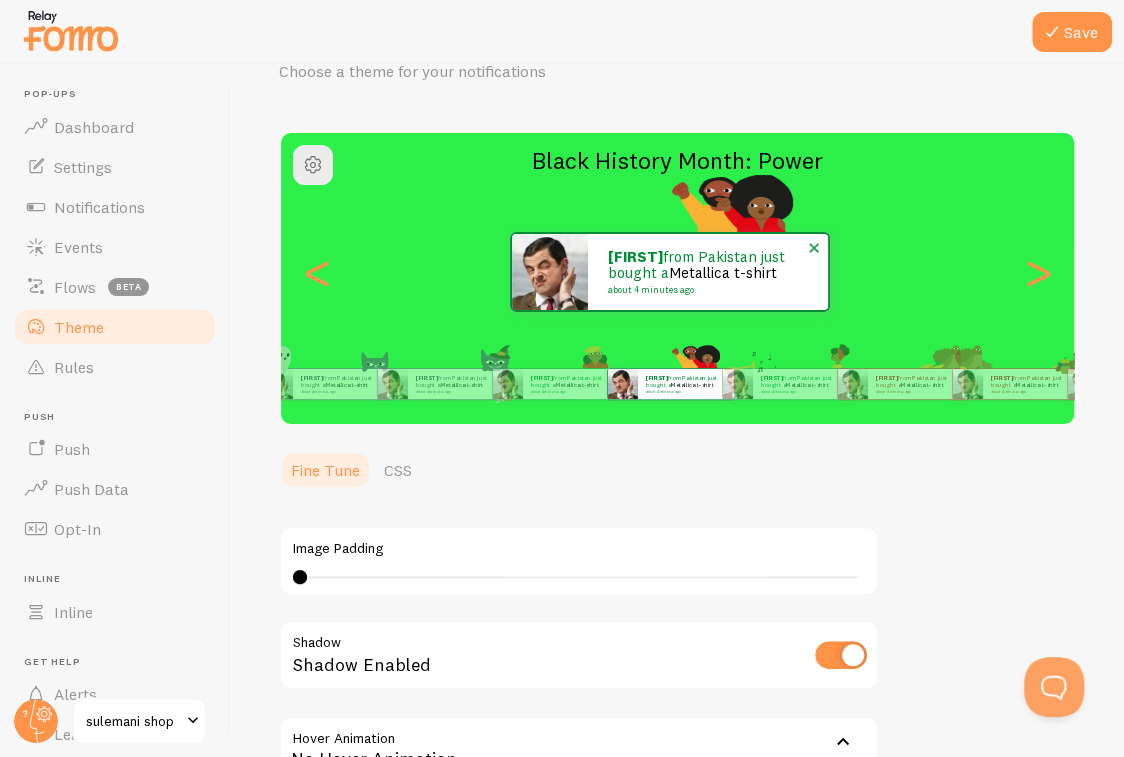 click on "about 4 minutes ago" at bounding box center [705, 290] 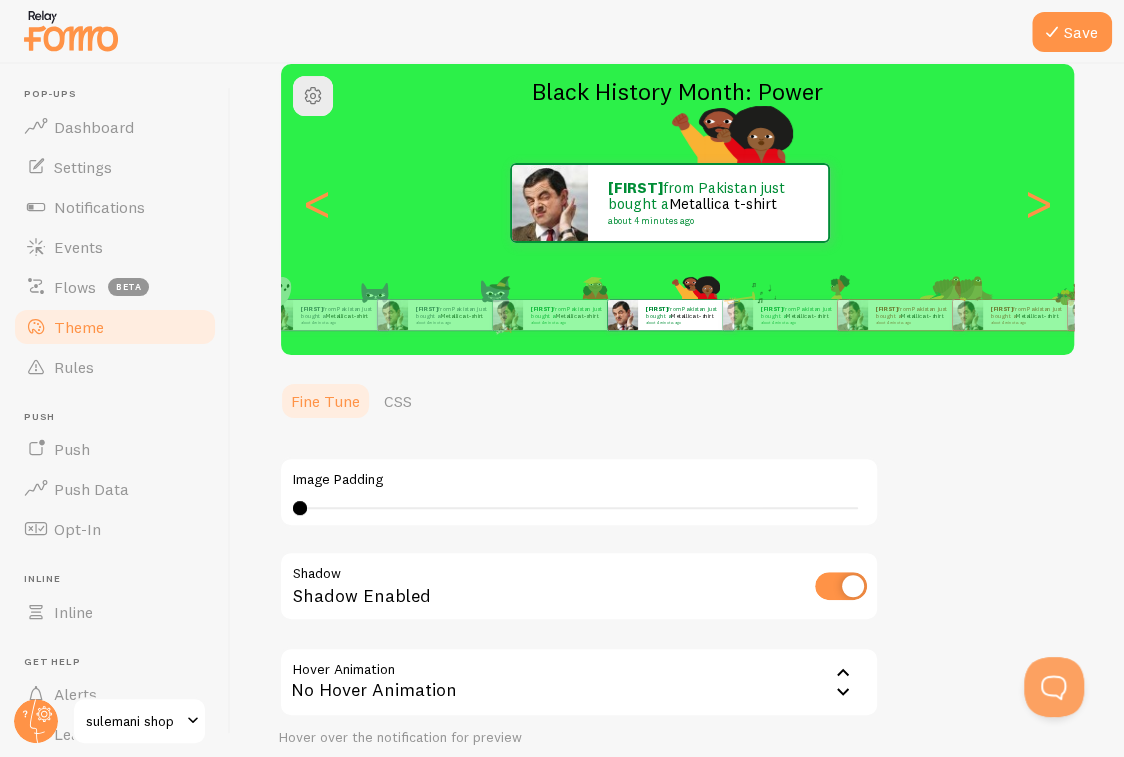 scroll, scrollTop: 199, scrollLeft: 0, axis: vertical 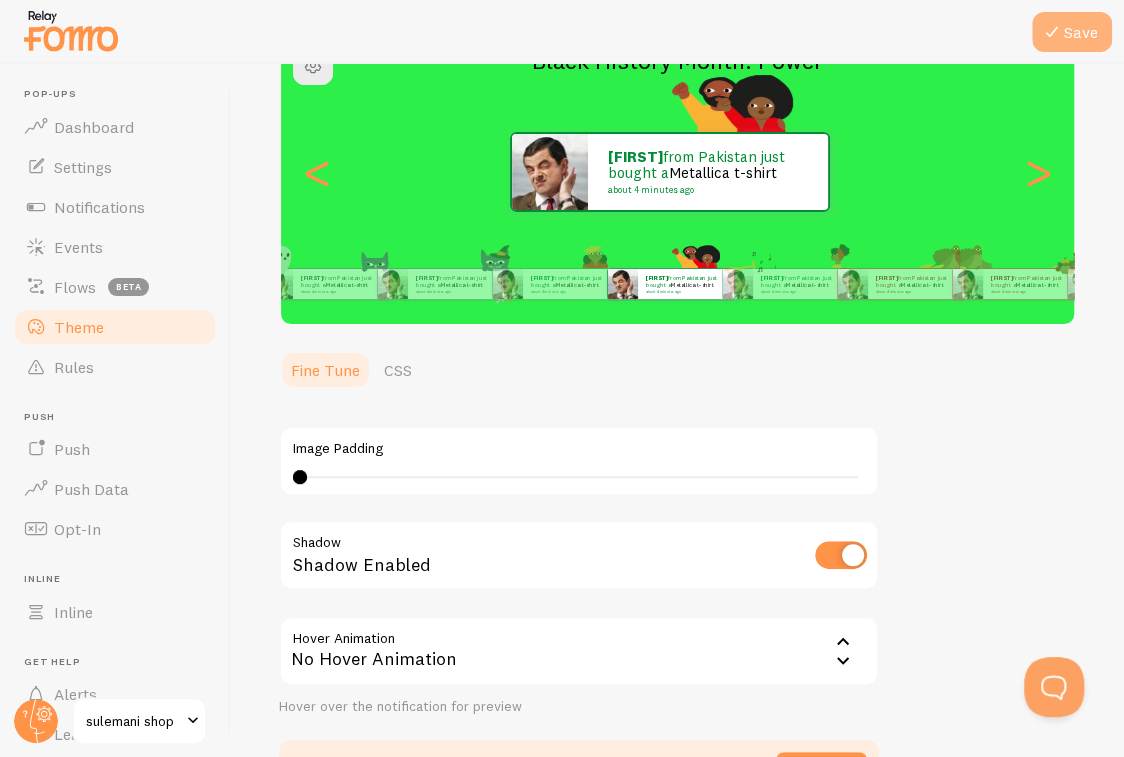 click on "Save" at bounding box center [1072, 32] 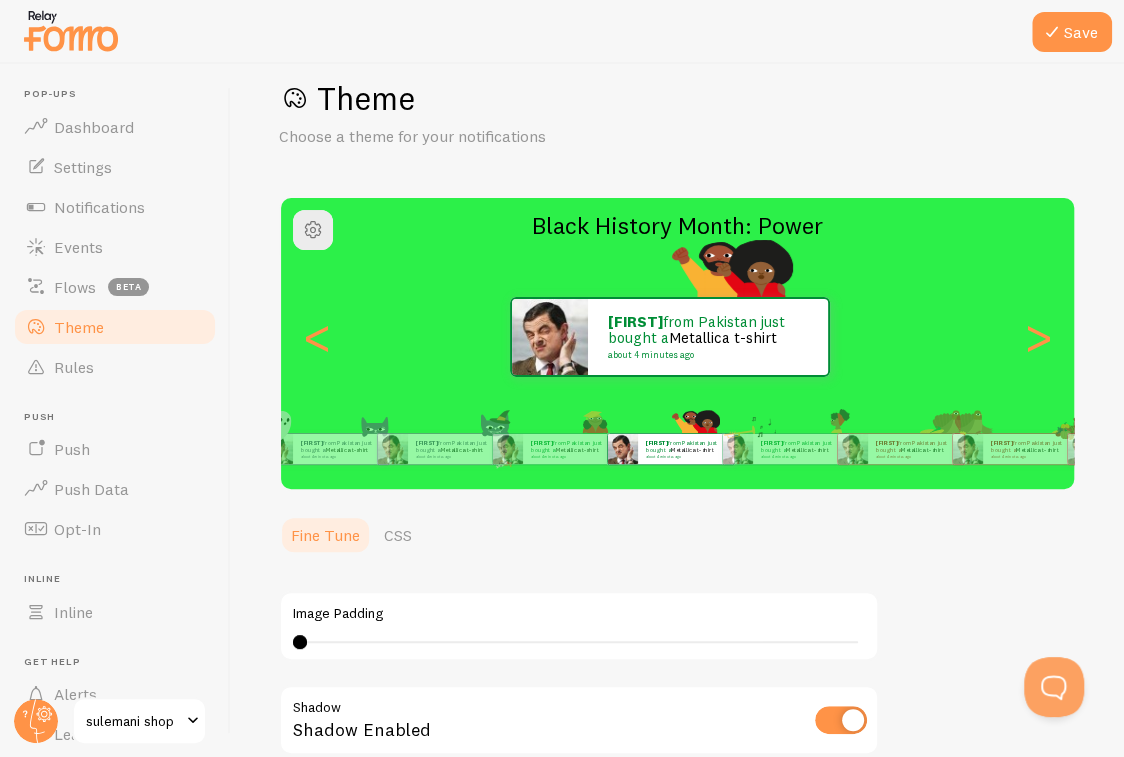 scroll, scrollTop: 0, scrollLeft: 0, axis: both 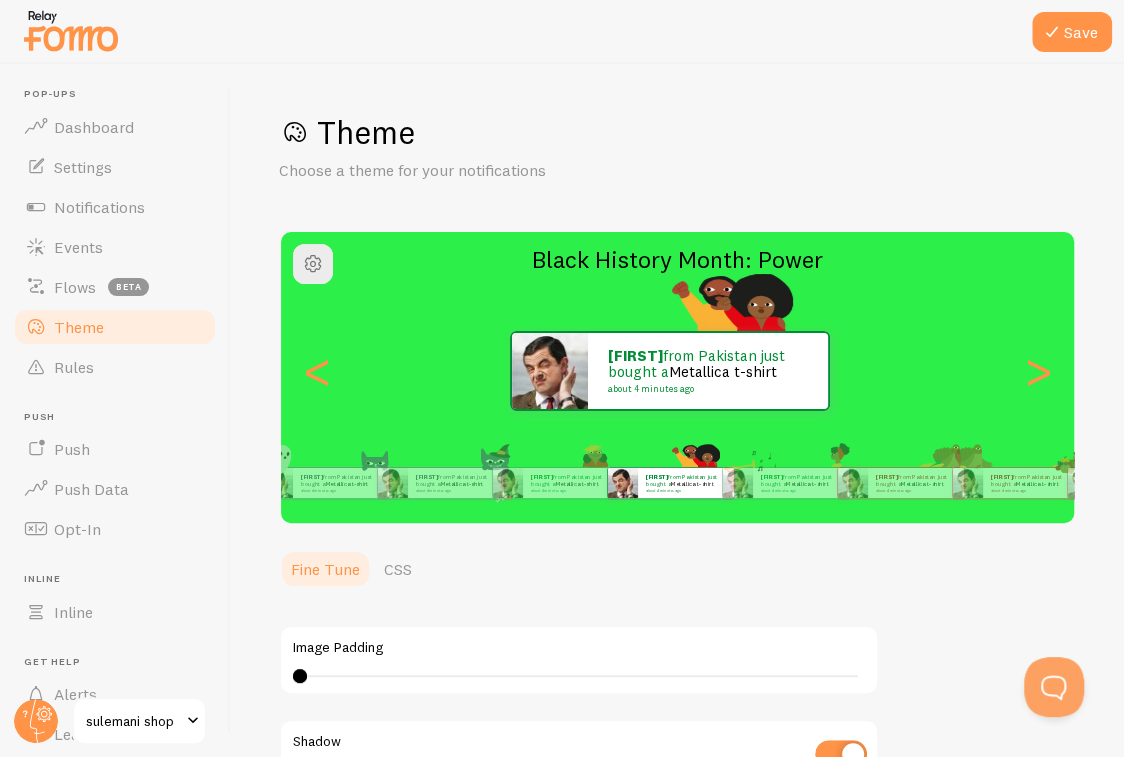 click on "Black History Month: Power" at bounding box center (677, 259) 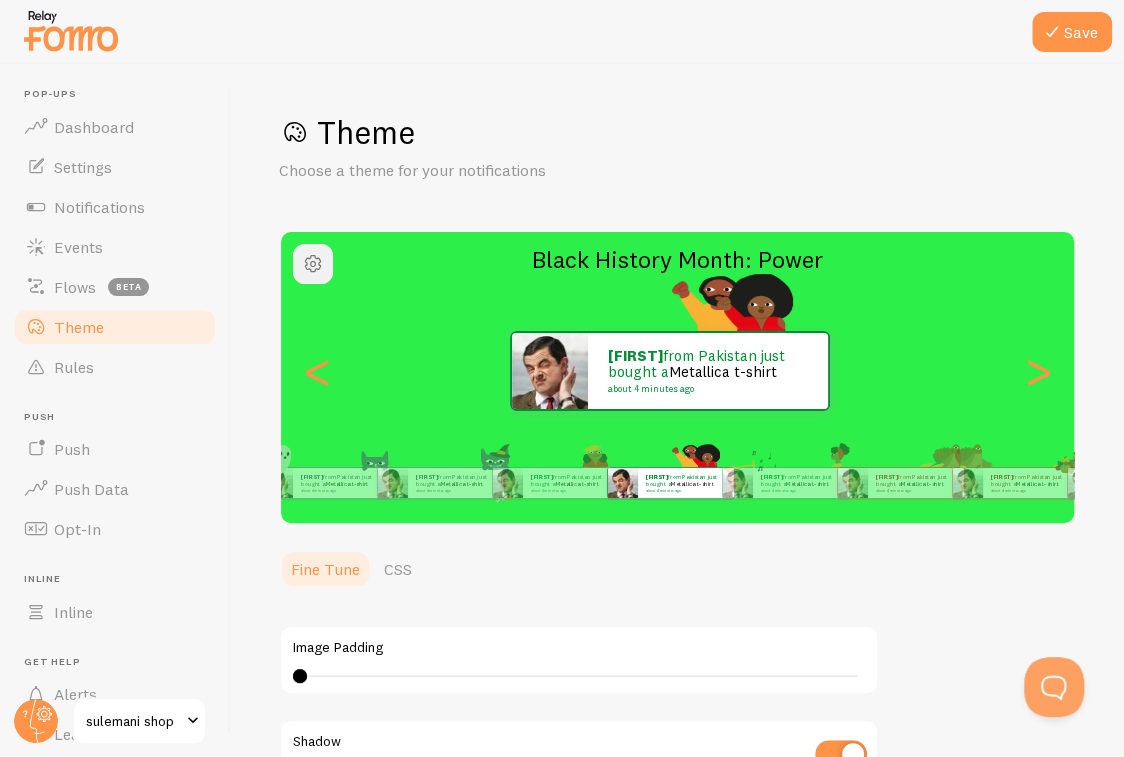 click at bounding box center (313, 264) 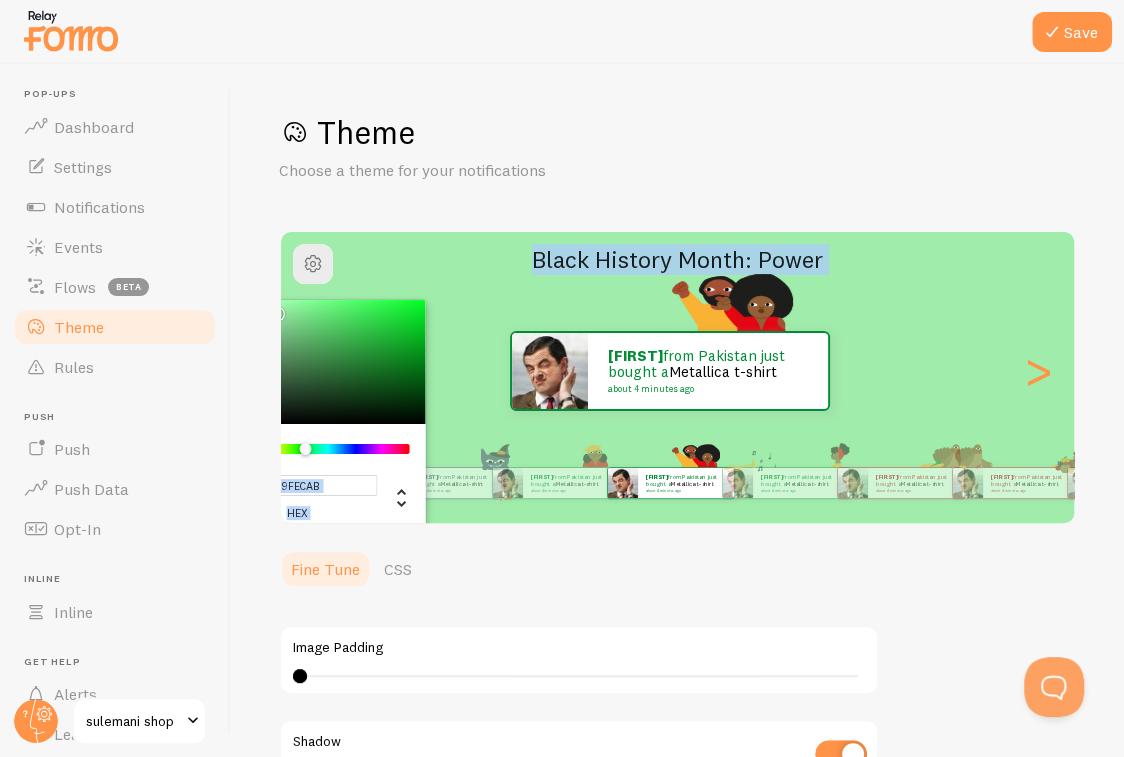type on "#A1EEAC" 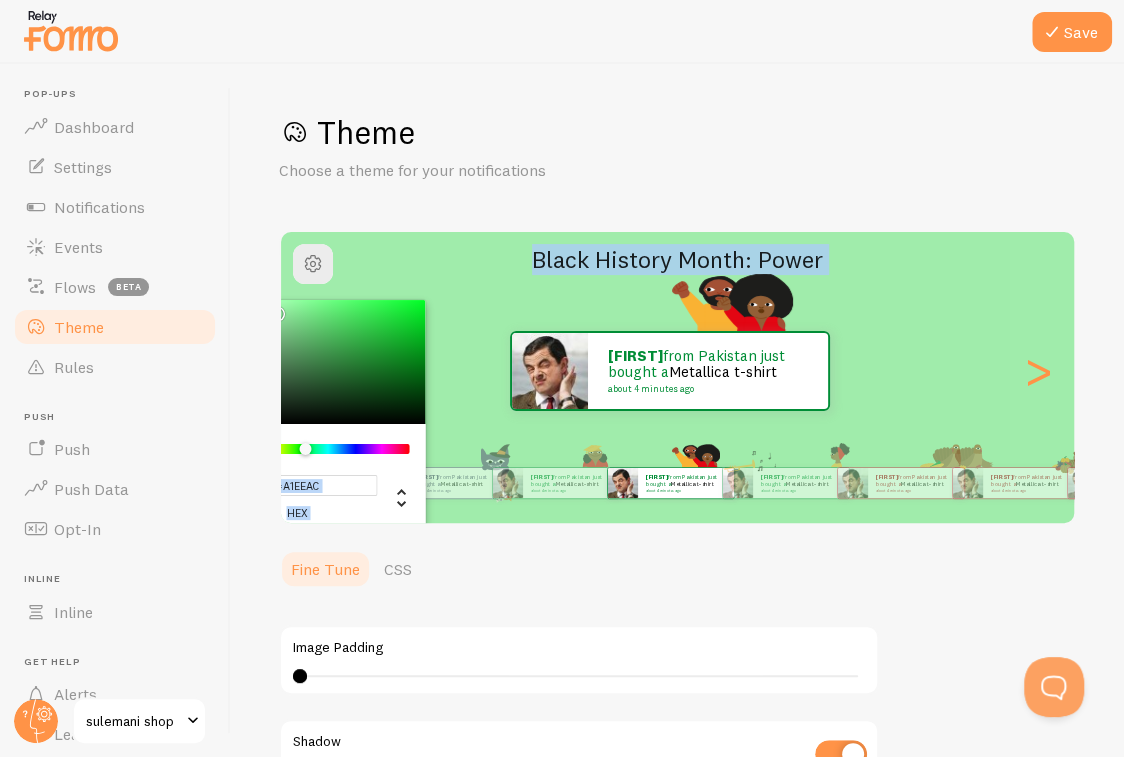 drag, startPoint x: 320, startPoint y: 332, endPoint x: 273, endPoint y: 308, distance: 52.773098 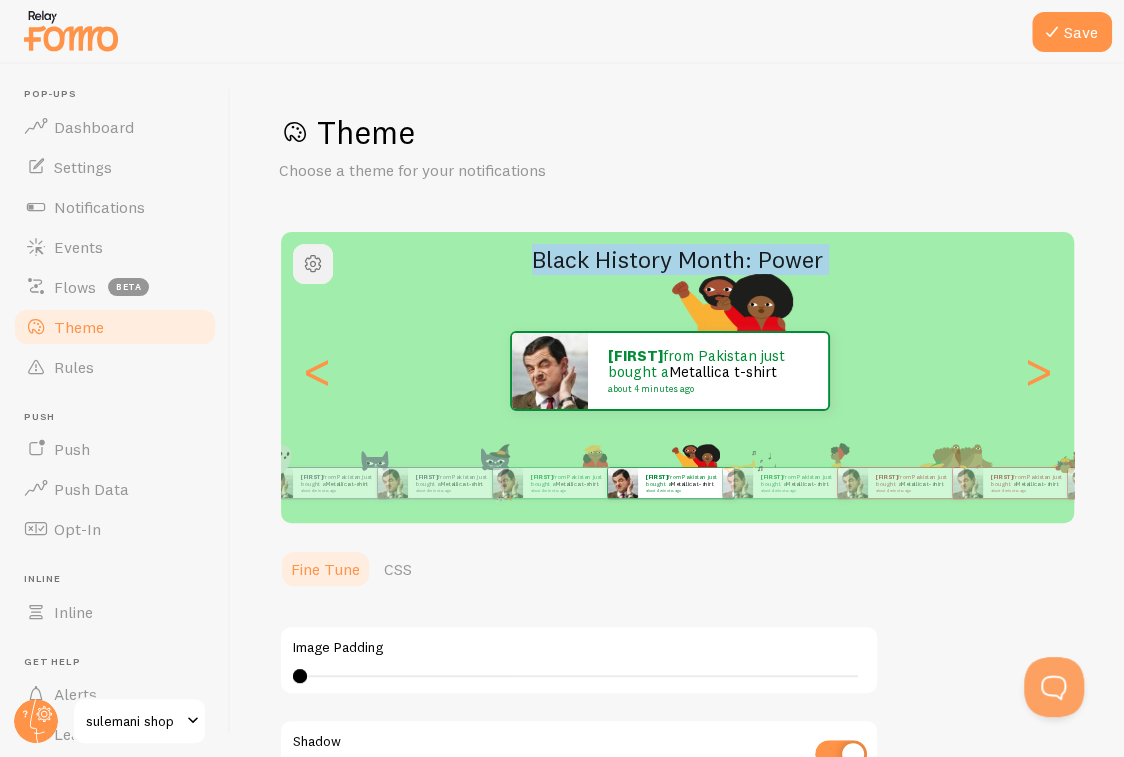 click at bounding box center (313, 264) 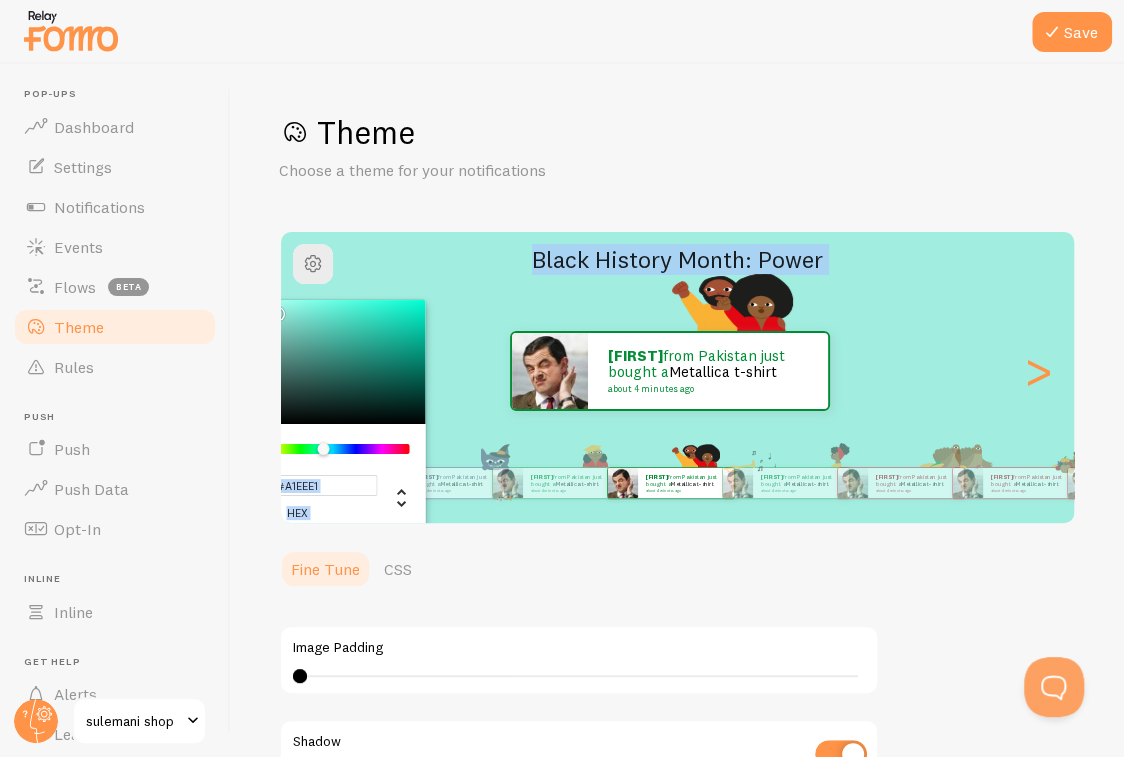 click at bounding box center [328, 449] 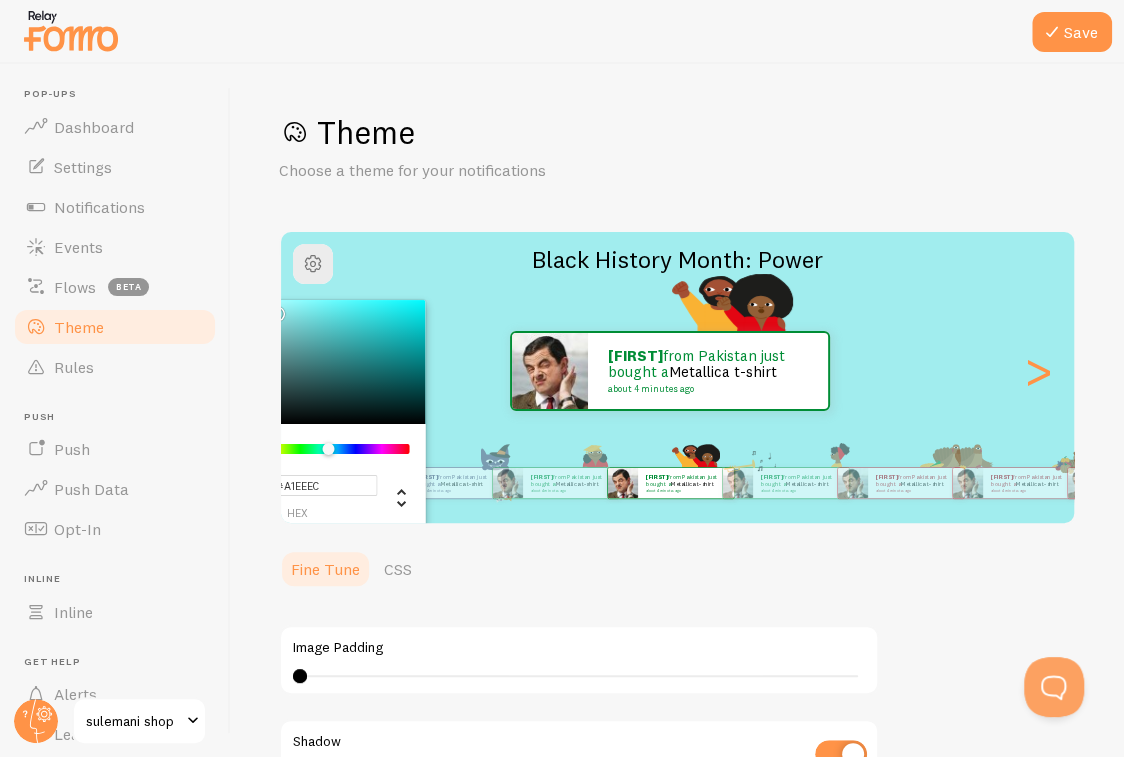 type on "#A1EEE9" 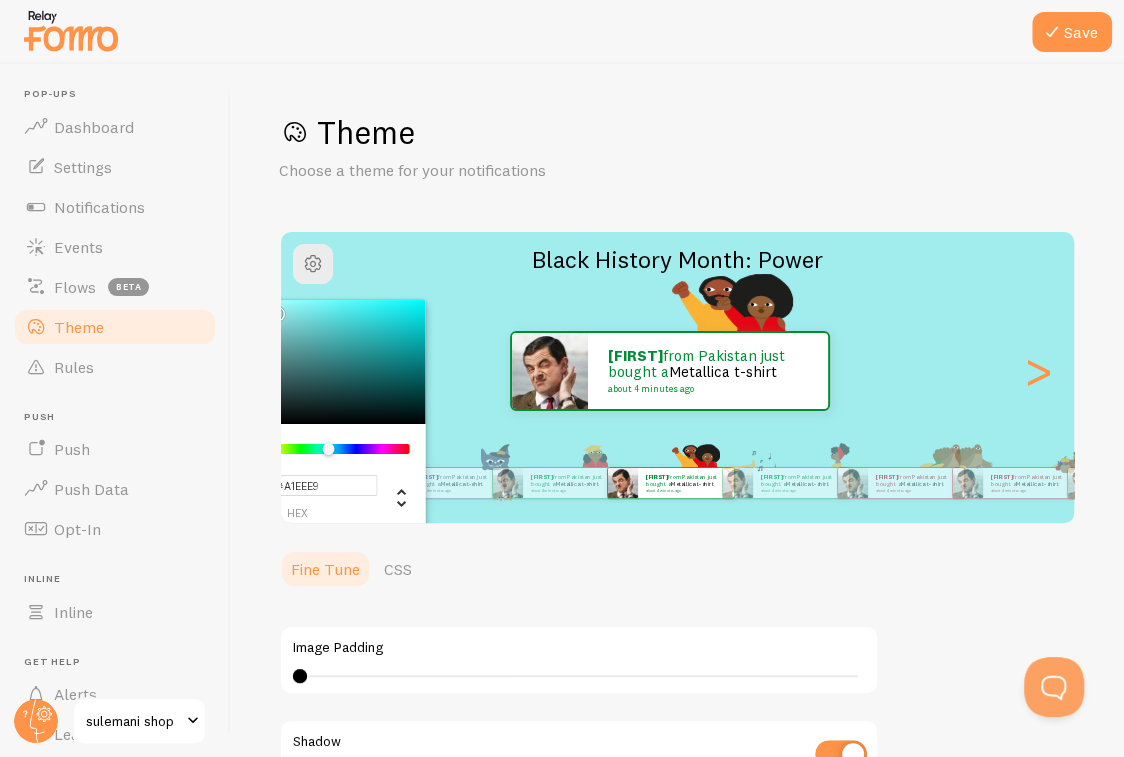 drag, startPoint x: 324, startPoint y: 449, endPoint x: 326, endPoint y: 460, distance: 11.18034 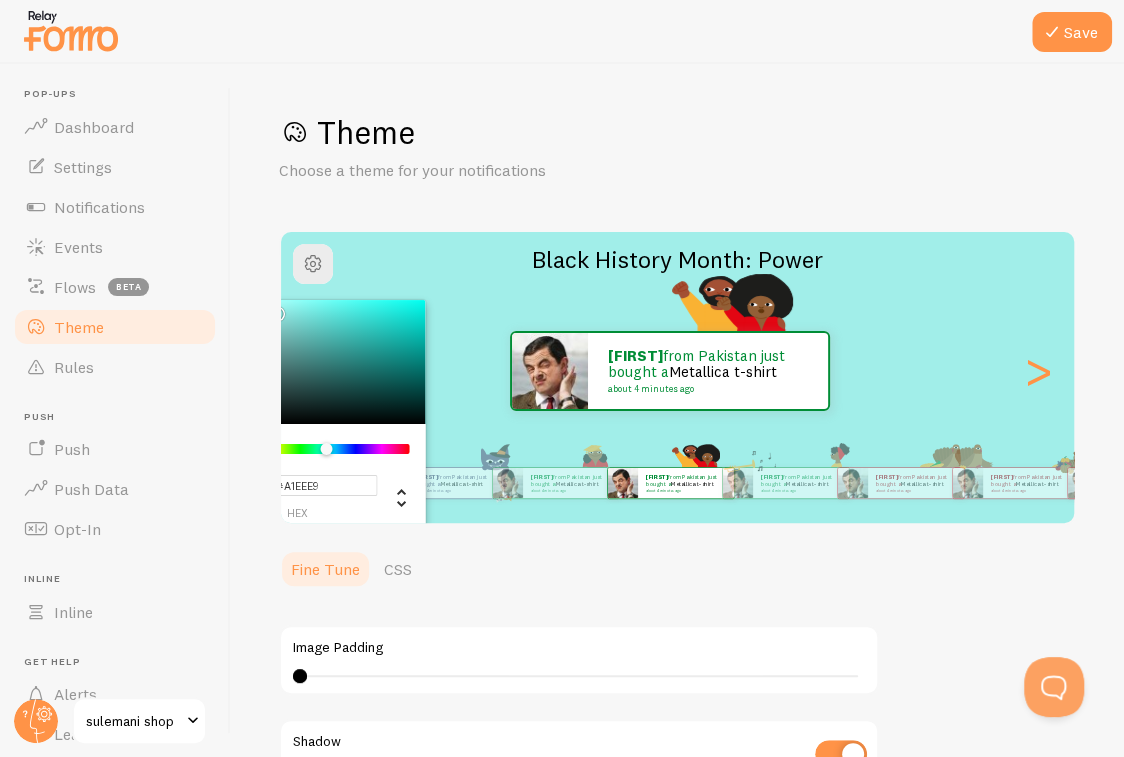 drag, startPoint x: 278, startPoint y: 313, endPoint x: 283, endPoint y: 292, distance: 21.587032 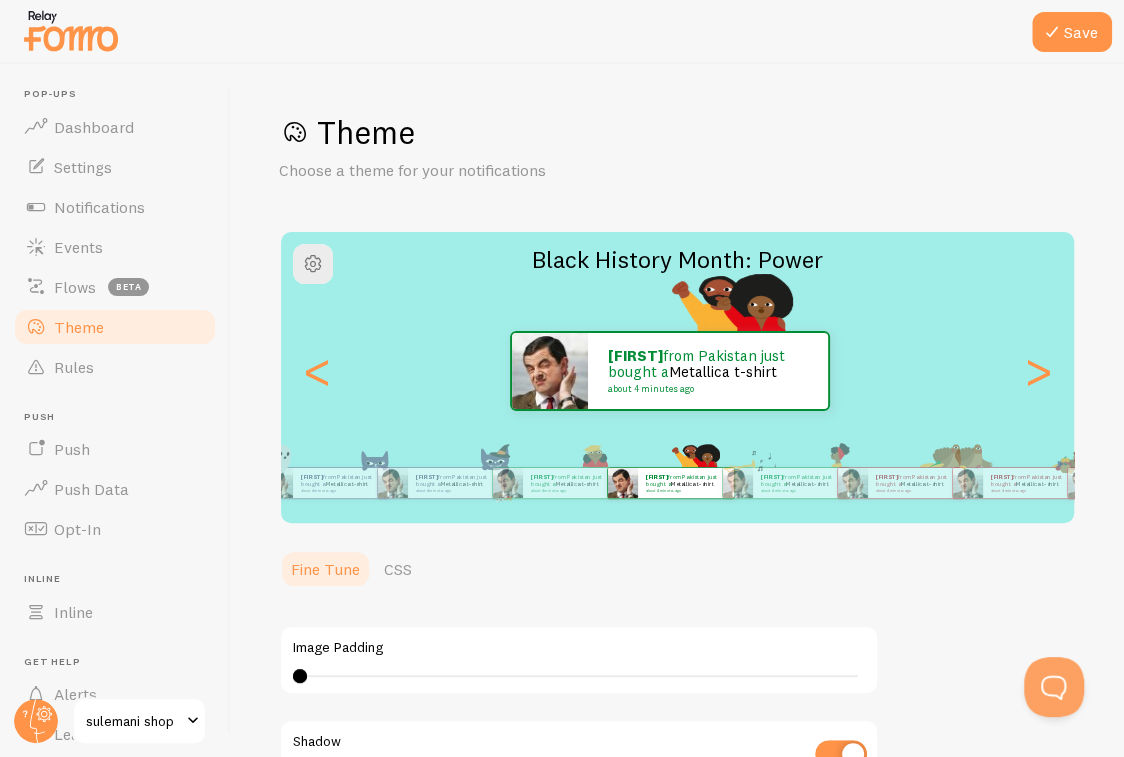 drag, startPoint x: 285, startPoint y: 311, endPoint x: 300, endPoint y: 314, distance: 15.297058 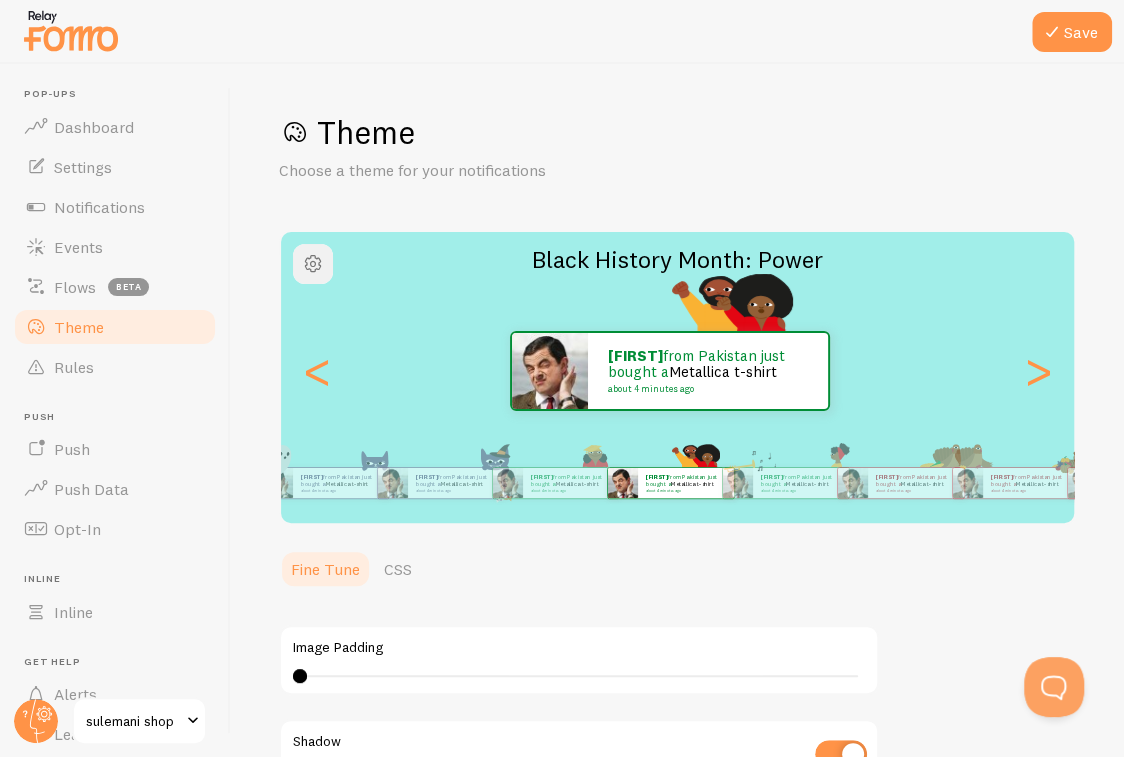 click at bounding box center (313, 264) 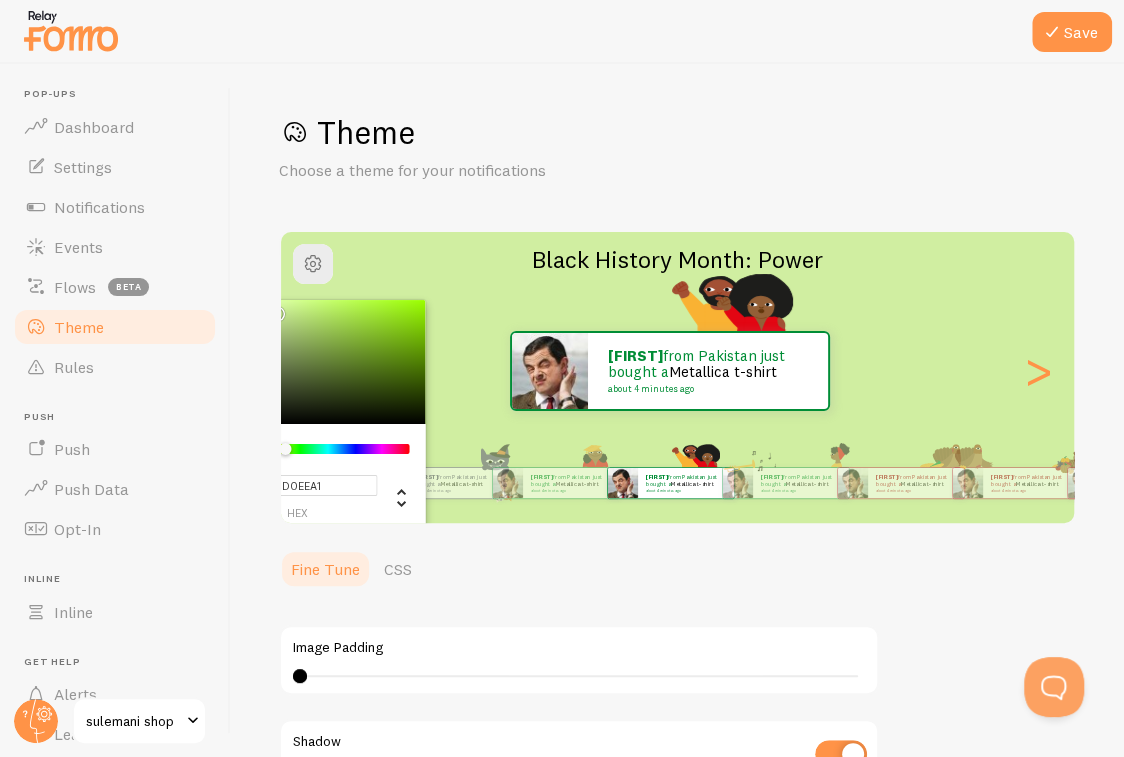 drag, startPoint x: 330, startPoint y: 448, endPoint x: 285, endPoint y: 406, distance: 61.554855 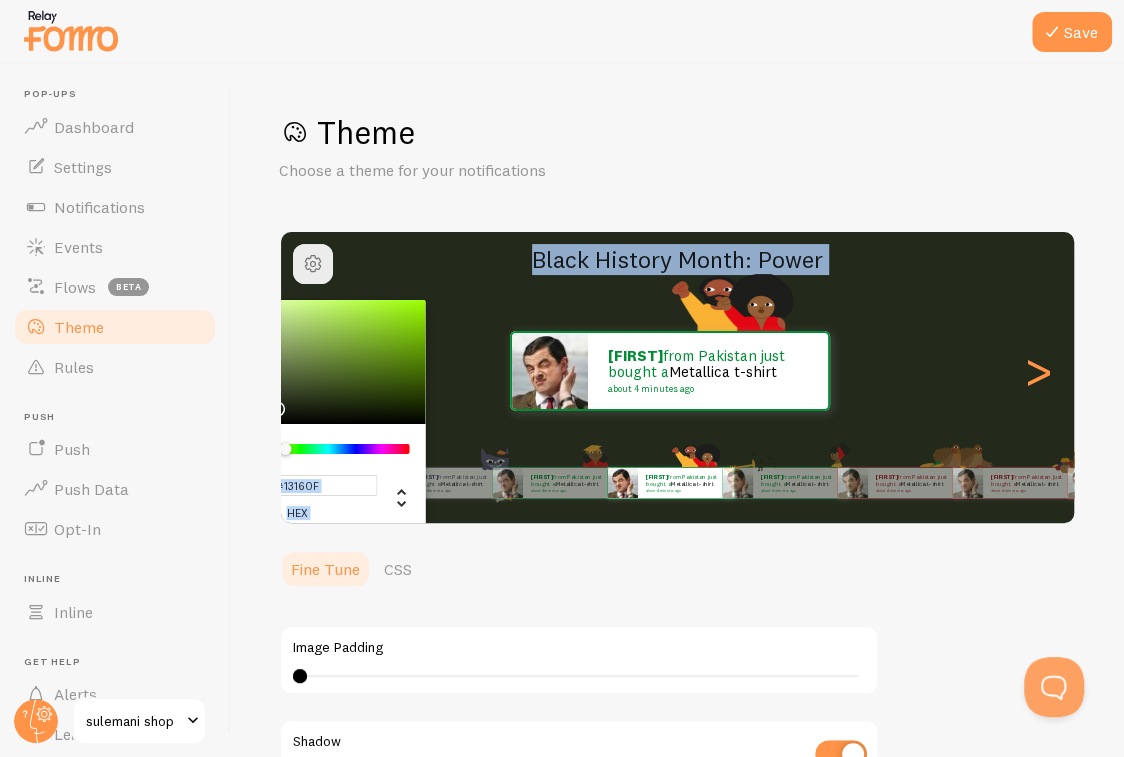type on "#10120C" 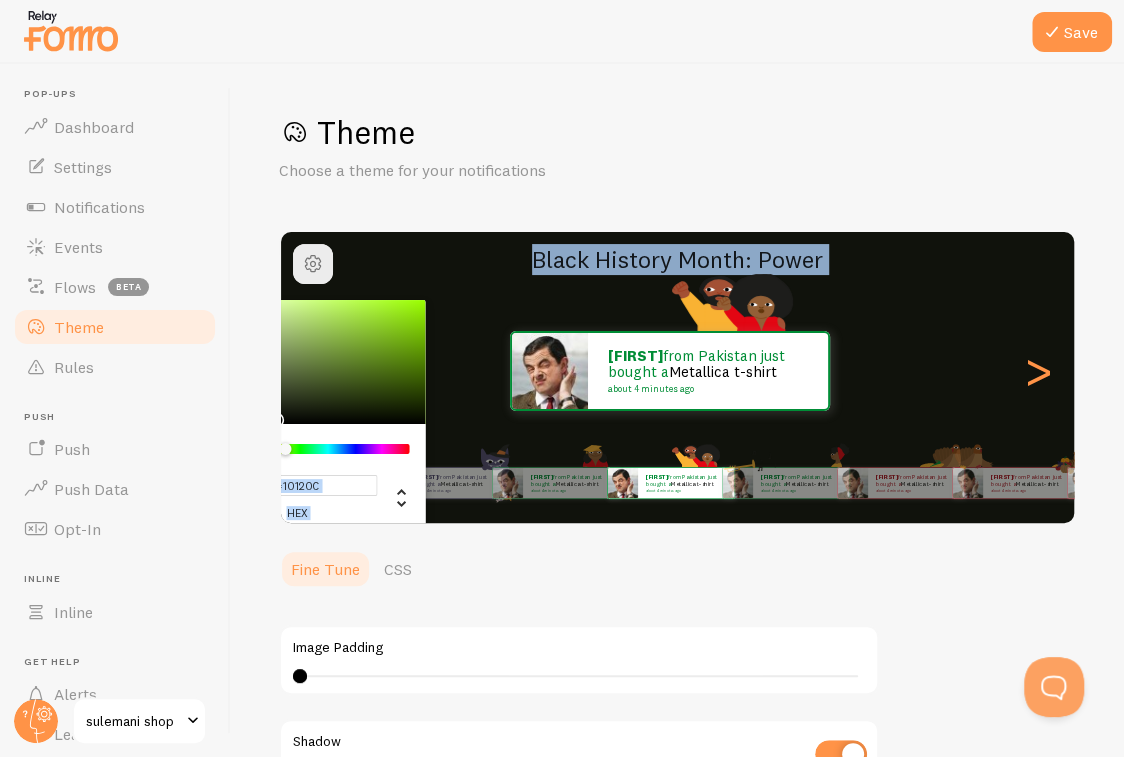 drag, startPoint x: 282, startPoint y: 313, endPoint x: 272, endPoint y: 415, distance: 102.48902 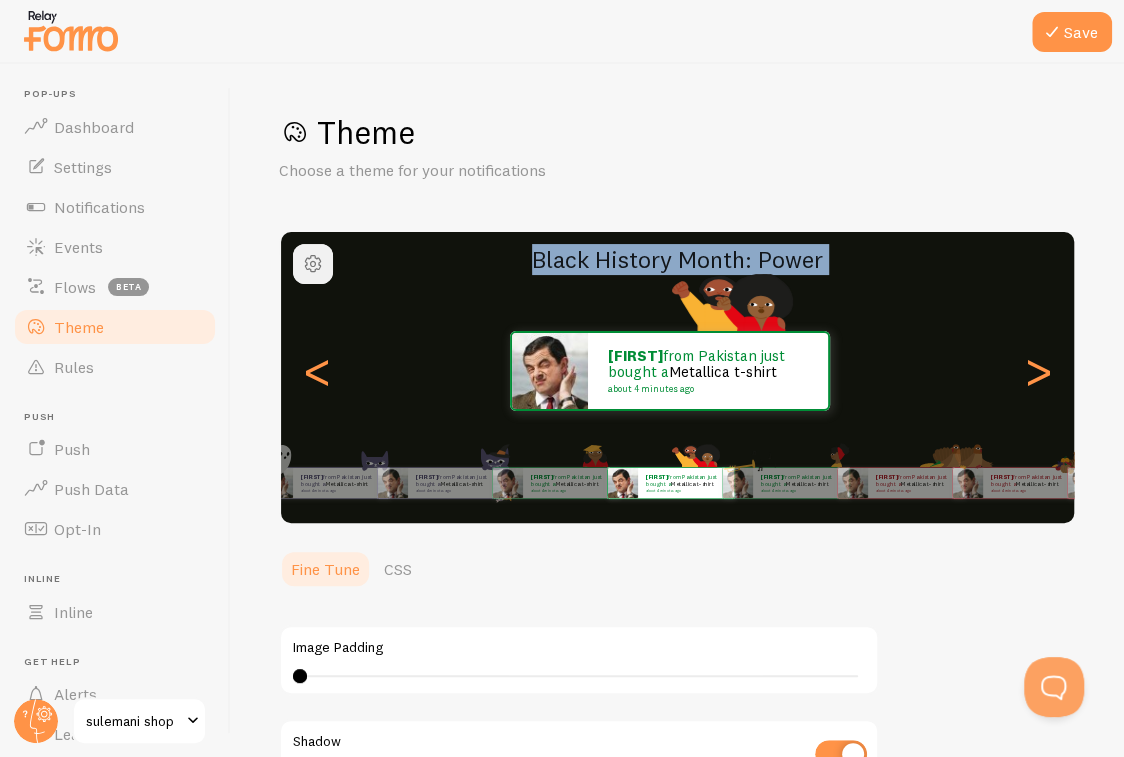 click at bounding box center (313, 264) 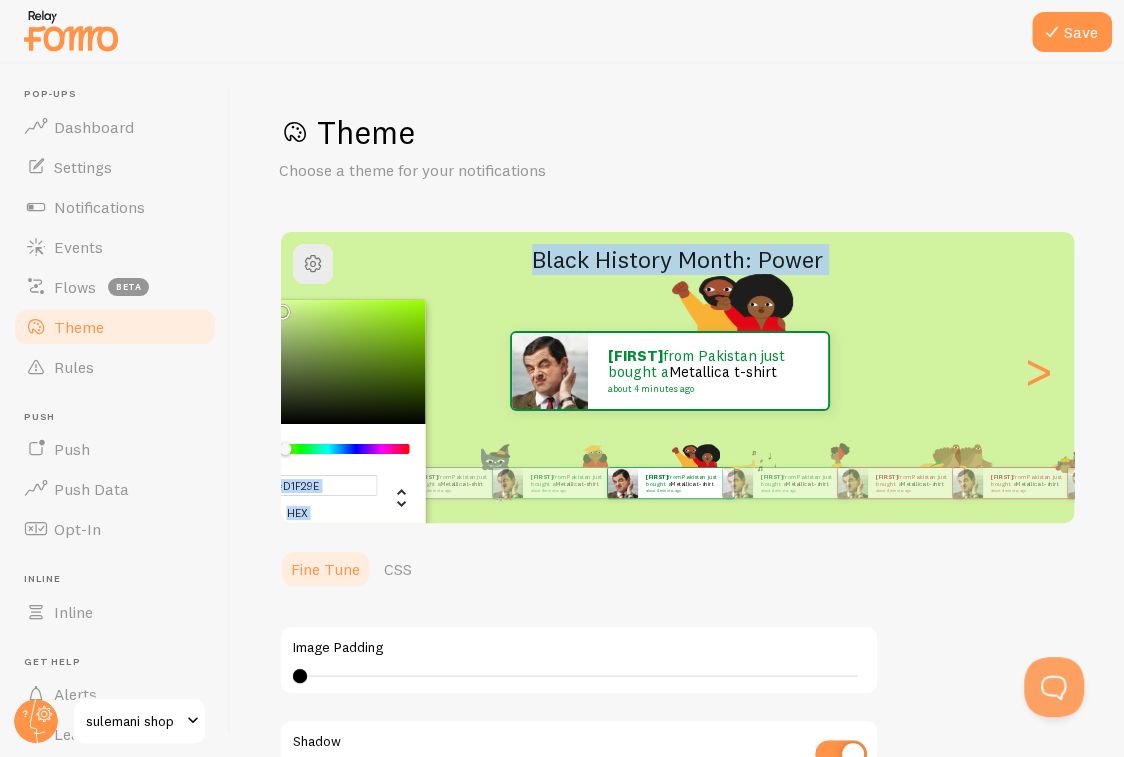 click on "#D1F29E   hex       209   r     242   g     158   b       84   h     76%   s     79%   l
Black History Month: Power
[PERSON]  from [COUNTRY] just bought a  Metallica t-shirt   about 4 minutes ago [PERSON]  from [COUNTRY] just bought a  Metallica t-shirt   about 4 minutes ago [PERSON]  from [COUNTRY] just bought a  Metallica t-shirt   about 4 minutes ago [PERSON]  from [COUNTRY] just bought a  Metallica t-shirt   about 4 minutes ago [PERSON]  from [COUNTRY] just bought a  Metallica t-shirt   about 4 minutes ago [PERSON]  from [COUNTRY] just bought a  Metallica t-shirt   about 4 minutes ago [PERSON]  from [COUNTRY] just bought a  Metallica t-shirt   about 4 minutes ago [PERSON]  from [COUNTRY] just bought a  Metallica t-shirt   about 4 minutes ago [PERSON]  from [COUNTRY] just bought a  Metallica t-shirt   about 4 minutes ago [PERSON]  from [COUNTRY] just bought a  Metallica t-shirt   about 4 minutes ago [PERSON]  from [COUNTRY] just bought a  Metallica t-shirt" at bounding box center (677, 377) 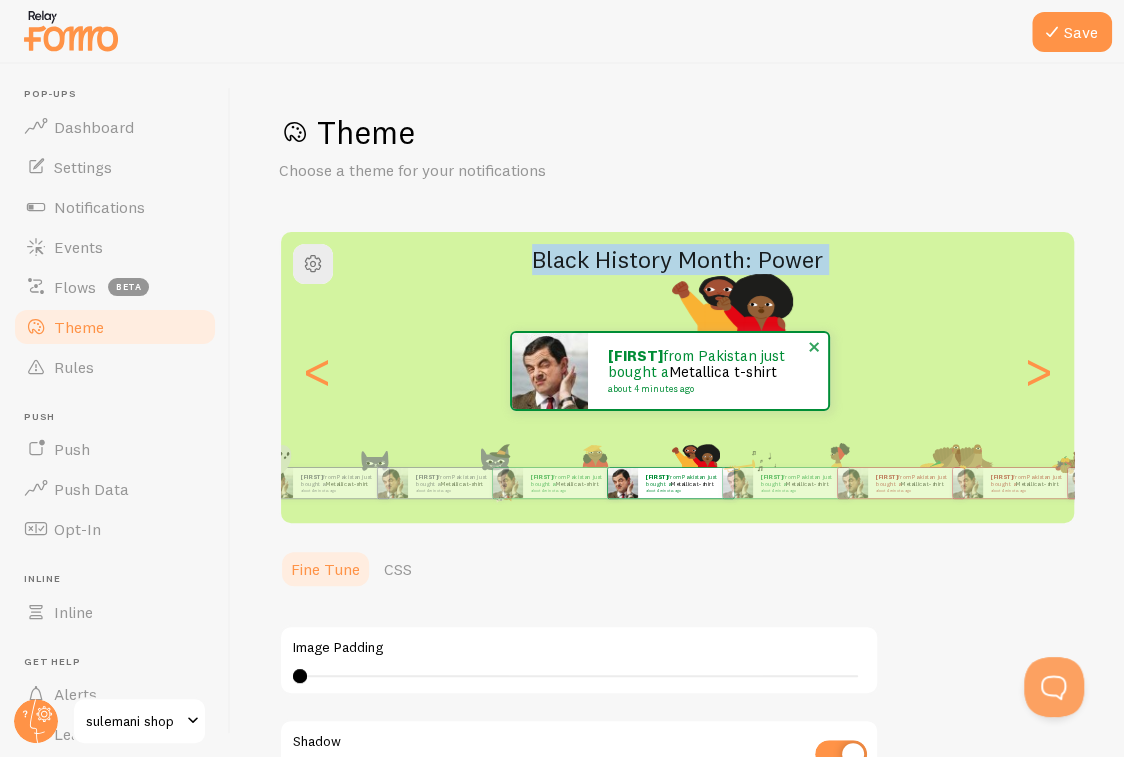 click on "[FIRST] from Pakistan just bought a  Metallica t-shirt   about 4 minutes ago" at bounding box center [708, 371] 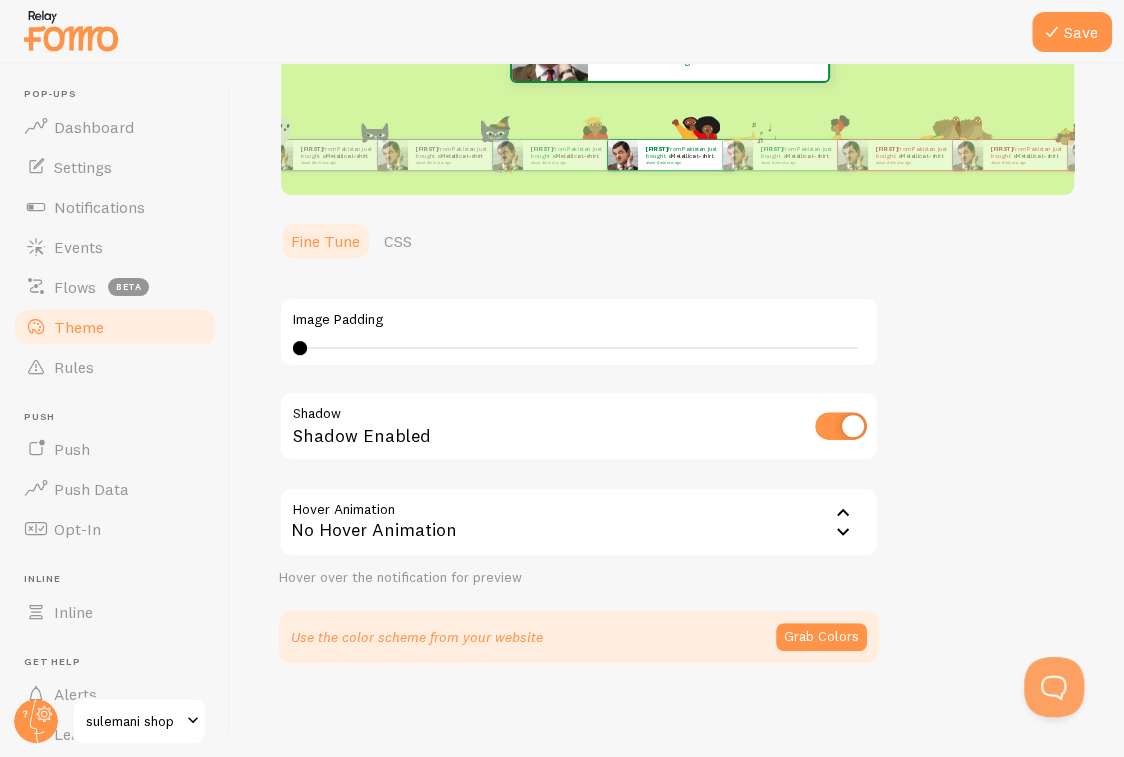 scroll, scrollTop: 328, scrollLeft: 0, axis: vertical 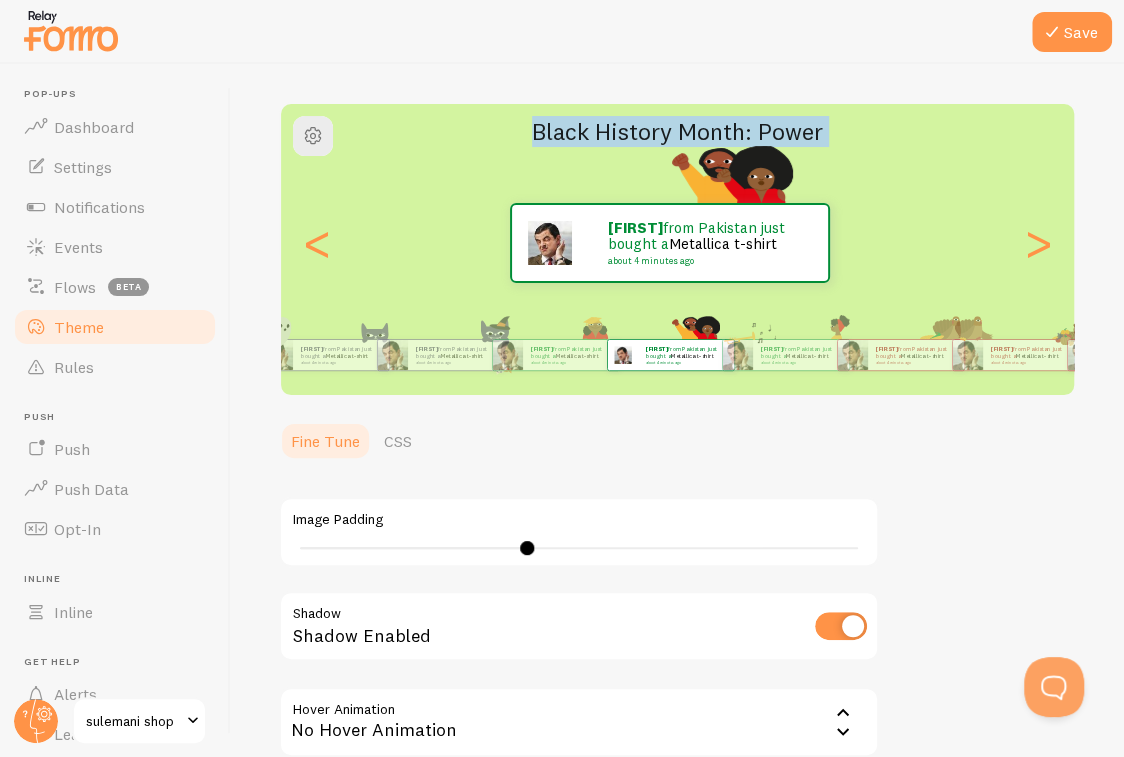 drag, startPoint x: 390, startPoint y: 546, endPoint x: 528, endPoint y: 542, distance: 138.05795 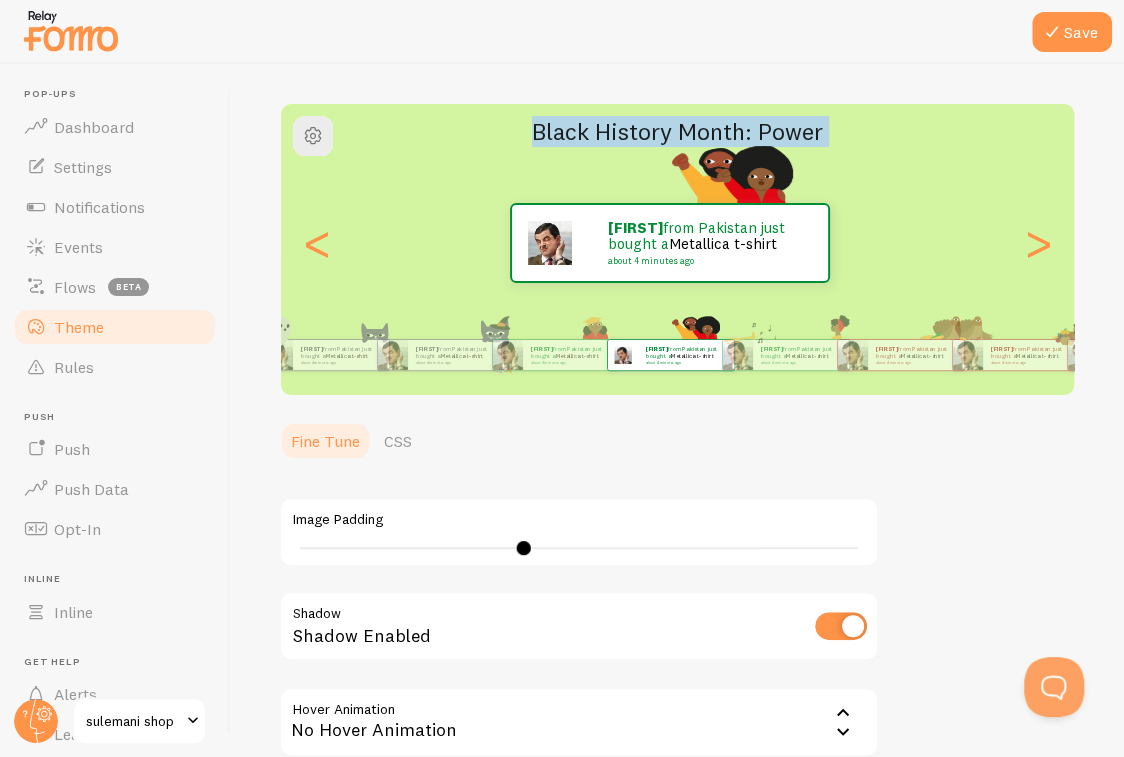 drag, startPoint x: 531, startPoint y: 541, endPoint x: 461, endPoint y: 541, distance: 70 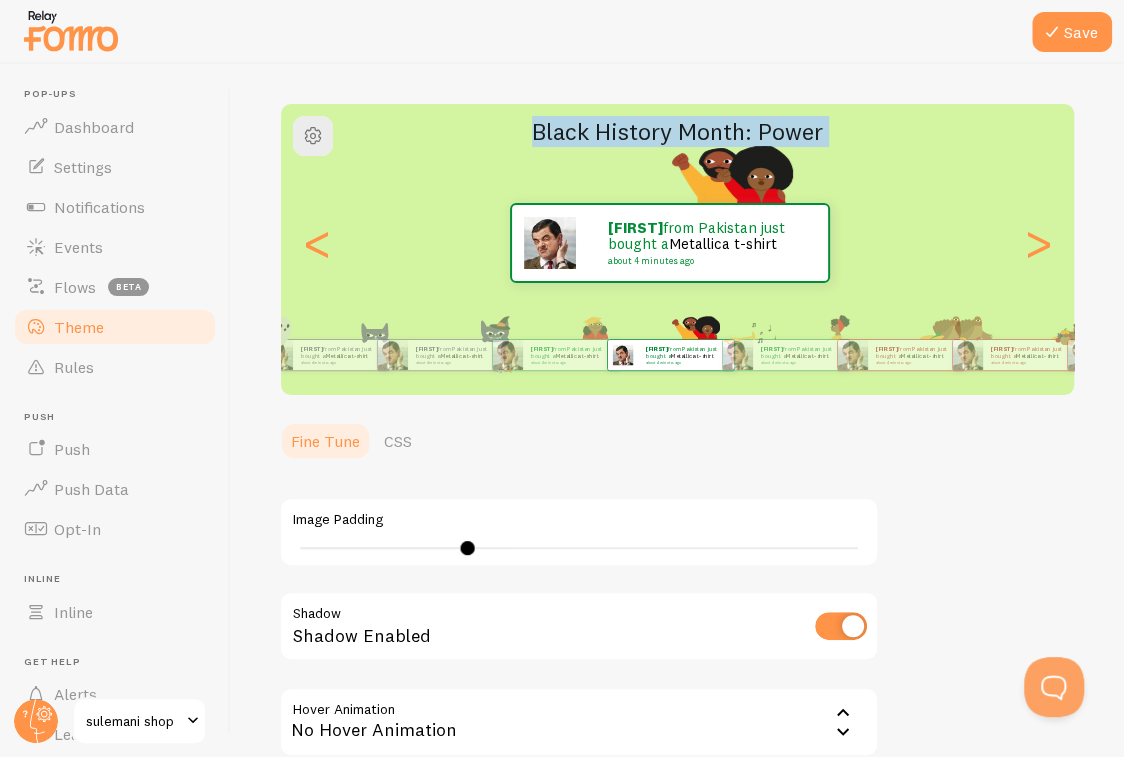 drag, startPoint x: 465, startPoint y: 546, endPoint x: 400, endPoint y: 547, distance: 65.00769 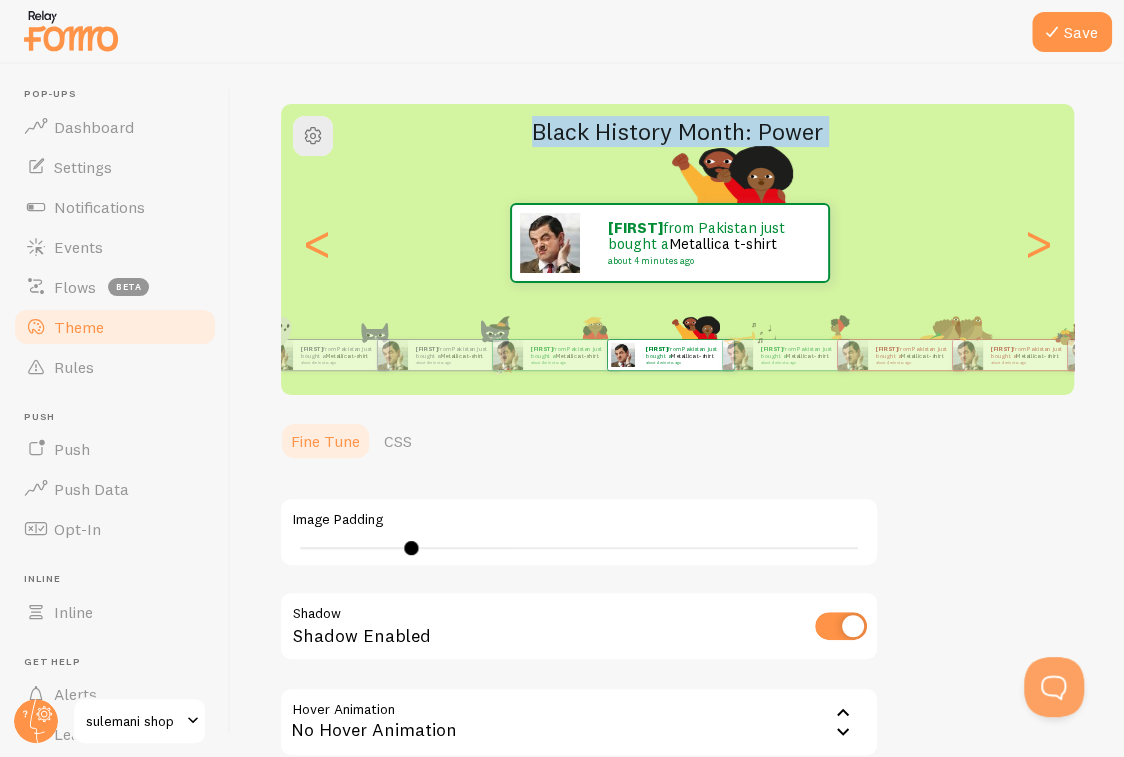 click on "8" at bounding box center [579, 548] 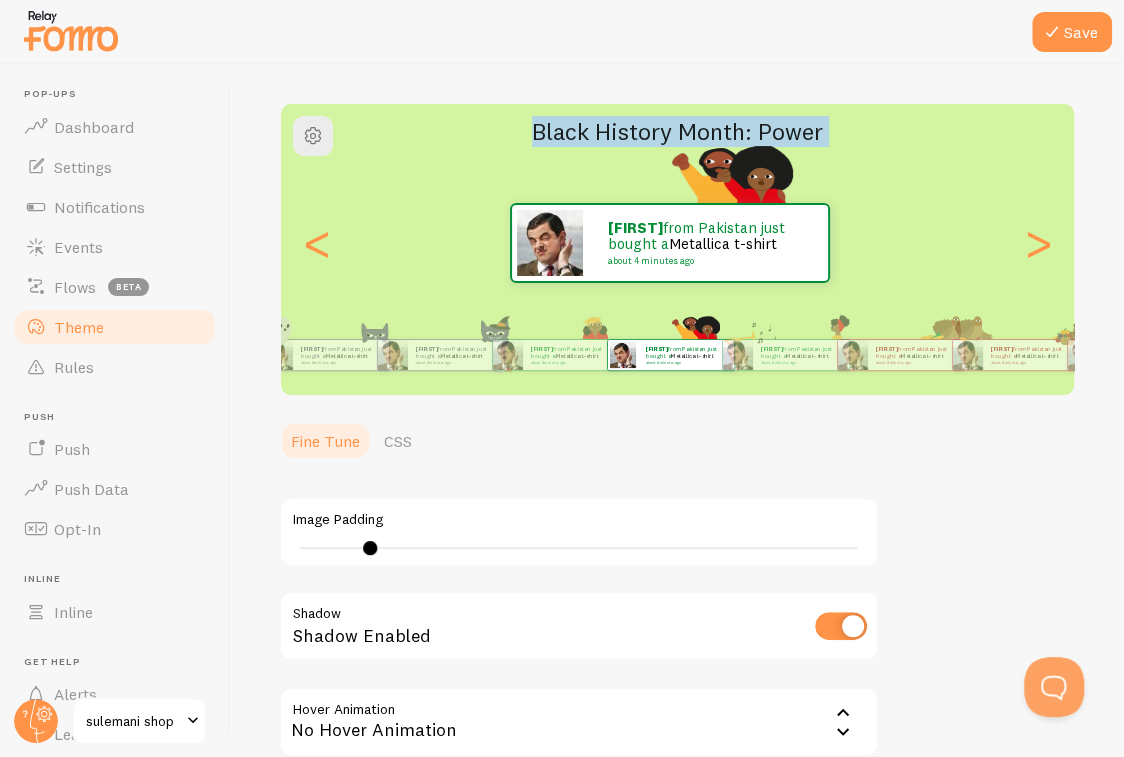 click on "5" at bounding box center (579, 548) 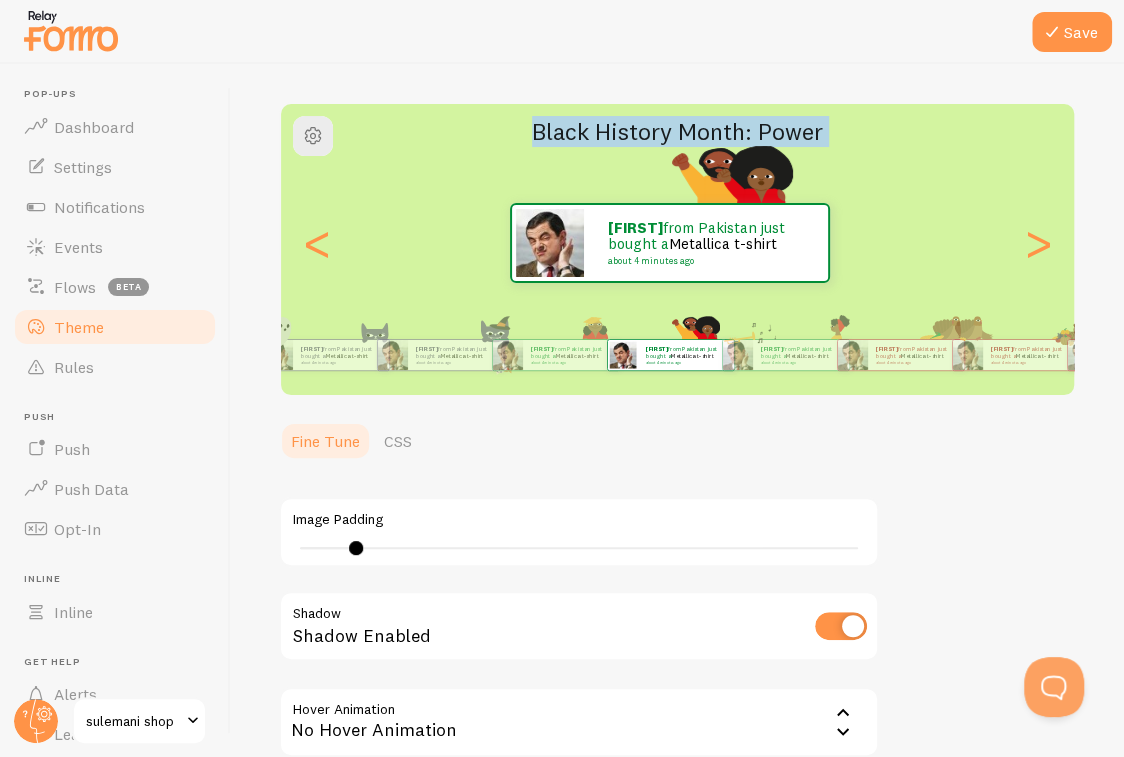 click on "4" at bounding box center (579, 548) 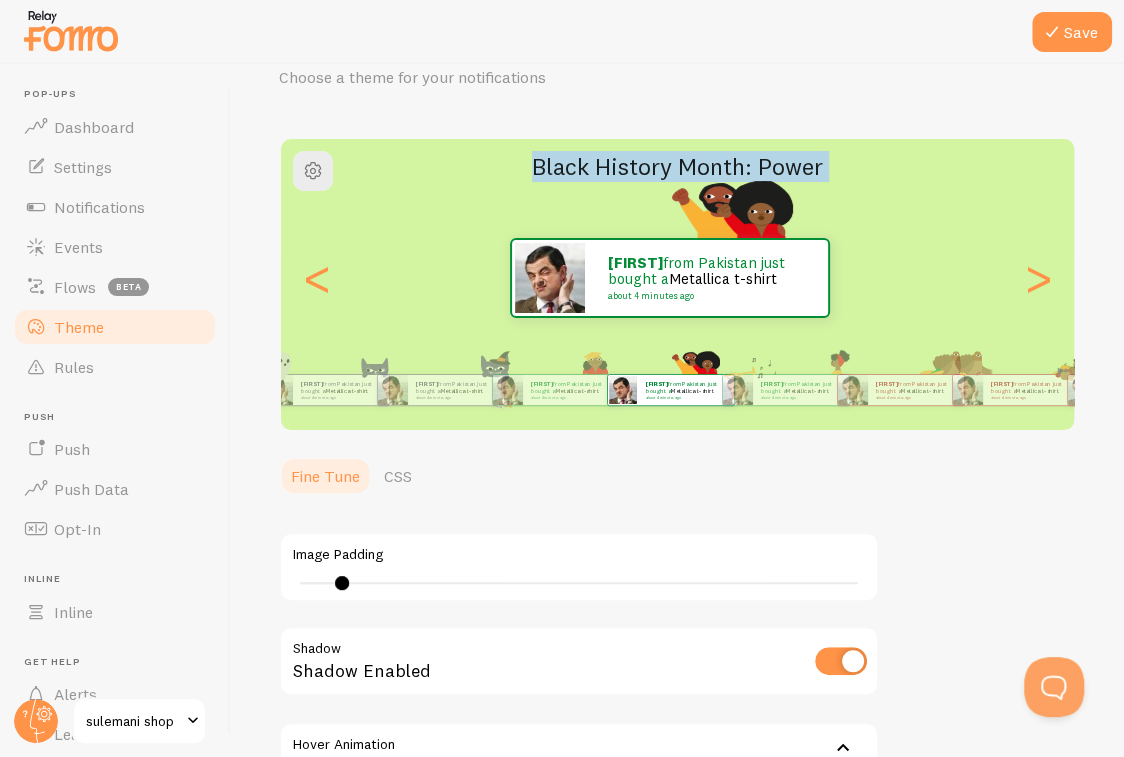 scroll, scrollTop: 128, scrollLeft: 0, axis: vertical 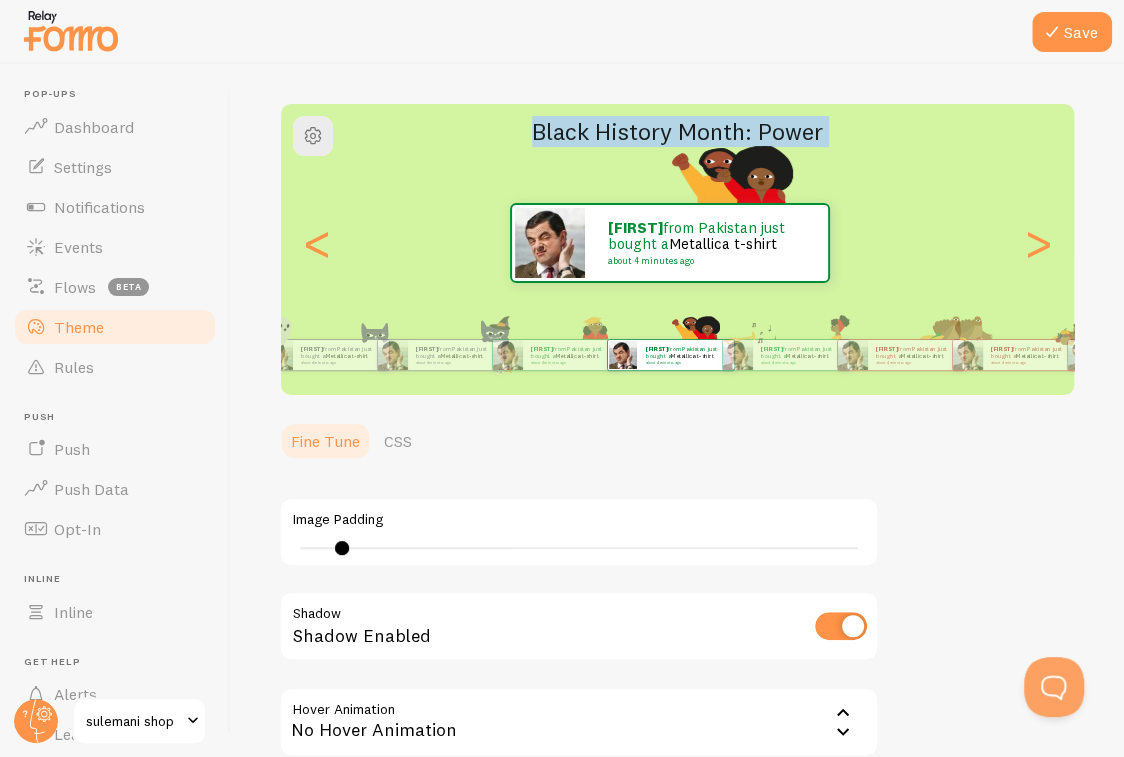 click at bounding box center [841, 626] 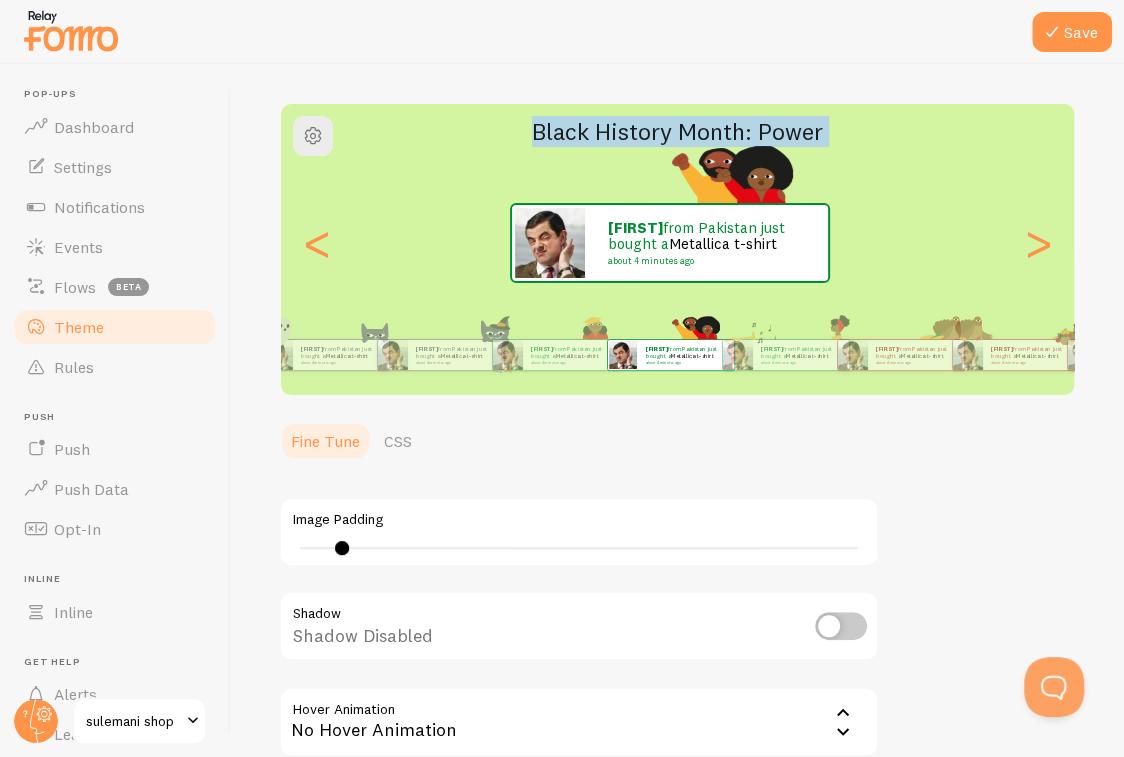 click at bounding box center (841, 626) 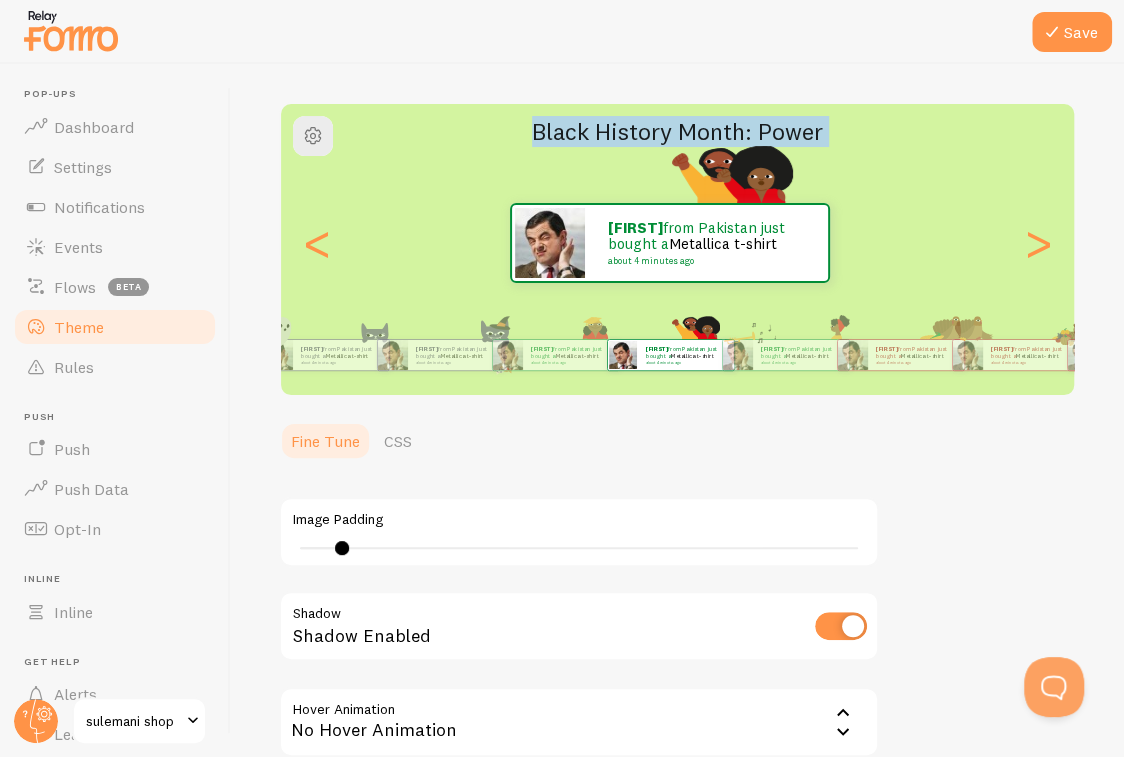 click at bounding box center (841, 626) 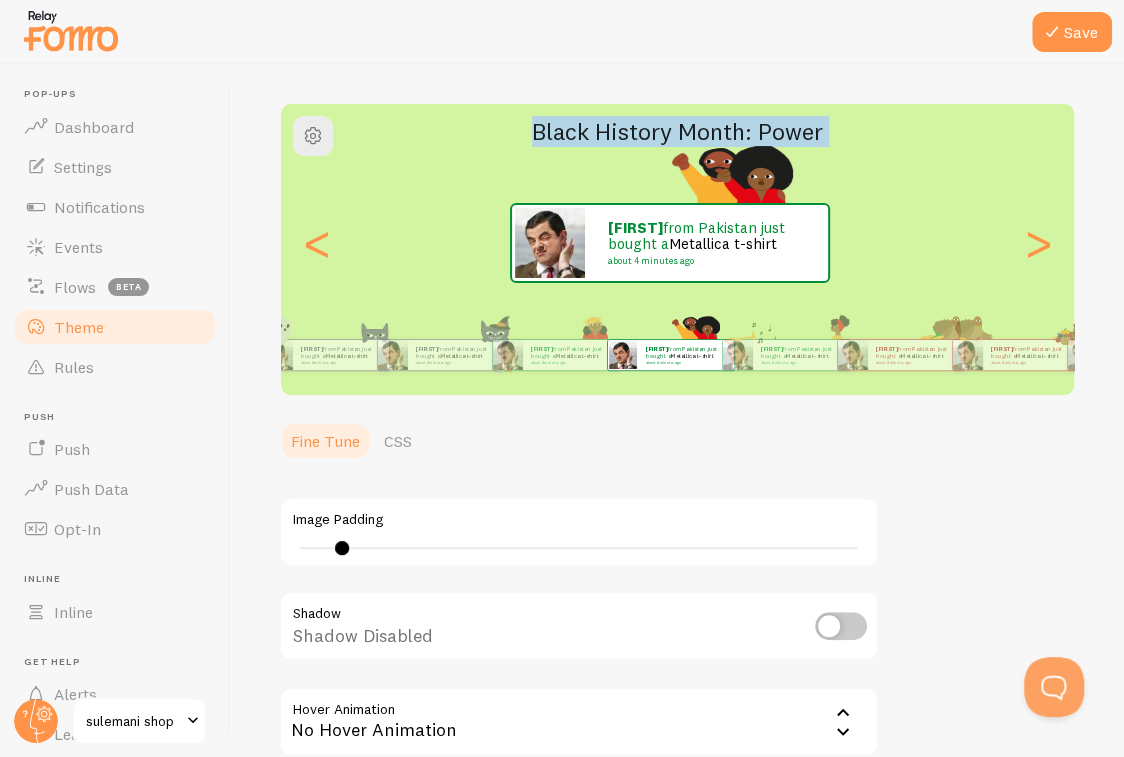 click at bounding box center [841, 626] 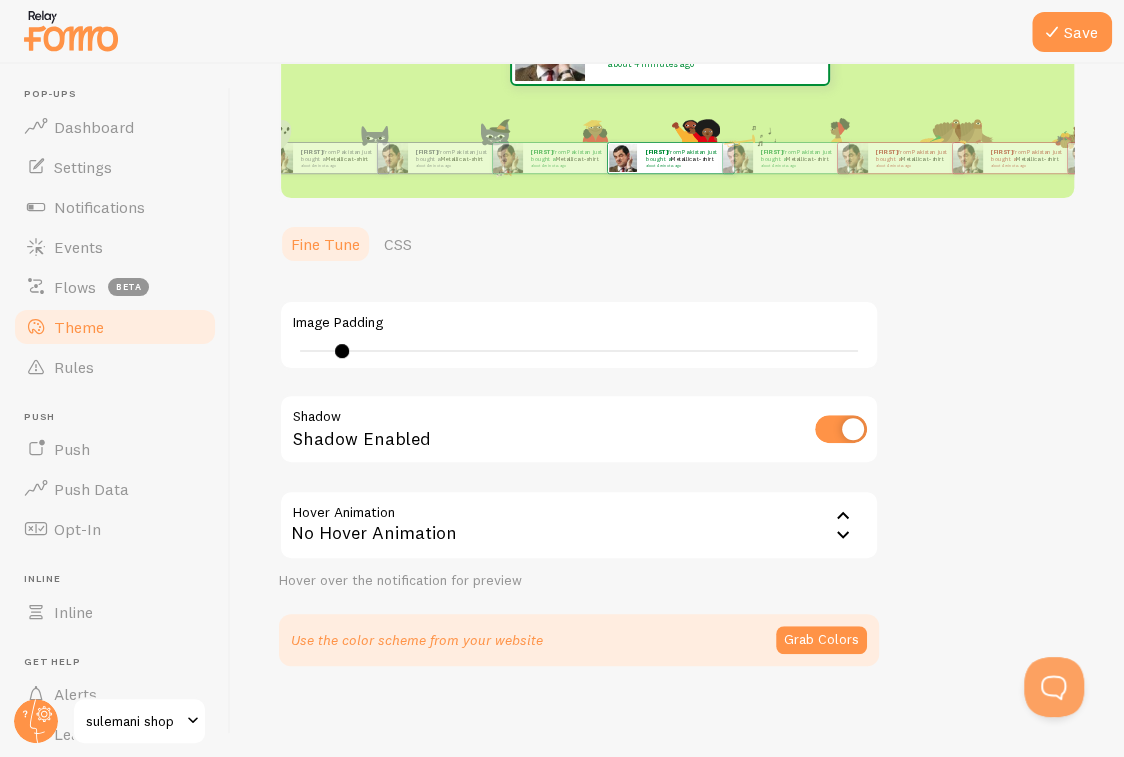 scroll, scrollTop: 328, scrollLeft: 0, axis: vertical 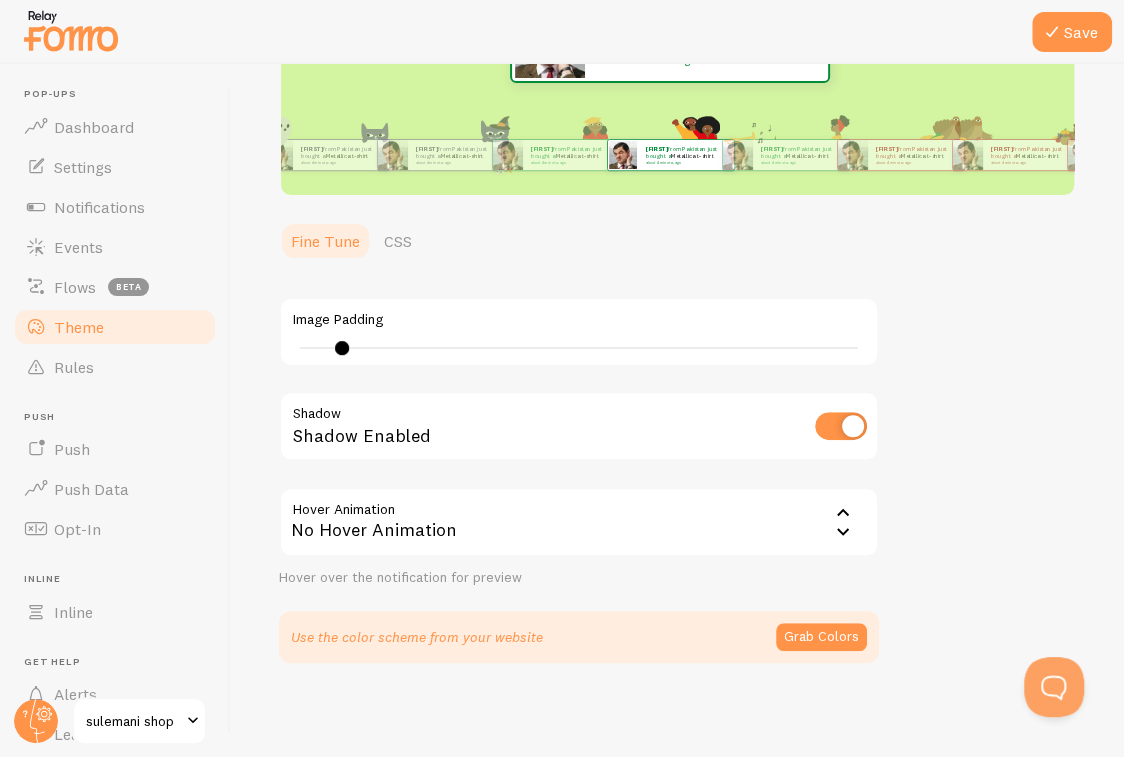 click 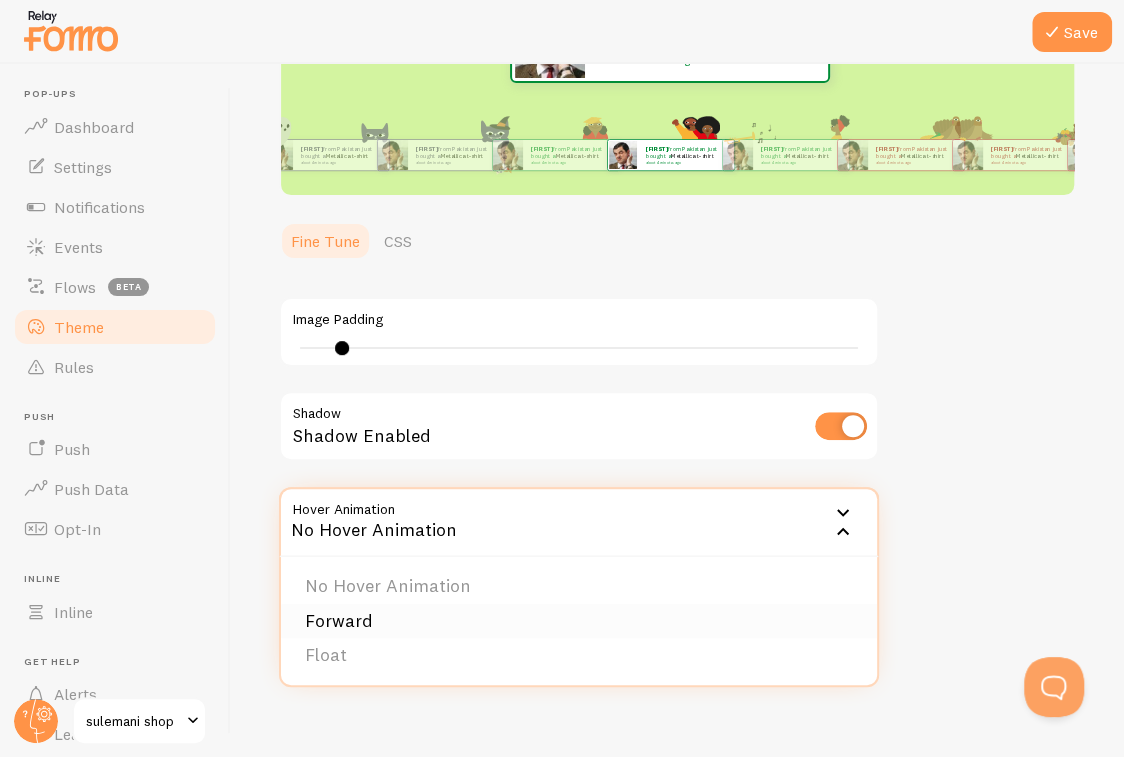 click on "Forward" at bounding box center (579, 621) 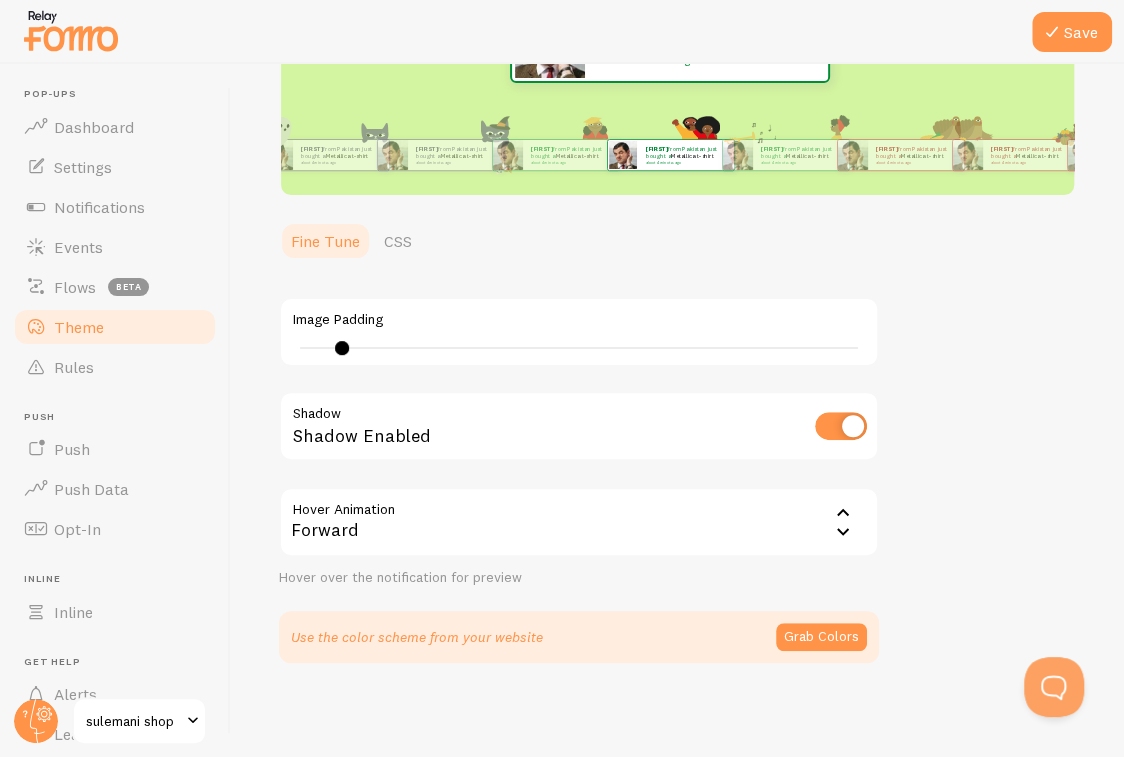 scroll, scrollTop: 228, scrollLeft: 0, axis: vertical 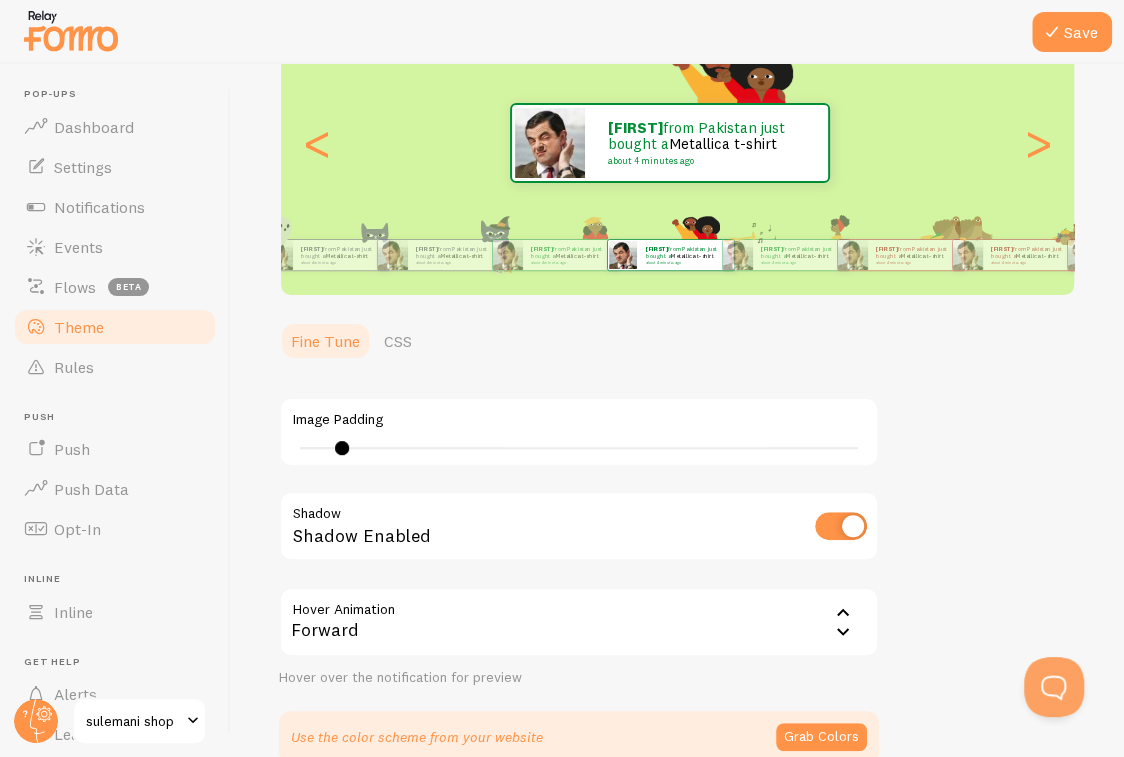 click on "Forward" at bounding box center [579, 622] 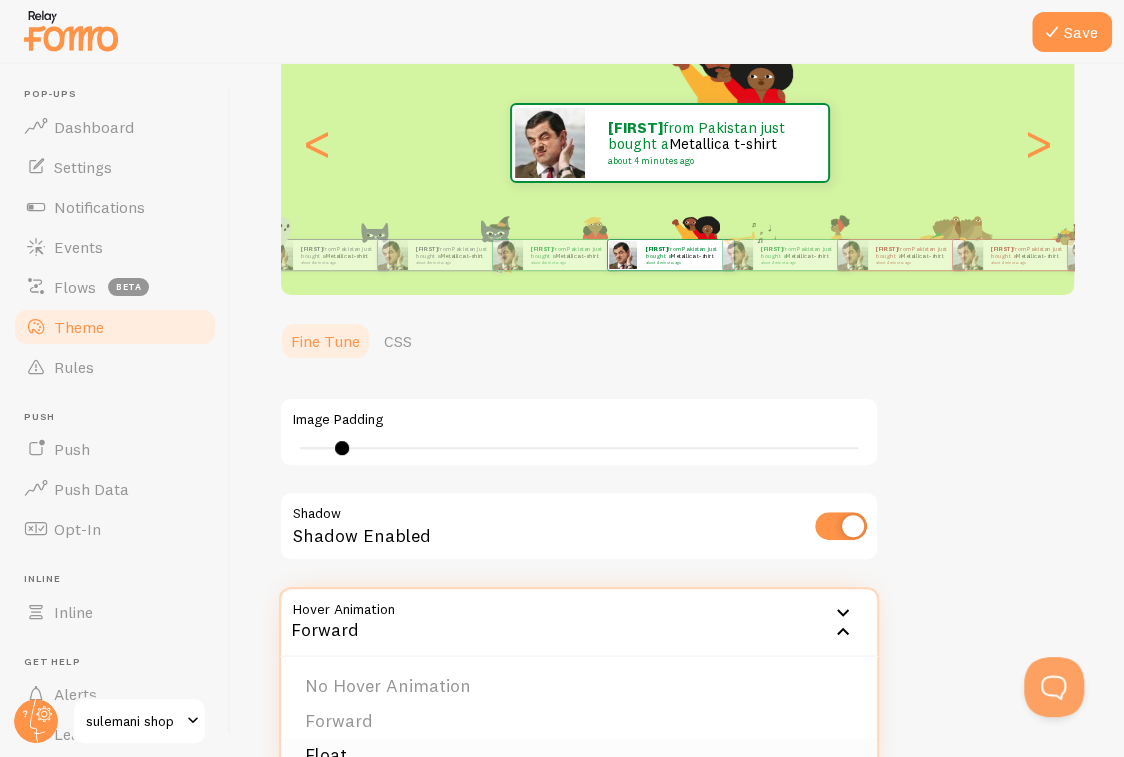 click on "Float" at bounding box center (579, 755) 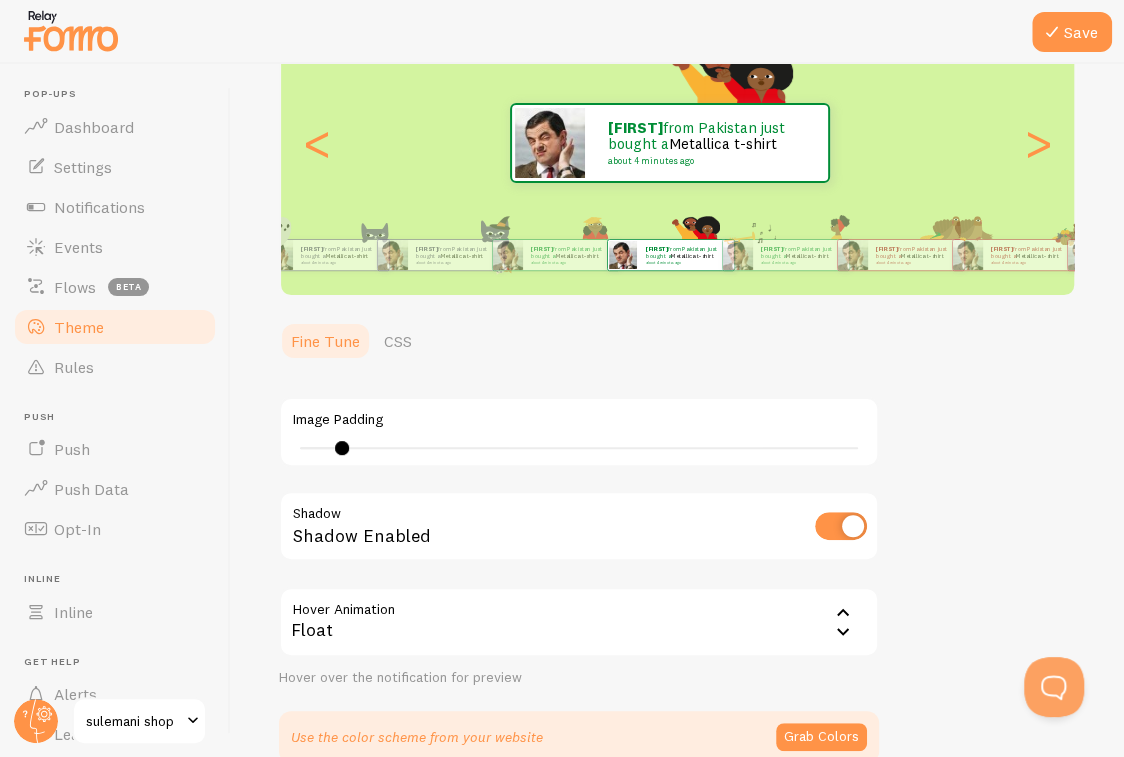 click on "Float" at bounding box center (579, 622) 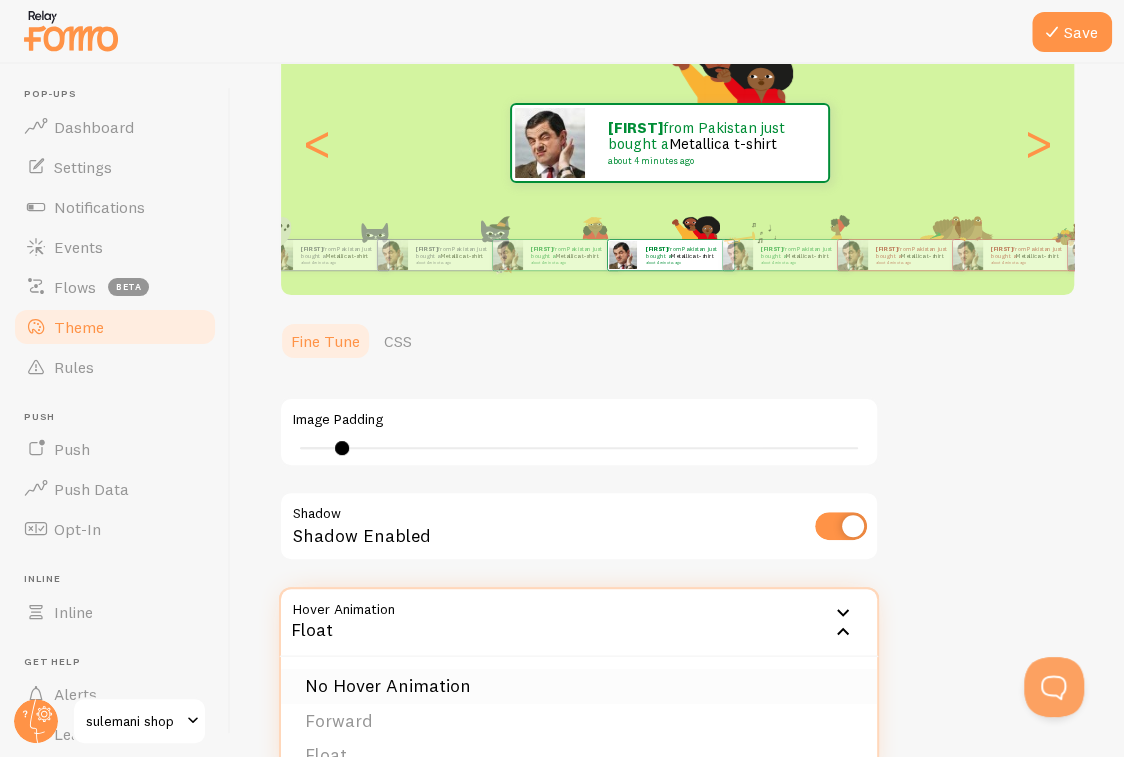 click on "No Hover Animation" at bounding box center (579, 686) 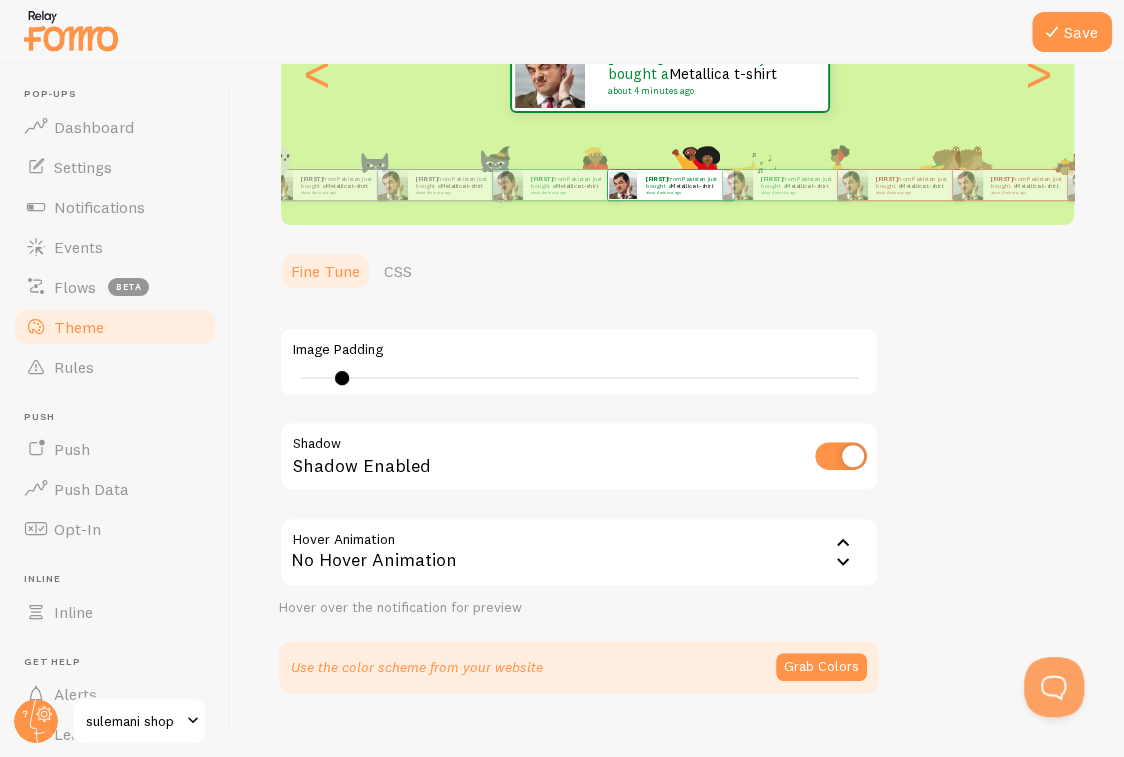 scroll, scrollTop: 328, scrollLeft: 0, axis: vertical 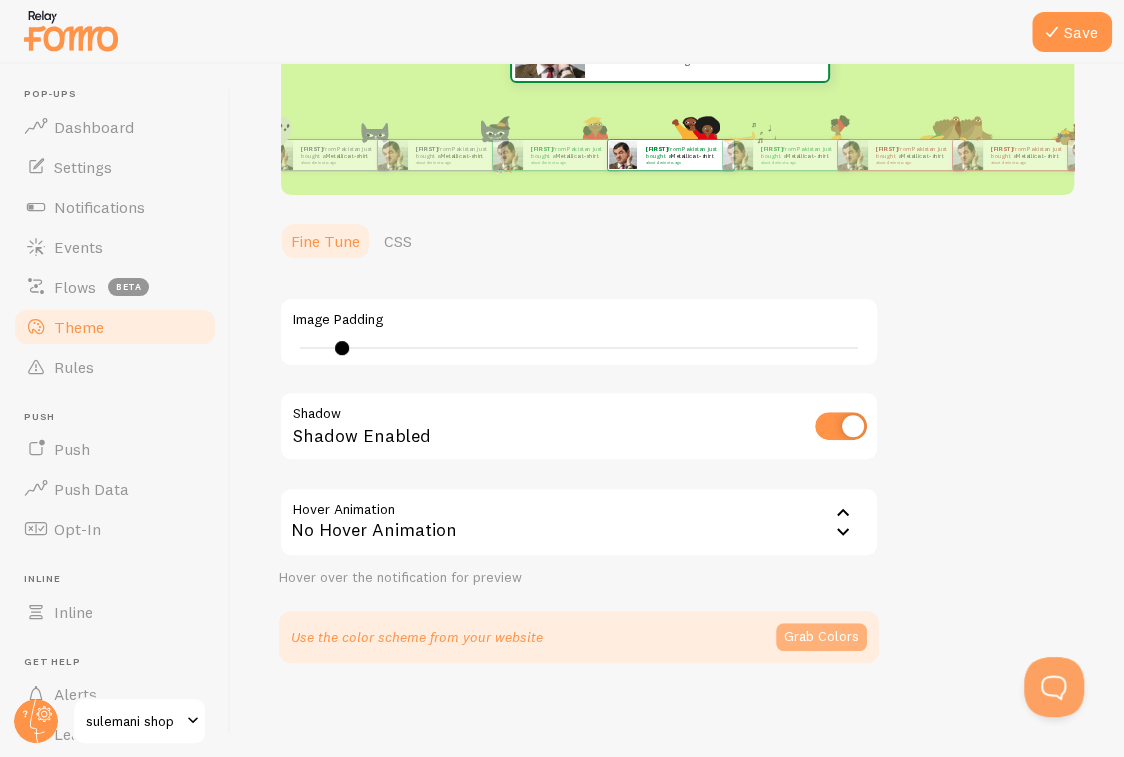click on "Grab Colors" at bounding box center [821, 637] 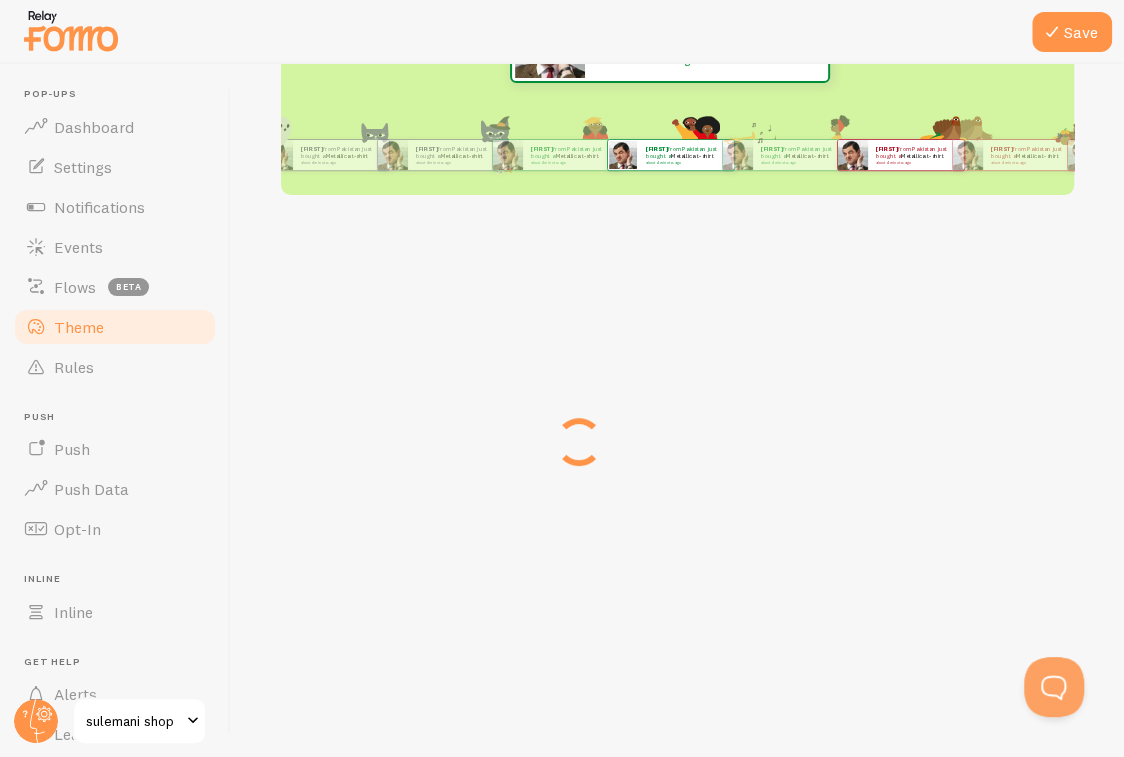 click on "[FIRST] from Pakistan just bought a  Metallica t-shirt   about 4 minutes ago" at bounding box center [900, 155] 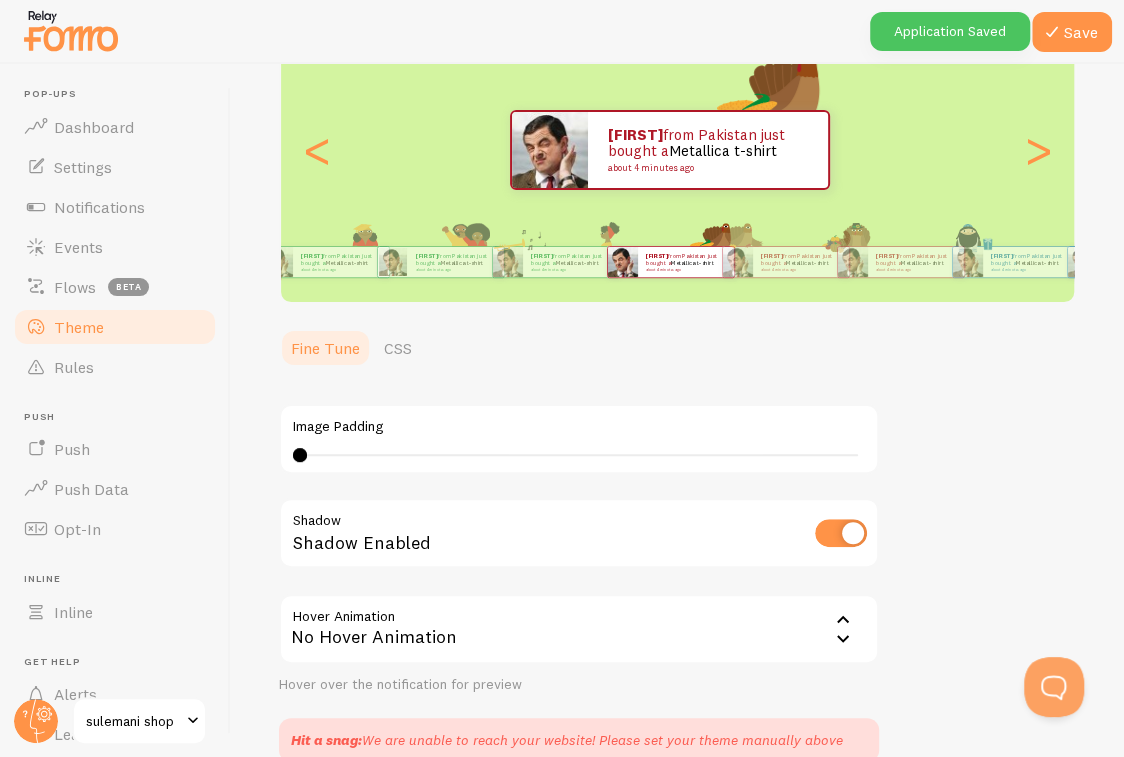 scroll, scrollTop: 321, scrollLeft: 0, axis: vertical 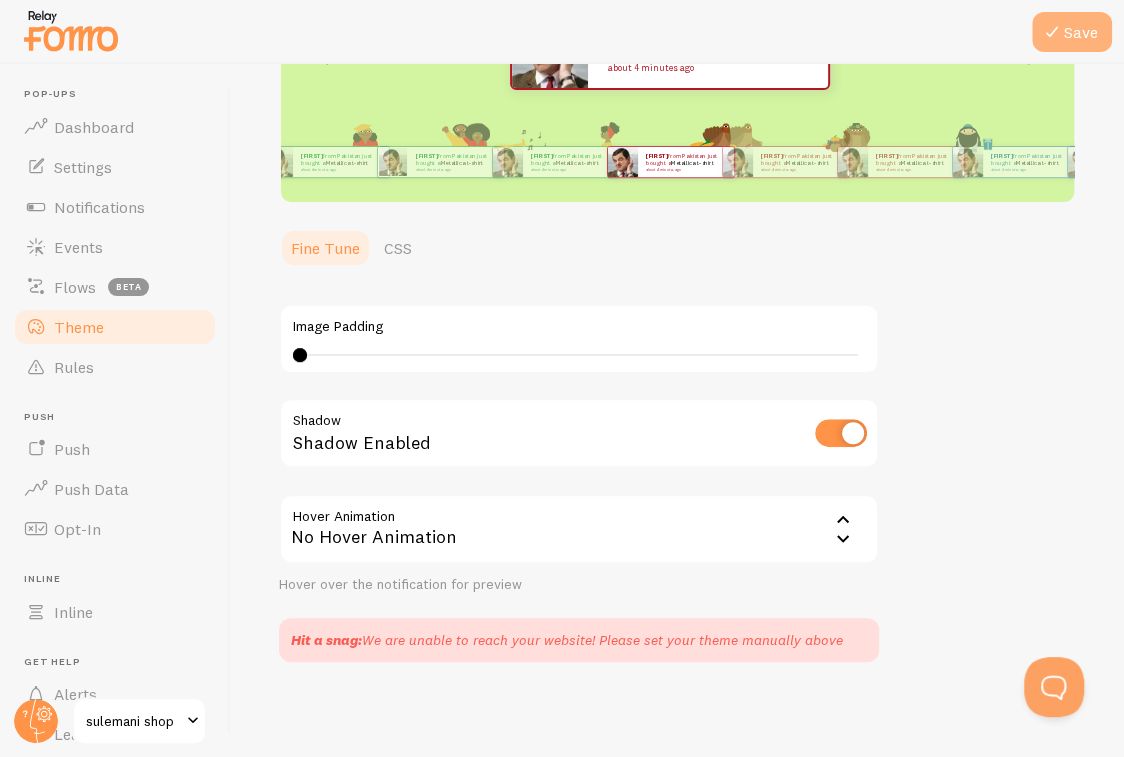 click at bounding box center [1052, 32] 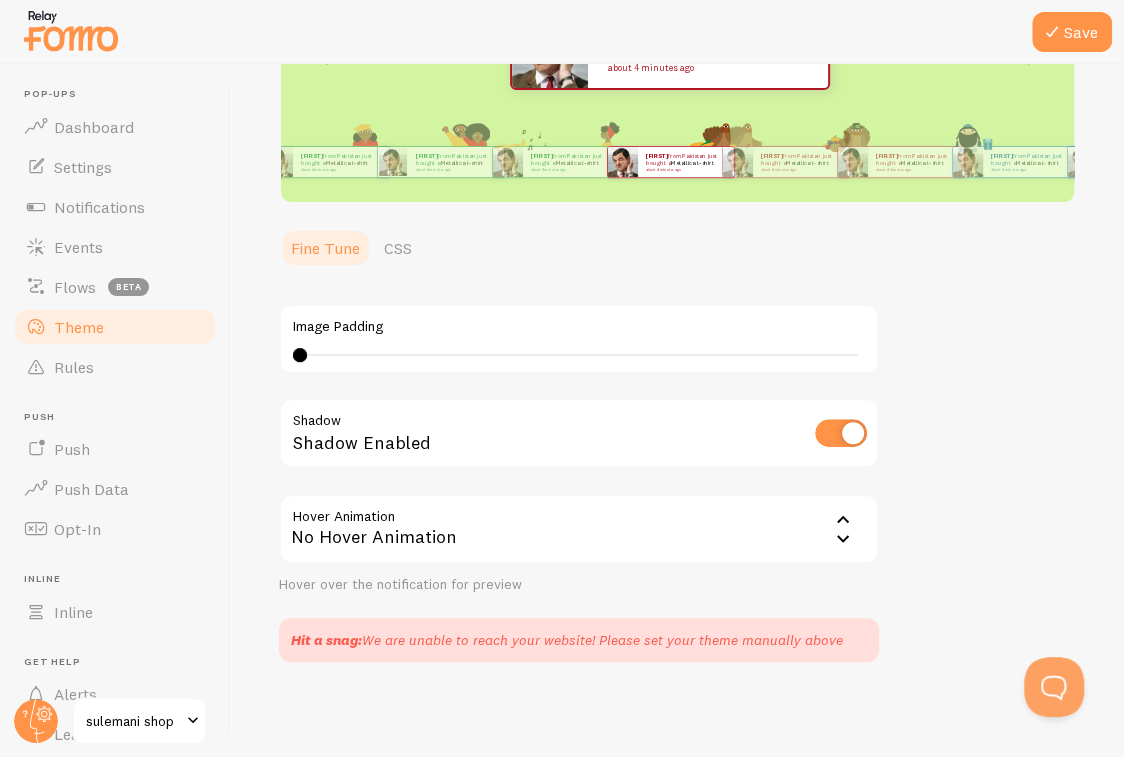 click at bounding box center [841, 433] 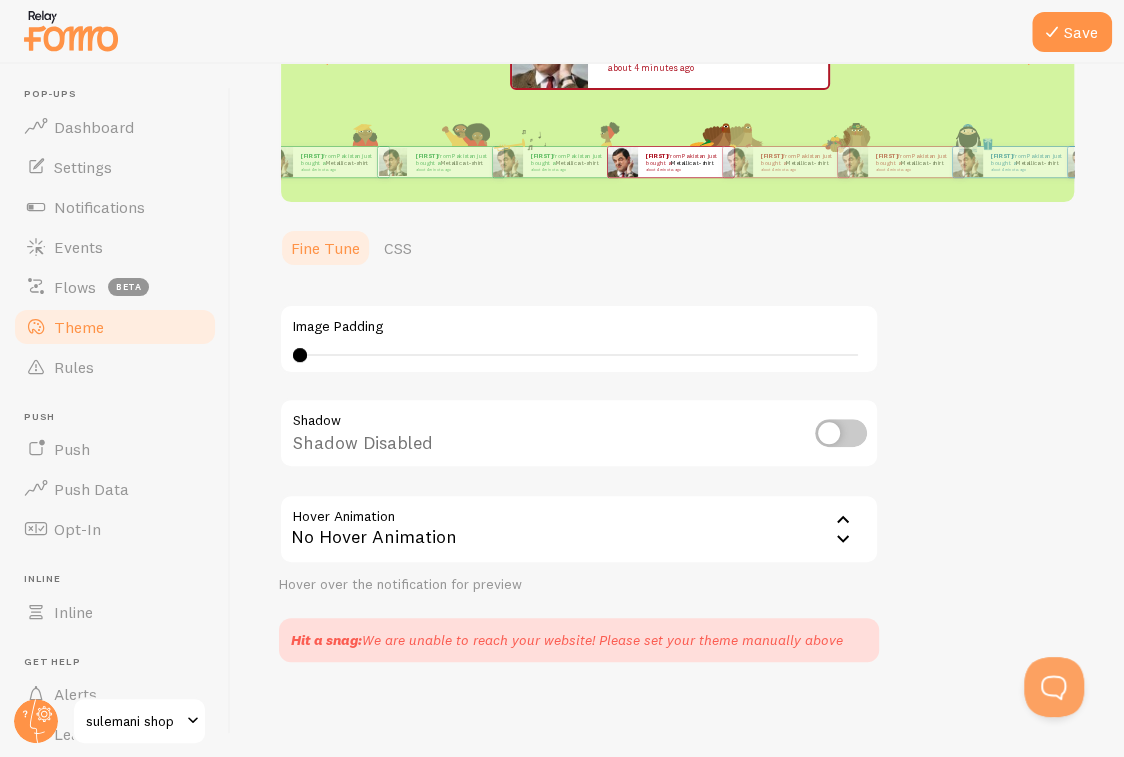 click at bounding box center (841, 433) 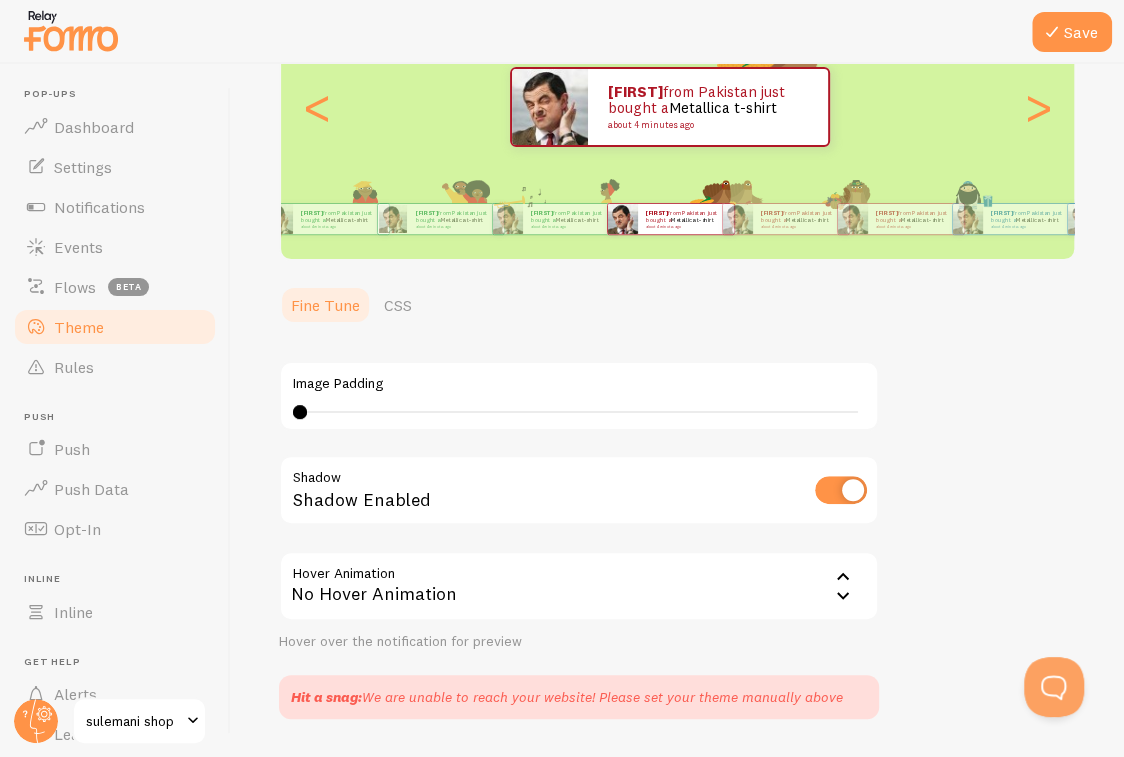scroll, scrollTop: 300, scrollLeft: 0, axis: vertical 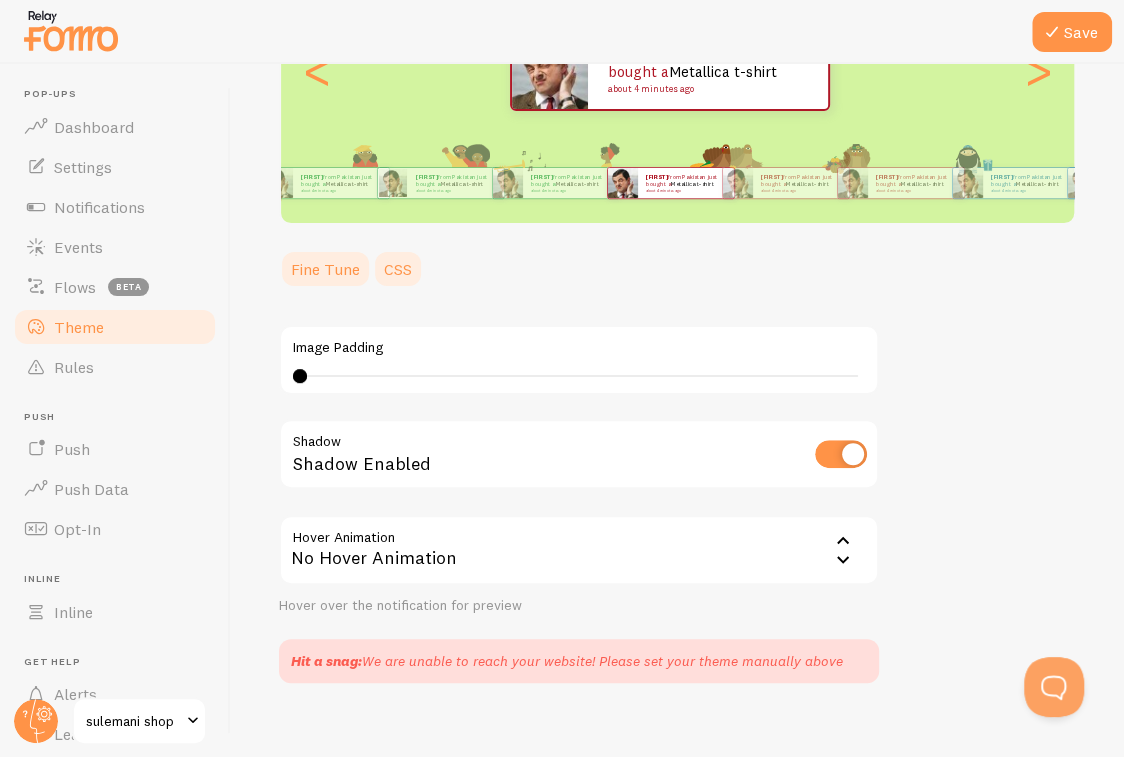 click on "CSS" at bounding box center [398, 269] 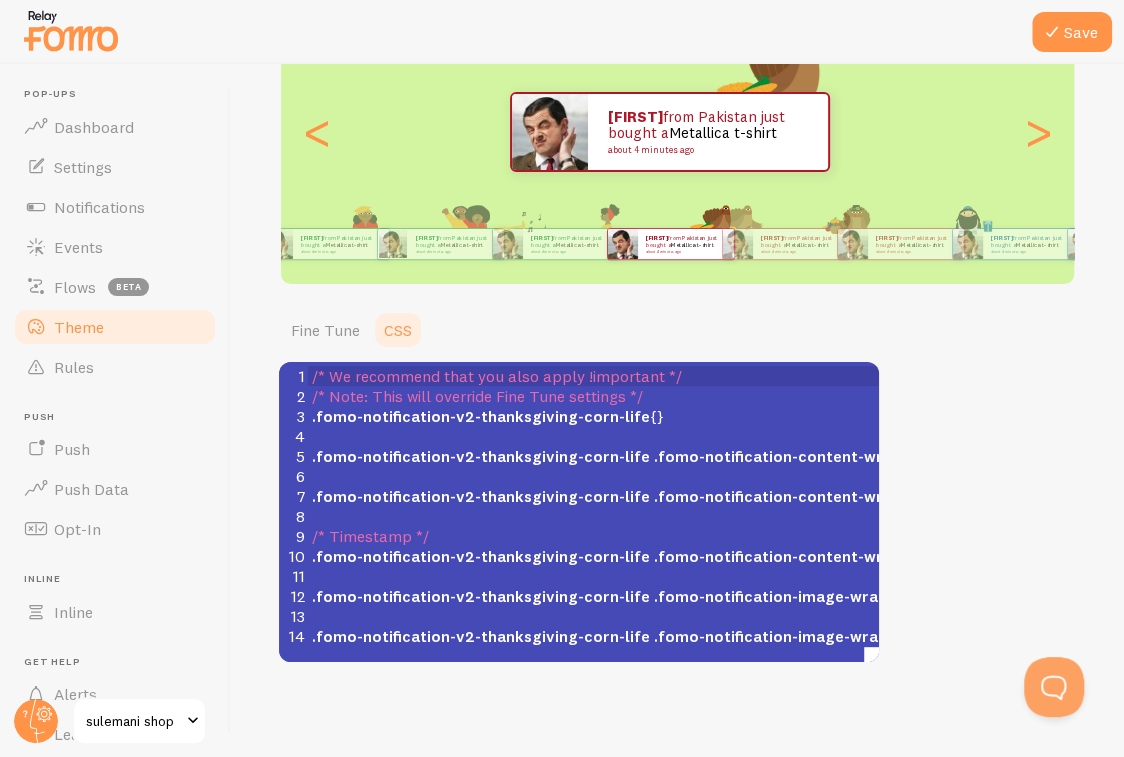 scroll, scrollTop: 2, scrollLeft: 0, axis: vertical 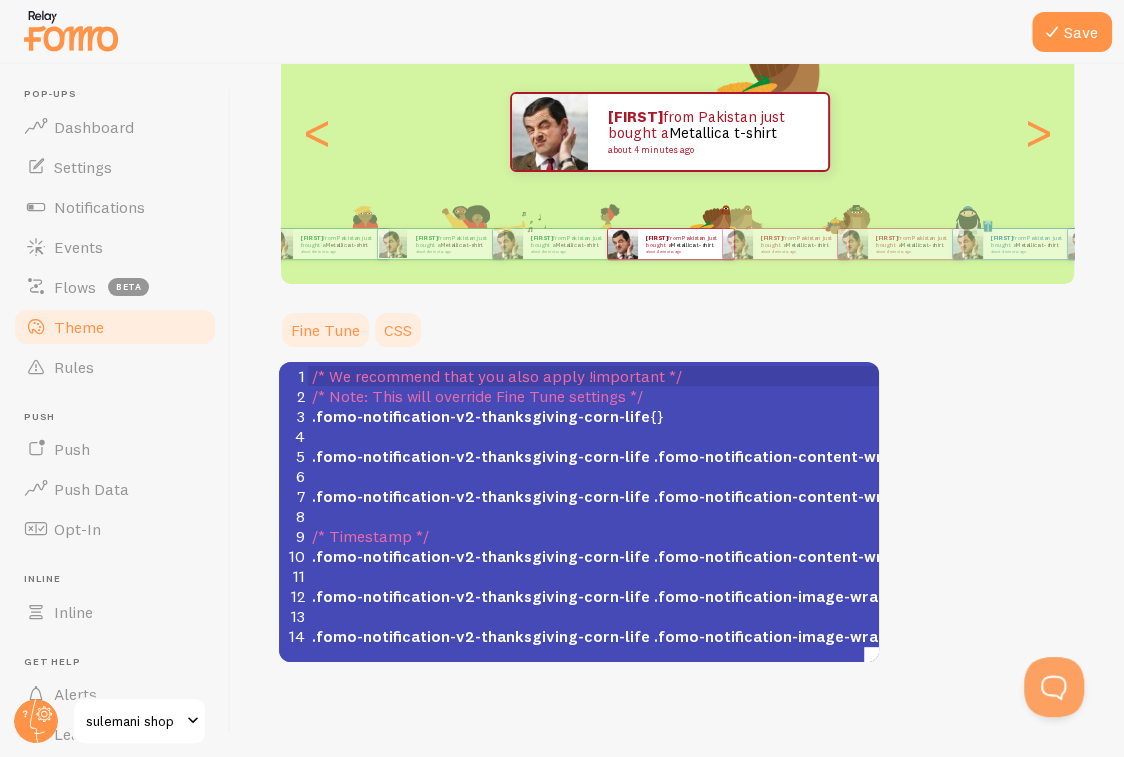 click on "Fine Tune" at bounding box center (325, 330) 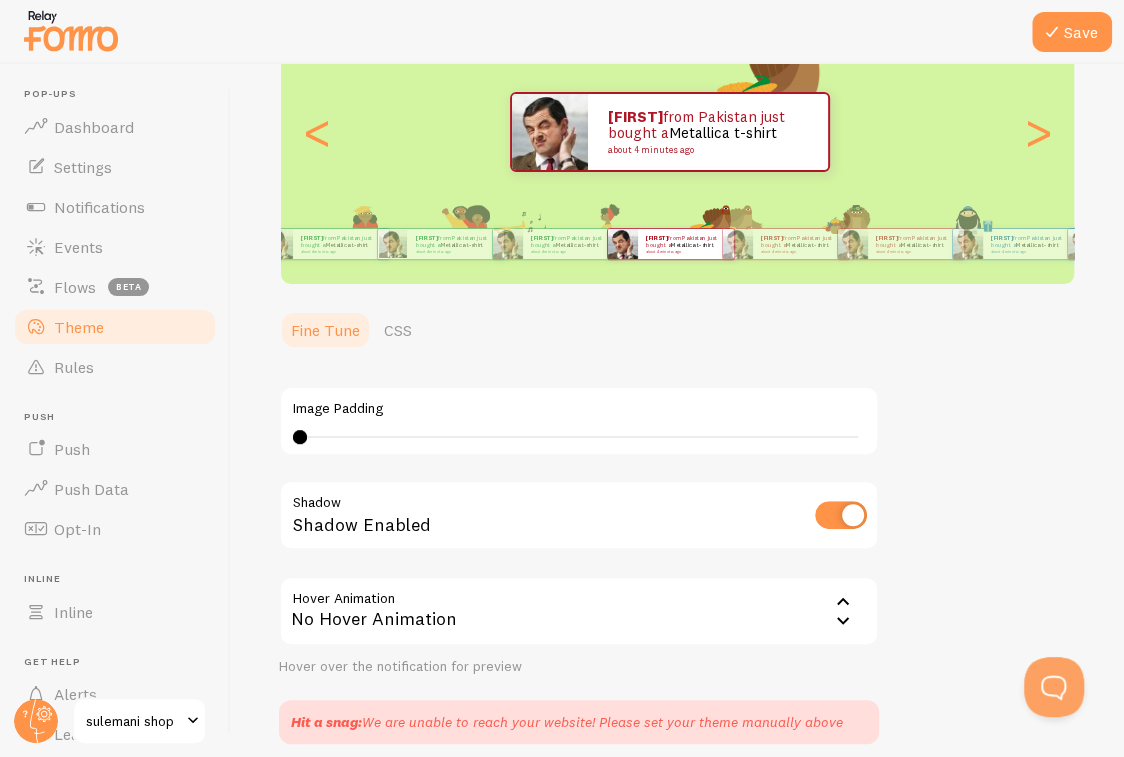 click on "0
0 - undefined" at bounding box center [579, 437] 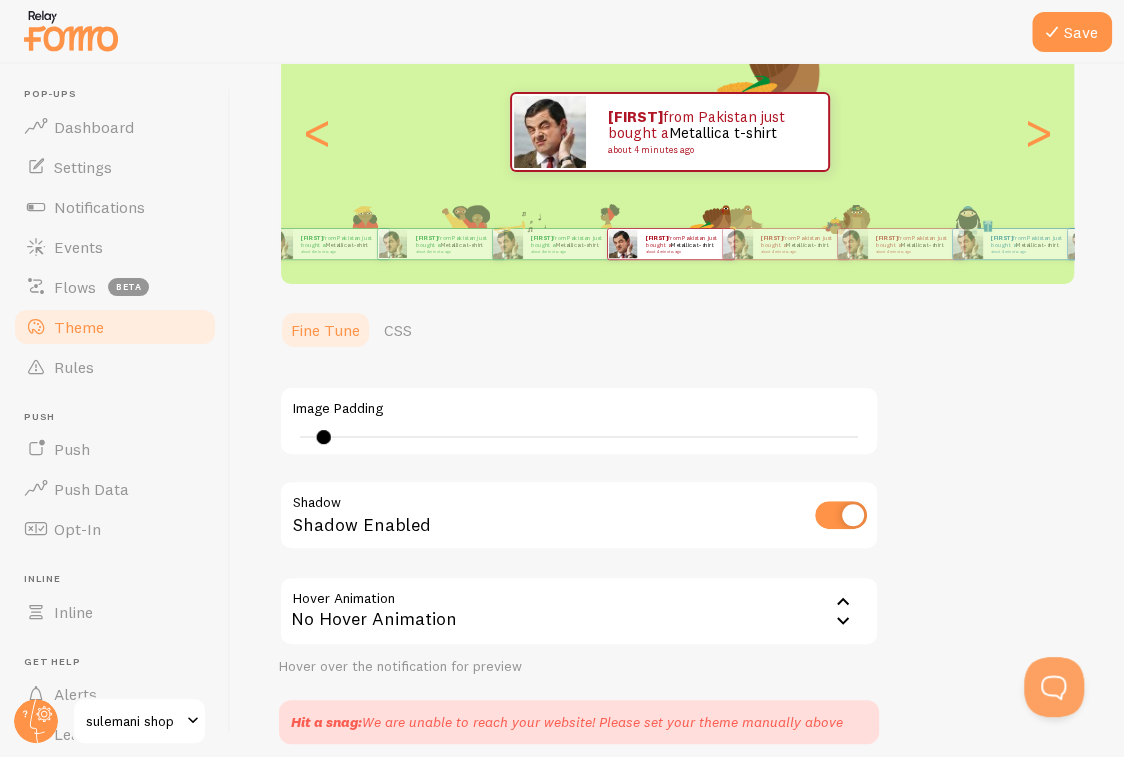 type on "0" 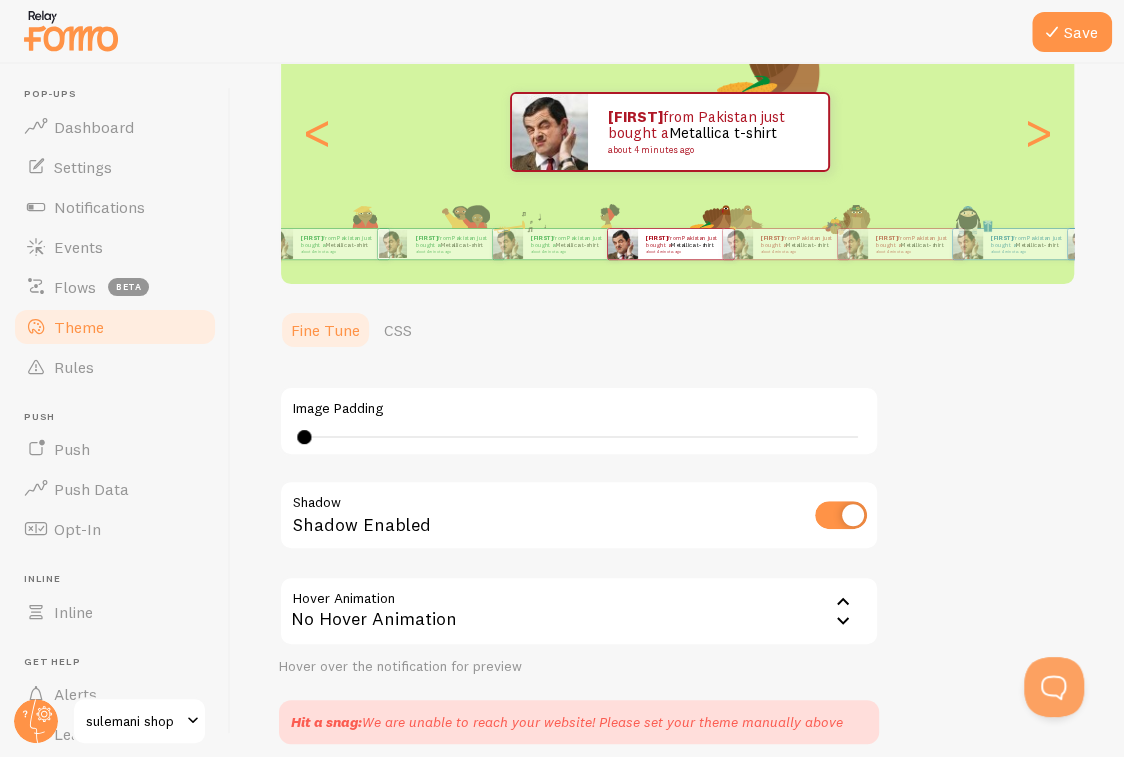drag, startPoint x: 383, startPoint y: 432, endPoint x: 304, endPoint y: 434, distance: 79.025314 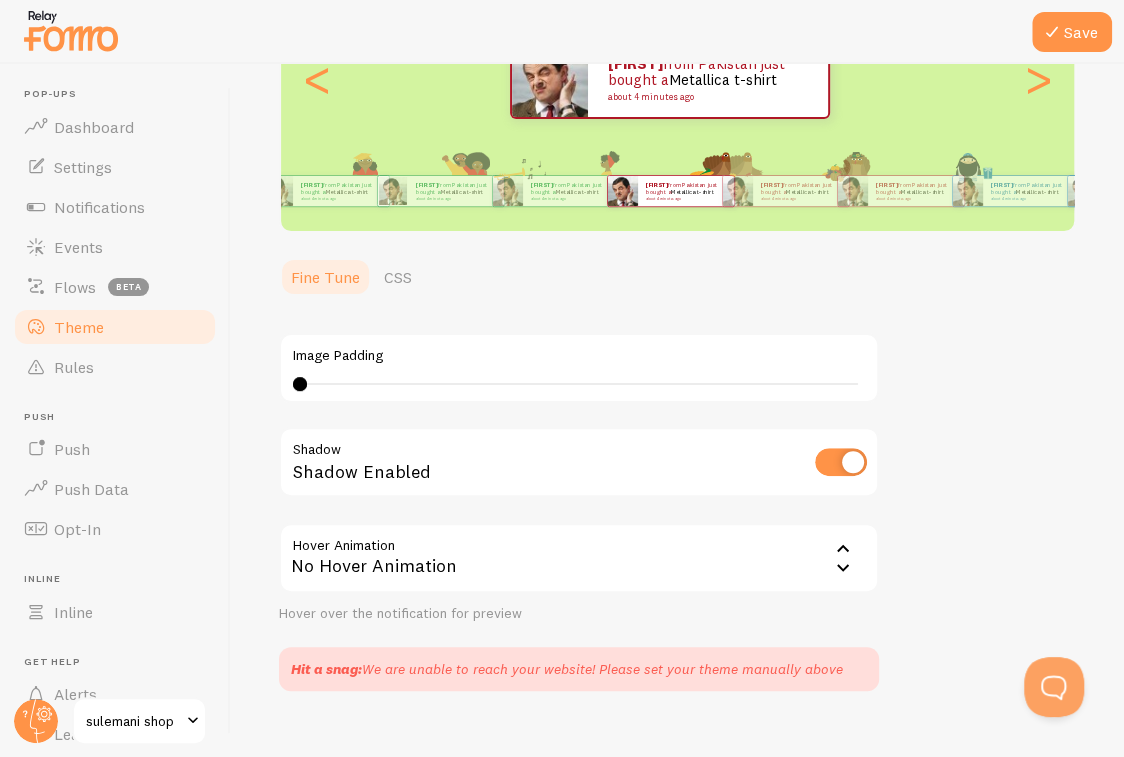 scroll, scrollTop: 321, scrollLeft: 0, axis: vertical 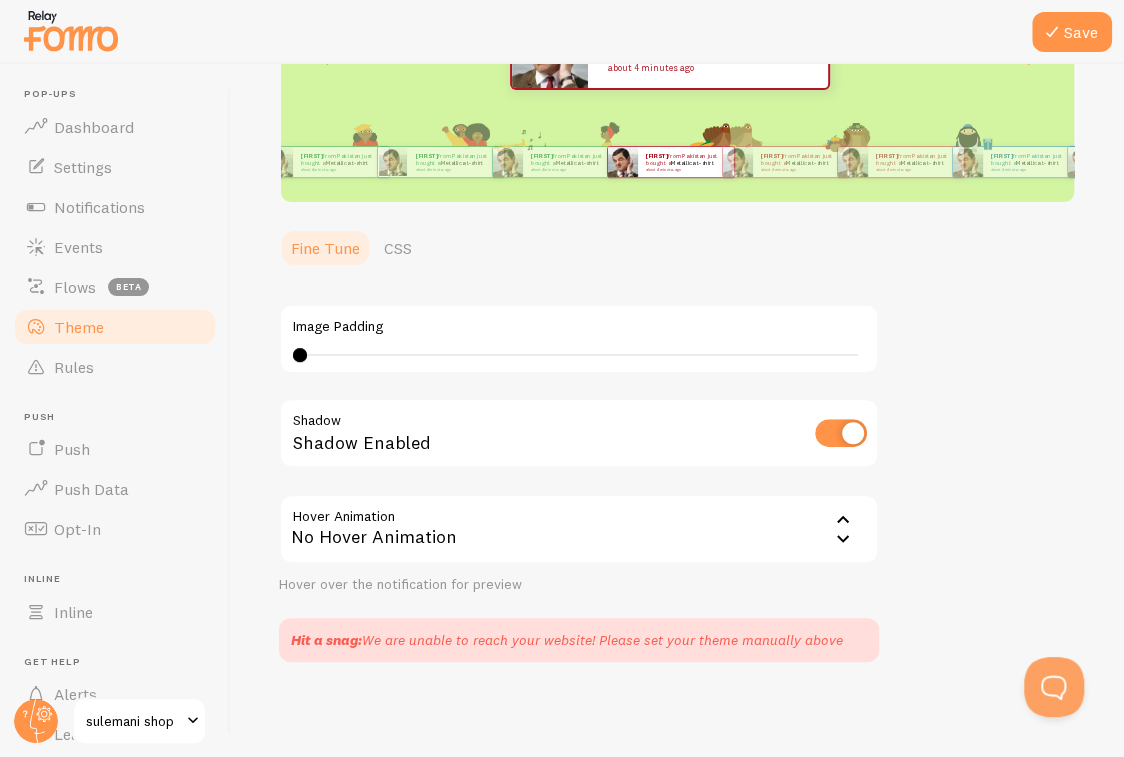 click on "No Hover Animation" at bounding box center (579, 529) 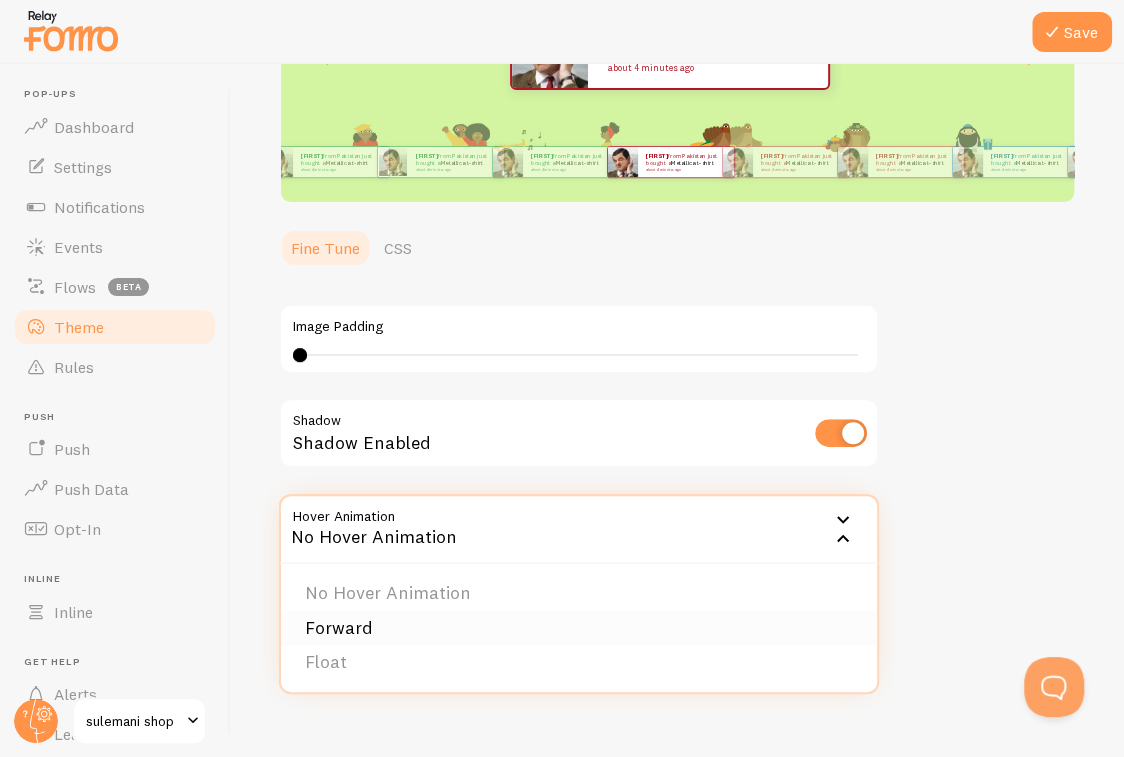 click on "Forward" at bounding box center (579, 628) 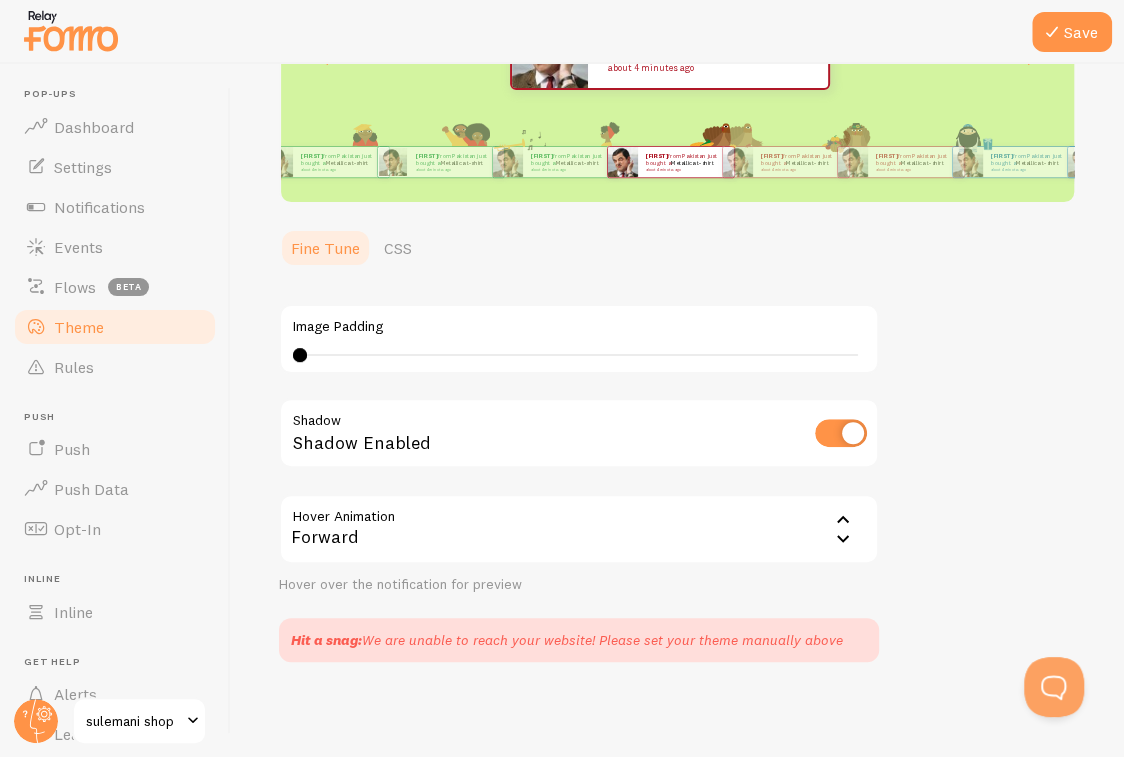 click on "Forward" at bounding box center (579, 529) 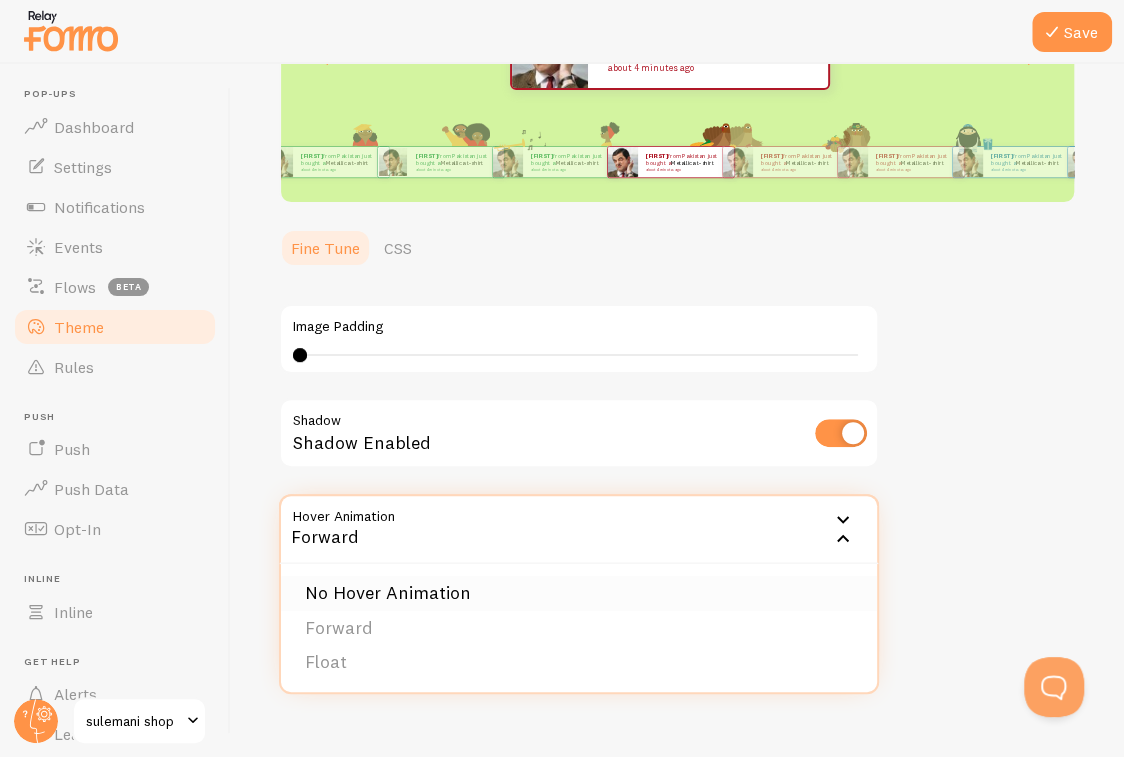 click on "No Hover Animation" at bounding box center (579, 593) 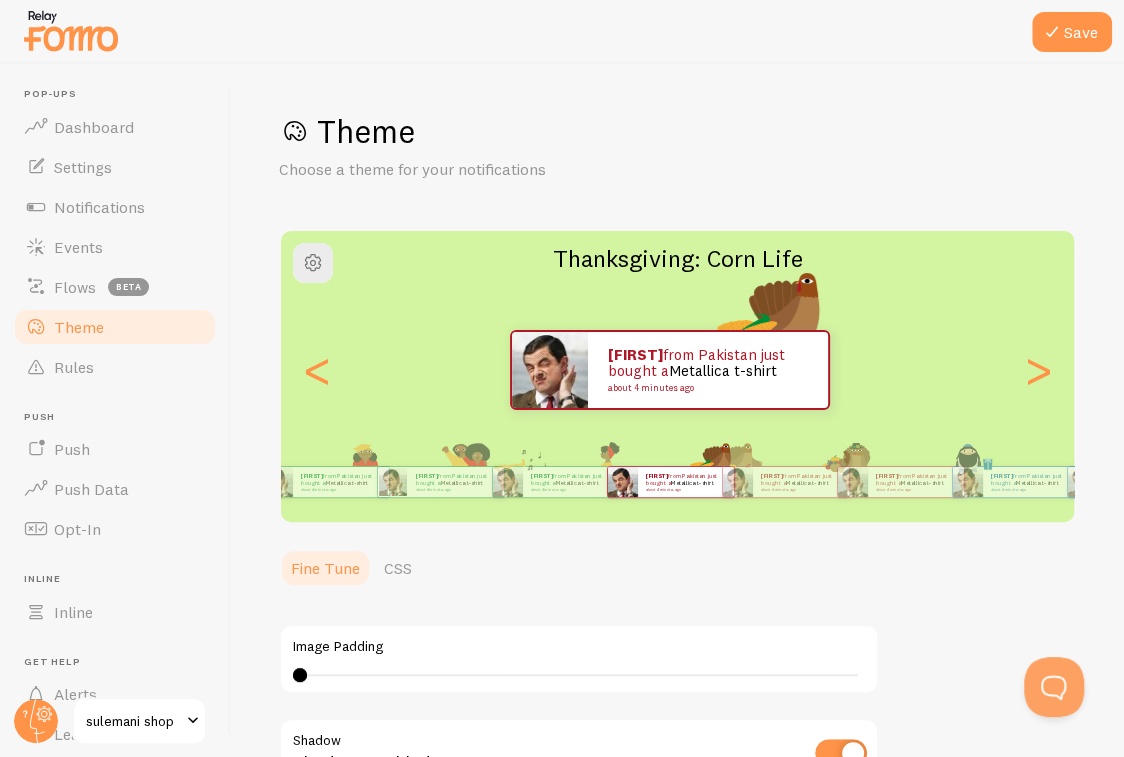 scroll, scrollTop: 0, scrollLeft: 0, axis: both 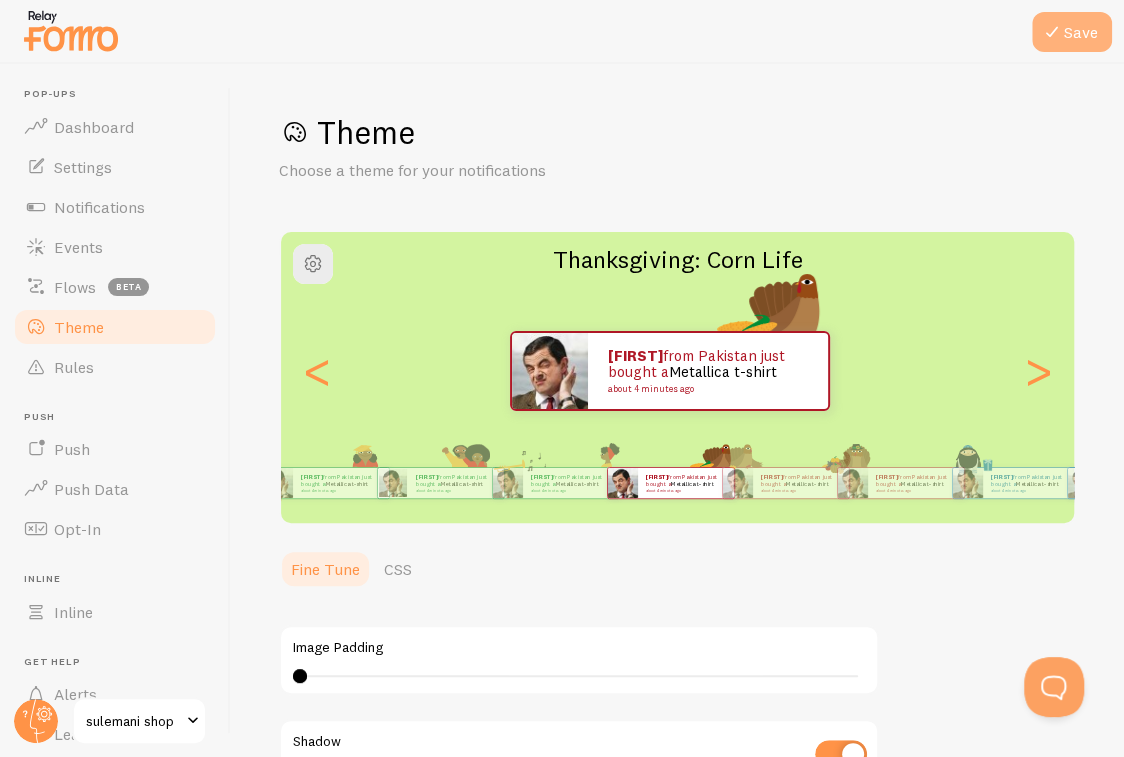 click at bounding box center [1052, 32] 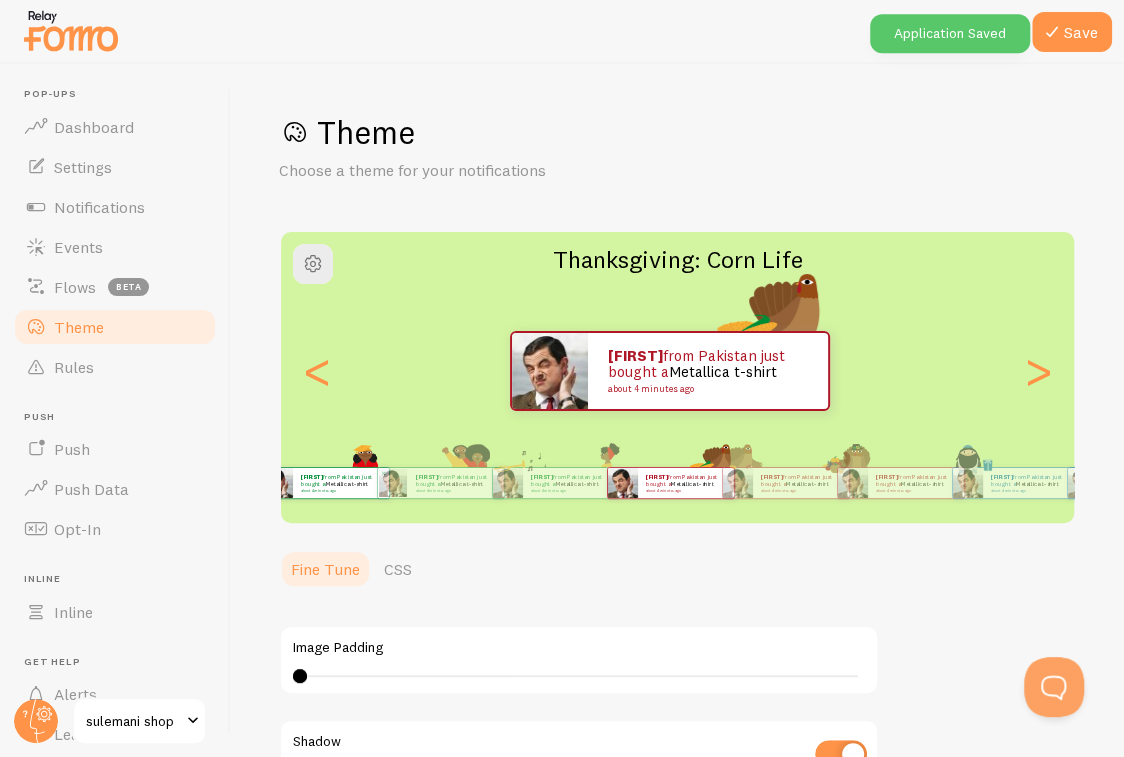 click on "Metallica t-shirt" at bounding box center (346, 483) 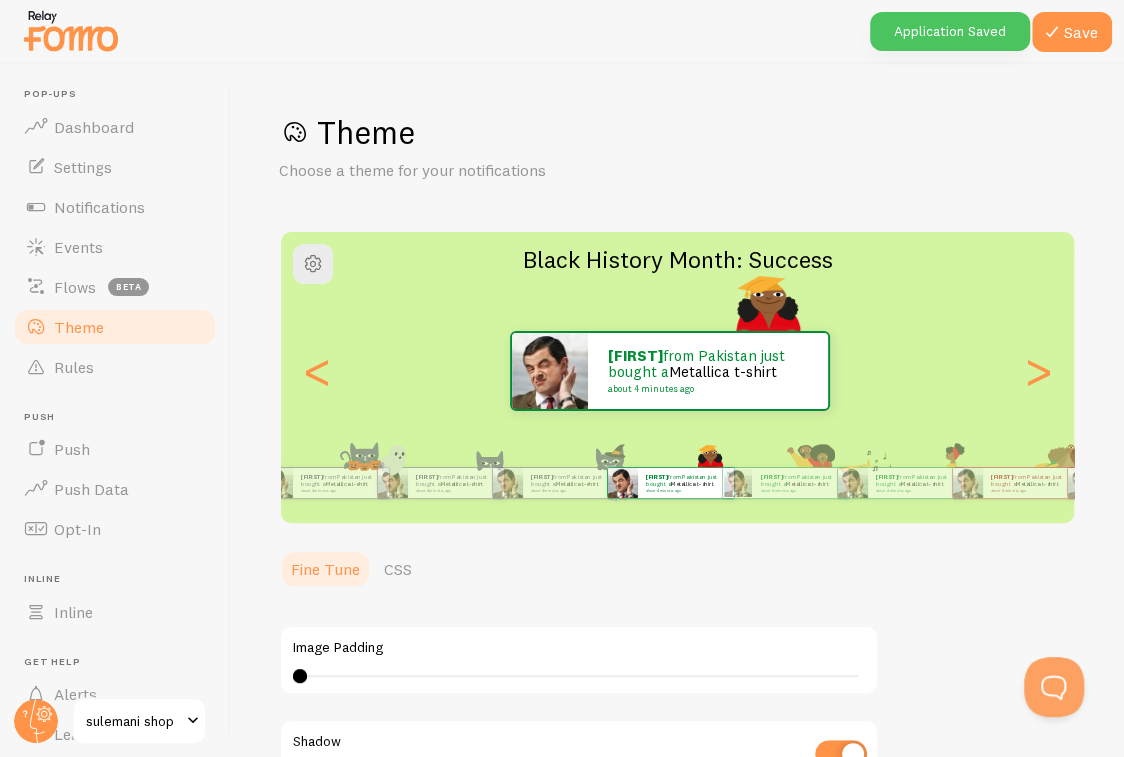 click on "Metallica t-shirt" at bounding box center (346, 483) 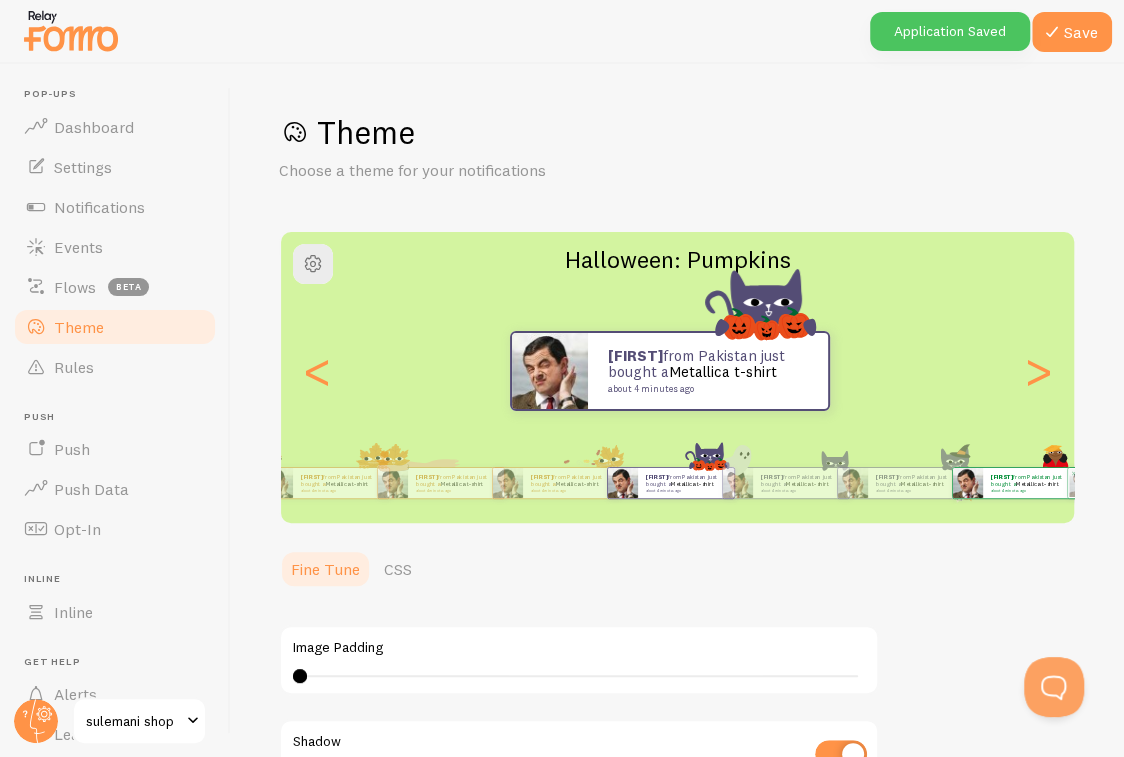 click on "Metallica t-shirt" at bounding box center (346, 483) 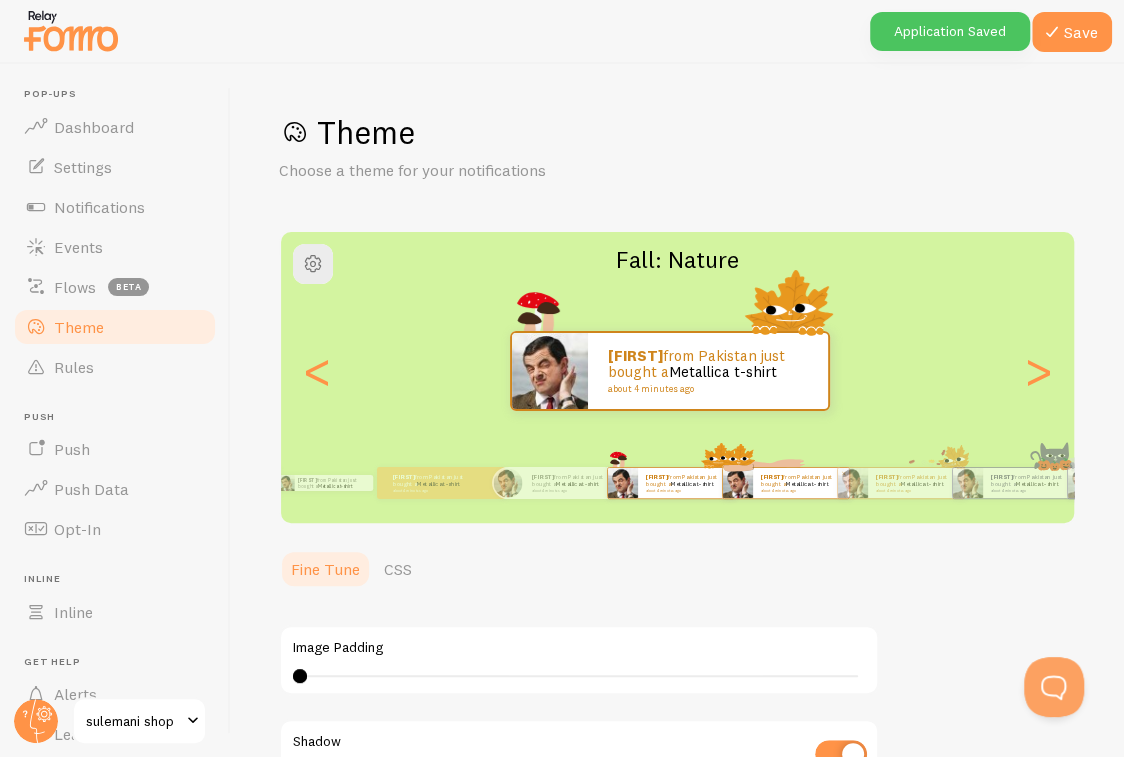 click on "Metallica t-shirt" at bounding box center [691, 483] 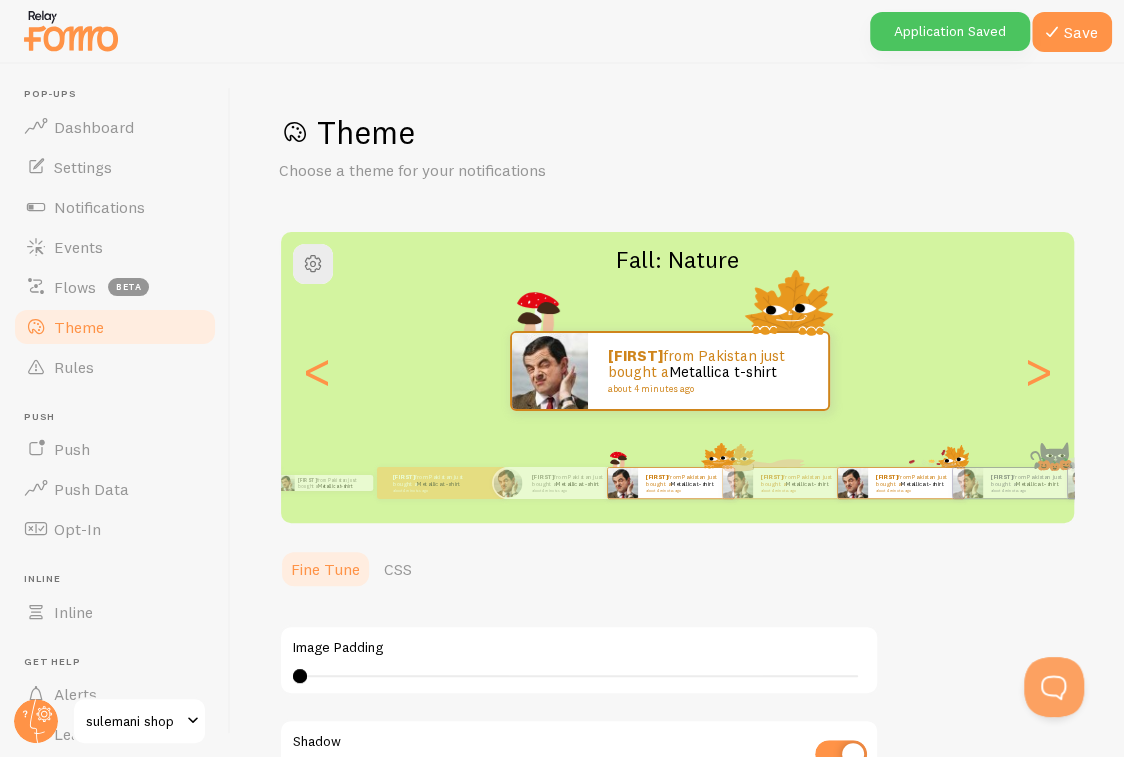 click on "[FIRST] from Pakistan just bought a  Metallica t-shirt   about 4 minutes ago" at bounding box center [900, 483] 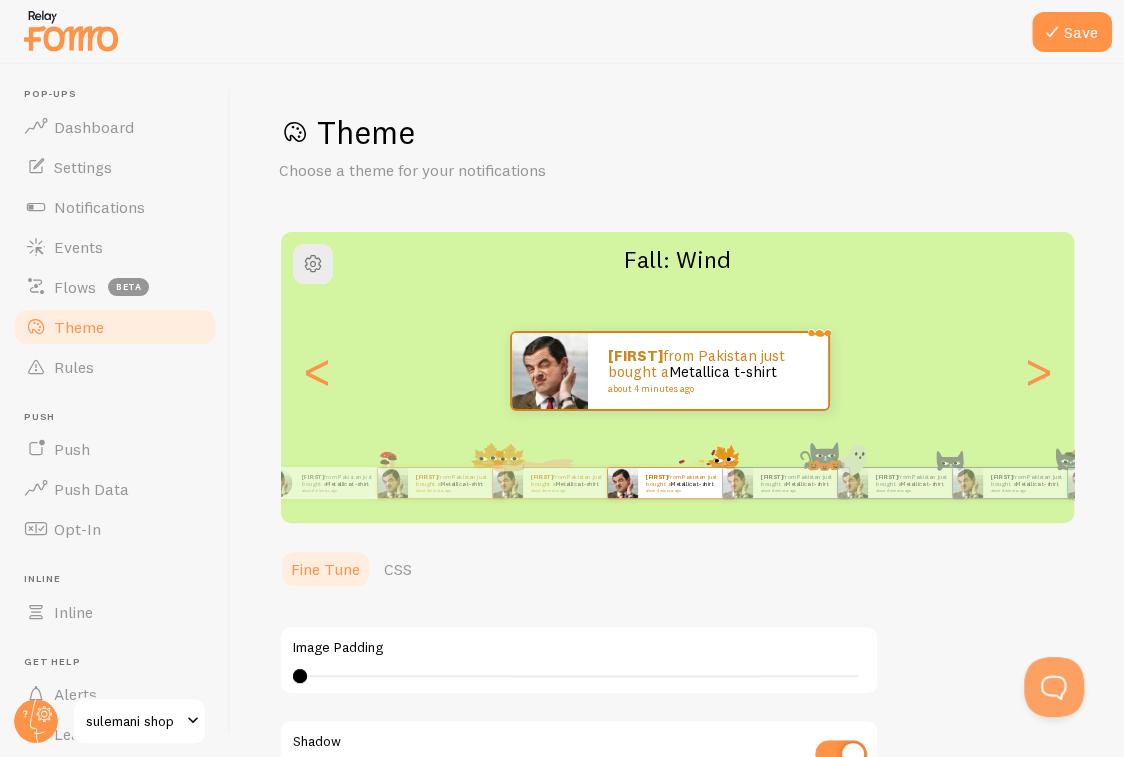 click on "[FIRST] from Pakistan just bought a  Metallica t-shirt   about 4 minutes ago" at bounding box center [901, 483] 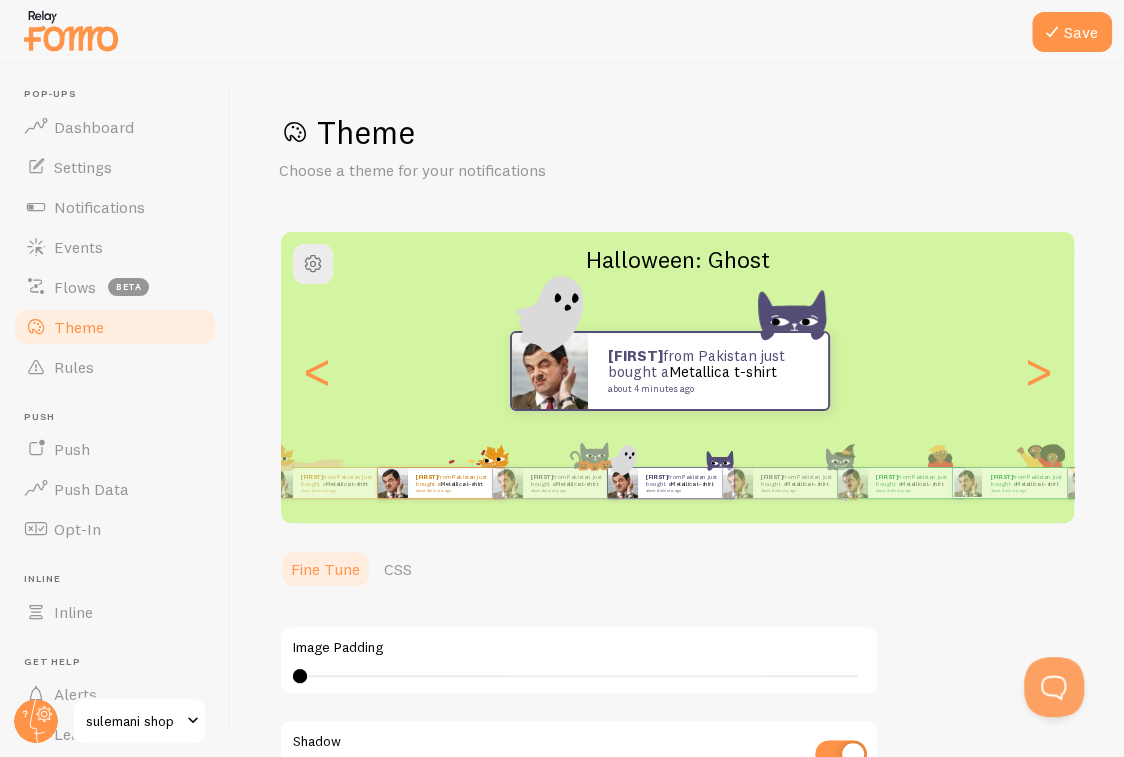 click on "[FIRST] from Pakistan just bought a  Metallica t-shirt   about 4 minutes ago" at bounding box center [901, 483] 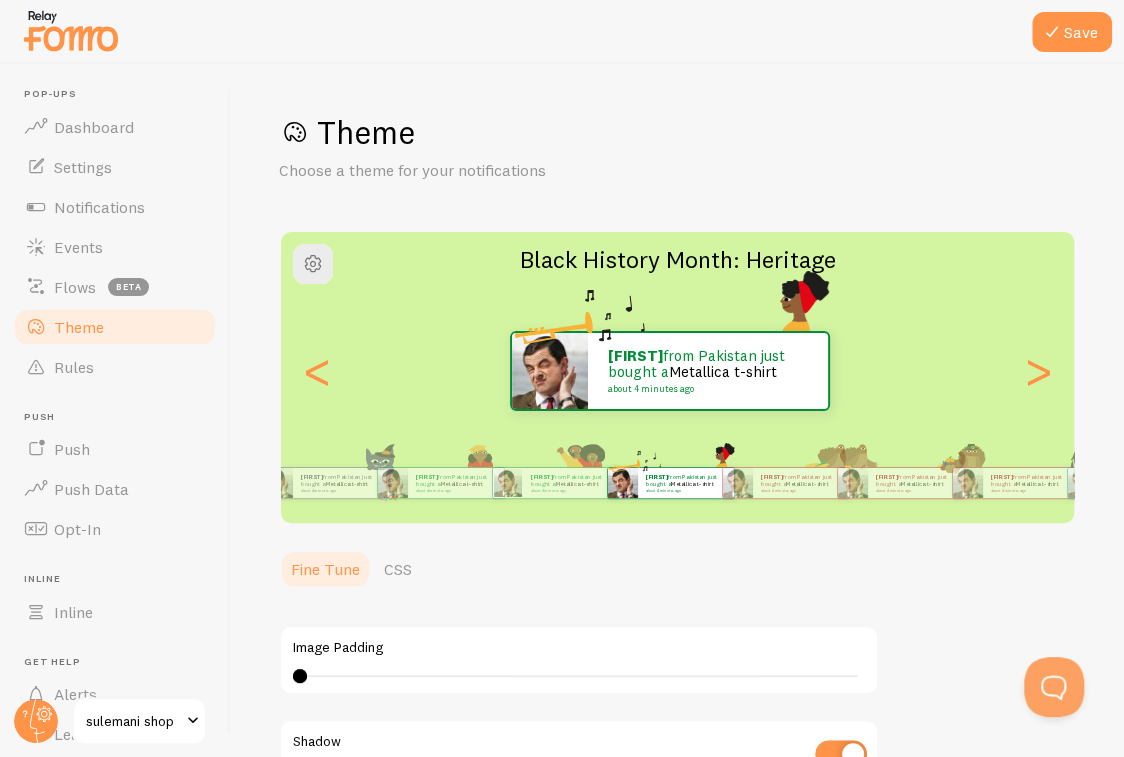 click on "muhammad  from [COUNTRY] just bought a  Metallica t-shirt   about 4 minutes ago muhammad  from [COUNTRY] just bought a  Metallica t-shirt   about 4 minutes ago muhammad  from [COUNTRY] just bought a  Metallica t-shirt   about 4 minutes ago muhammad  from [COUNTRY] just bought a  Metallica t-shirt   about 4 minutes ago muhammad  from [COUNTRY] just bought a  Metallica t-shirt   about 4 minutes ago muhammad  from [COUNTRY] just bought a  Metallica t-shirt   about 4 minutes ago muhammad  from [COUNTRY] just bought a  Metallica t-shirt   about 4 minutes ago muhammad  from [COUNTRY] just bought a  Metallica t-shirt   about 4 minutes ago muhammad  from [COUNTRY] just bought a  Metallica t-shirt   about 4 minutes ago muhammad  from [COUNTRY] just bought a  Metallica t-shirt   about 4 minutes ago muhammad  from [COUNTRY] just bought a  Metallica t-shirt   about 4 minutes ago muhammad  from [COUNTRY] just bought a  Metallica t-shirt   muhammad" at bounding box center [-414, 483] 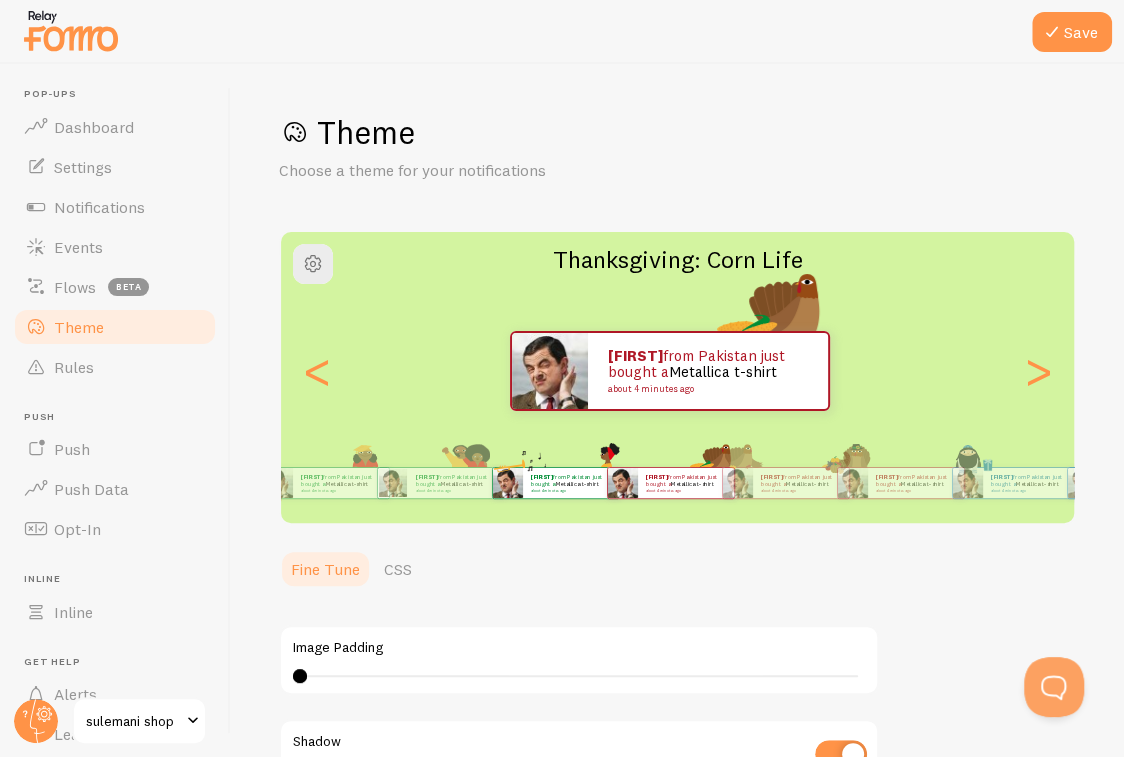 click on "[FIRST] from Pakistan just bought a  Metallica t-shirt   about 4 minutes ago" at bounding box center (571, 483) 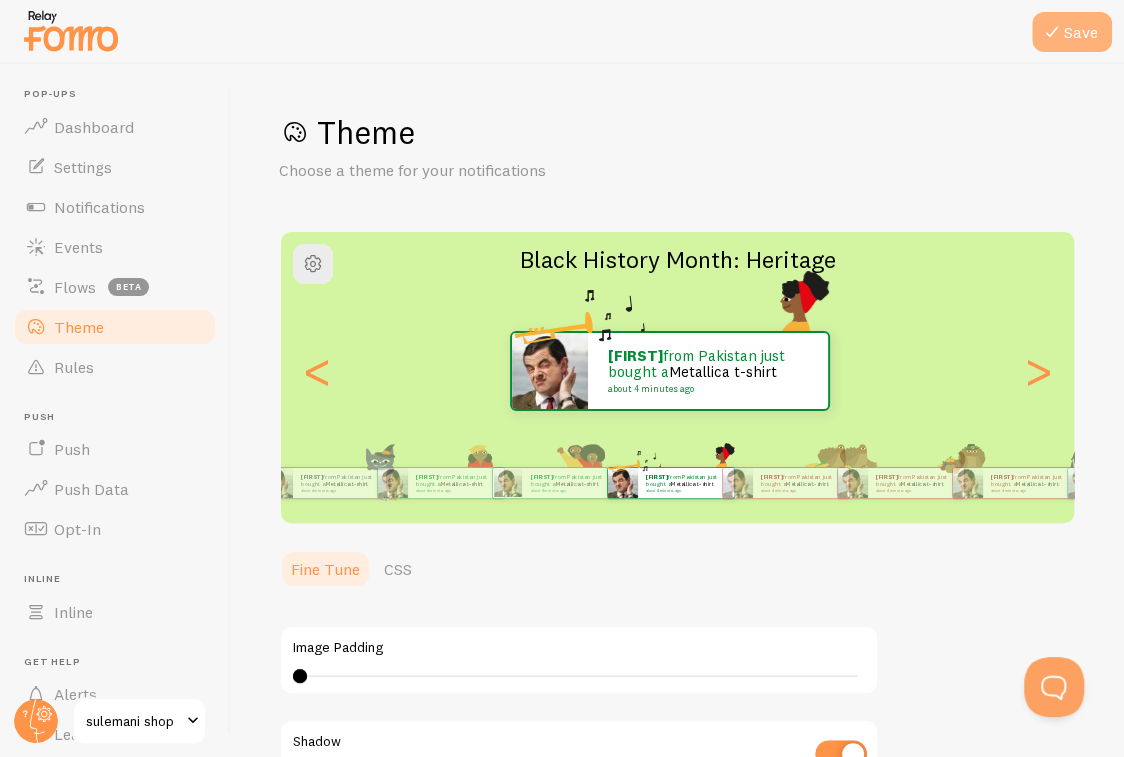 click at bounding box center [1052, 32] 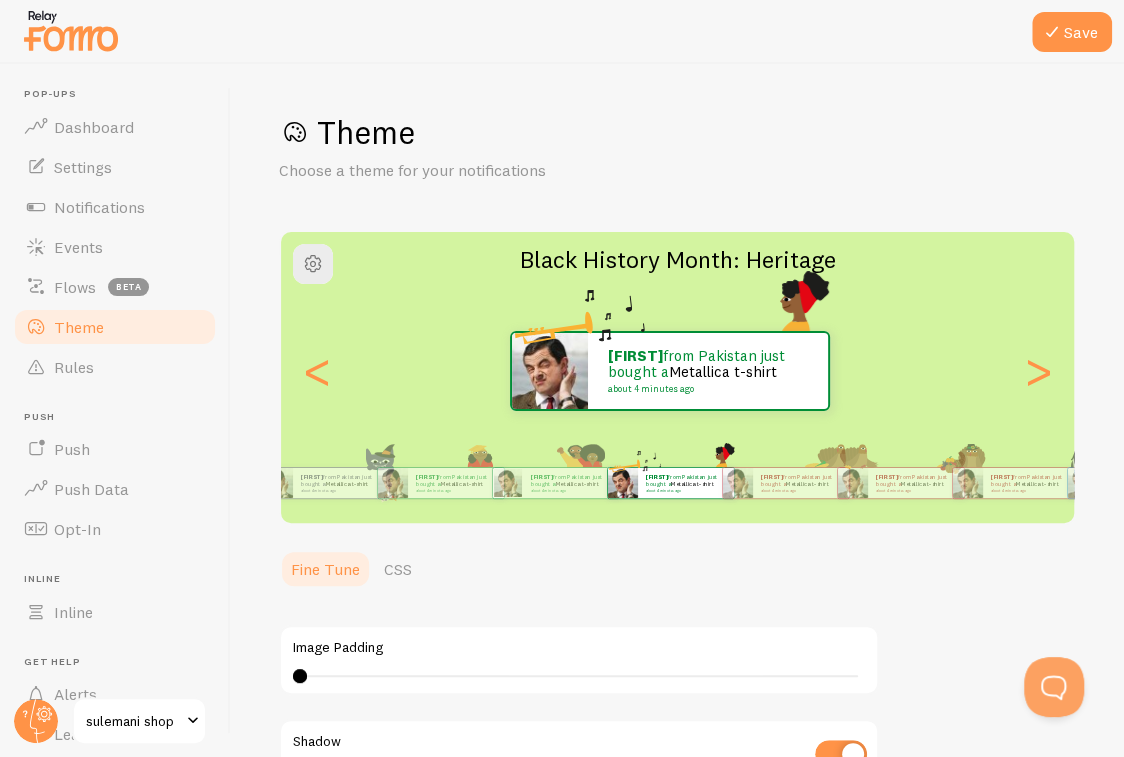 click on "Theme" at bounding box center (677, 132) 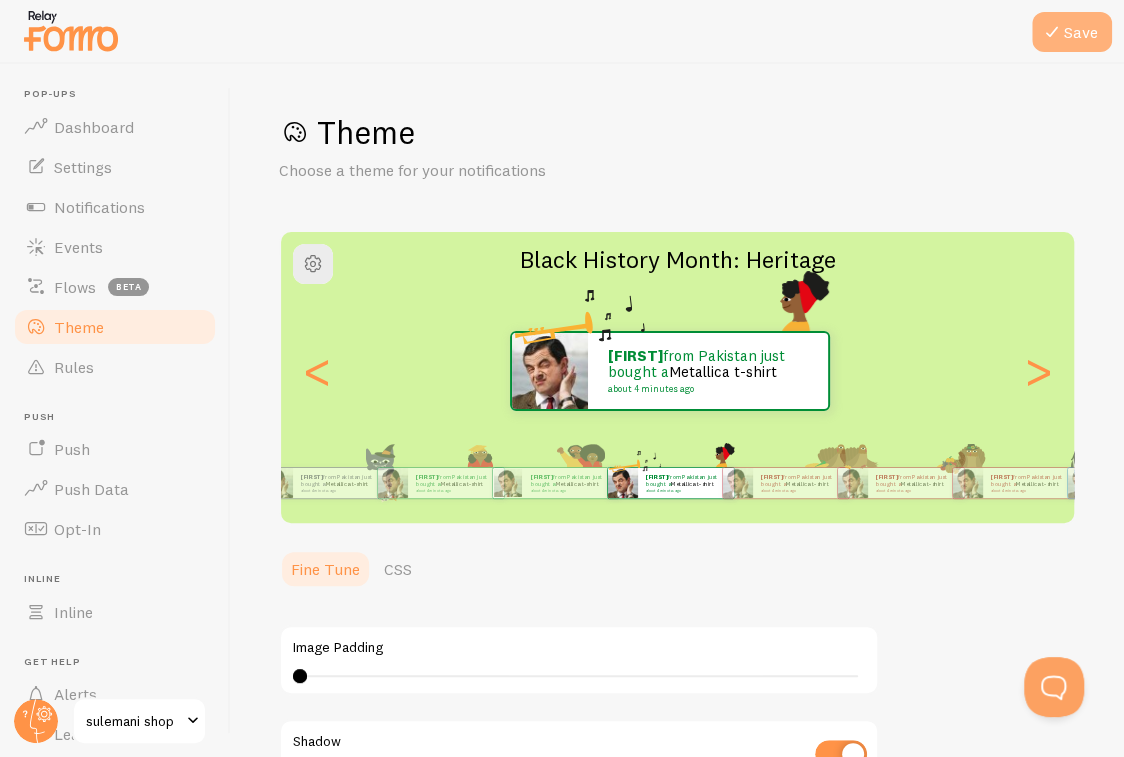 click at bounding box center (1052, 32) 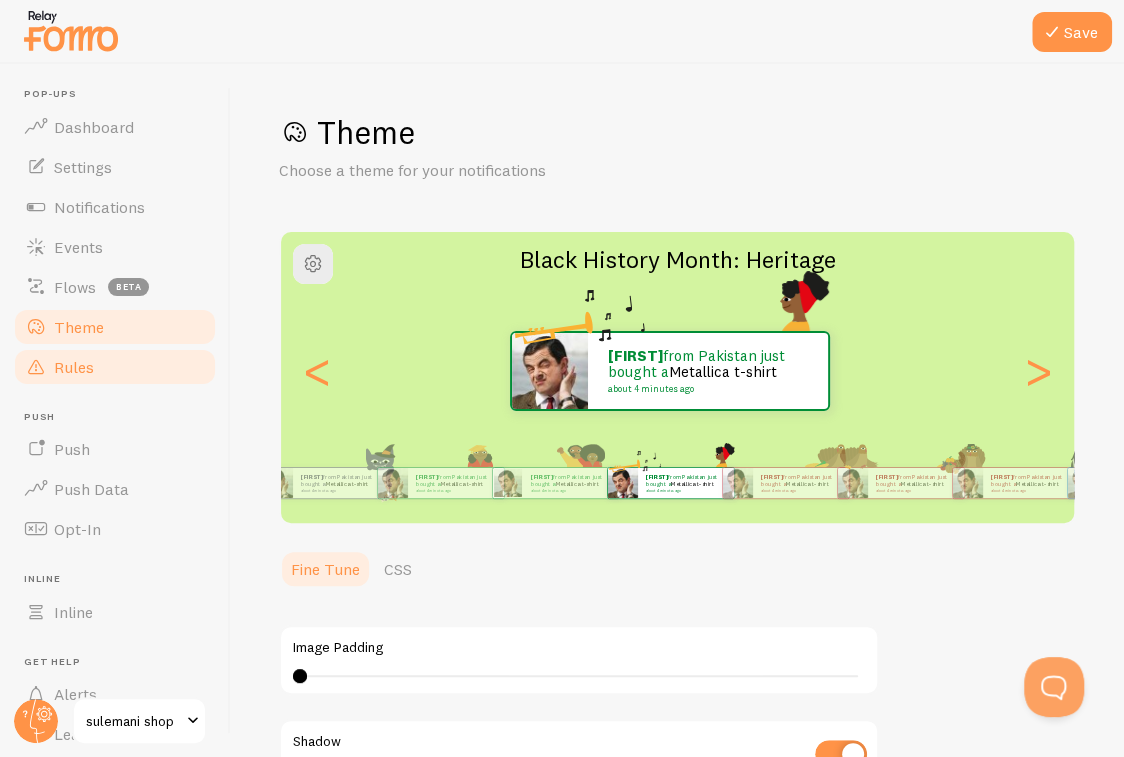 click on "Rules" at bounding box center [115, 367] 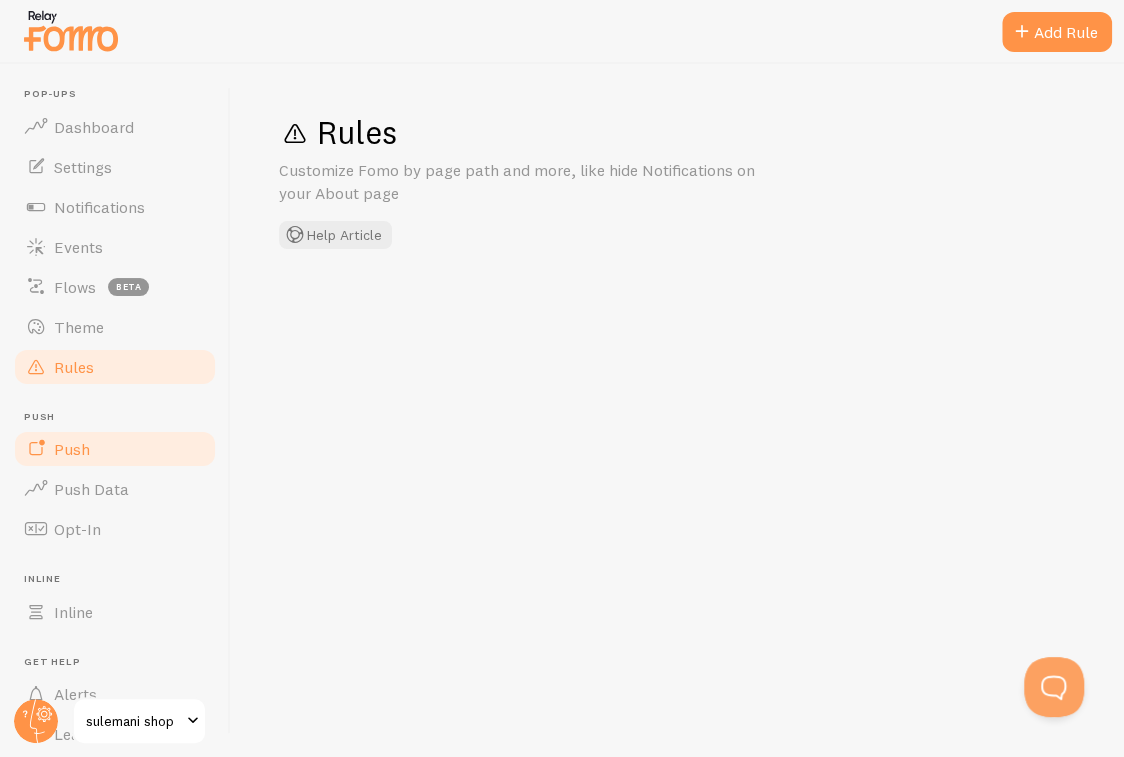 click on "Push" at bounding box center (115, 449) 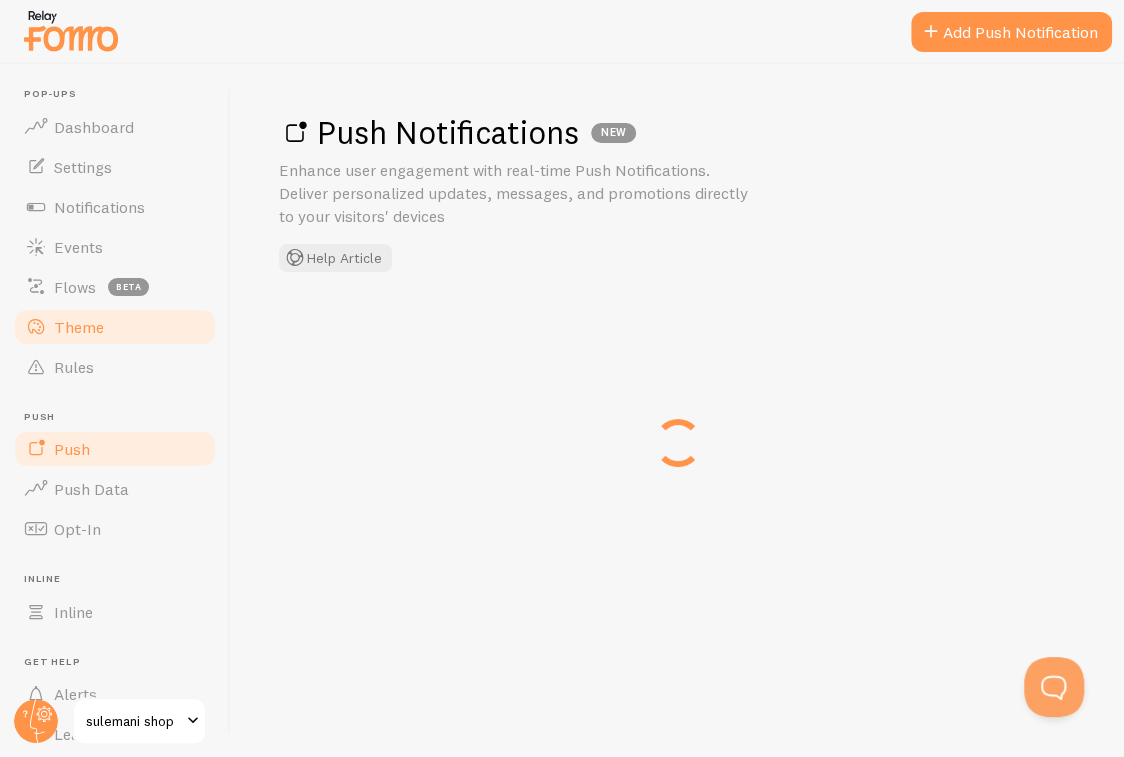 drag, startPoint x: 119, startPoint y: 343, endPoint x: 123, endPoint y: 331, distance: 12.649111 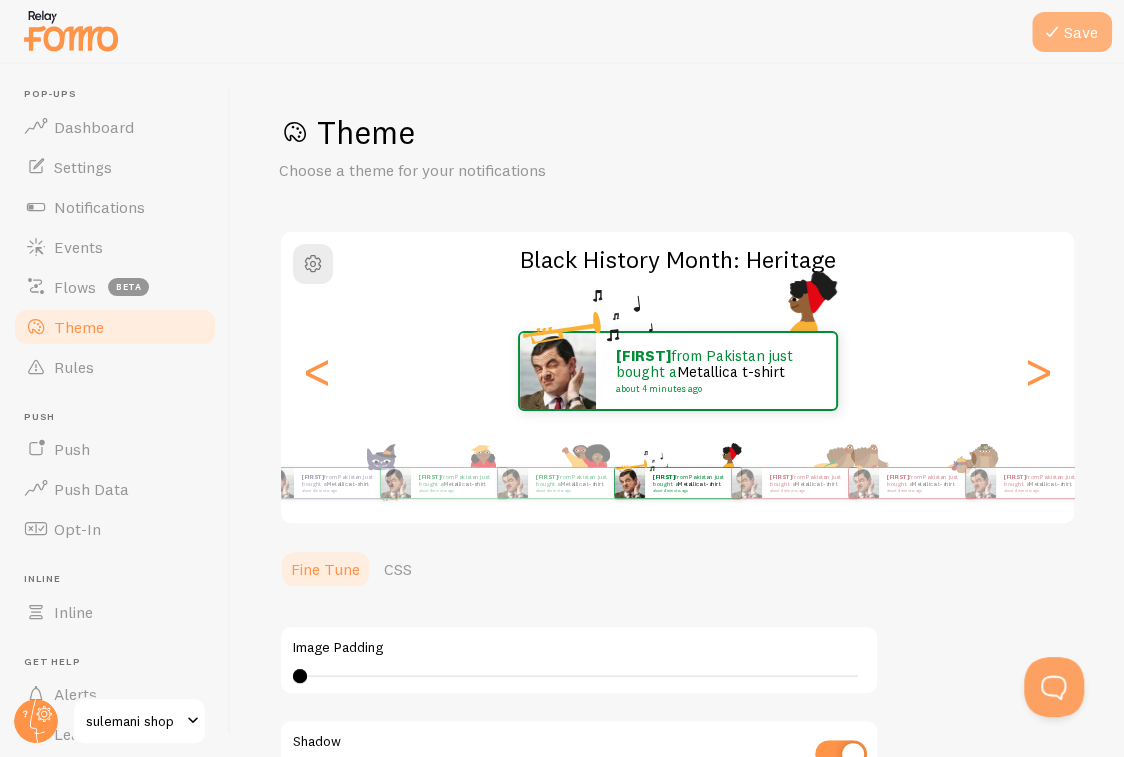 click on "Save" at bounding box center (1072, 32) 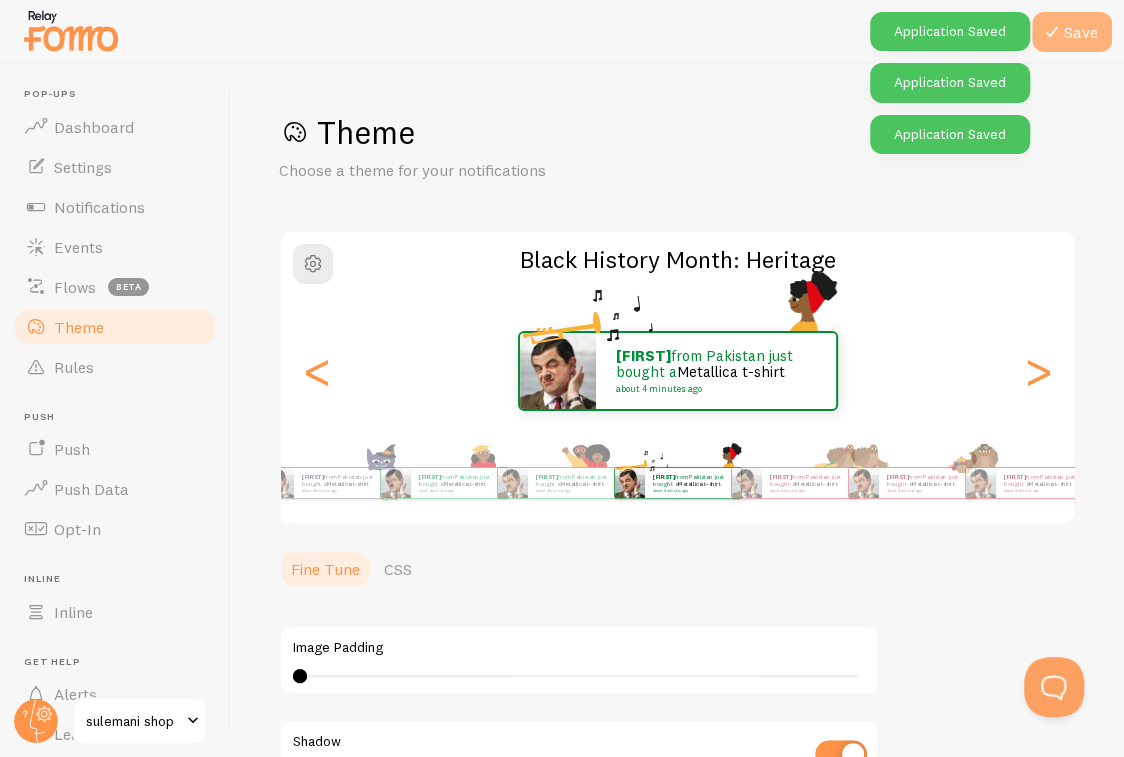 click at bounding box center (1052, 32) 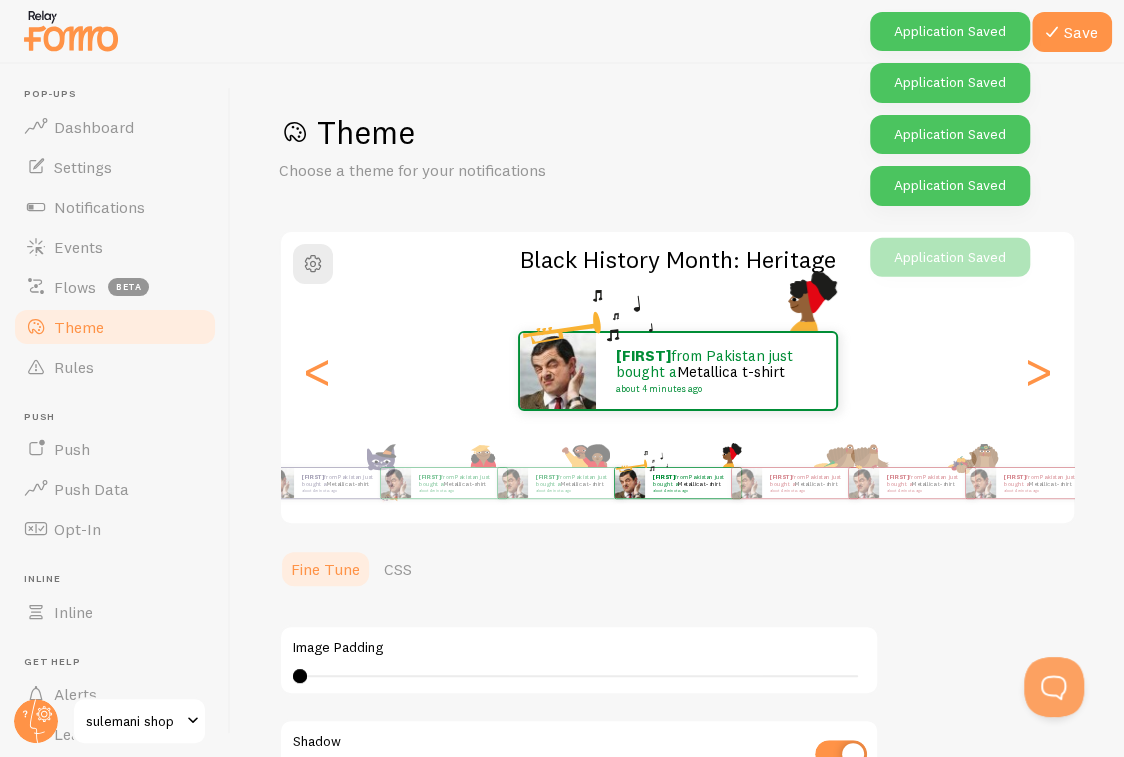 click on "Choose a theme for your notifications" at bounding box center [519, 170] 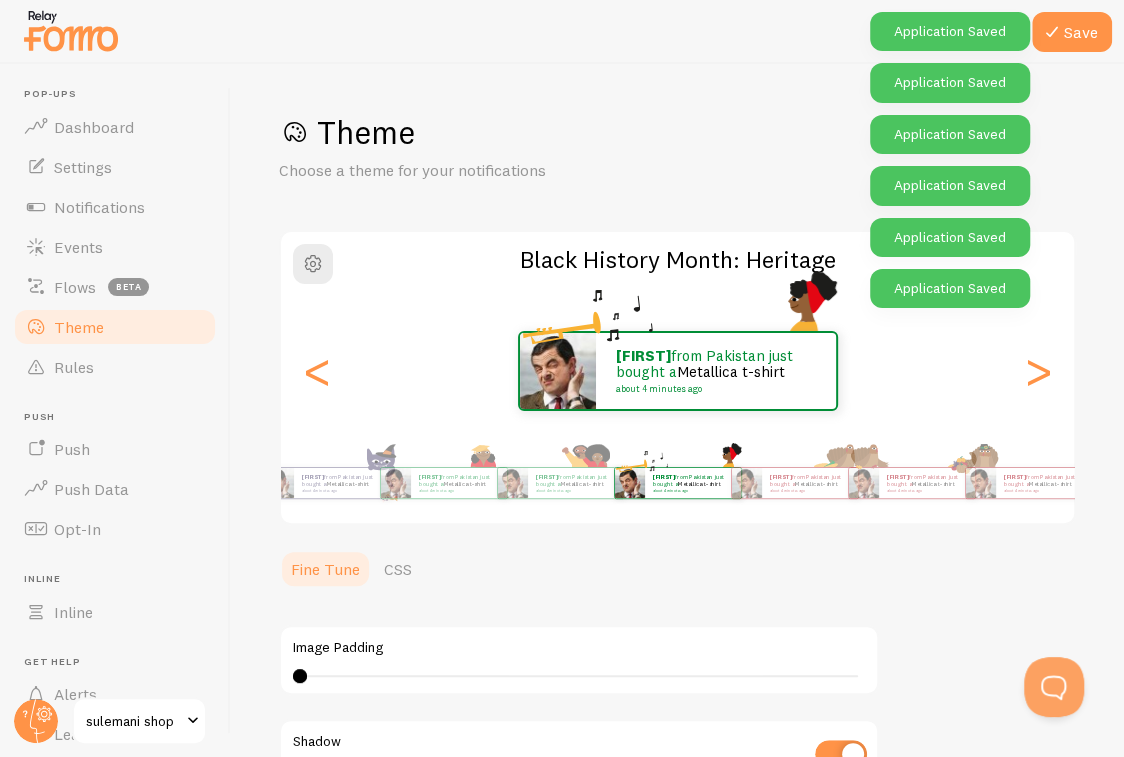 click on "Choose a theme for your notifications" at bounding box center [519, 170] 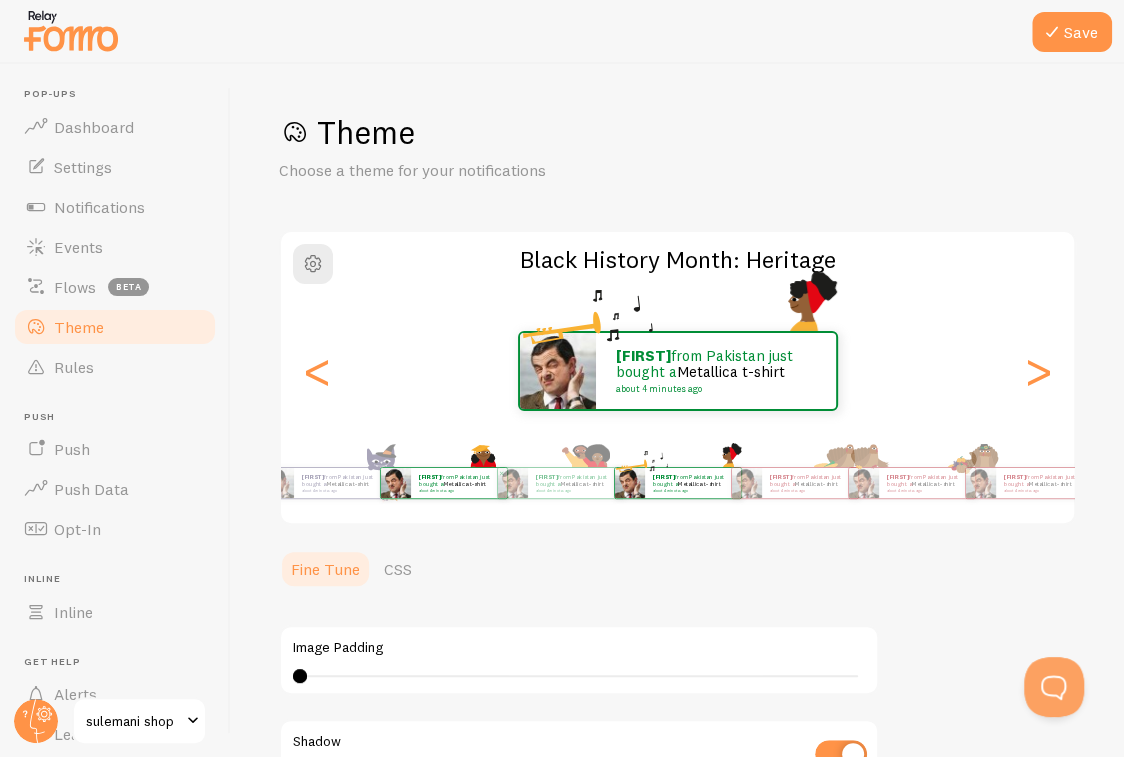 click at bounding box center [395, 483] 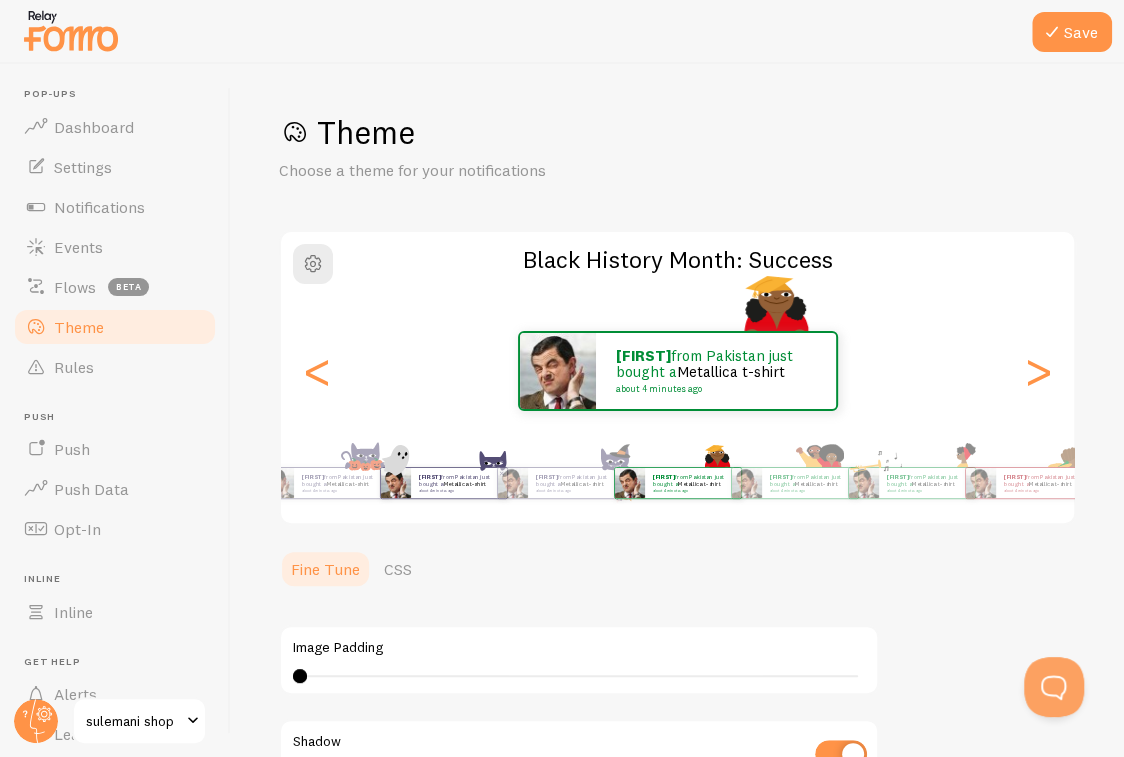 click on "[FIRST] from Pakistan just bought a  Metallica t-shirt   about 4 minutes ago" at bounding box center [459, 483] 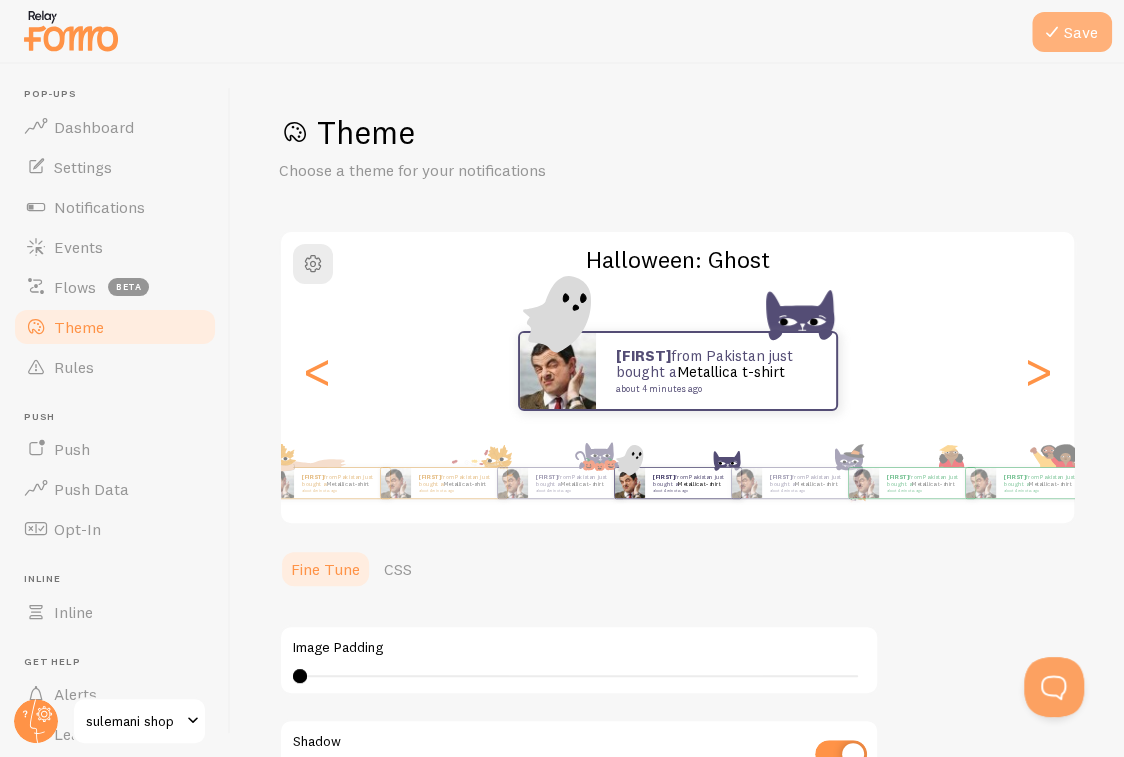 click on "Save" at bounding box center [1072, 32] 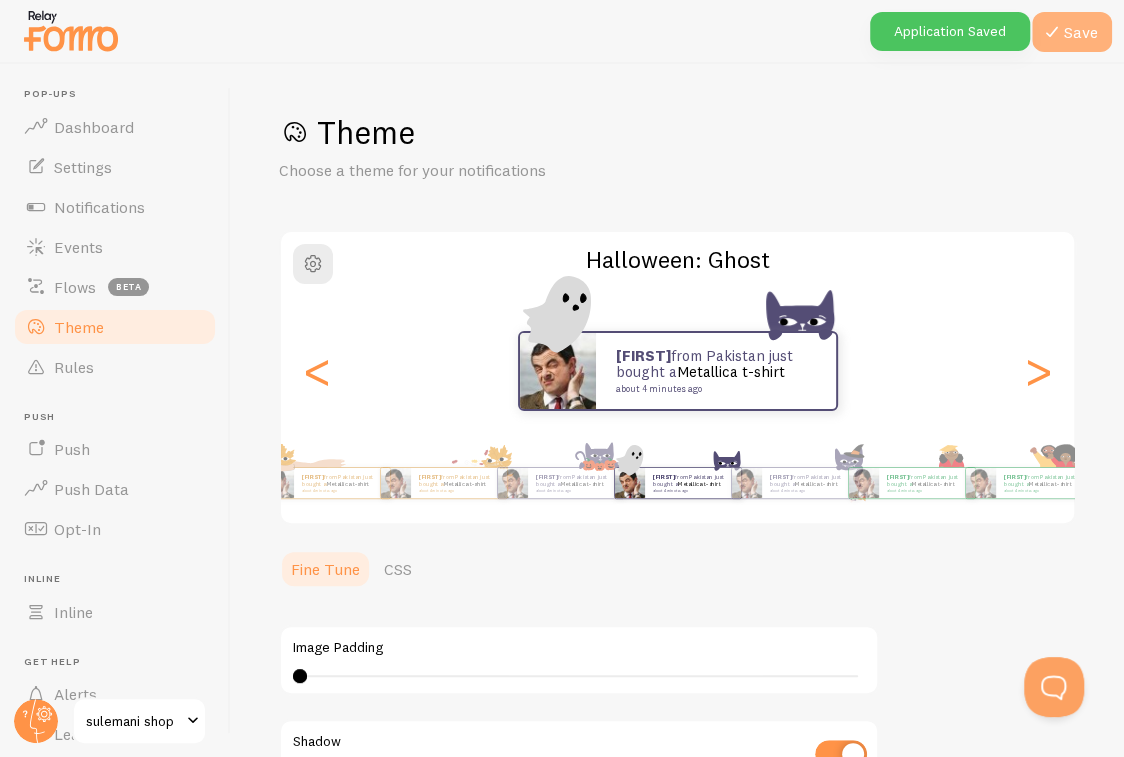 click on "Save" at bounding box center [1072, 32] 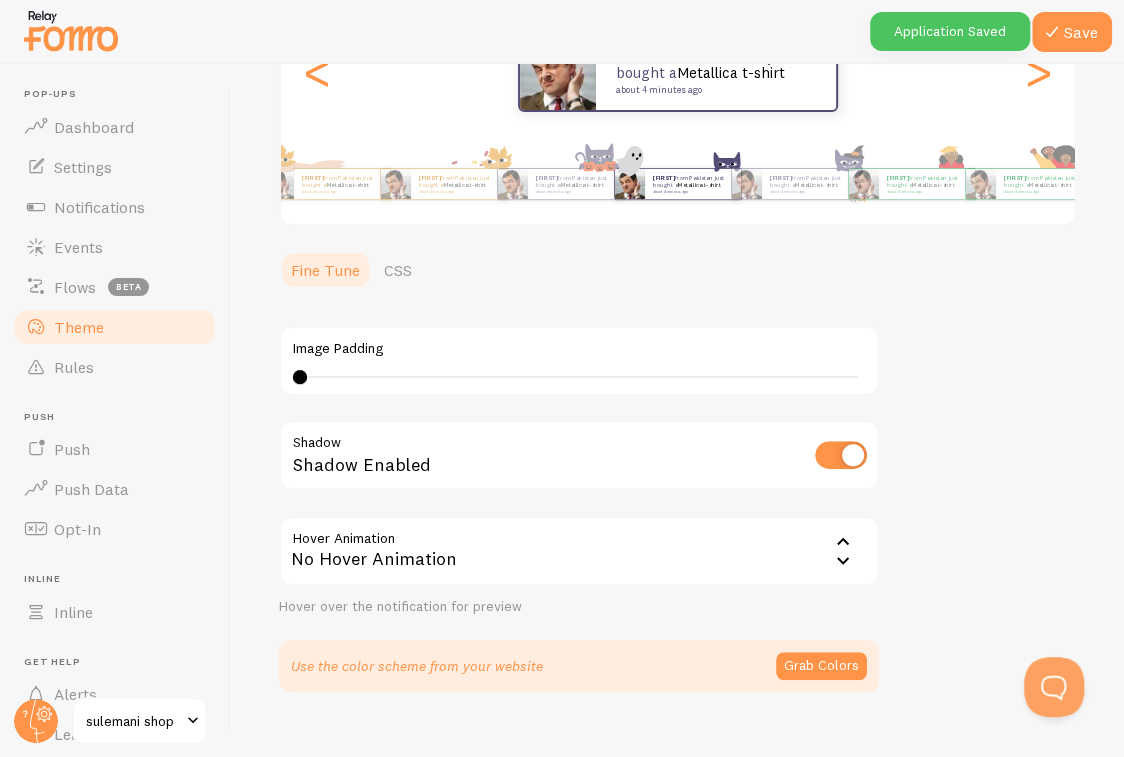 scroll, scrollTop: 328, scrollLeft: 0, axis: vertical 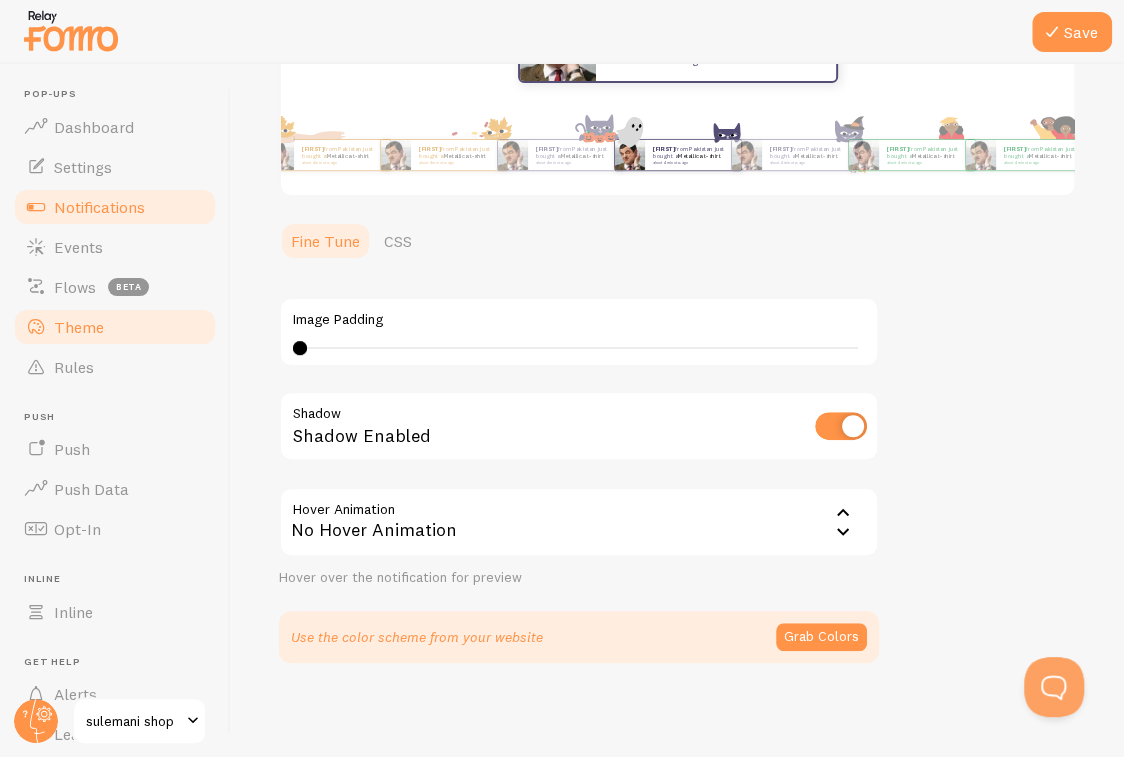 click on "Notifications" at bounding box center [99, 207] 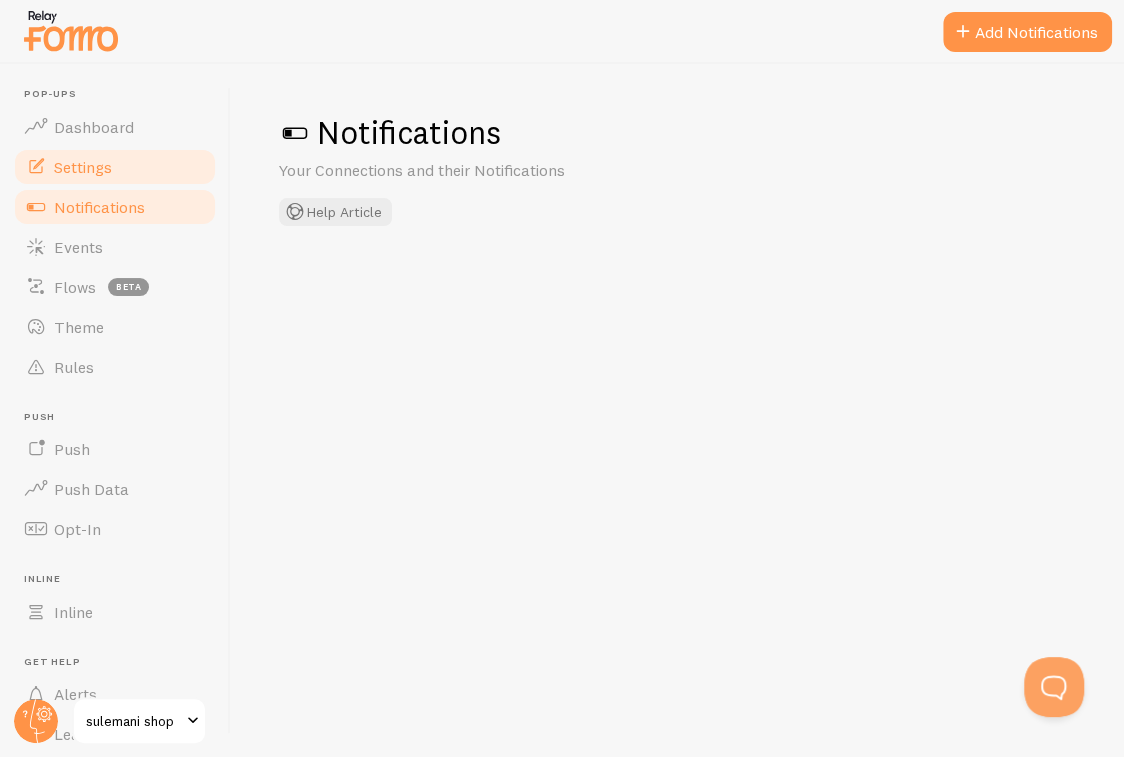 click on "Settings" at bounding box center (115, 167) 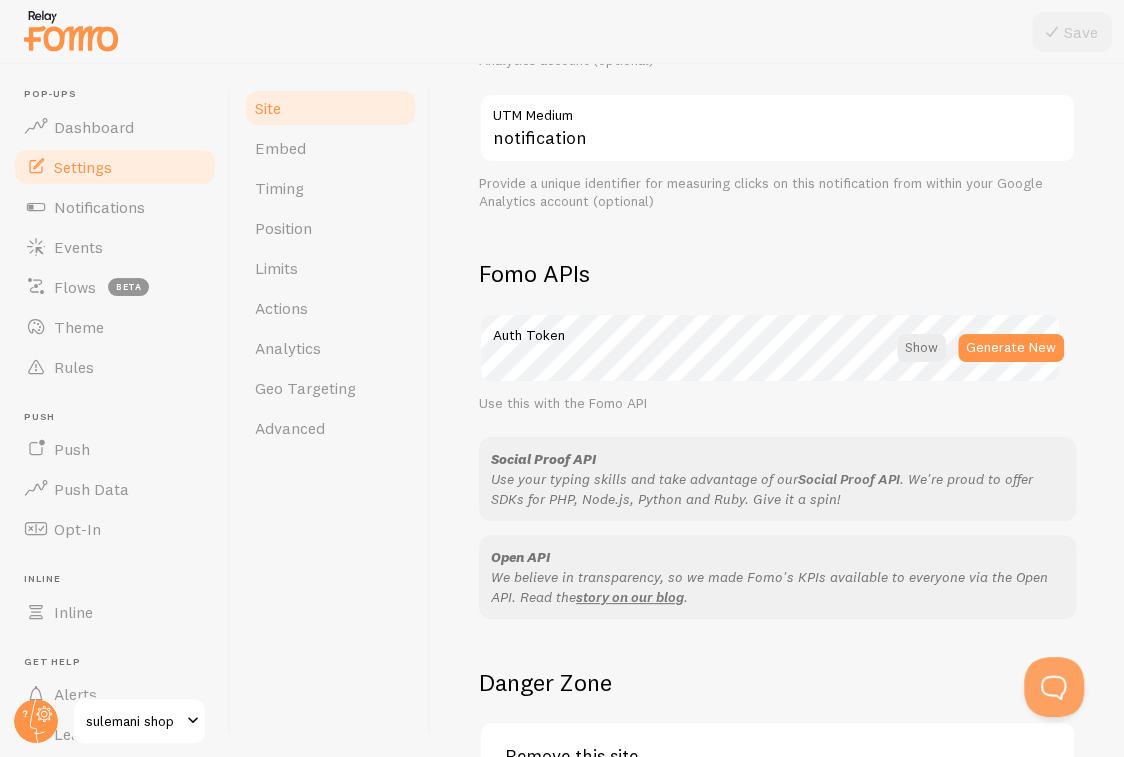 scroll, scrollTop: 1000, scrollLeft: 0, axis: vertical 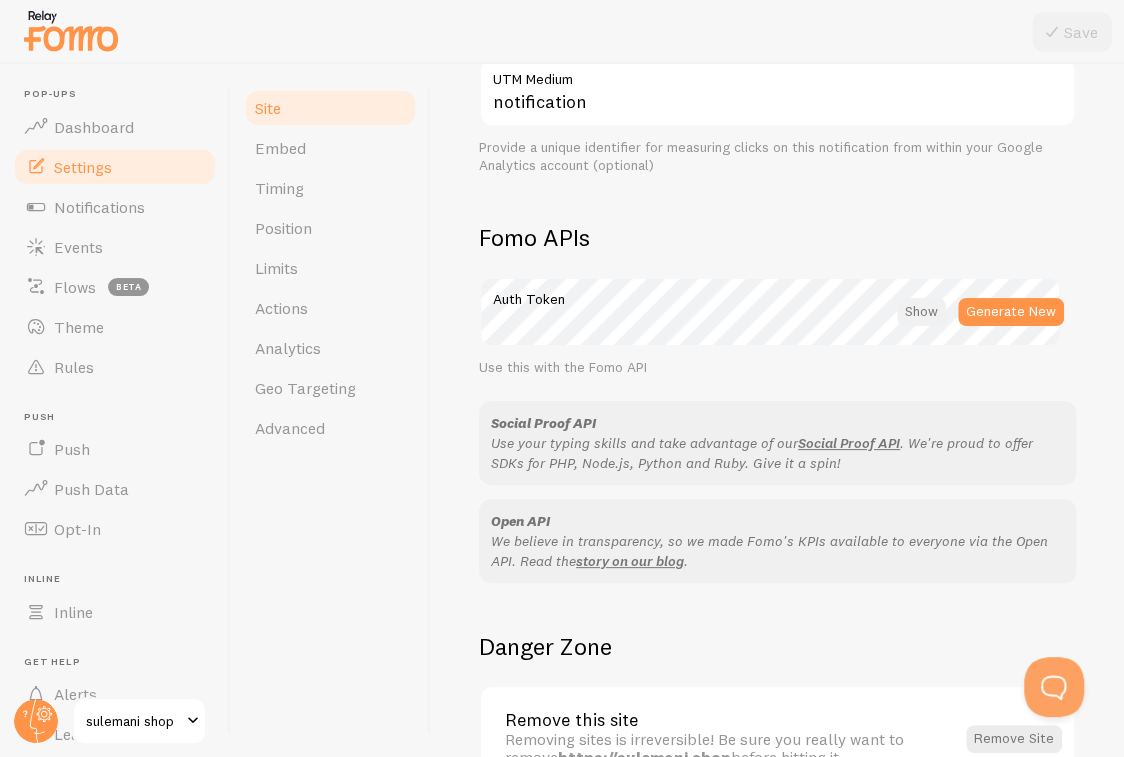click at bounding box center (921, 312) 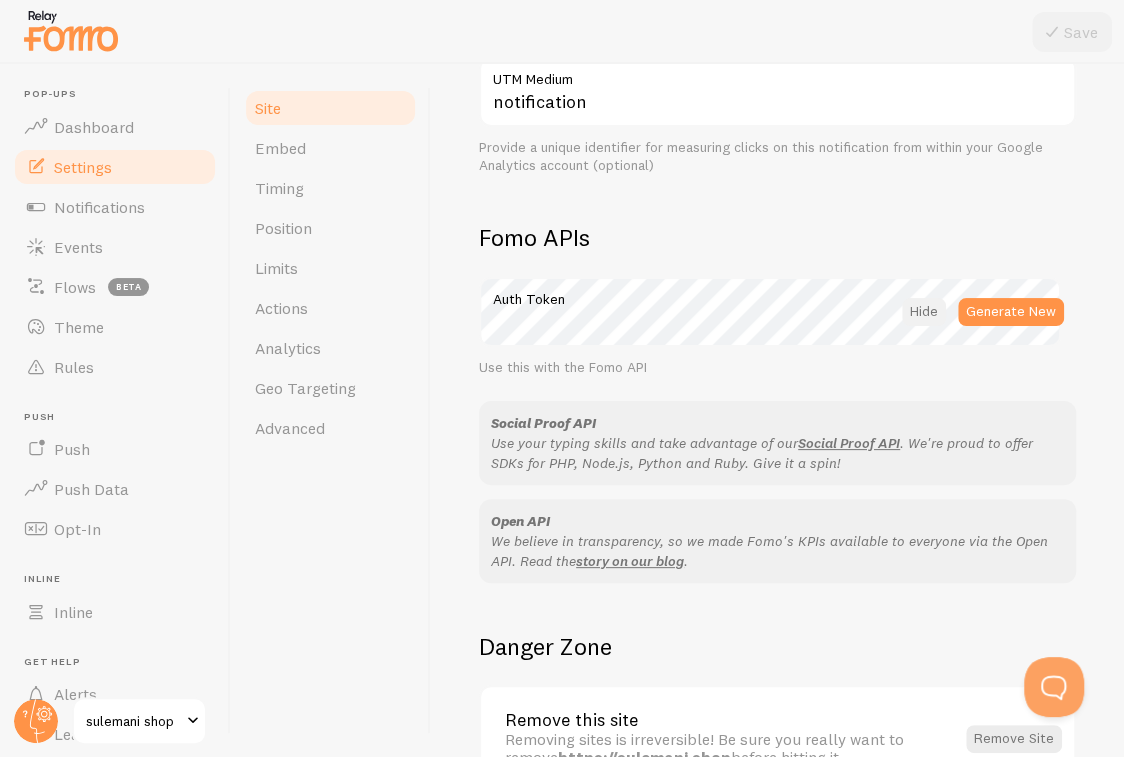 click at bounding box center [924, 312] 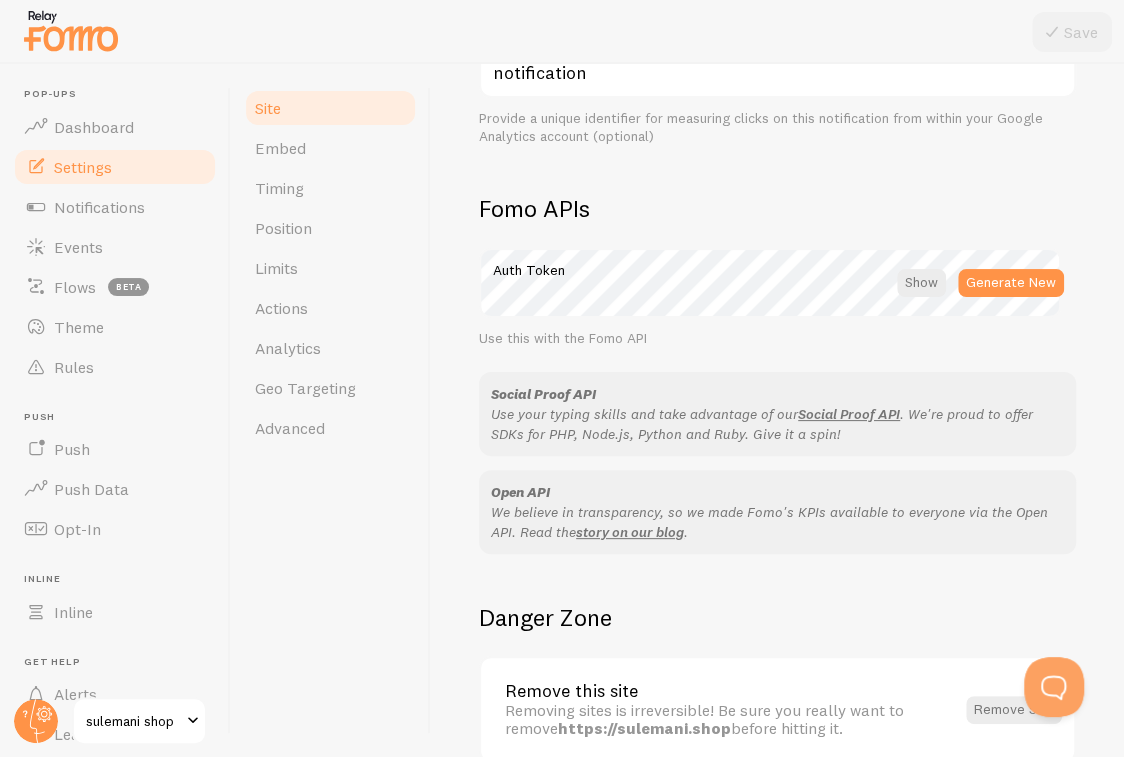 scroll, scrollTop: 1129, scrollLeft: 0, axis: vertical 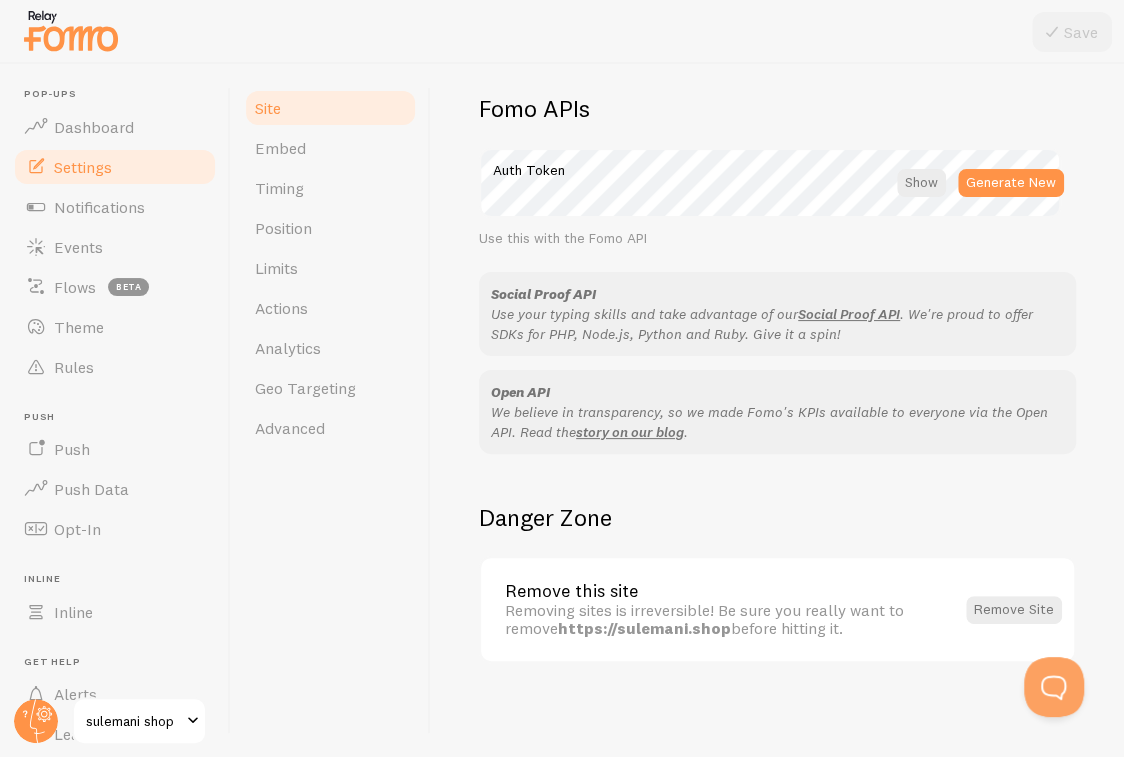 click on "Site
Embed
Timing
Position
Limits
Actions
Analytics
Geo Targeting
Advanced" at bounding box center (331, 410) 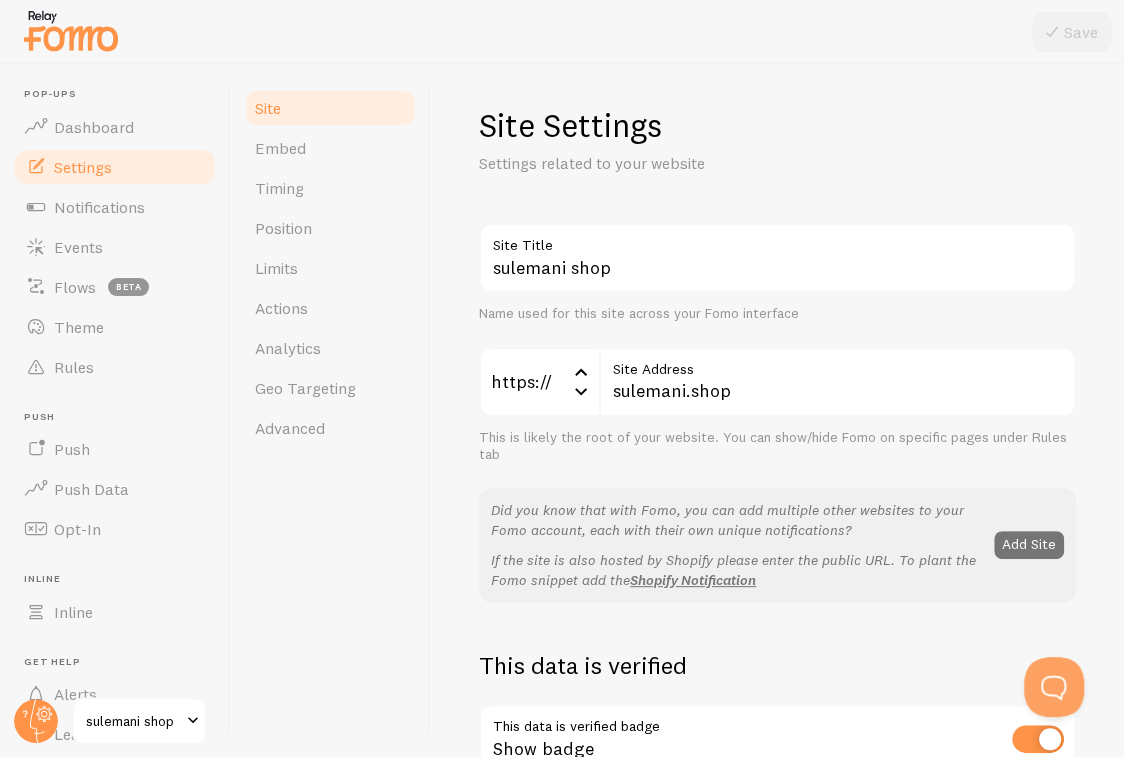 scroll, scrollTop: 0, scrollLeft: 0, axis: both 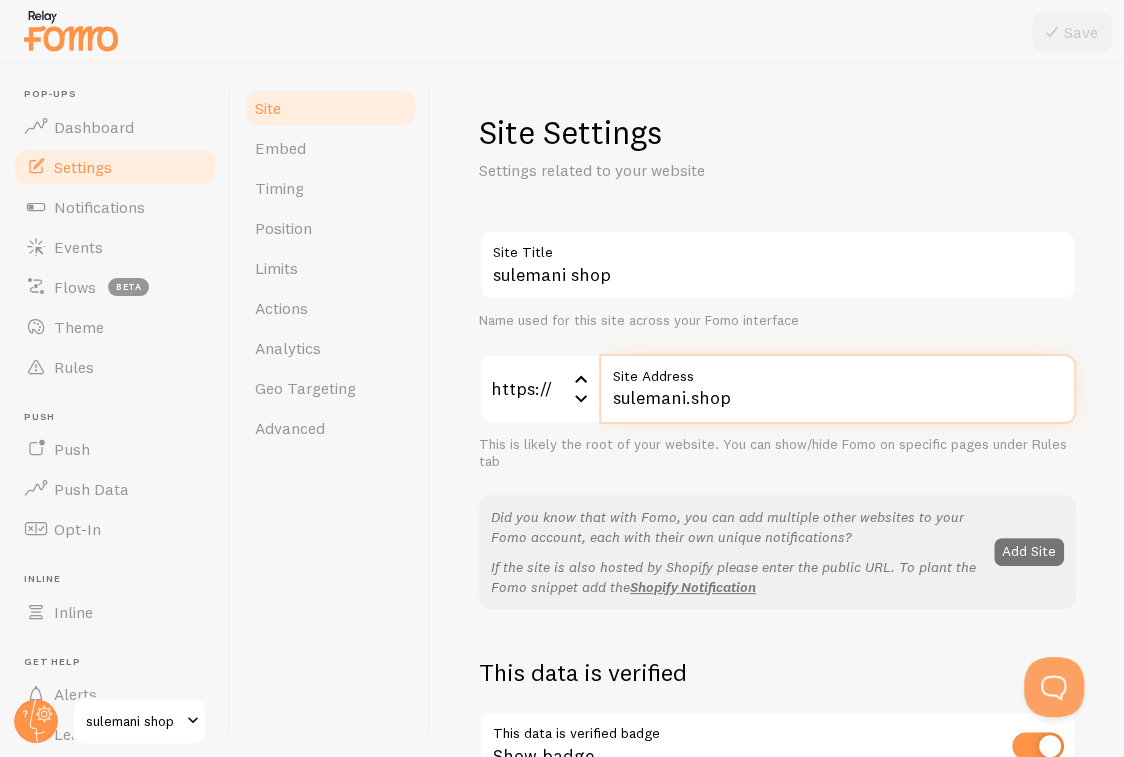 click on "sulemani.shop" at bounding box center [837, 389] 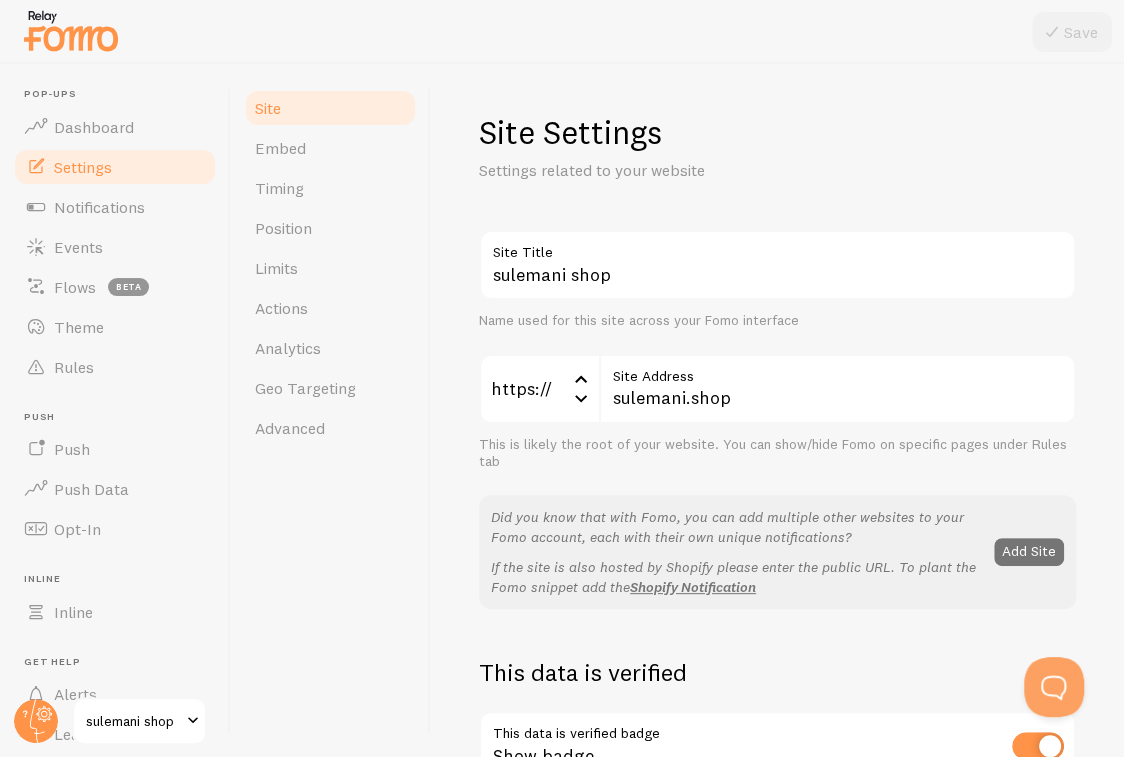 click on "Site" at bounding box center [330, 108] 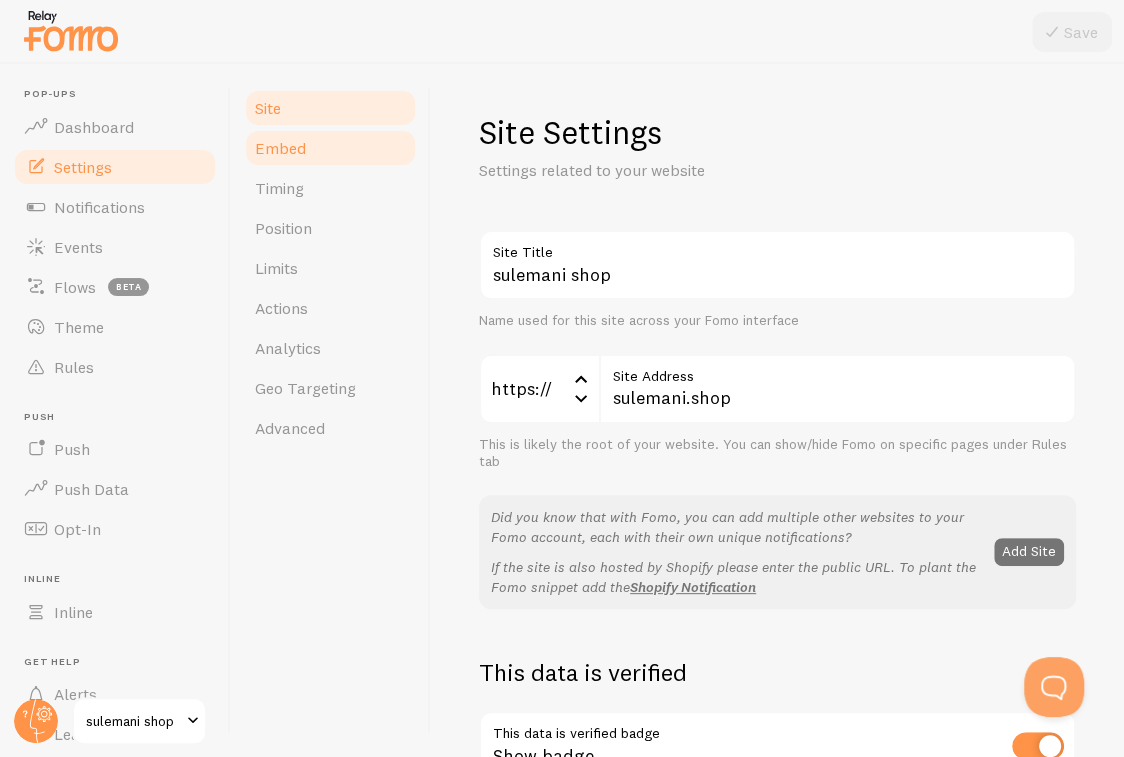 click on "Embed" at bounding box center (330, 148) 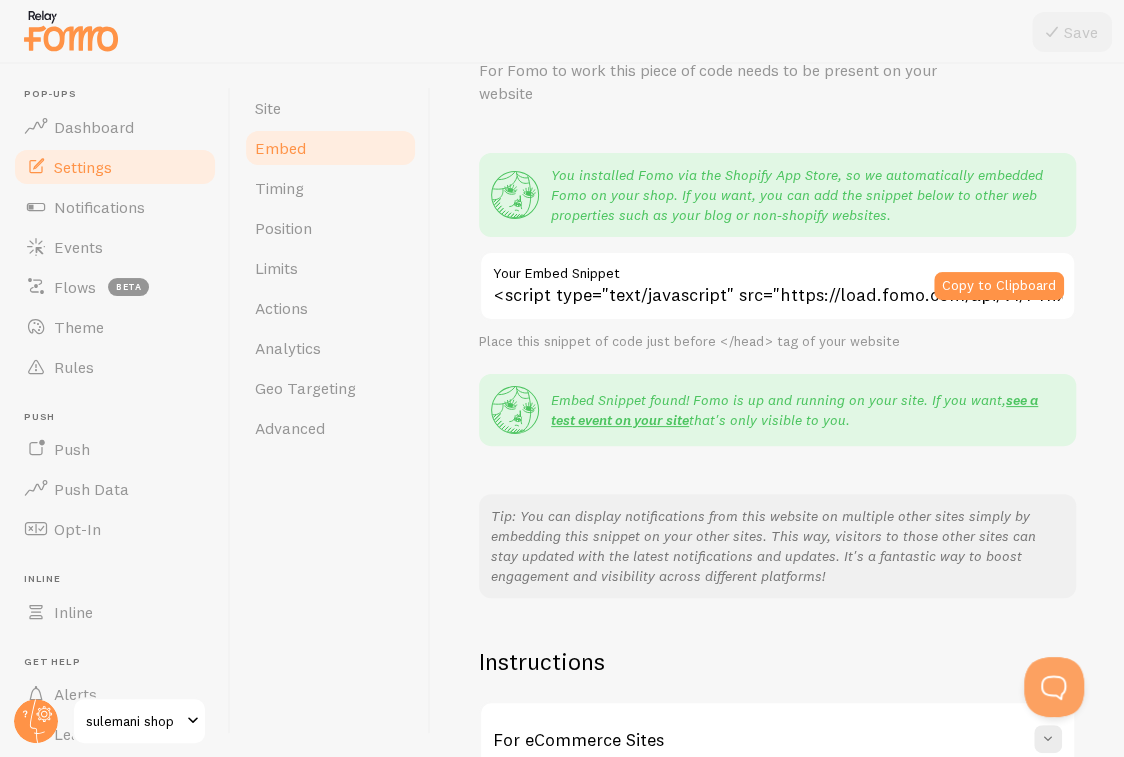 scroll, scrollTop: 0, scrollLeft: 0, axis: both 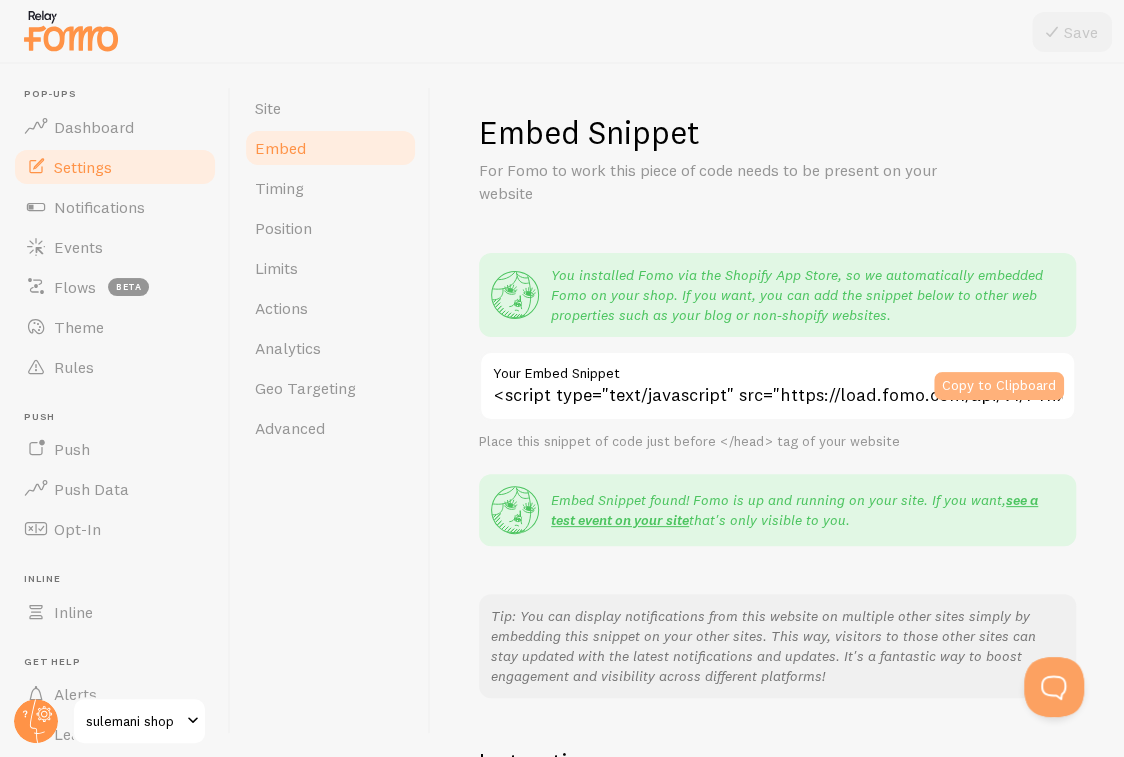 click on "Copy to Clipboard" at bounding box center (999, 386) 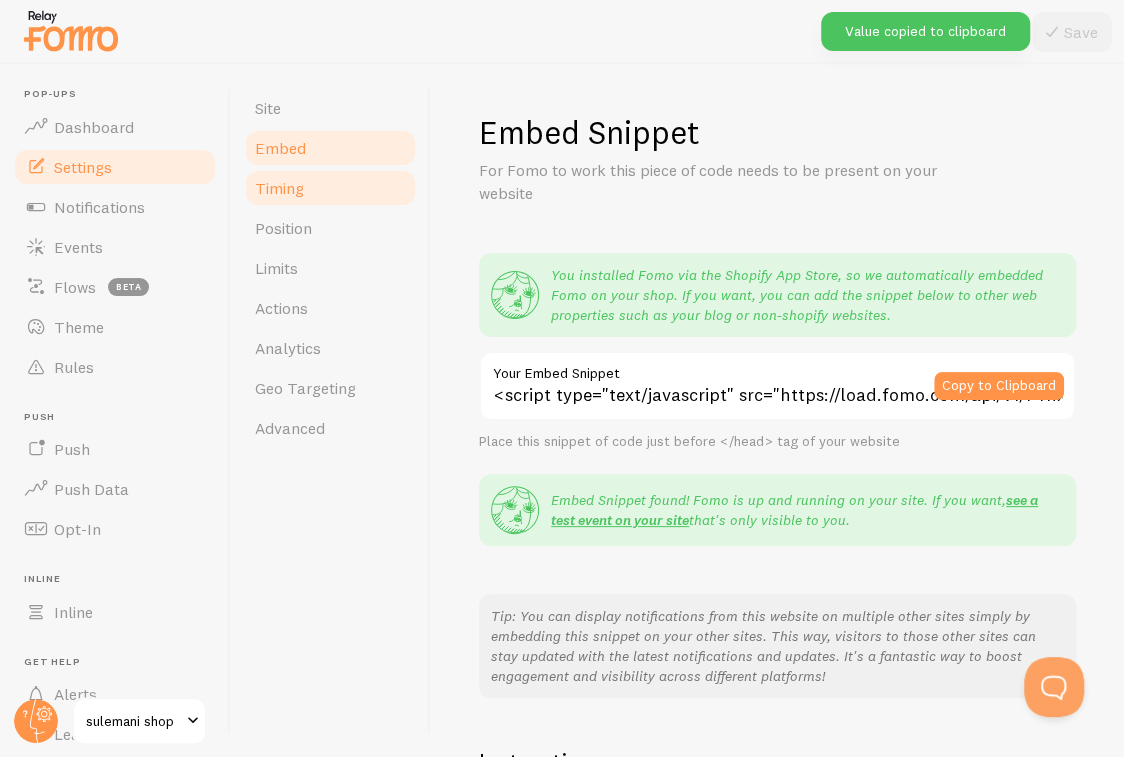 click on "Timing" at bounding box center [330, 188] 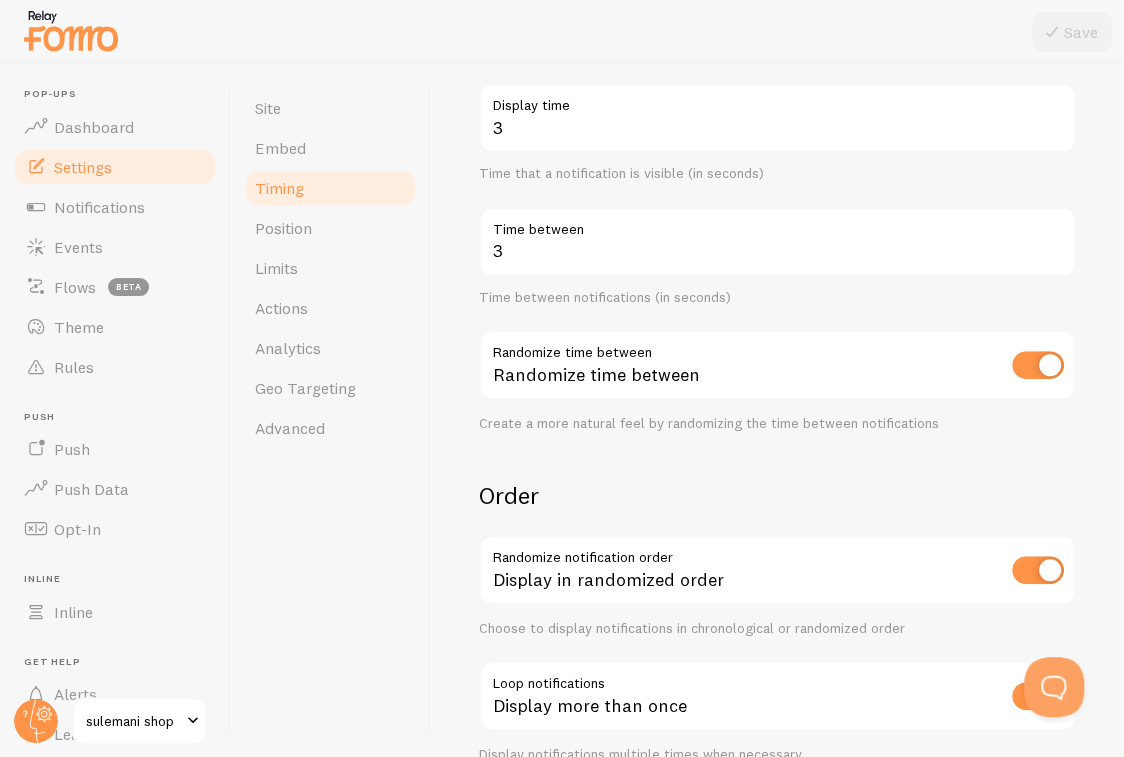 scroll, scrollTop: 125, scrollLeft: 0, axis: vertical 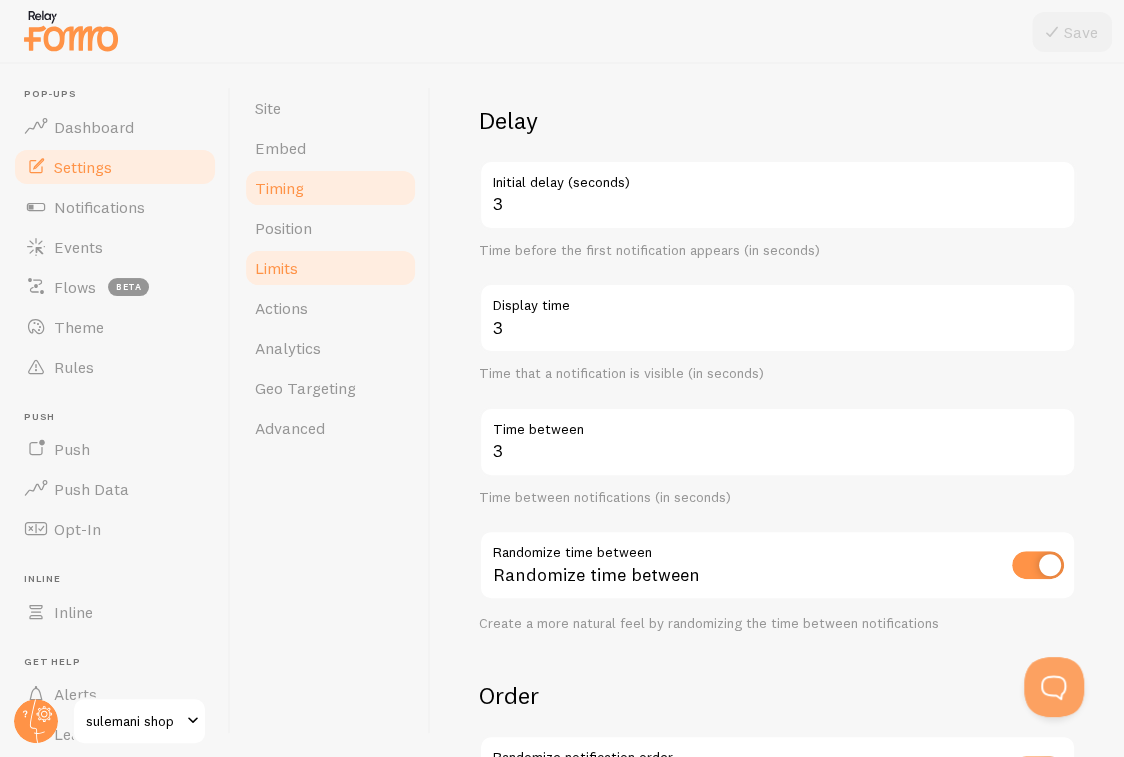 click on "Limits" at bounding box center (330, 268) 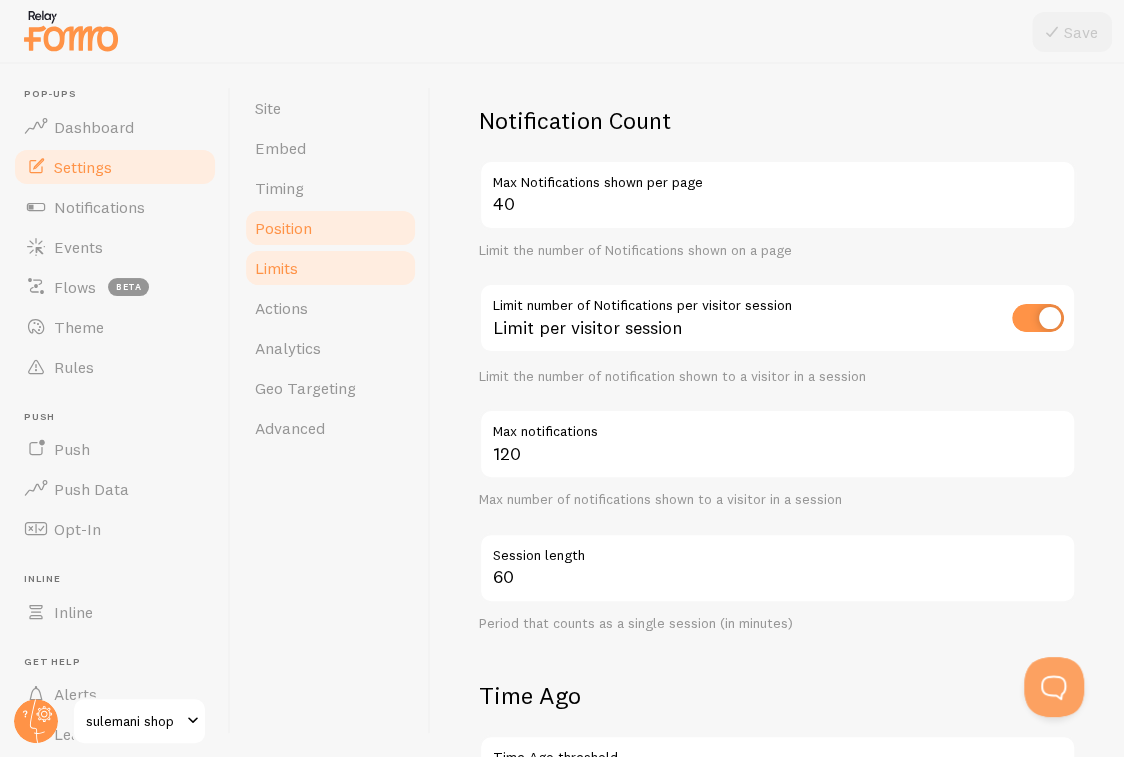 scroll, scrollTop: 0, scrollLeft: 0, axis: both 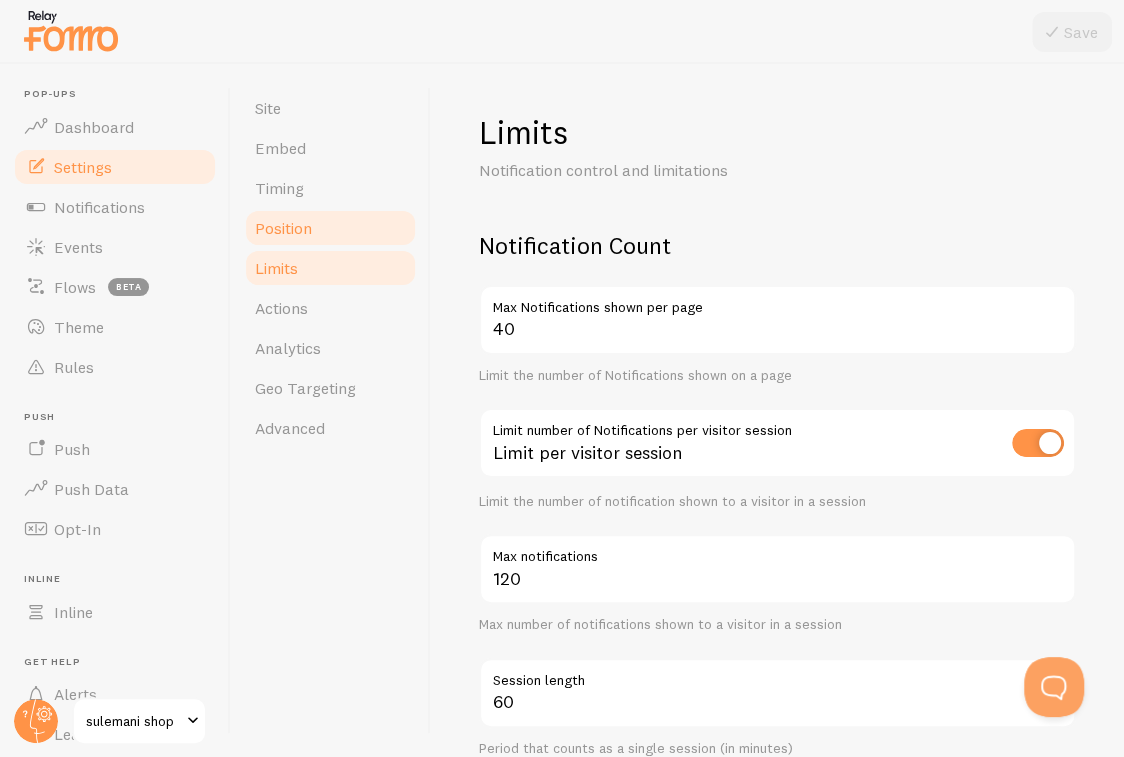 click on "Position" at bounding box center [330, 228] 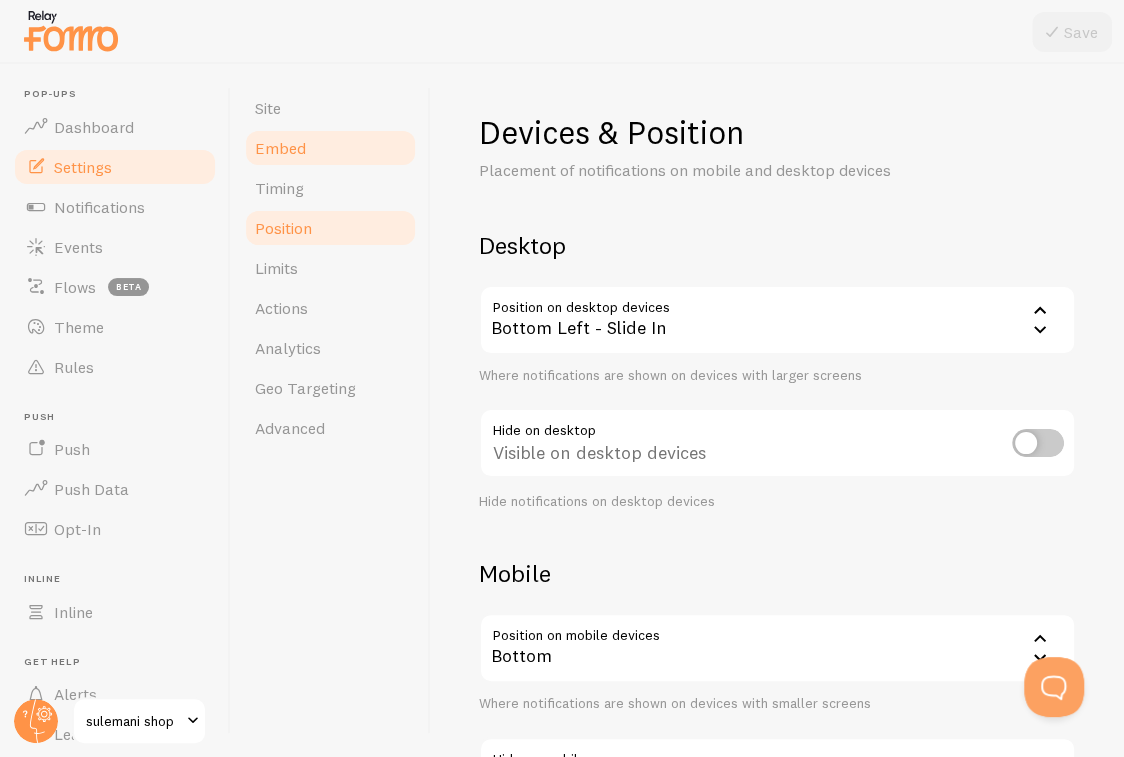 click on "Site" at bounding box center (330, 108) 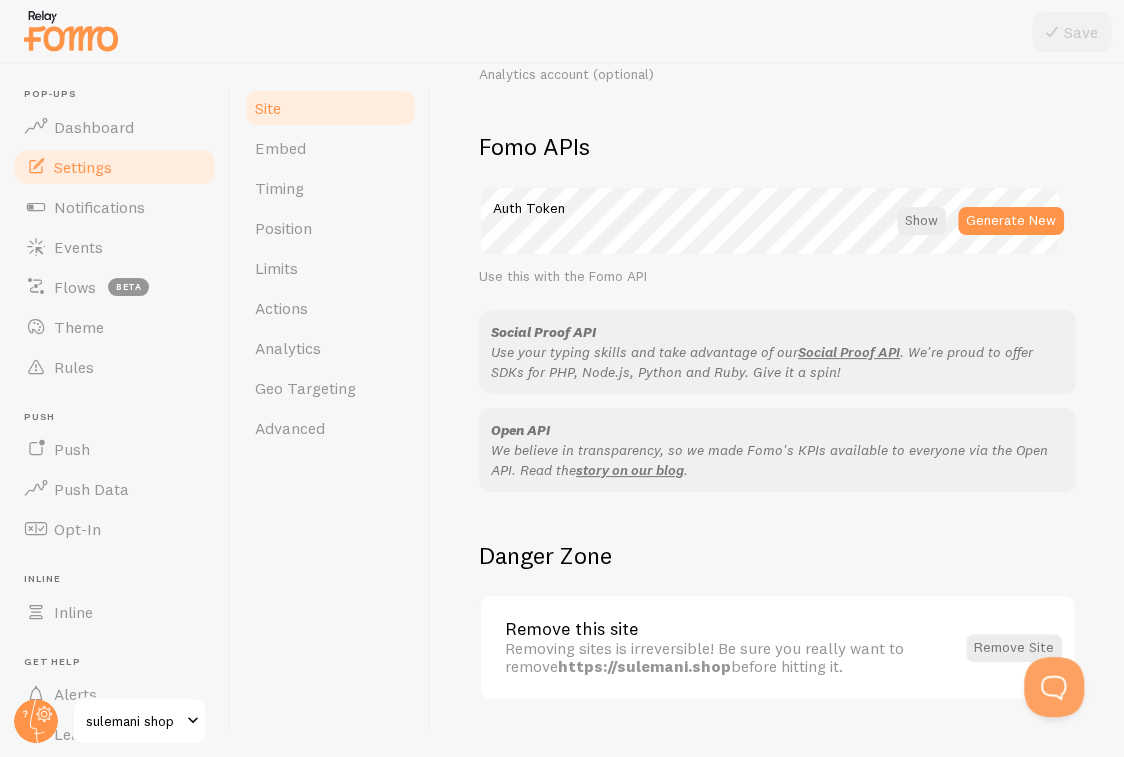 scroll, scrollTop: 1129, scrollLeft: 0, axis: vertical 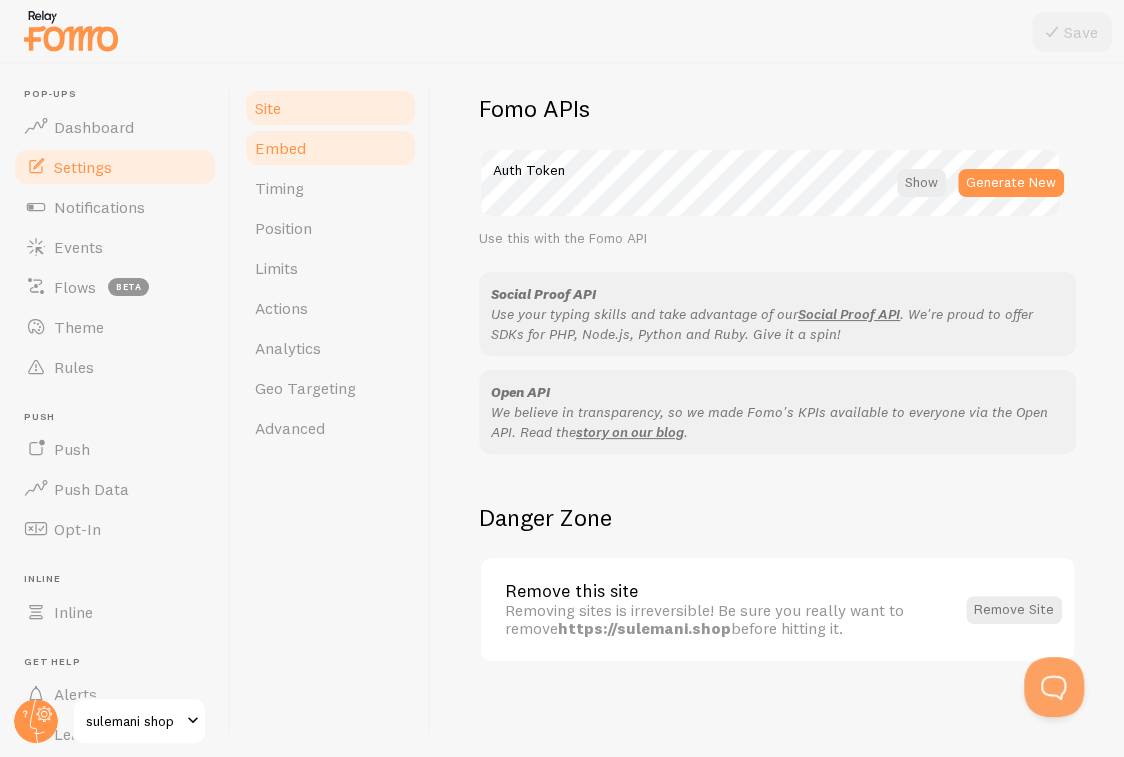 click on "Embed" at bounding box center [330, 148] 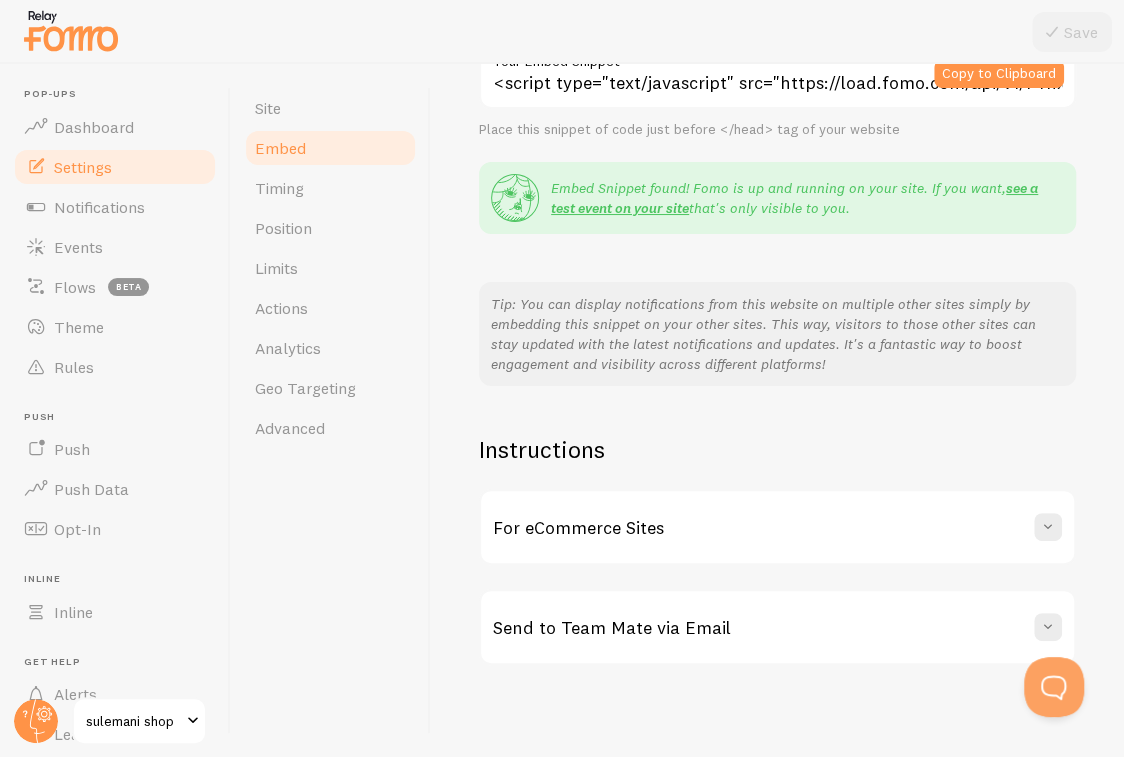 scroll, scrollTop: 314, scrollLeft: 0, axis: vertical 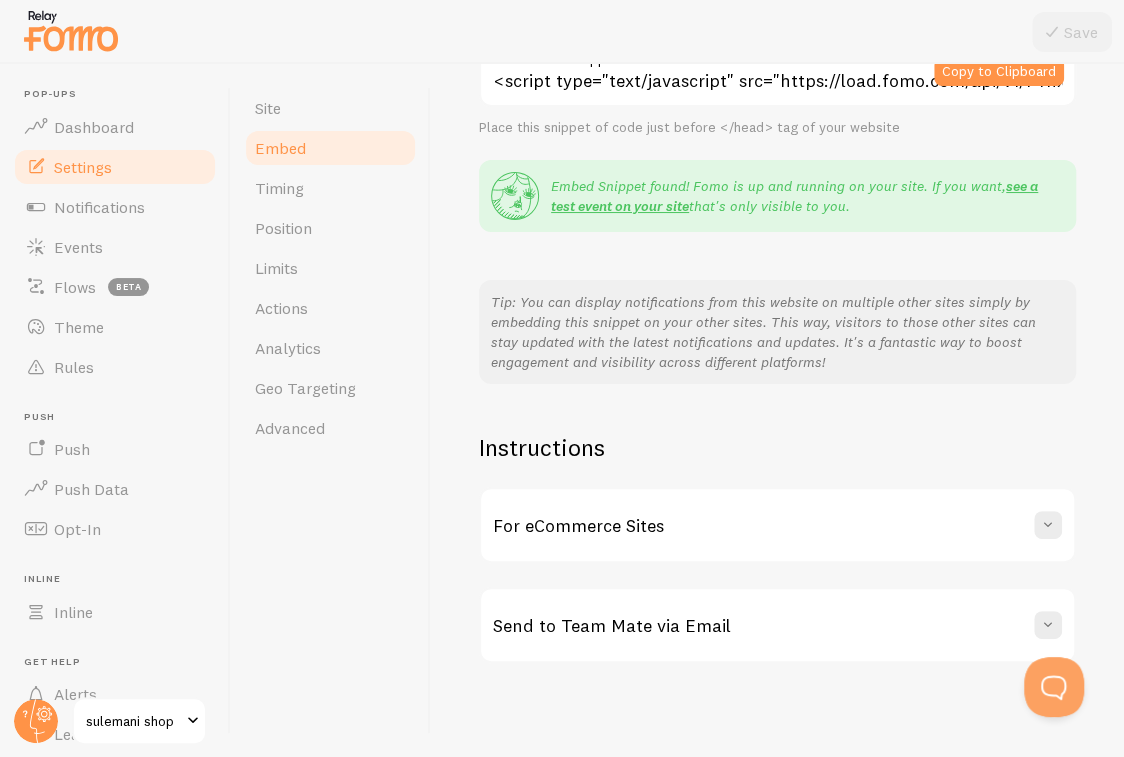 click on "For eCommerce Sites" at bounding box center (777, 525) 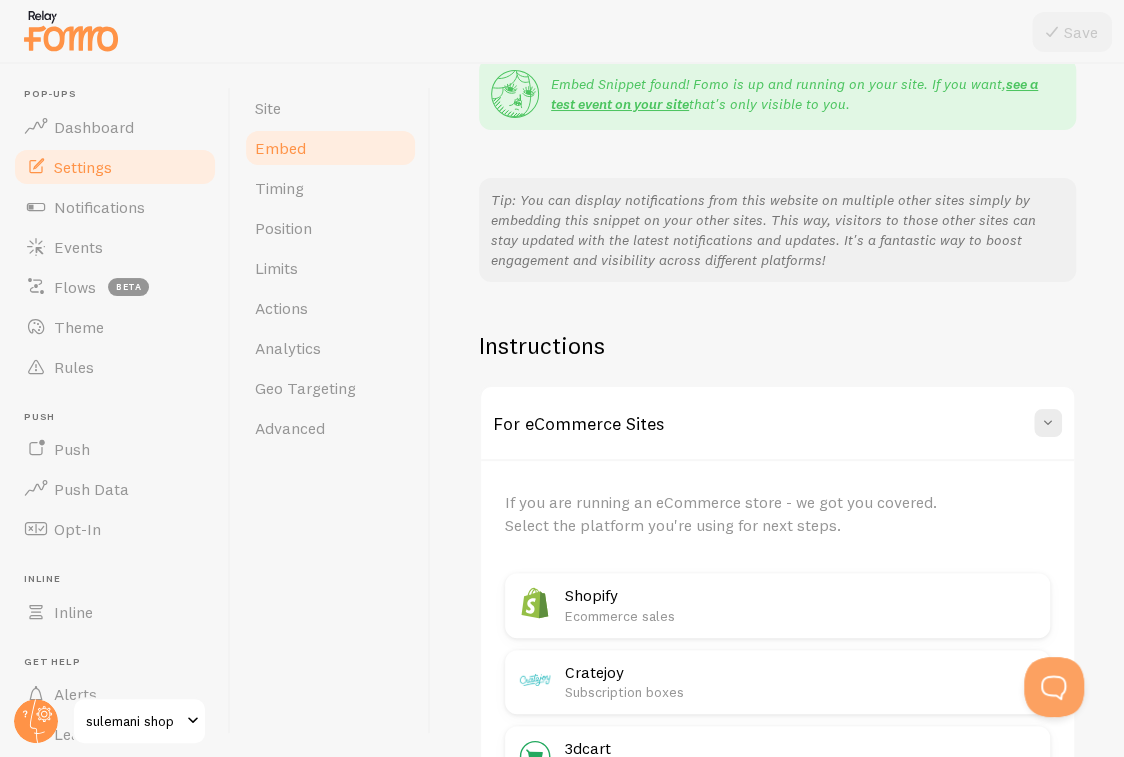 scroll, scrollTop: 614, scrollLeft: 0, axis: vertical 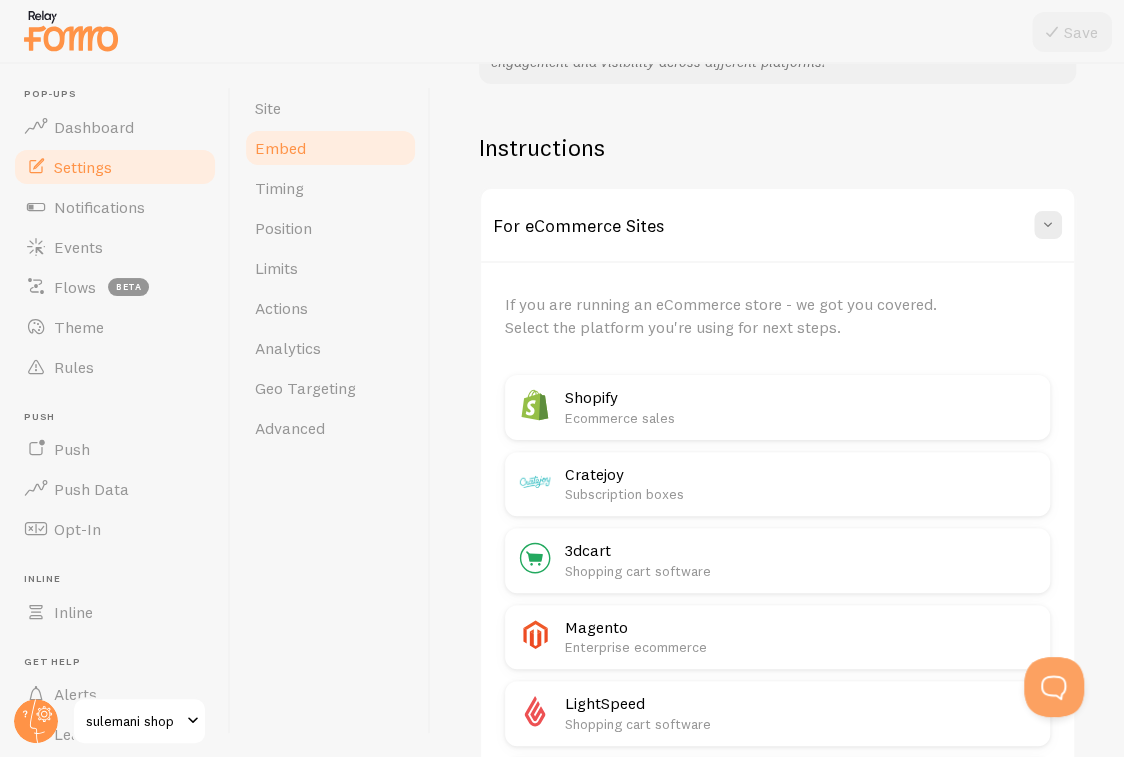 click on "Ecommerce sales" at bounding box center [801, 418] 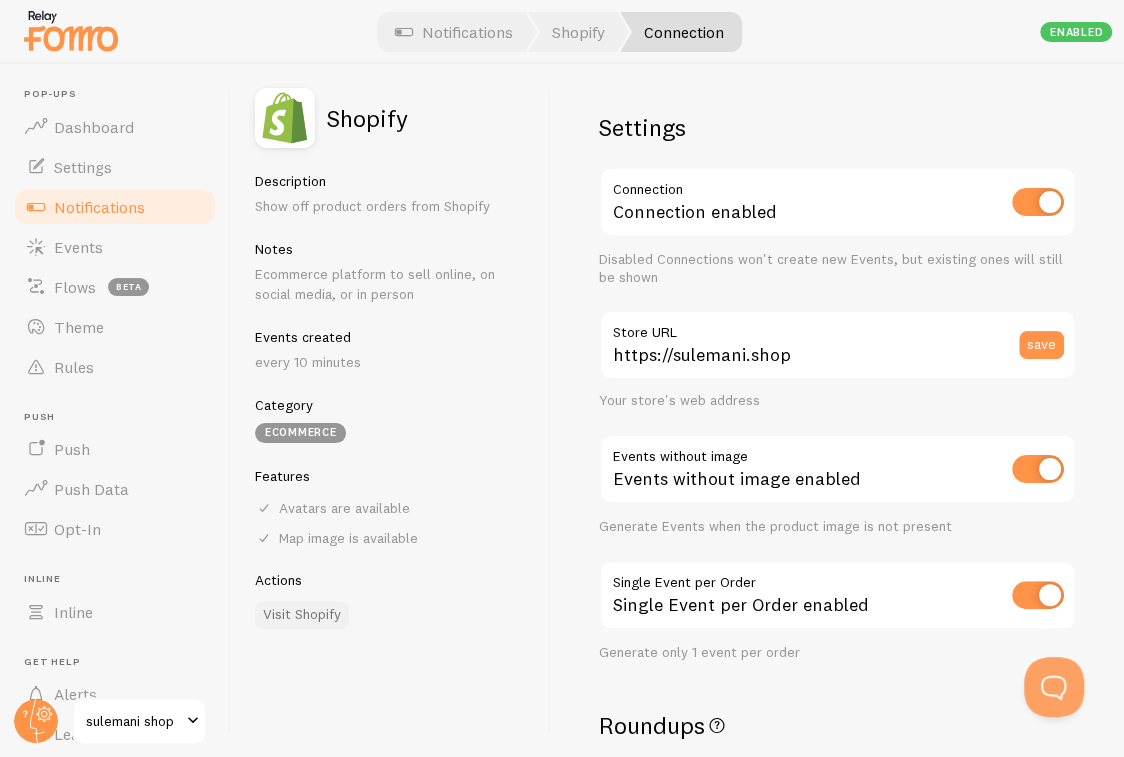 click on "Visit Shopify" at bounding box center (302, 615) 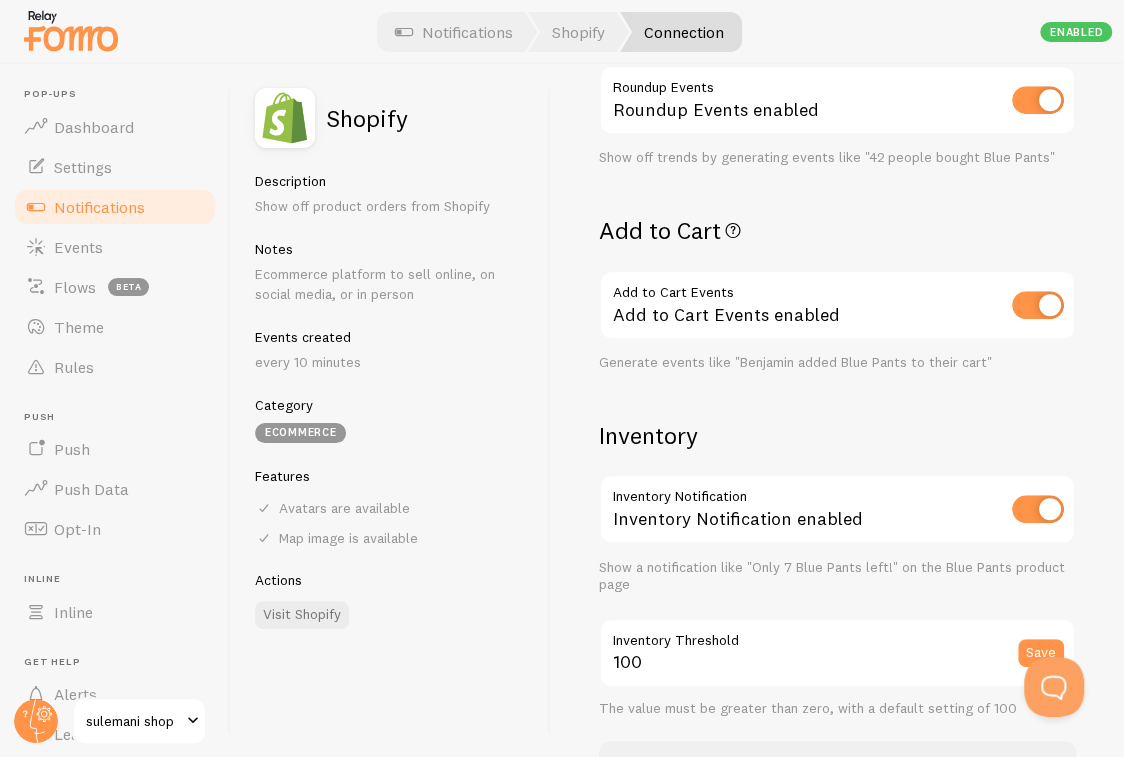 scroll, scrollTop: 900, scrollLeft: 0, axis: vertical 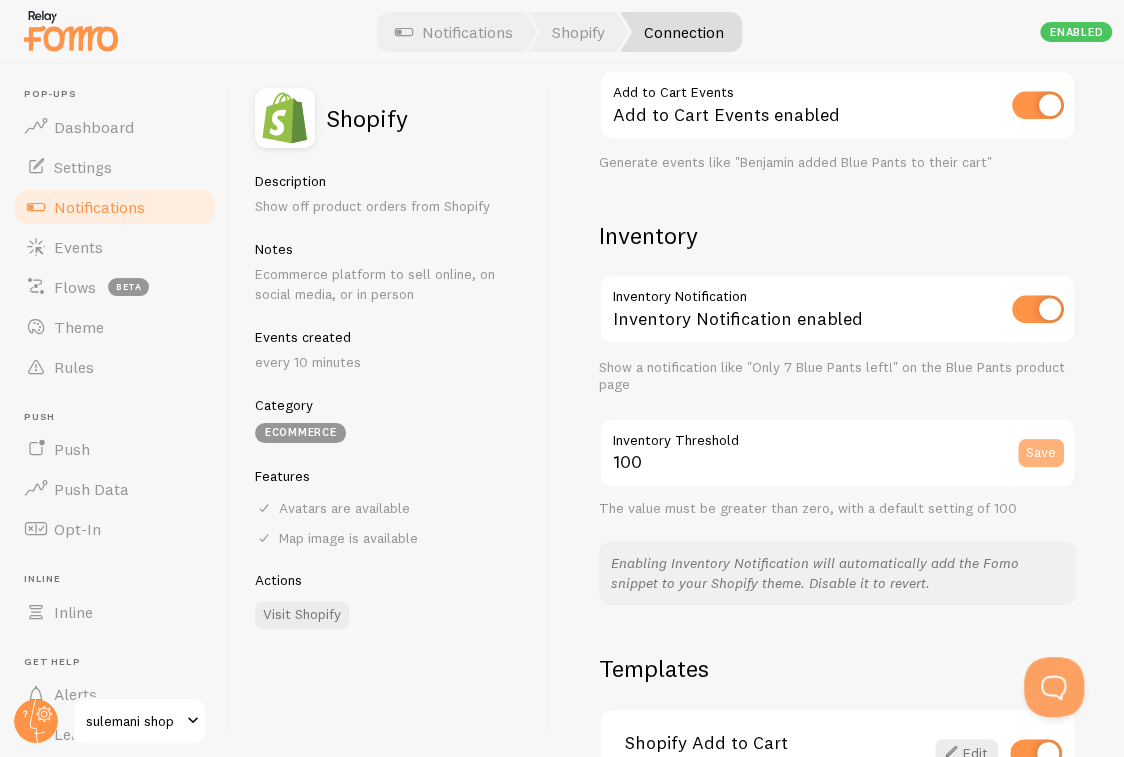 click on "Save" at bounding box center [1041, 453] 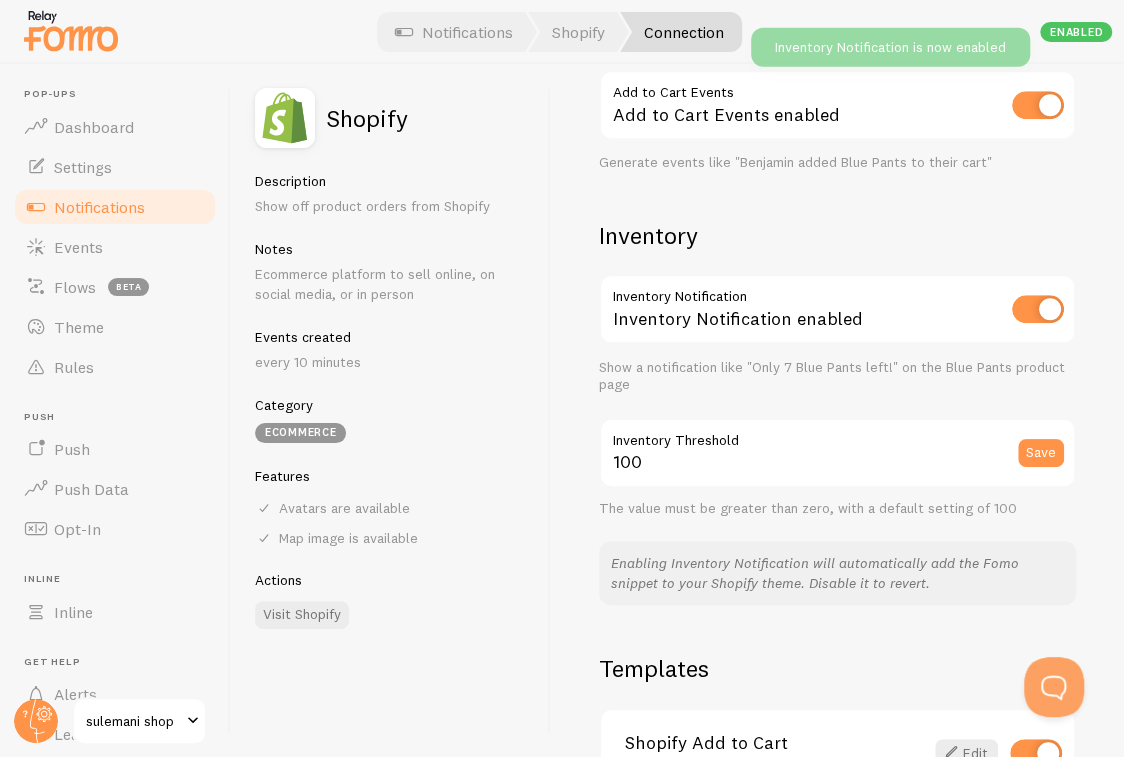 scroll, scrollTop: 800, scrollLeft: 0, axis: vertical 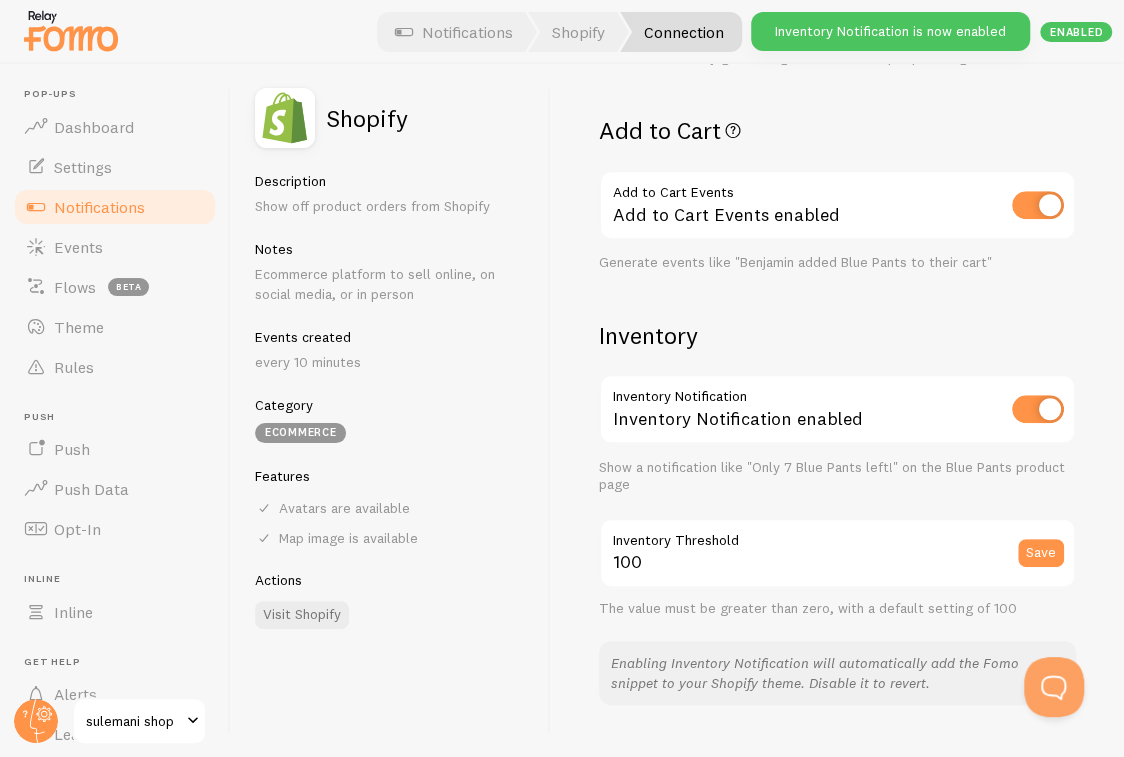 click at bounding box center [1038, 409] 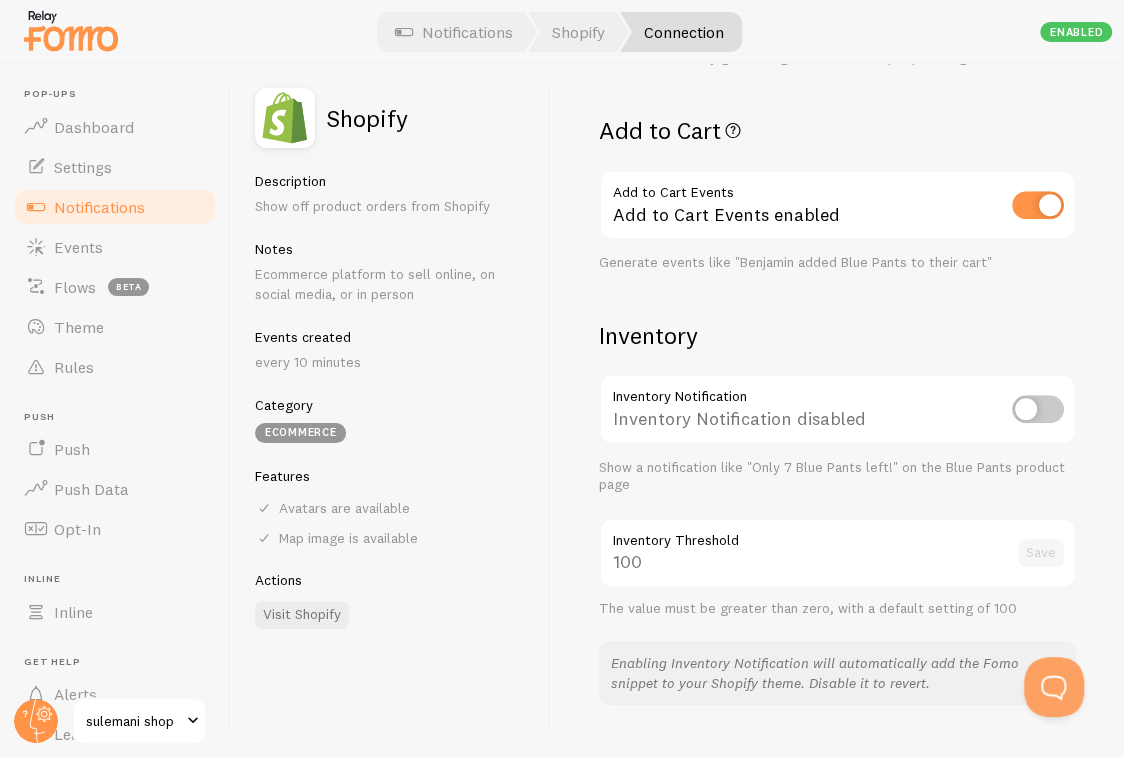 click at bounding box center [1038, 205] 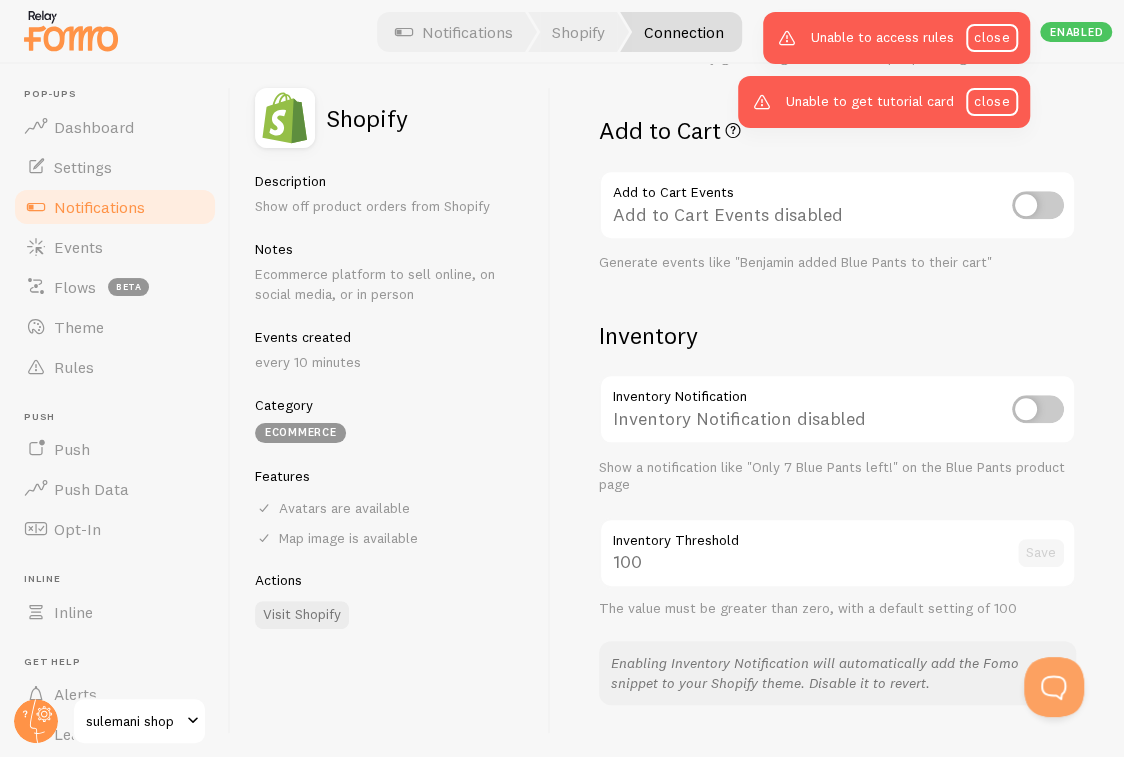 click on "Settings       Connection   Connection enabled   Disabled Connections won't create new Events, but existing ones will still be shown     https://sulemani.shop   Store URL
save
Your store's web address           Events without image   Events without image enabled   Generate Events when the product image is not present           Single Event per Order   Single Event per Order enabled   Generate only 1 event per order
Roundups
Roundup Events   Roundup Events enabled   Show off trends by generating events like "42 people bought Blue Pants"
Add to Cart
Add to Cart Events   Add to Cart Events disabled   Generate events like "Benjamin added Blue Pants to their cart"   Inventory       Inventory Notification   Inventory Notification disabled   Show a notification like "Only 7 Blue Pants left!" on the Blue Pants product page     100" at bounding box center (837, 410) 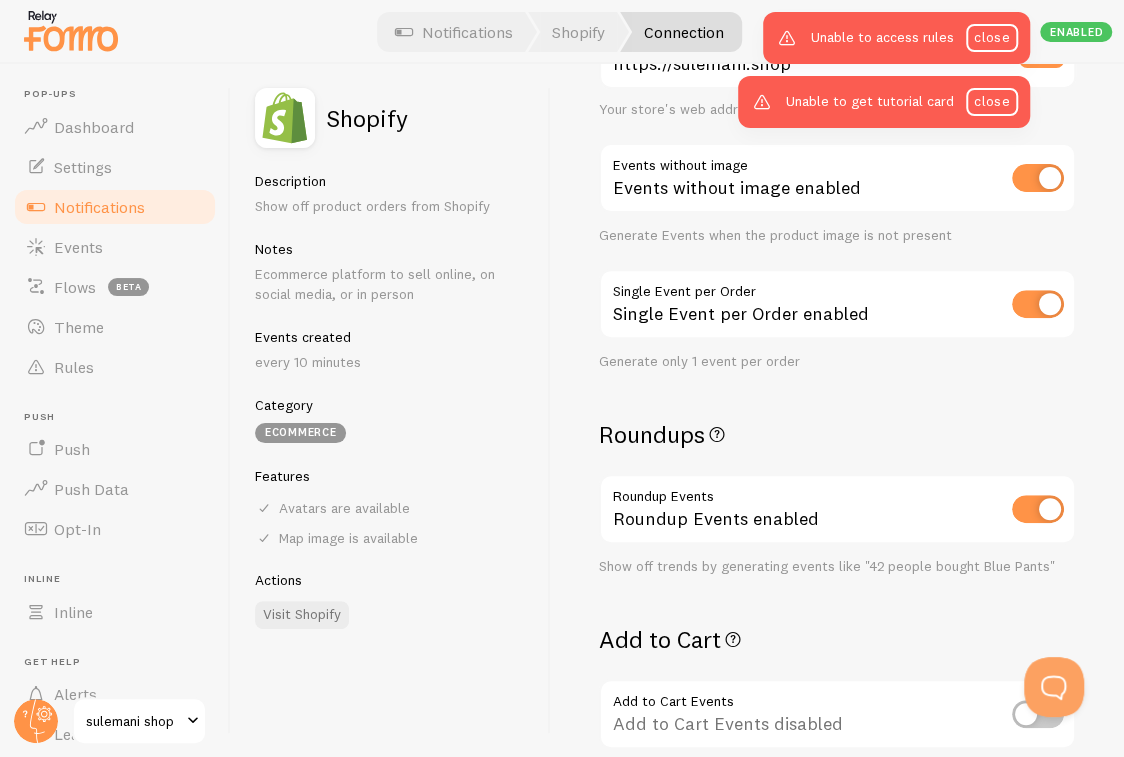 scroll, scrollTop: 300, scrollLeft: 0, axis: vertical 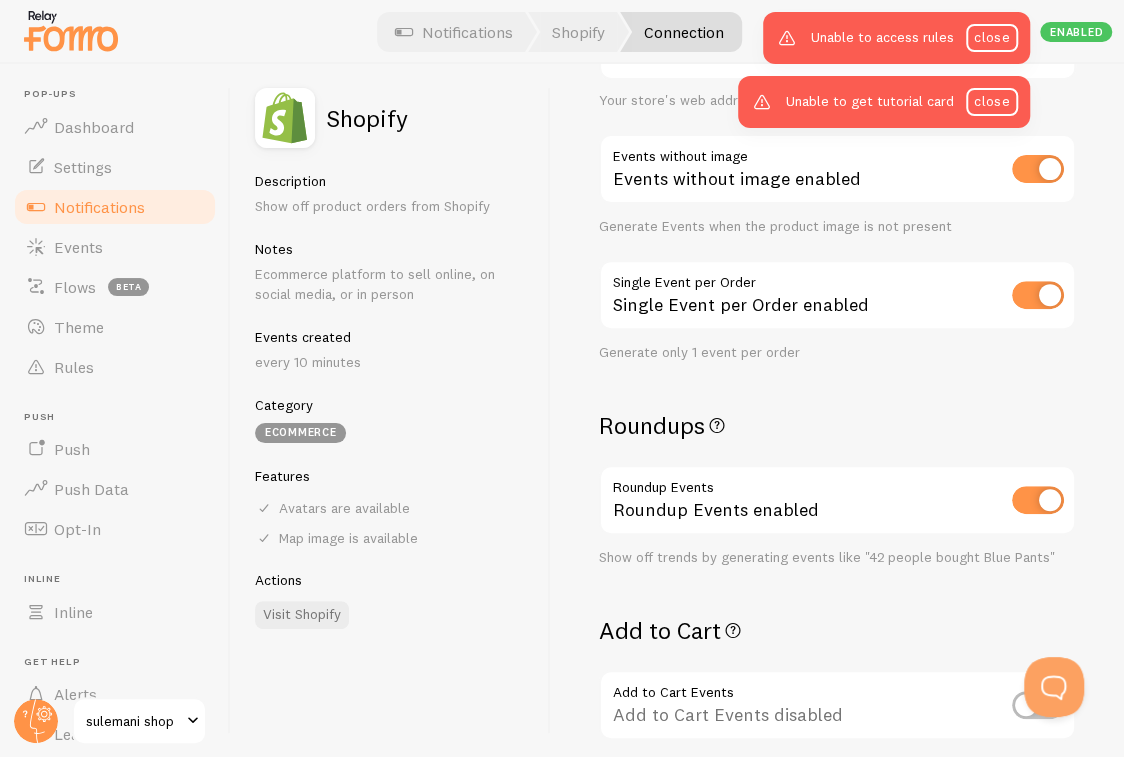 click at bounding box center (1038, 295) 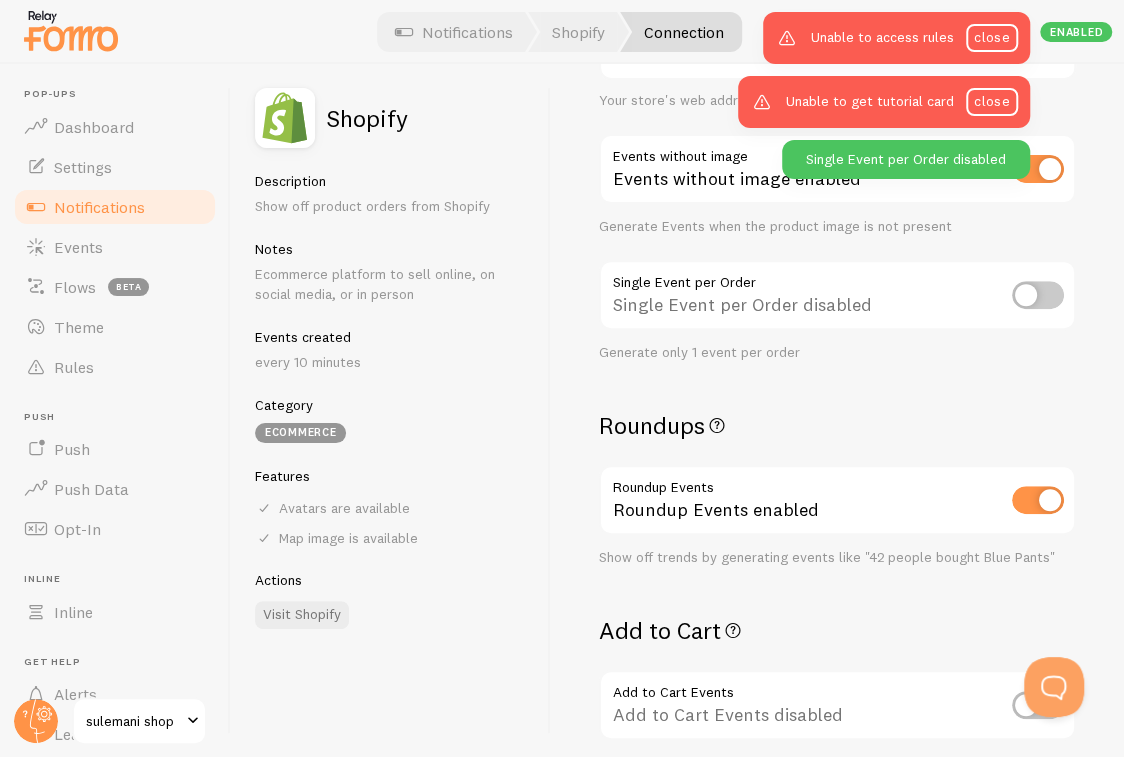 drag, startPoint x: 1017, startPoint y: 498, endPoint x: 1003, endPoint y: 486, distance: 18.439089 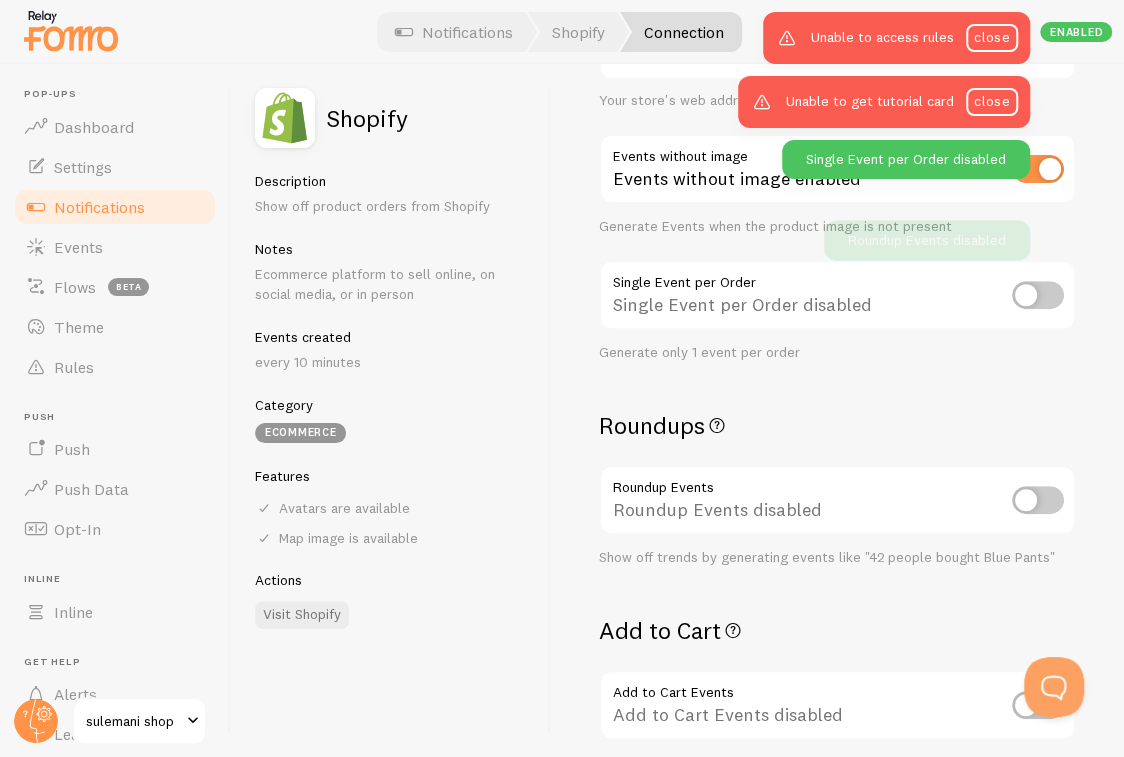 scroll, scrollTop: 100, scrollLeft: 0, axis: vertical 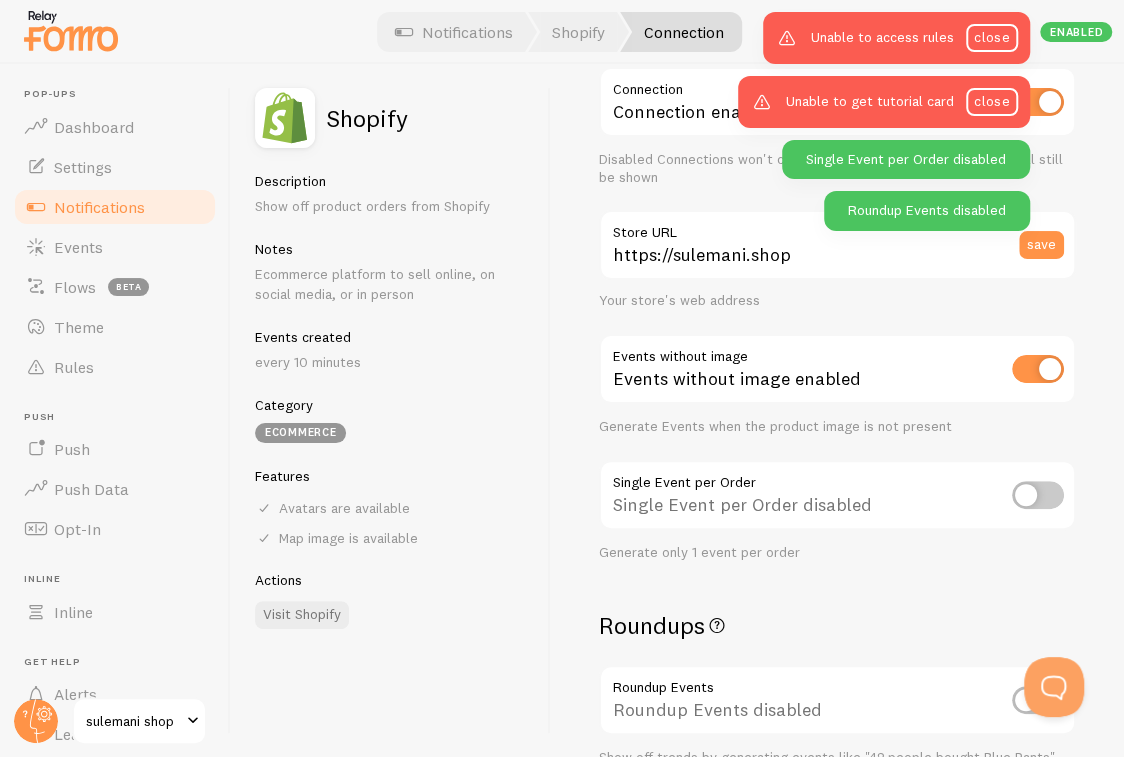 click on "https://[DOMAIN].shop   Store URL
save
Your store's web address           Events without image   Events without image enabled   Generate Events when the product image is not present           Single Event per Order   Single Event per Order disabled   Generate only 1 event per order
Roundups
Roundup Events   Roundup Events disabled   Show off trends by generating events like "42 people bought Blue Pants"
Add to Cart
Add to Cart Events   Add to Cart Events disabled   Generate events like "[FIRST] added Blue Pants to their cart"   Inventory       Inventory Notification   Inventory Notification disabled   Show a notification like "Only 7 Blue Pants left!" on the Blue Pants product page     100" at bounding box center [837, 410] 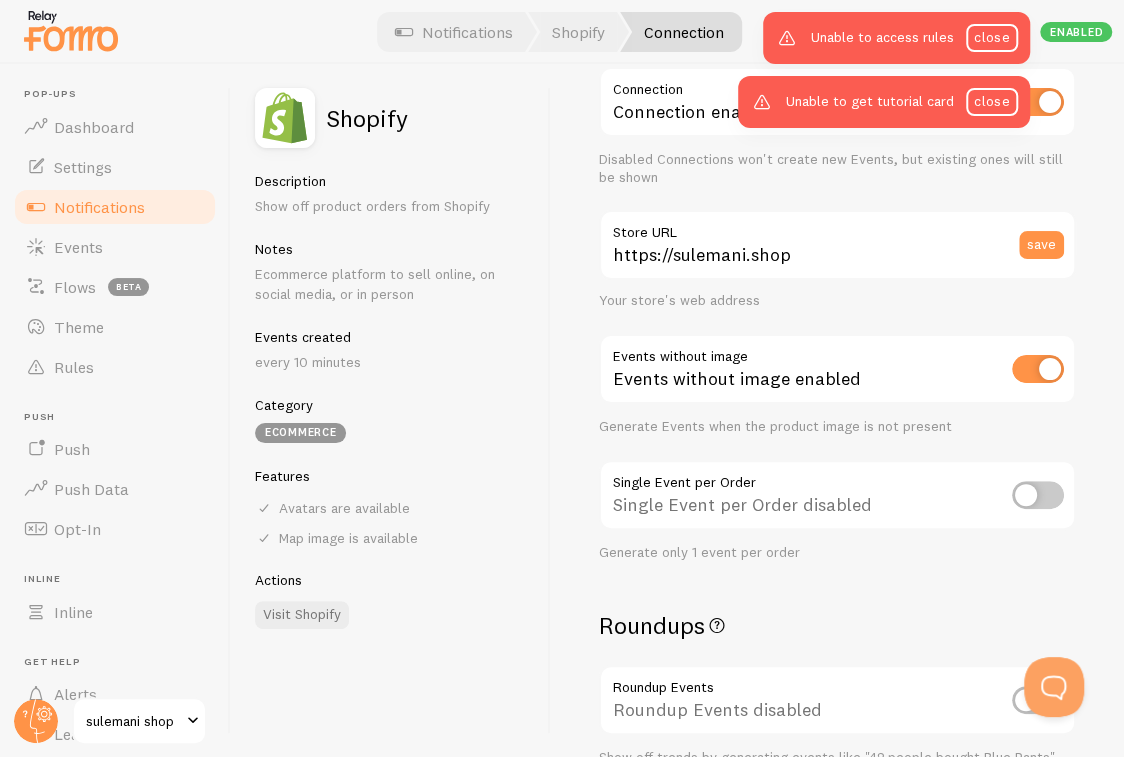 scroll, scrollTop: 200, scrollLeft: 0, axis: vertical 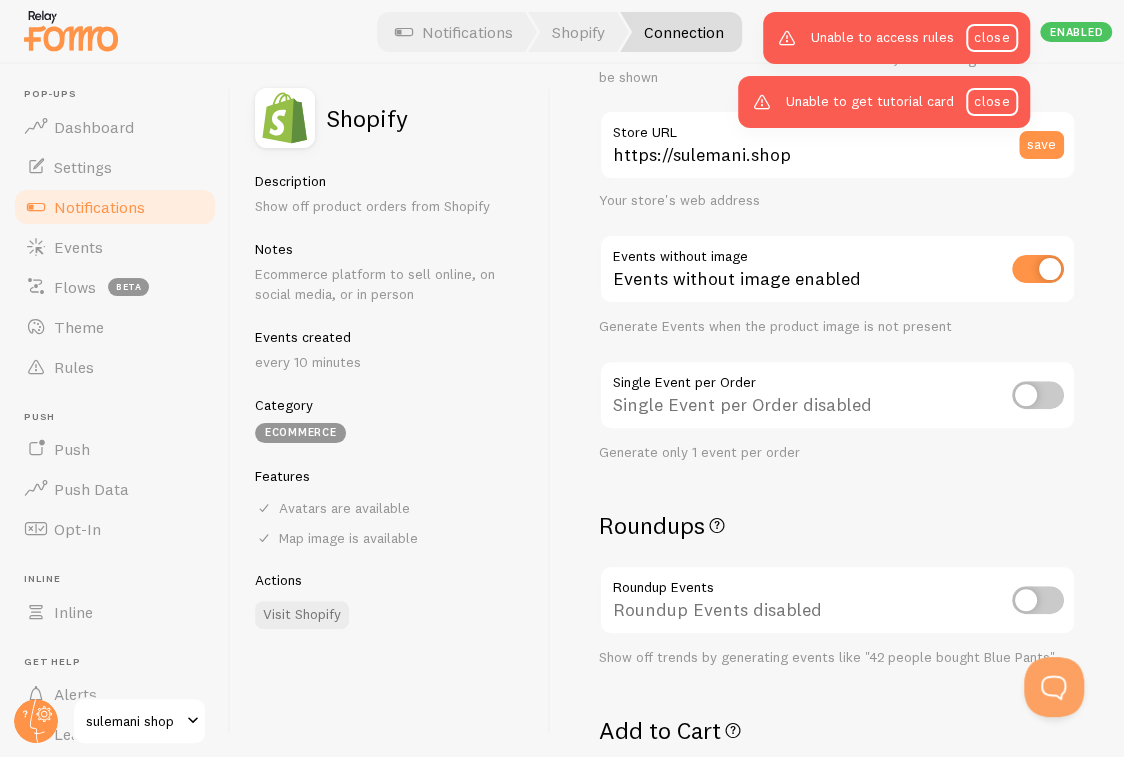 click at bounding box center (1038, 395) 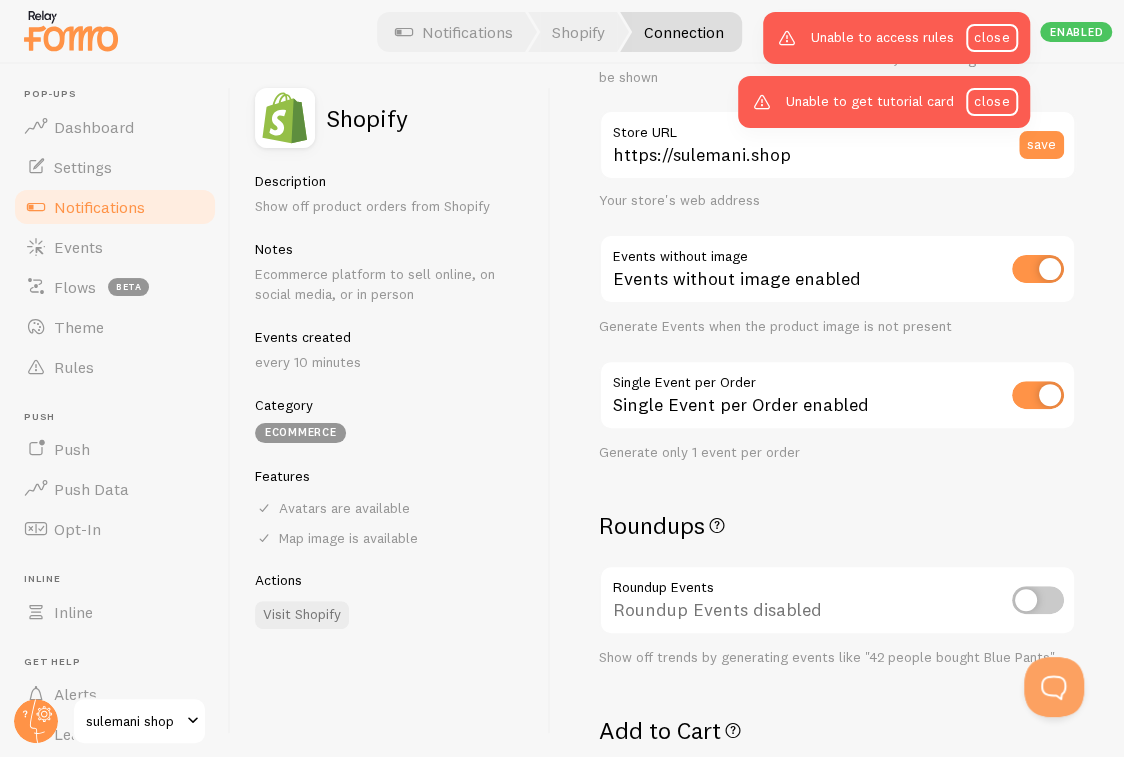 click on "Roundup Events disabled" at bounding box center (837, 601) 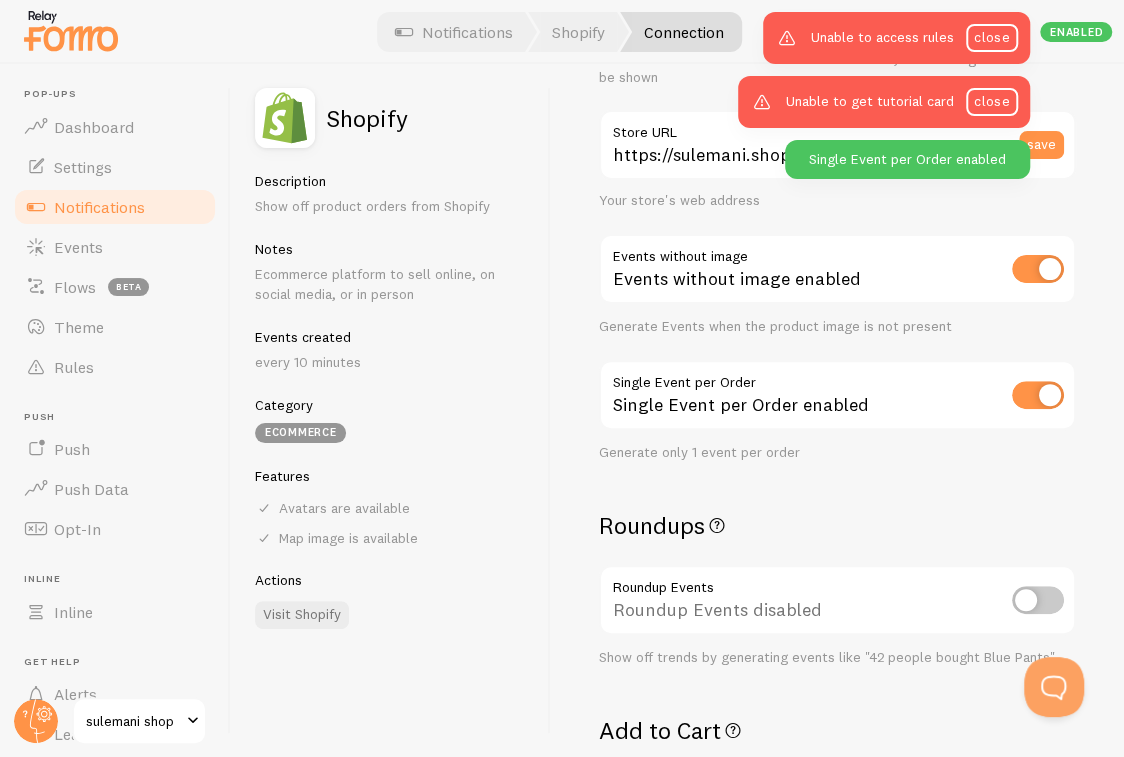 click at bounding box center [1038, 600] 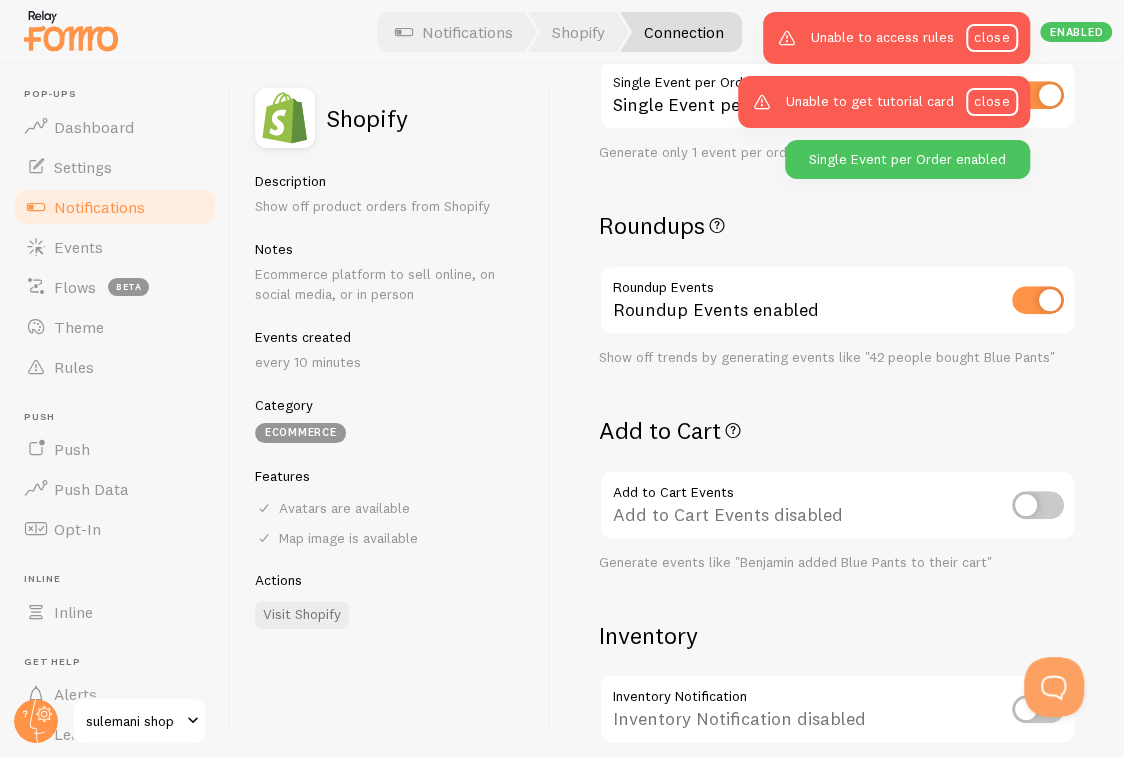 scroll, scrollTop: 700, scrollLeft: 0, axis: vertical 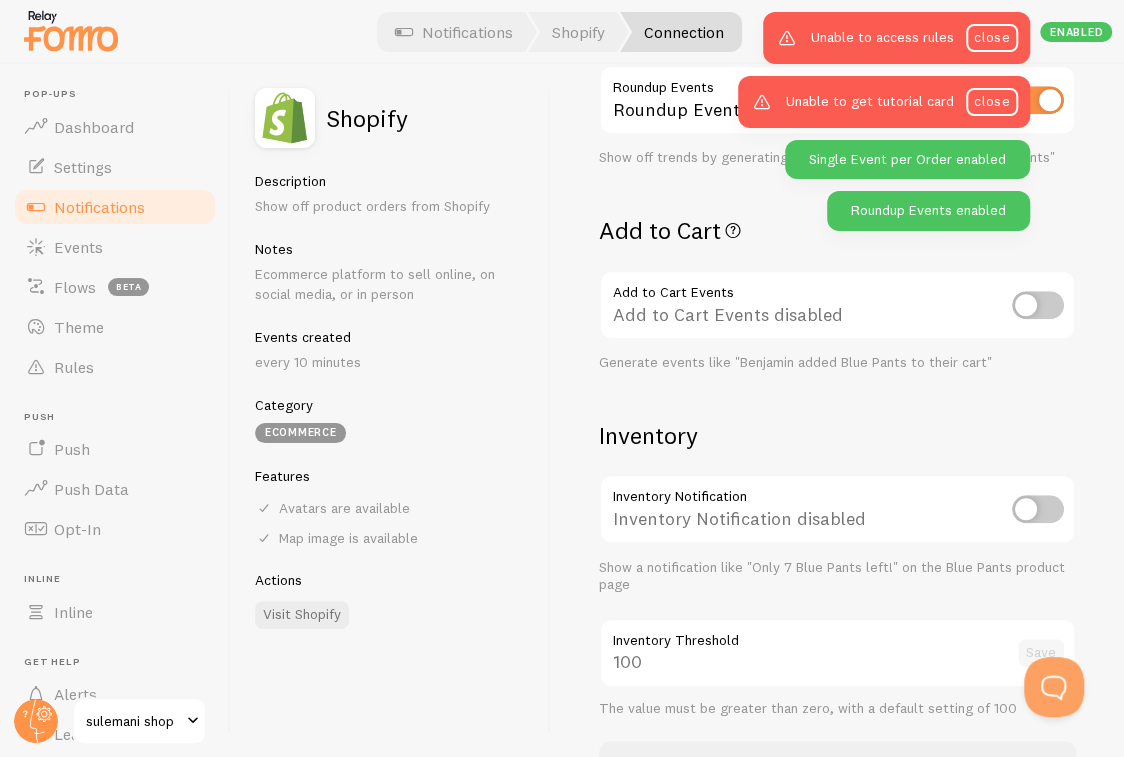 click at bounding box center (1038, 509) 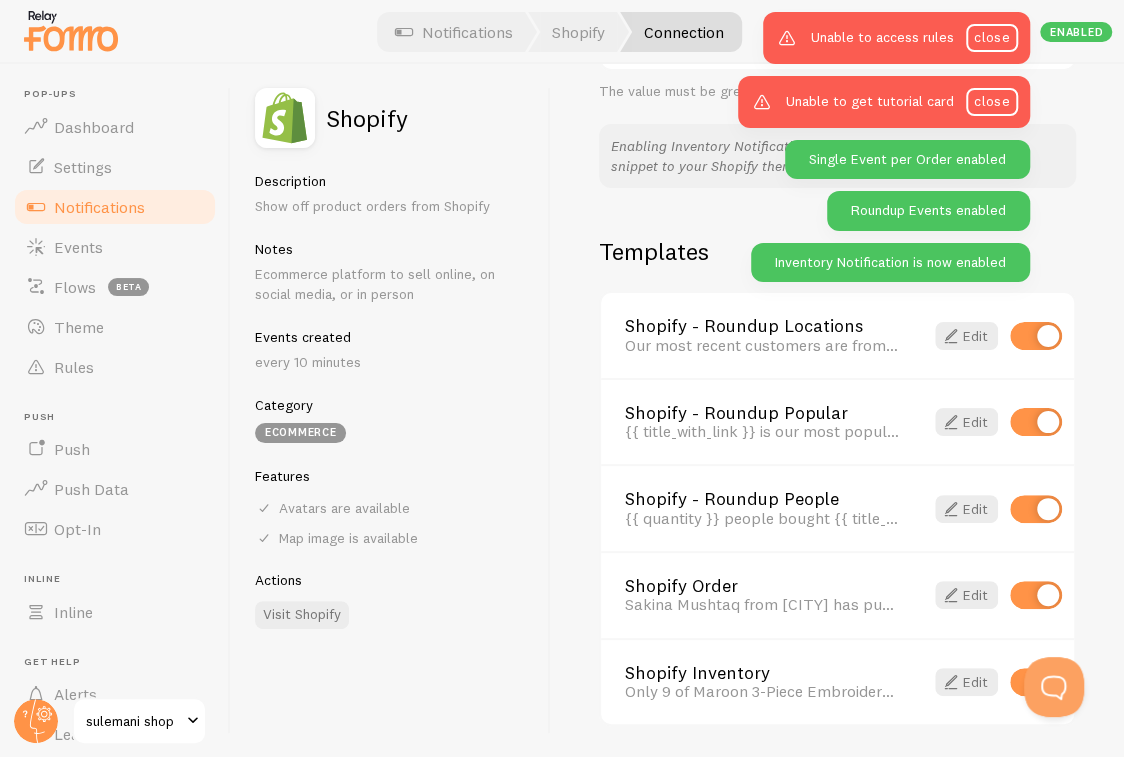 scroll, scrollTop: 1377, scrollLeft: 0, axis: vertical 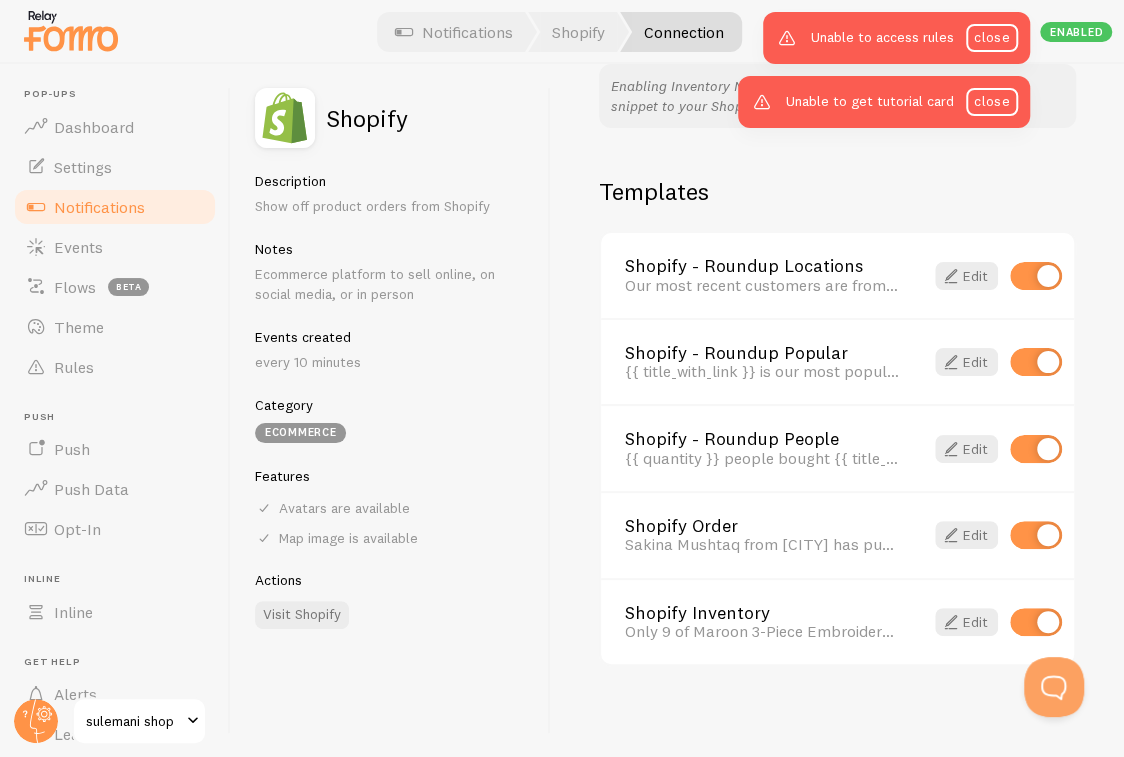 click at bounding box center (1036, 276) 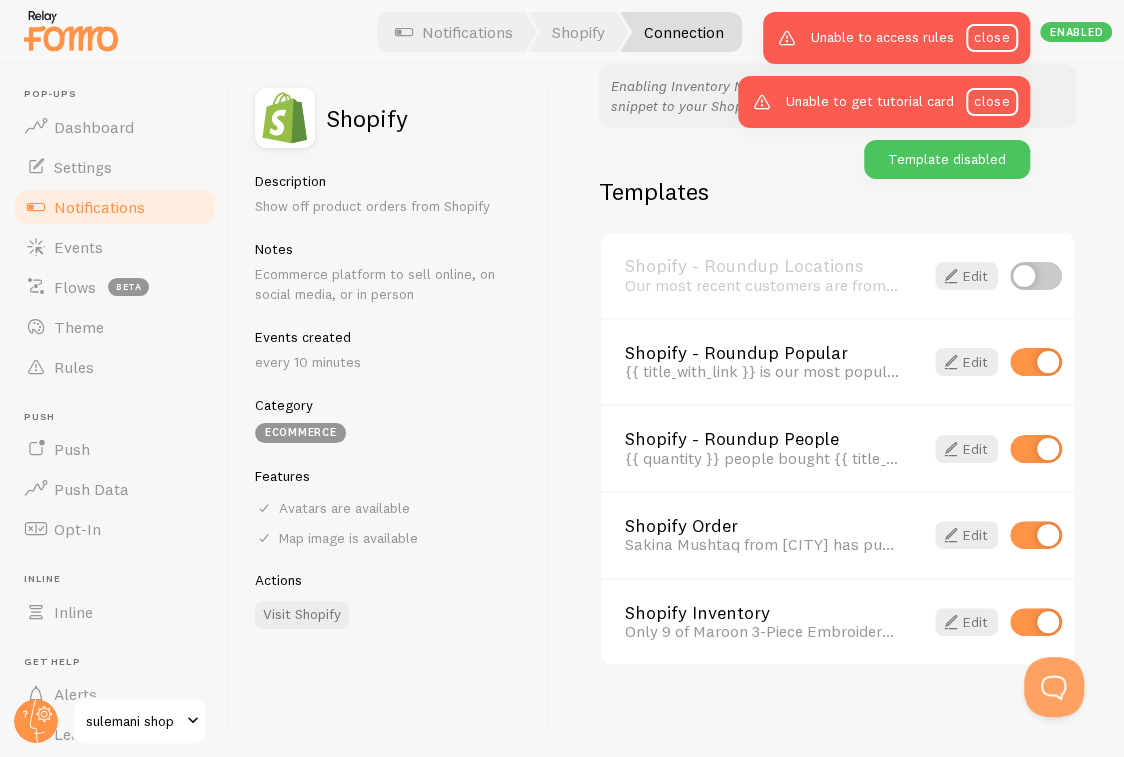 click at bounding box center (1036, 362) 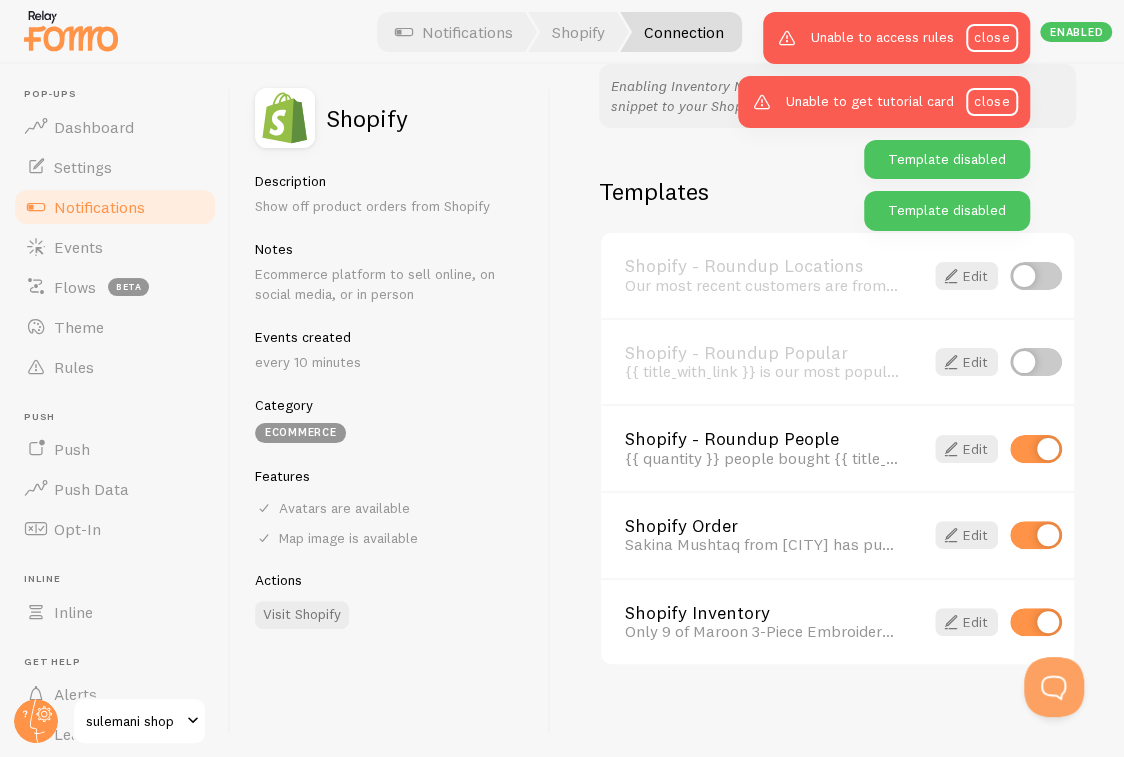 click at bounding box center [1036, 449] 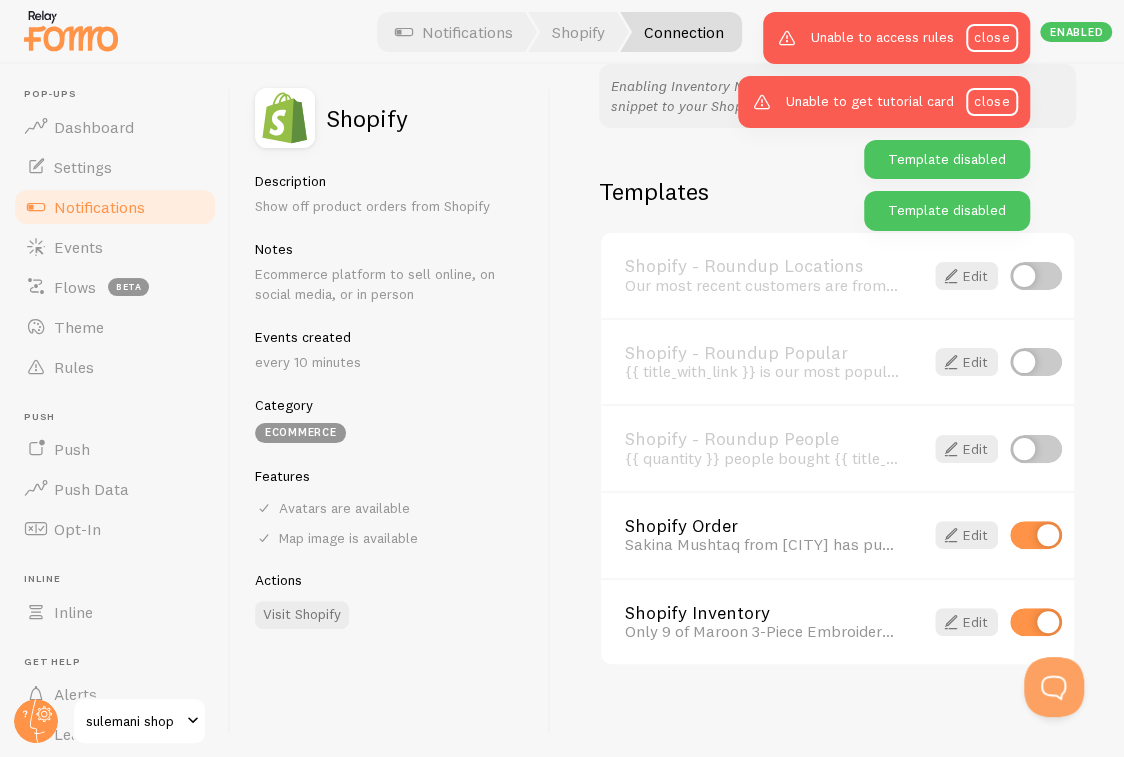 click at bounding box center (1036, 535) 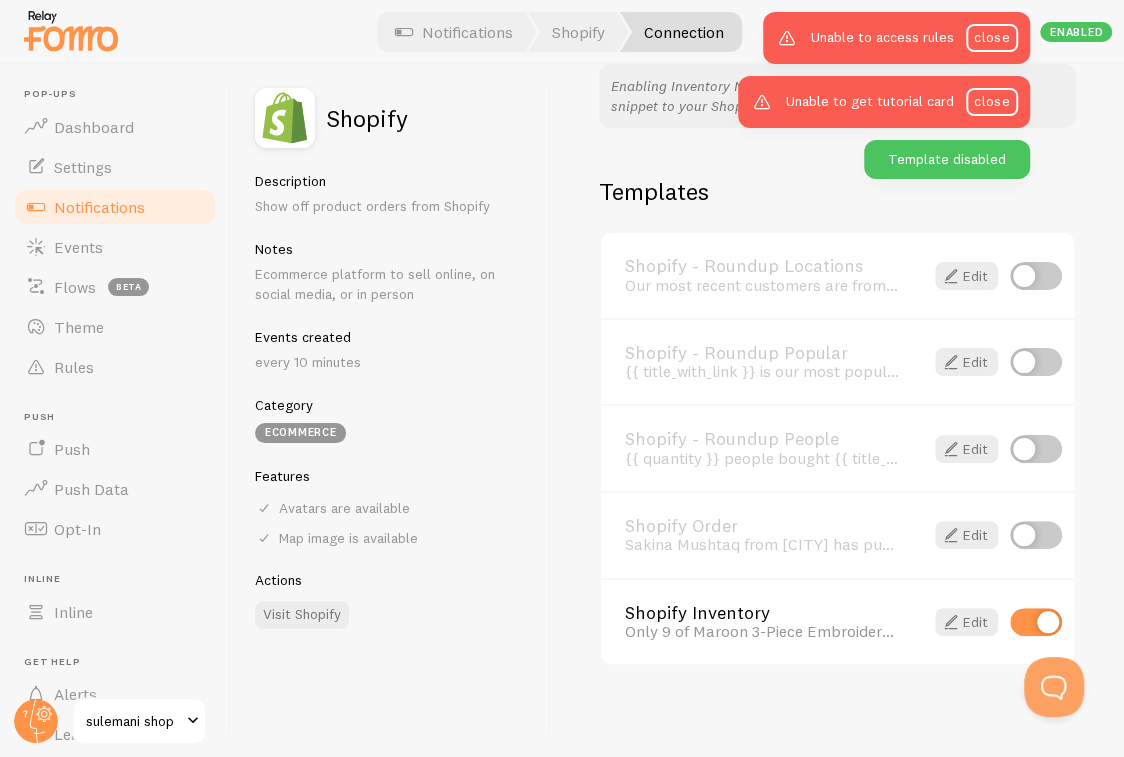 click at bounding box center (1036, 276) 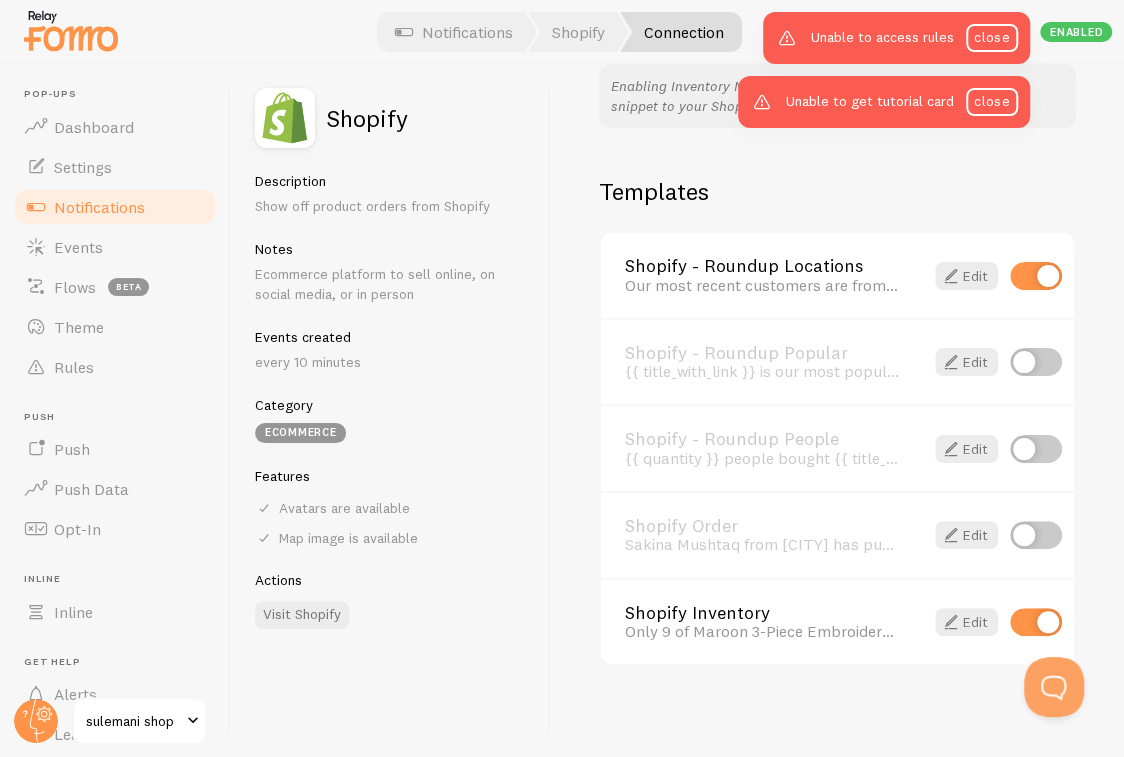 click on "Shopify - Roundup Popular
{{ title_with_link }} is our most popular
product this week, with {{ quantity }} purchases
Edit" at bounding box center (837, 361) 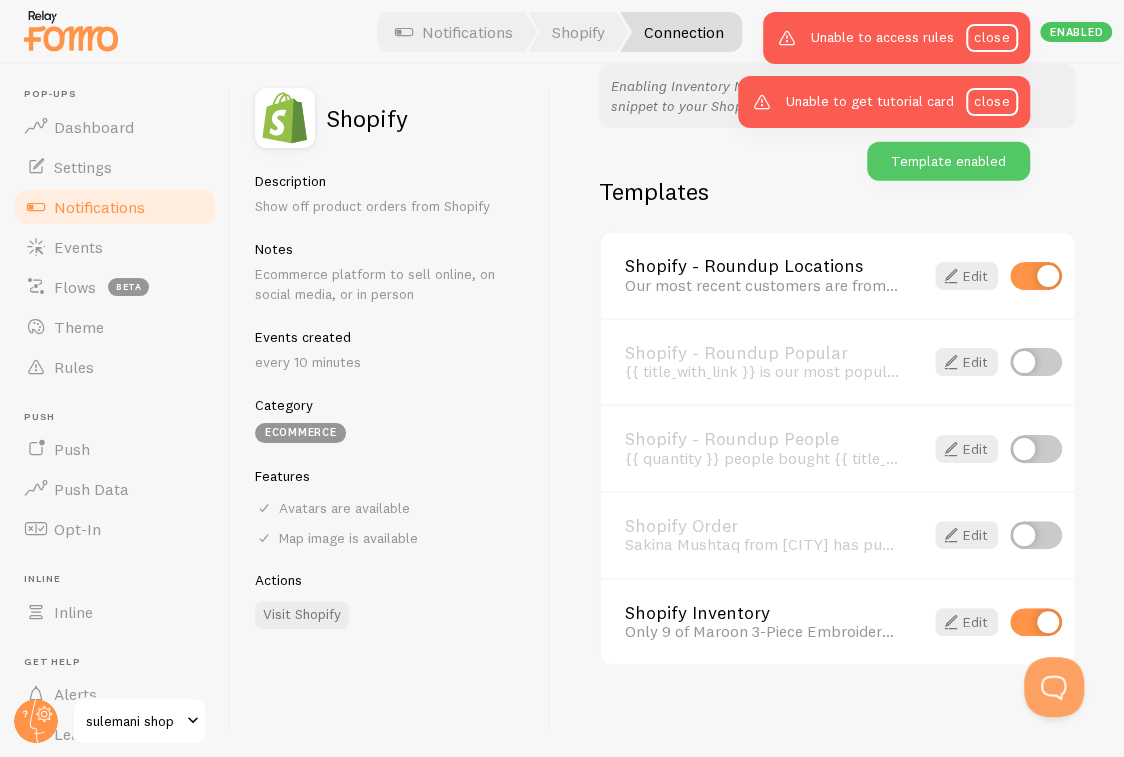 click at bounding box center [1036, 362] 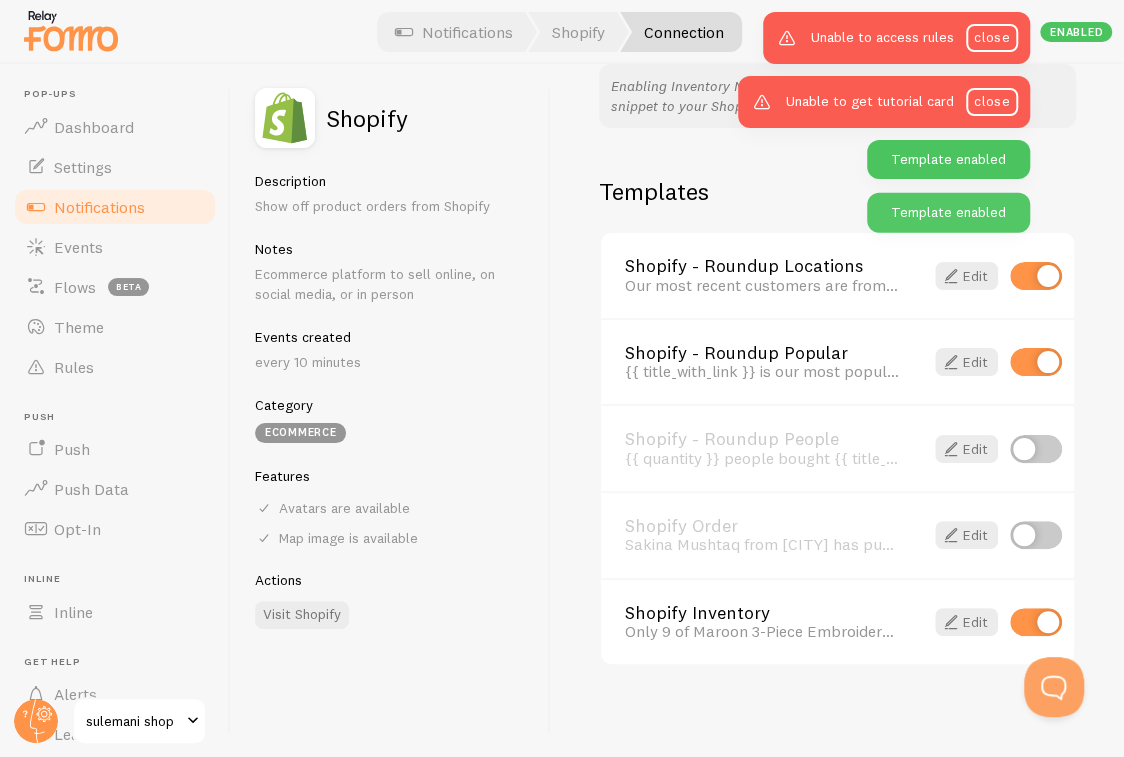 click at bounding box center (1036, 449) 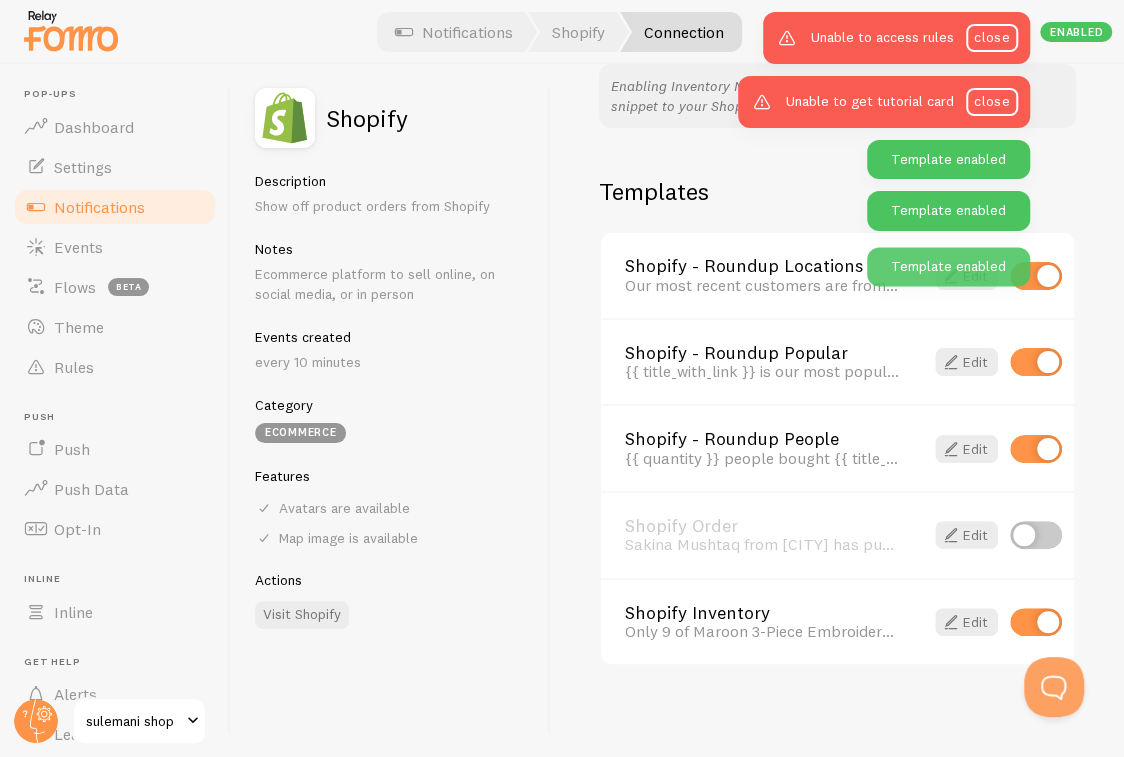 click at bounding box center (1036, 535) 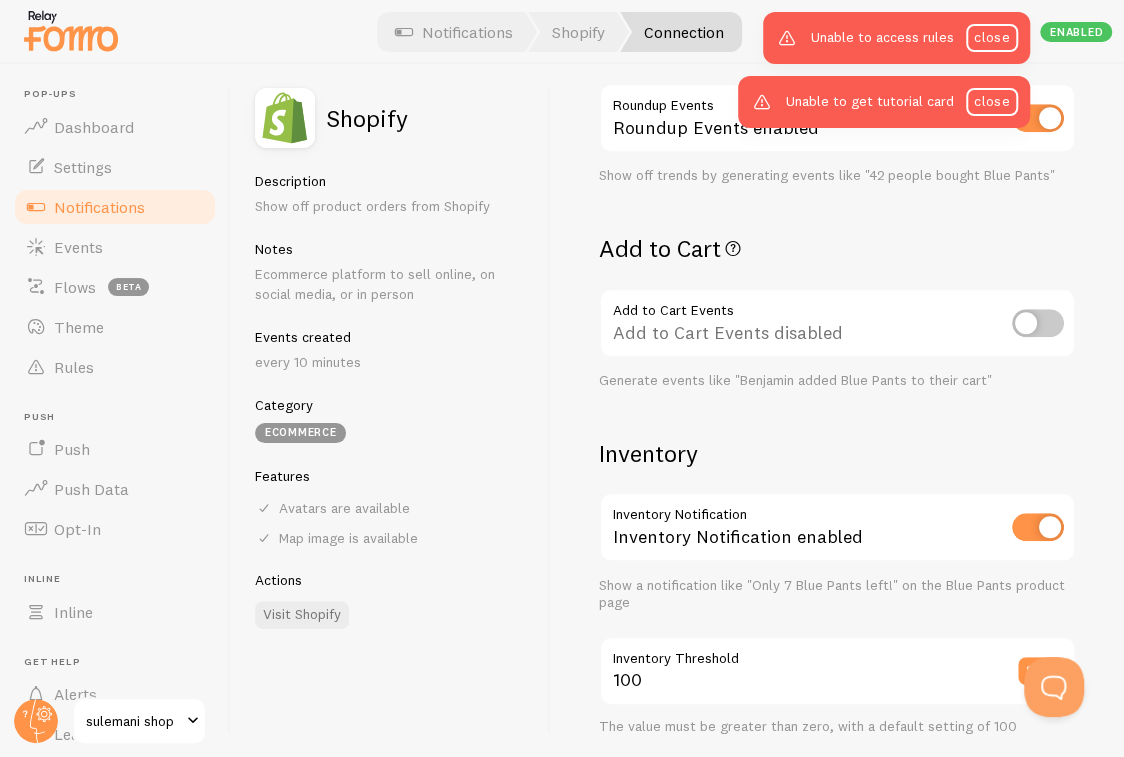 scroll, scrollTop: 677, scrollLeft: 0, axis: vertical 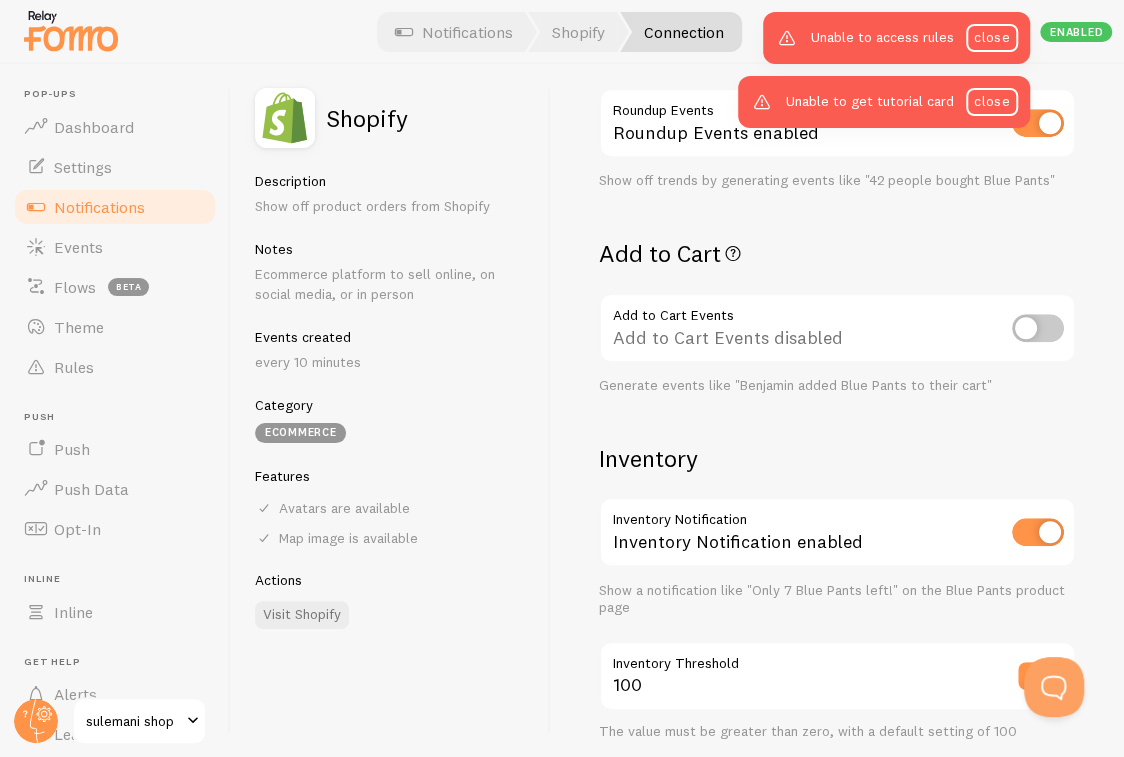 click at bounding box center (1038, 328) 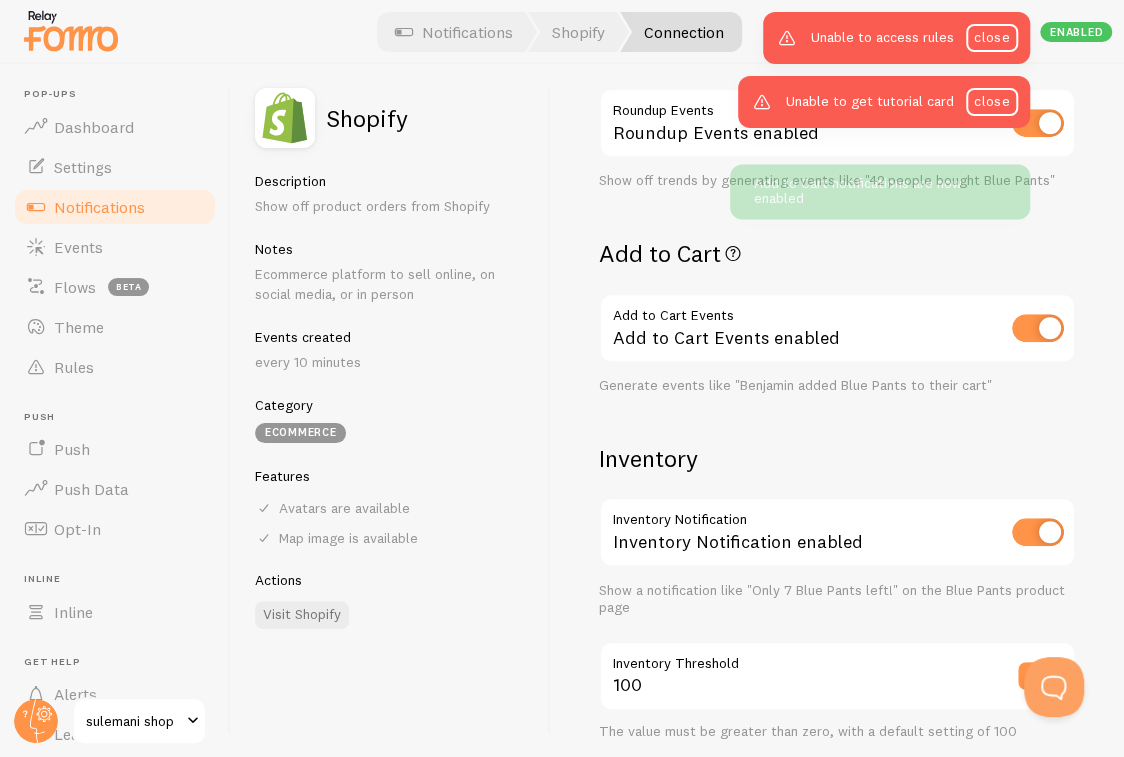 click on "Add to Cart Events enabled" at bounding box center [837, 329] 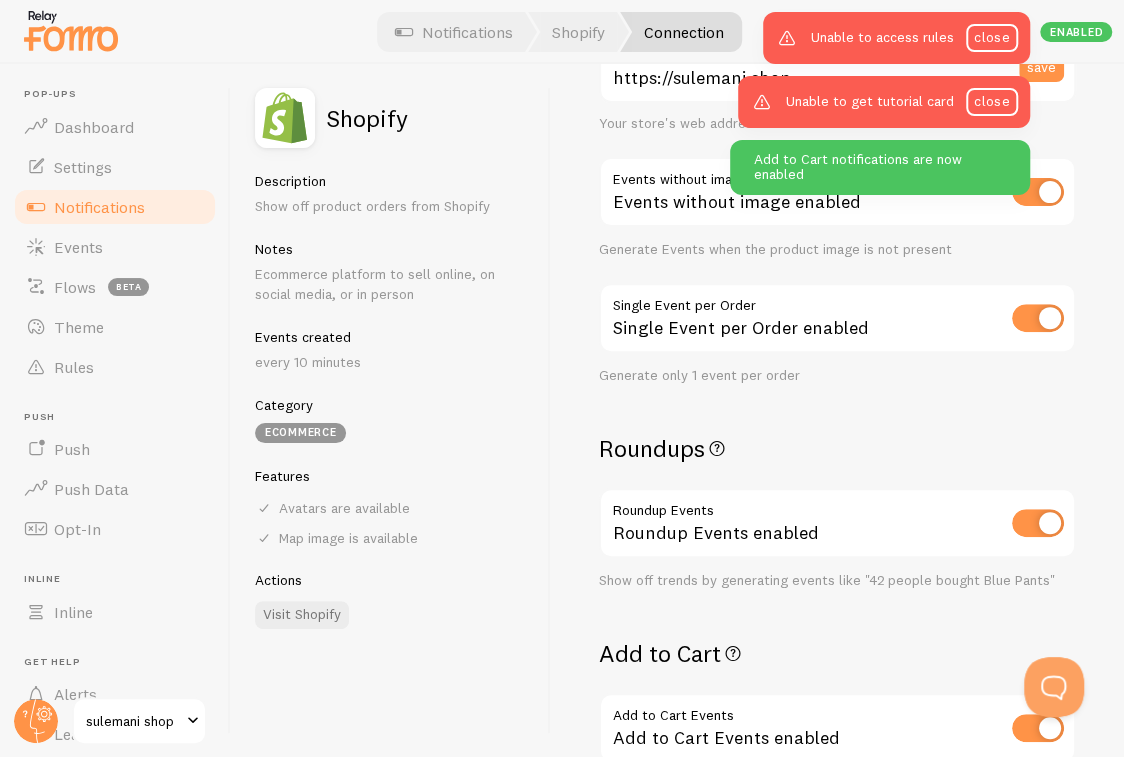 scroll, scrollTop: 0, scrollLeft: 0, axis: both 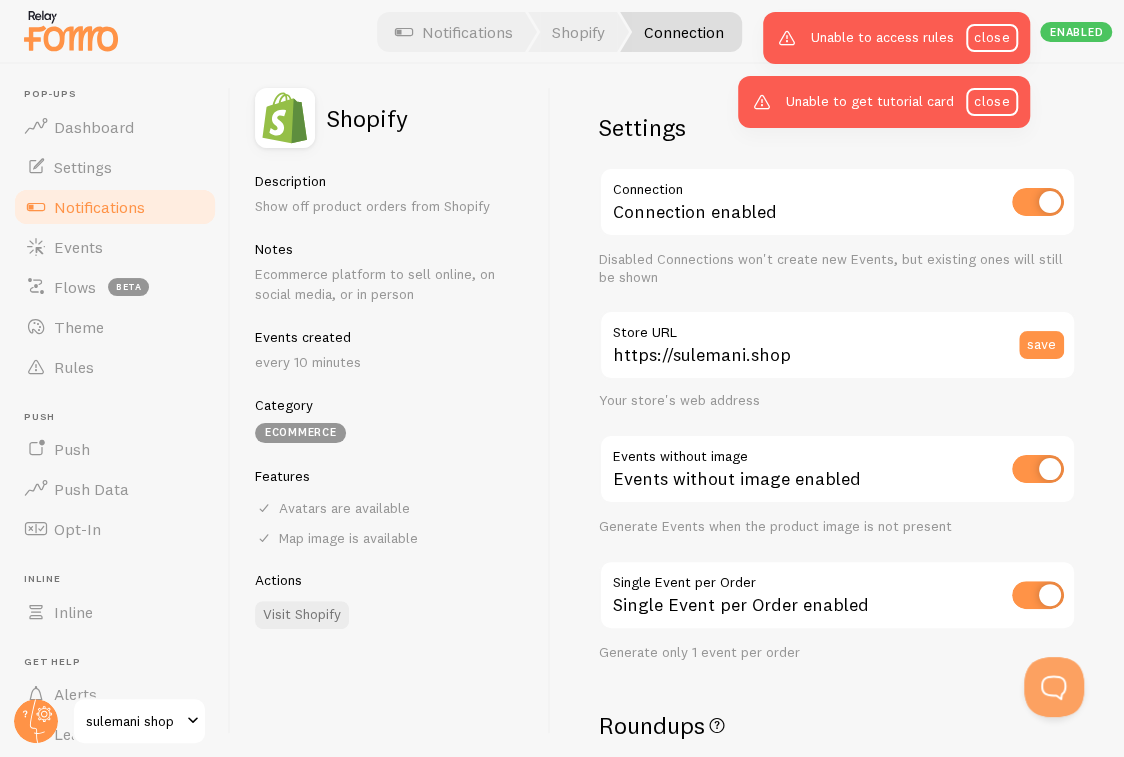click on "Notifications" at bounding box center [99, 207] 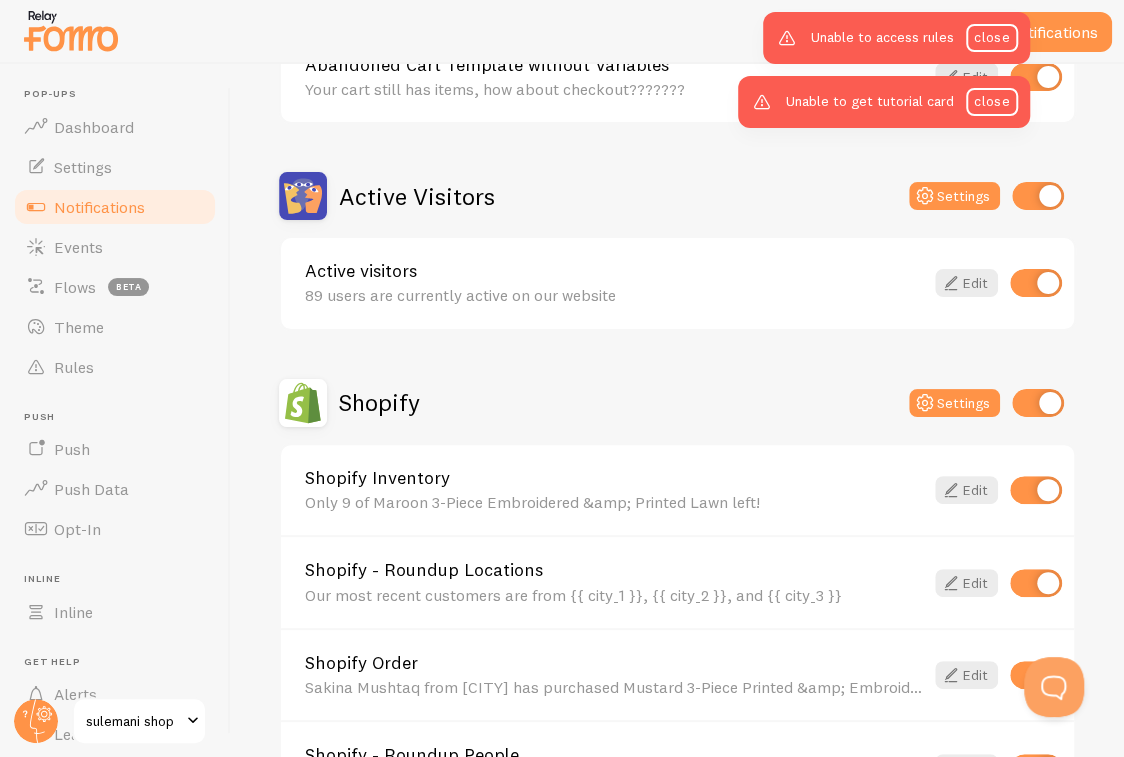 scroll, scrollTop: 400, scrollLeft: 0, axis: vertical 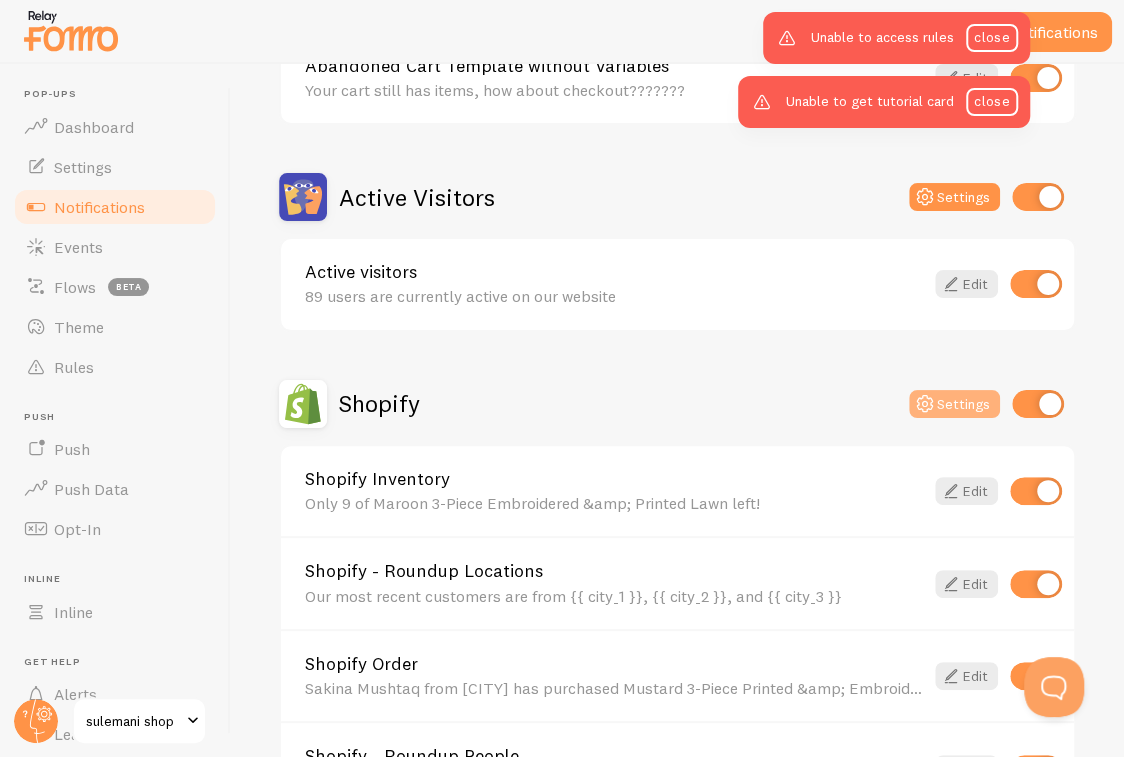 click at bounding box center (925, 404) 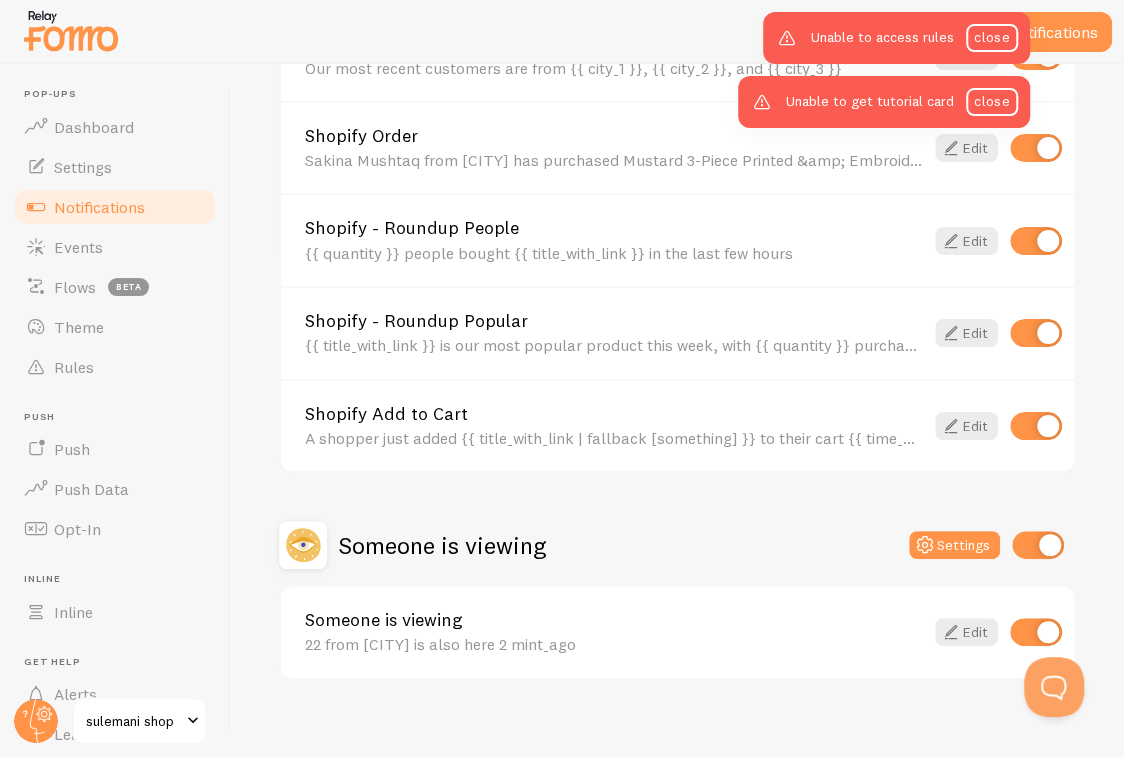 scroll, scrollTop: 942, scrollLeft: 0, axis: vertical 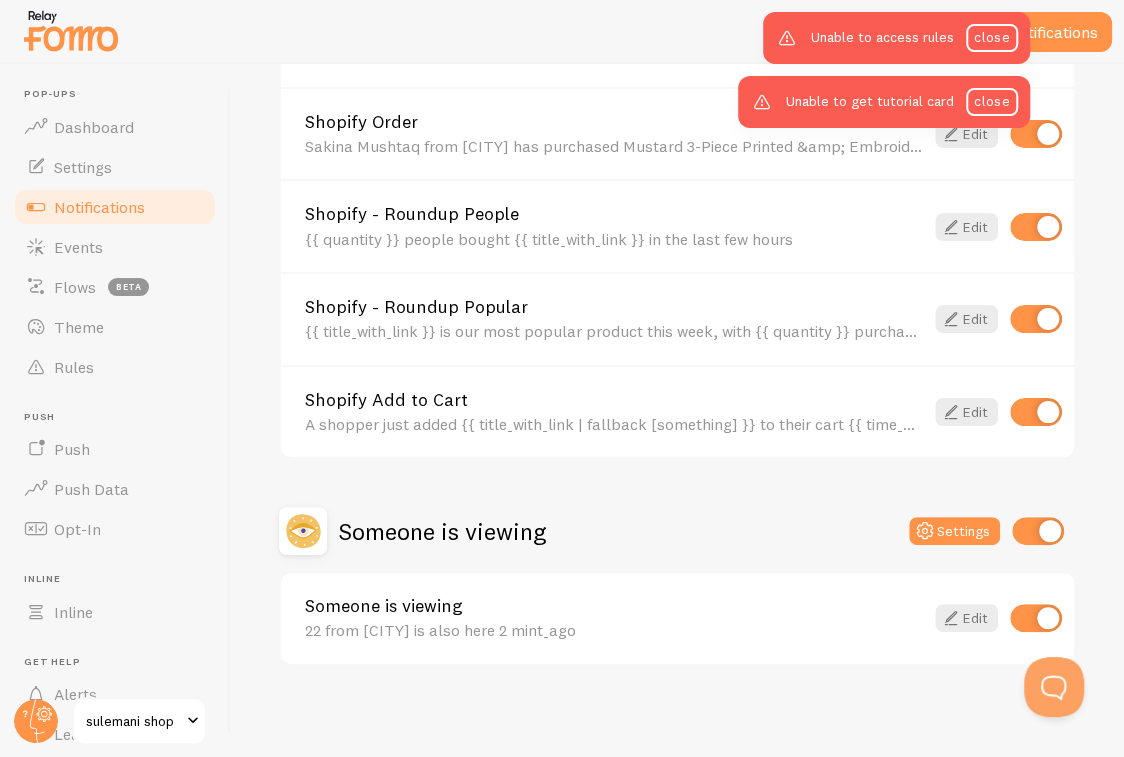 click on "22 from [CITY] is also here 2 mint_ago" at bounding box center [614, 630] 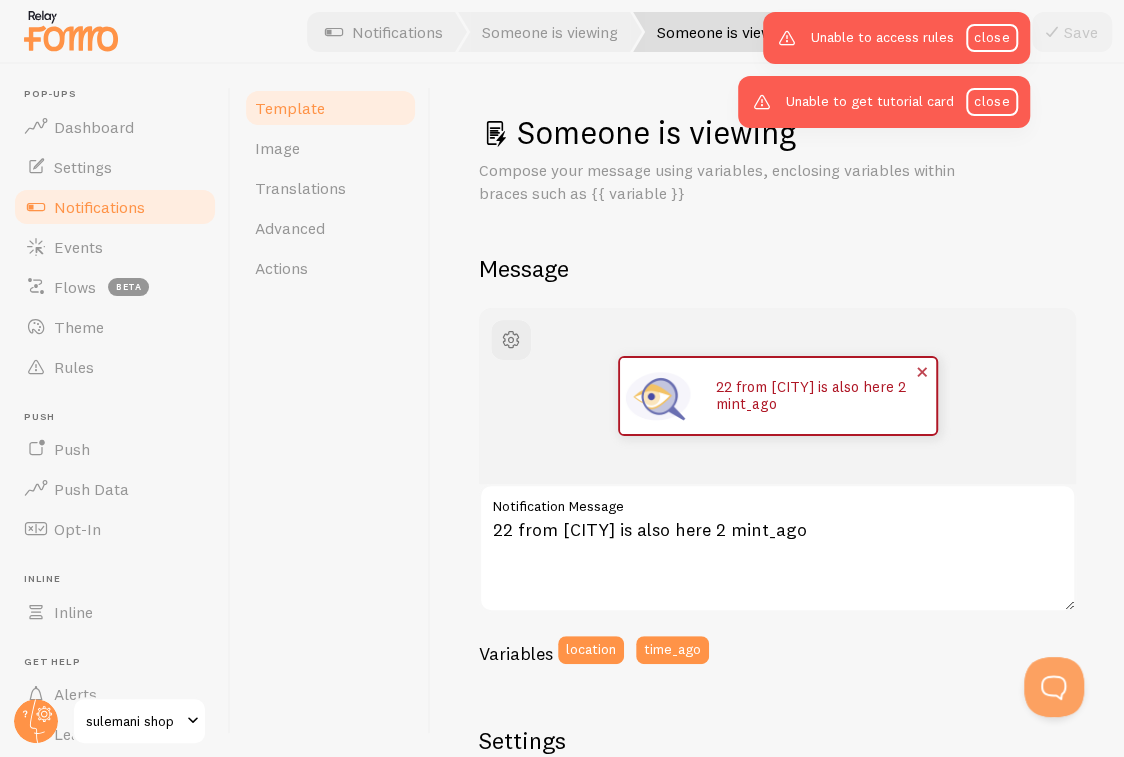 click on "22 from [CITY] is also here 2 mint_ago" at bounding box center (816, 395) 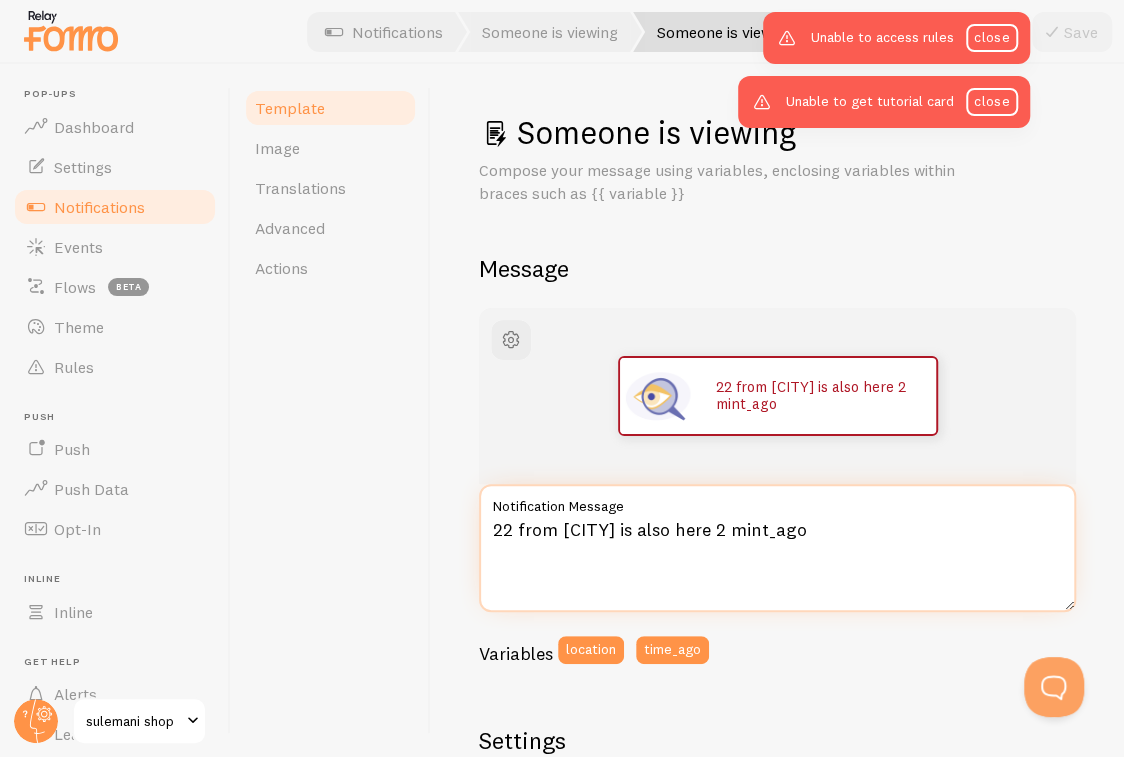 click on "22 from [CITY] is also here 2 mint_ago" at bounding box center [777, 548] 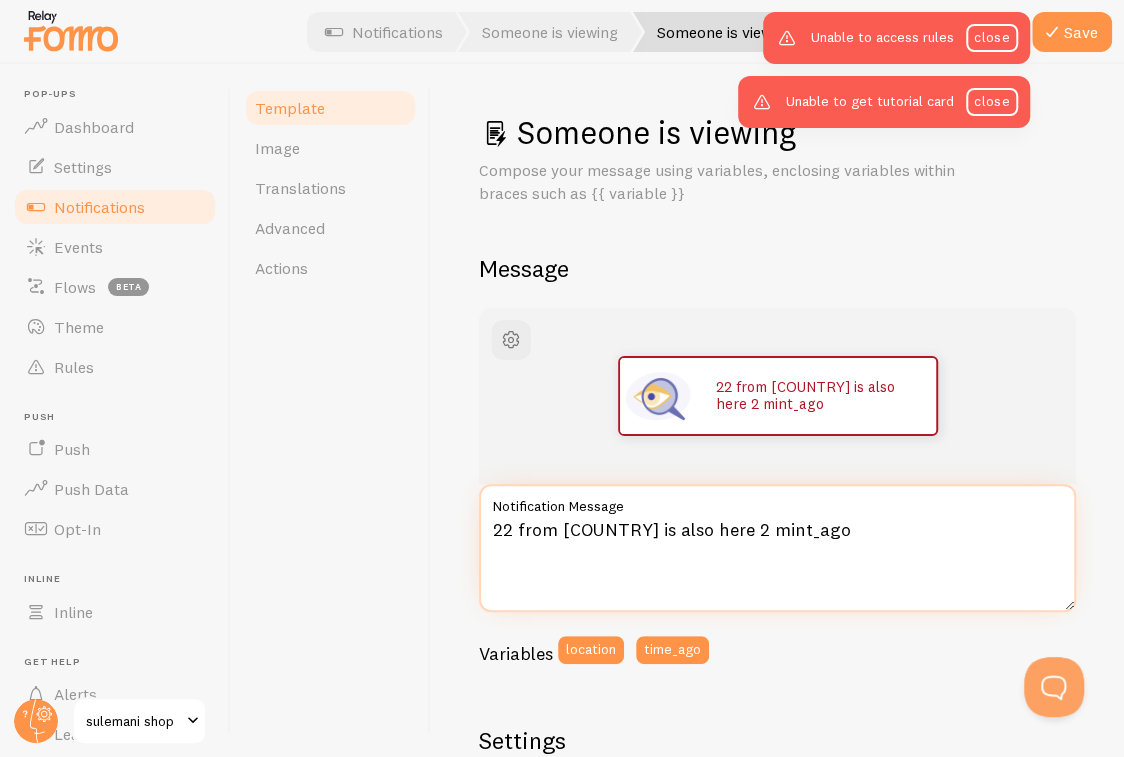 type on "22 from [COUNTRY] is also here 2 mint_ago" 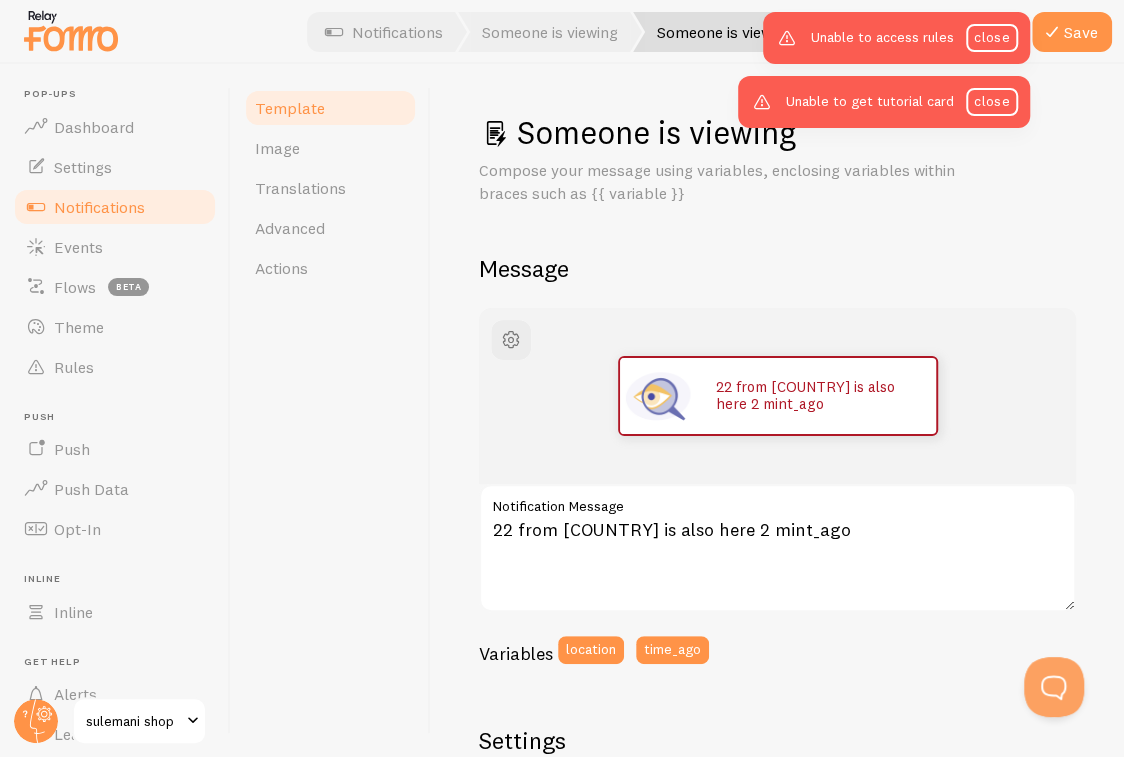 click on "Someone is viewing
Compose your message using variables, enclosing variables within braces such as {{ variable }}
Message       99 from [COUNTRY] is also here 2 mint_ago    99 from [COUNTRY] is also here 2 mint_ago   Notification Message         Variables
location
time_ago       Settings         Template   Template enabled   Disabled Templates won't create new Events, but existing ones will still be shown       Default Link Address       If your connection does not provide an address at event capture, this address will be used during event creation. Do us a solid, make sure this address includes either http or https. Thanks!       Use markdown in template   Markdown enabled   Supported markdown: *emphasized*, _underline_, [Link Text](http://mycompany.com/url), **strong**     Someone is viewing   Template Title       This should be a friendly nickname, used internally when assigning notification events. This will not be seen by end users." at bounding box center [777, 410] 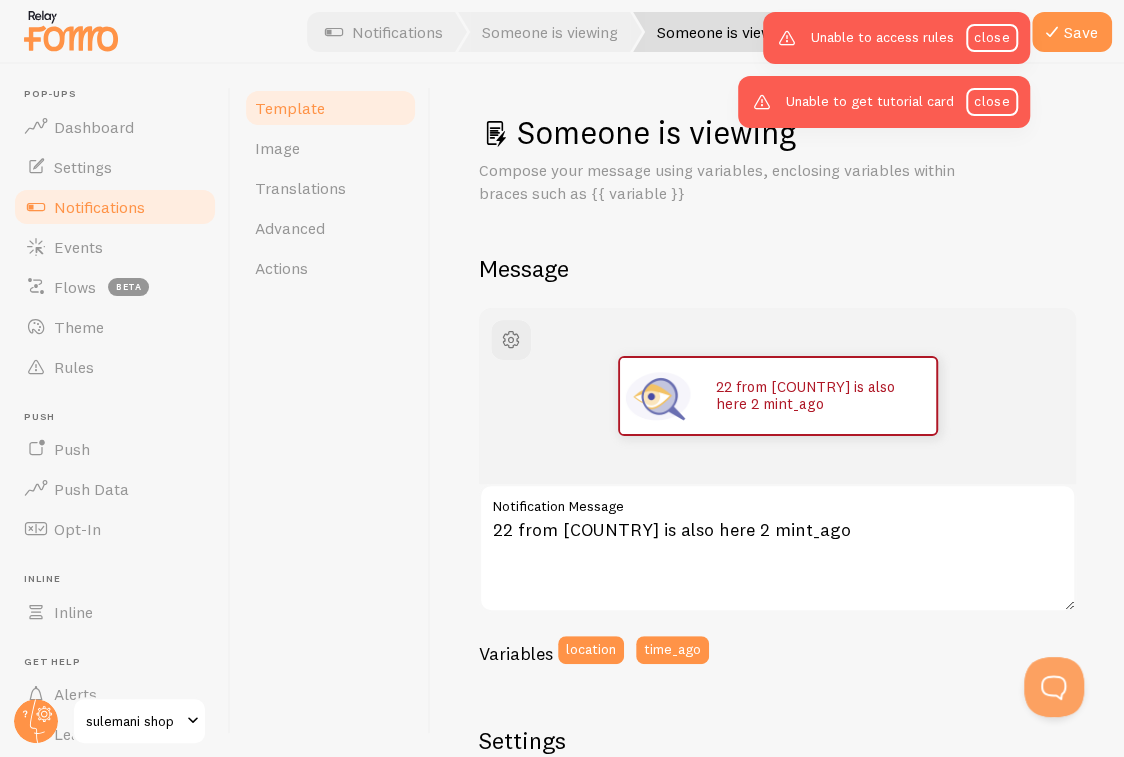 click on "22 from [COUNTRY] is also here 2 mint_ago" at bounding box center (777, 396) 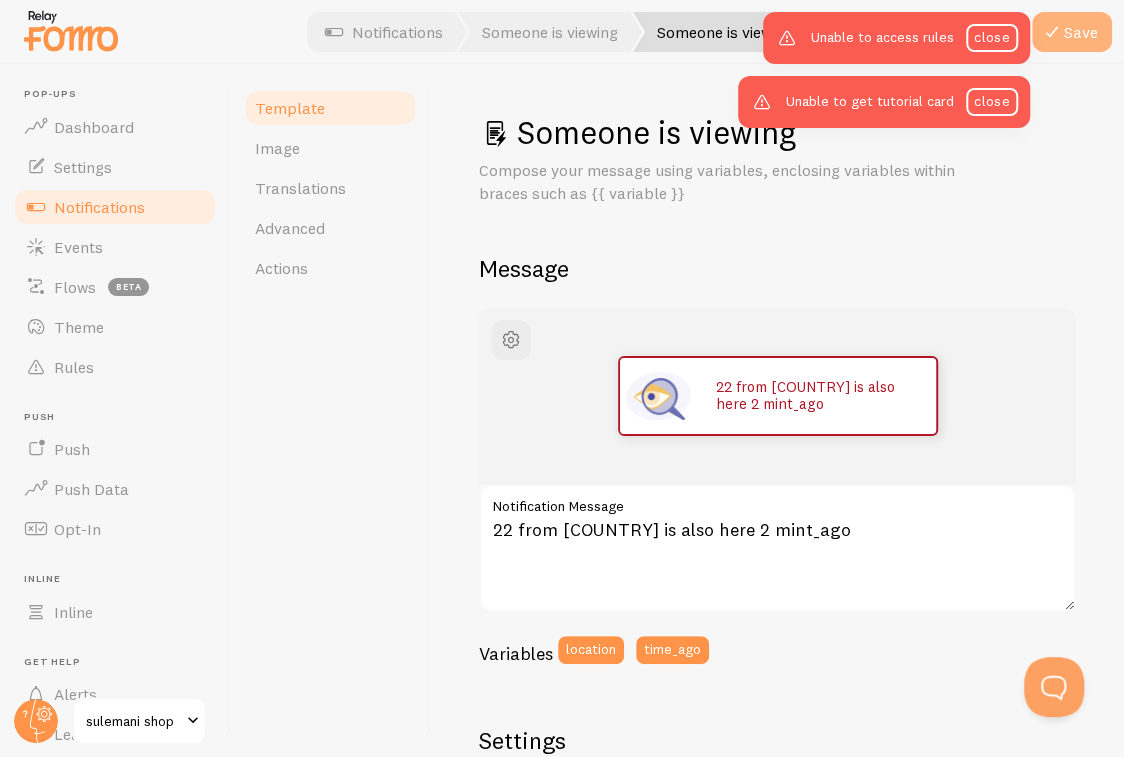 click on "Save" at bounding box center [1072, 32] 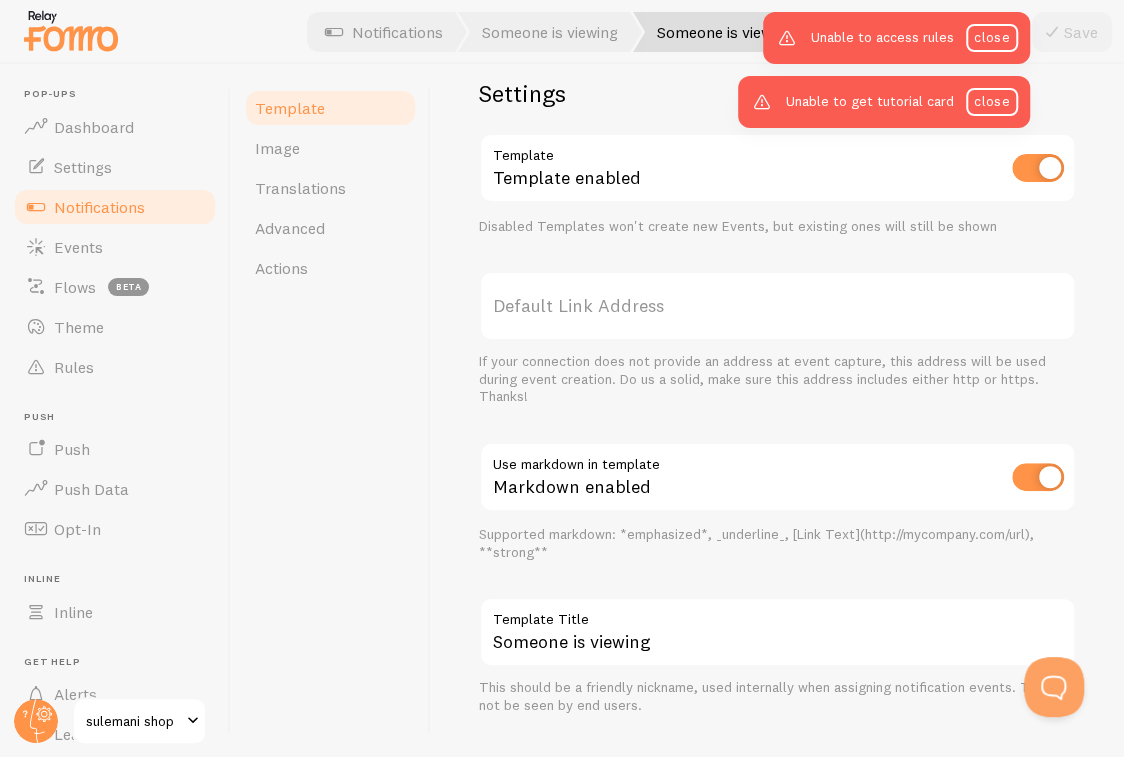 scroll, scrollTop: 687, scrollLeft: 0, axis: vertical 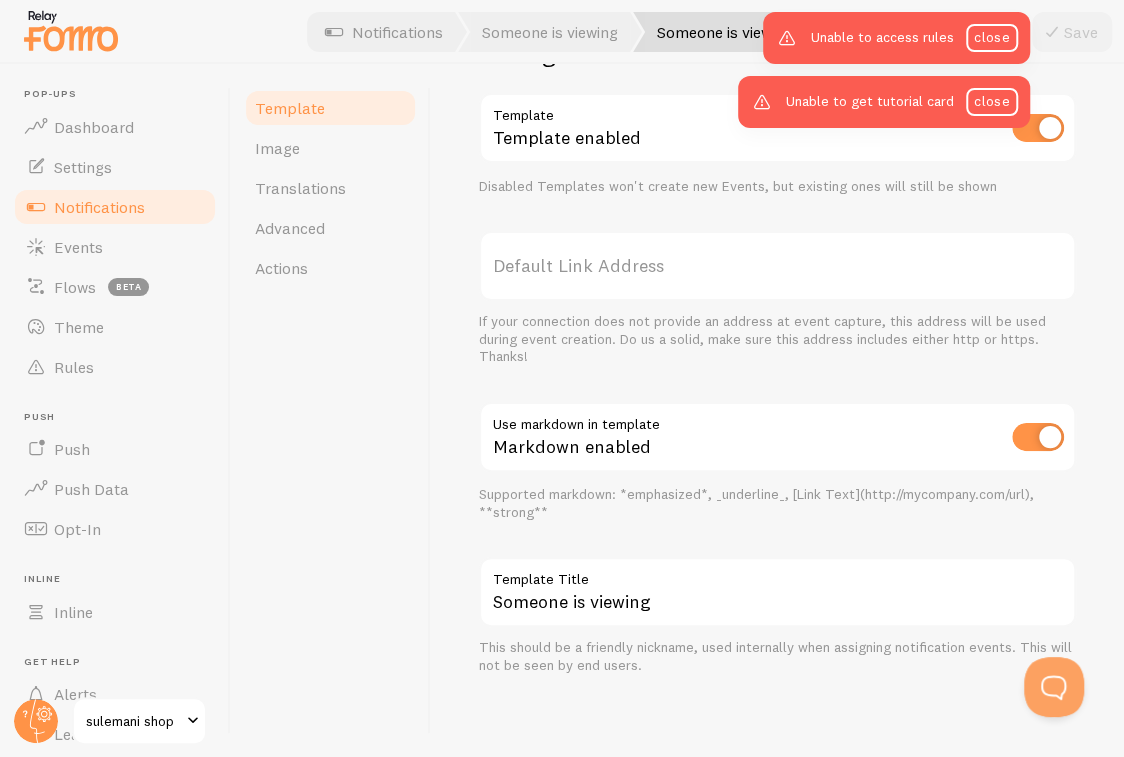 click on "Default Link Address" at bounding box center [777, 266] 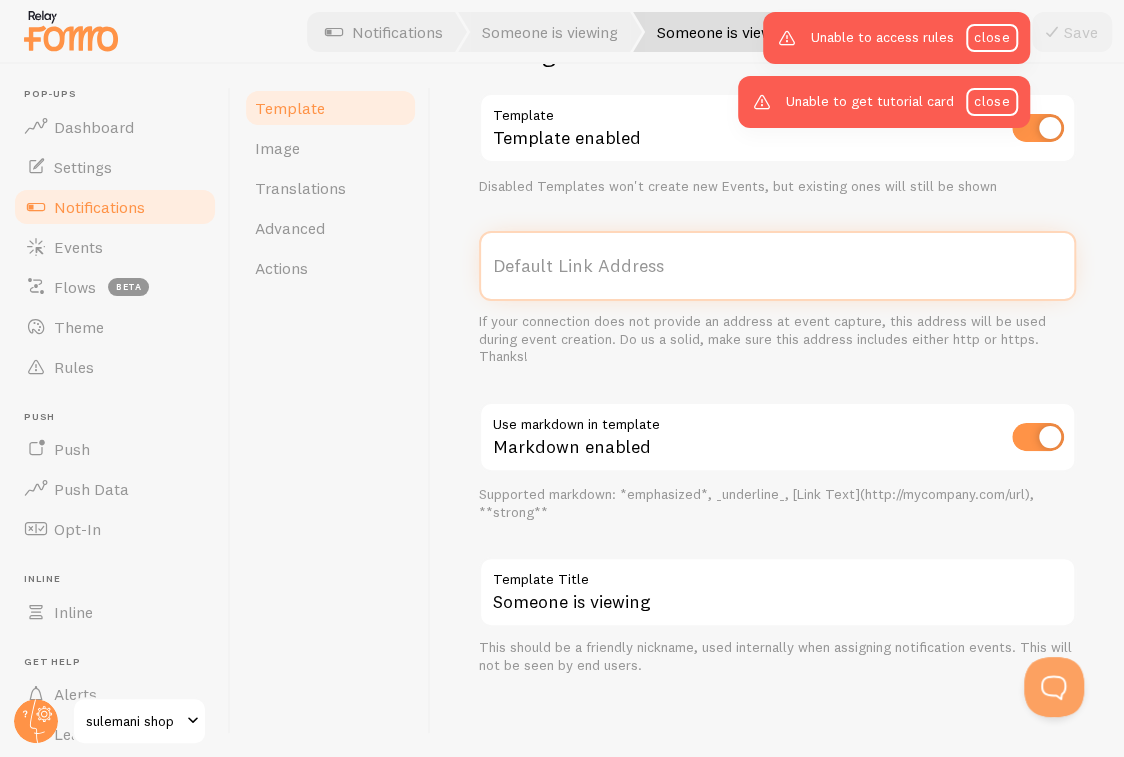 click on "Default Link Address" at bounding box center (777, 266) 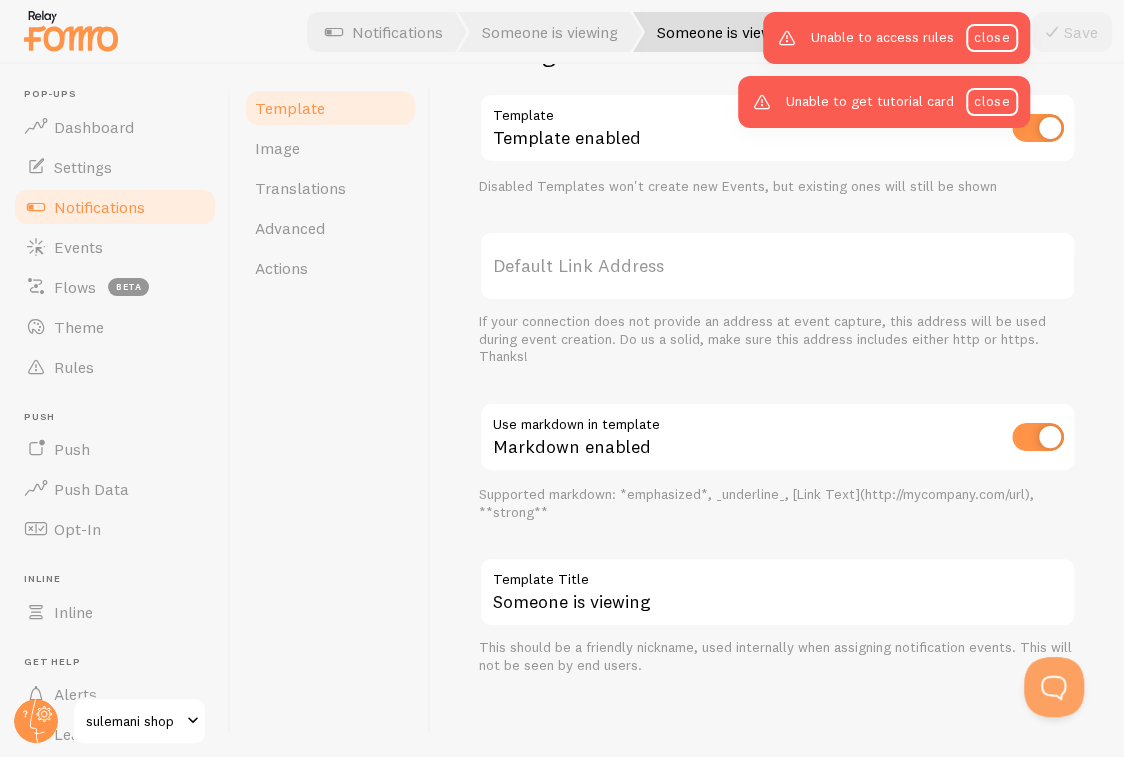 click on "Default Link Address" at bounding box center [777, 266] 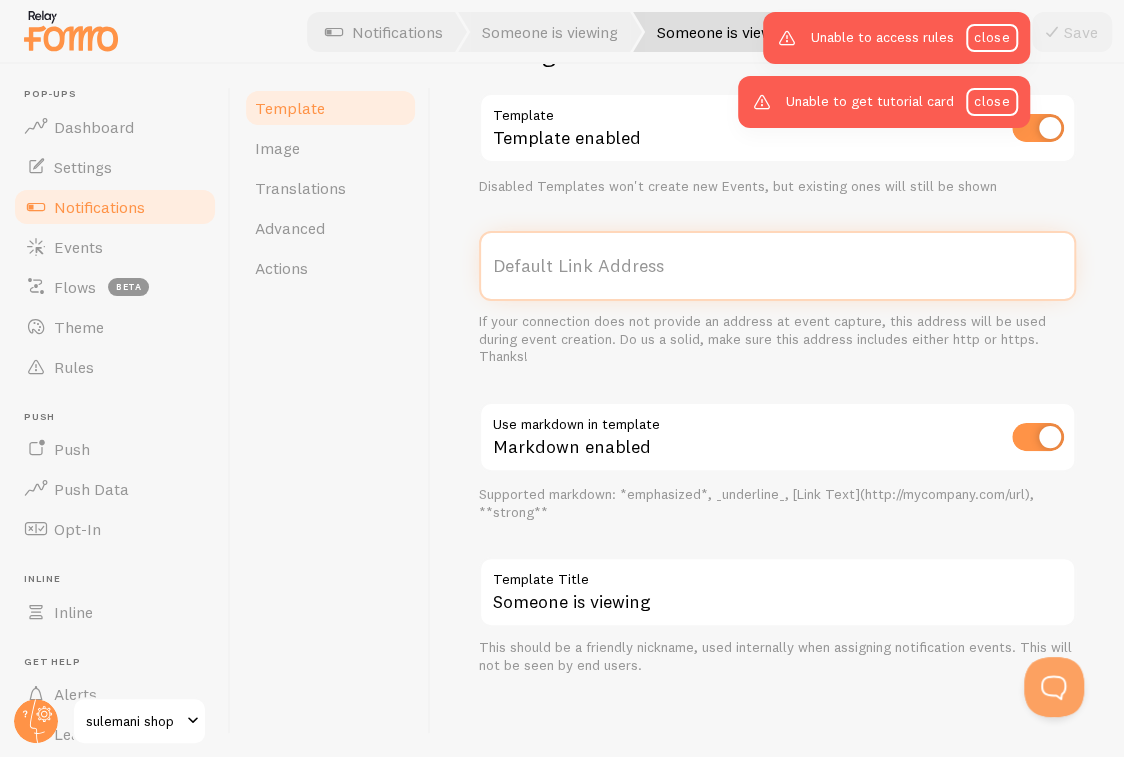 click on "Default Link Address" at bounding box center [777, 266] 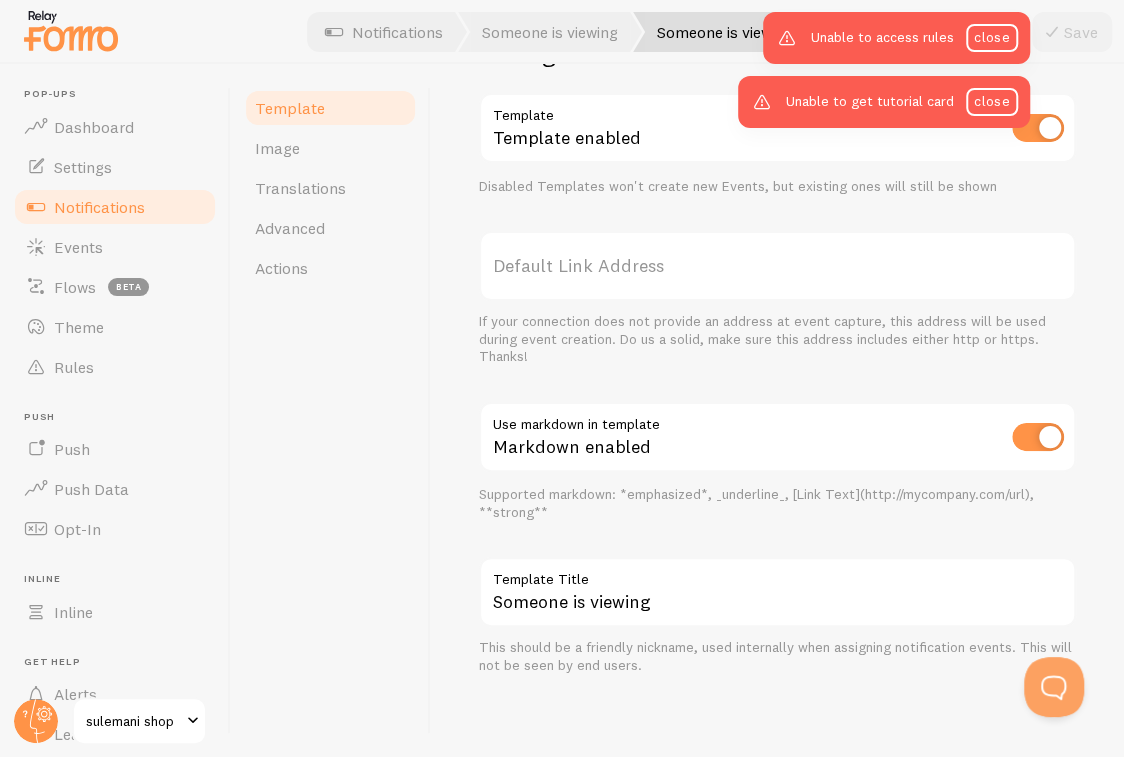 drag, startPoint x: 665, startPoint y: 266, endPoint x: 642, endPoint y: 255, distance: 25.495098 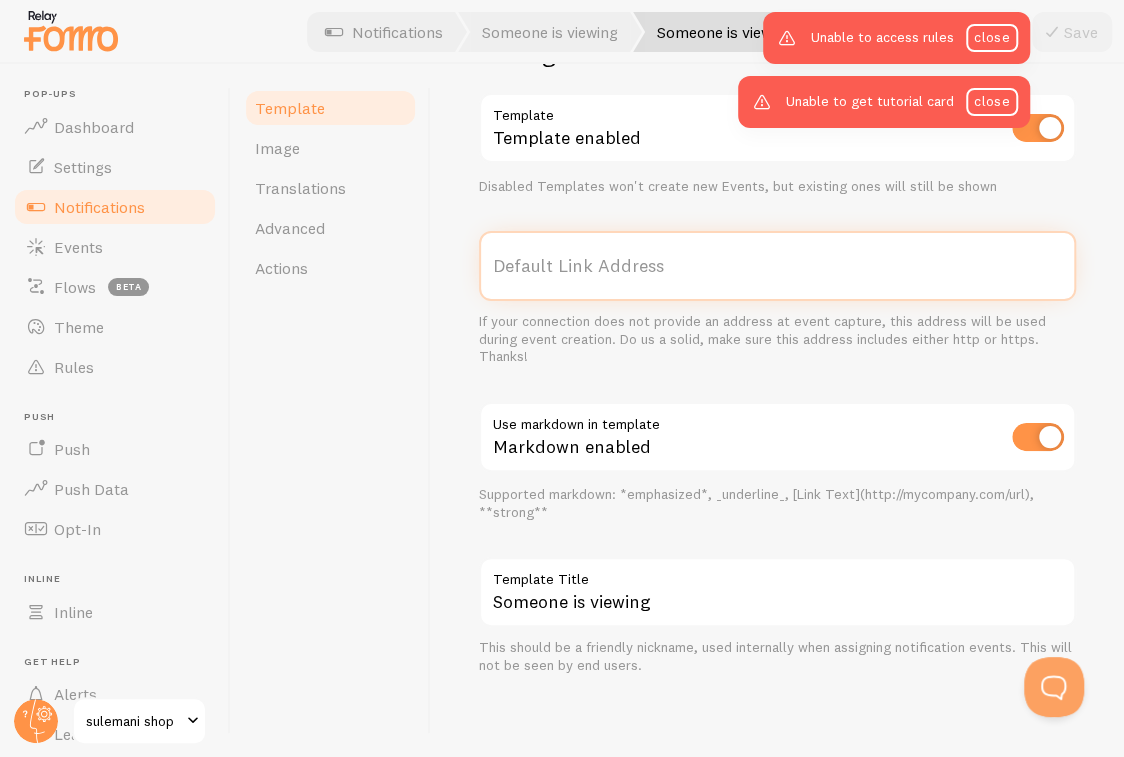 click on "Default Link Address" at bounding box center [777, 266] 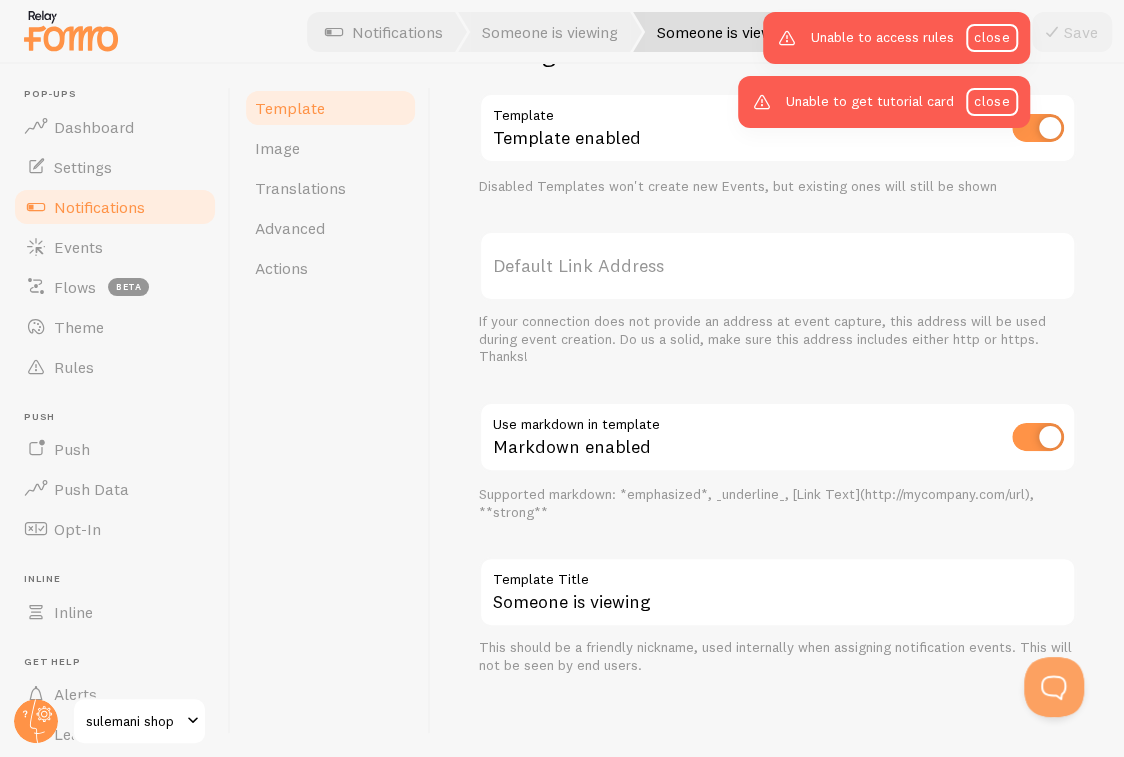 click on "Default Link Address" at bounding box center [777, 266] 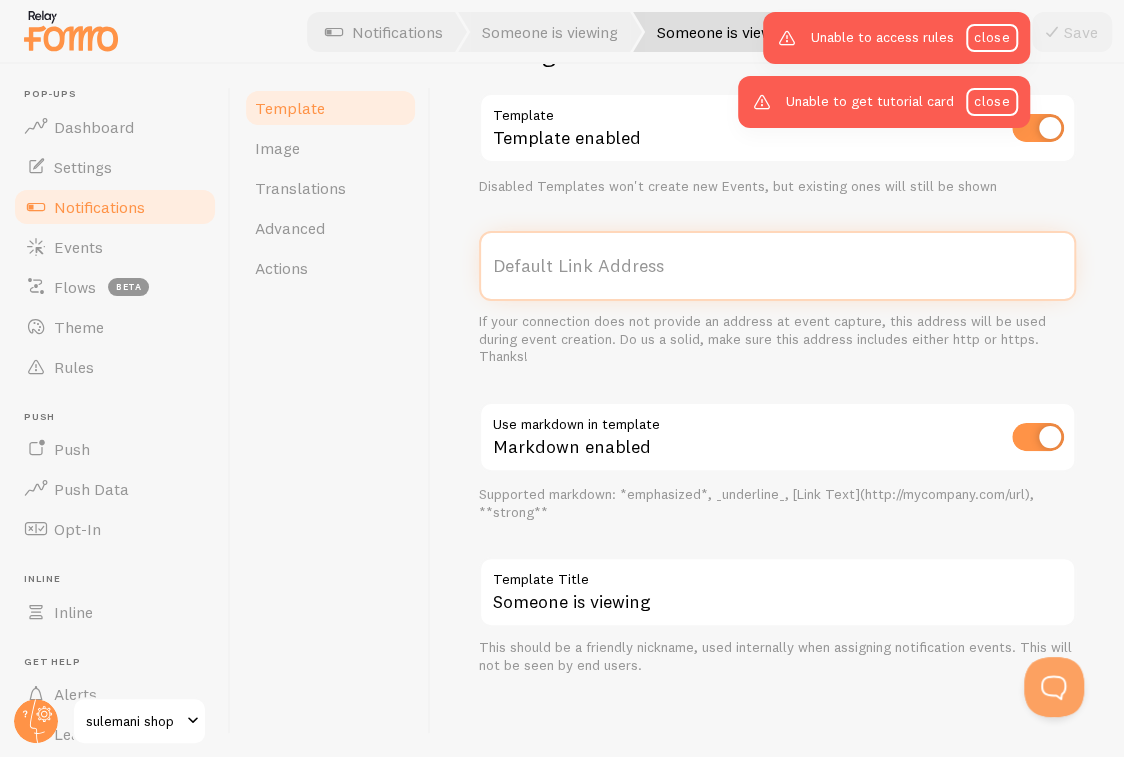 click on "Default Link Address" at bounding box center [777, 266] 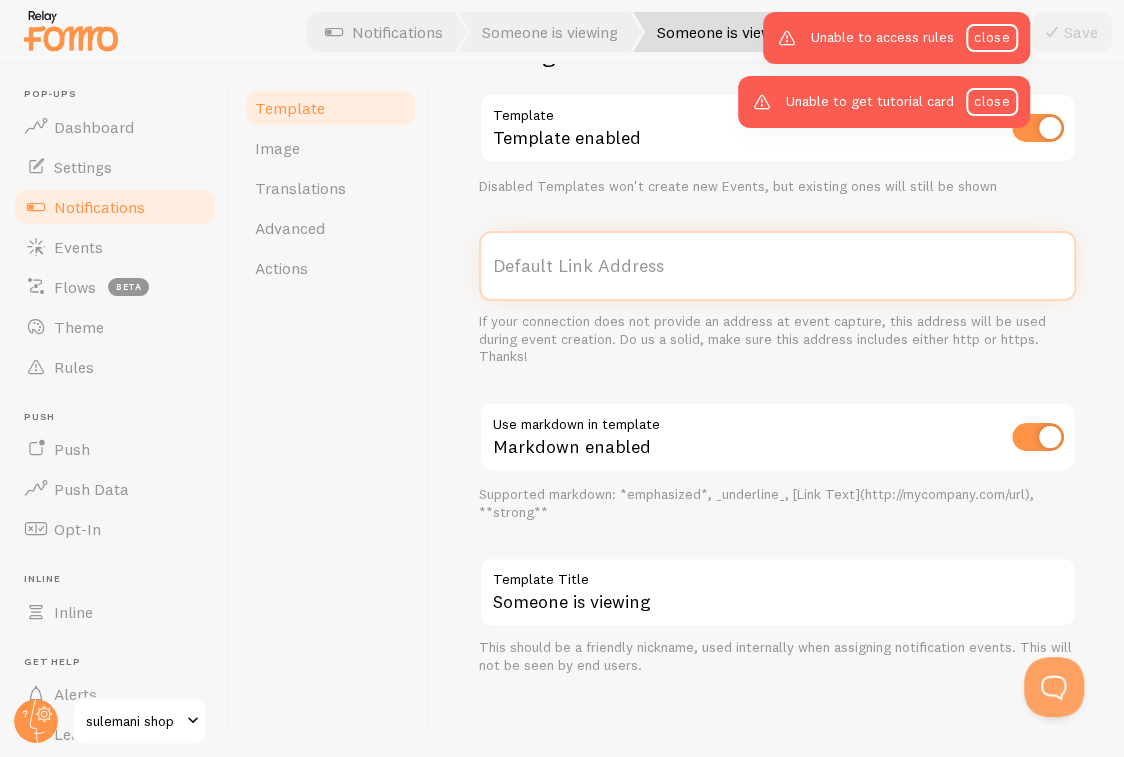 paste on "https://sulemani.shop/" 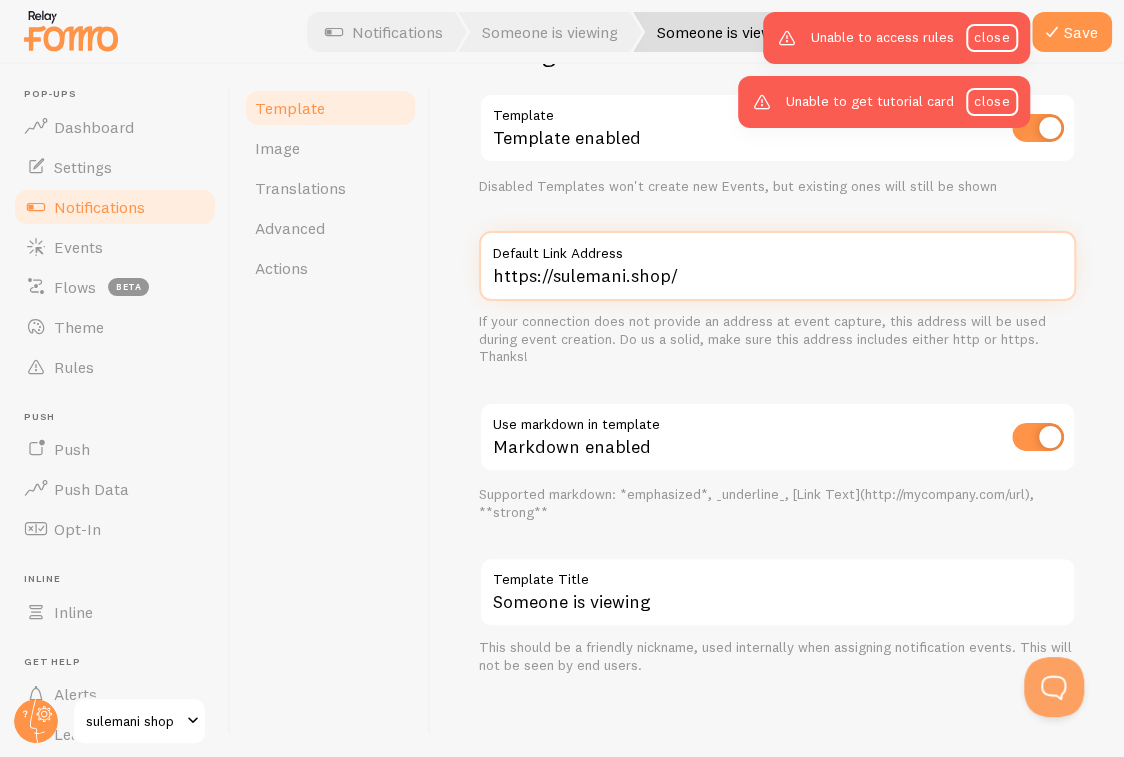type on "https://sulemani.shop/" 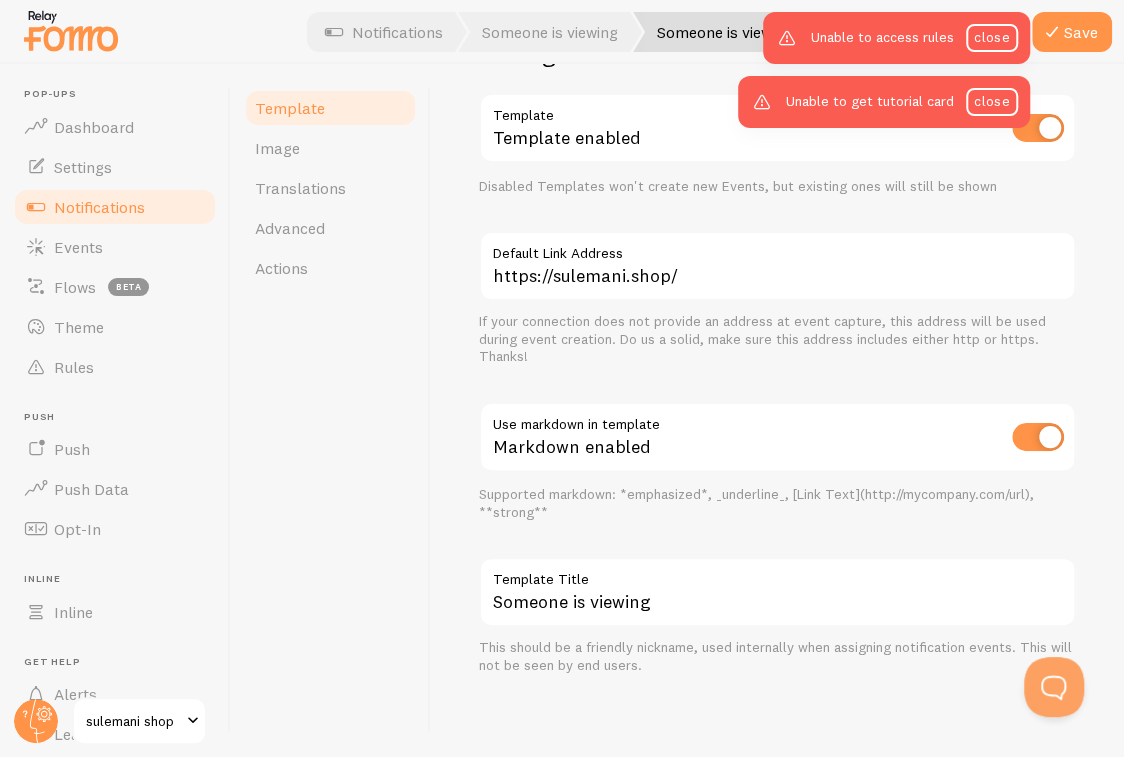click on "Template
Image
Translations
Advanced
Actions" at bounding box center (331, 410) 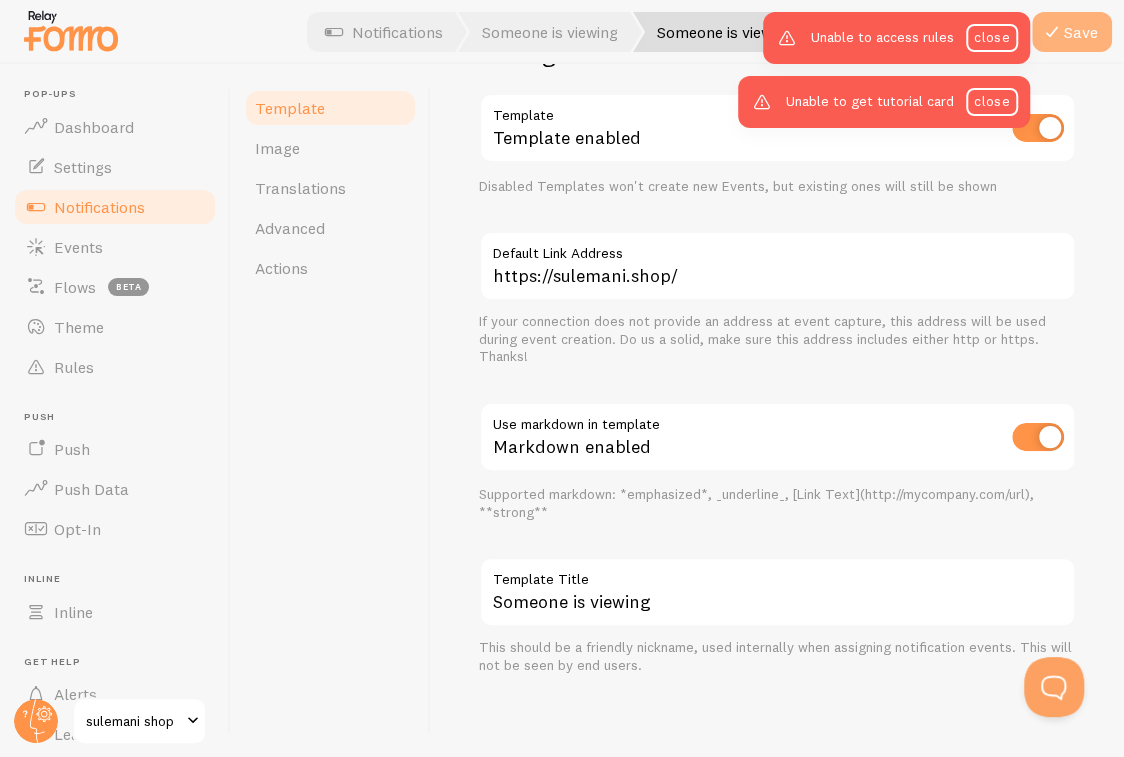click on "Save" at bounding box center [1072, 32] 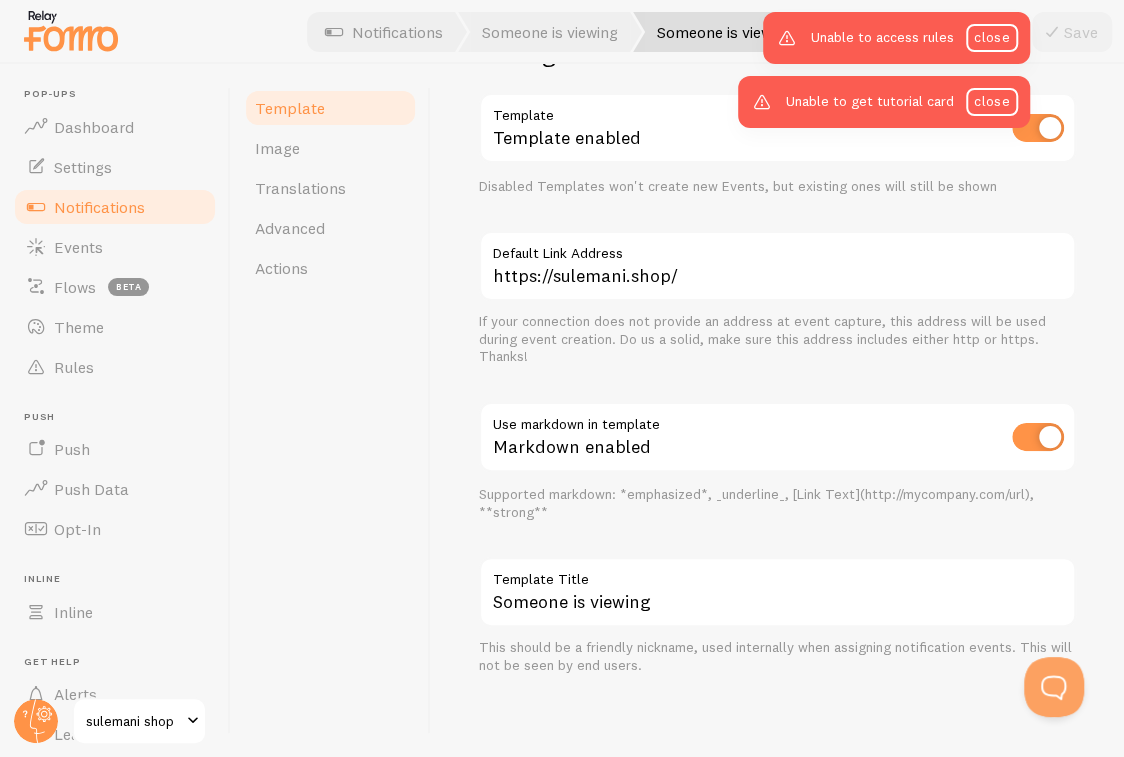 click on "Template
Image
Translations
Advanced
Actions" at bounding box center (331, 410) 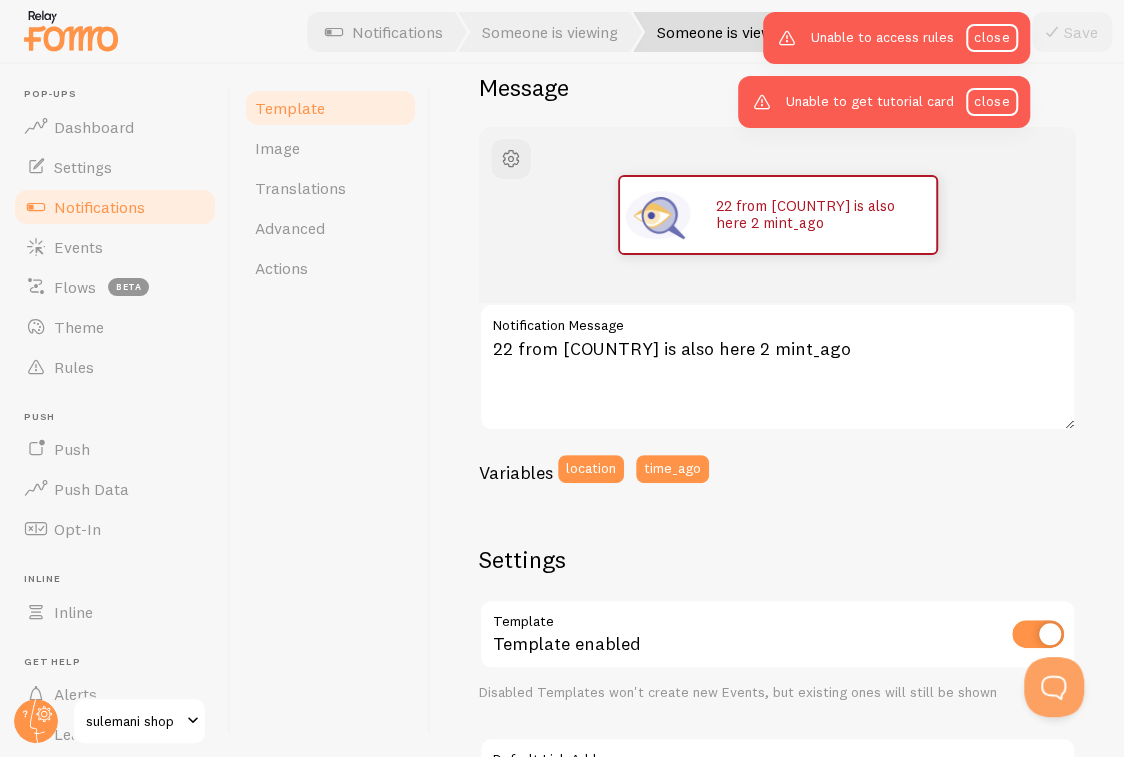 scroll, scrollTop: 0, scrollLeft: 0, axis: both 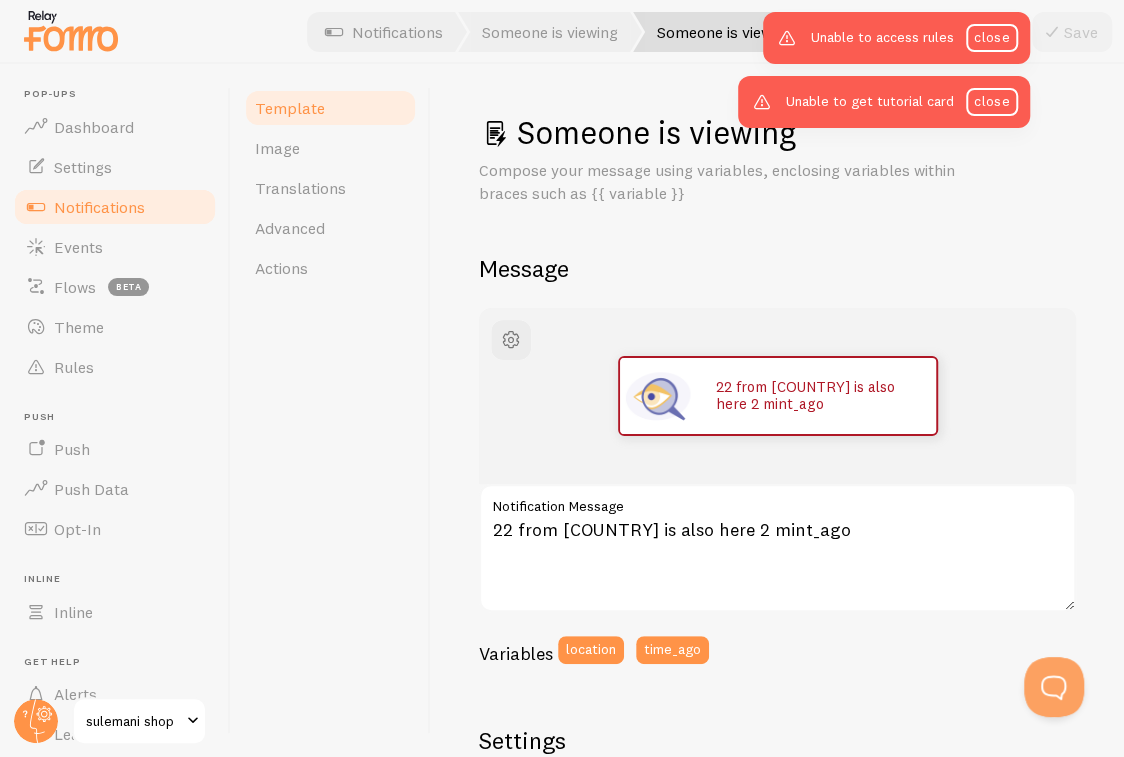 click on "Notifications" at bounding box center (115, 207) 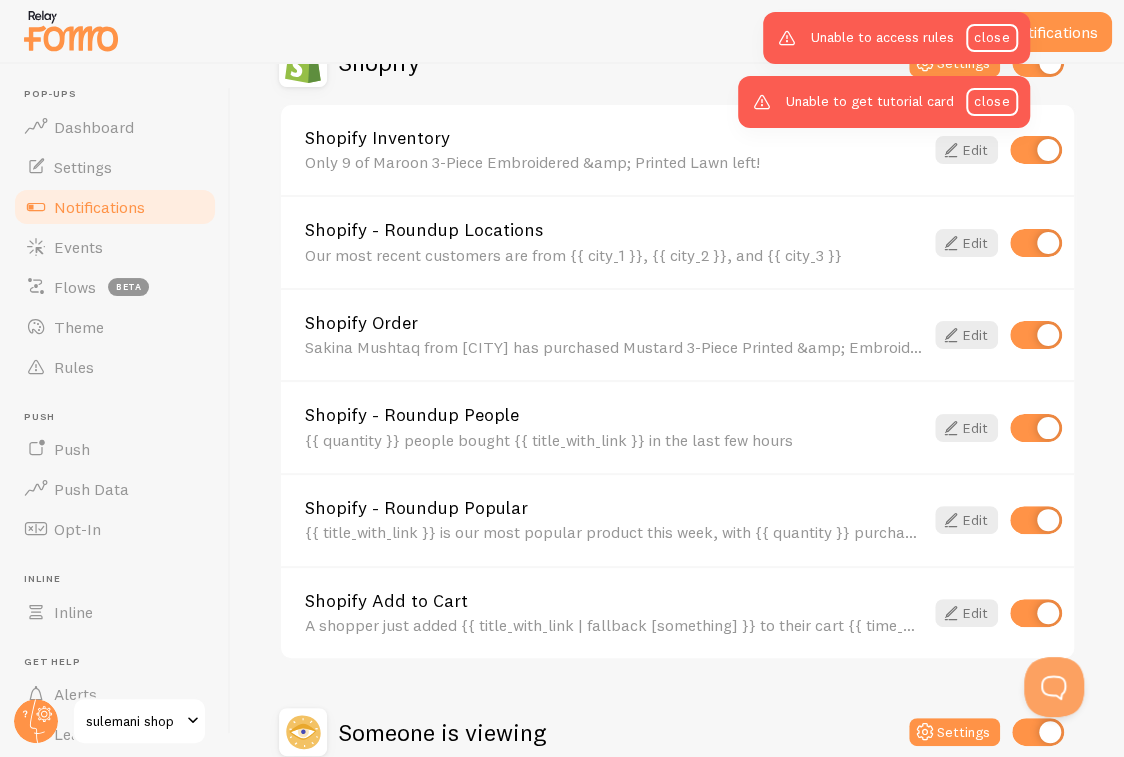 scroll, scrollTop: 642, scrollLeft: 0, axis: vertical 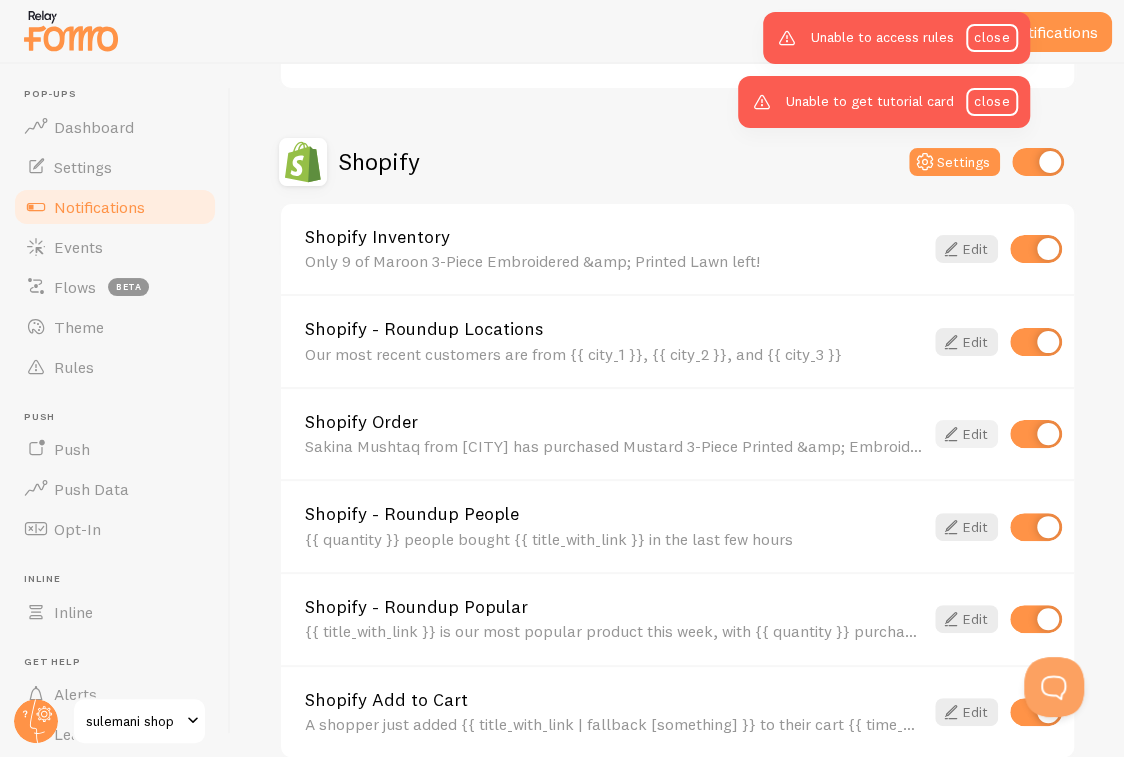click at bounding box center (951, 434) 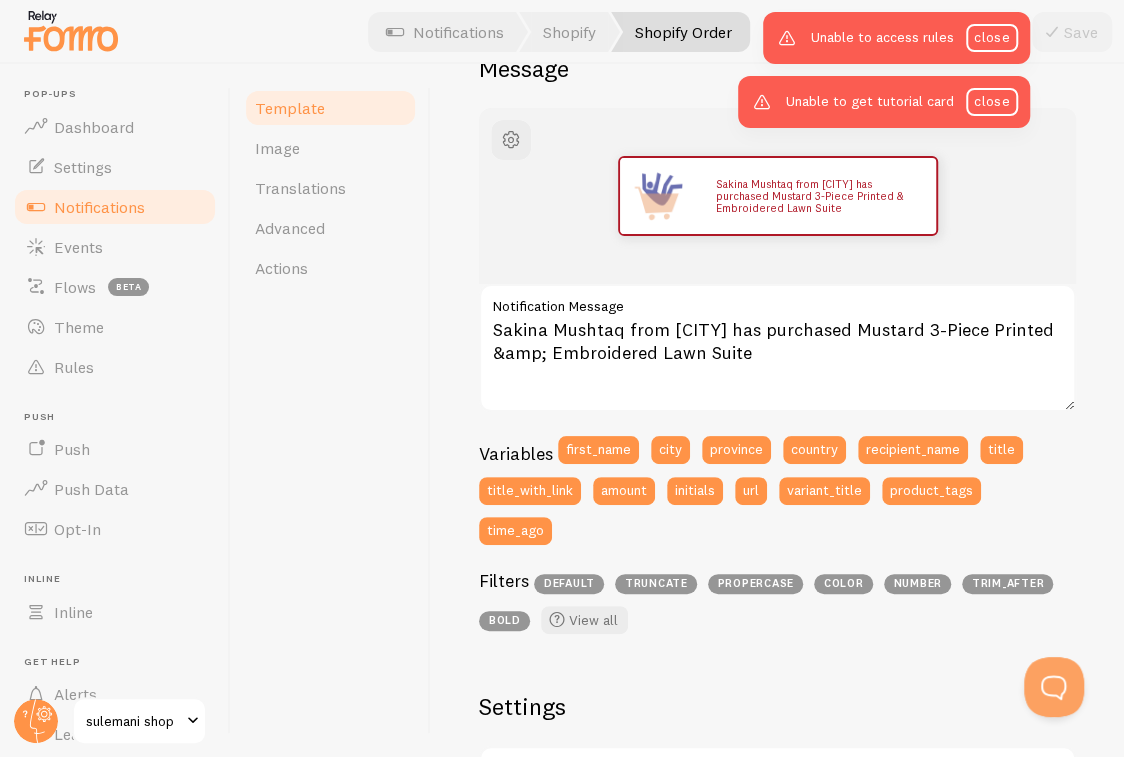 scroll, scrollTop: 300, scrollLeft: 0, axis: vertical 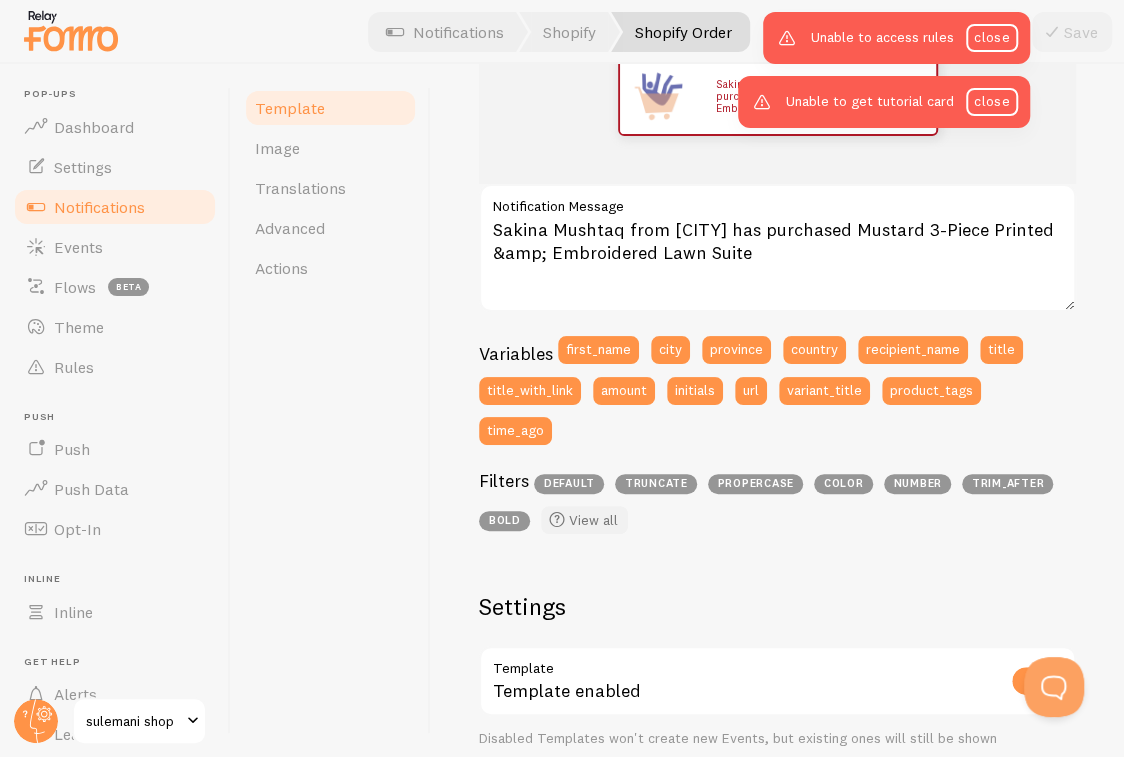 click on "View all" at bounding box center (584, 520) 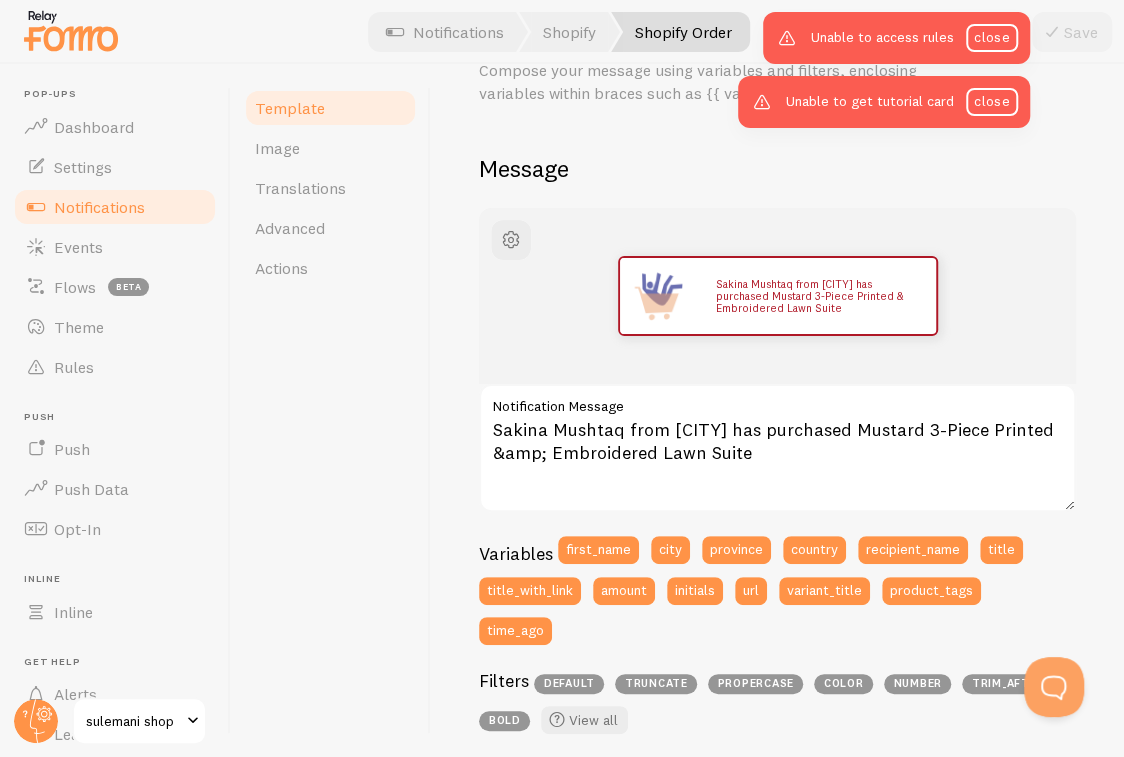 scroll, scrollTop: 0, scrollLeft: 0, axis: both 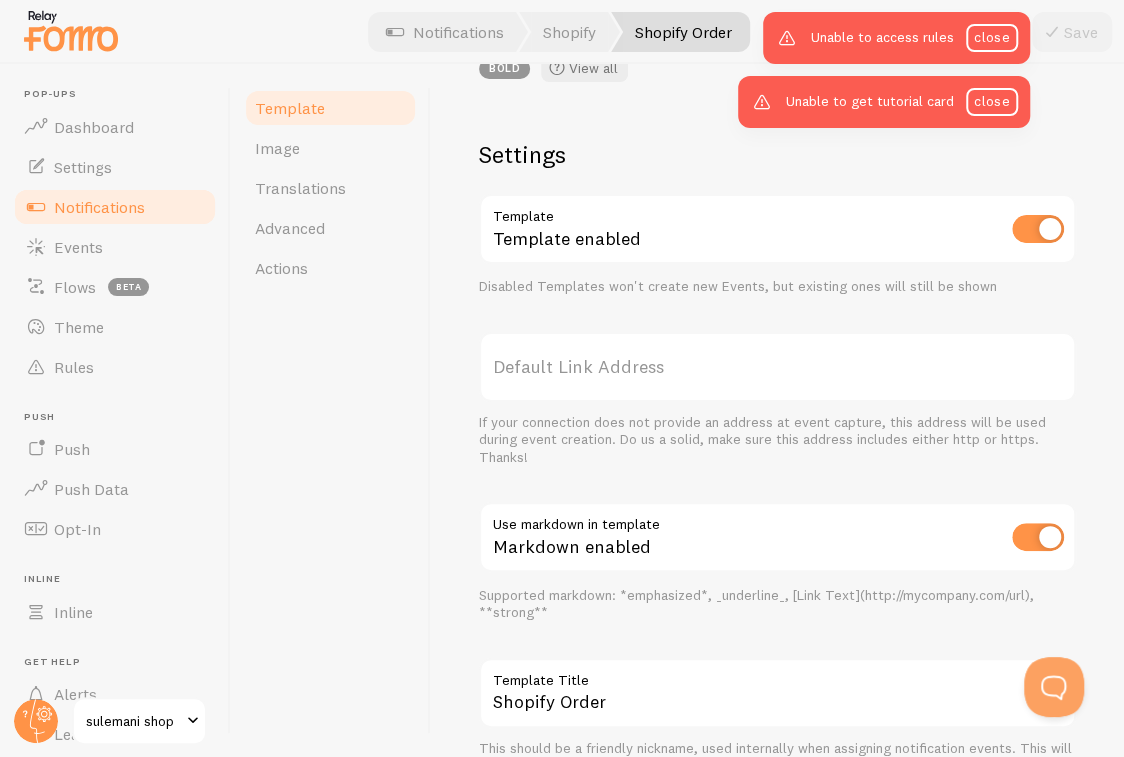click on "Notifications" at bounding box center (115, 207) 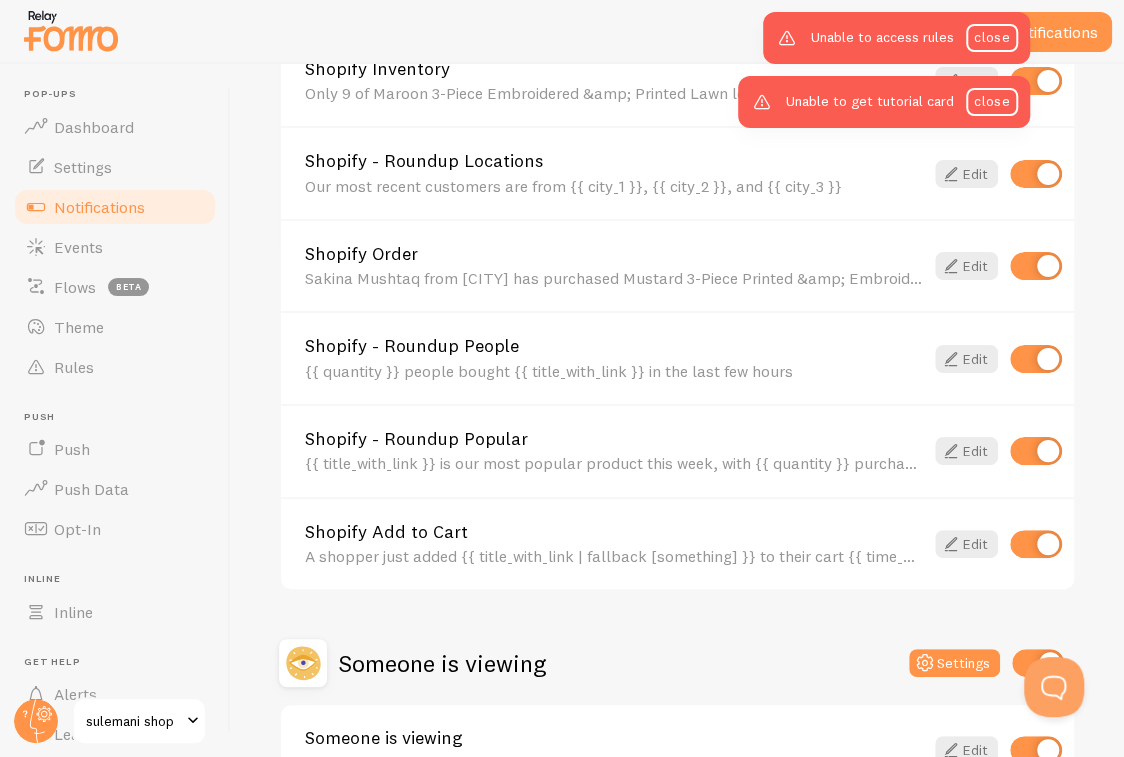 scroll, scrollTop: 942, scrollLeft: 0, axis: vertical 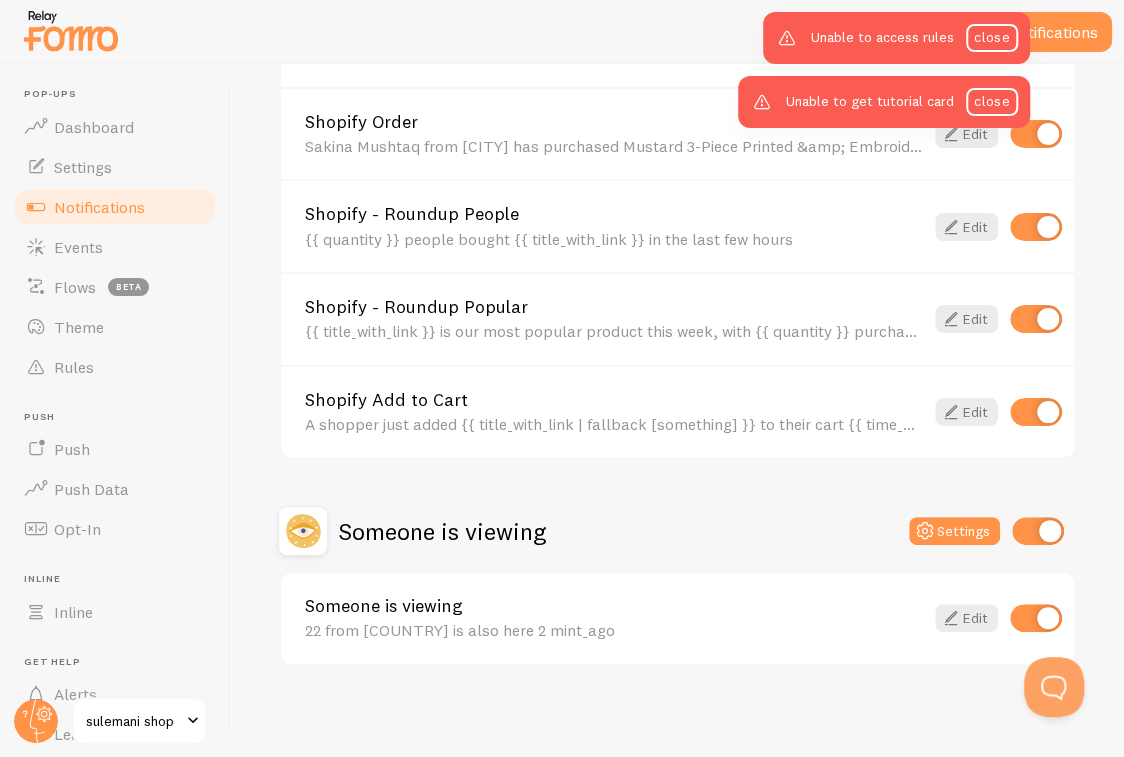 click at bounding box center [1038, 531] 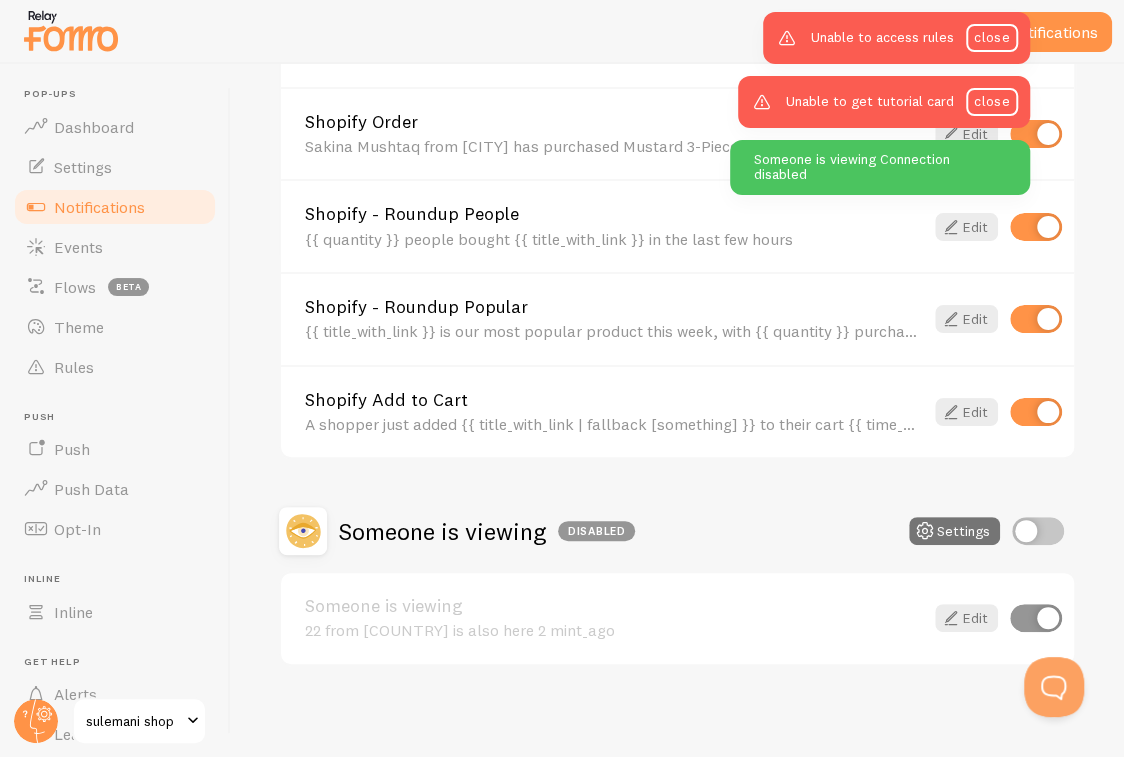 click at bounding box center (1038, 531) 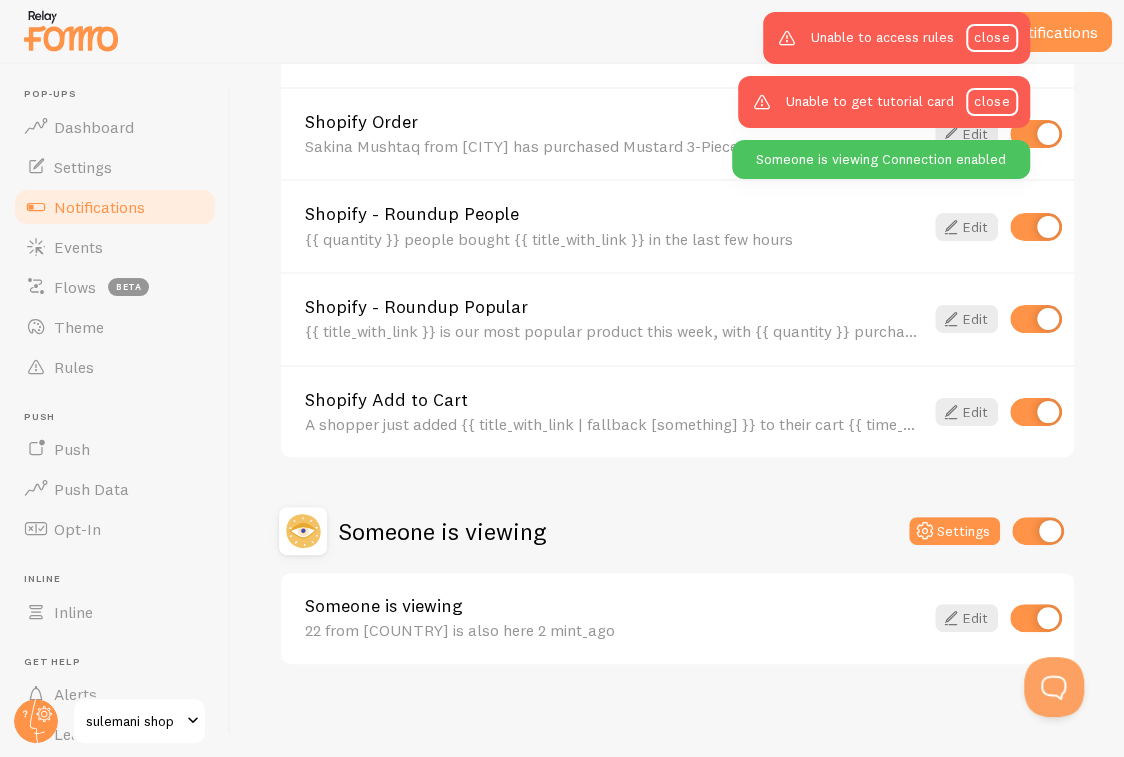 click on "Unable to get tutorial card close" at bounding box center (884, 102) 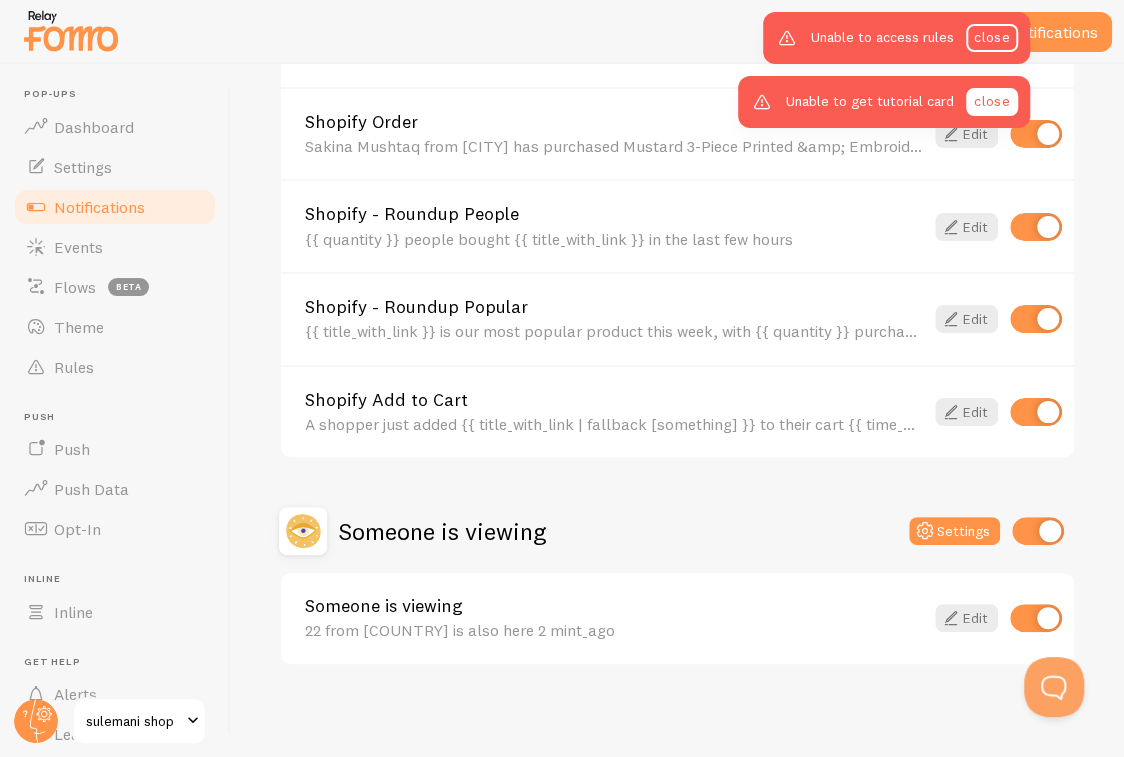 click on "close" at bounding box center [992, 102] 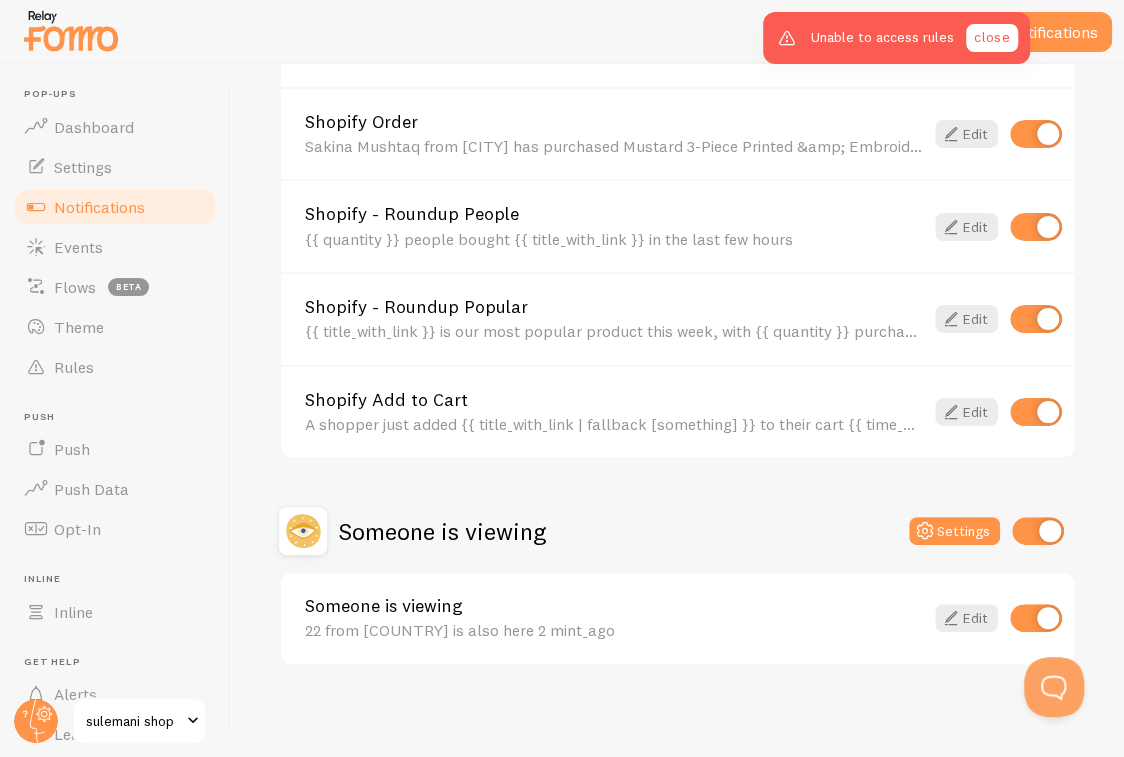 click on "close" at bounding box center [992, 38] 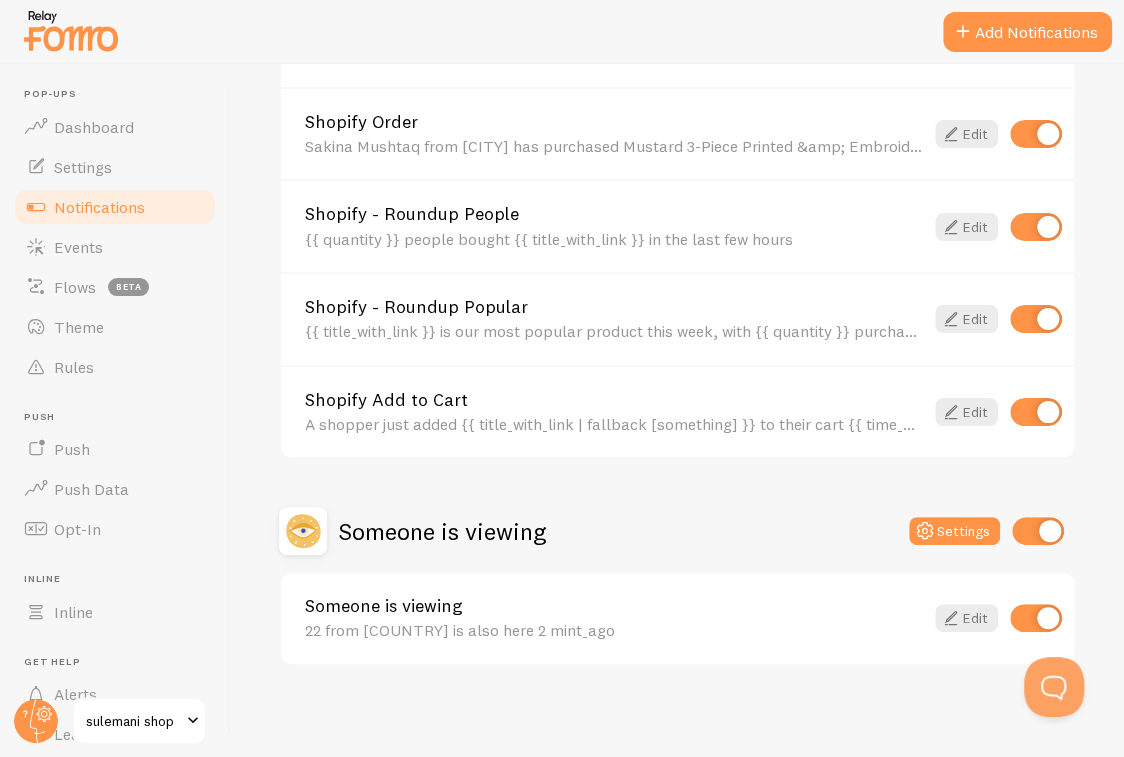click at bounding box center (1036, 618) 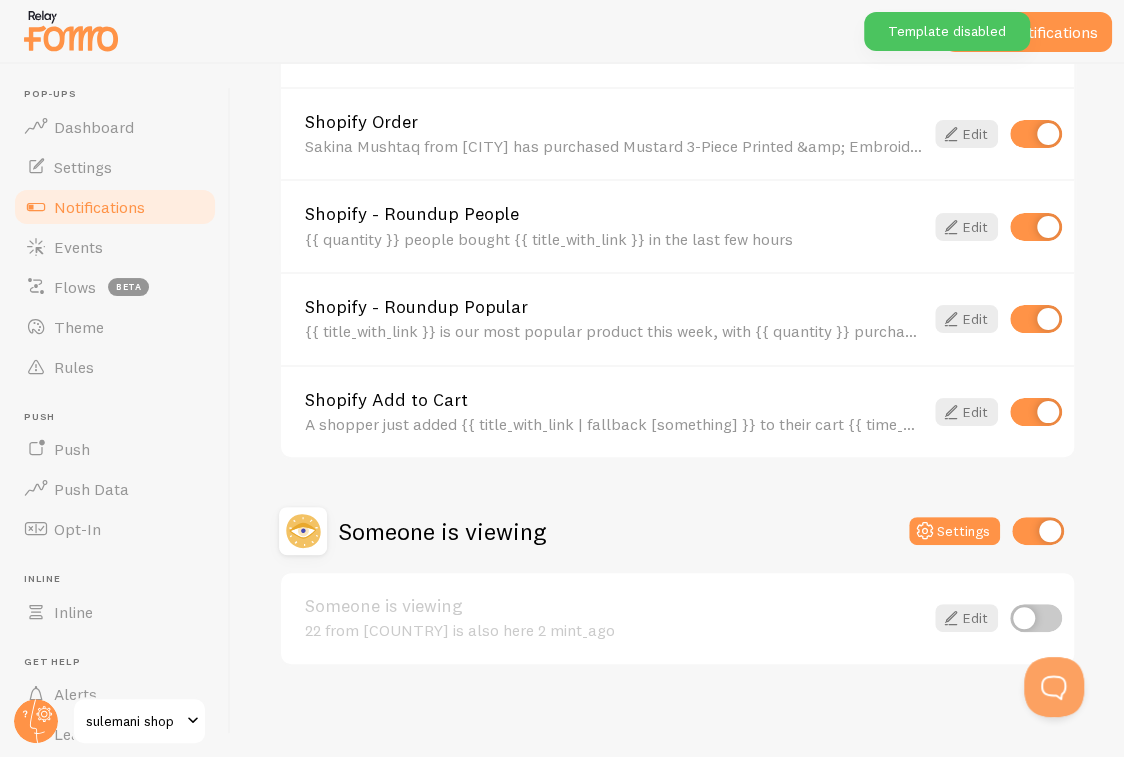 click at bounding box center (1036, 618) 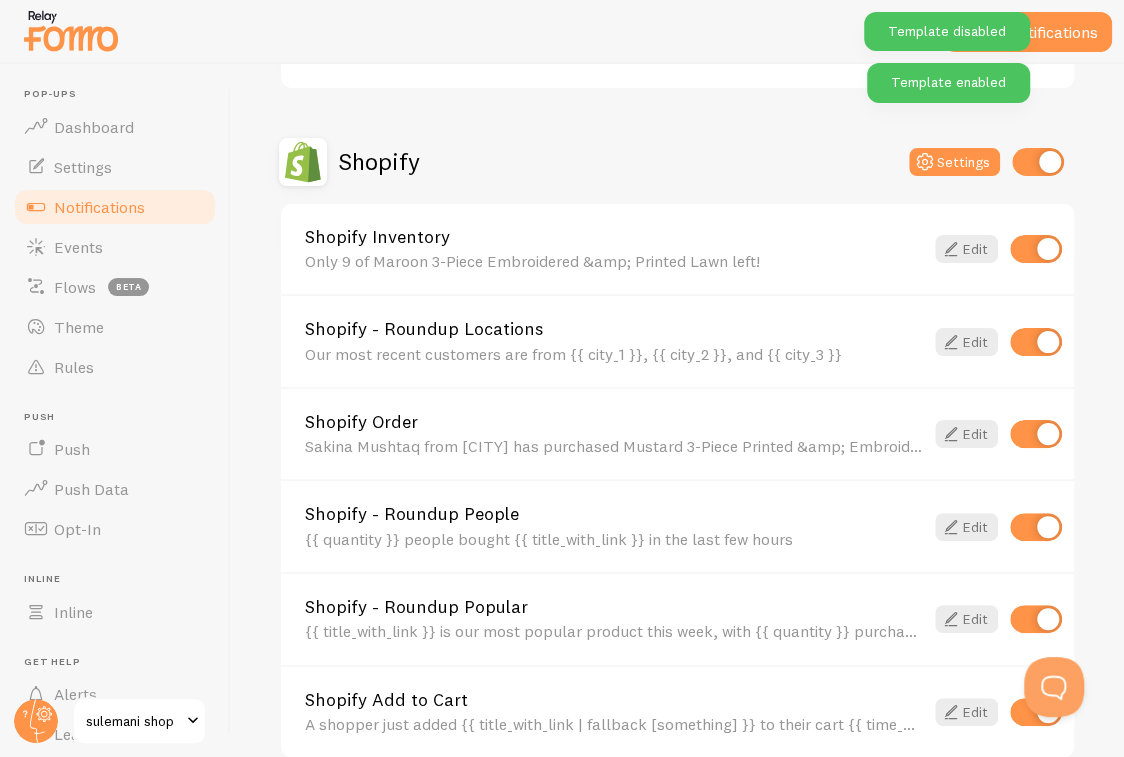 scroll, scrollTop: 442, scrollLeft: 0, axis: vertical 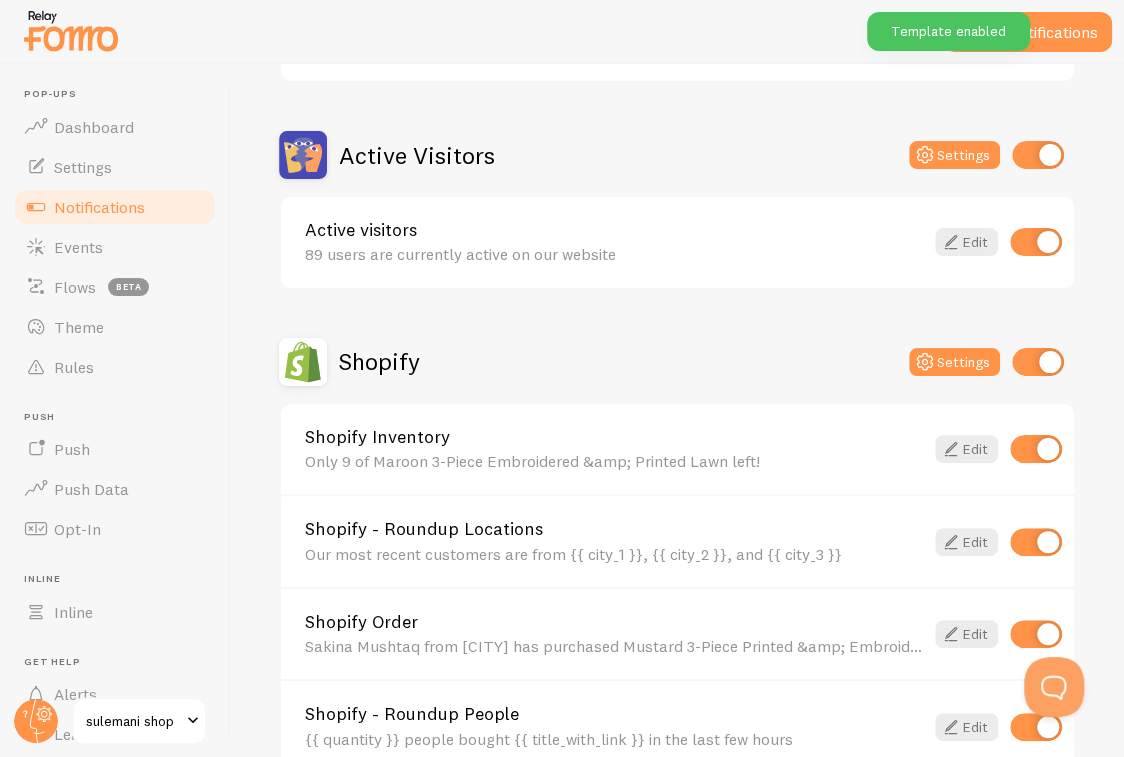 click at bounding box center (1038, 362) 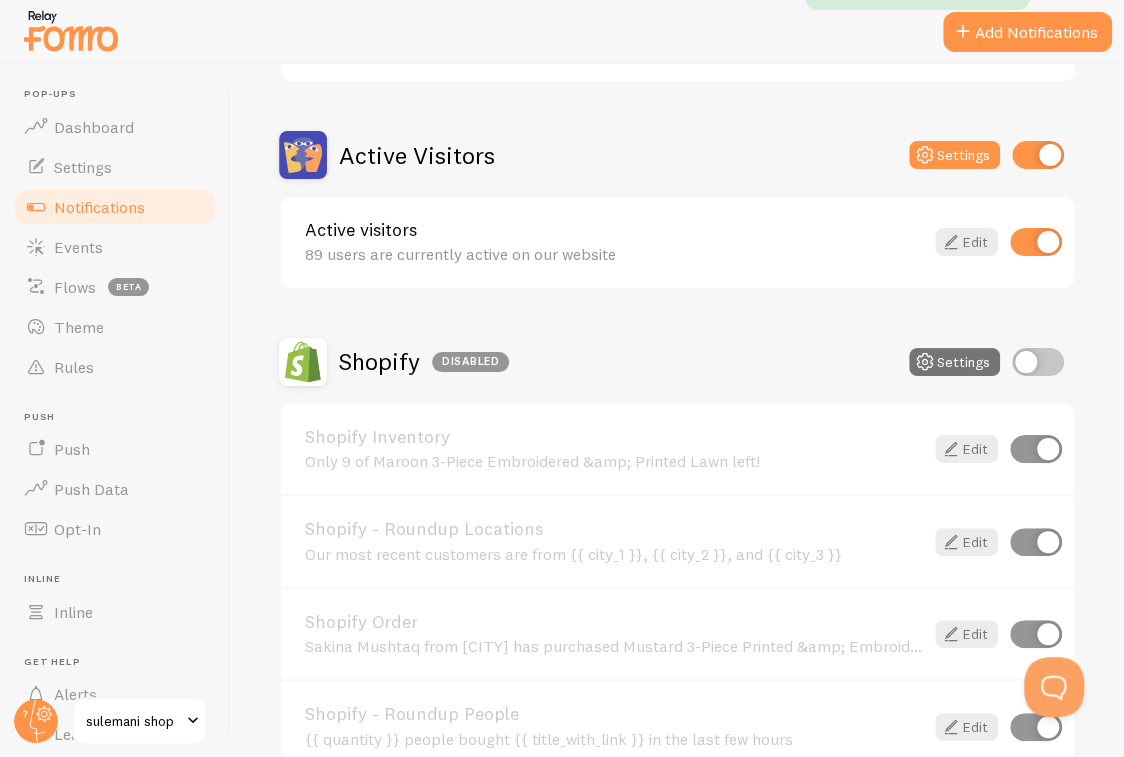 click at bounding box center [1038, 362] 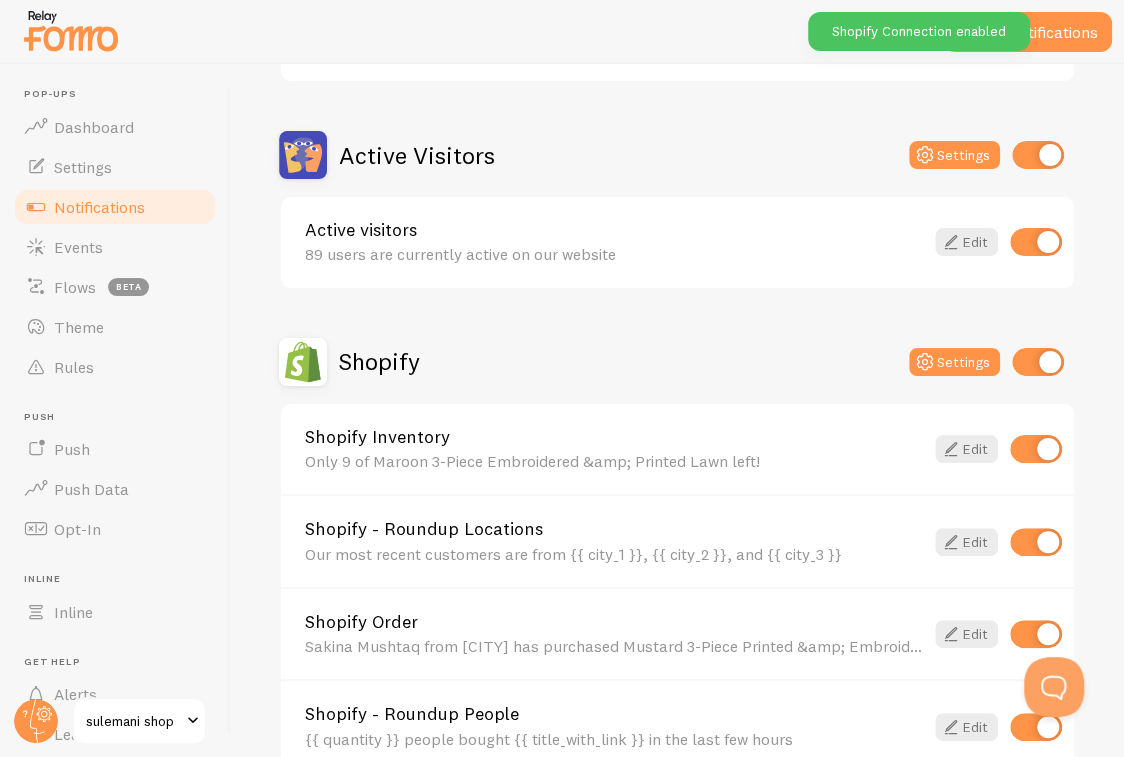 click at bounding box center (1036, 242) 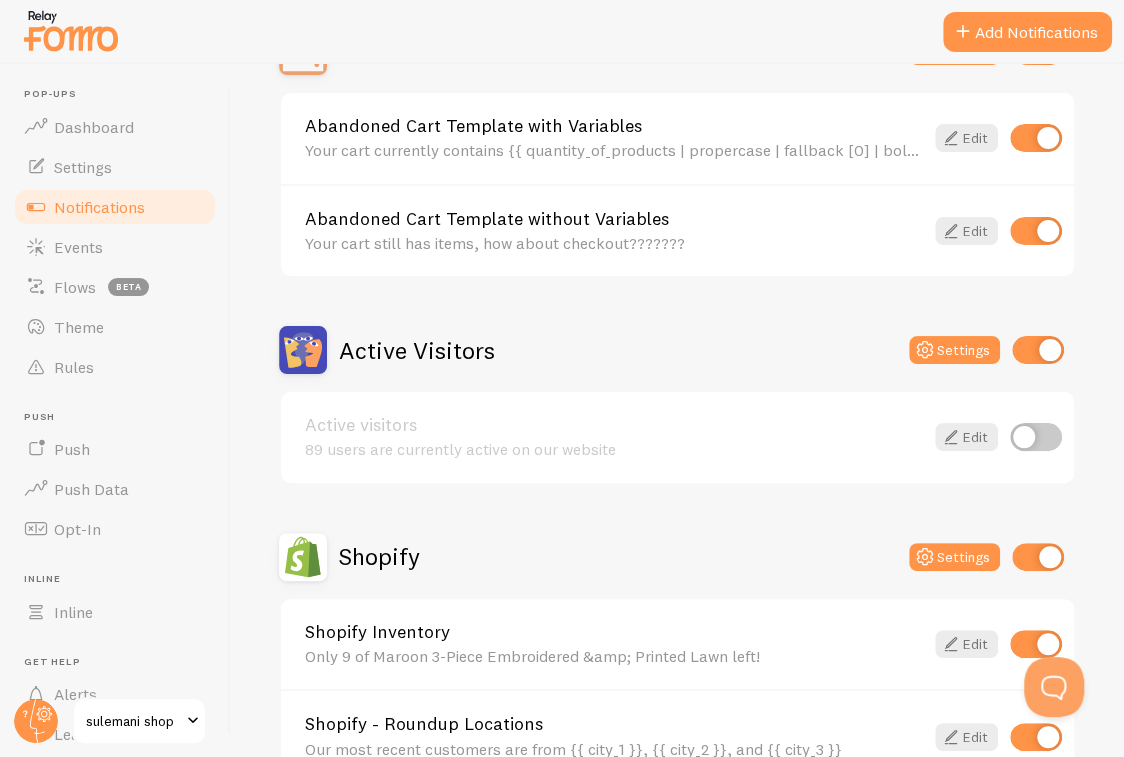 scroll, scrollTop: 242, scrollLeft: 0, axis: vertical 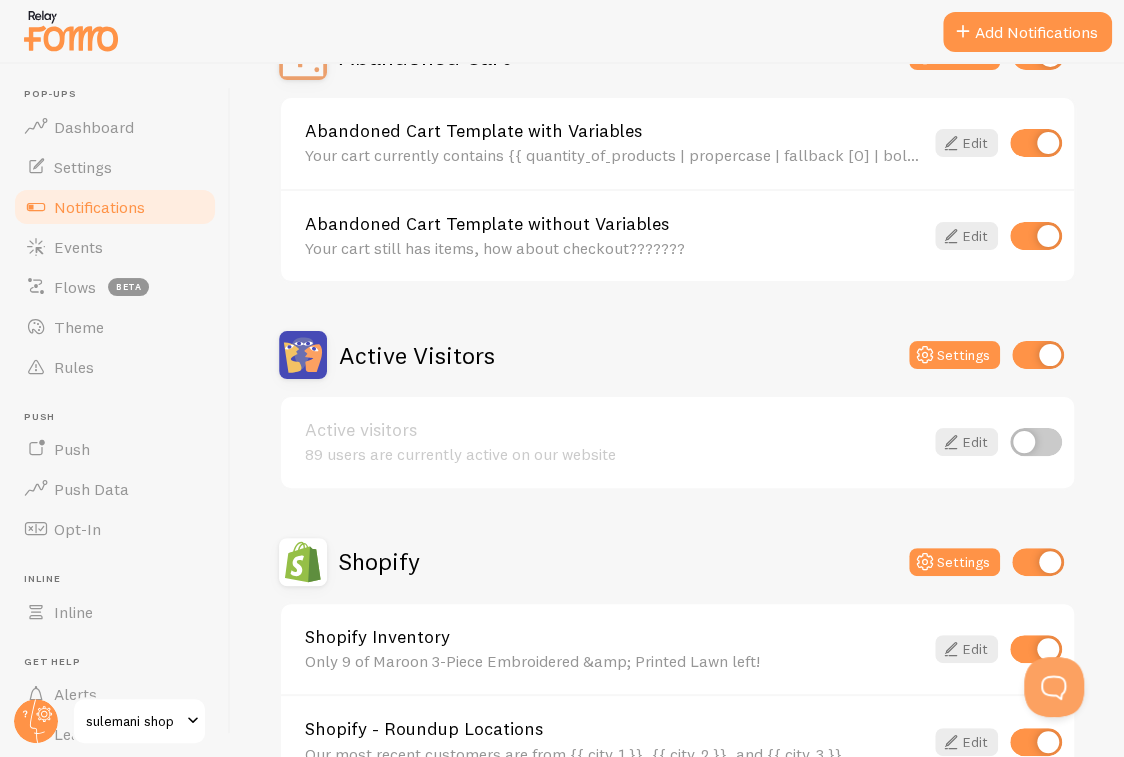 click at bounding box center [1036, 442] 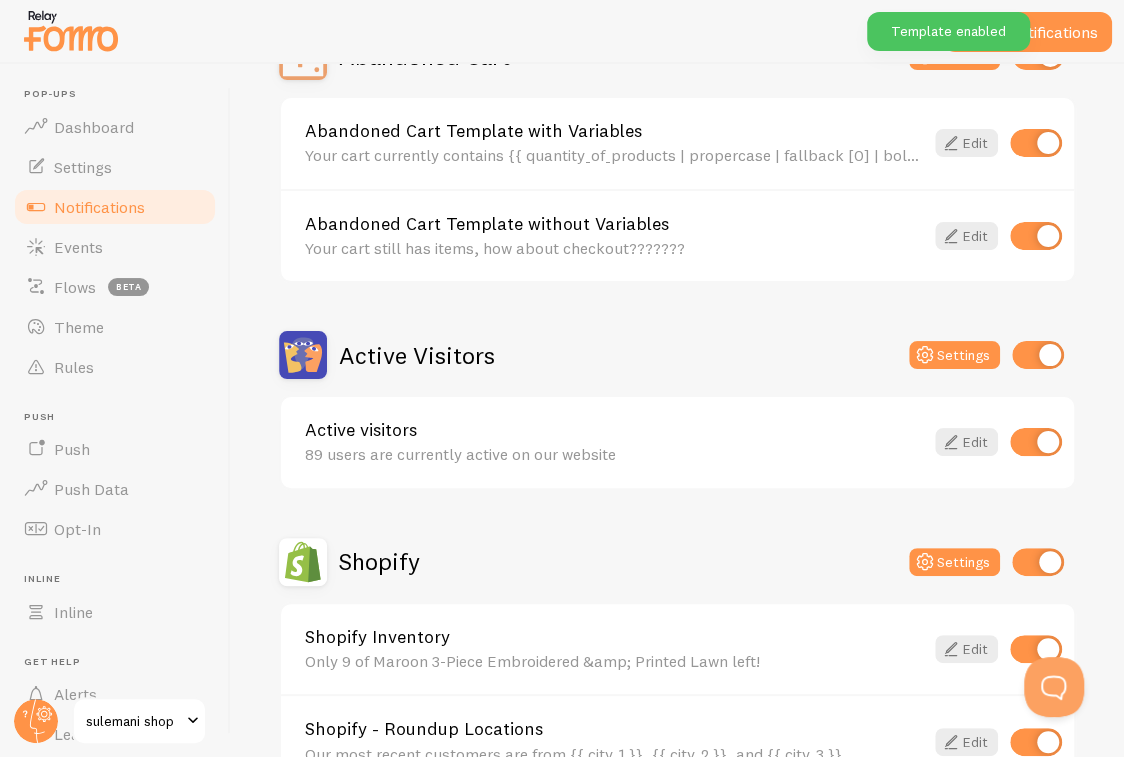 click on "Active visitors" at bounding box center (614, 430) 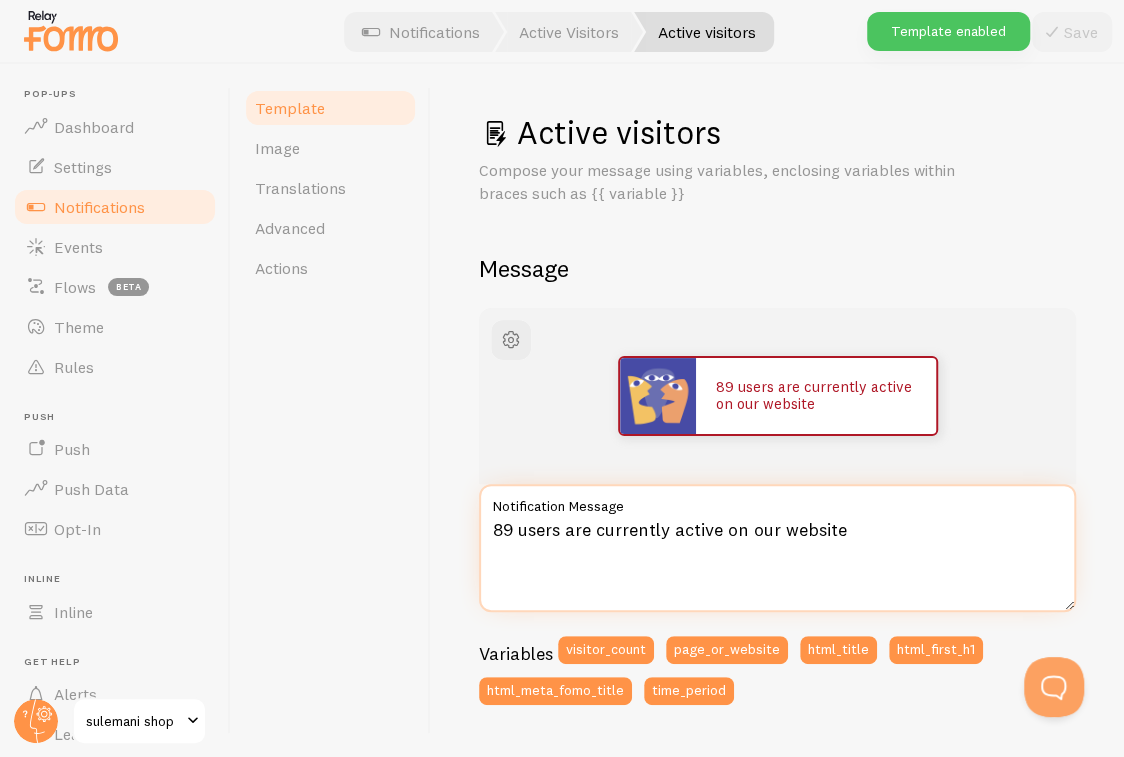 click on "89 users are currently active on our website" at bounding box center [777, 548] 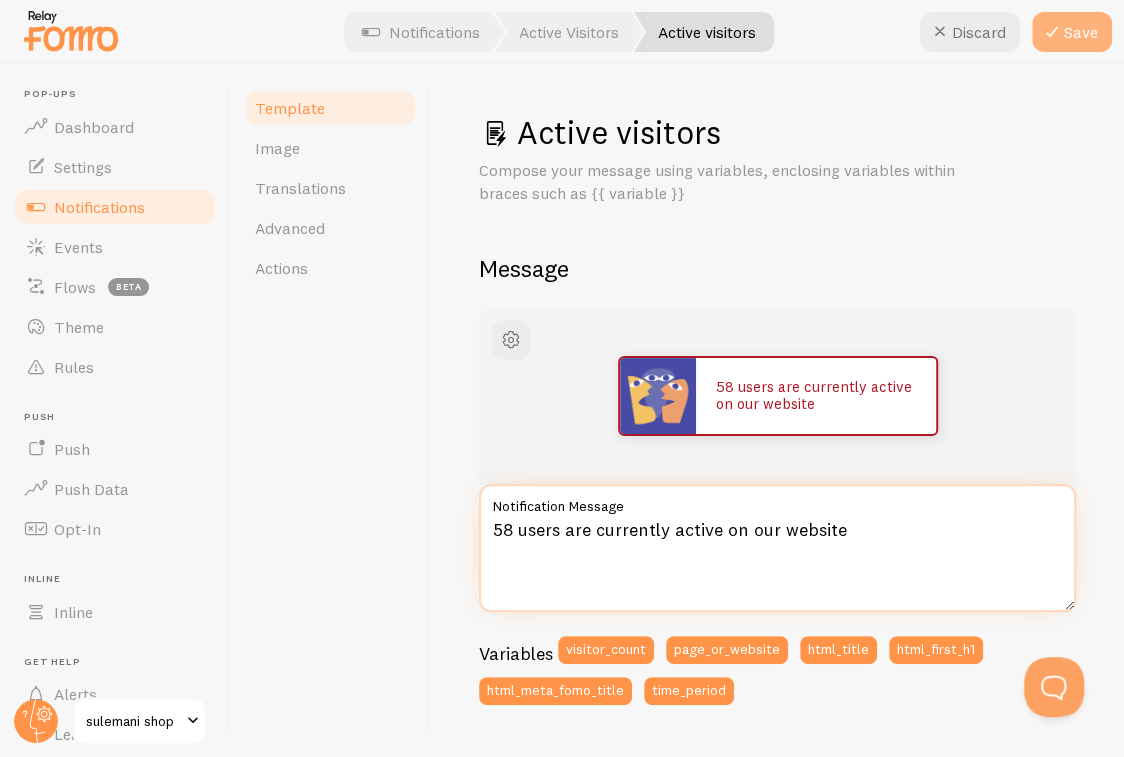 type on "58 users are currently active on our website" 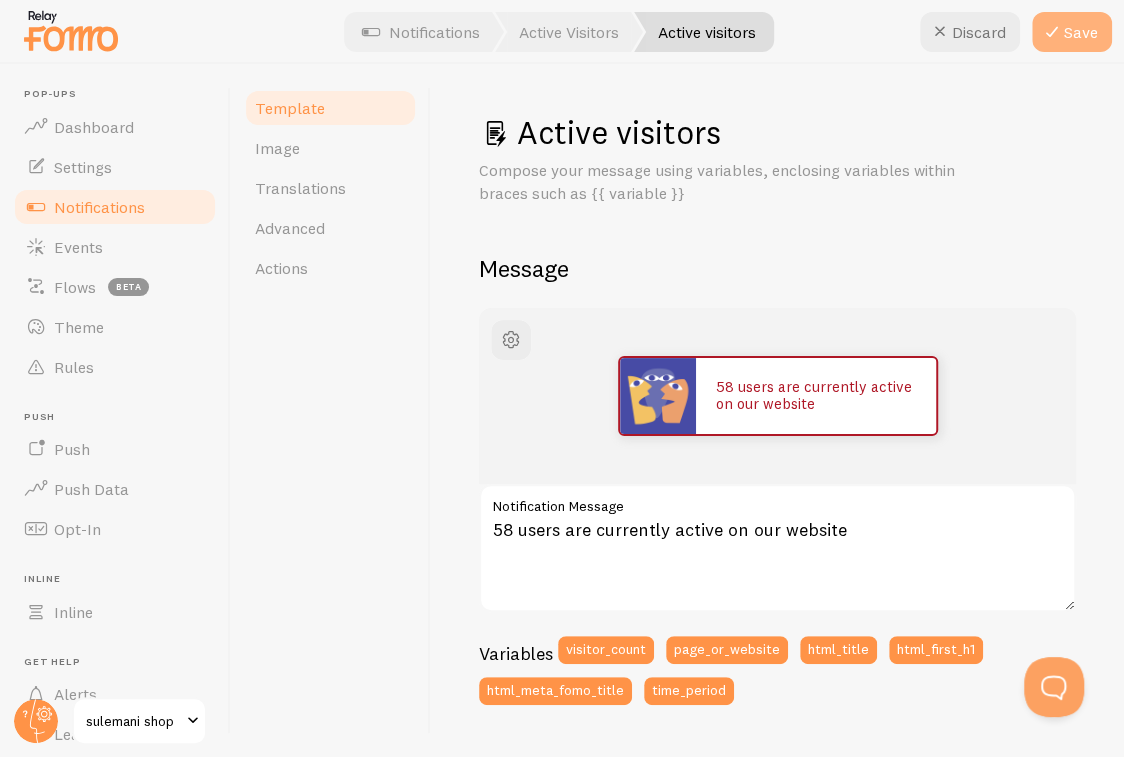 click on "Save" at bounding box center (1072, 32) 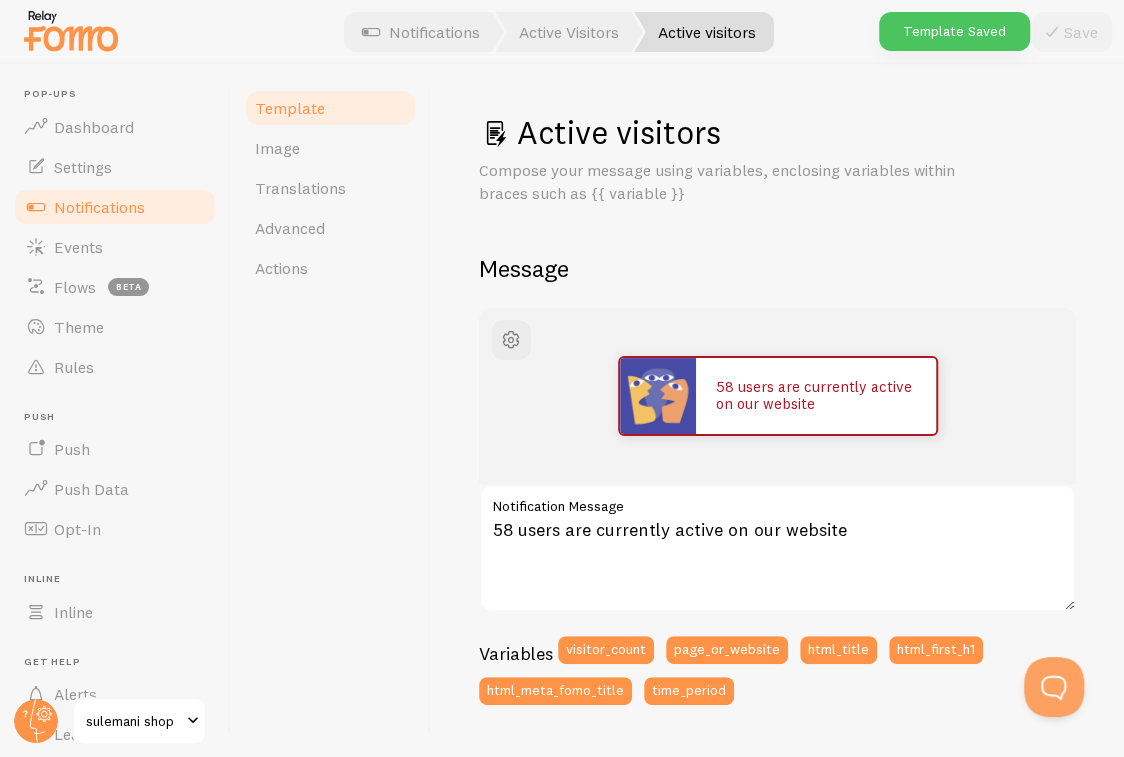 click on "Compose your message using variables, enclosing variables within braces such as {{ variable }}" at bounding box center [777, 182] 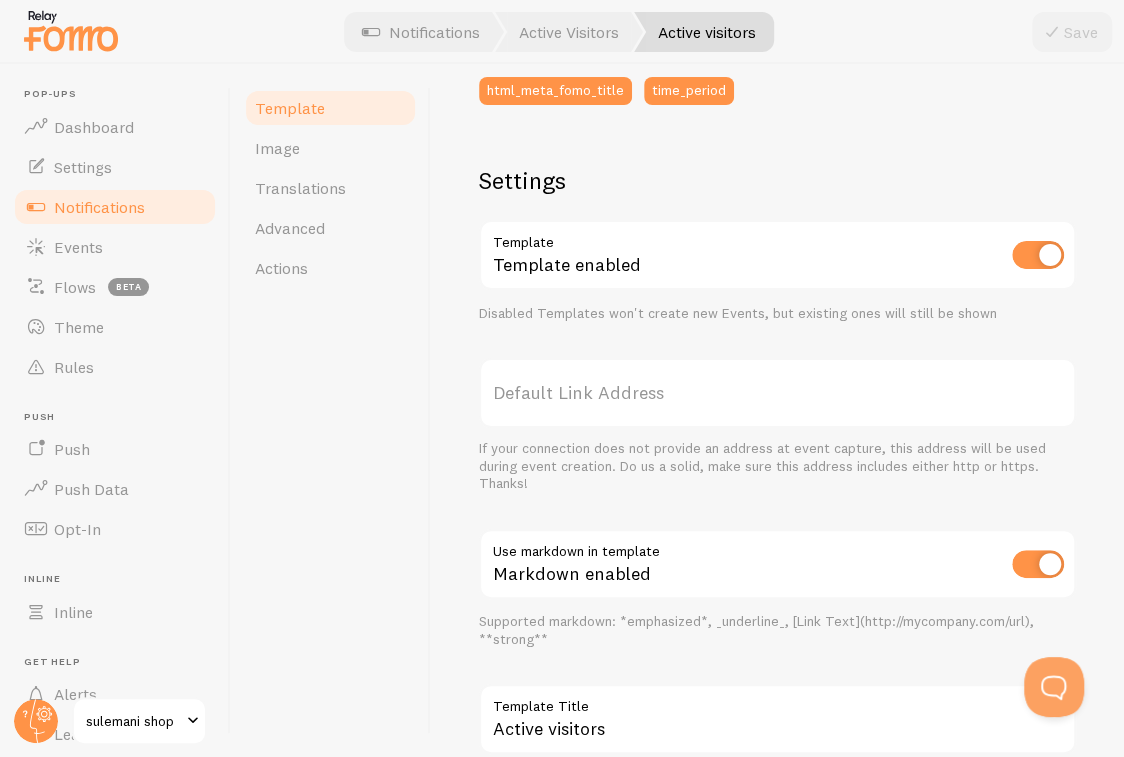 scroll, scrollTop: 700, scrollLeft: 0, axis: vertical 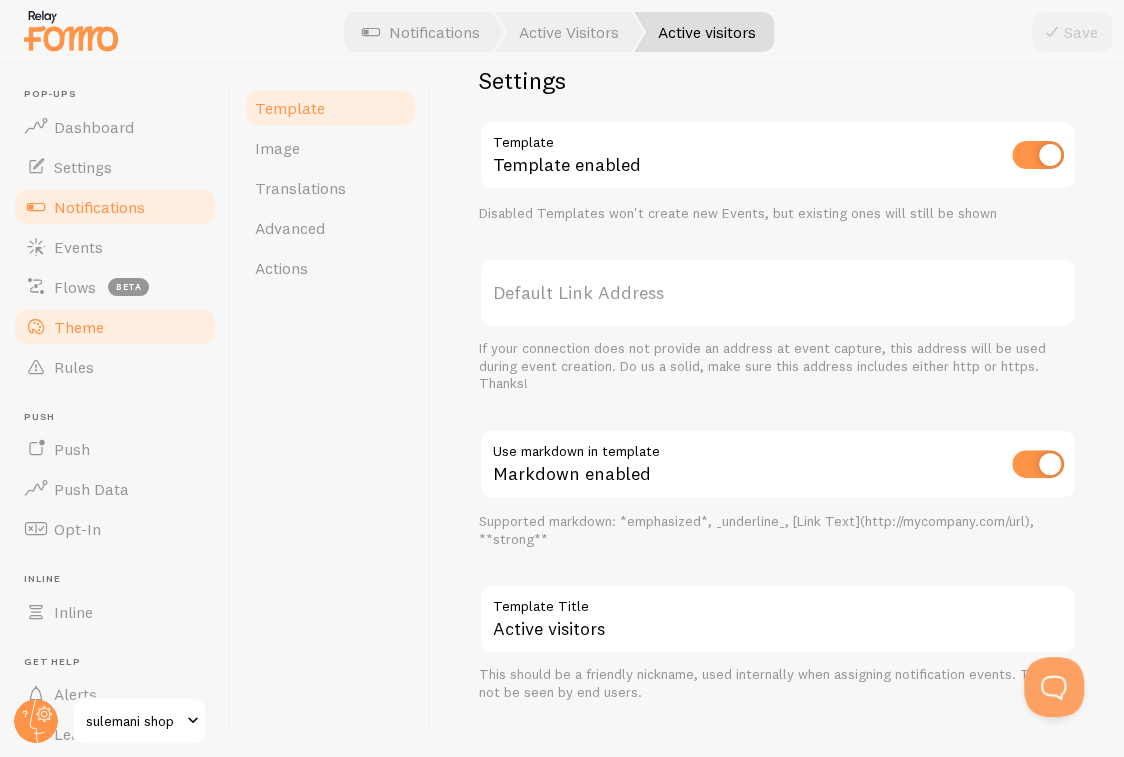click on "Theme" at bounding box center (115, 327) 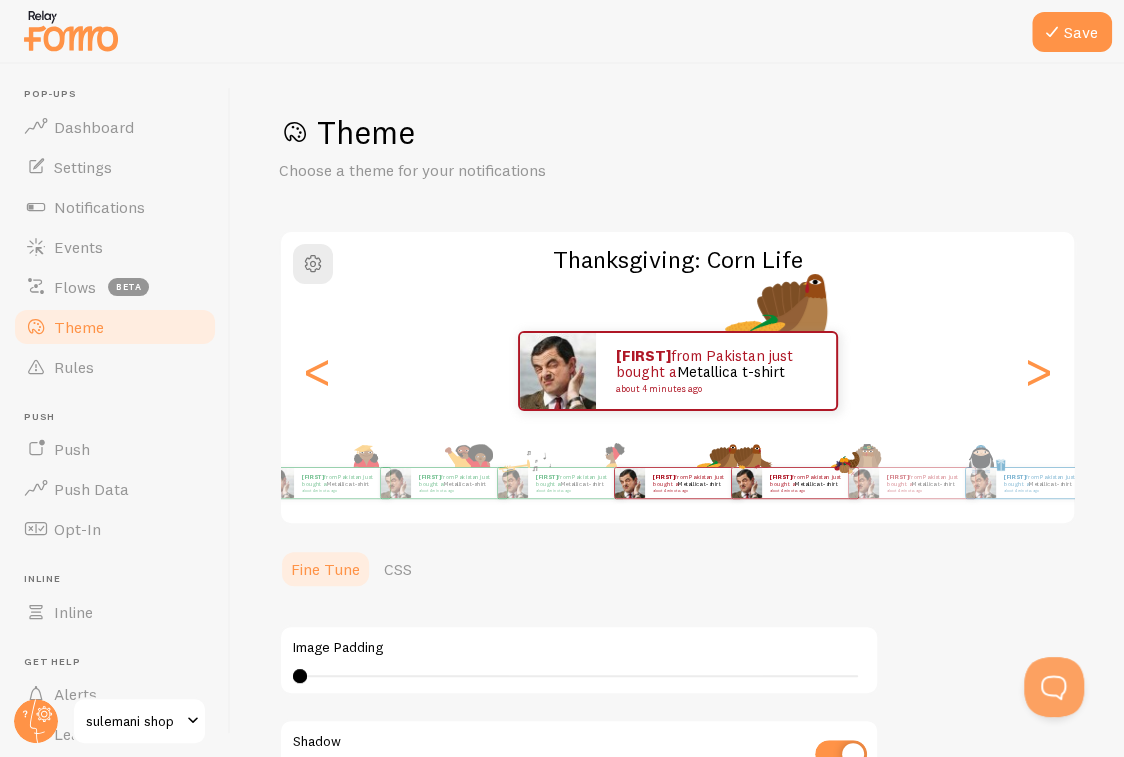 click on "[FIRST] from Pakistan just bought a  Metallica t-shirt   about 4 minutes ago" at bounding box center (810, 483) 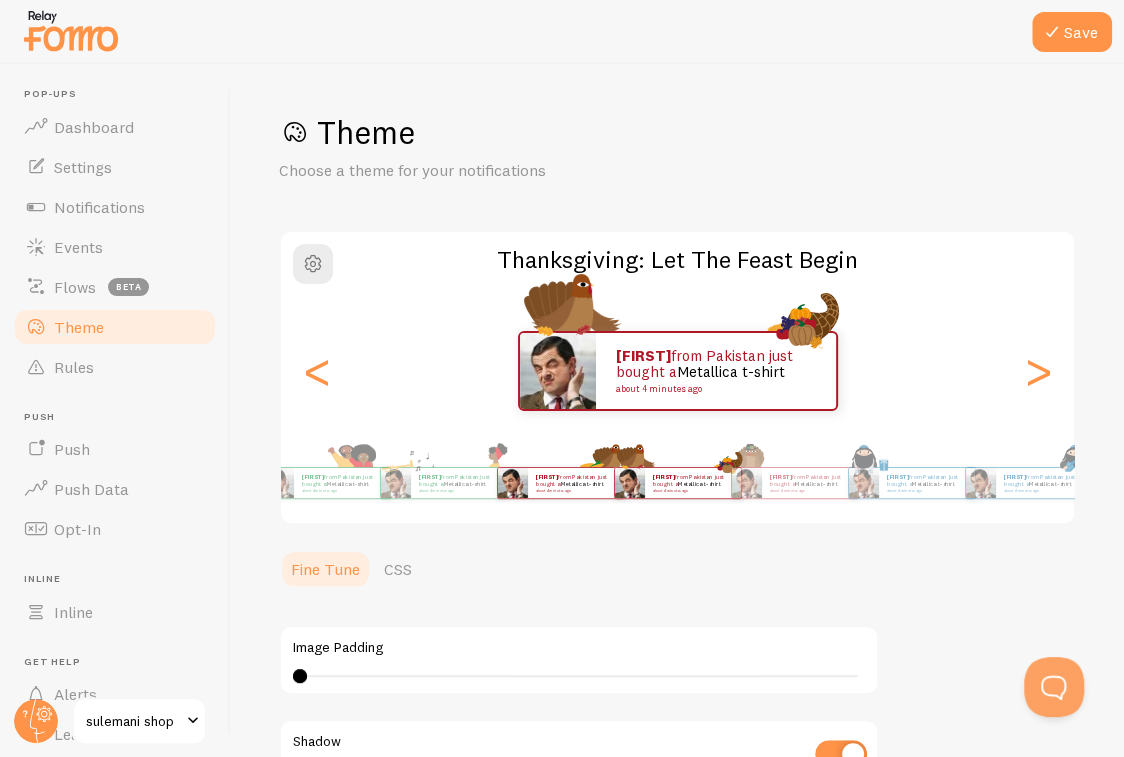 click on "[FIRST] from Pakistan just bought a  Metallica t-shirt   about 4 minutes ago" at bounding box center (576, 483) 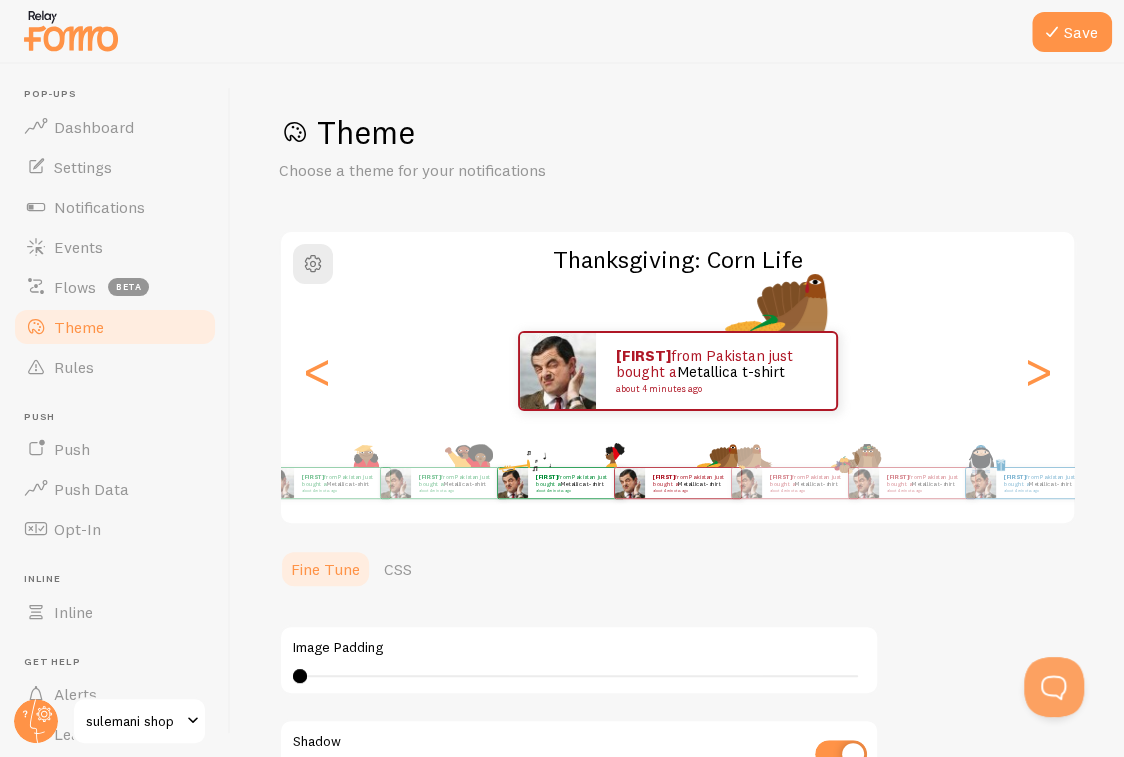 click on "Metallica t-shirt" at bounding box center [581, 483] 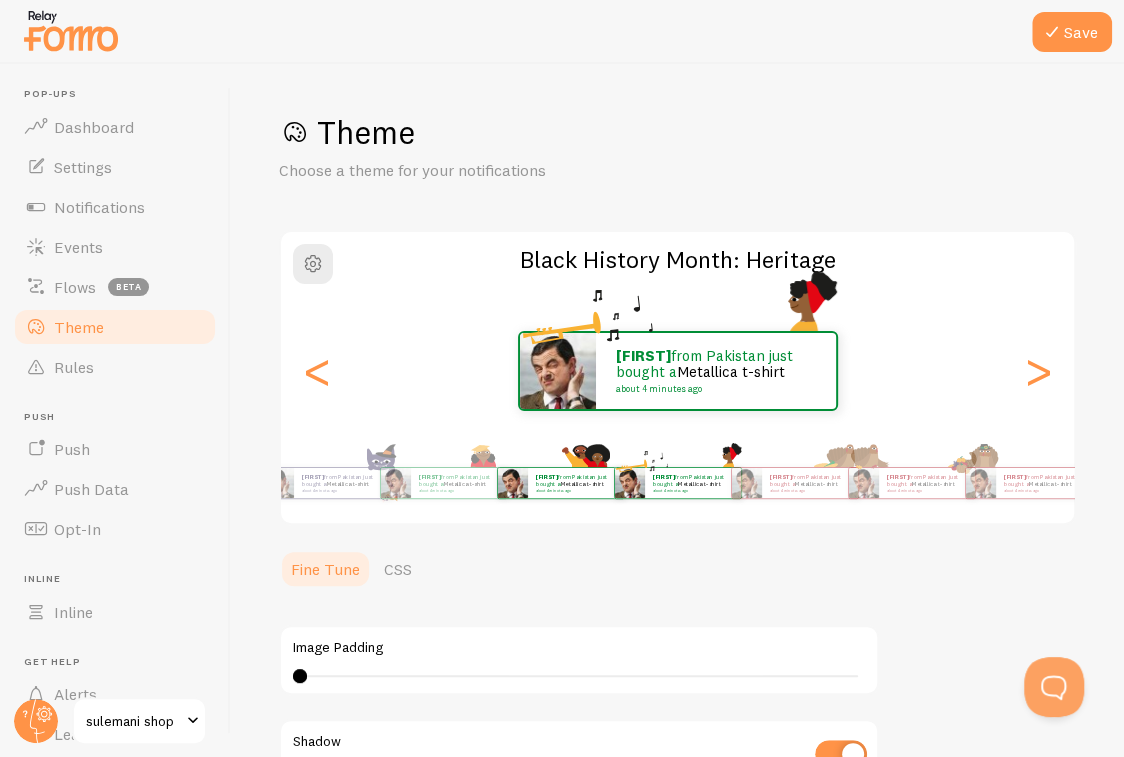 click on "Metallica t-shirt" at bounding box center (581, 483) 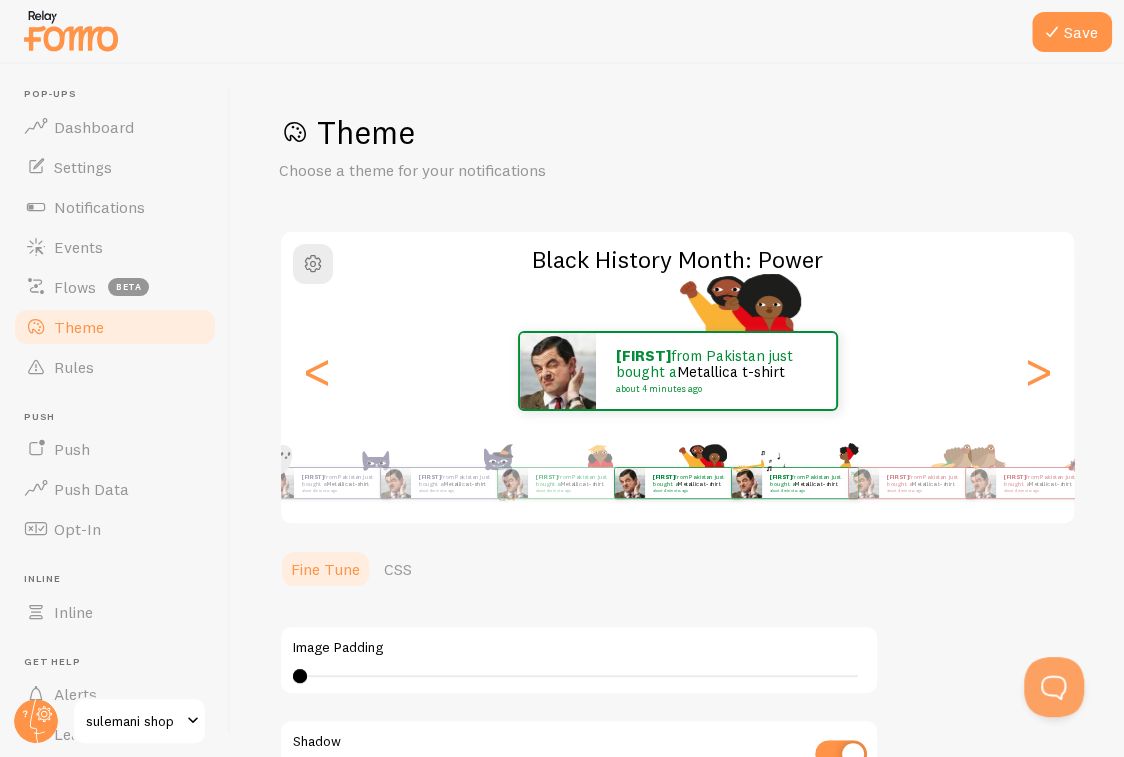 click on "[FIRST] from Pakistan just bought a  Metallica t-shirt   about 4 minutes ago" at bounding box center [810, 483] 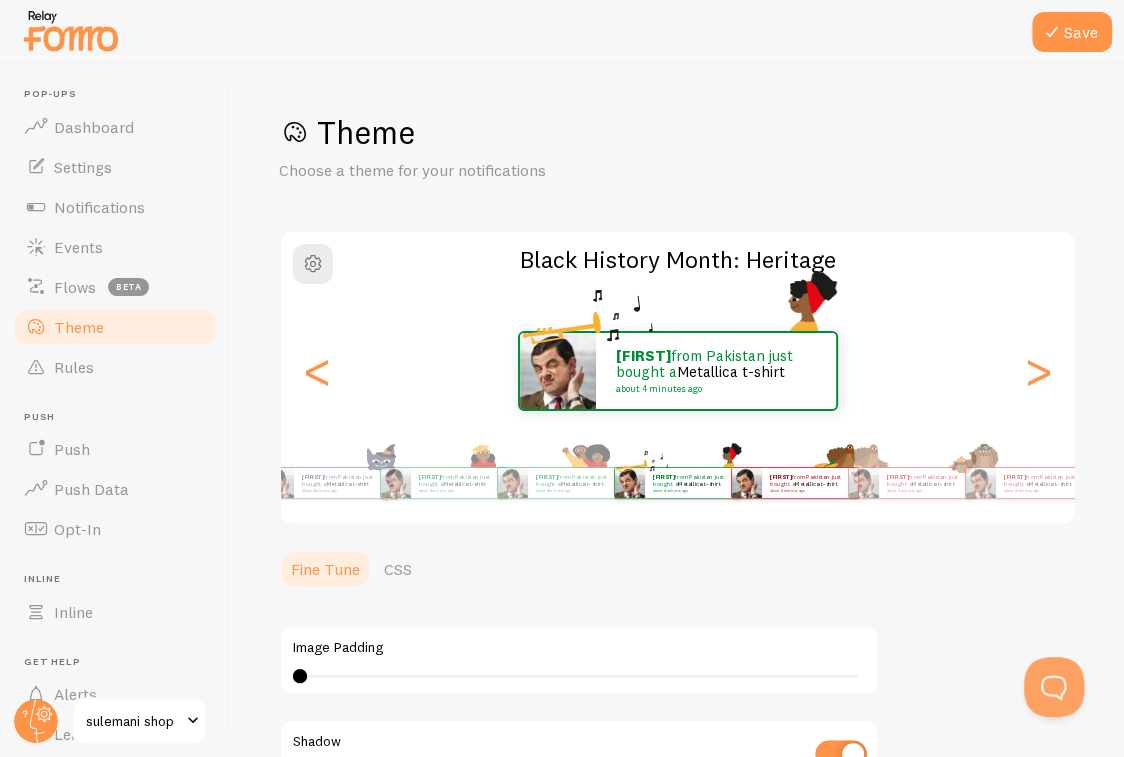 click on "[FIRST] from Pakistan just bought a  Metallica t-shirt   about 4 minutes ago" at bounding box center [810, 483] 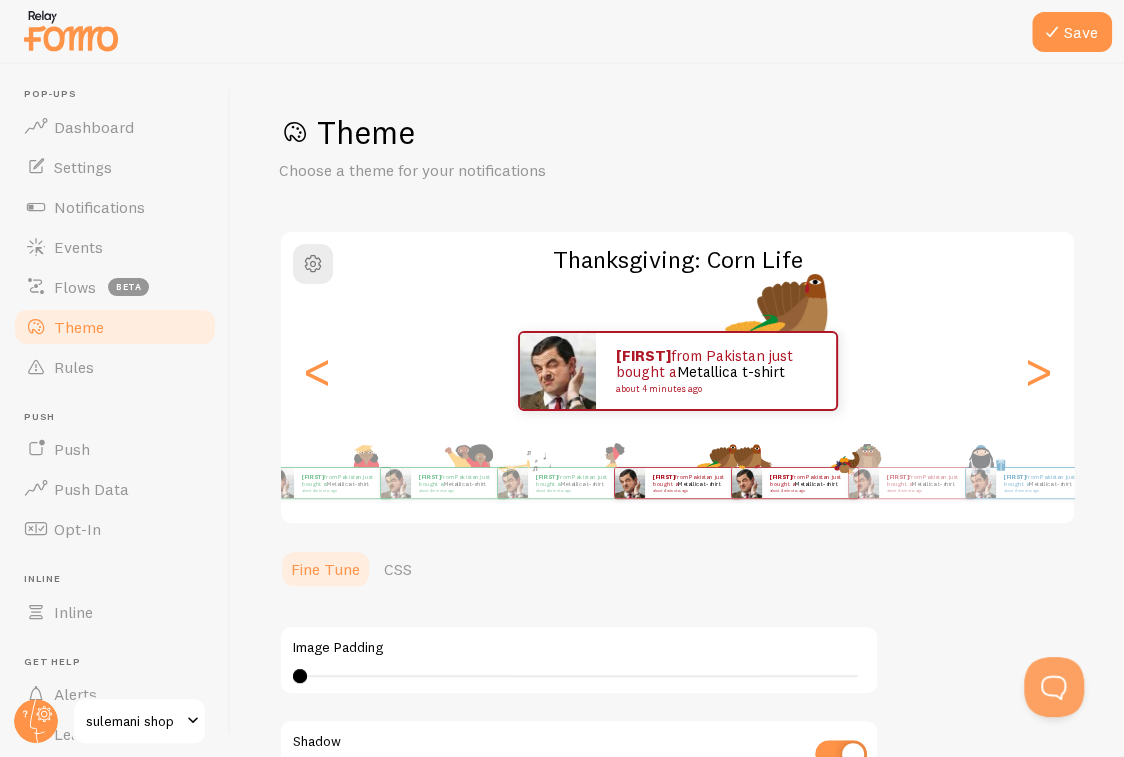 click on "[FIRST] from Pakistan just bought a  Metallica t-shirt   about 4 minutes ago" at bounding box center [795, 483] 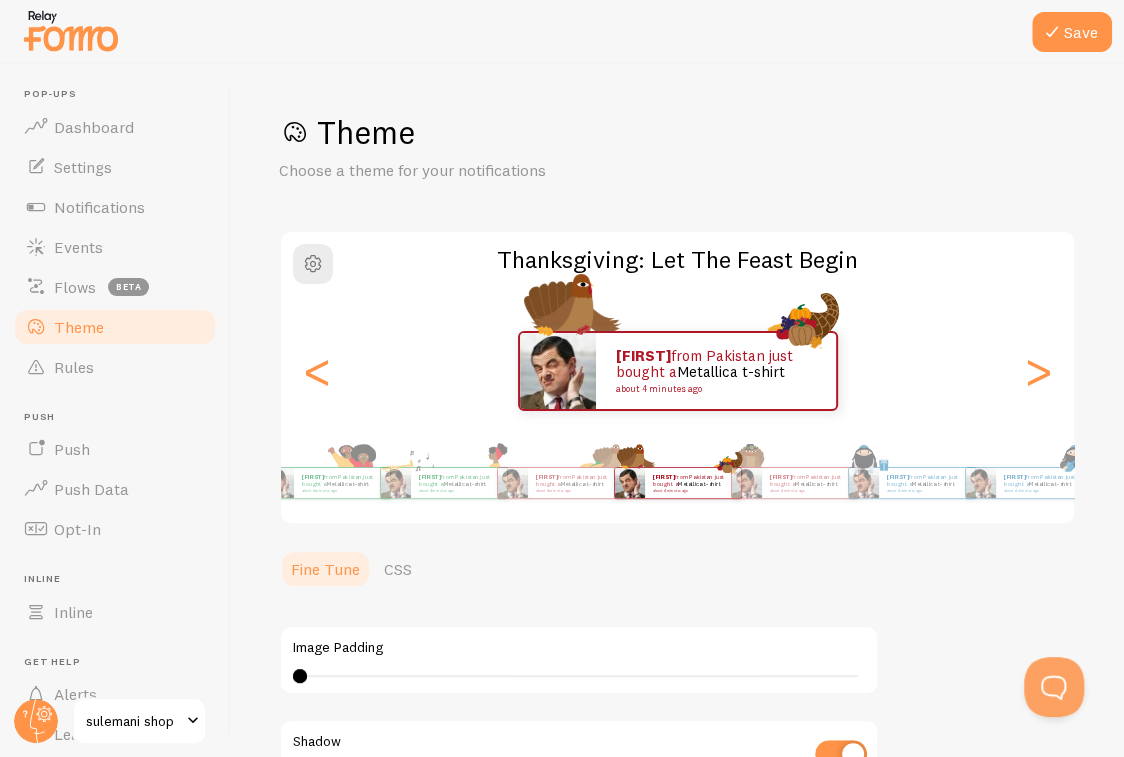 click on "[FIRST] from Pakistan just bought a  Metallica t-shirt   about 4 minutes ago" at bounding box center [795, 483] 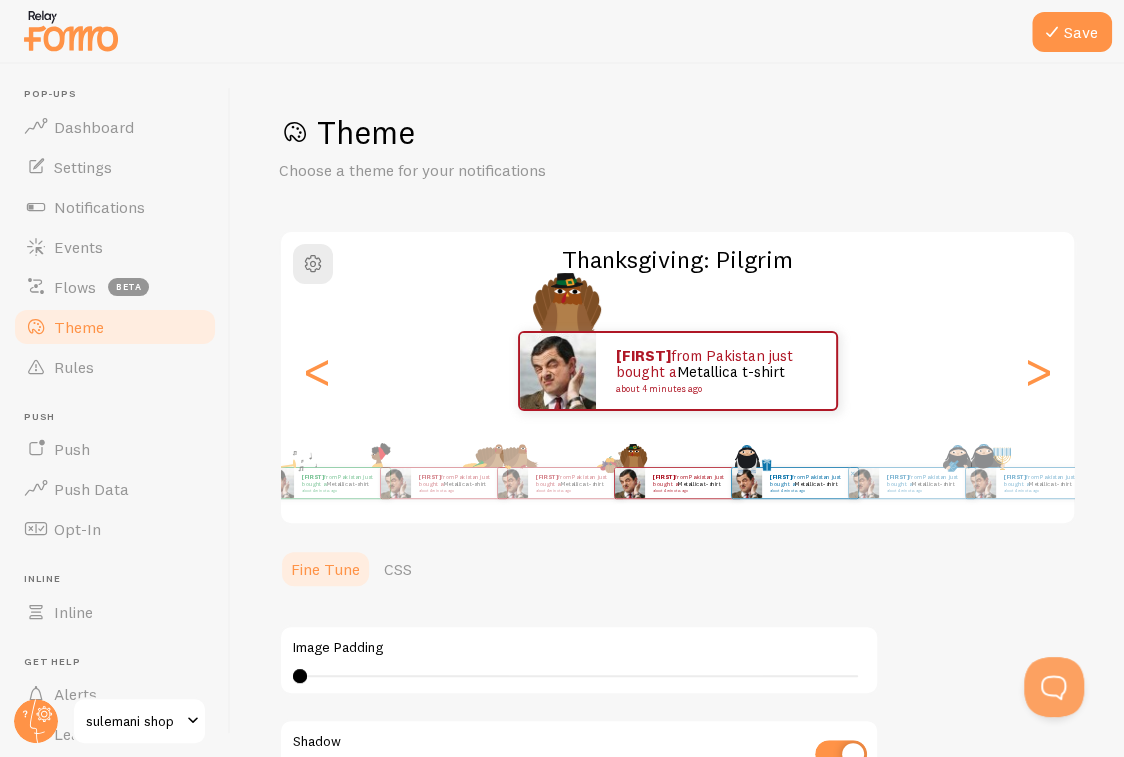 click at bounding box center (746, 483) 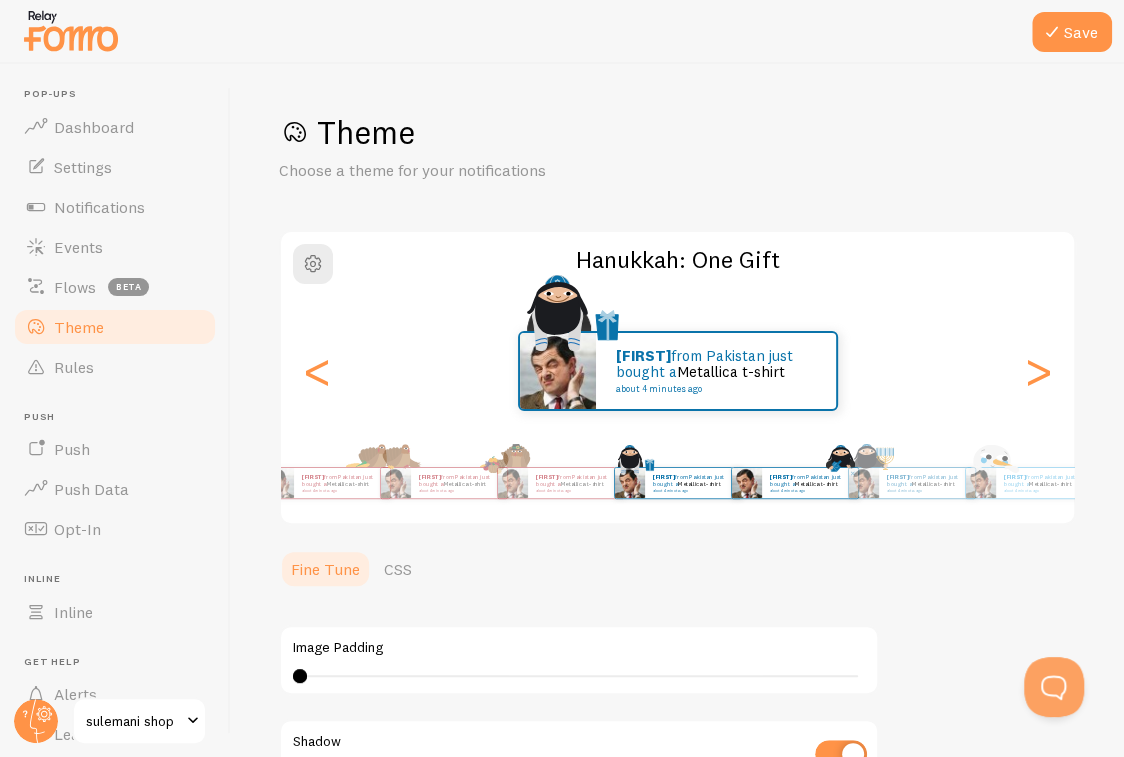 click at bounding box center [746, 483] 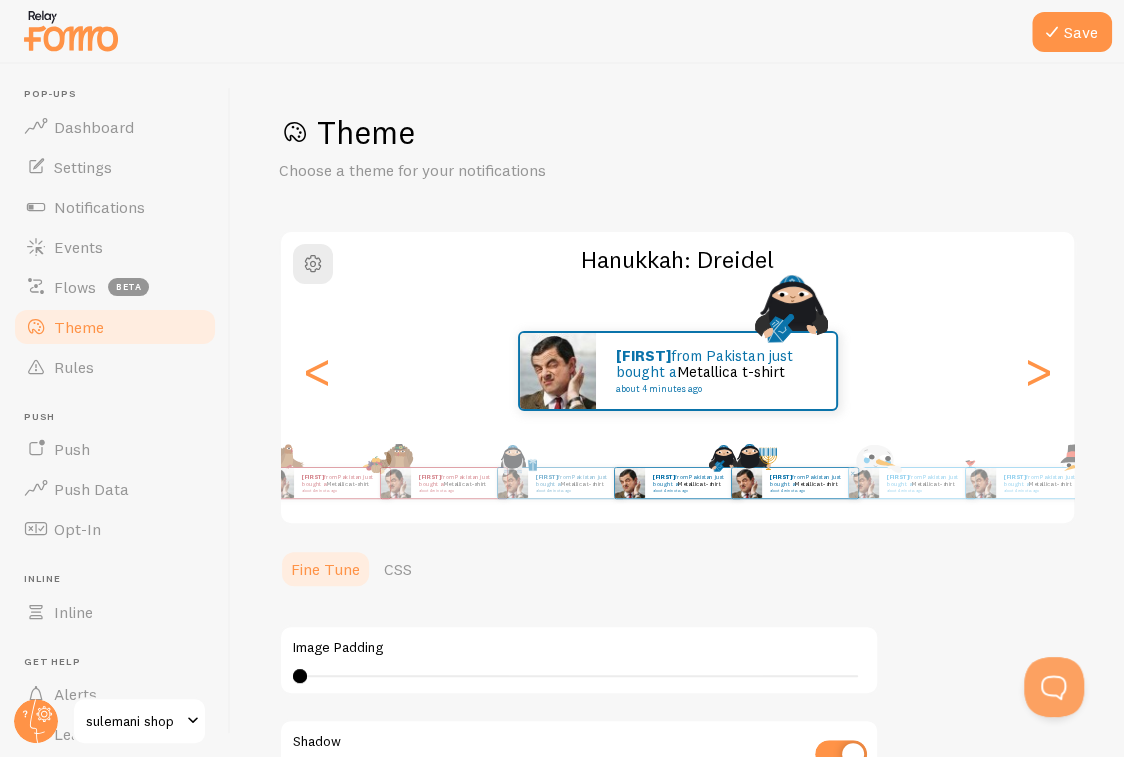 click at bounding box center (746, 483) 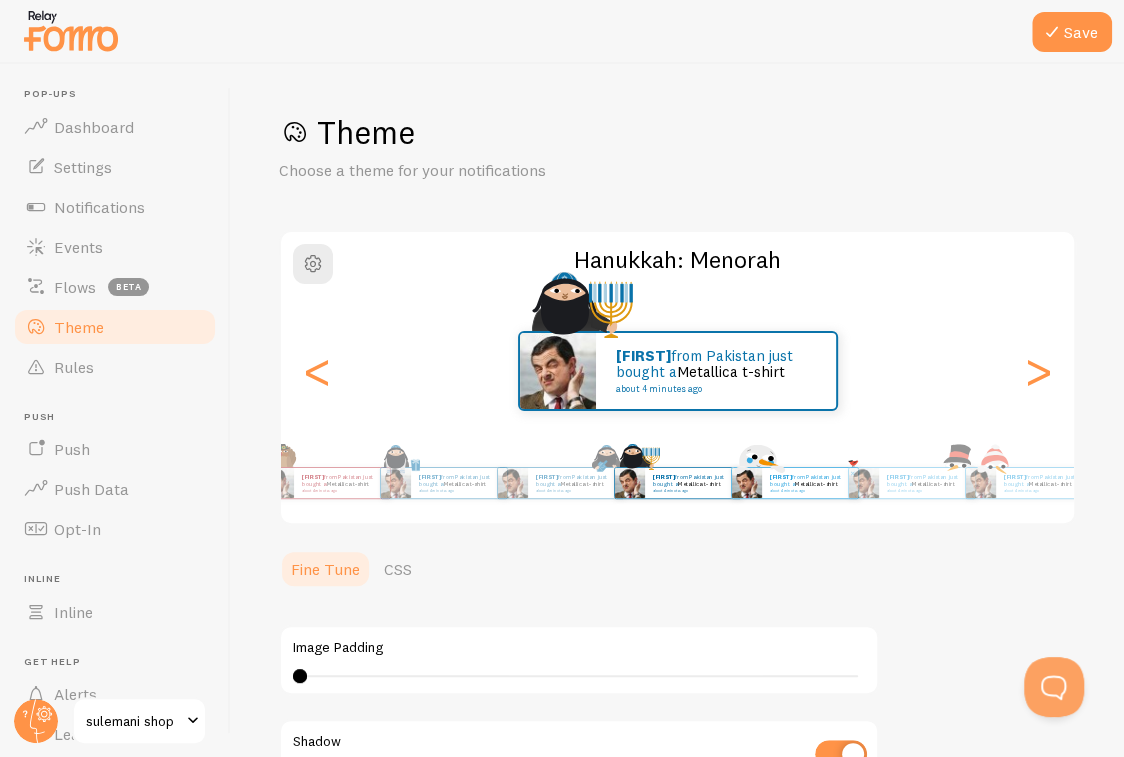 click on "[FIRST] from Pakistan just bought a  Metallica t-shirt   about 4 minutes ago" at bounding box center (810, 483) 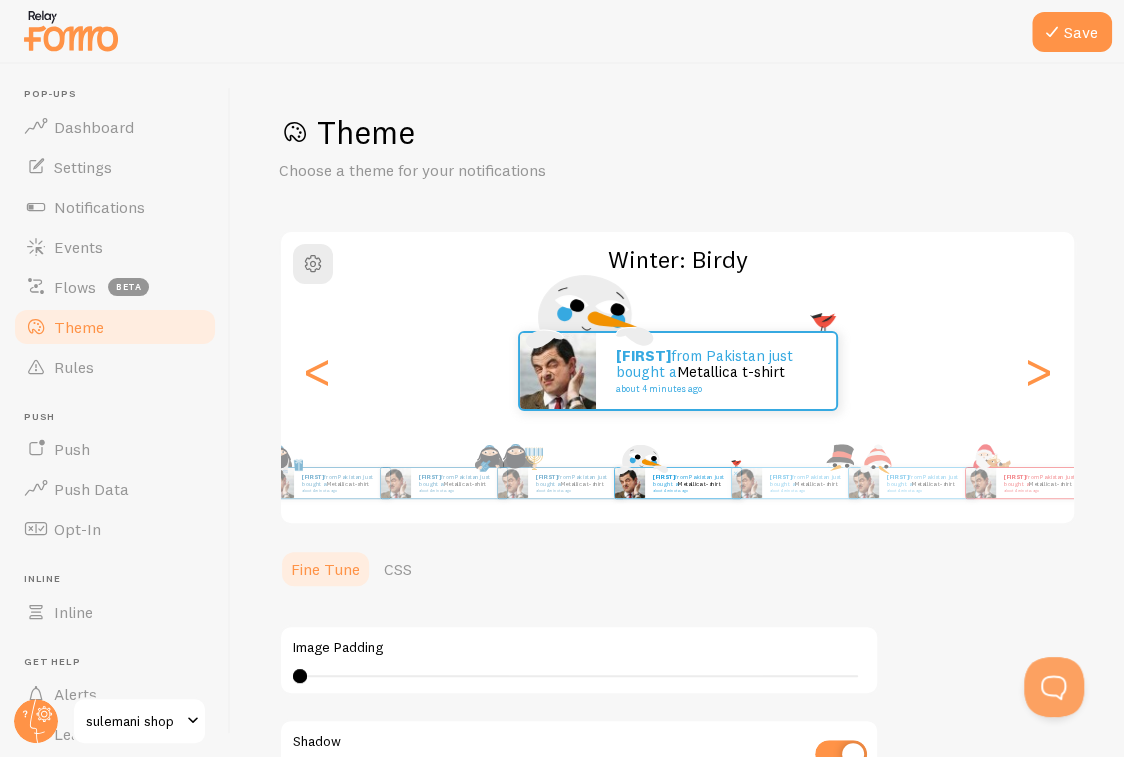 click on "[FIRST] from Pakistan just bought a  Metallica t-shirt   about 4 minutes ago" at bounding box center (810, 483) 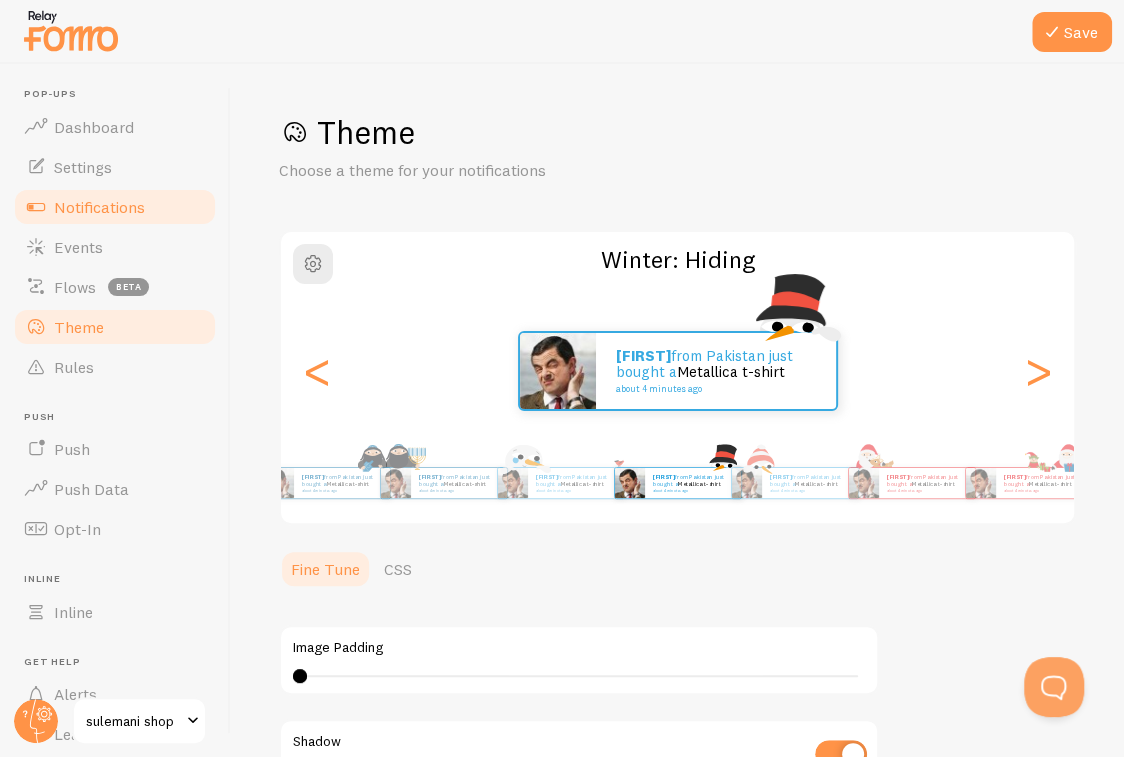 click on "Notifications" at bounding box center [99, 207] 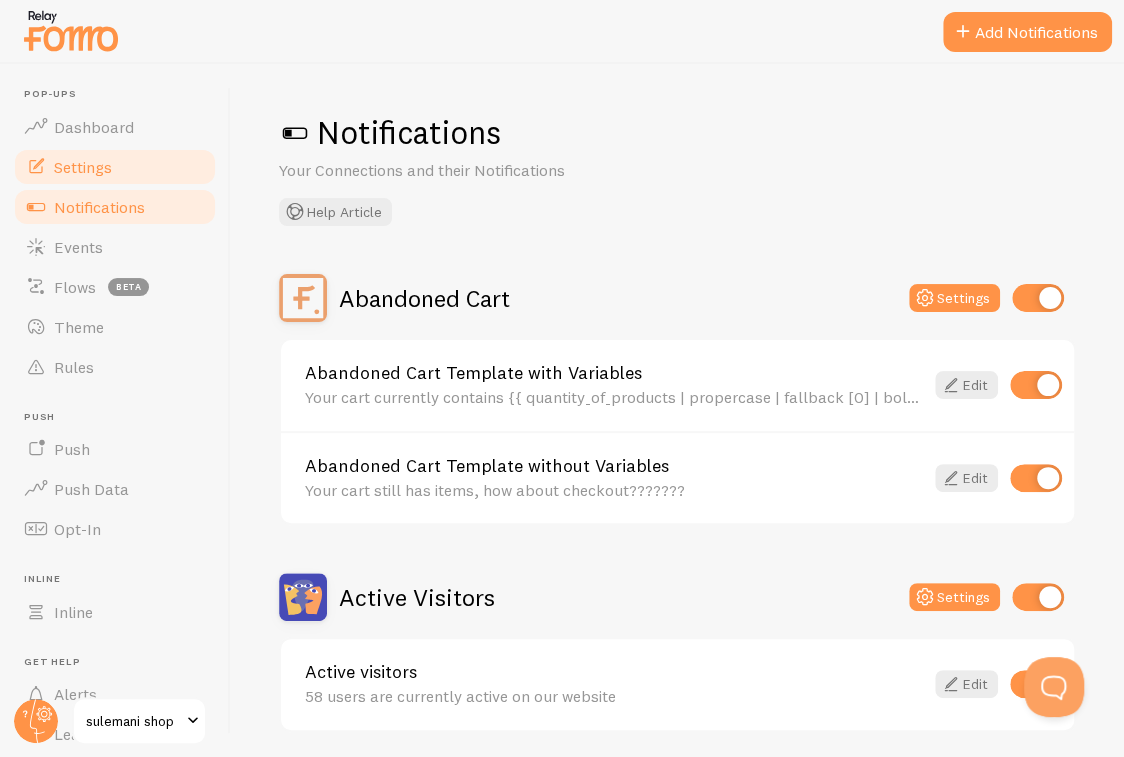 click on "Settings" at bounding box center (115, 167) 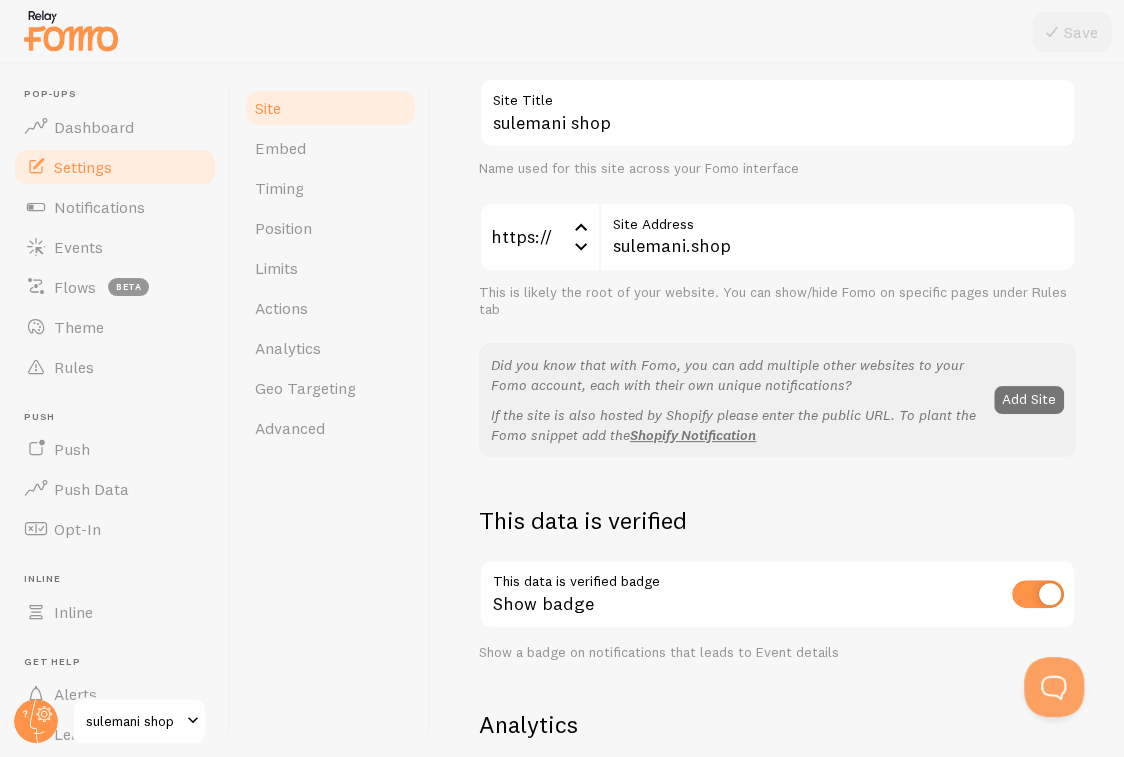scroll, scrollTop: 200, scrollLeft: 0, axis: vertical 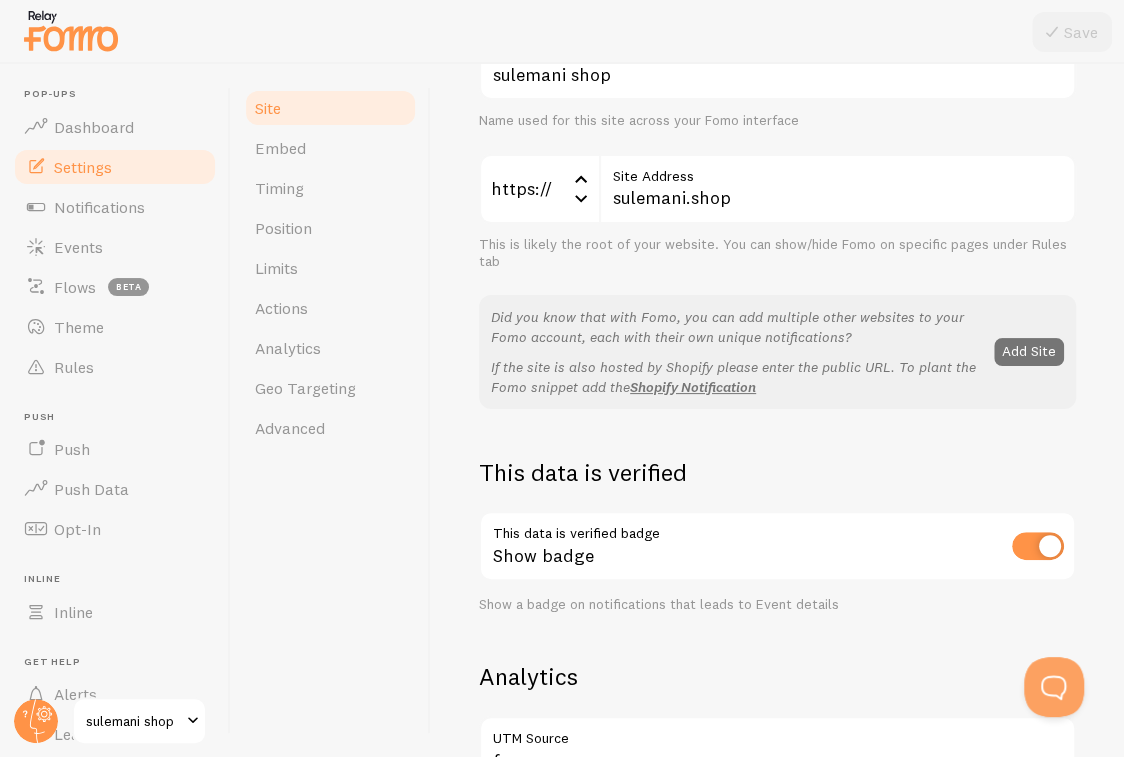 click at bounding box center (1038, 546) 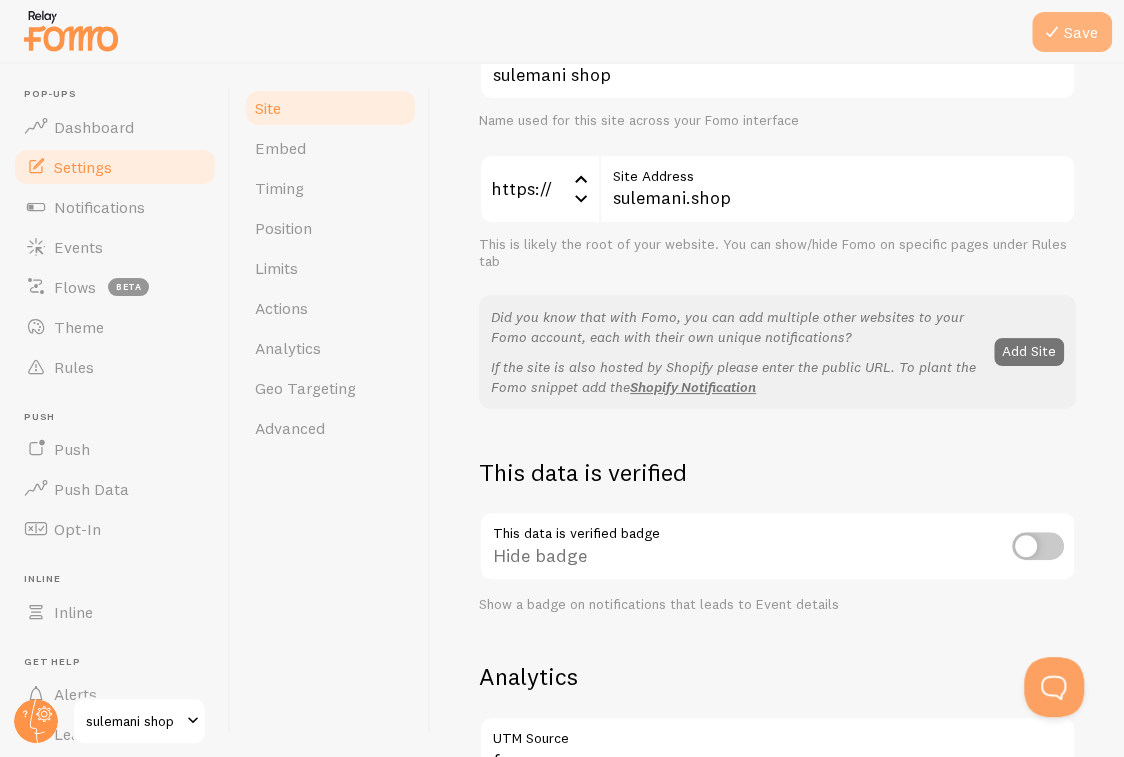 click on "Save" at bounding box center [1072, 32] 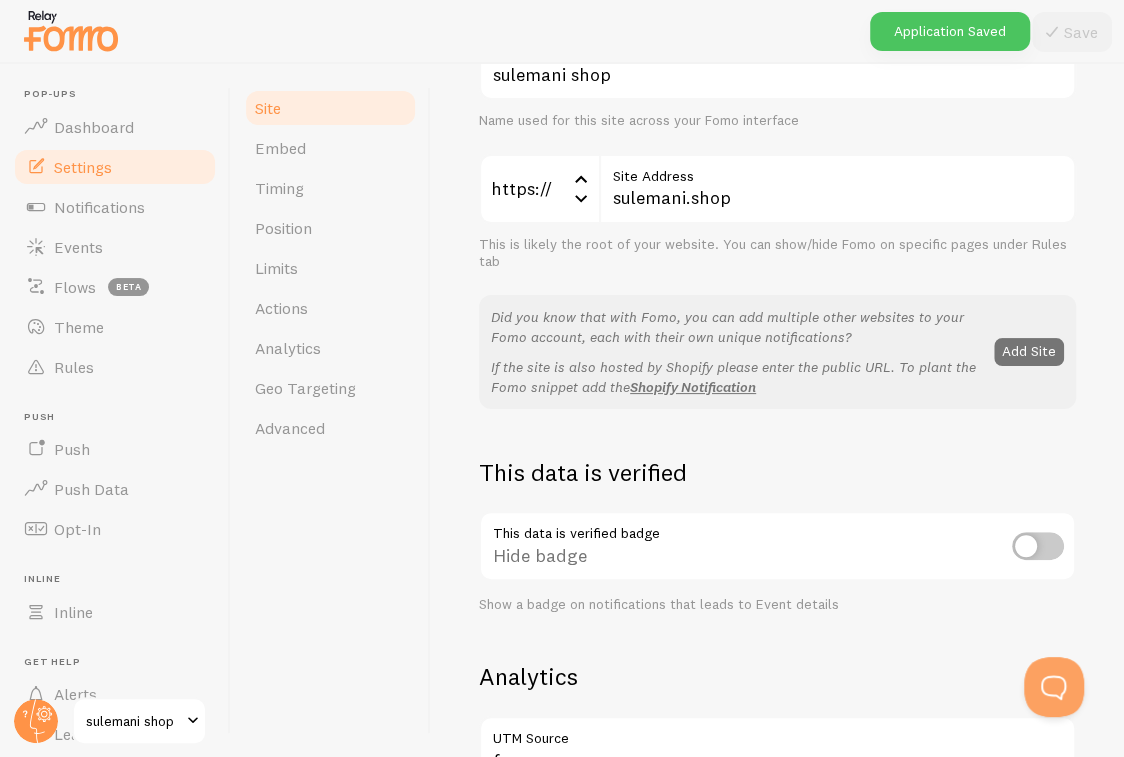 click at bounding box center [1038, 546] 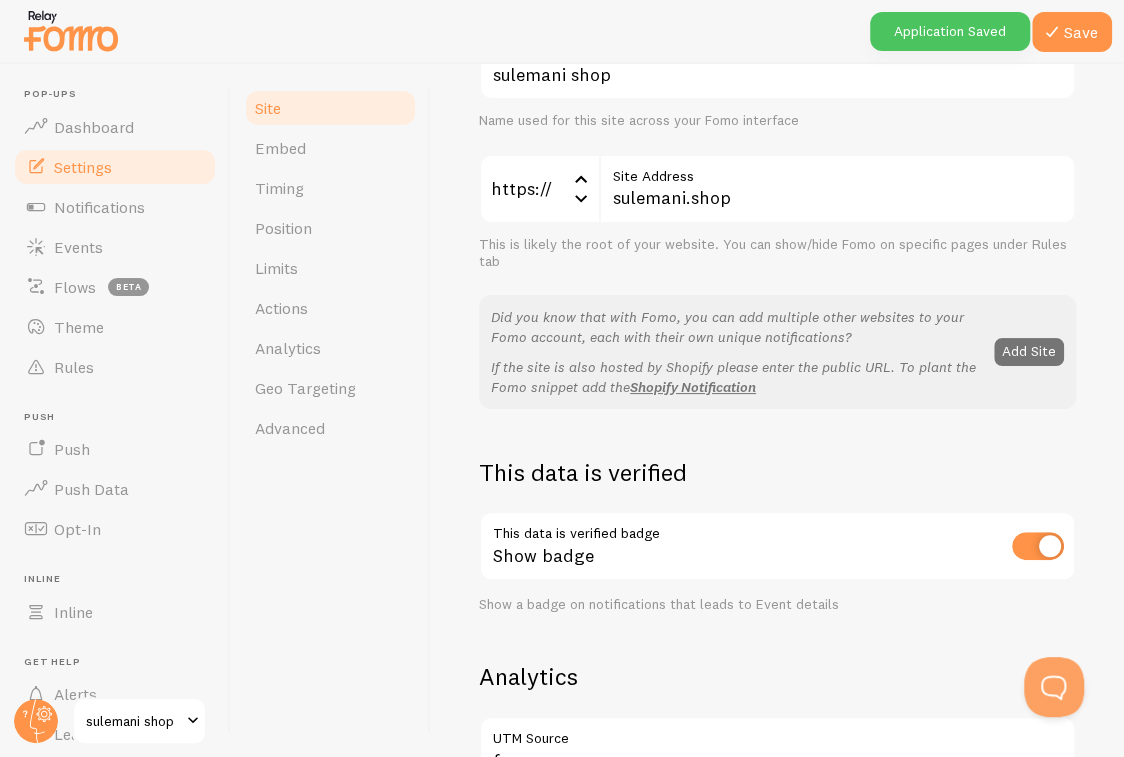 click at bounding box center [562, 32] 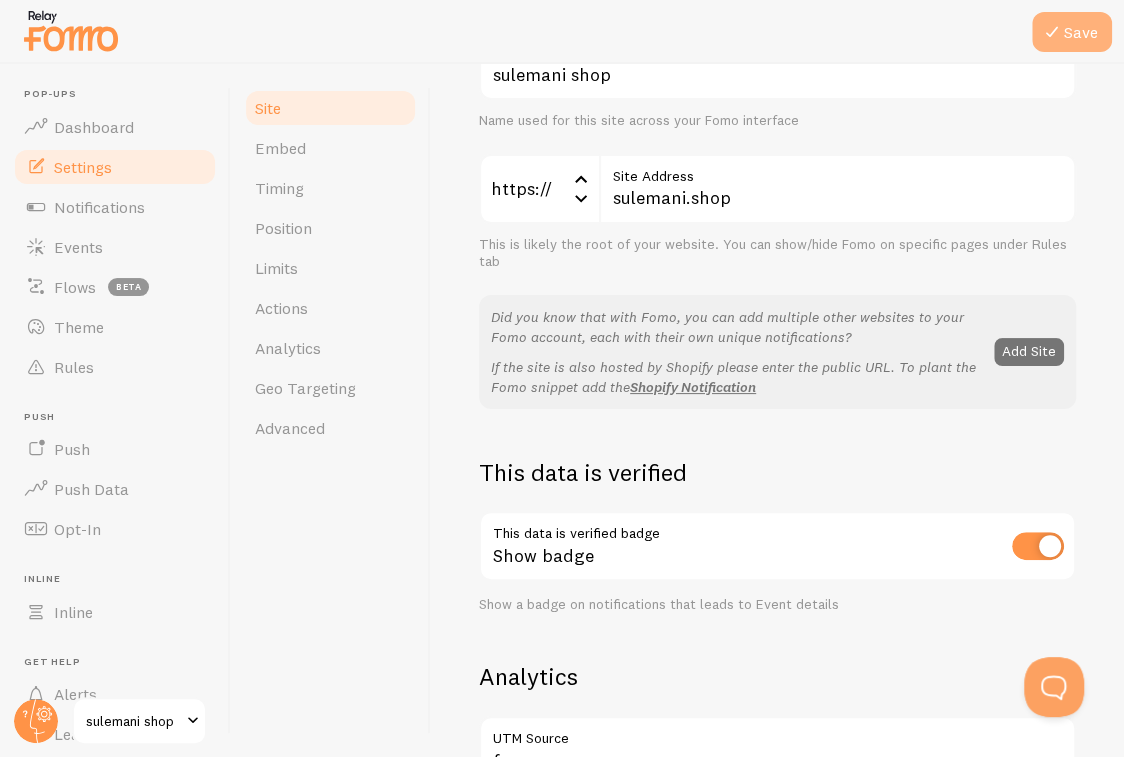 click on "Save" at bounding box center (1072, 32) 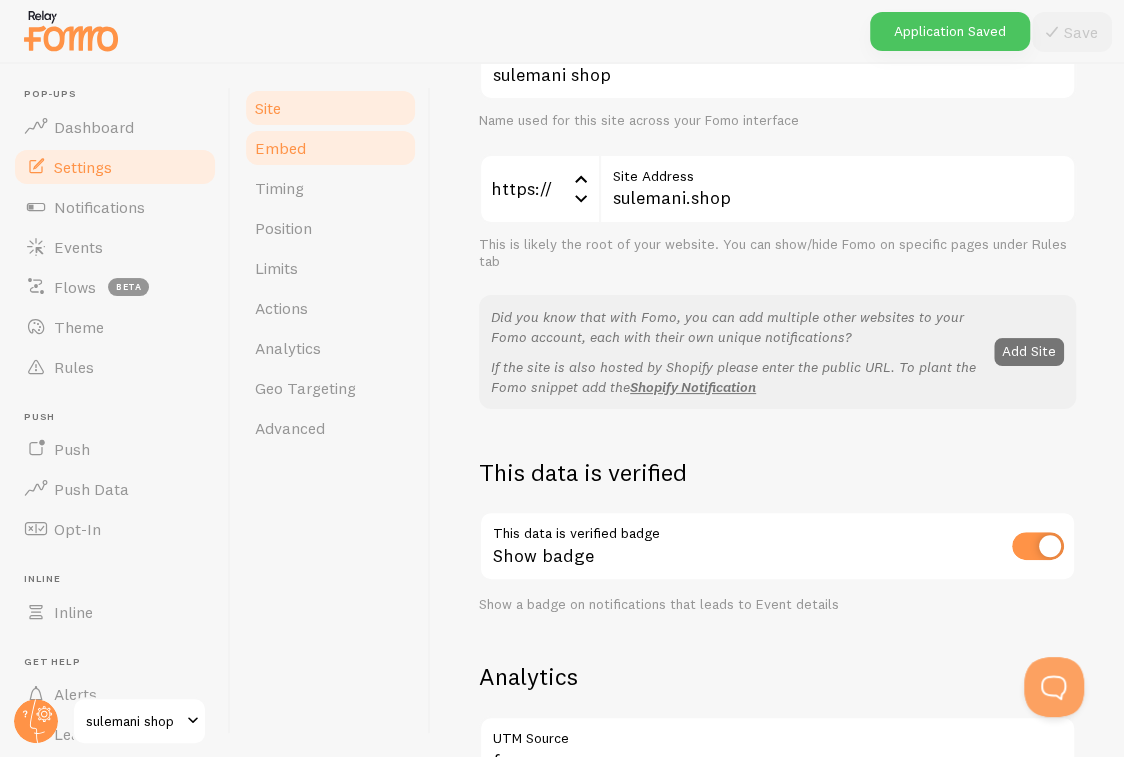 click on "Embed" at bounding box center [330, 148] 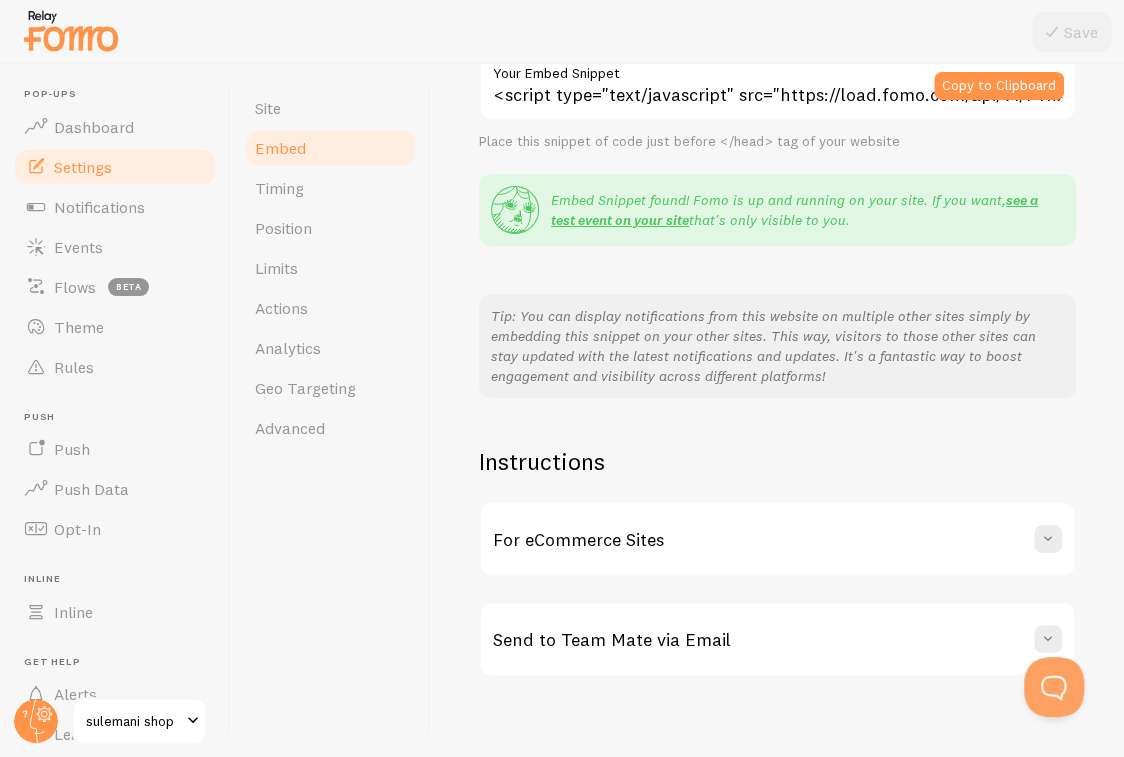 scroll, scrollTop: 314, scrollLeft: 0, axis: vertical 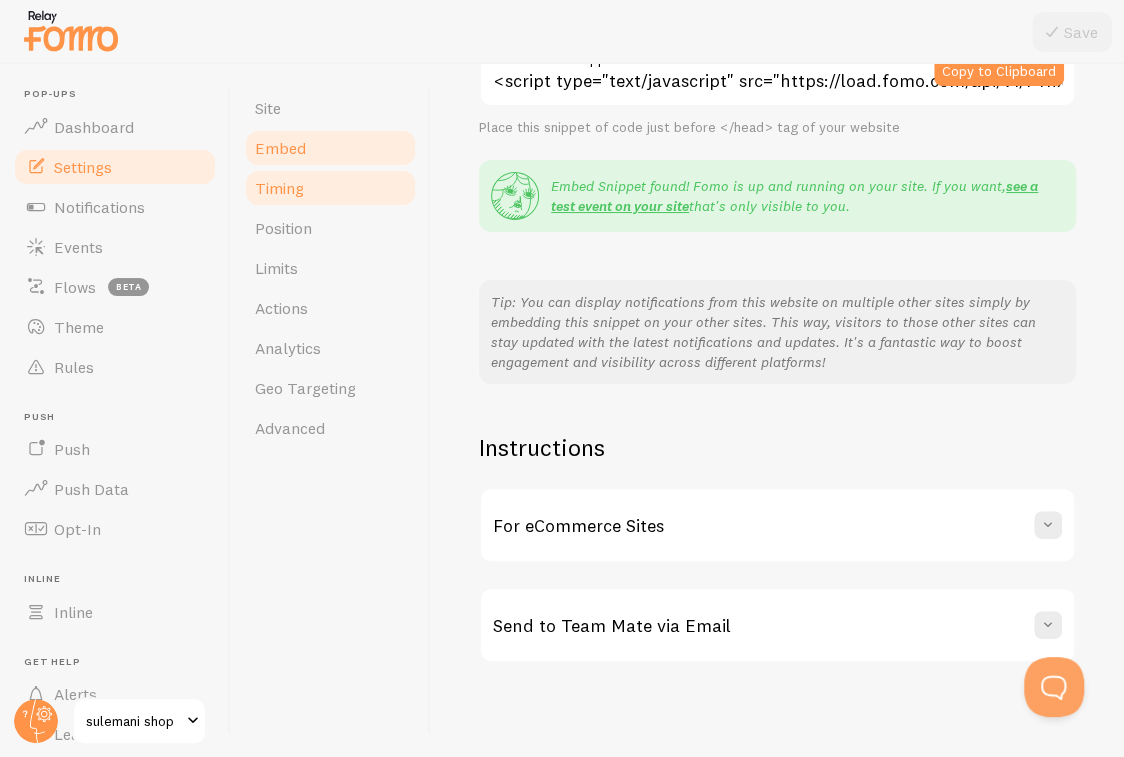 click on "Timing" at bounding box center (330, 188) 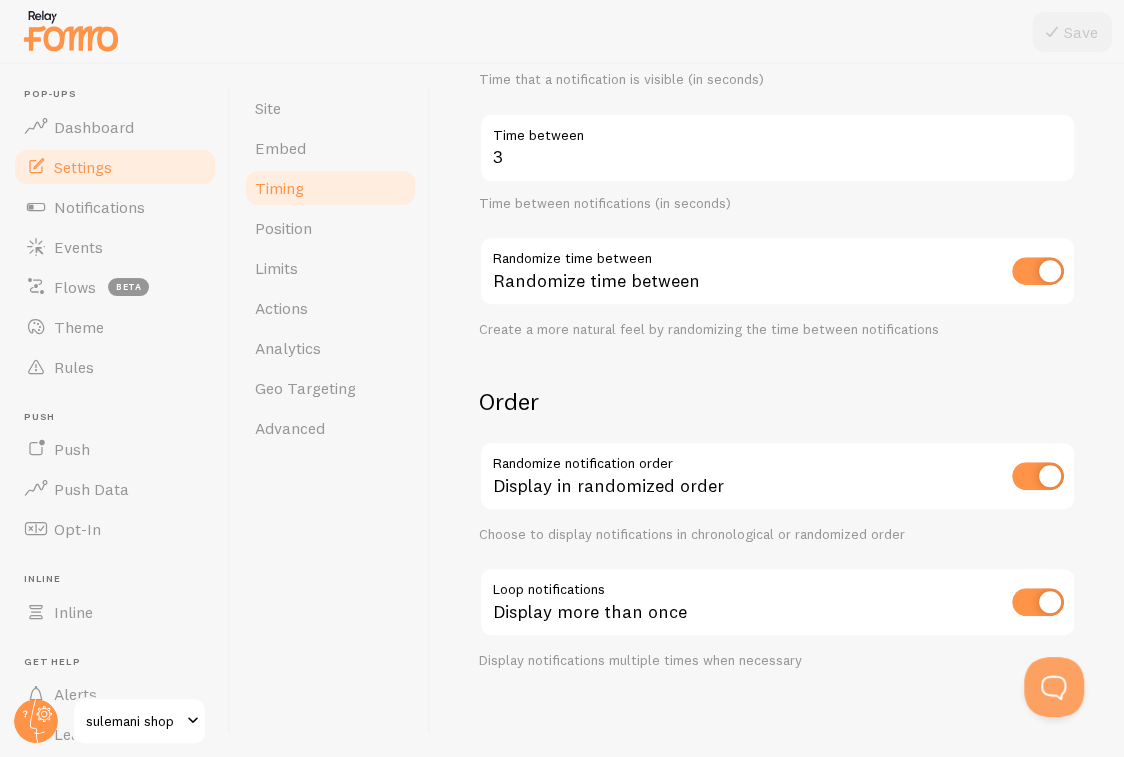 scroll, scrollTop: 425, scrollLeft: 0, axis: vertical 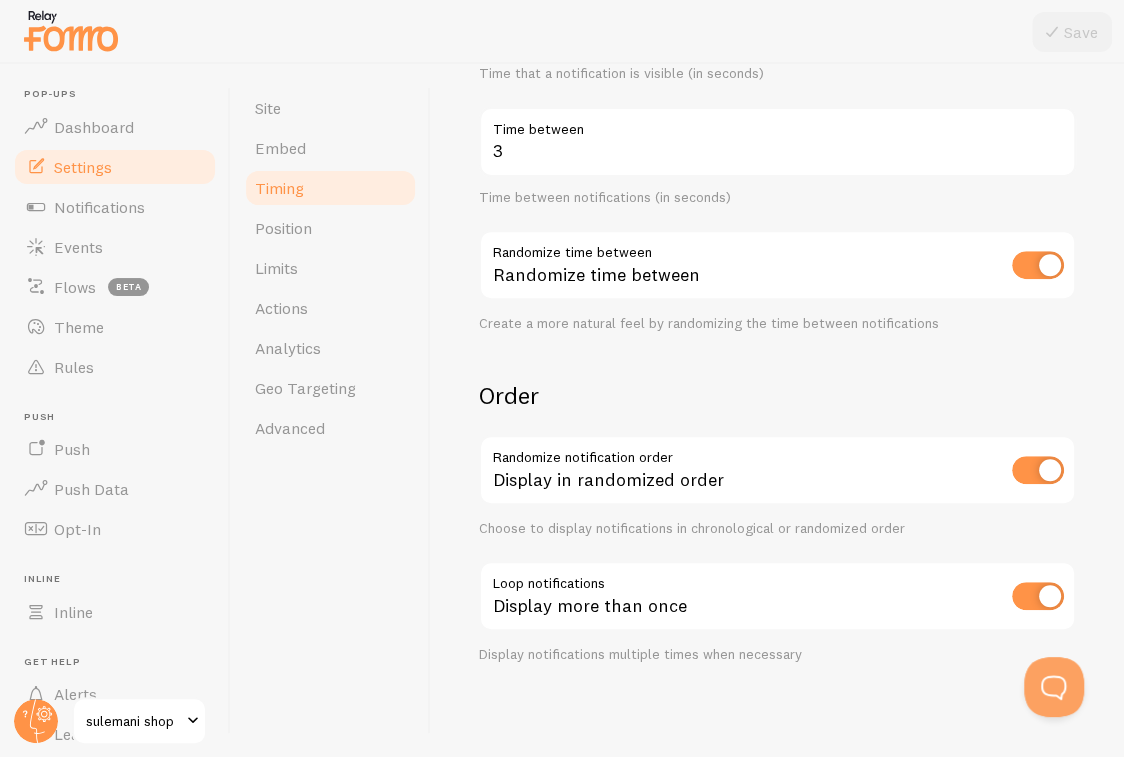 click at bounding box center (1038, 596) 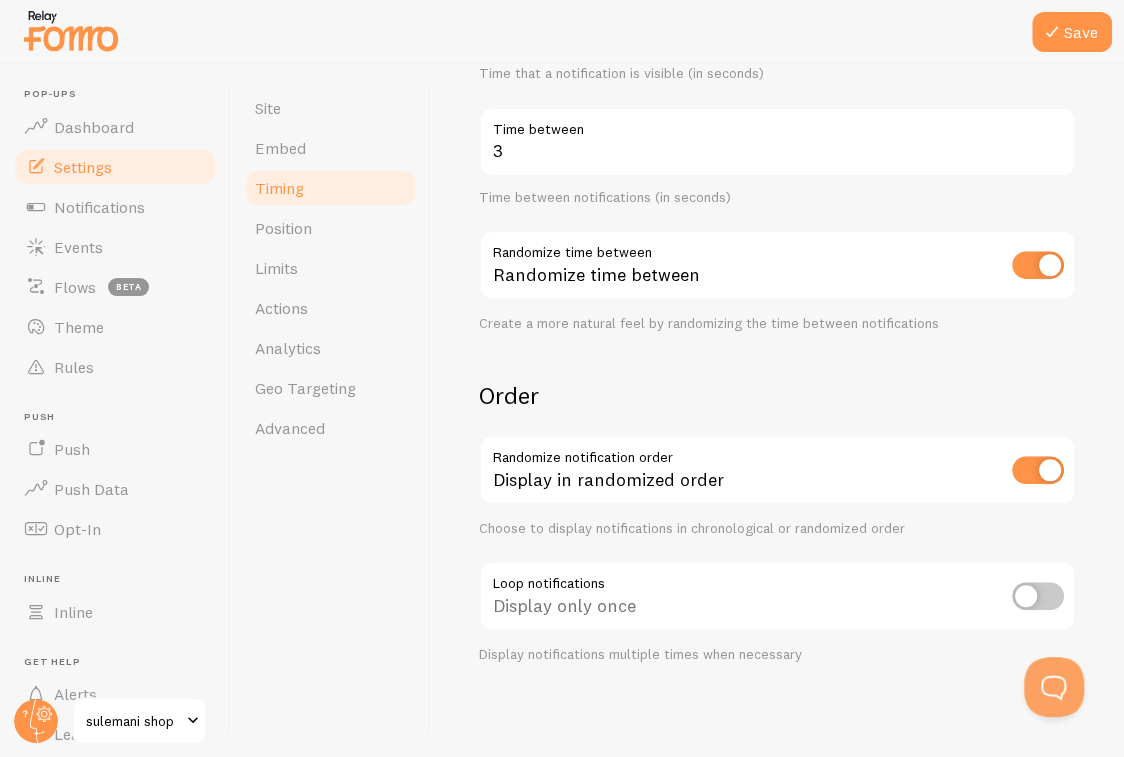click at bounding box center [1038, 596] 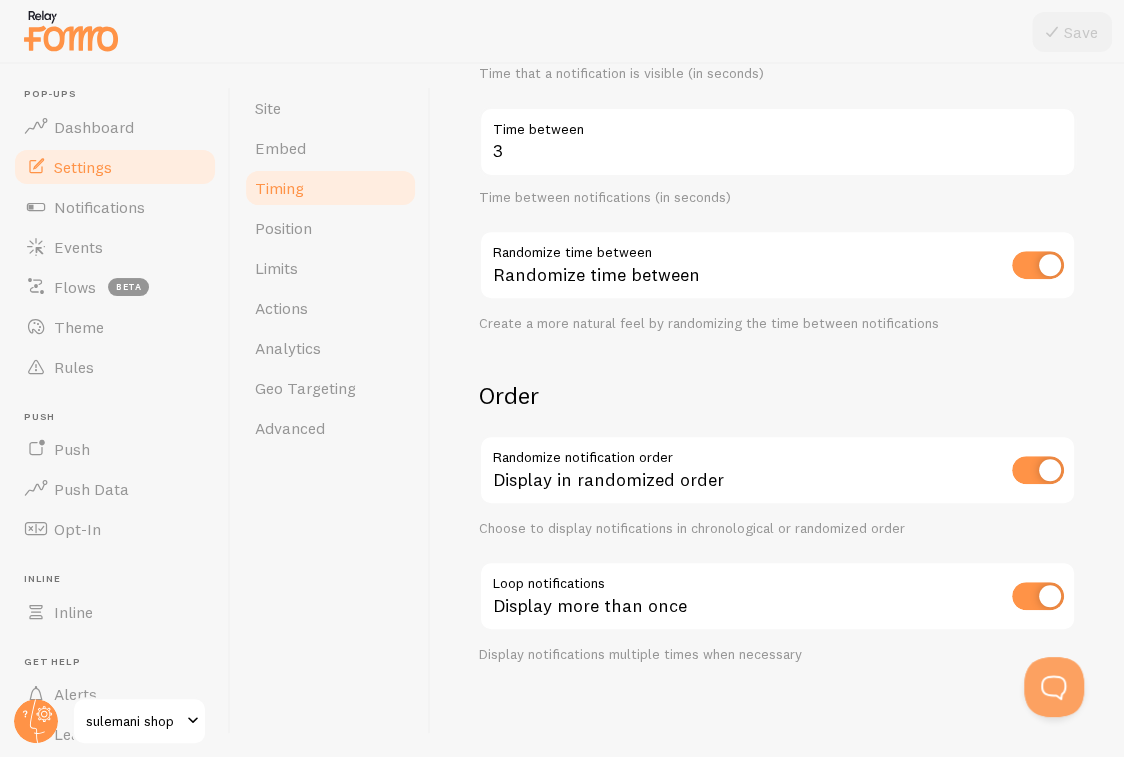 click at bounding box center (1038, 470) 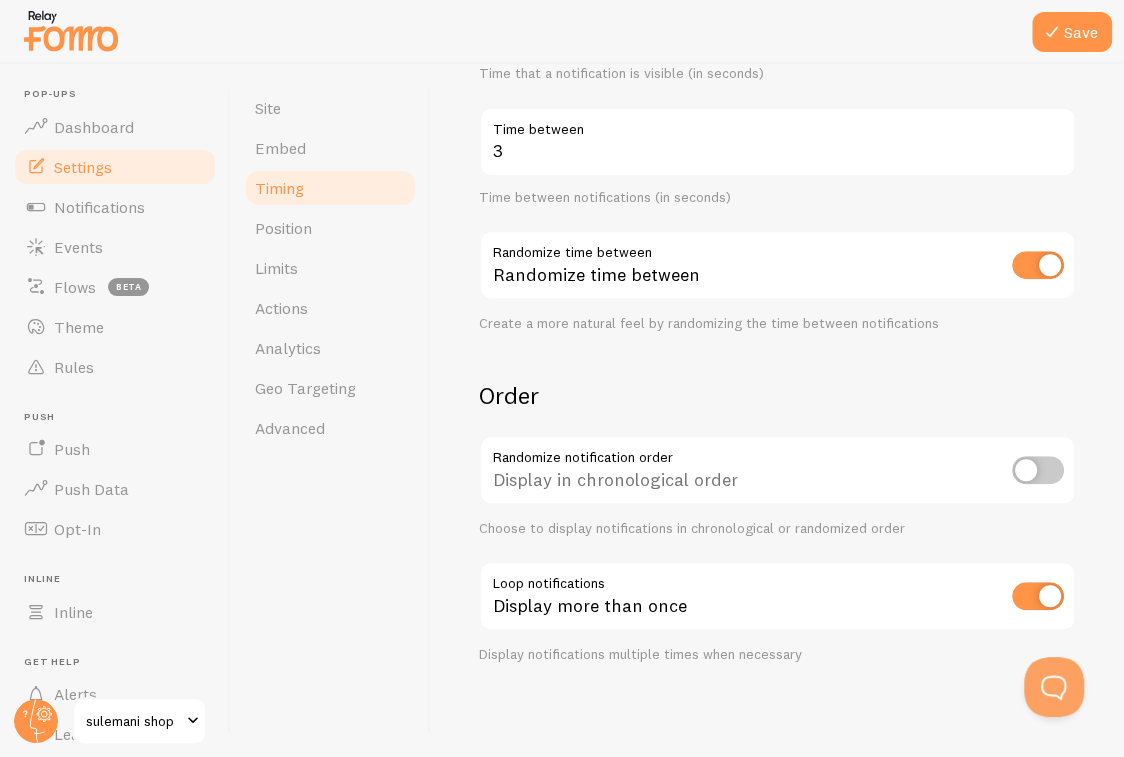click at bounding box center [1038, 470] 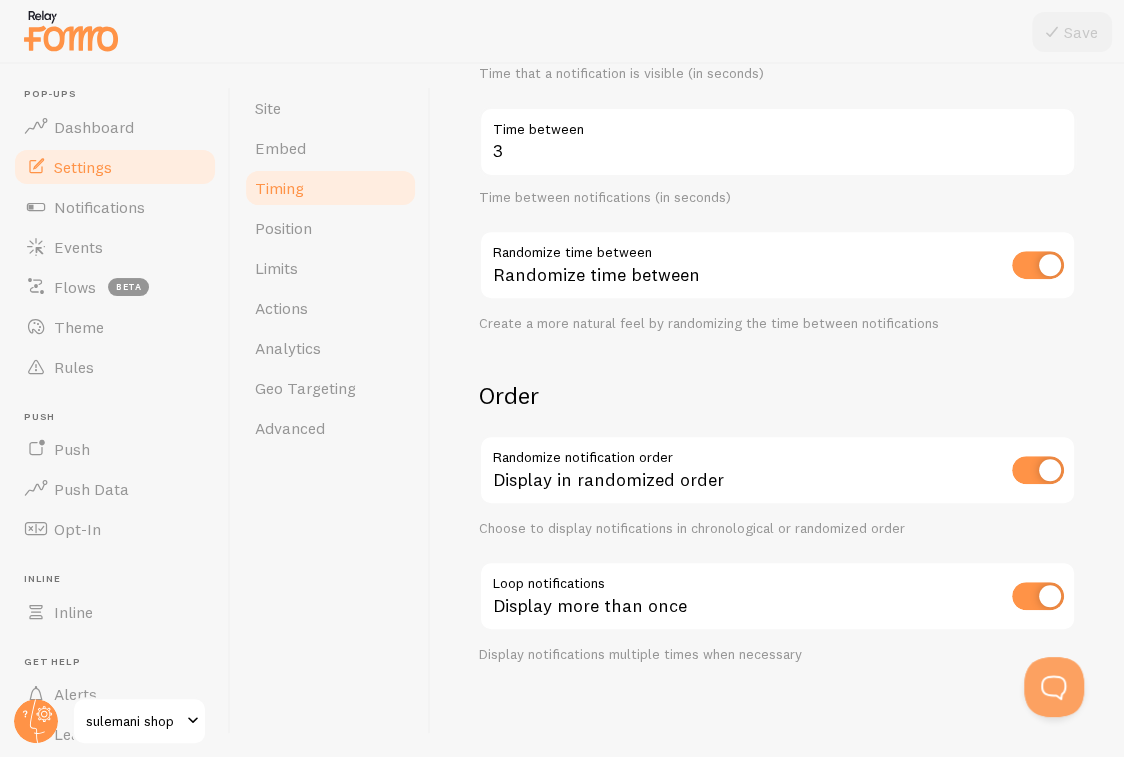 click at bounding box center [1038, 265] 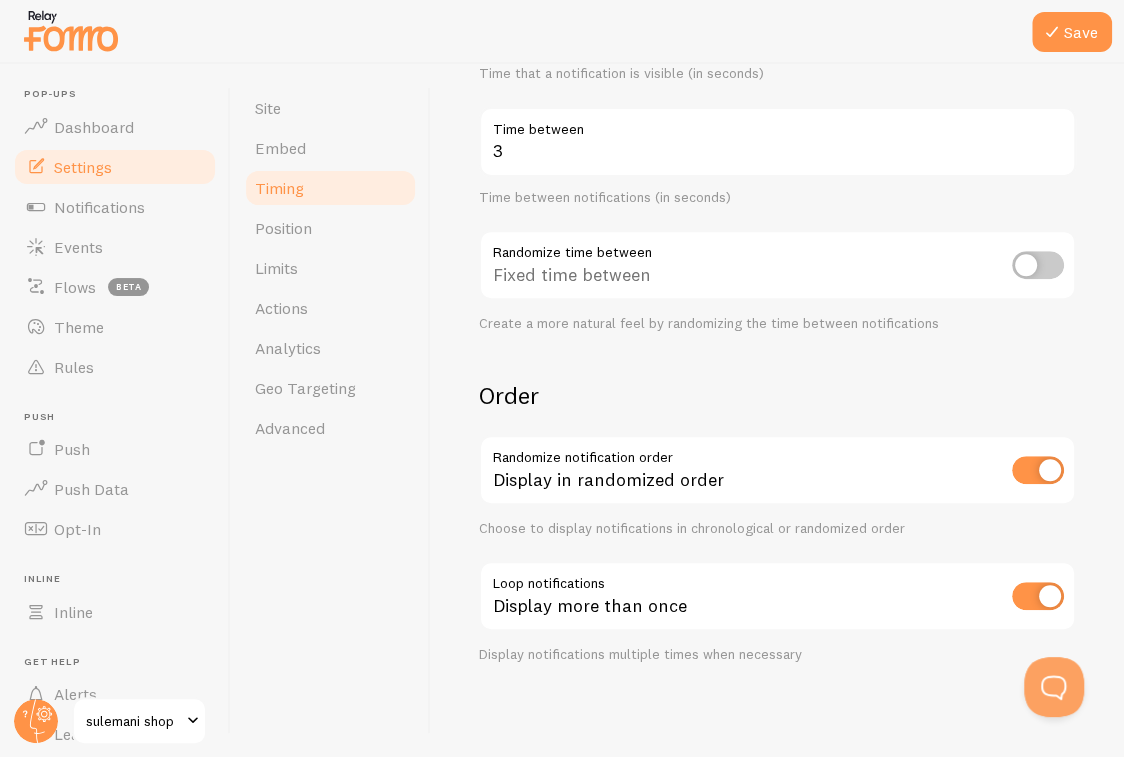 click at bounding box center [1038, 265] 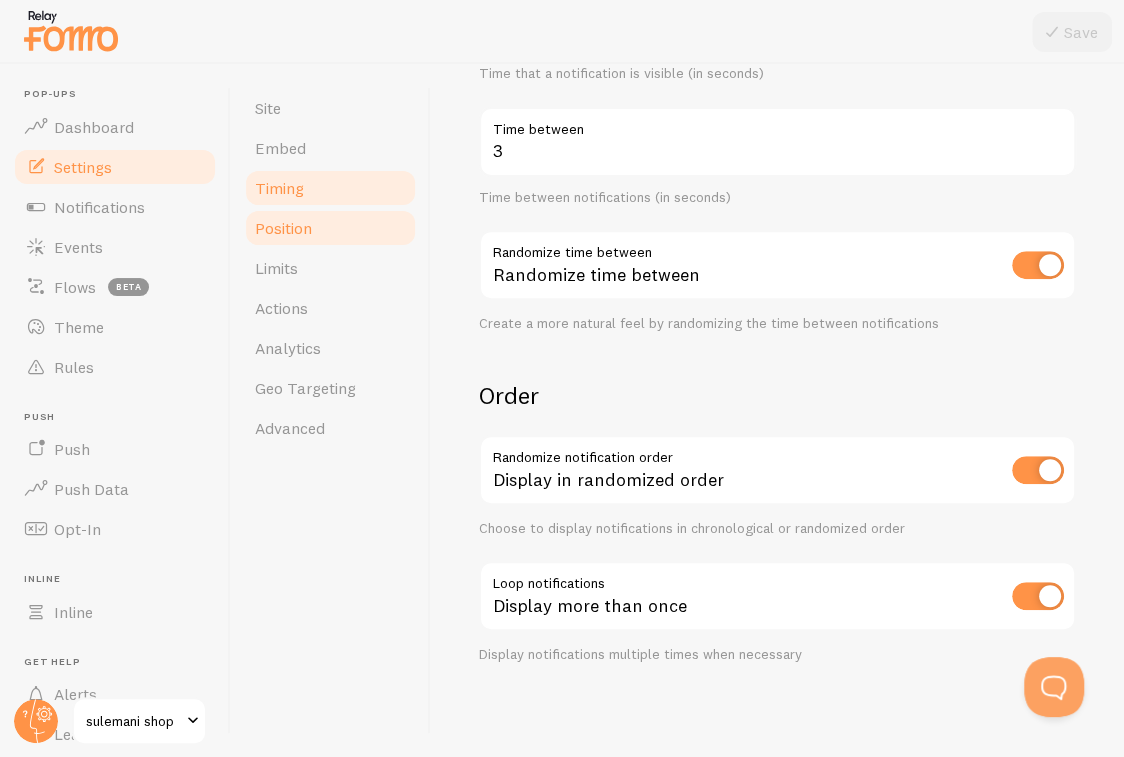 click on "Position" at bounding box center [283, 228] 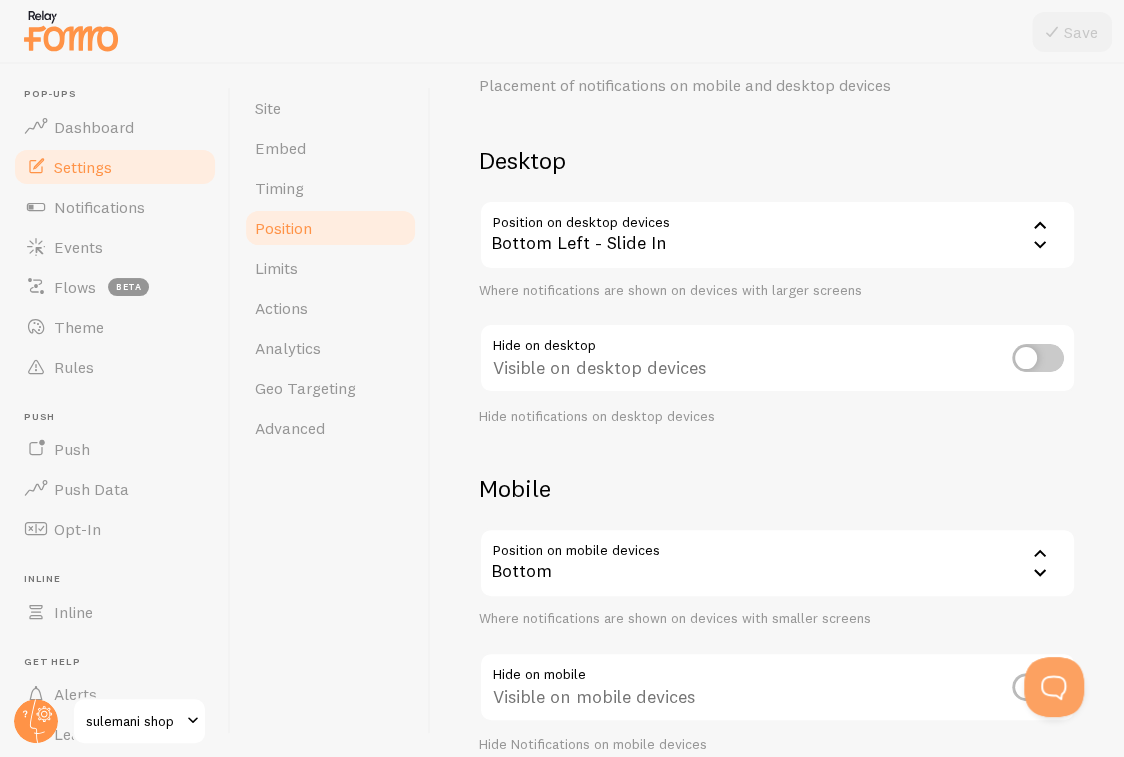 scroll, scrollTop: 176, scrollLeft: 0, axis: vertical 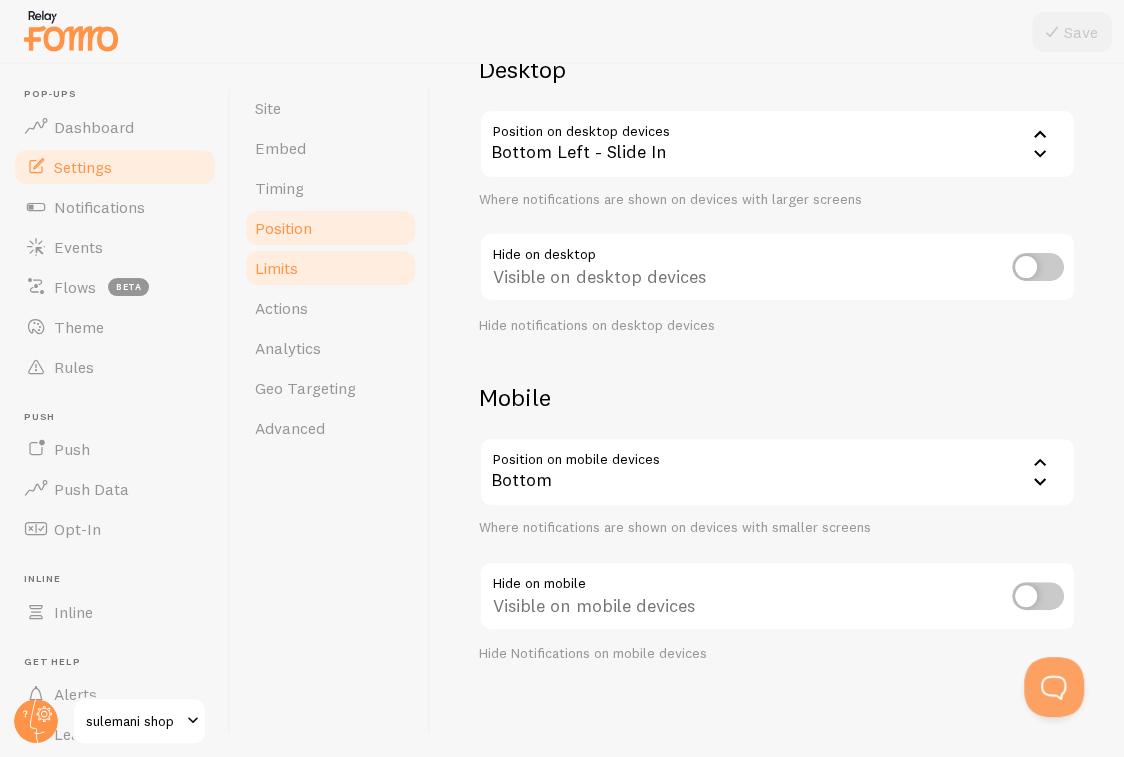 click on "Limits" at bounding box center [330, 268] 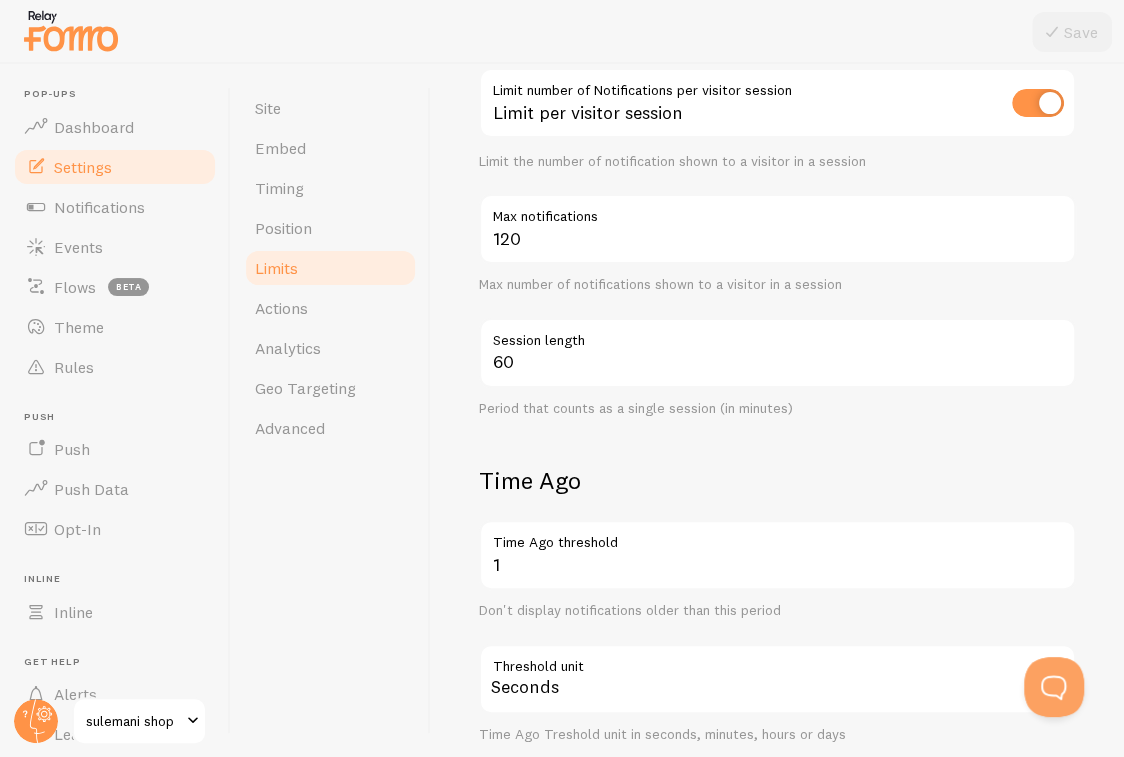 scroll, scrollTop: 385, scrollLeft: 0, axis: vertical 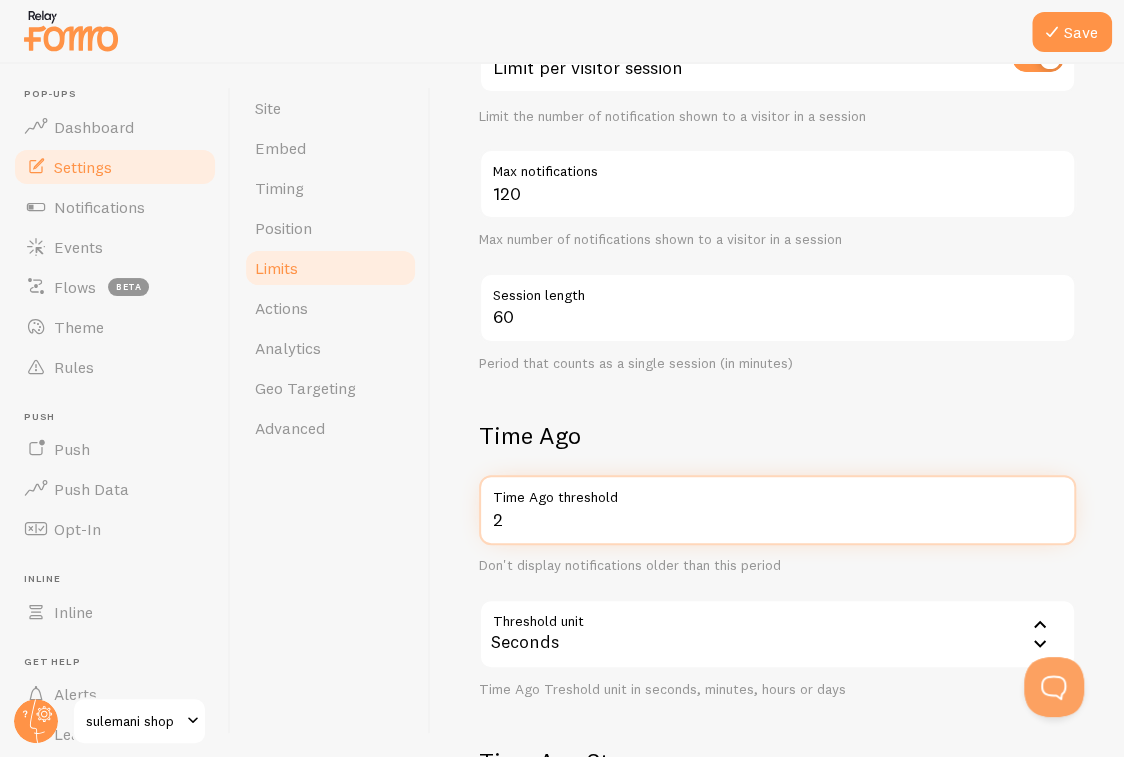 click on "2" at bounding box center [777, 510] 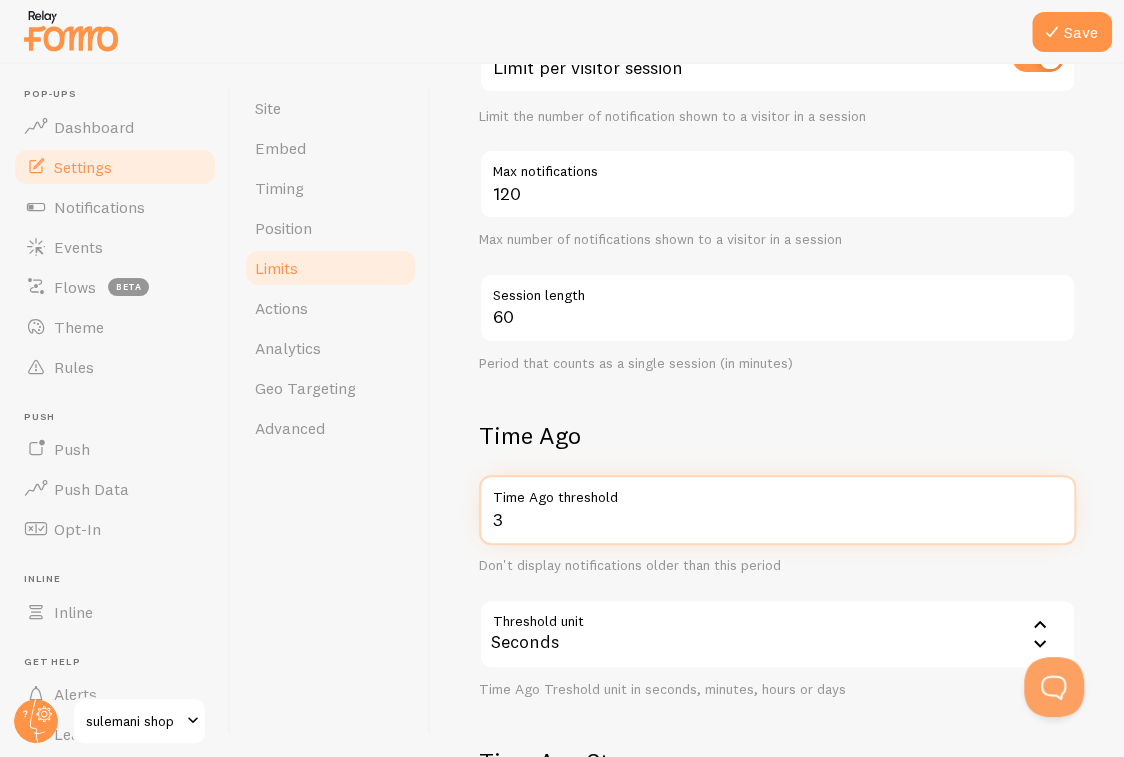 click on "3" at bounding box center [777, 510] 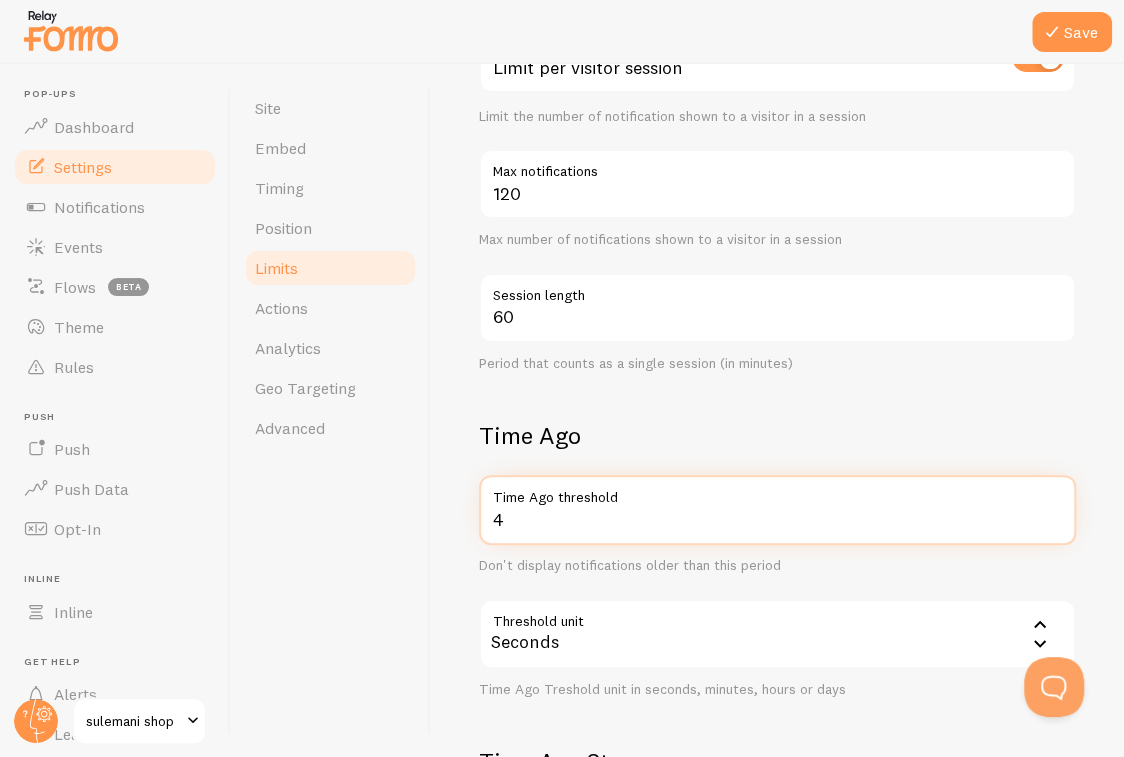 click on "4" at bounding box center [777, 510] 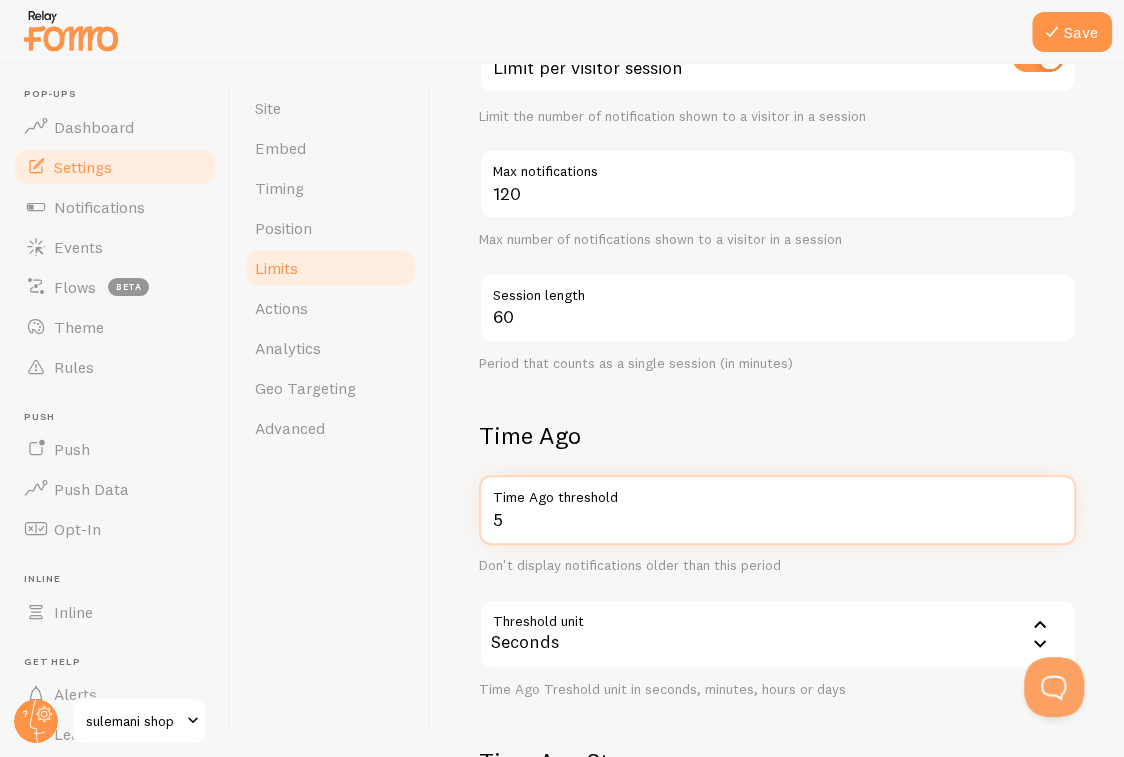 click on "5" at bounding box center [777, 510] 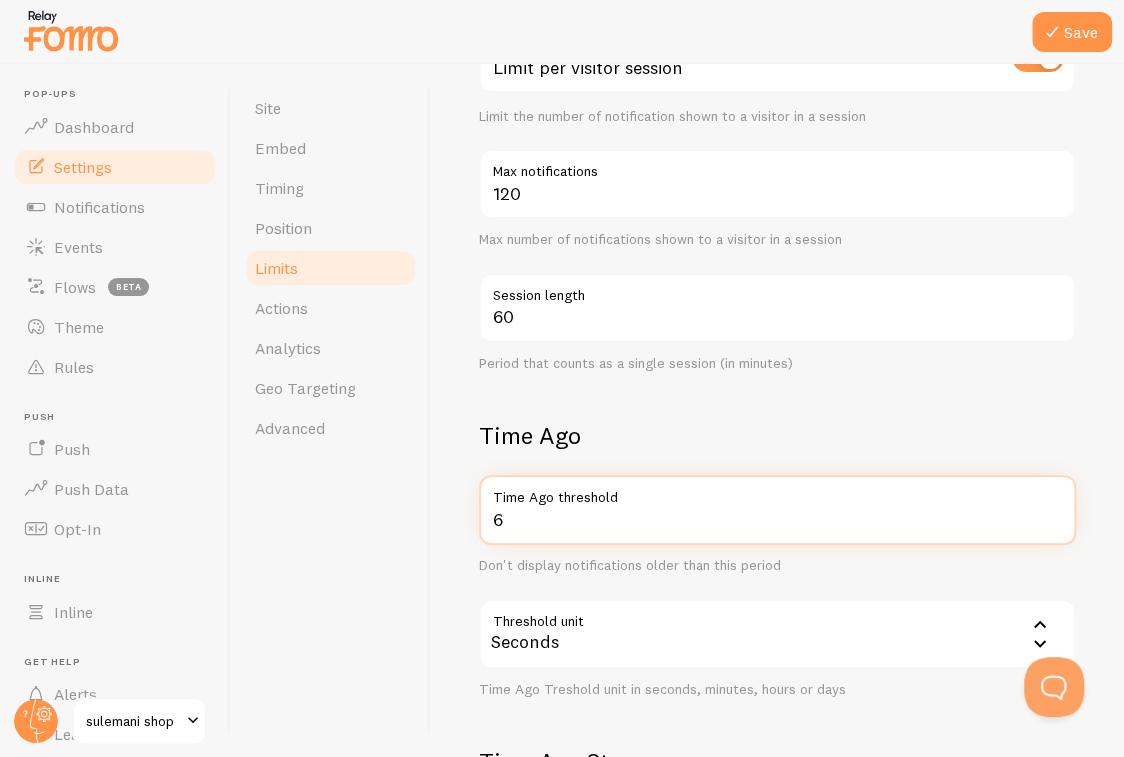 click on "6" at bounding box center (777, 510) 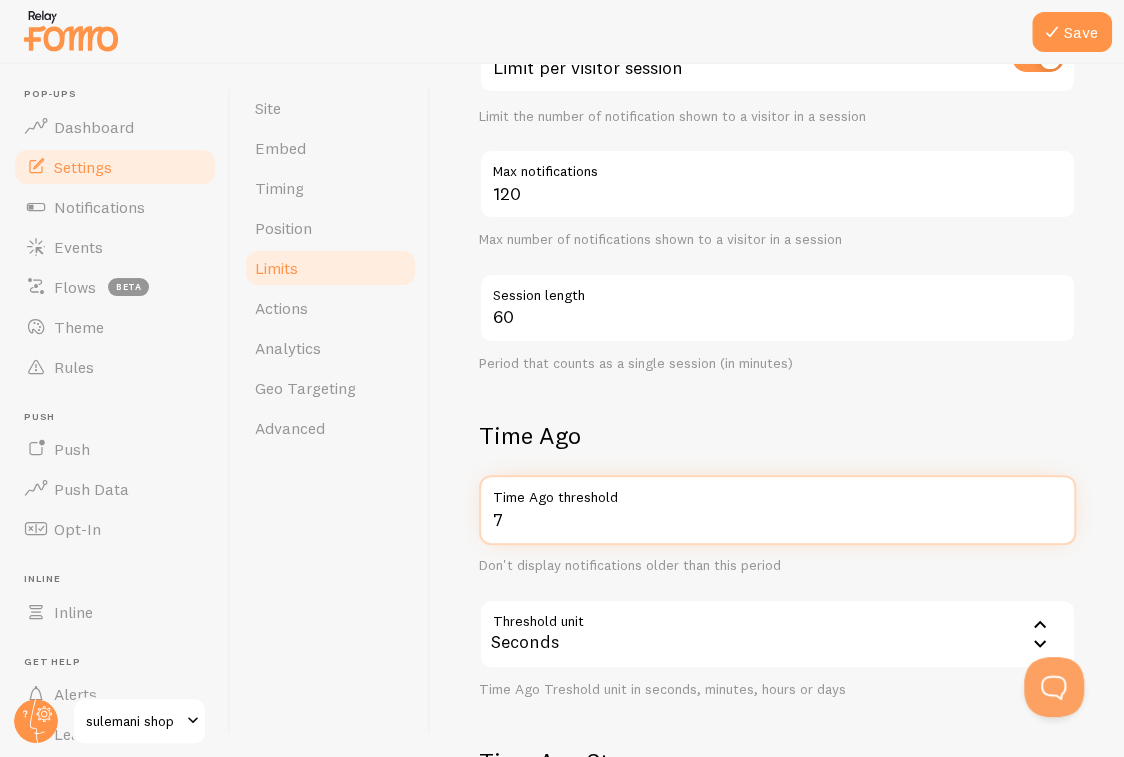 click on "7" at bounding box center (777, 510) 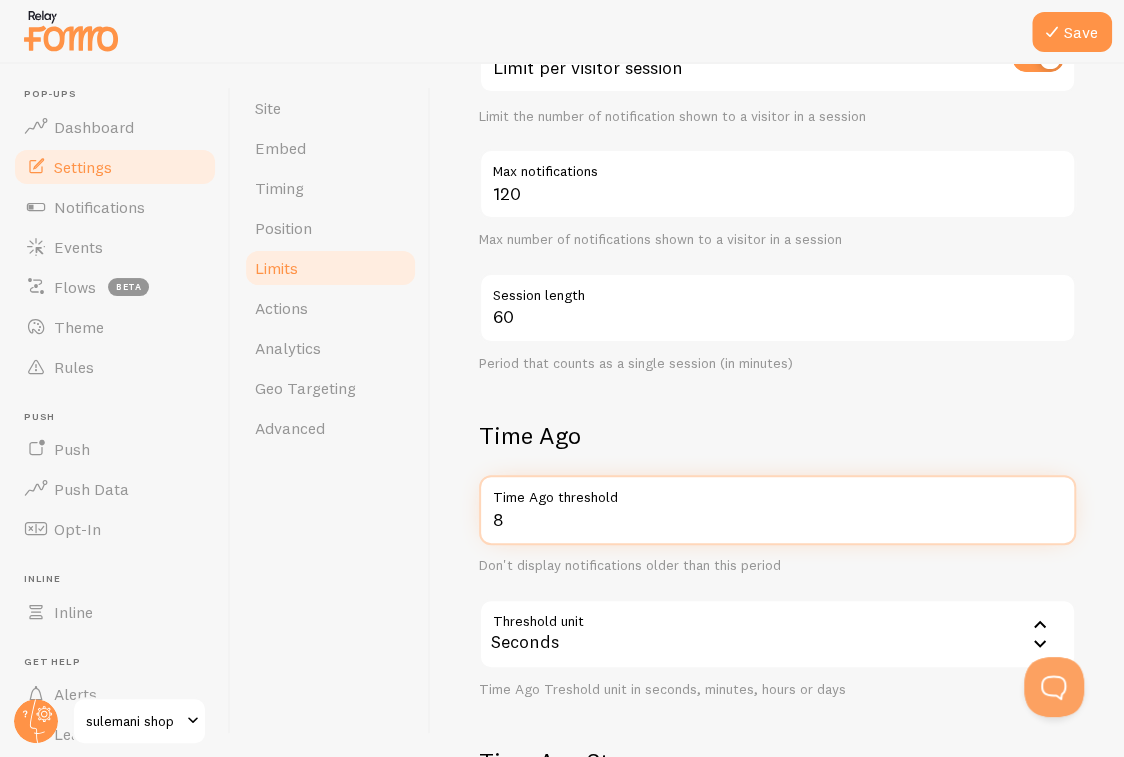 click on "8" at bounding box center [777, 510] 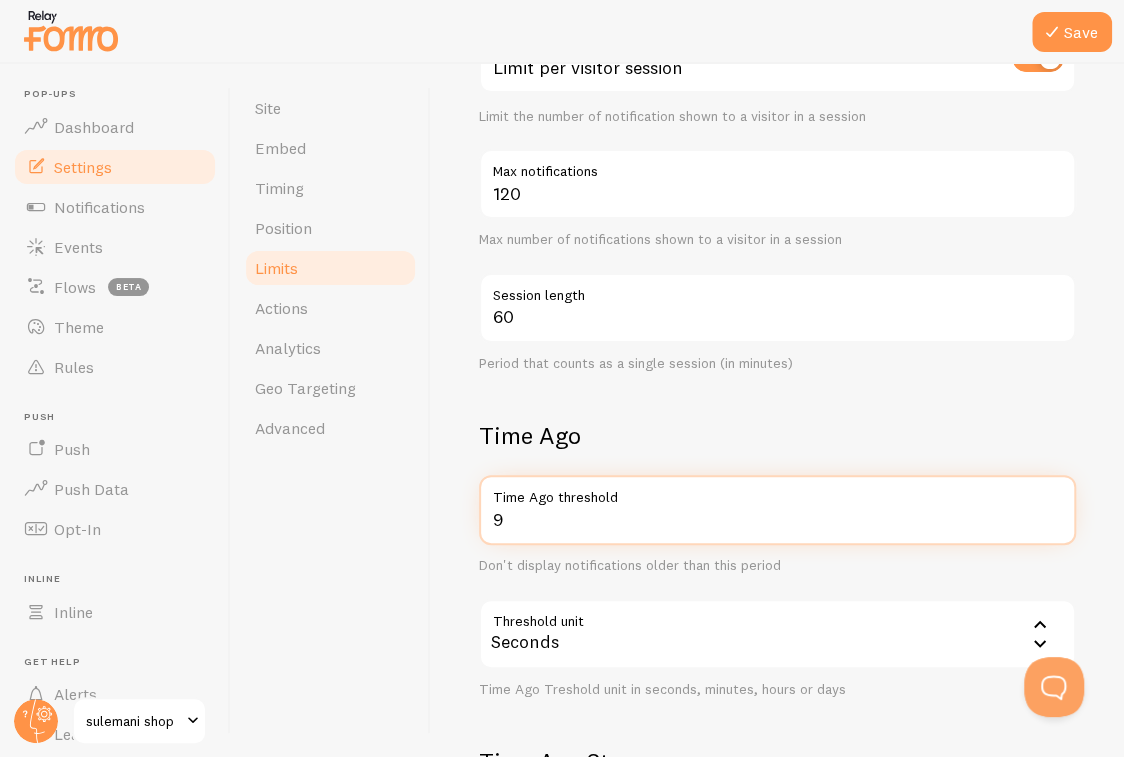 click on "9" at bounding box center (777, 510) 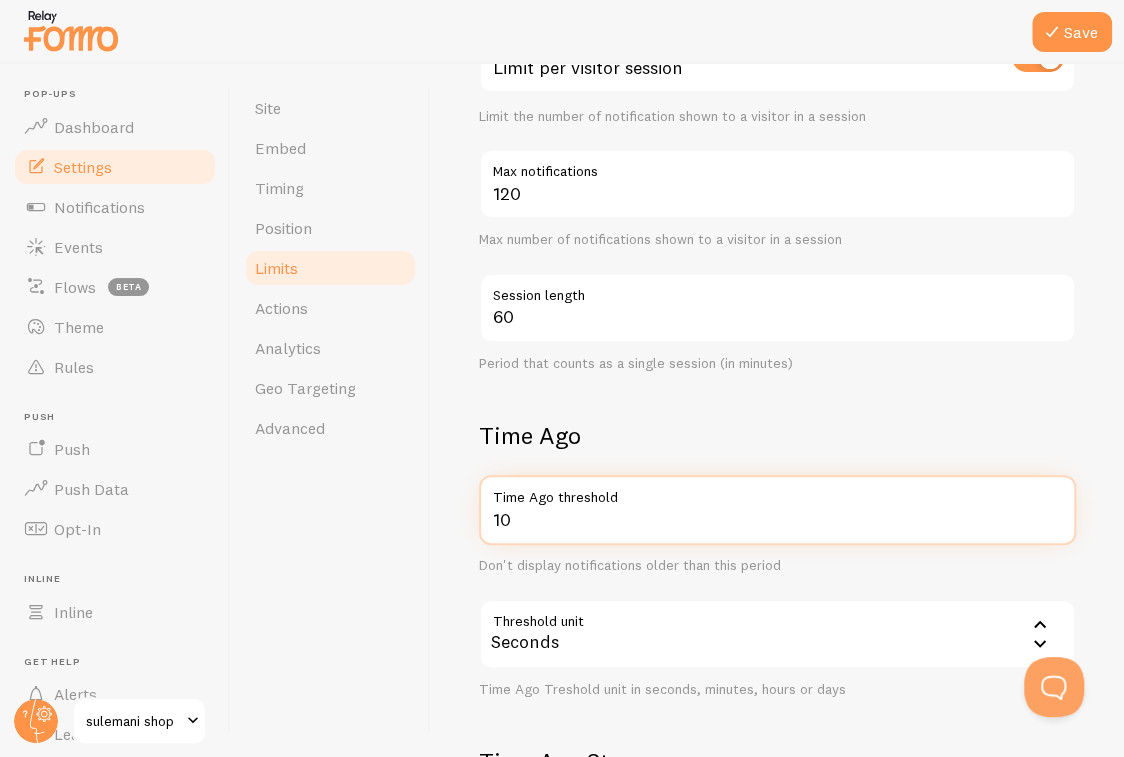 click on "10" at bounding box center (777, 510) 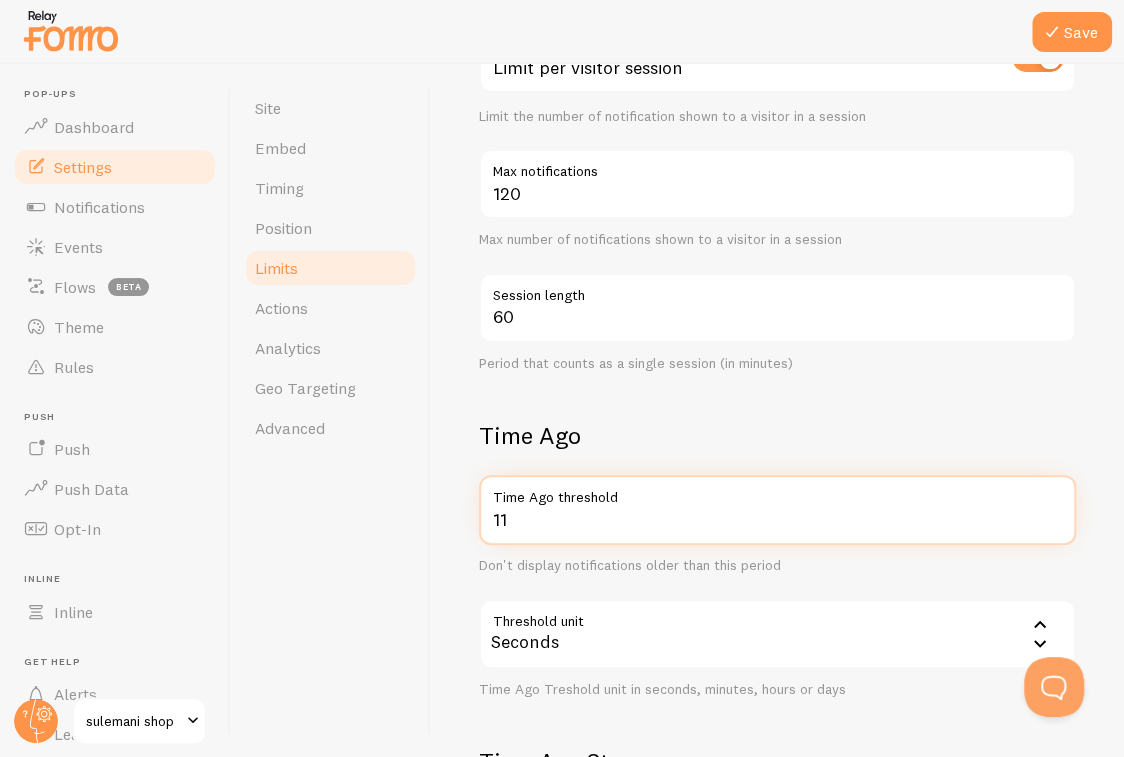 click on "11" at bounding box center (777, 510) 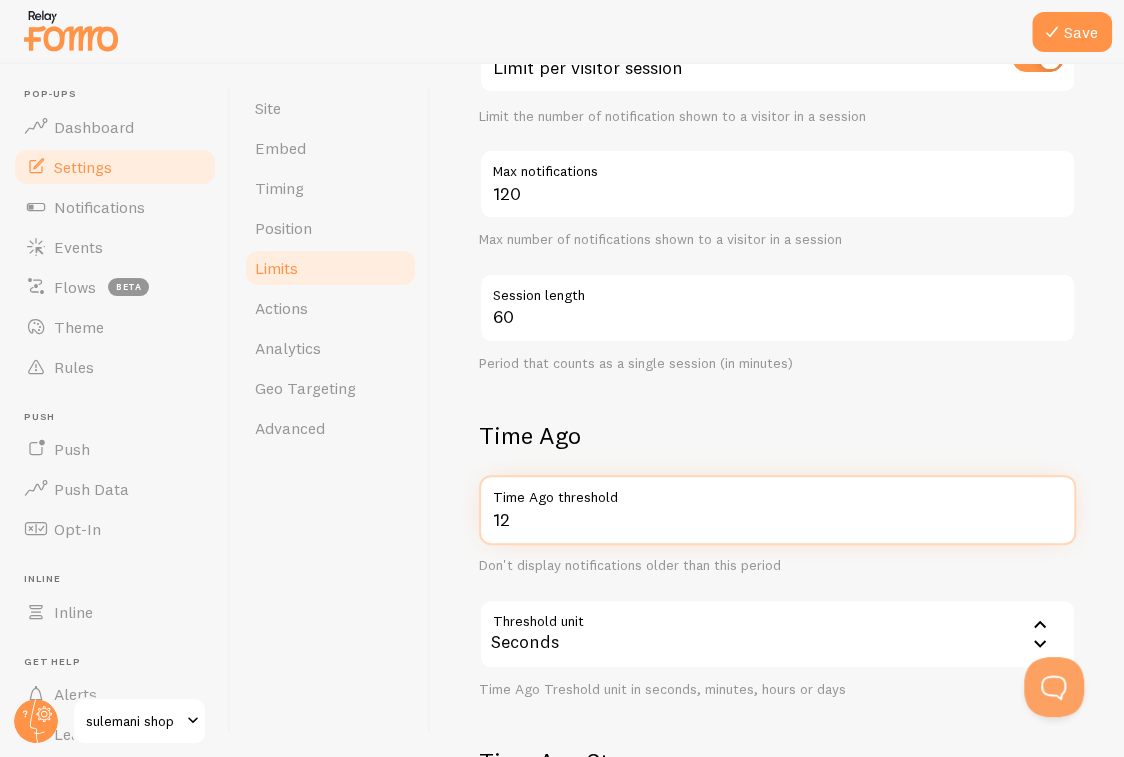 click on "12" at bounding box center (777, 510) 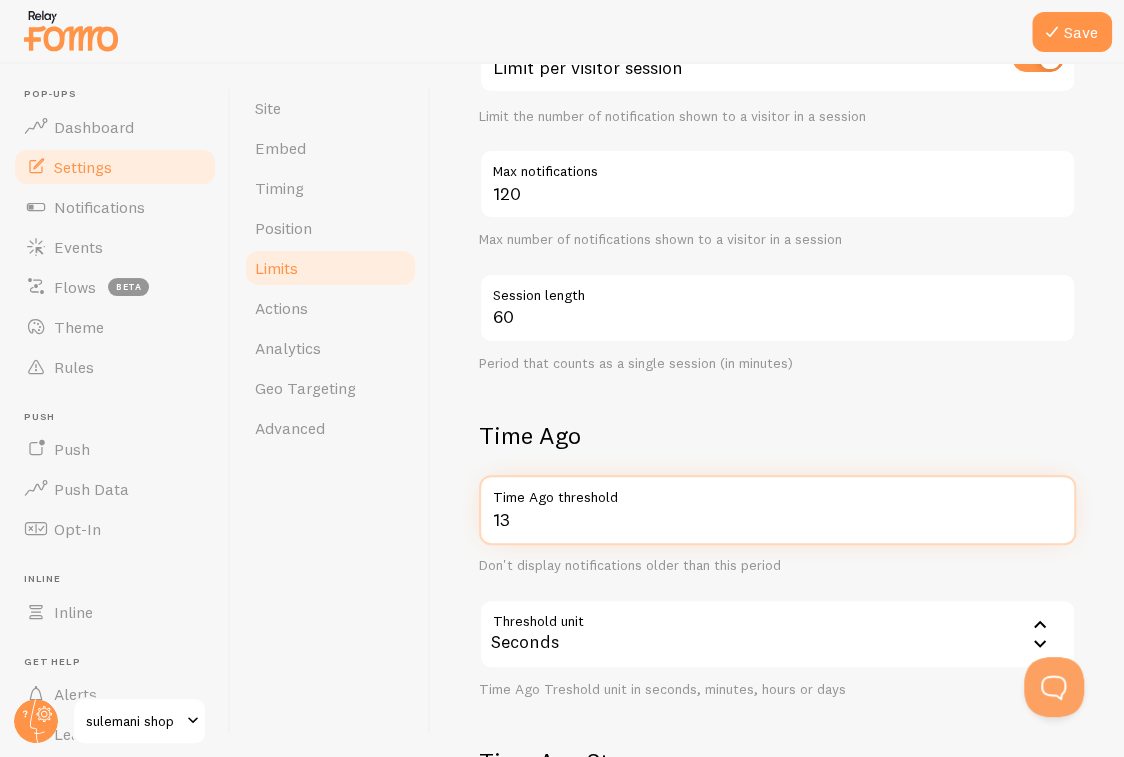 click on "13" at bounding box center [777, 510] 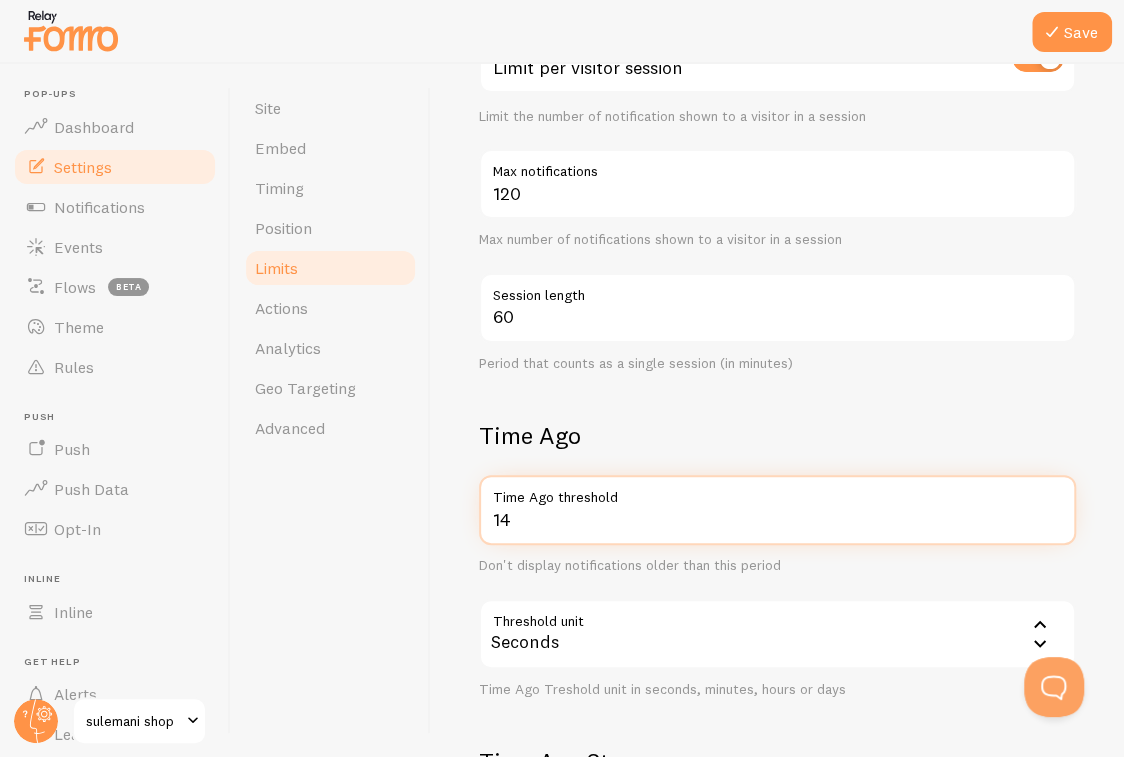 click on "14" at bounding box center (777, 510) 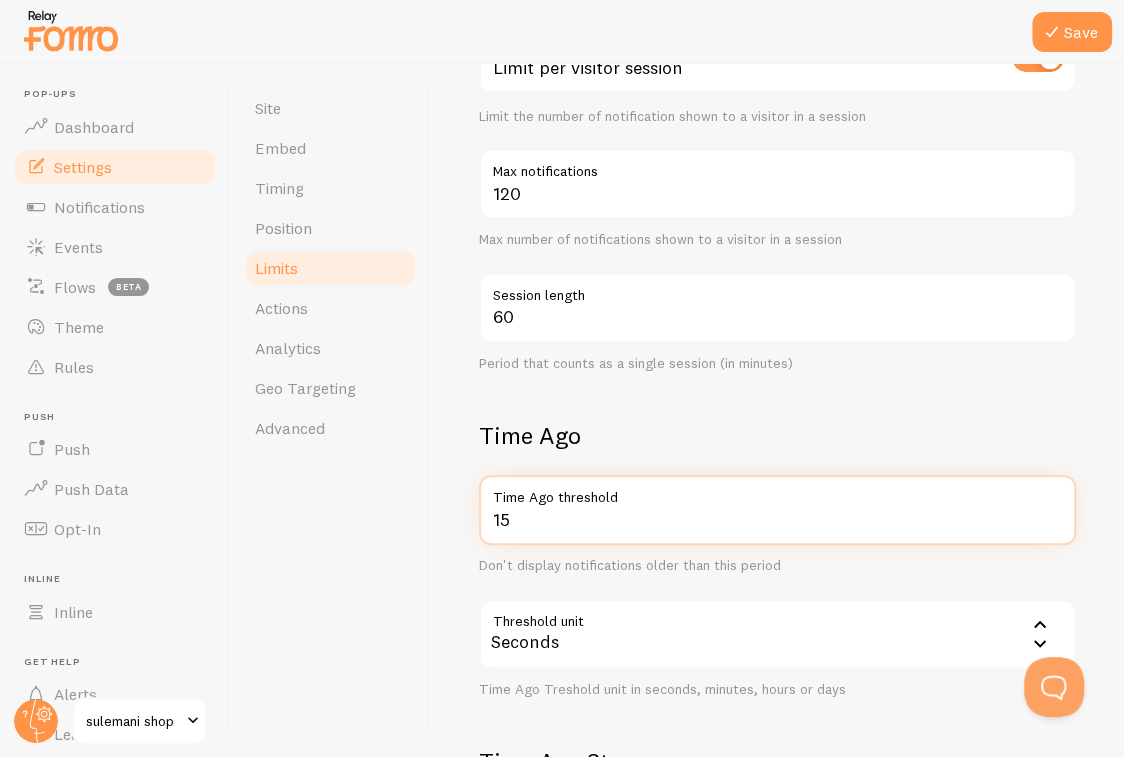 click on "15" at bounding box center [777, 510] 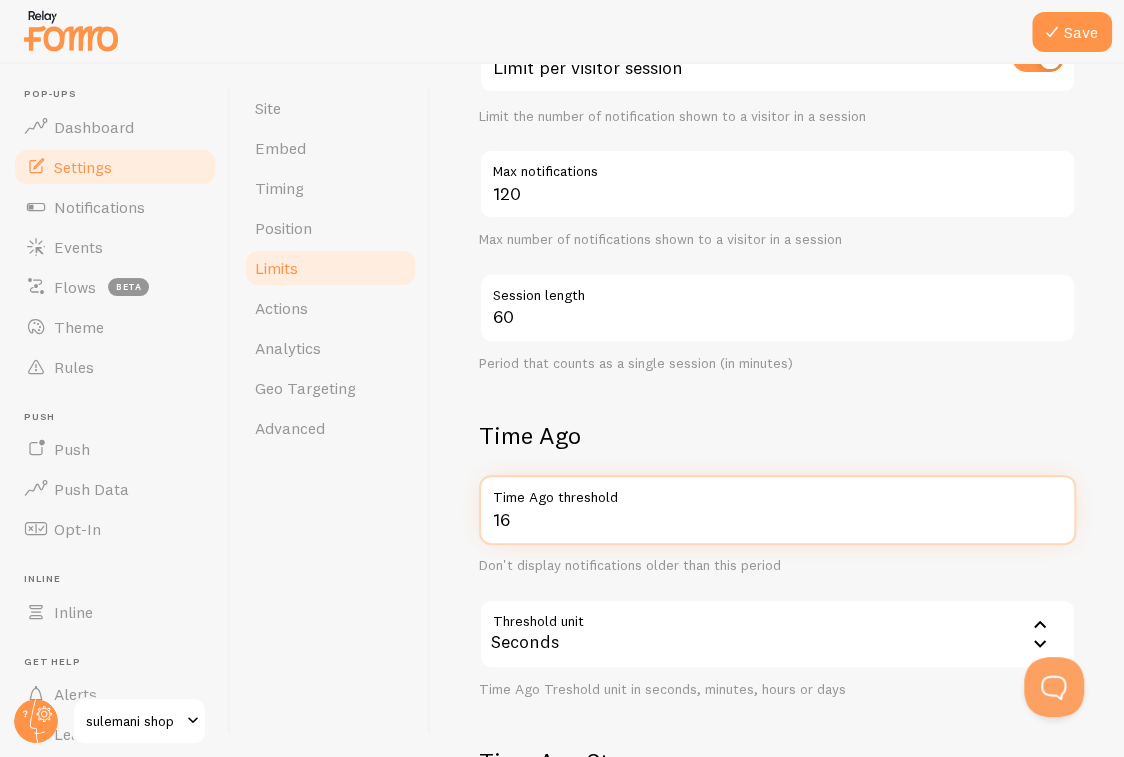 click on "16" at bounding box center (777, 510) 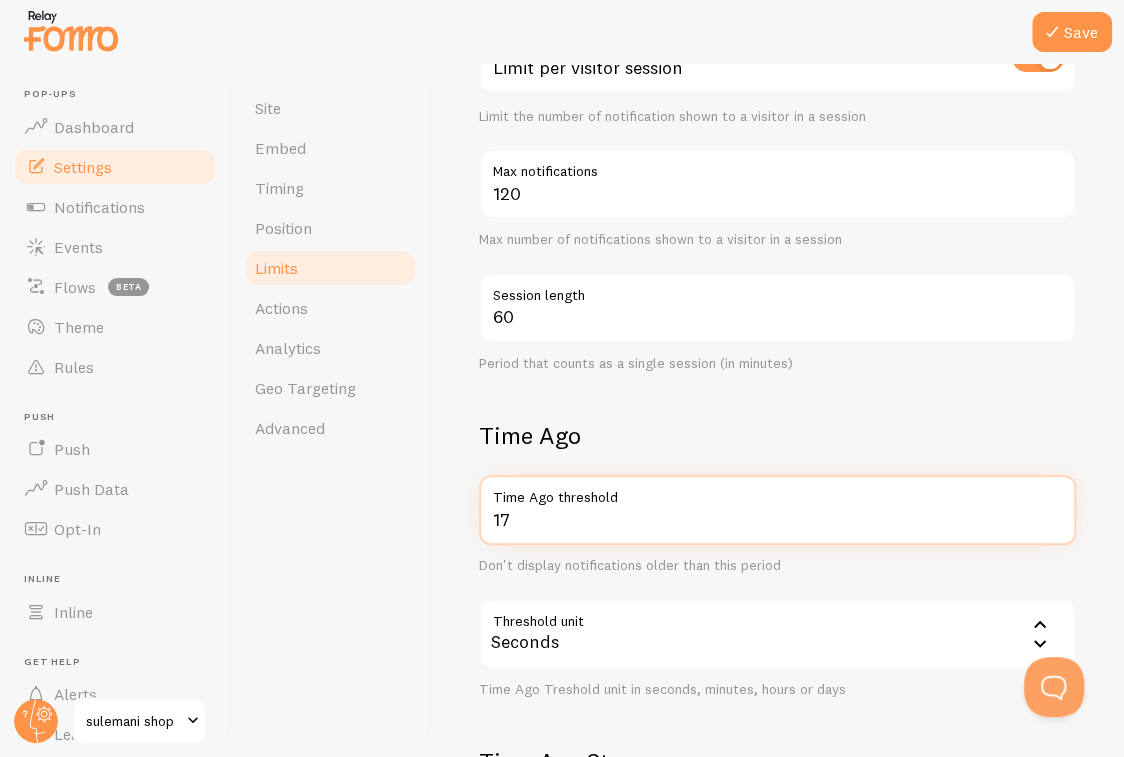 click on "17" at bounding box center [777, 510] 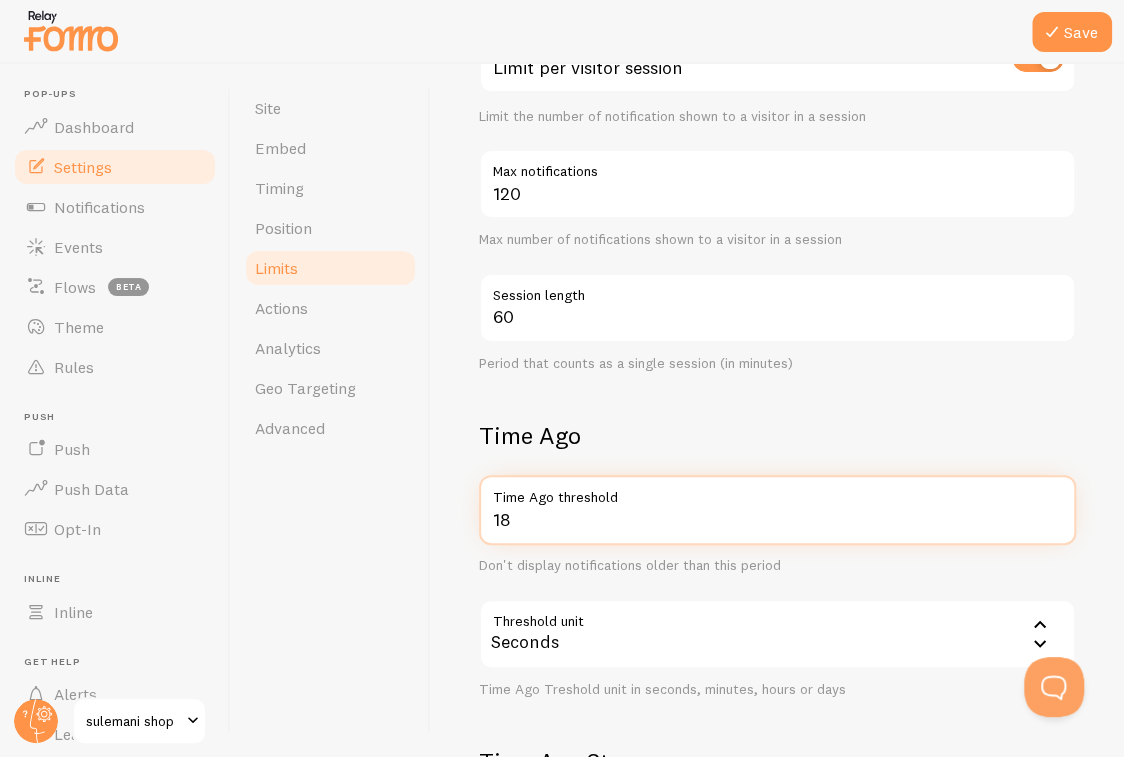 click on "18" at bounding box center (777, 510) 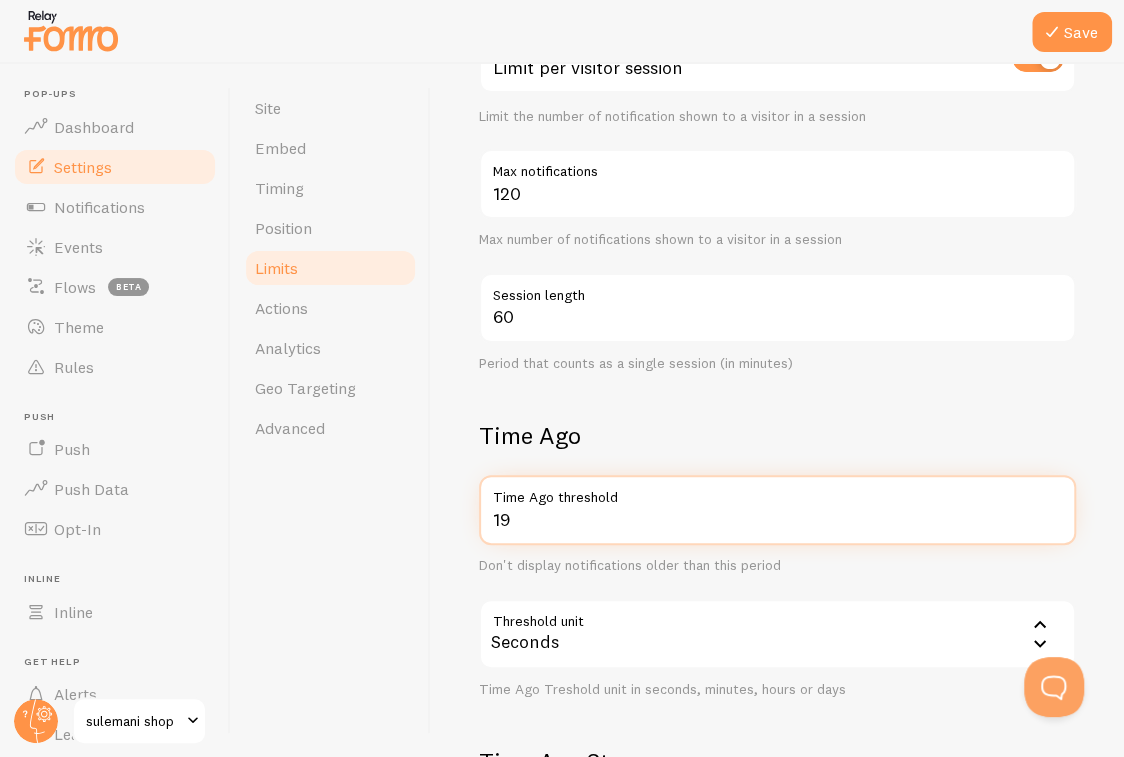 click on "19" at bounding box center (777, 510) 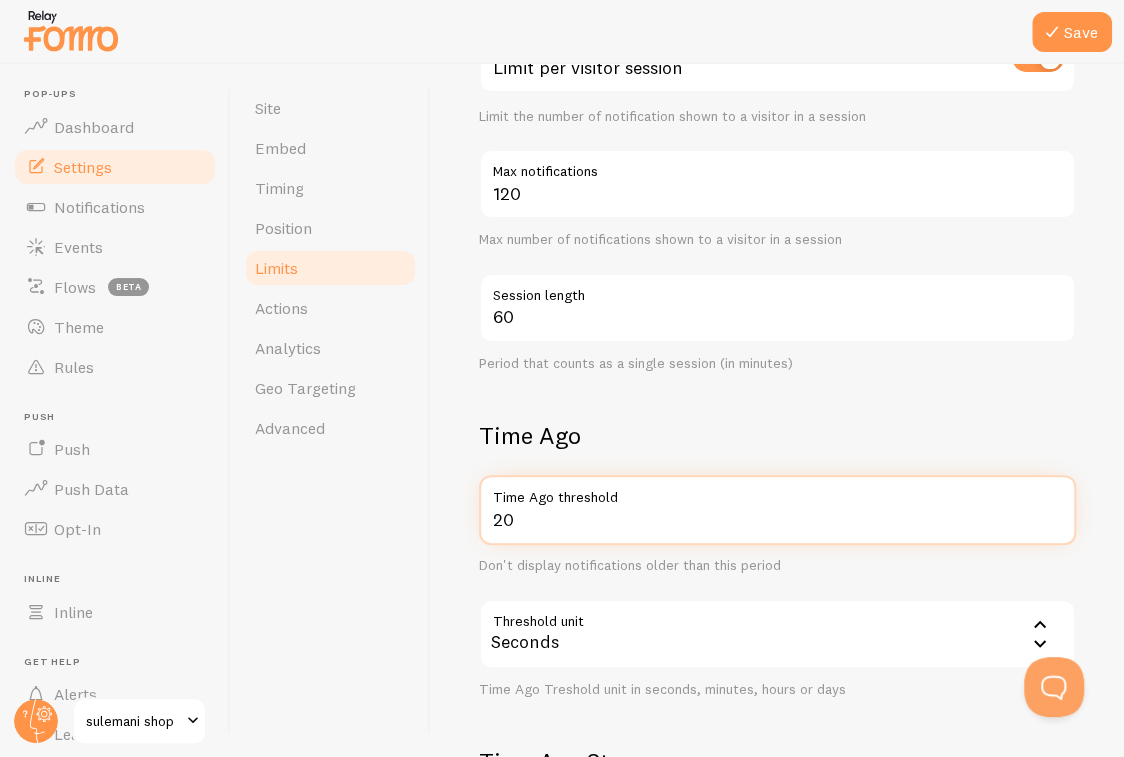 click on "20" at bounding box center (777, 510) 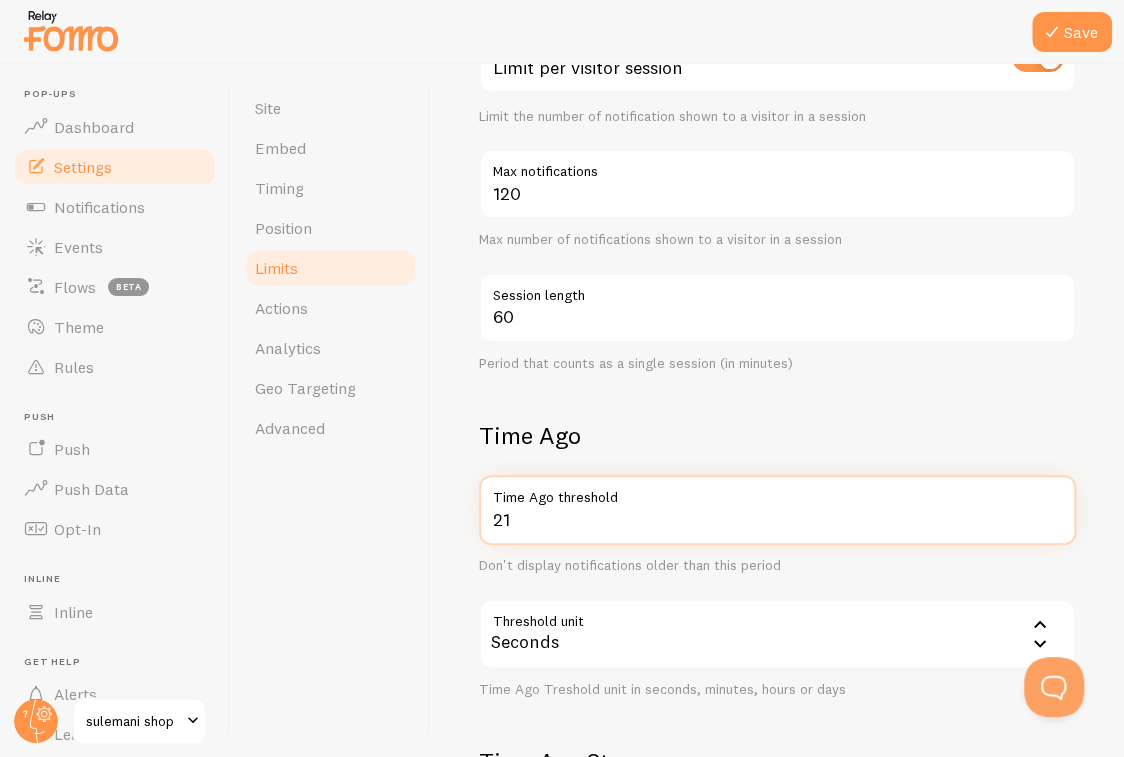 click on "21" at bounding box center [777, 510] 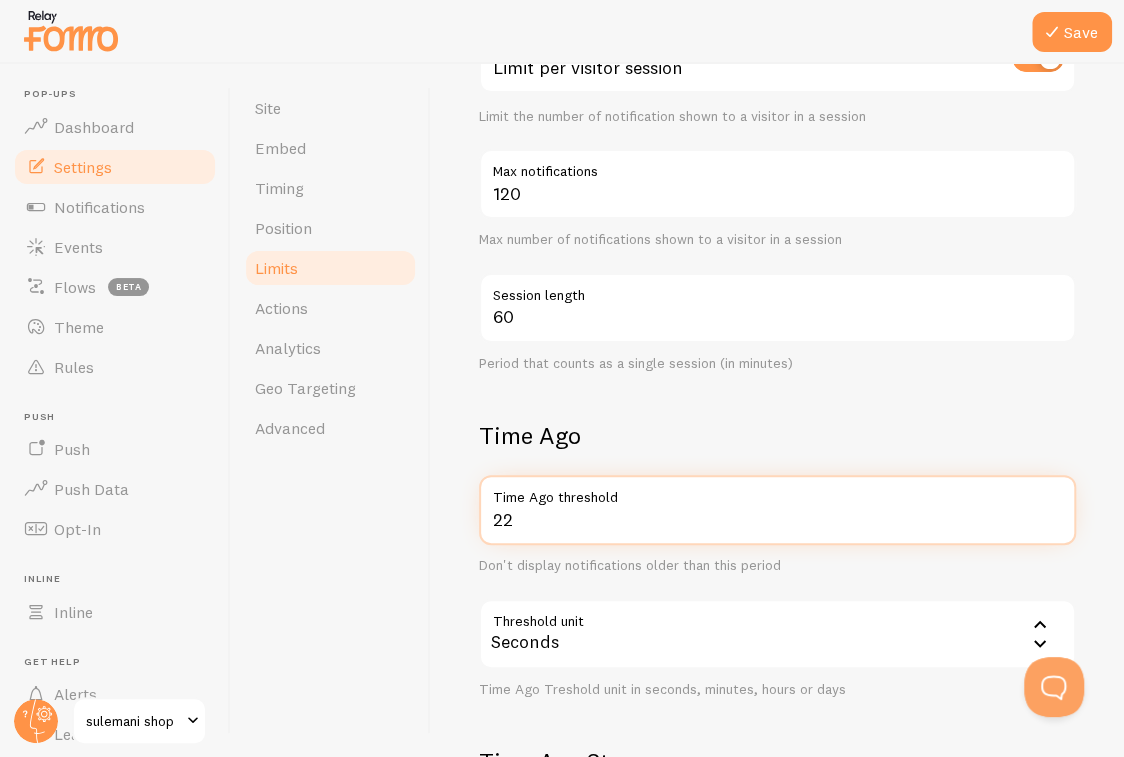 click on "22" at bounding box center (777, 510) 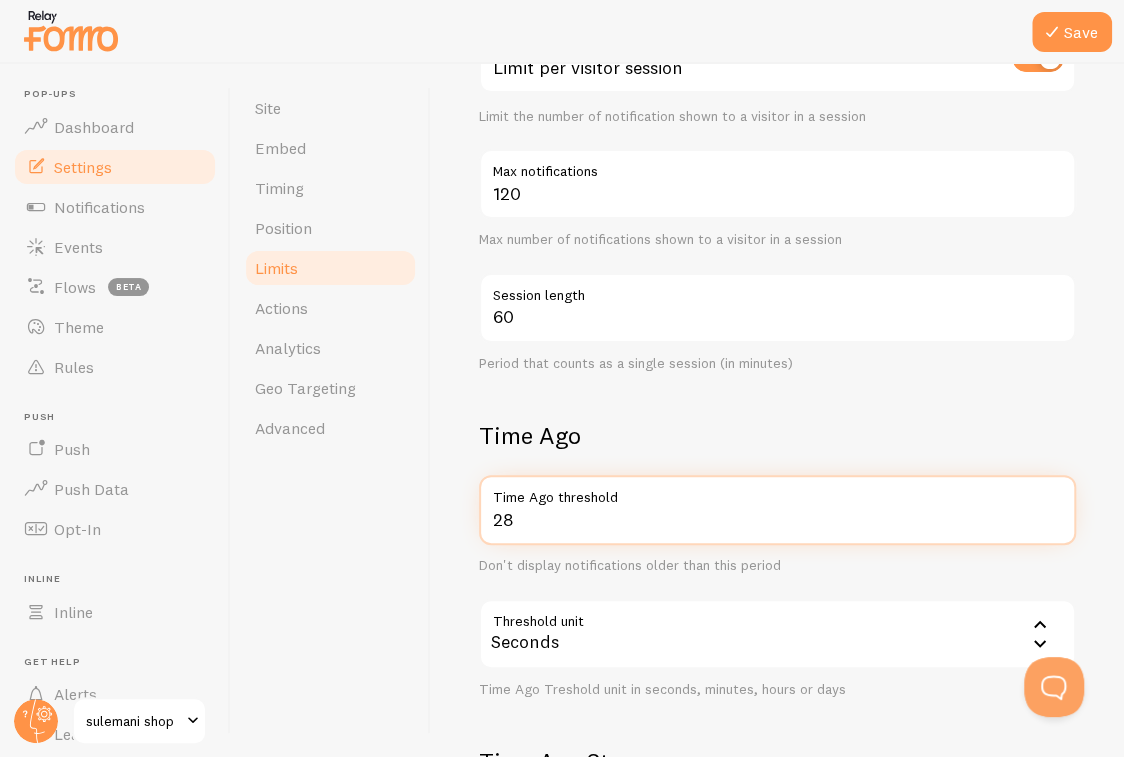 click on "28" at bounding box center (777, 510) 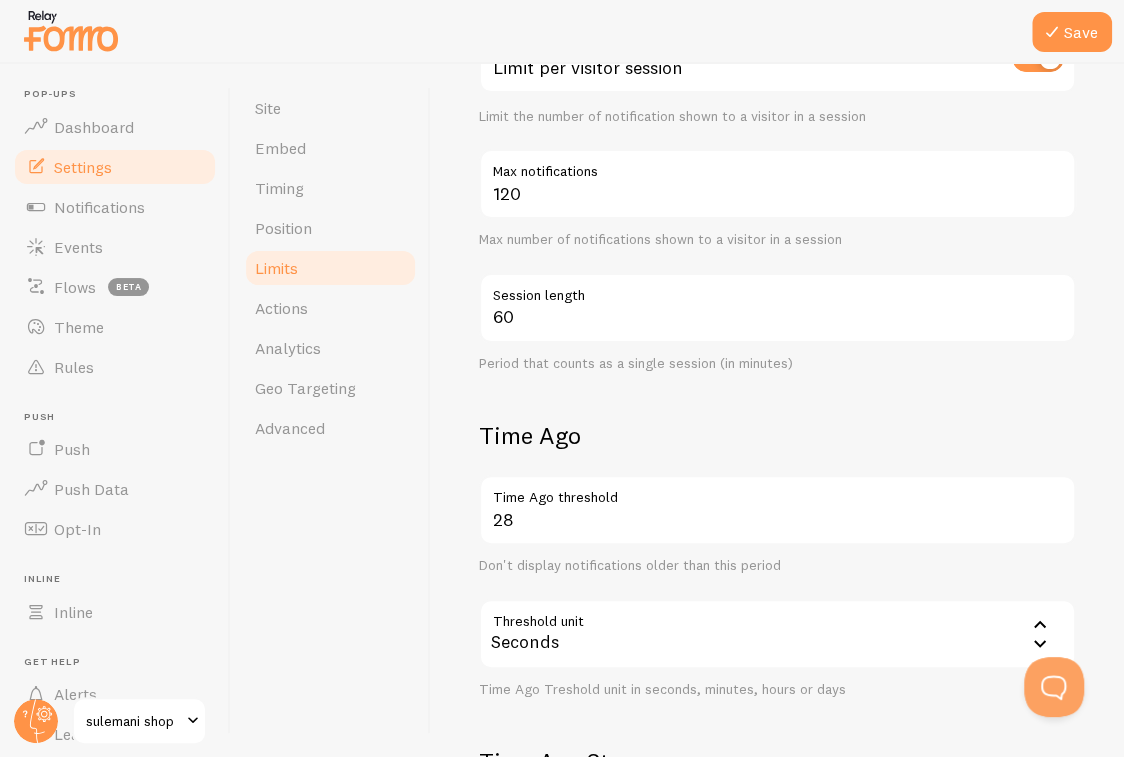 click on "Time Ago threshold" at bounding box center (777, 492) 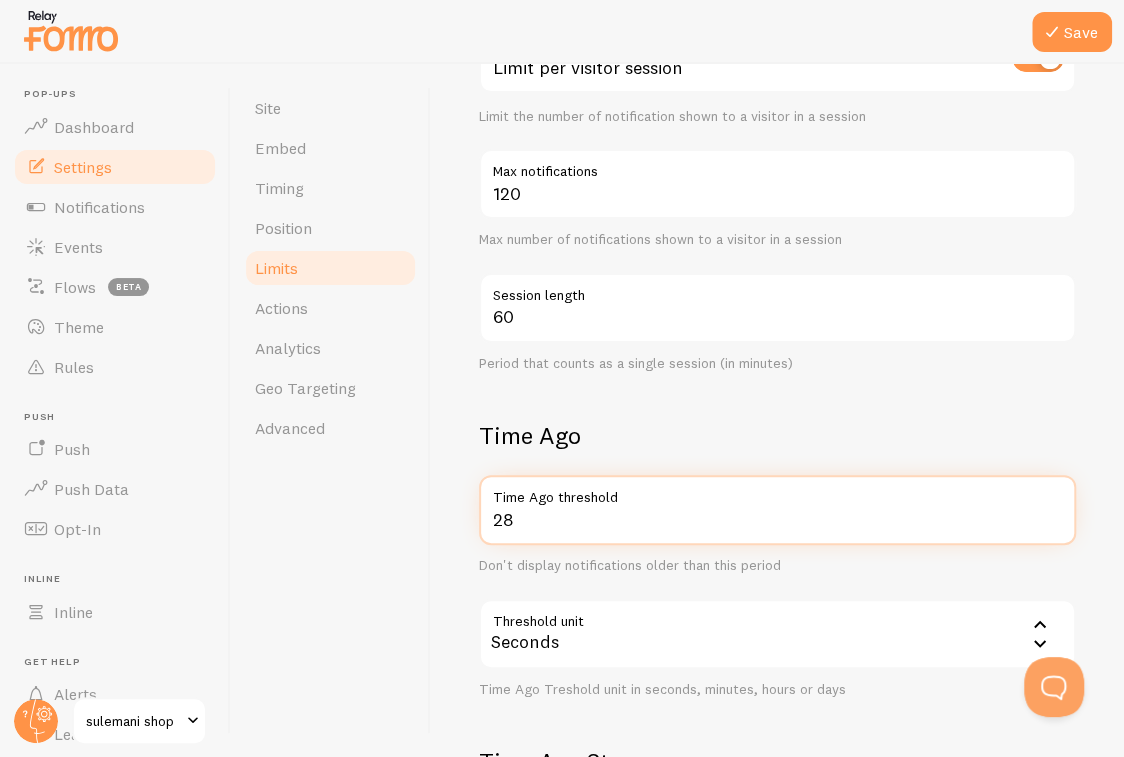 click on "28" at bounding box center (777, 510) 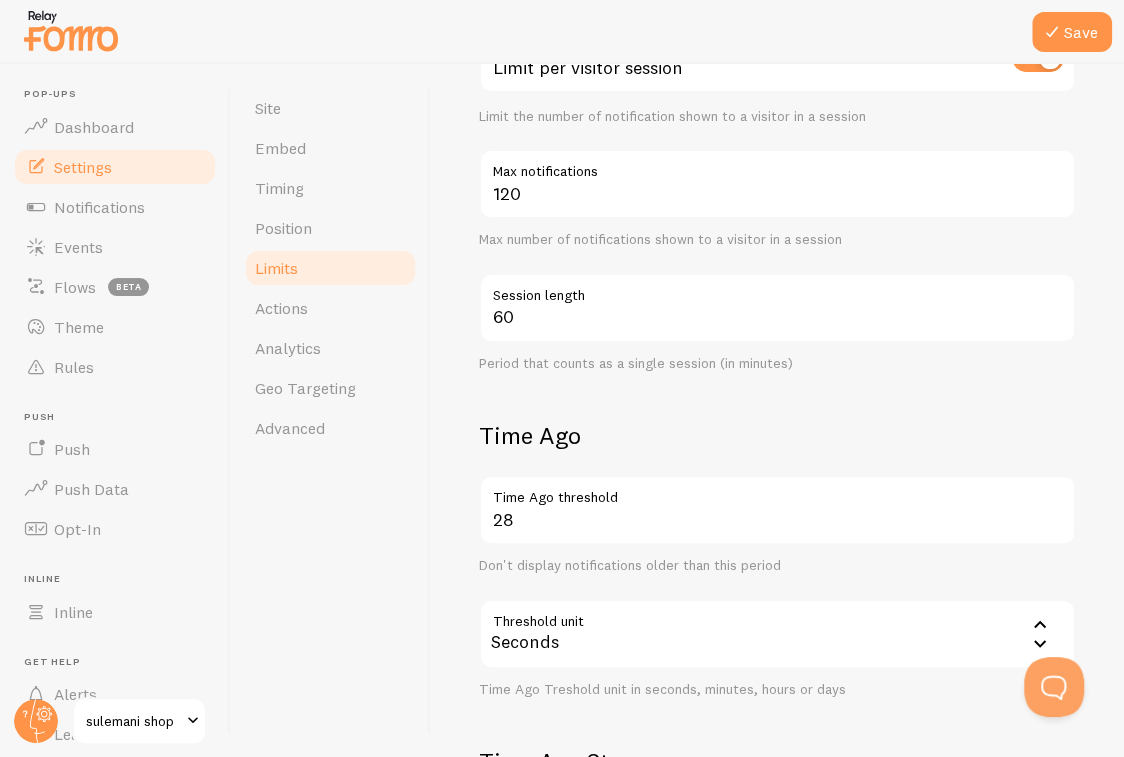 click on "Time Ago threshold" at bounding box center [777, 492] 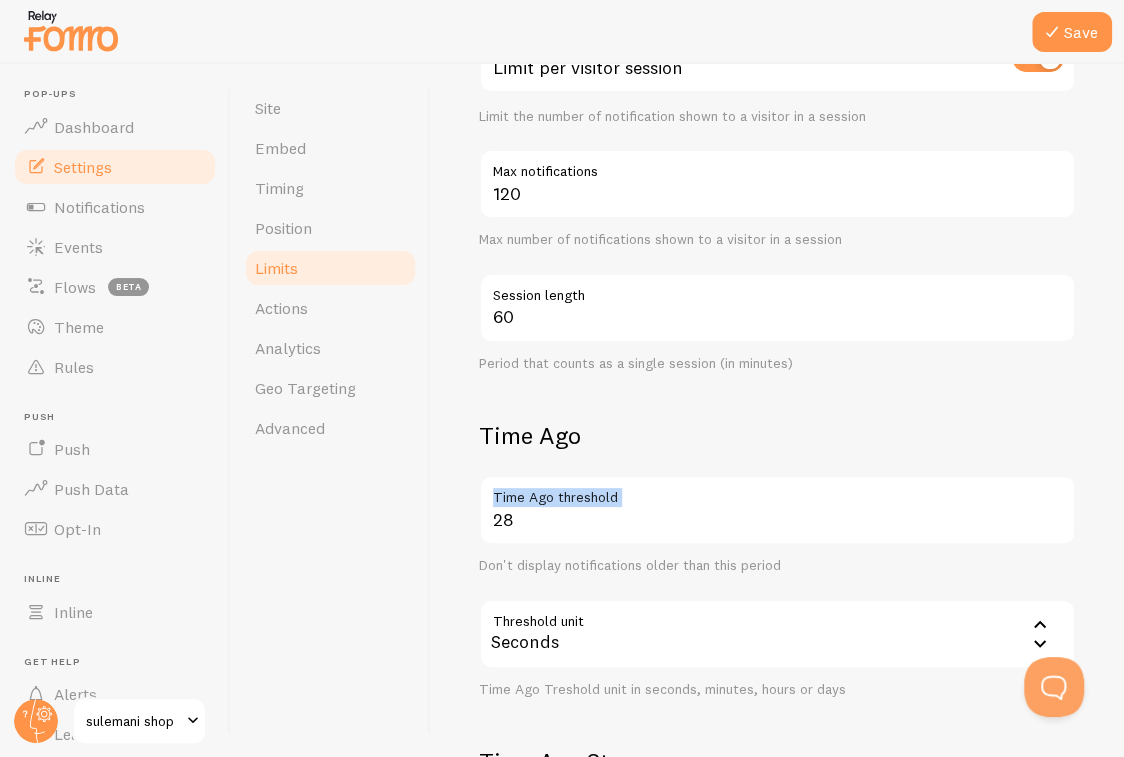 click on "Time Ago threshold" at bounding box center [777, 492] 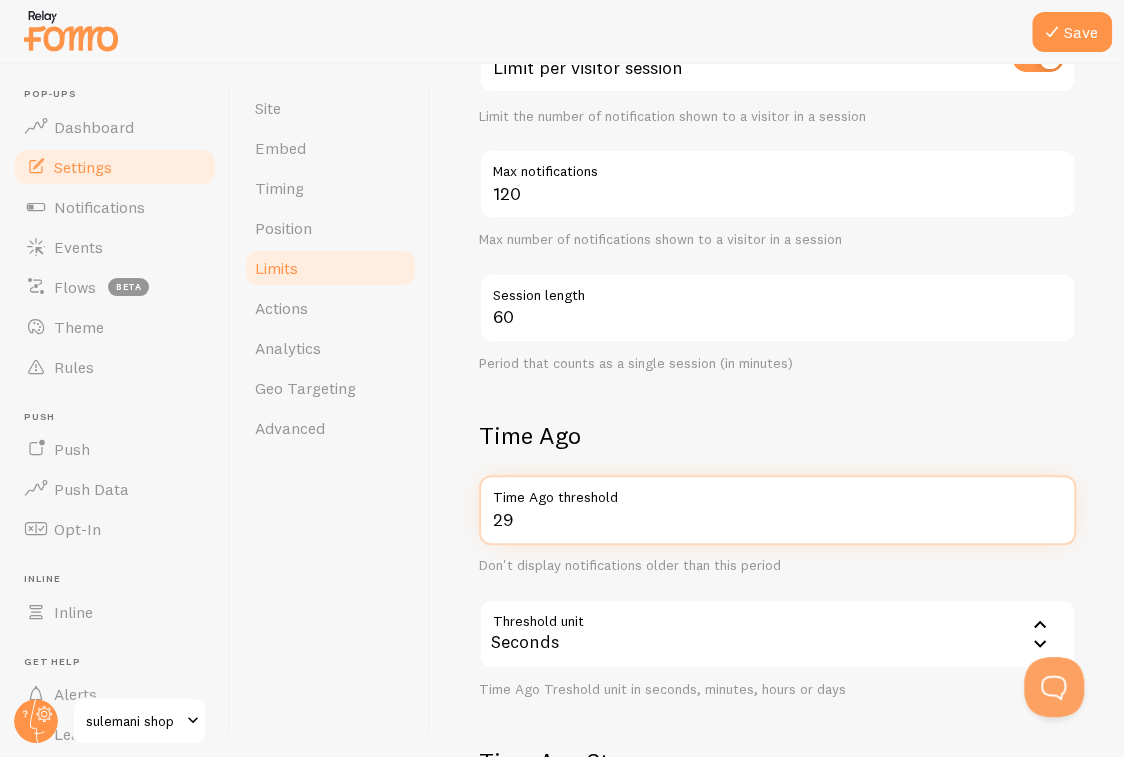 click on "29" at bounding box center [777, 510] 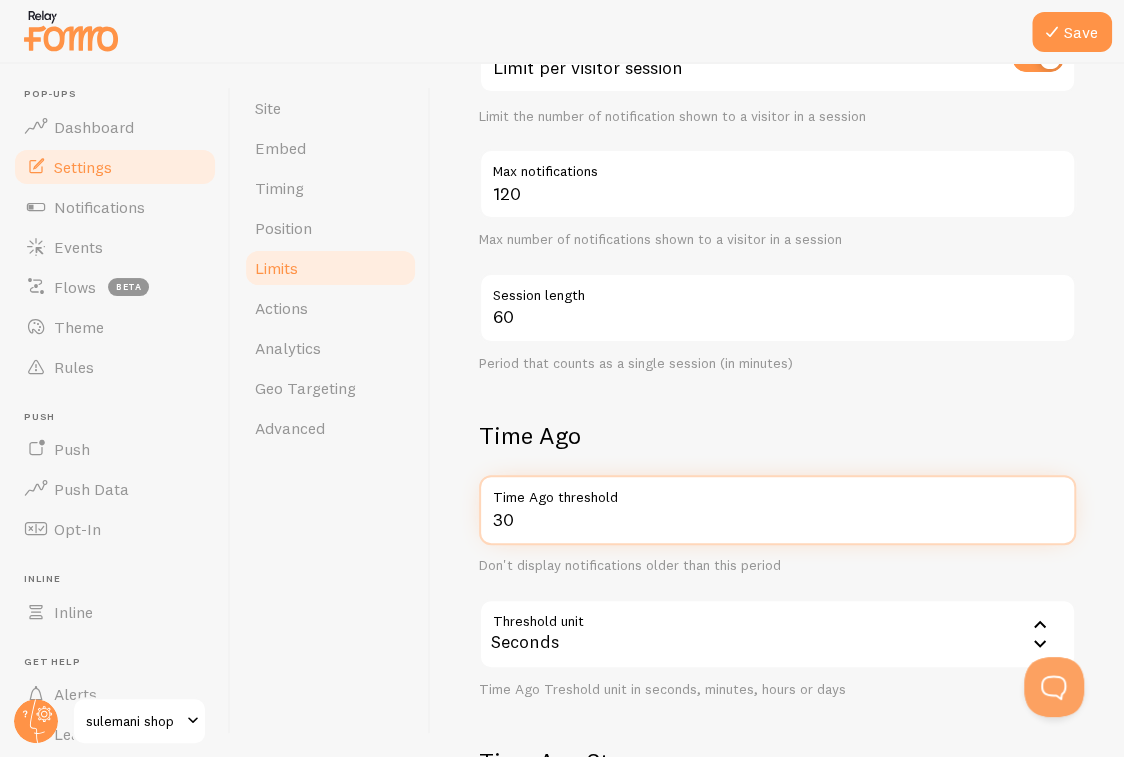 click on "30" at bounding box center (777, 510) 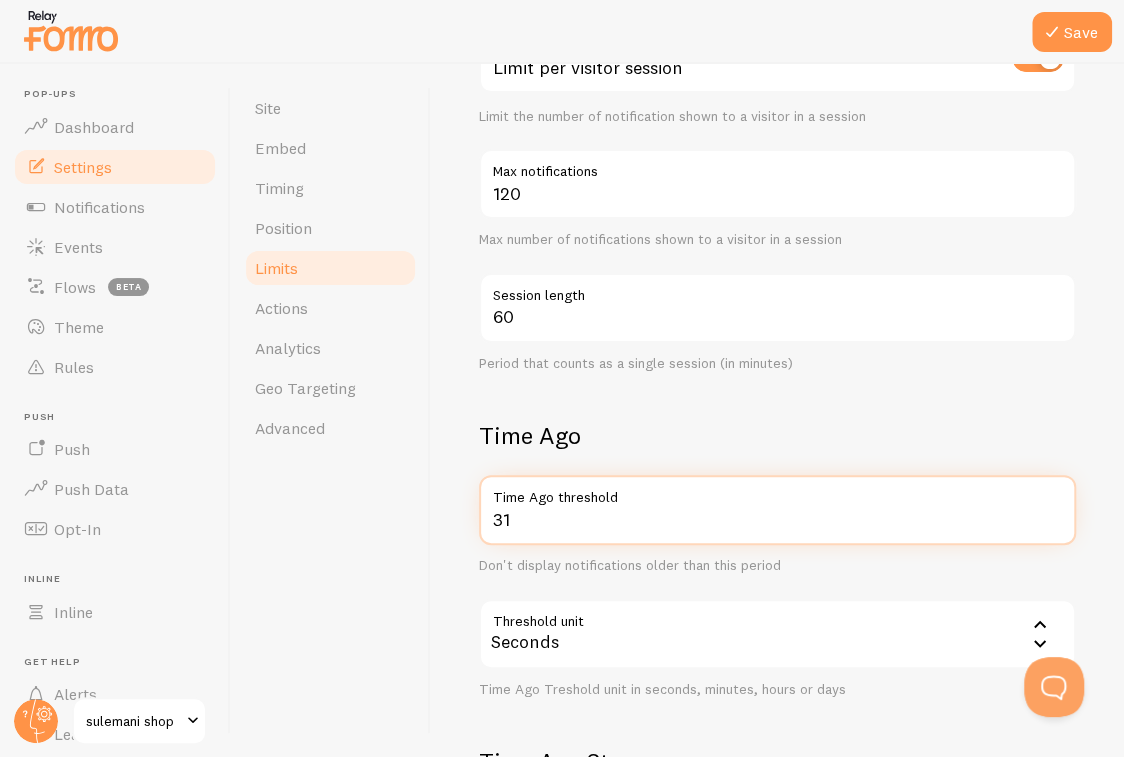 click on "31" at bounding box center [777, 510] 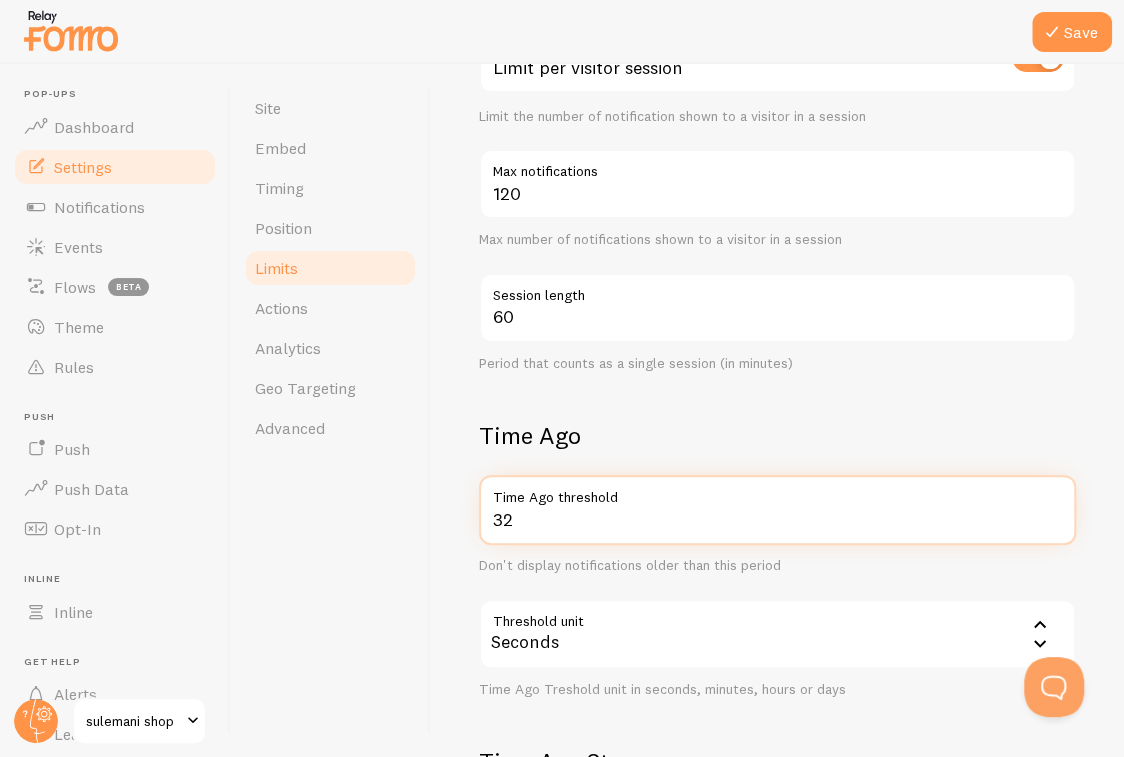 click on "32" at bounding box center (777, 510) 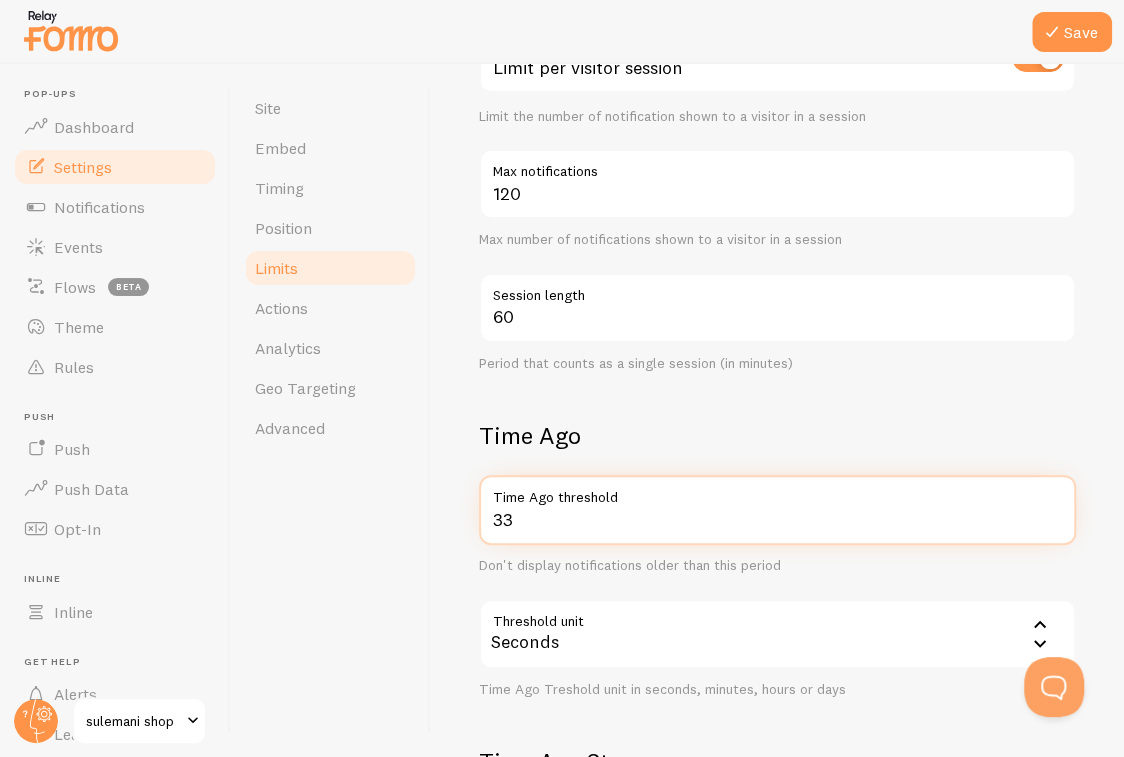 click on "33" at bounding box center [777, 510] 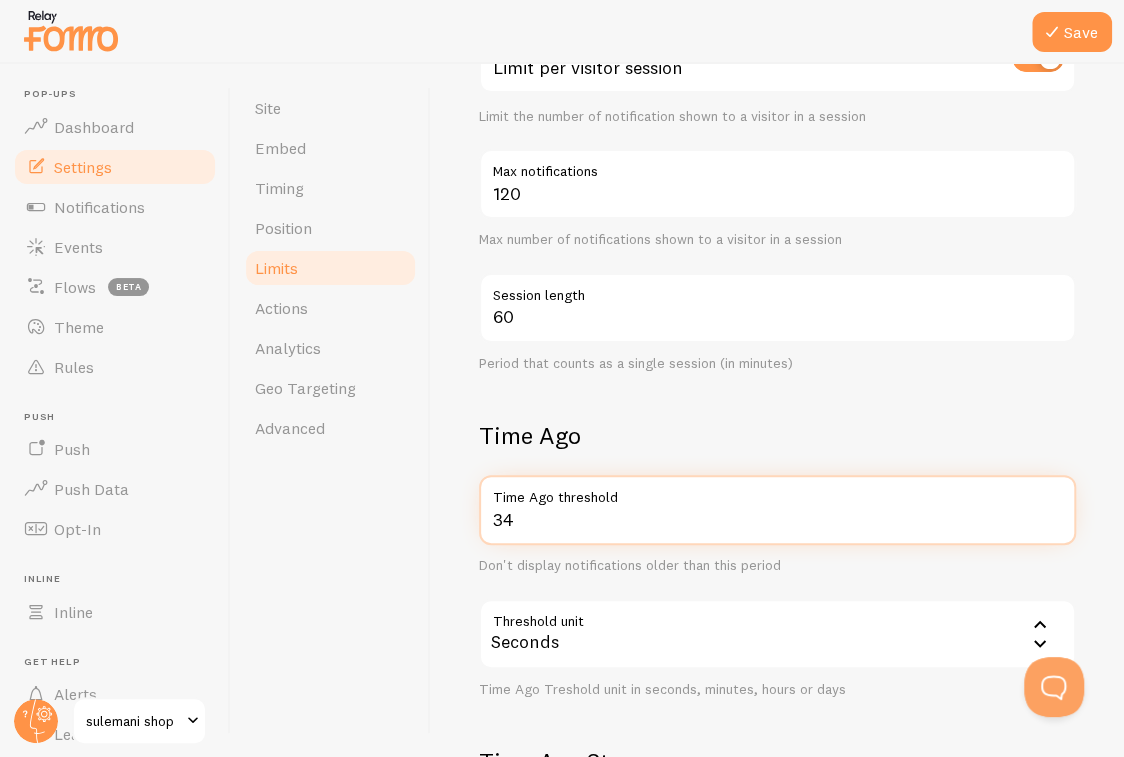 click on "34" at bounding box center [777, 510] 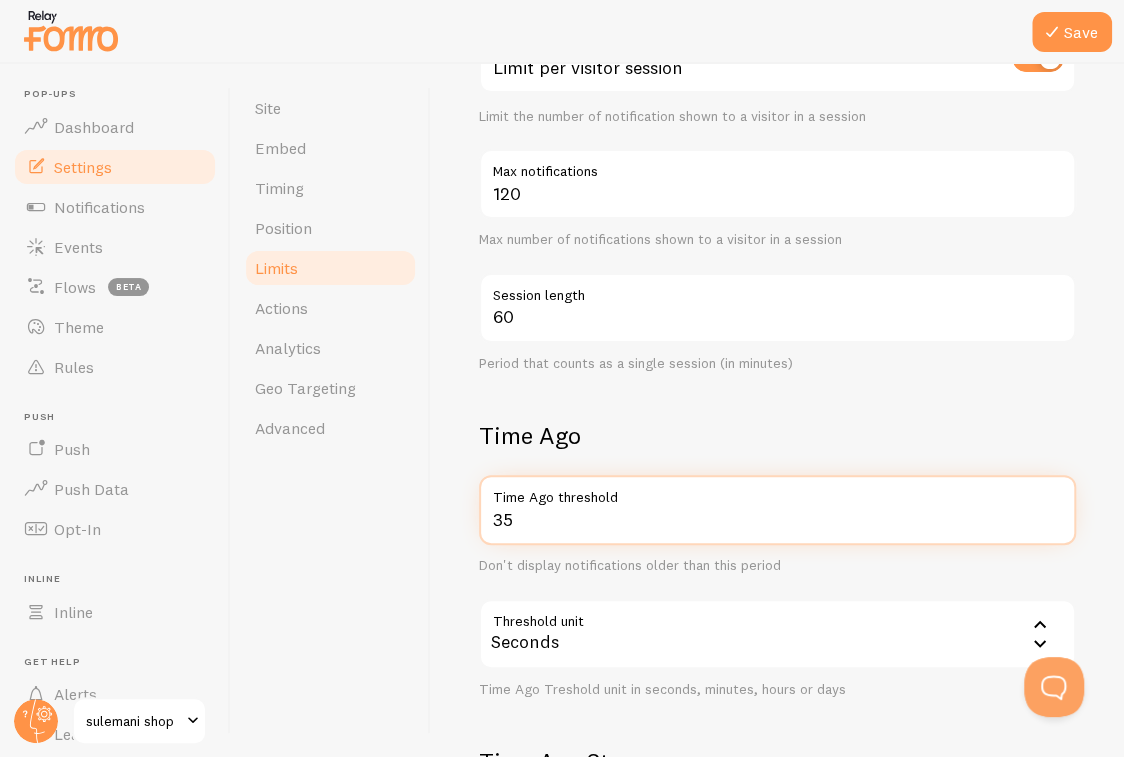 click on "35" at bounding box center (777, 510) 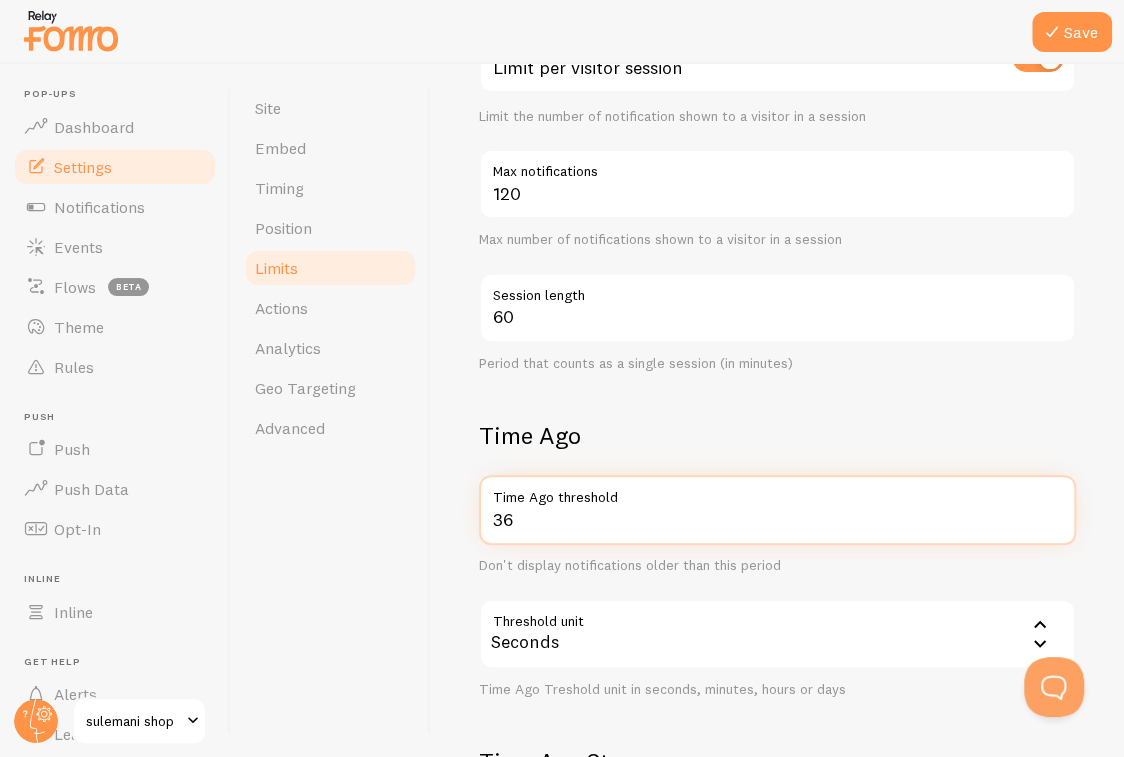 click on "36" at bounding box center [777, 510] 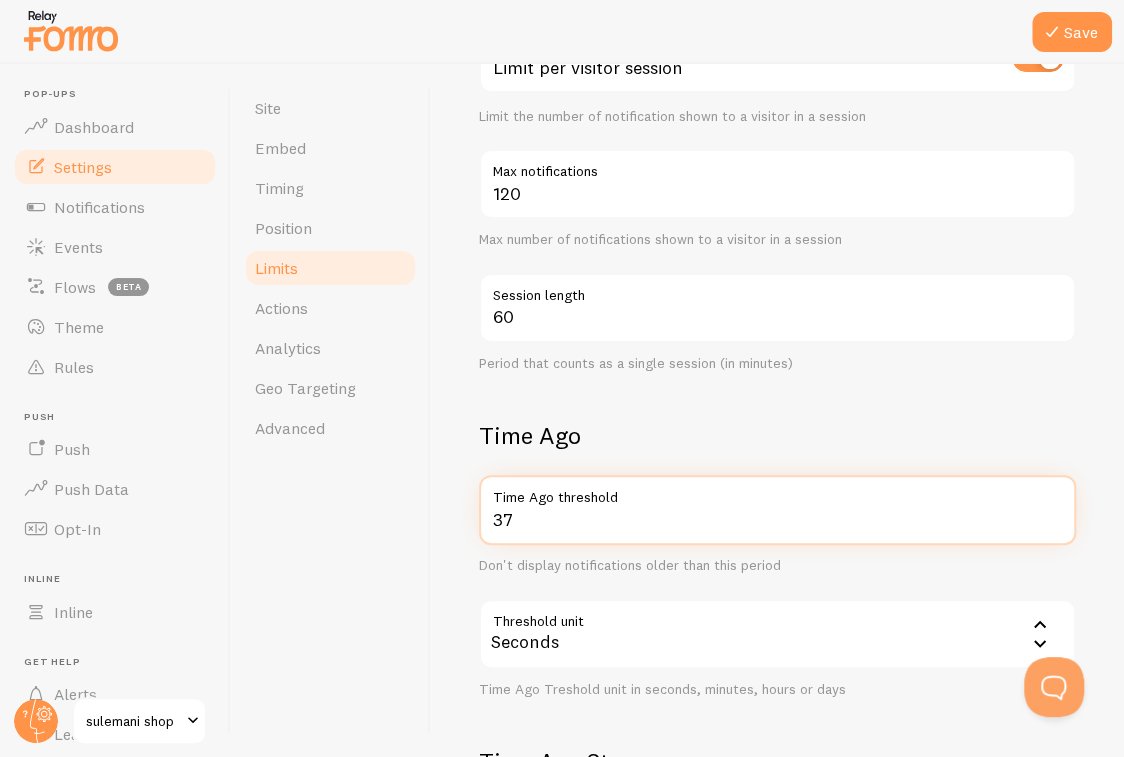 click on "37" at bounding box center [777, 510] 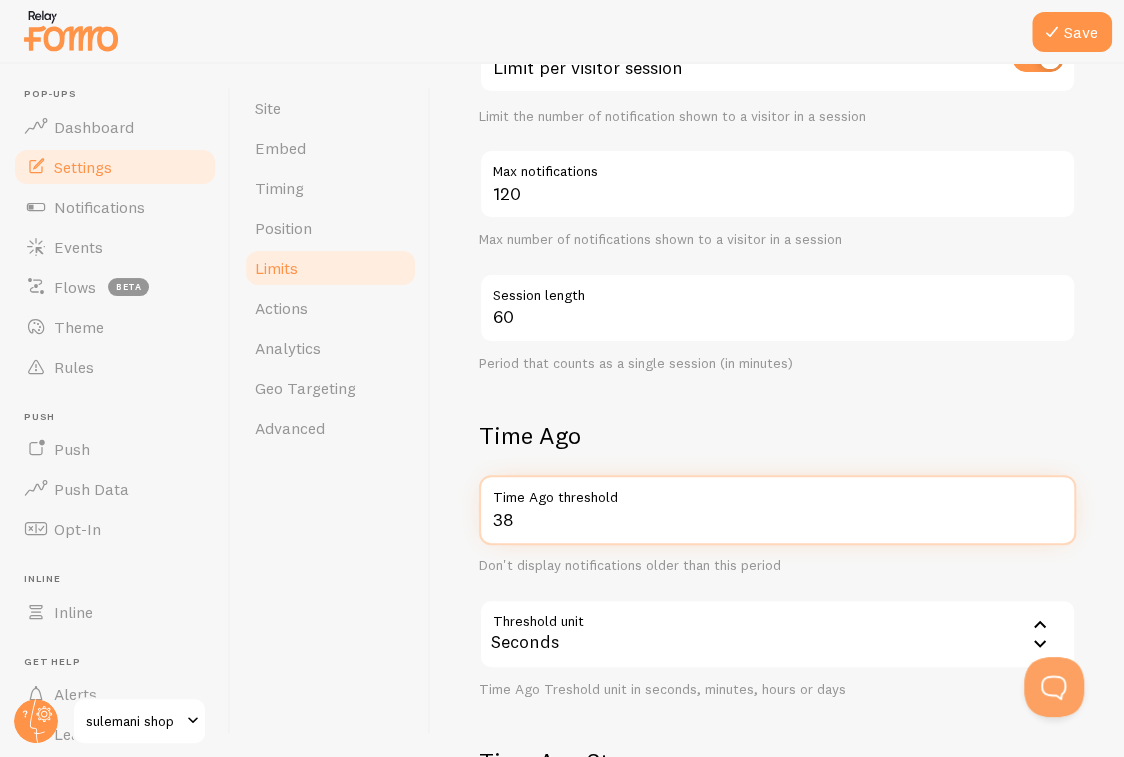 click on "38" at bounding box center [777, 510] 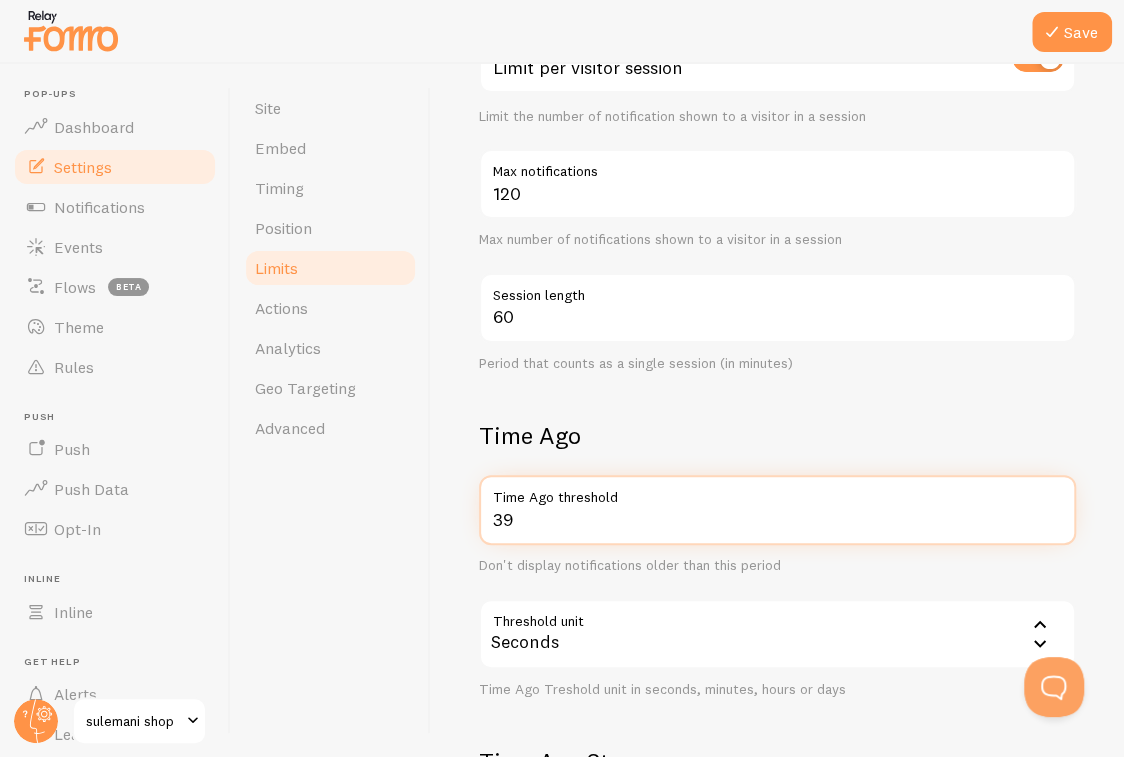 click on "39" at bounding box center (777, 510) 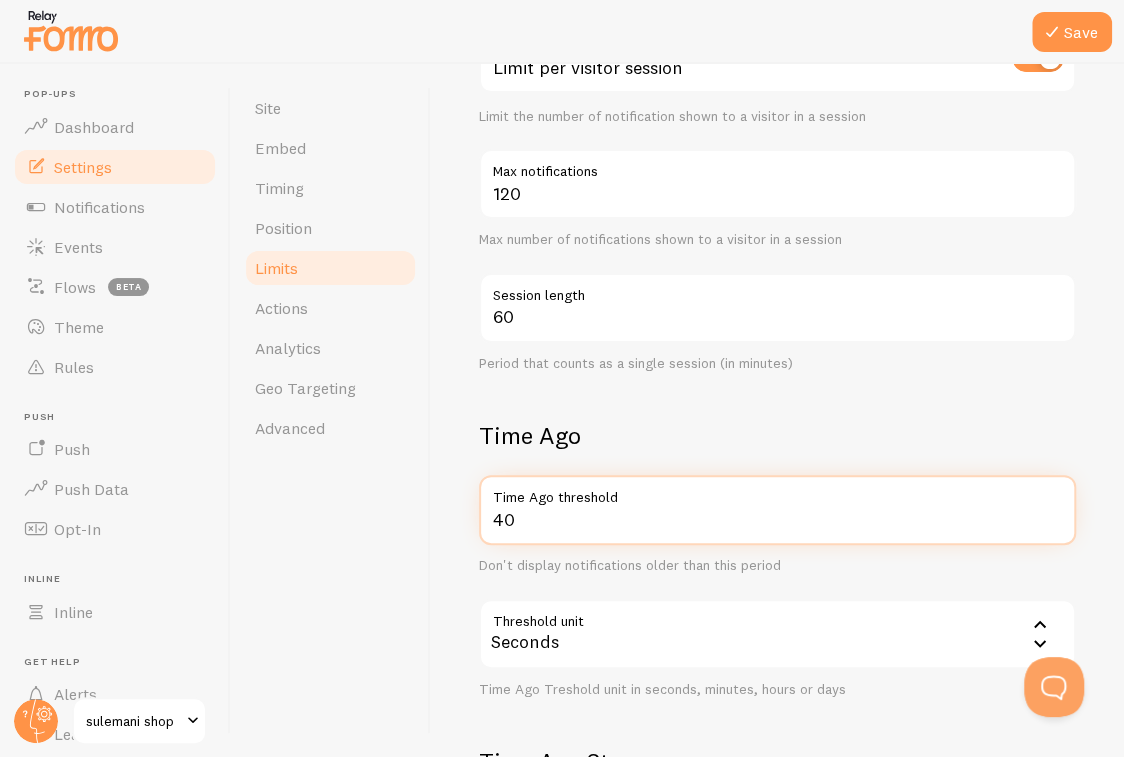 type on "40" 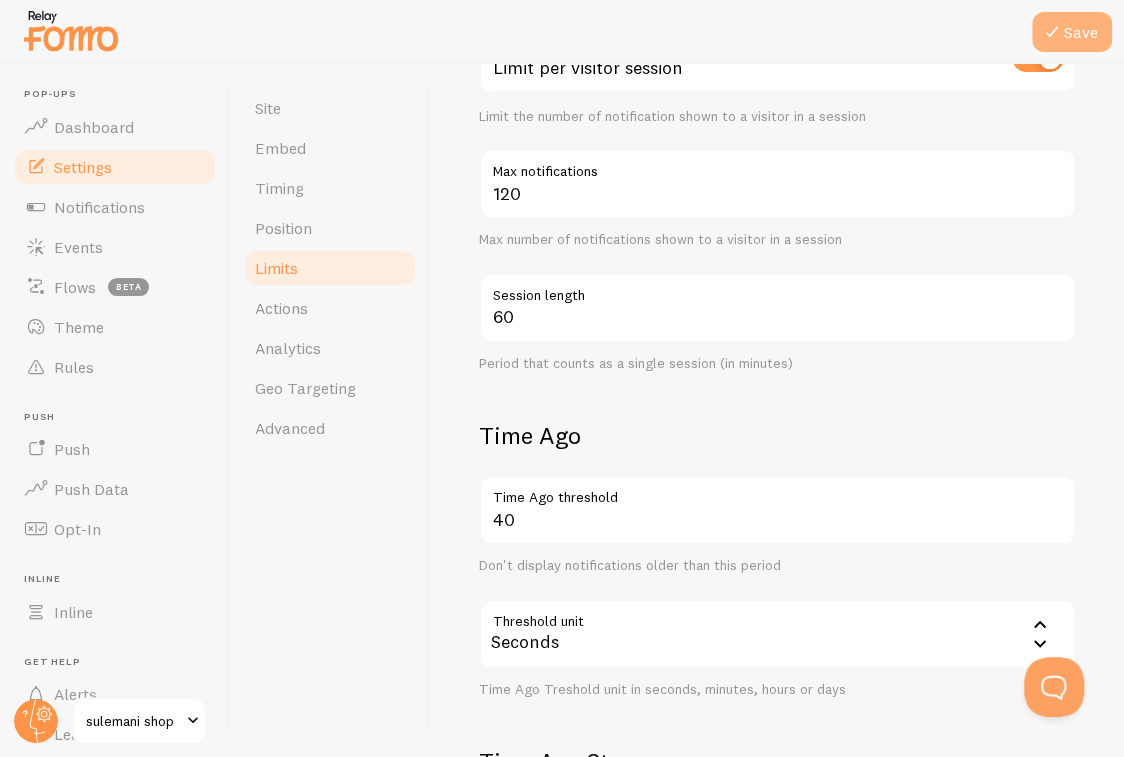 click on "Save" at bounding box center (1072, 32) 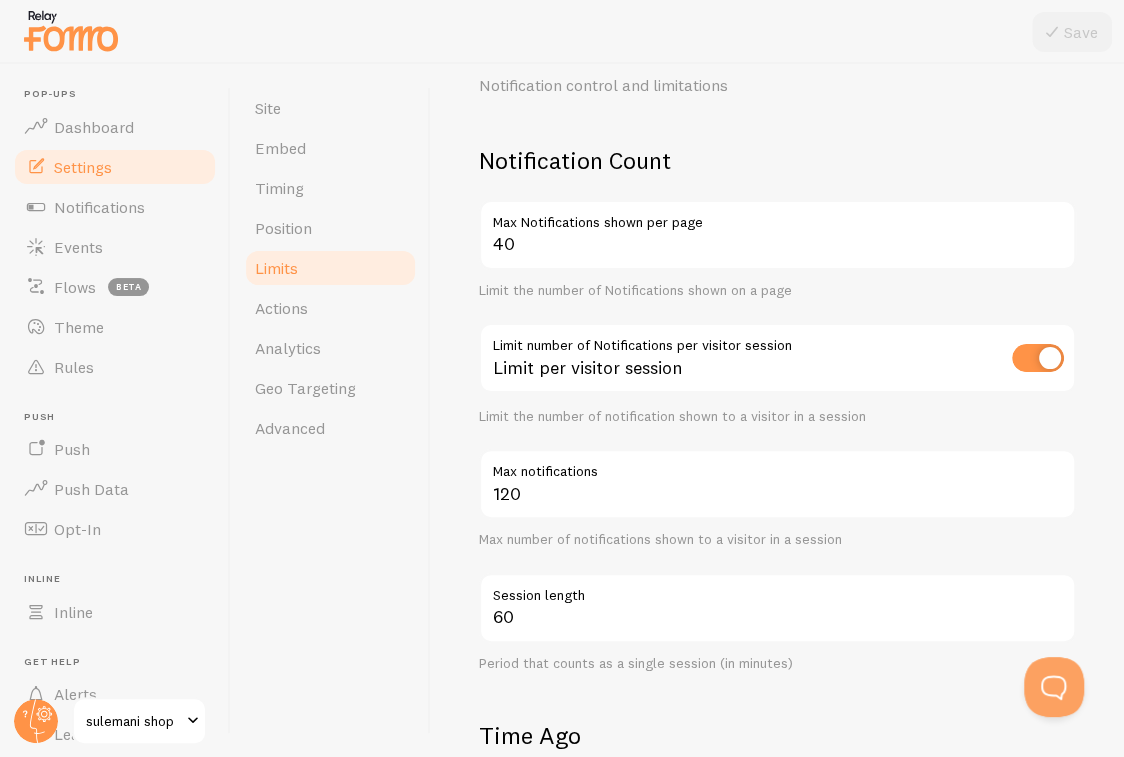 scroll, scrollTop: 0, scrollLeft: 0, axis: both 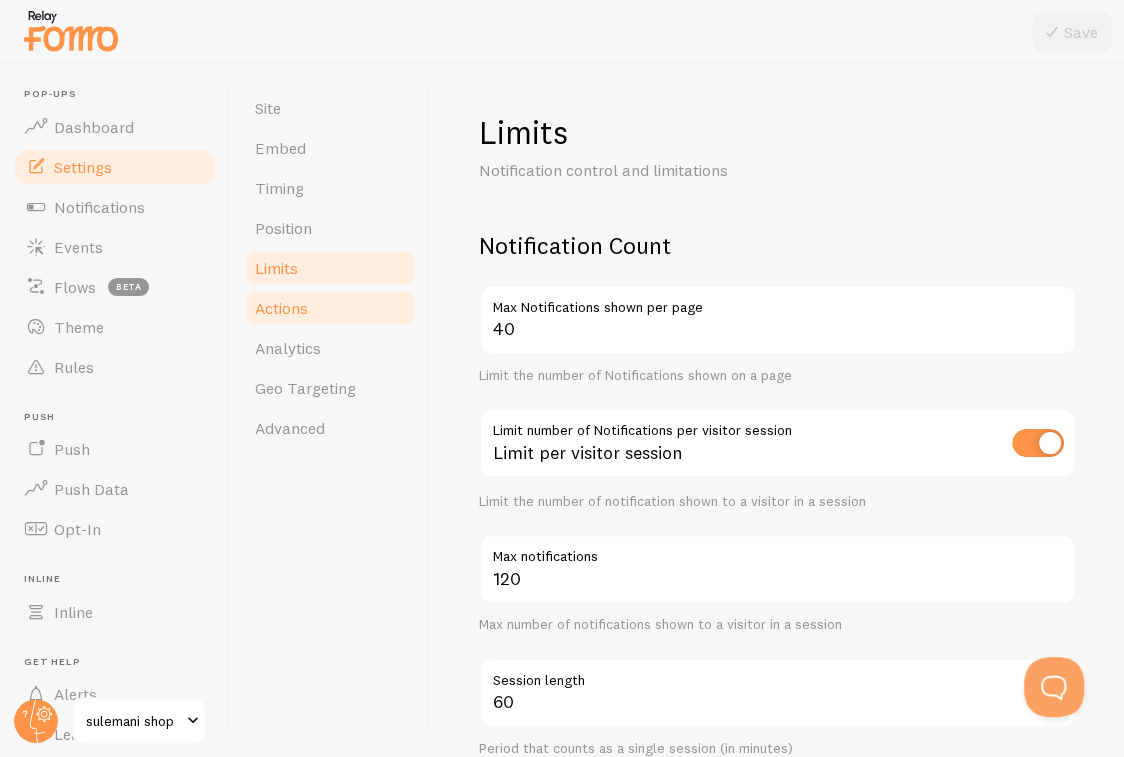 click on "Actions" at bounding box center (330, 308) 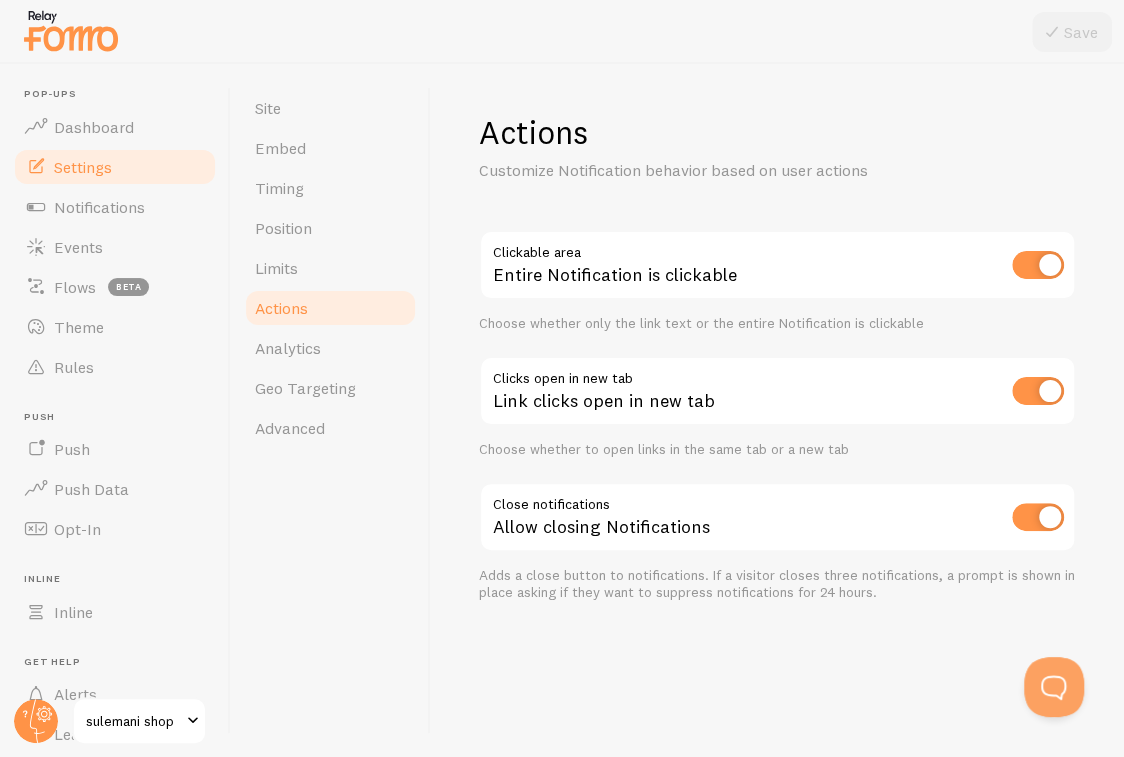 click at bounding box center [1038, 391] 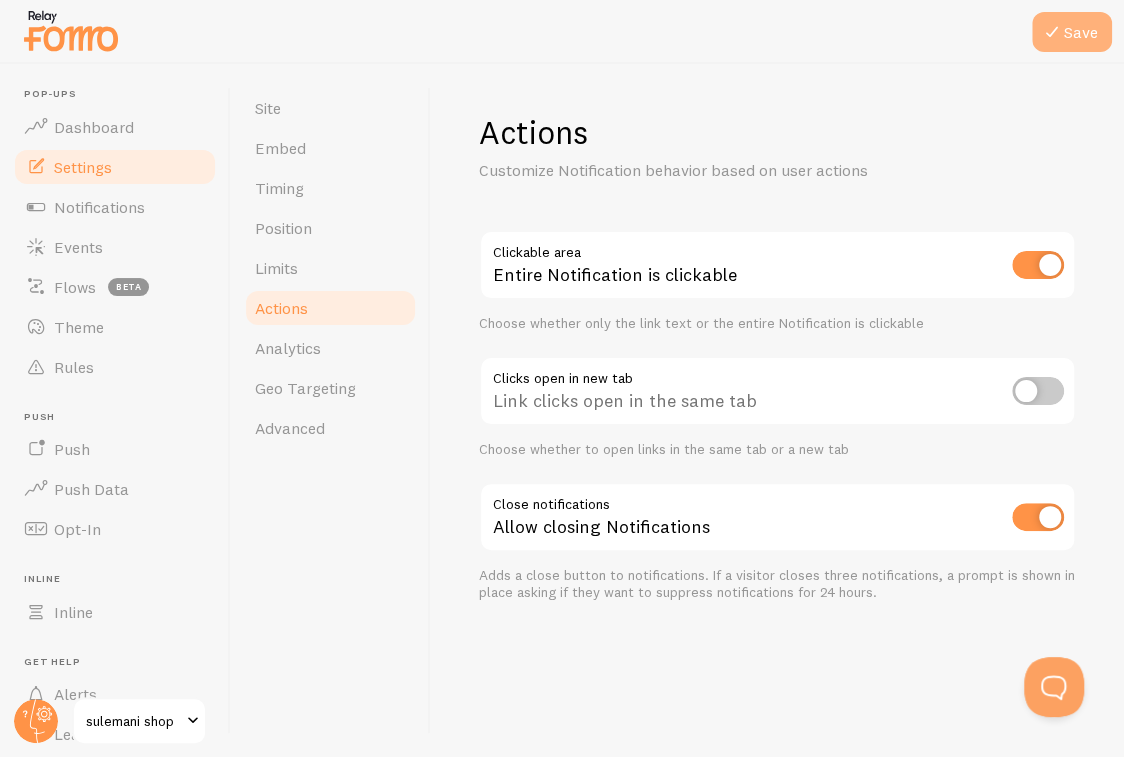 click on "Save" at bounding box center (1072, 32) 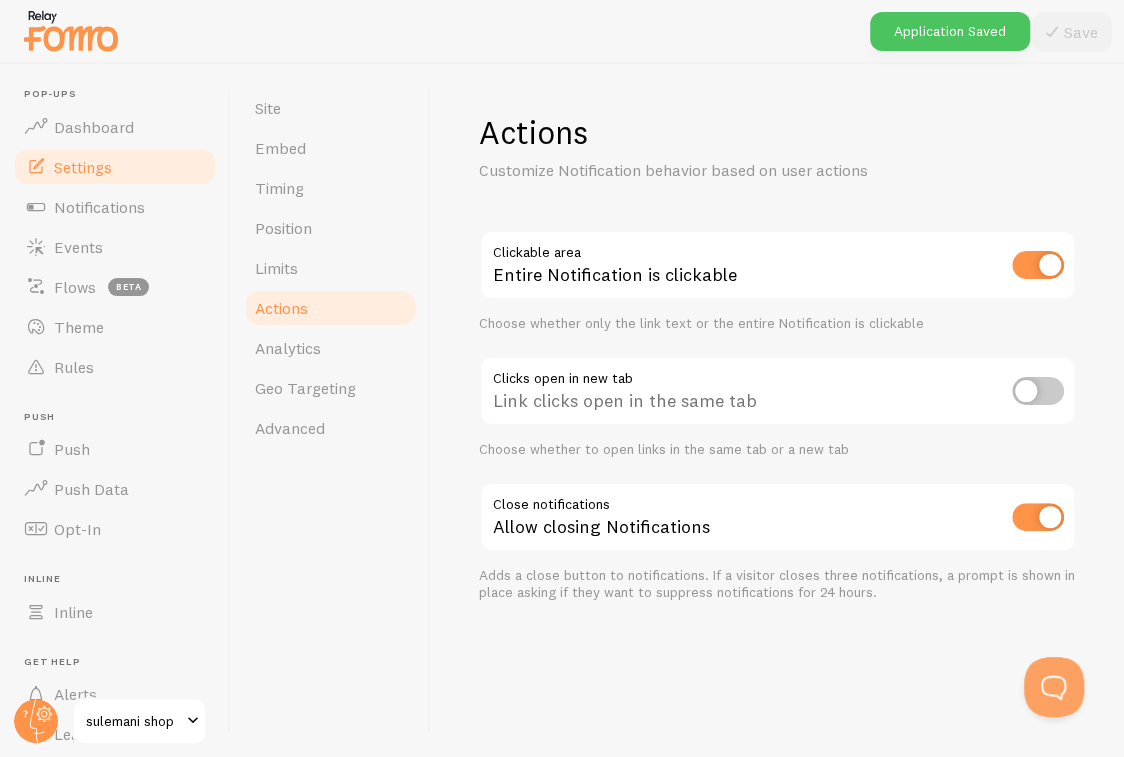click at bounding box center (1038, 265) 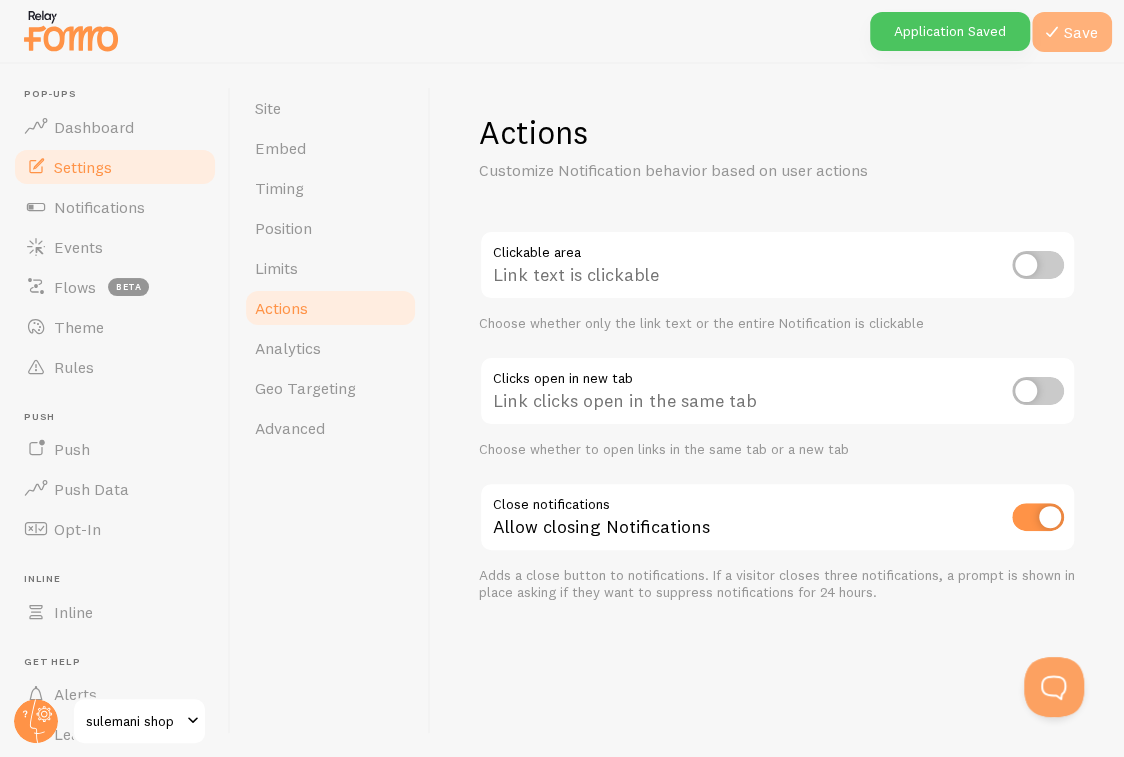click on "Save" at bounding box center (1072, 32) 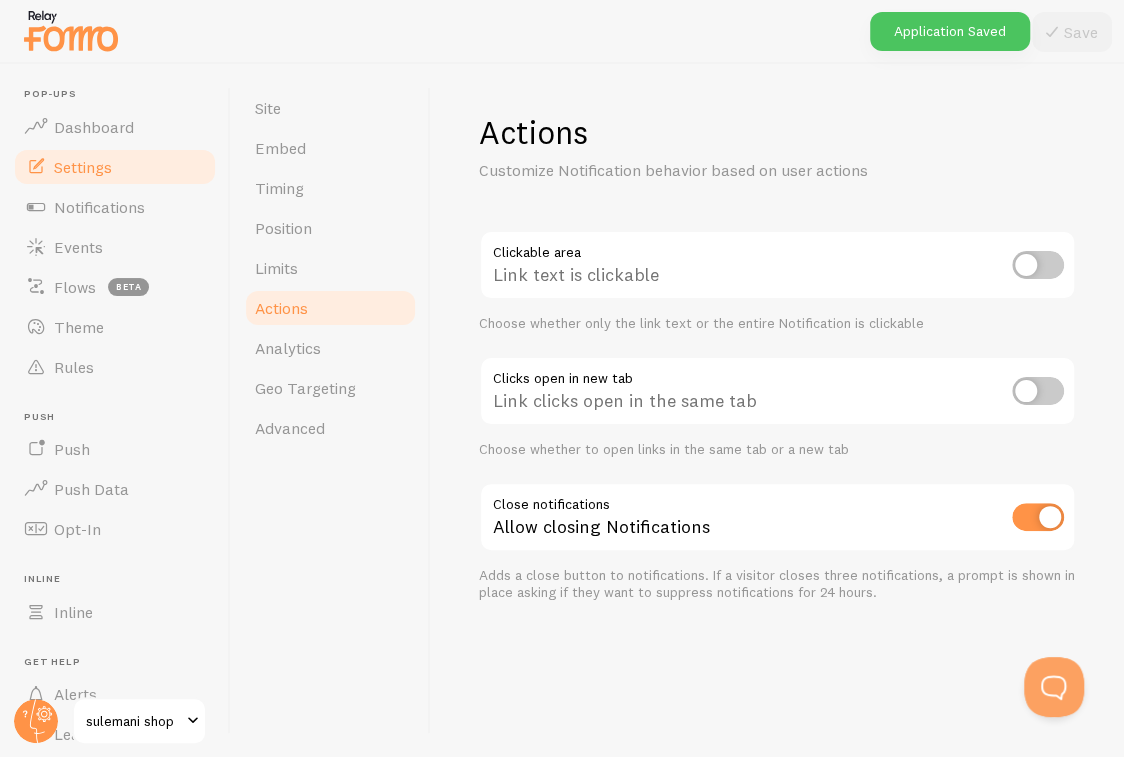 click at bounding box center [1038, 517] 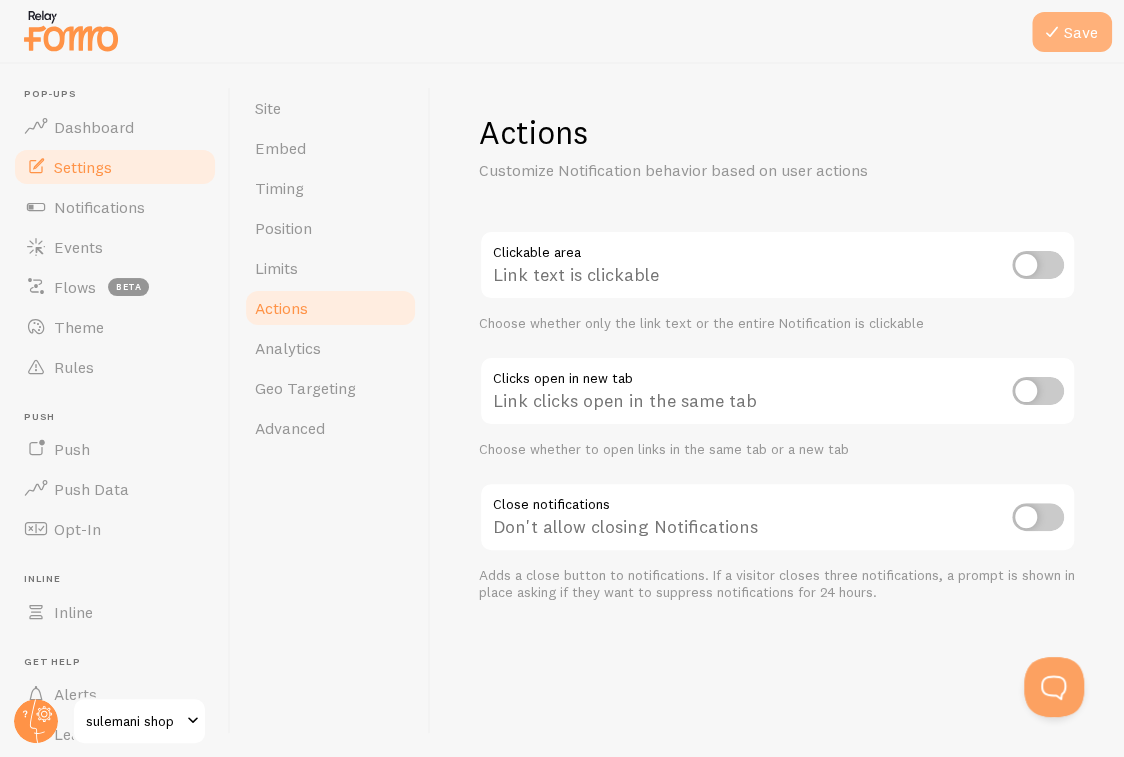 click on "Save" at bounding box center (1072, 32) 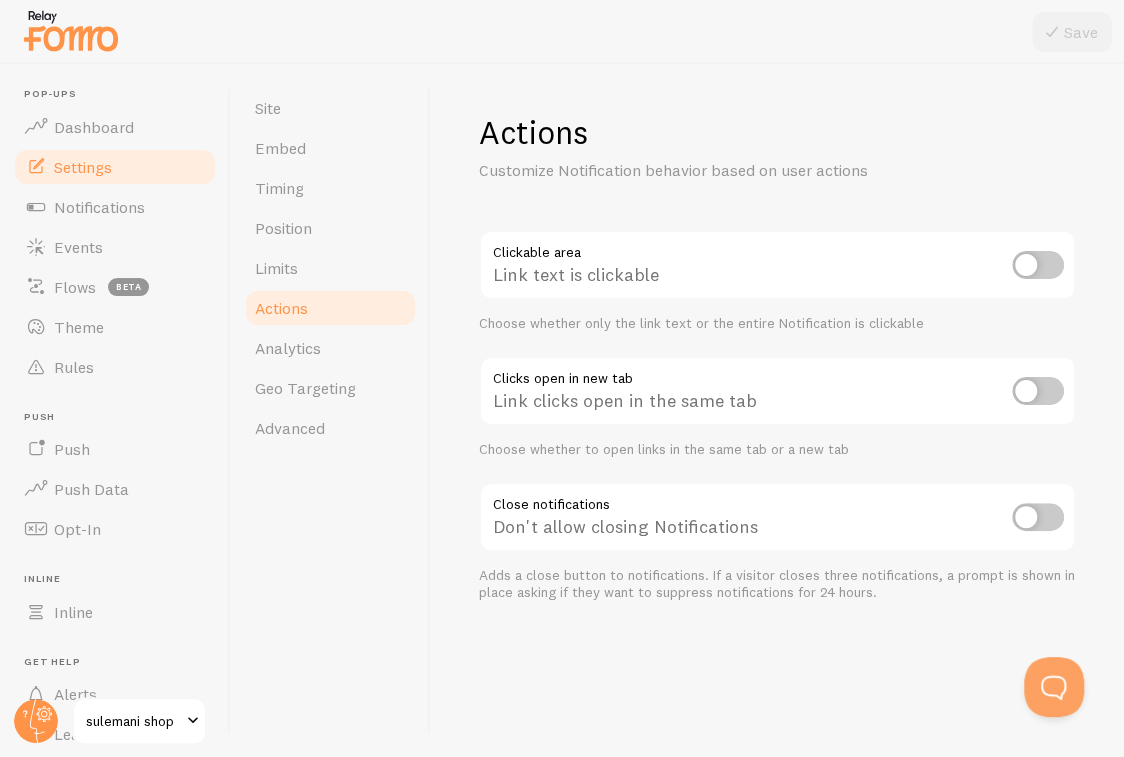 click at bounding box center [1038, 265] 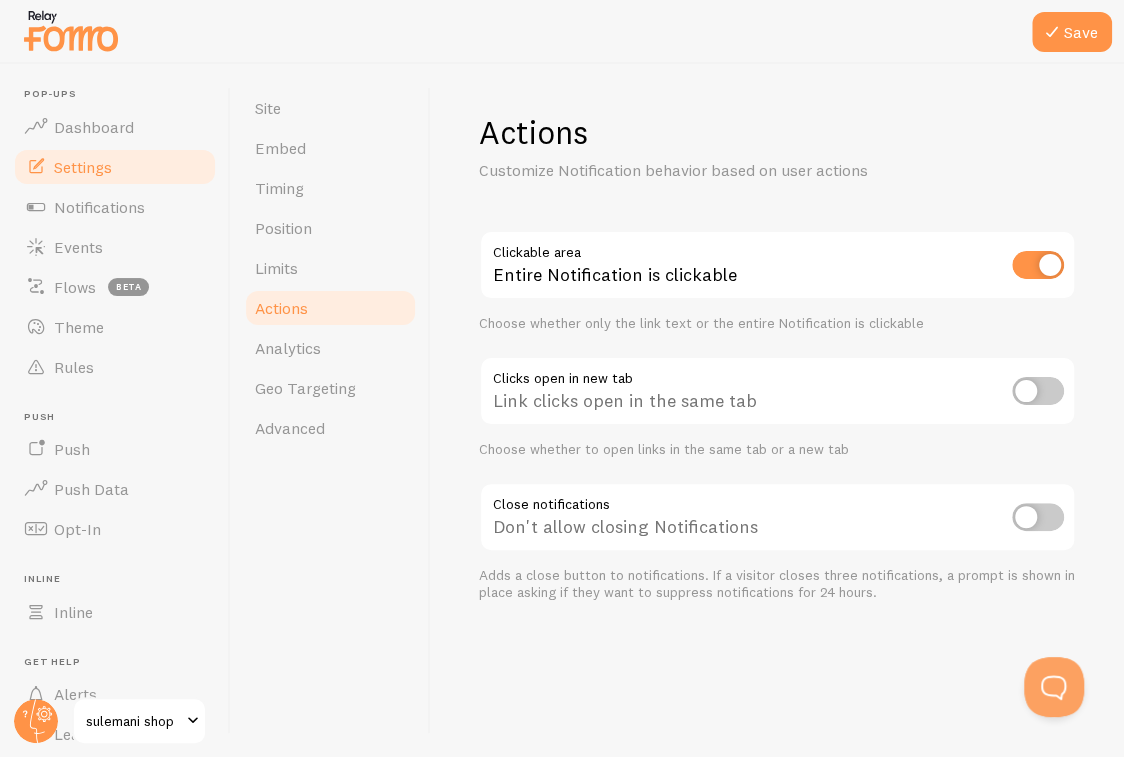 click at bounding box center [1038, 391] 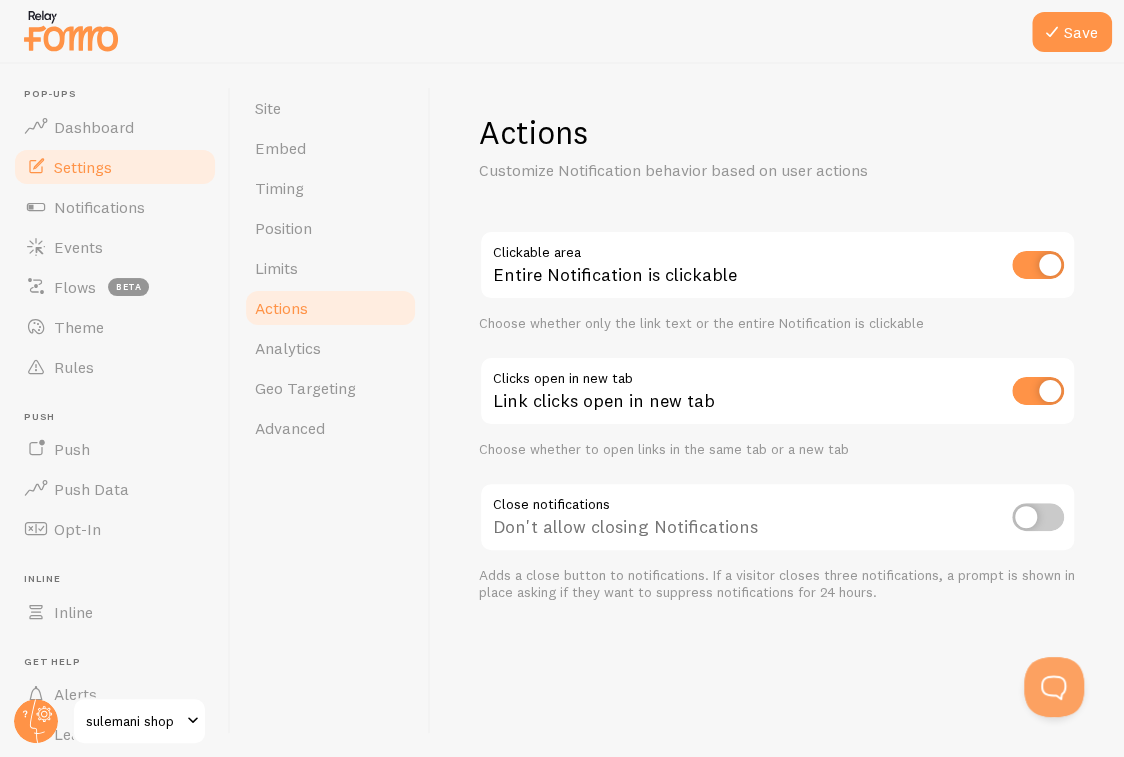 click at bounding box center [1038, 517] 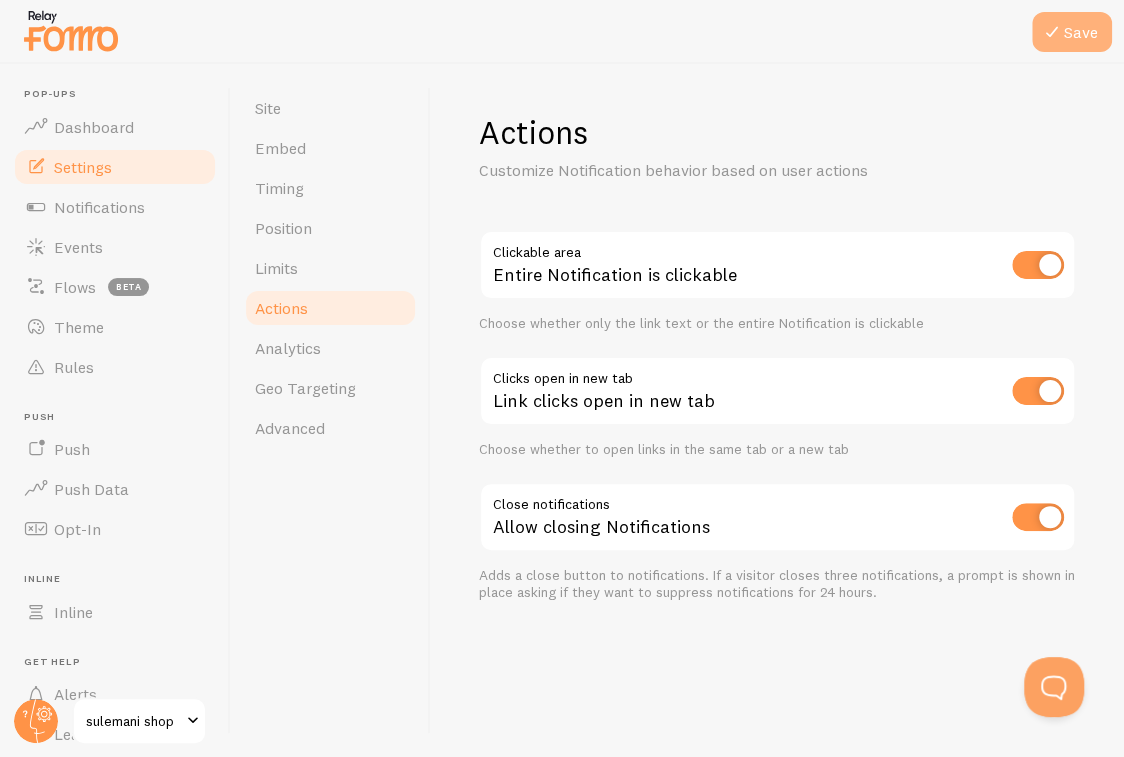 click on "Save" at bounding box center (1072, 32) 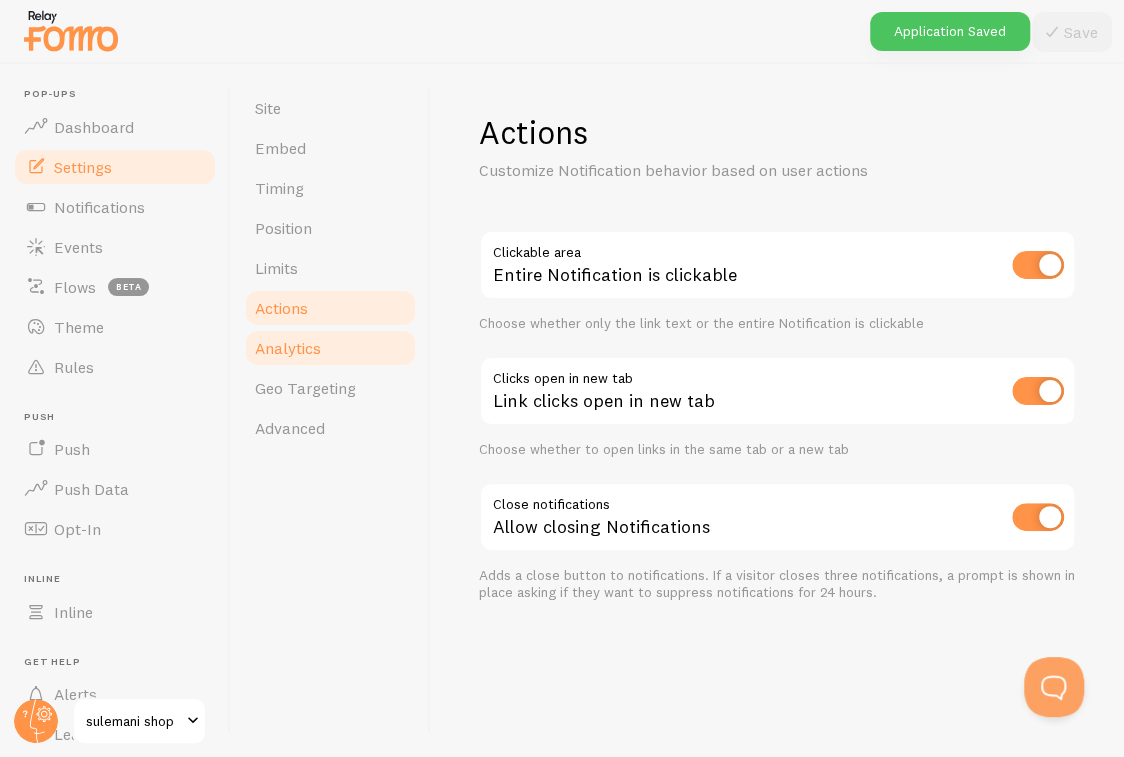 click on "Analytics" at bounding box center [330, 348] 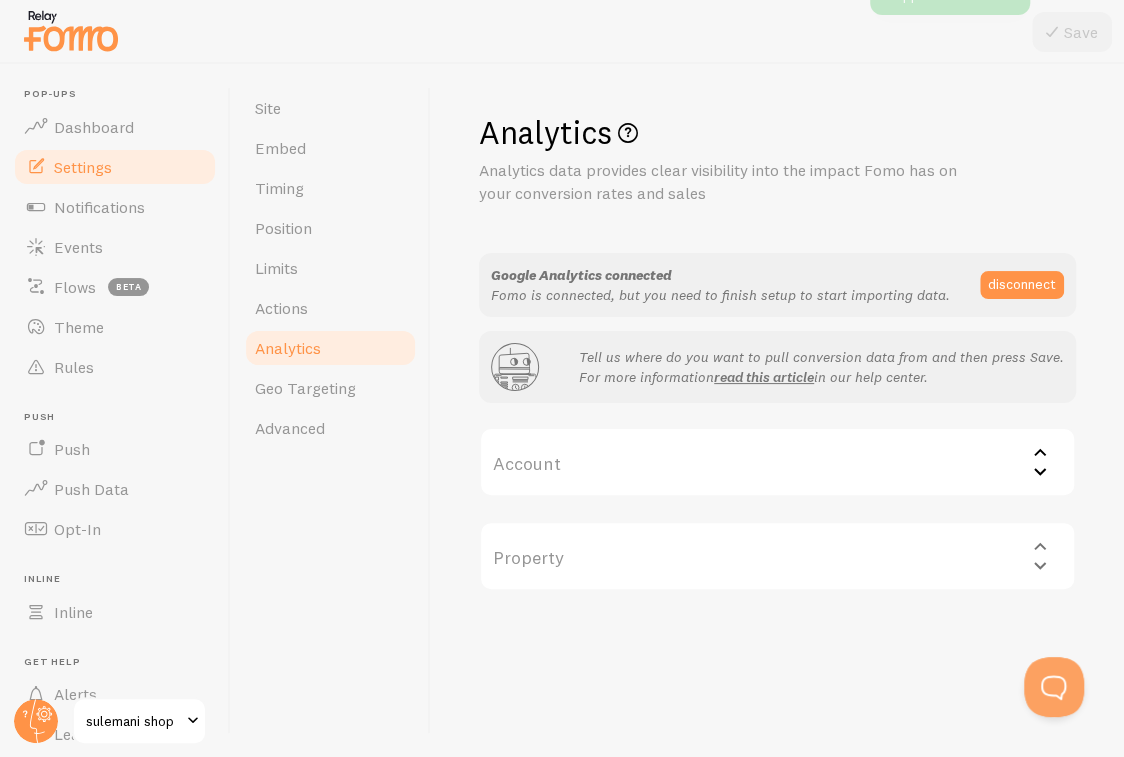 click on "Account" at bounding box center (777, 462) 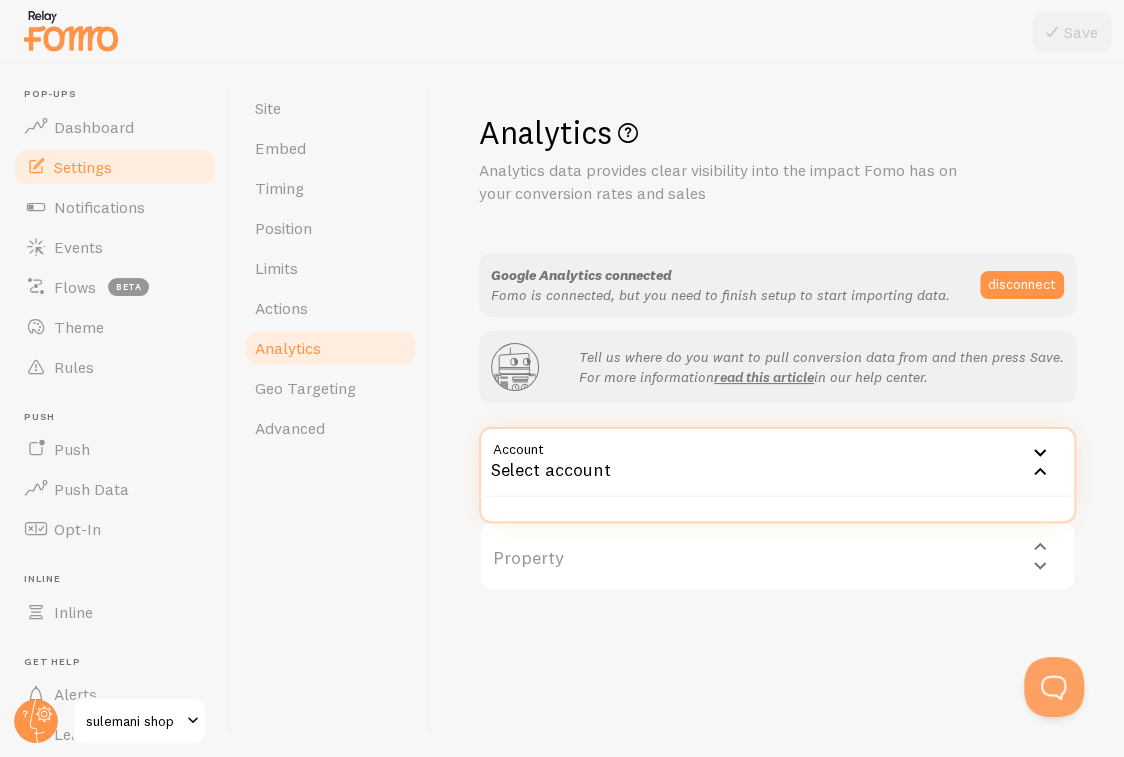 click on "Select account" at bounding box center [777, 462] 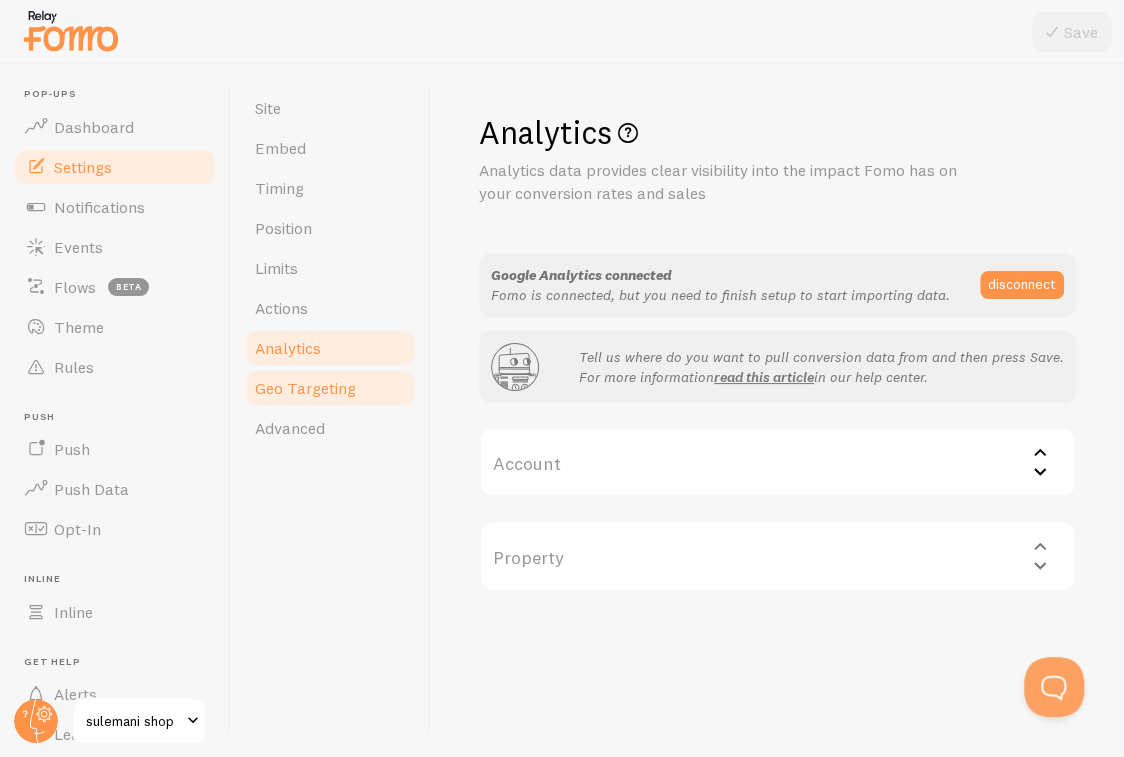 click on "Geo Targeting" at bounding box center [305, 388] 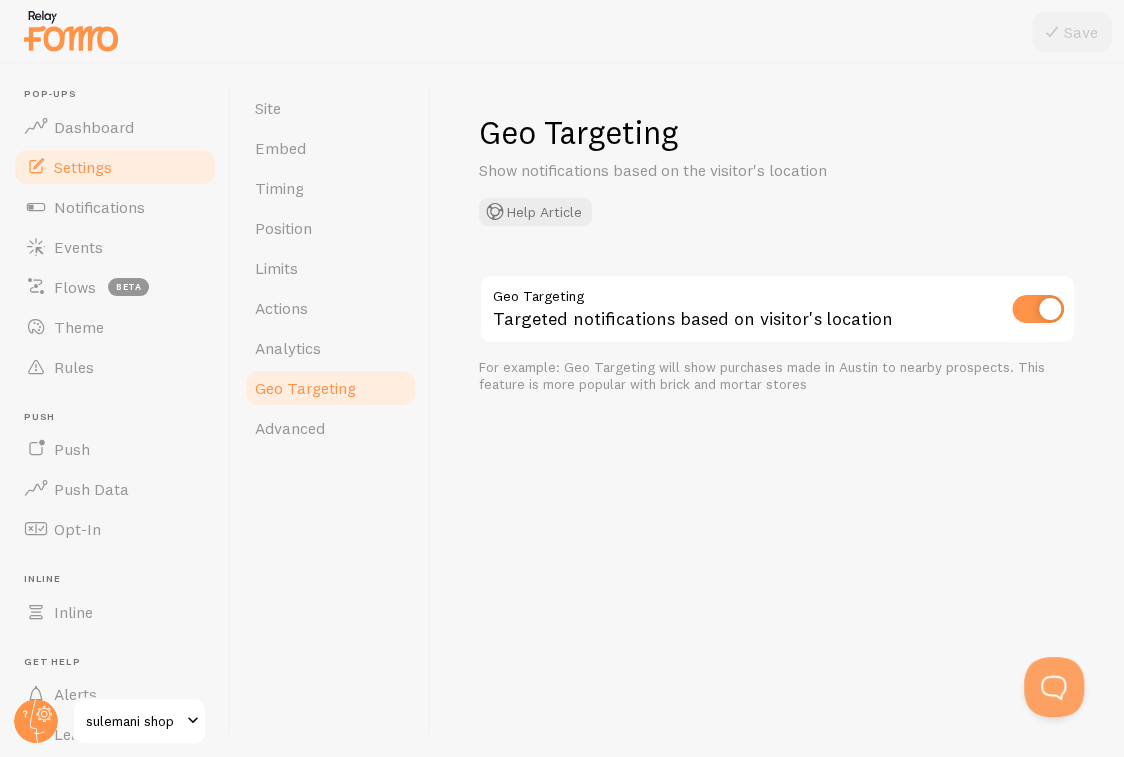 click at bounding box center [1038, 309] 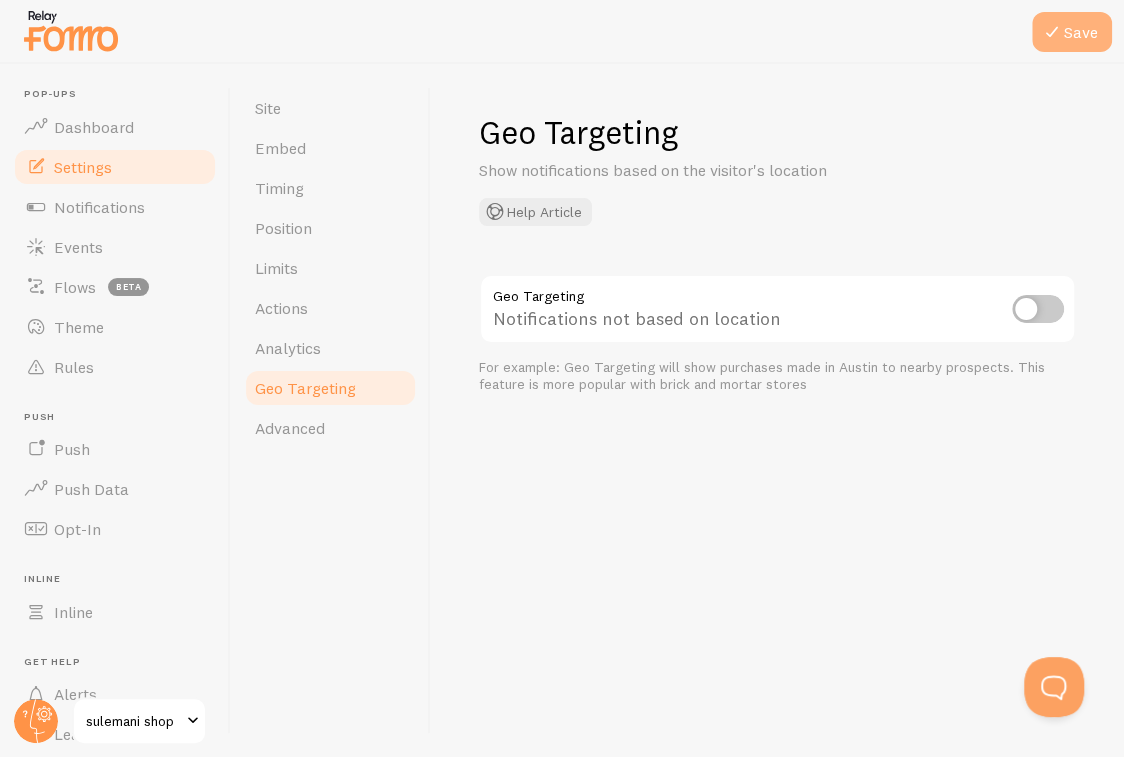 click at bounding box center (1052, 32) 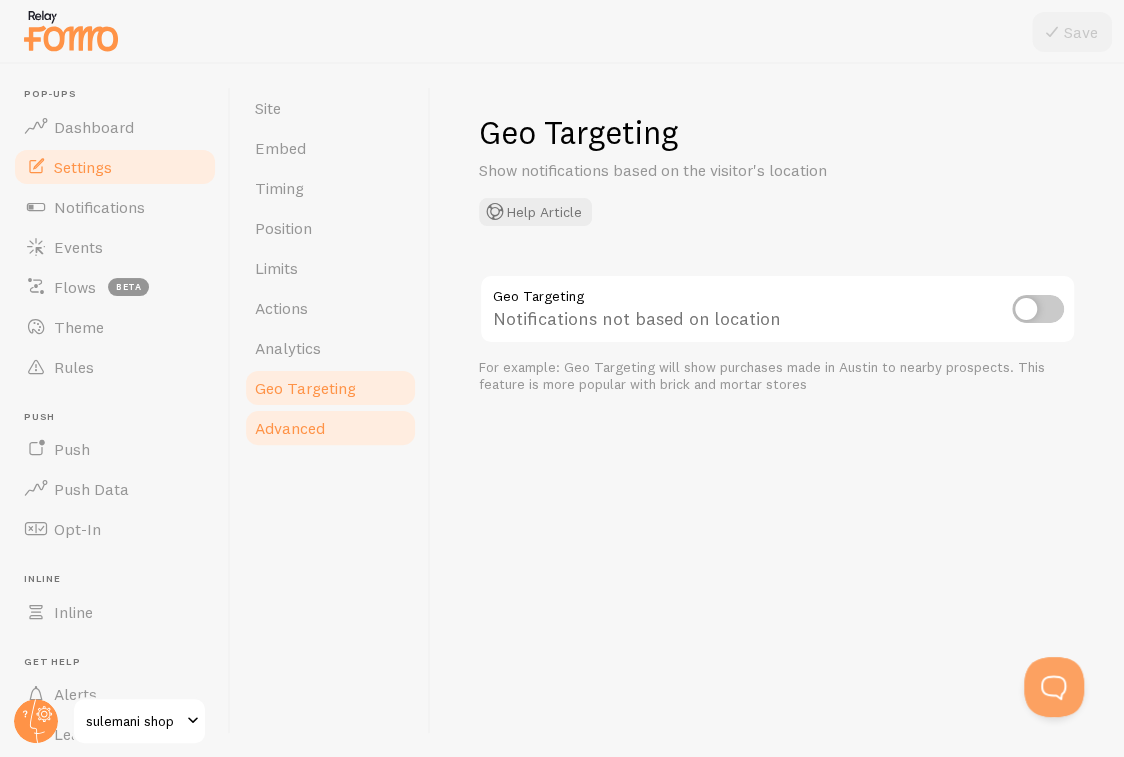 click on "Advanced" at bounding box center (290, 428) 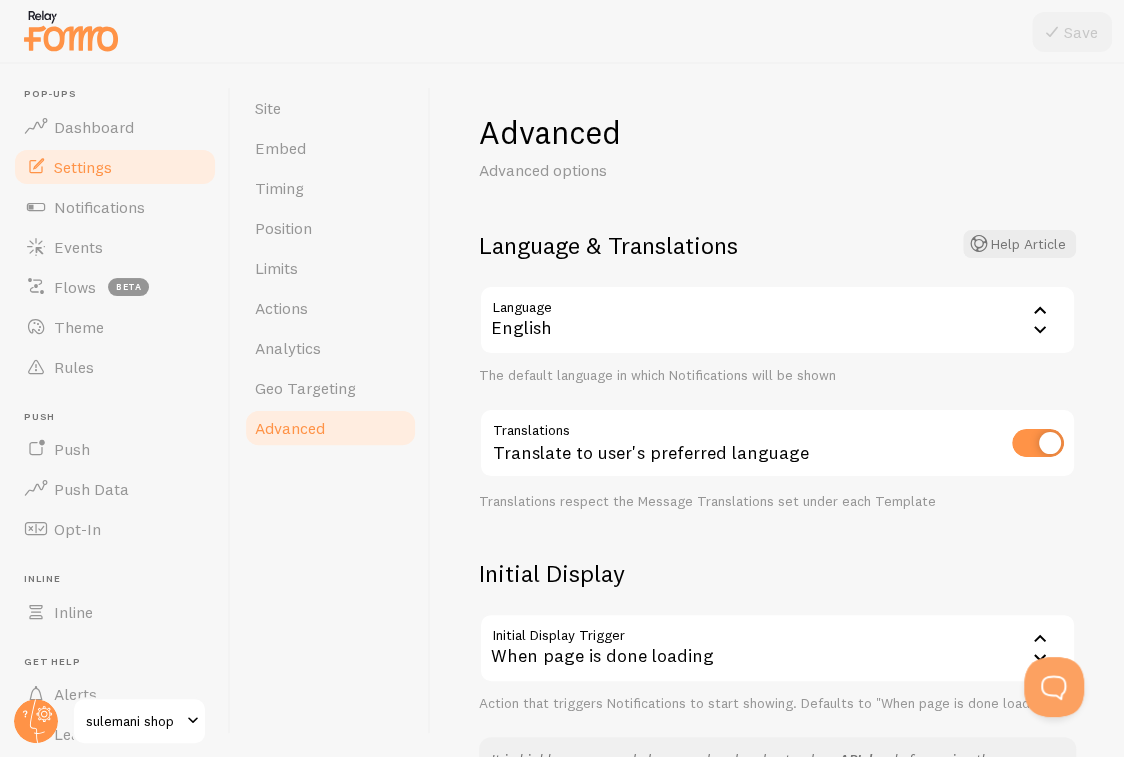 click at bounding box center [1038, 443] 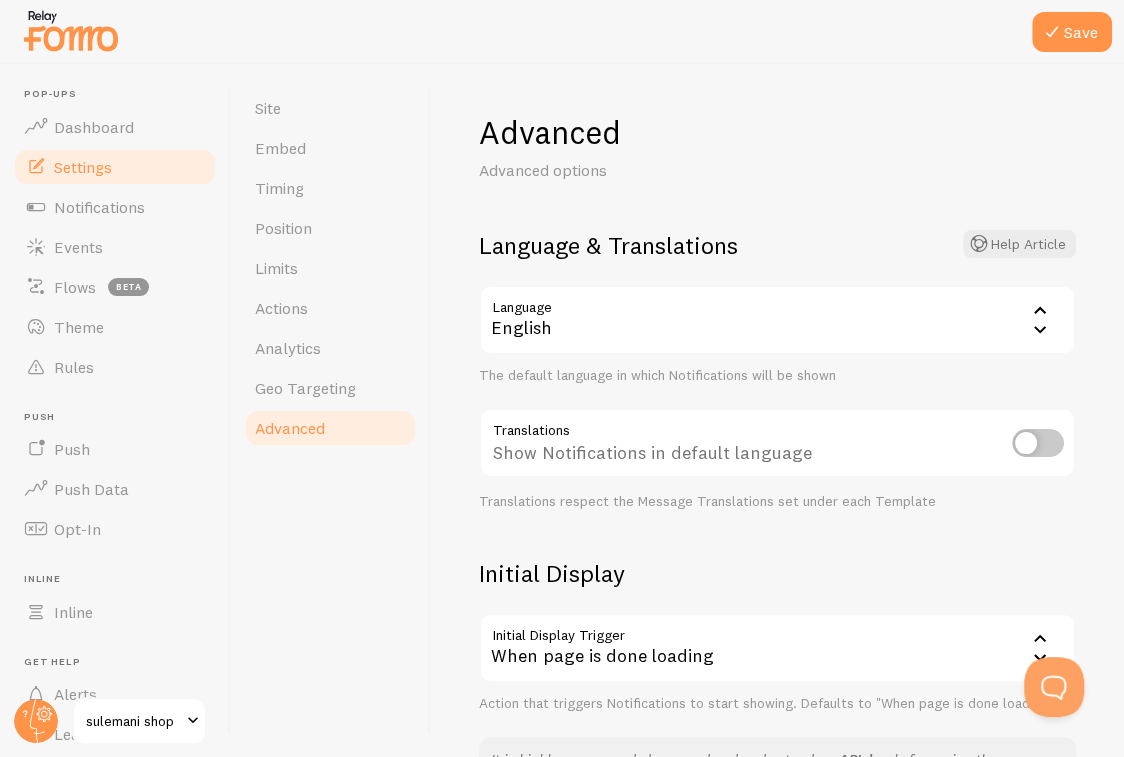 click at bounding box center (1038, 443) 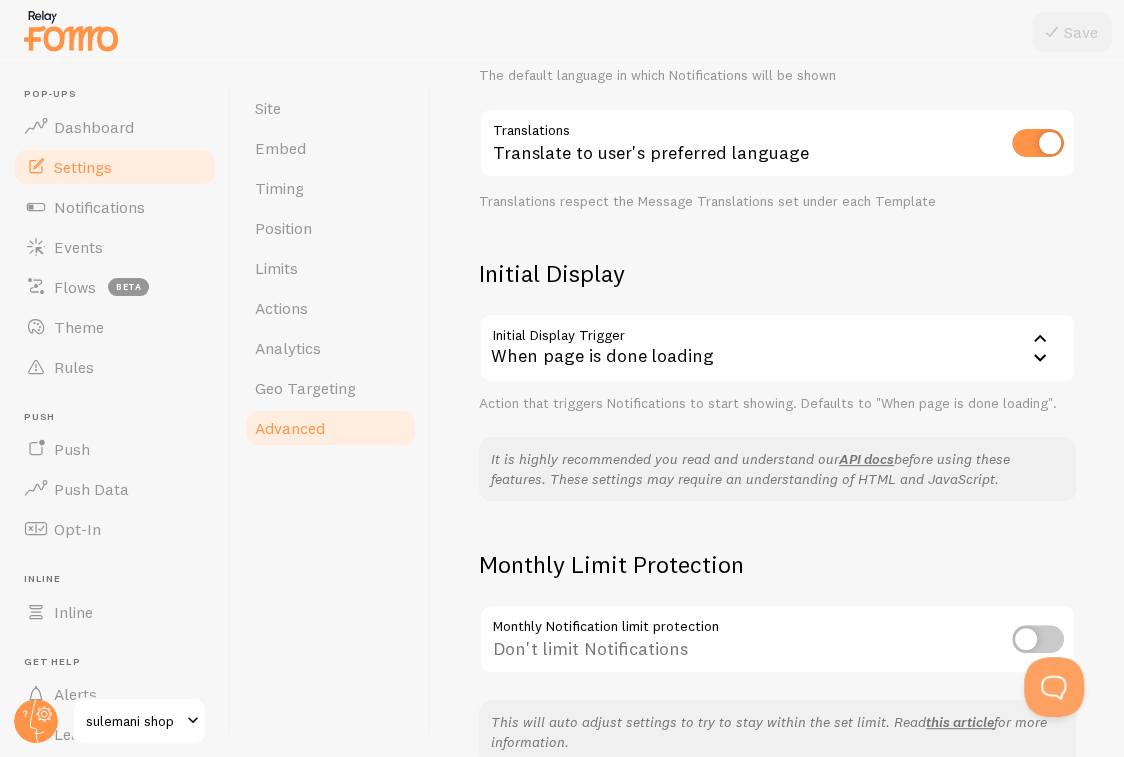 scroll, scrollTop: 400, scrollLeft: 0, axis: vertical 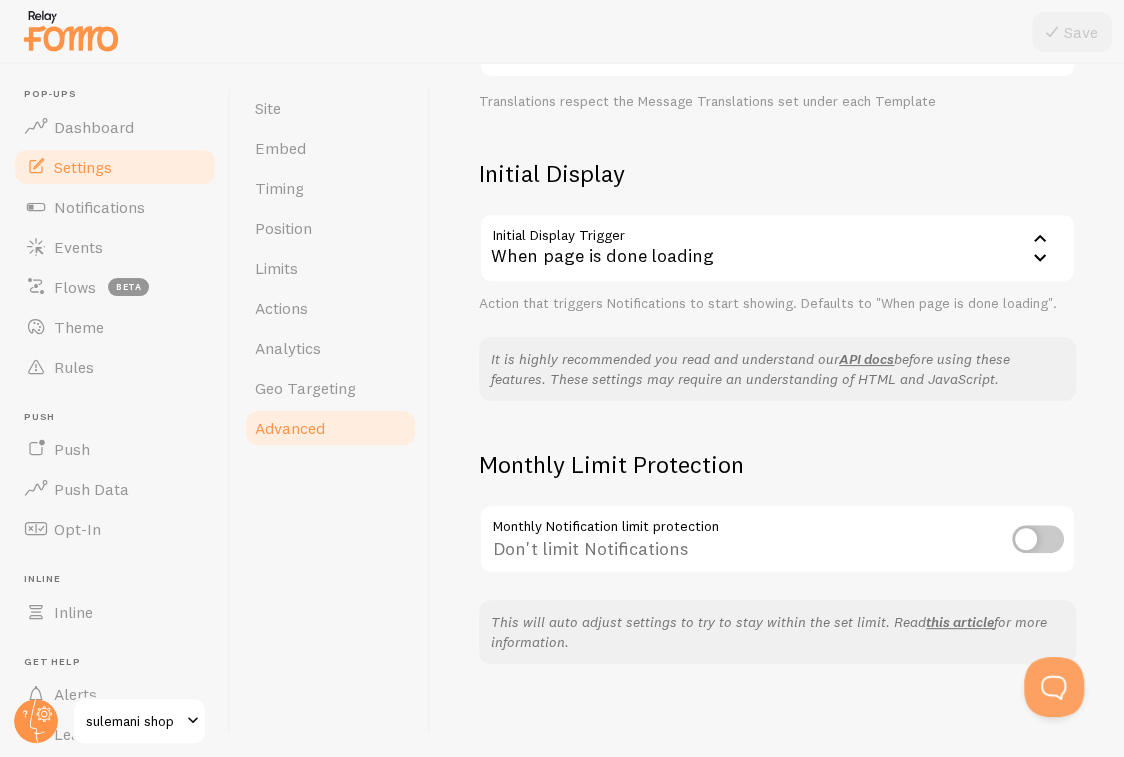 click at bounding box center [1038, 539] 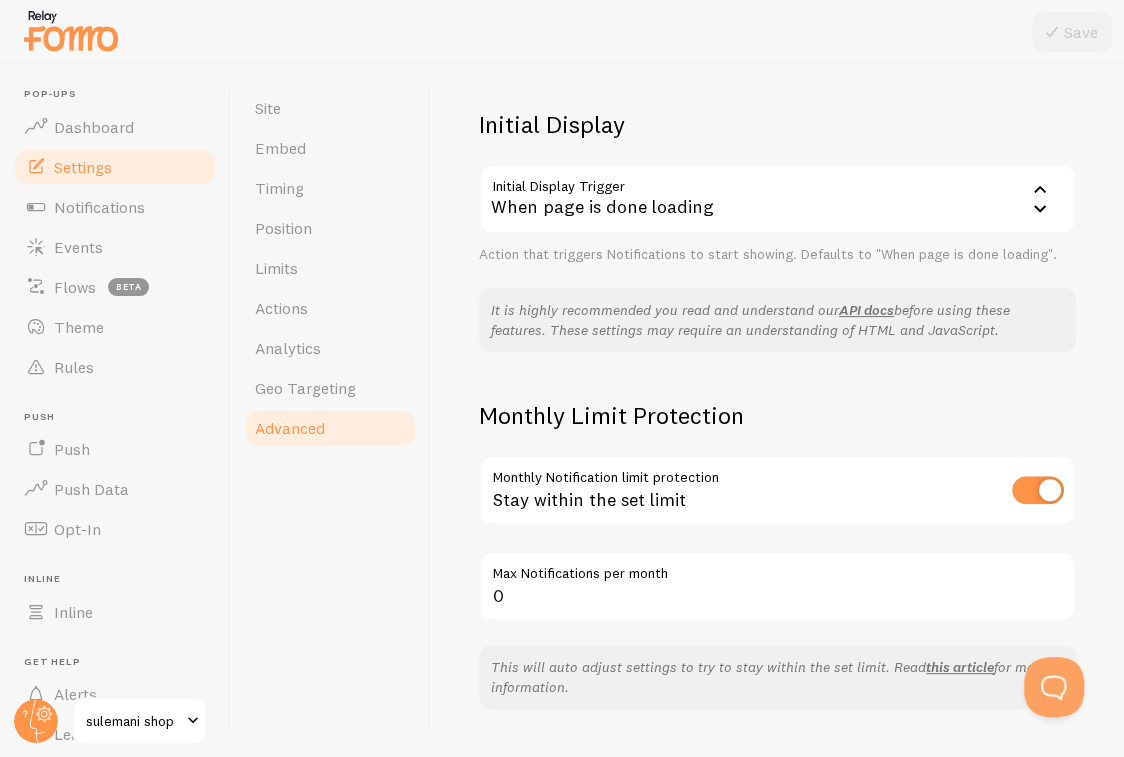 scroll, scrollTop: 495, scrollLeft: 0, axis: vertical 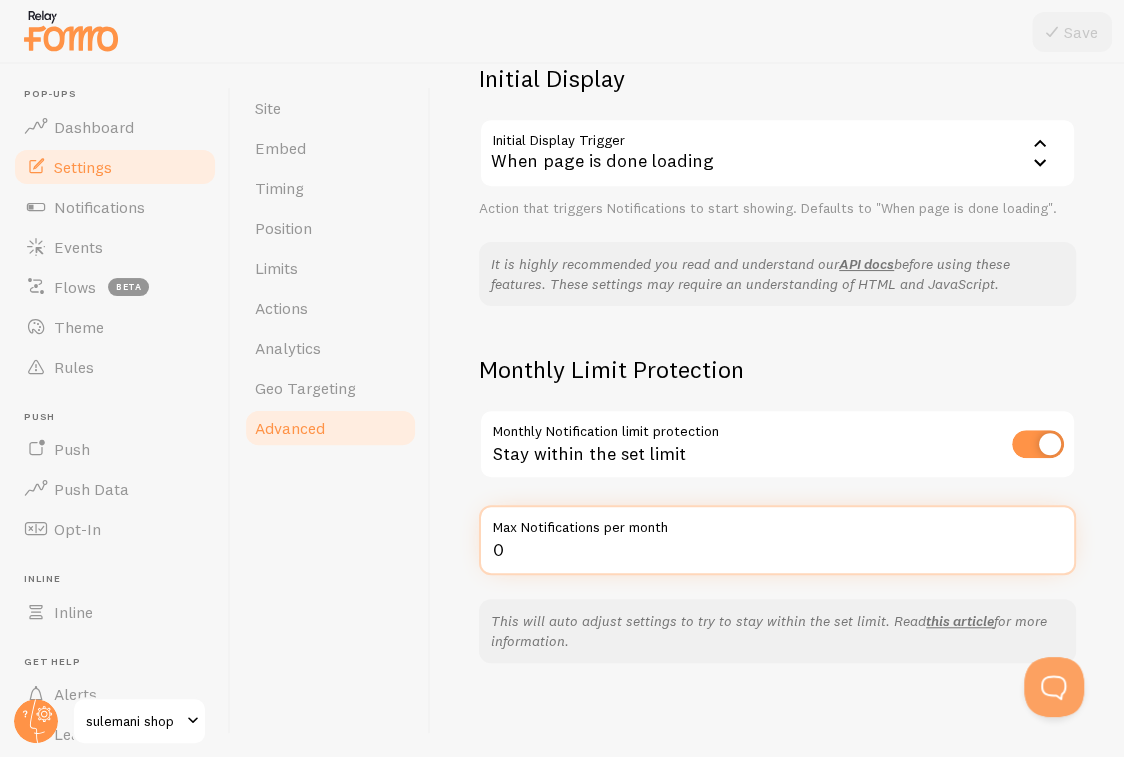 click on "0" at bounding box center (777, 540) 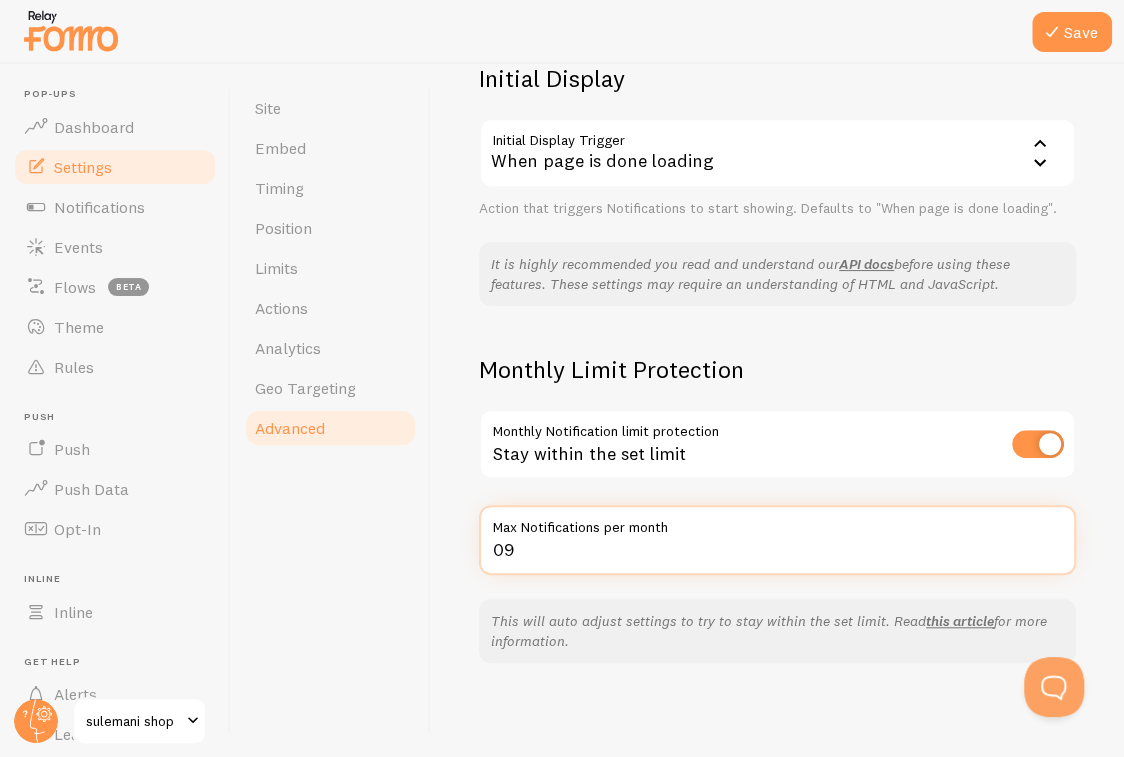 type on "0" 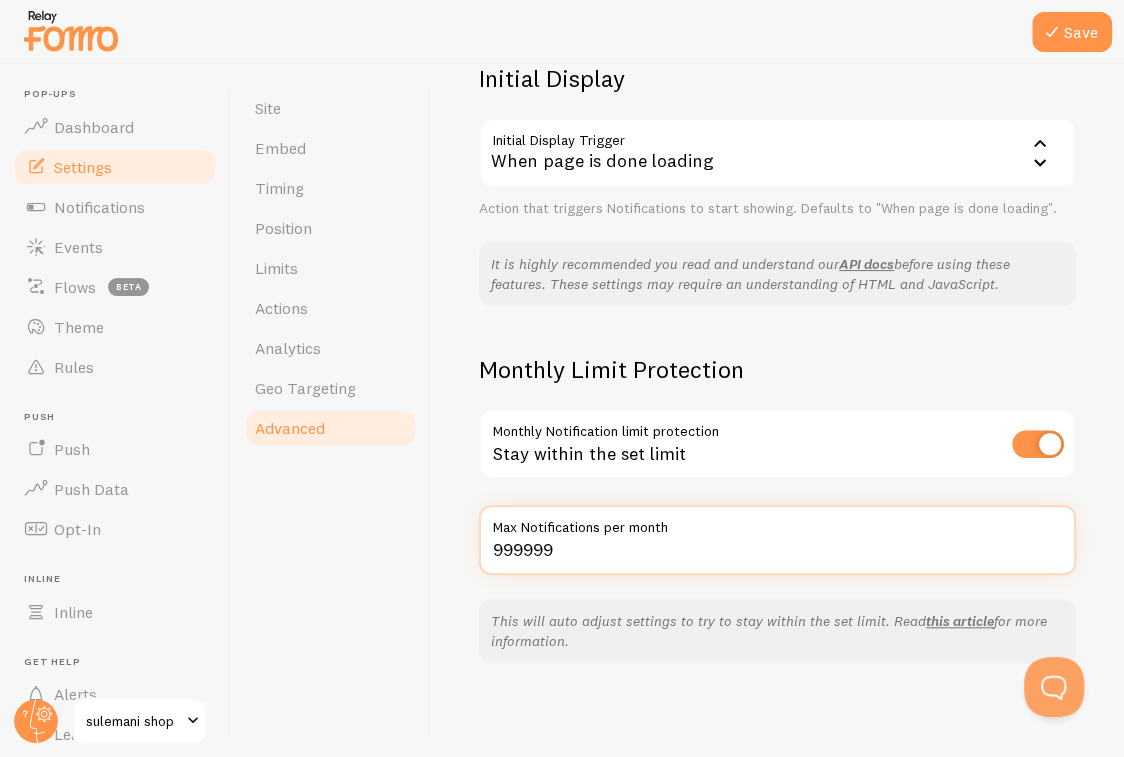 type on "999999" 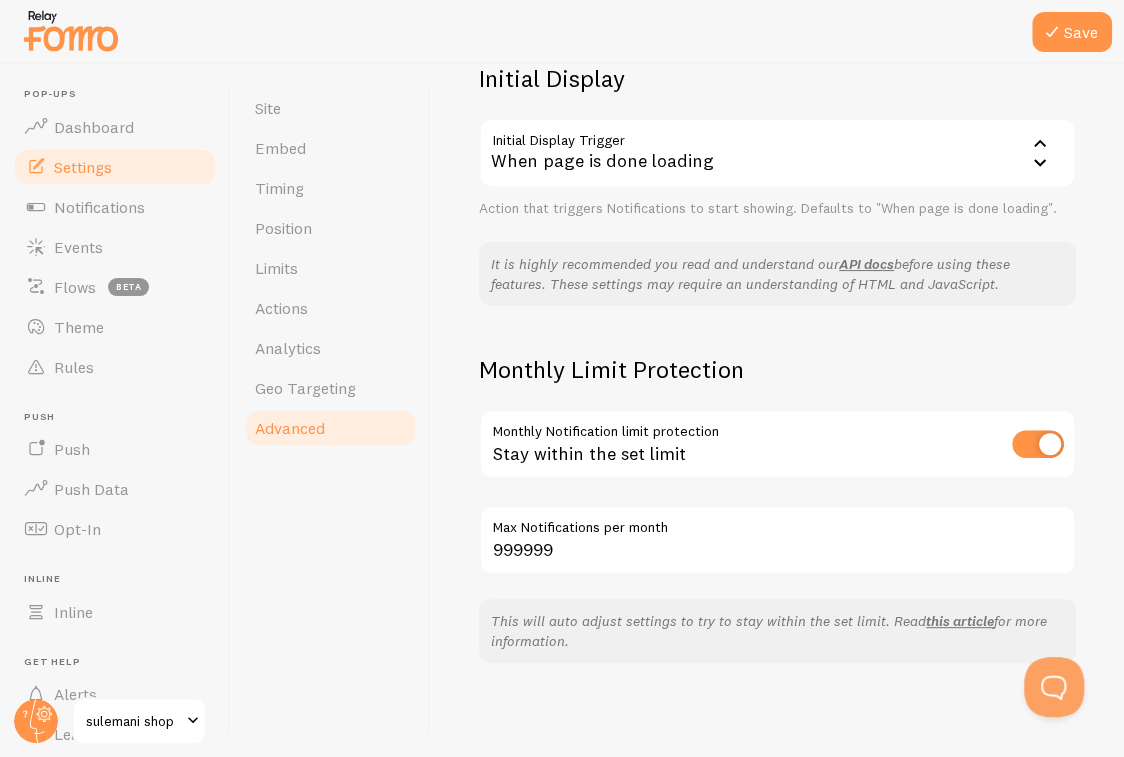click at bounding box center [562, 32] 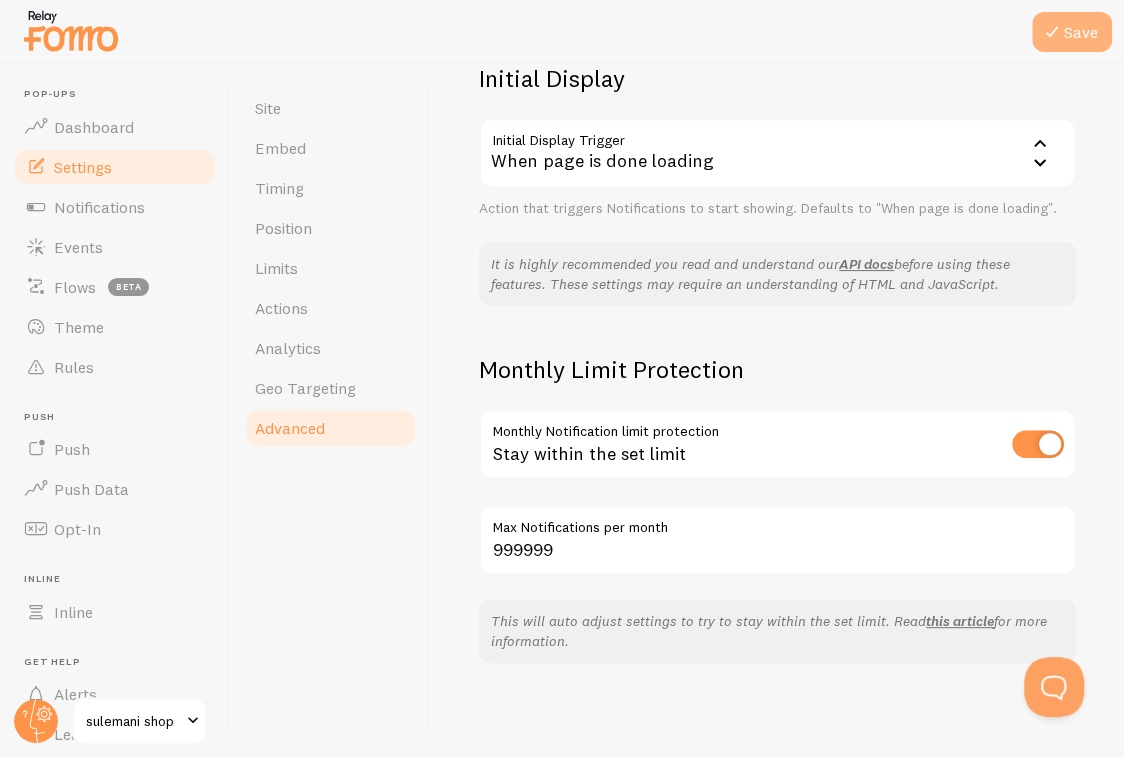 click on "Save" at bounding box center [1072, 32] 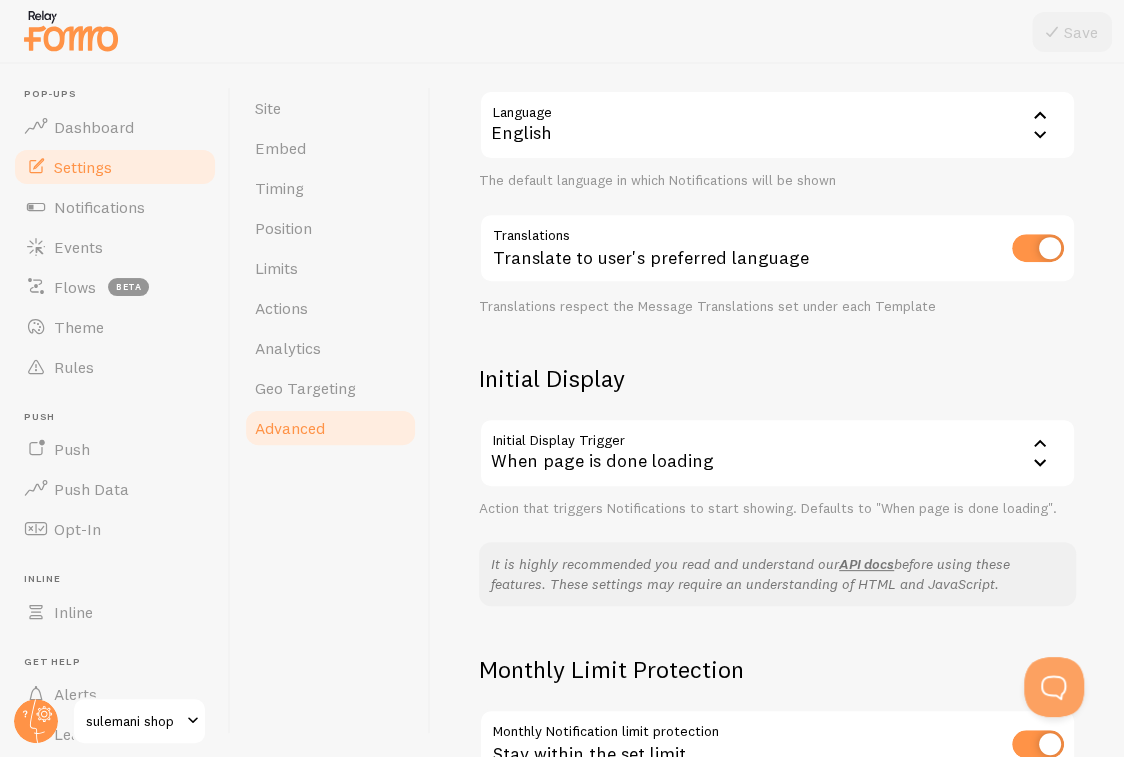 scroll, scrollTop: 215, scrollLeft: 0, axis: vertical 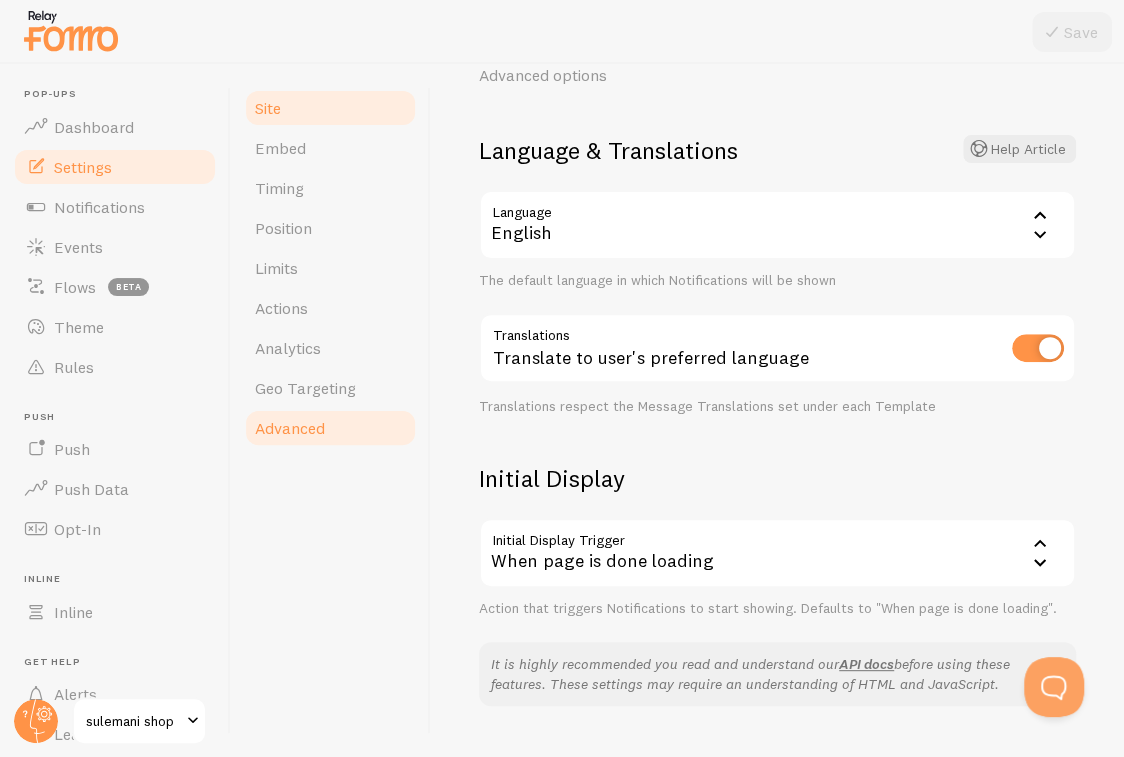 click on "Site" at bounding box center (268, 108) 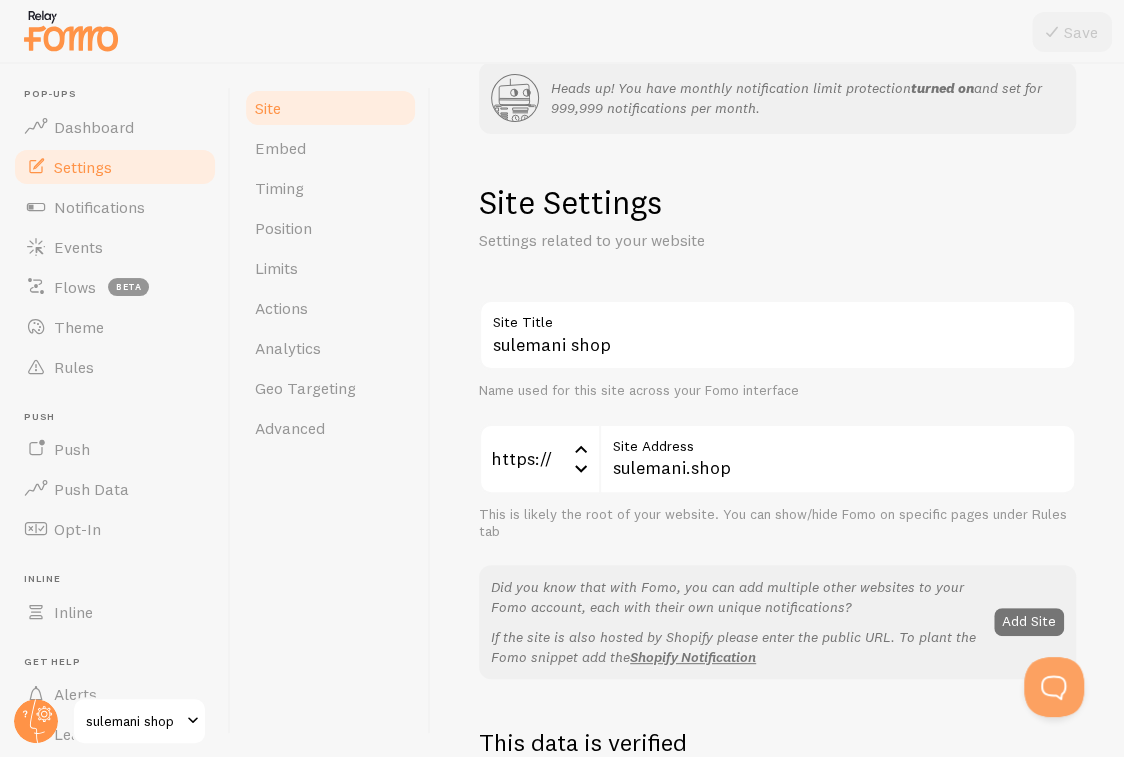 scroll, scrollTop: 100, scrollLeft: 0, axis: vertical 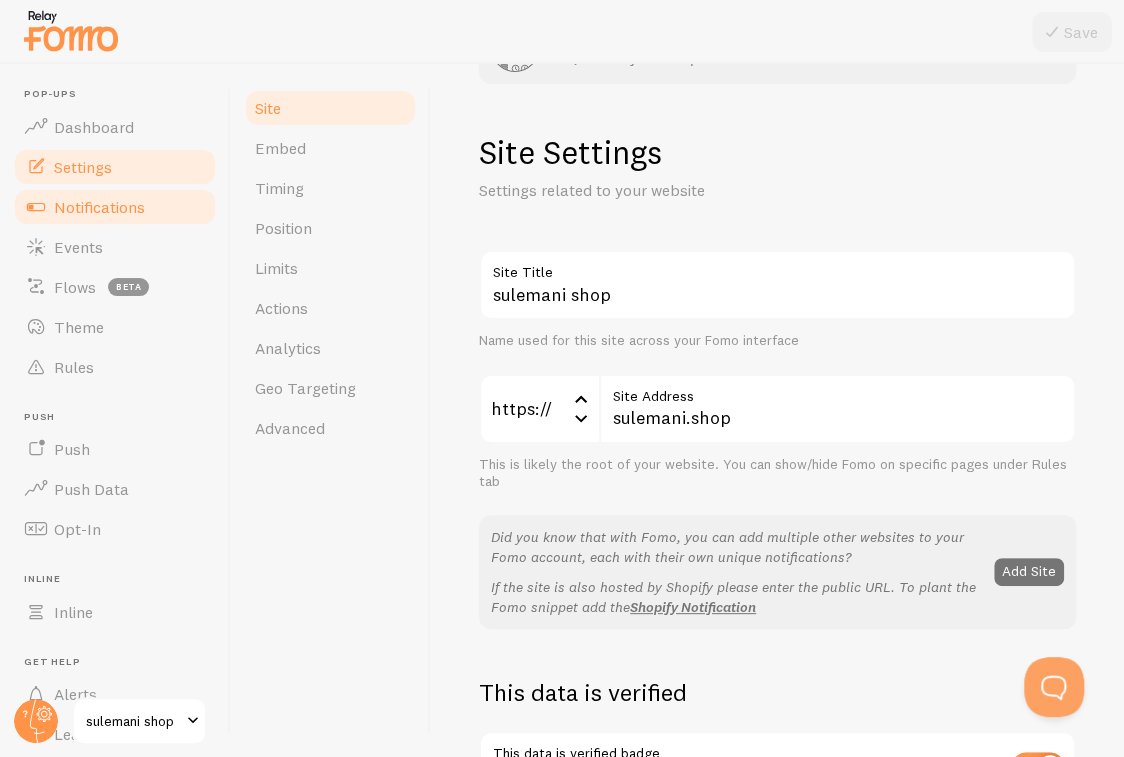 click on "Notifications" at bounding box center (115, 207) 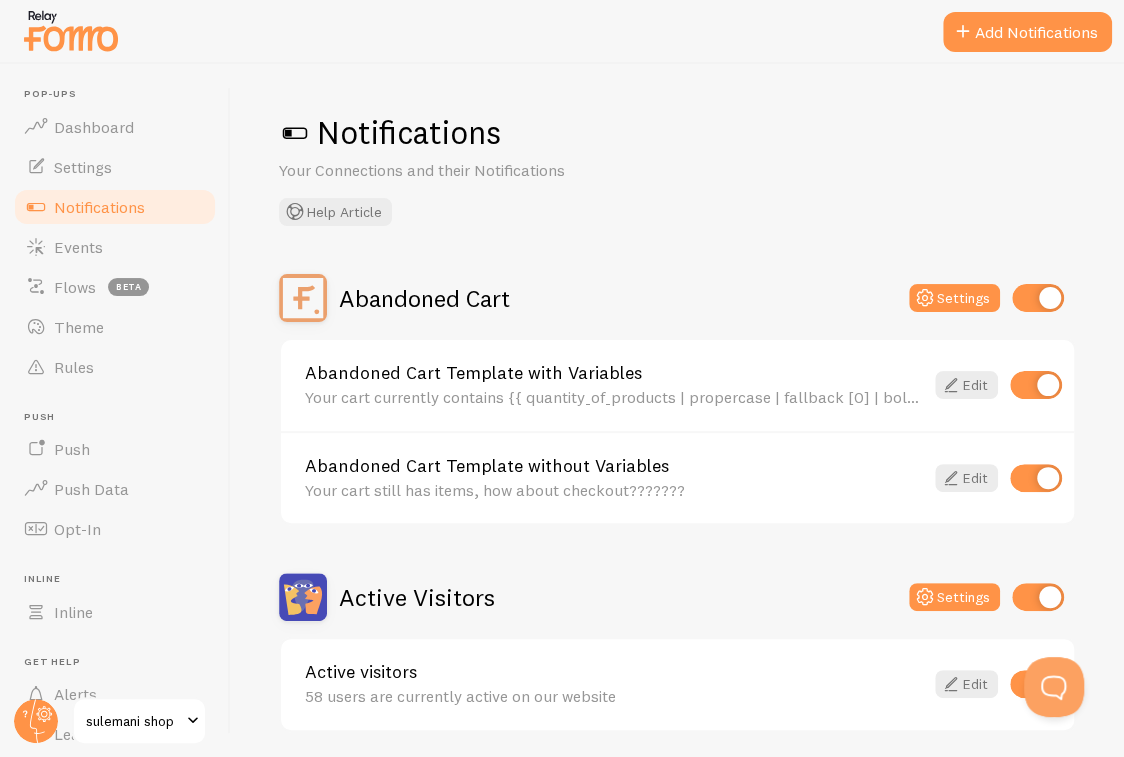 click on "Abandoned Cart Template with Variables
Your cart currently contains {{ quantity_of_products | propercase | fallback [0] | bold }} item(s) with a total value of {{ cart_amount_with_currency | propercase | fallback [0] | bold }}.
Edit" at bounding box center [677, 385] 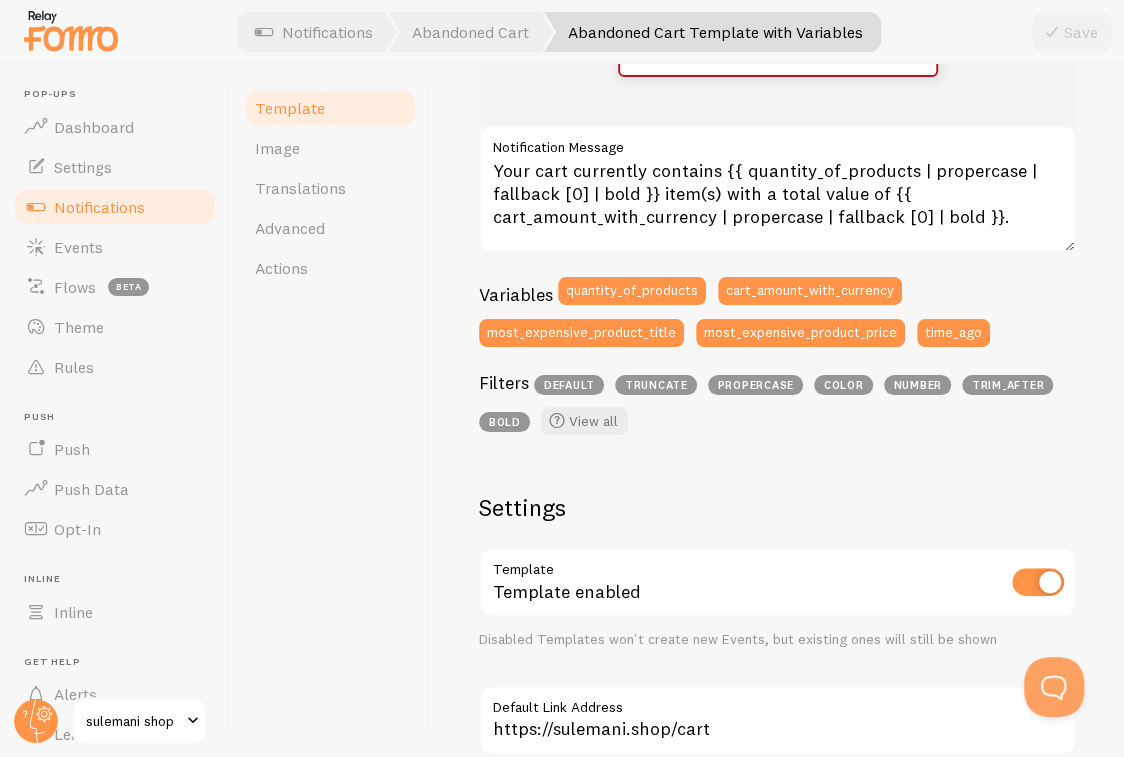 scroll, scrollTop: 0, scrollLeft: 0, axis: both 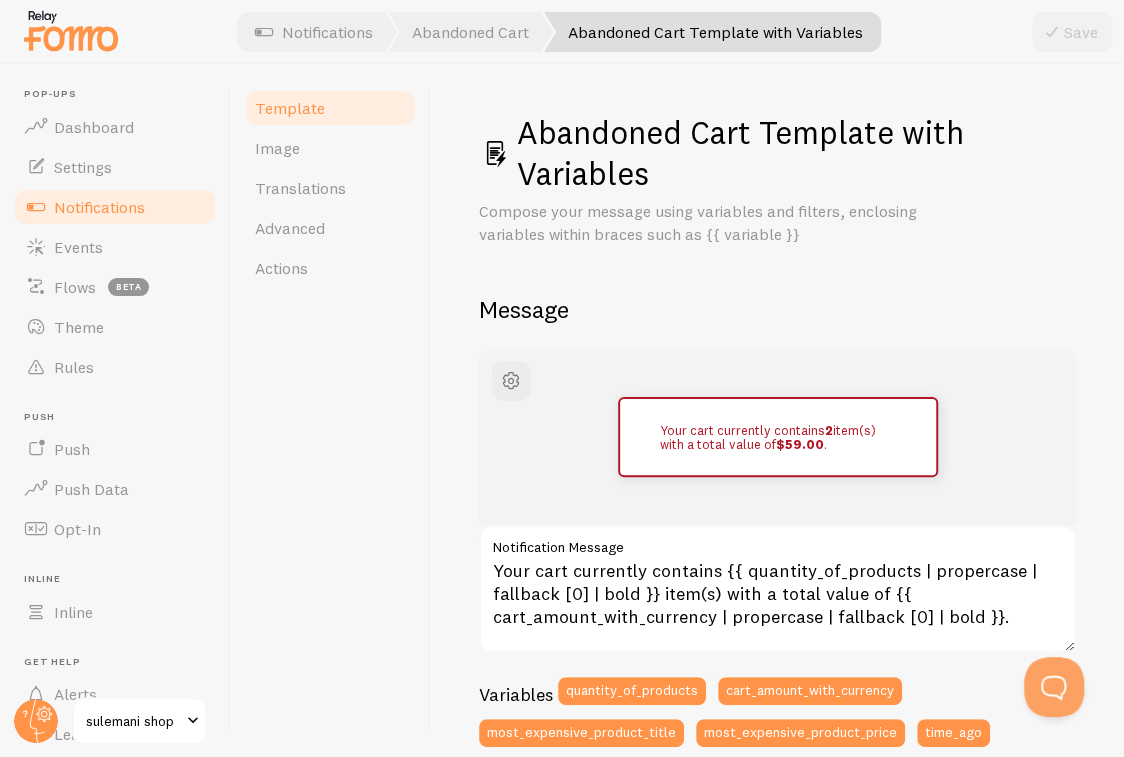 click on "Notifications" at bounding box center (99, 207) 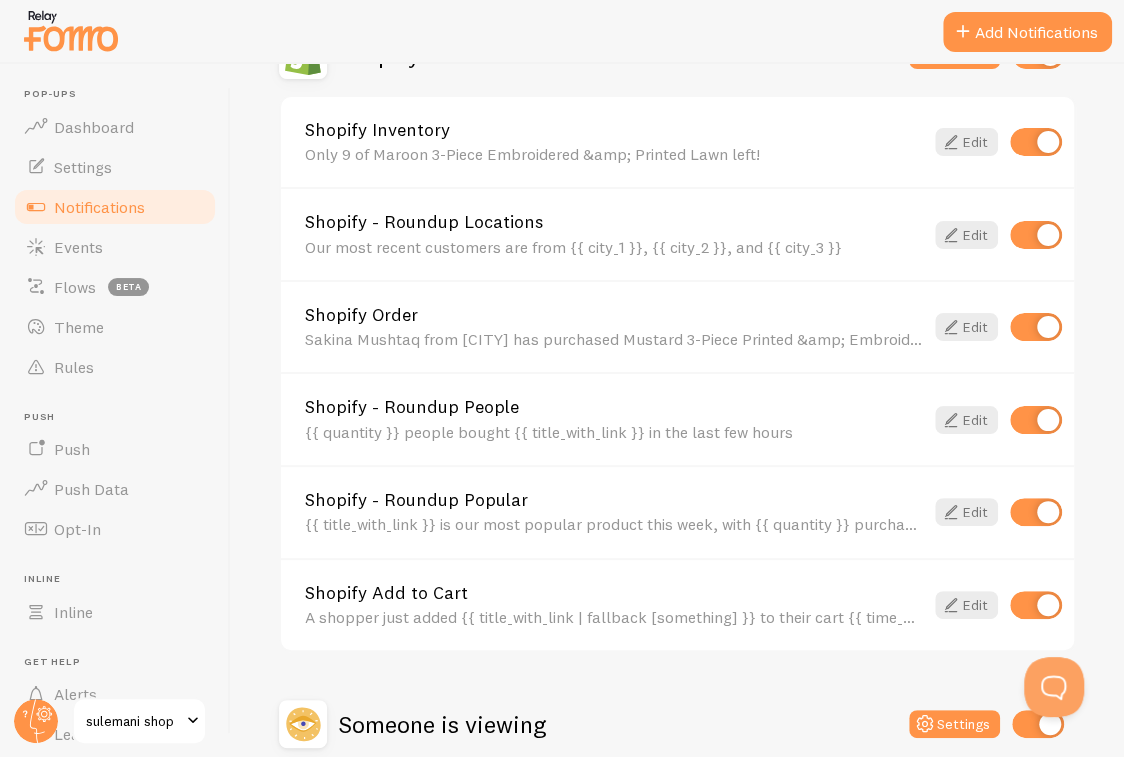 scroll, scrollTop: 742, scrollLeft: 0, axis: vertical 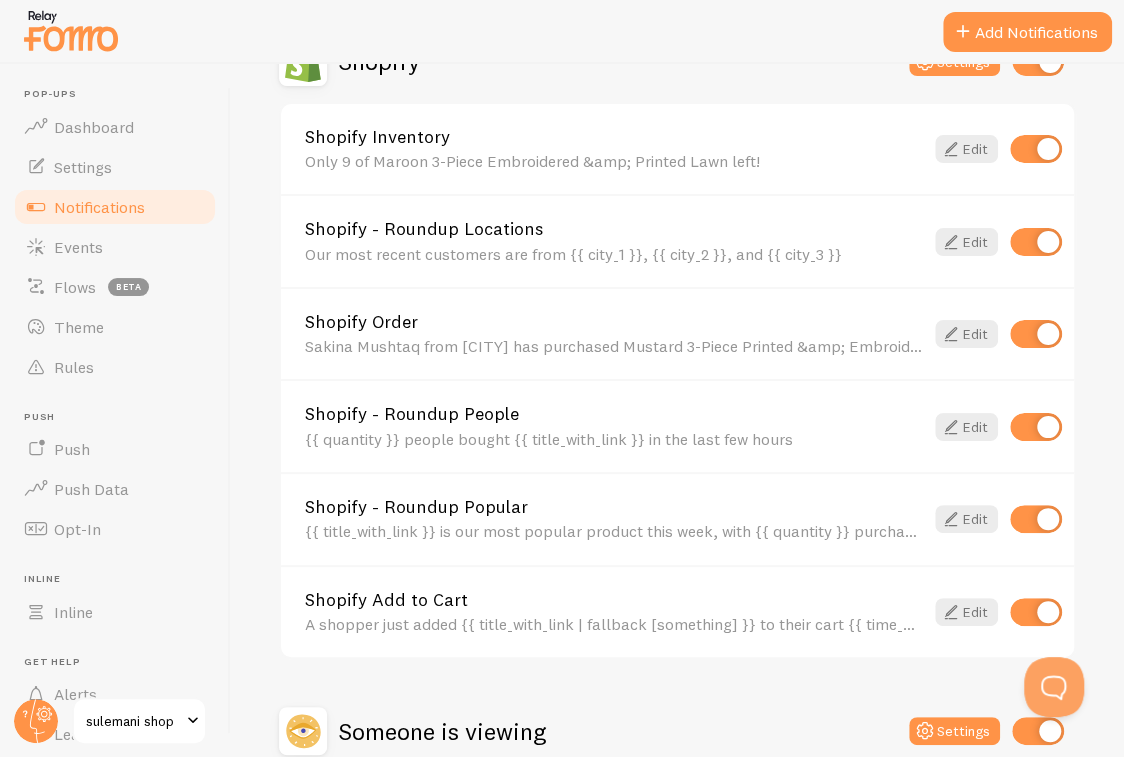 click on "A shopper just added {{ title_with_link | fallback [something] }} to their cart {{ time_ago }}" at bounding box center [614, 624] 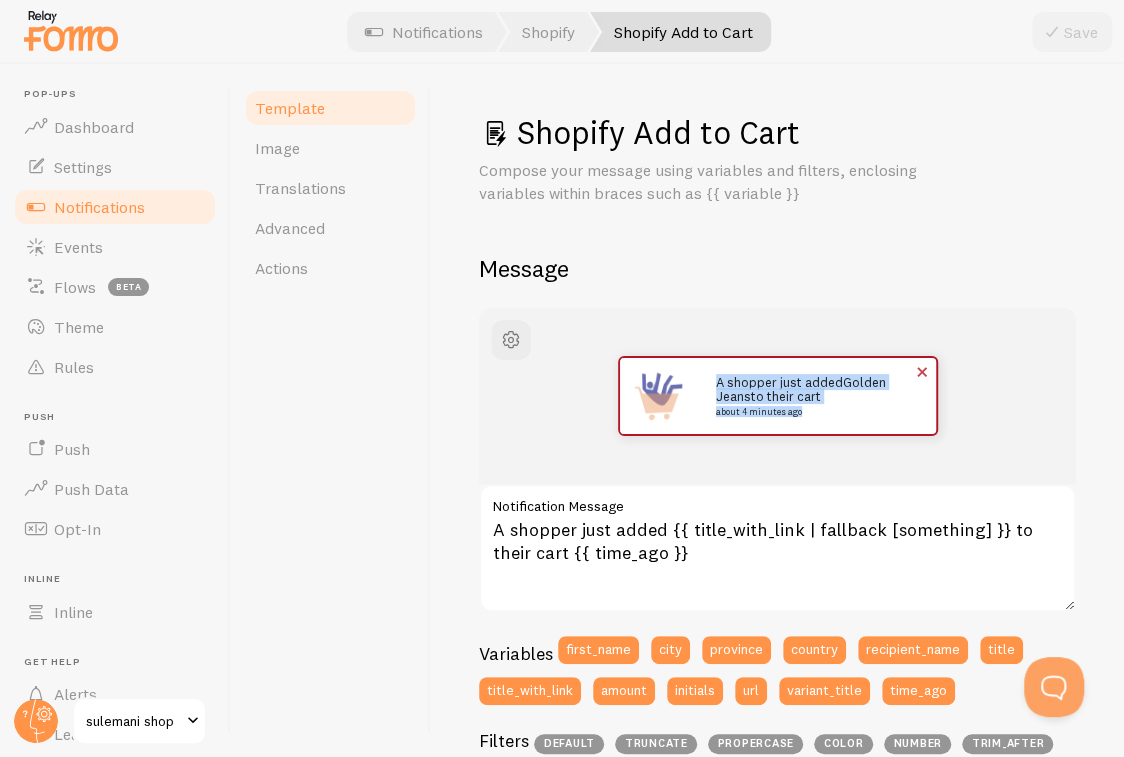drag, startPoint x: 793, startPoint y: 415, endPoint x: 695, endPoint y: 385, distance: 102.48902 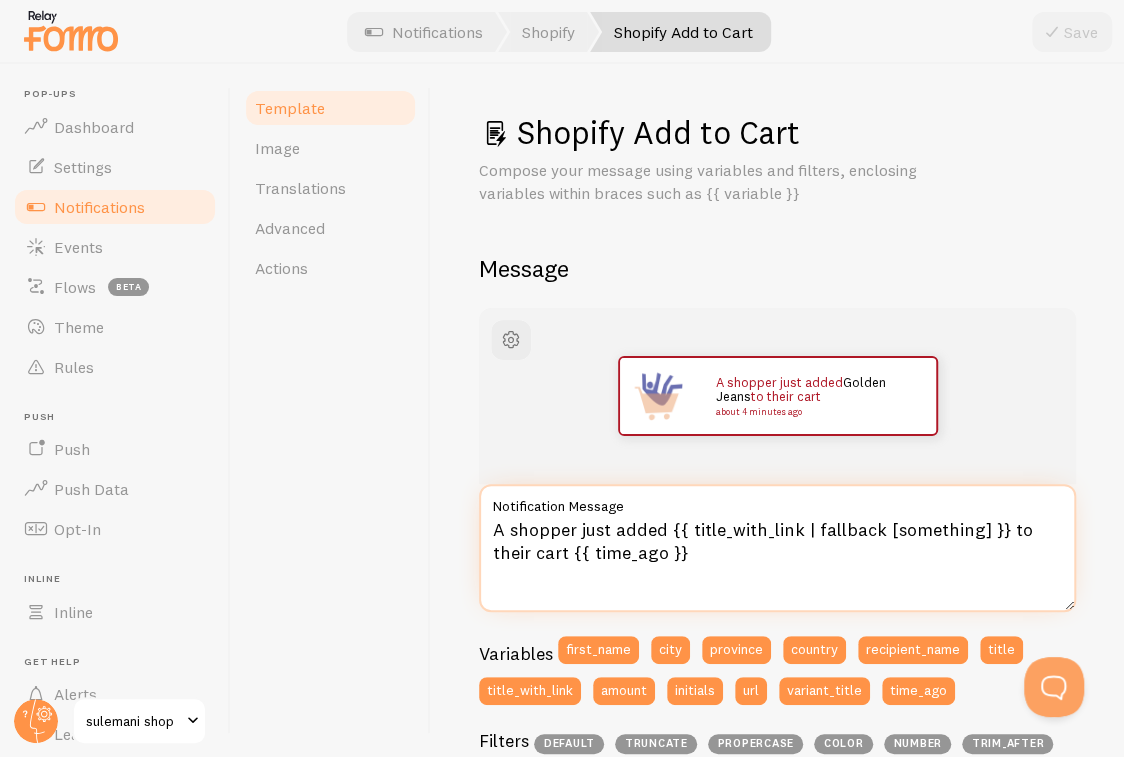 click on "A shopper just added {{ title_with_link | fallback [something] }} to their cart {{ time_ago }}" at bounding box center (777, 548) 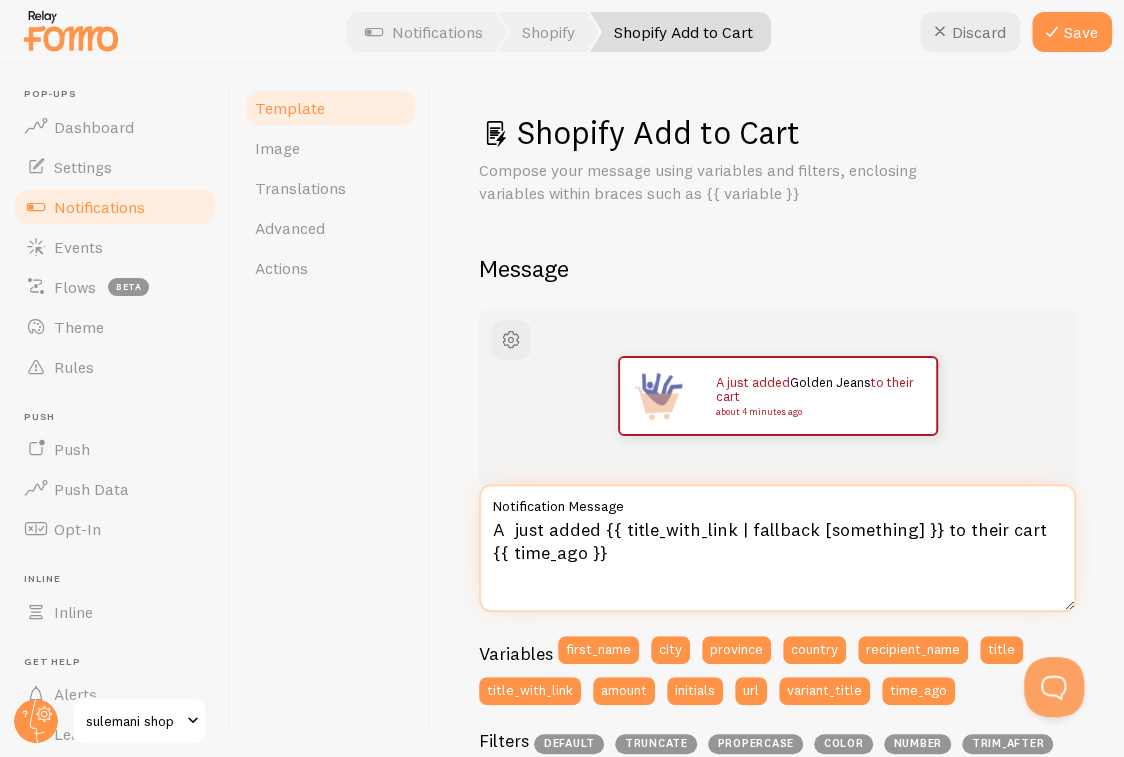 paste on "Zara embroidered 3pcs" 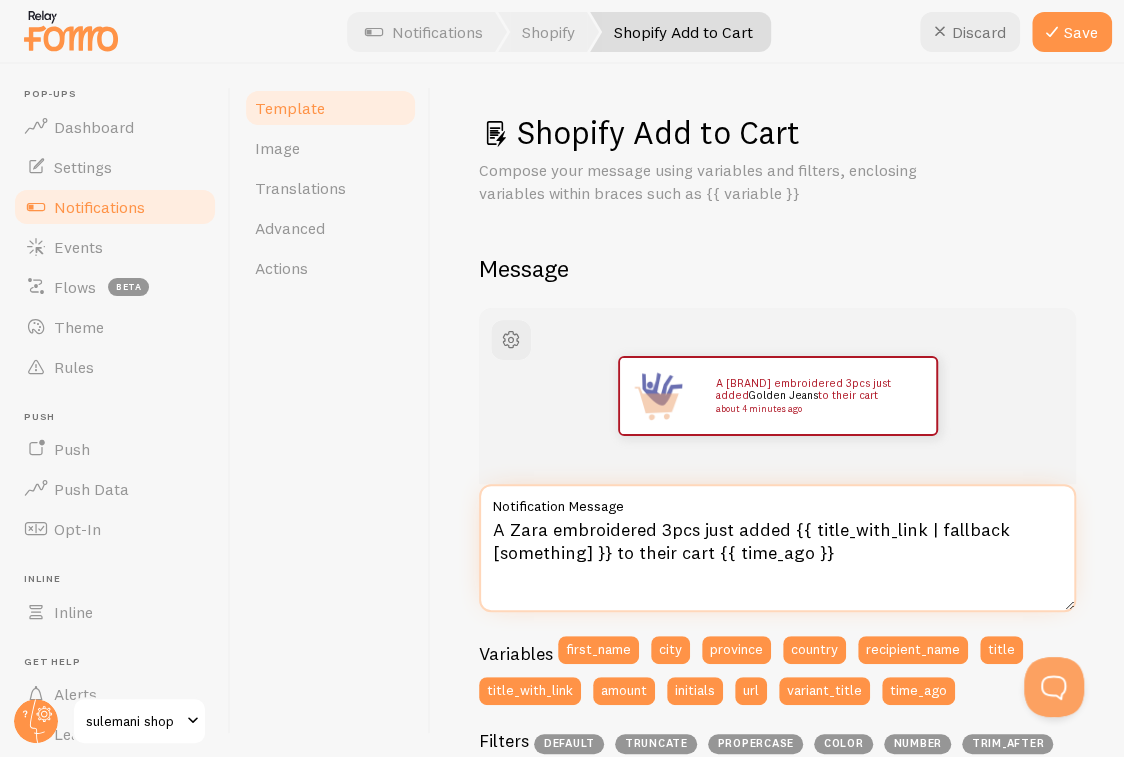 click on "A Zara embroidered 3pcs just added {{ title_with_link | fallback [something] }} to their cart {{ time_ago }}" at bounding box center (777, 548) 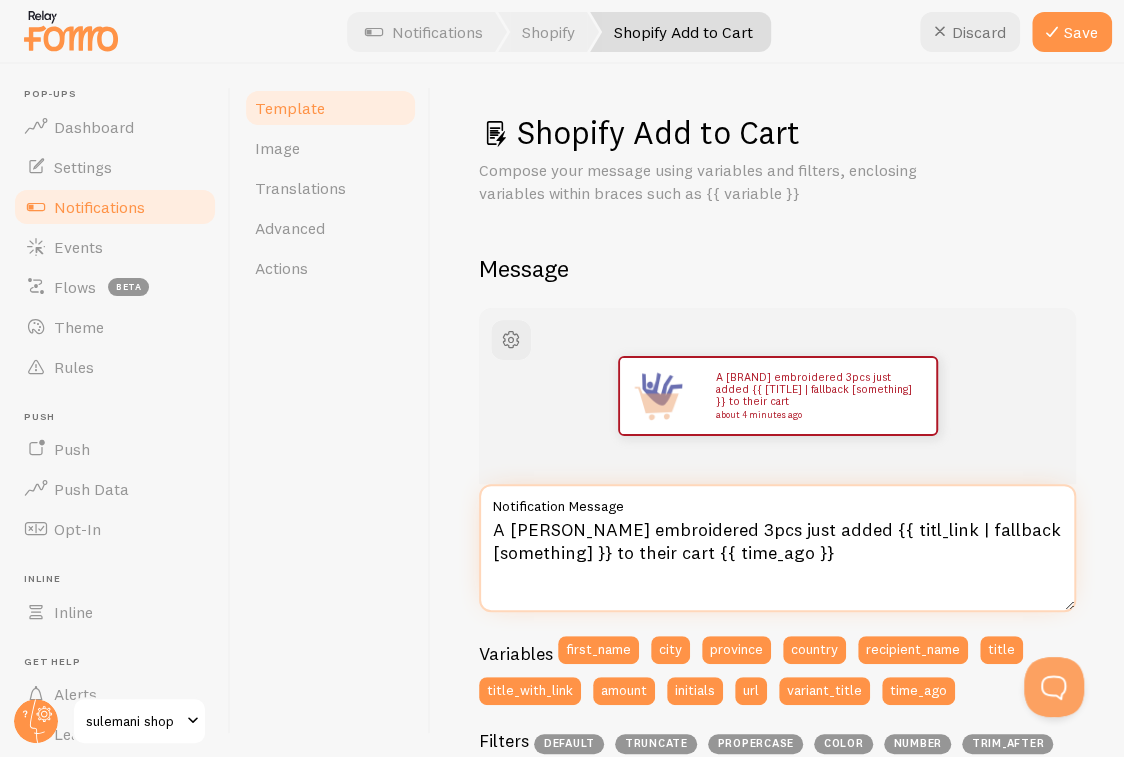 type on "A [PERSON_NAME] embroidered 3pcs just added {{ titl_link | fallback [something] }} to their cart {{ time_ago }}" 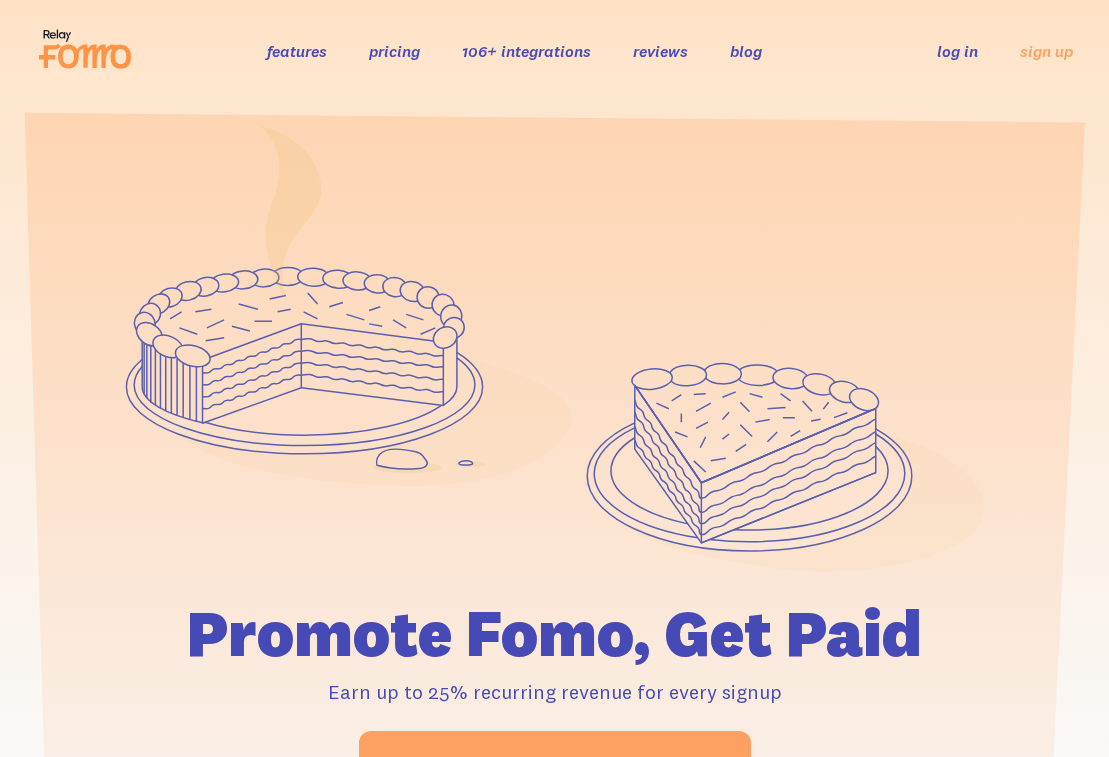 scroll, scrollTop: 64, scrollLeft: 0, axis: vertical 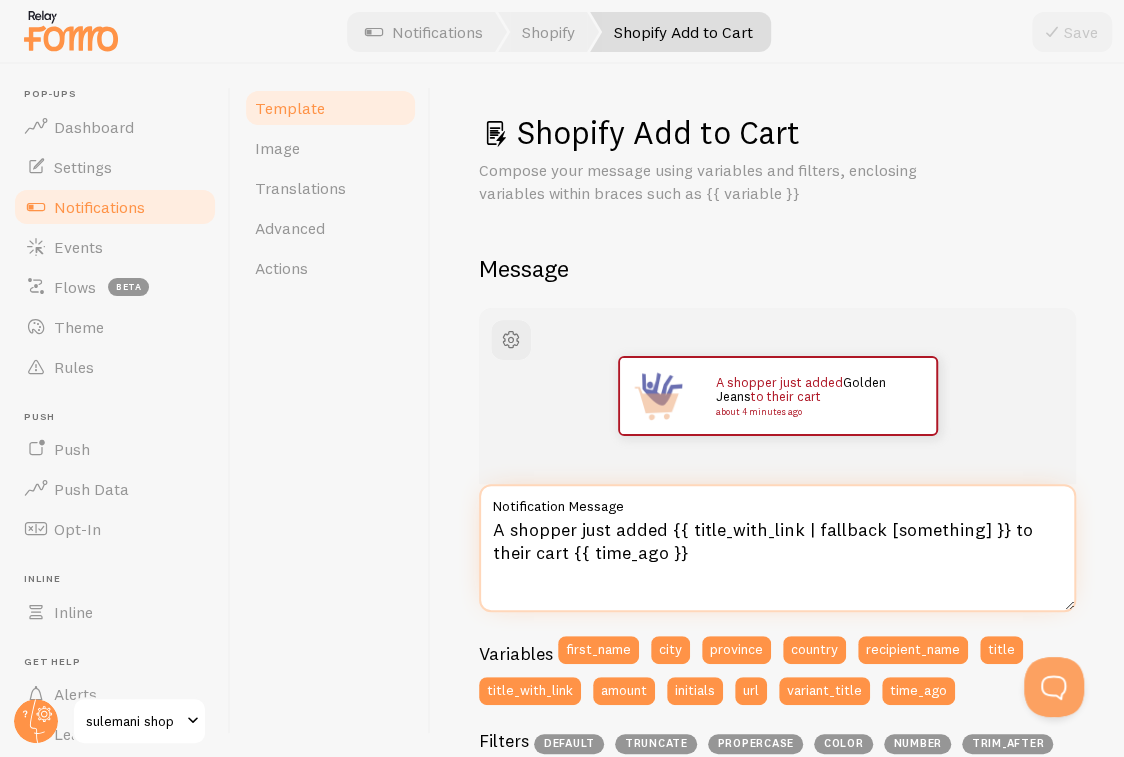 click on "A shopper just added {{ title_with_link | fallback [something] }} to their cart {{ time_ago }}" at bounding box center (777, 548) 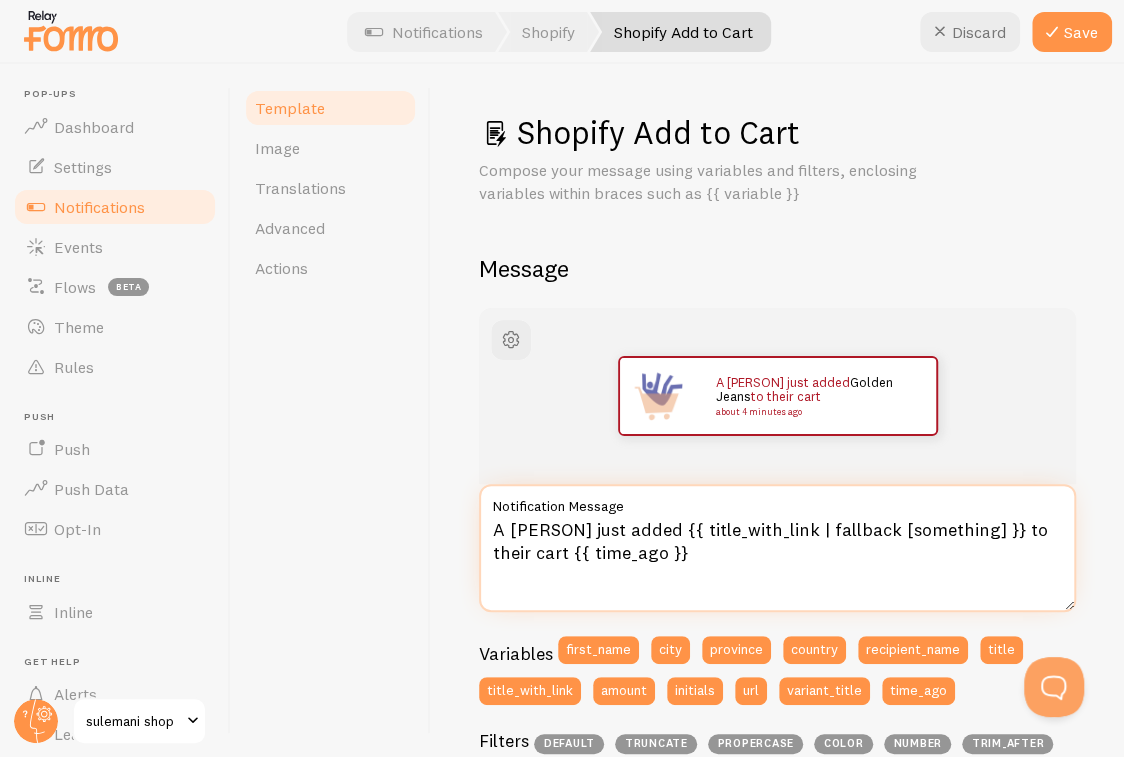 click on "A nazia just added {{ title_with_link | fallback [something] }} to their cart {{ time_ago }}" at bounding box center [777, 548] 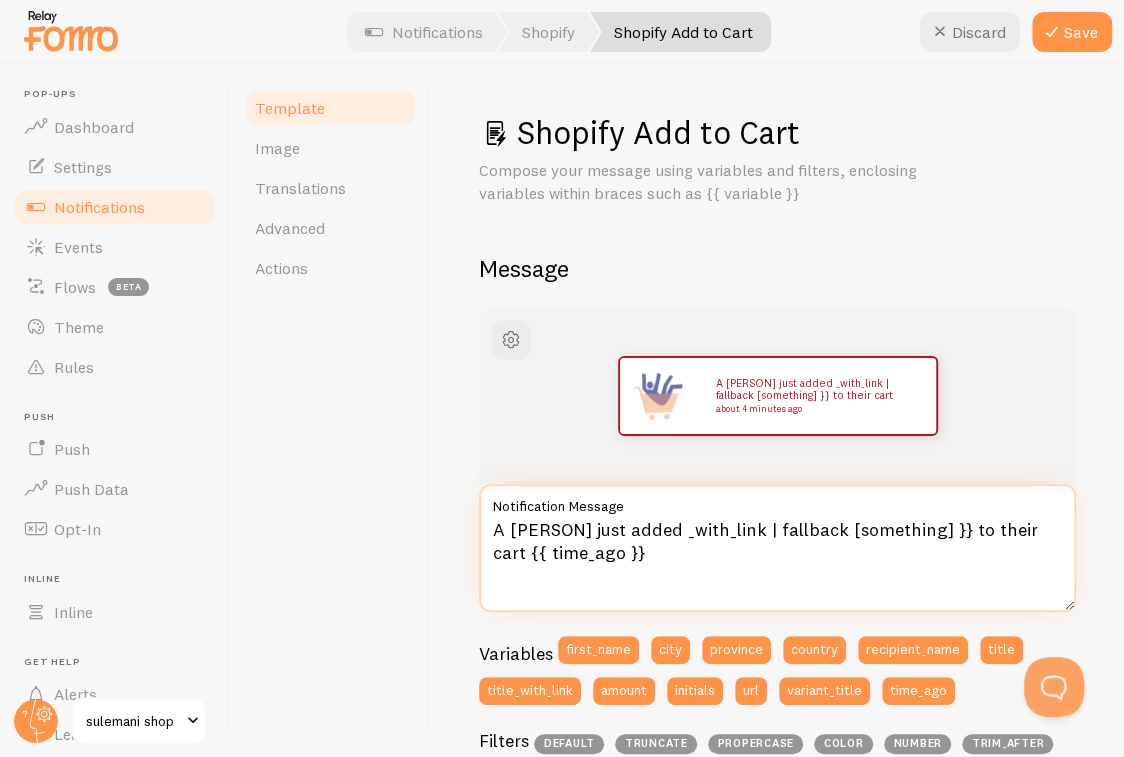 paste on "Zara embroidered 3pcs" 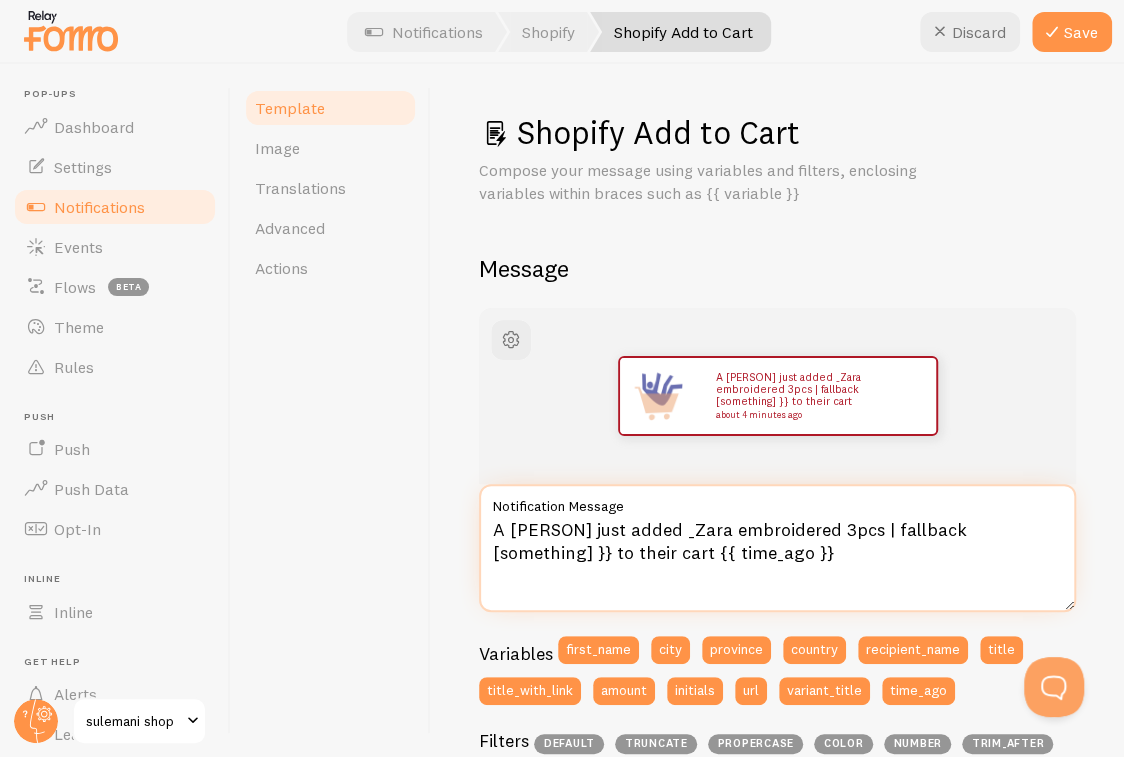 type on "A nazia just added _Zara embroidered 3pcs | fallback [something] }} to their cart {{ time_ago }}" 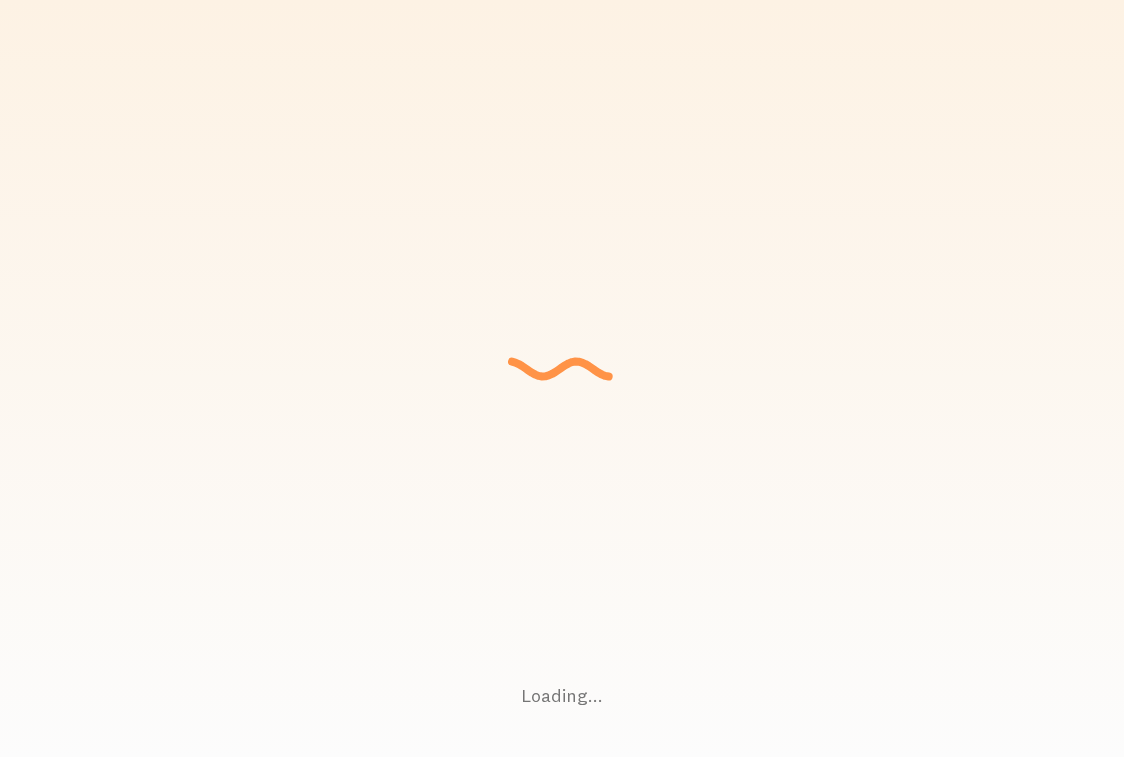 scroll, scrollTop: 0, scrollLeft: 0, axis: both 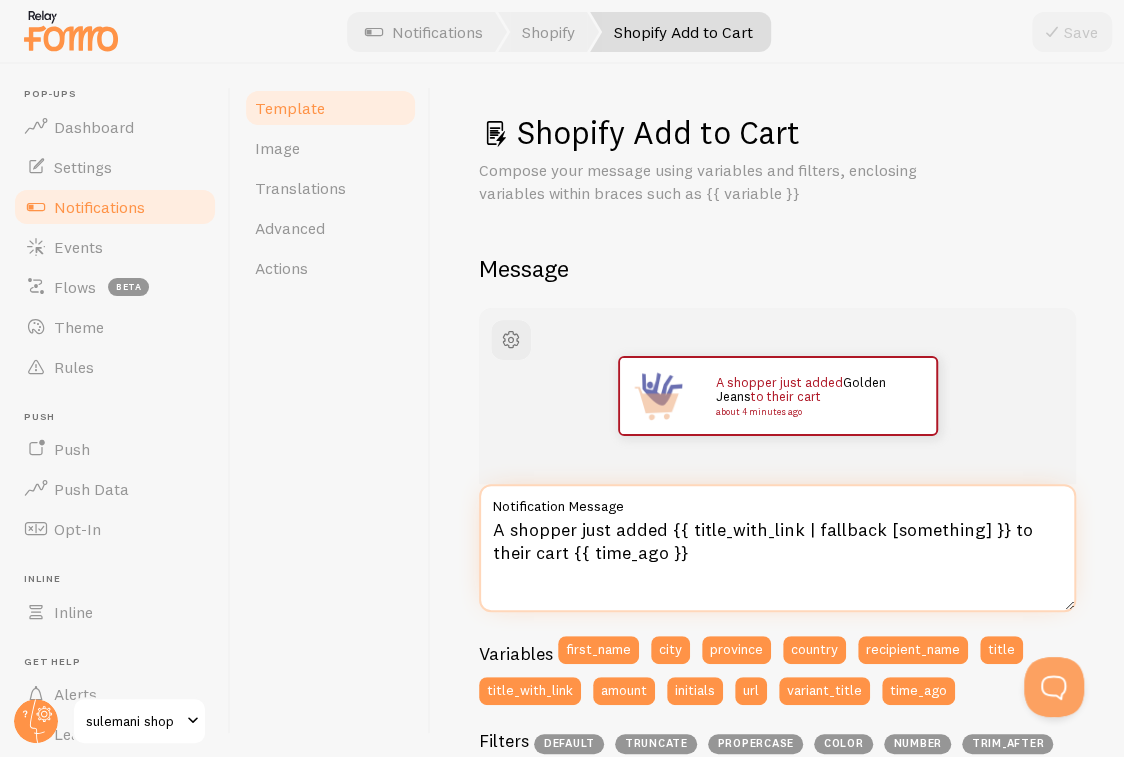 drag, startPoint x: 488, startPoint y: 527, endPoint x: 696, endPoint y: 566, distance: 211.62466 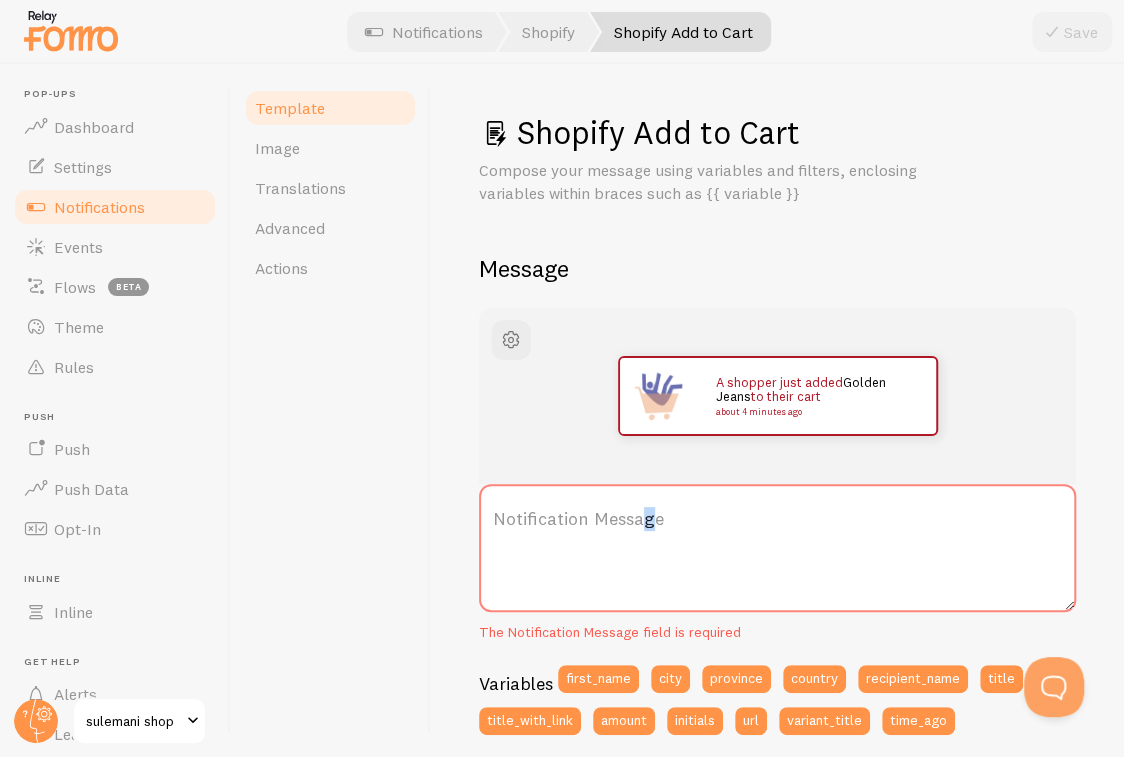 drag, startPoint x: 684, startPoint y: 525, endPoint x: 646, endPoint y: 544, distance: 42.48529 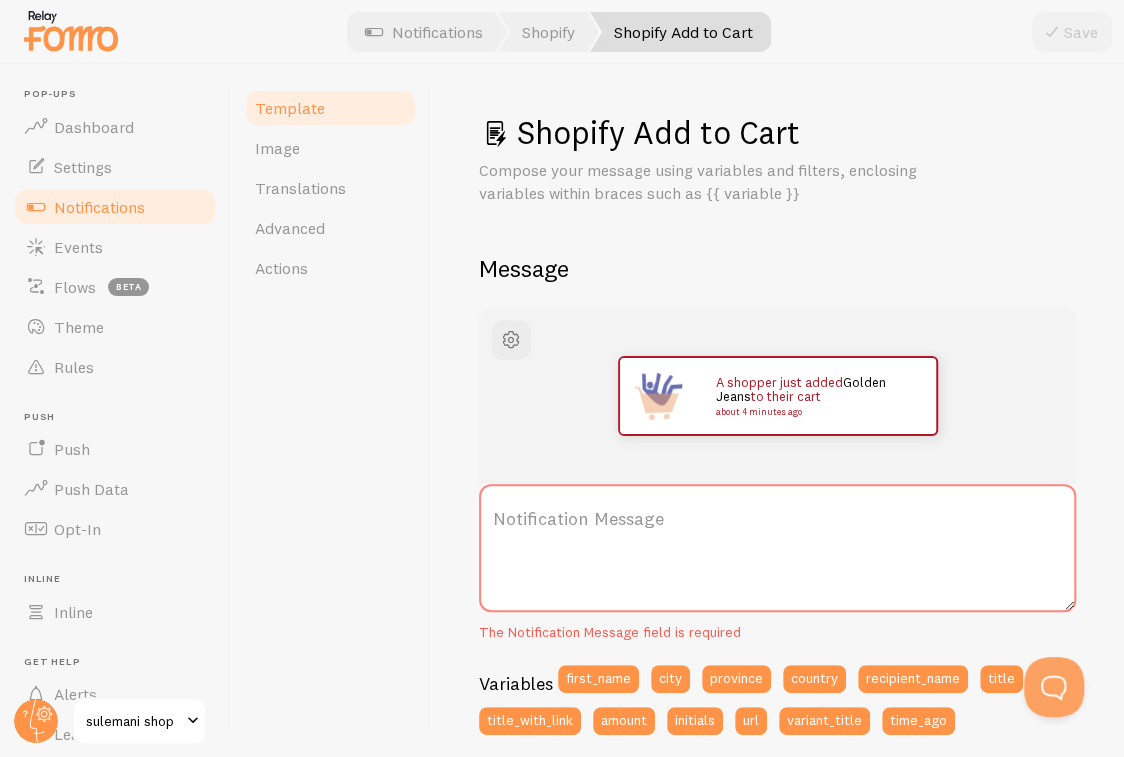 drag, startPoint x: 635, startPoint y: 542, endPoint x: 678, endPoint y: 554, distance: 44.64303 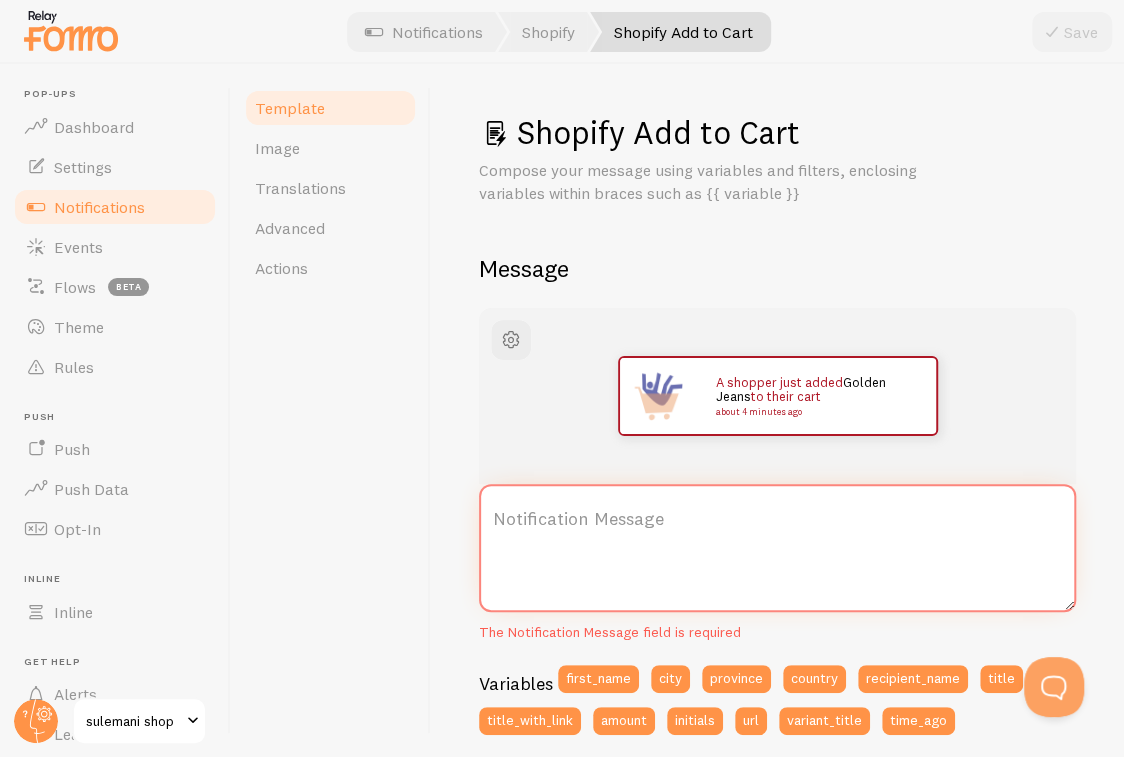 drag, startPoint x: 650, startPoint y: 541, endPoint x: 650, endPoint y: 563, distance: 22 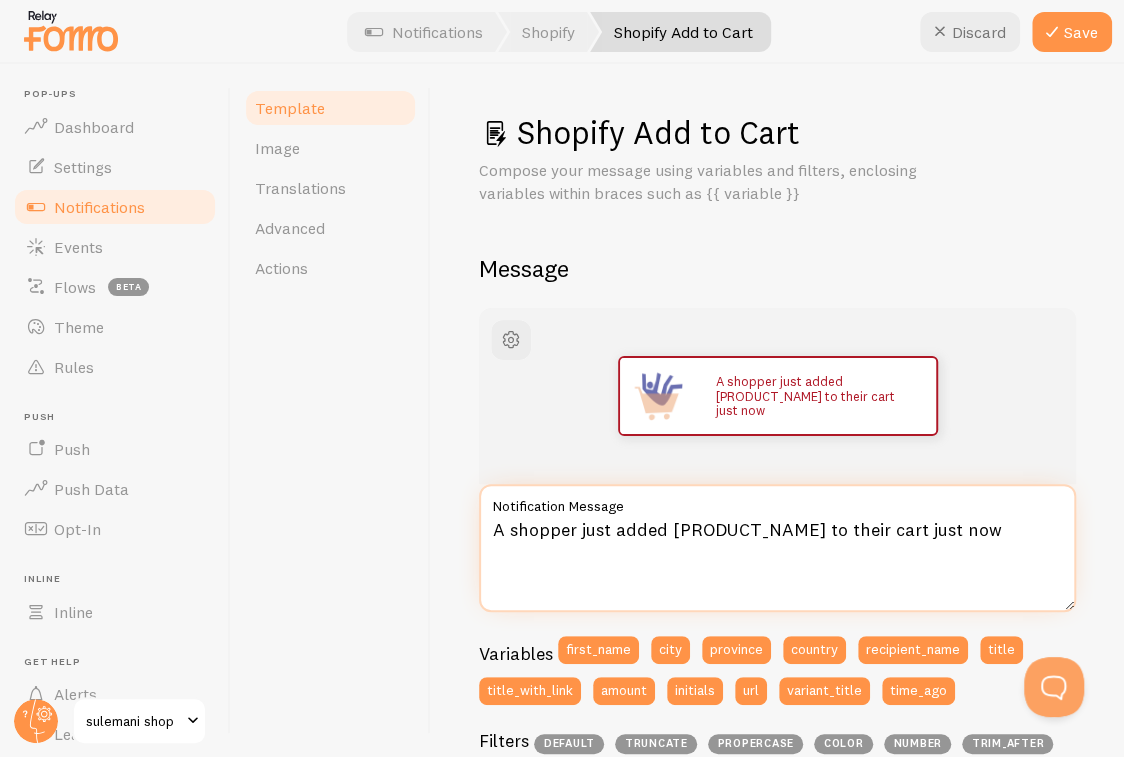 type on "A shopper just added Zara Embroidered 3pcs to their cart just now" 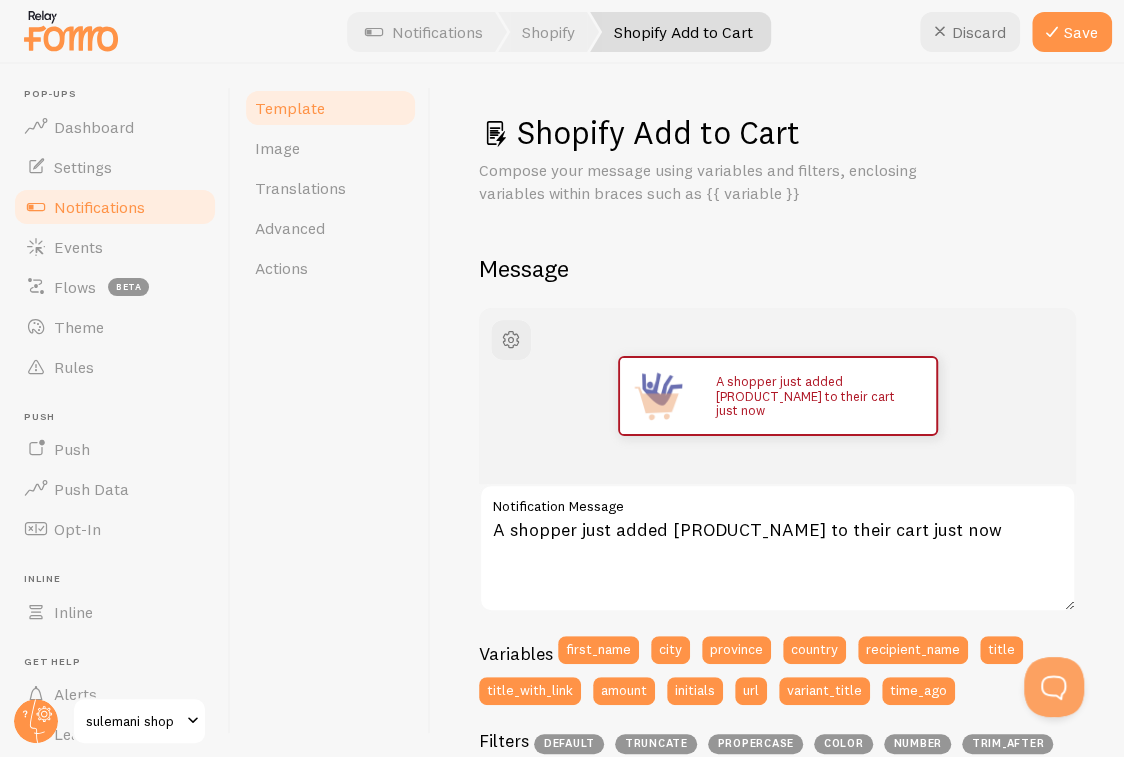 click on "Template
Image
Translations
Advanced
Actions" at bounding box center (331, 410) 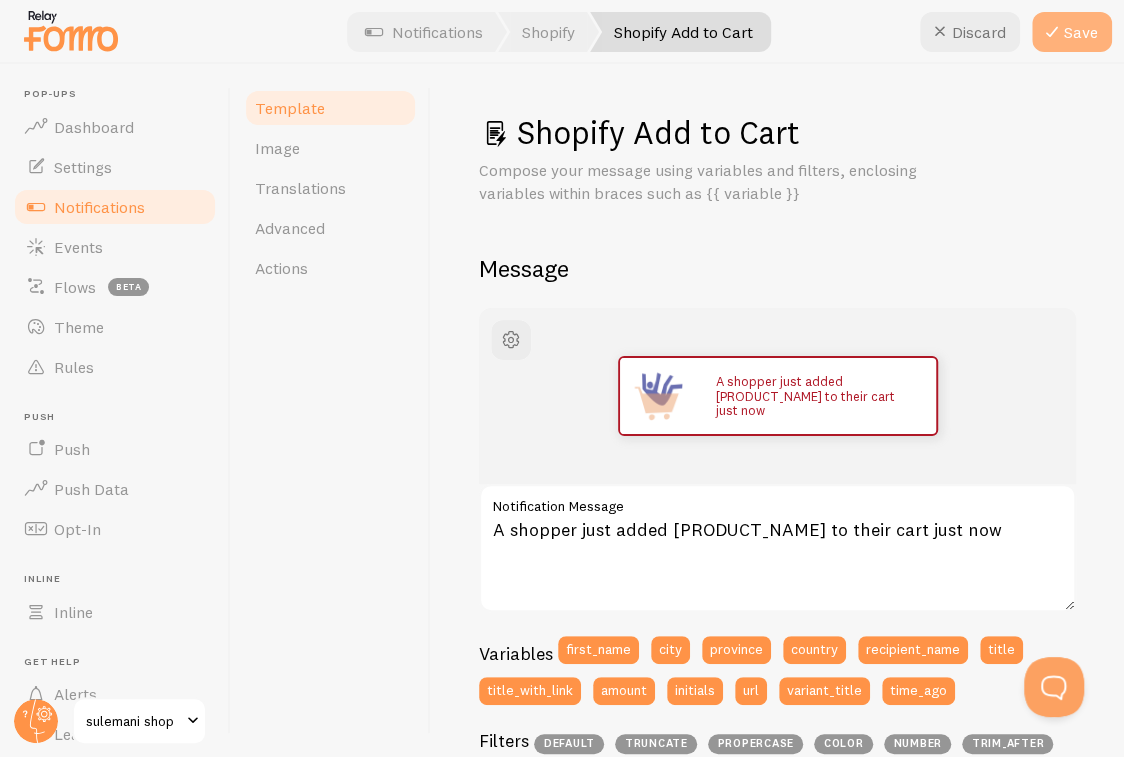 click on "Save" at bounding box center [1072, 32] 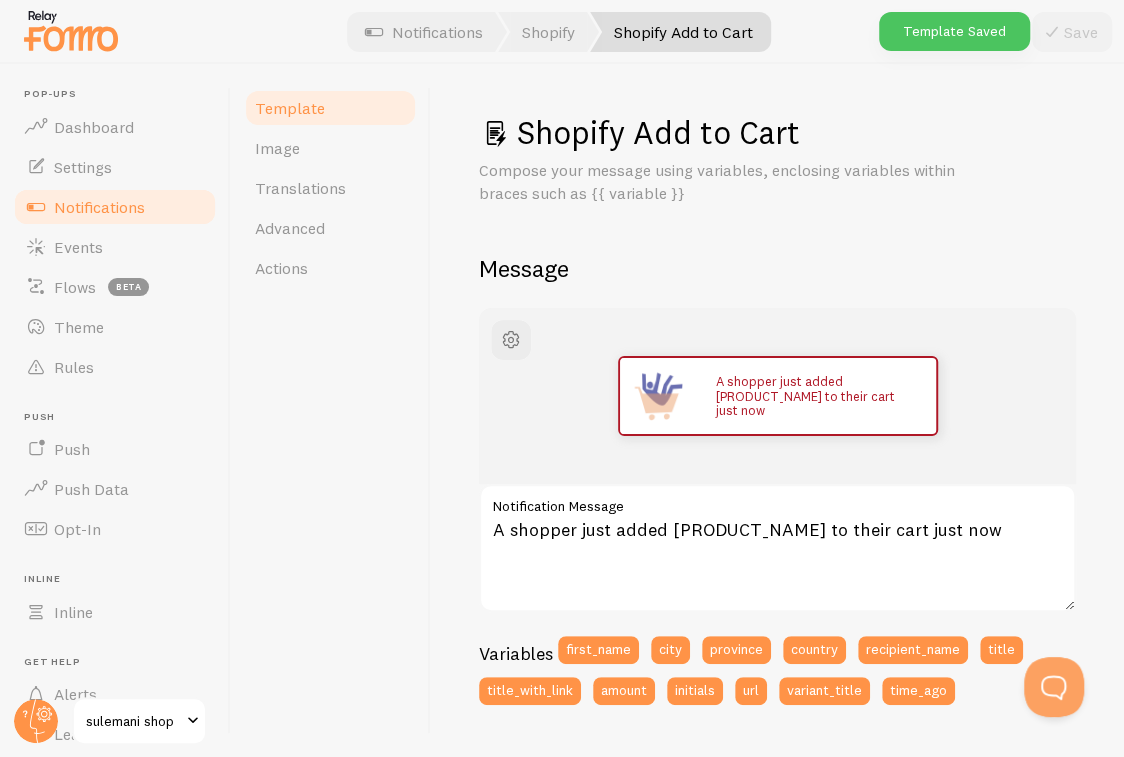 click on "Notifications" at bounding box center [99, 207] 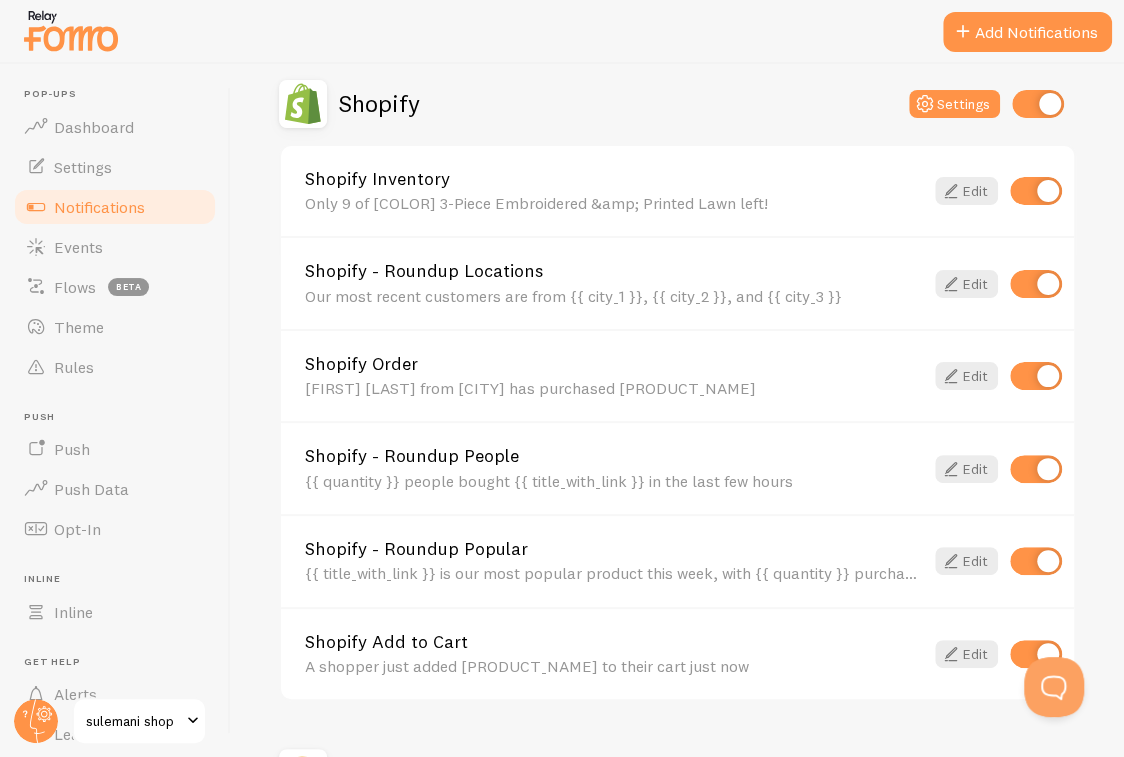 scroll, scrollTop: 800, scrollLeft: 0, axis: vertical 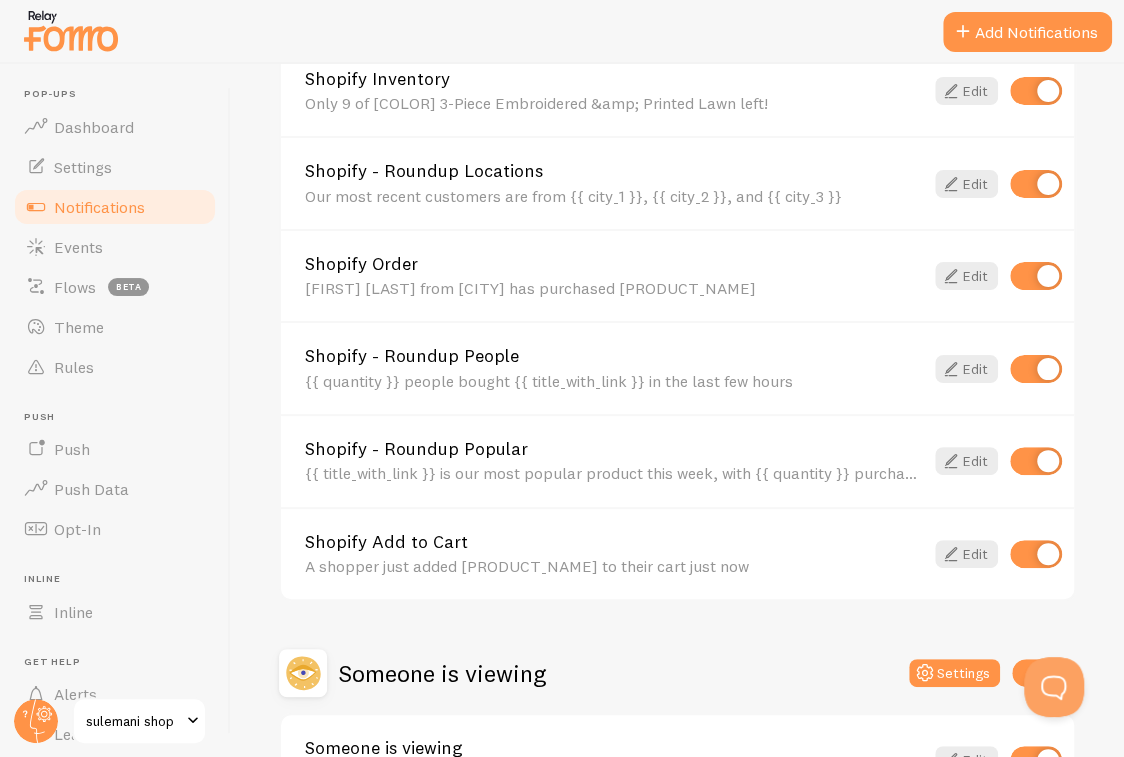 click on "{{ title_with_link }} is our most popular
product this week, with {{ quantity }} purchases" at bounding box center [614, 473] 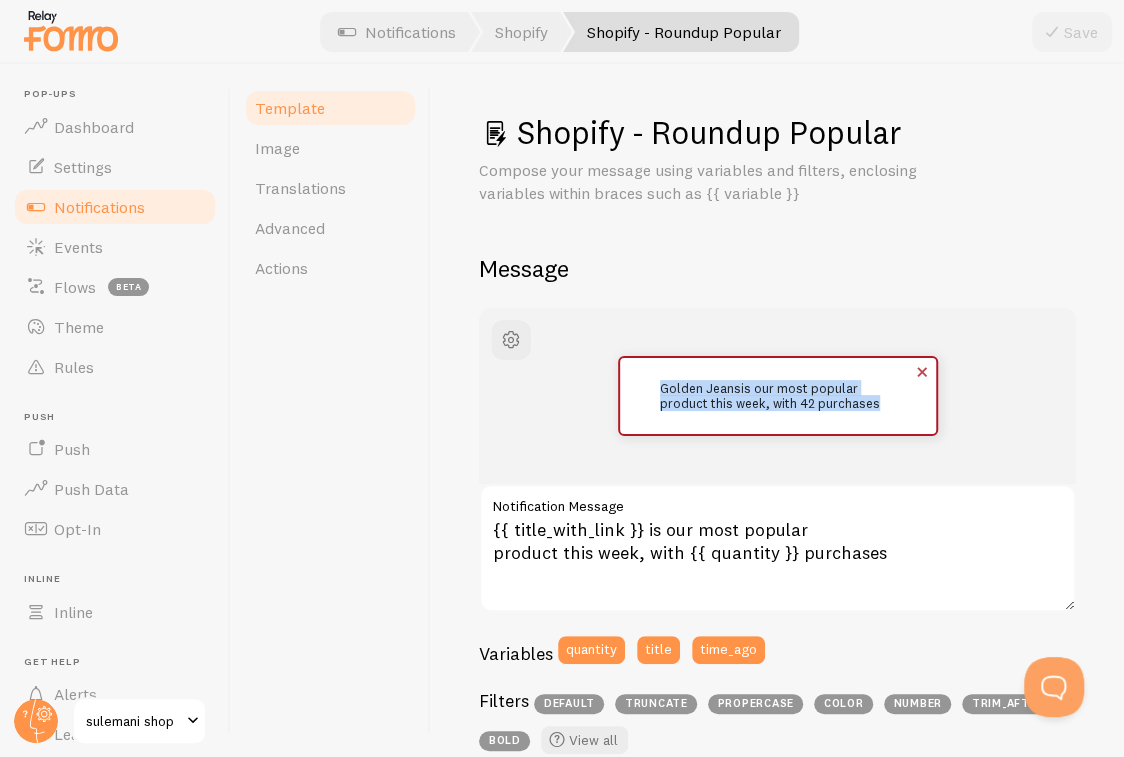 drag, startPoint x: 876, startPoint y: 406, endPoint x: 653, endPoint y: 384, distance: 224.08258 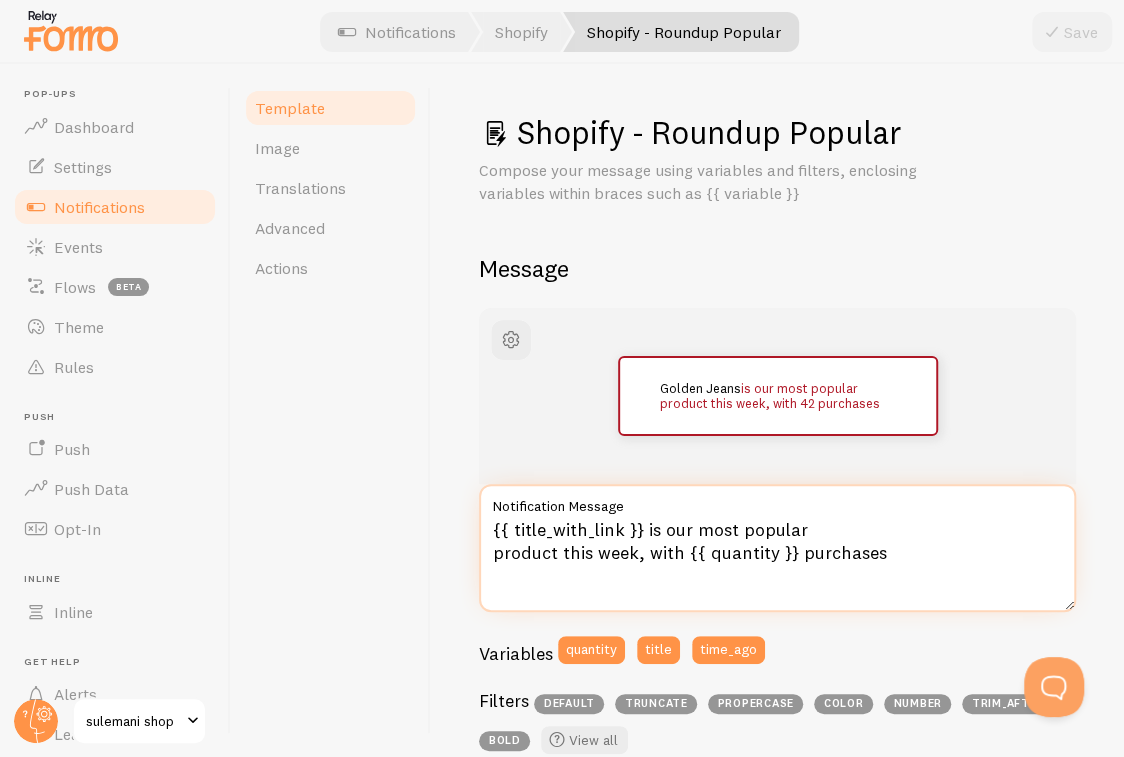 click on "{{ title_with_link }} is our most popular
product this week, with {{ quantity }} purchases" at bounding box center (777, 548) 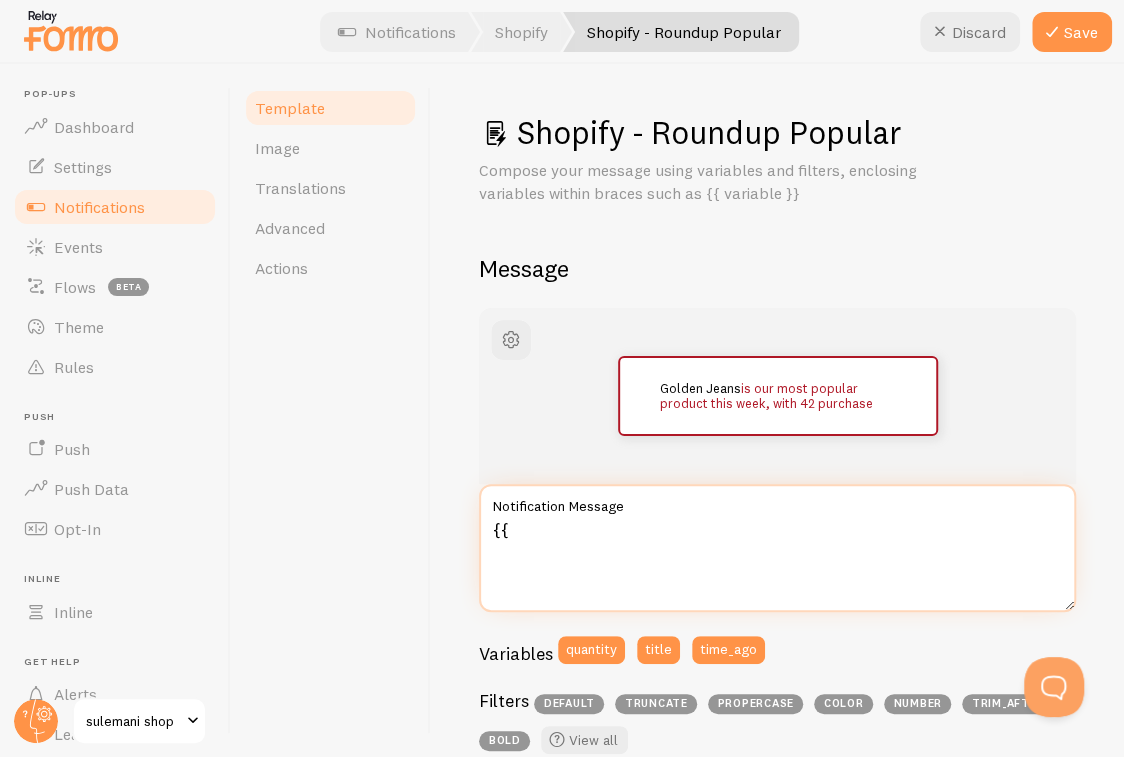 type on "{" 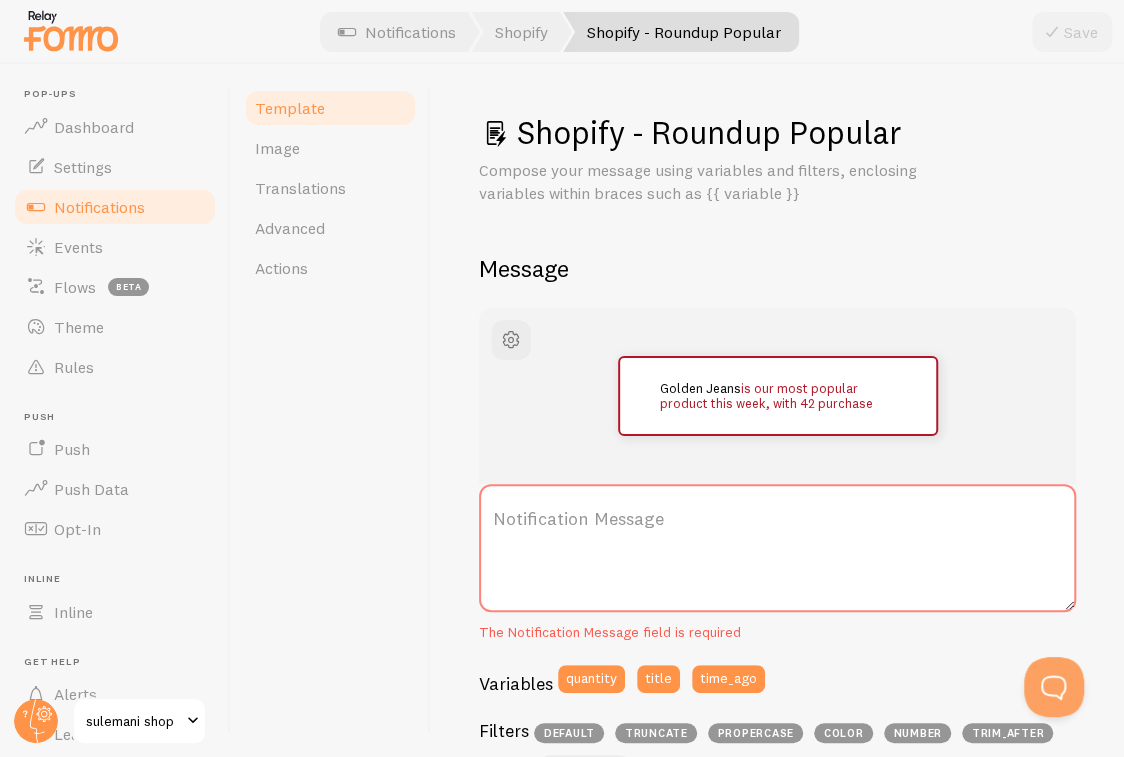 drag, startPoint x: 880, startPoint y: 552, endPoint x: 866, endPoint y: 575, distance: 26.925823 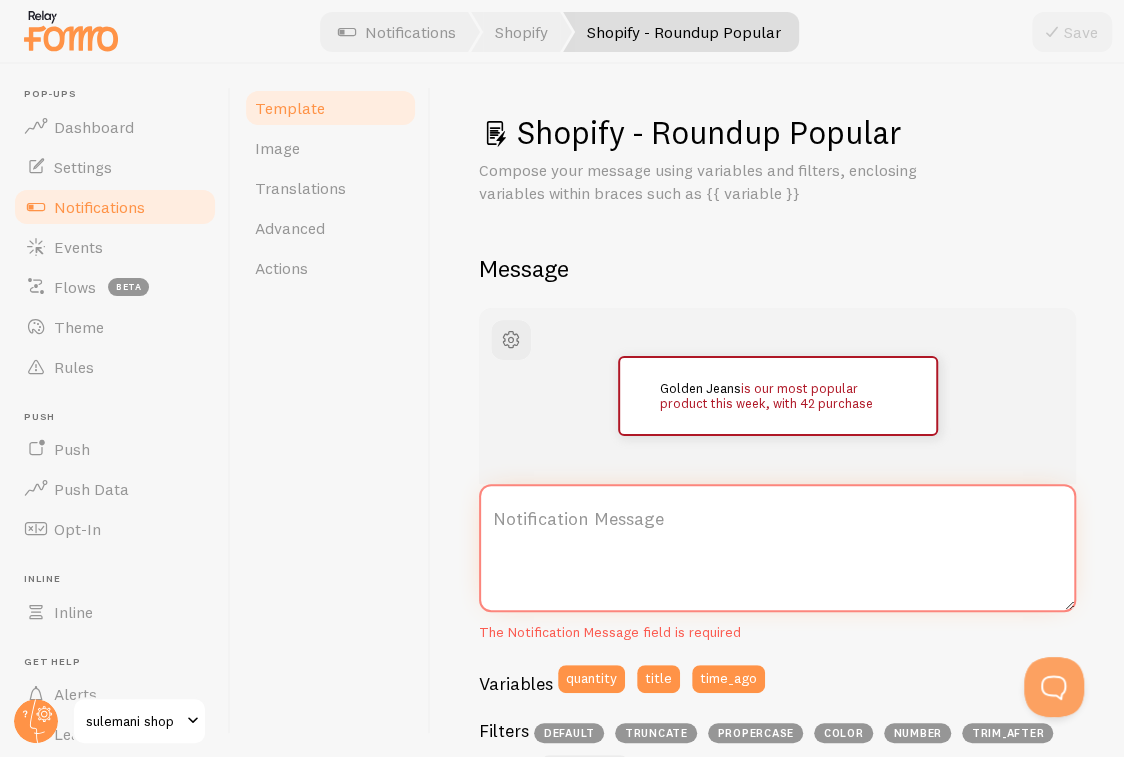 drag, startPoint x: 866, startPoint y: 575, endPoint x: 803, endPoint y: 557, distance: 65.52099 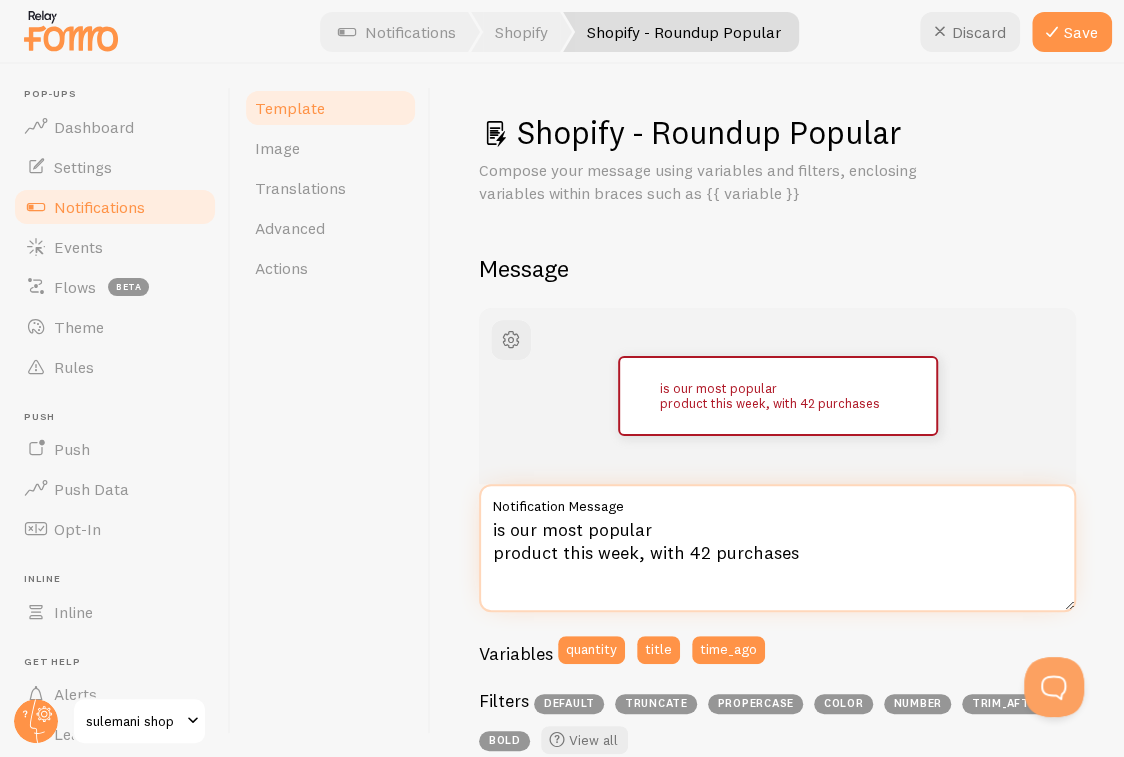 click on "is our most popular
product this week, with 42 purchases" at bounding box center (777, 548) 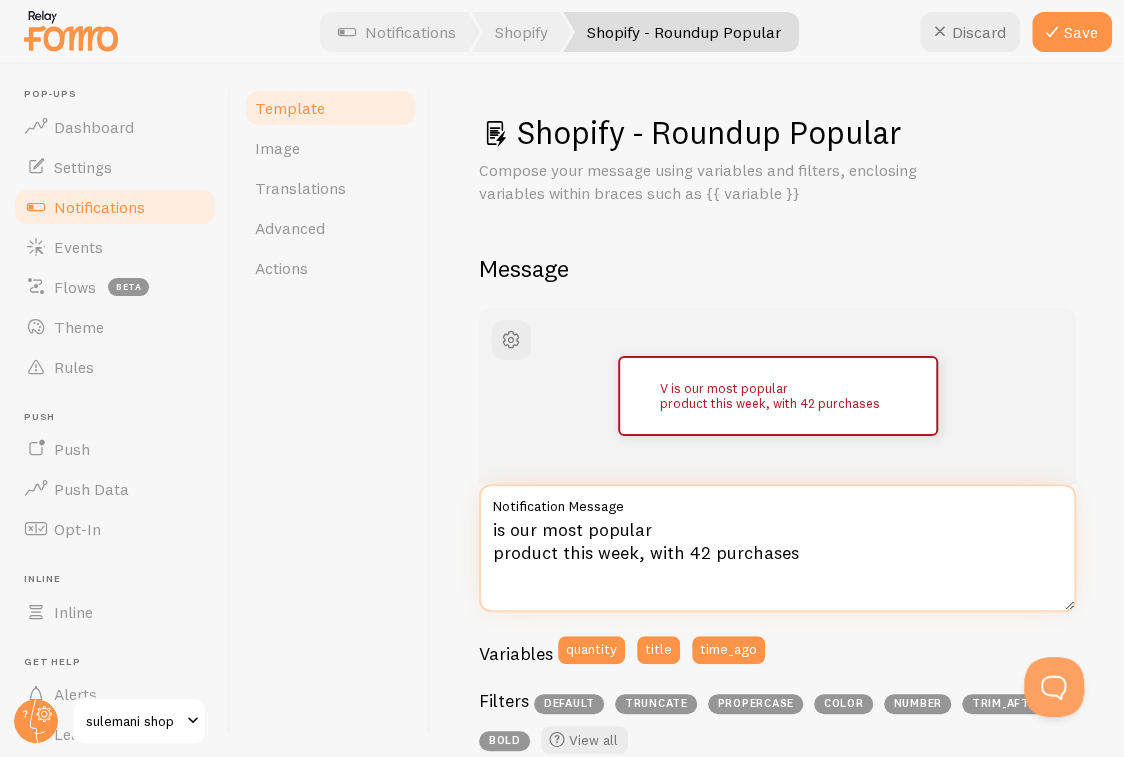 paste on "Diana Embroidered - 3 Pieces" 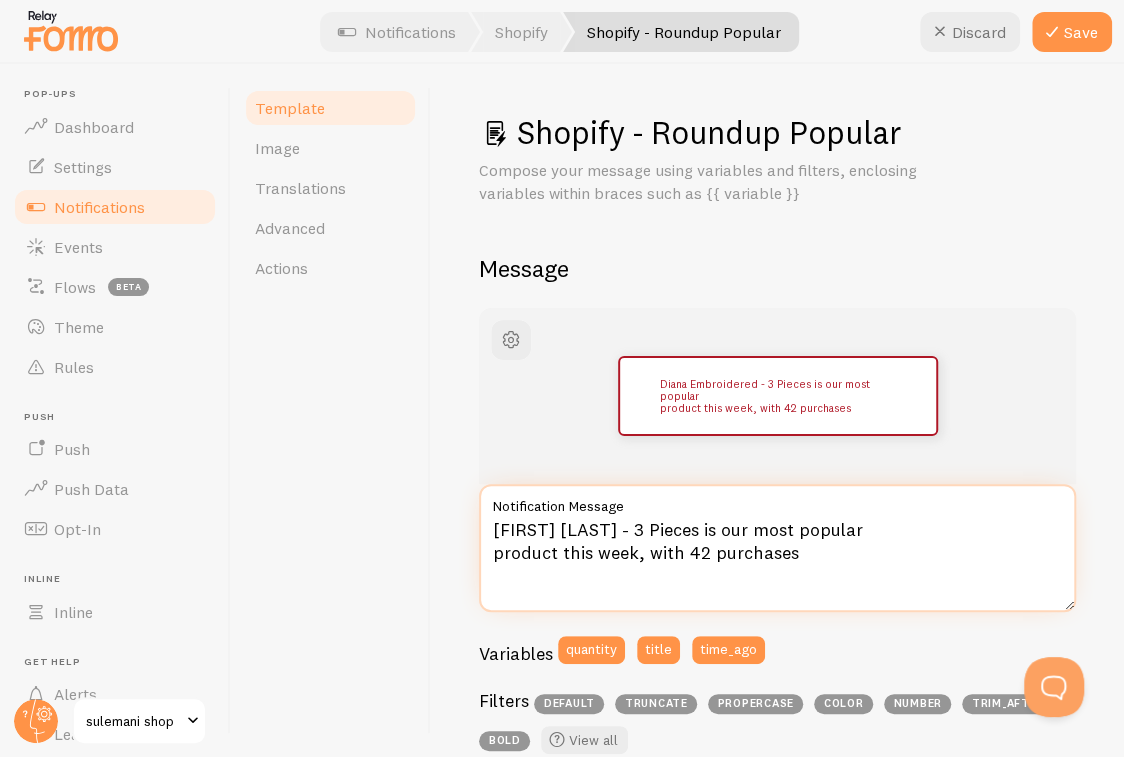 type on "Diana Embroidered - 3 Pieces is our most popular
product this week, with 42 purchases" 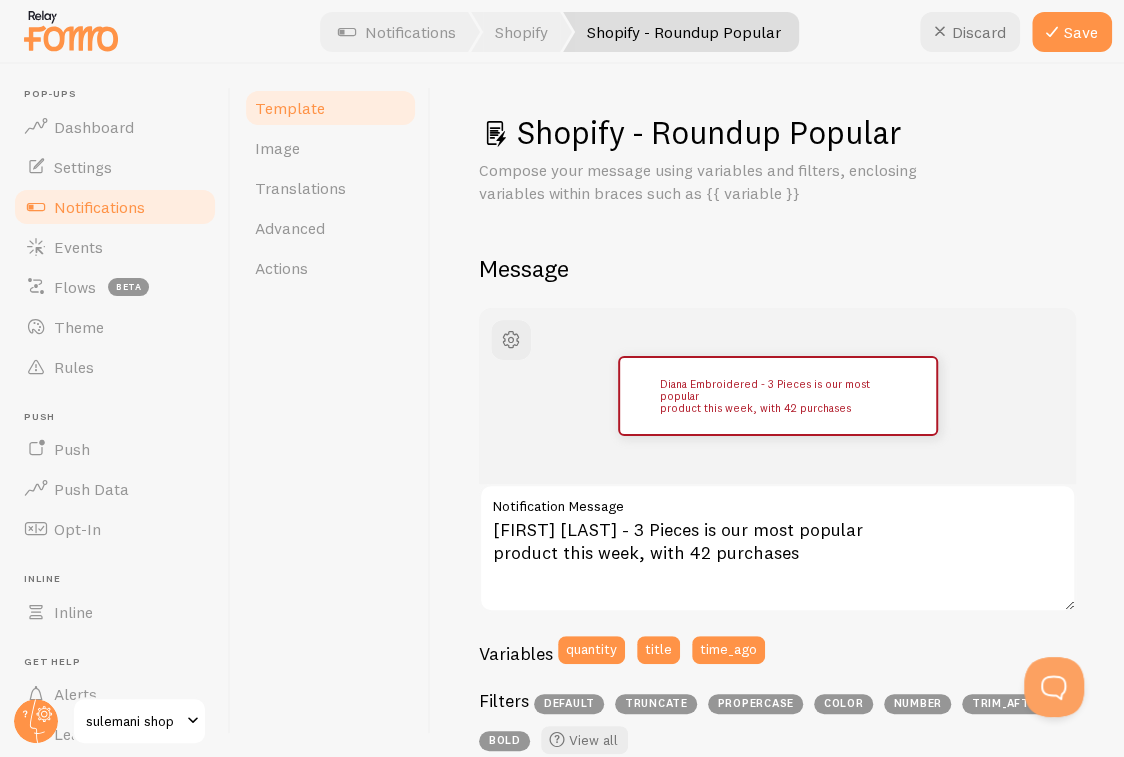 click on "Diana Embroidered - 3 Pieces is our most popular product this week, with 42 purchases" at bounding box center (777, 396) 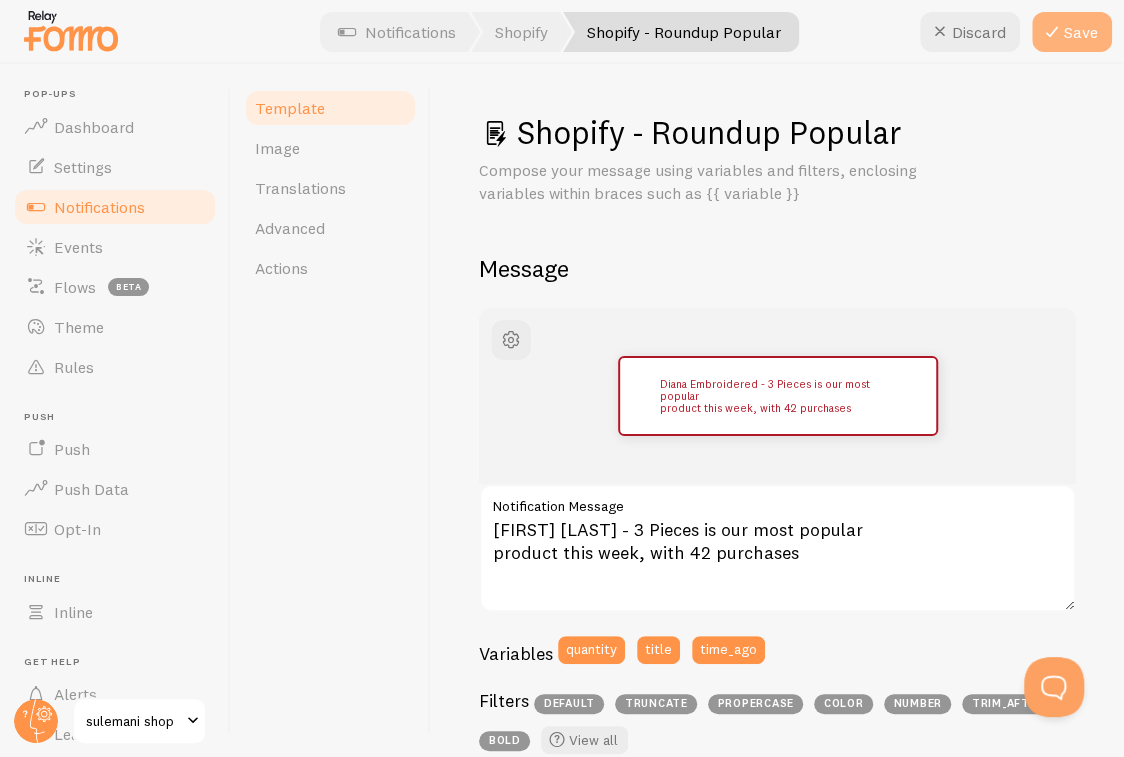 click at bounding box center [1052, 32] 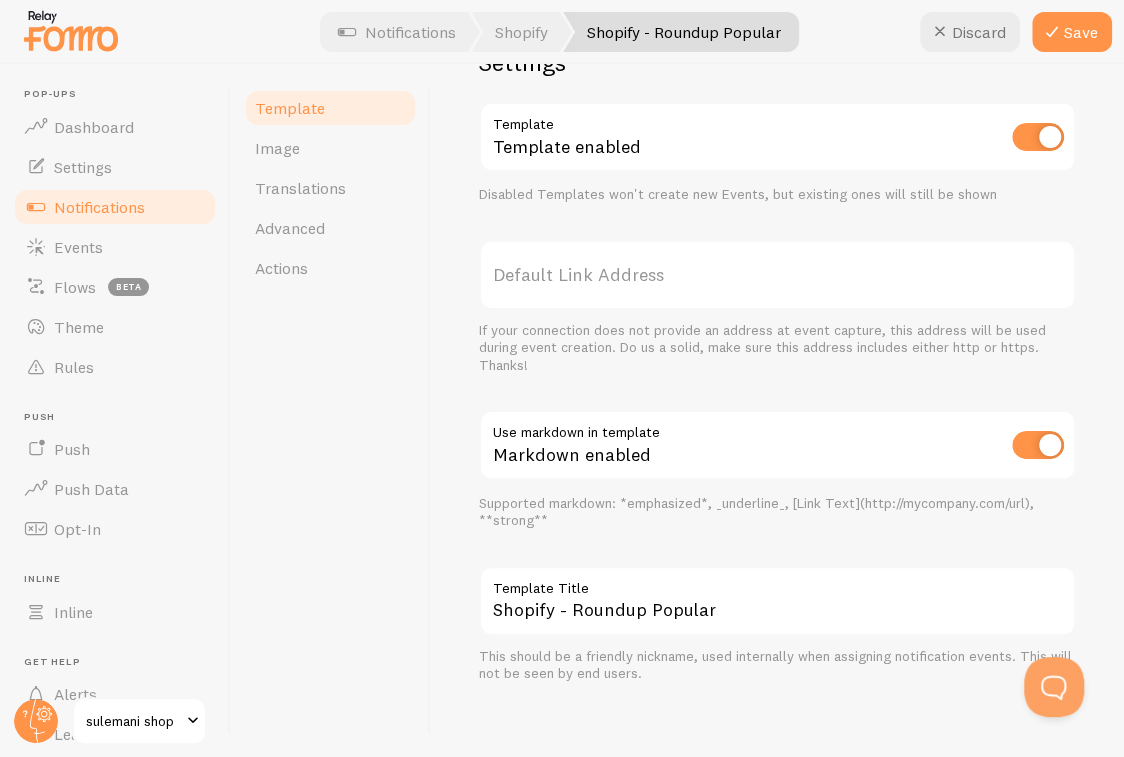 scroll, scrollTop: 772, scrollLeft: 0, axis: vertical 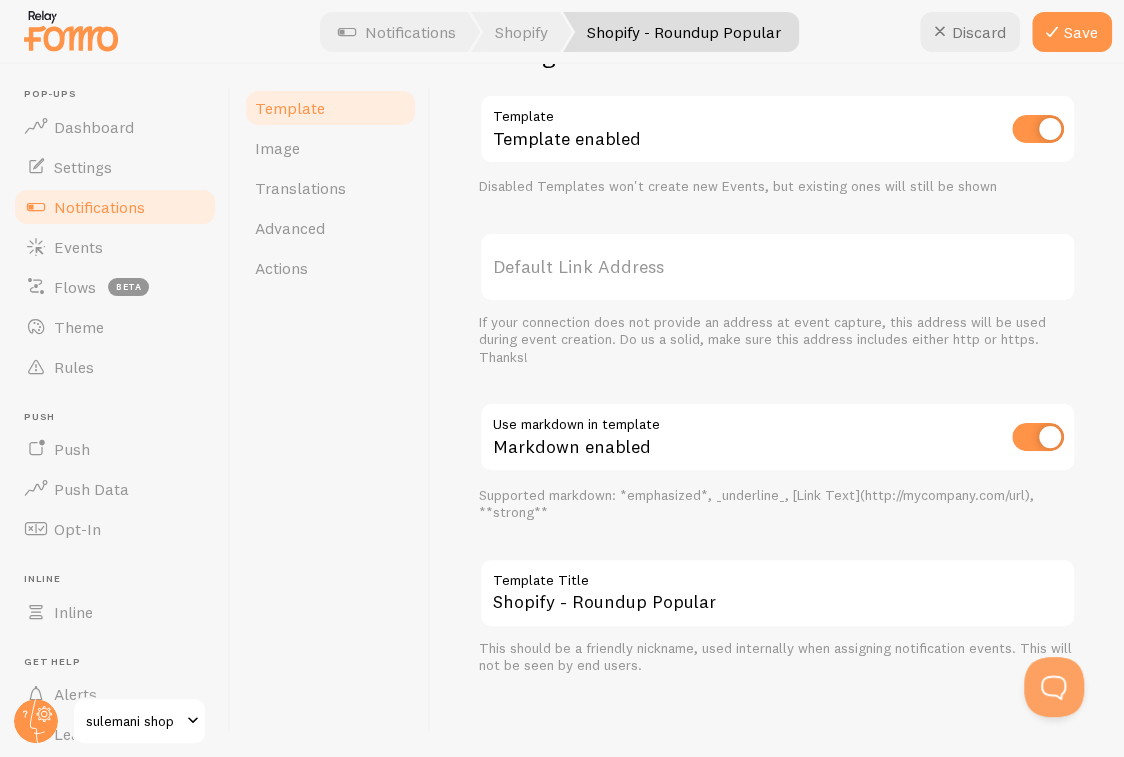 click at bounding box center [1038, 437] 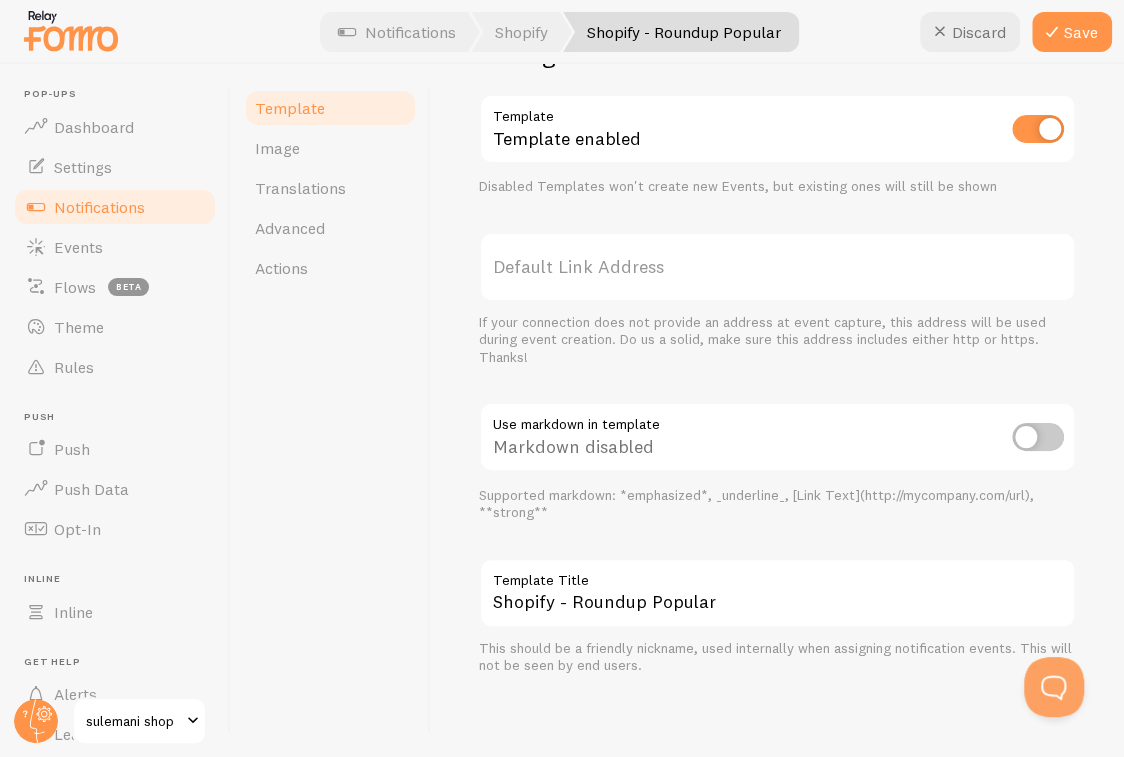 click at bounding box center [1038, 437] 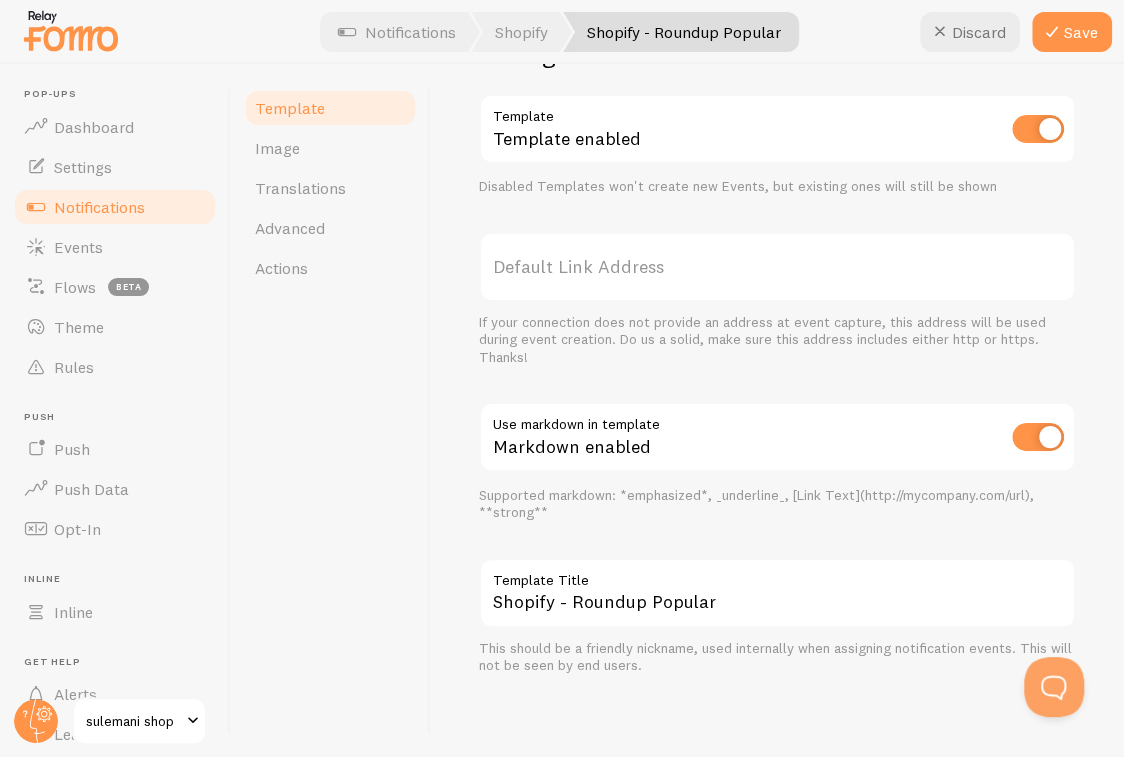 click at bounding box center [1038, 129] 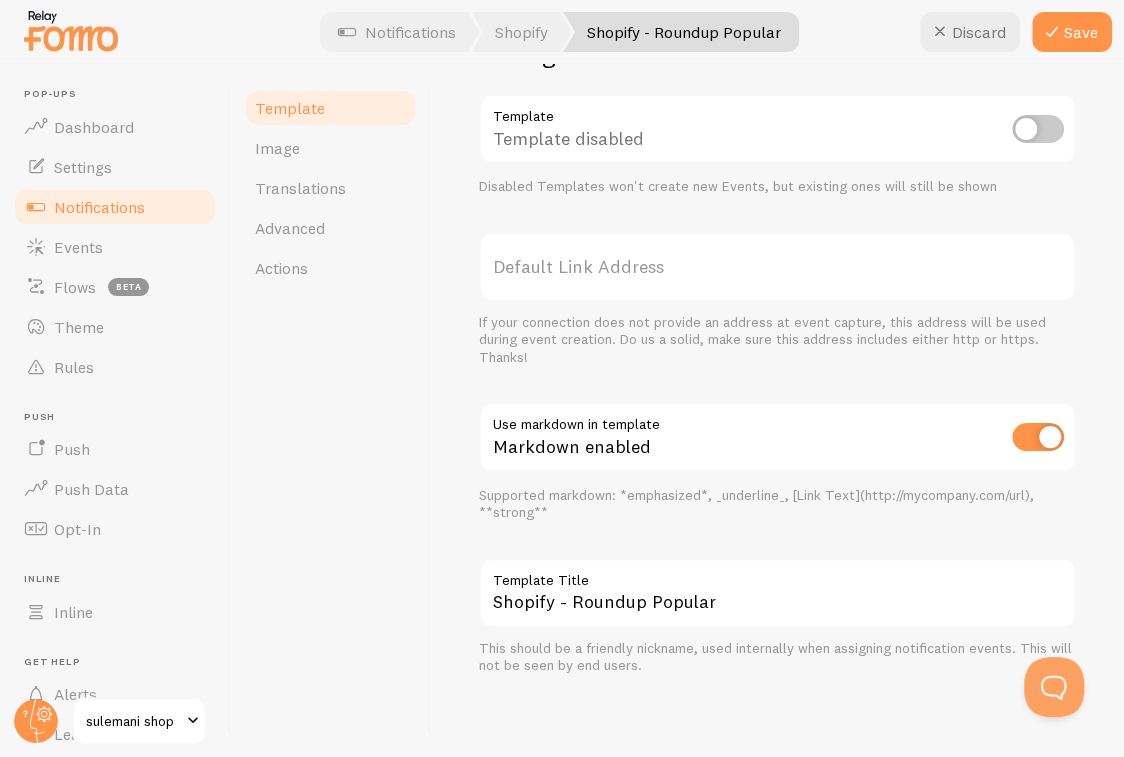 click at bounding box center [1038, 129] 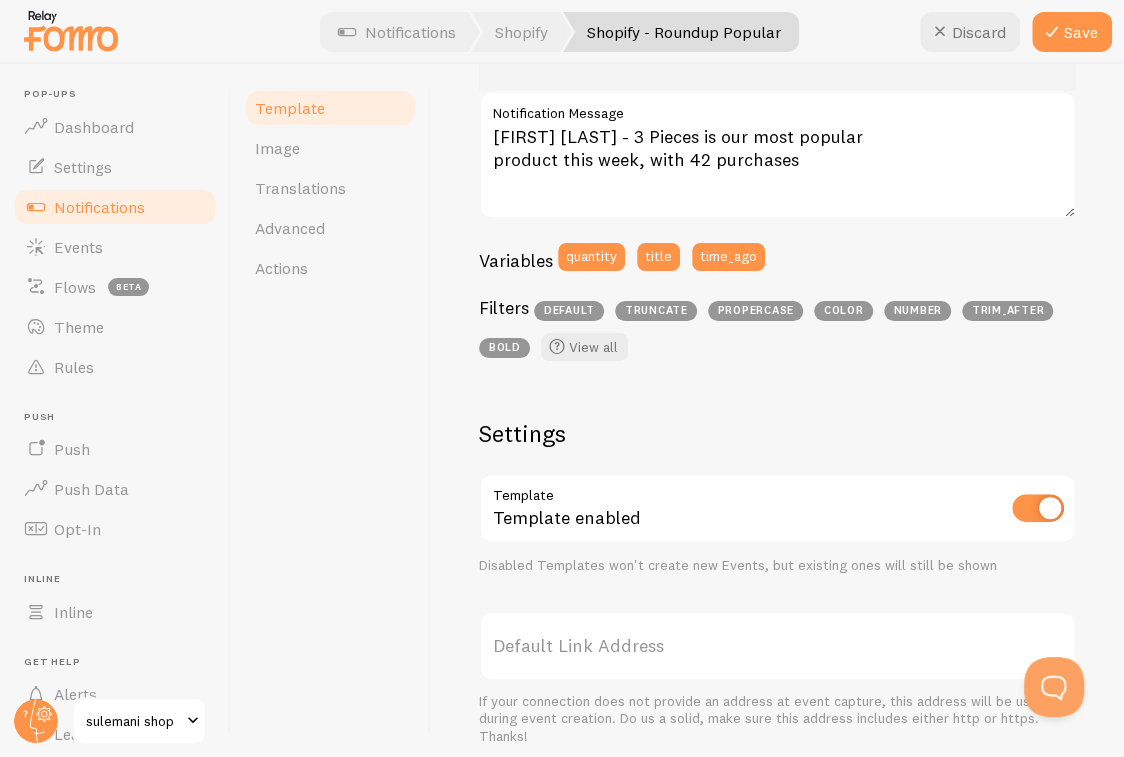 scroll, scrollTop: 272, scrollLeft: 0, axis: vertical 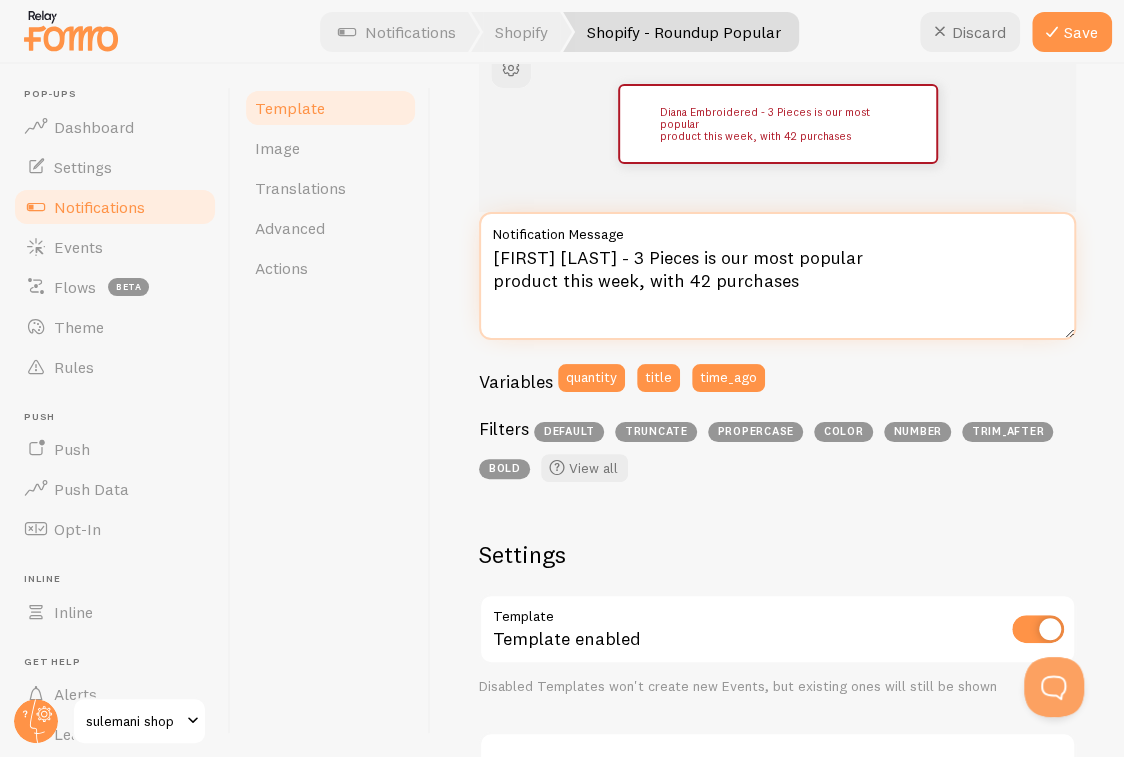click on "Diana Embroidered - 3 Pieces is our most popular
product this week, with 42 purchases" at bounding box center [777, 276] 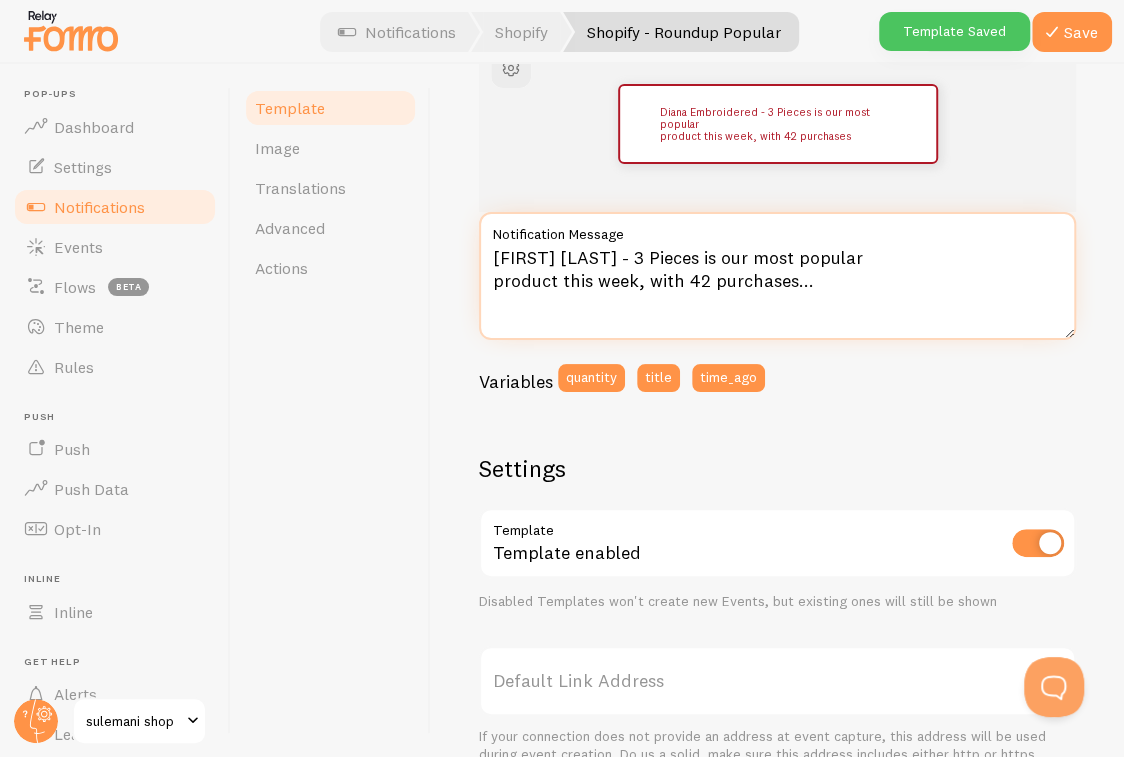 type on "Diana Embroidered - 3 Pieces is our most popular
product this week, with [NUMBER] purchases..." 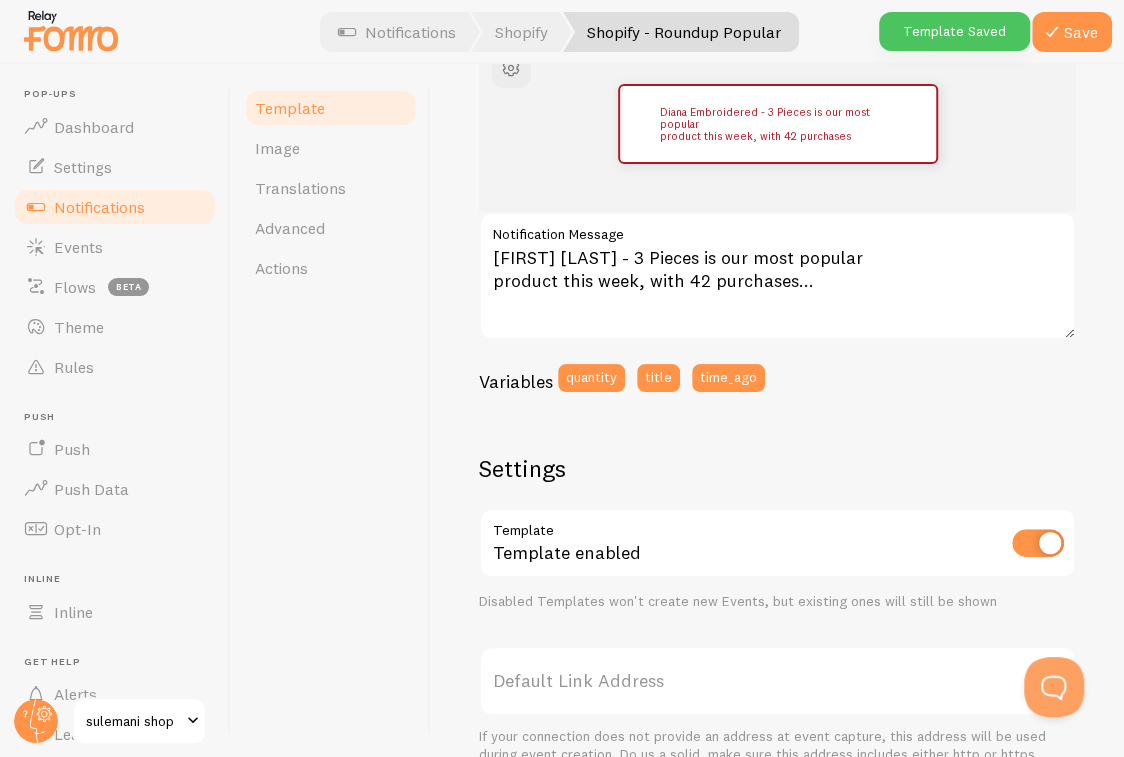 click on "Diana Embroidered - 3 Pieces is our most popular product this week, with 42 purchases" at bounding box center [777, 124] 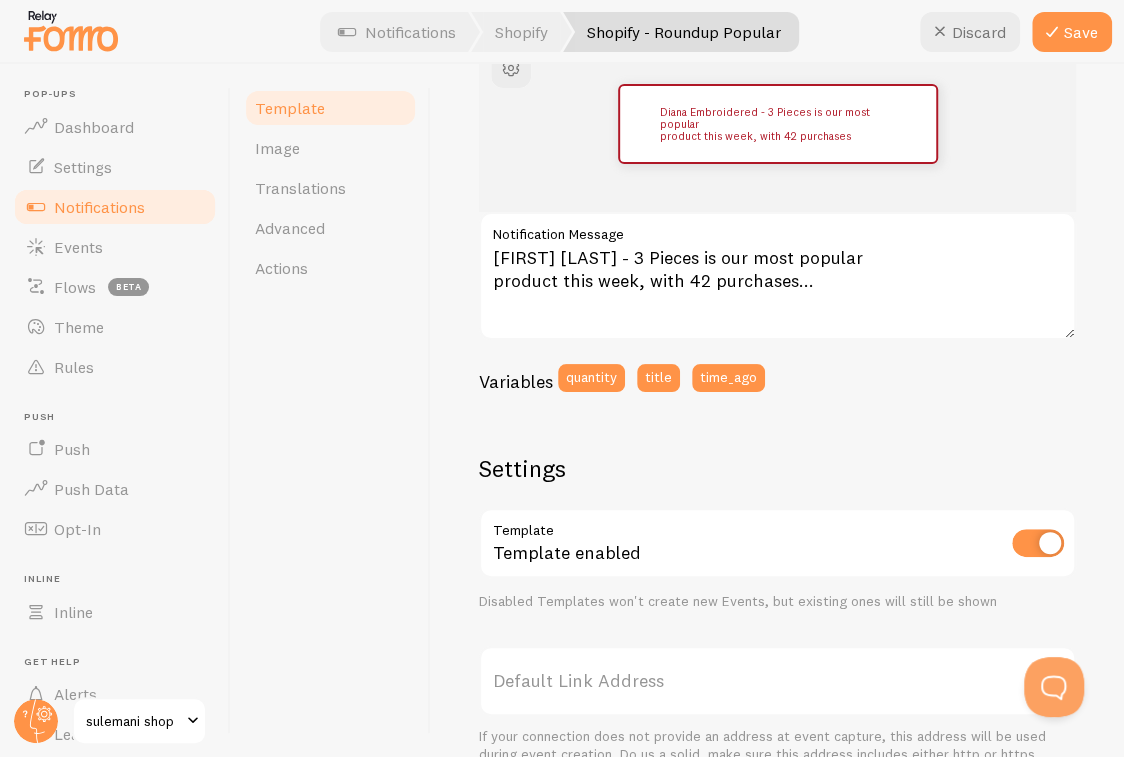 click on "Notifications" at bounding box center (99, 207) 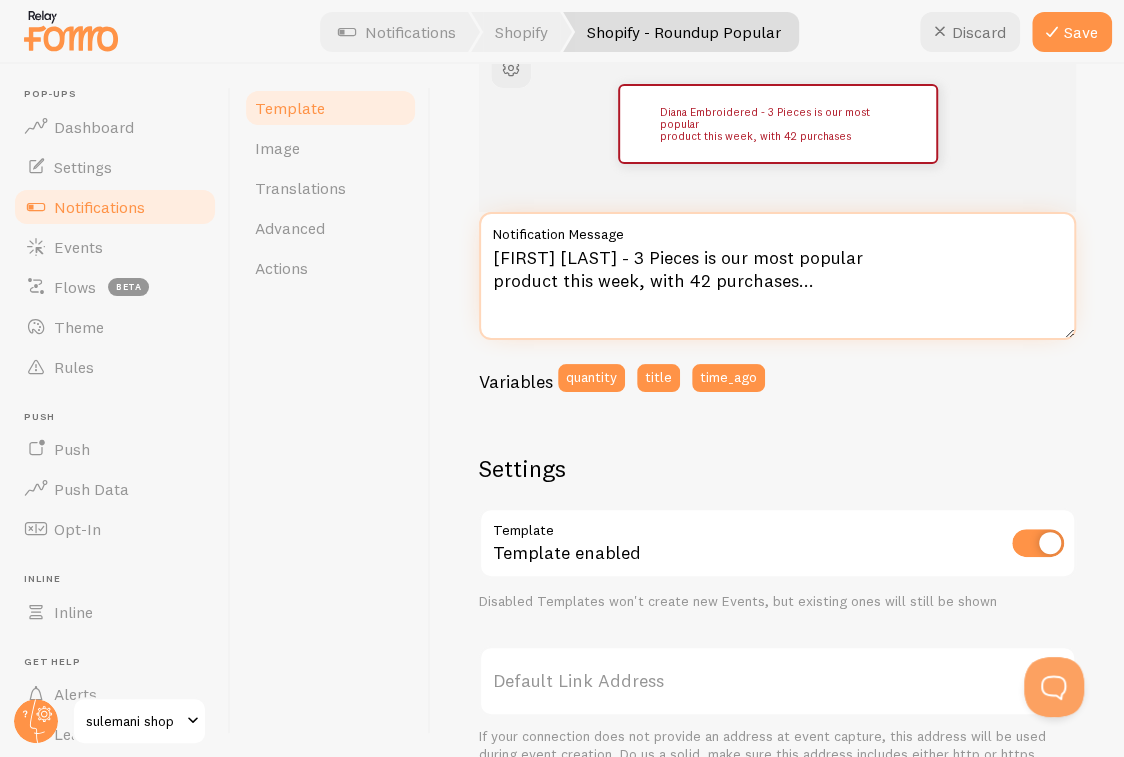 click on "Diana Embroidered - 3 Pieces is our most popular
product this week, with [NUMBER] purchases..." at bounding box center (777, 276) 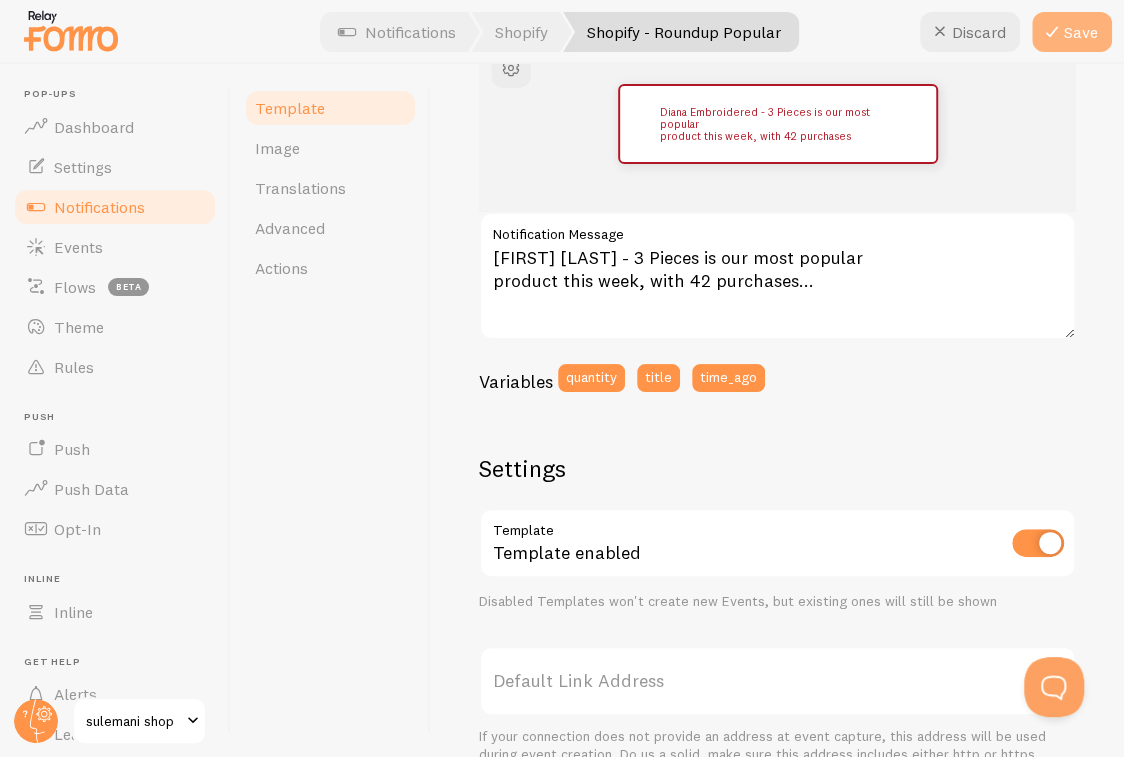 click on "Save" at bounding box center [1072, 32] 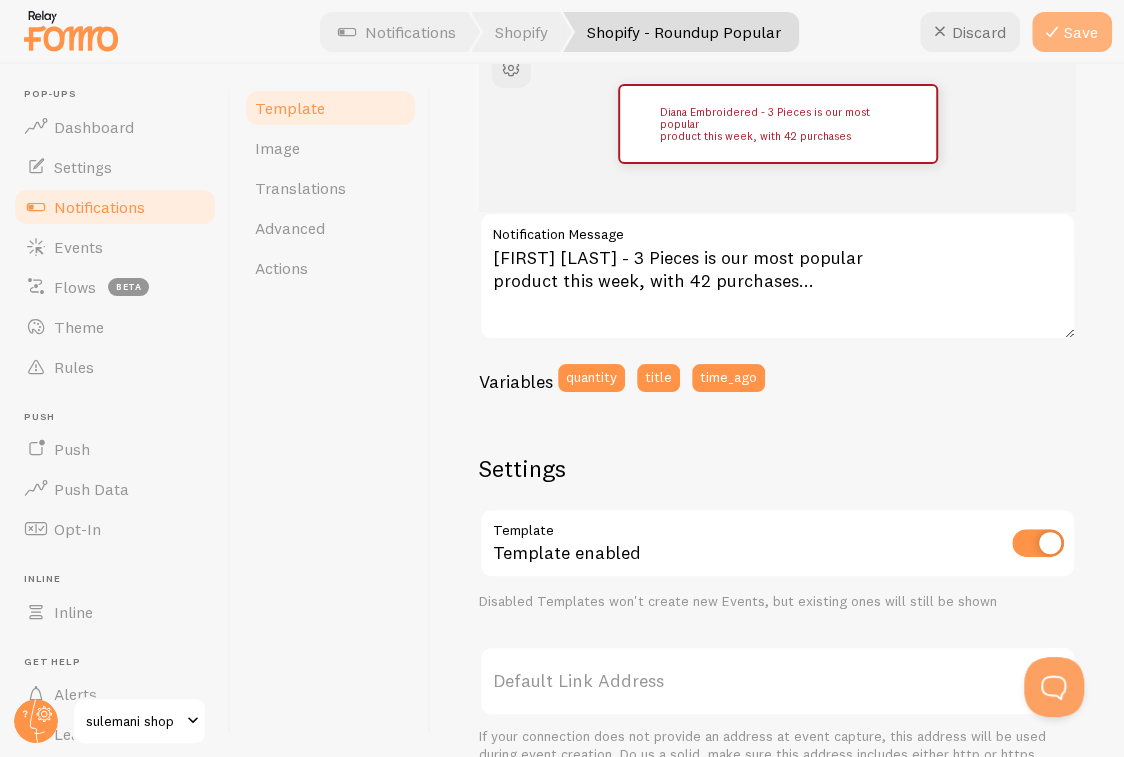 click on "Save" at bounding box center [1072, 32] 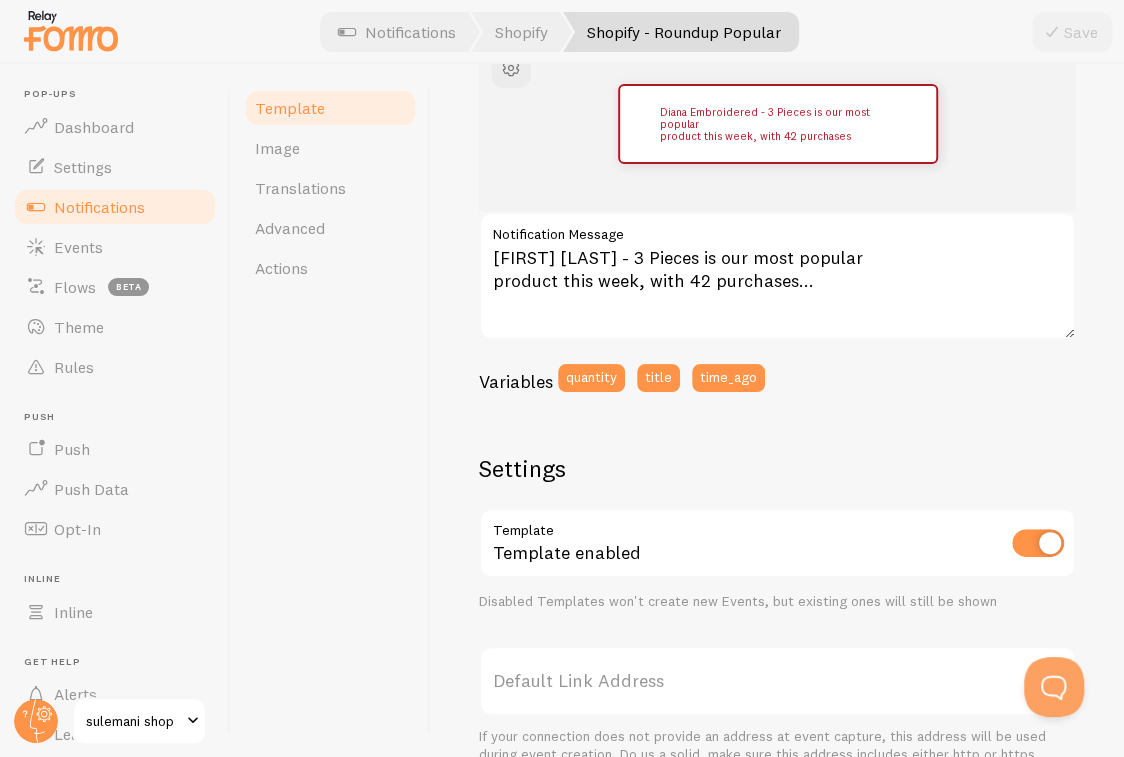 click on "Save" at bounding box center (1072, 32) 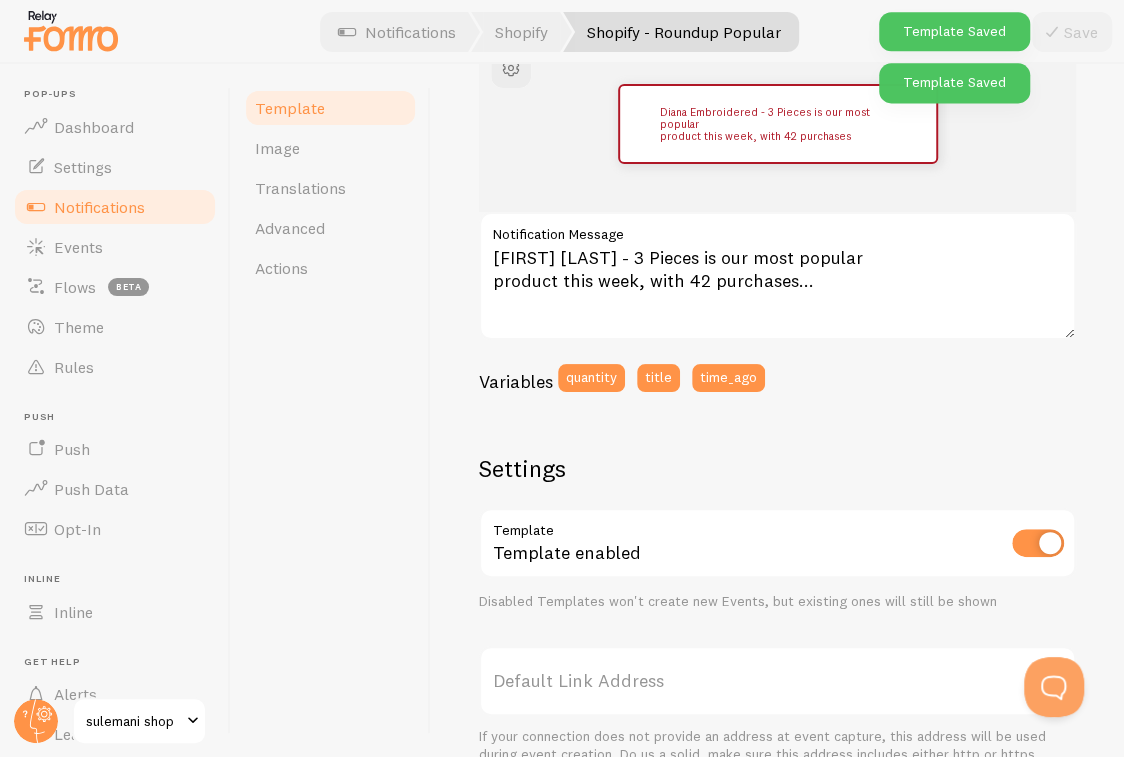 click on "Pop-ups
Dashboard
Settings
Notifications
Events
Flows
beta
Theme
Rules
Push
Push
Push Data
Opt-In
Inline
Inline
Get Help
Alerts
Learn
Support
sulemani shop
Notifications
Shopify
Shopify - Roundup Popular
Save
Template" at bounding box center [562, 378] 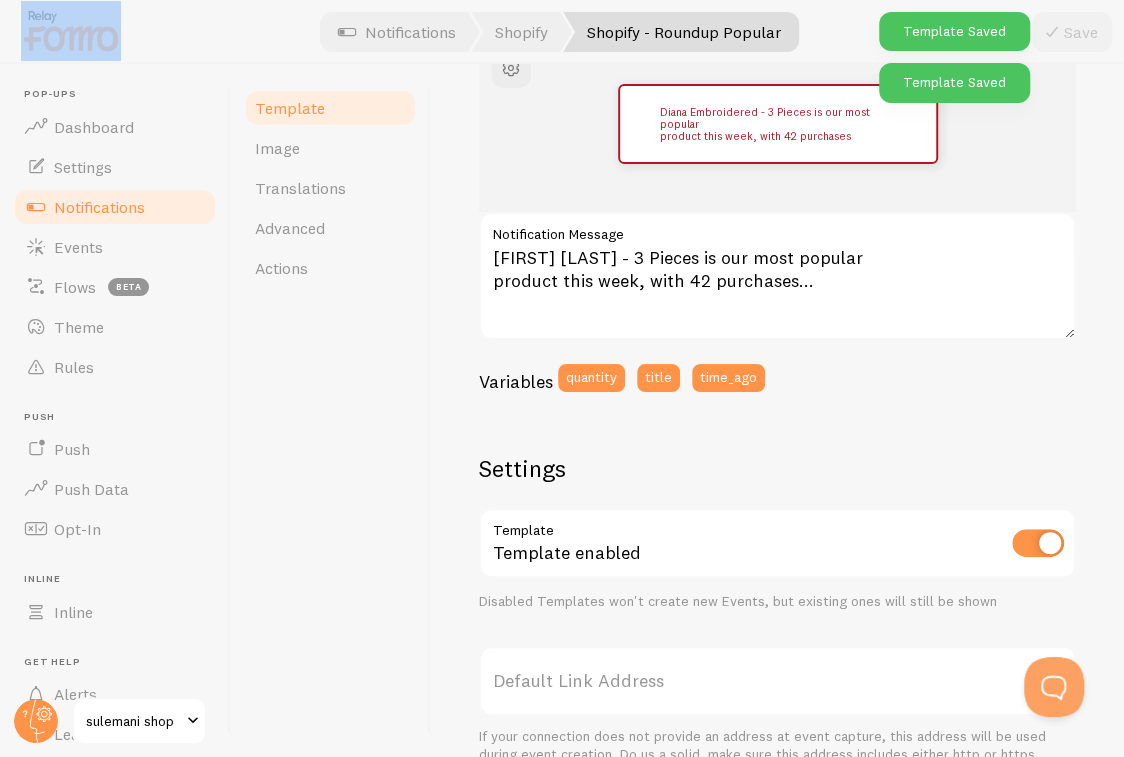 click at bounding box center (562, 32) 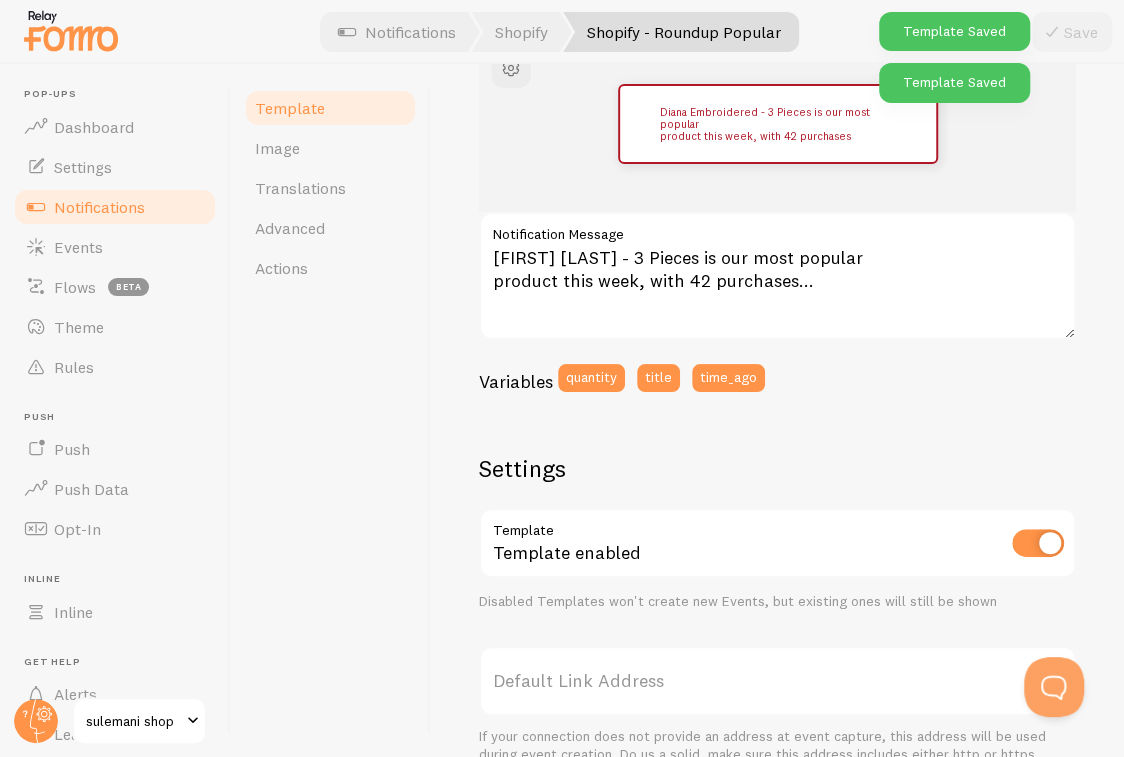 click on "Save" at bounding box center (1072, 32) 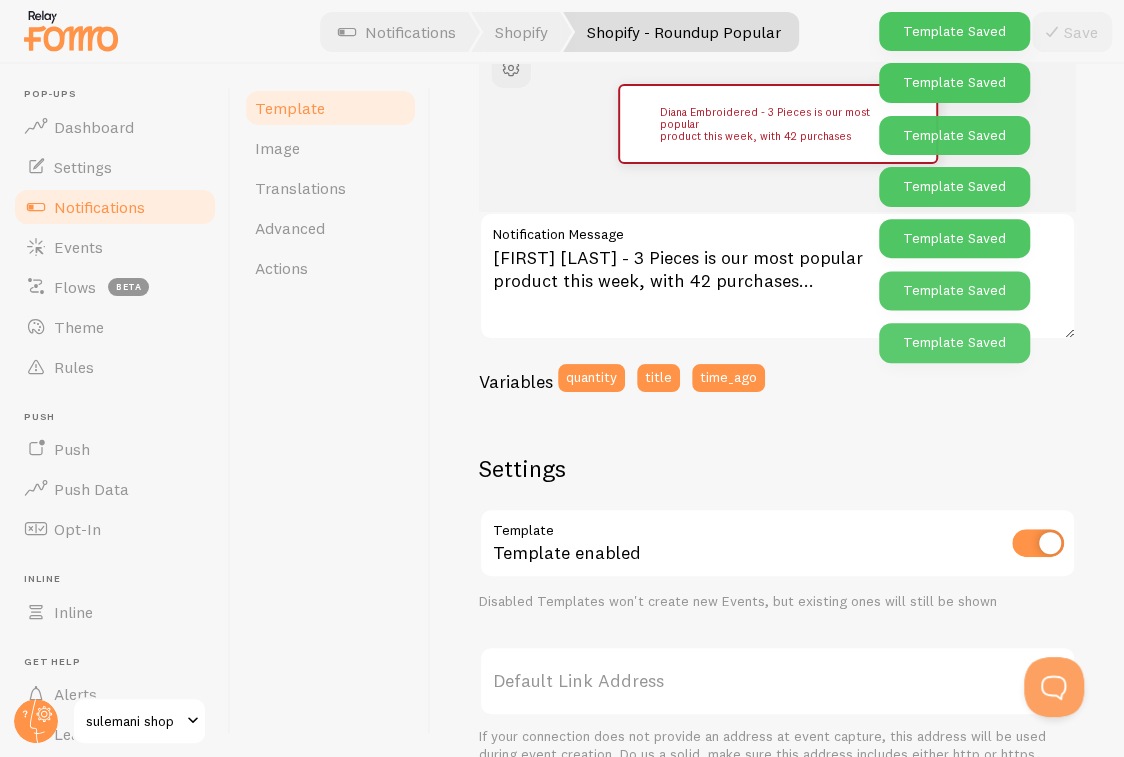 click on "Save" at bounding box center [1072, 32] 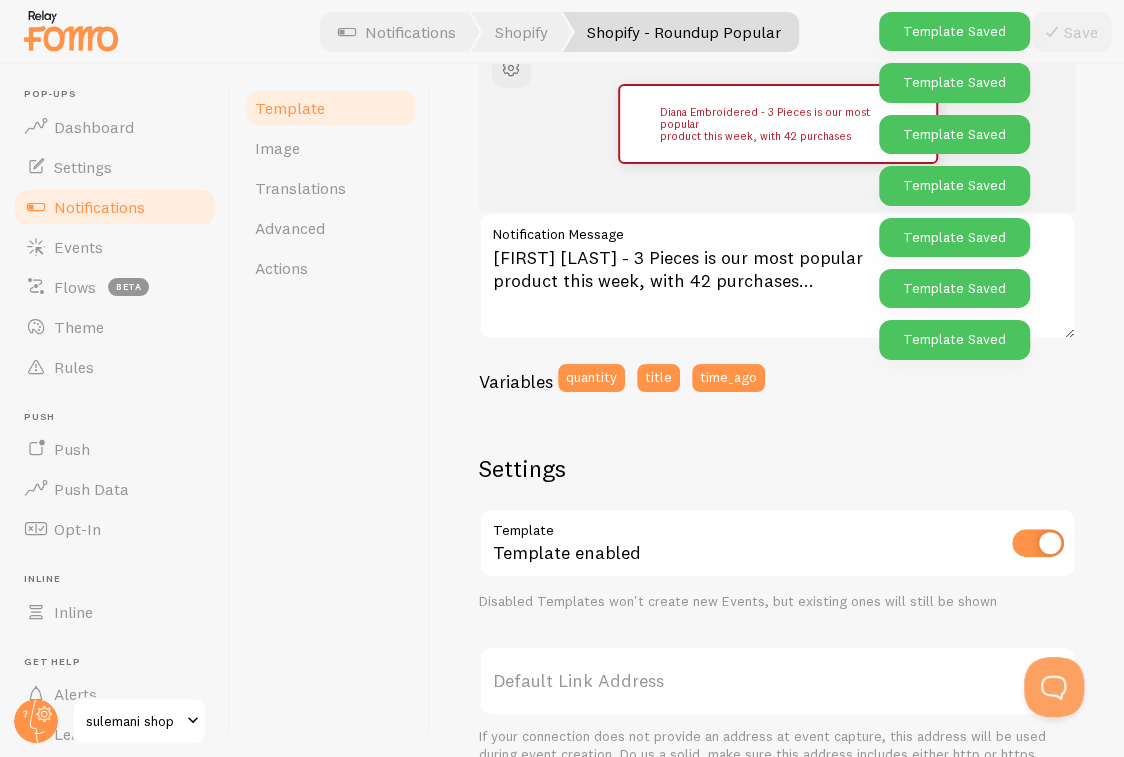 click on "Shopify - Roundup Popular
Compose your message using variables, enclosing variables within braces such as {{ variable }}
Message       Diana Embroidered - 3 Pieces is our most popular product this week, with 42 purchases   Diana Embroidered - 3 Pieces is our most popular
product this week, with 42 purchases...   Notification Message         Variables
quantity
title
time_ago       Settings         Template   Template enabled   Disabled Templates won't create new Events, but existing ones will still be shown       Default Link Address       If your connection does not provide an address at event capture, this address will be used during event creation. Do us a solid, make sure this address includes either http or https. Thanks!       Use markdown in template   Markdown enabled   Supported markdown: *emphasized*, _underline_, [Link Text](http://mycompany.com/url), **strong**     Shopify - Roundup Popular   Template Title" at bounding box center [777, 410] 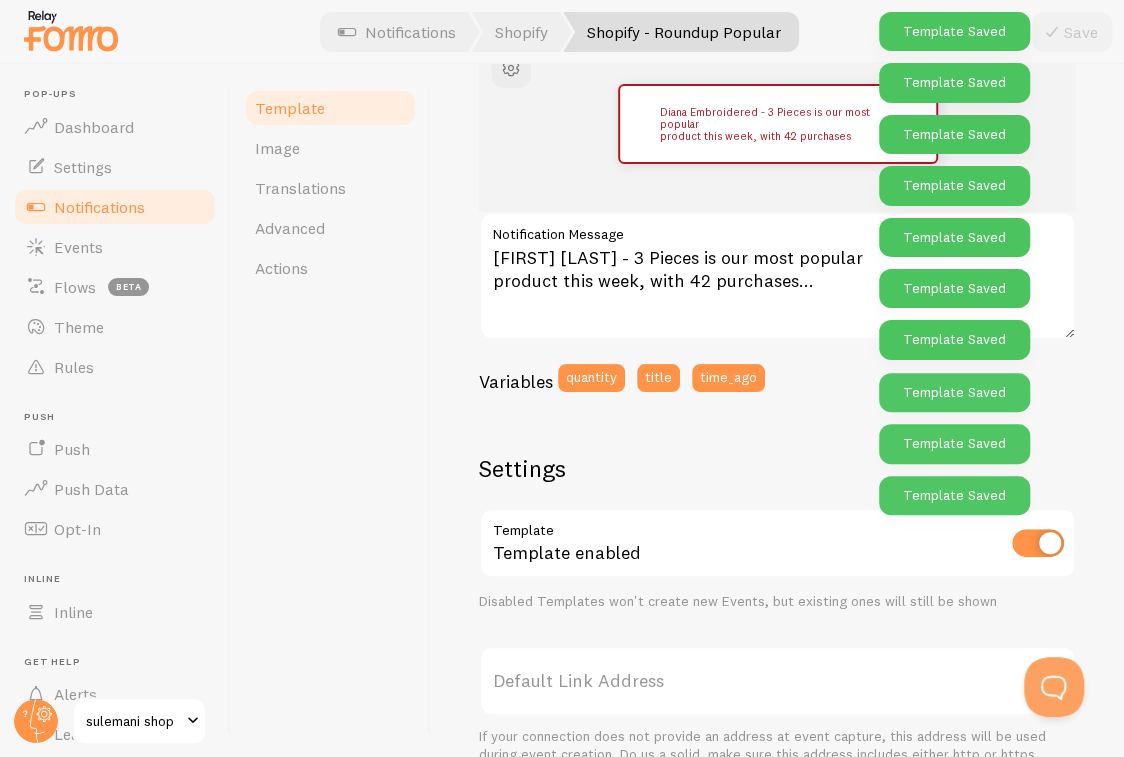 click on "Notifications" at bounding box center (99, 207) 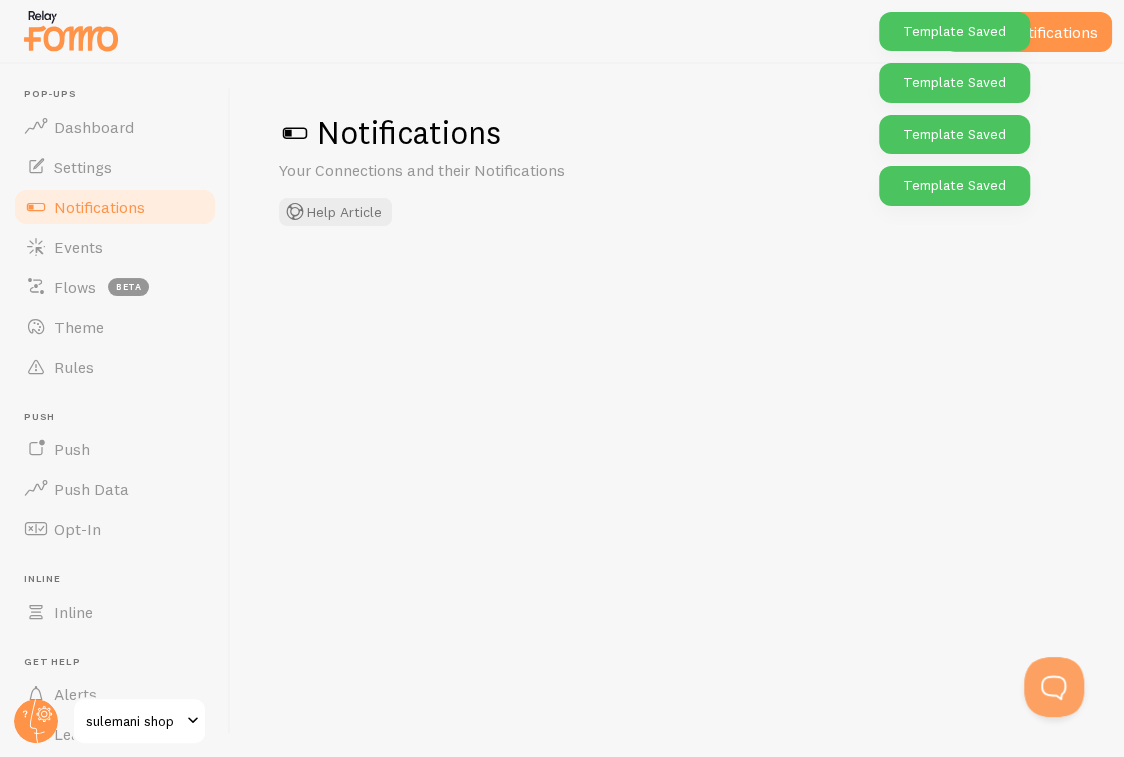 click on "Notifications" at bounding box center (99, 207) 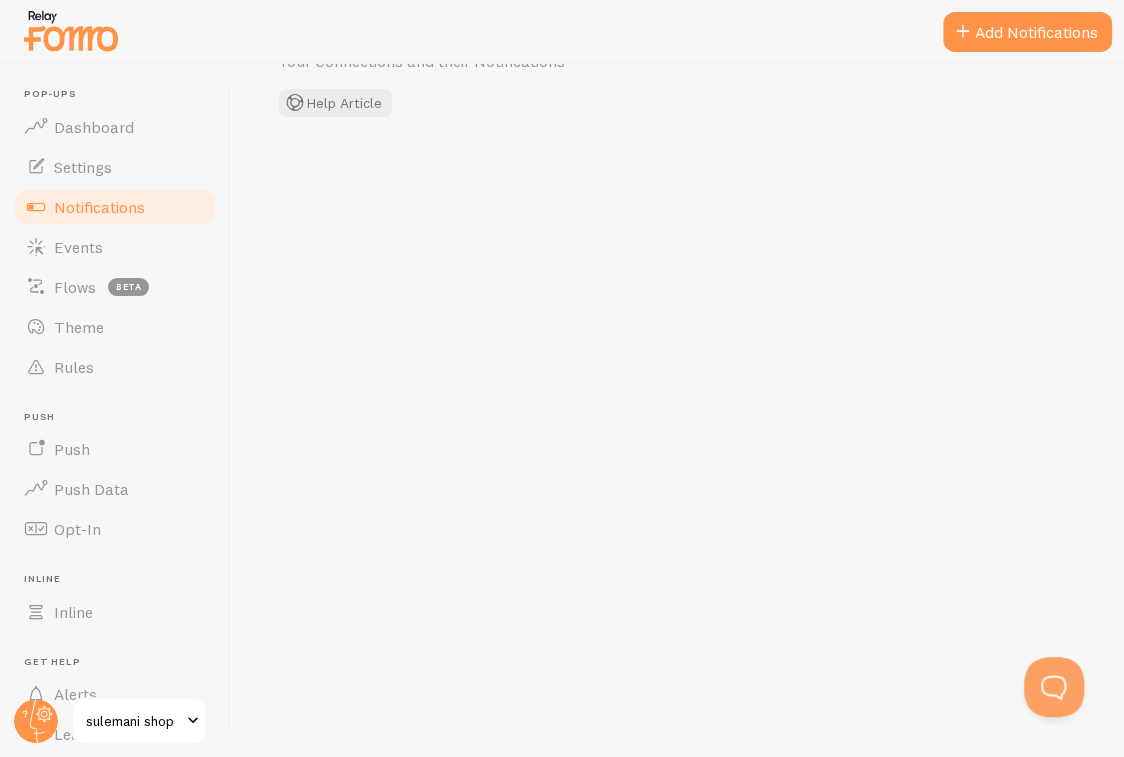 scroll, scrollTop: 0, scrollLeft: 0, axis: both 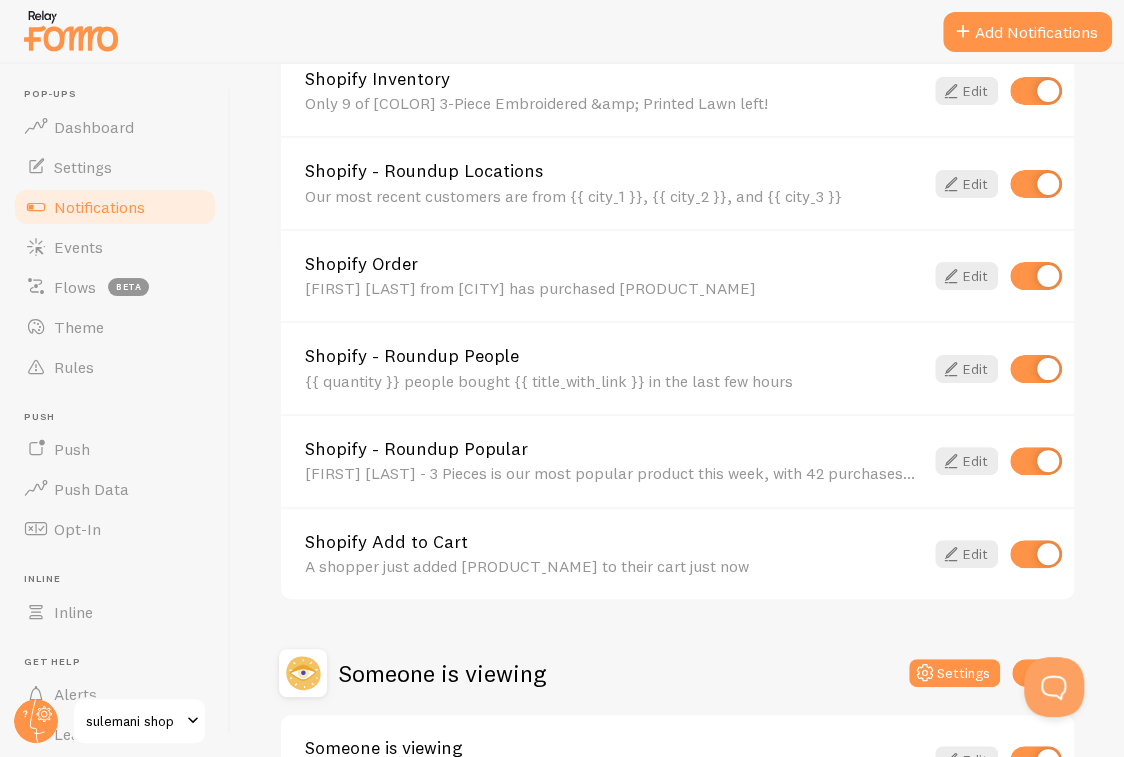 click on "{{ quantity }} people bought {{ title_with_link }}
in the last few hours" at bounding box center [614, 381] 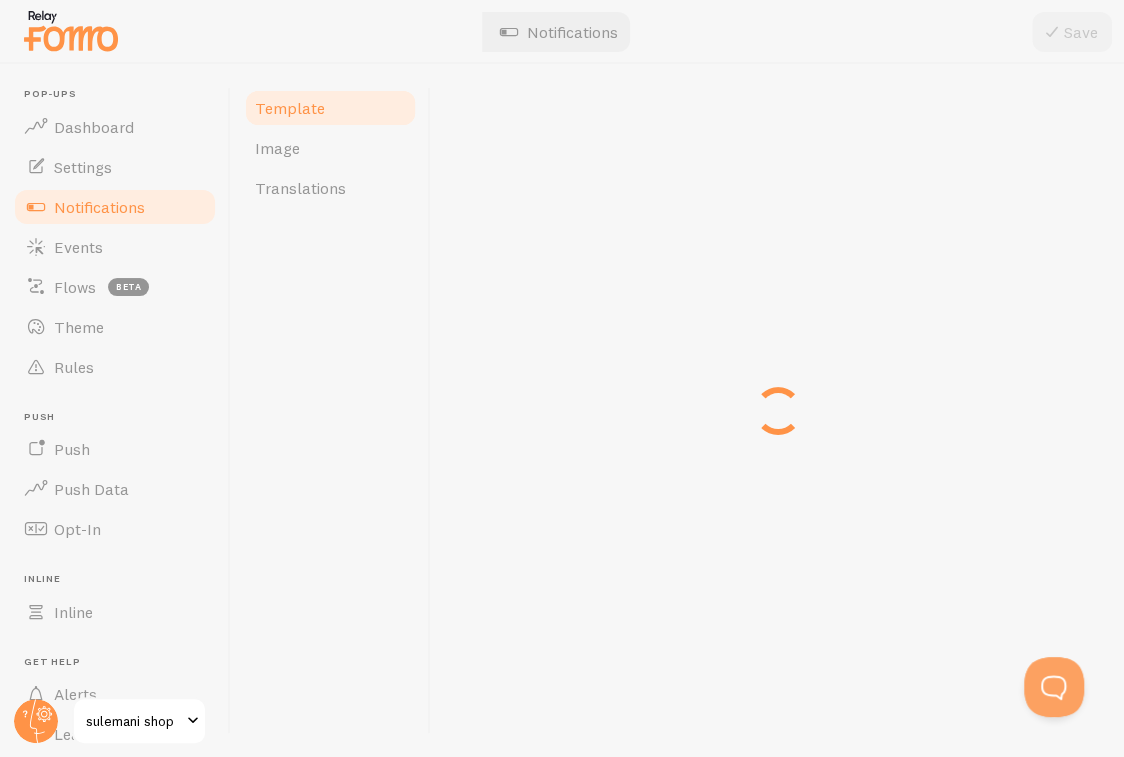 click on "Template" at bounding box center (330, 108) 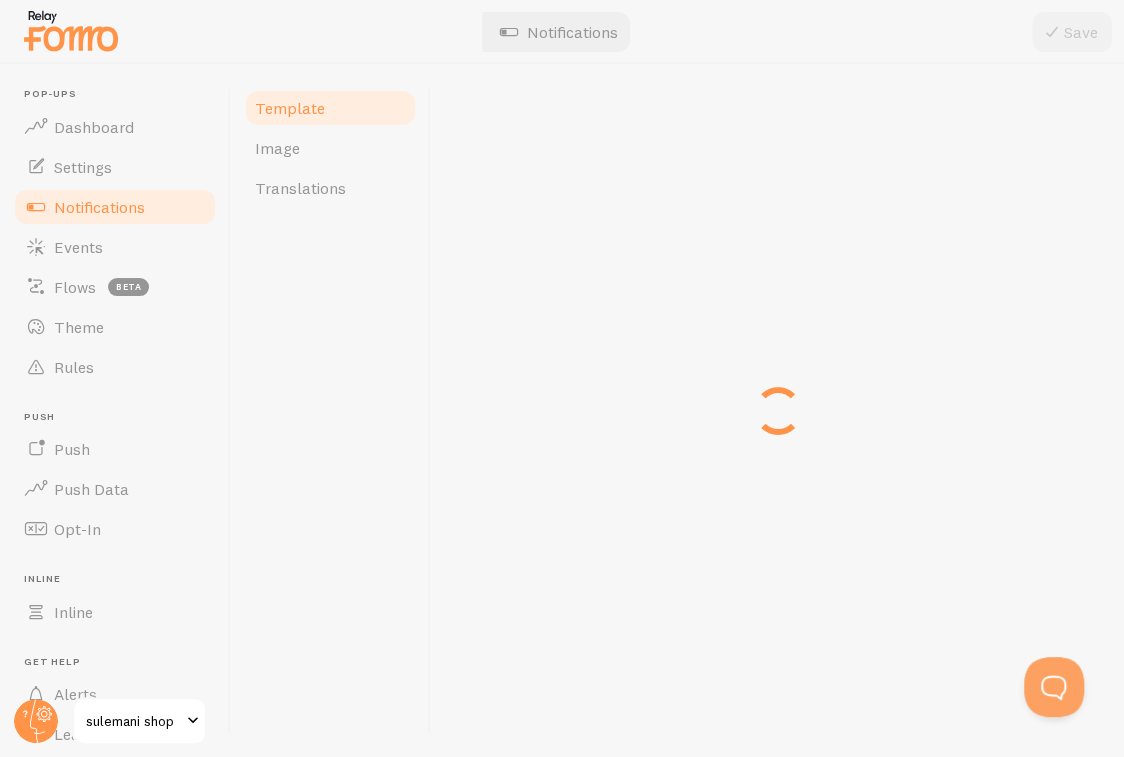 click at bounding box center [777, 410] 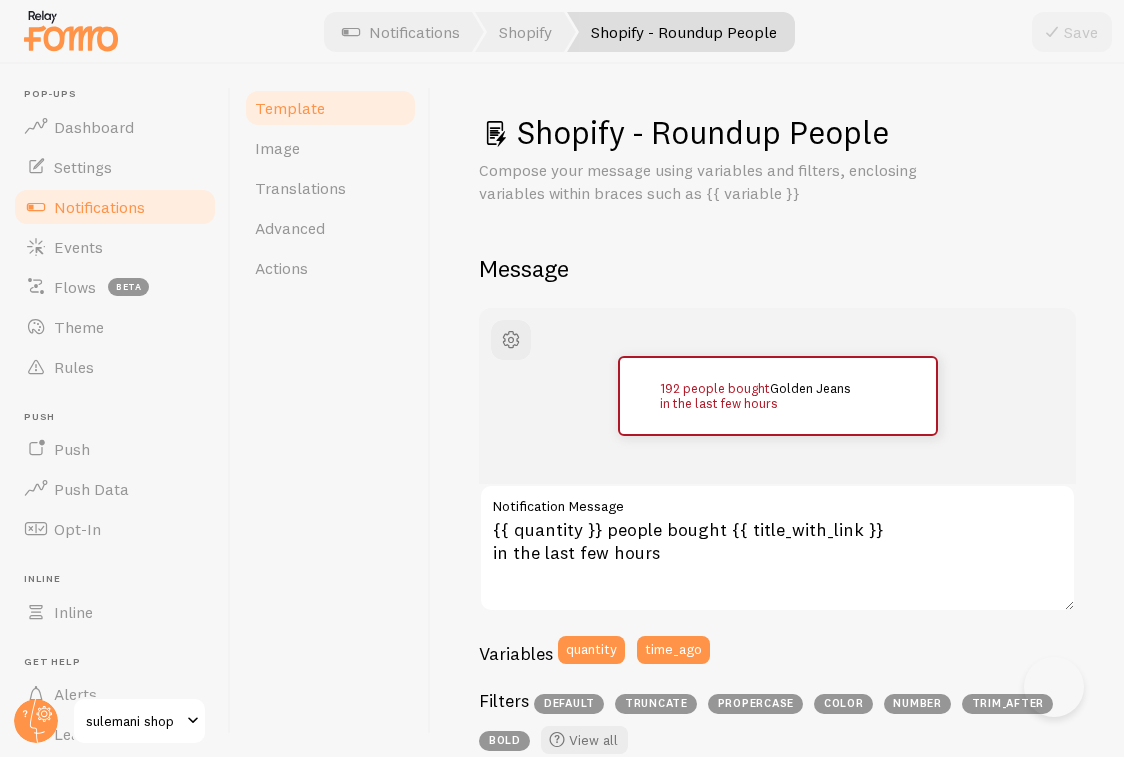 scroll, scrollTop: 0, scrollLeft: 0, axis: both 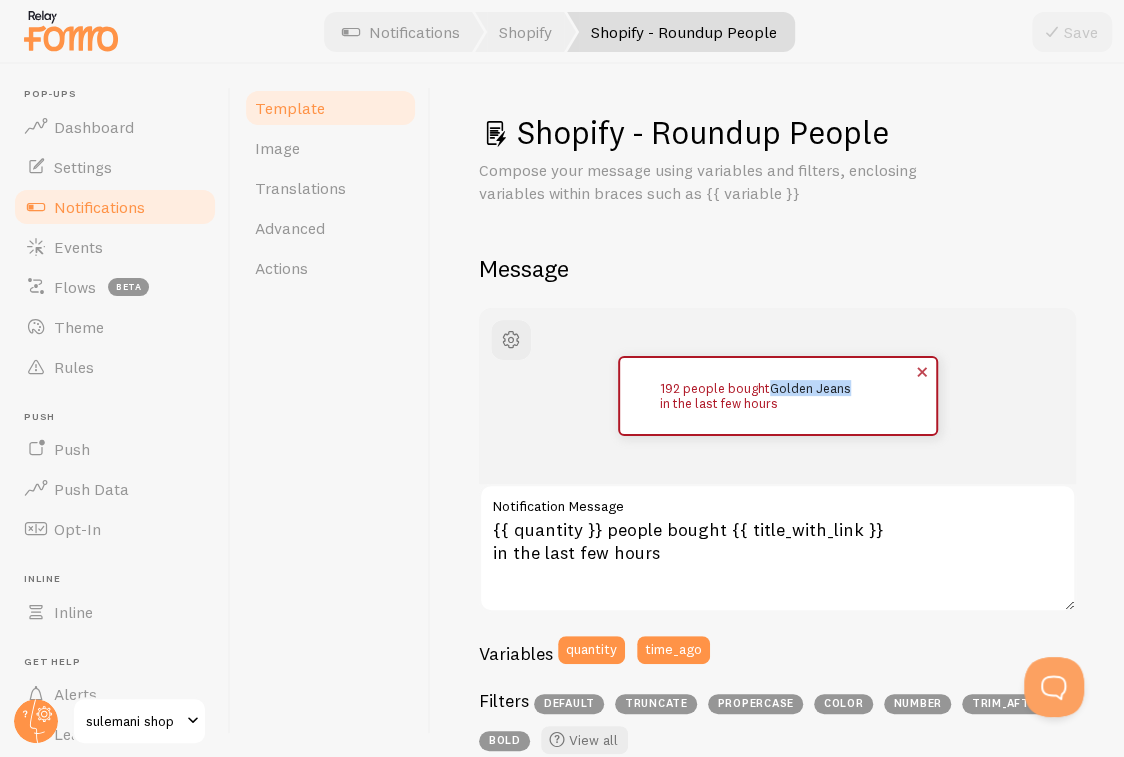 drag, startPoint x: 846, startPoint y: 384, endPoint x: 764, endPoint y: 386, distance: 82.02438 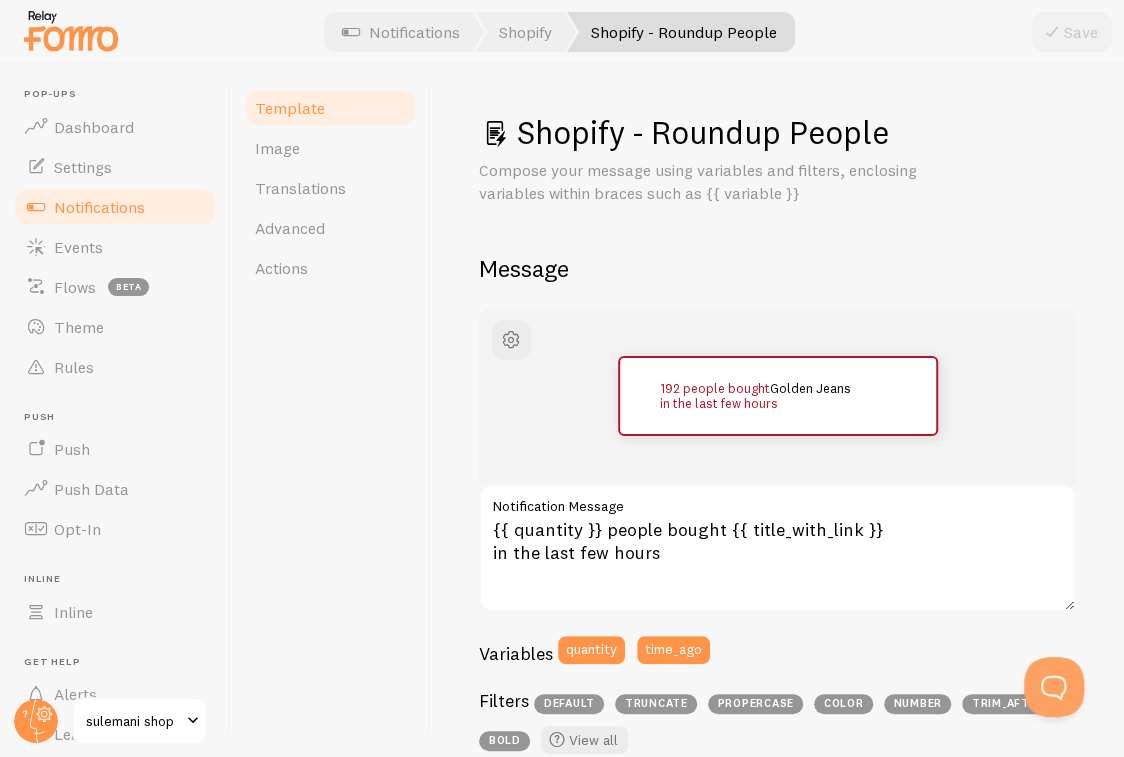 drag, startPoint x: 775, startPoint y: 386, endPoint x: 889, endPoint y: 458, distance: 134.83324 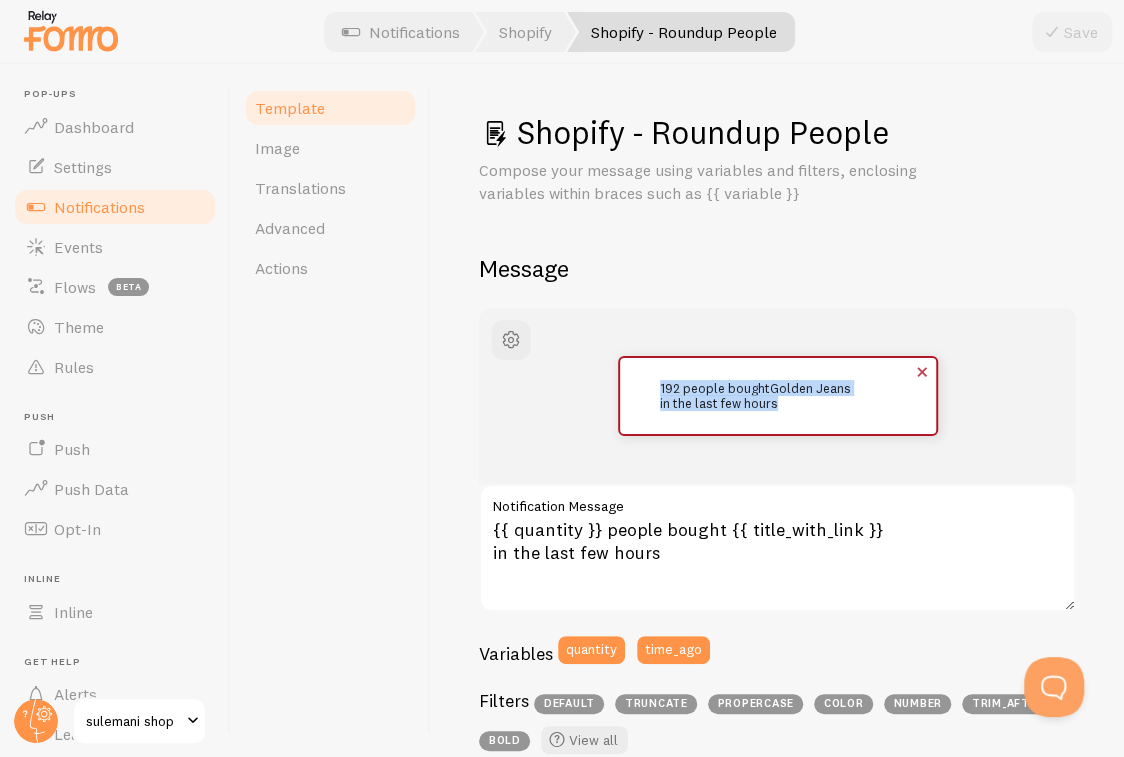 drag, startPoint x: 799, startPoint y: 409, endPoint x: 652, endPoint y: 382, distance: 149.45903 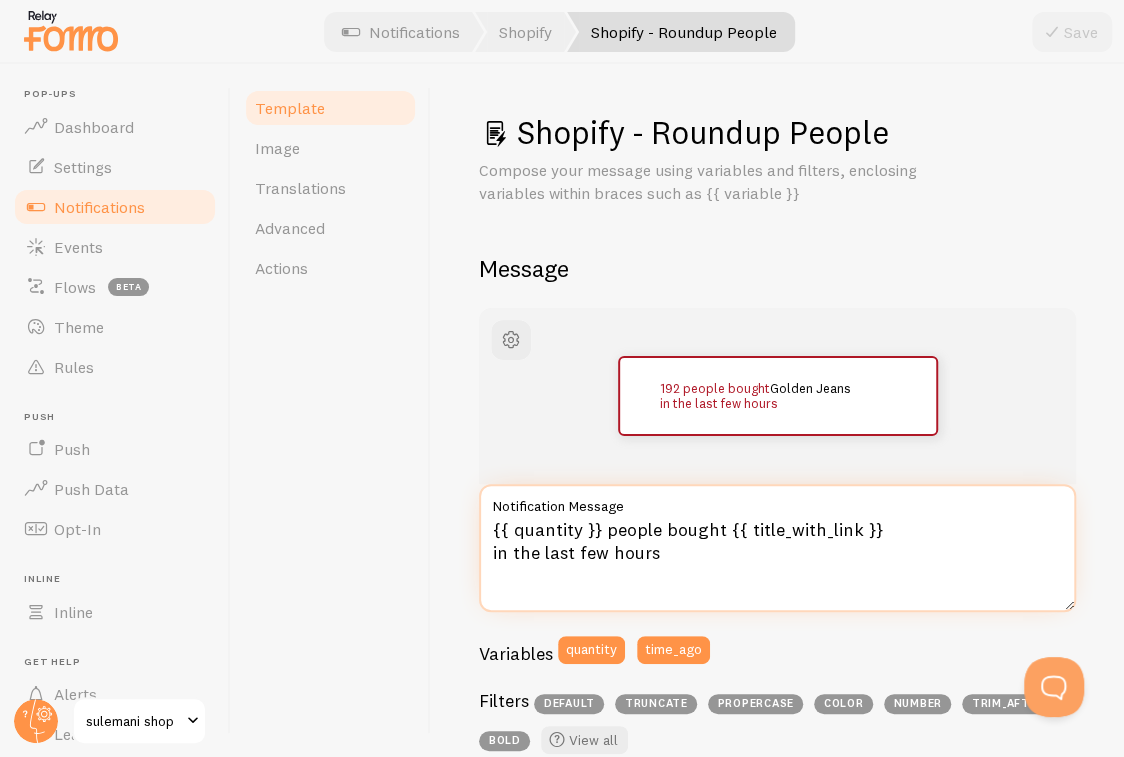 click on "{{ quantity }} people bought {{ title_with_link }}
in the last few hours" at bounding box center [777, 548] 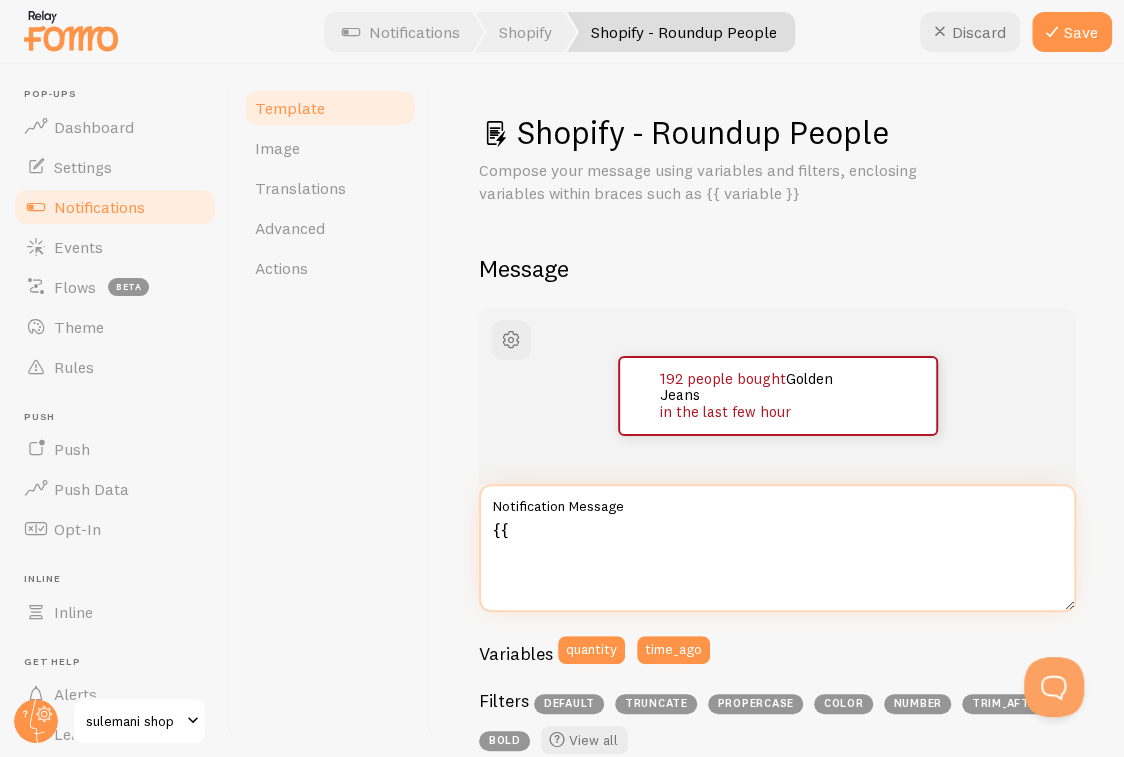 type on "{" 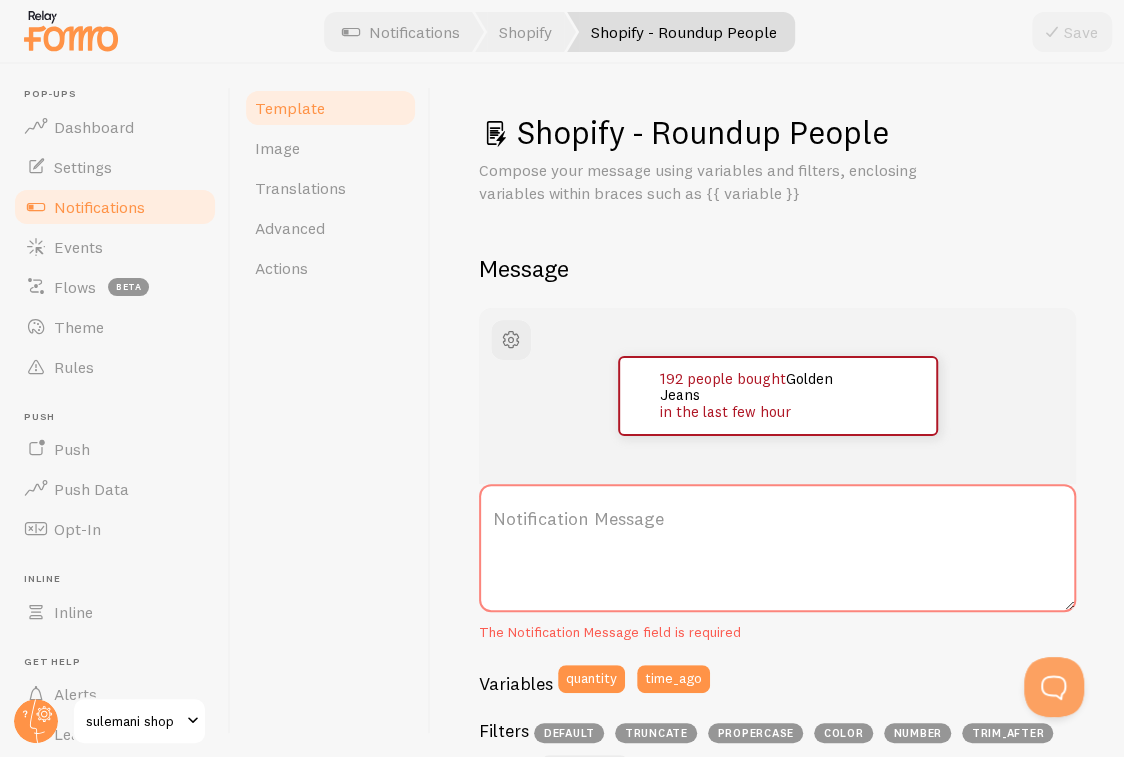 drag, startPoint x: 731, startPoint y: 520, endPoint x: 721, endPoint y: 544, distance: 26 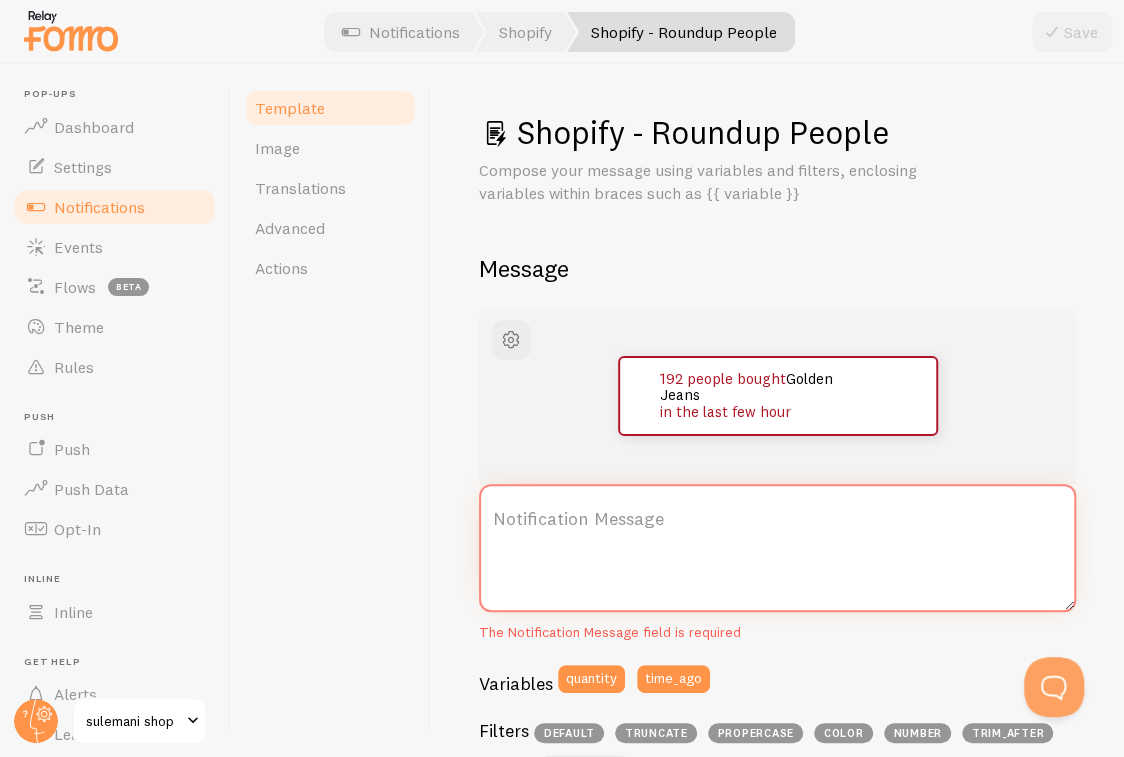 click on "Notification Message" at bounding box center (777, 548) 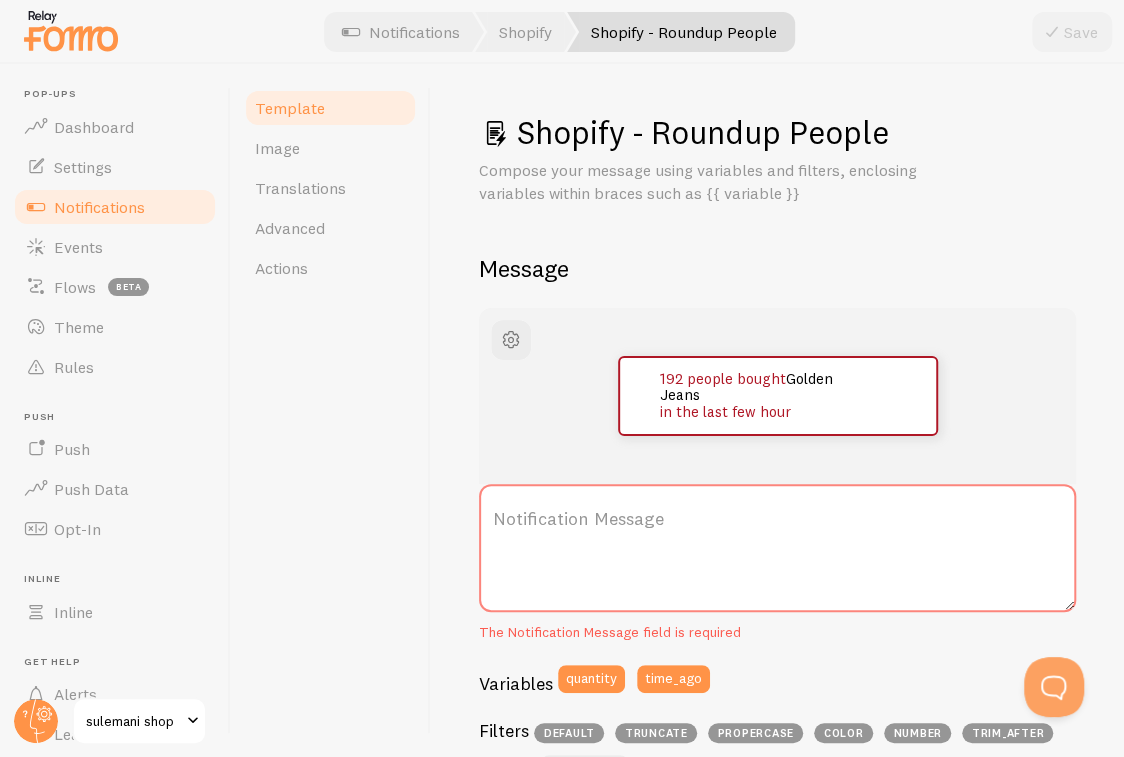 click on "Notification Message" at bounding box center [777, 519] 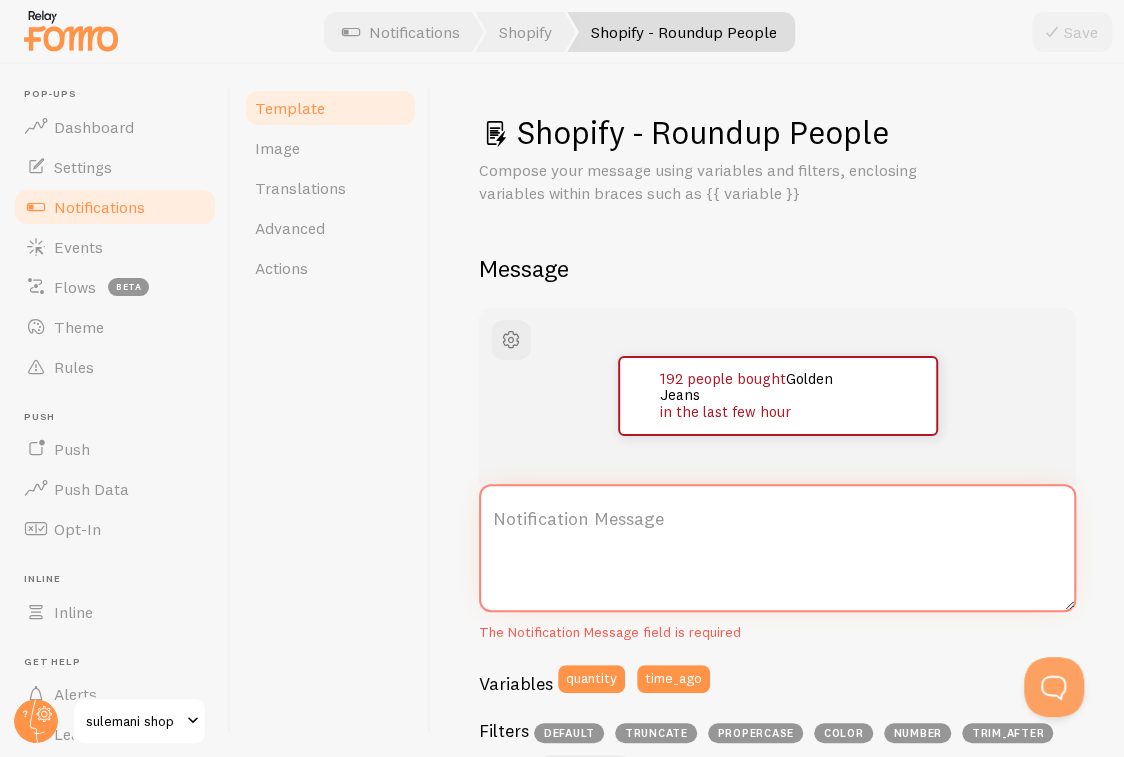 click on "Notification Message" at bounding box center [777, 548] 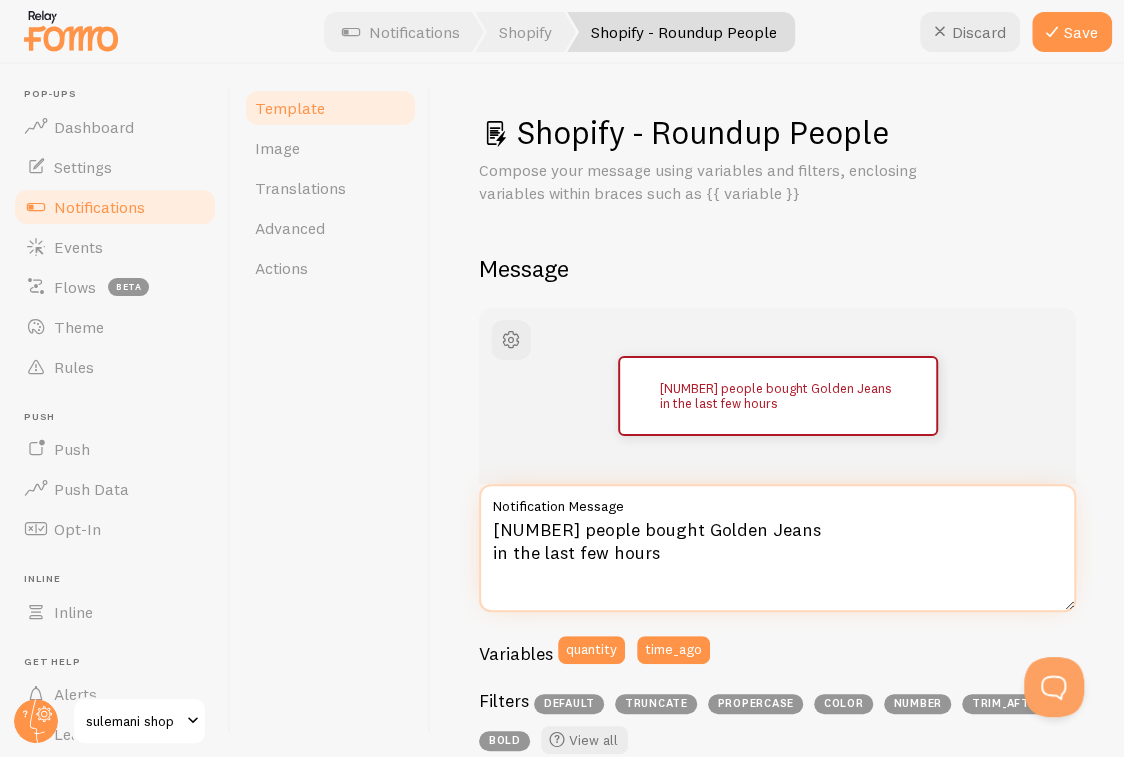 click on "[NUMBER] people bought Golden Jeans
in the last few hours" at bounding box center [777, 548] 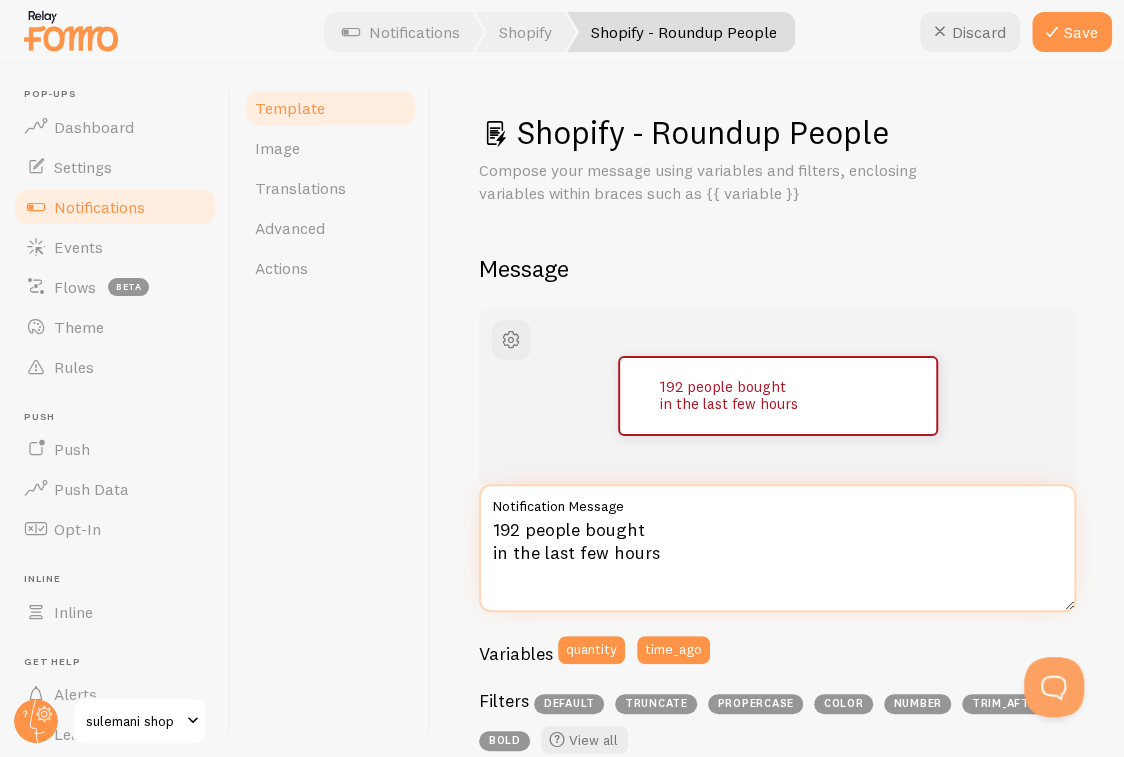 paste on "Diana Embroidered - 3 Pieces" 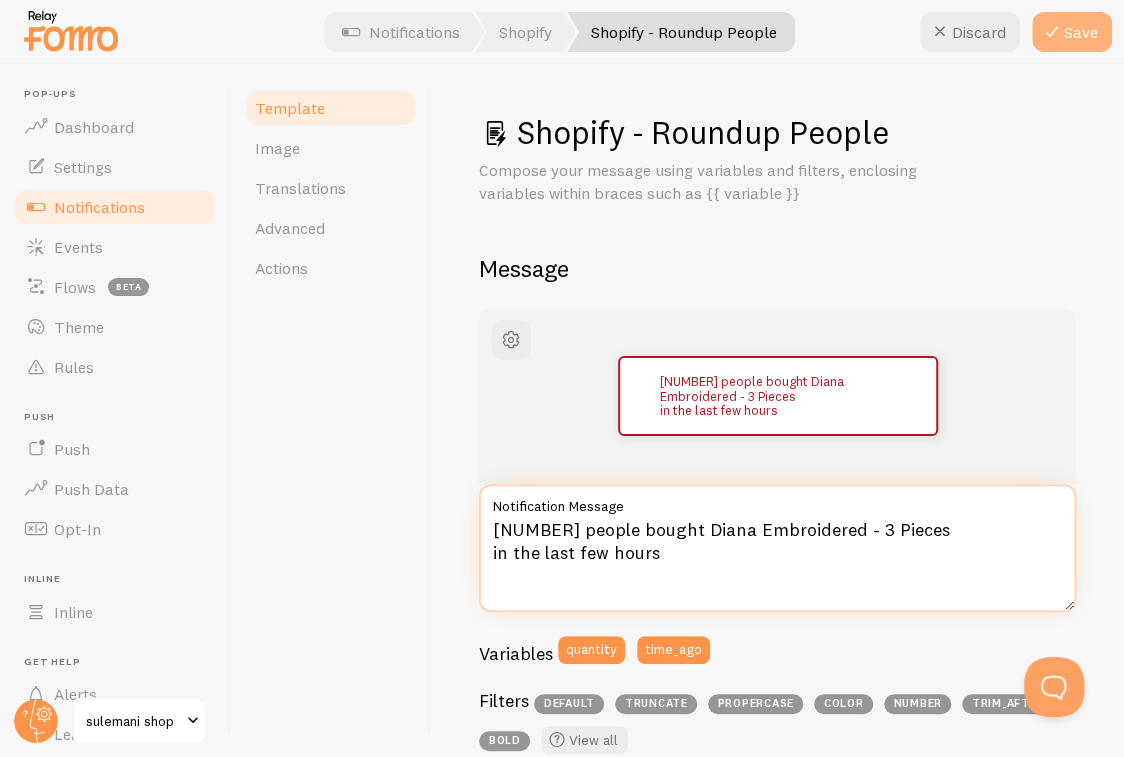 type on "[NUMBER] people bought Diana Embroidered - 3 Pieces
in the last few hours" 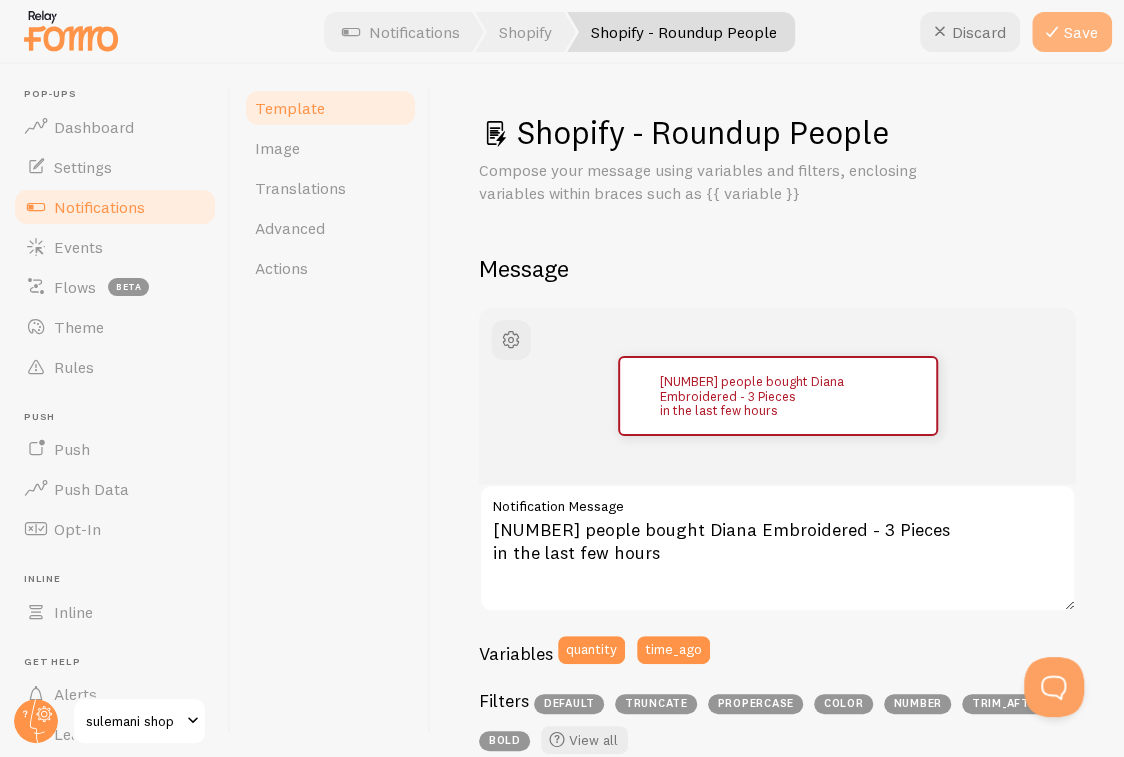 click at bounding box center (1052, 32) 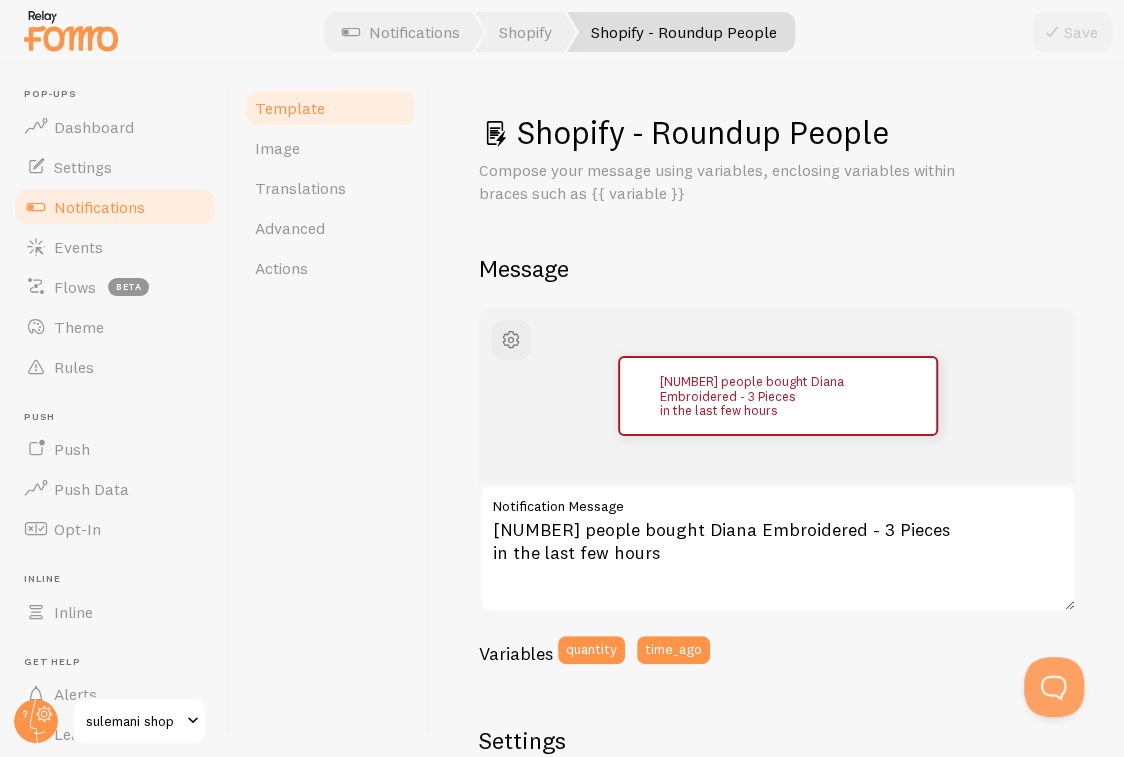 click on "Notifications" at bounding box center [115, 207] 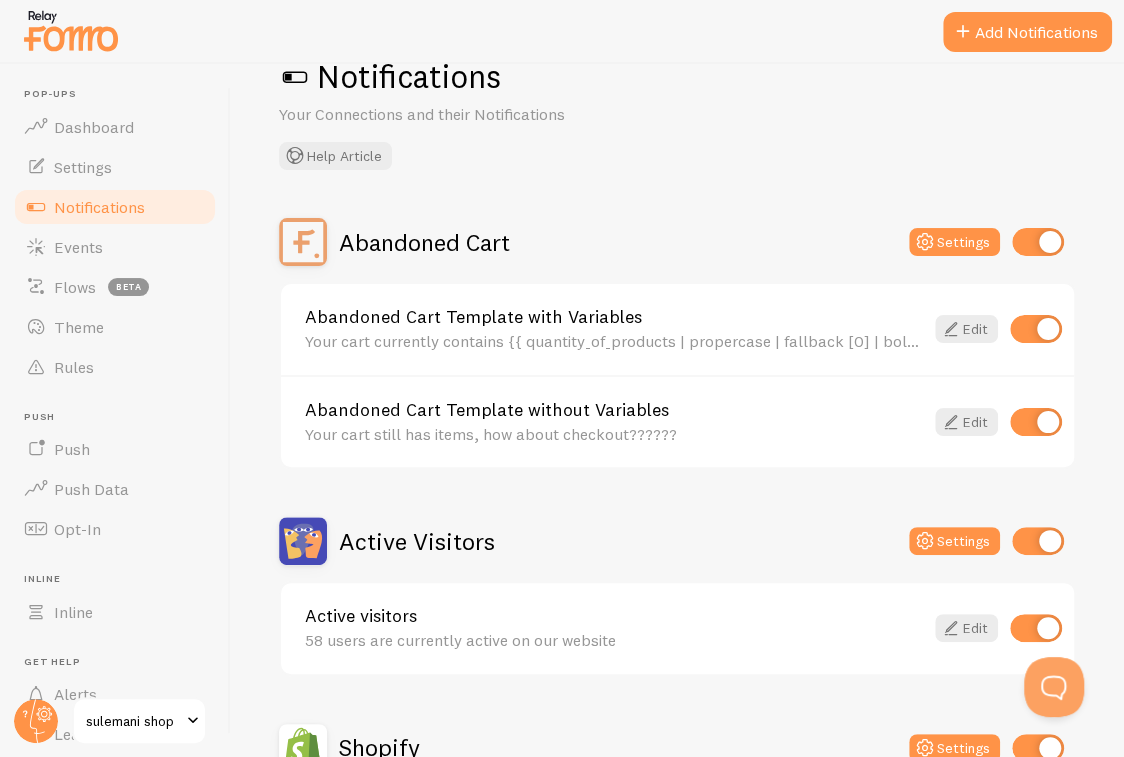 scroll, scrollTop: 0, scrollLeft: 0, axis: both 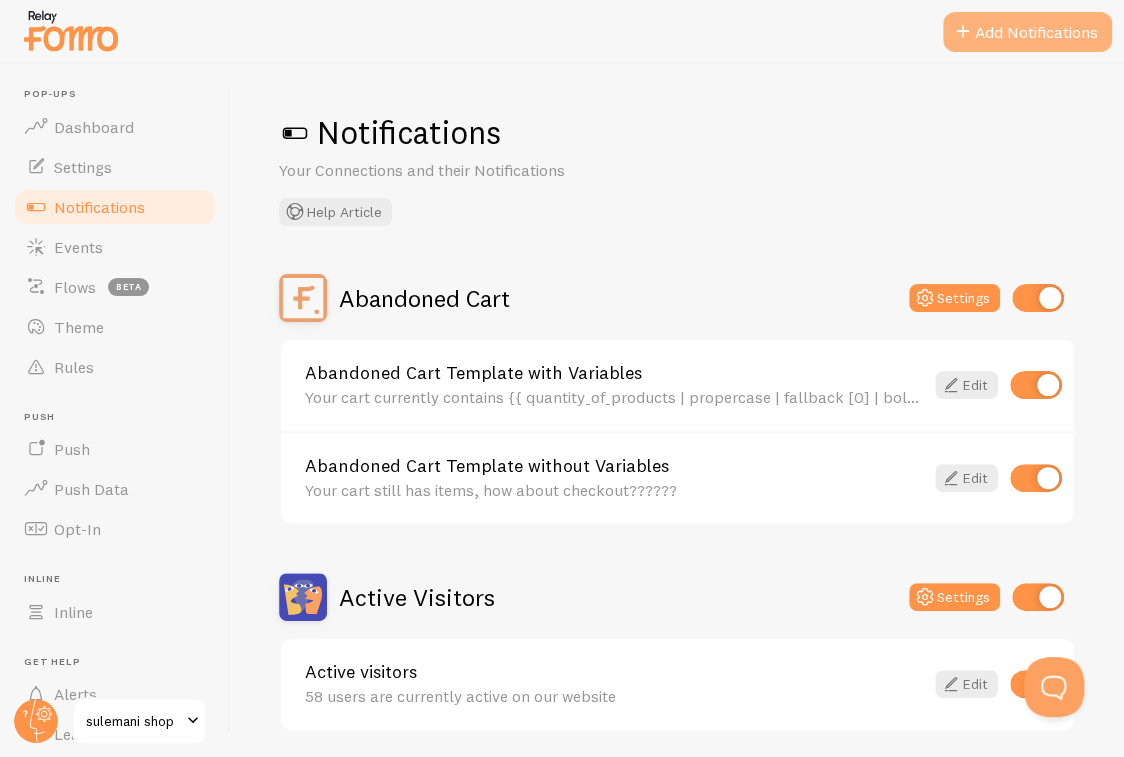 click on "Add Notifications" at bounding box center (1027, 32) 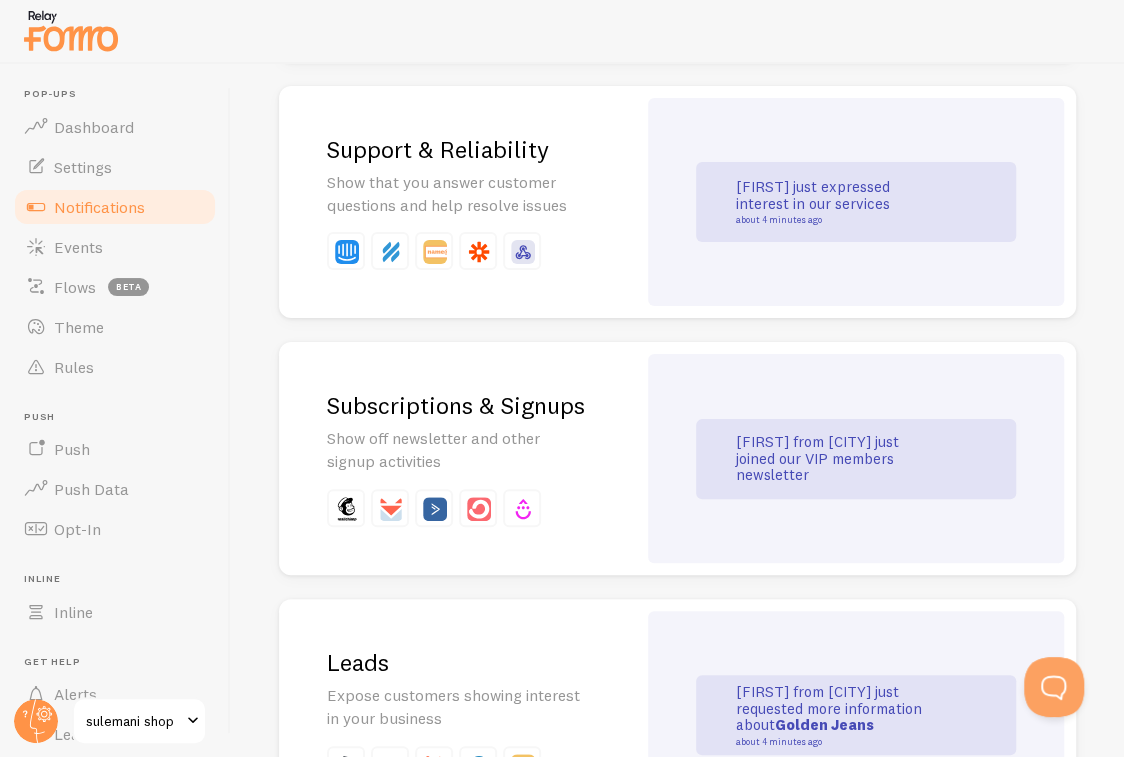scroll, scrollTop: 2500, scrollLeft: 0, axis: vertical 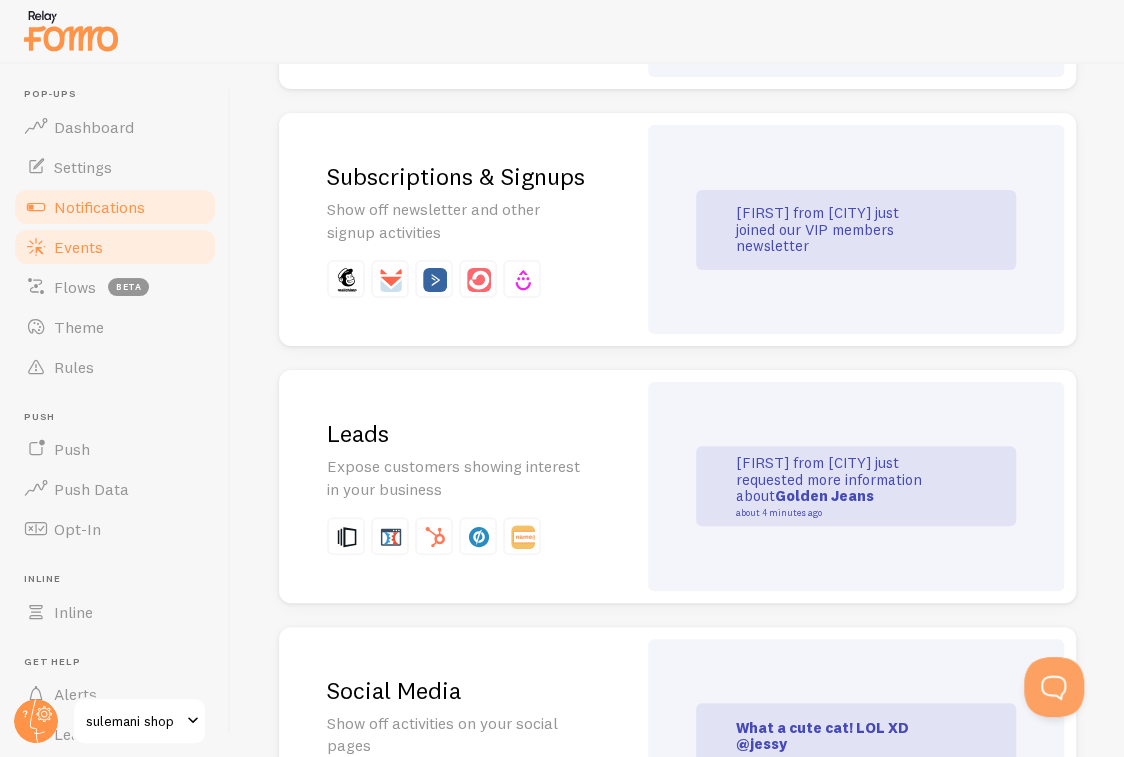 click on "Events" at bounding box center (115, 247) 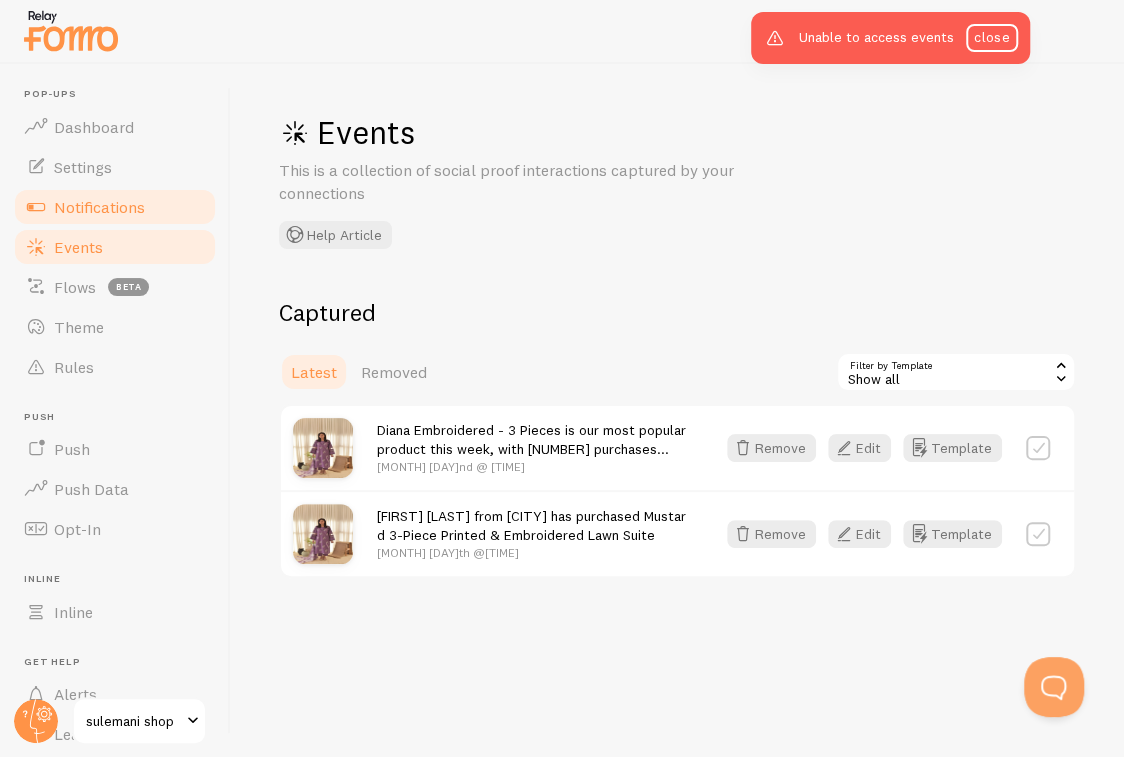 click on "Notifications" at bounding box center (115, 207) 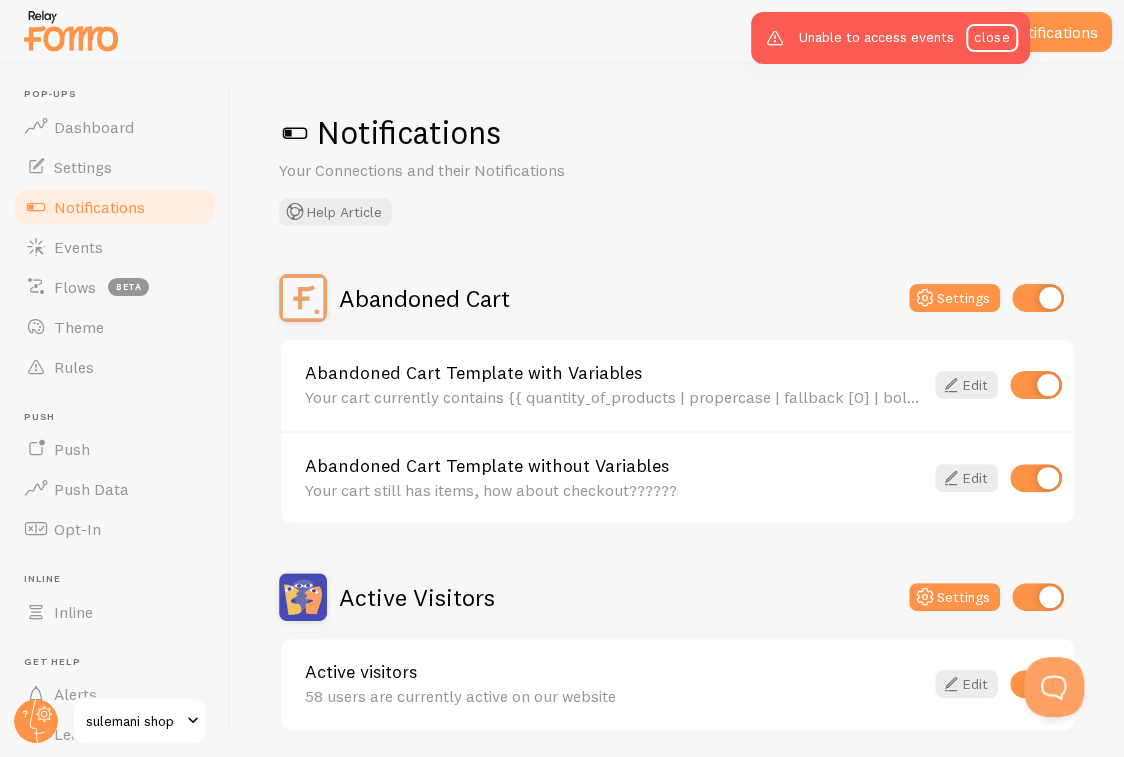 click on "Notifications" at bounding box center [677, 132] 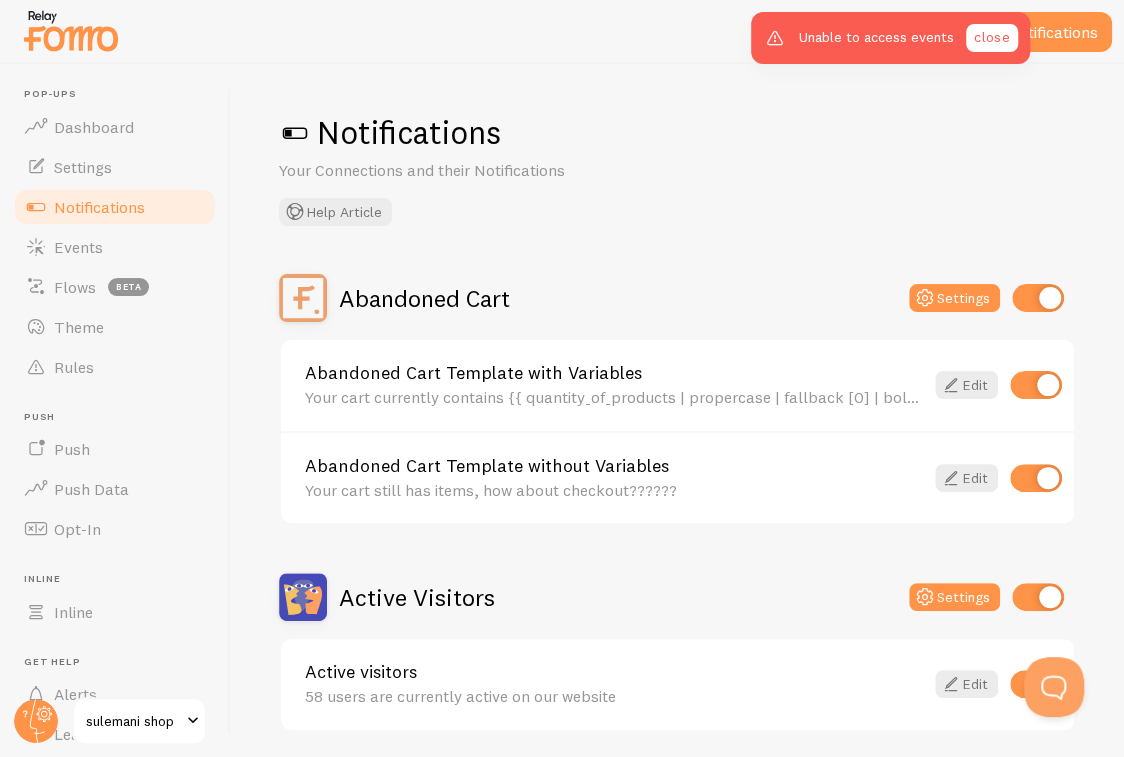 click on "close" at bounding box center [992, 38] 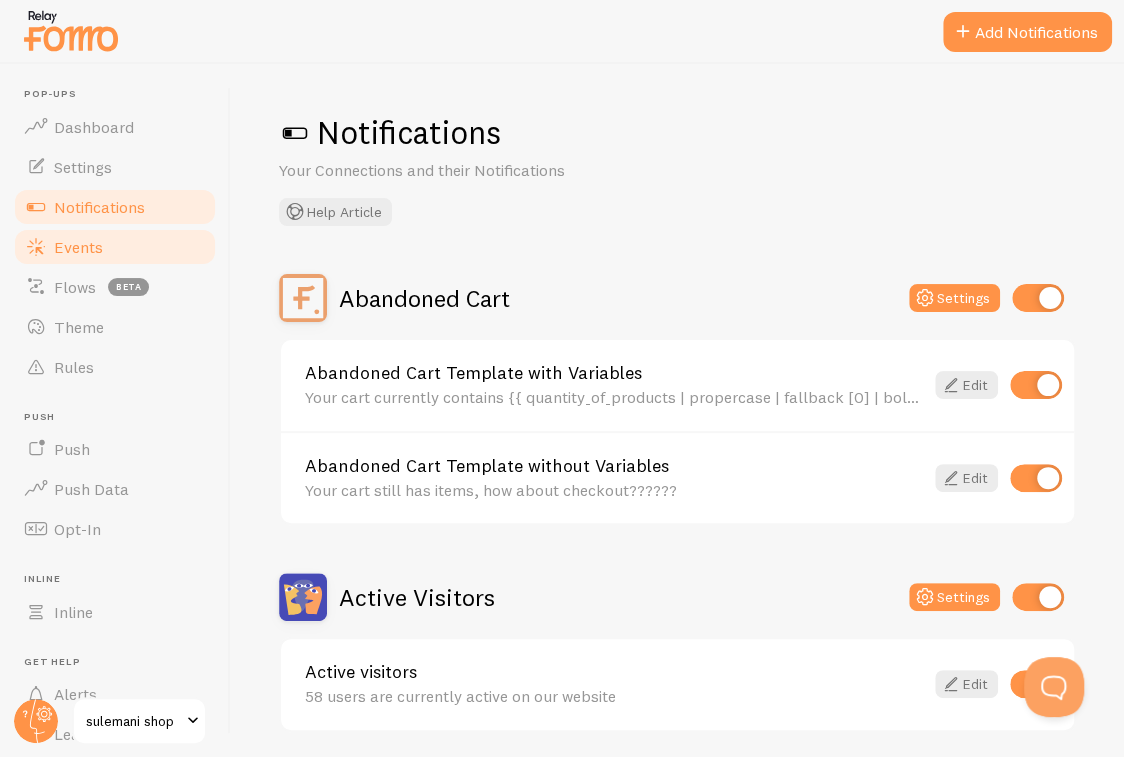 click on "Events" at bounding box center [115, 247] 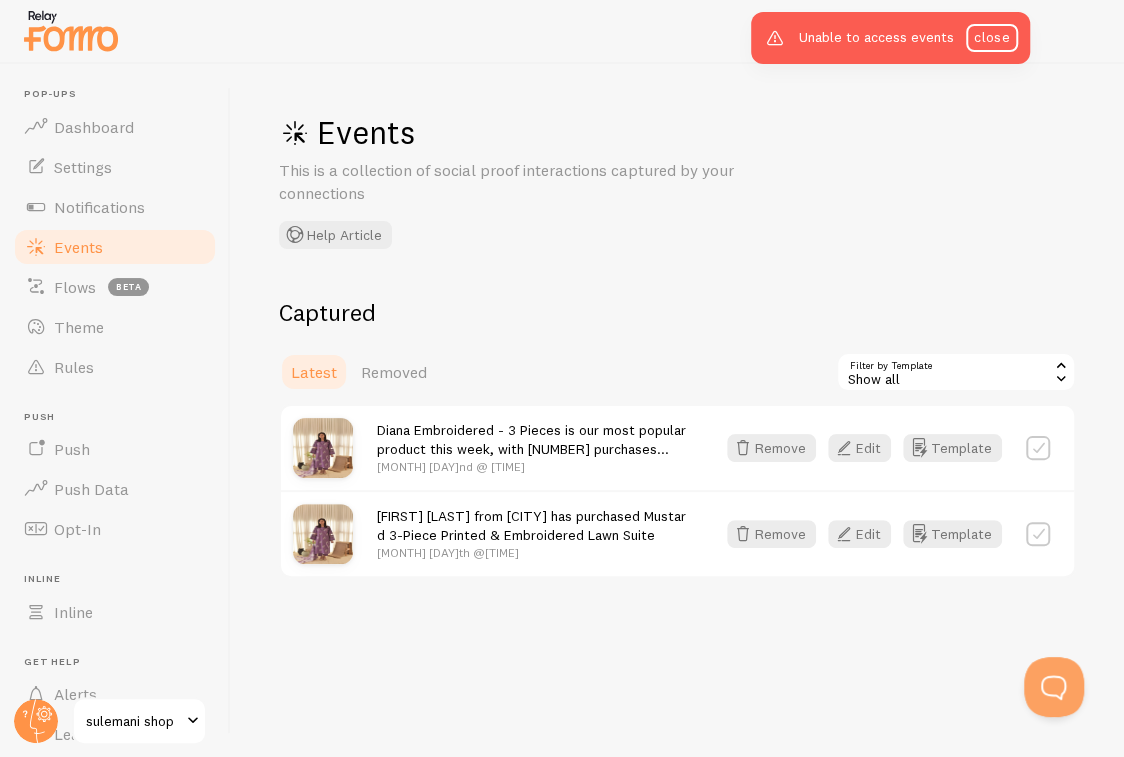 click at bounding box center [323, 448] 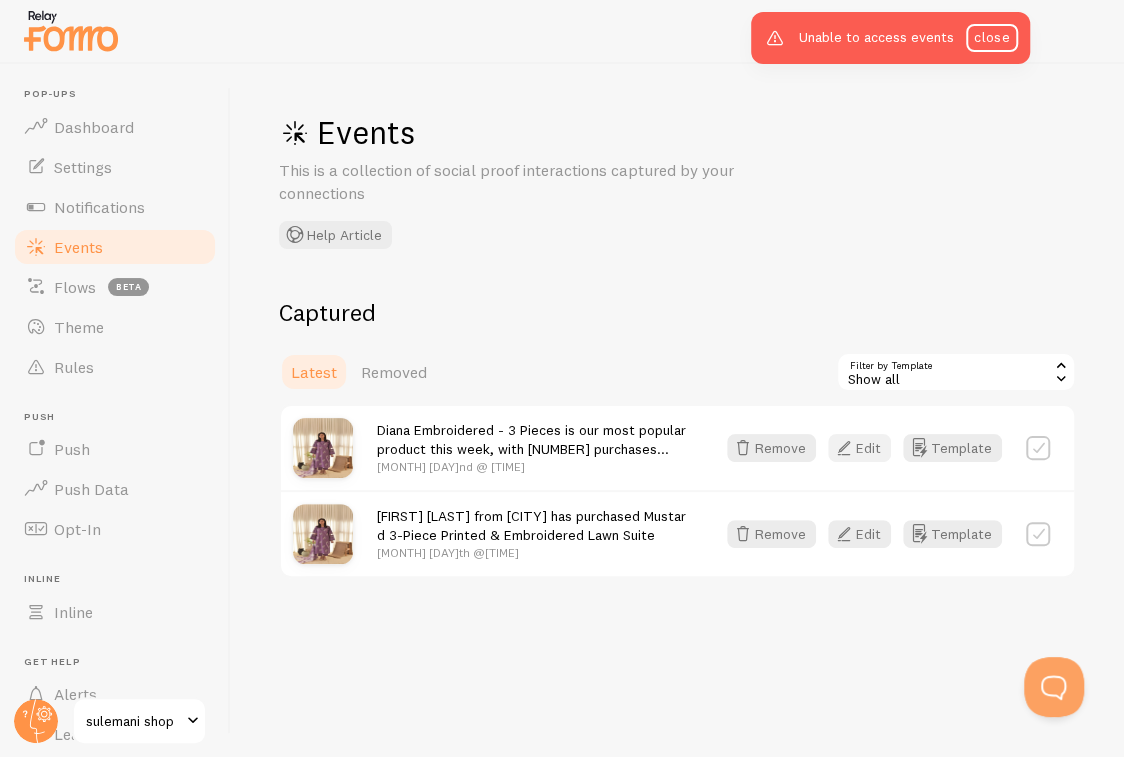 click at bounding box center [844, 448] 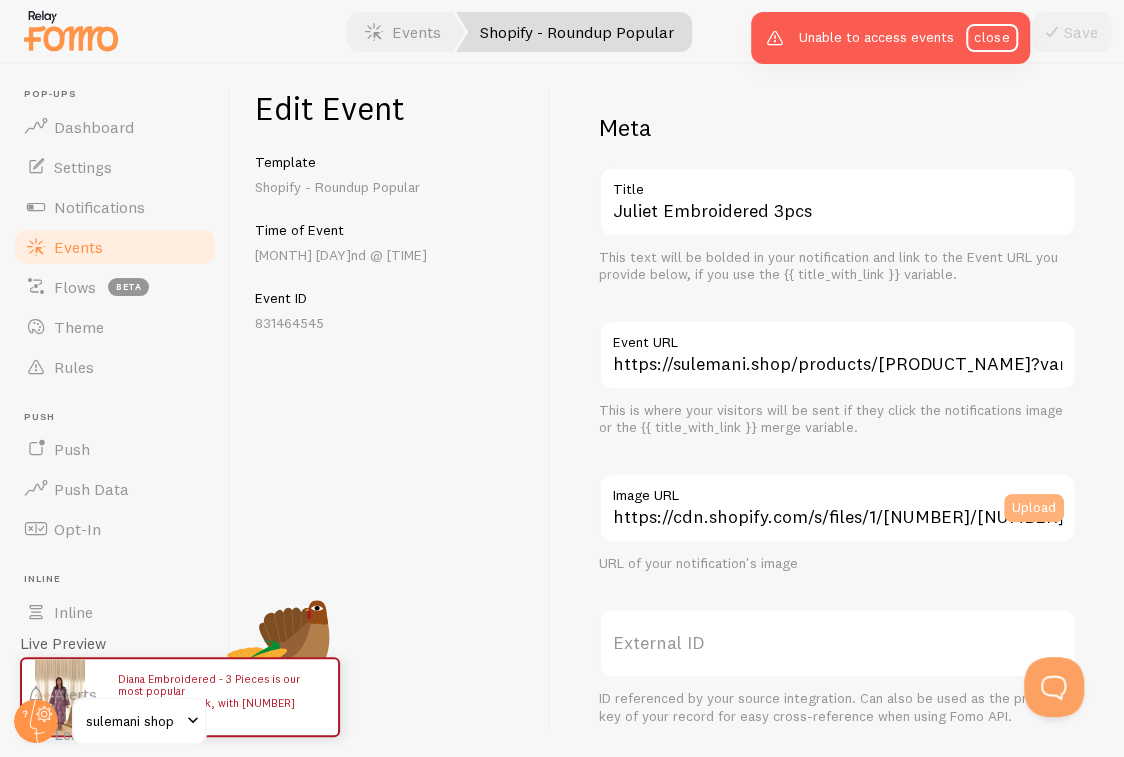 click on "Upload" at bounding box center [1034, 508] 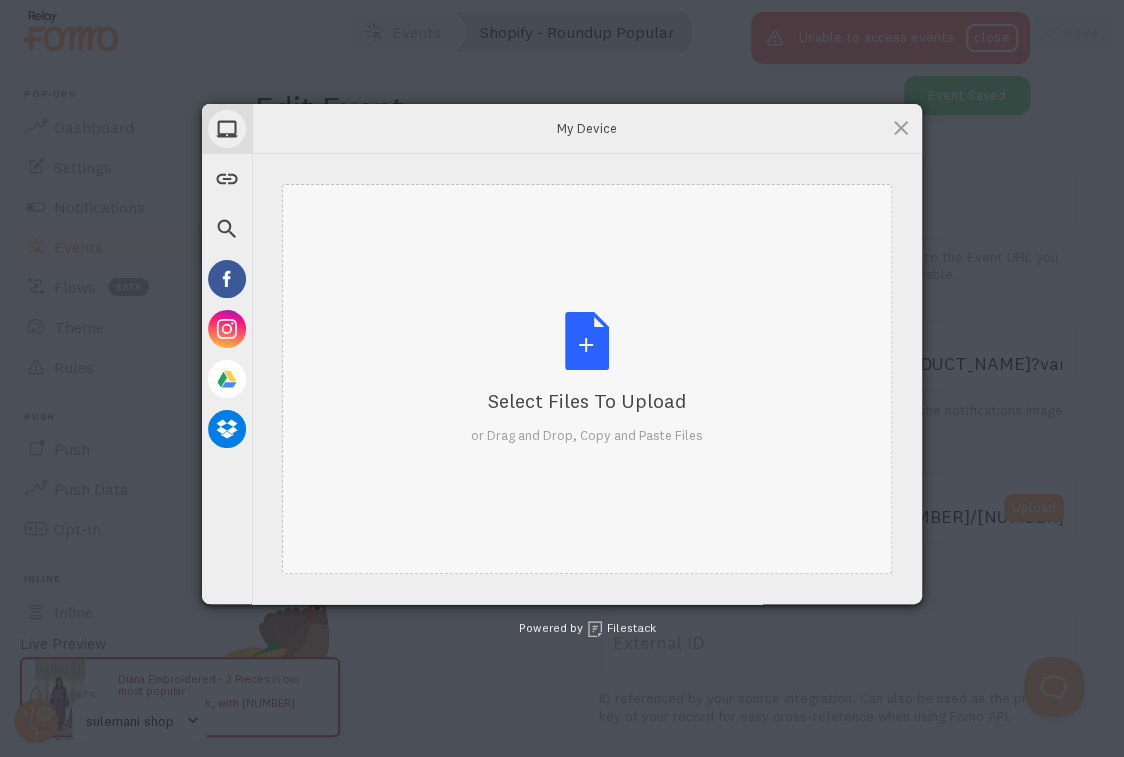 click on "Select Files to Upload" at bounding box center [587, 401] 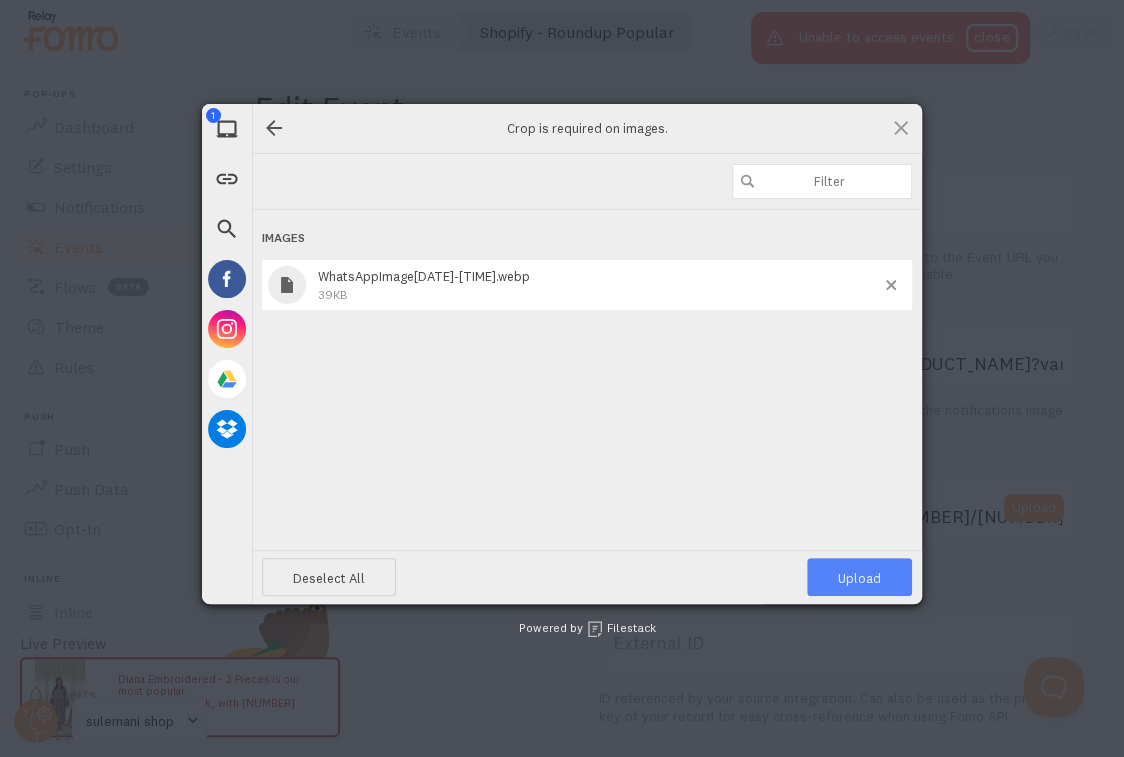 click on "Upload   1" at bounding box center (859, 578) 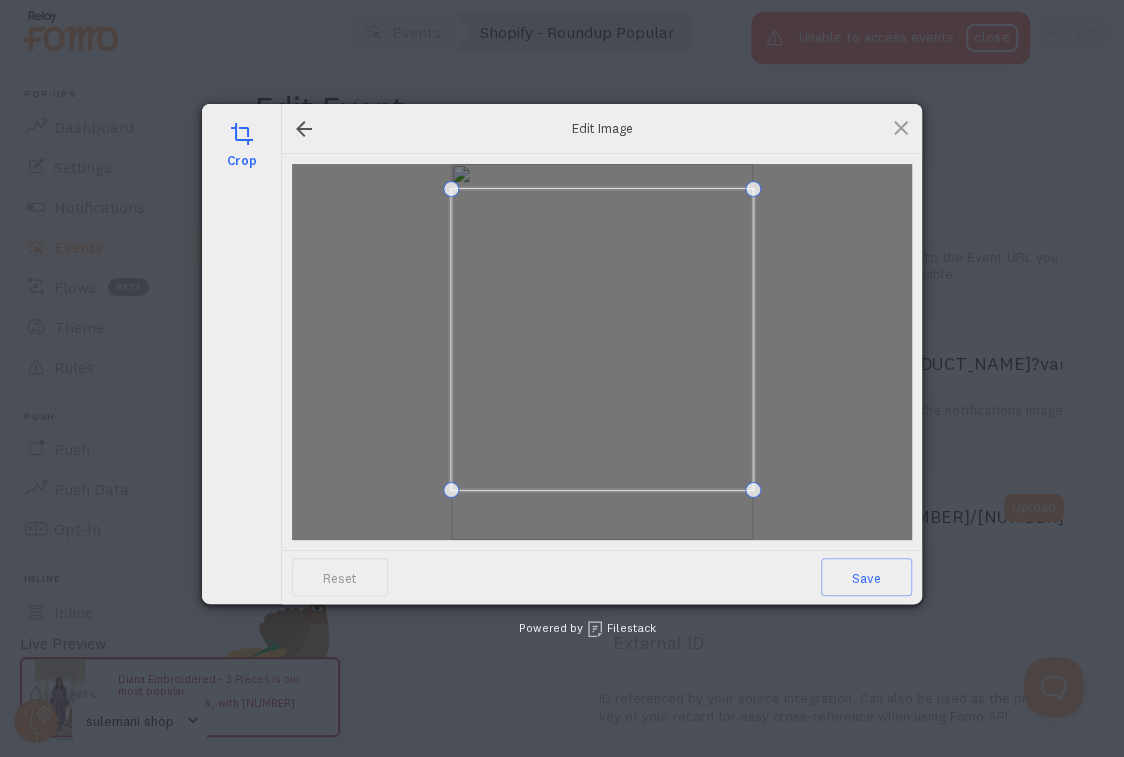 click at bounding box center [602, 339] 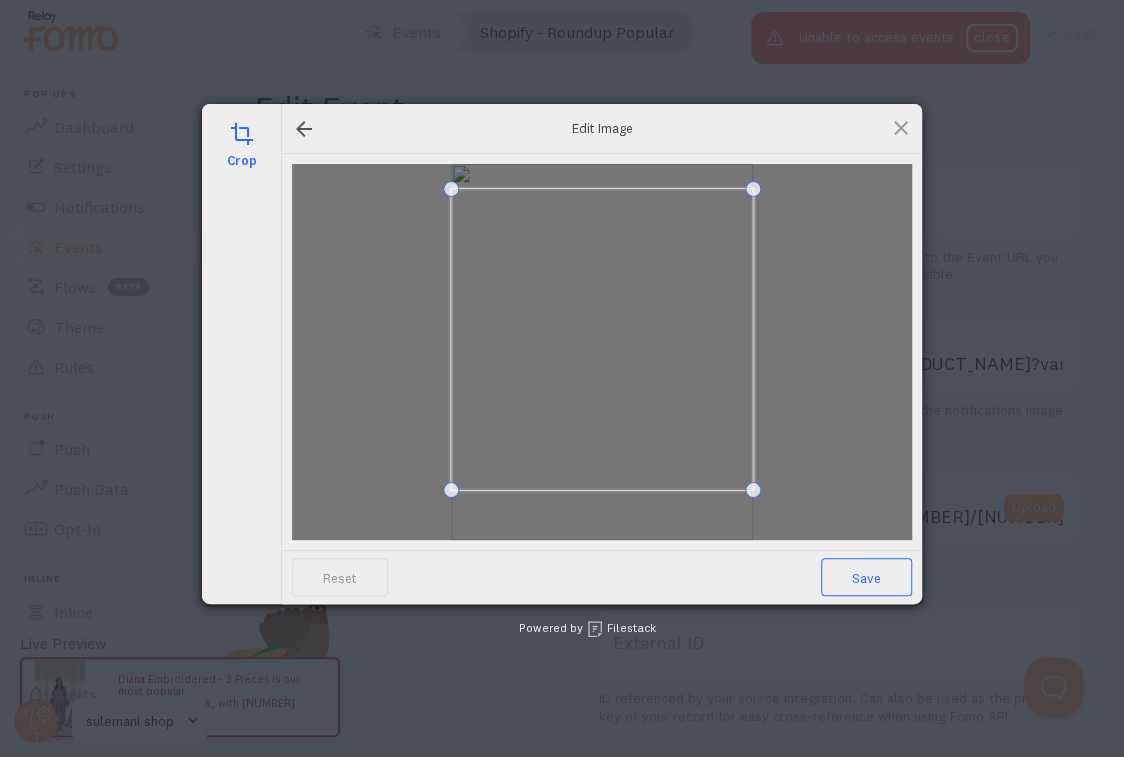 click on "Save" at bounding box center [866, 577] 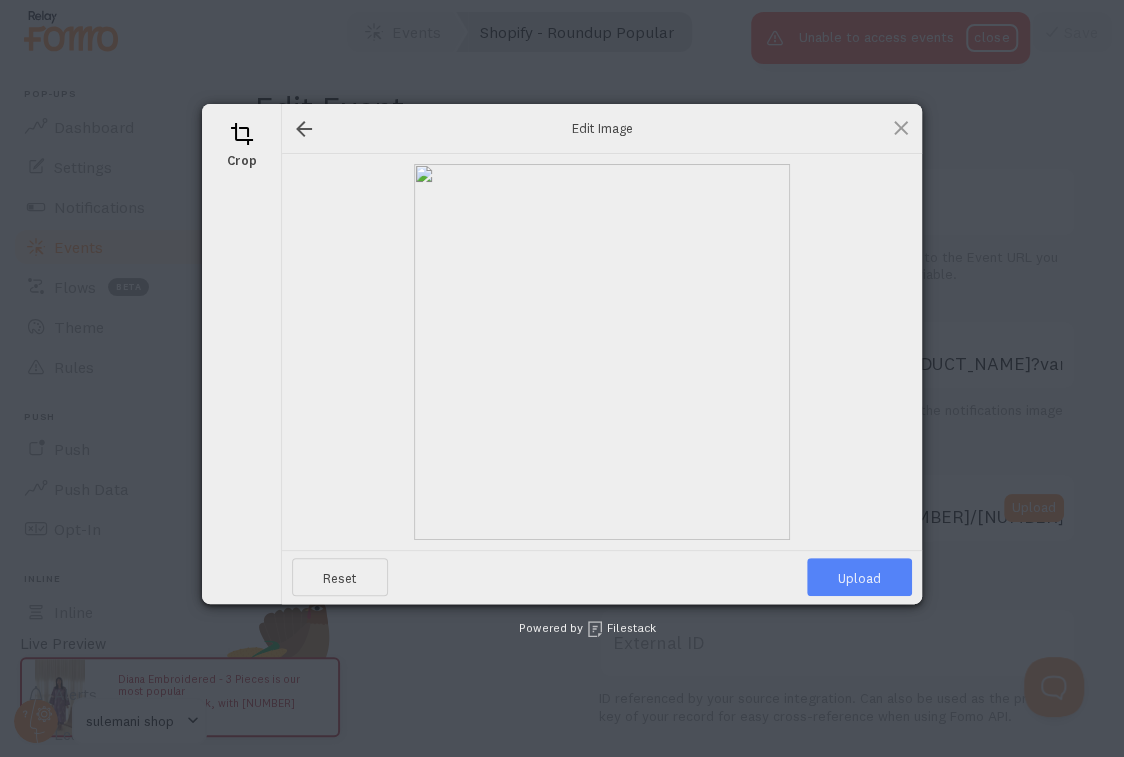 click on "Upload" at bounding box center (859, 577) 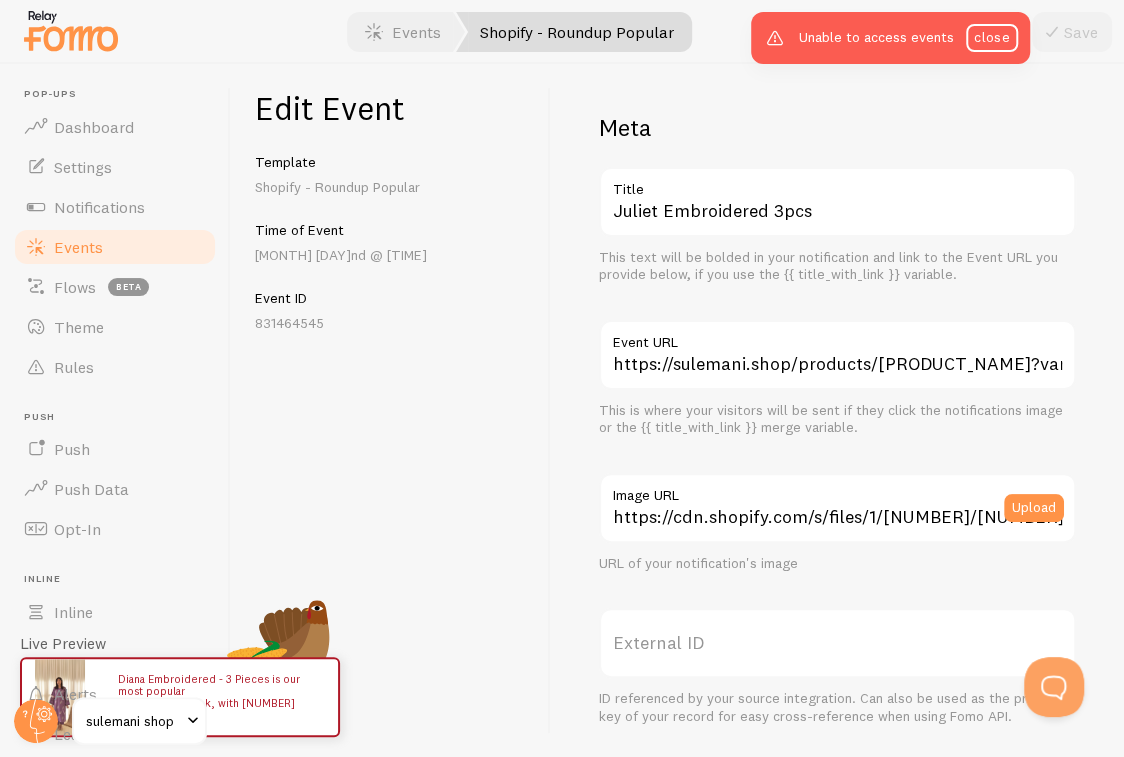 click on "Save" at bounding box center (1072, 32) 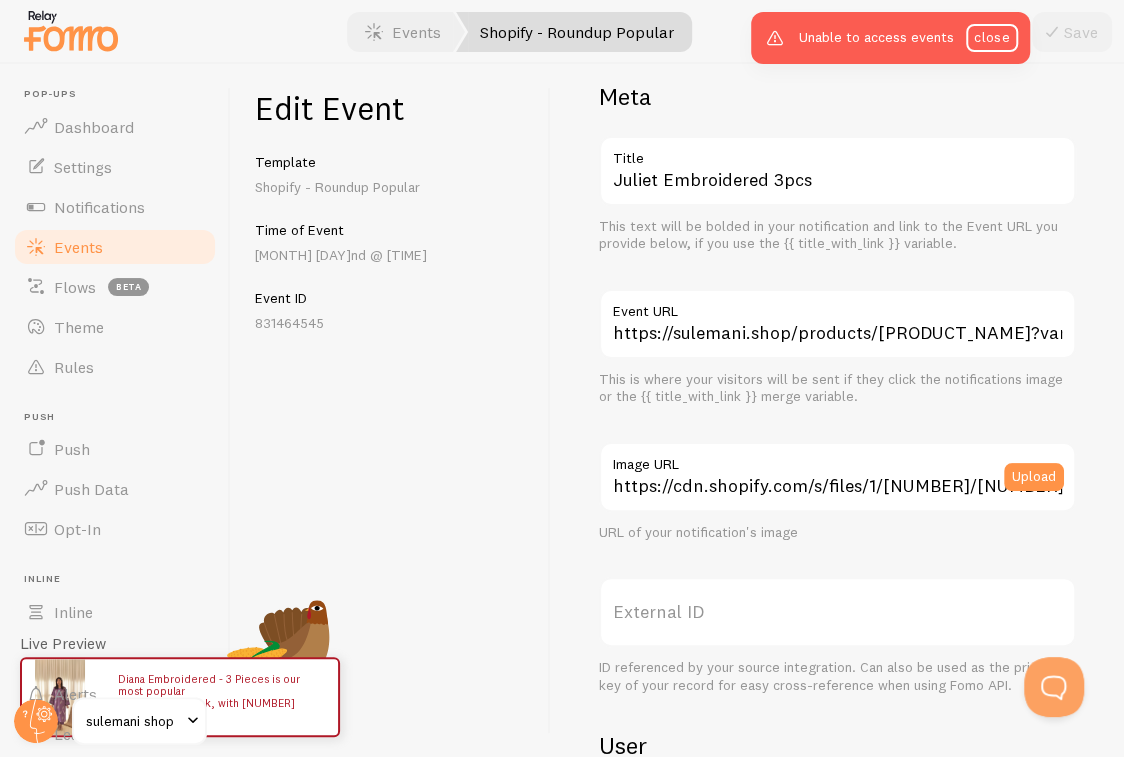 scroll, scrollTop: 0, scrollLeft: 0, axis: both 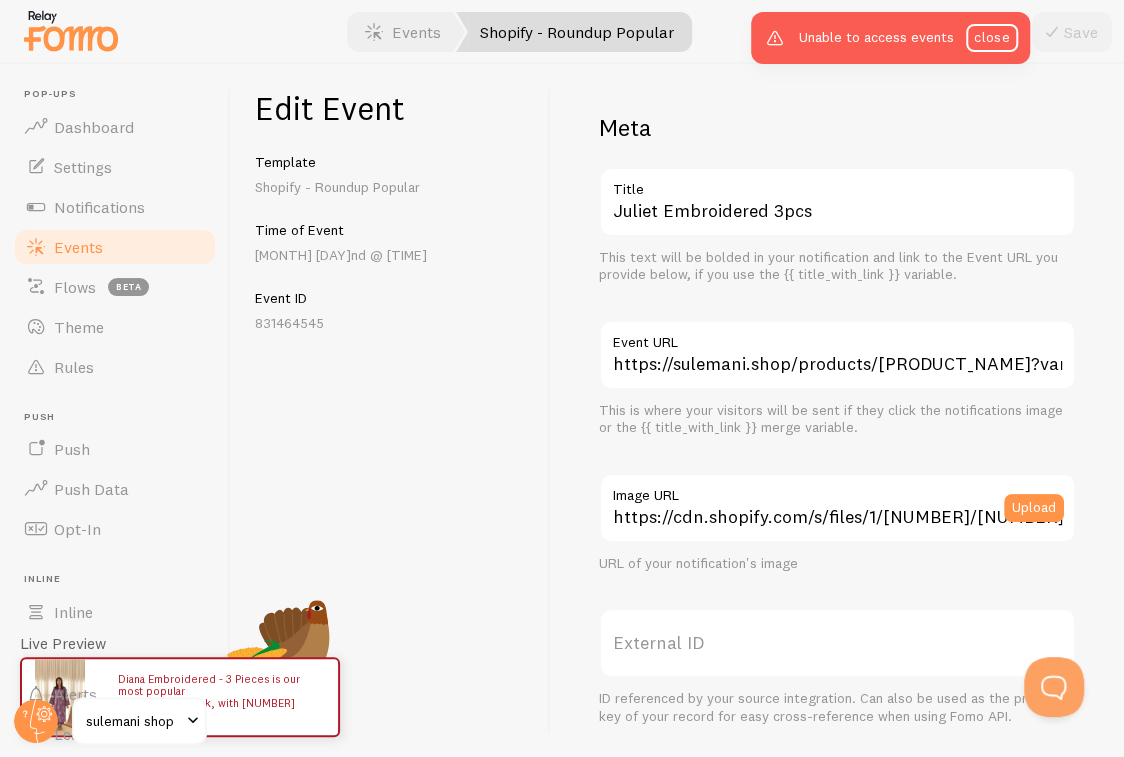 click on "Events" at bounding box center (115, 247) 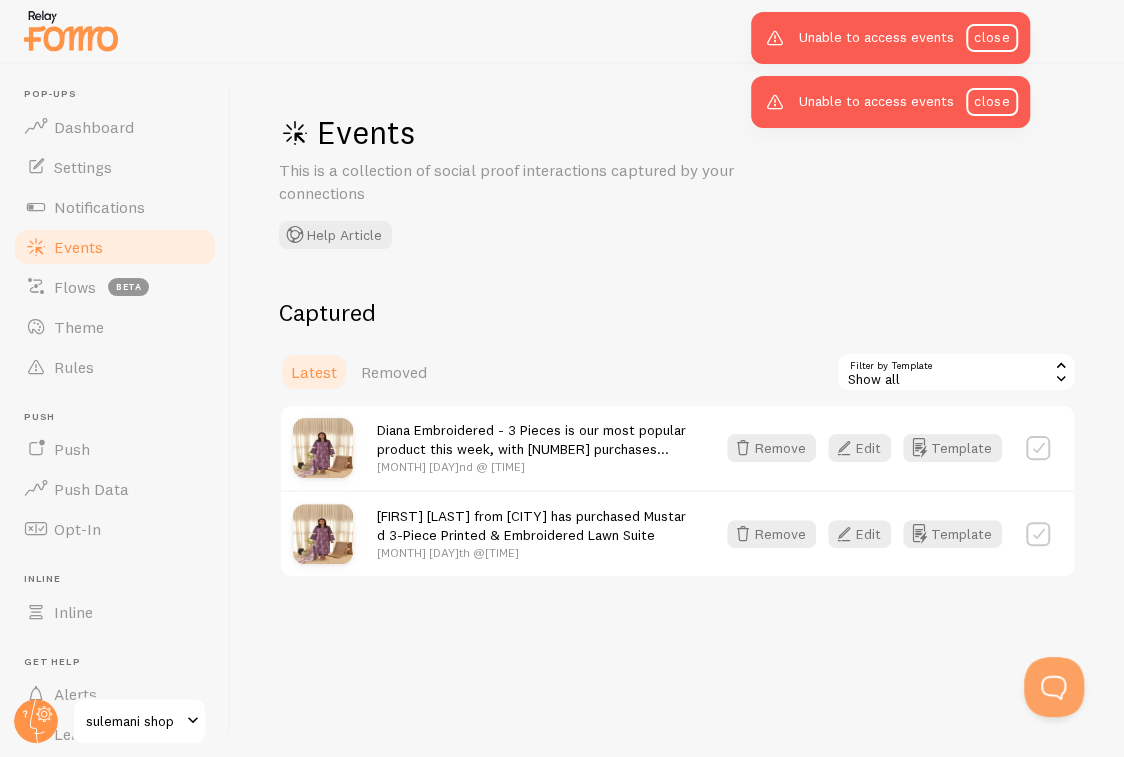 click at bounding box center (323, 534) 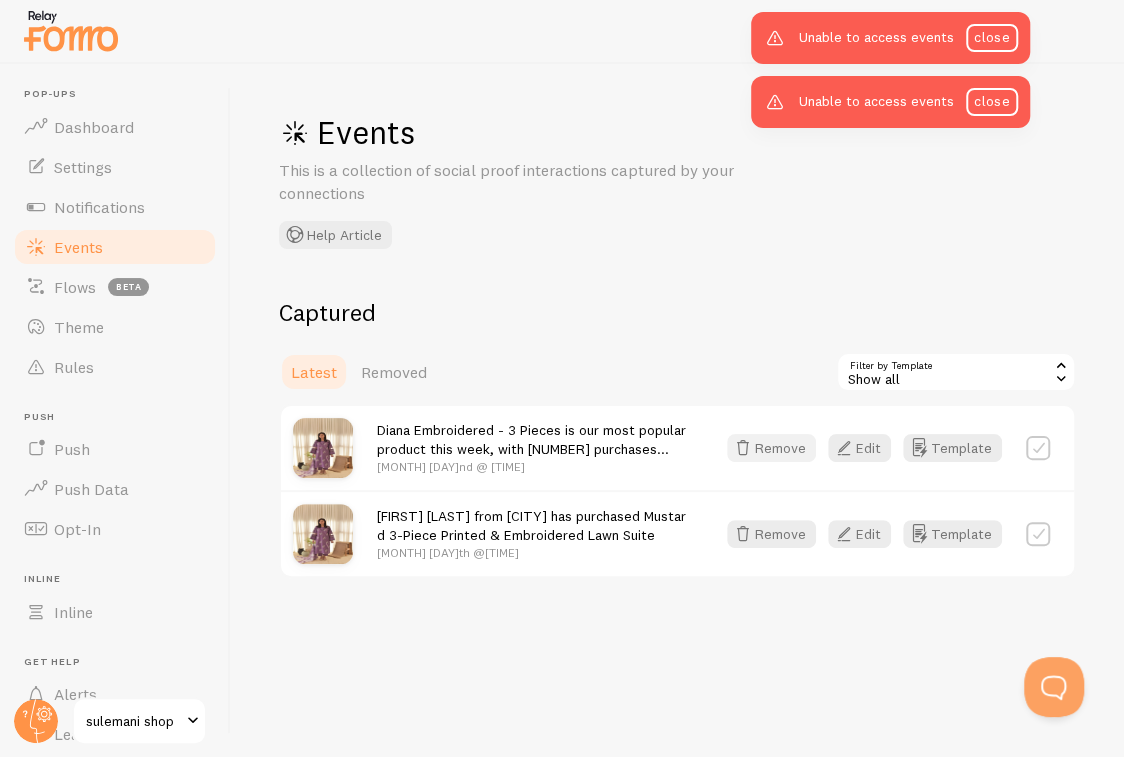 click on "Remove" at bounding box center [771, 448] 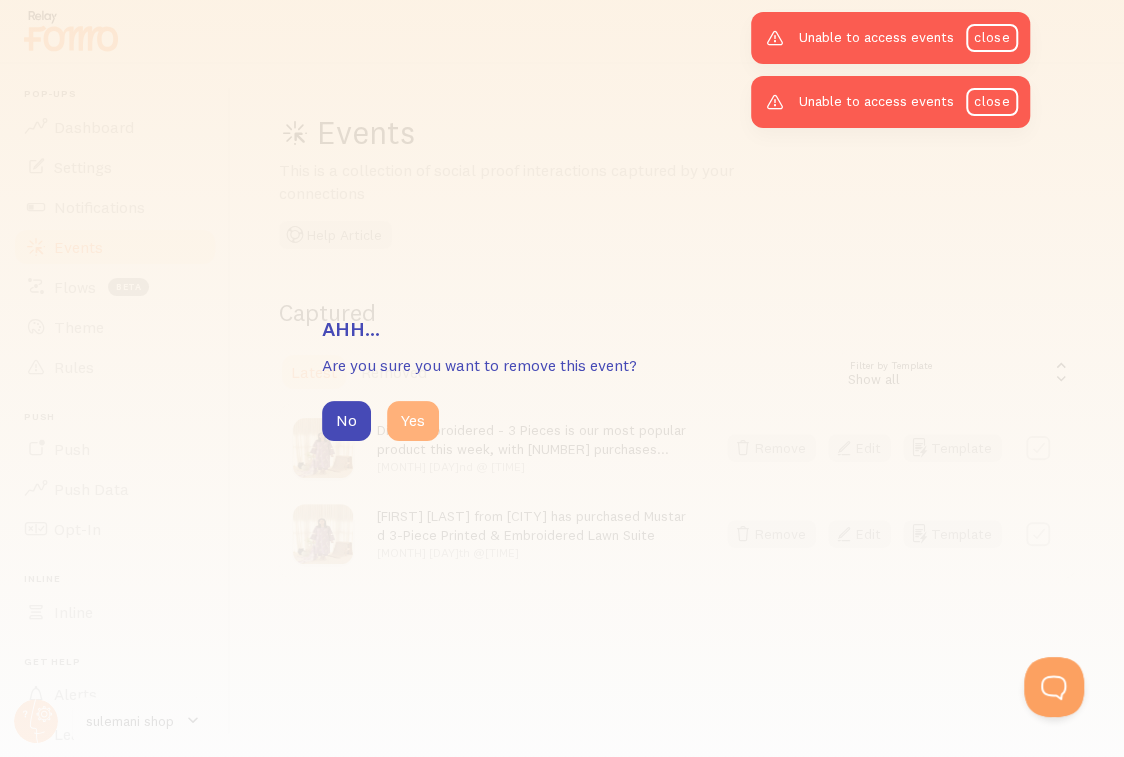 click on "Yes" at bounding box center [413, 421] 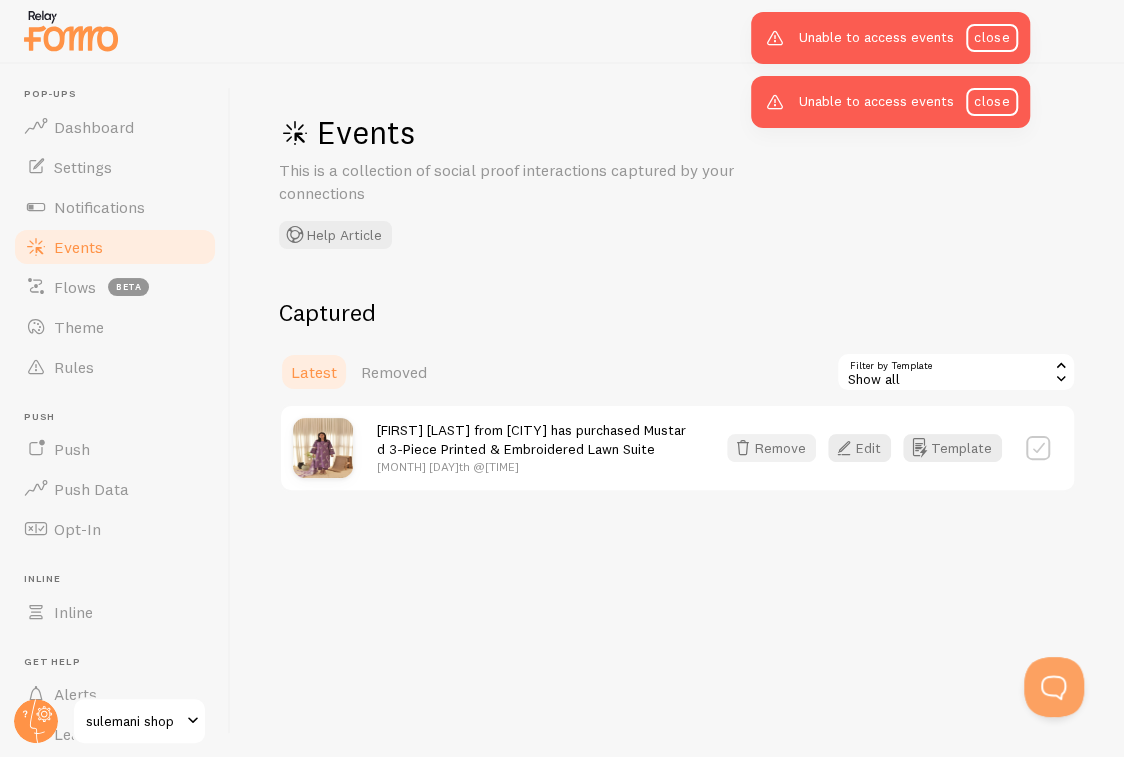 click on "Remove" at bounding box center (771, 448) 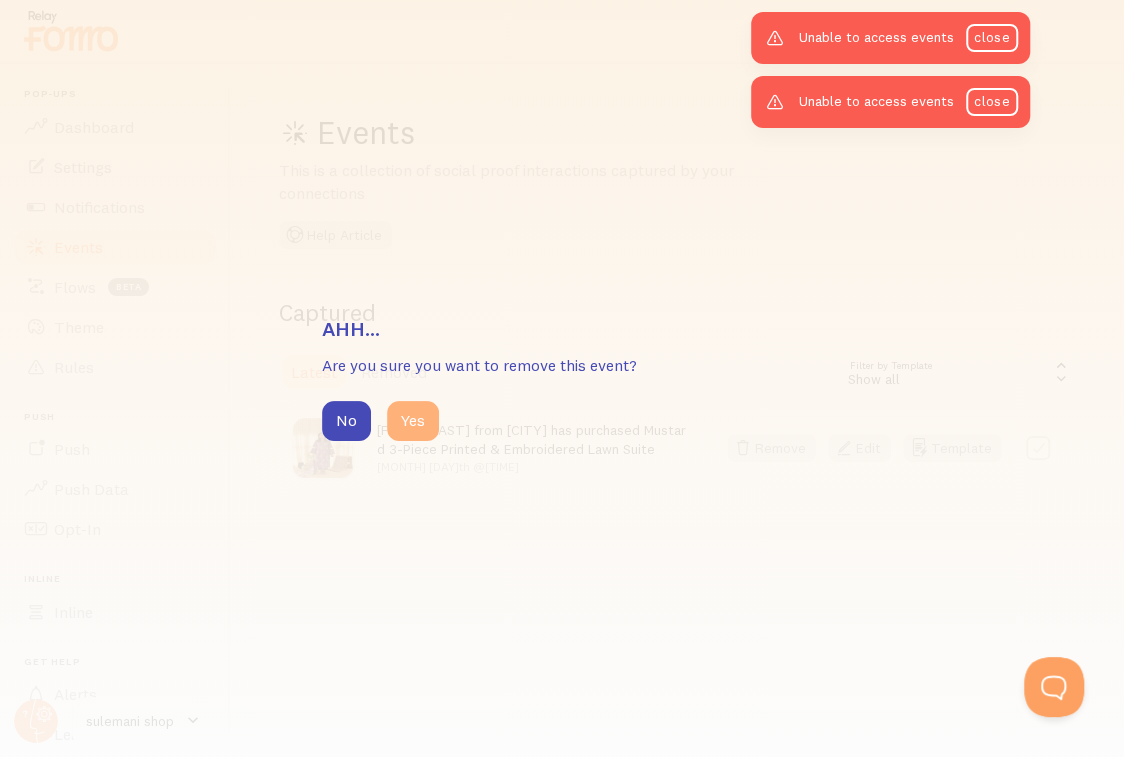 click on "Yes" at bounding box center (413, 421) 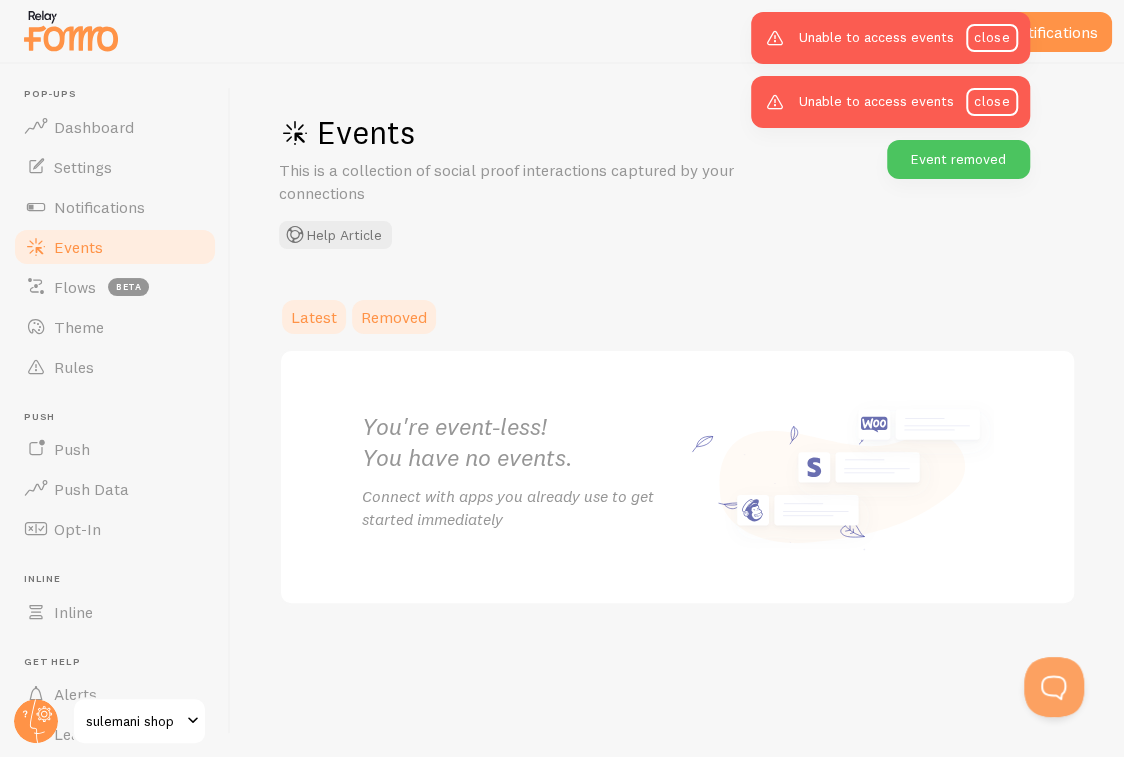 click on "Removed" at bounding box center (394, 317) 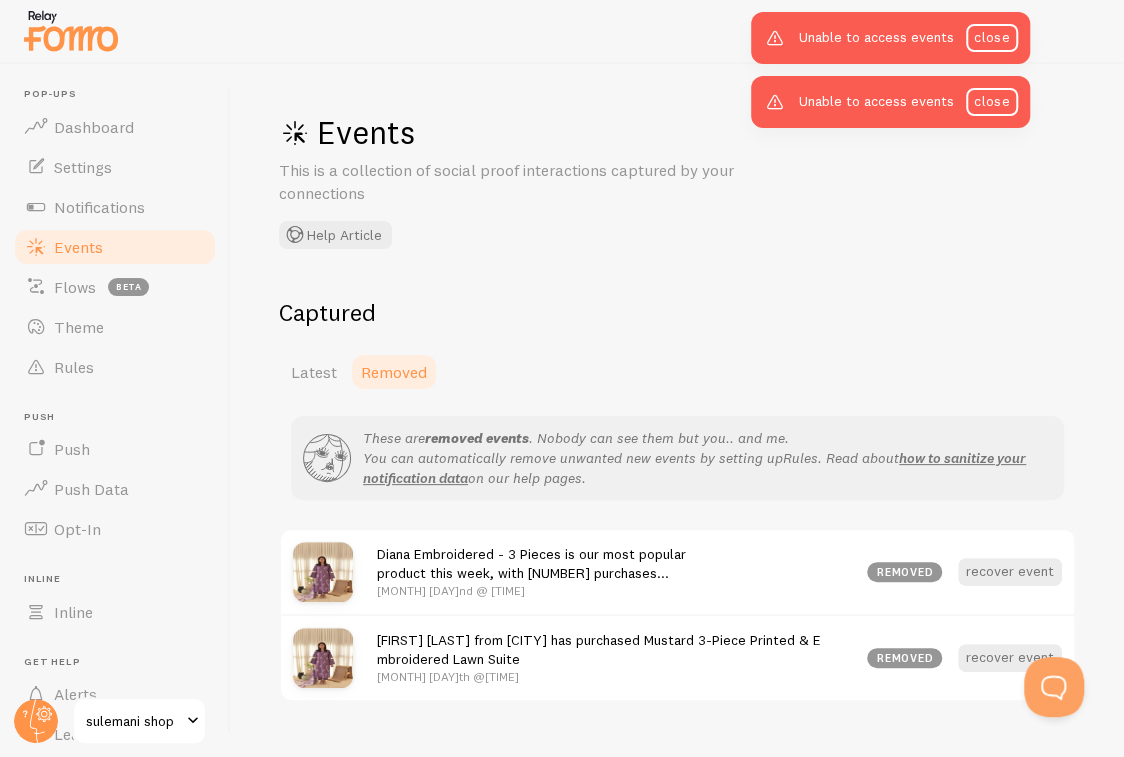 scroll, scrollTop: 39, scrollLeft: 0, axis: vertical 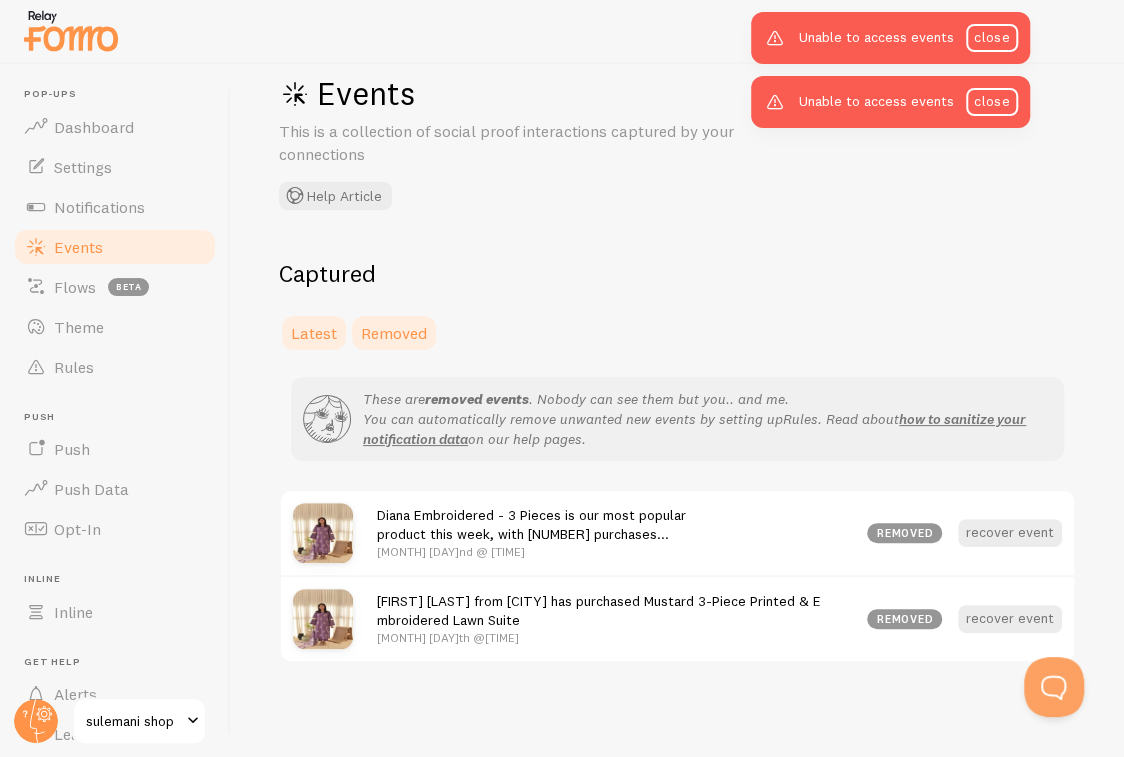 click on "Latest" at bounding box center (314, 333) 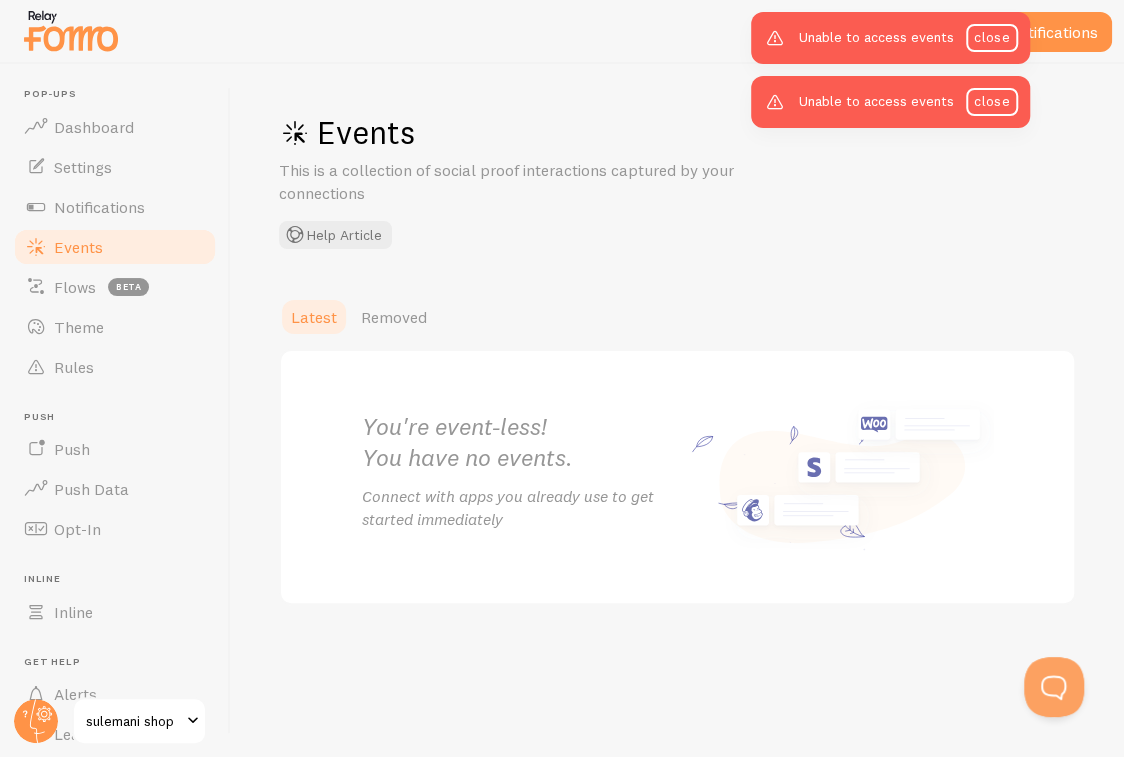 click on "Events" at bounding box center (115, 247) 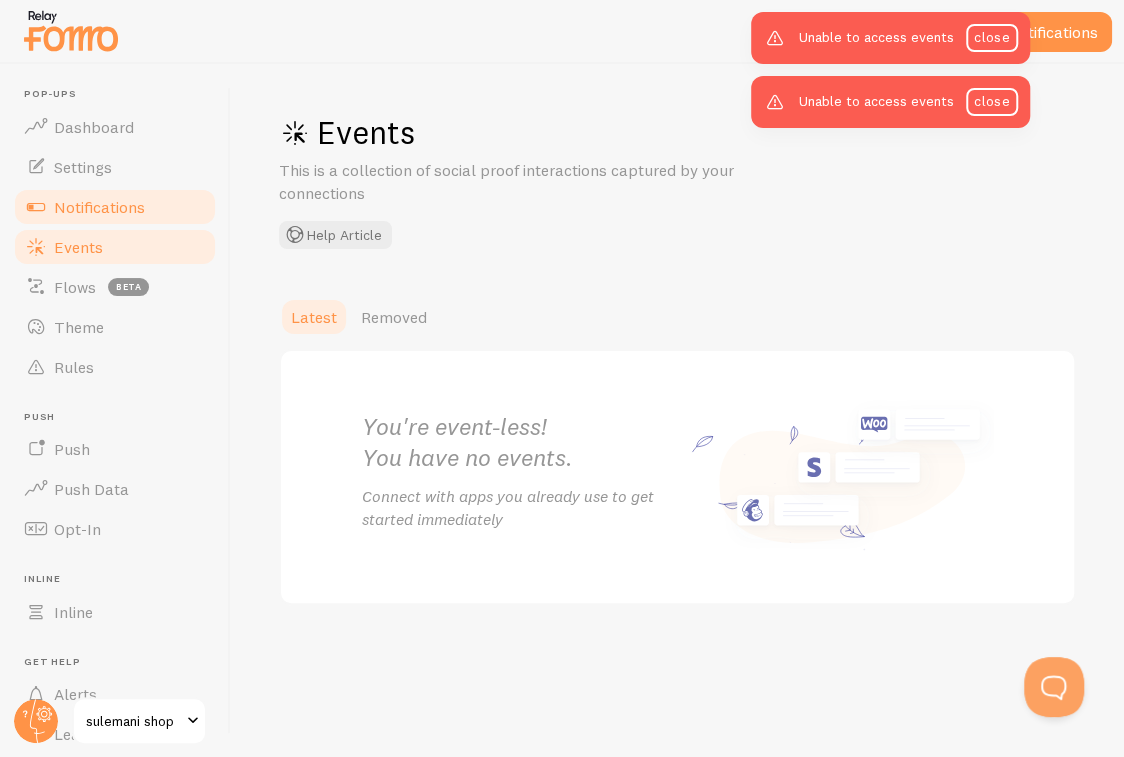 click on "Notifications" at bounding box center [99, 207] 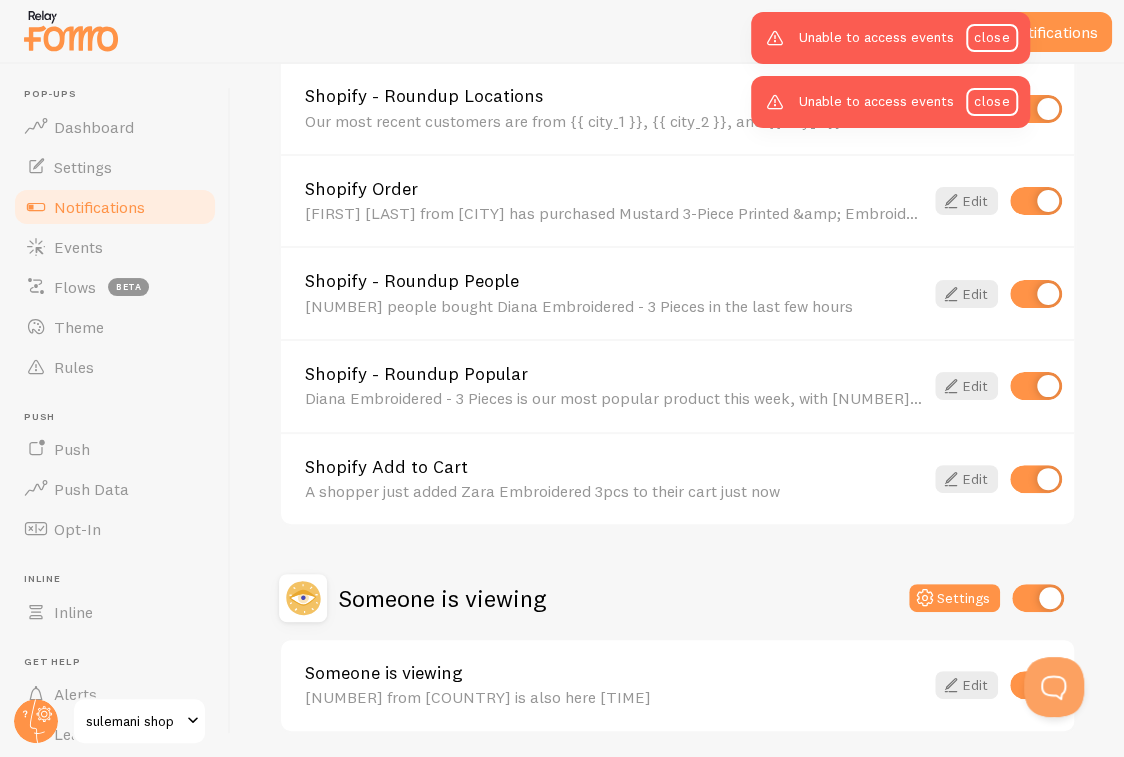 scroll, scrollTop: 942, scrollLeft: 0, axis: vertical 